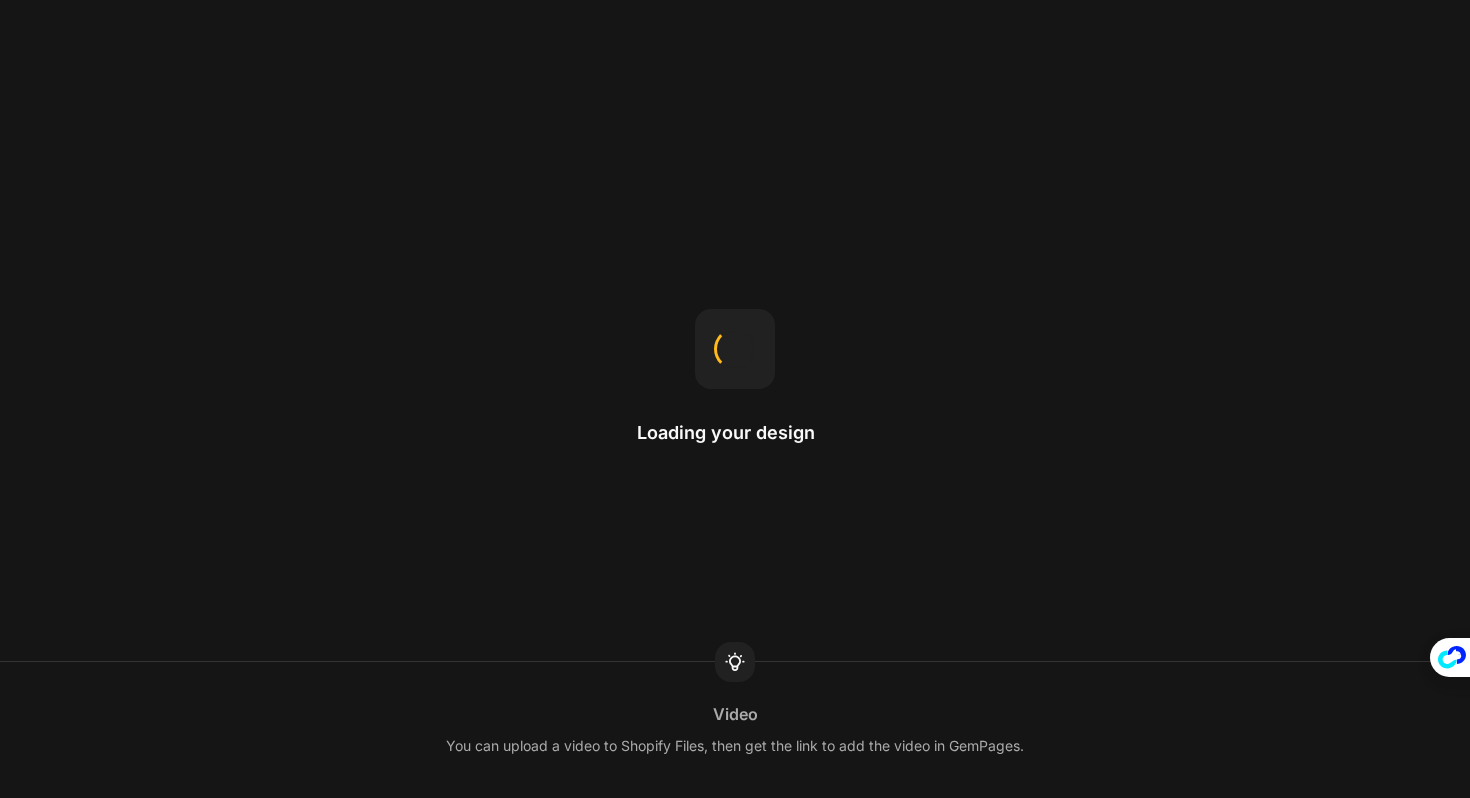 scroll, scrollTop: 0, scrollLeft: 0, axis: both 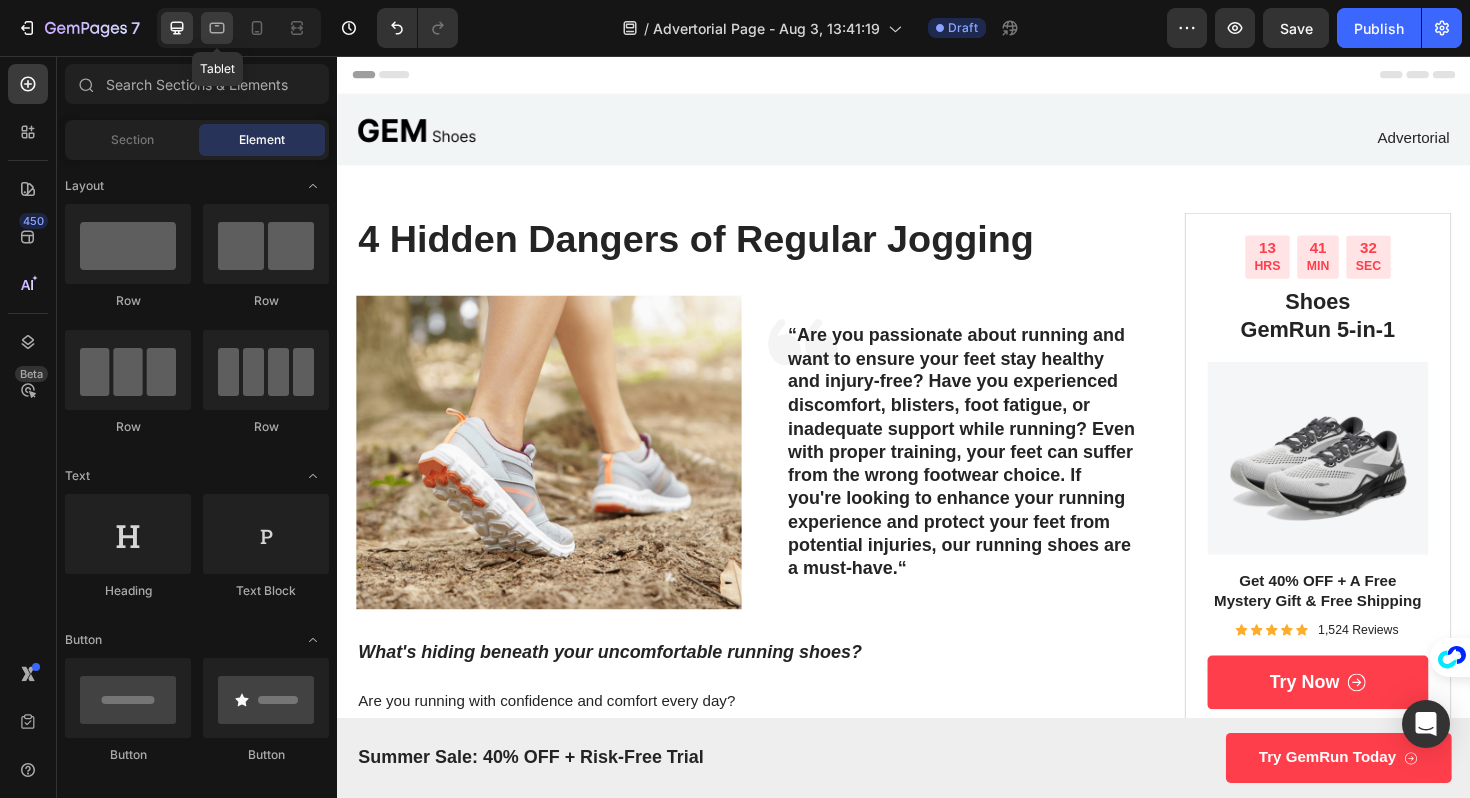 click 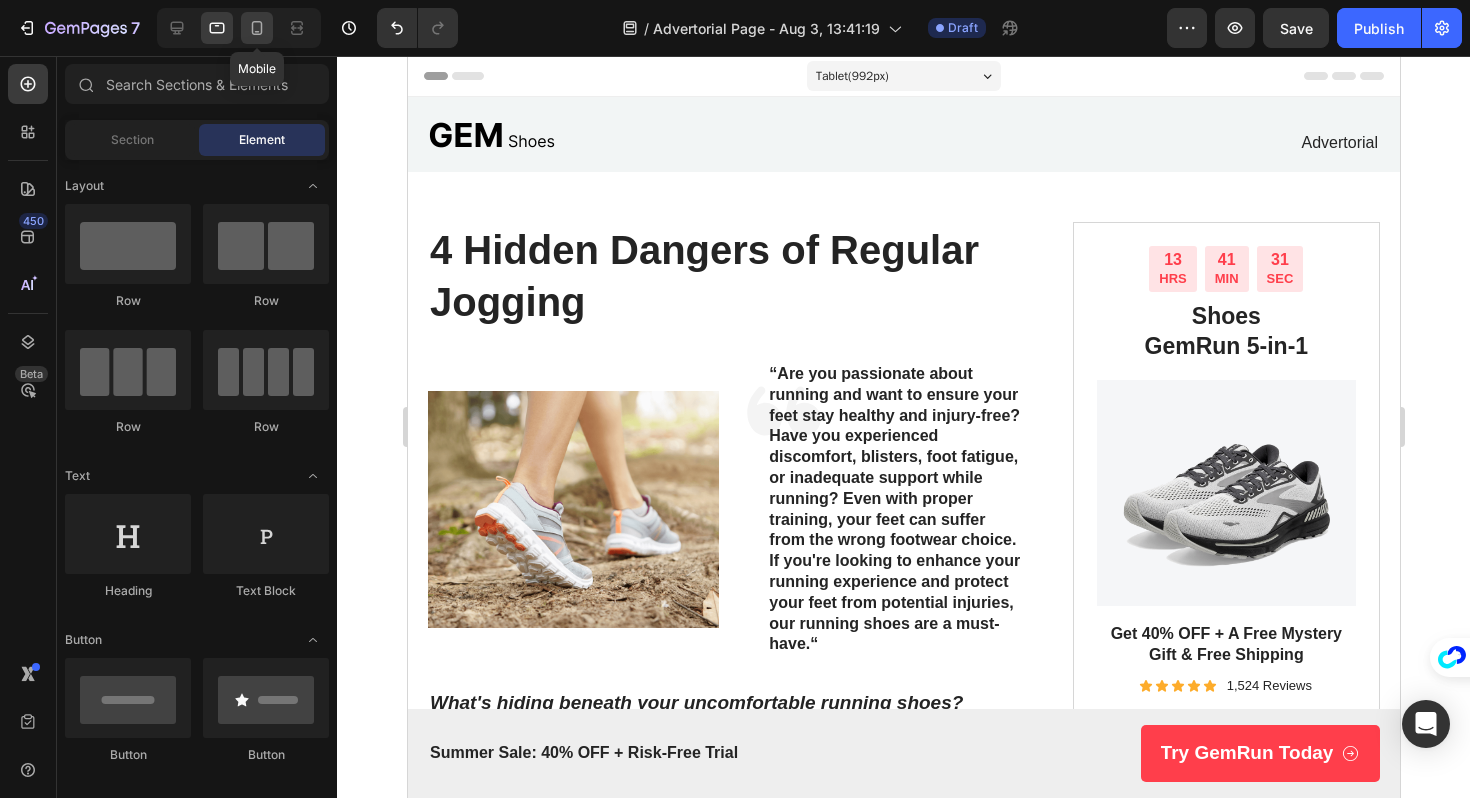 click 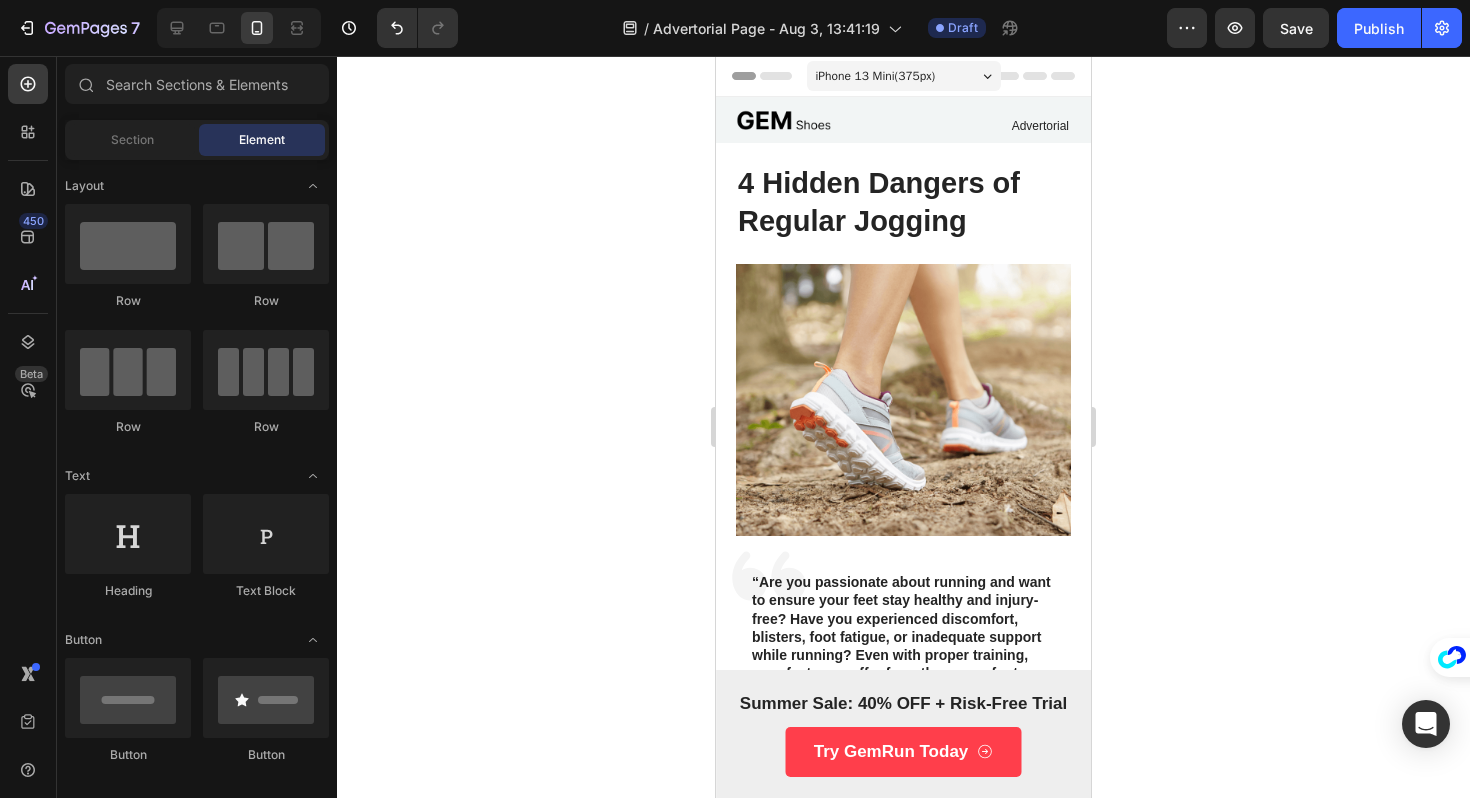 click on "iPhone 13 Mini  ( 375 px)" at bounding box center (876, 76) 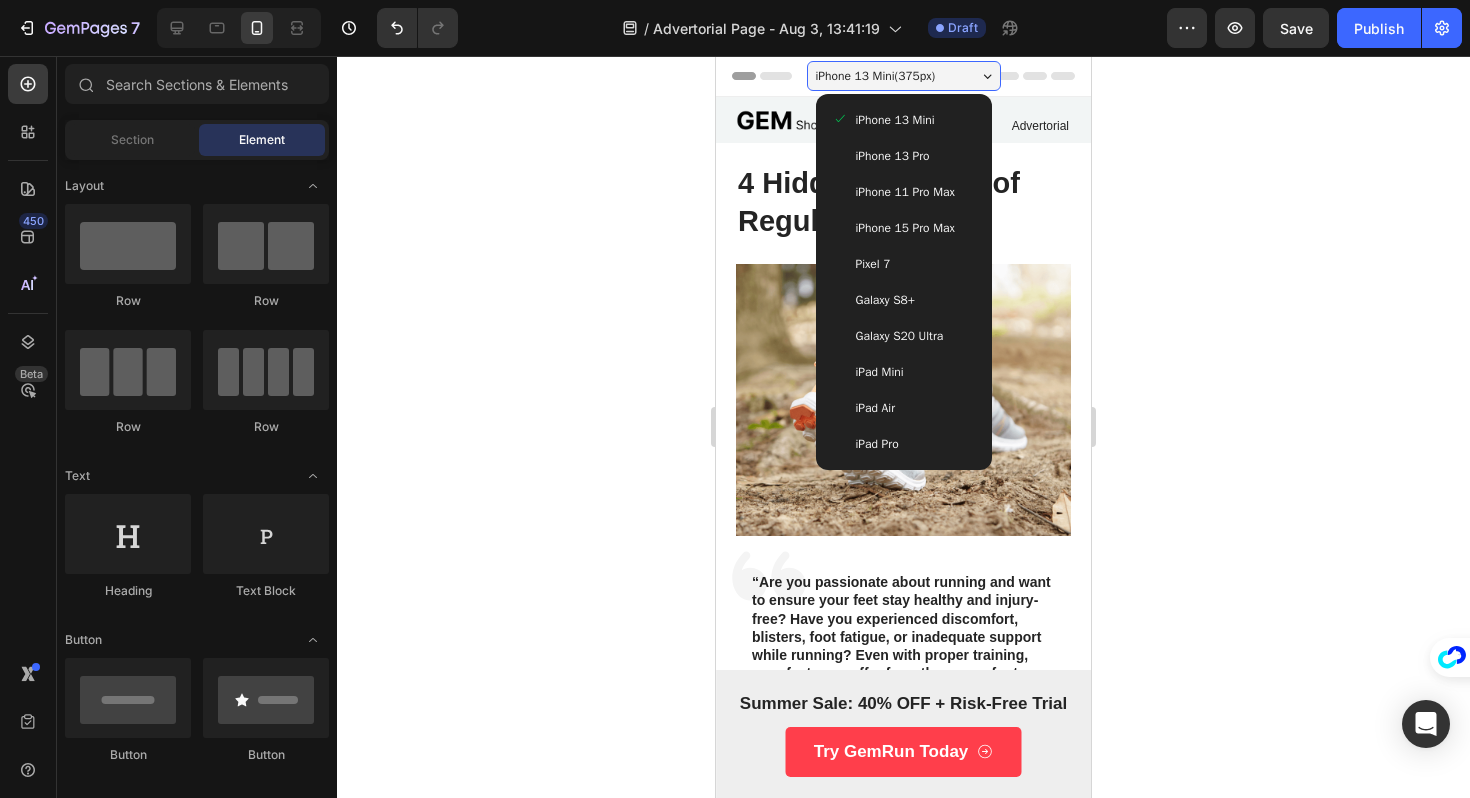 click on "iPhone 15 Pro Max" at bounding box center (904, 228) 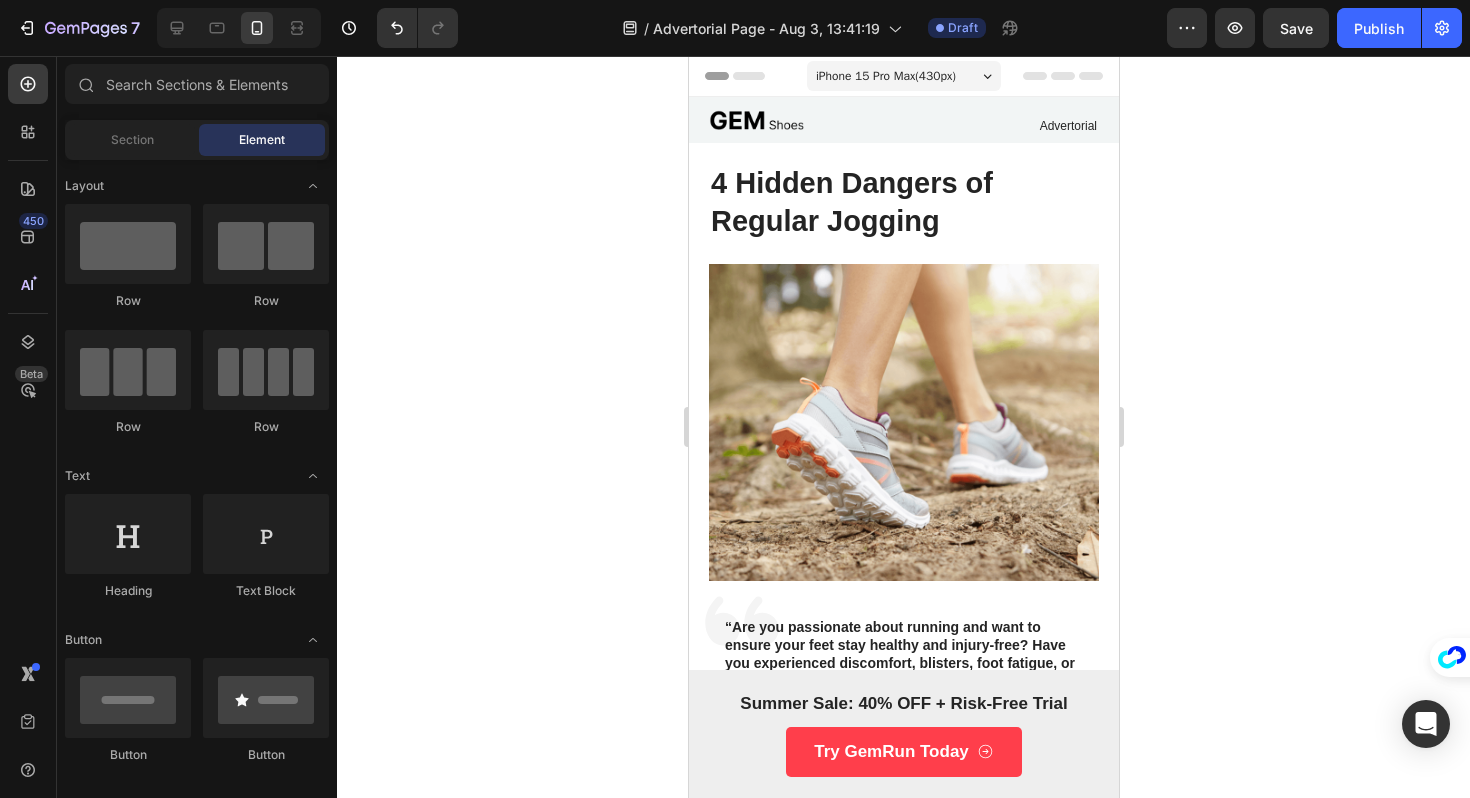 click on "iPhone 15 Pro Max  ( 430 px)" at bounding box center (885, 76) 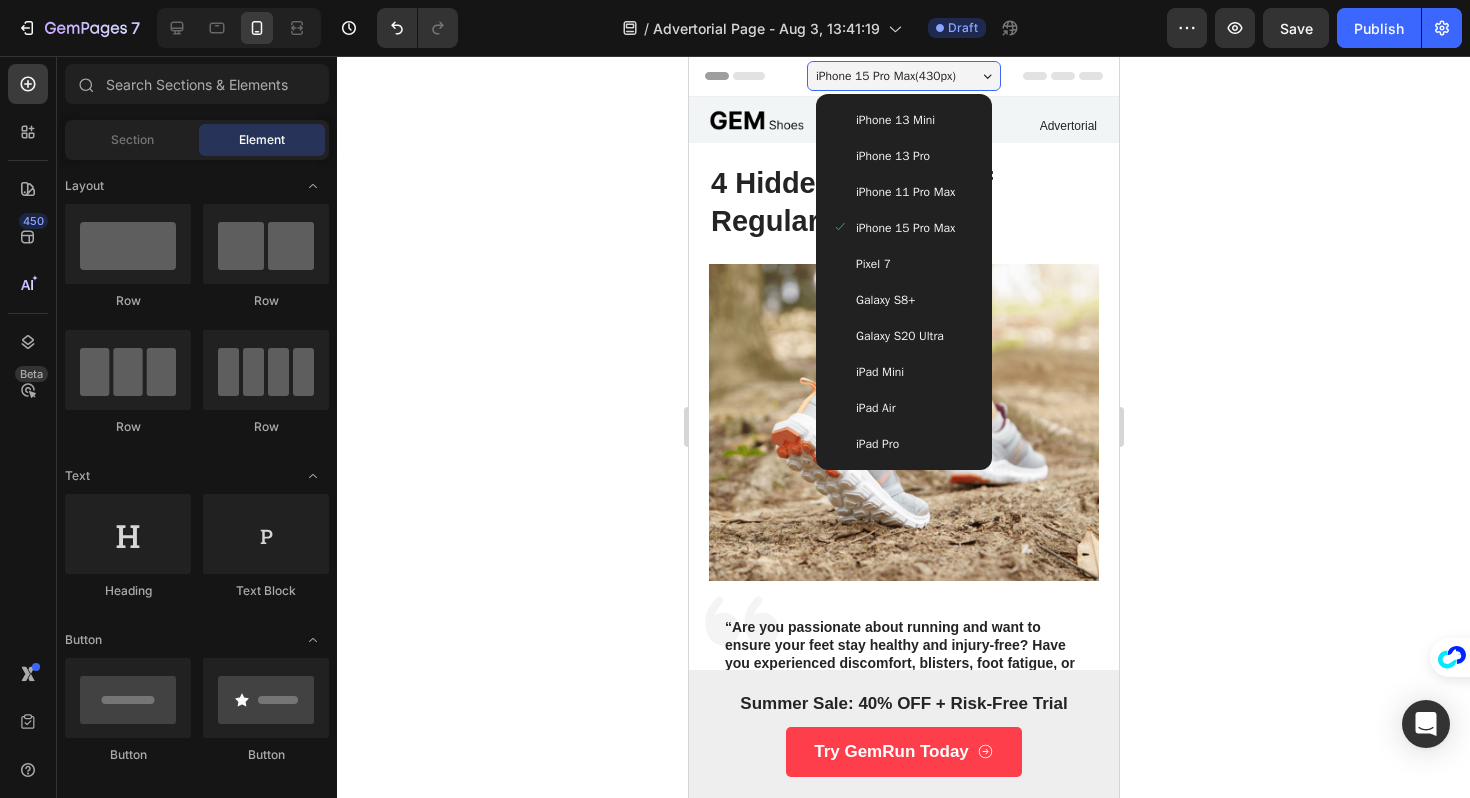 click 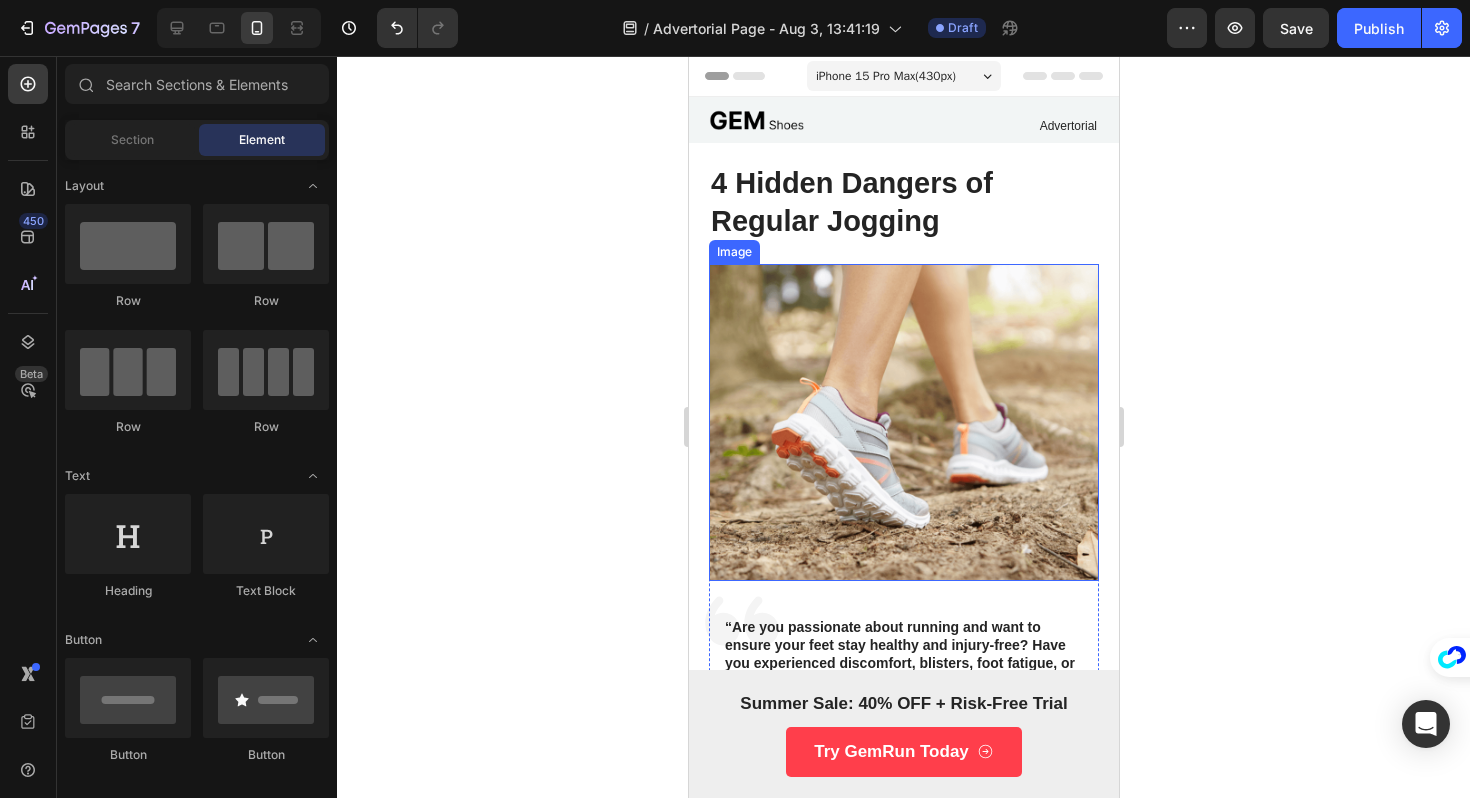 click on "4 Hidden Dangers of Regular Jogging" at bounding box center [903, 202] 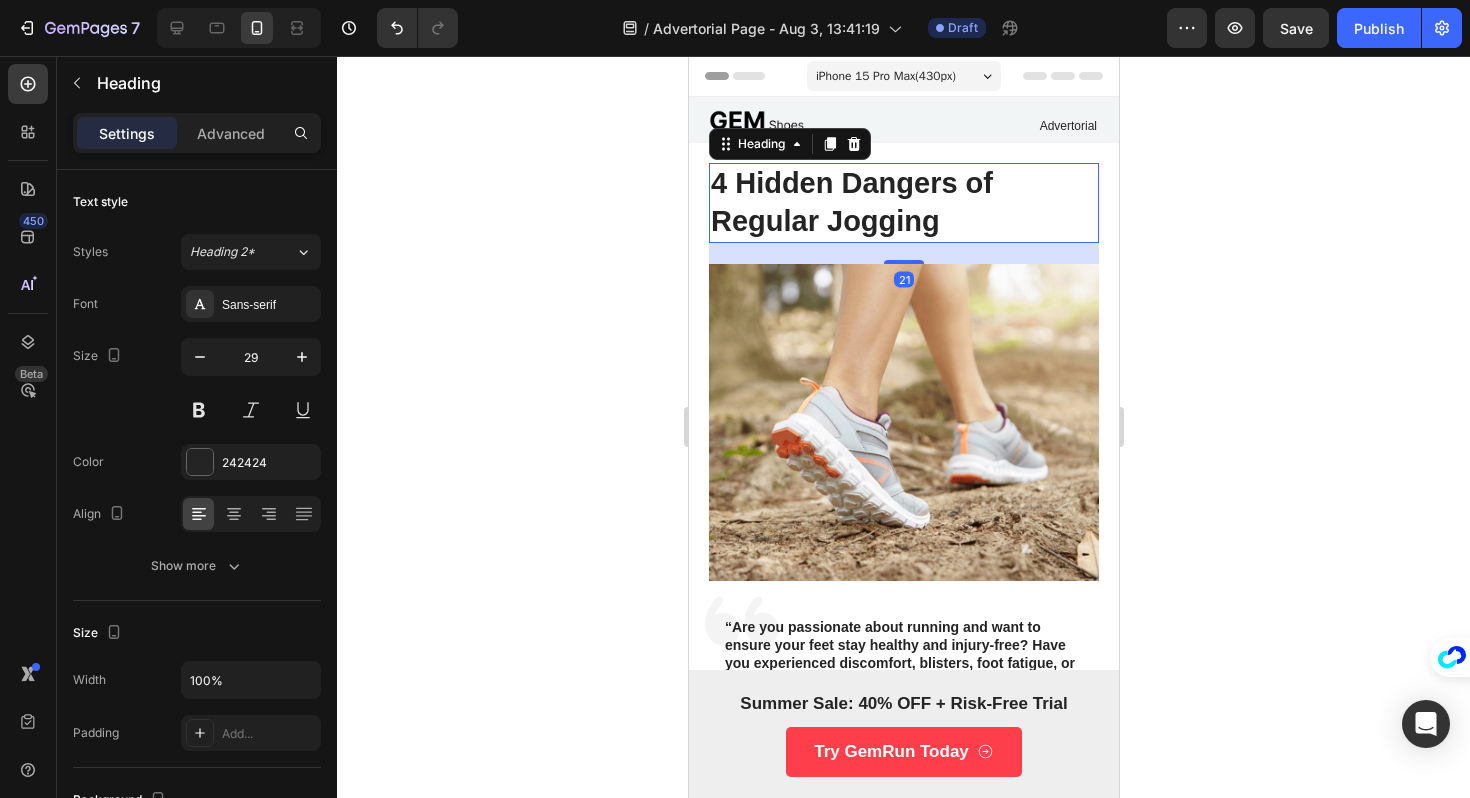 click on "4 Hidden Dangers of Regular Jogging" at bounding box center [903, 202] 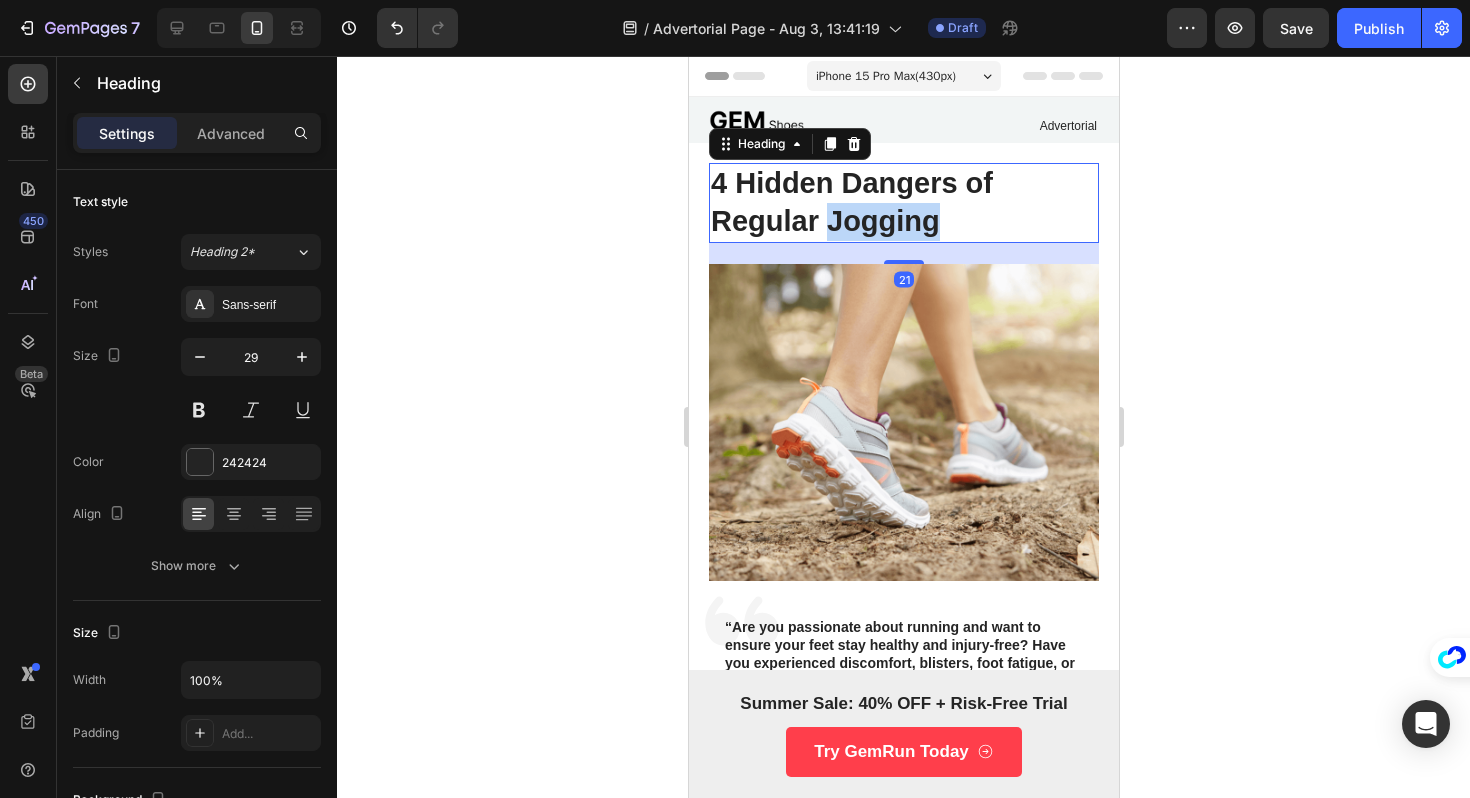 click on "4 Hidden Dangers of Regular Jogging" at bounding box center [903, 202] 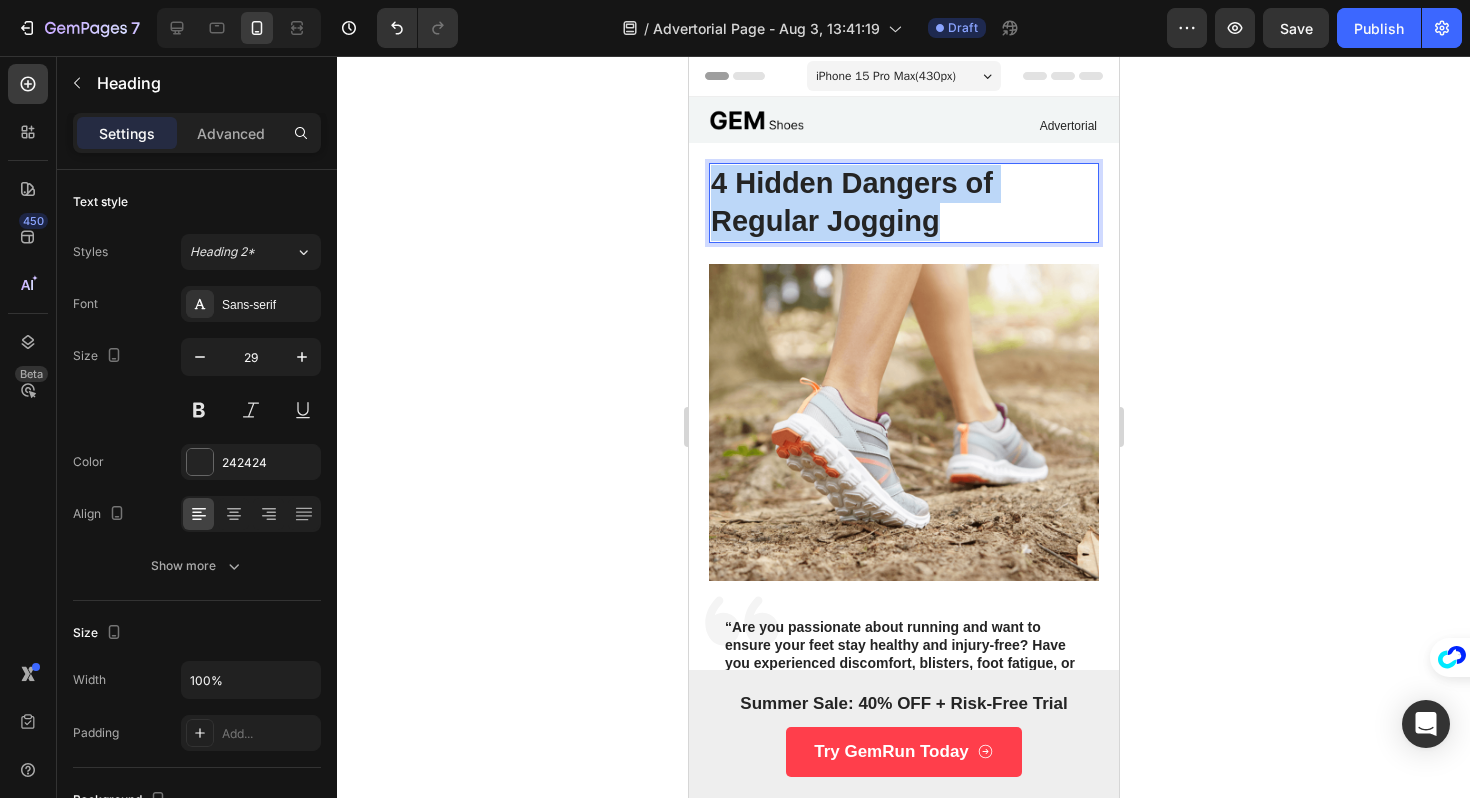 click on "4 Hidden Dangers of Regular Jogging" at bounding box center (903, 202) 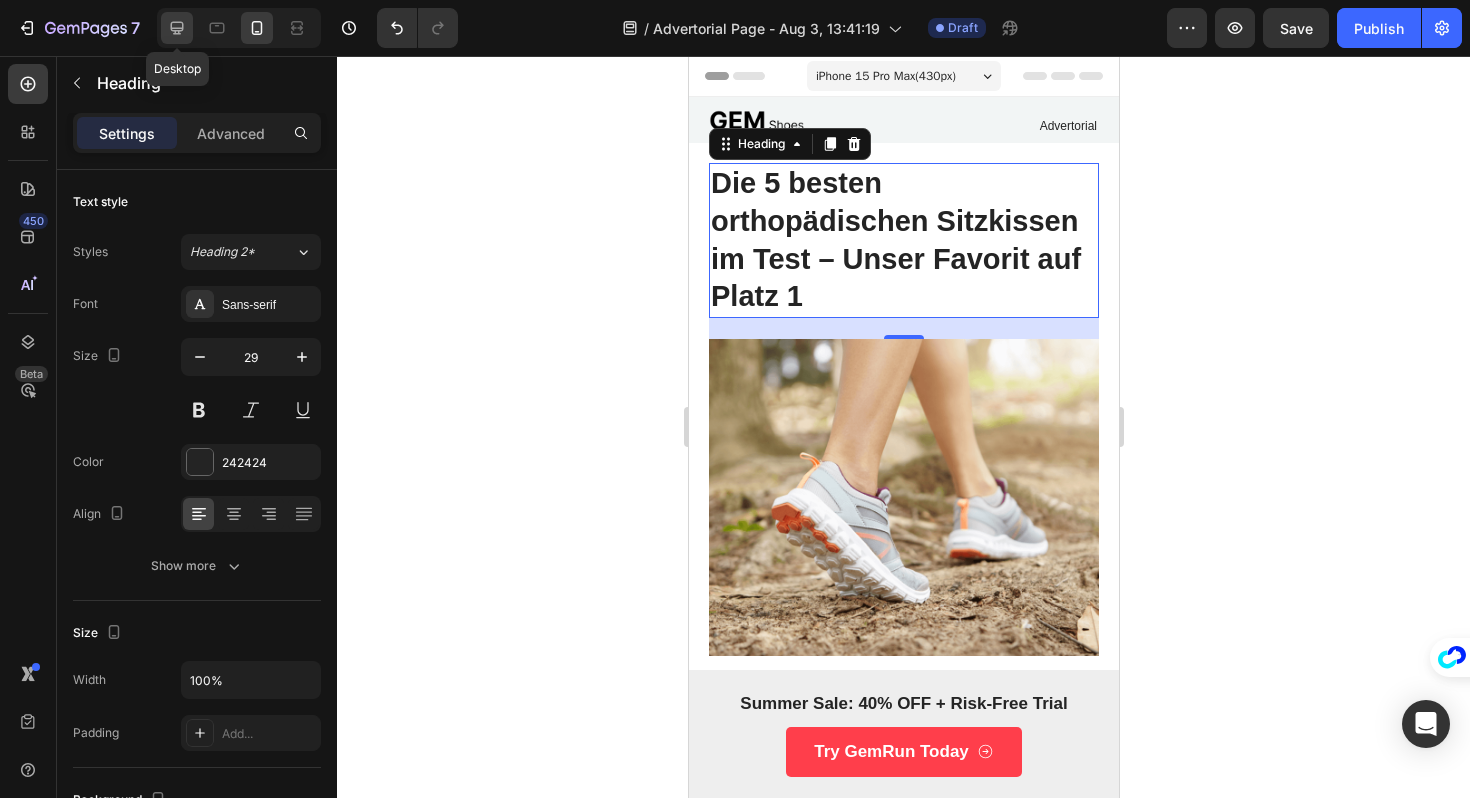 click 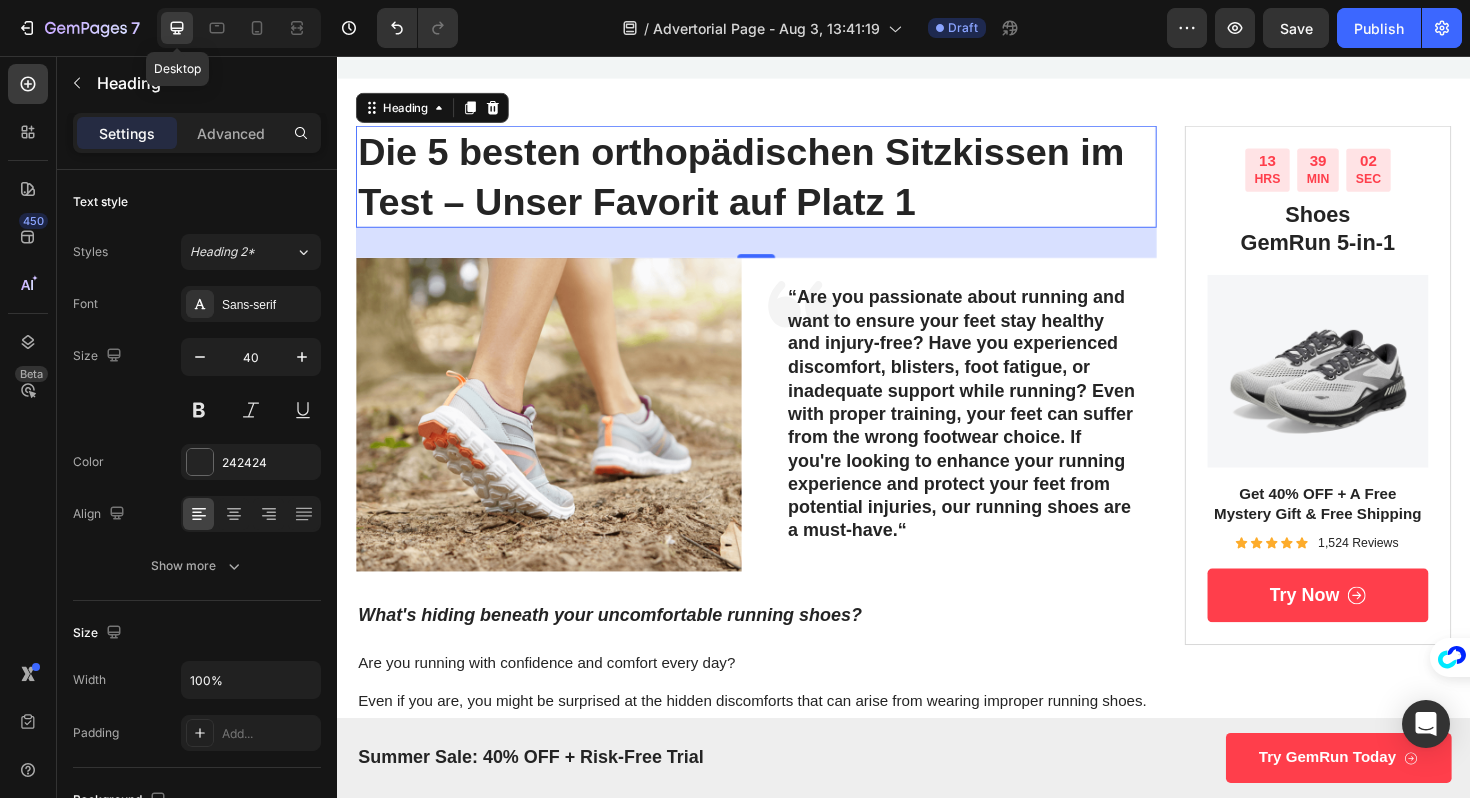 scroll, scrollTop: 96, scrollLeft: 0, axis: vertical 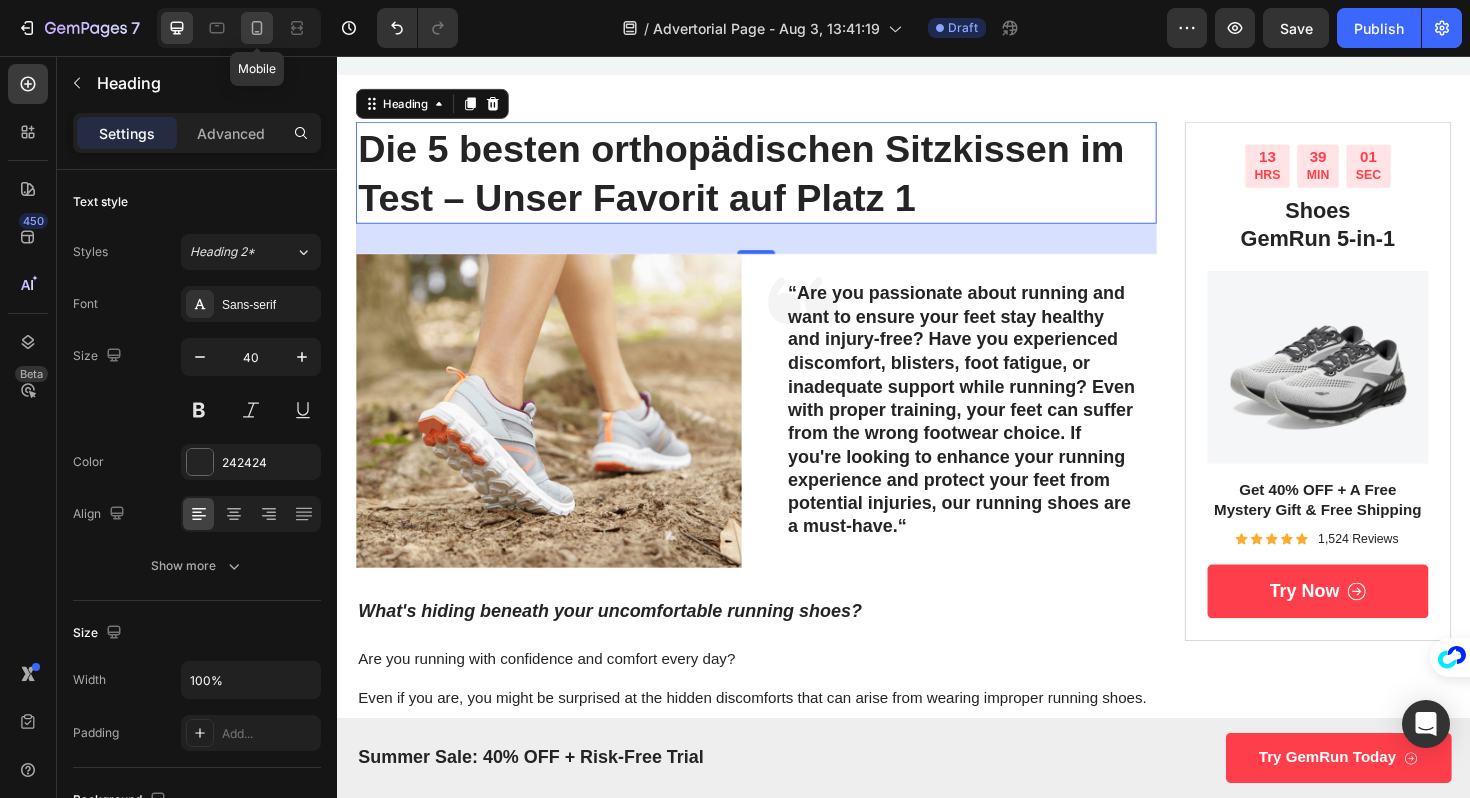 click 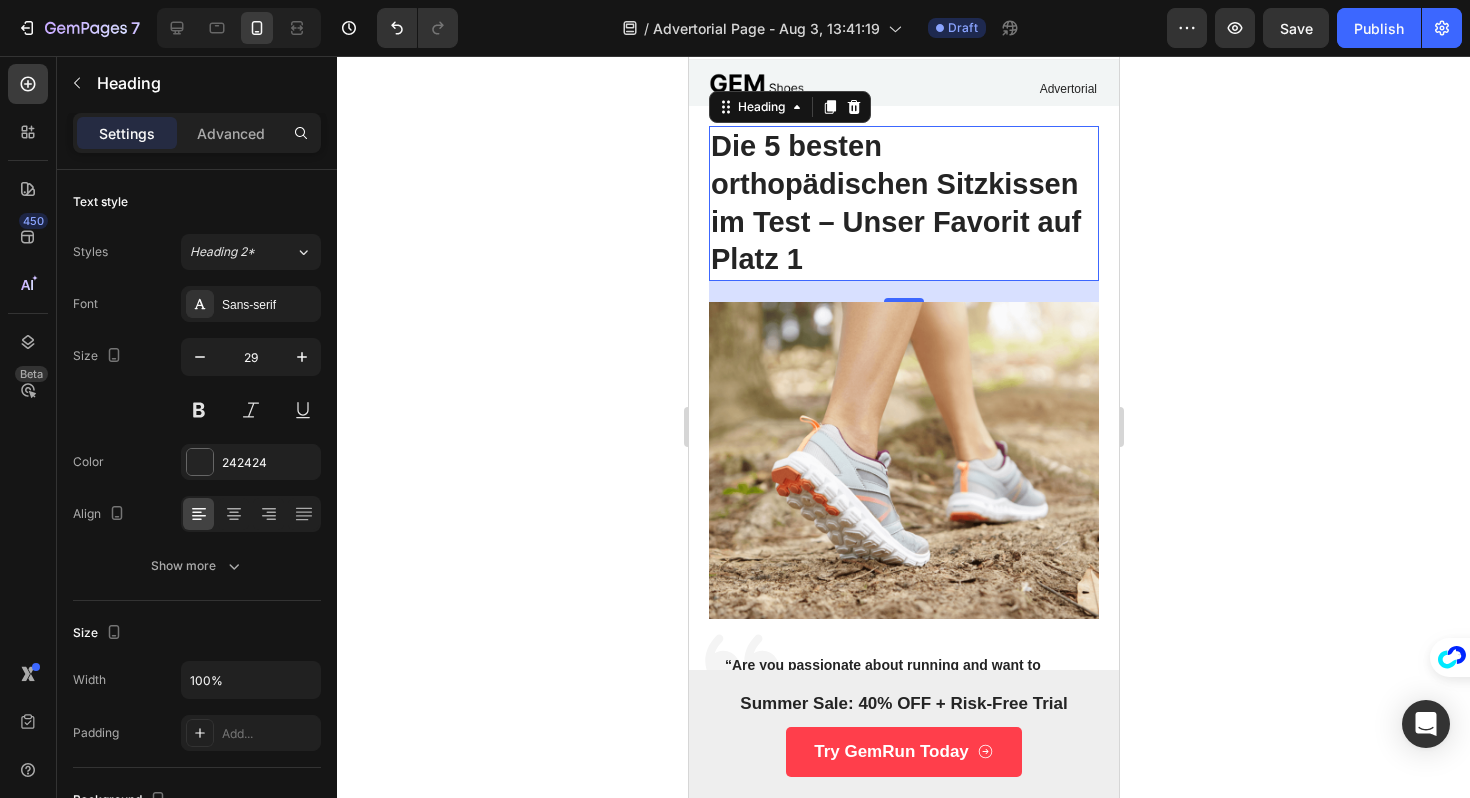 scroll, scrollTop: 0, scrollLeft: 0, axis: both 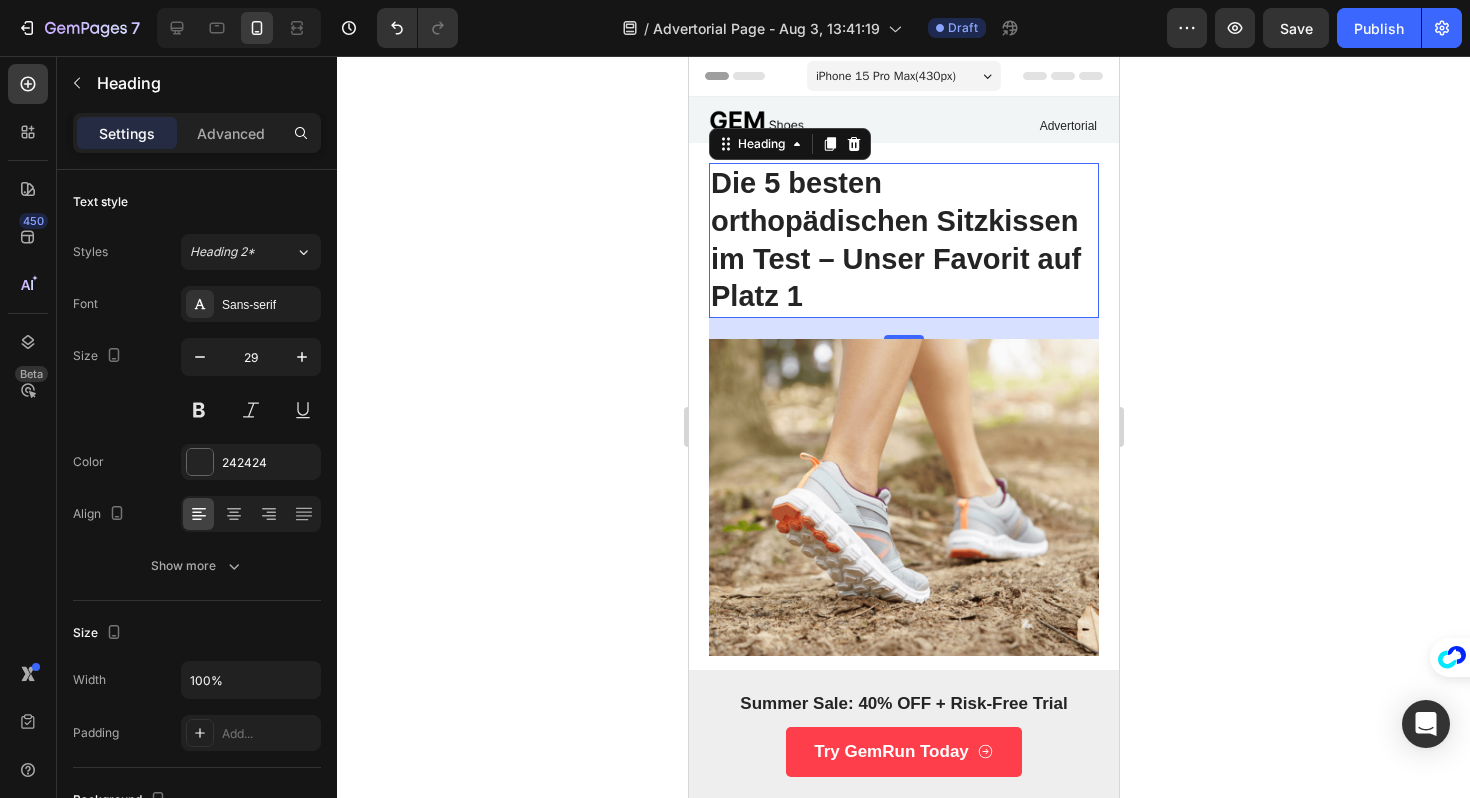 click 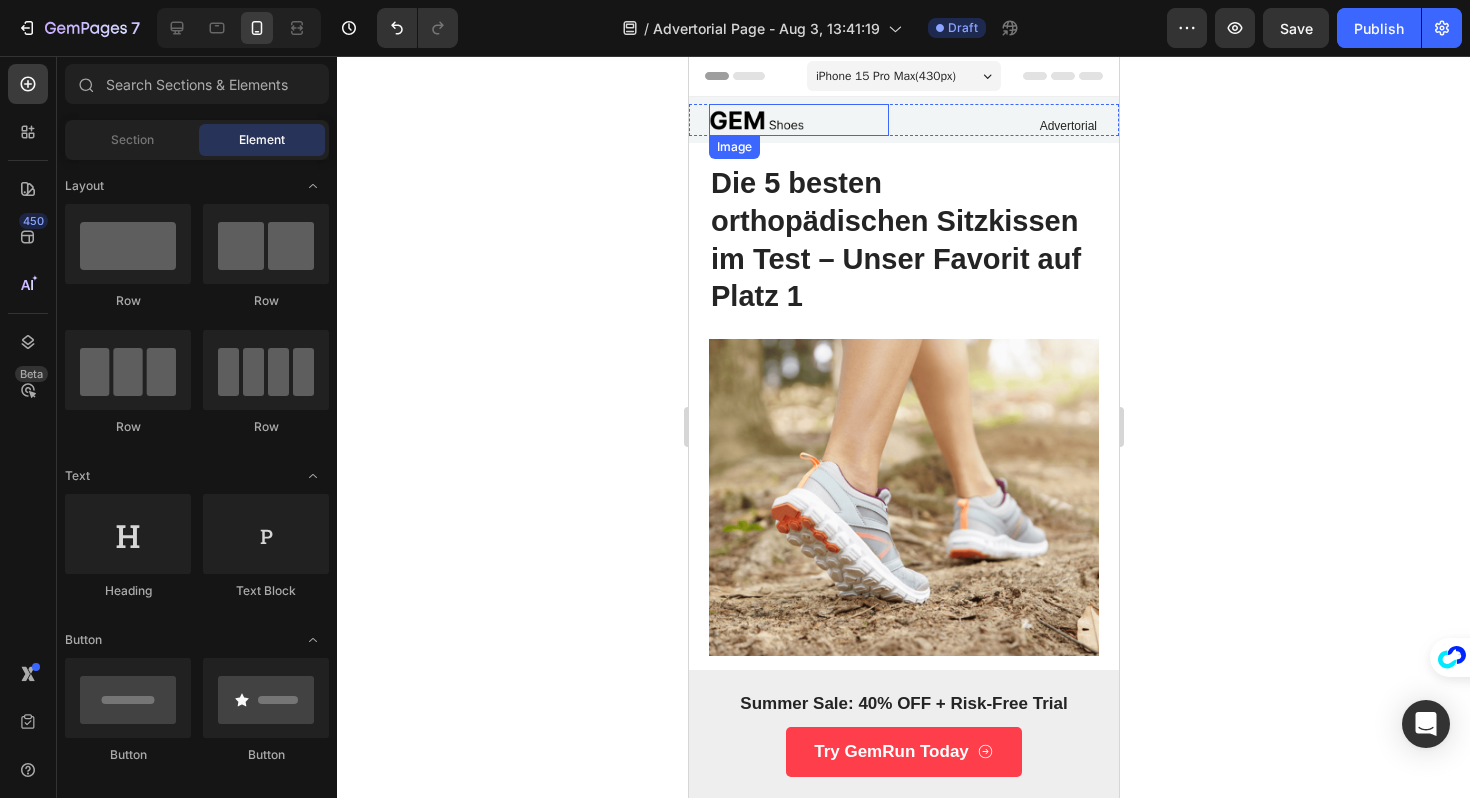 click at bounding box center (798, 120) 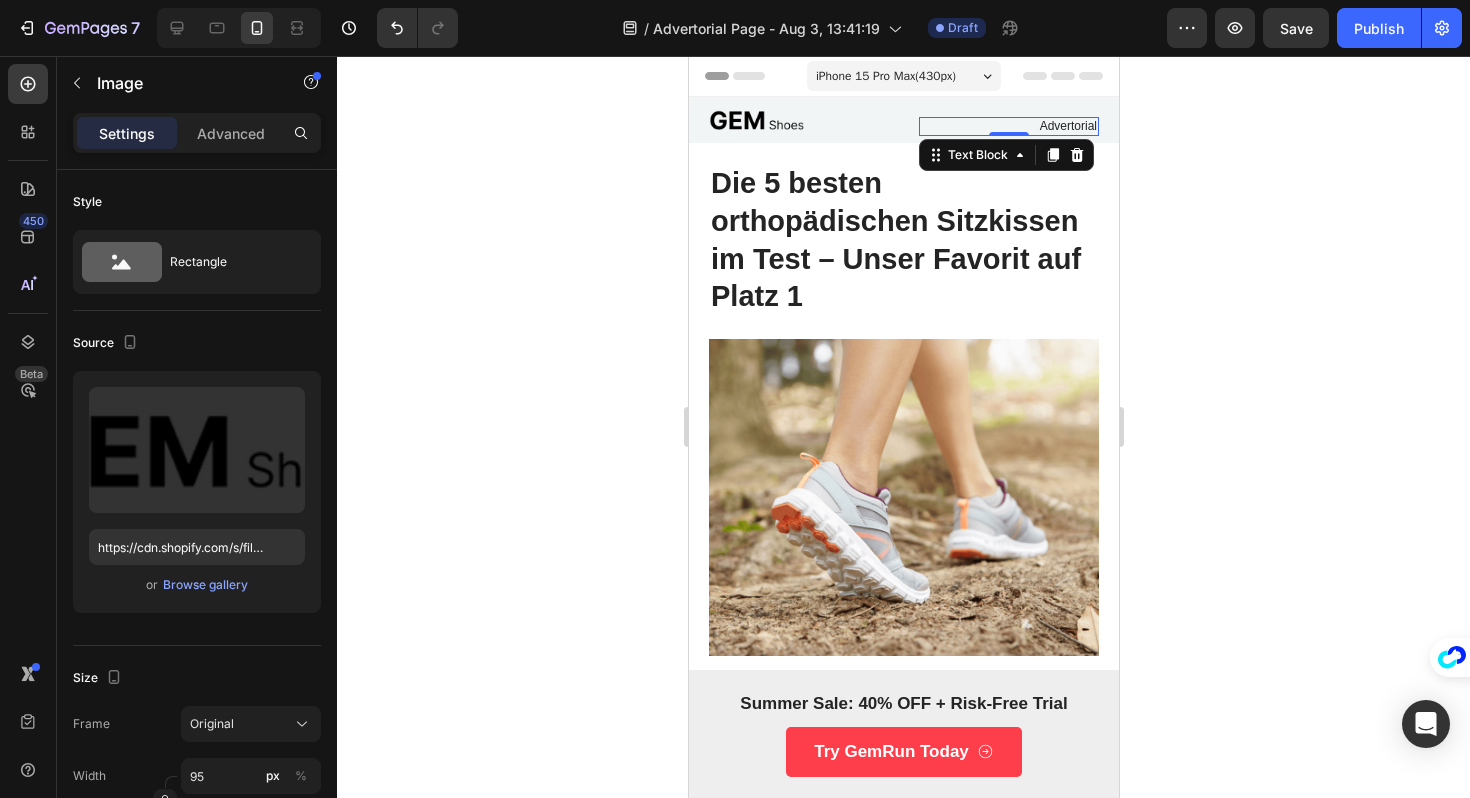 click on "Advertorial" at bounding box center [1008, 127] 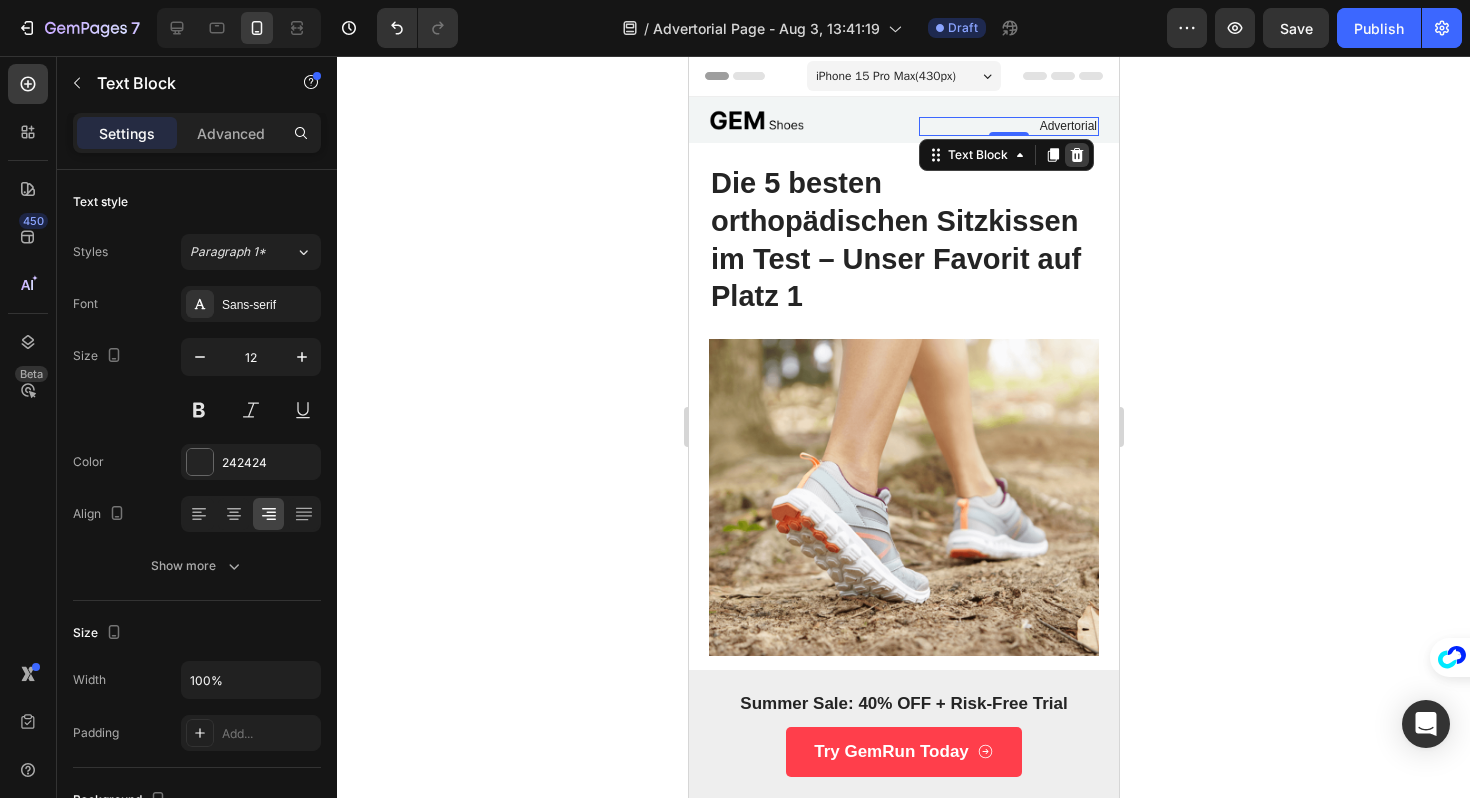 click 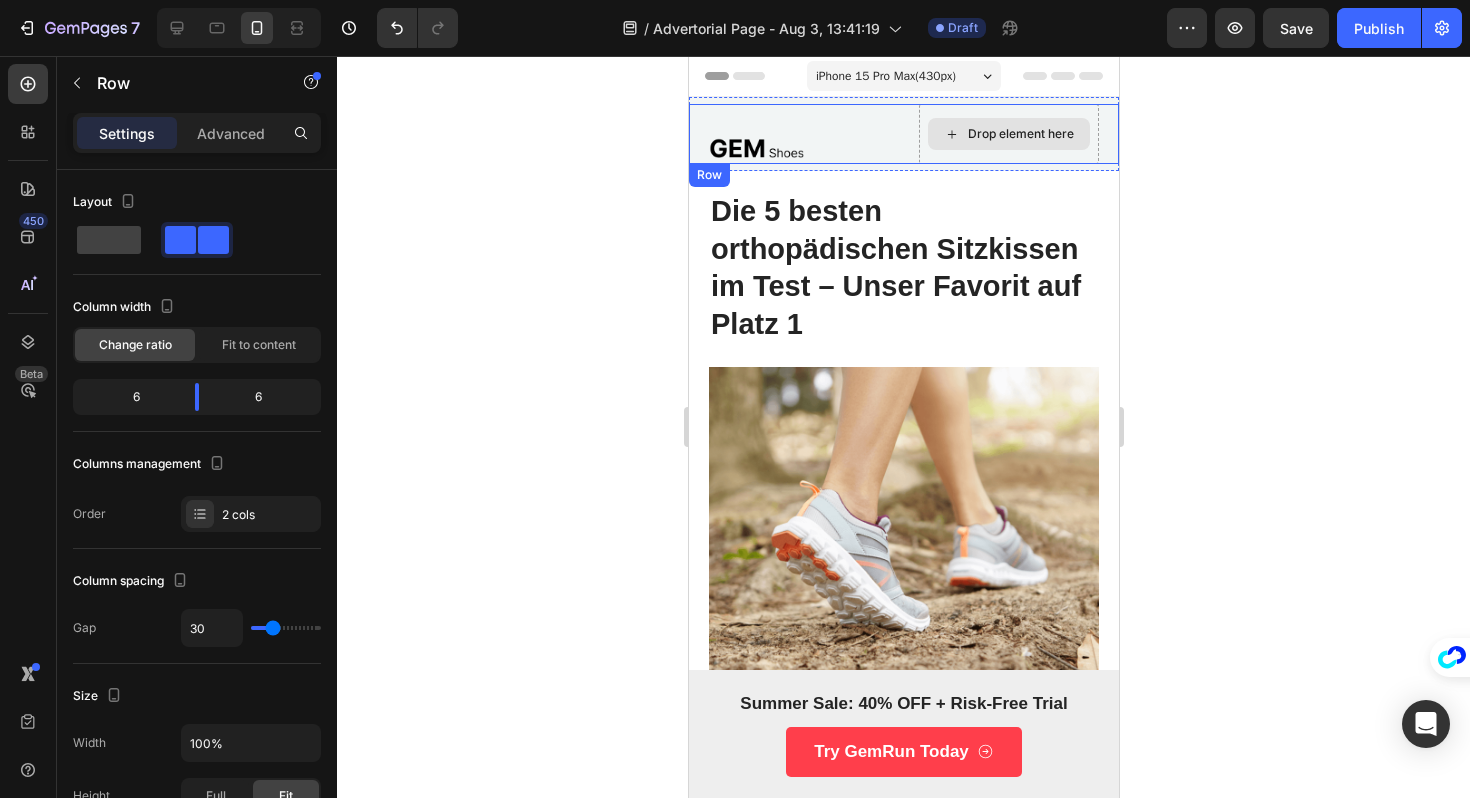 click on "Drop element here" at bounding box center [1008, 134] 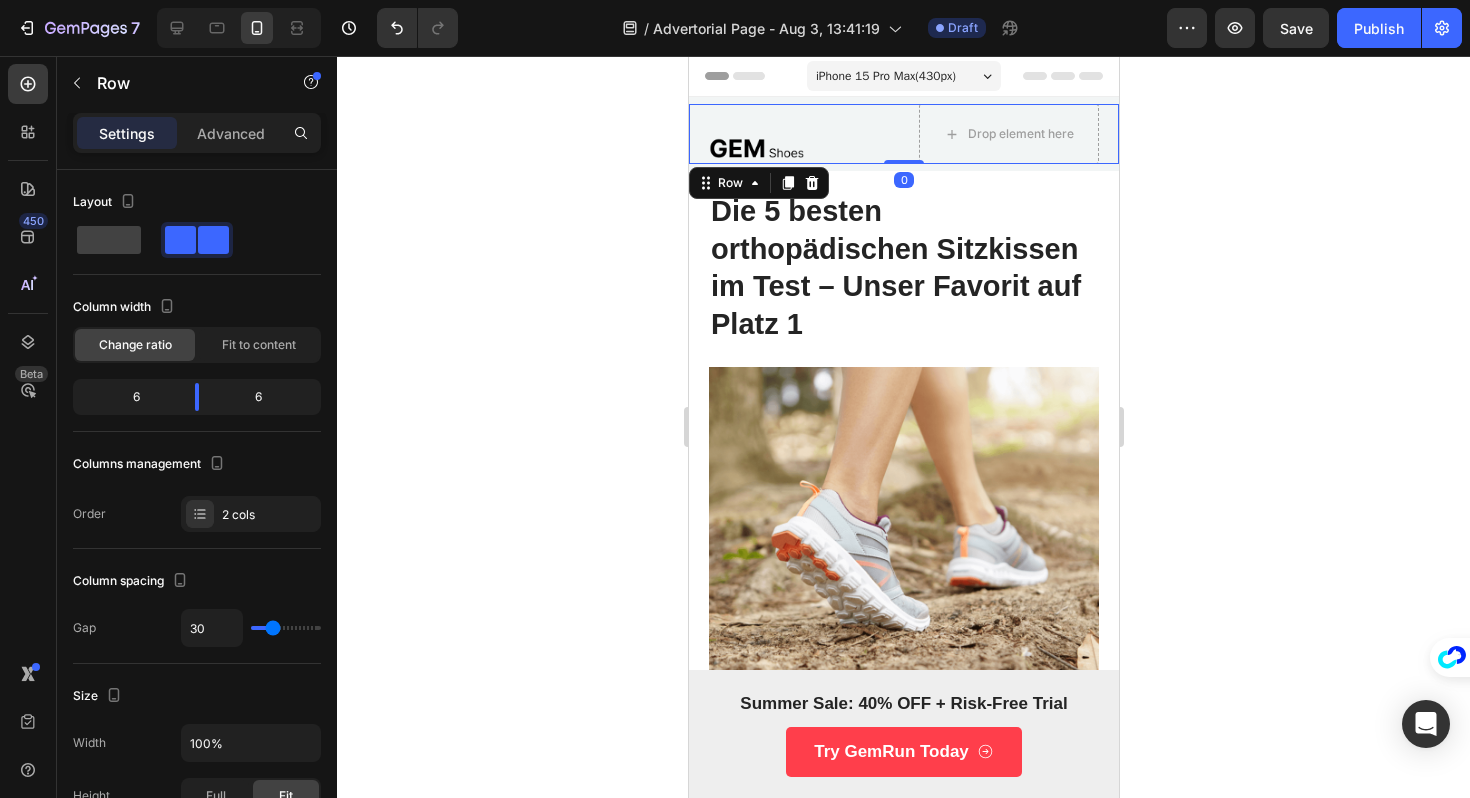 click 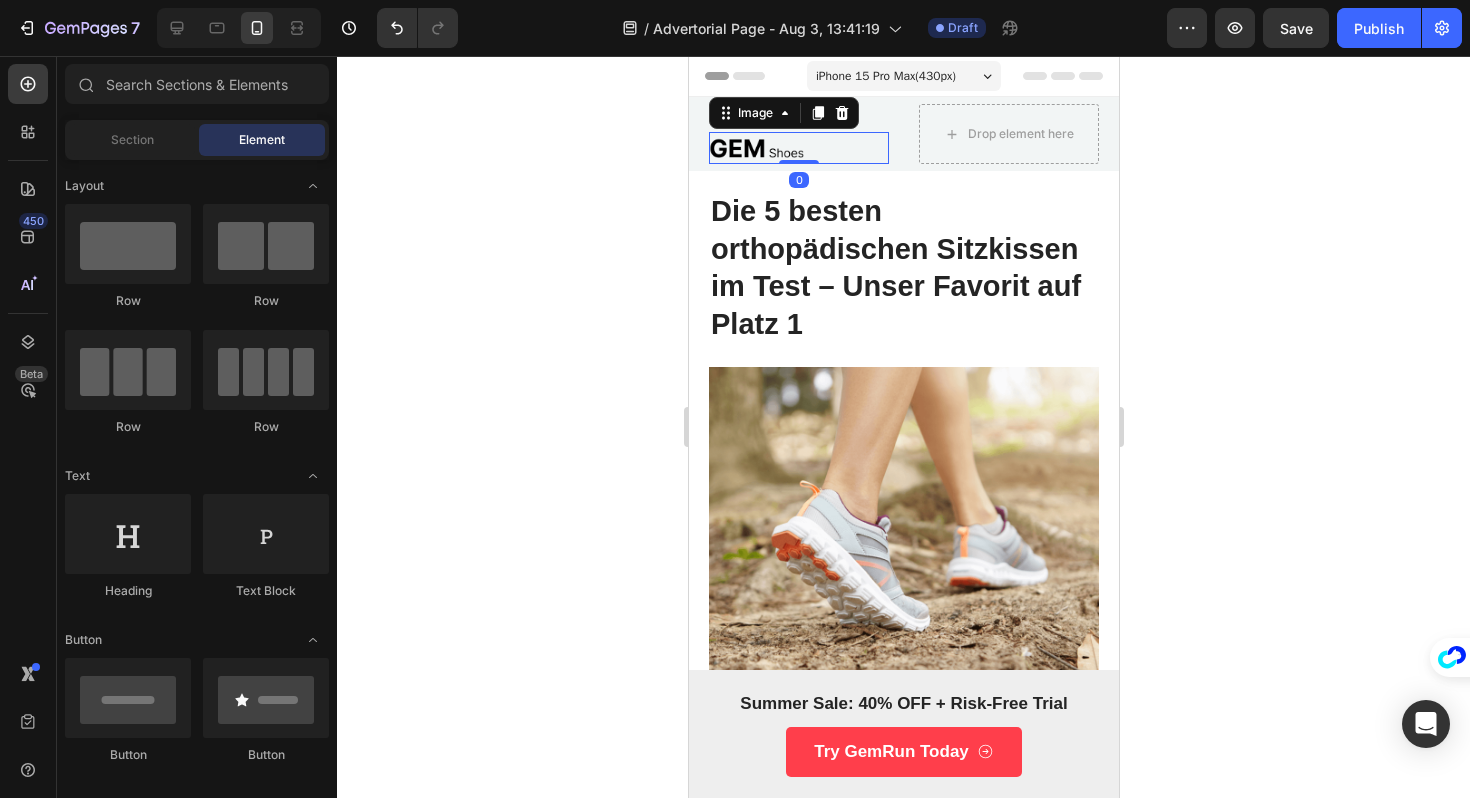 click at bounding box center [798, 148] 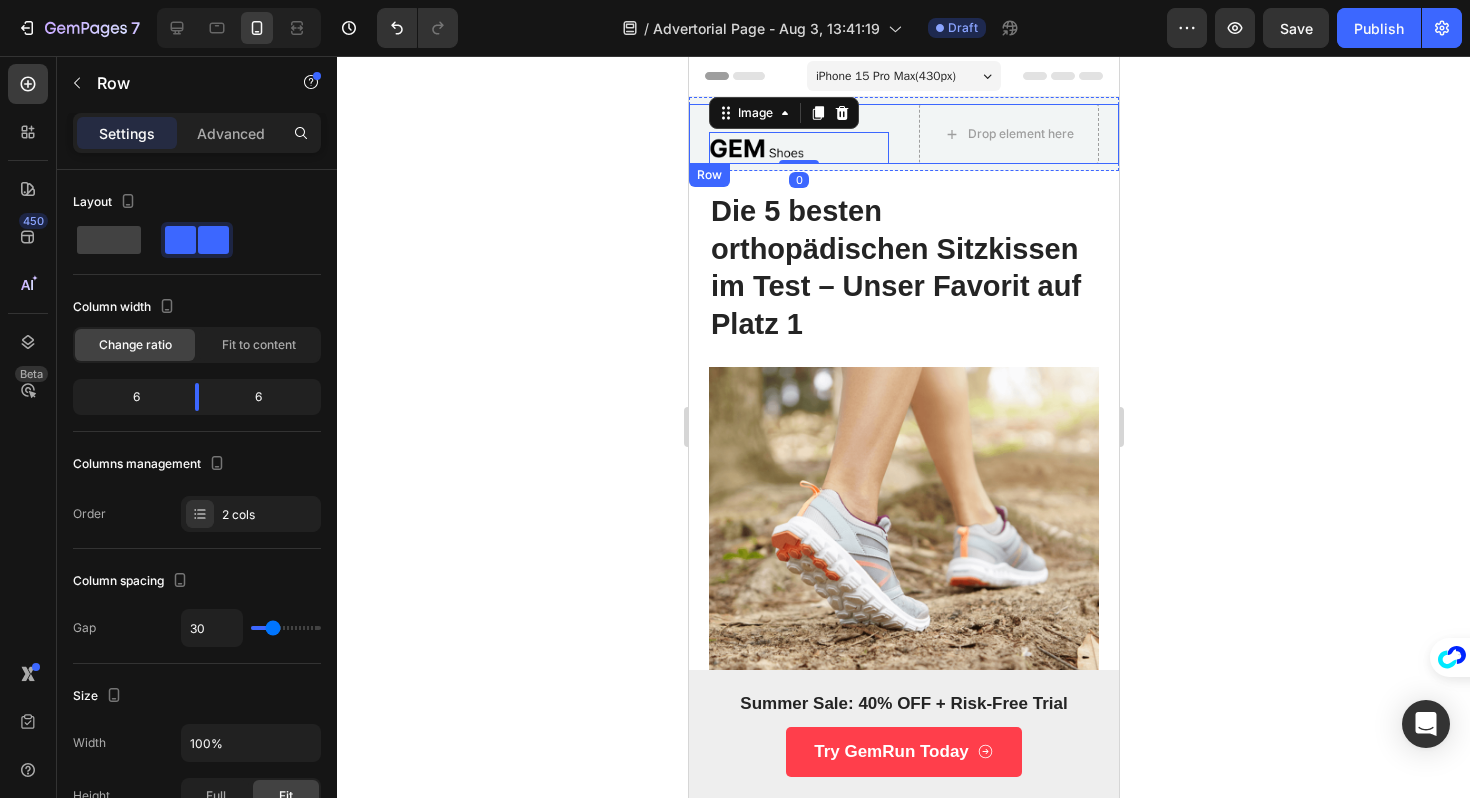 click on "Image   0
Drop element here Row" at bounding box center [903, 134] 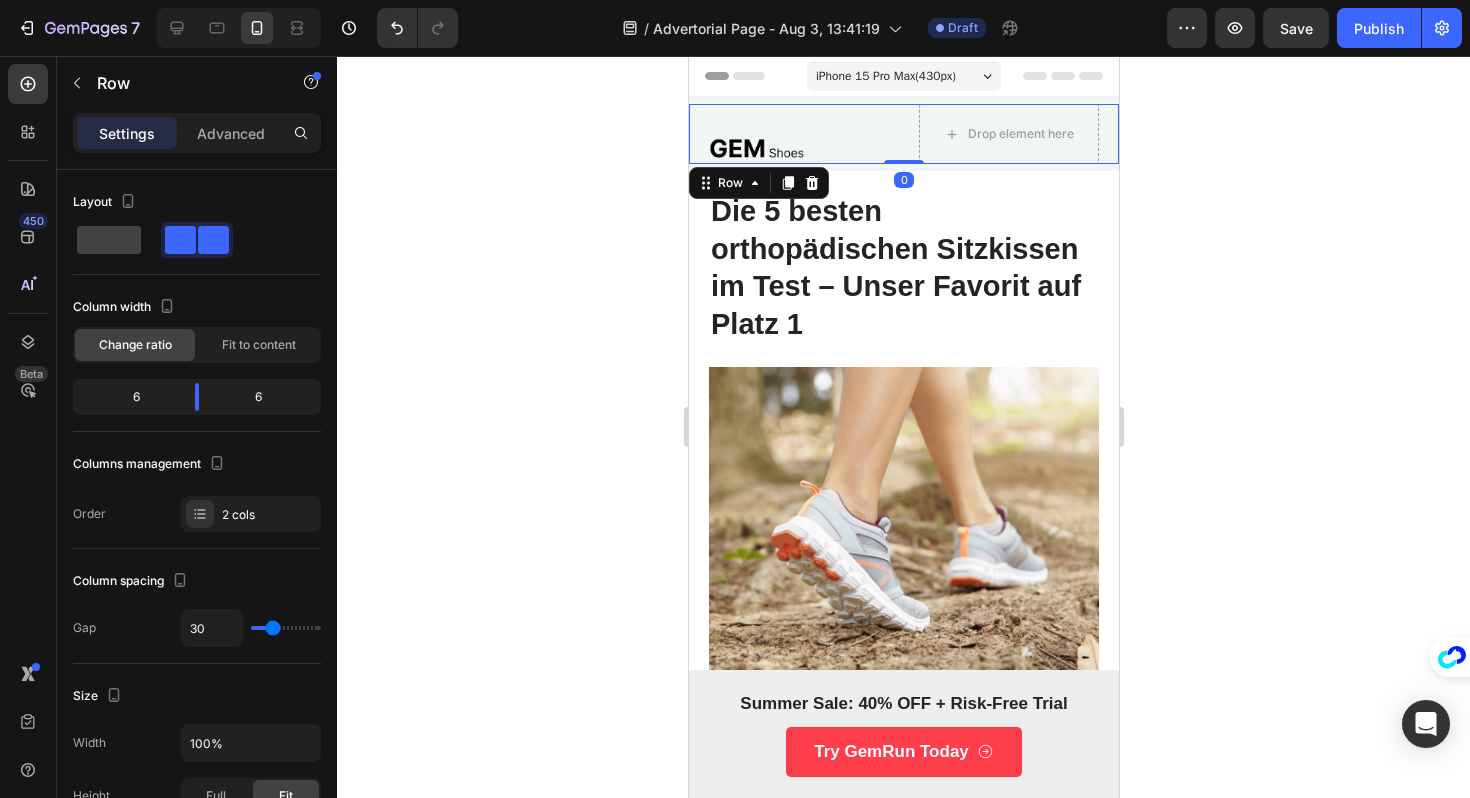 drag, startPoint x: 899, startPoint y: 161, endPoint x: 859, endPoint y: 108, distance: 66.4003 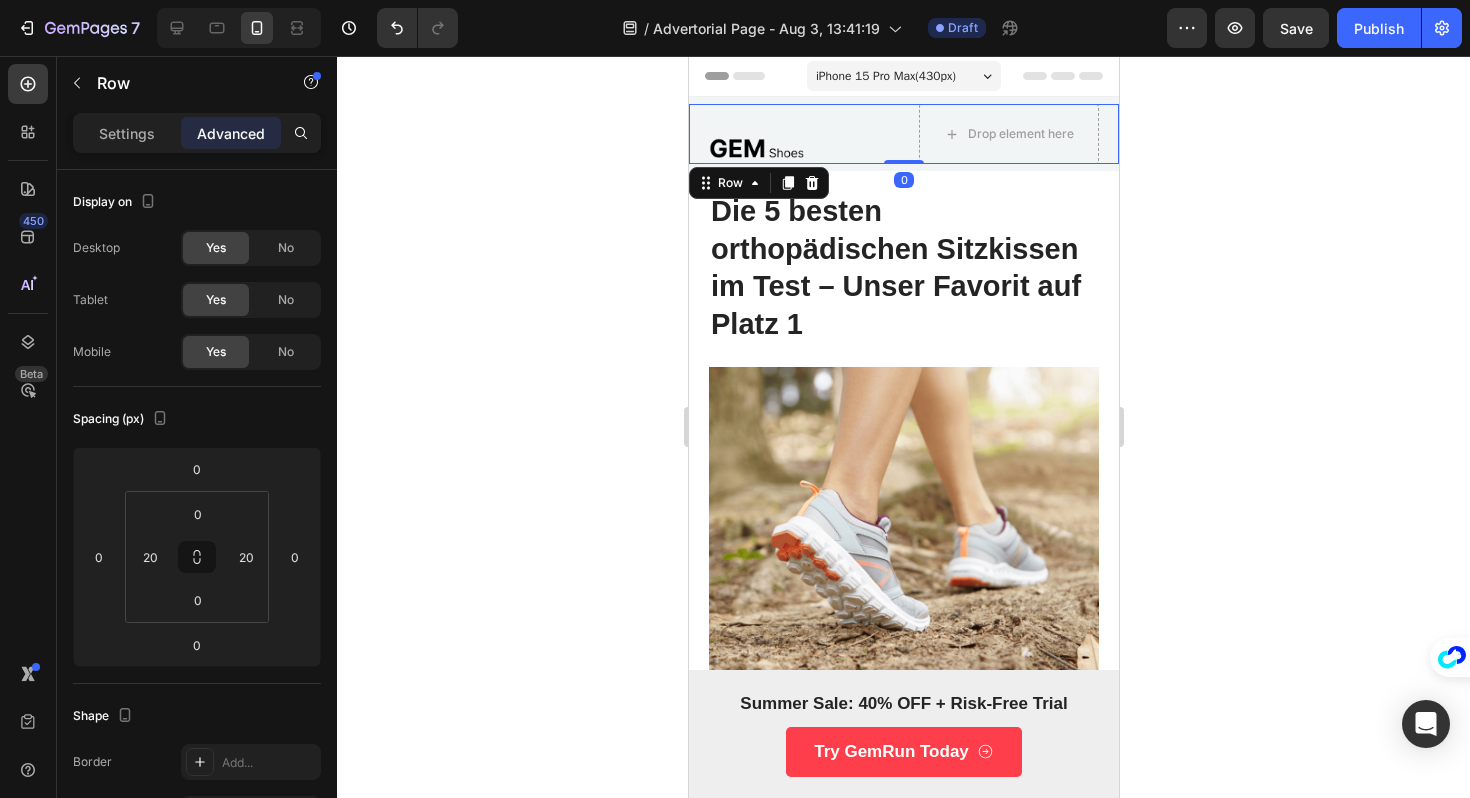 click on "Image" at bounding box center [798, 134] 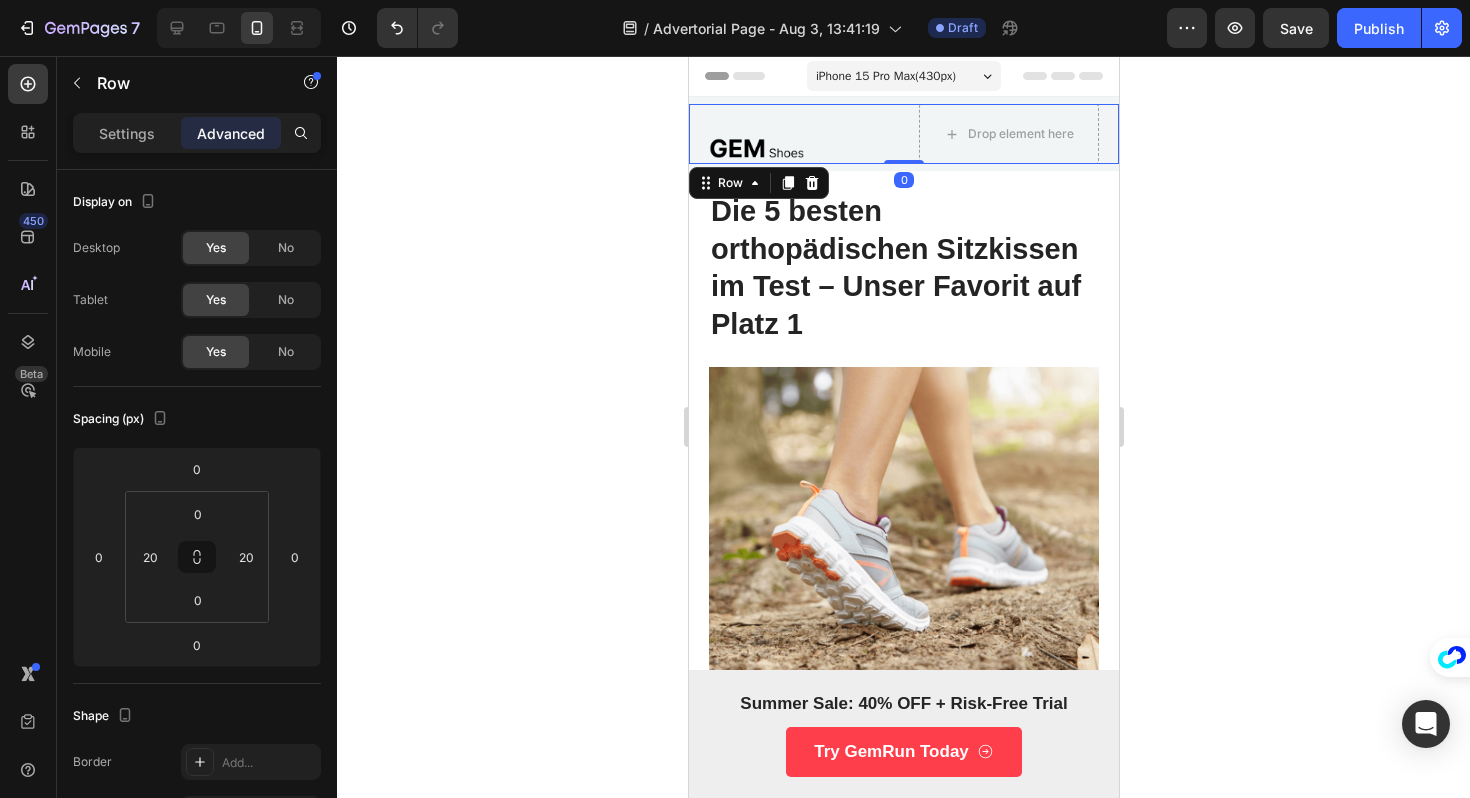 click 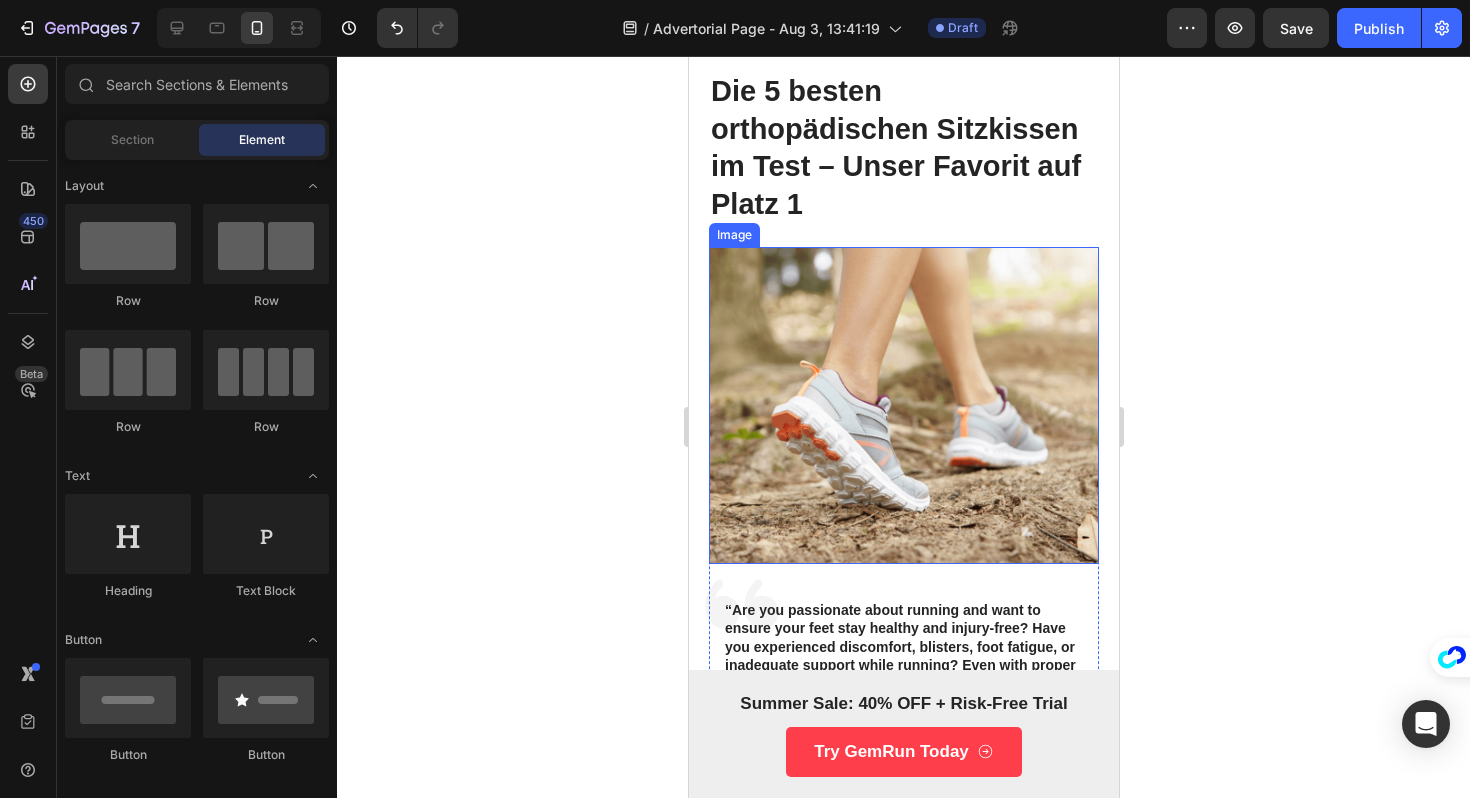 scroll, scrollTop: 0, scrollLeft: 0, axis: both 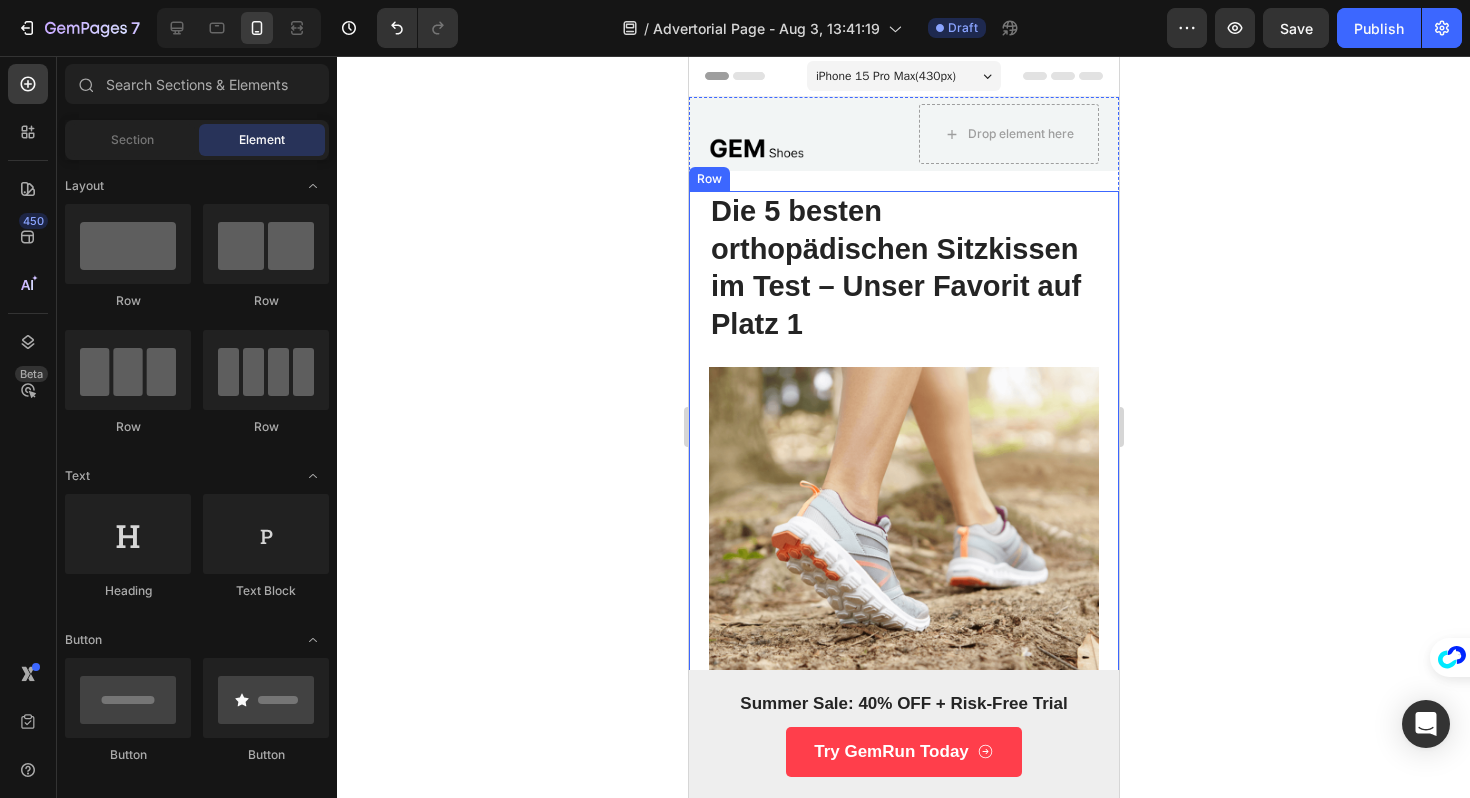 click on "Die 5 besten orthopädischen Sitzkissen im Test – Unser Favorit auf Platz 1 Heading Image
Icon “Are you passionate about running and want to ensure your feet stay healthy and injury-free? Have you experienced discomfort, blisters, foot fatigue, or inadequate support while running? Even with proper training, your feet can suffer from the wrong footwear choice. If you're looking to enhance your running experience and protect your feet from potential injuries, our running shoes are a must-have.“ Text Block Row What's hiding beneath your uncomfortable running shoes? Text Block Are you running with confidence and comfort every day?  Even if you are, you might be surprised at the hidden discomforts that can arise from wearing improper running shoes.  As unpleasant as it sounds, running with ill-fitting or unsupportive footwear can lead to foot pain, blisters, muscle strain, joint issues, and more. Not only is it frustrating to endure such discomfort while pursuing your passion...  Text Block Heading" at bounding box center (903, 1792) 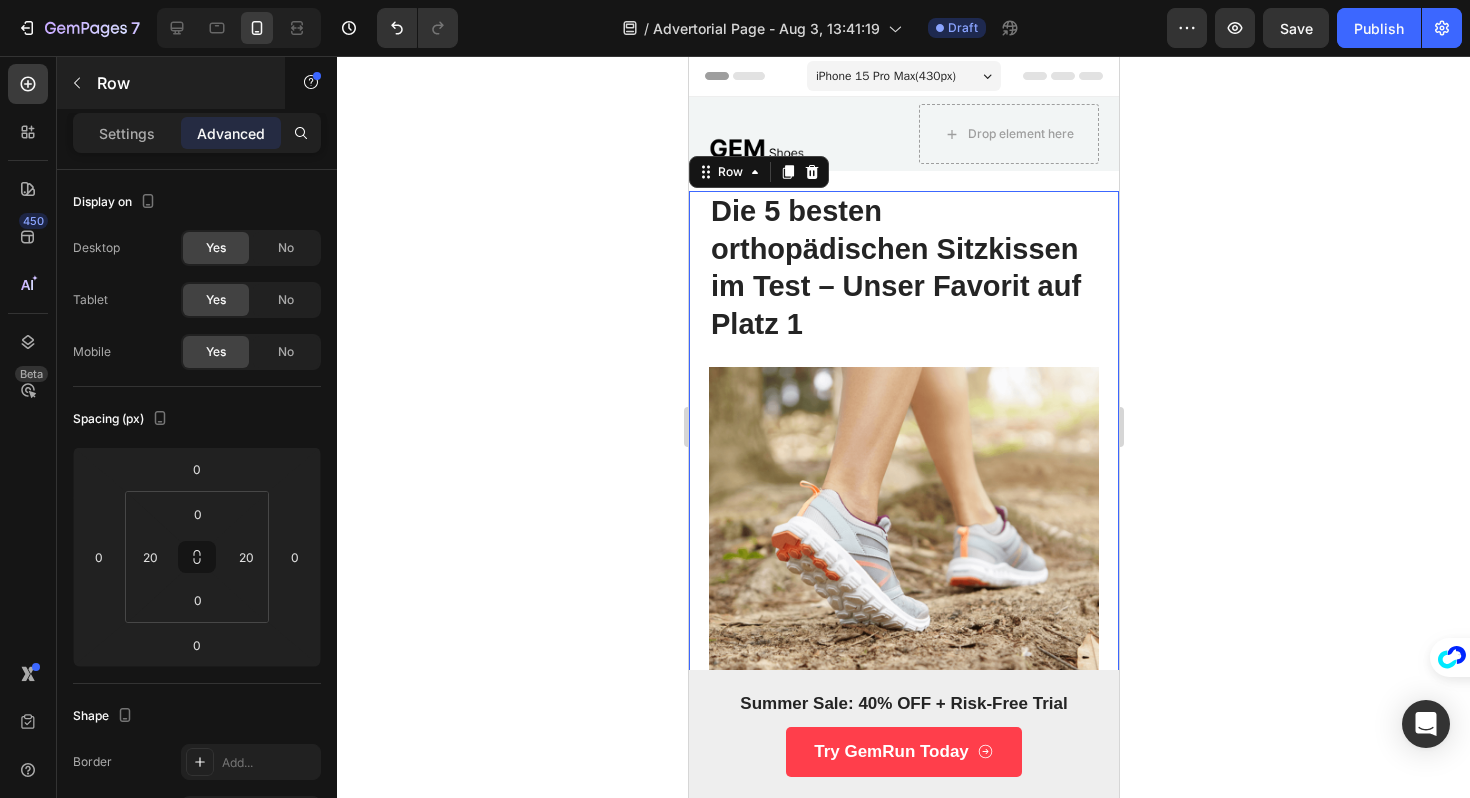 click at bounding box center (77, 83) 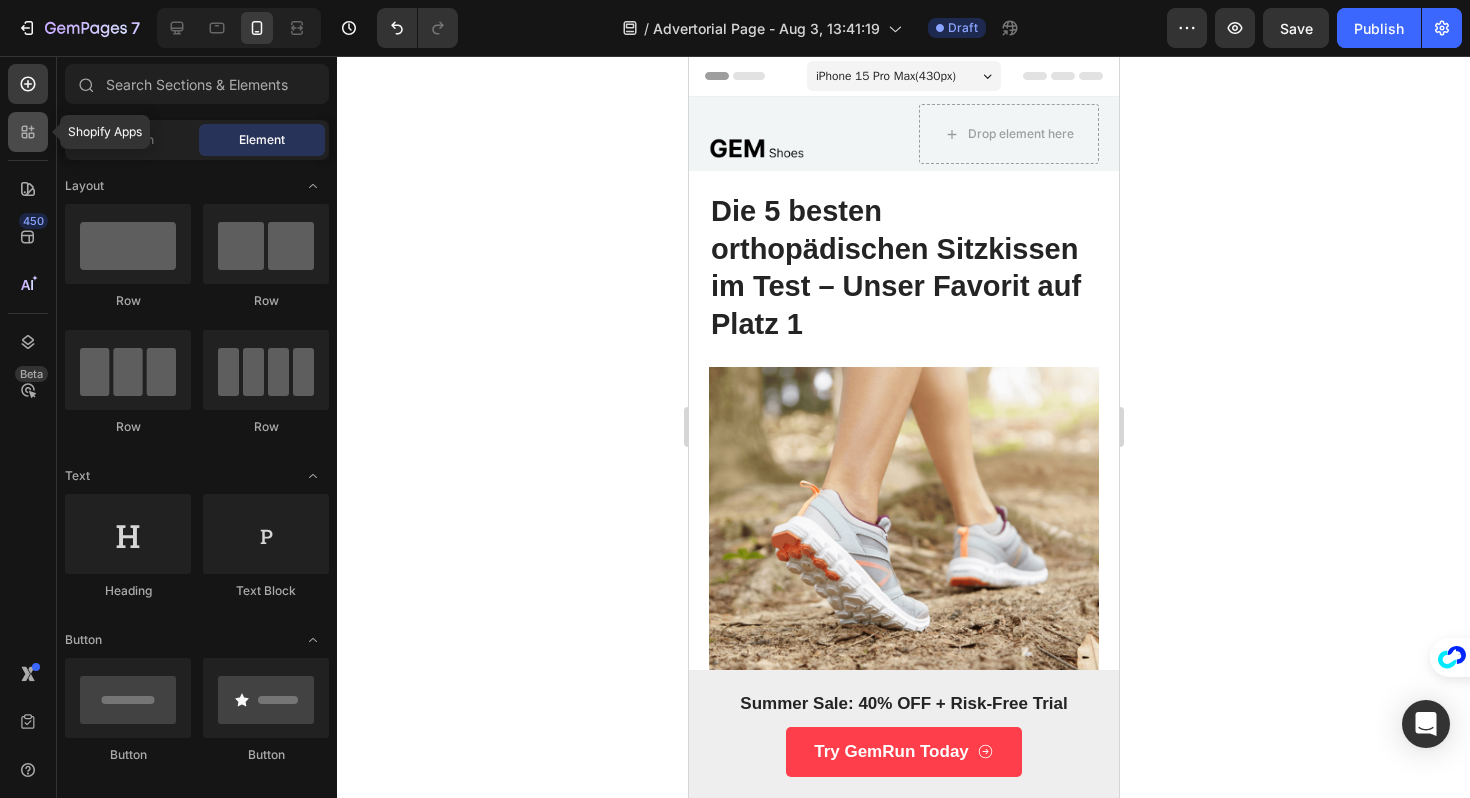 click 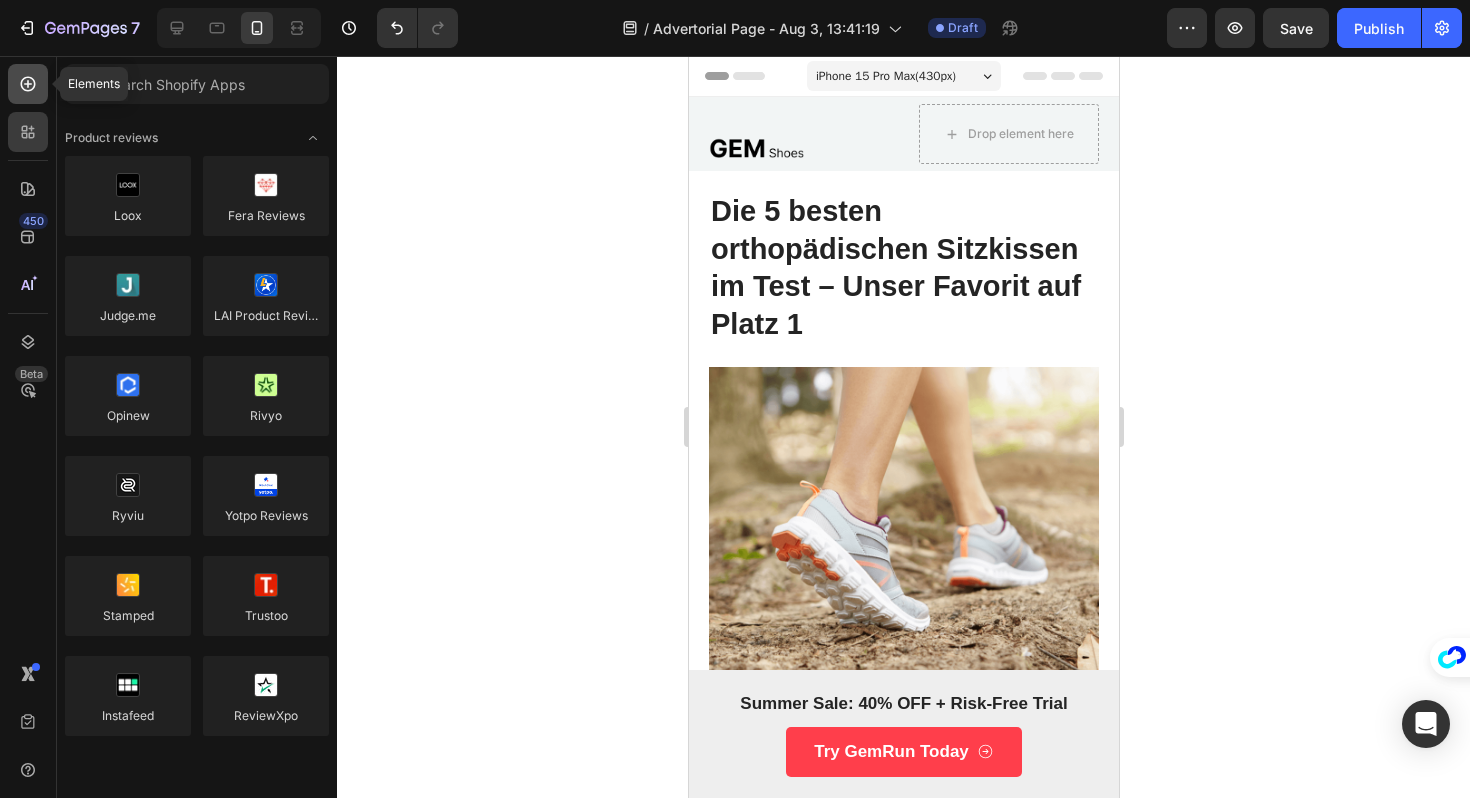 click 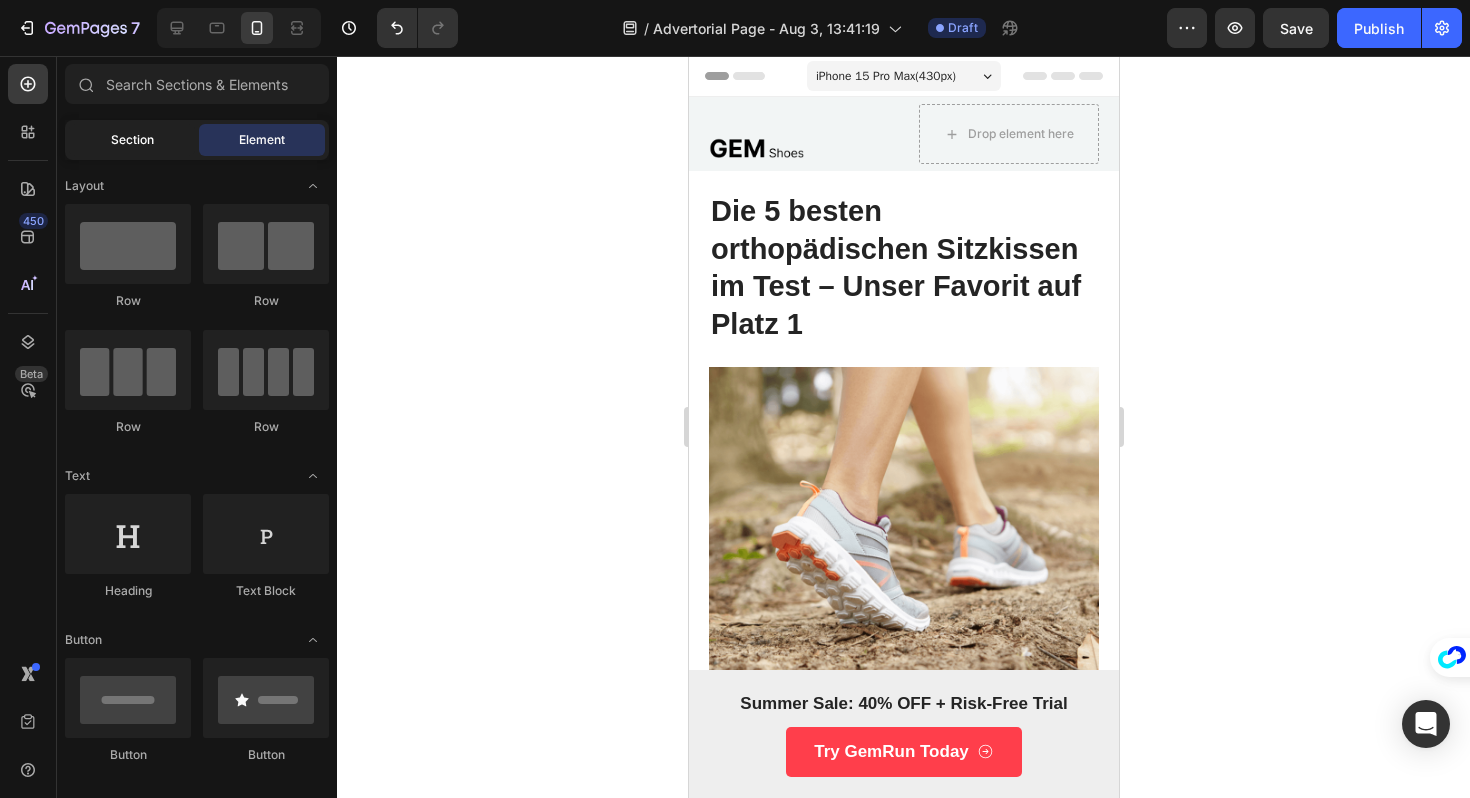 click on "Section" at bounding box center (132, 140) 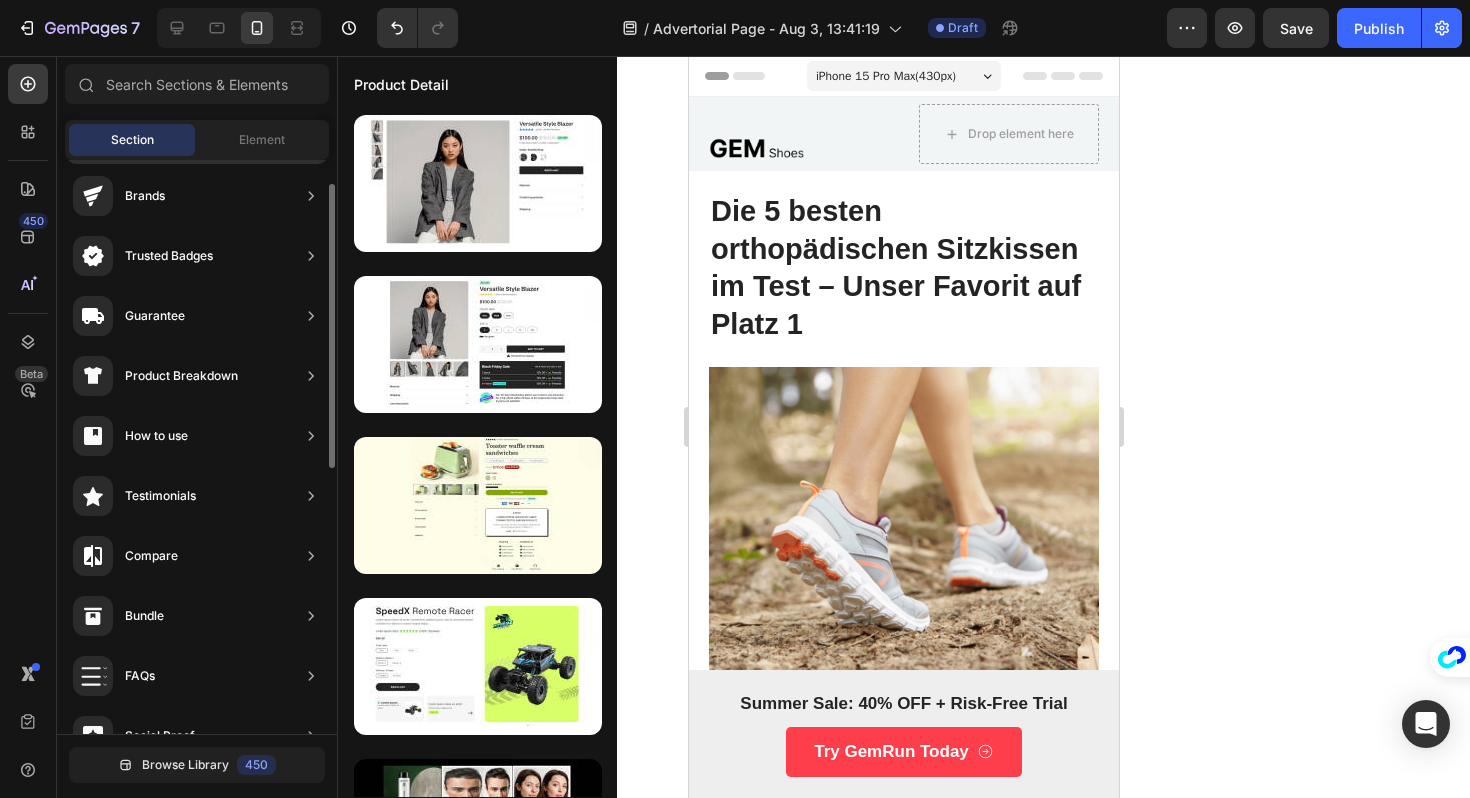 scroll, scrollTop: 152, scrollLeft: 0, axis: vertical 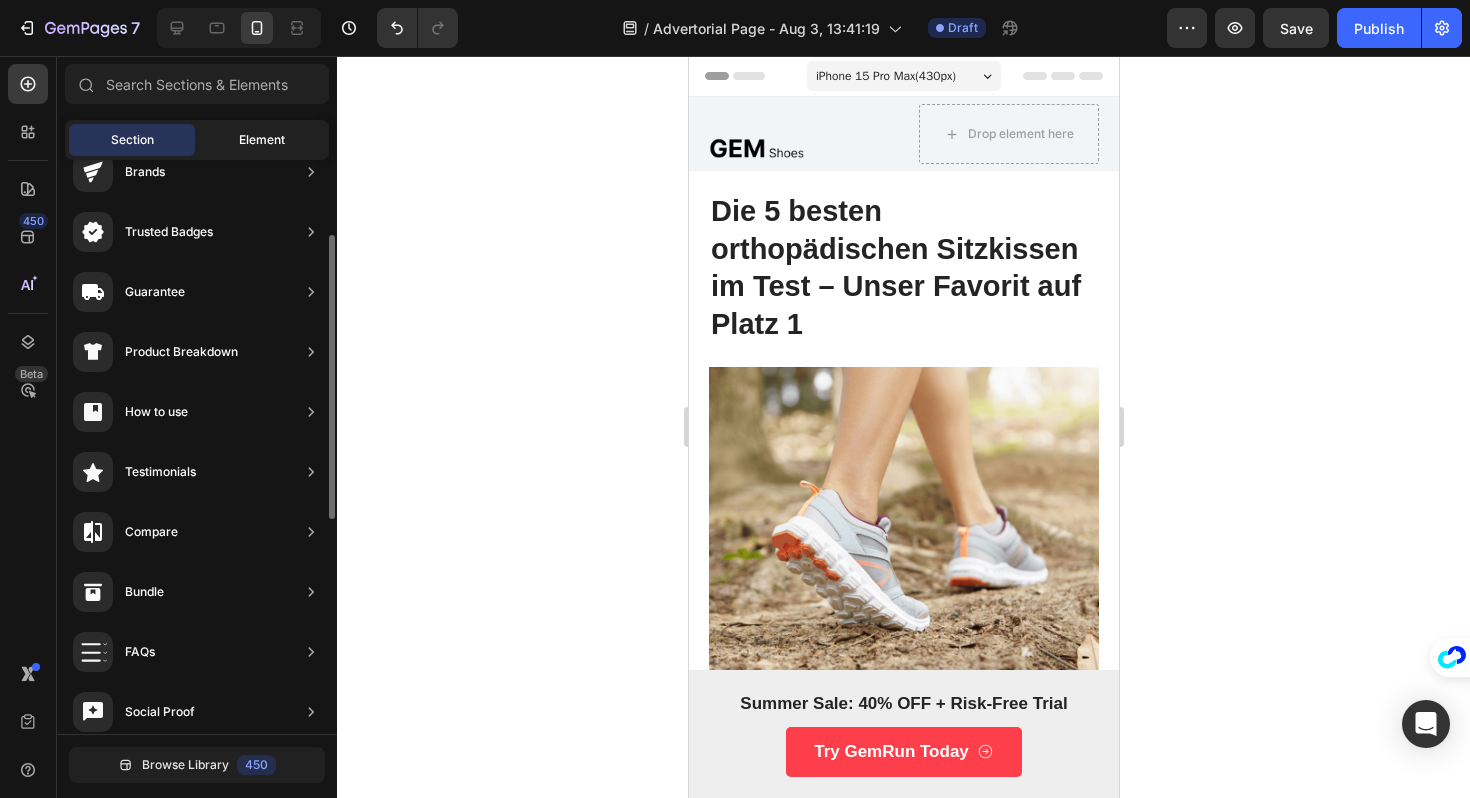 click on "Element" 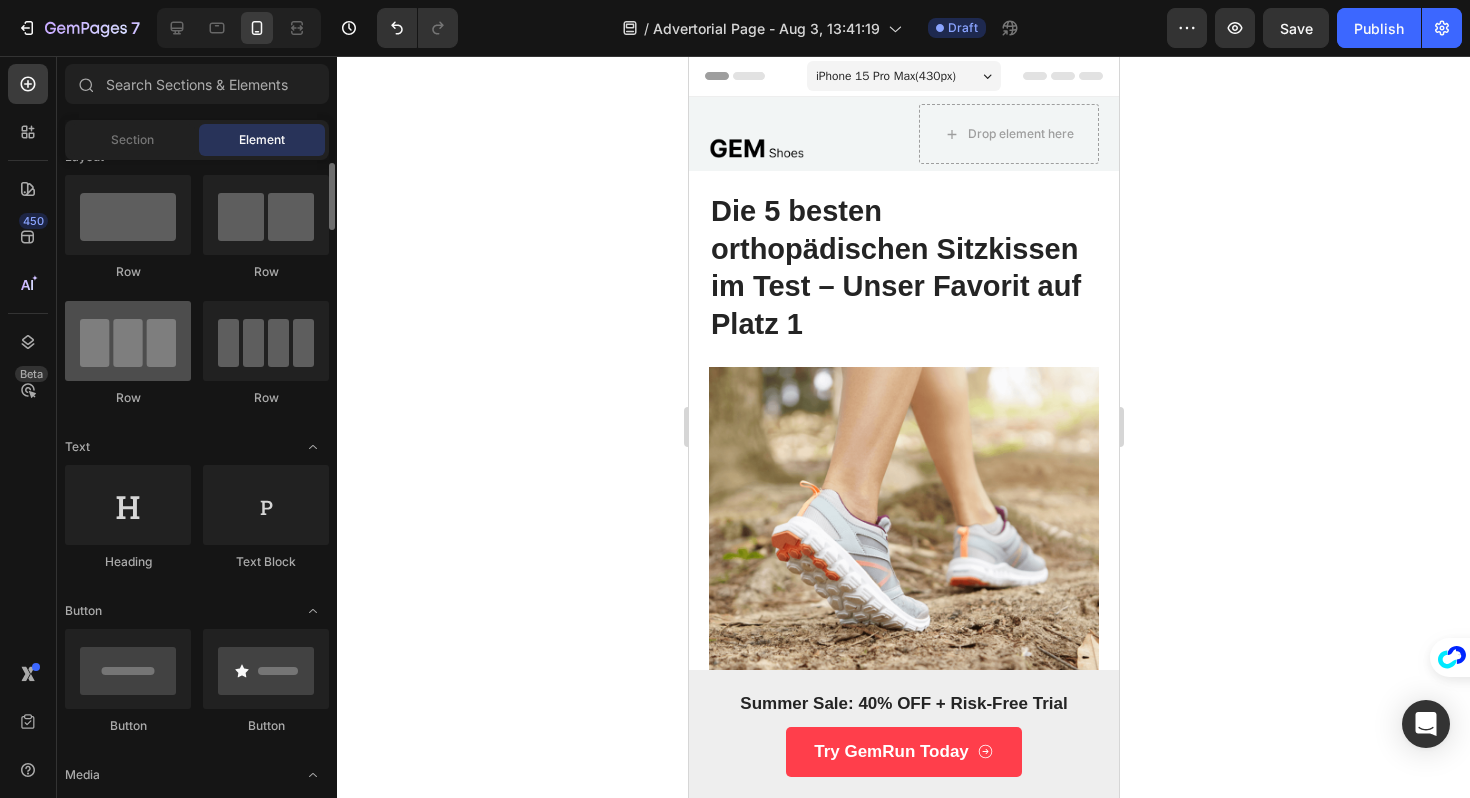 scroll, scrollTop: 16, scrollLeft: 0, axis: vertical 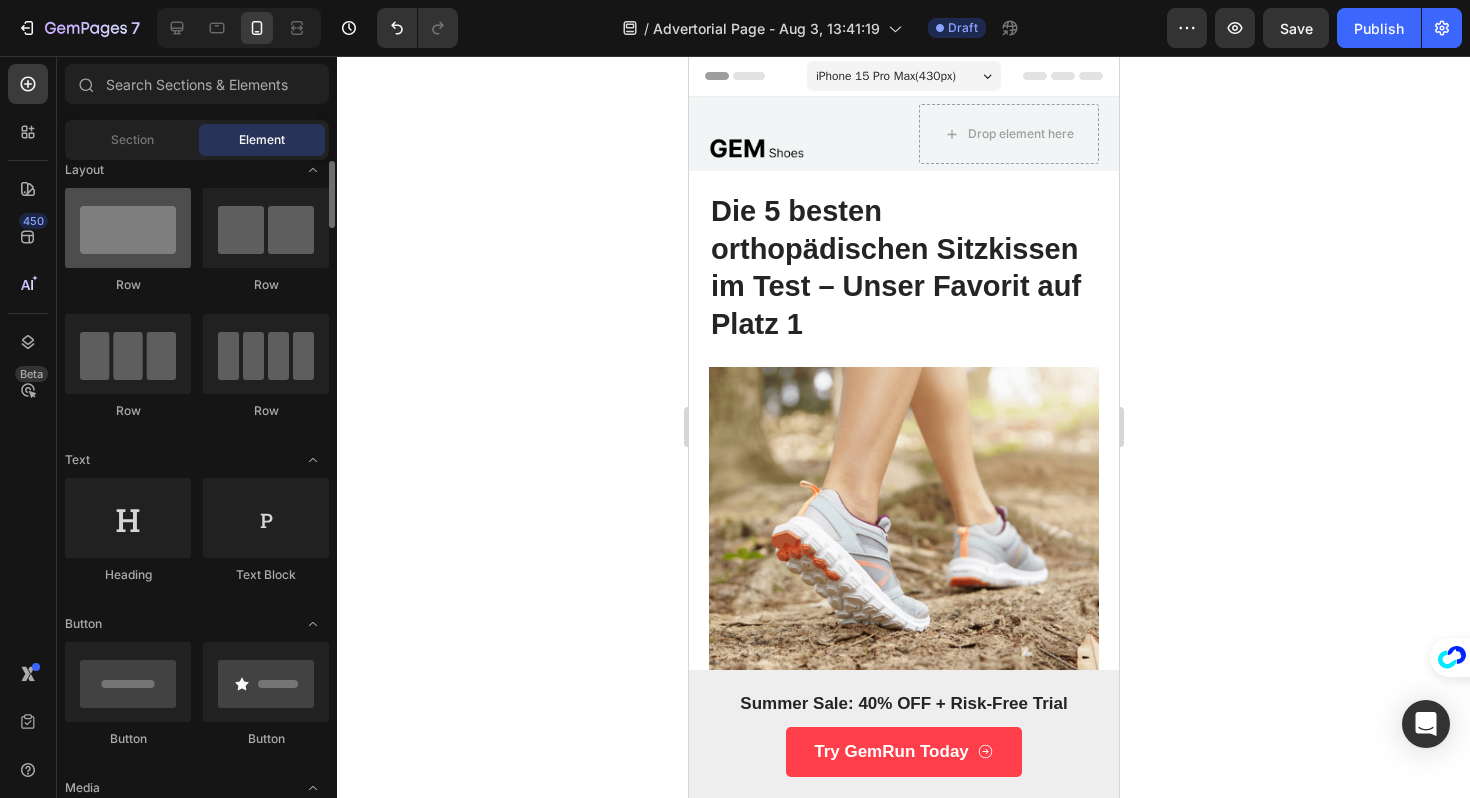 click at bounding box center [128, 228] 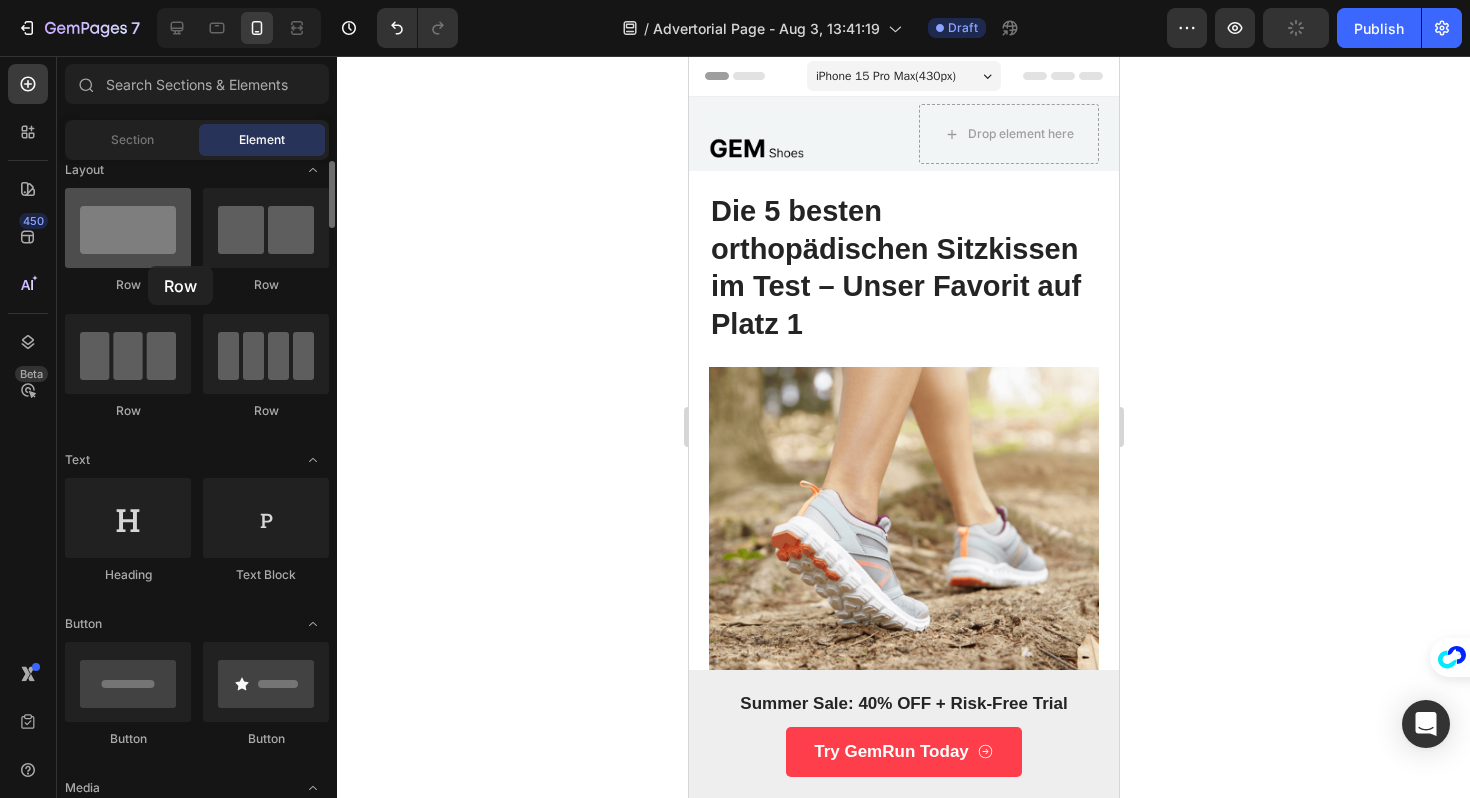 drag, startPoint x: 144, startPoint y: 245, endPoint x: 148, endPoint y: 266, distance: 21.377558 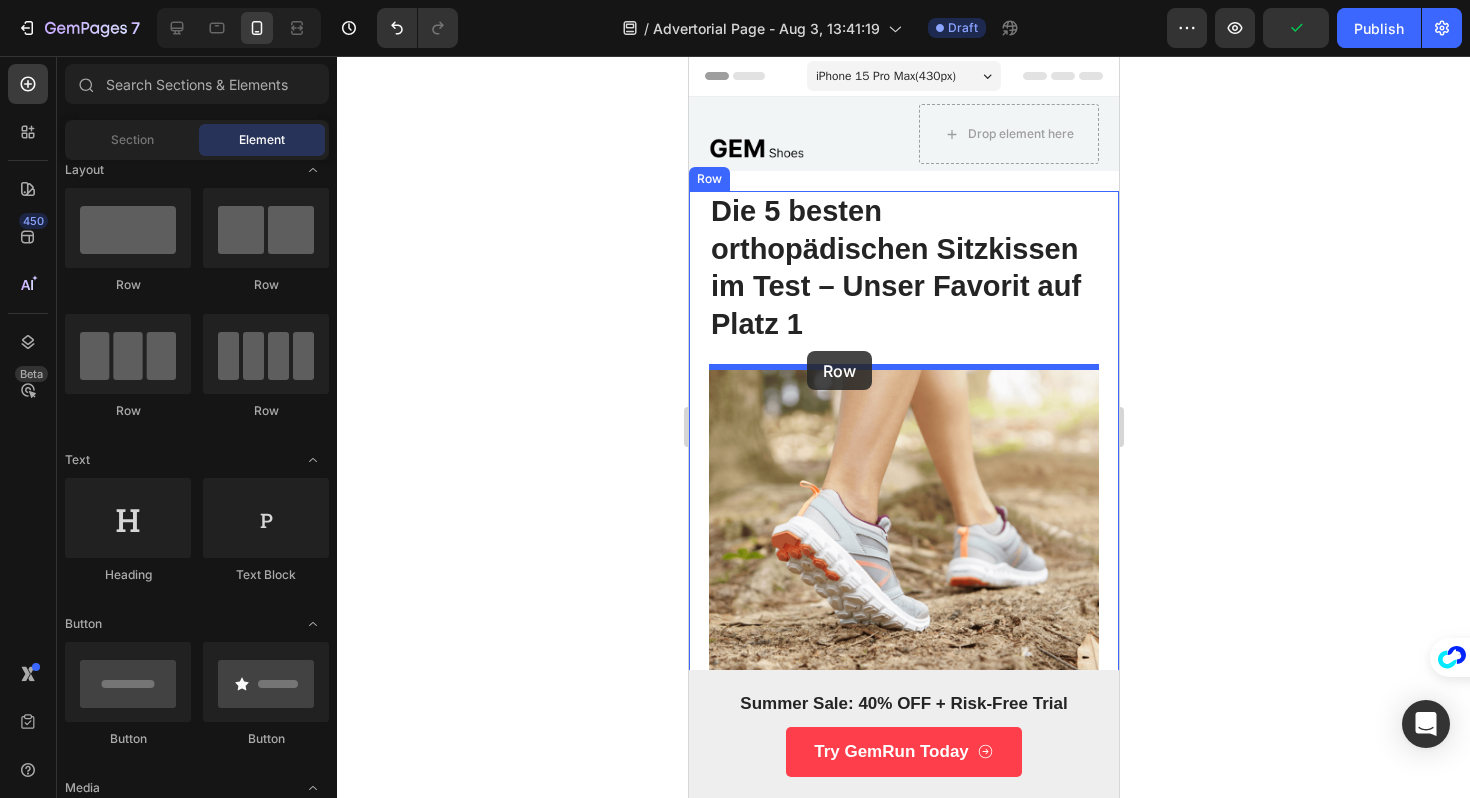 drag, startPoint x: 836, startPoint y: 322, endPoint x: 806, endPoint y: 352, distance: 42.426407 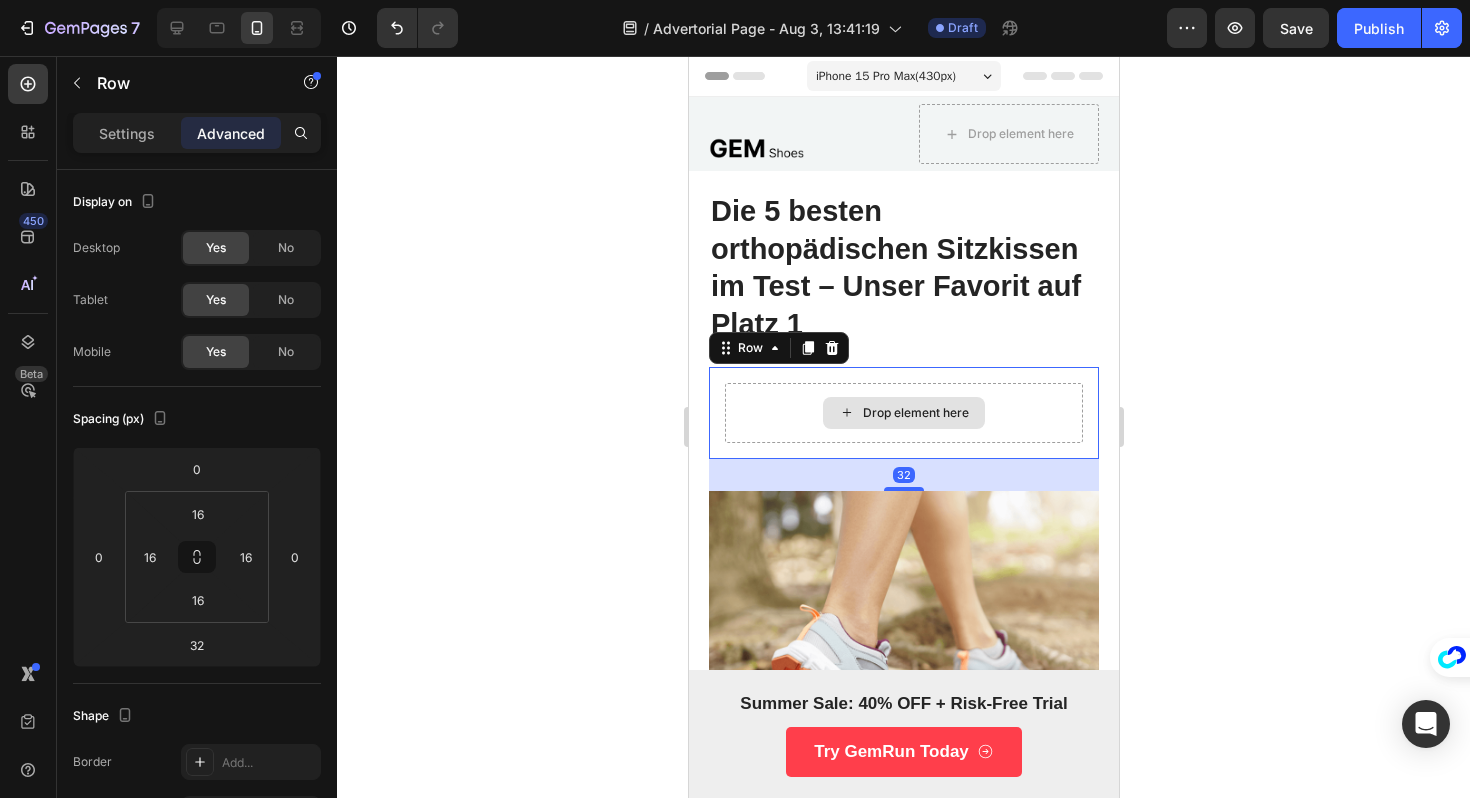 click on "Drop element here" at bounding box center [903, 413] 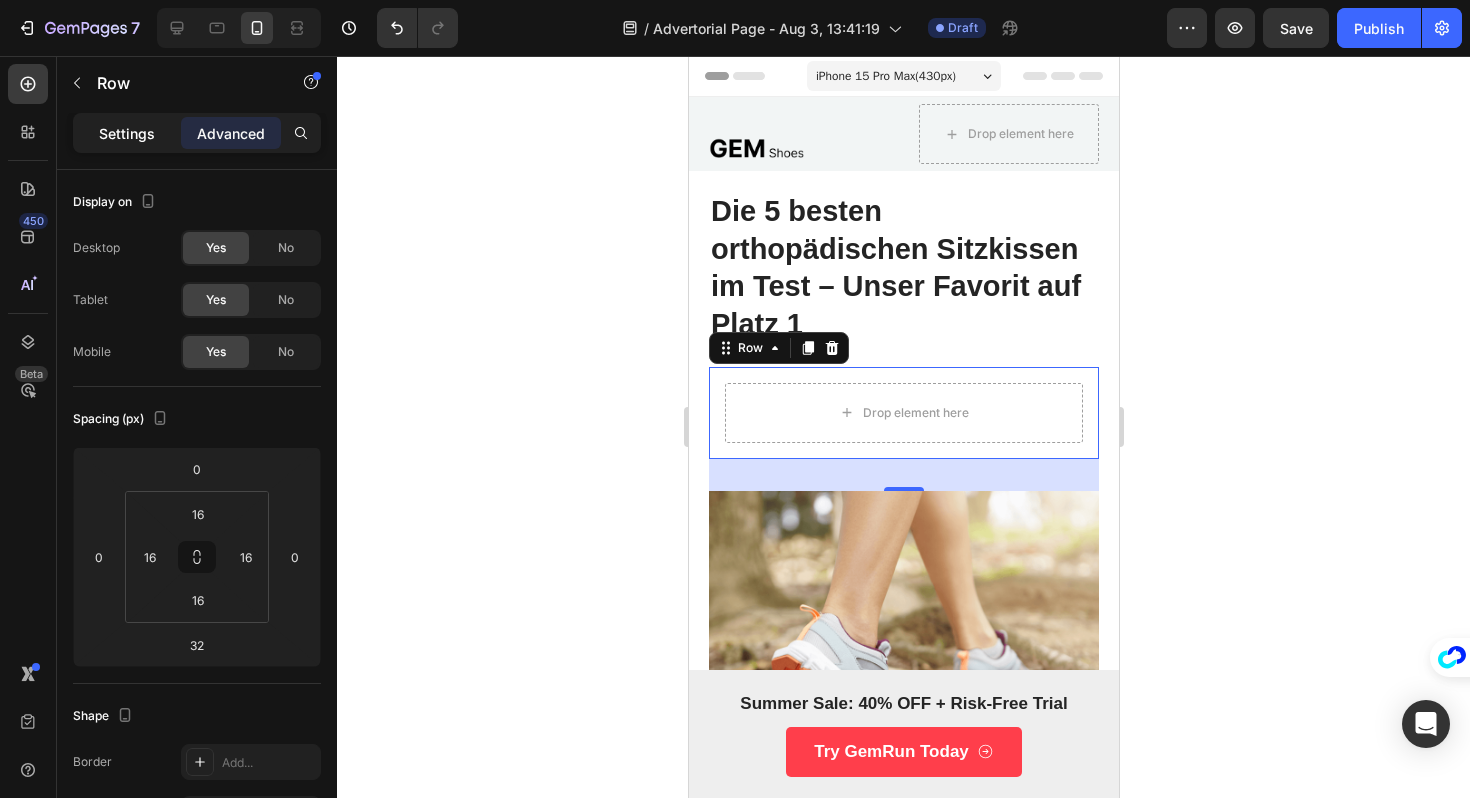 click on "Settings" at bounding box center (127, 133) 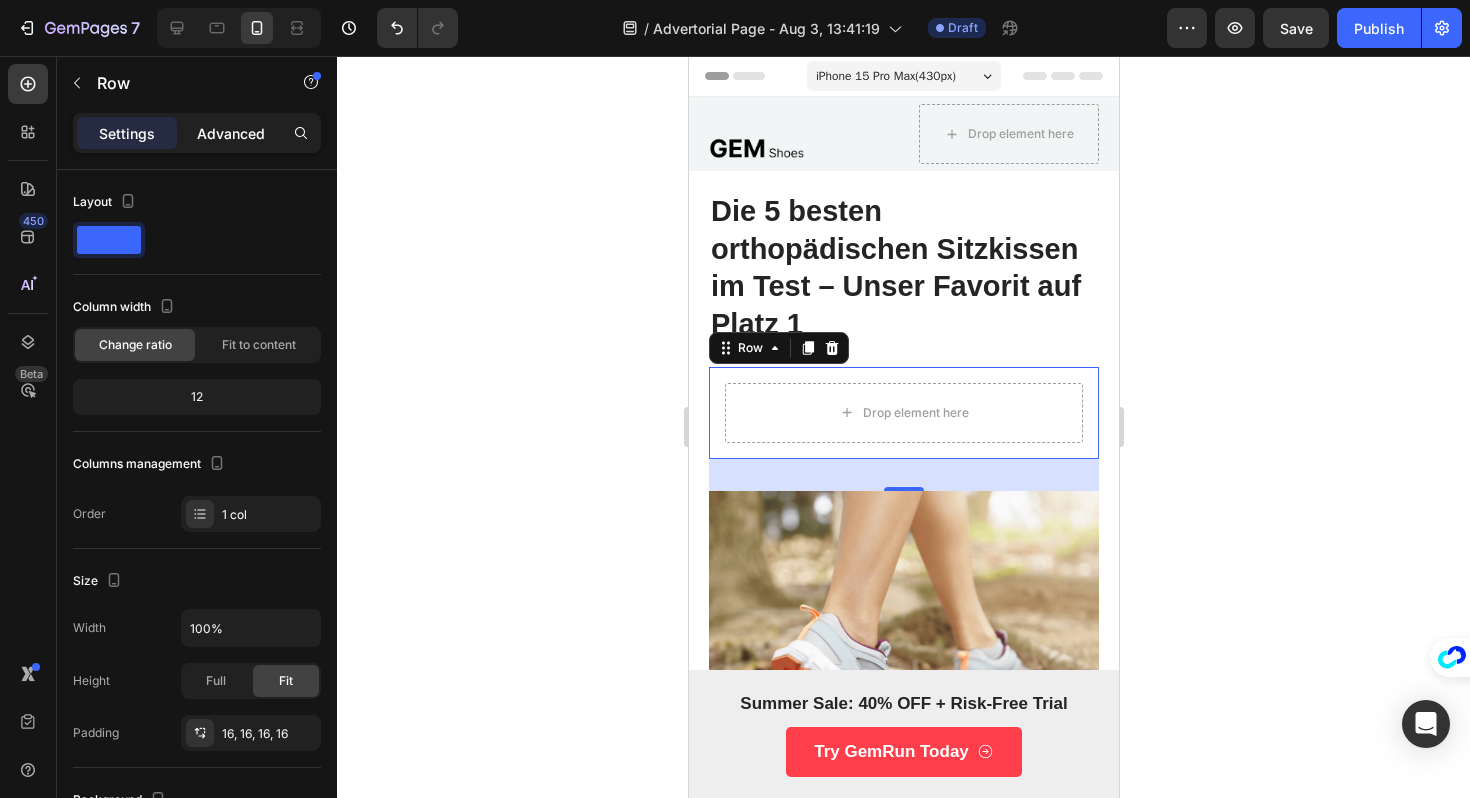 click on "Advanced" at bounding box center (231, 133) 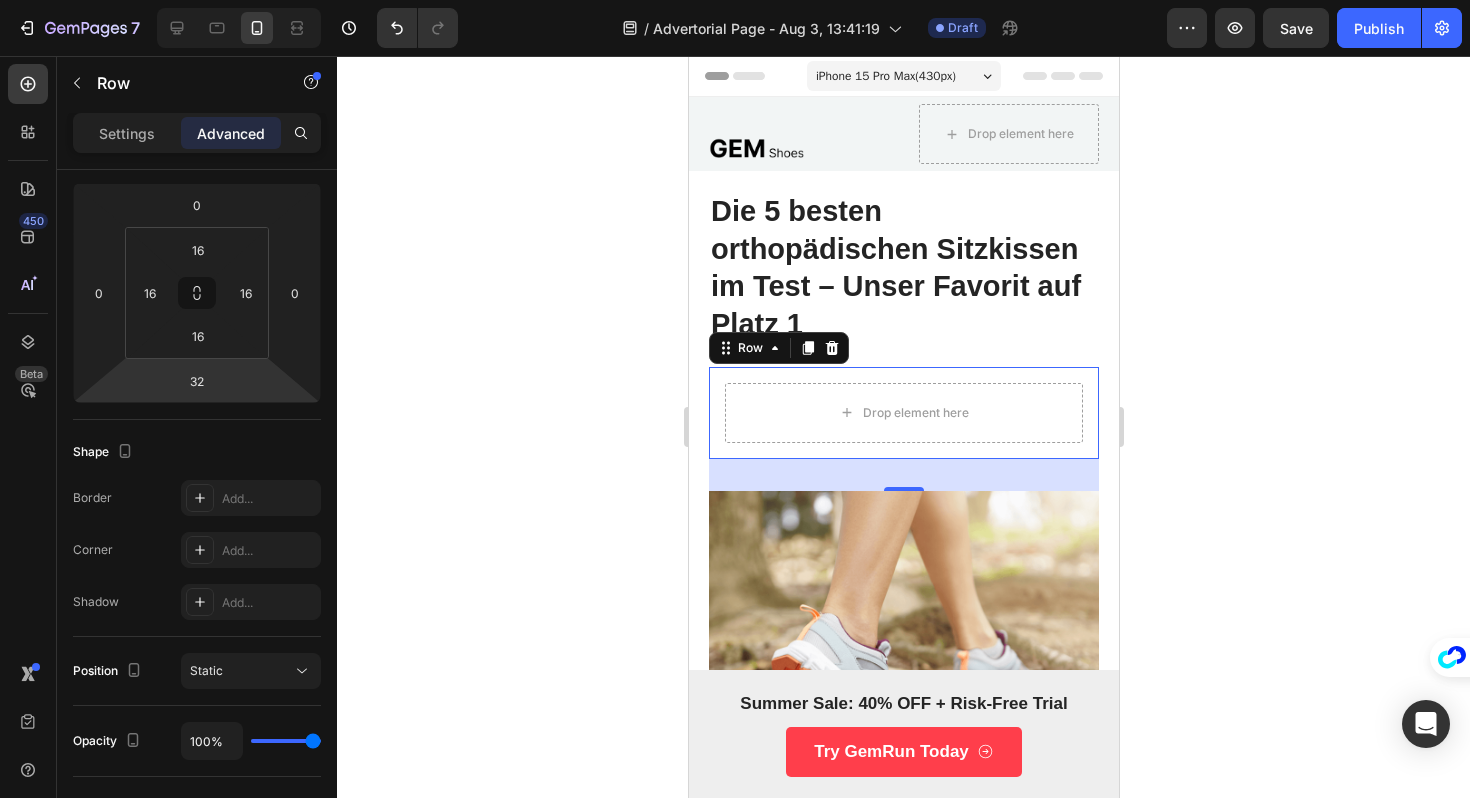 scroll, scrollTop: 703, scrollLeft: 0, axis: vertical 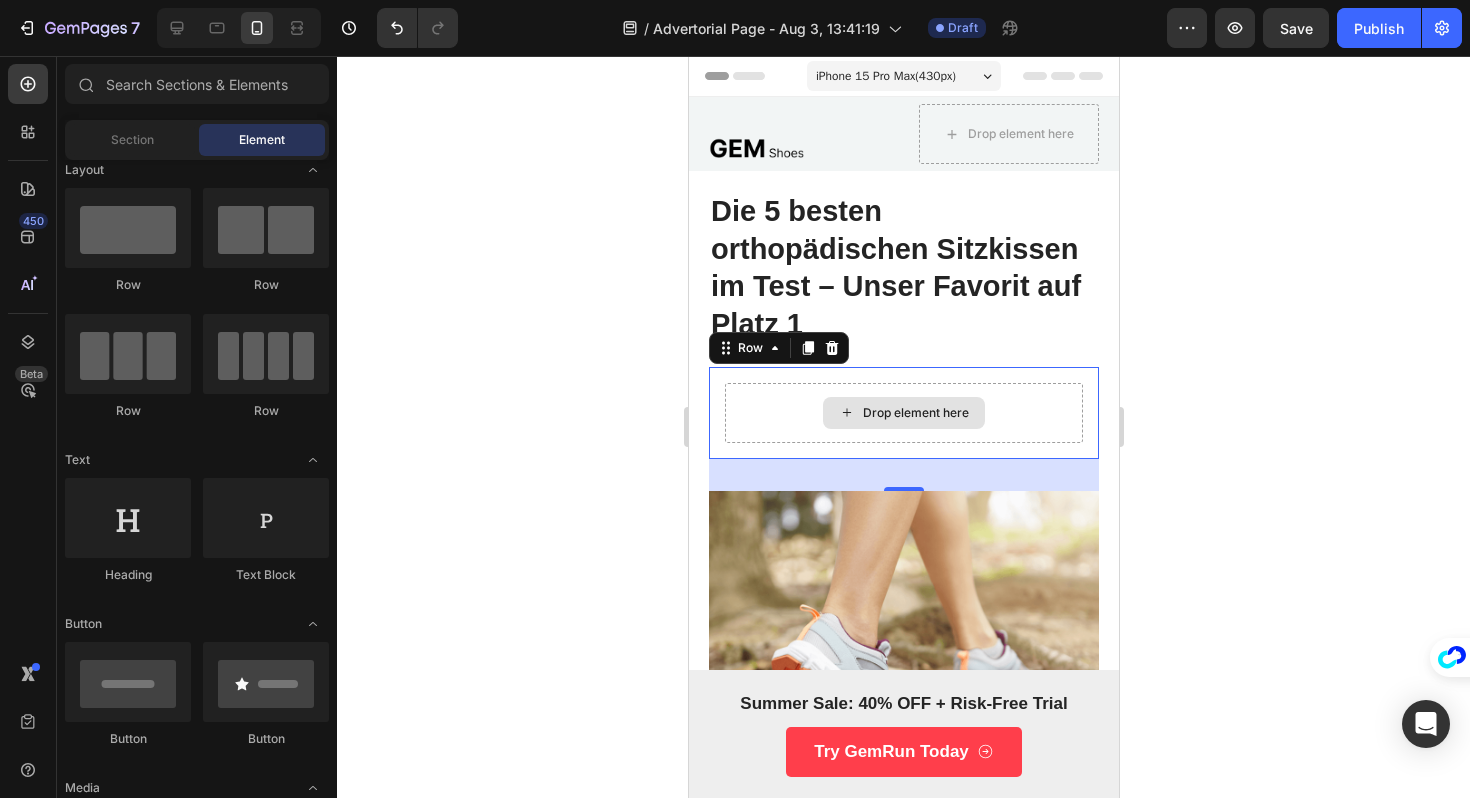 click on "Drop element here" at bounding box center (915, 413) 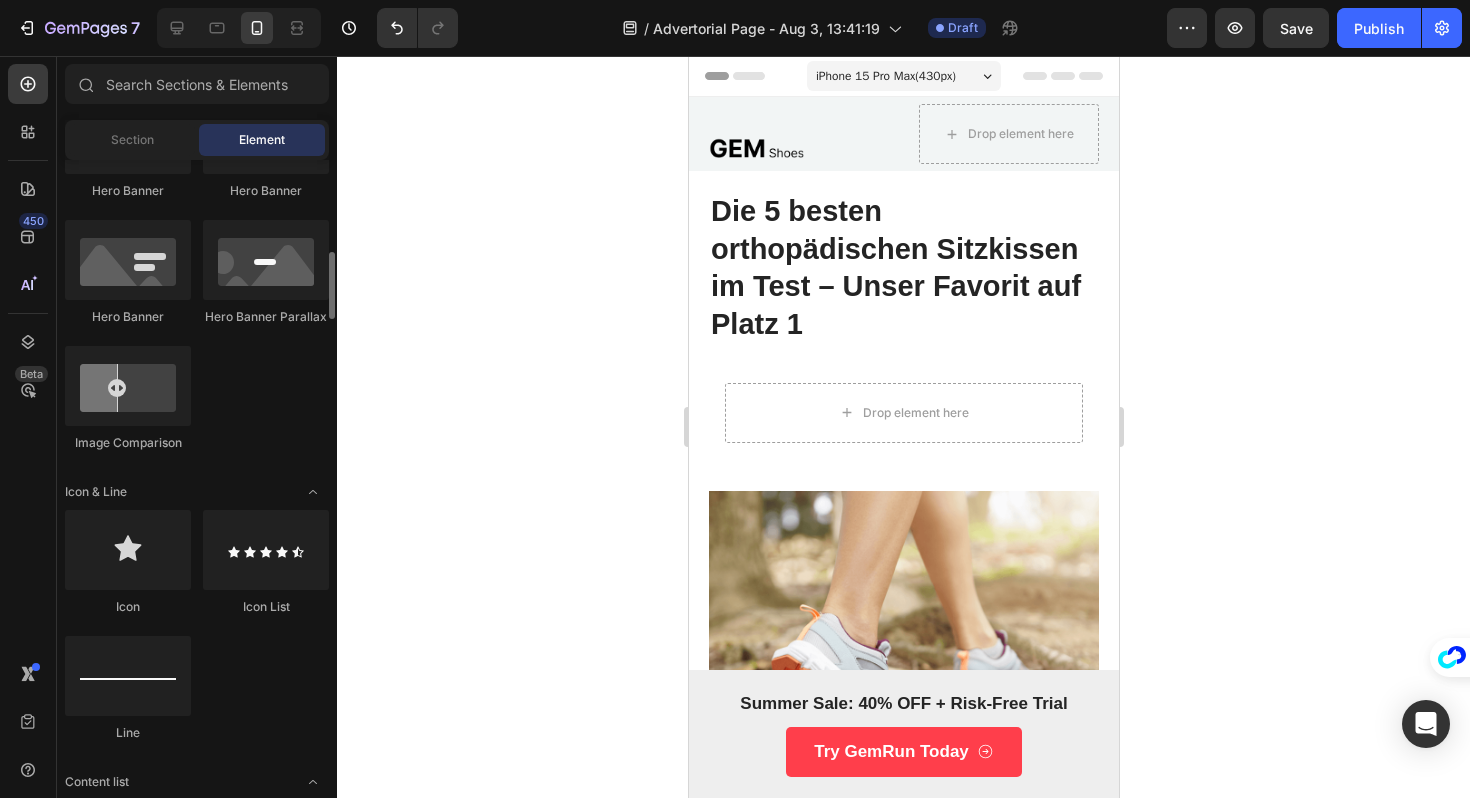 scroll, scrollTop: 969, scrollLeft: 0, axis: vertical 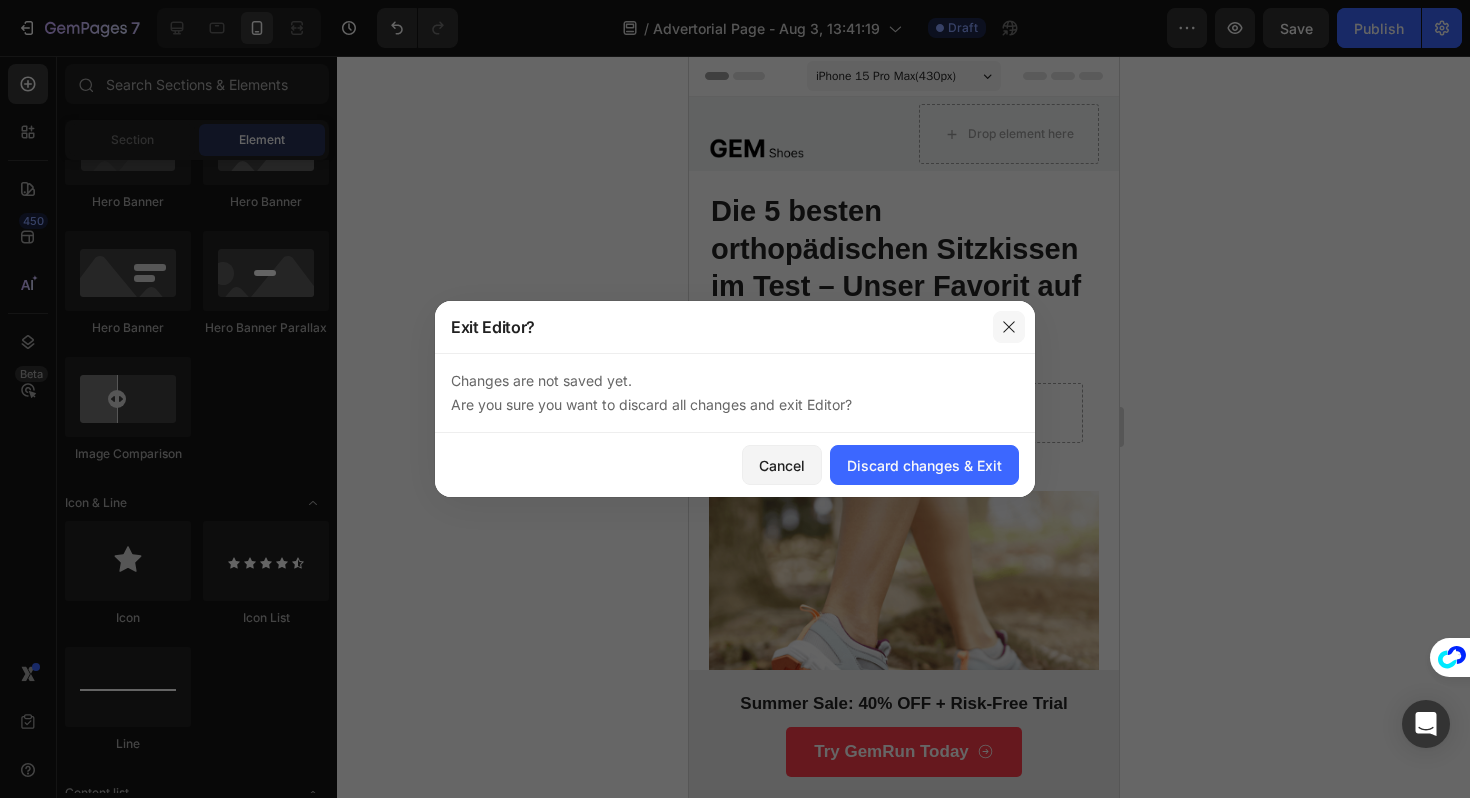 click at bounding box center [1009, 327] 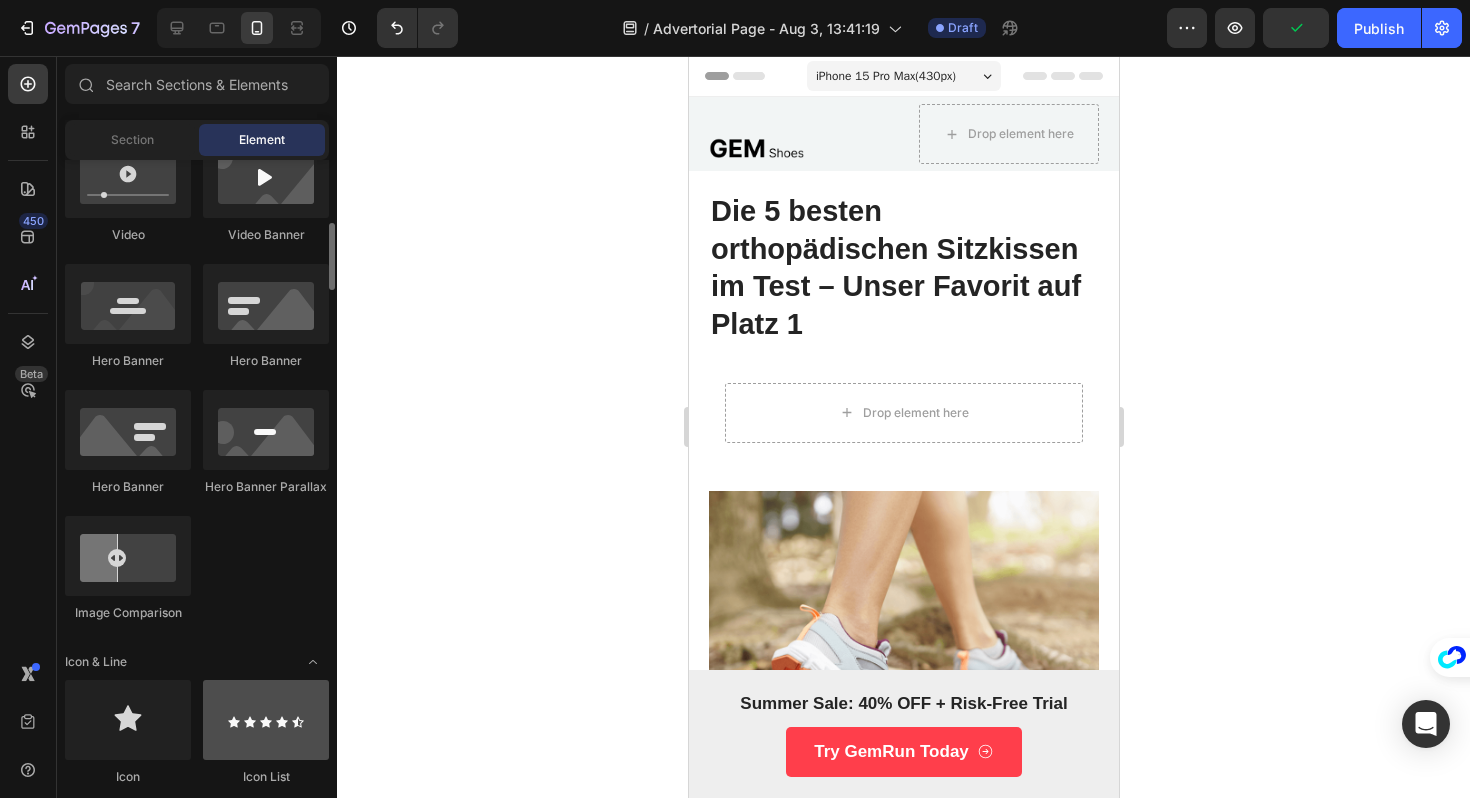 scroll, scrollTop: 789, scrollLeft: 0, axis: vertical 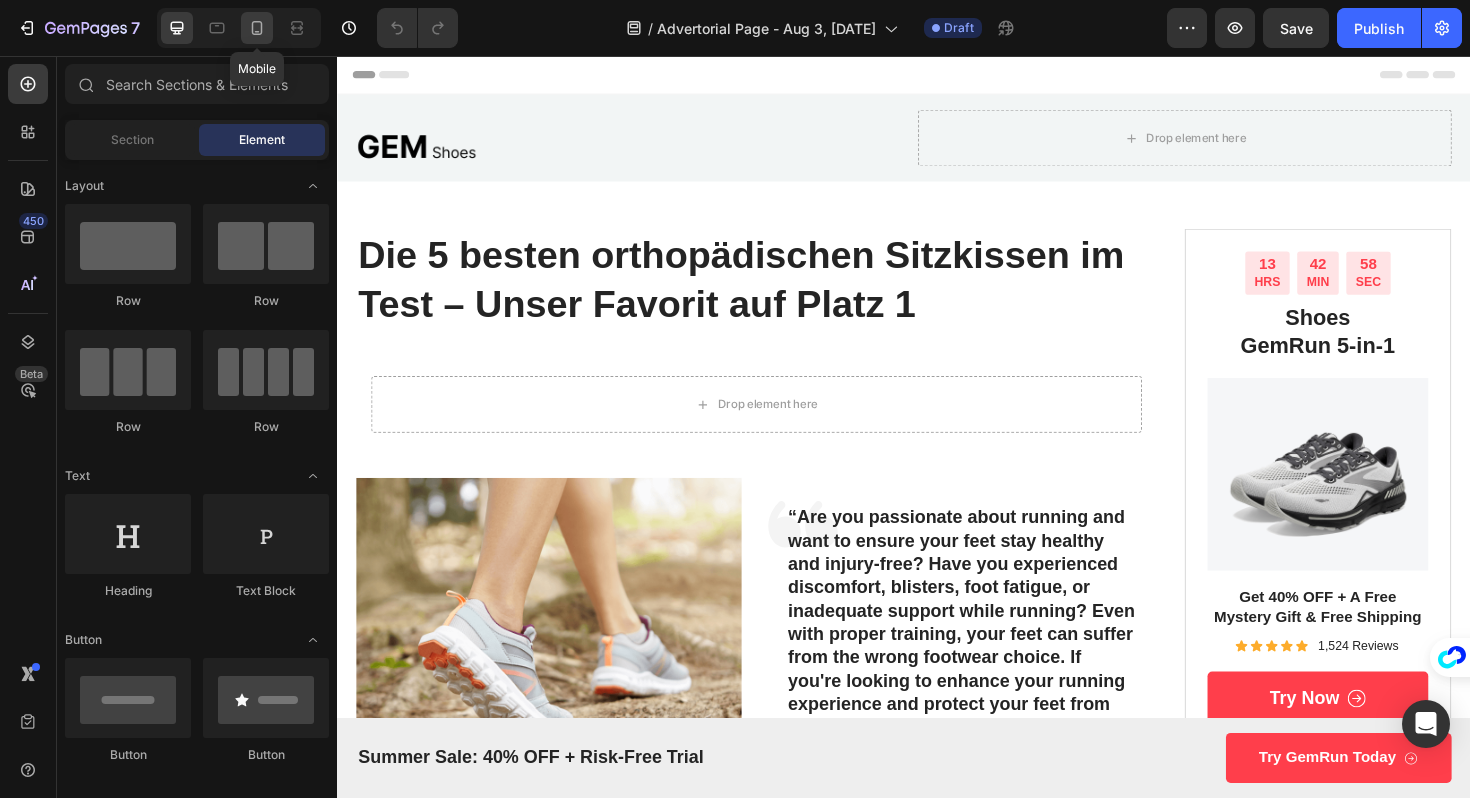 click 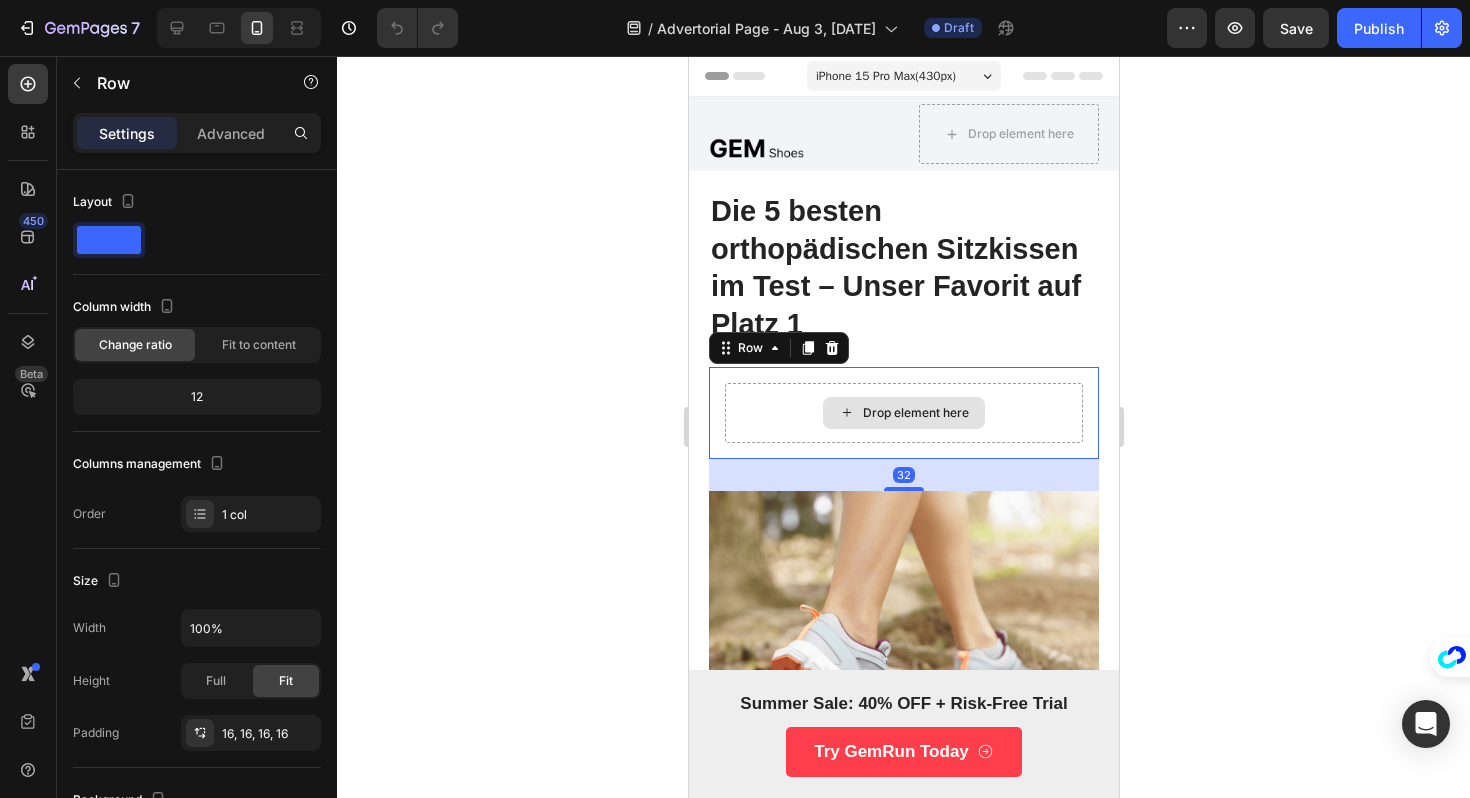 click on "Drop element here" at bounding box center (903, 413) 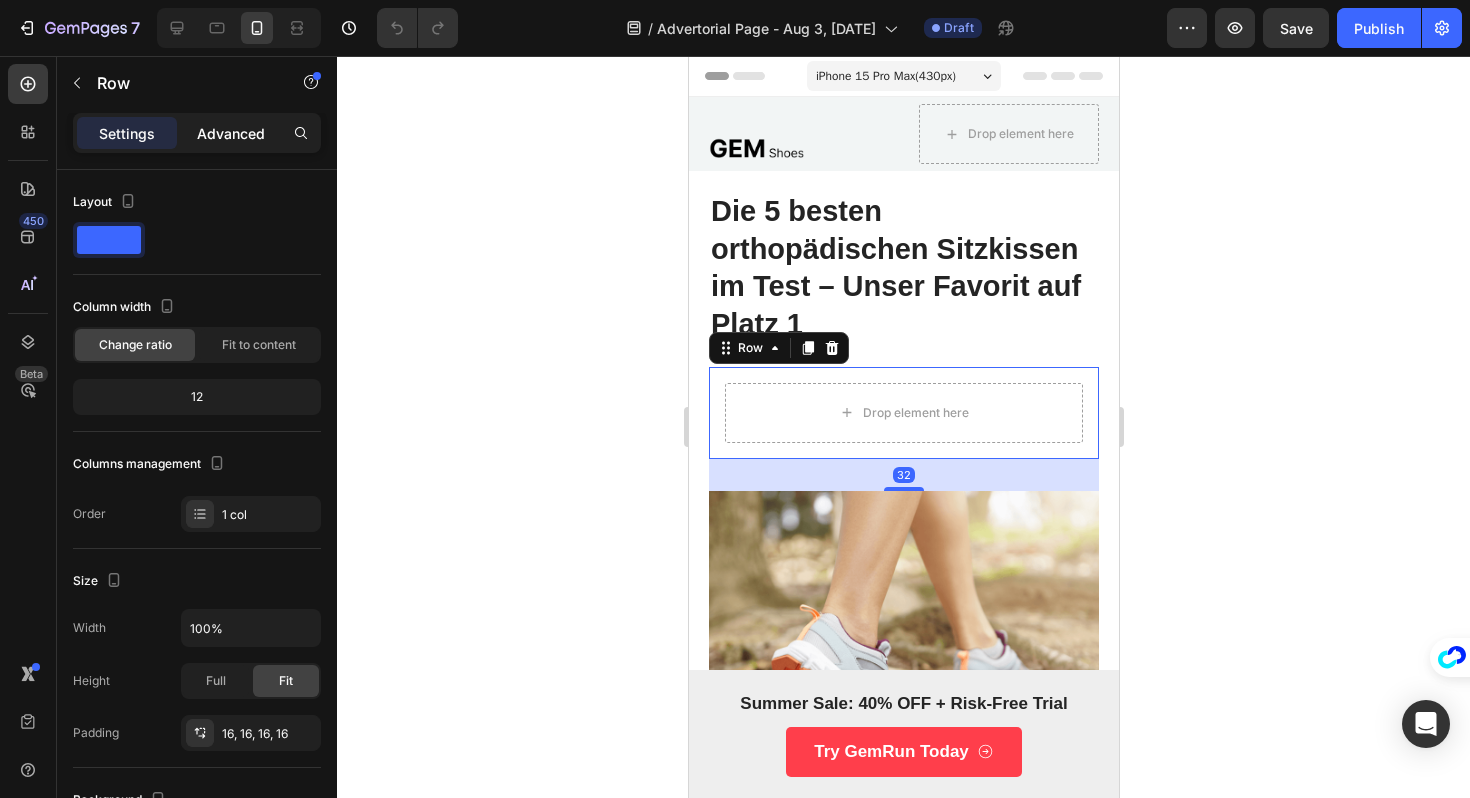 click on "Advanced" at bounding box center (231, 133) 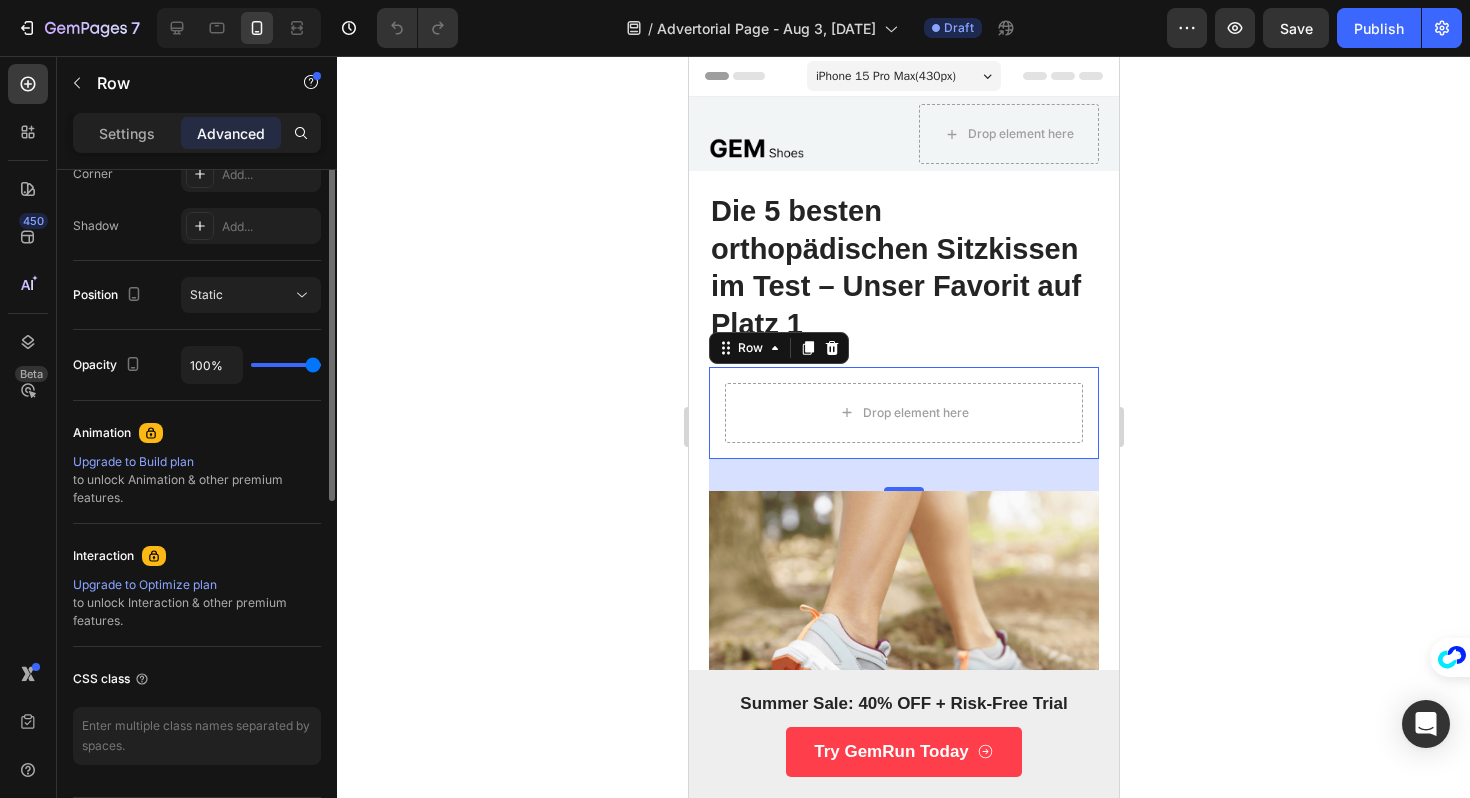 scroll, scrollTop: 703, scrollLeft: 0, axis: vertical 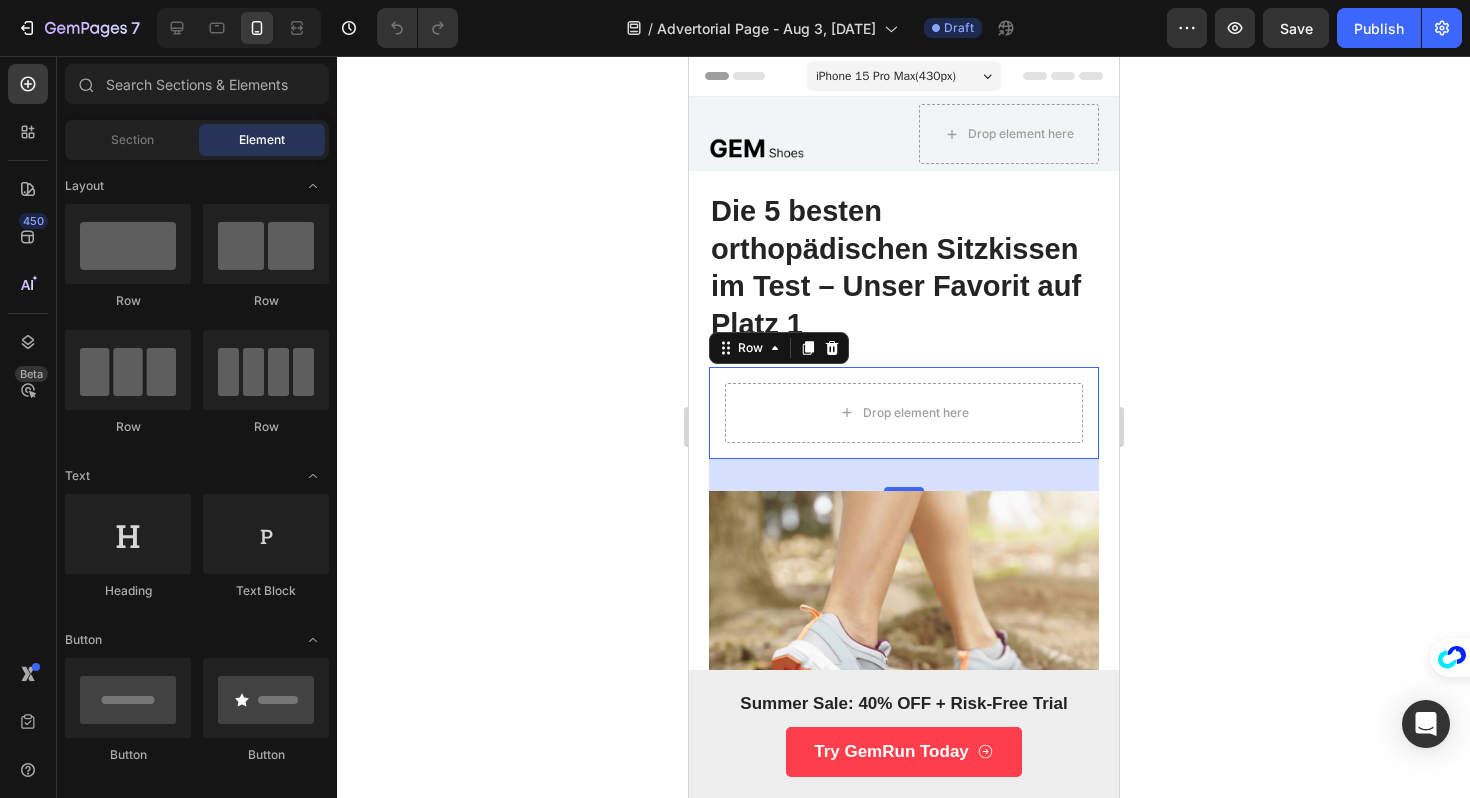 click on "Drop element here" at bounding box center [915, 413] 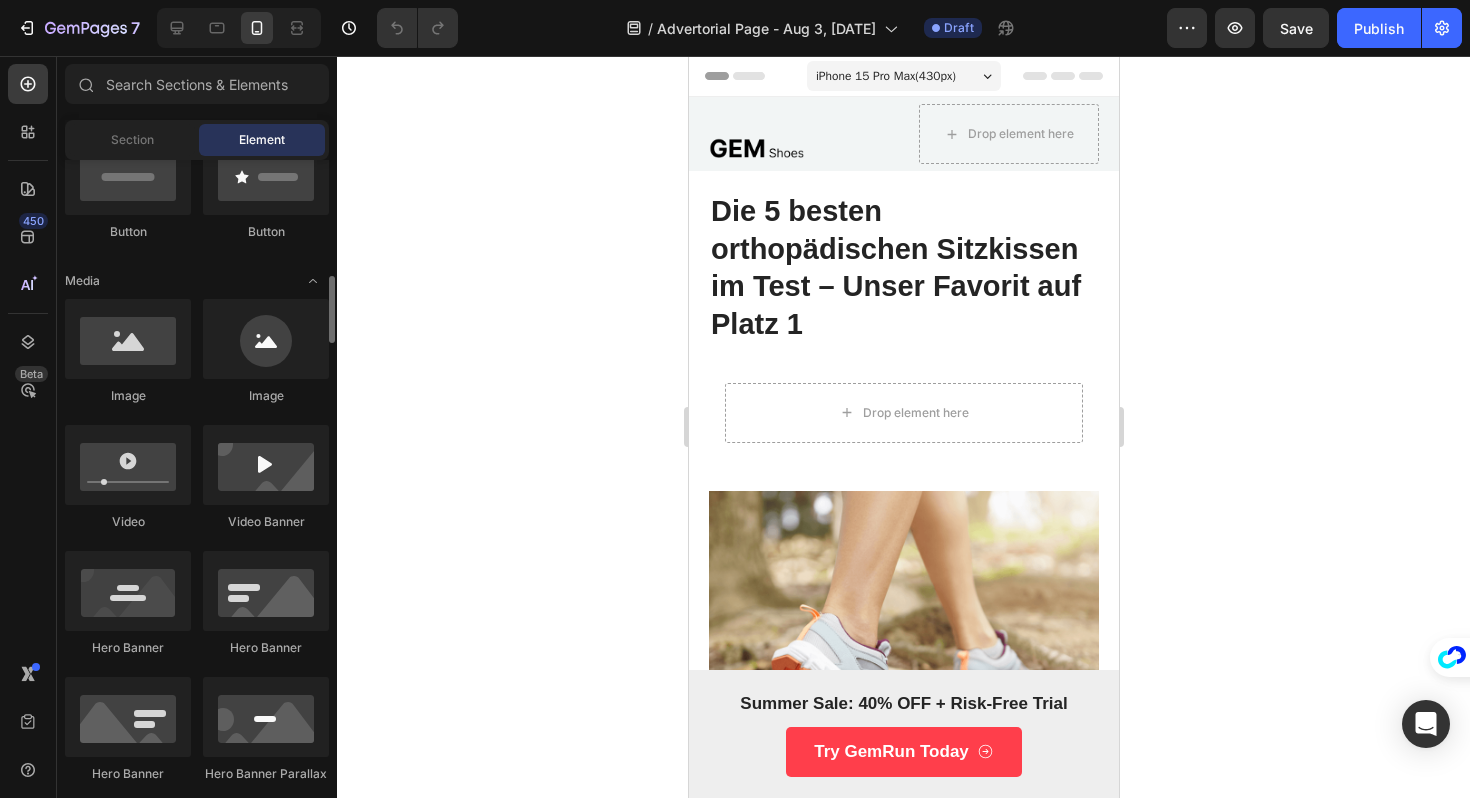 scroll, scrollTop: 485, scrollLeft: 0, axis: vertical 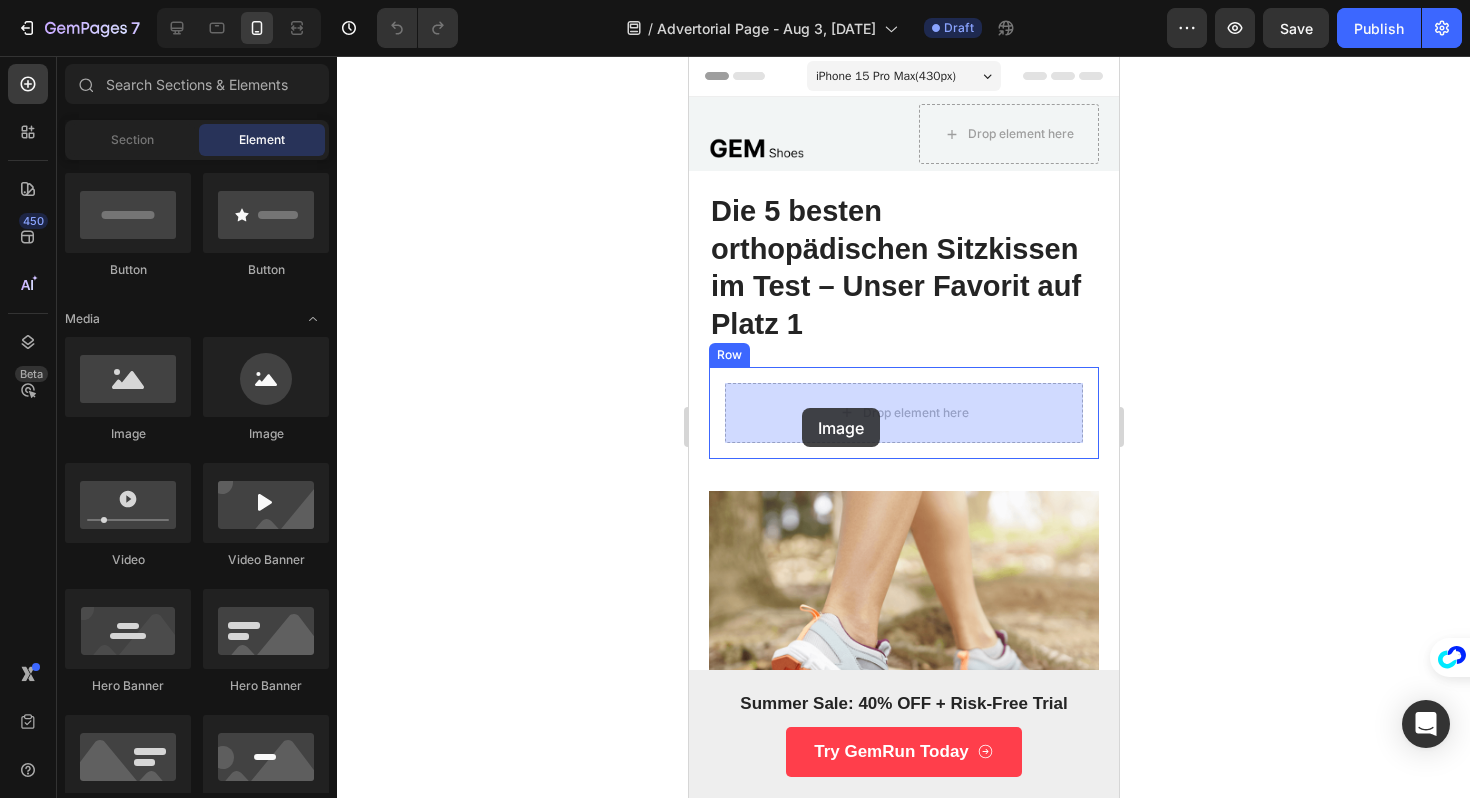 drag, startPoint x: 941, startPoint y: 463, endPoint x: 800, endPoint y: 409, distance: 150.98676 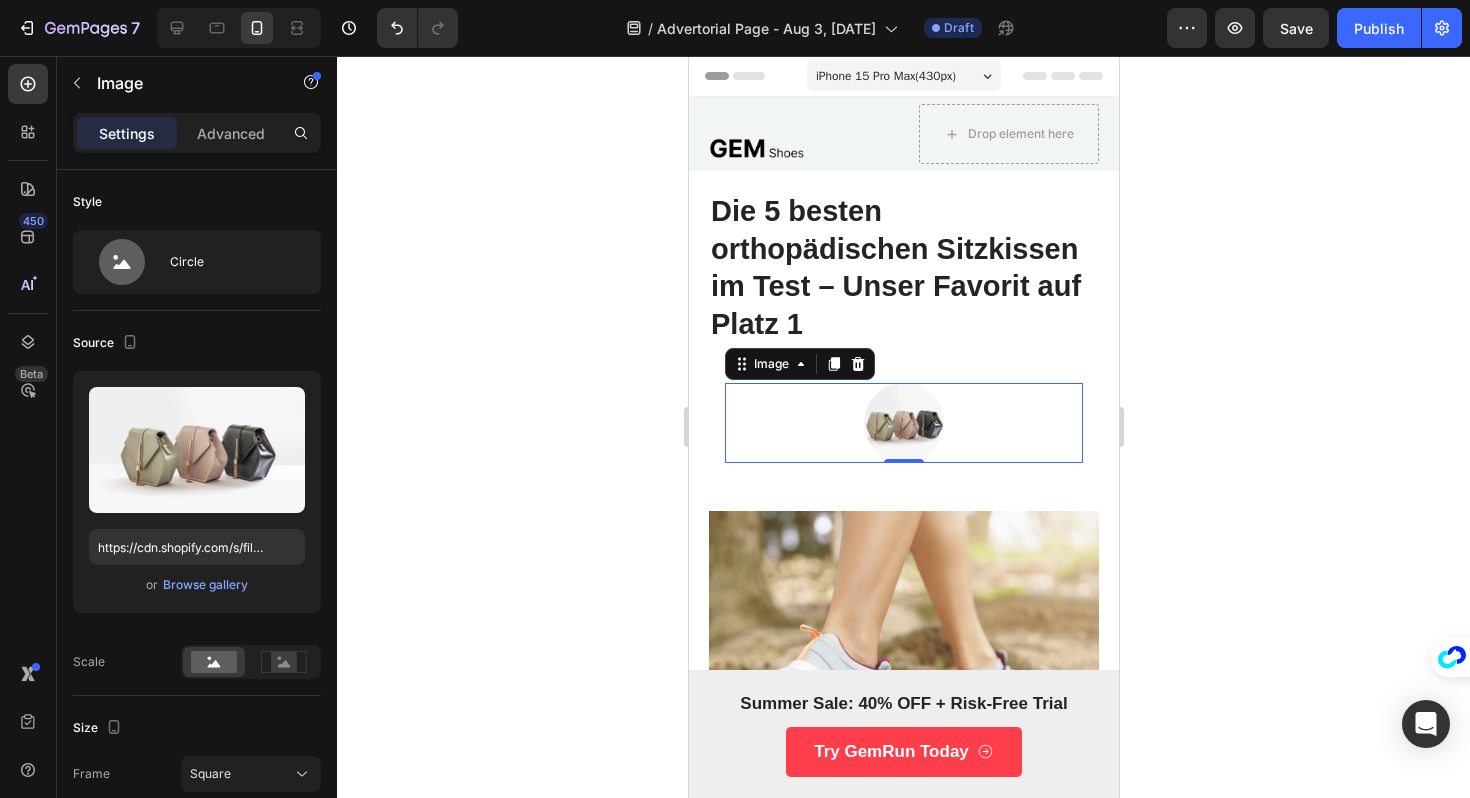 click at bounding box center (903, 423) 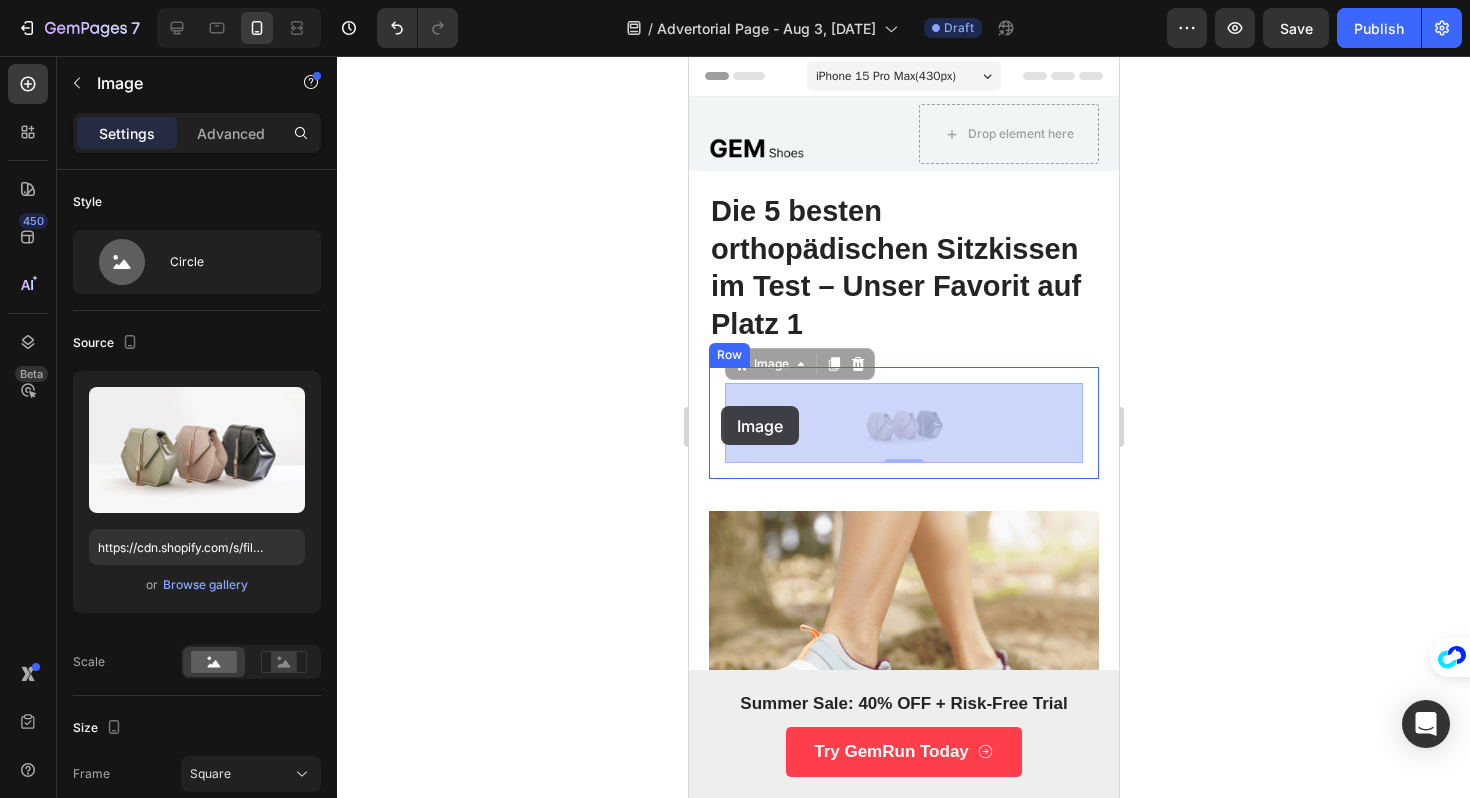 drag, startPoint x: 931, startPoint y: 409, endPoint x: 720, endPoint y: 406, distance: 211.02133 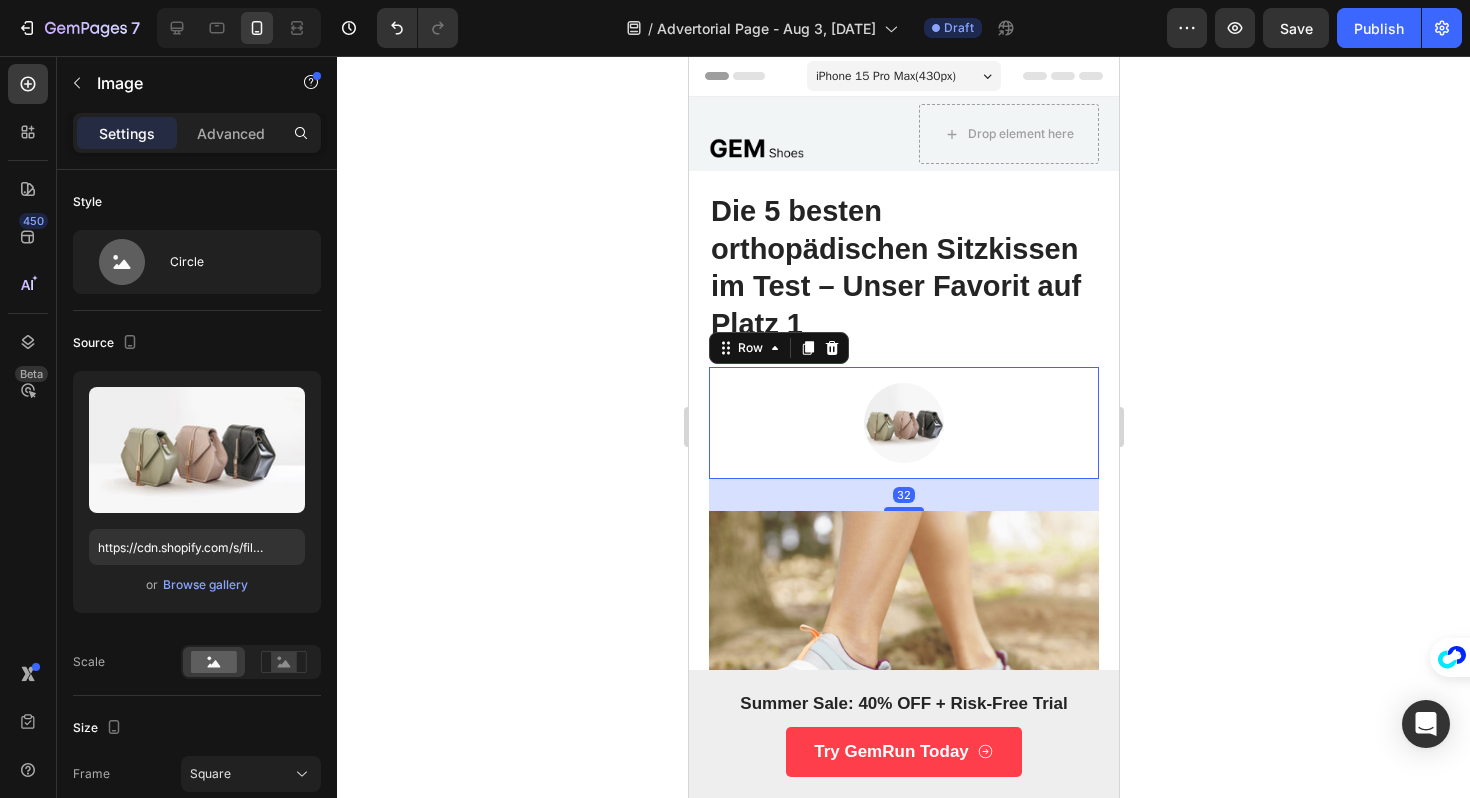 click on "Image Row   32" at bounding box center [903, 423] 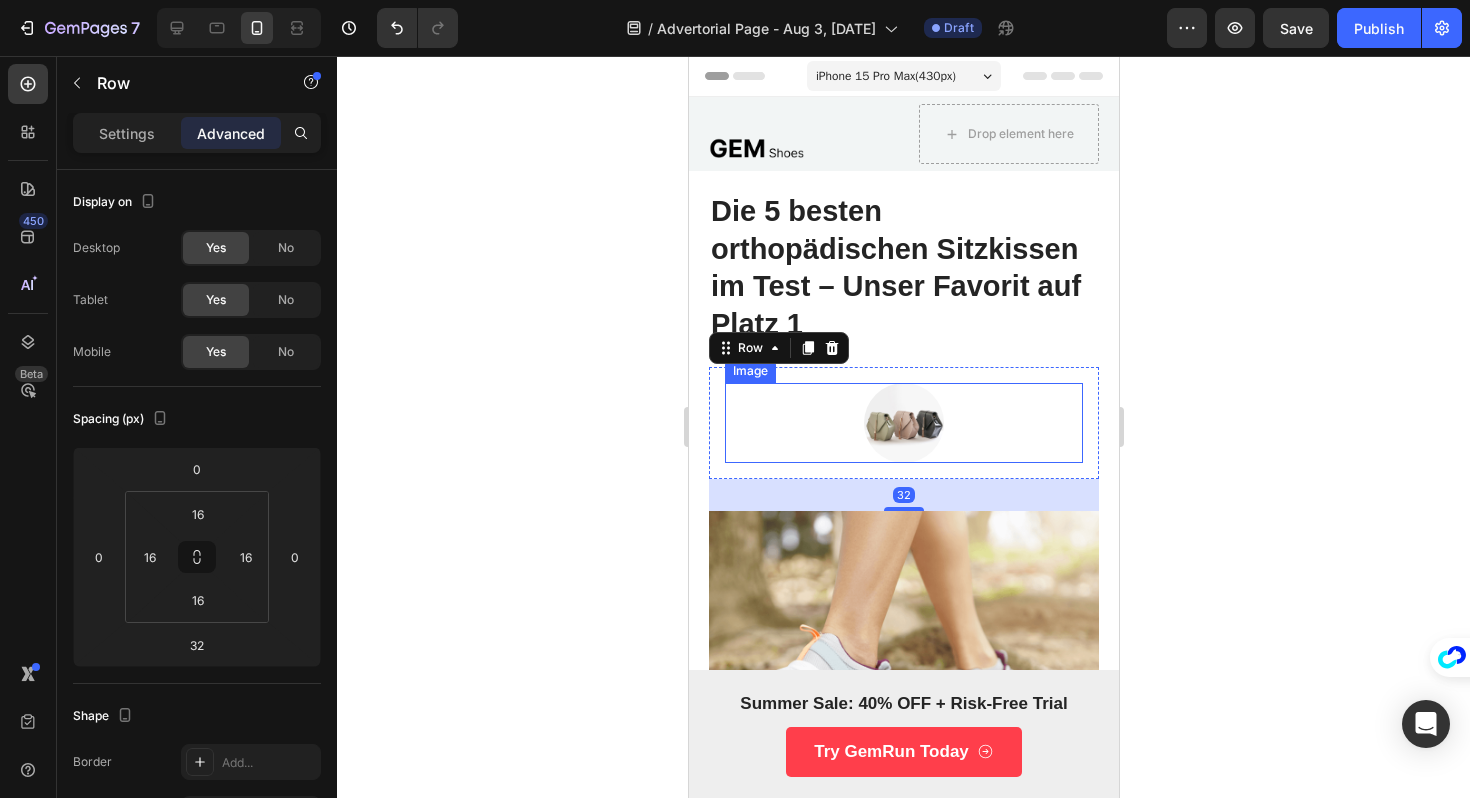 click at bounding box center [903, 423] 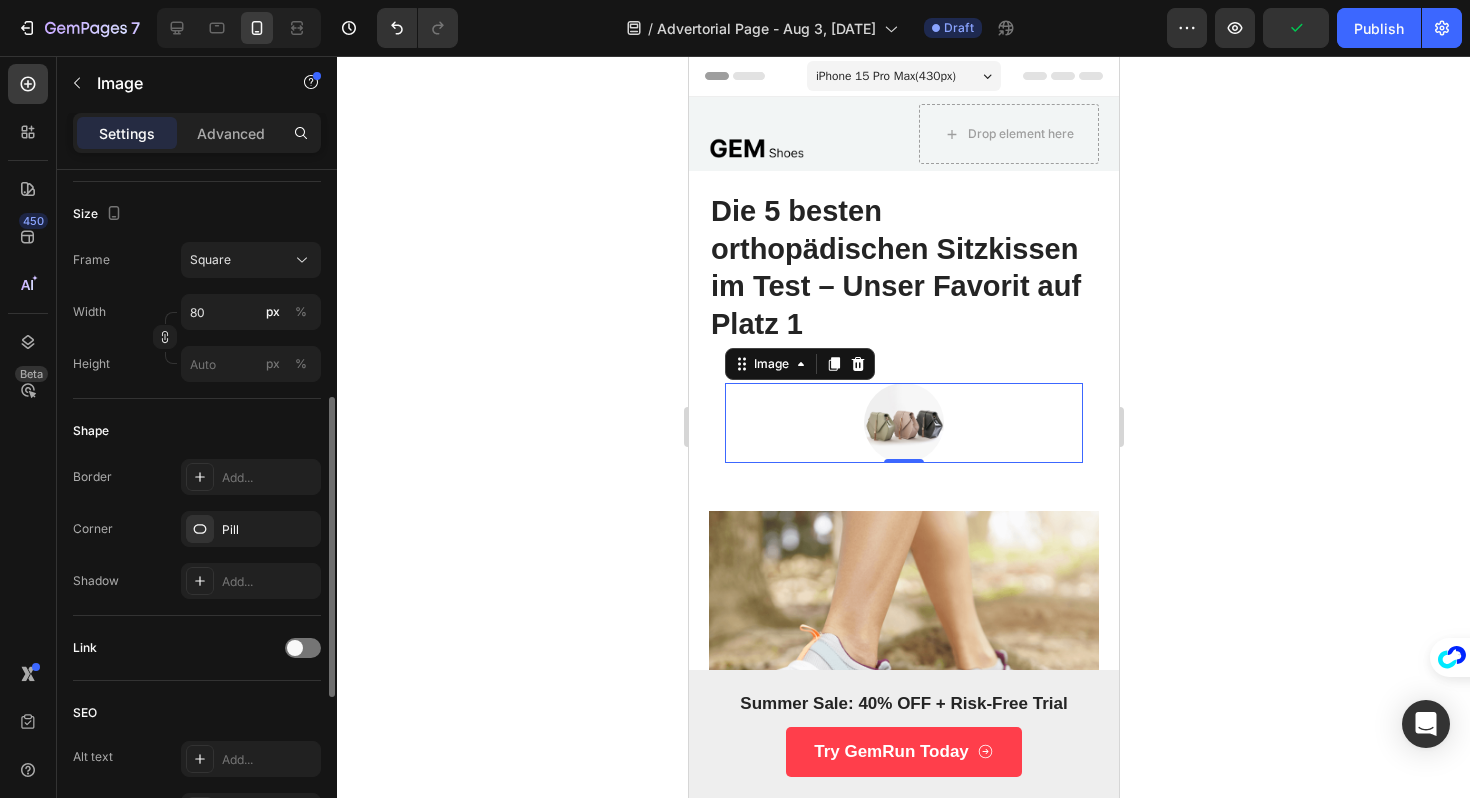 scroll, scrollTop: 515, scrollLeft: 0, axis: vertical 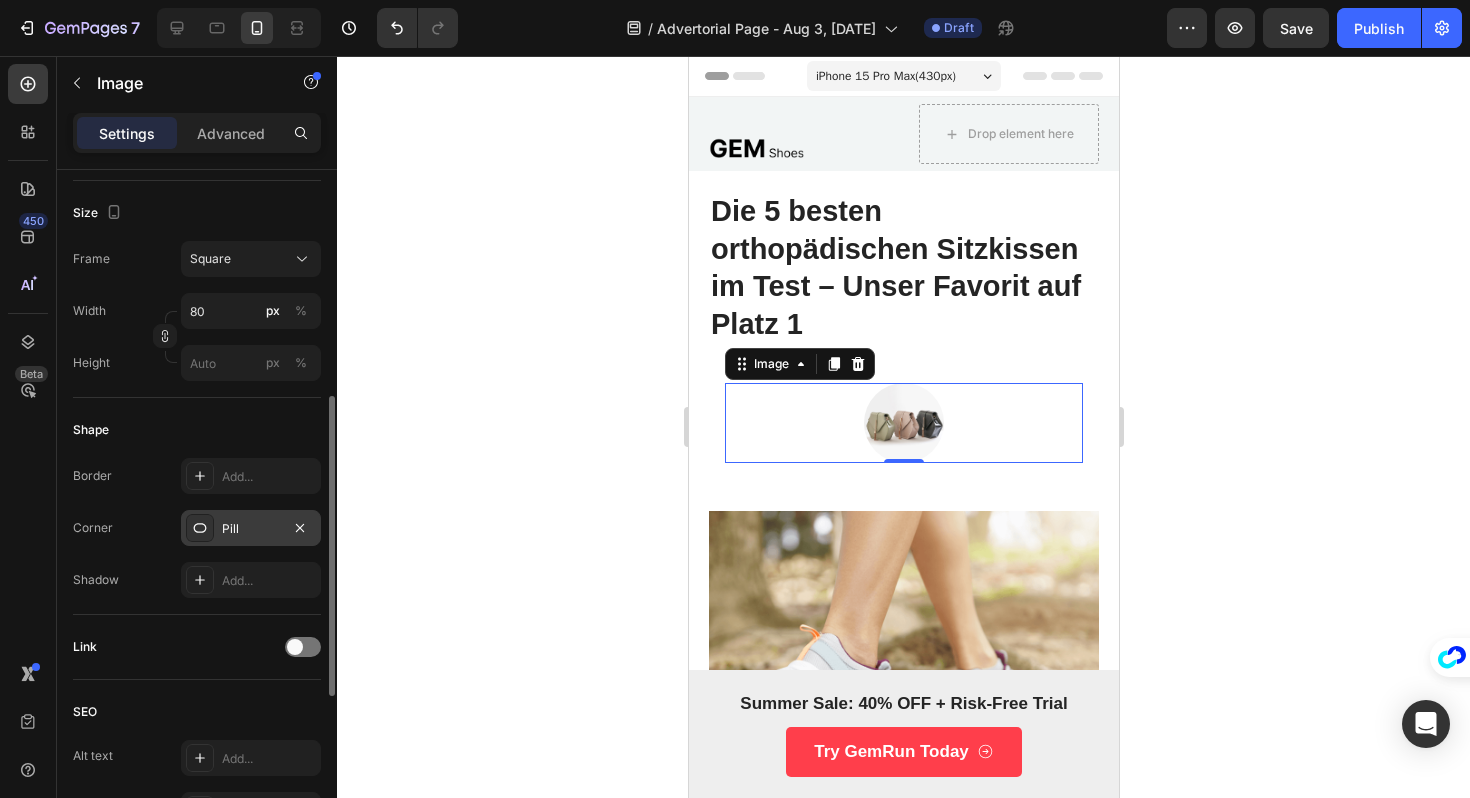 click on "Pill" at bounding box center [251, 529] 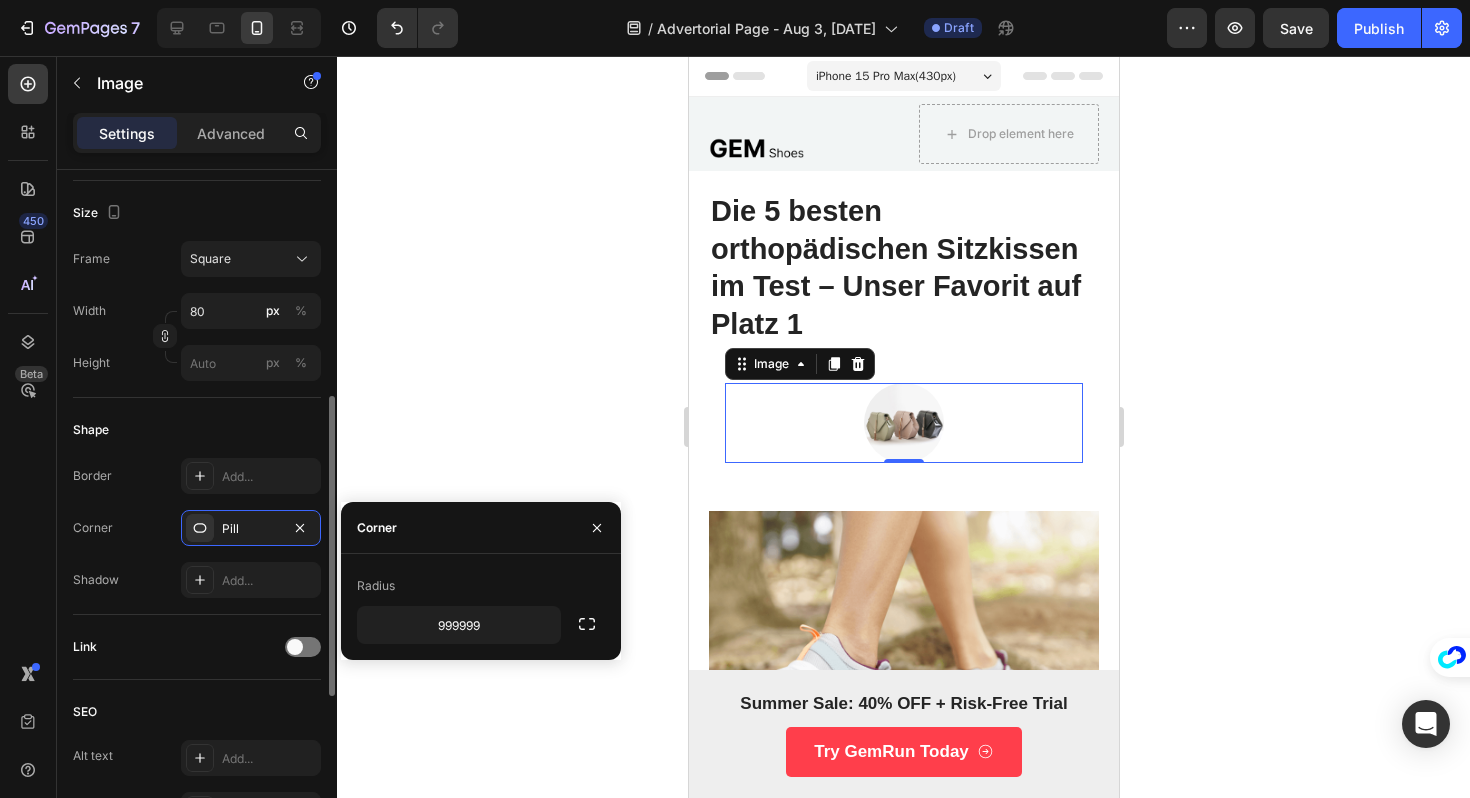 click on "Corner Pill" at bounding box center [197, 528] 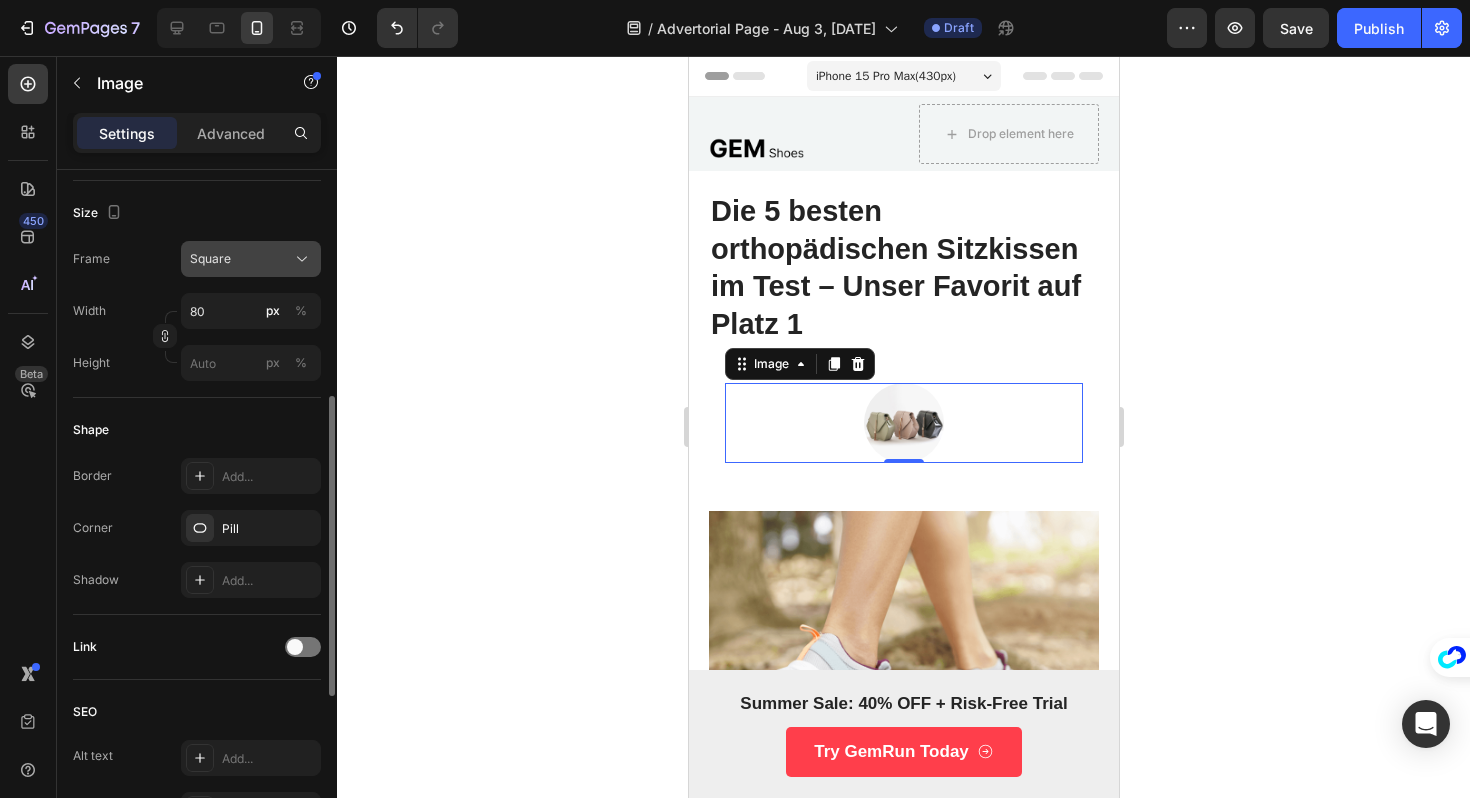 click on "Square" 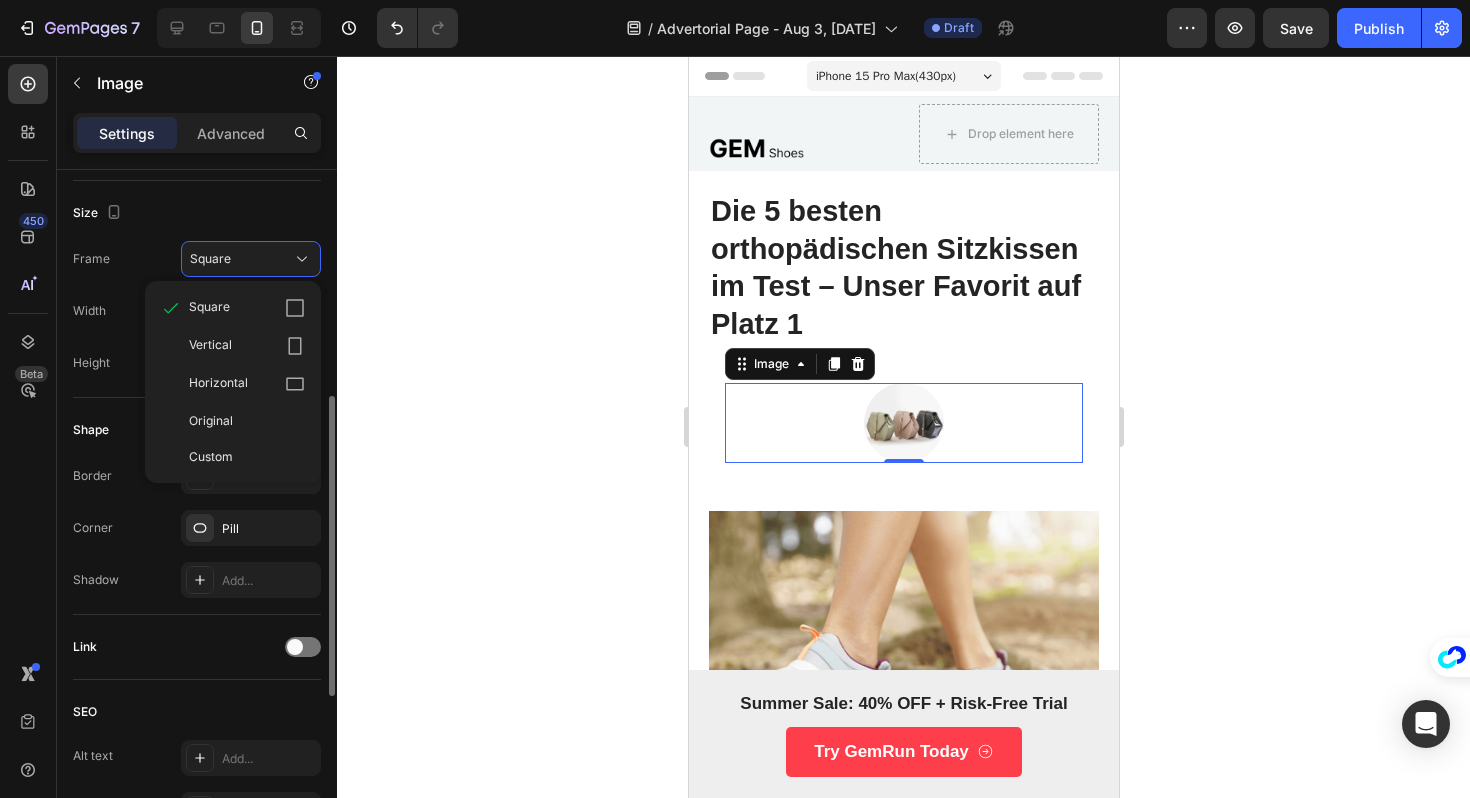 click on "Frame Square Square Vertical Horizontal Original Custom" at bounding box center (197, 259) 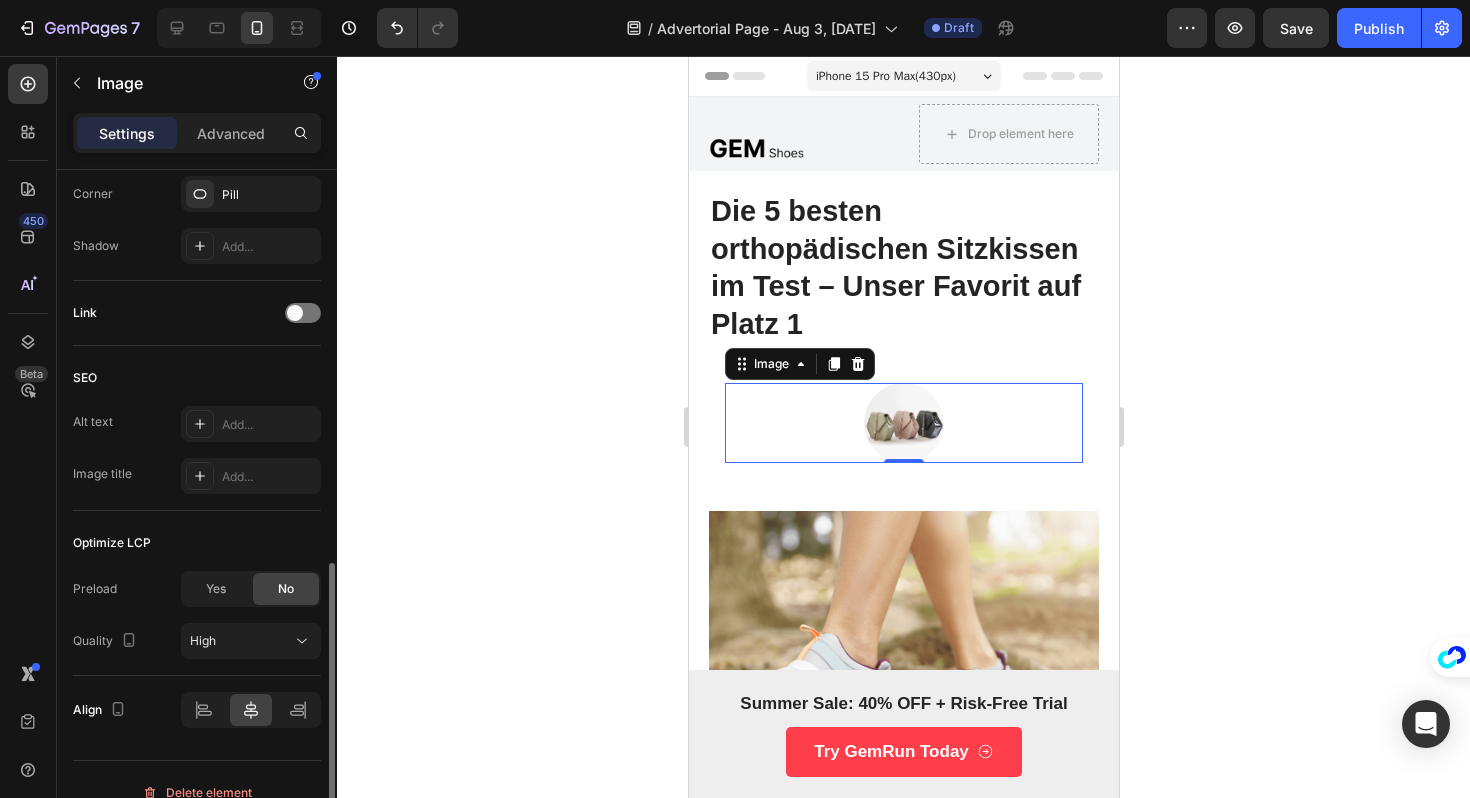 scroll, scrollTop: 875, scrollLeft: 0, axis: vertical 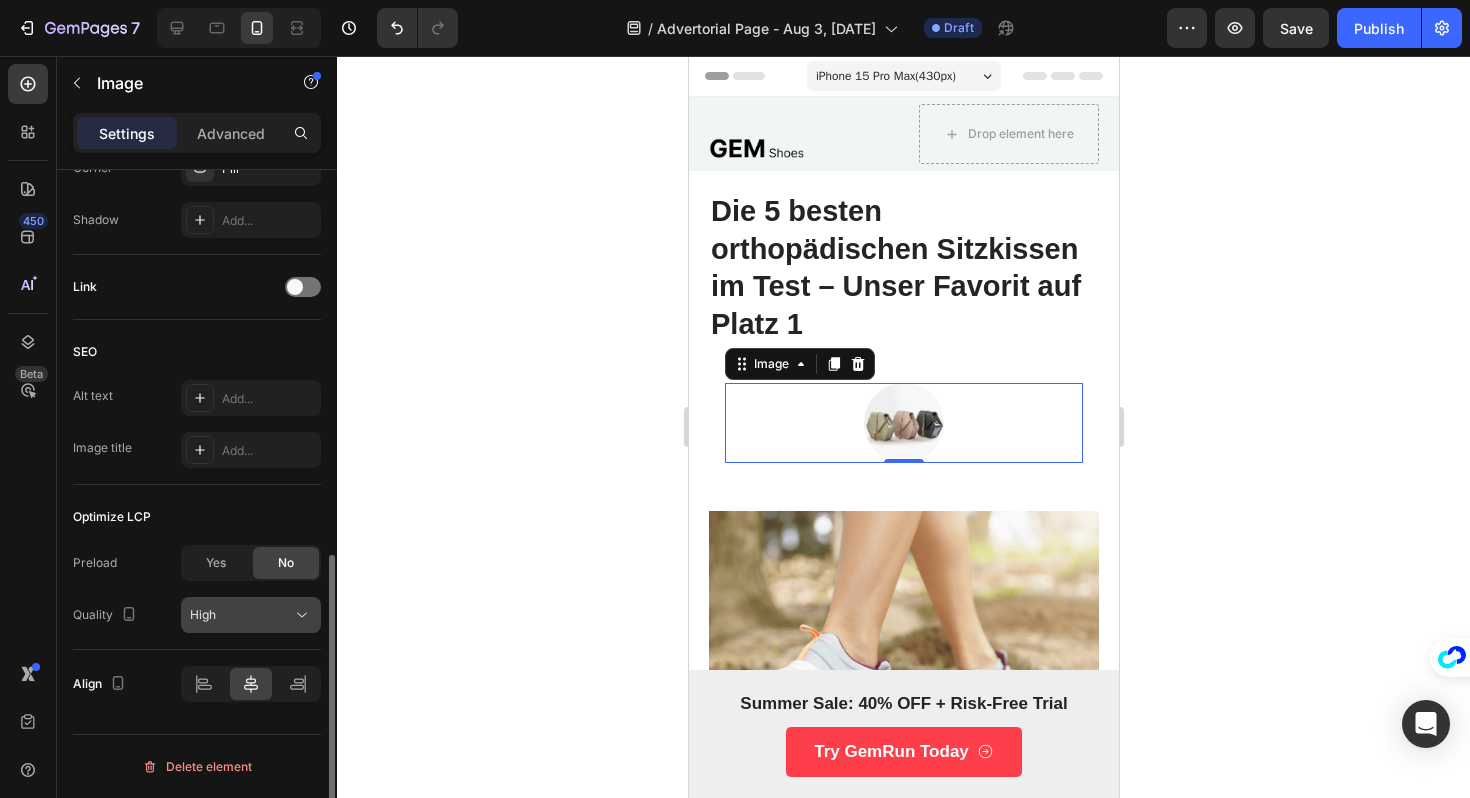 click on "High" at bounding box center [241, 615] 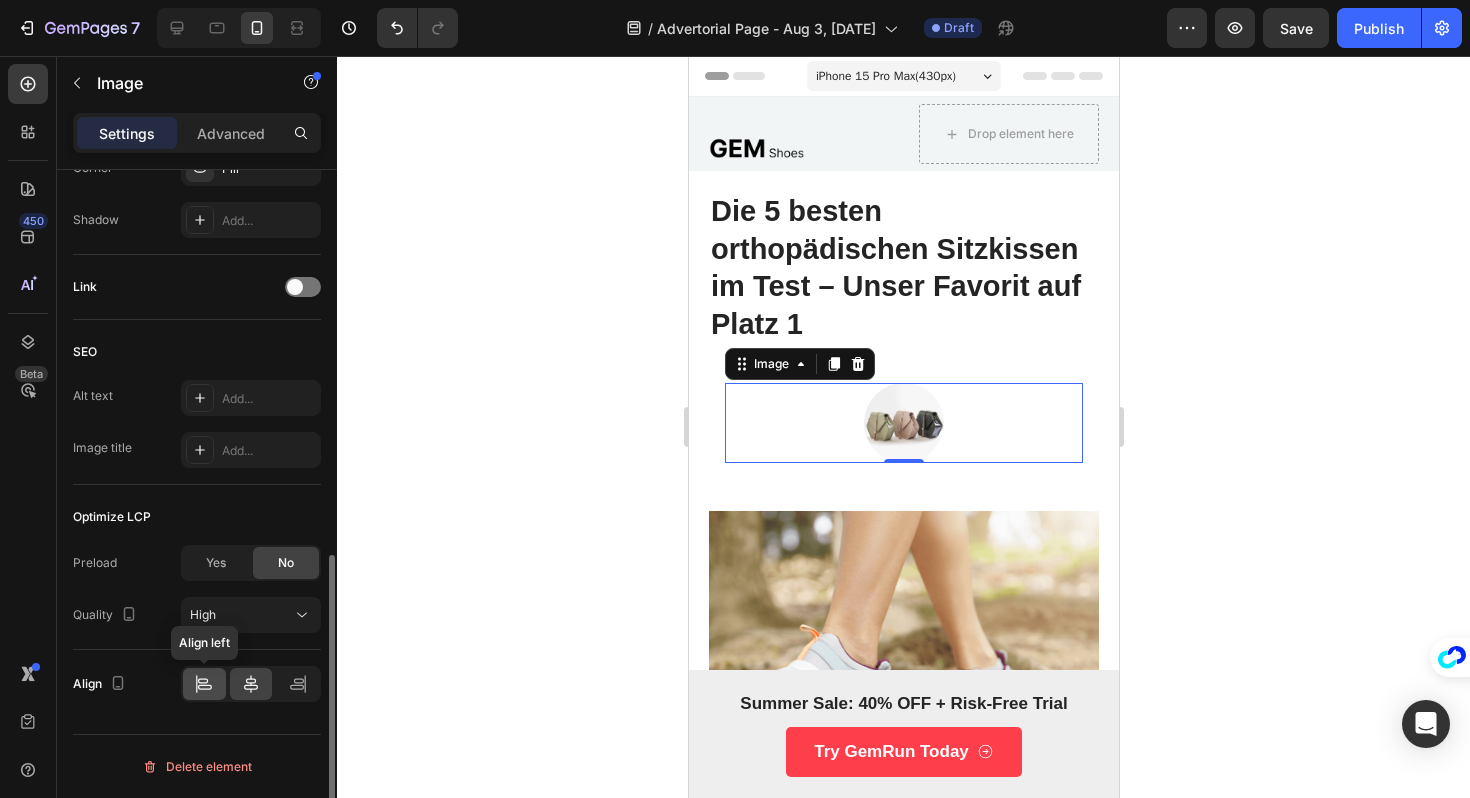 click 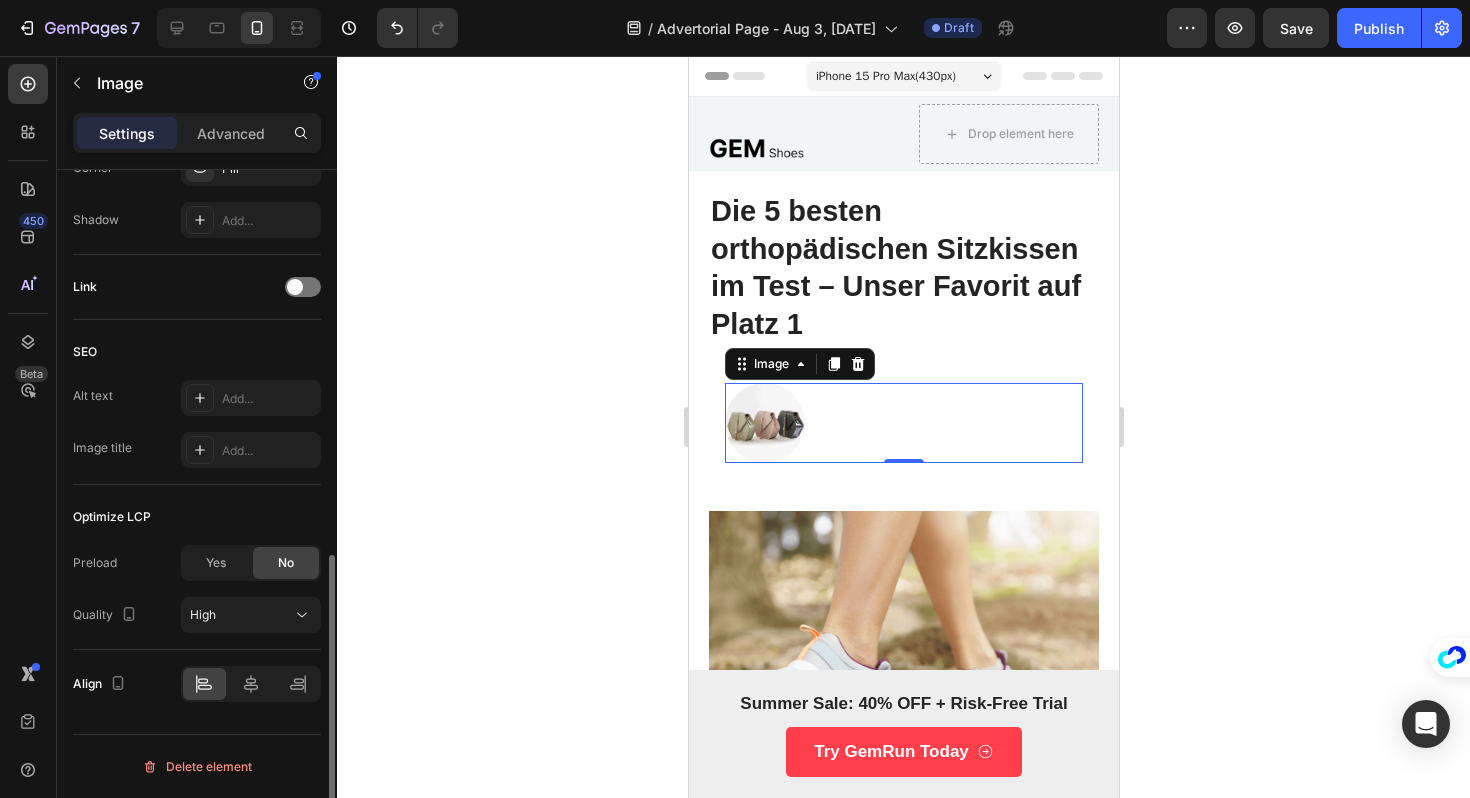 click on "Align" at bounding box center (197, 684) 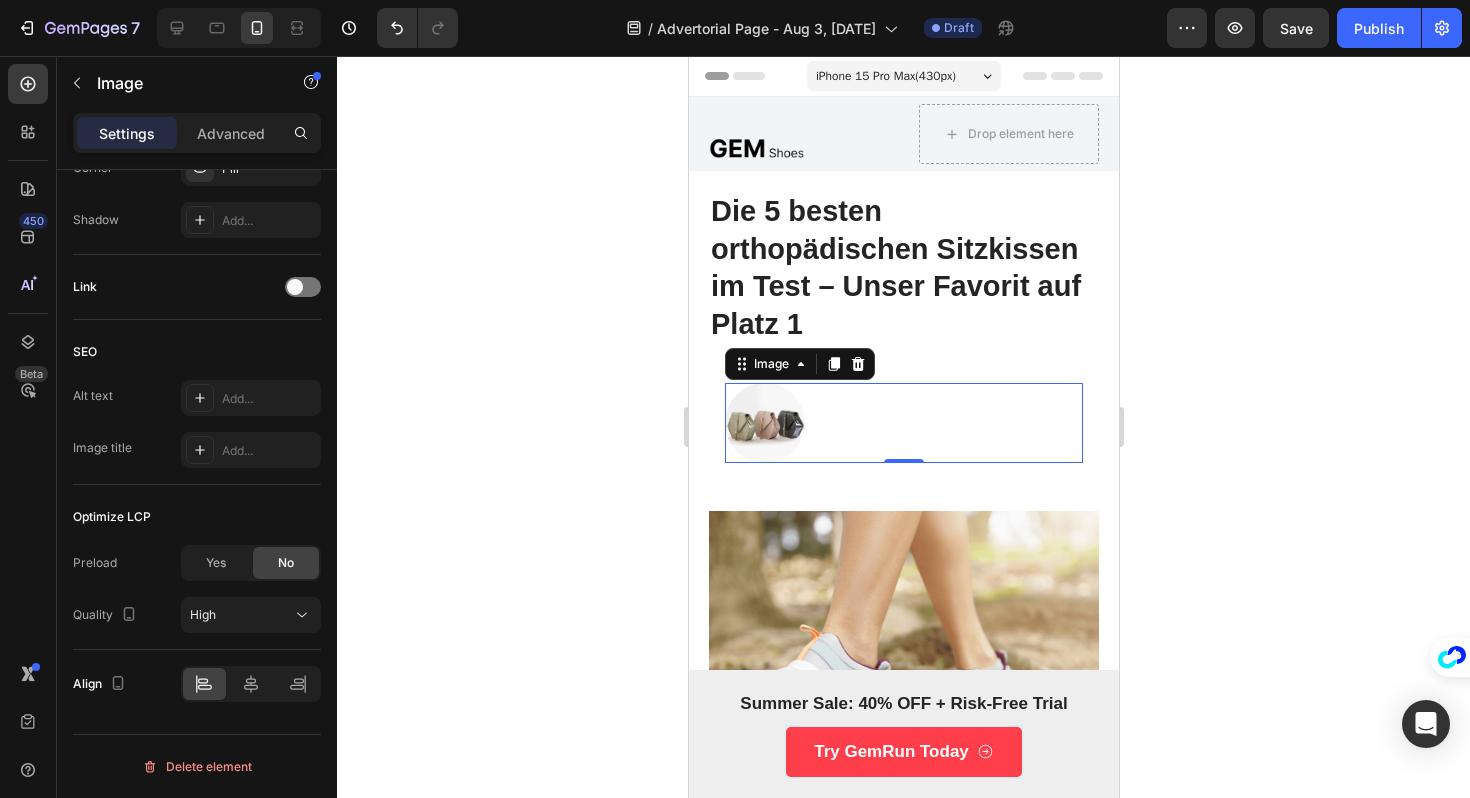 click at bounding box center (764, 423) 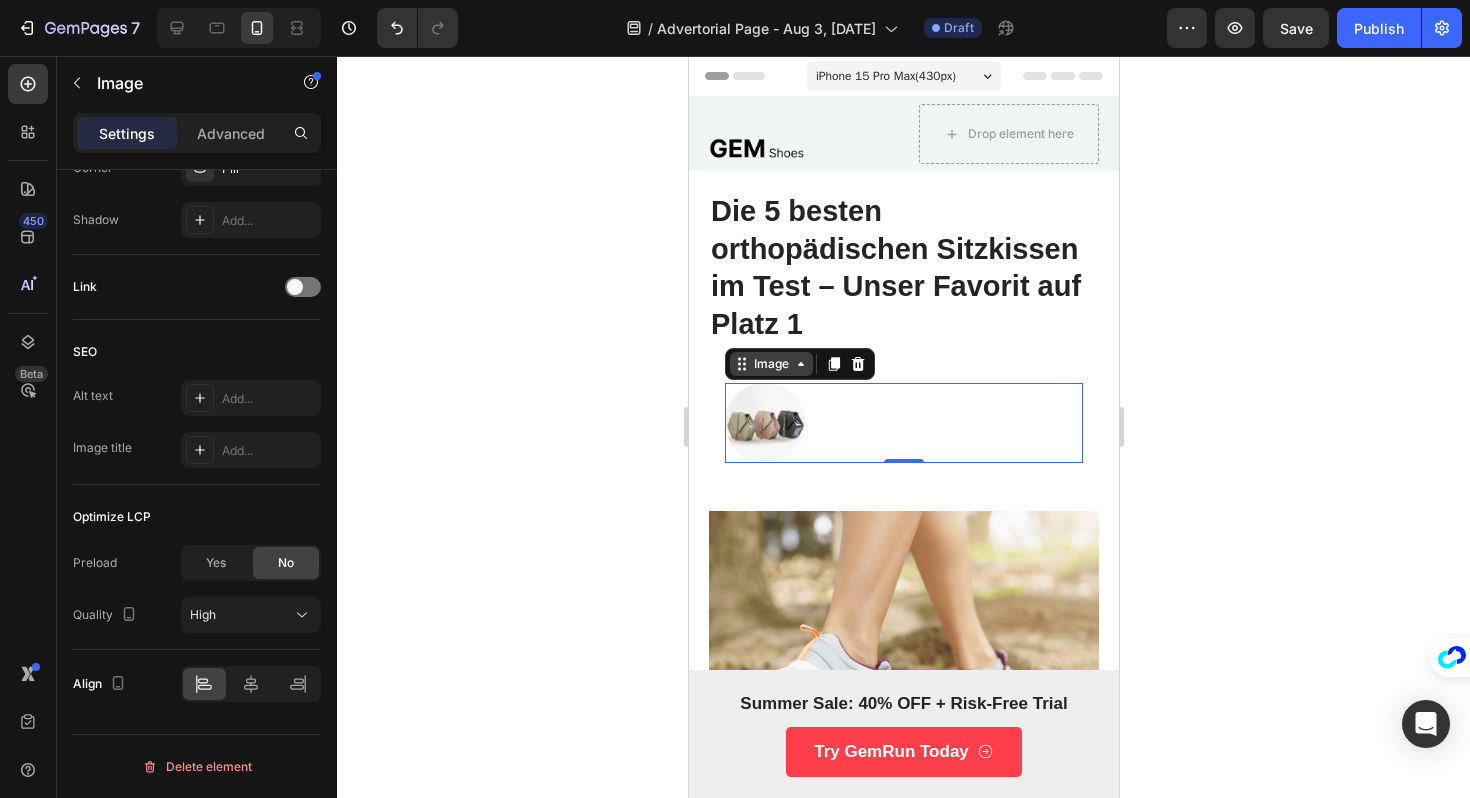 click on "Image" at bounding box center [770, 364] 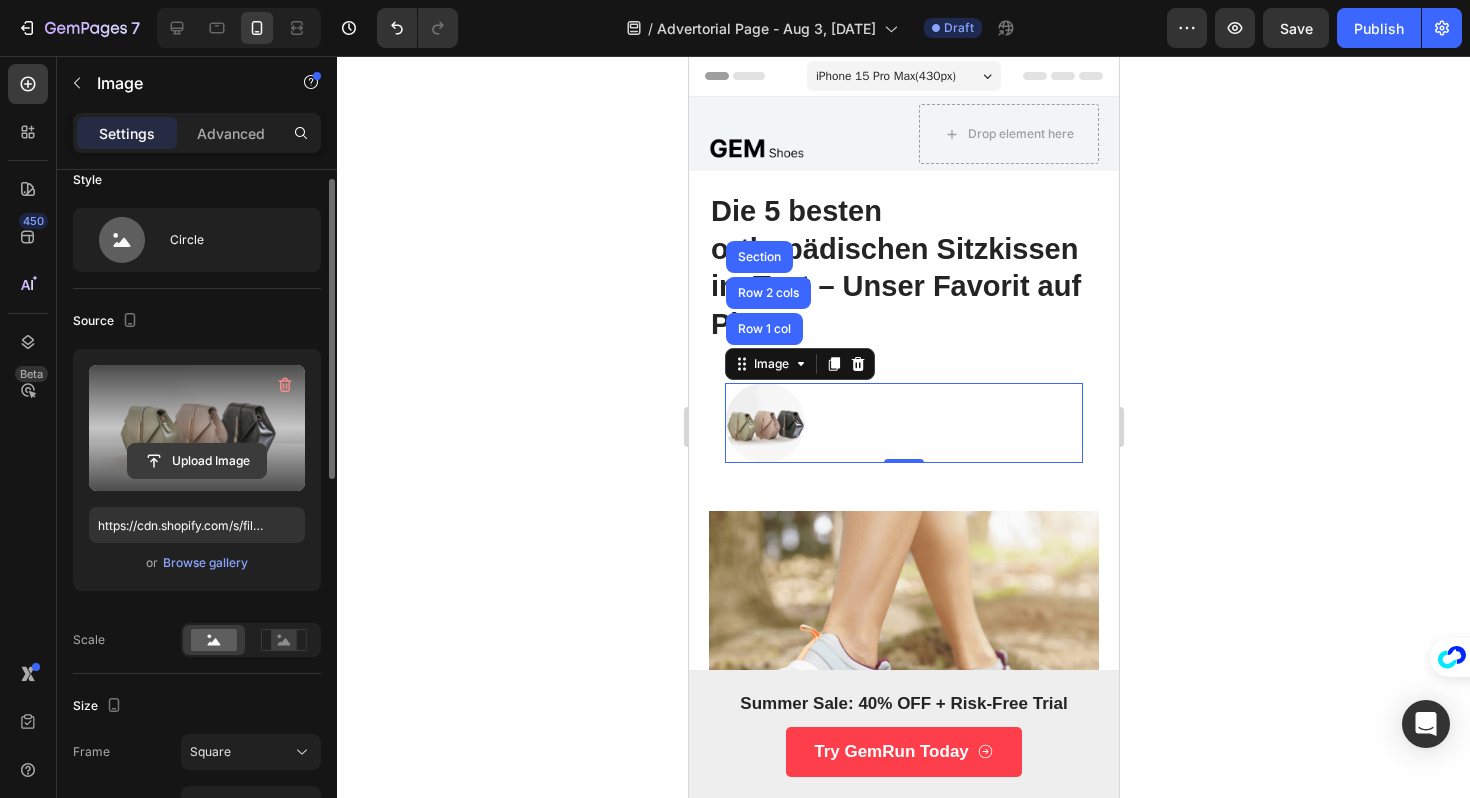scroll, scrollTop: 10, scrollLeft: 0, axis: vertical 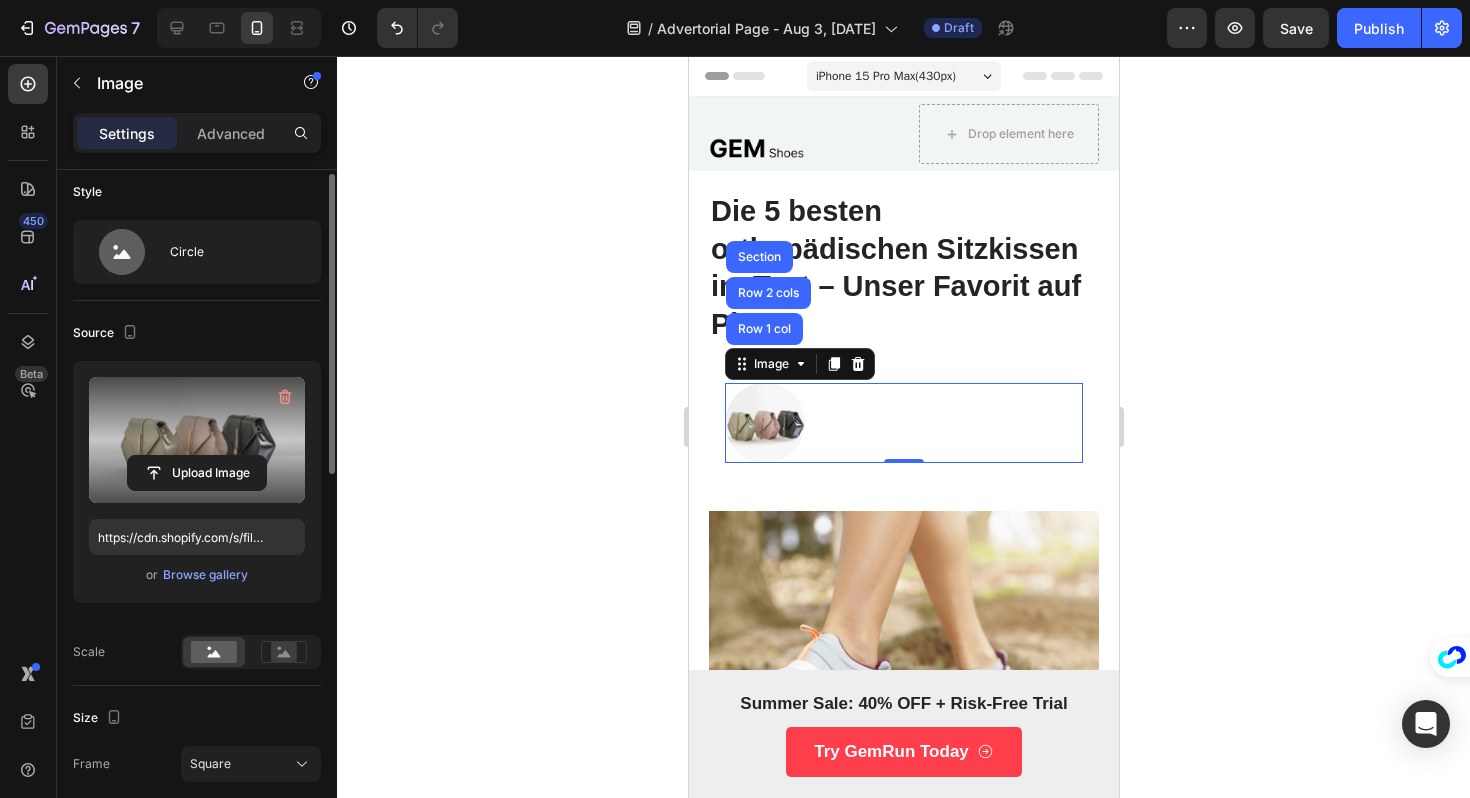 click at bounding box center (197, 440) 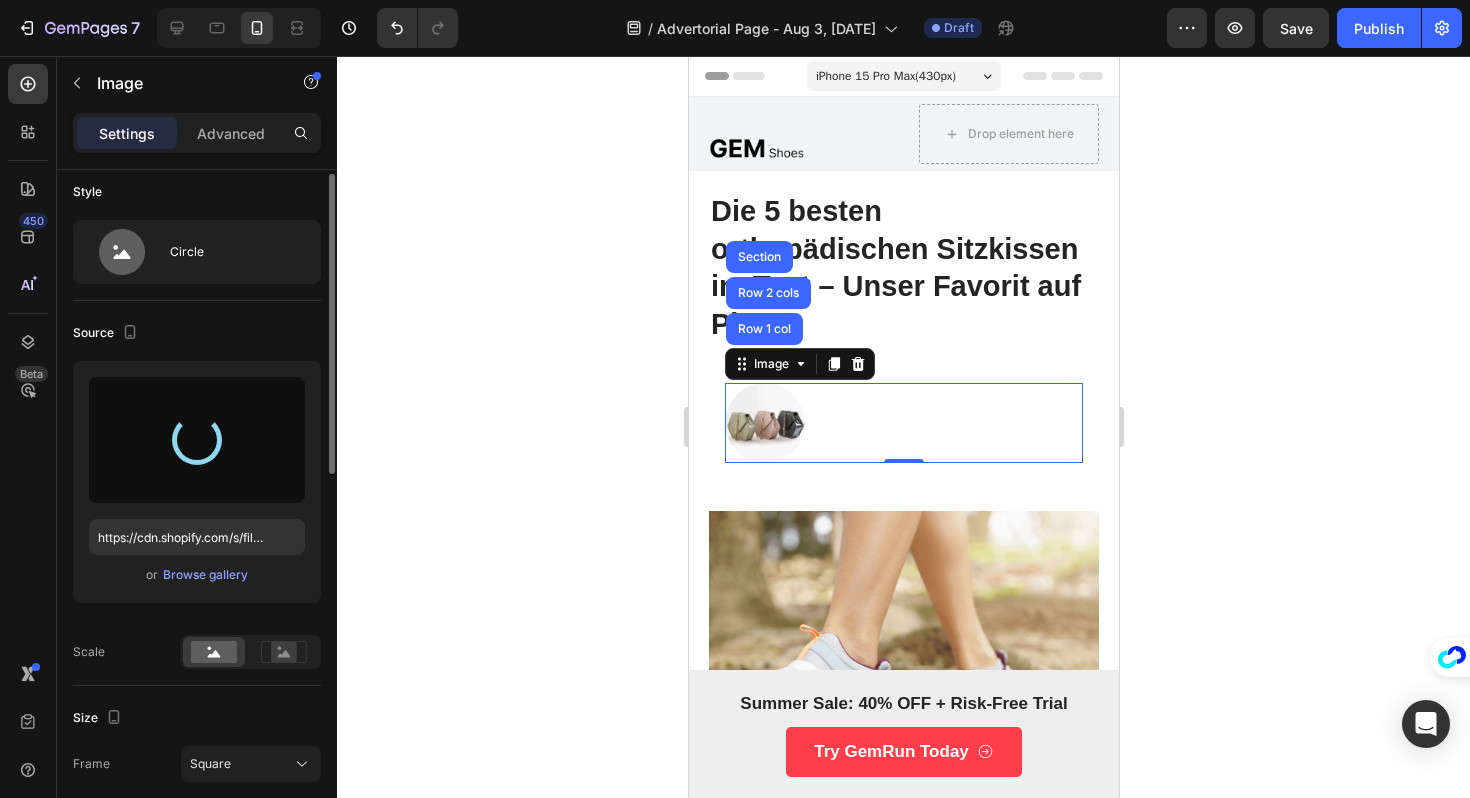 type on "https://cdn.shopify.com/s/files/1/0852/7010/2346/files/gempages_574566059441390704-340ac481-ea59-4a59-9964-edbdc0fc043c.jpg" 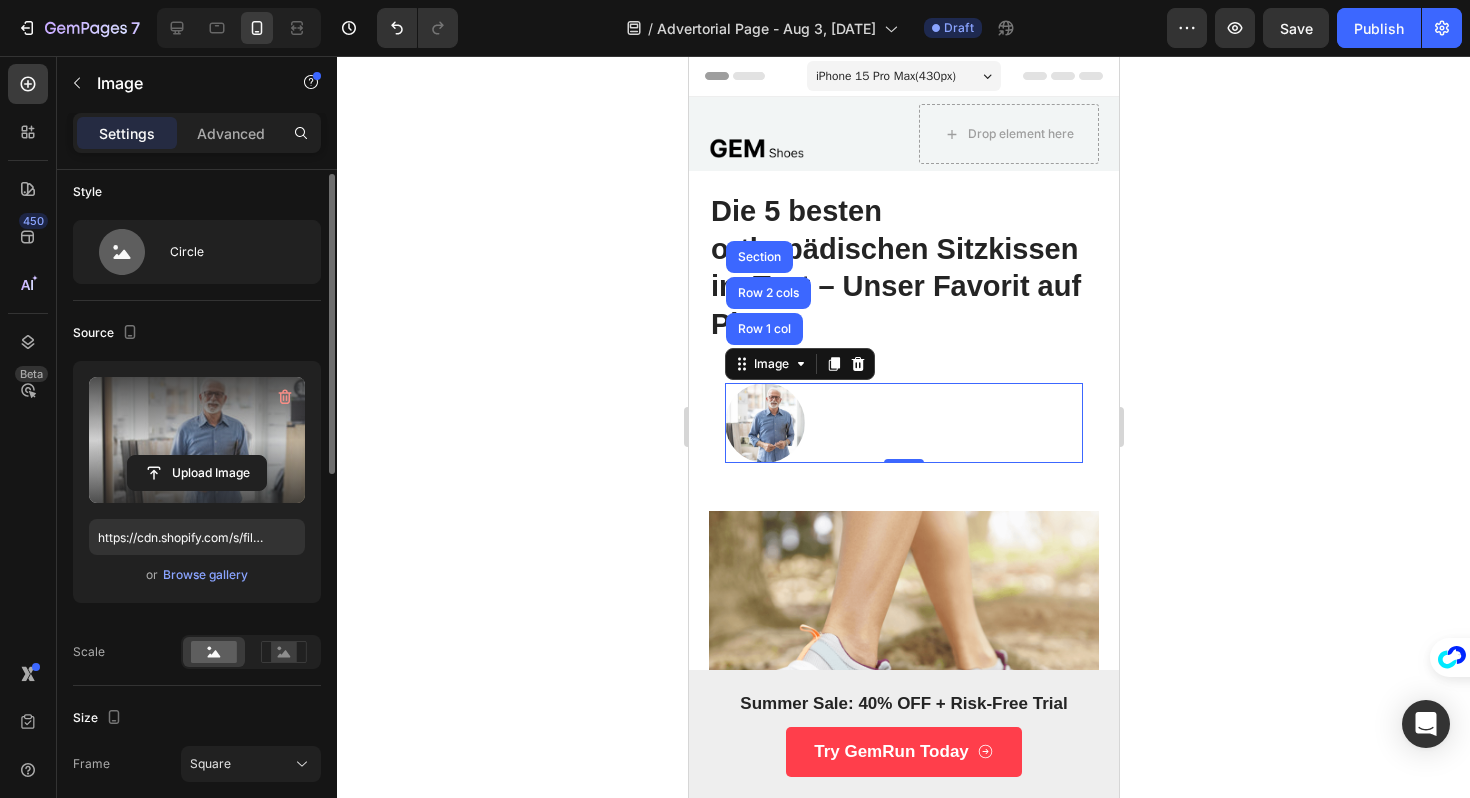 click 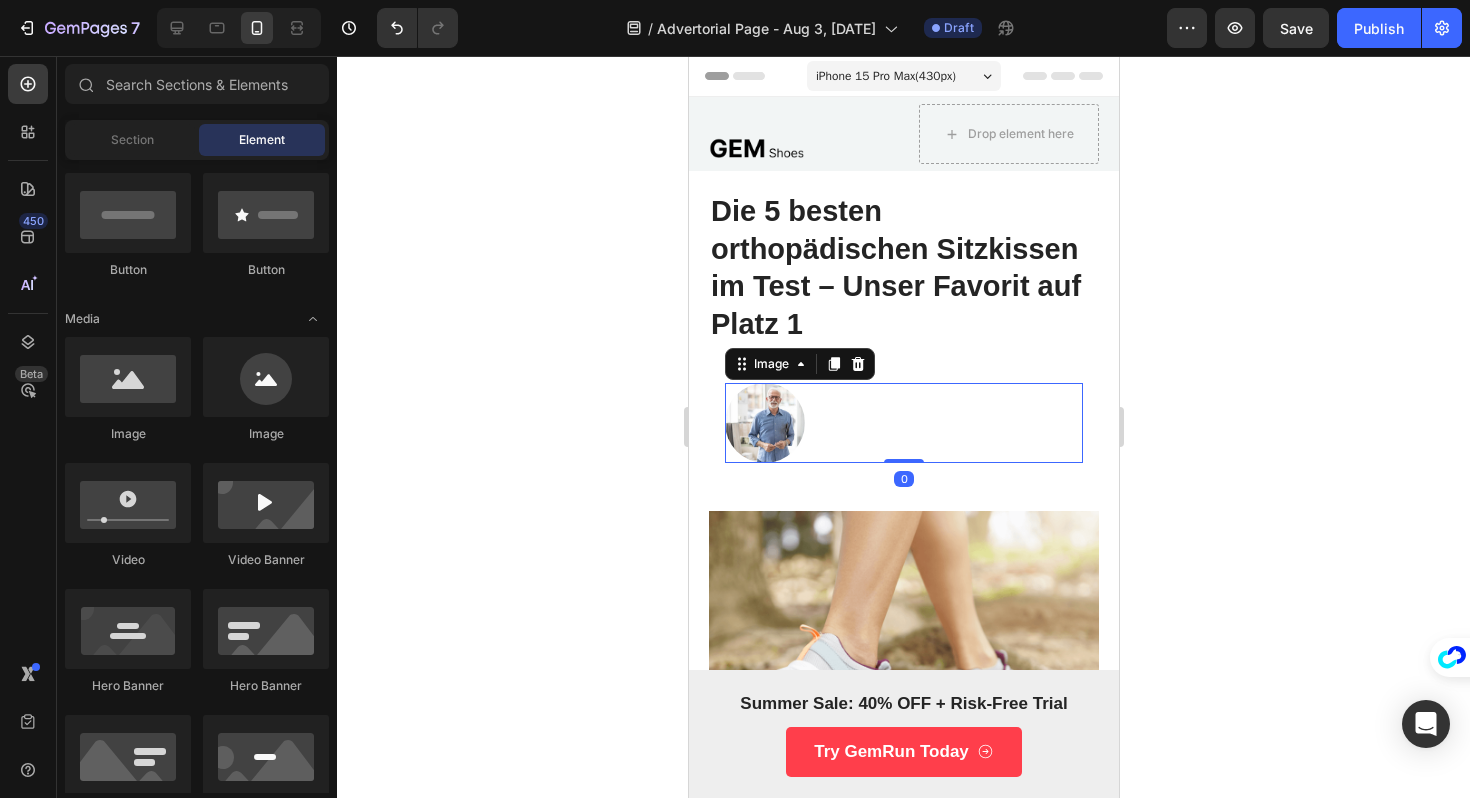 click at bounding box center (903, 423) 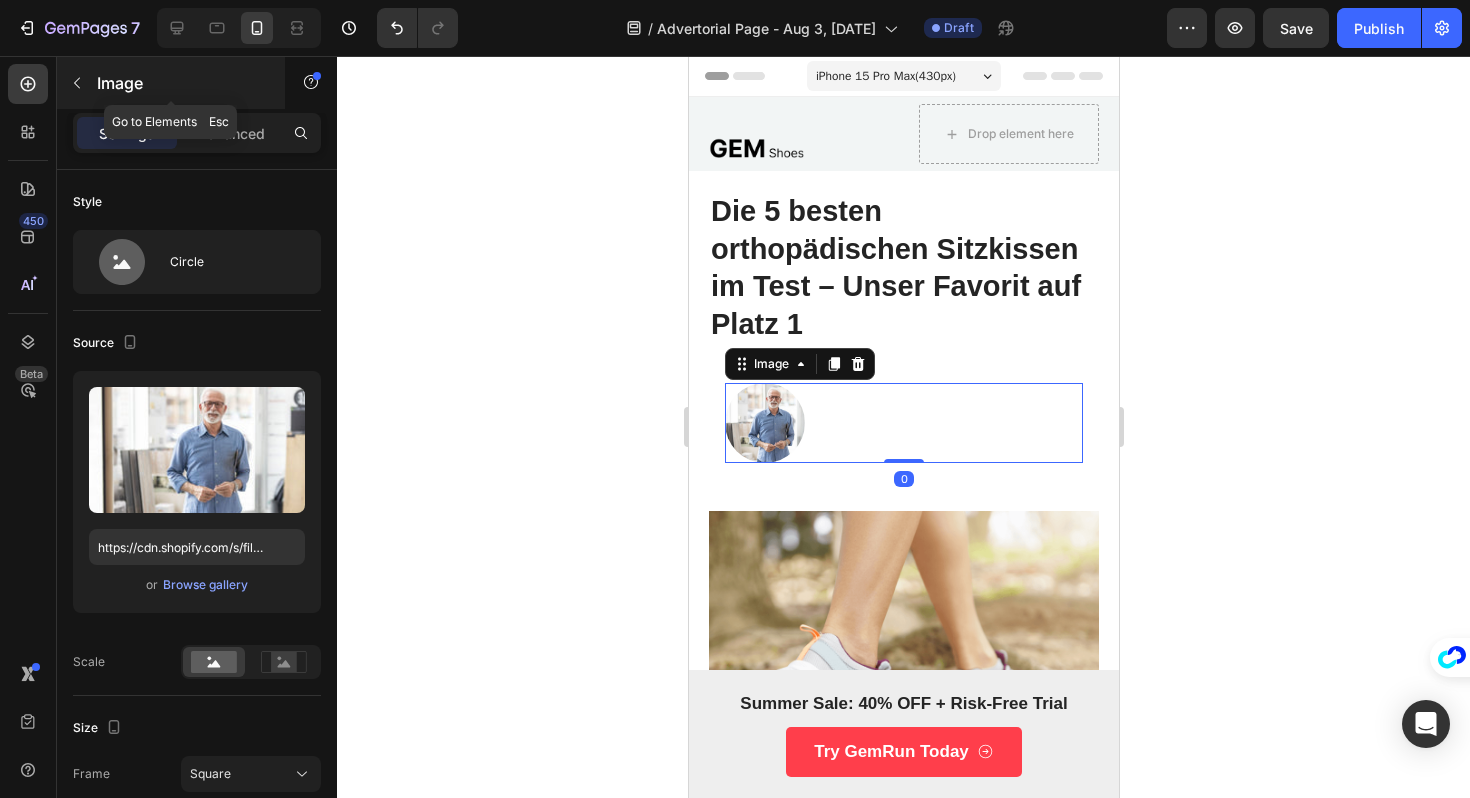 click at bounding box center (77, 83) 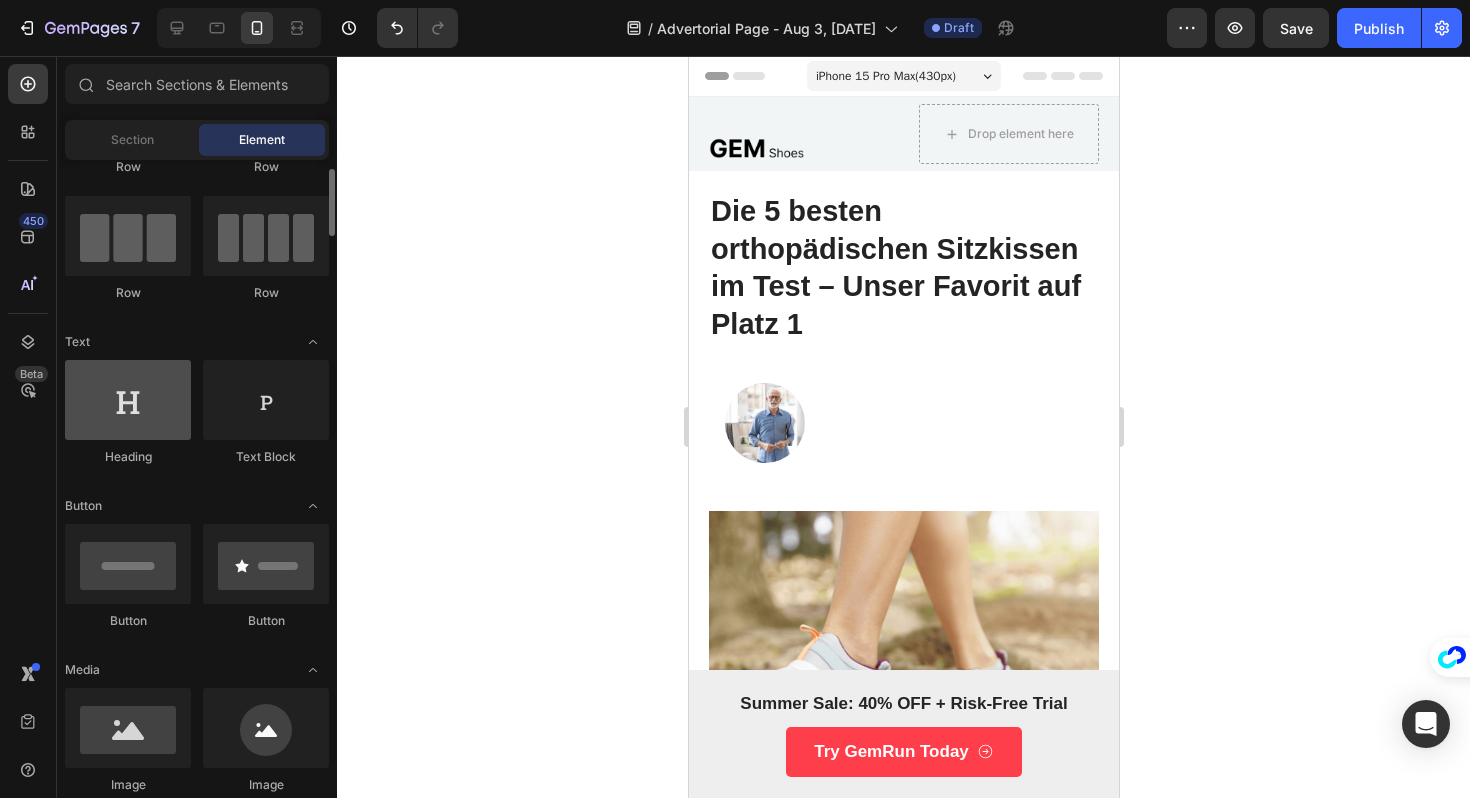 scroll, scrollTop: 138, scrollLeft: 0, axis: vertical 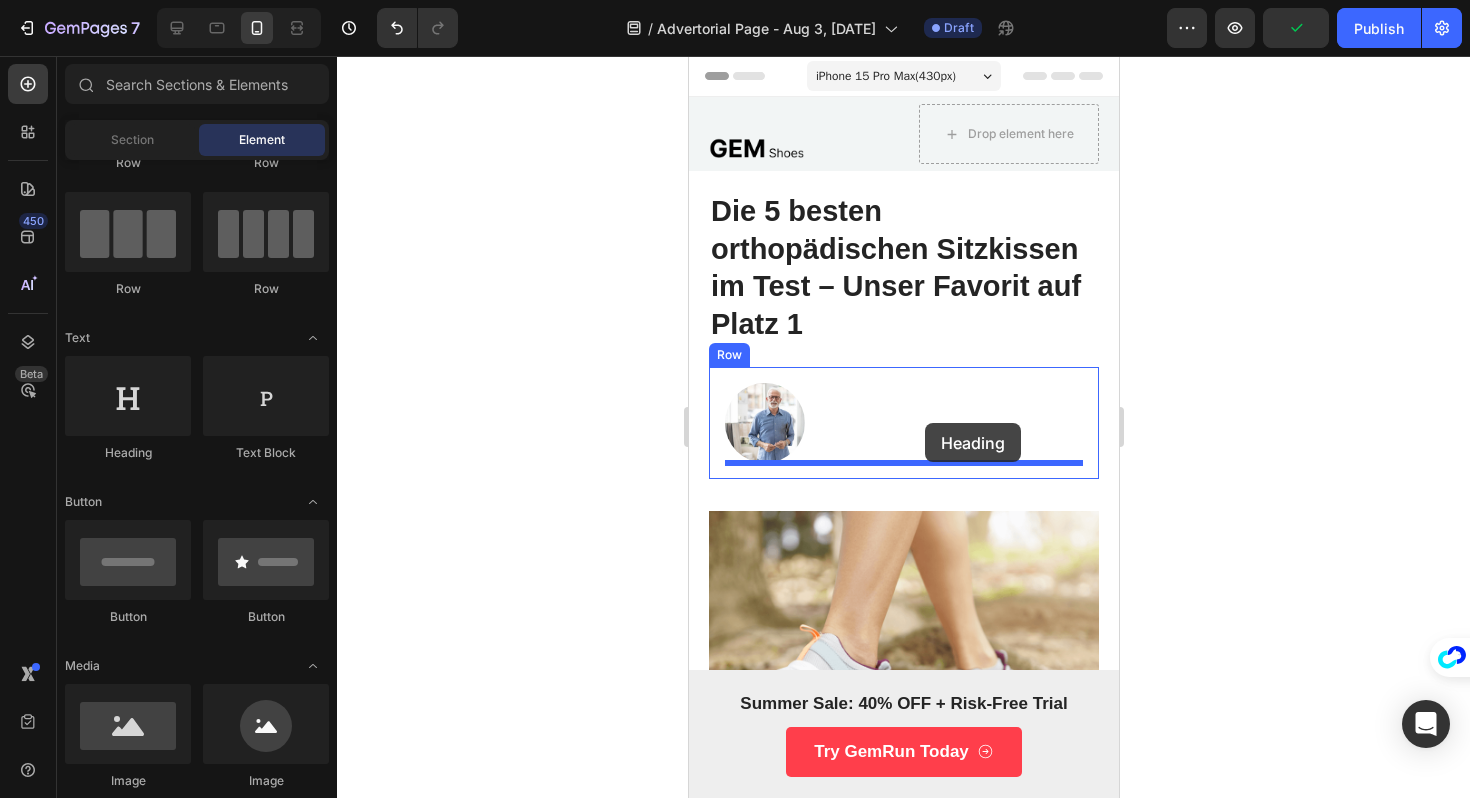 drag, startPoint x: 811, startPoint y: 445, endPoint x: 924, endPoint y: 423, distance: 115.12167 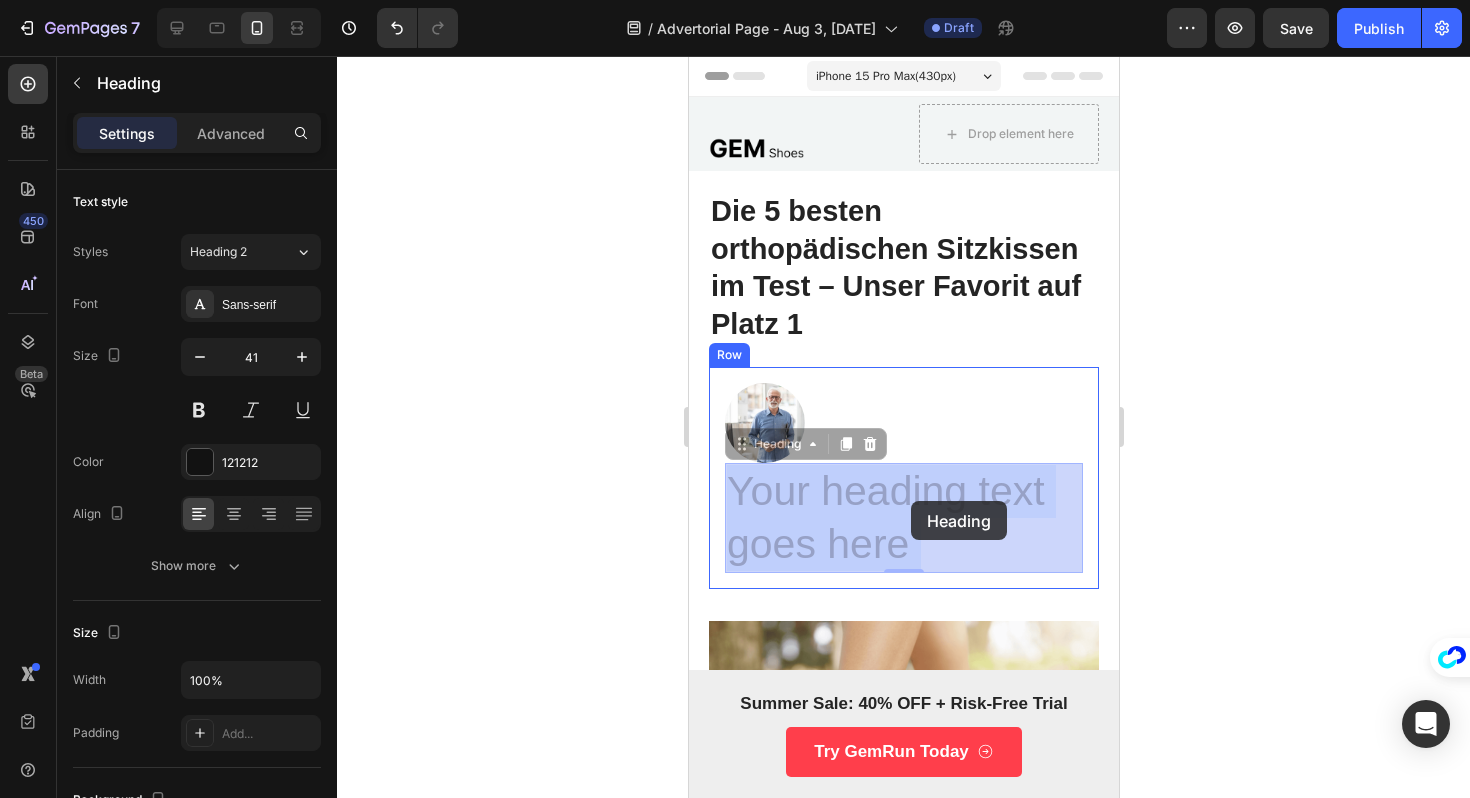 drag, startPoint x: 789, startPoint y: 524, endPoint x: 895, endPoint y: 514, distance: 106.47065 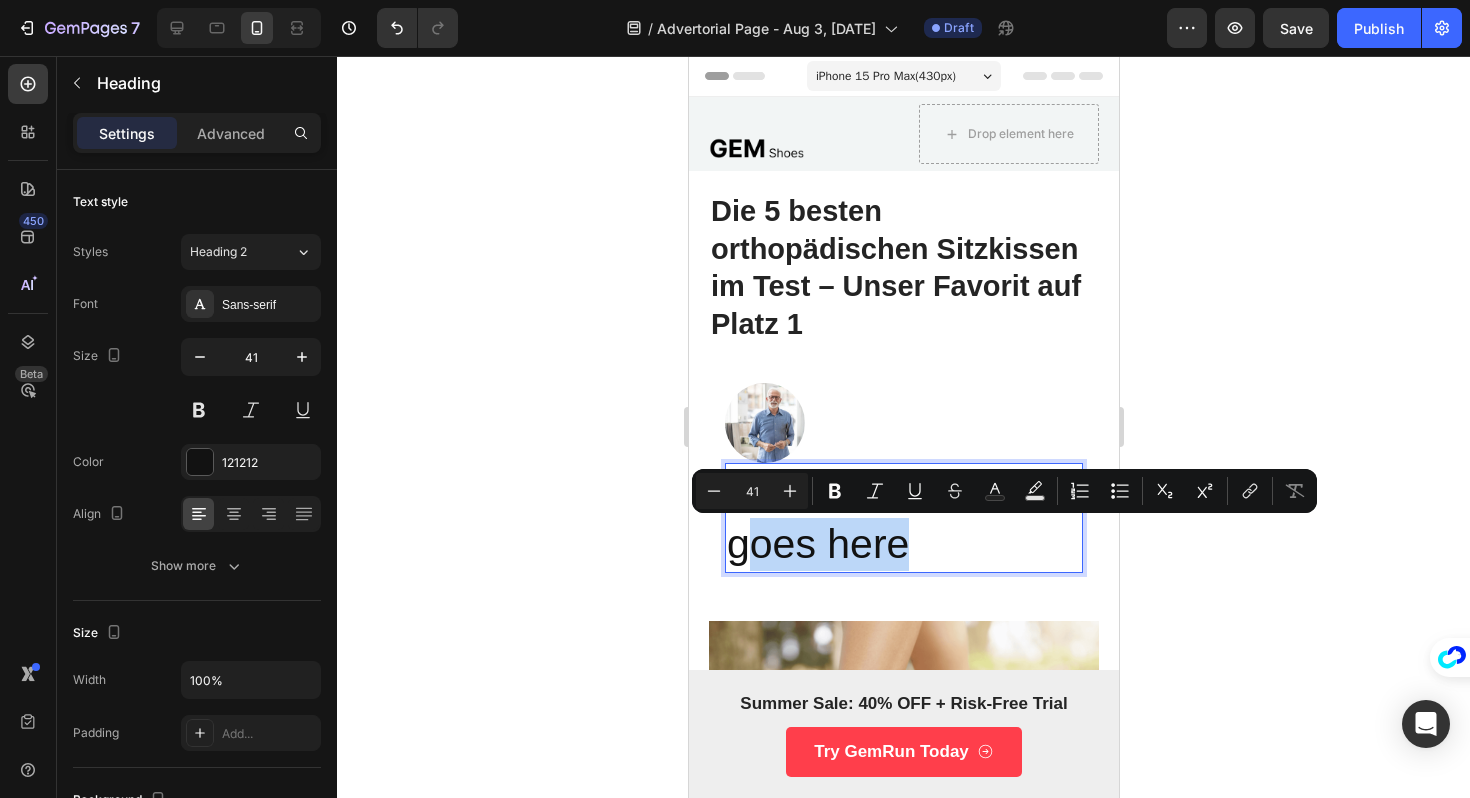 drag, startPoint x: 935, startPoint y: 544, endPoint x: 747, endPoint y: 521, distance: 189.40169 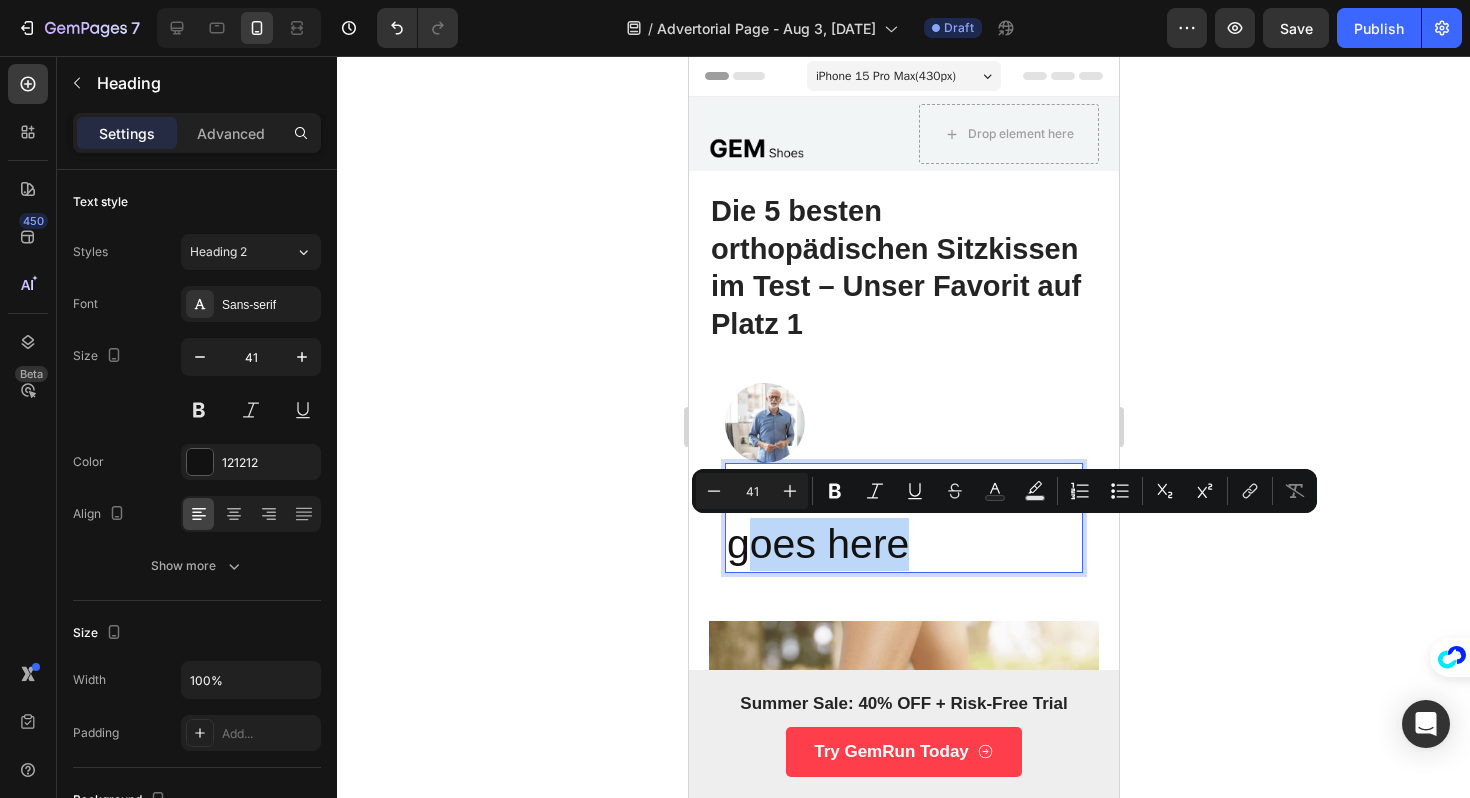 click on "Your heading text goes here" at bounding box center [903, 518] 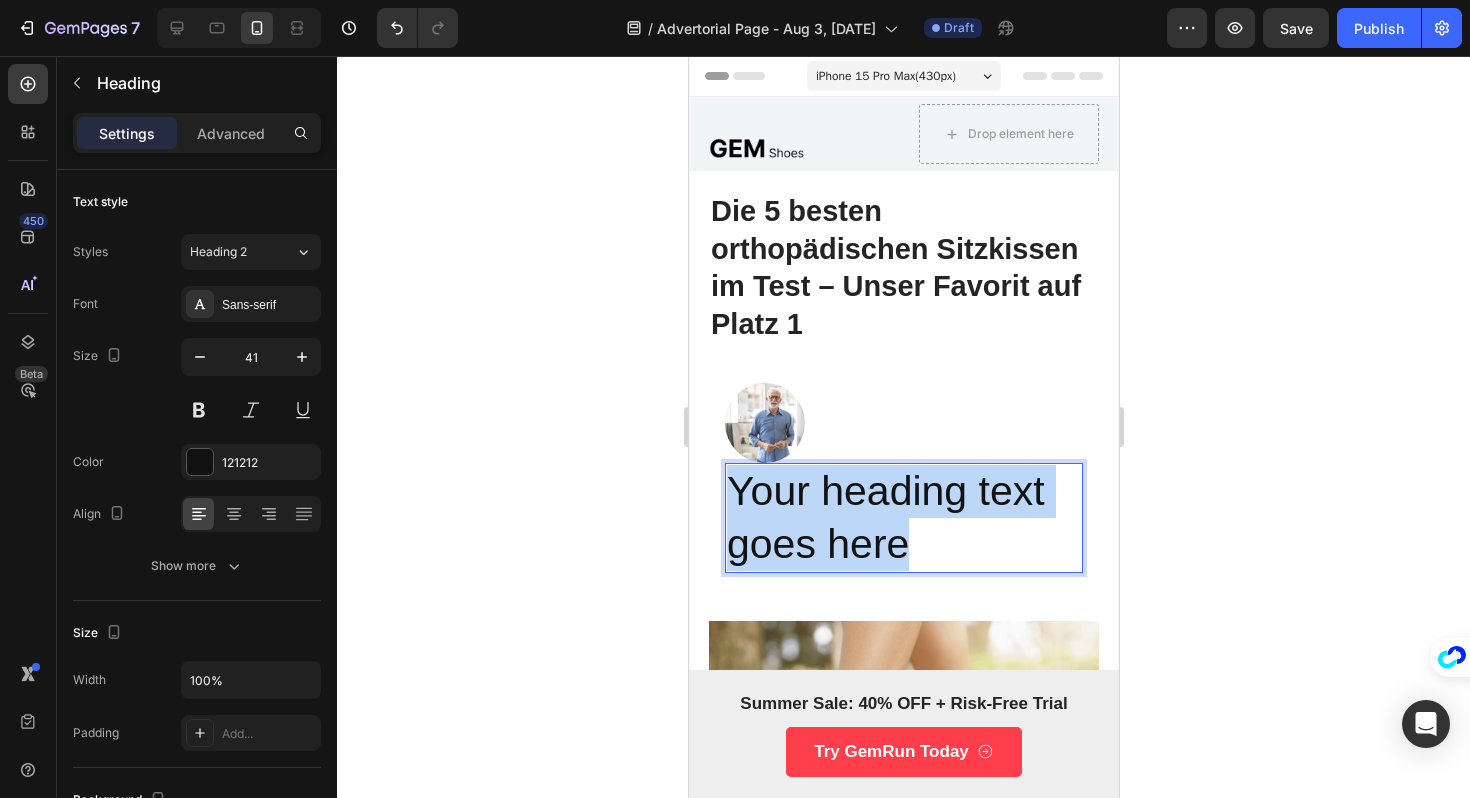 drag, startPoint x: 925, startPoint y: 550, endPoint x: 660, endPoint y: 468, distance: 277.39682 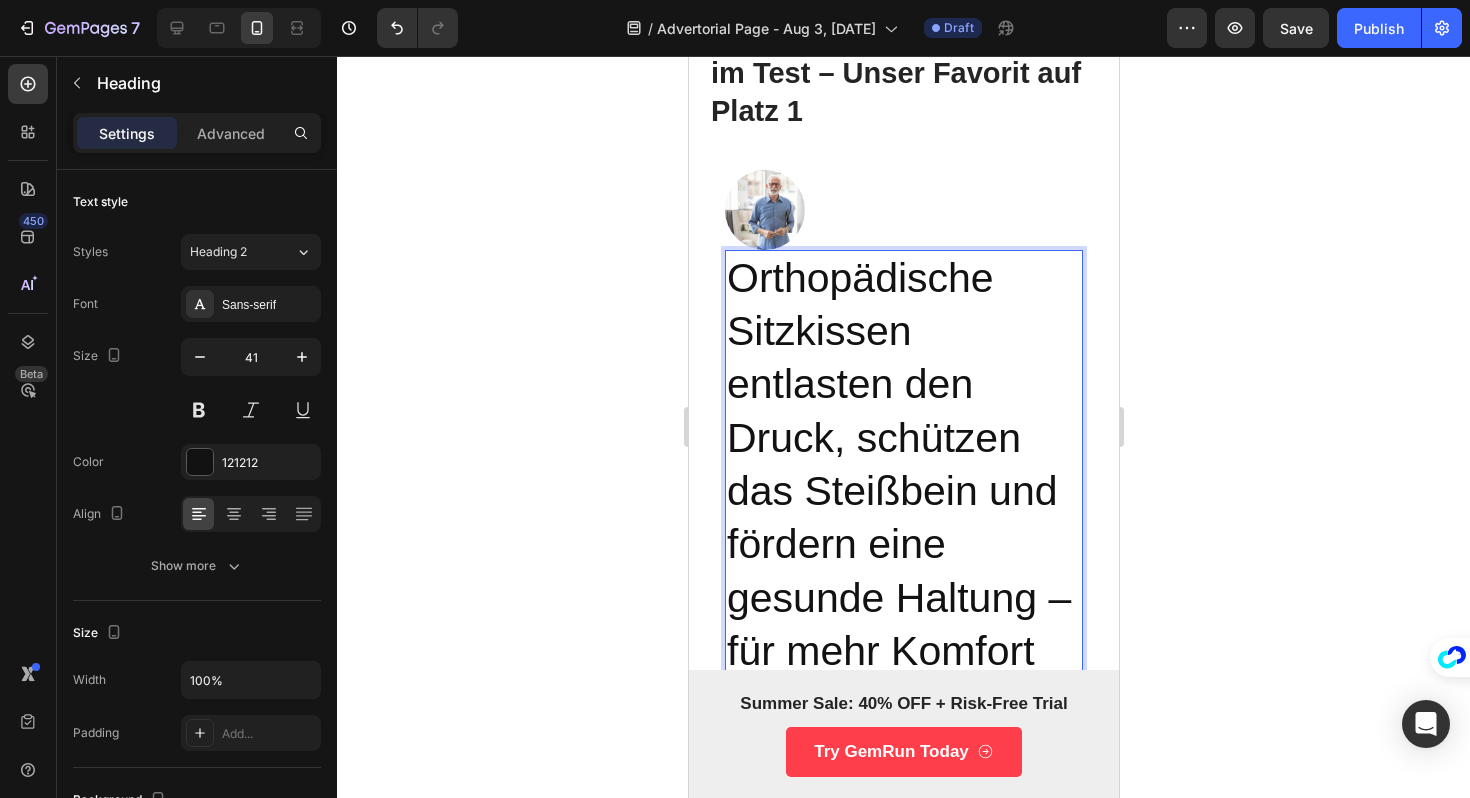 scroll, scrollTop: 216, scrollLeft: 0, axis: vertical 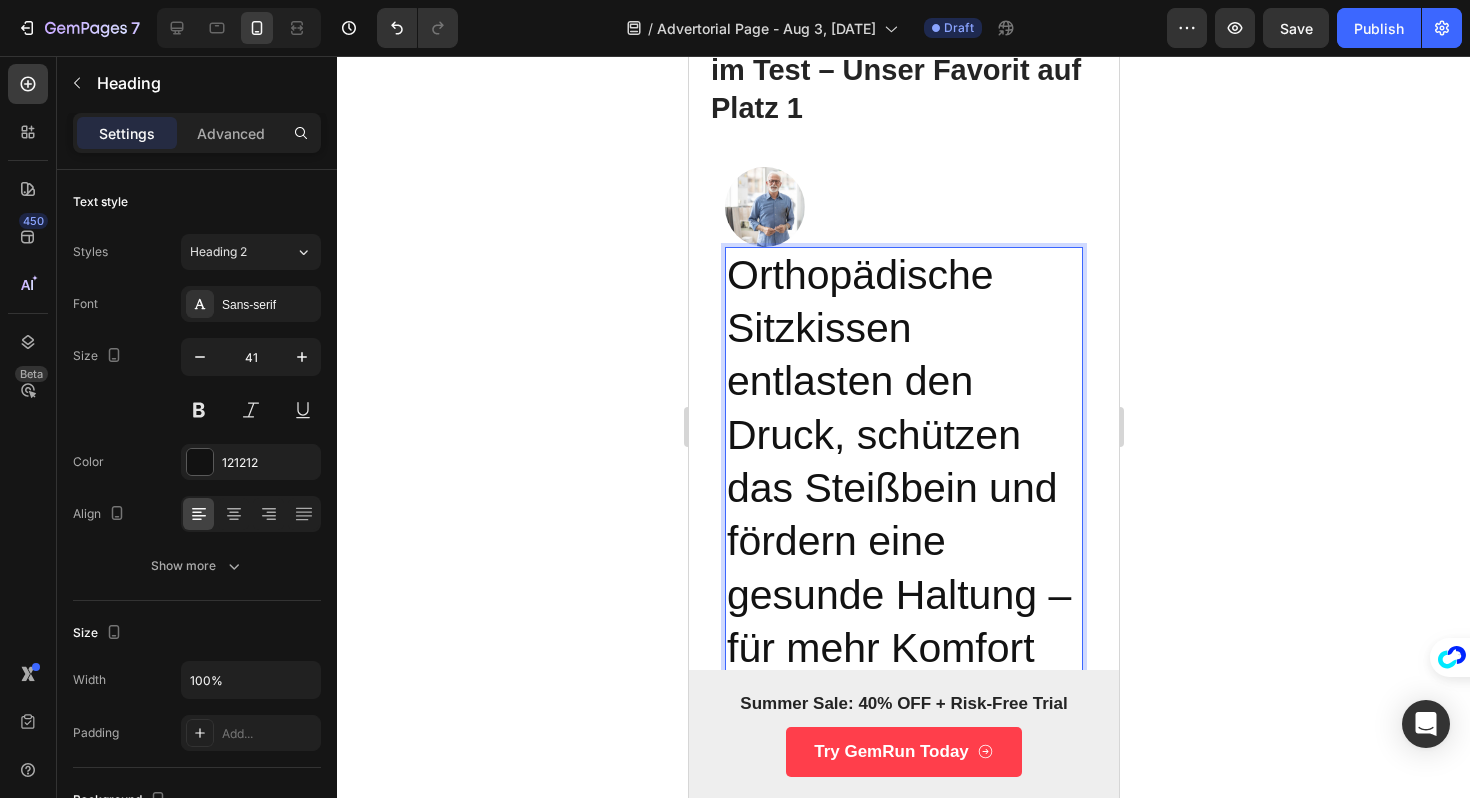 click on "Orthopädische Sitzkissen entlasten den Druck, schützen das Steißbein und fördern eine gesunde Haltung – für mehr Komfort und weniger Verspannungen." at bounding box center [903, 515] 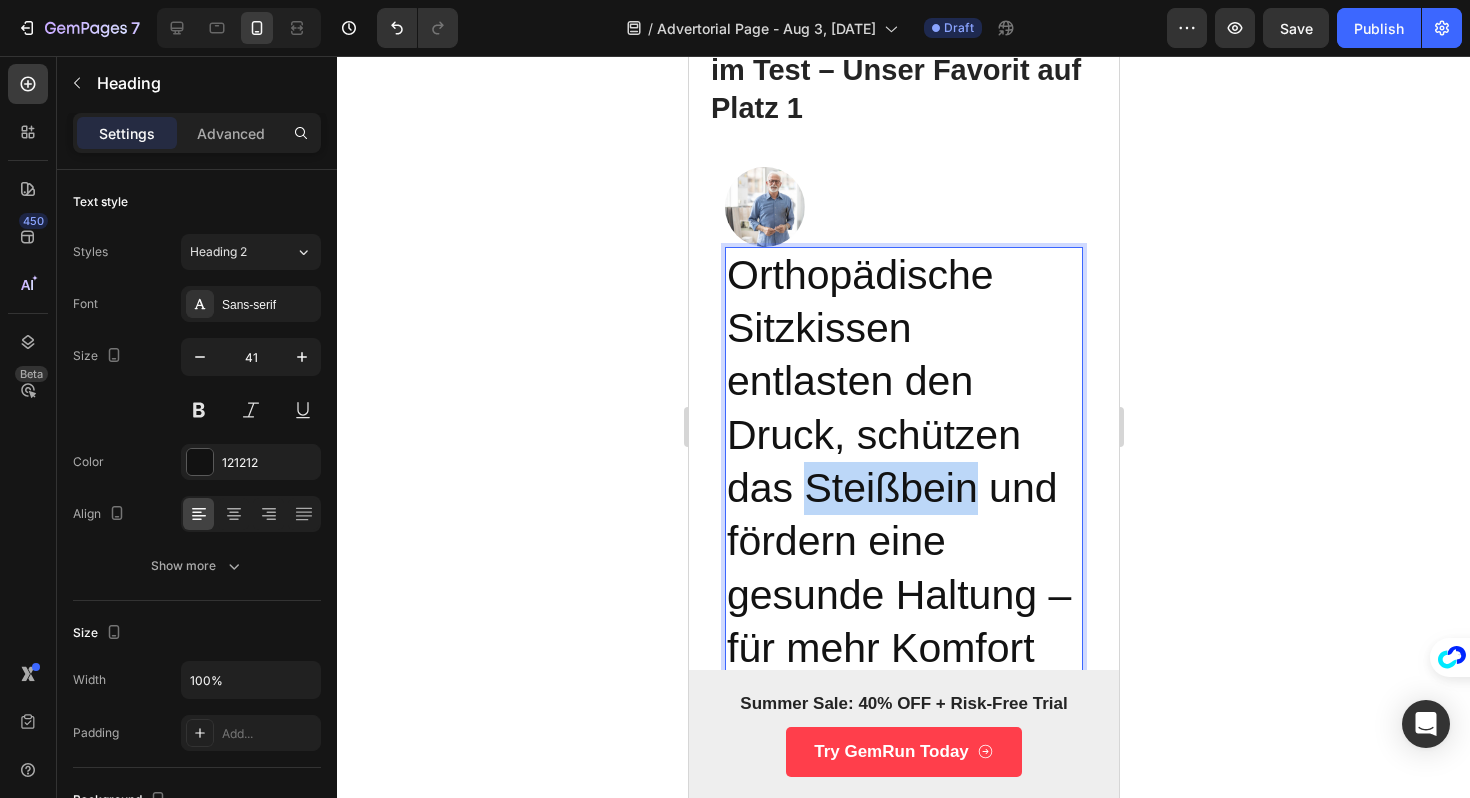 click on "Orthopädische Sitzkissen entlasten den Druck, schützen das Steißbein und fördern eine gesunde Haltung – für mehr Komfort und weniger Verspannungen." at bounding box center [903, 515] 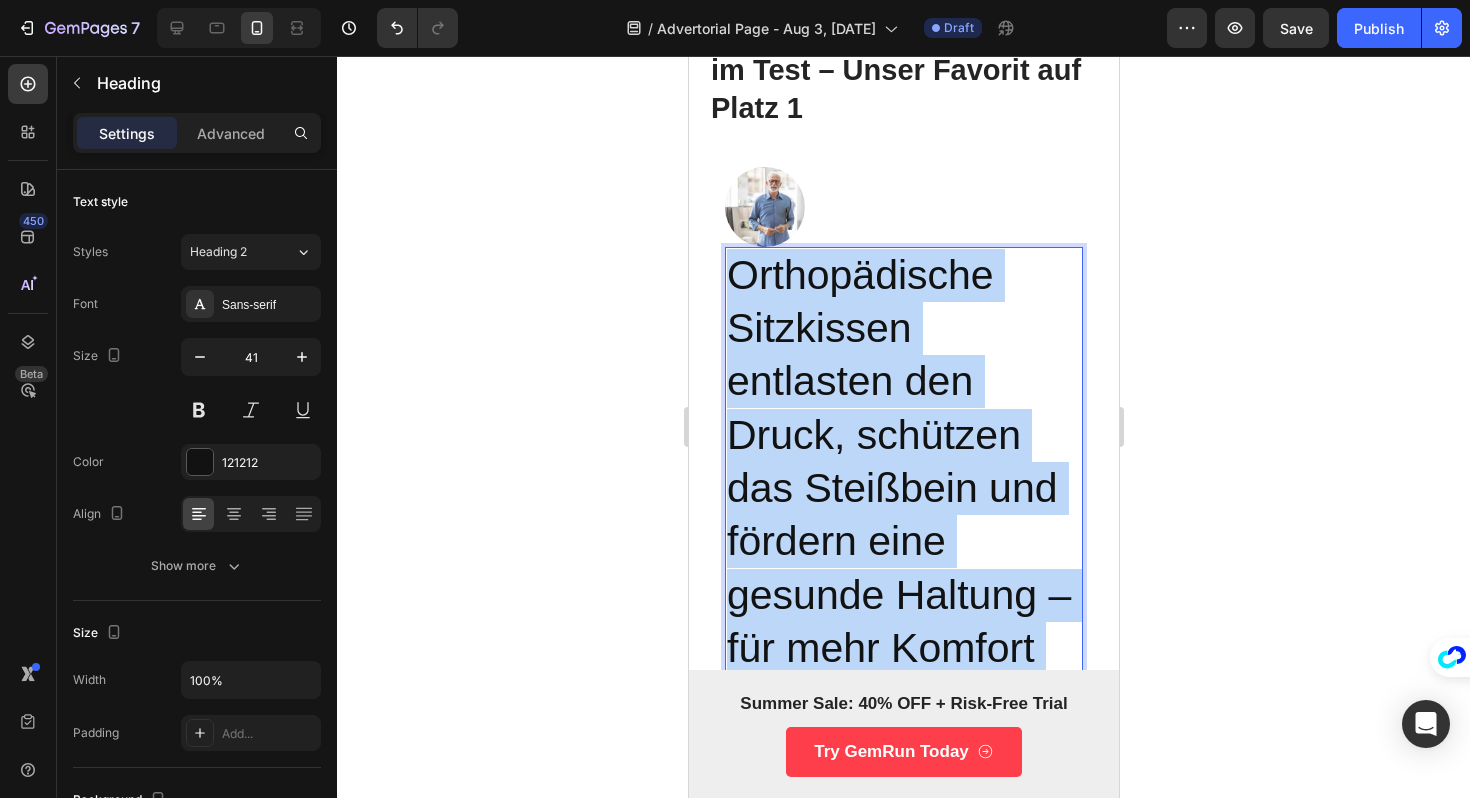 click on "Orthopädische Sitzkissen entlasten den Druck, schützen das Steißbein und fördern eine gesunde Haltung – für mehr Komfort und weniger Verspannungen." at bounding box center (903, 515) 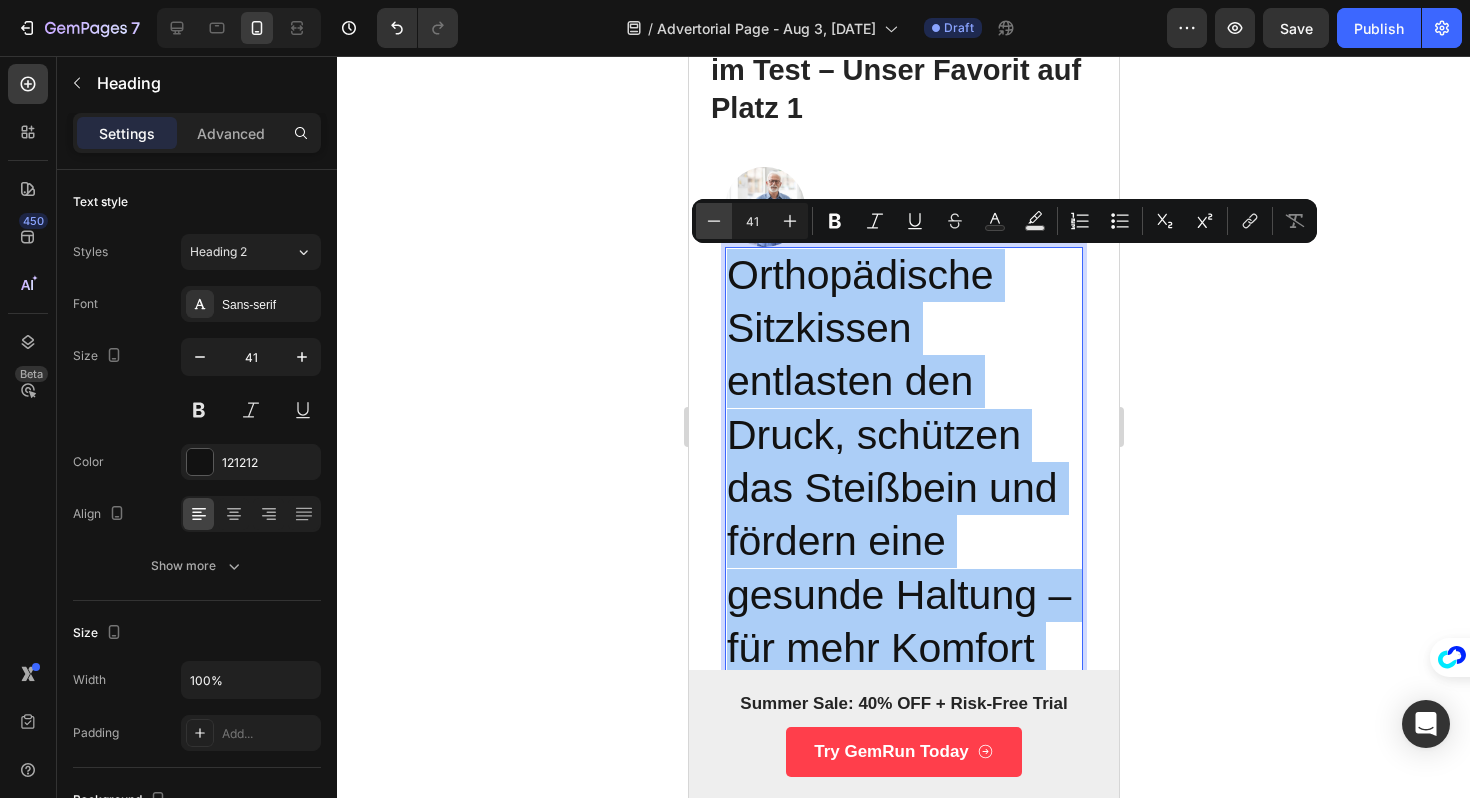 click on "Minus" at bounding box center [714, 221] 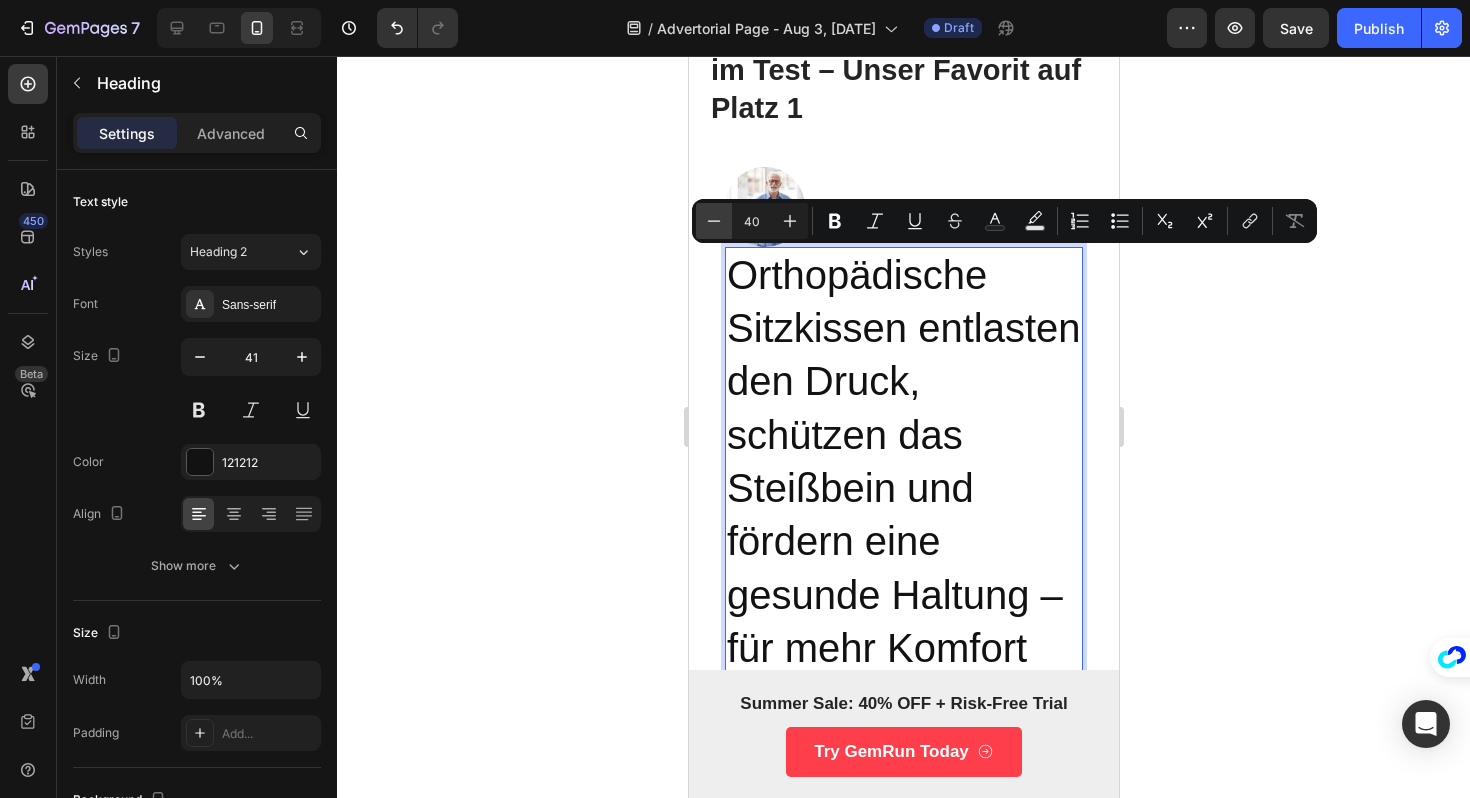 click on "Minus" at bounding box center (714, 221) 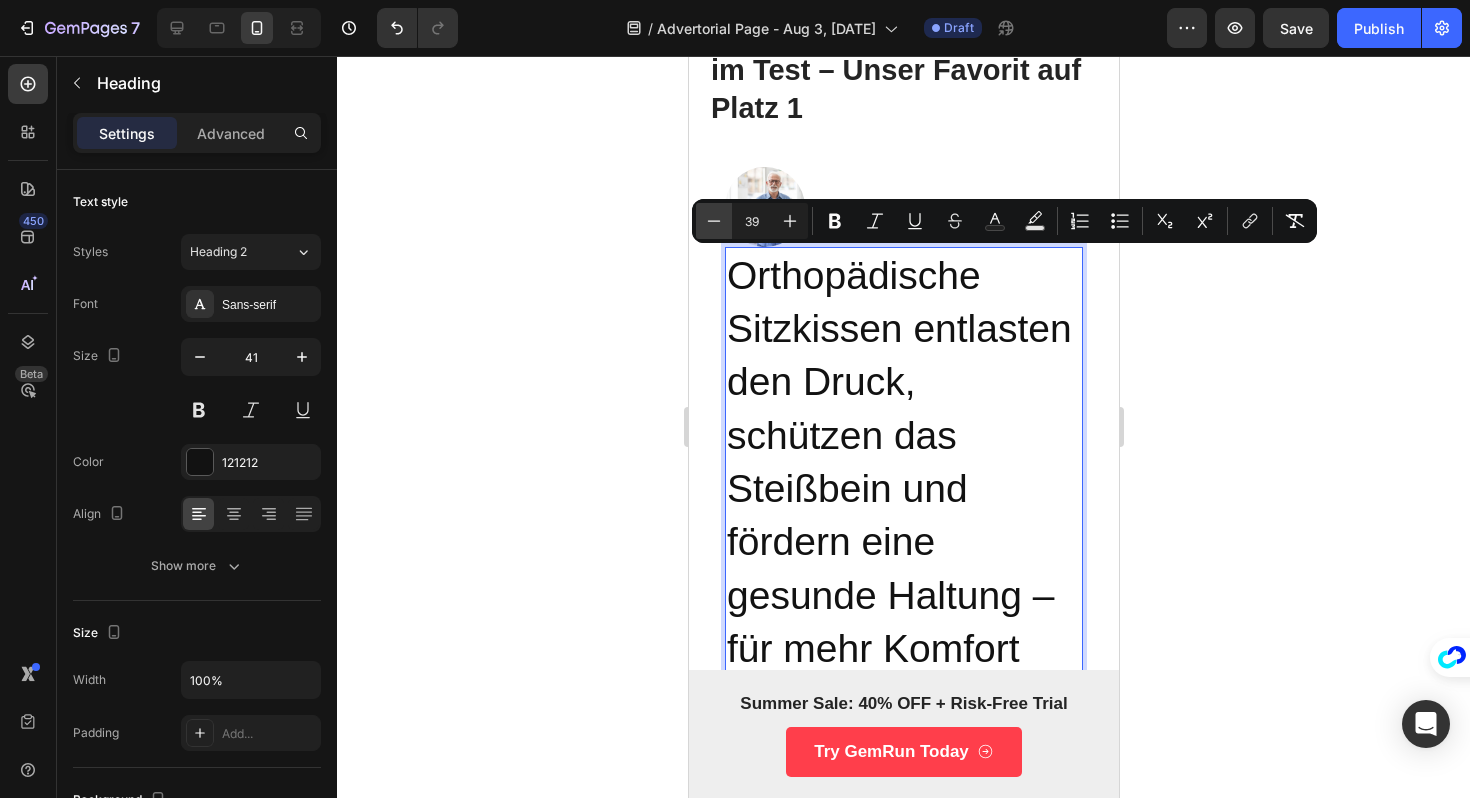 click on "Minus" at bounding box center [714, 221] 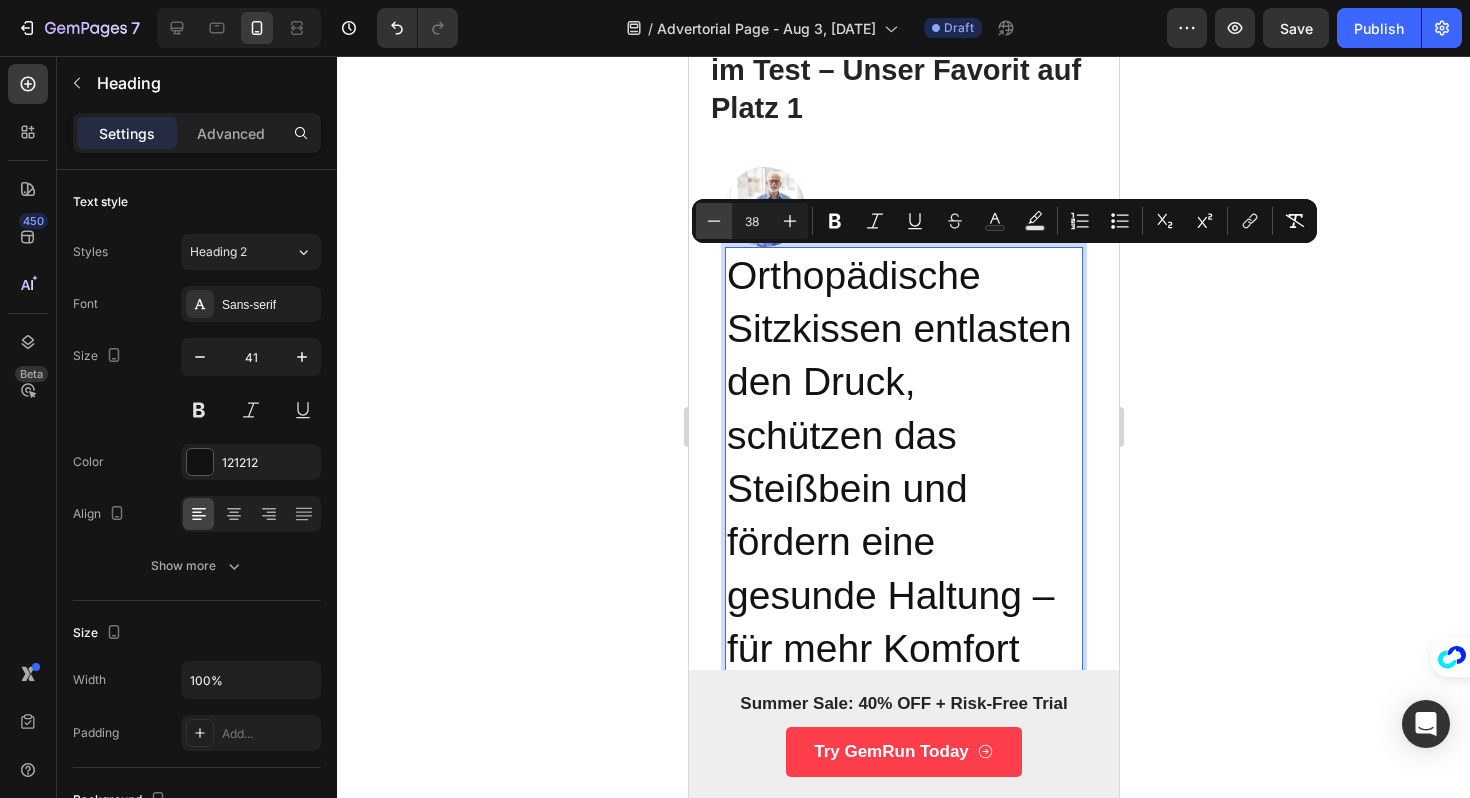 click on "Minus" at bounding box center (714, 221) 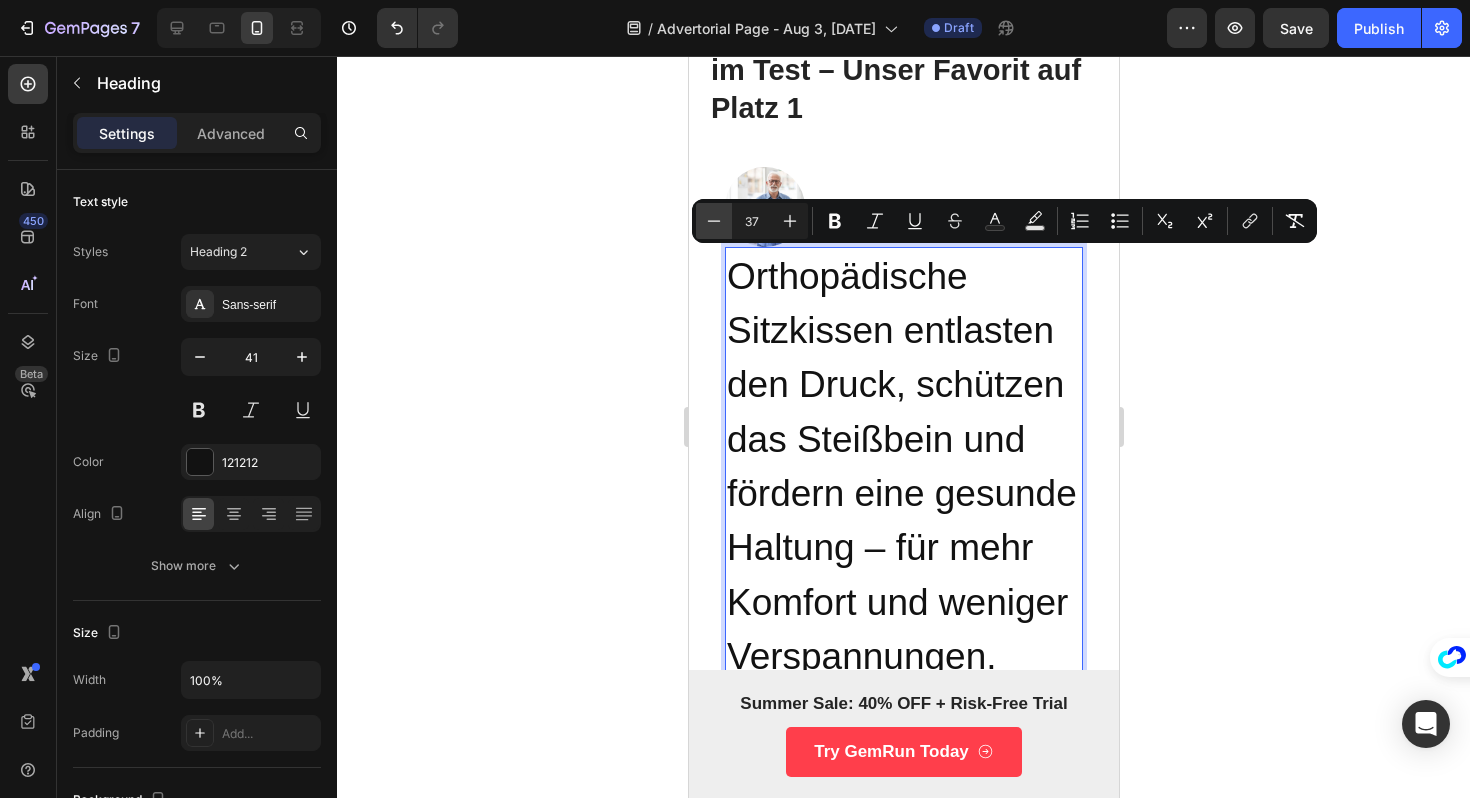 click on "Minus" at bounding box center (714, 221) 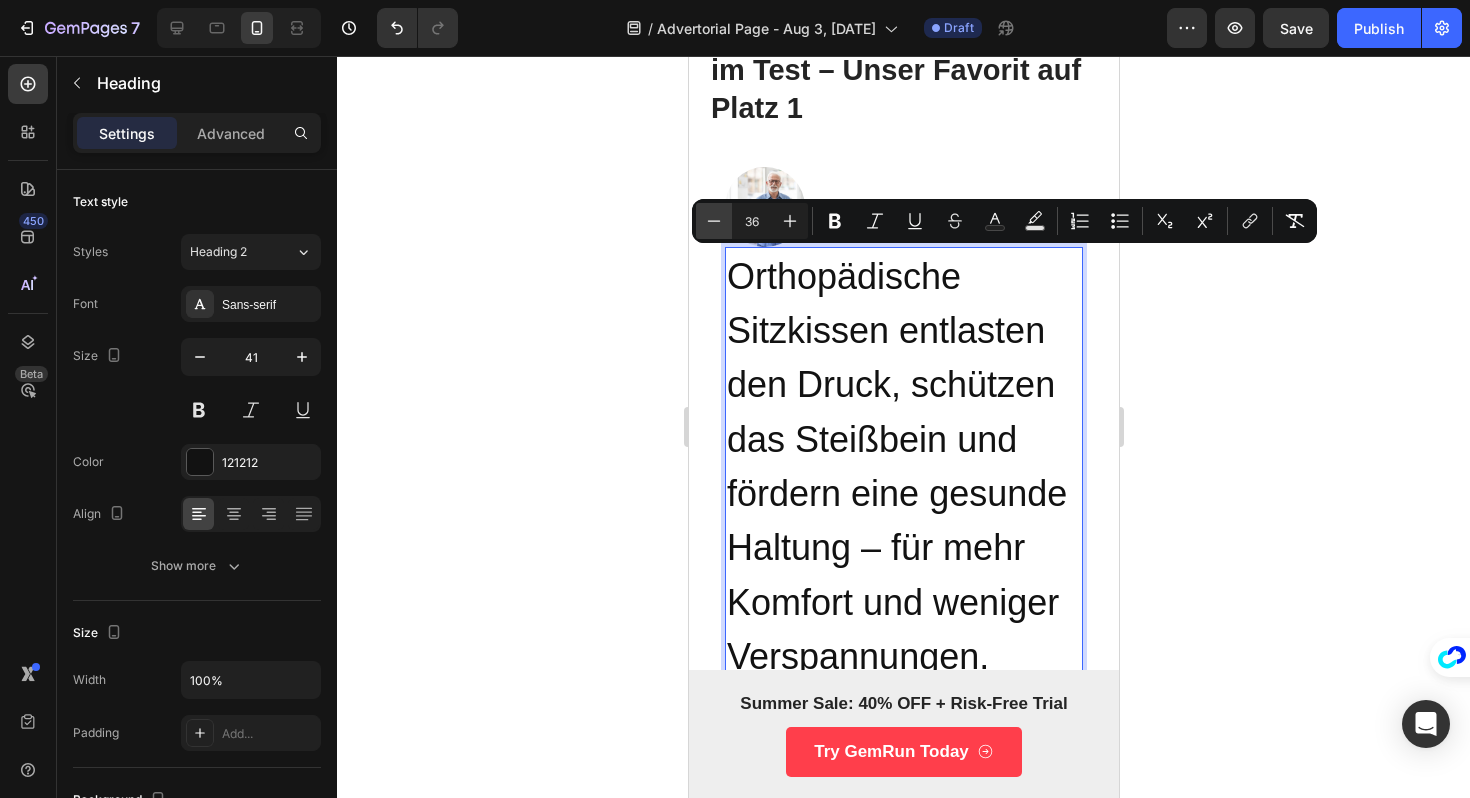 click on "Minus" at bounding box center [714, 221] 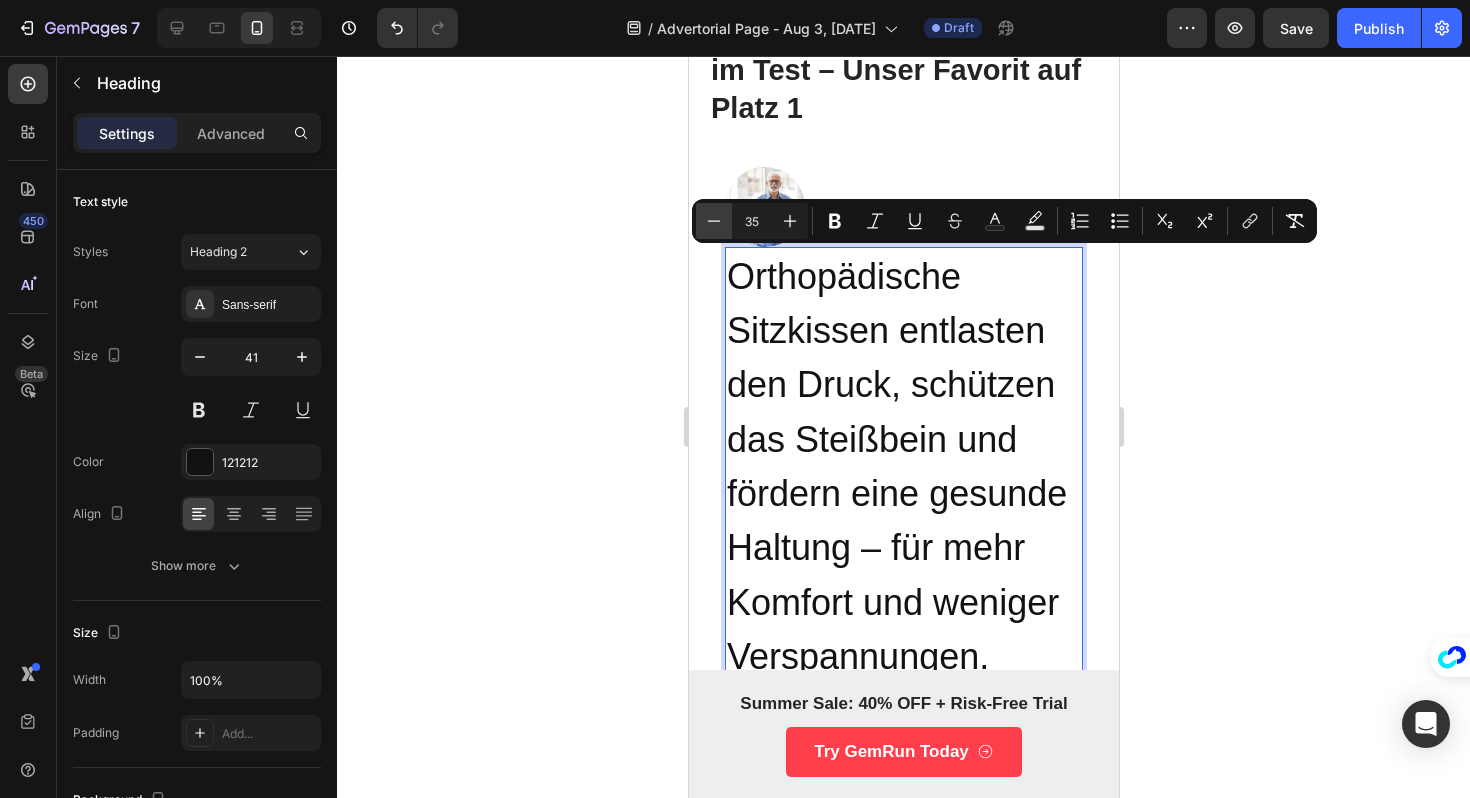 click on "Minus" at bounding box center (714, 221) 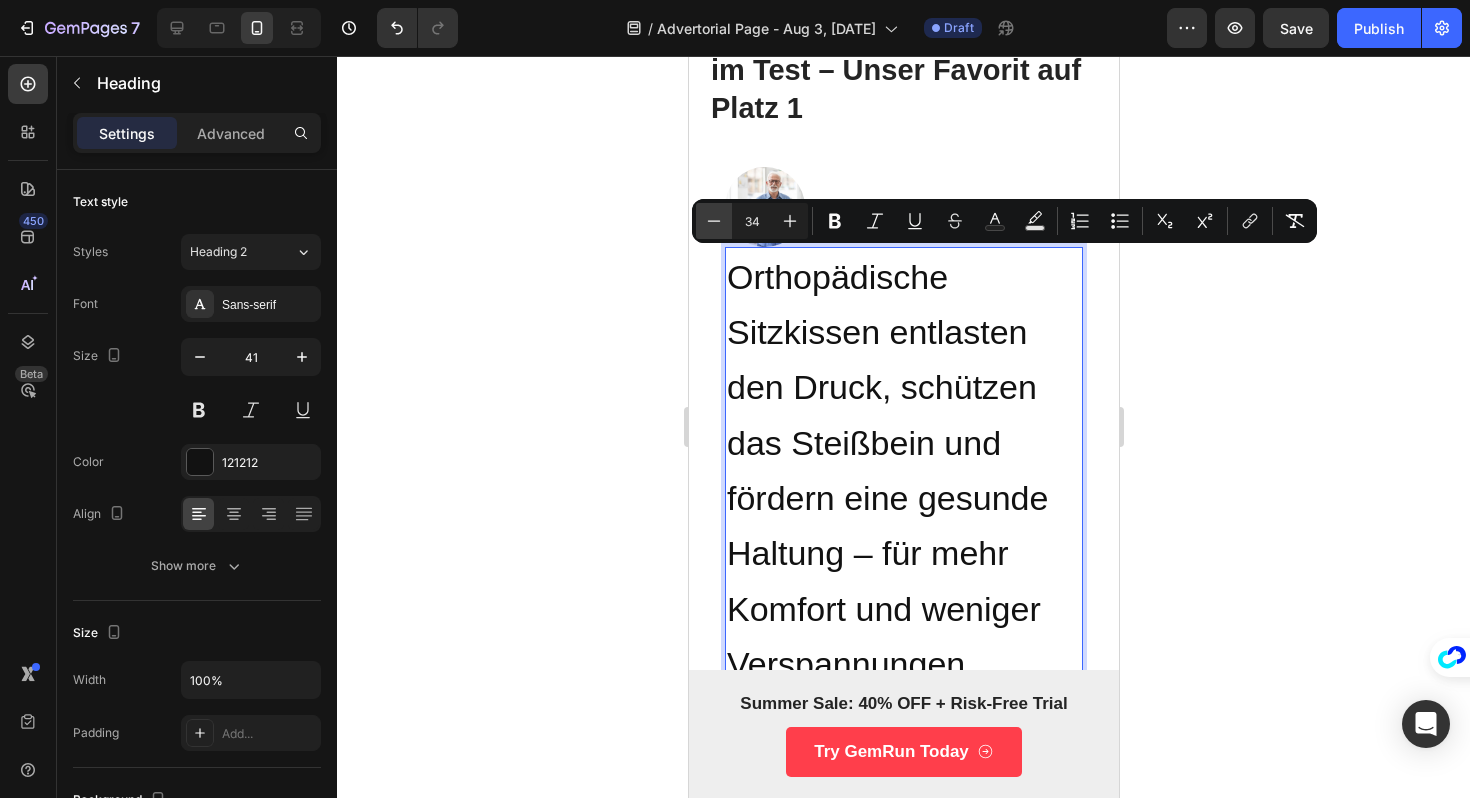 click on "Minus" at bounding box center (714, 221) 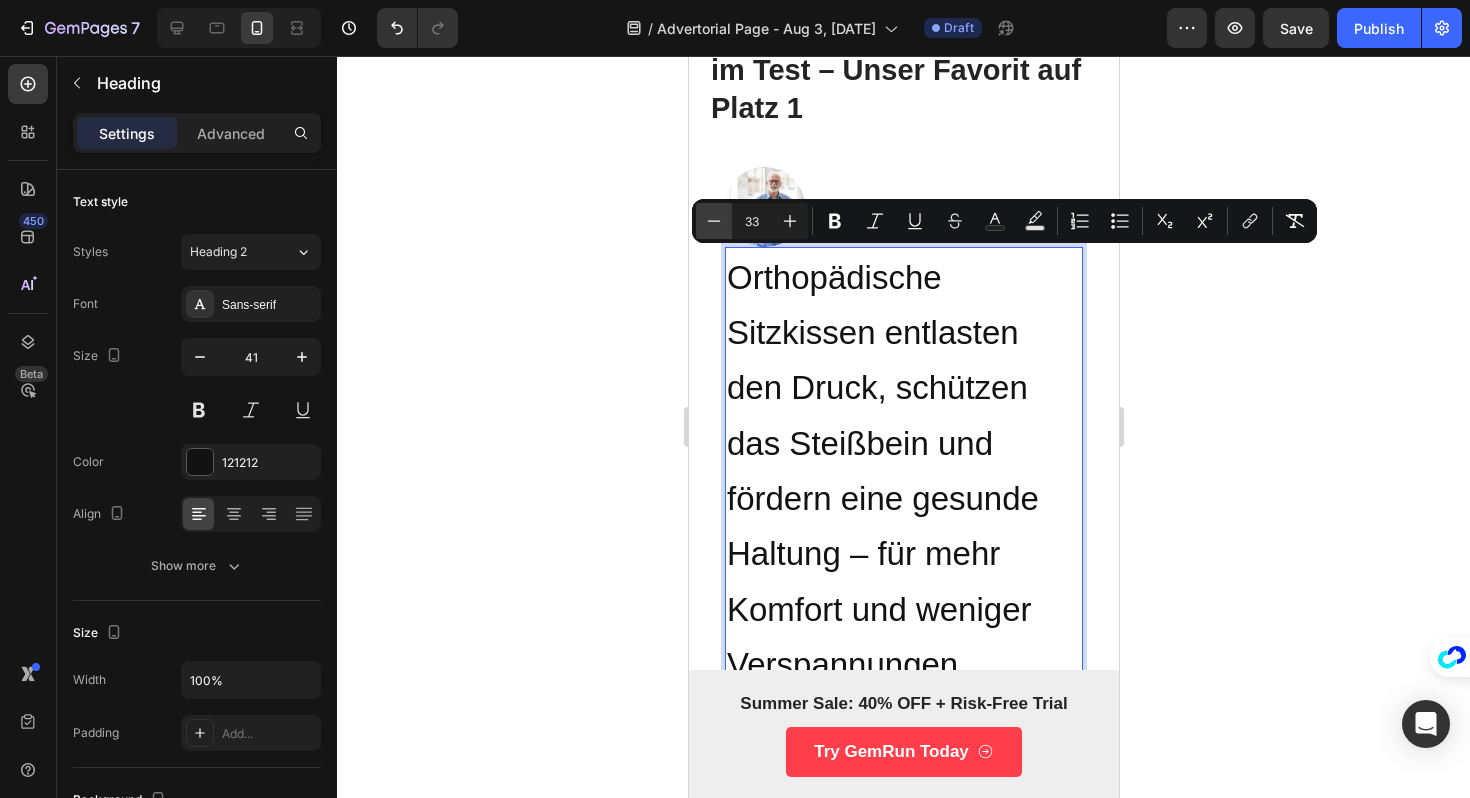 click on "Minus" at bounding box center [714, 221] 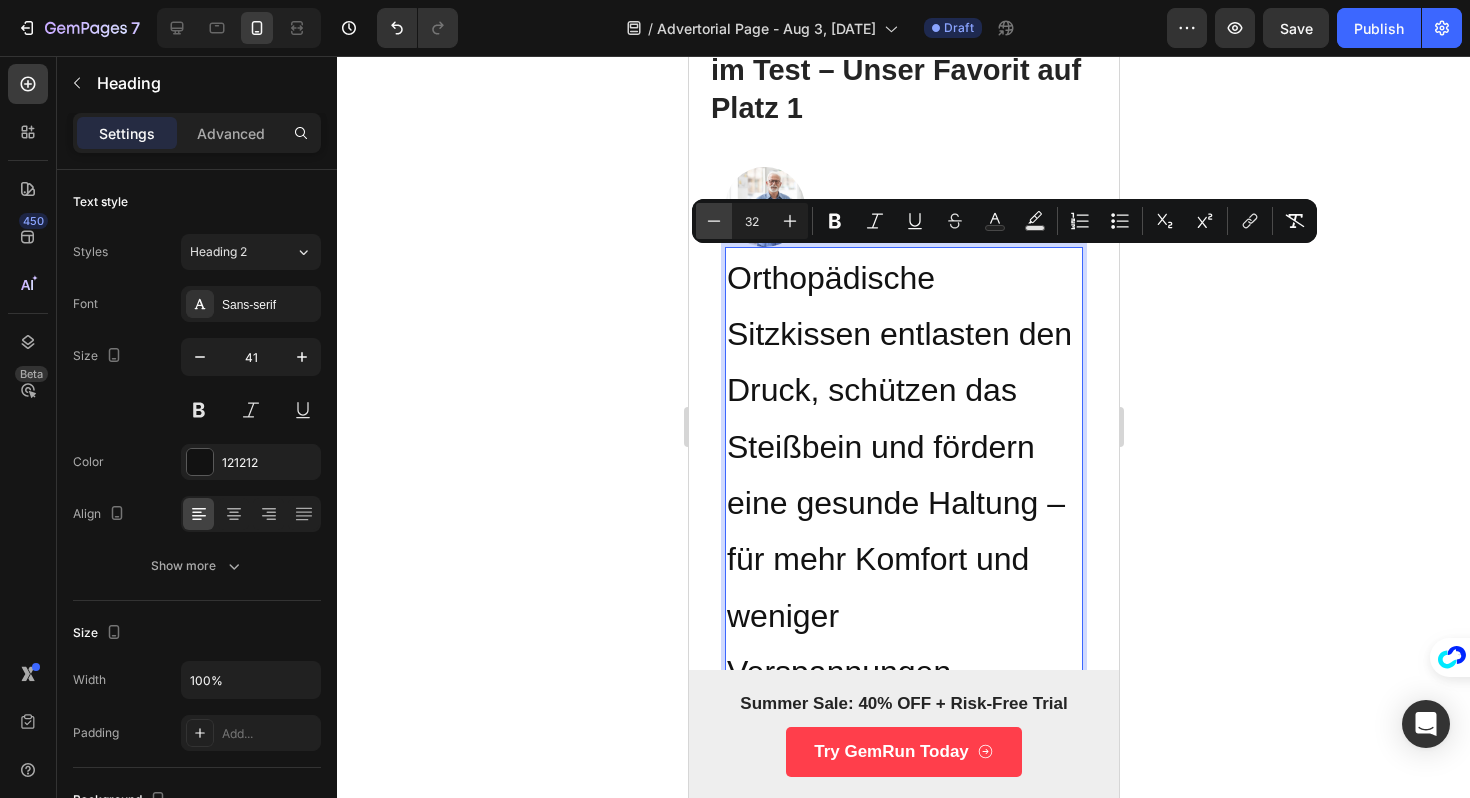 click on "Minus" at bounding box center (714, 221) 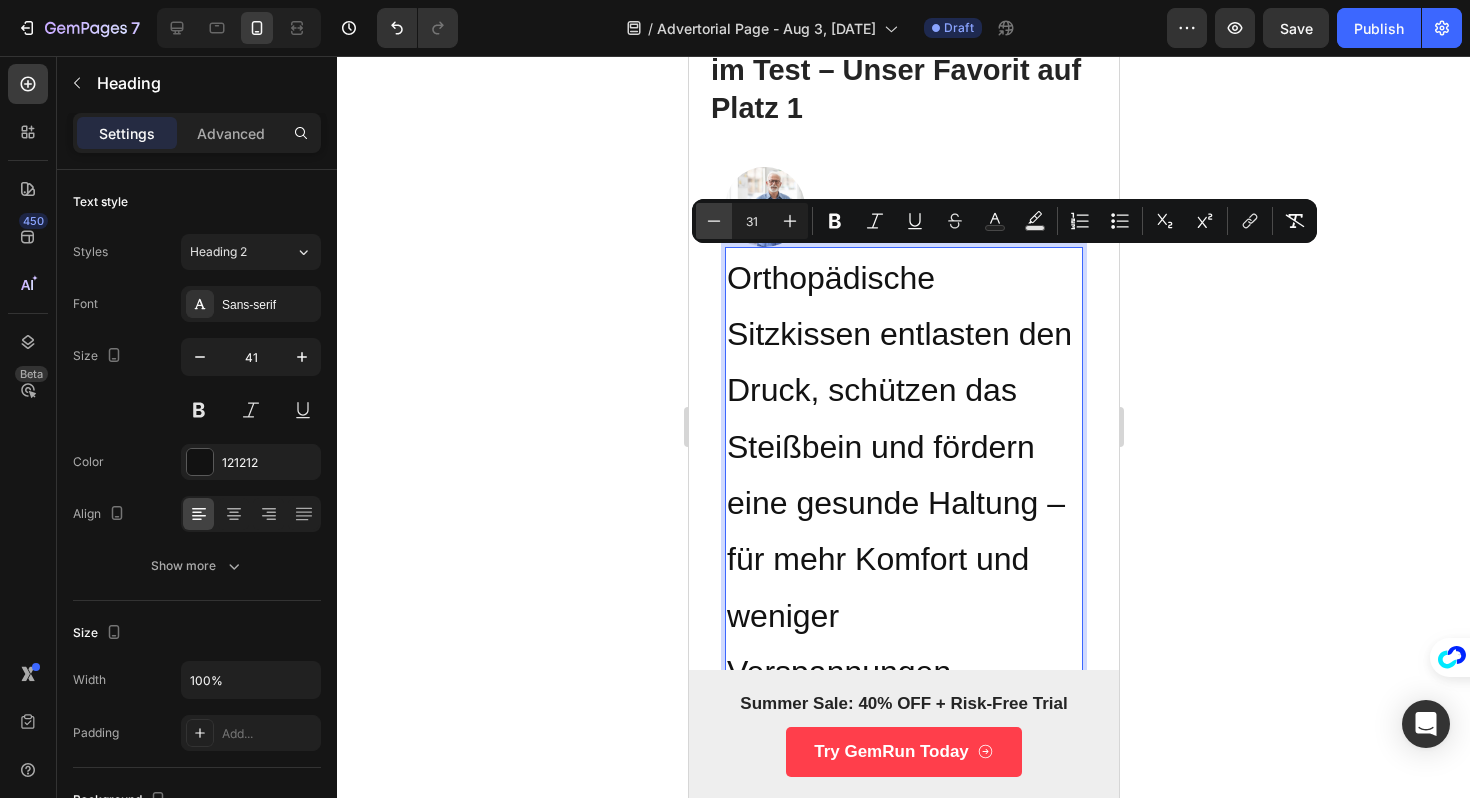 click on "Minus" at bounding box center [714, 221] 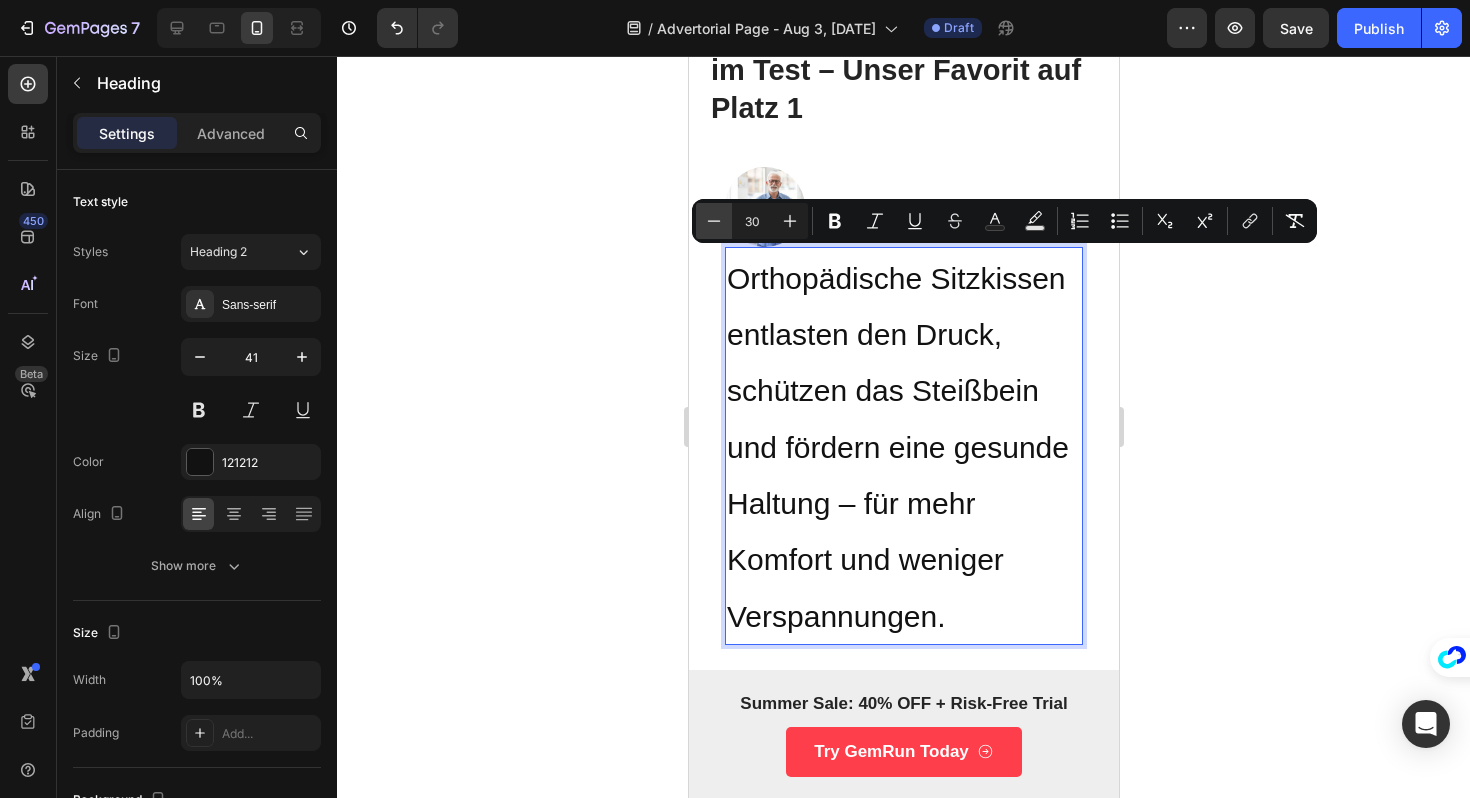 click on "Minus" at bounding box center [714, 221] 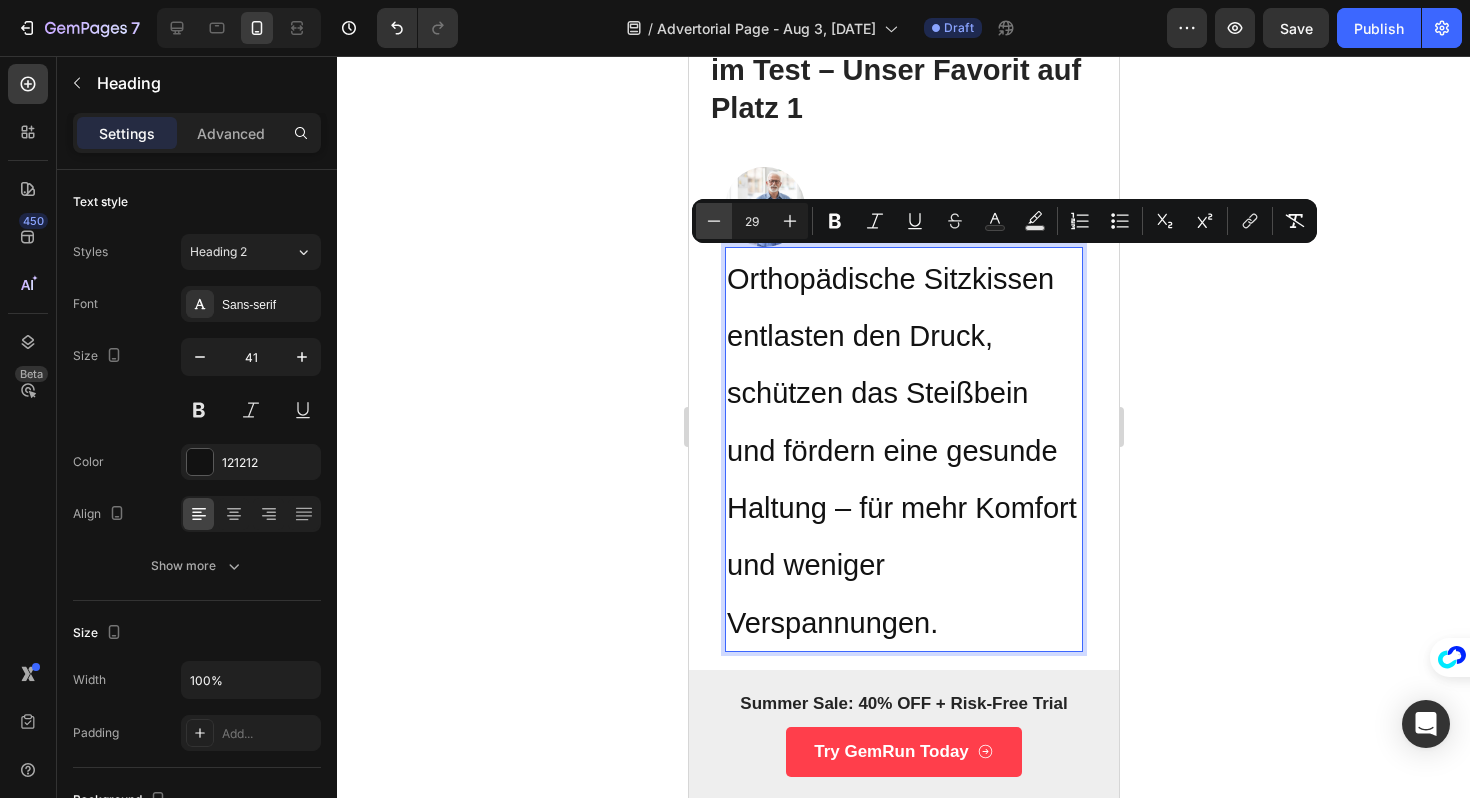 click on "Minus" at bounding box center (714, 221) 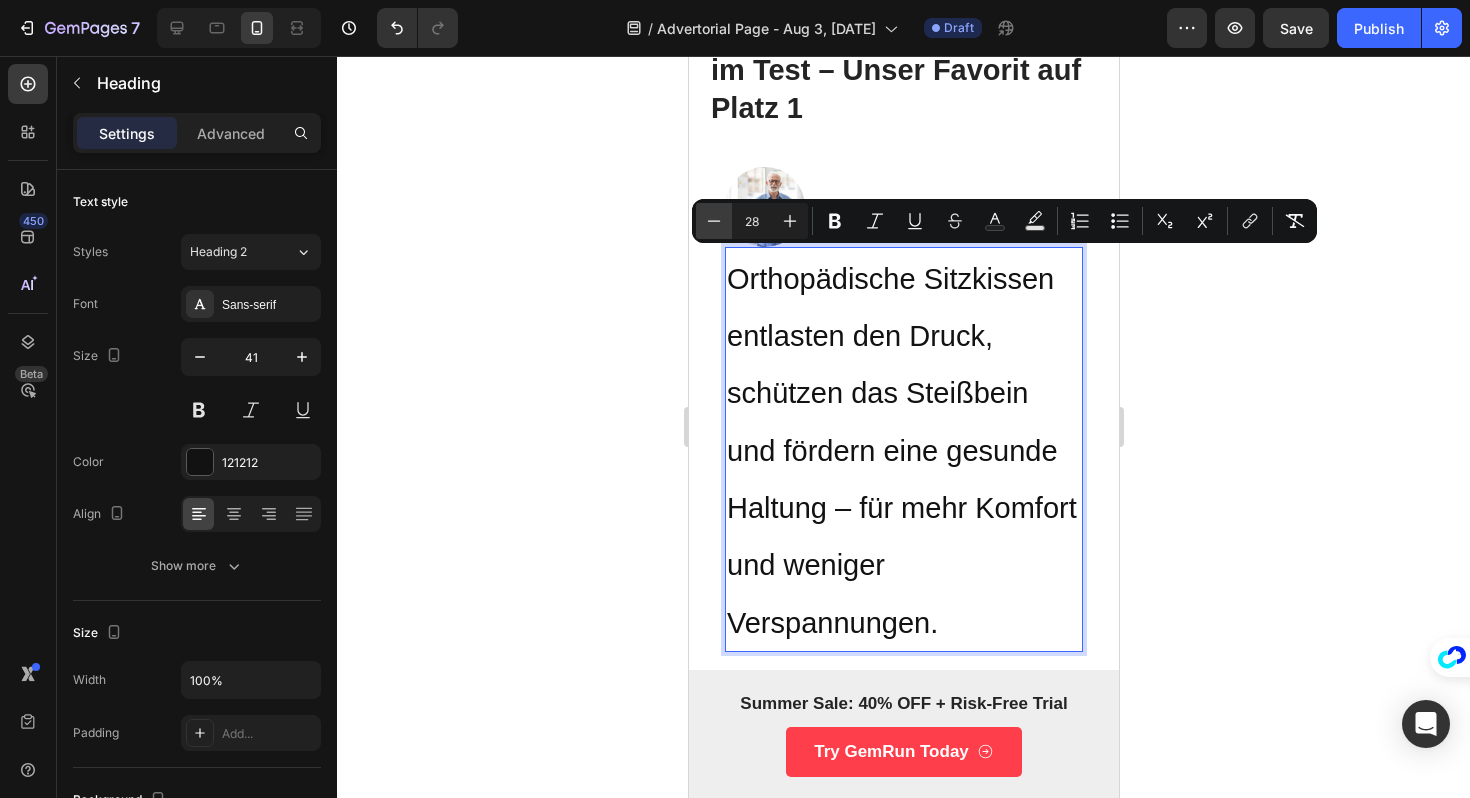 click on "Minus" at bounding box center (714, 221) 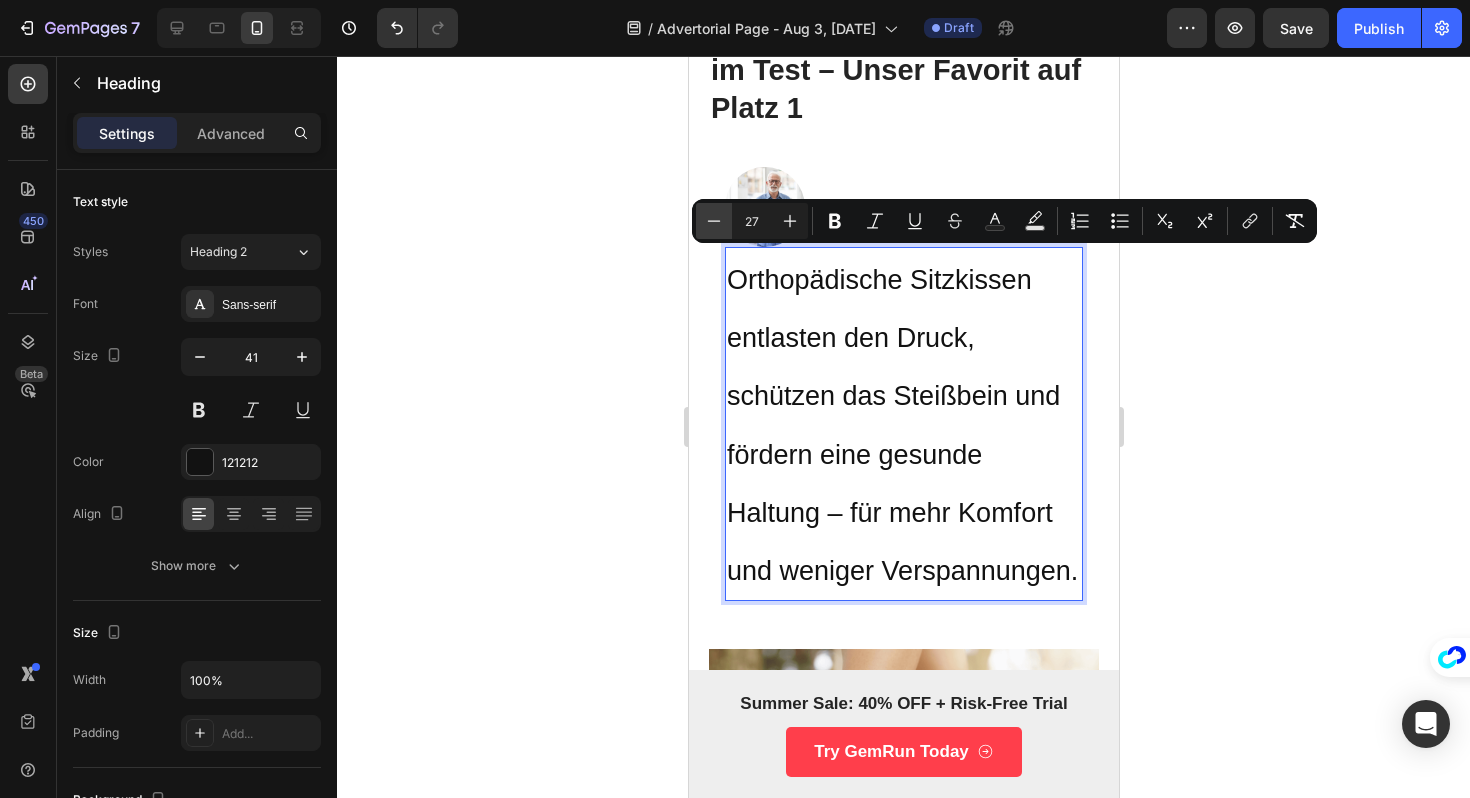 click on "Minus" at bounding box center [714, 221] 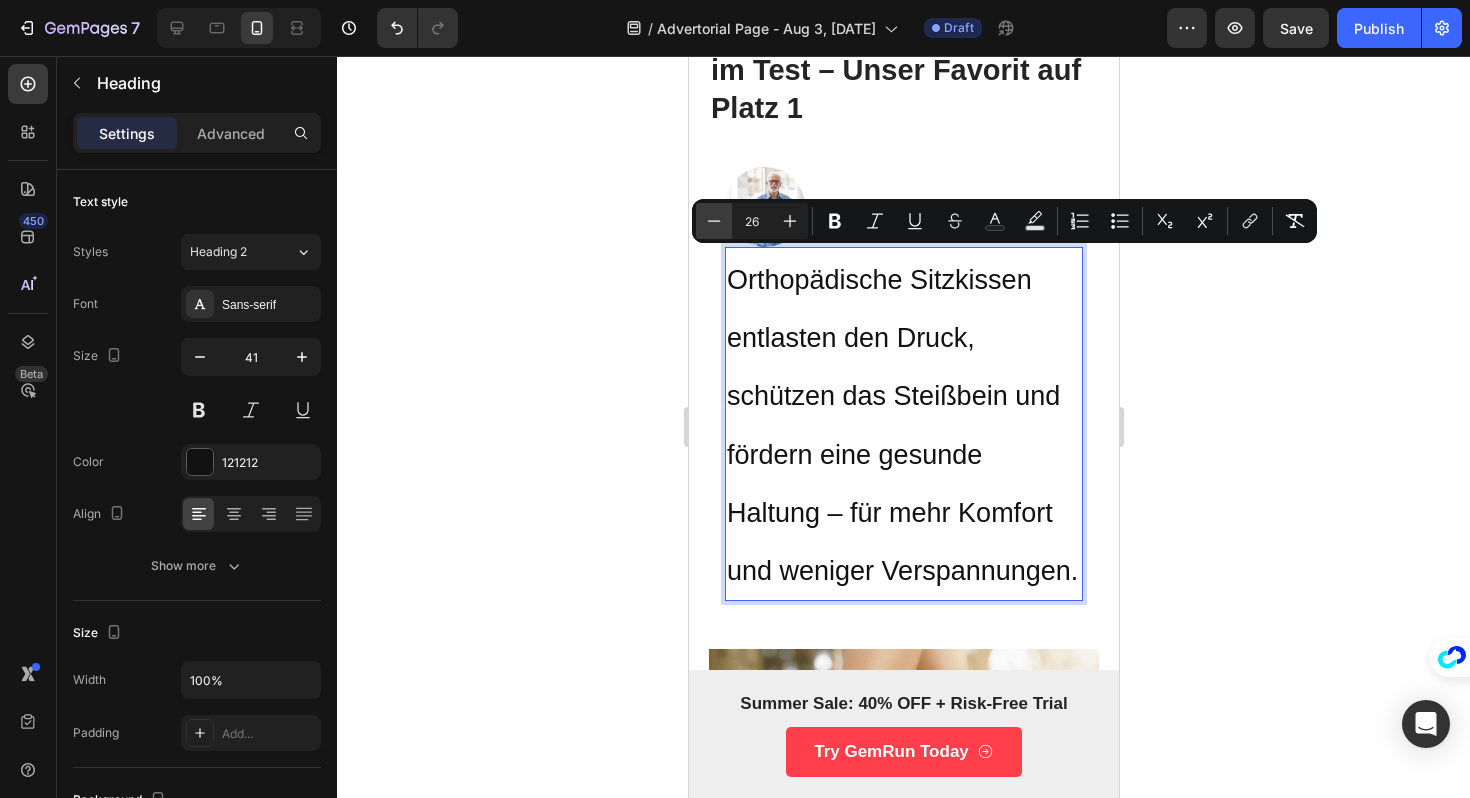 click on "Minus" at bounding box center [714, 221] 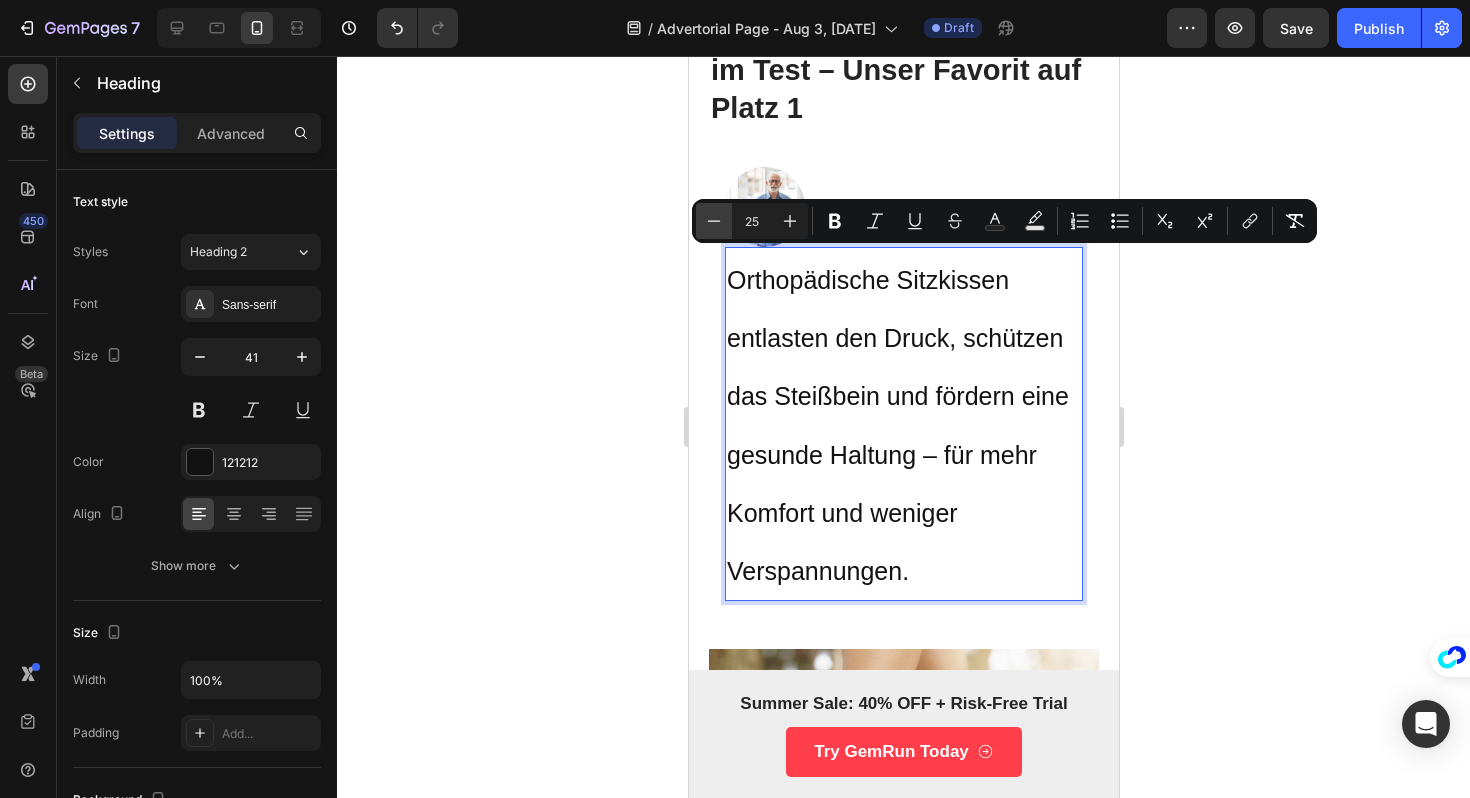 click on "Minus" at bounding box center (714, 221) 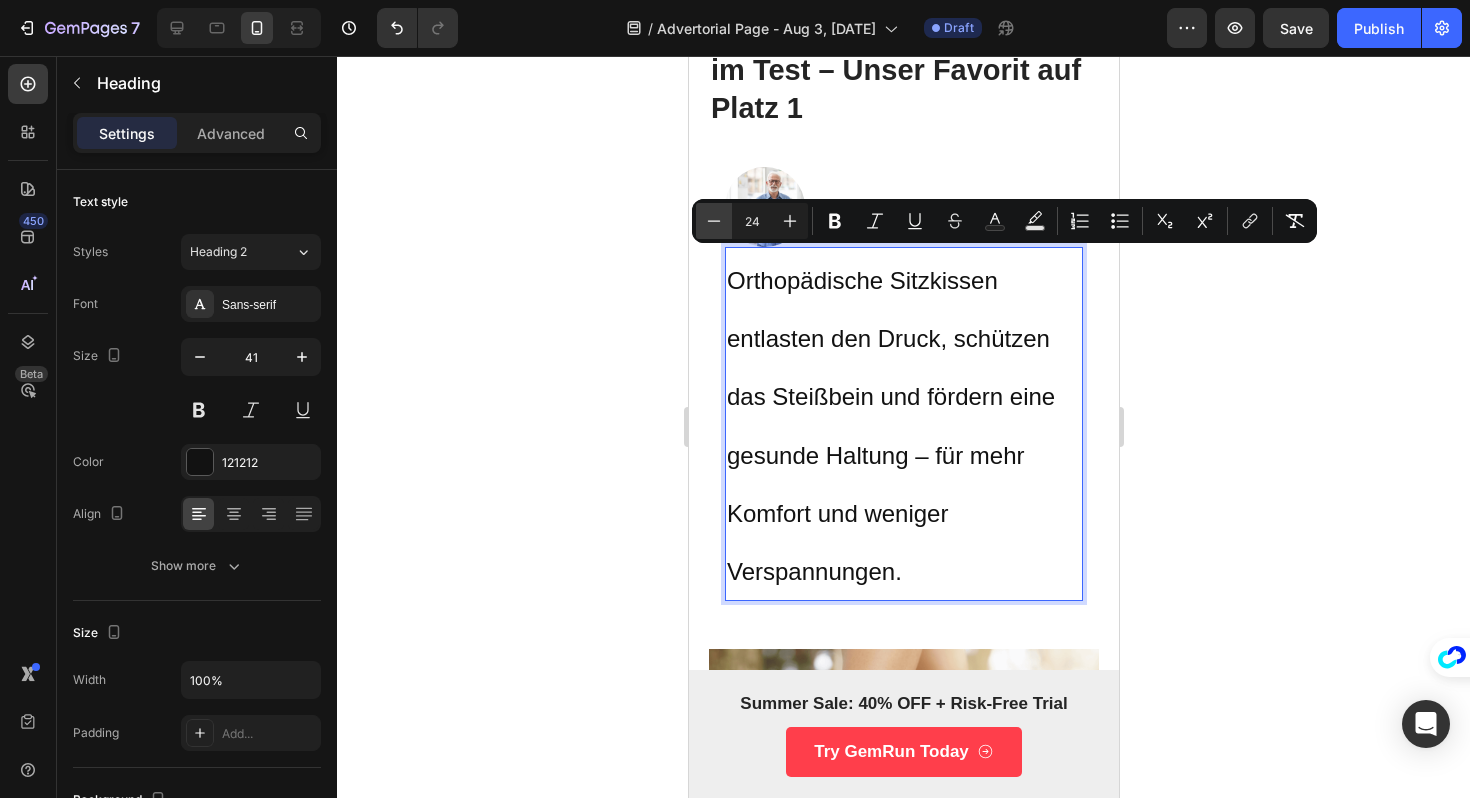click on "Minus" at bounding box center [714, 221] 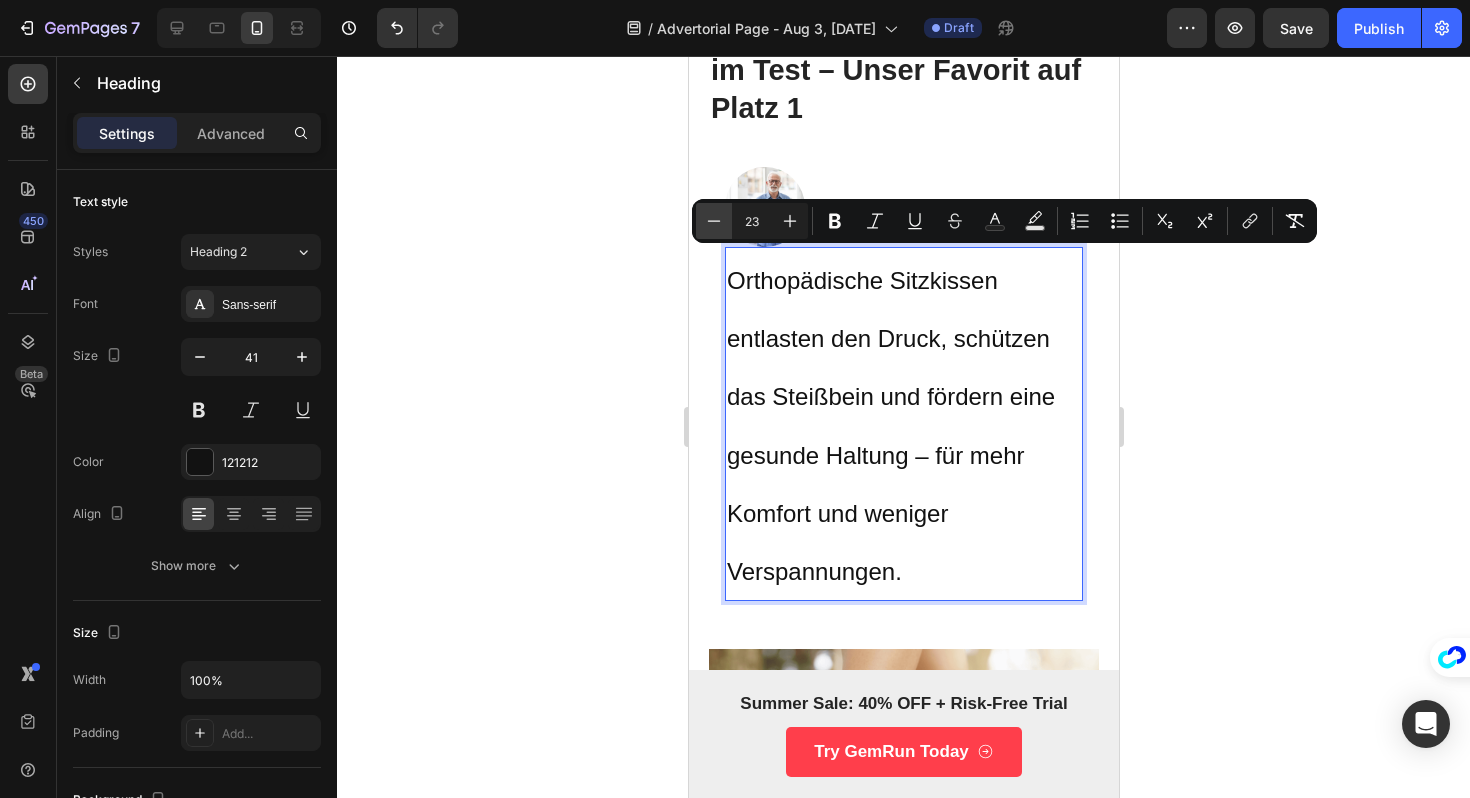 click on "Minus" at bounding box center [714, 221] 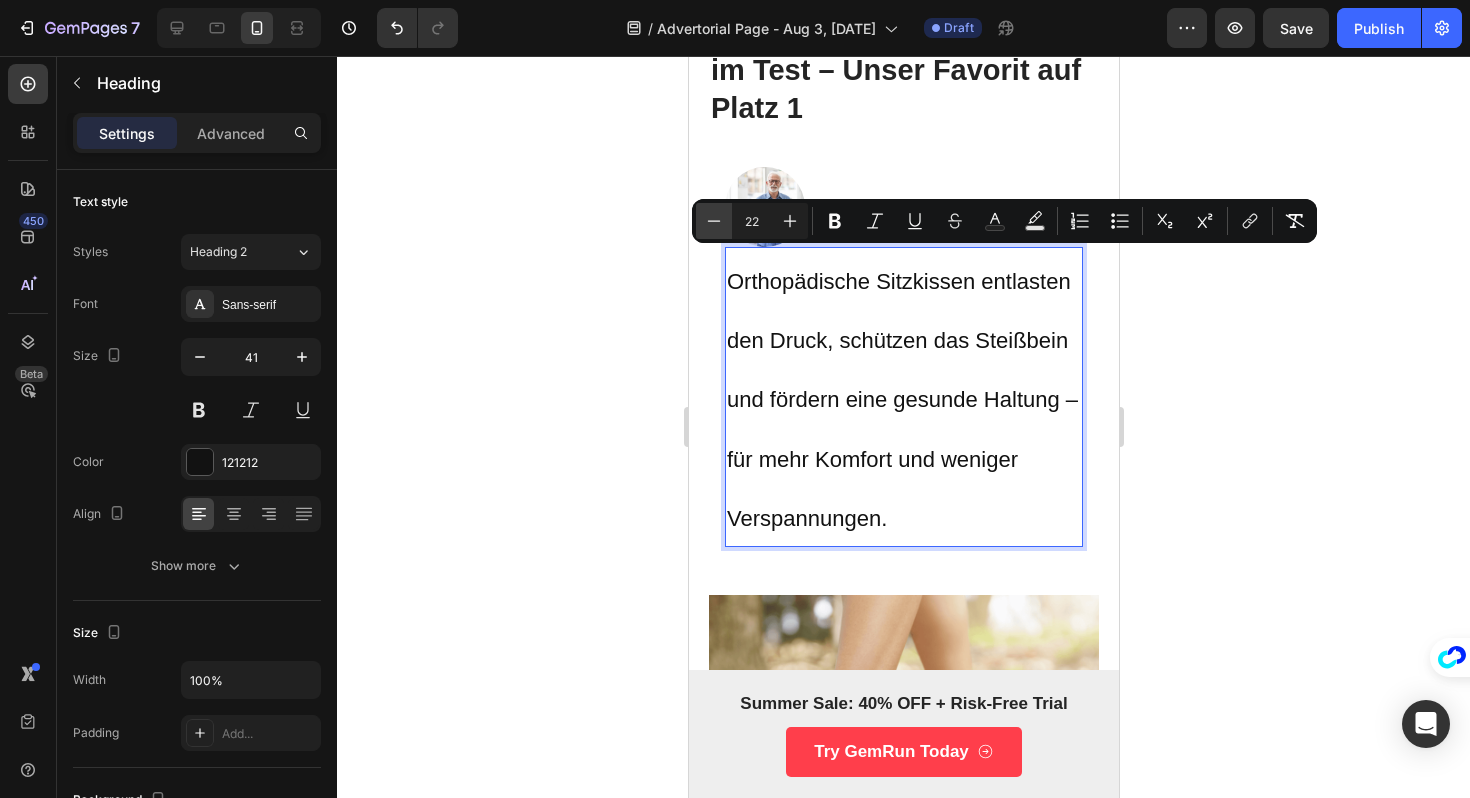 click on "Minus" at bounding box center [714, 221] 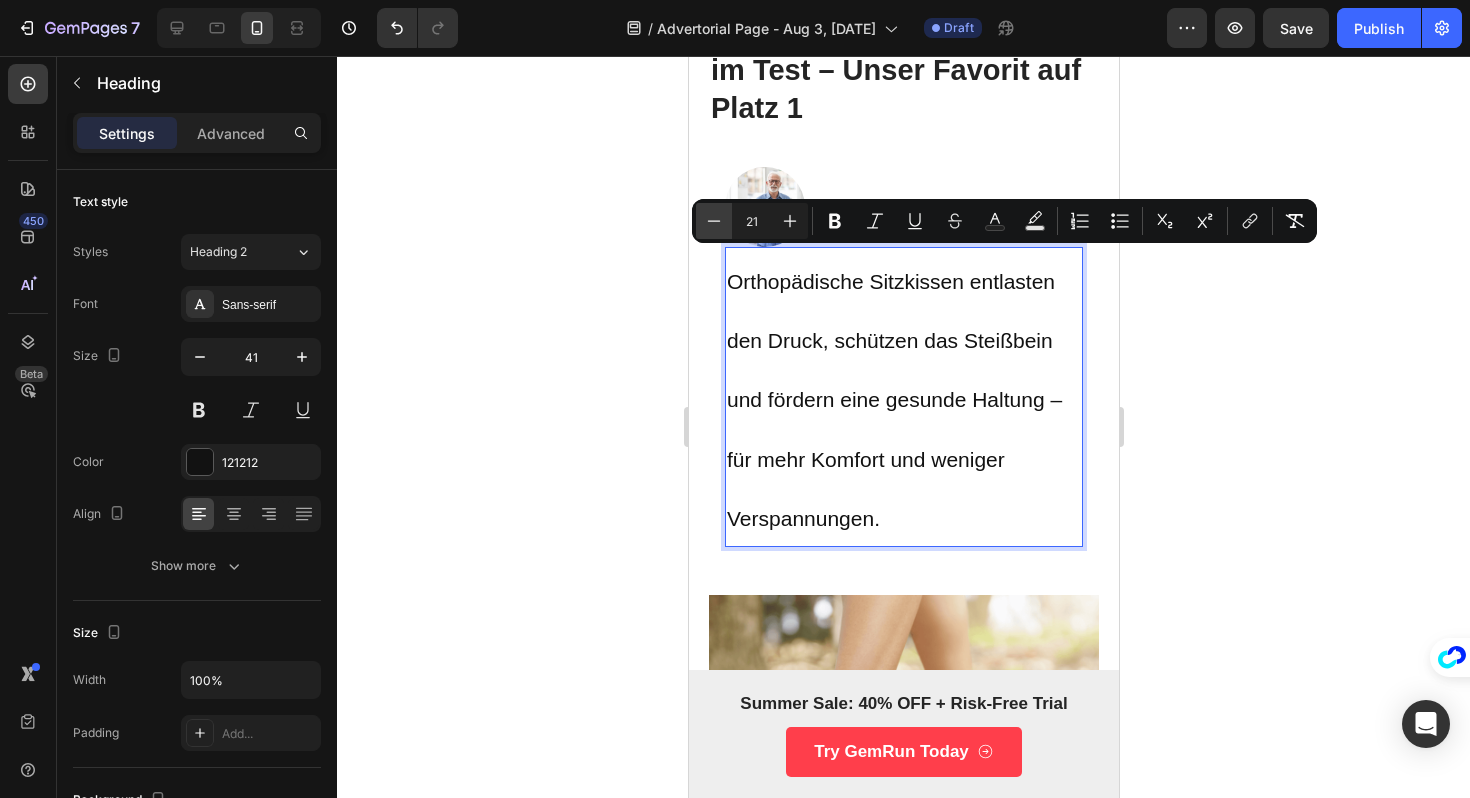 click on "Minus" at bounding box center (714, 221) 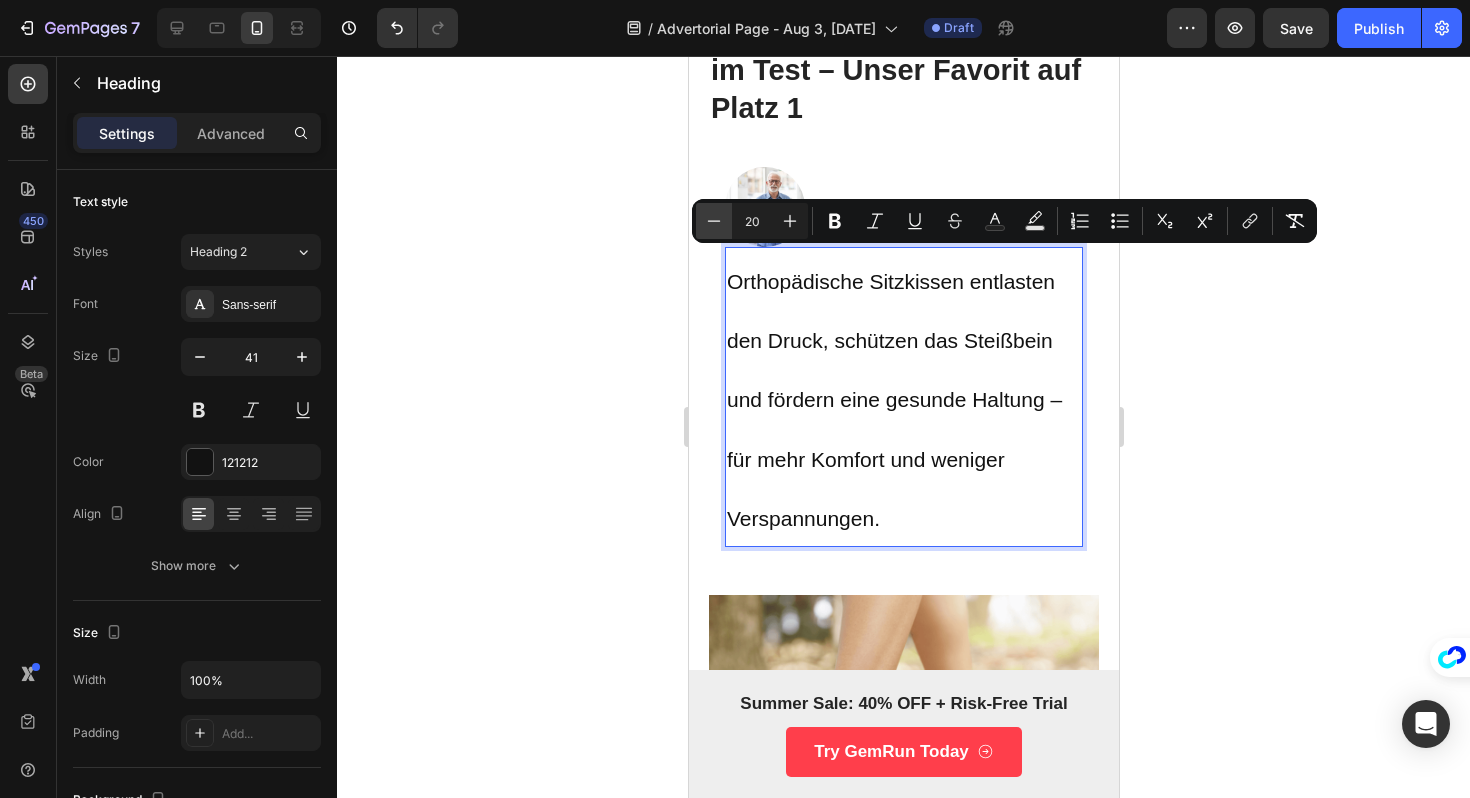 click on "Minus" at bounding box center (714, 221) 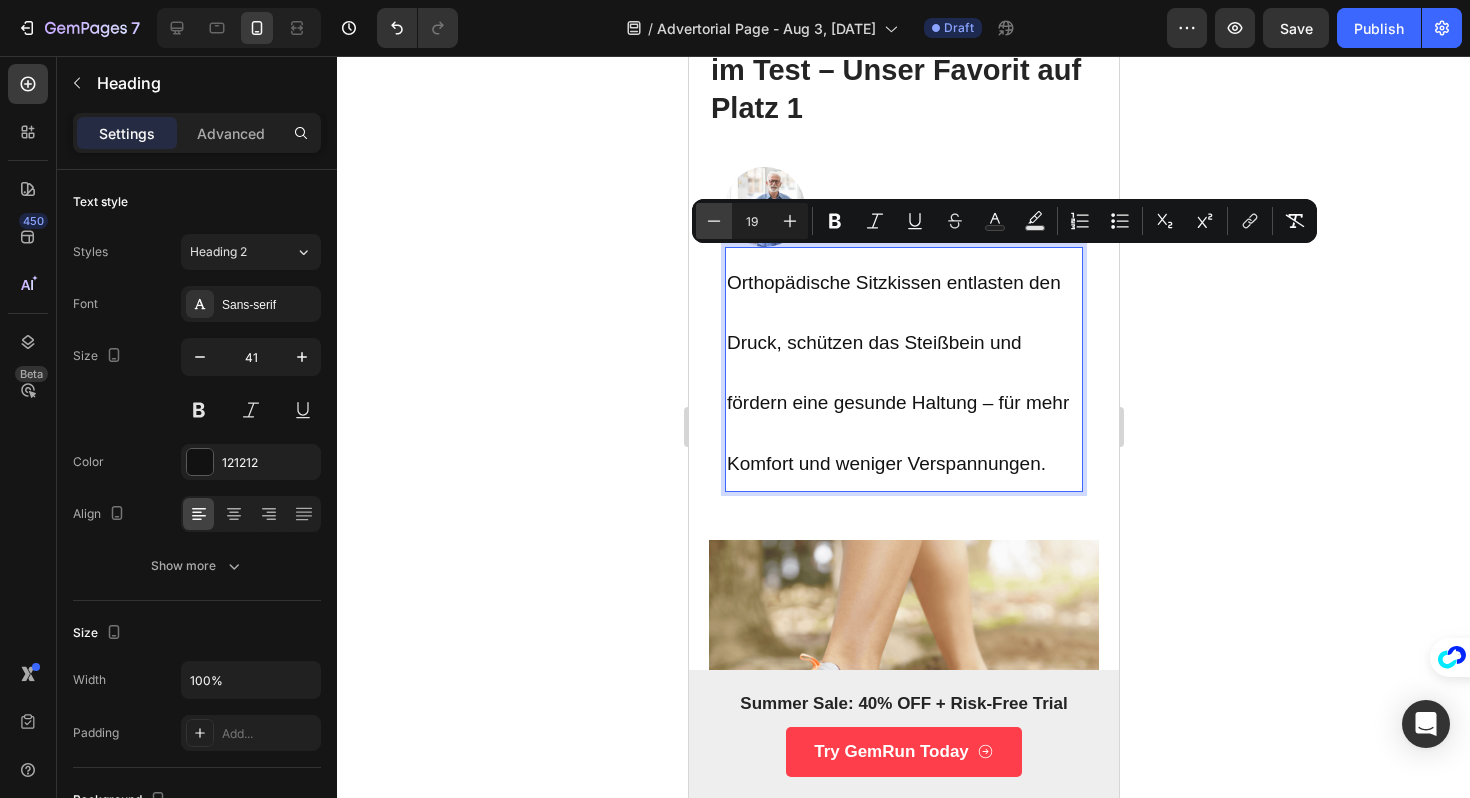 click on "Minus" at bounding box center [714, 221] 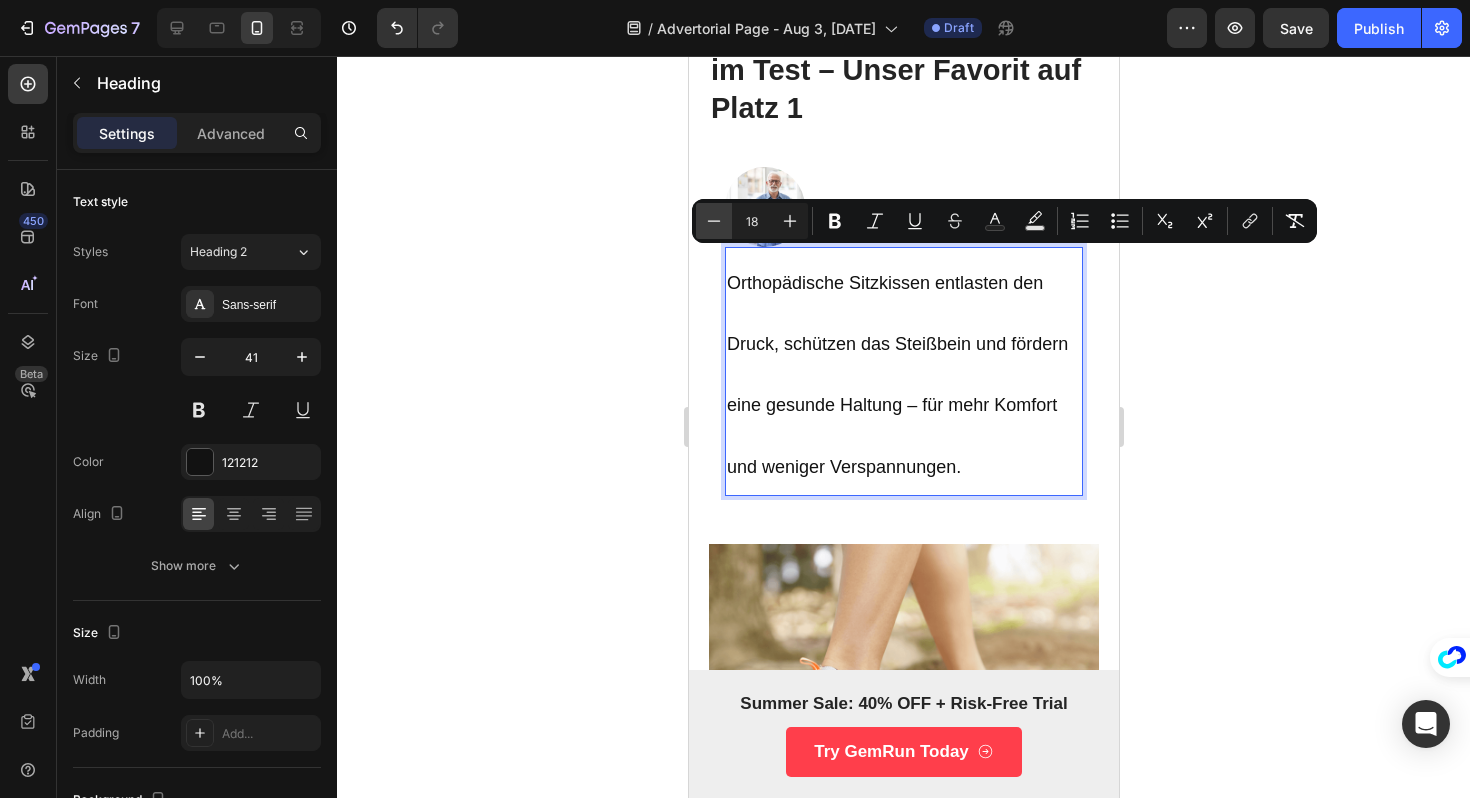 click on "Minus" at bounding box center [714, 221] 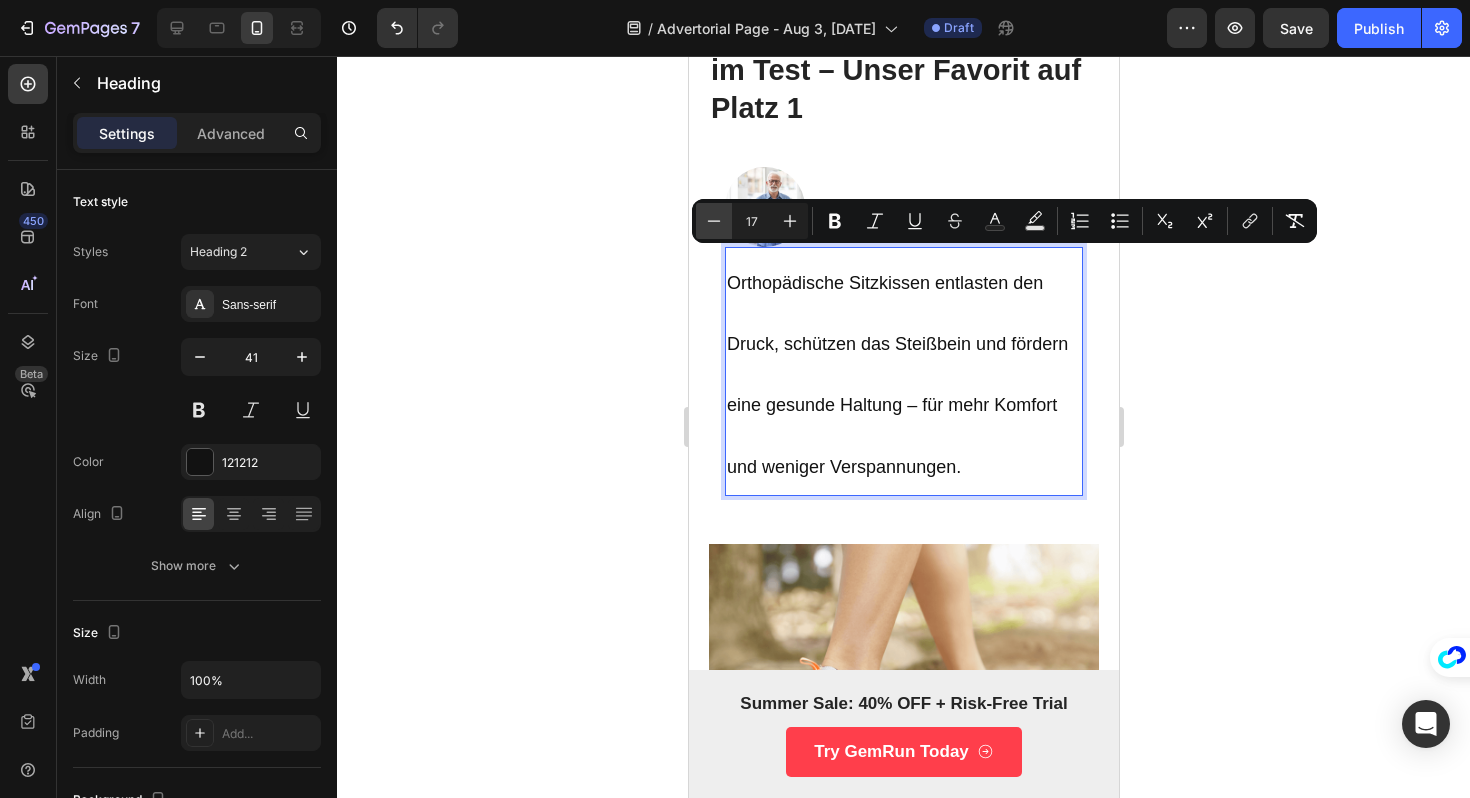 click on "Minus" at bounding box center (714, 221) 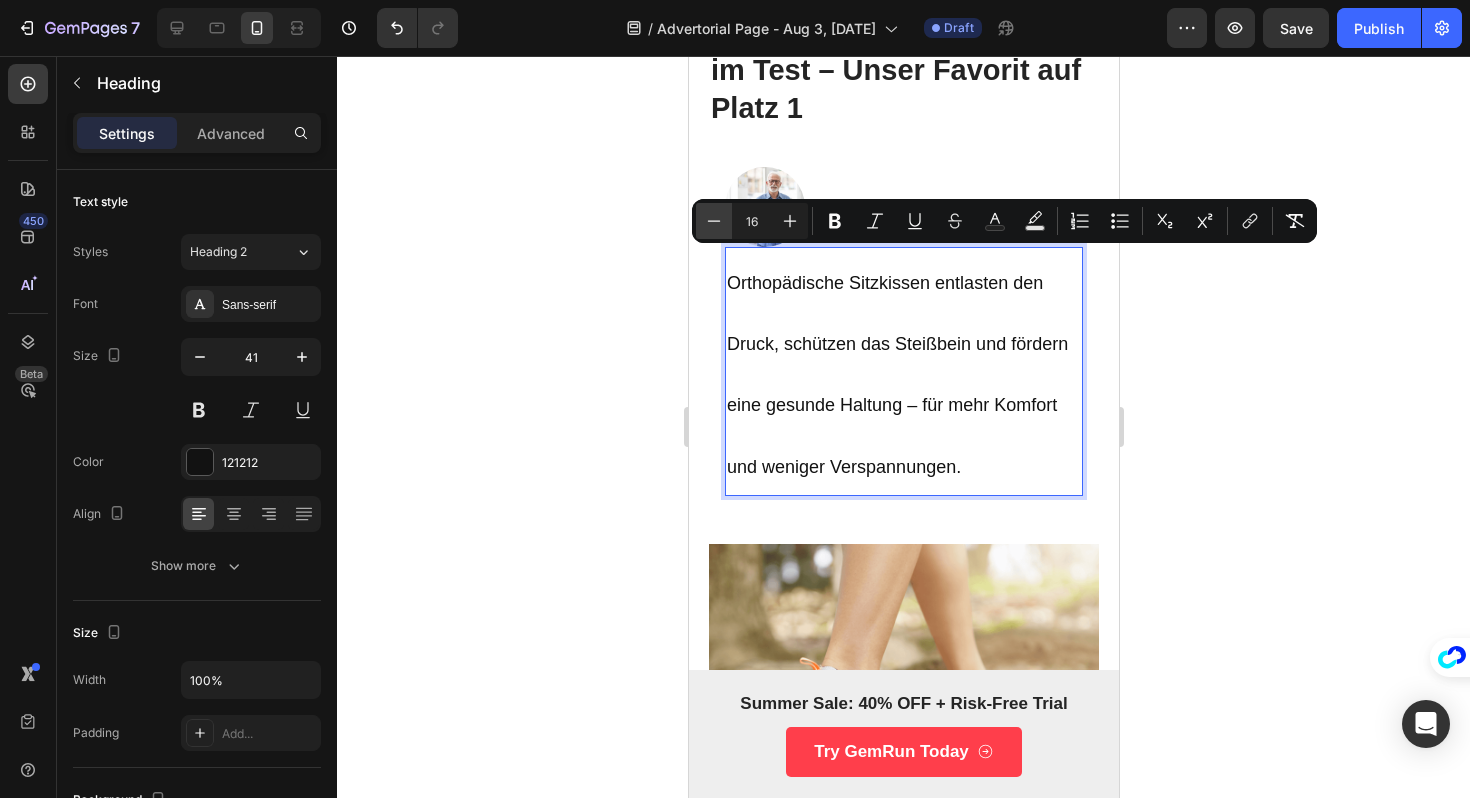 click on "Minus" at bounding box center [714, 221] 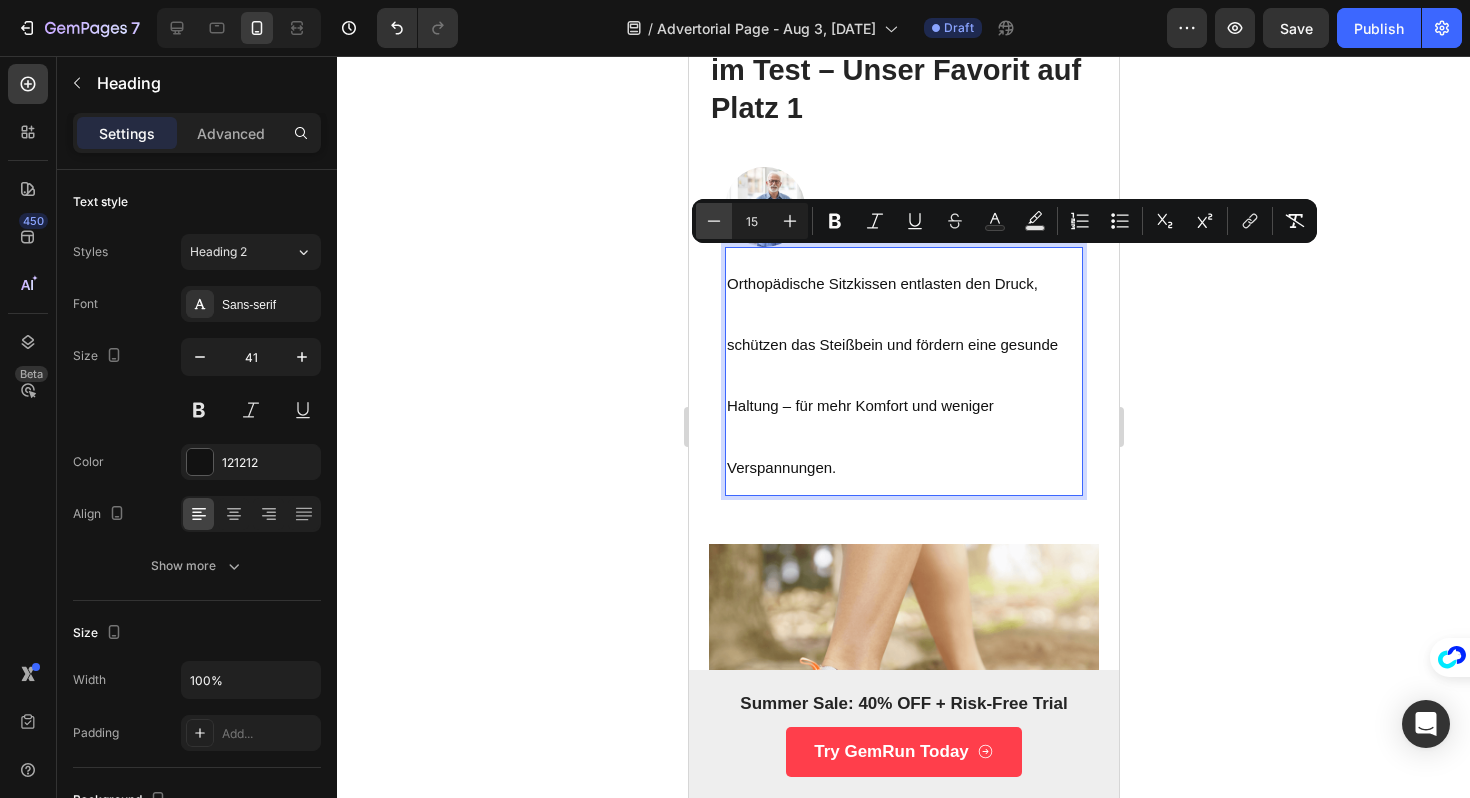 click on "Minus" at bounding box center [714, 221] 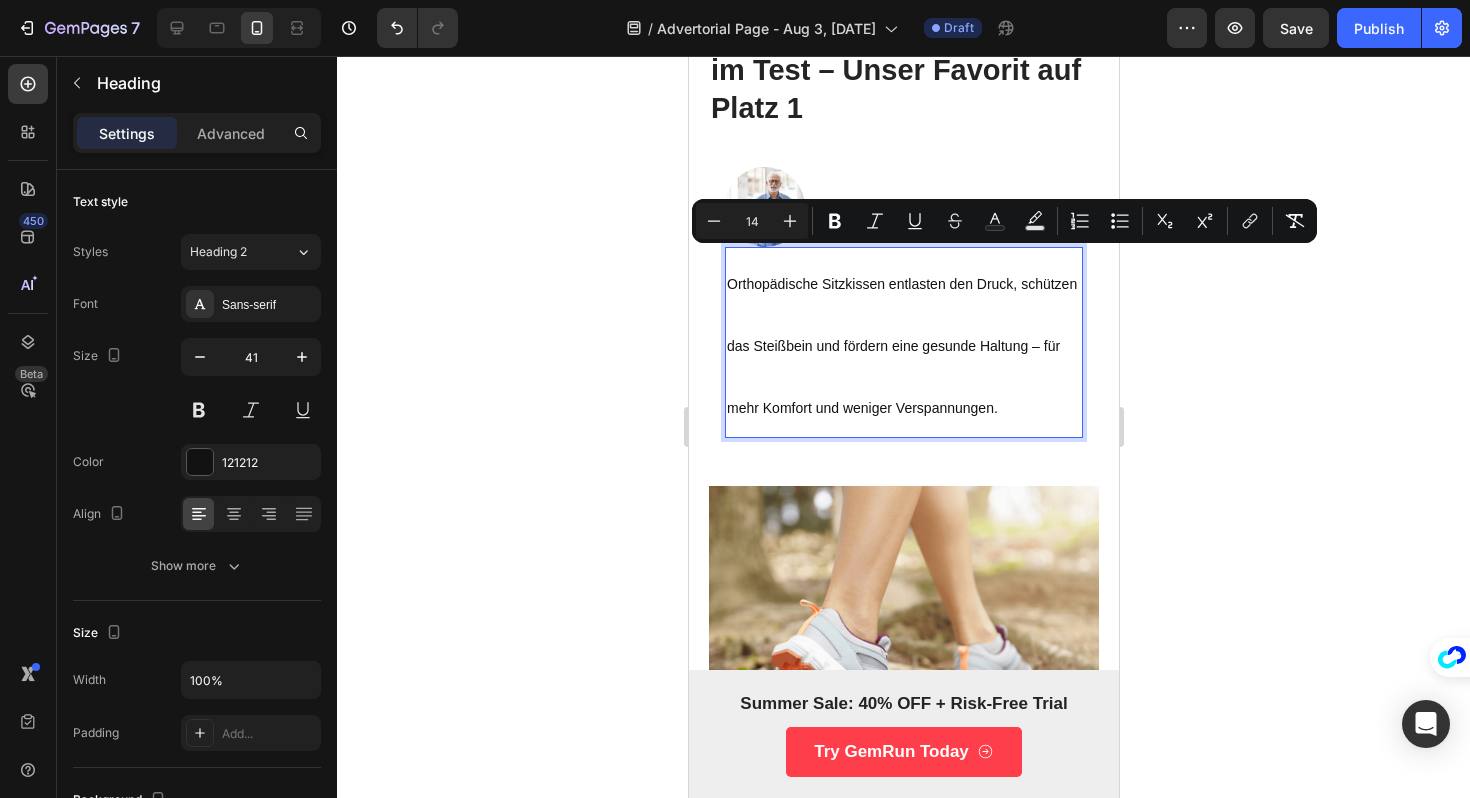 click 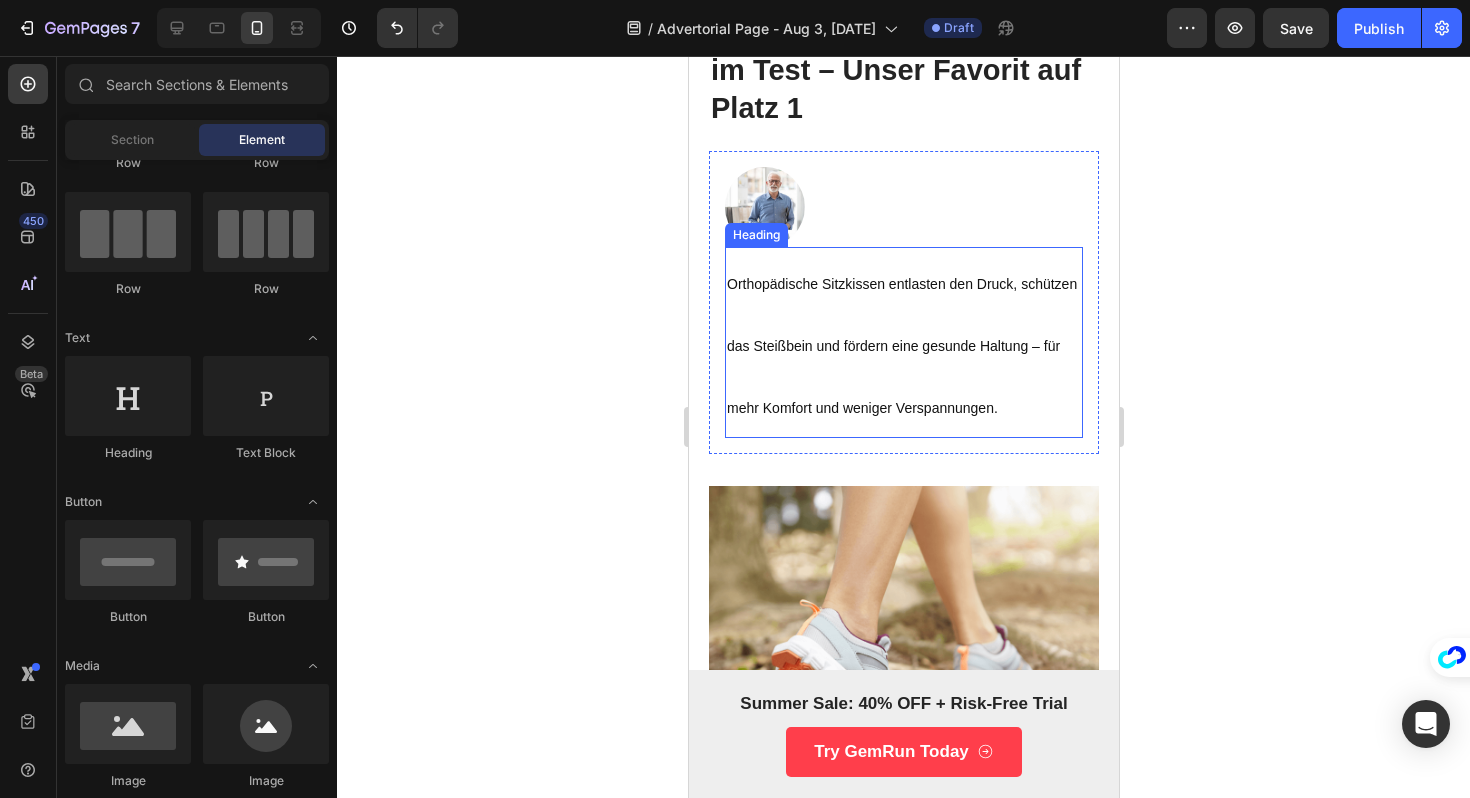 click on "Orthopädische Sitzkissen entlasten den Druck, schützen das Steißbein und fördern eine gesunde Haltung – für mehr Komfort und weniger Verspannungen." at bounding box center (901, 346) 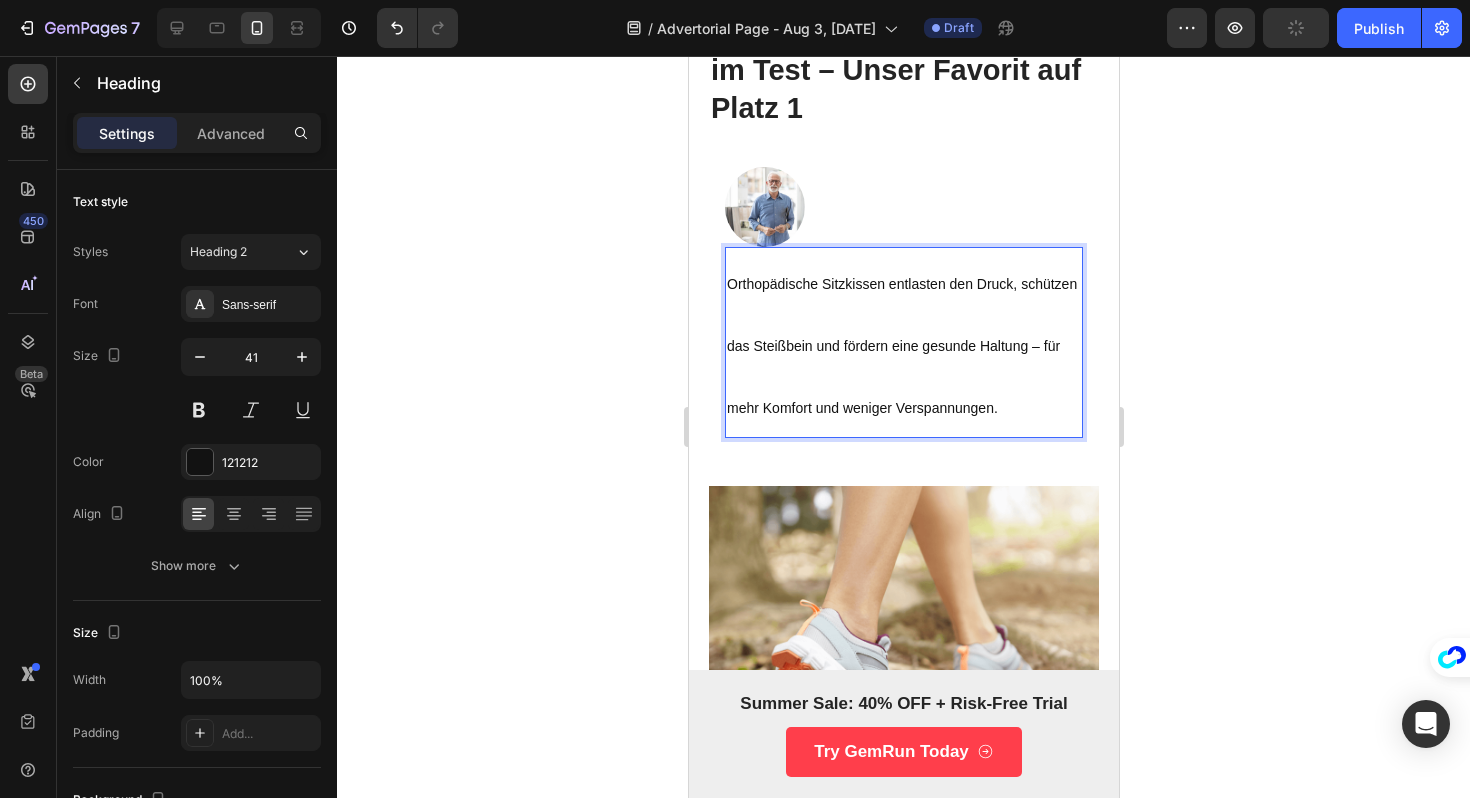 click on "Orthopädische Sitzkissen entlasten den Druck, schützen das Steißbein und fördern eine gesunde Haltung – für mehr Komfort und weniger Verspannungen." at bounding box center (903, 342) 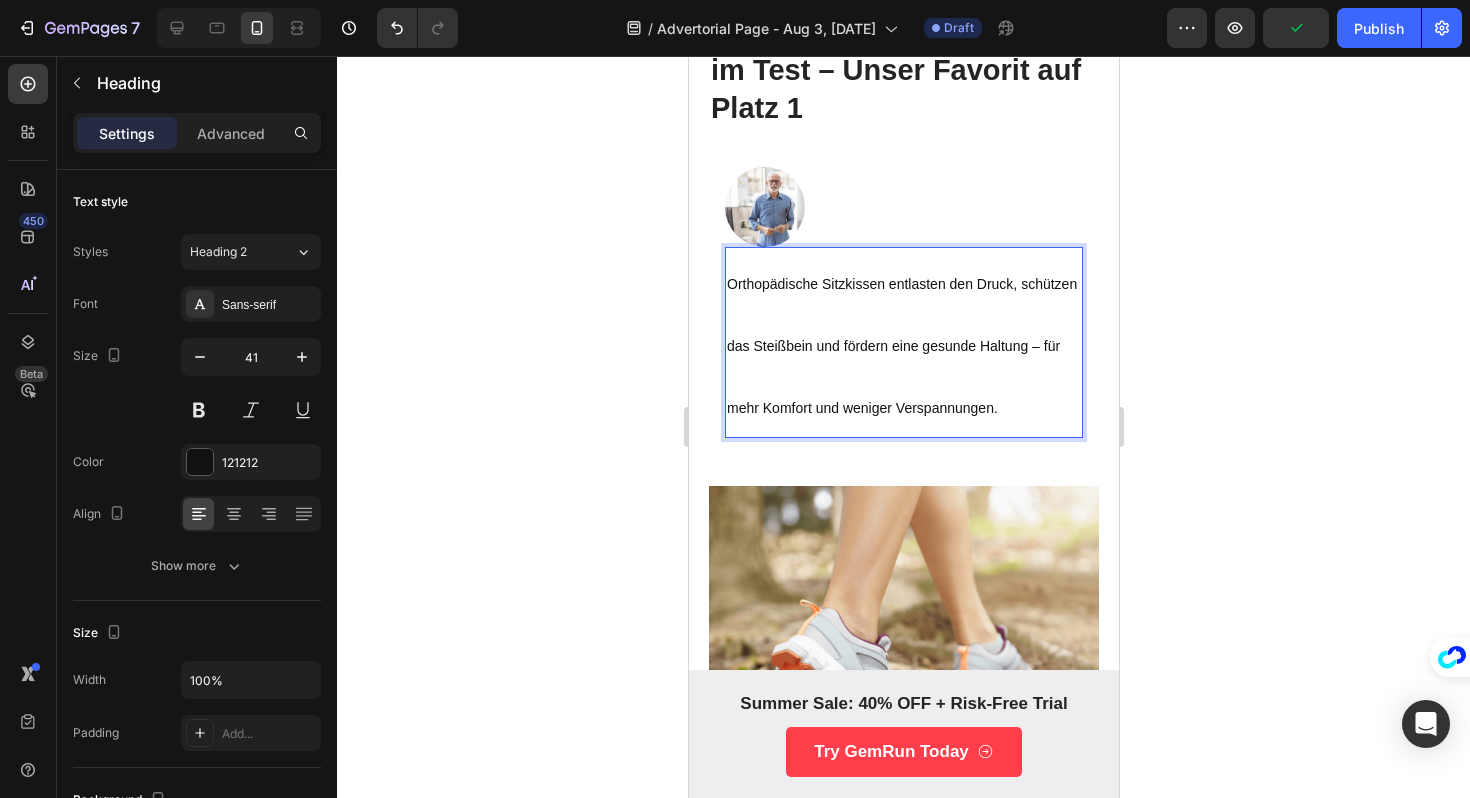 click on "Orthopädische Sitzkissen entlasten den Druck, schützen das Steißbein und fördern eine gesunde Haltung – für mehr Komfort und weniger Verspannungen." at bounding box center (903, 342) 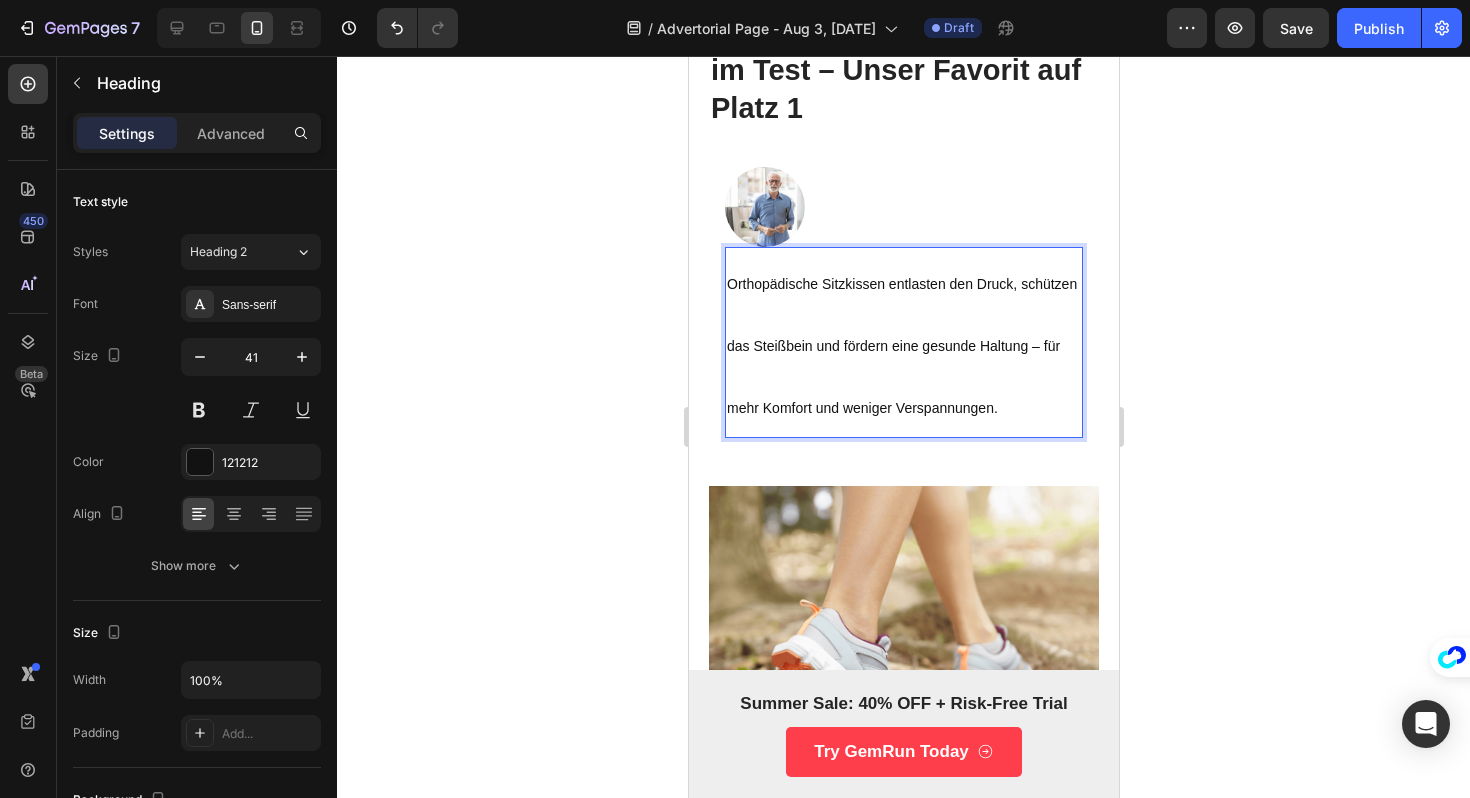 click on "Orthopädische Sitzkissen entlasten den Druck, schützen das Steißbein und fördern eine gesunde Haltung – für mehr Komfort und weniger Verspannungen." at bounding box center [903, 342] 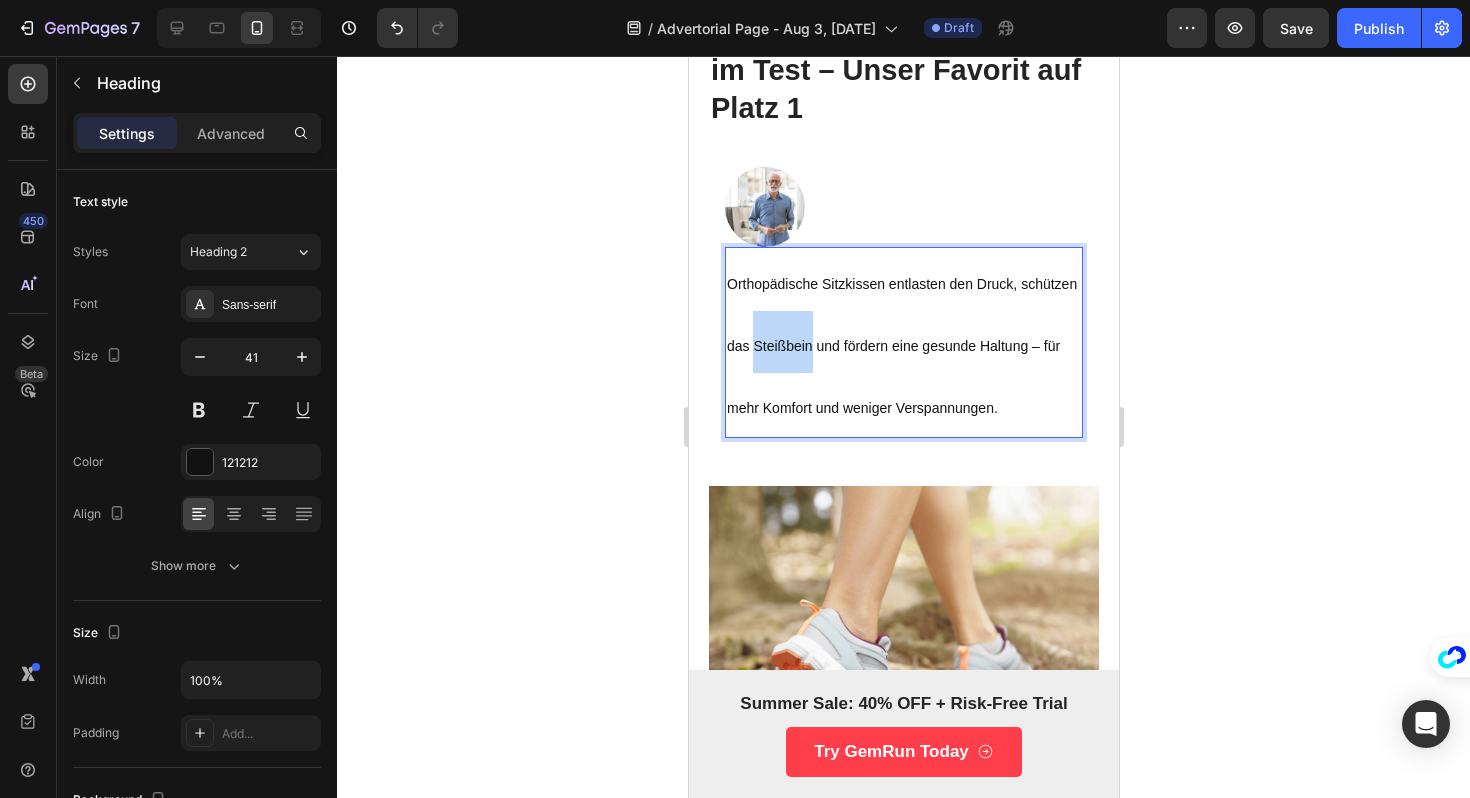 click on "Orthopädische Sitzkissen entlasten den Druck, schützen das Steißbein und fördern eine gesunde Haltung – für mehr Komfort und weniger Verspannungen." at bounding box center (903, 342) 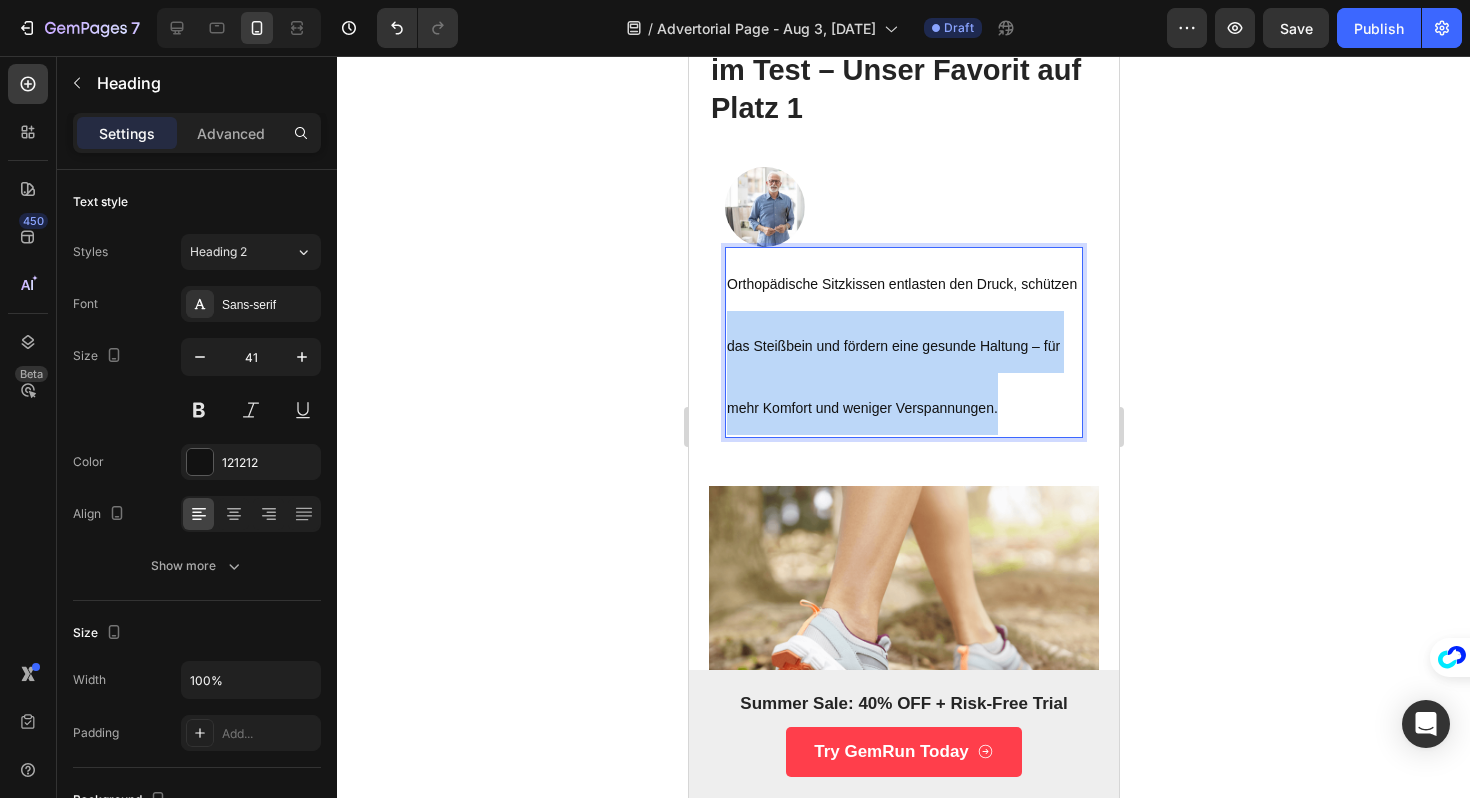 click on "Orthopädische Sitzkissen entlasten den Druck, schützen das Steißbein und fördern eine gesunde Haltung – für mehr Komfort und weniger Verspannungen." at bounding box center [903, 342] 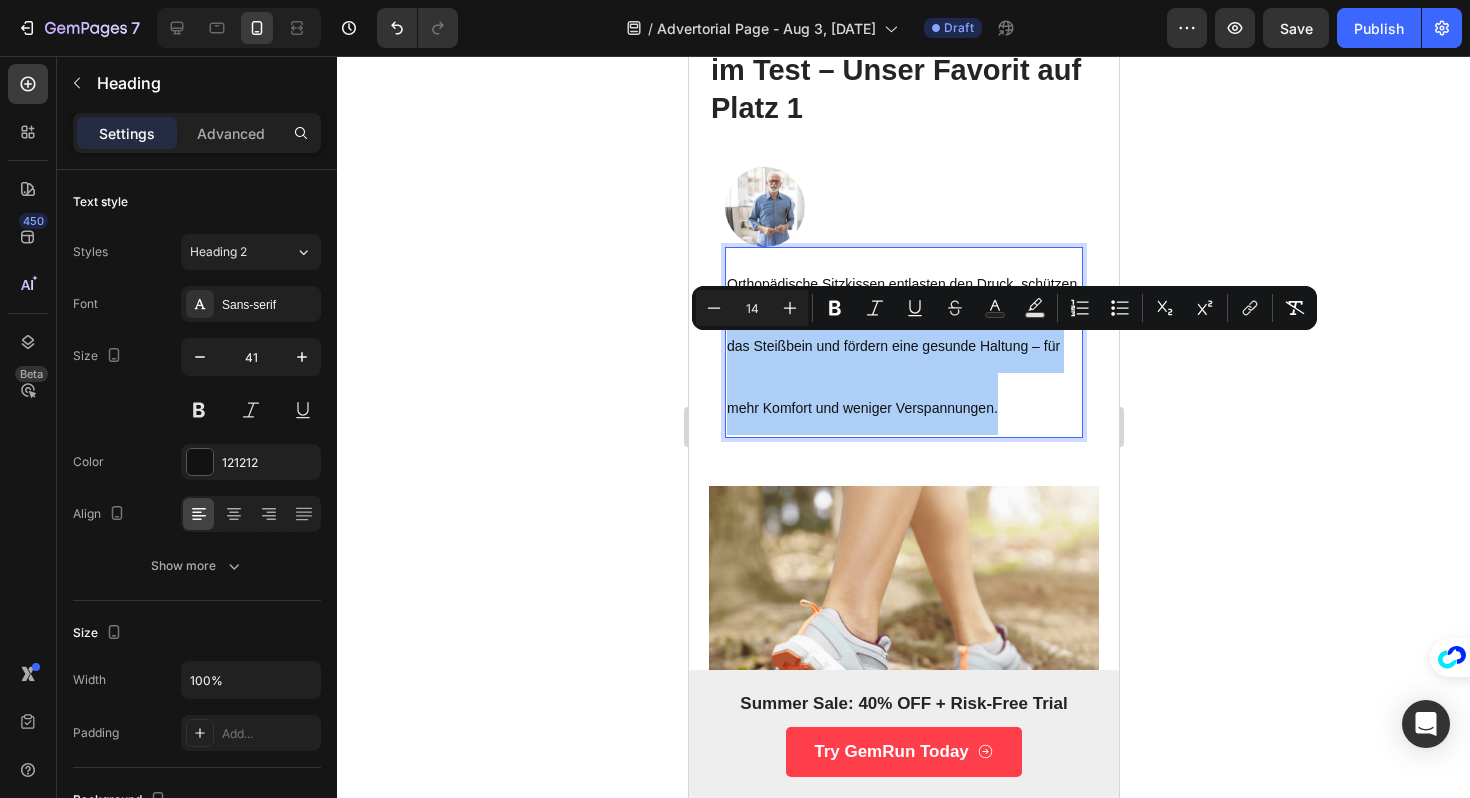 click on "Plus" at bounding box center (790, 308) 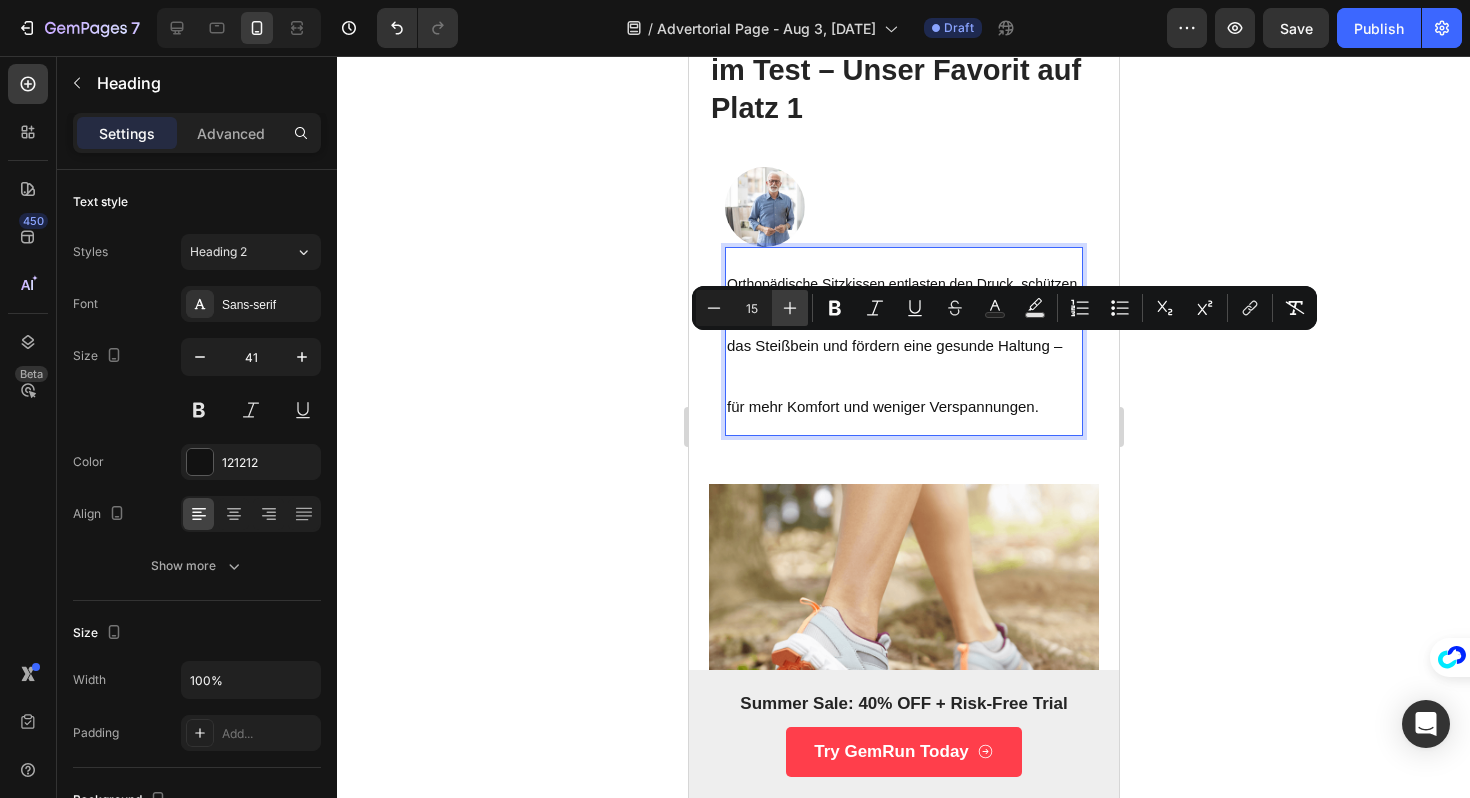 click on "Plus" at bounding box center (790, 308) 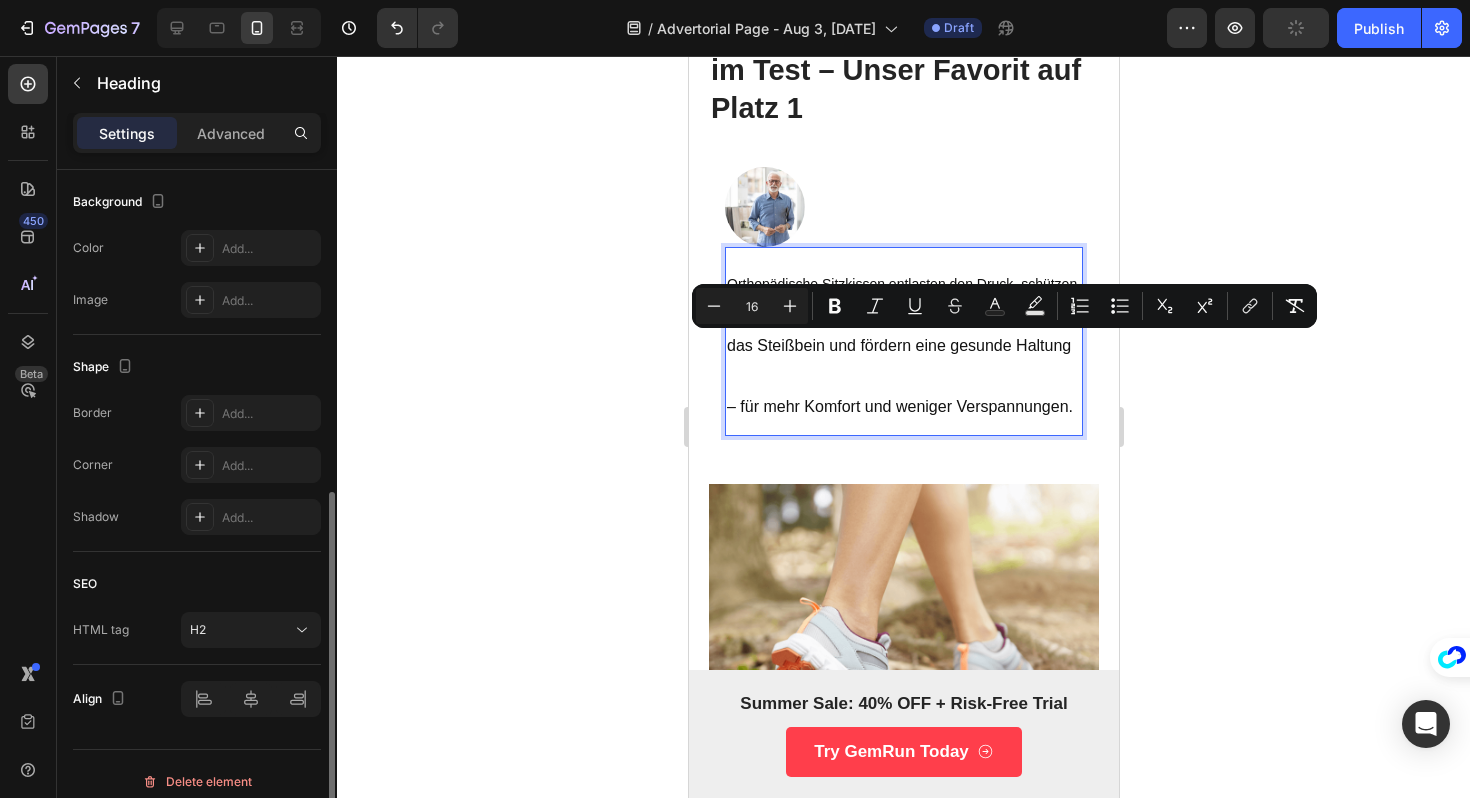 scroll, scrollTop: 613, scrollLeft: 0, axis: vertical 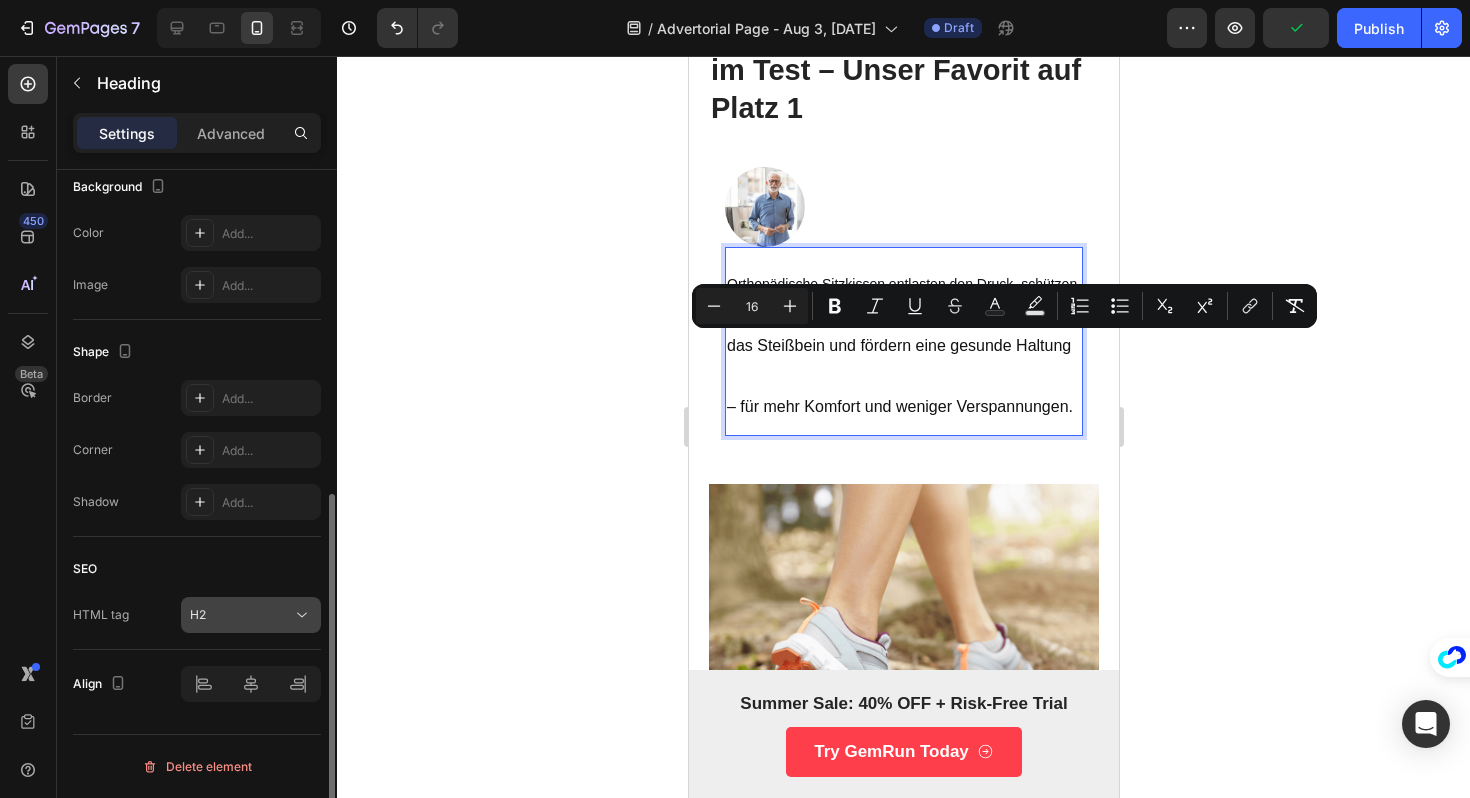 click on "H2" at bounding box center (241, 615) 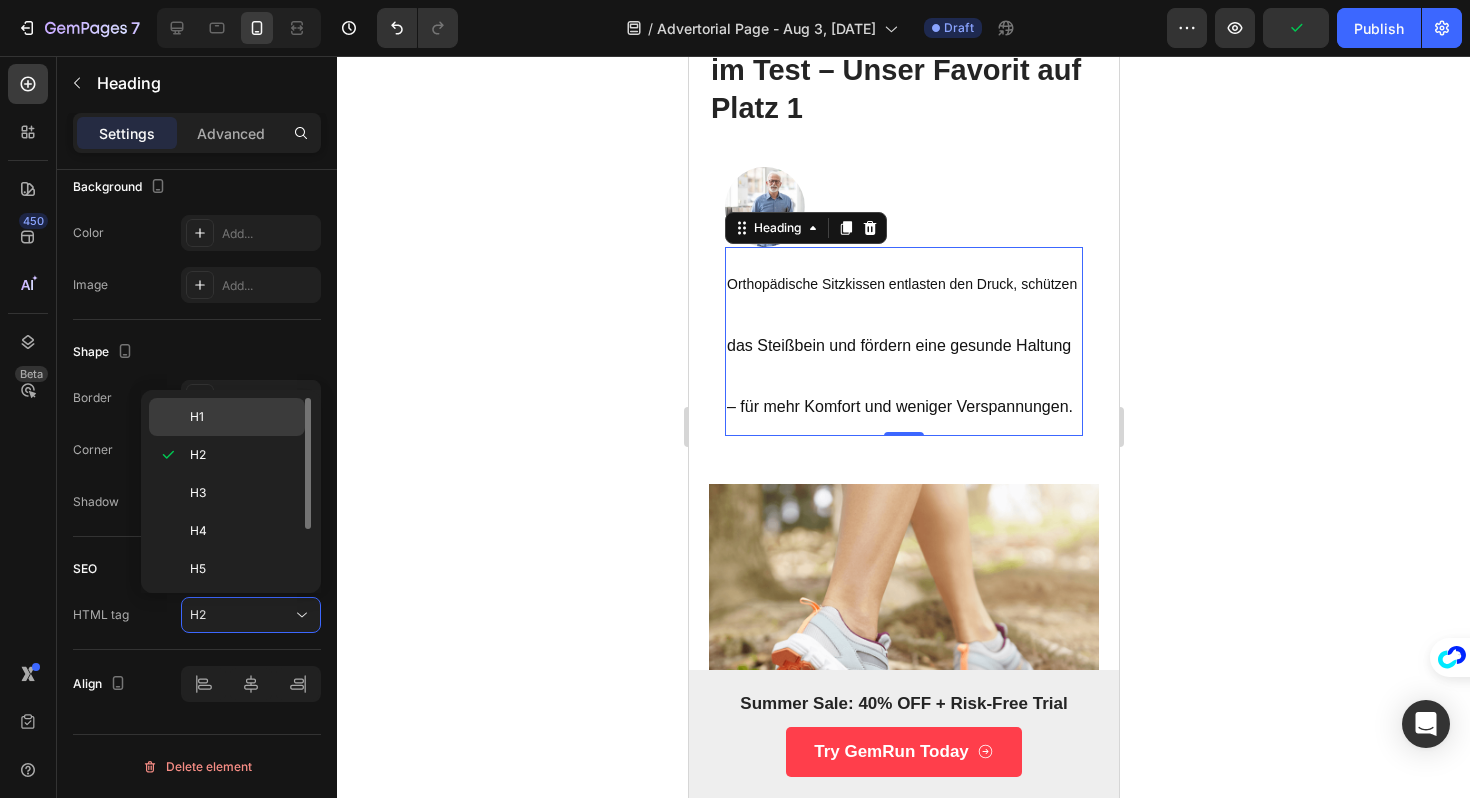 click on "H1" at bounding box center (197, 417) 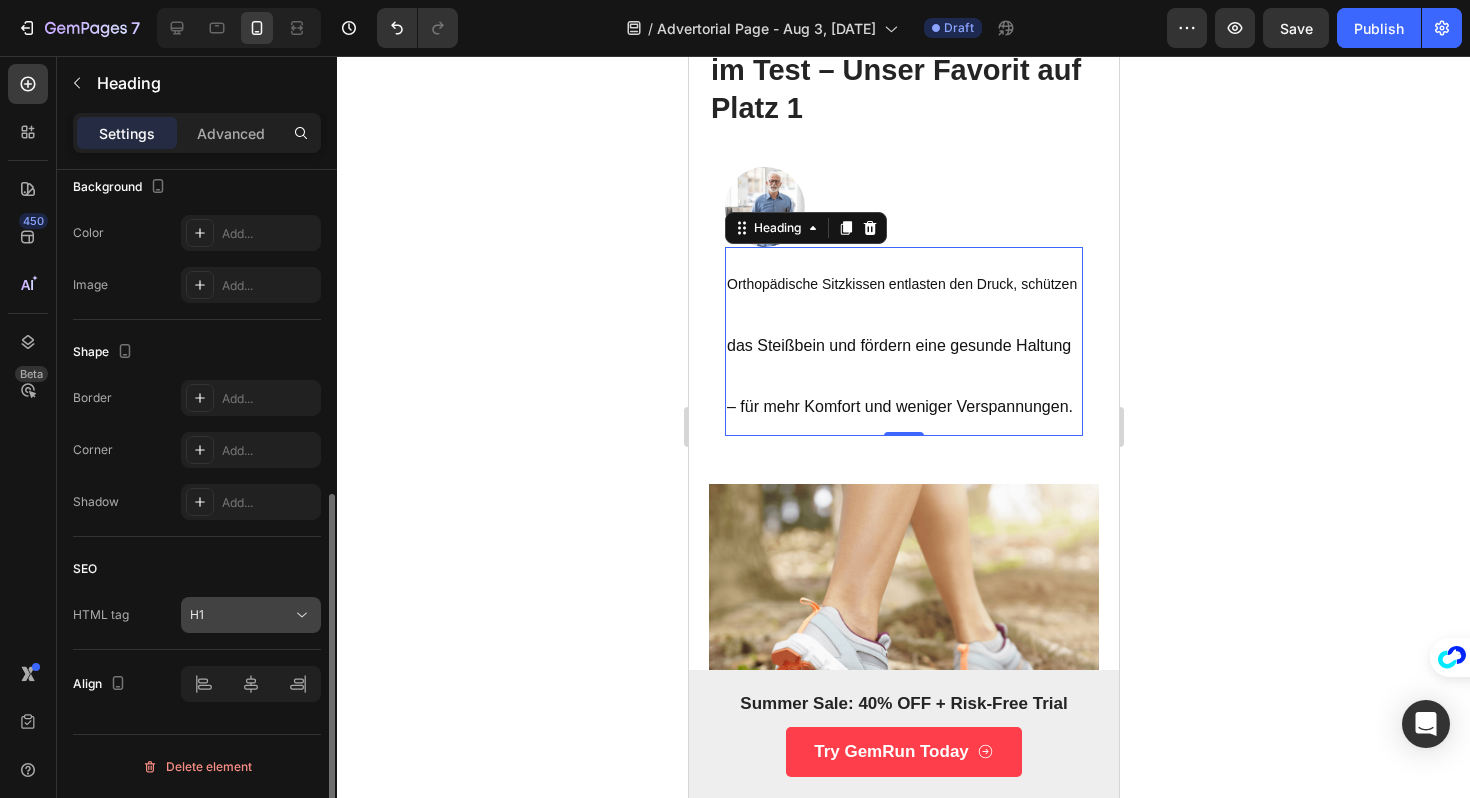 click on "H1" 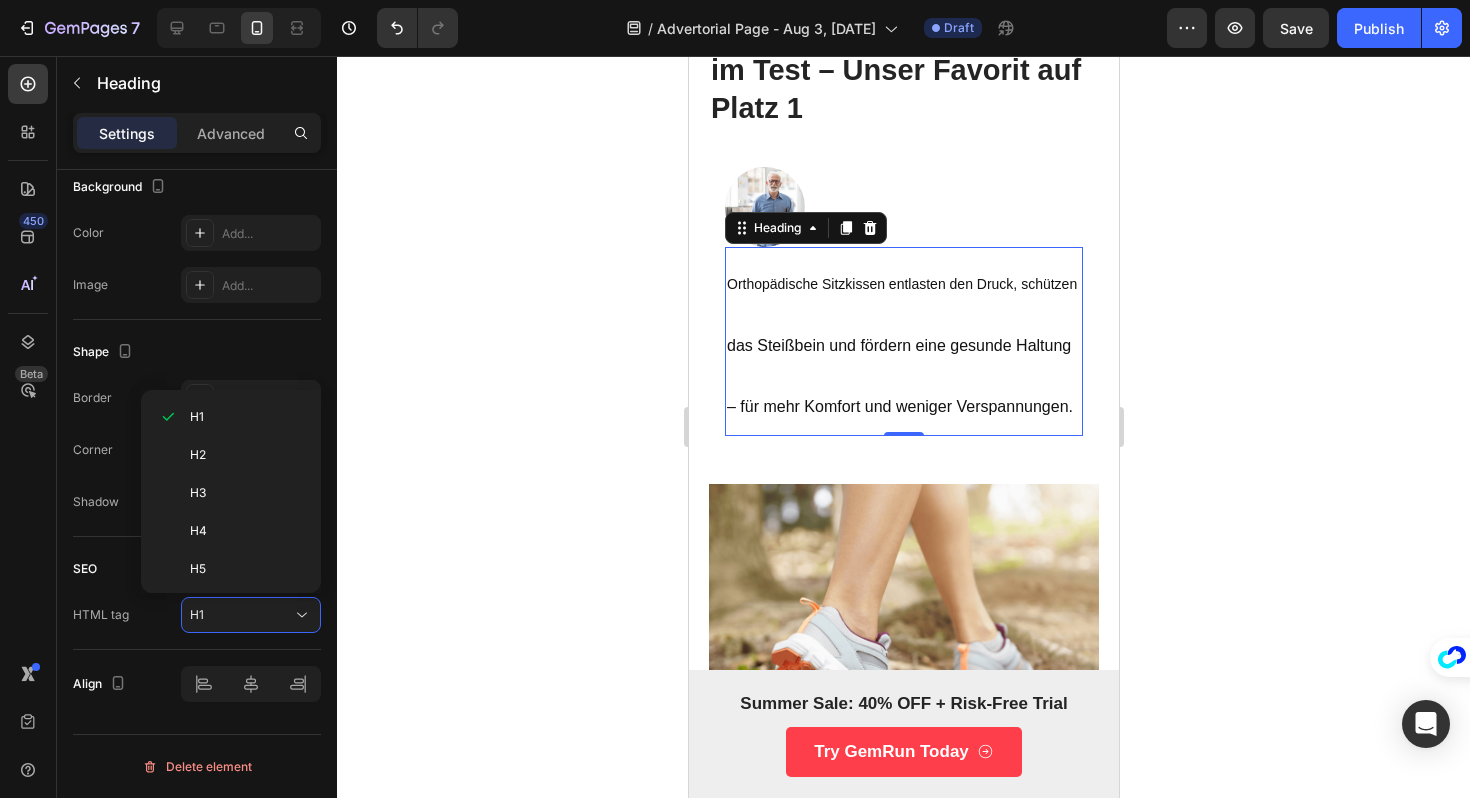 click on "Orthopädische Sitzkissen entlasten den Druck, schützen das Steißbein und fördern eine gesunde Haltung – für mehr Komfort und weniger Verspannungen." at bounding box center [903, 341] 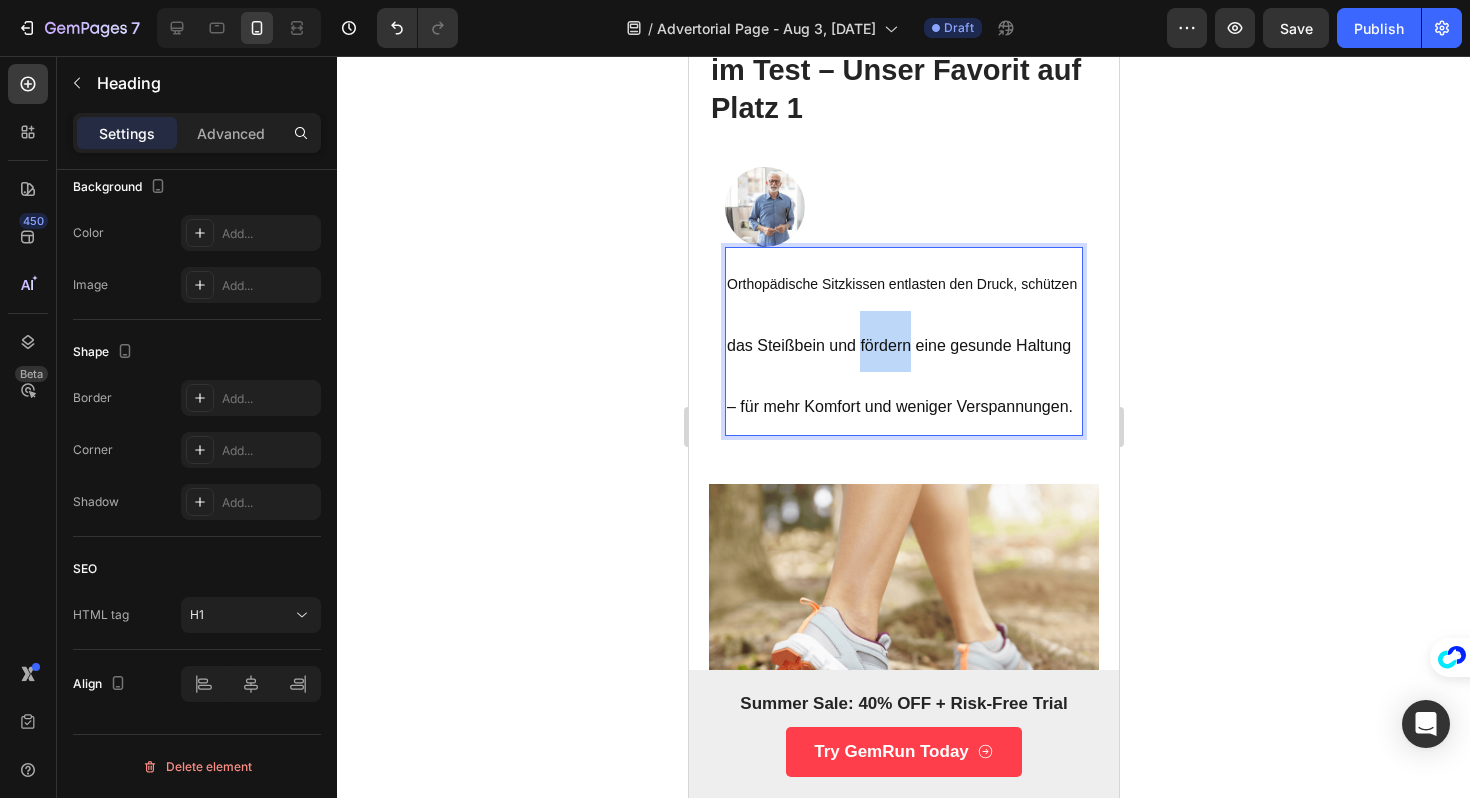 click on "Orthopädische Sitzkissen entlasten den Druck, schützen das Steißbein und fördern eine gesunde Haltung – für mehr Komfort und weniger Verspannungen." at bounding box center (903, 341) 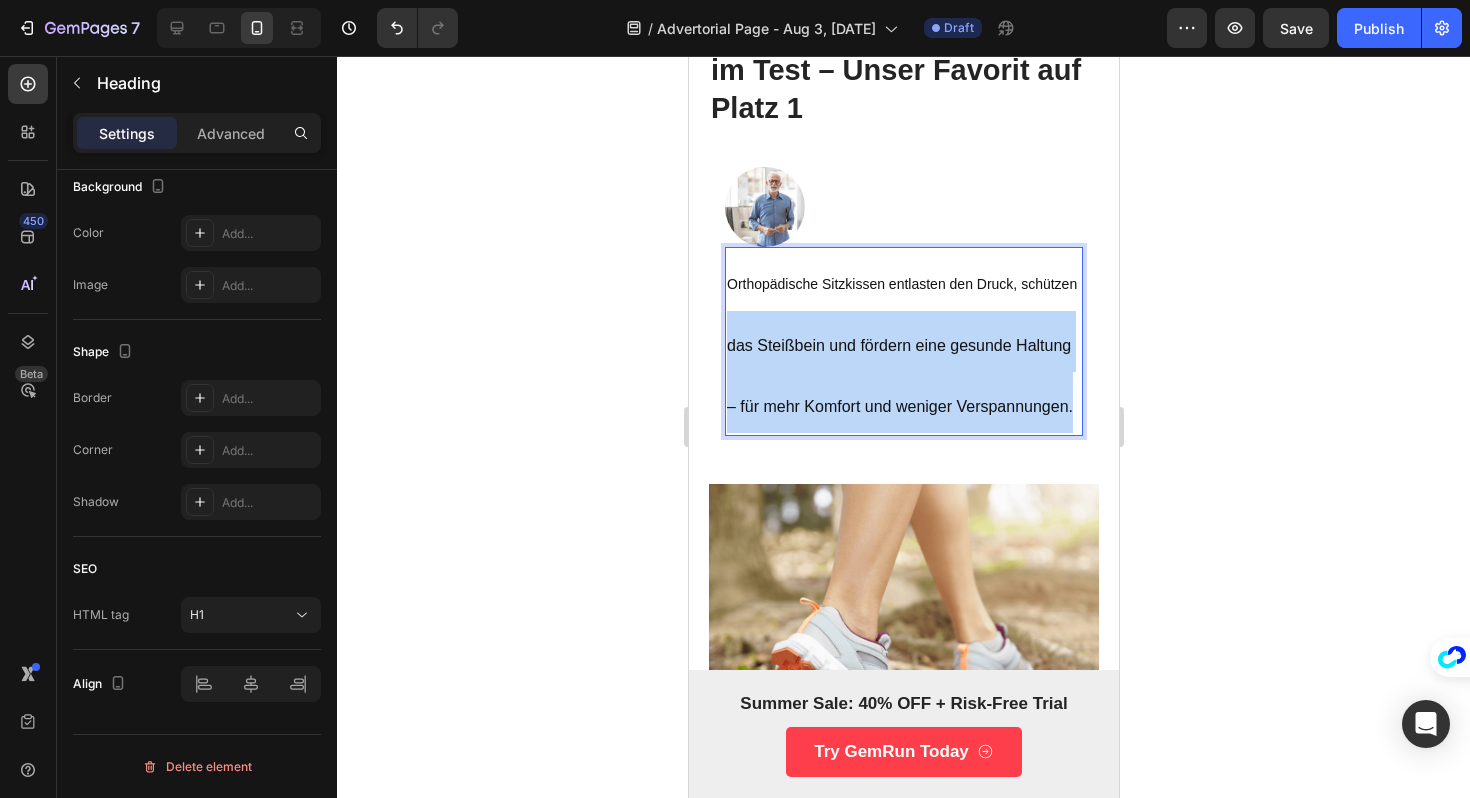 click on "Orthopädische Sitzkissen entlasten den Druck, schützen das Steißbein und fördern eine gesunde Haltung – für mehr Komfort und weniger Verspannungen." at bounding box center [903, 341] 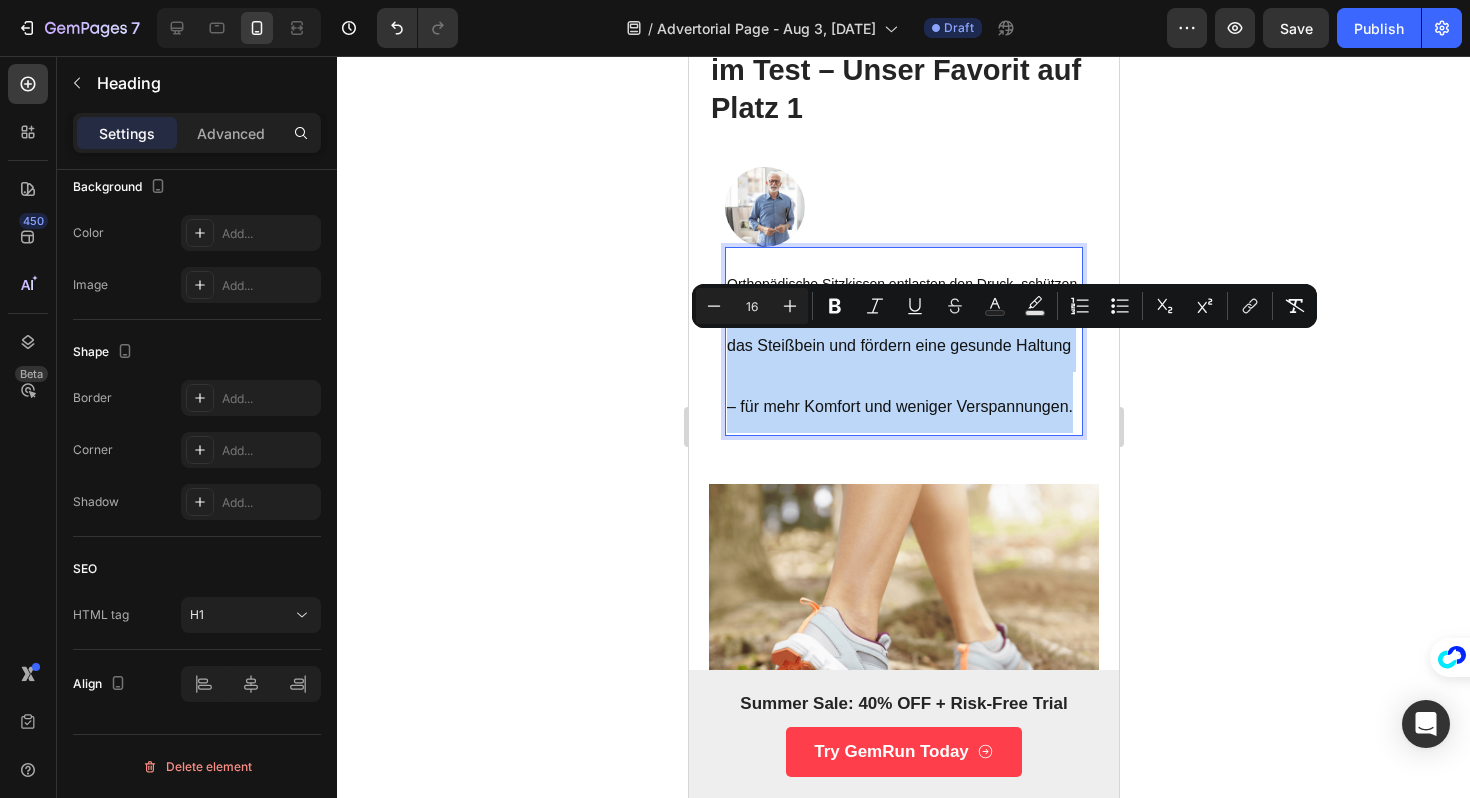 click on "Orthopädische Sitzkissen entlasten den Druck, schützen das Steißbein und fördern eine gesunde Haltung – für mehr Komfort und weniger Verspannungen." at bounding box center (903, 341) 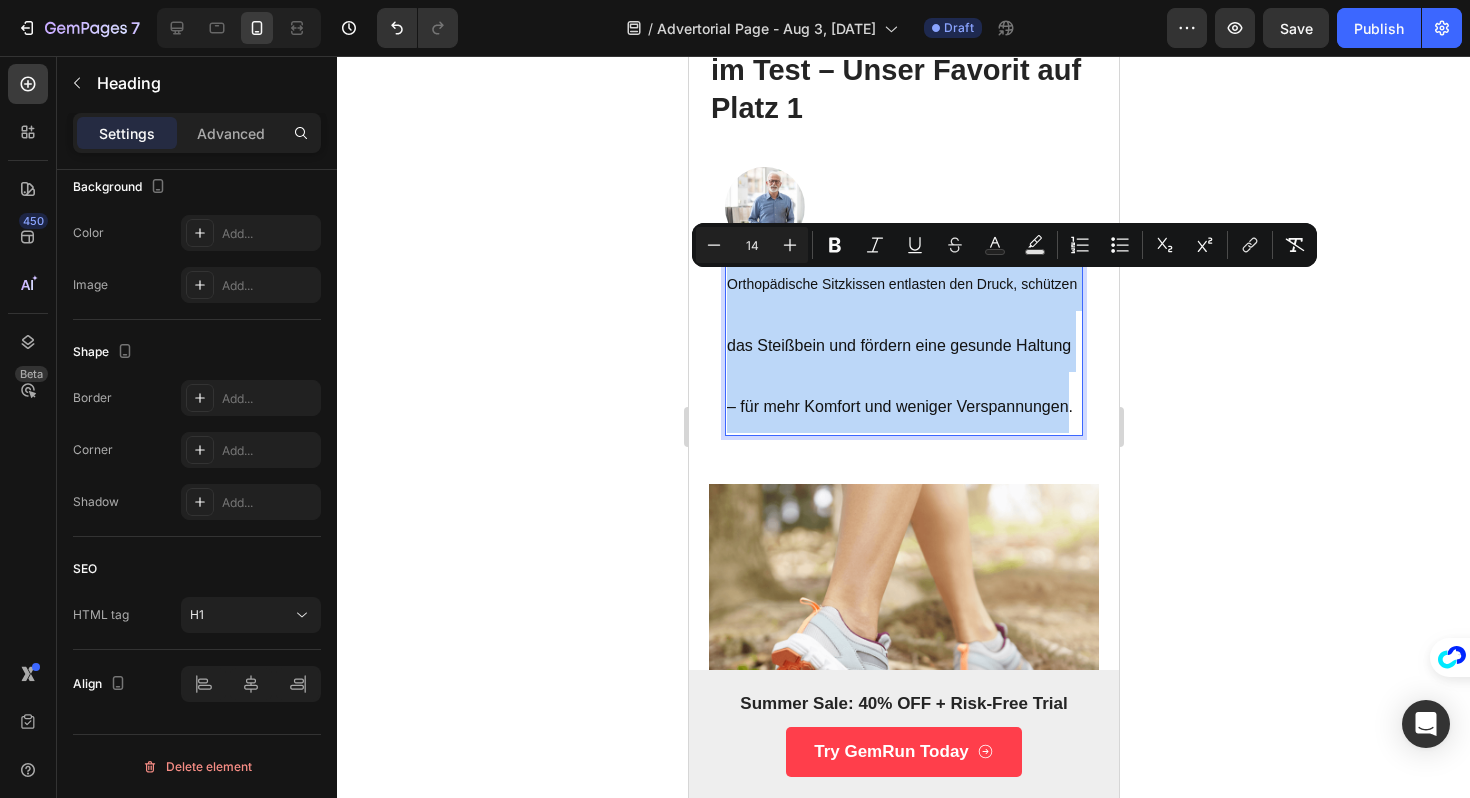 drag, startPoint x: 1068, startPoint y: 405, endPoint x: 722, endPoint y: 283, distance: 366.87872 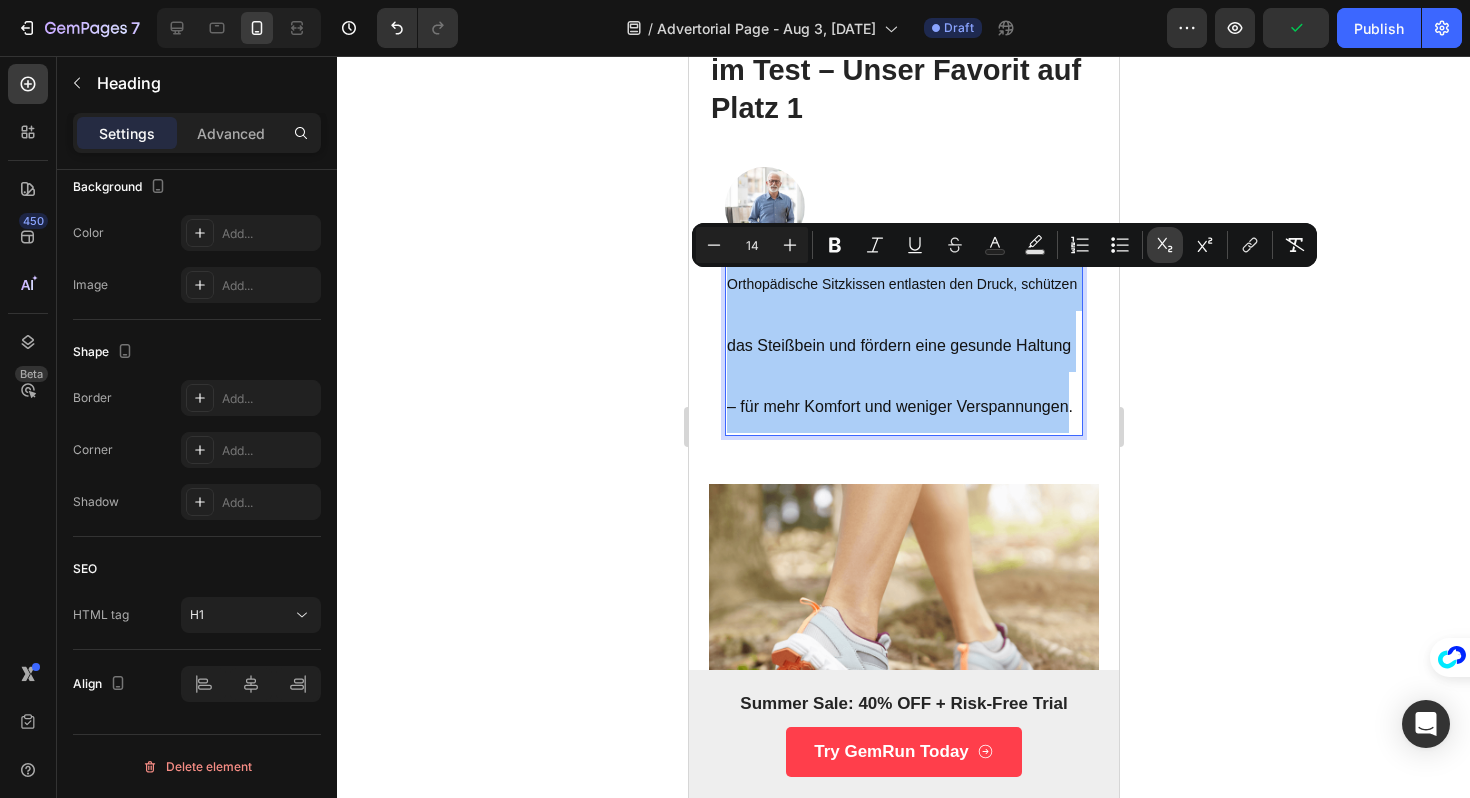 click on "Subscript" at bounding box center (1165, 245) 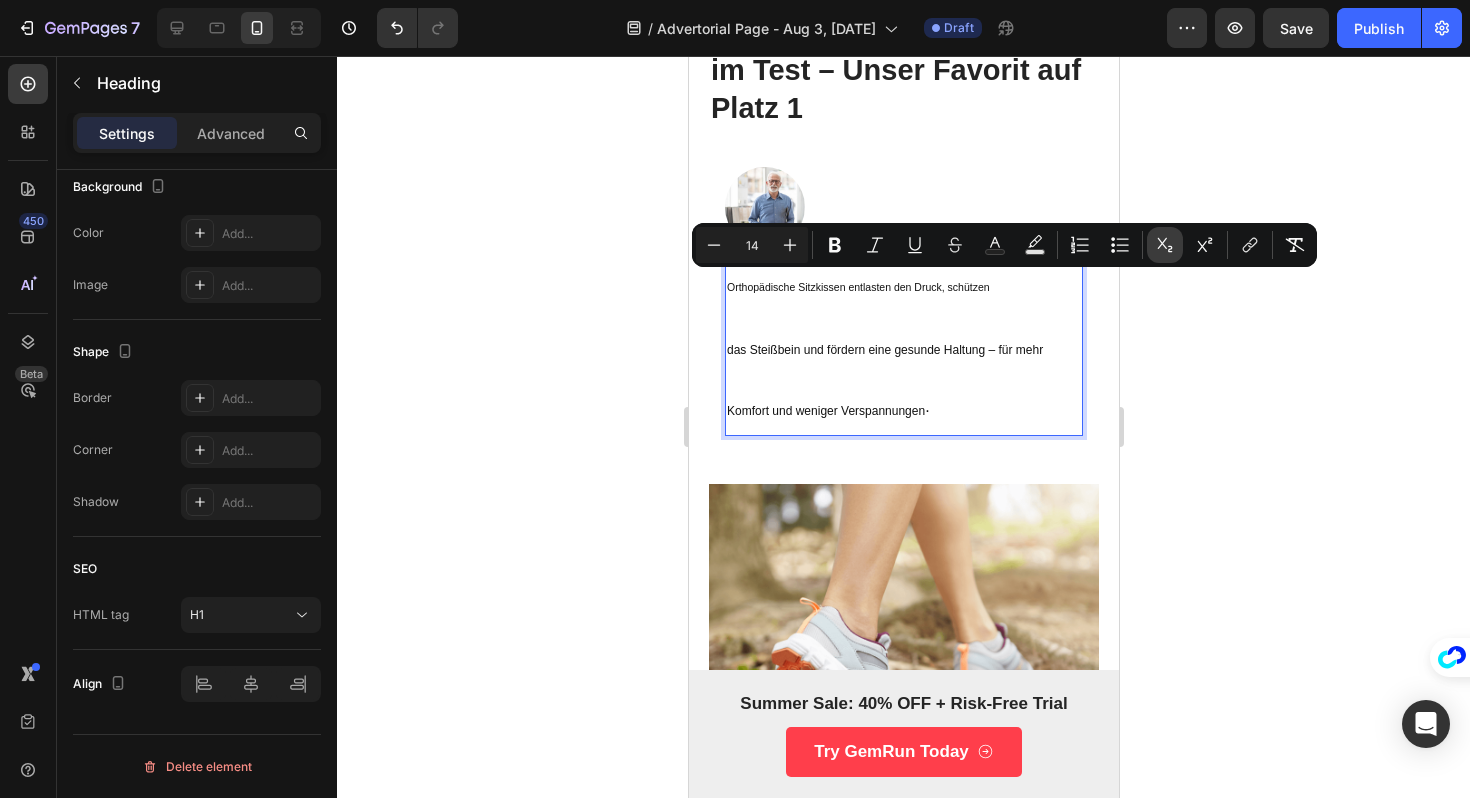 click on "Subscript" at bounding box center [1165, 245] 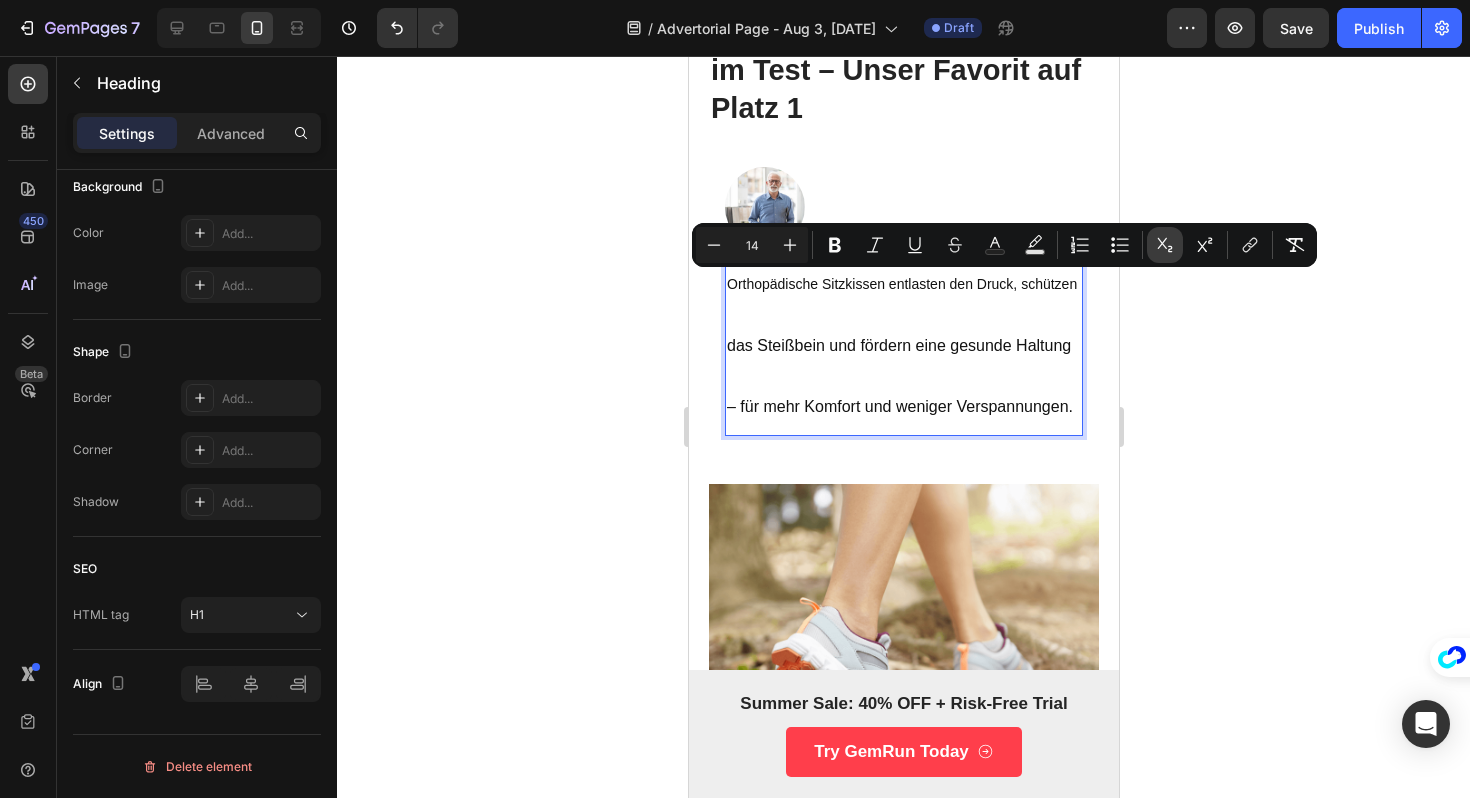 click on "Subscript" at bounding box center (1165, 245) 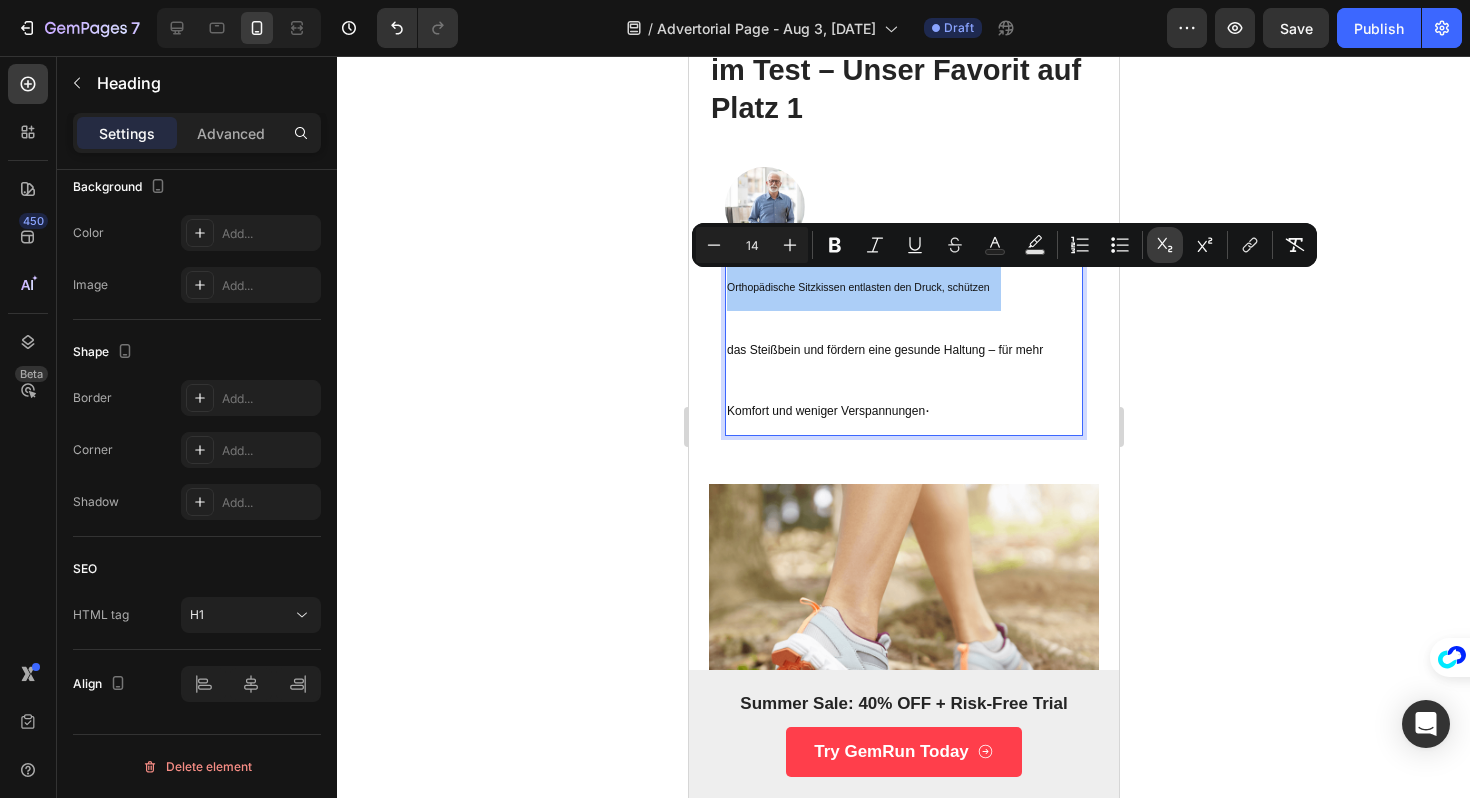 click on "Subscript" at bounding box center [1165, 245] 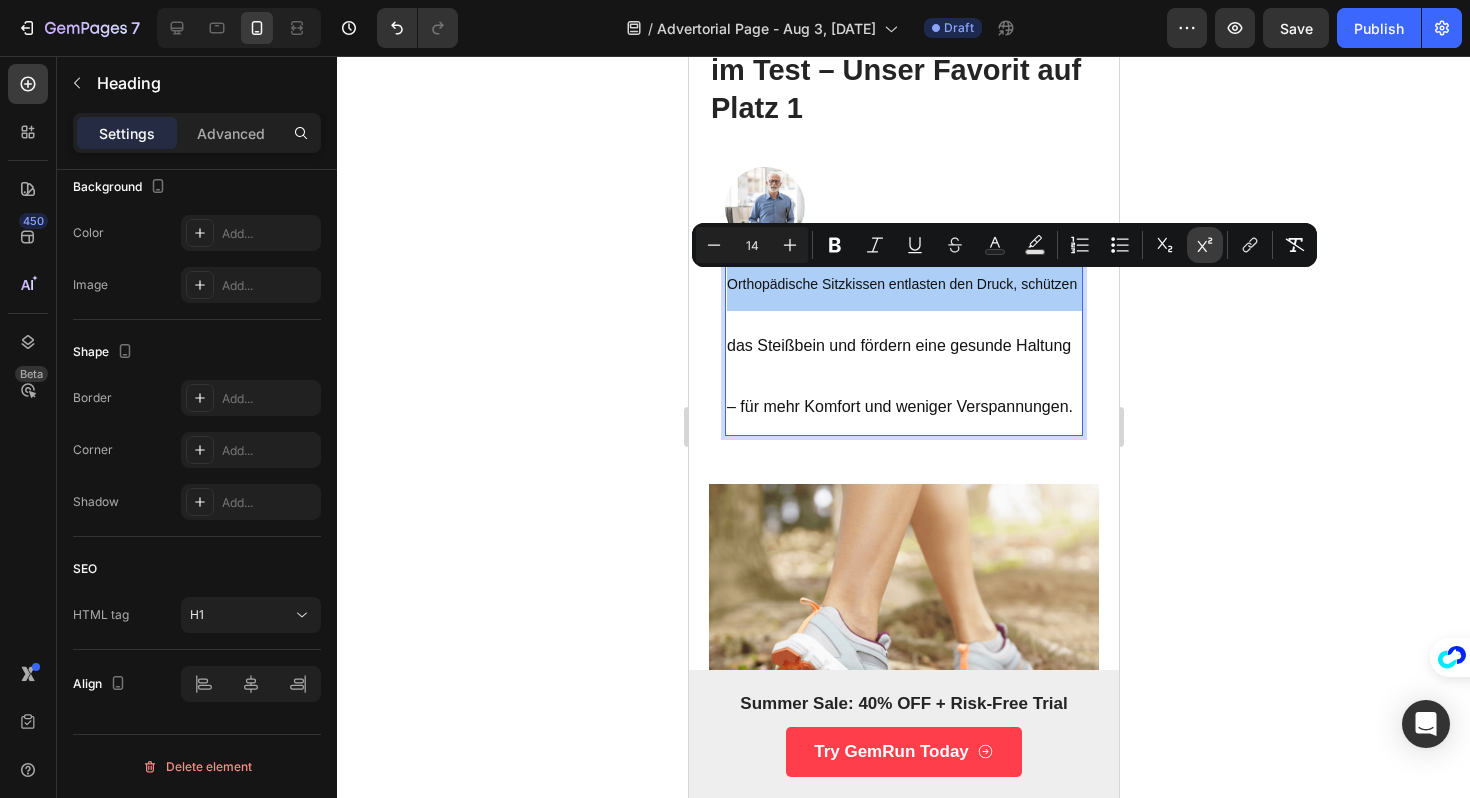 click 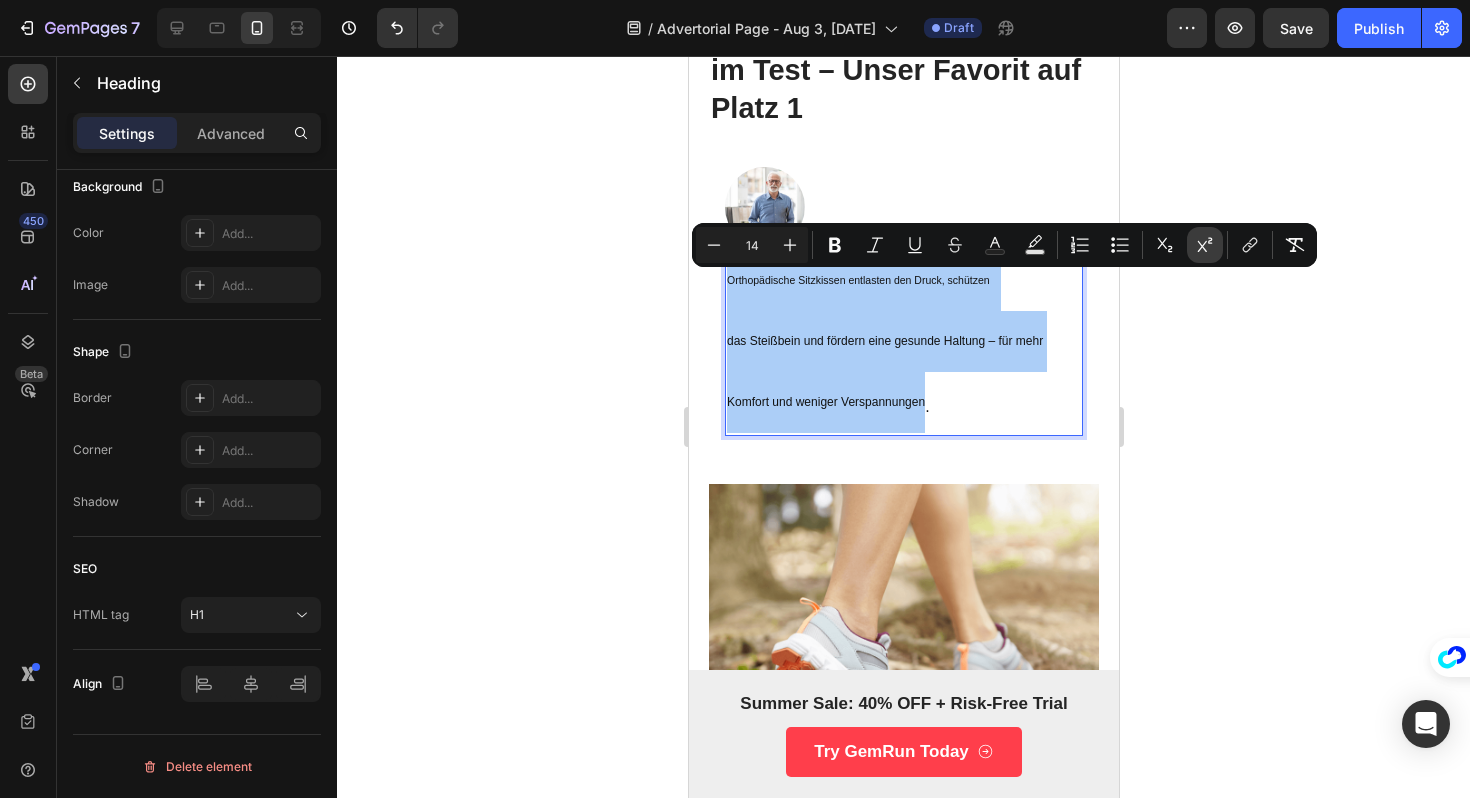 click 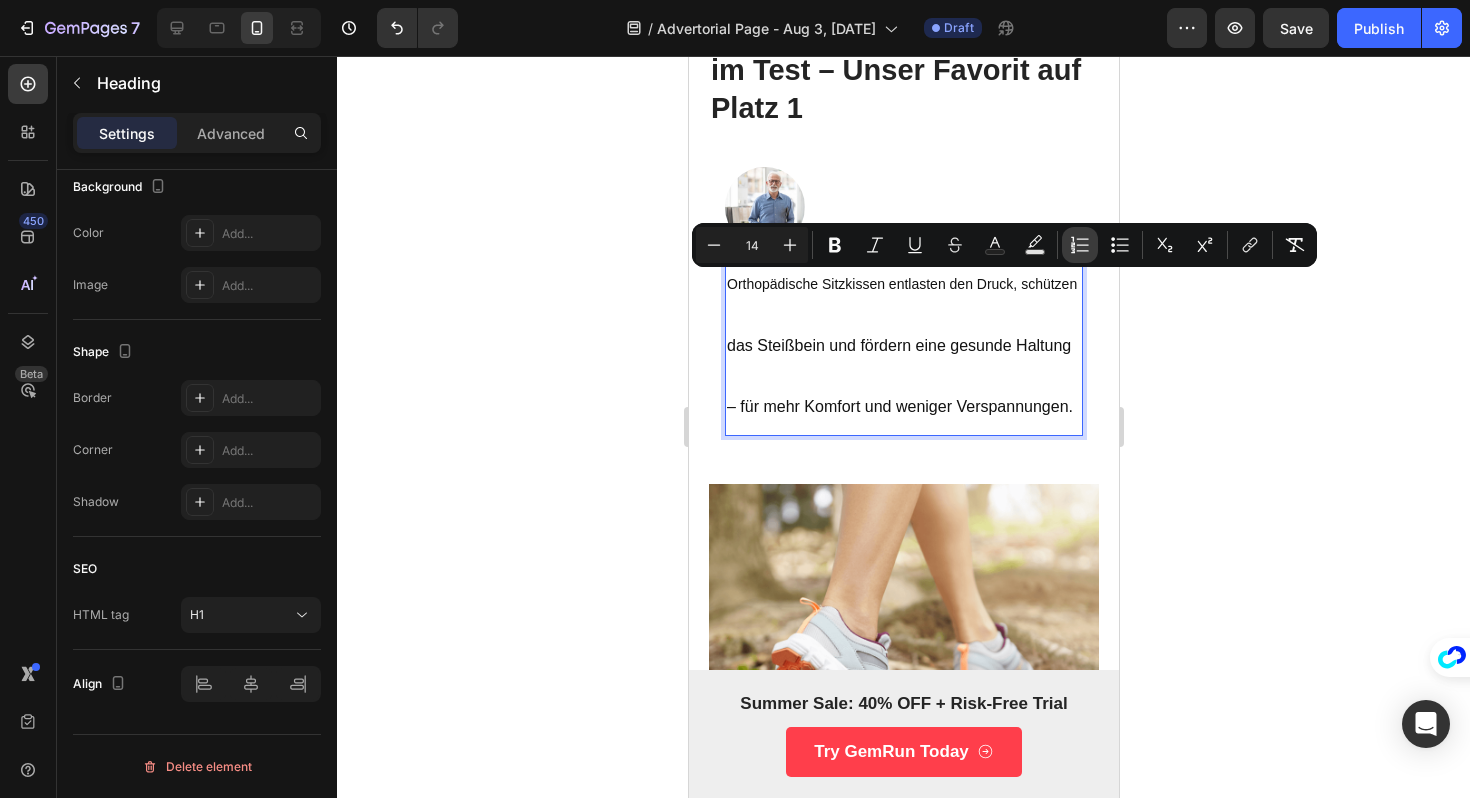 click on "Numbered List" at bounding box center [1080, 245] 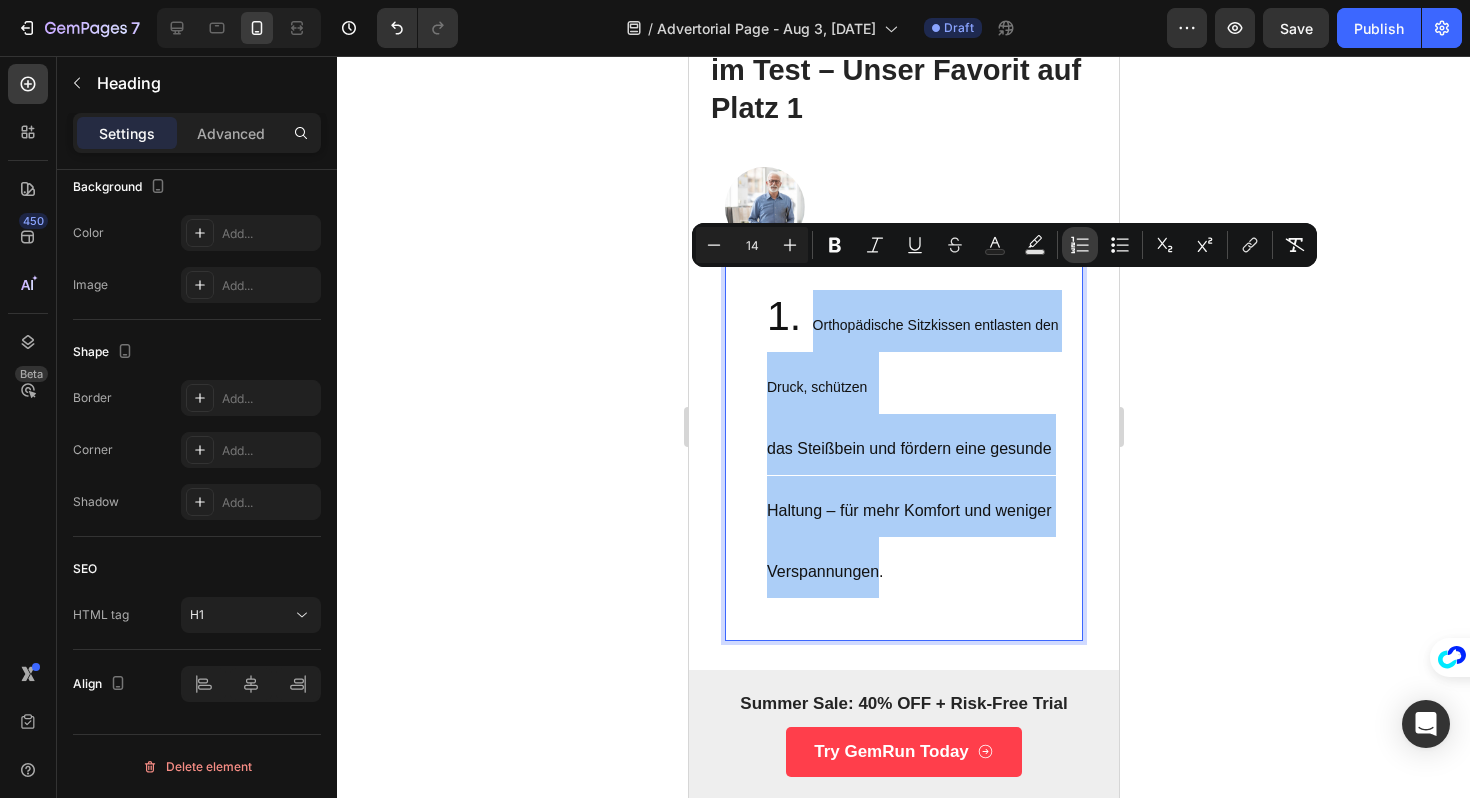 click on "Numbered List" at bounding box center (1080, 245) 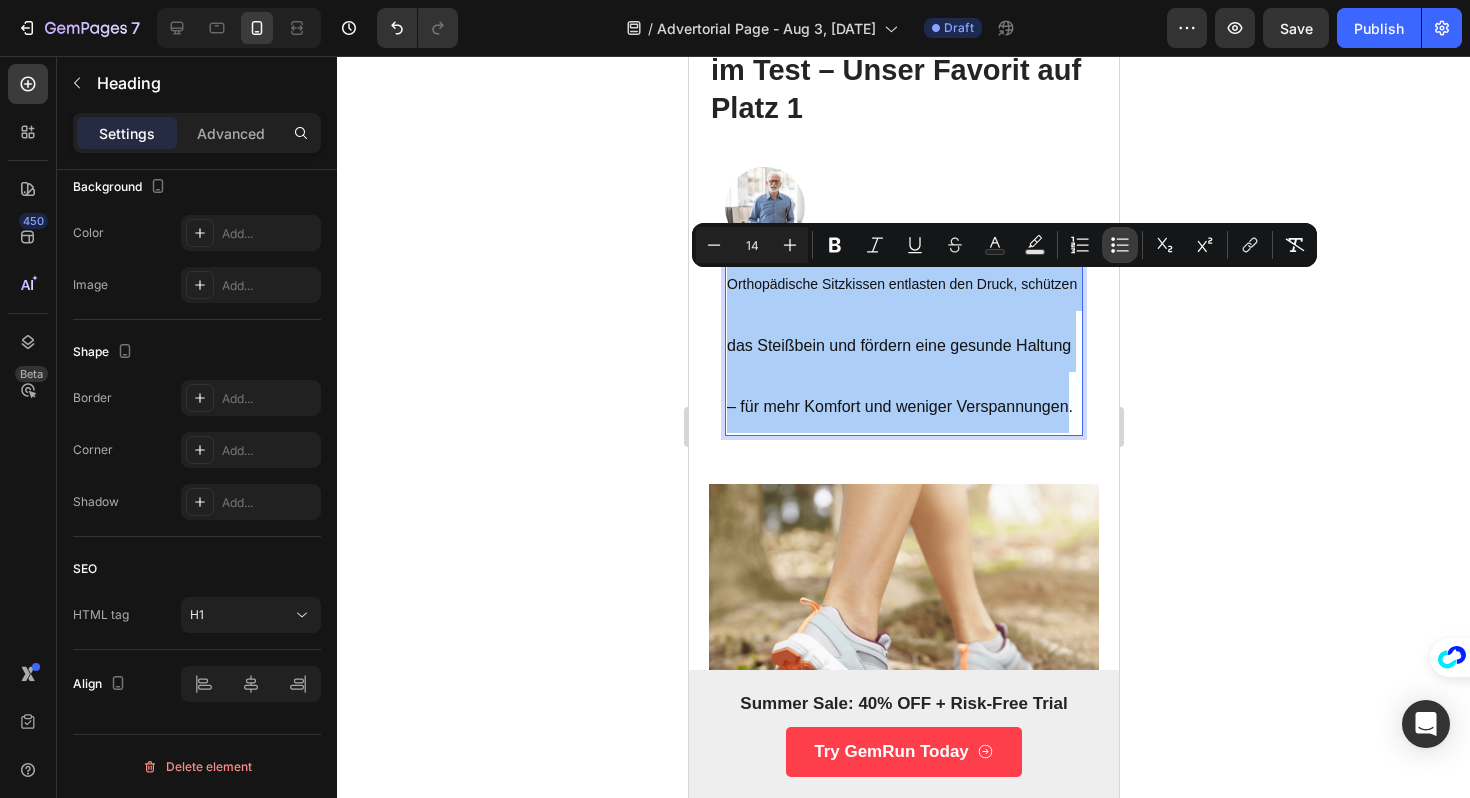 click on "Bulleted List" at bounding box center [1120, 245] 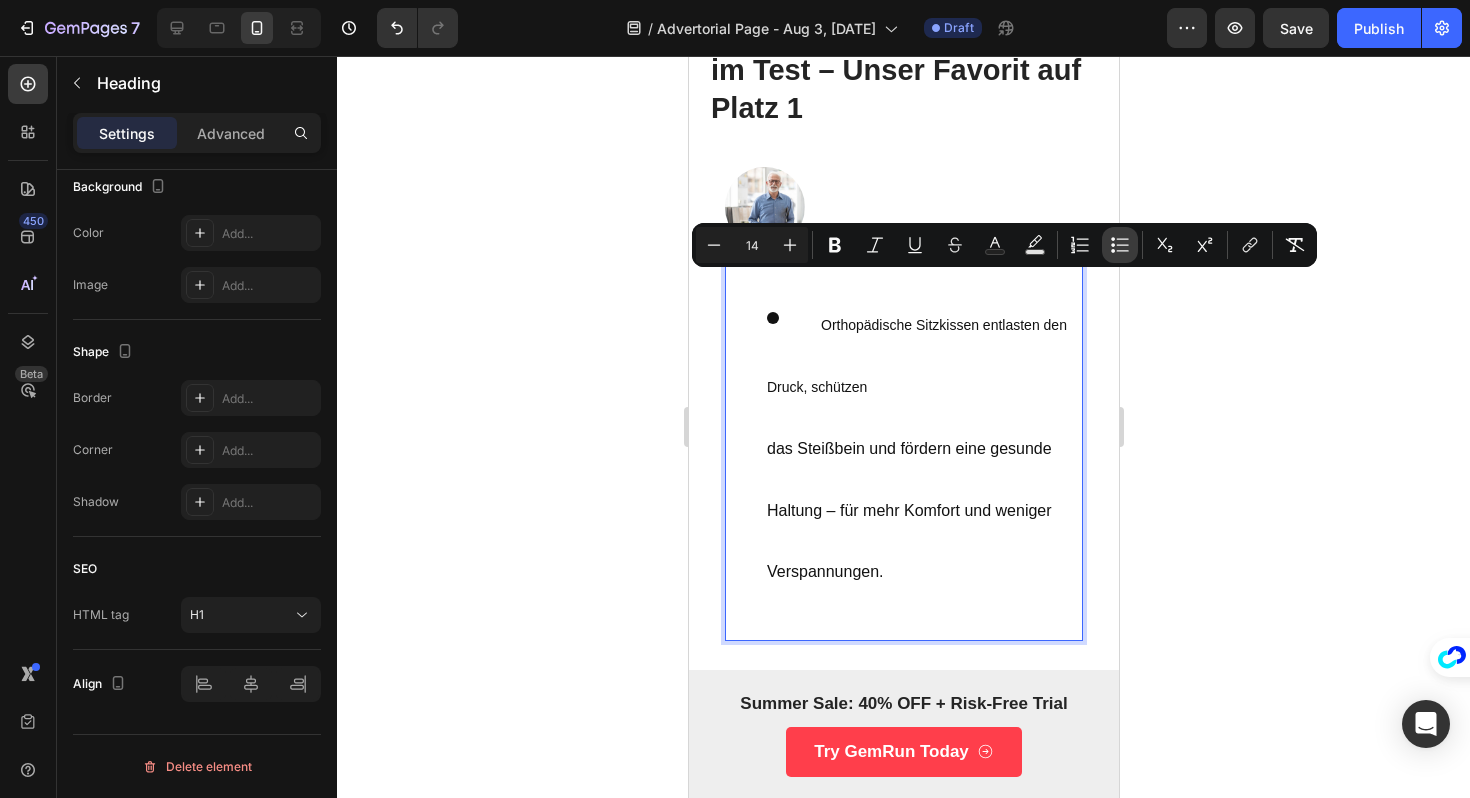 click on "Bulleted List" at bounding box center (1120, 245) 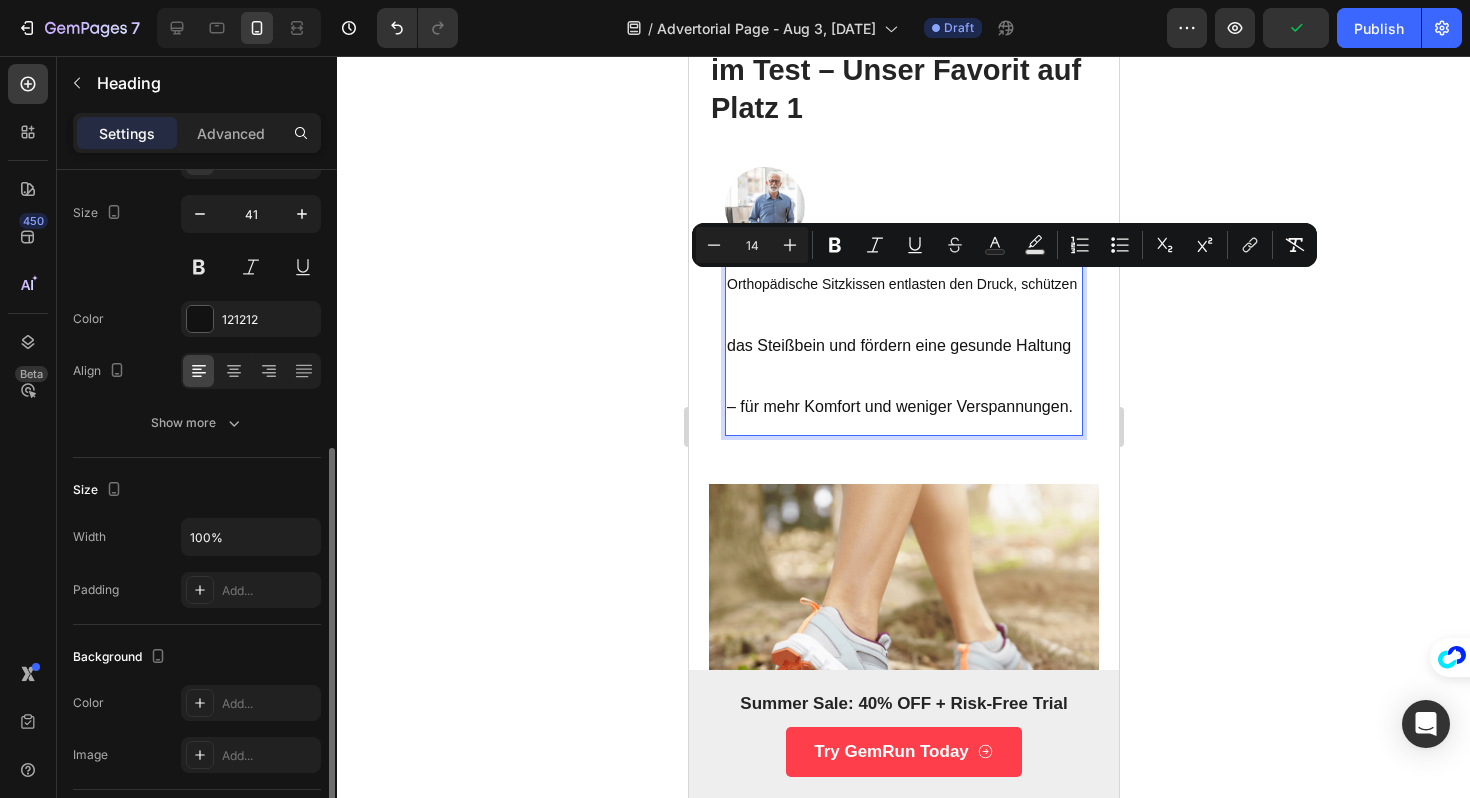 scroll, scrollTop: 0, scrollLeft: 0, axis: both 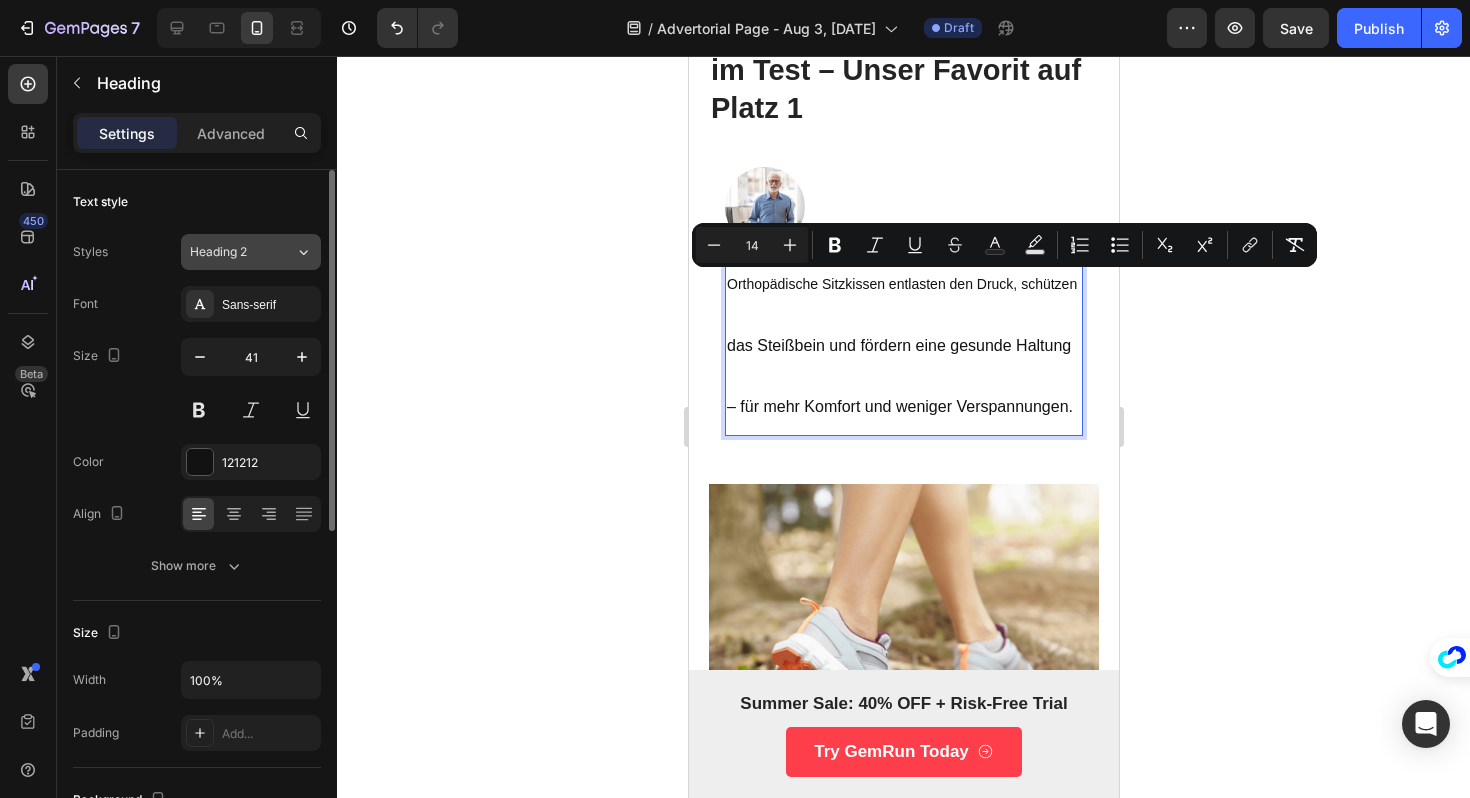 click on "Heading 2" 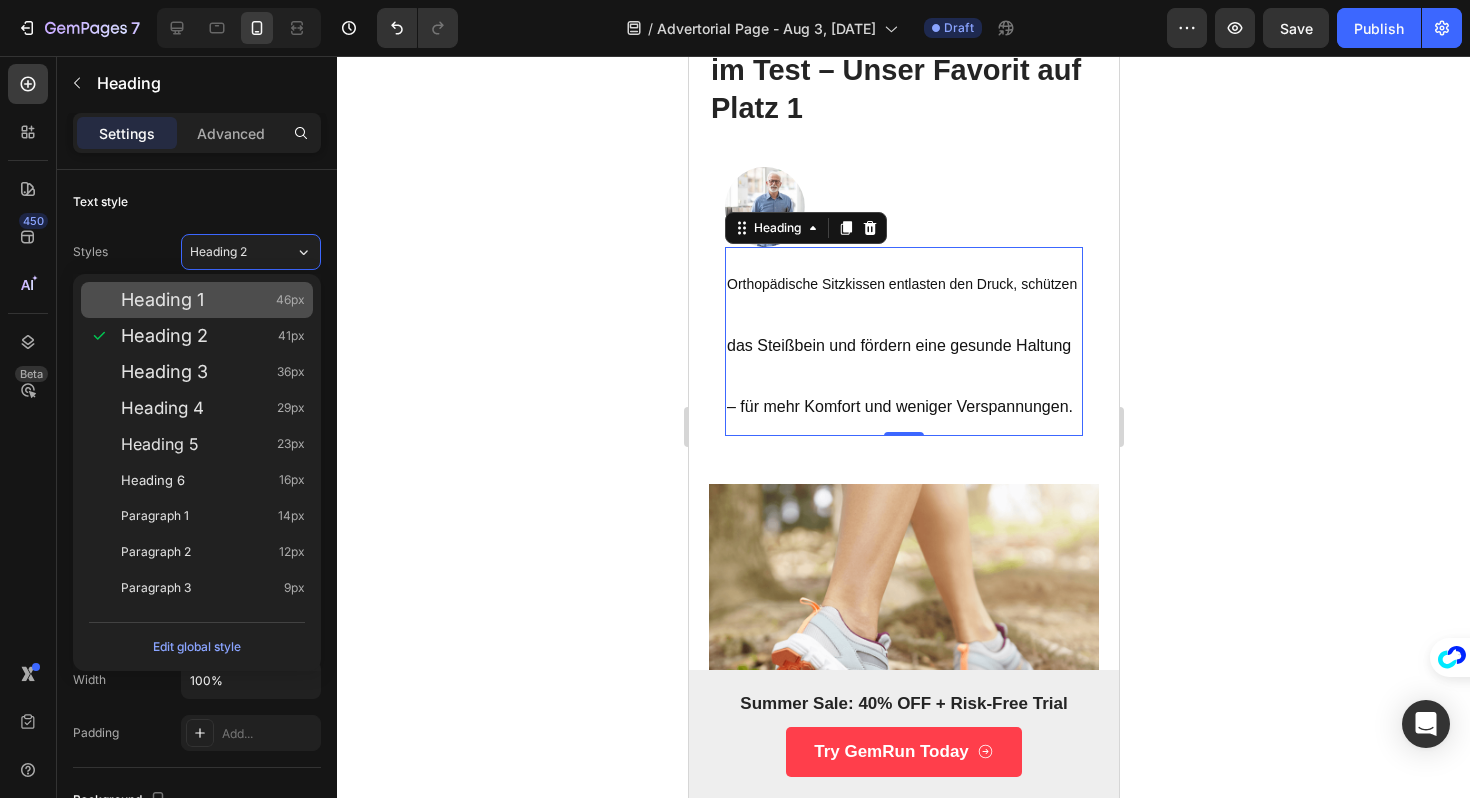 click on "Heading 1 46px" at bounding box center (197, 300) 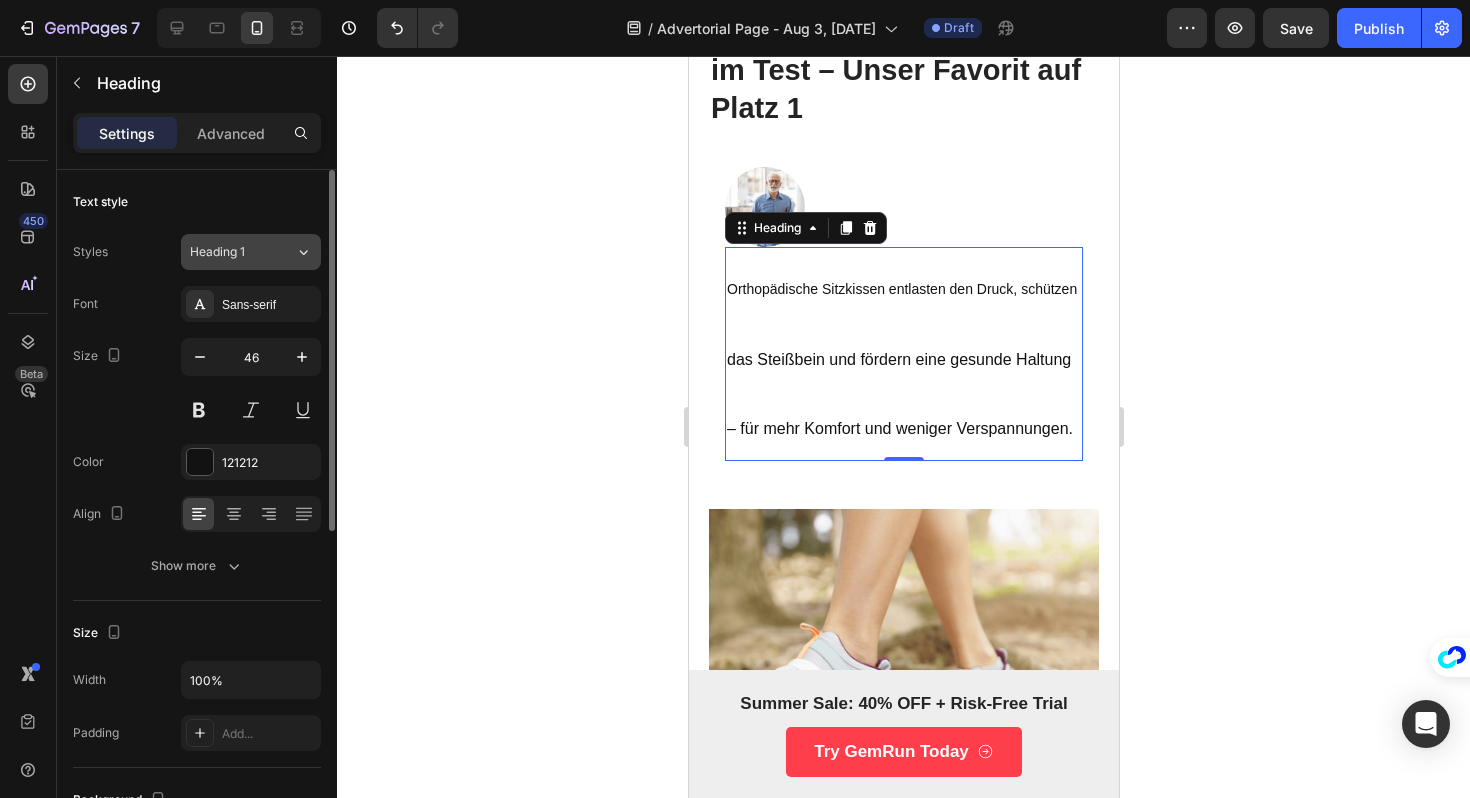 click on "Heading 1" 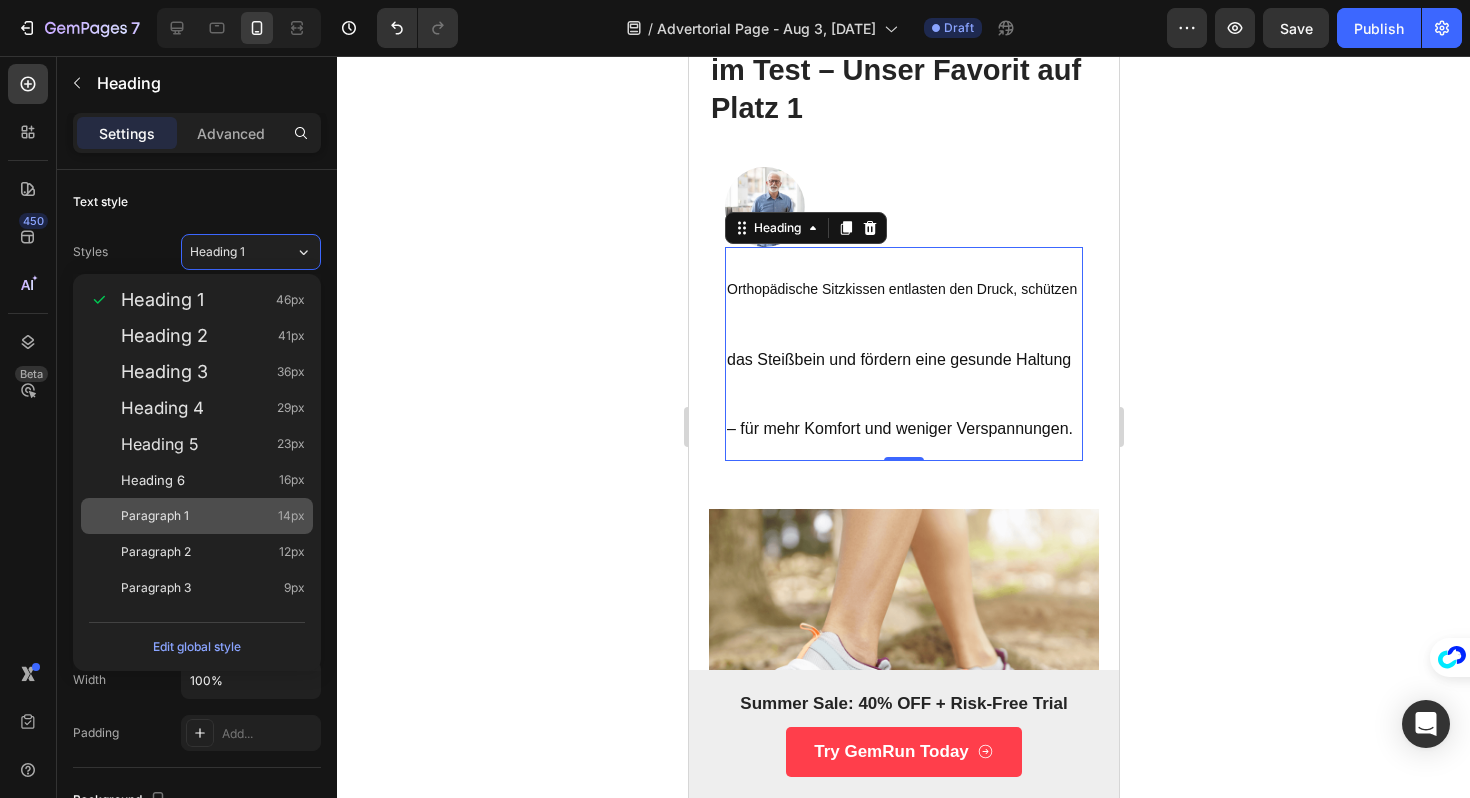 click on "Paragraph 1 14px" at bounding box center (197, 516) 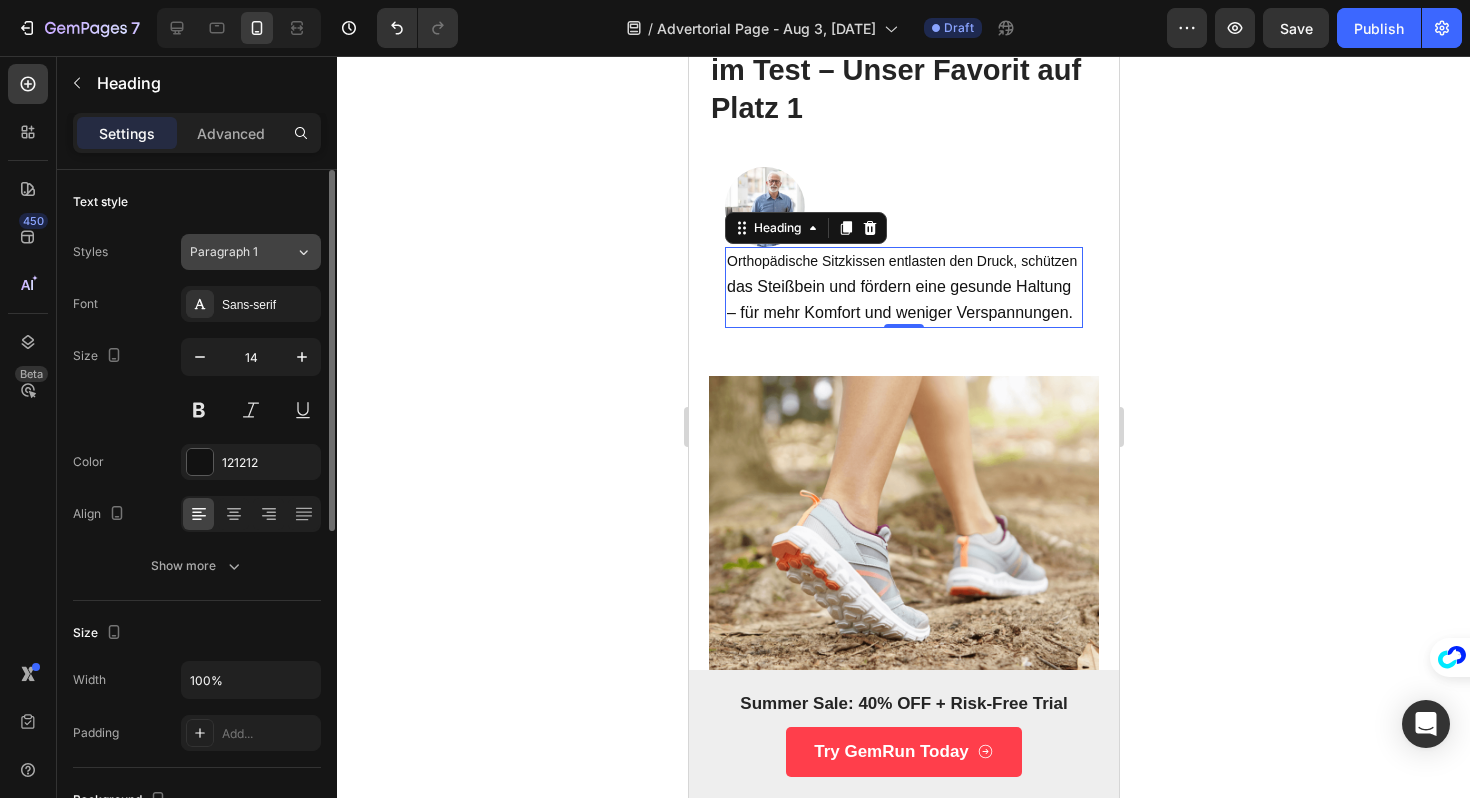 click on "Paragraph 1" 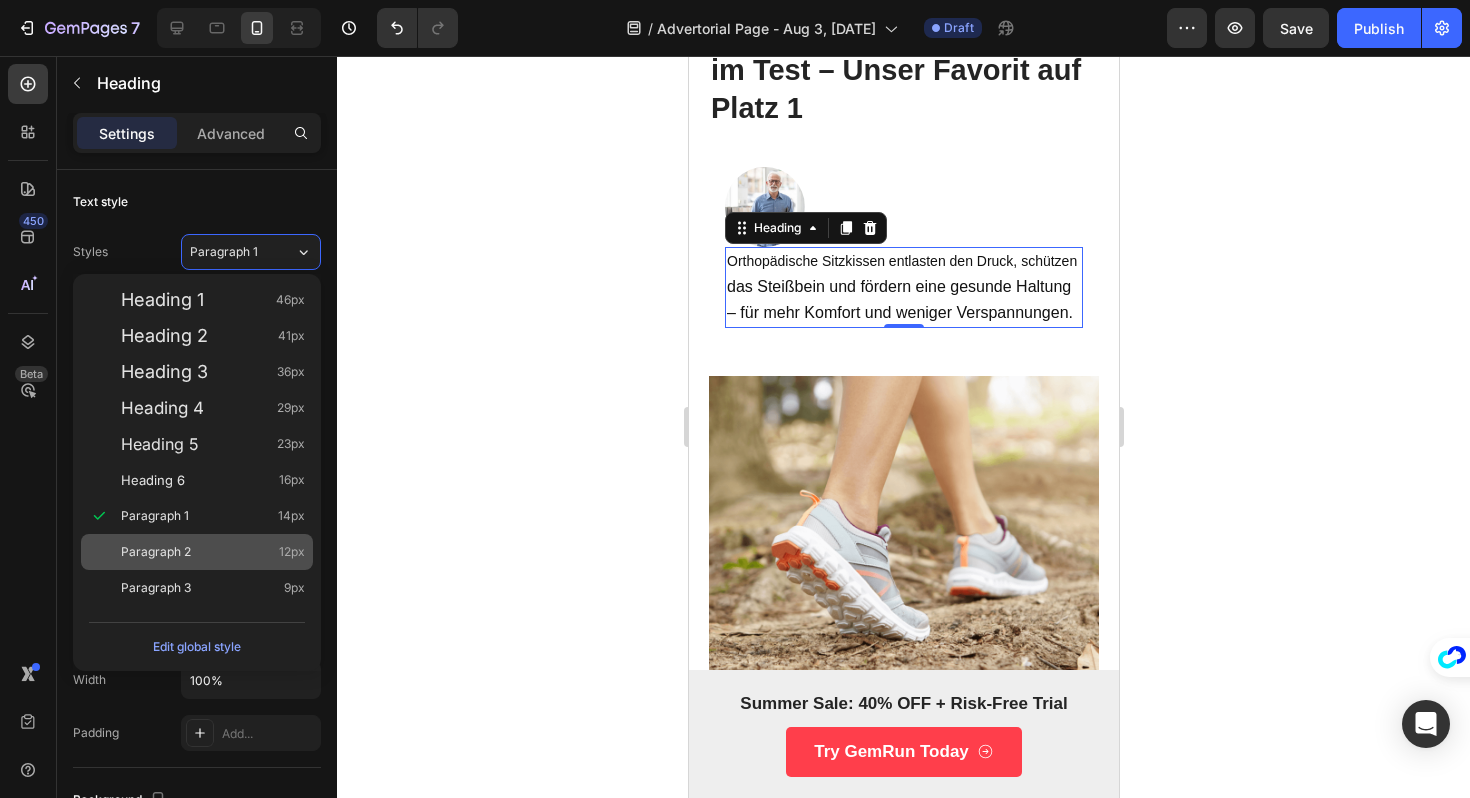 click on "Paragraph 2 12px" at bounding box center (213, 552) 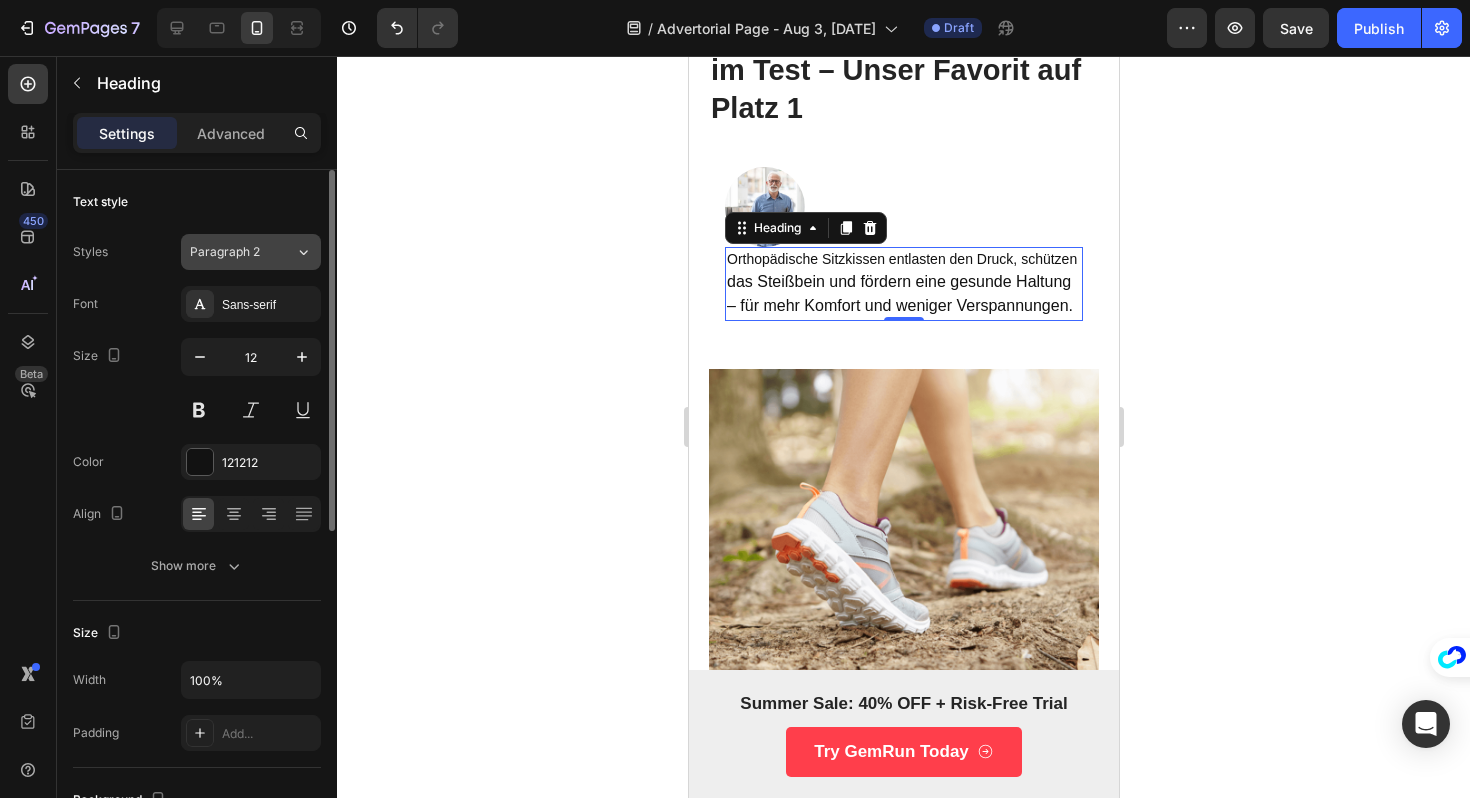 click on "Paragraph 2" 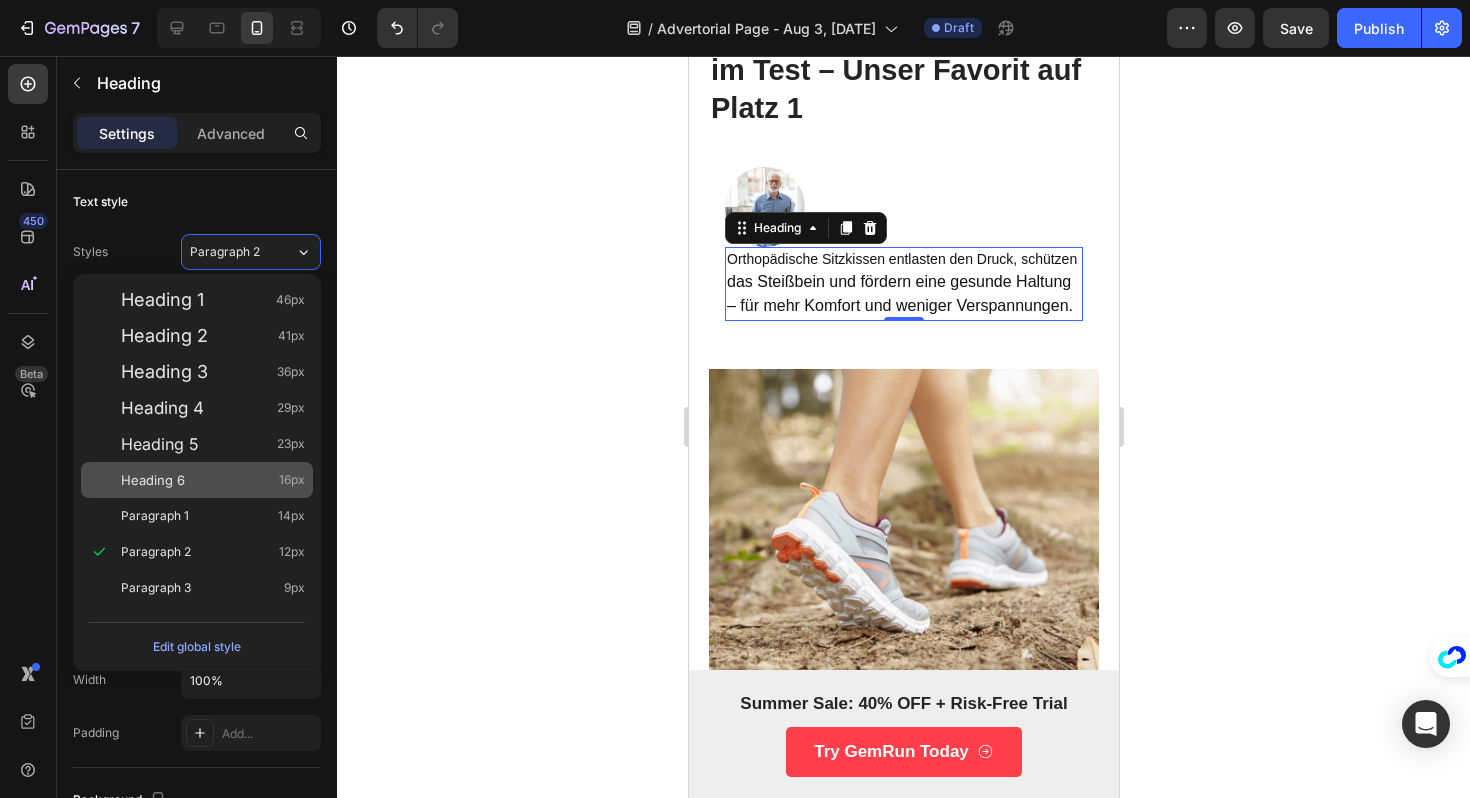 click on "Heading 6 16px" at bounding box center [197, 480] 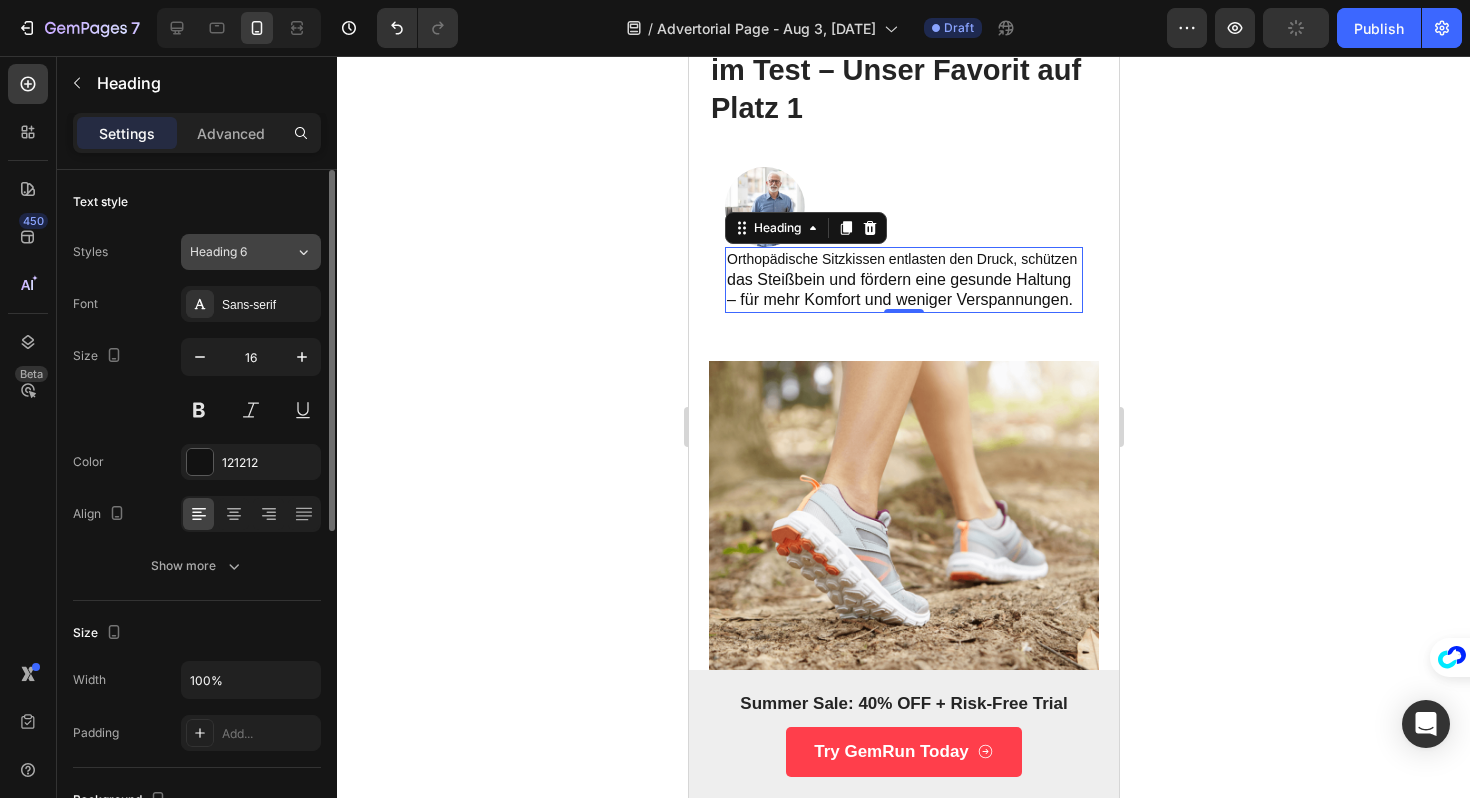 click on "Heading 6" 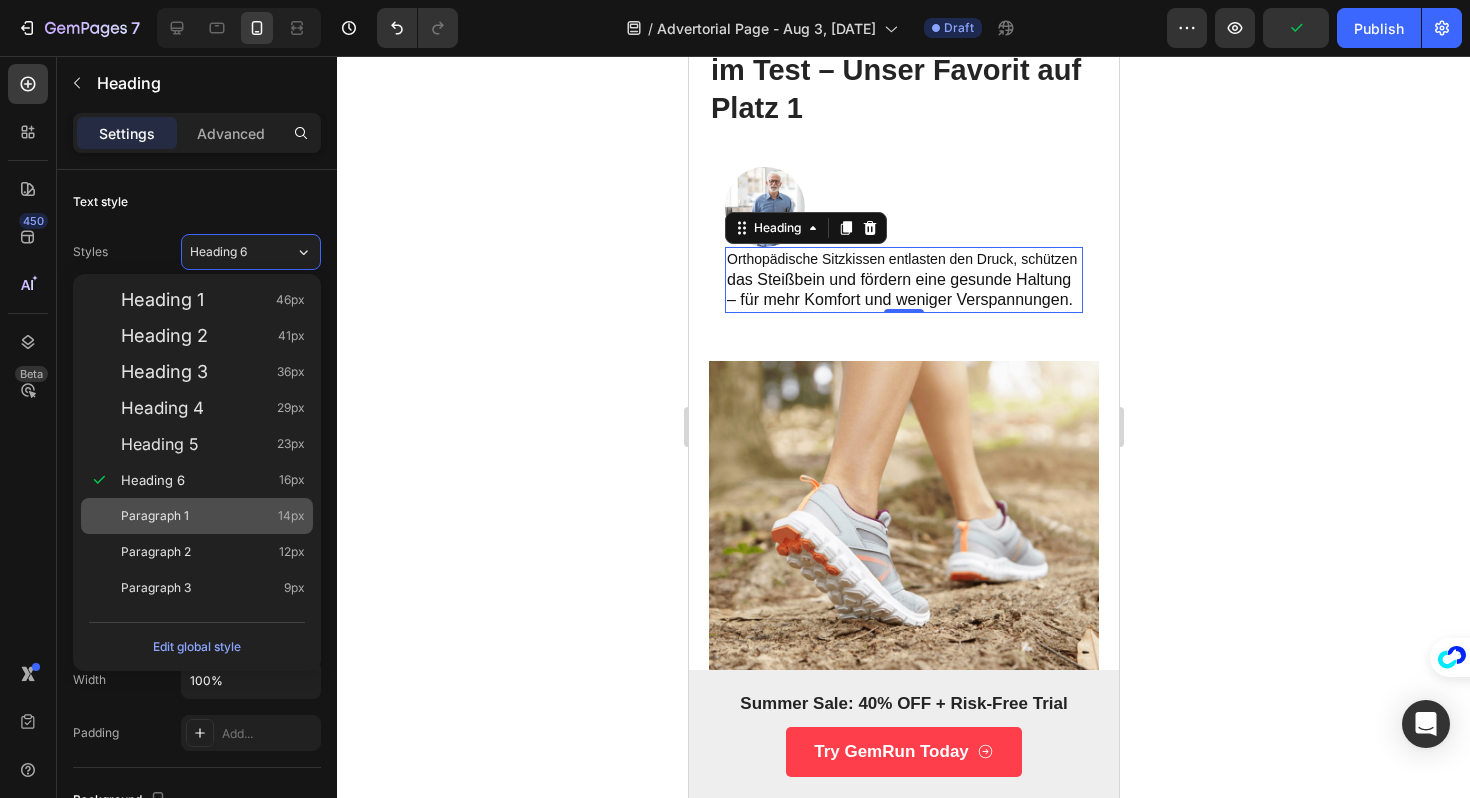 click on "Paragraph 1 14px" at bounding box center (213, 516) 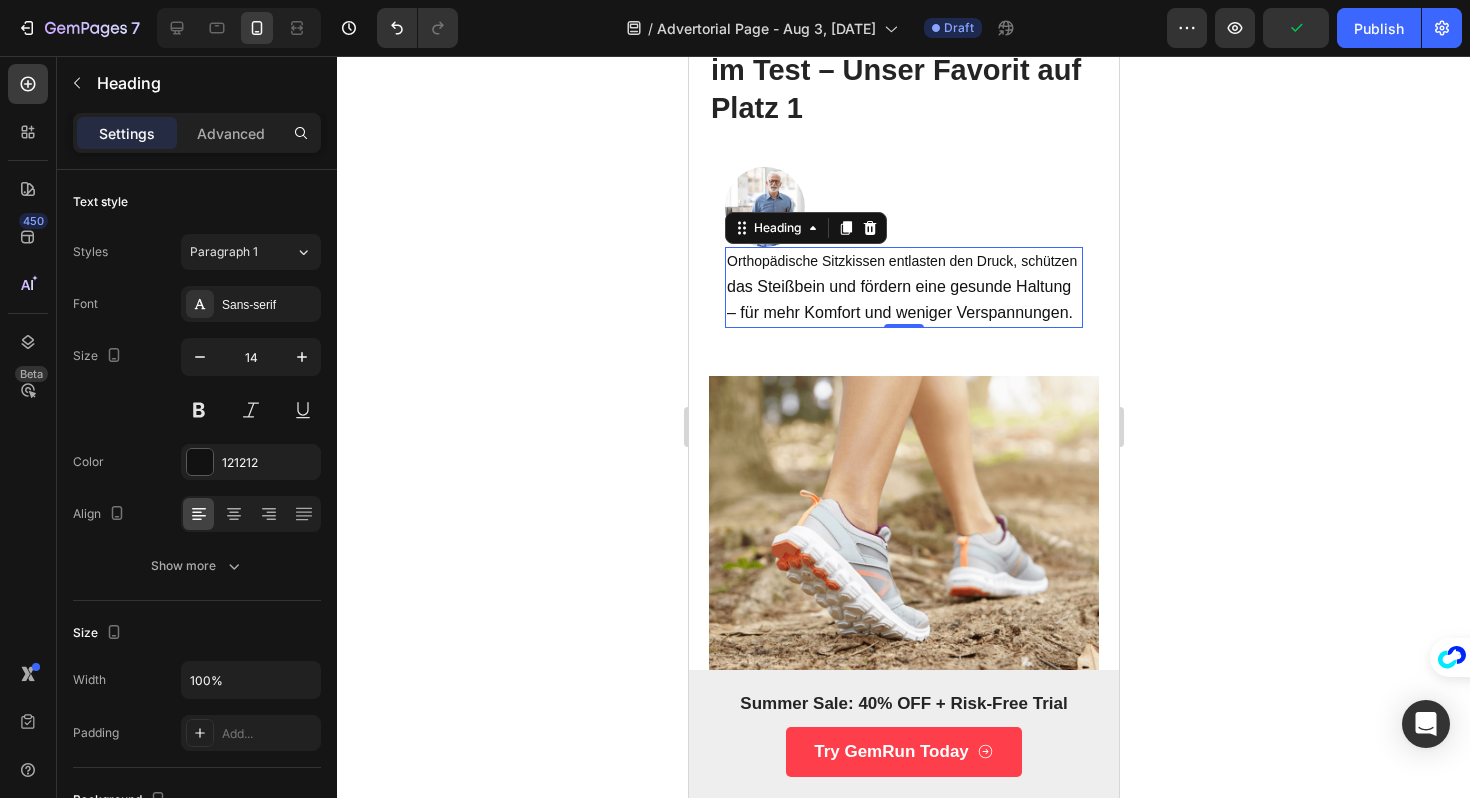 click 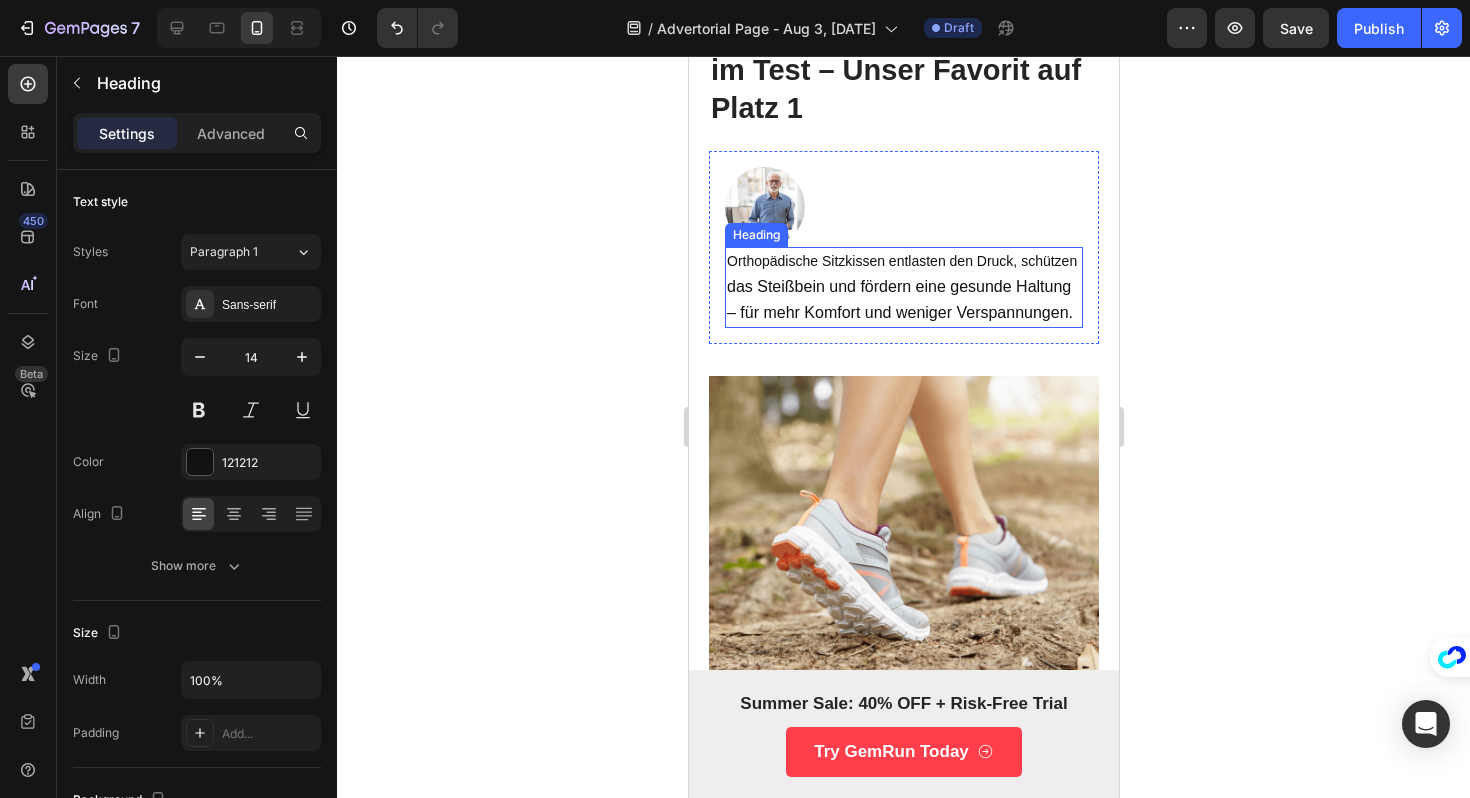 click on "das Steißbein und fördern eine gesunde Haltung – für mehr Komfort und weniger Verspannungen." at bounding box center [899, 299] 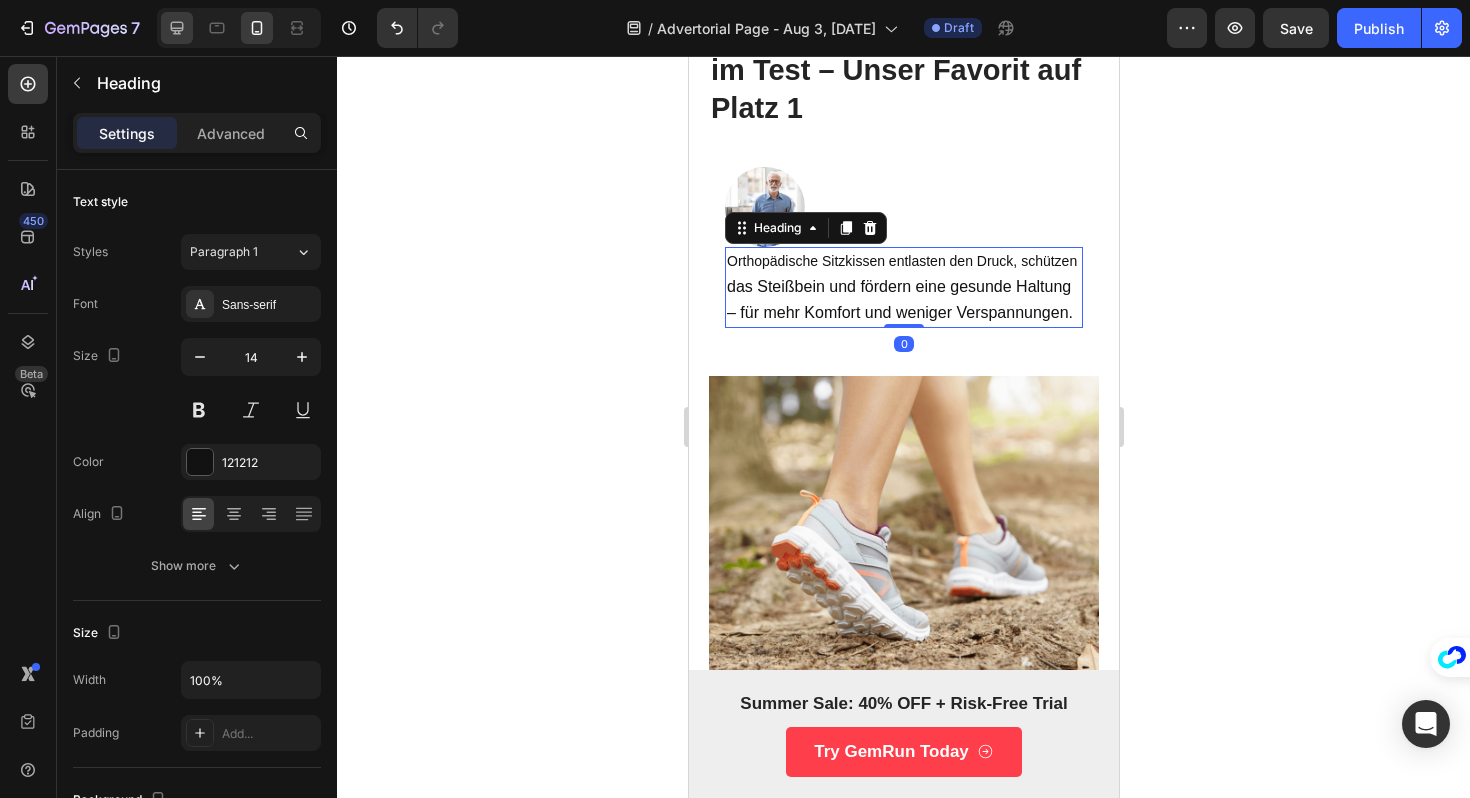 click 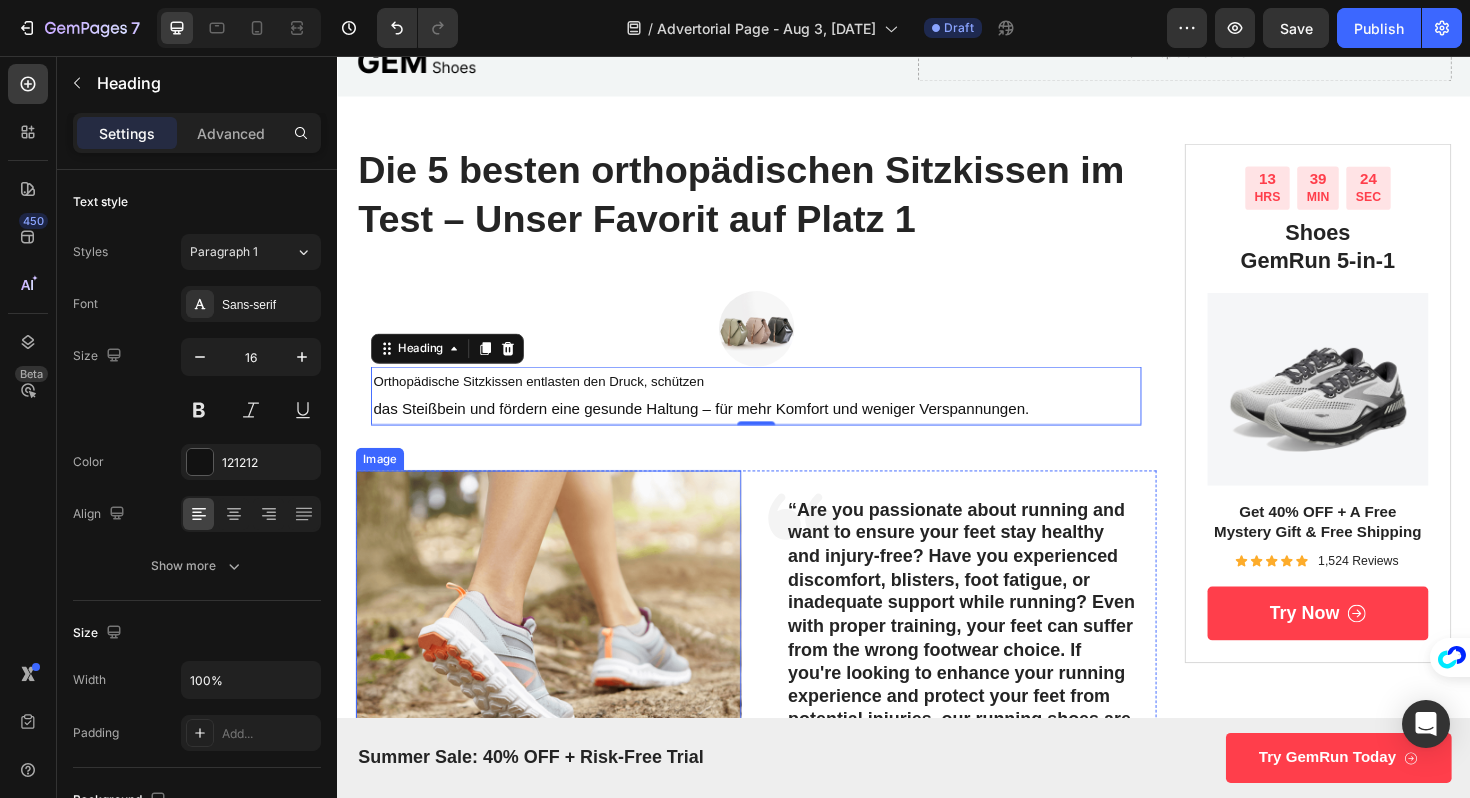 scroll, scrollTop: 51, scrollLeft: 0, axis: vertical 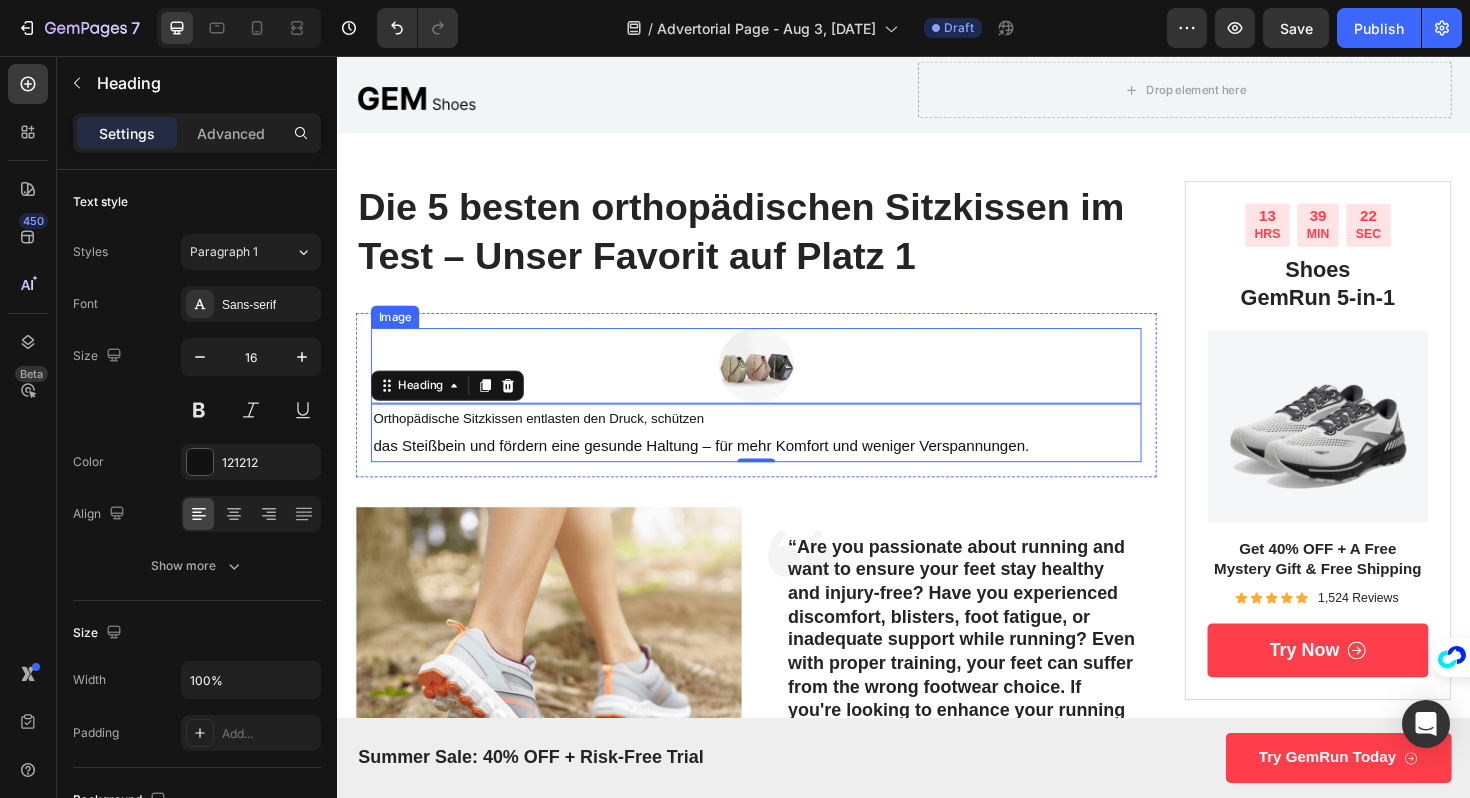 click at bounding box center [781, 384] 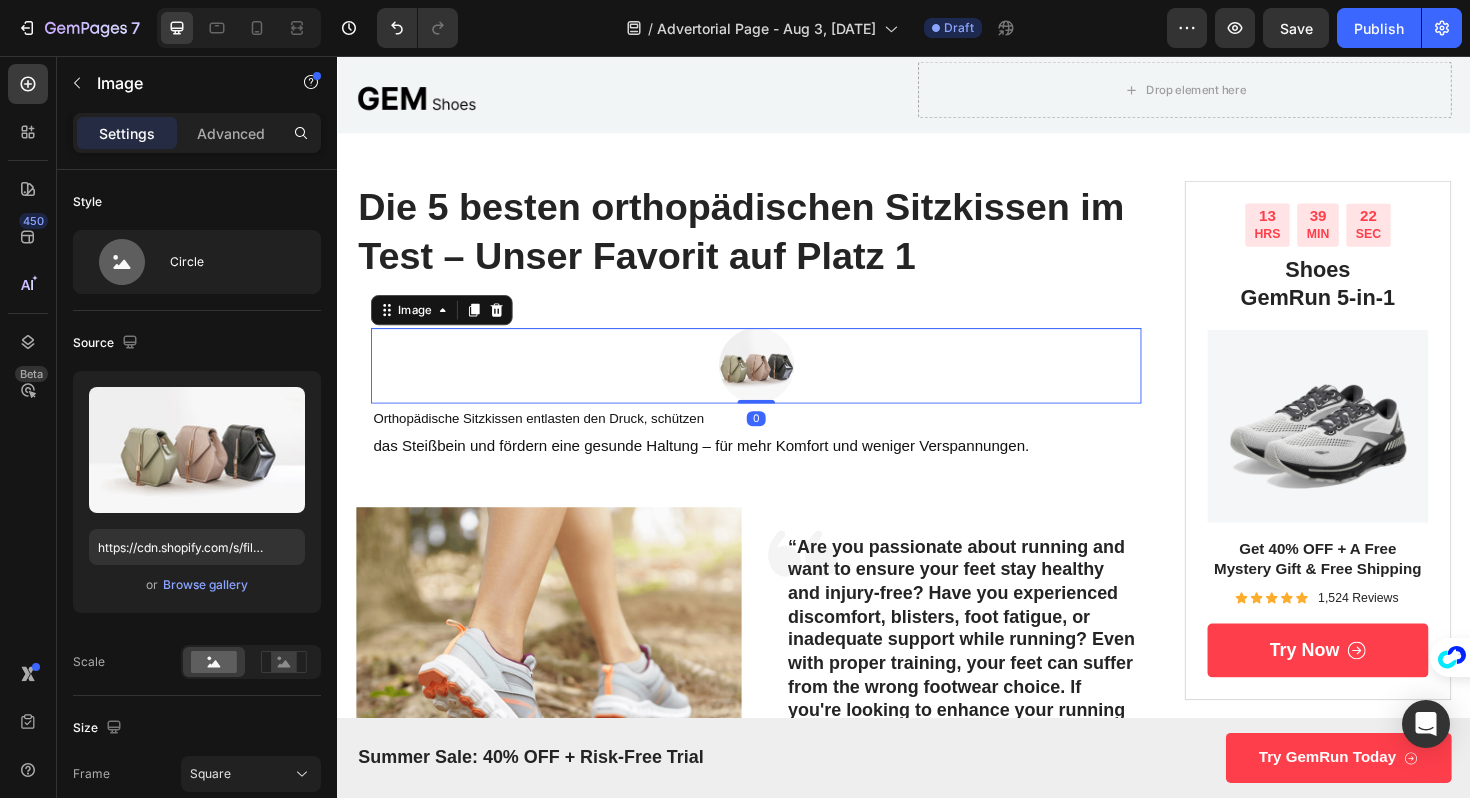 click at bounding box center [781, 384] 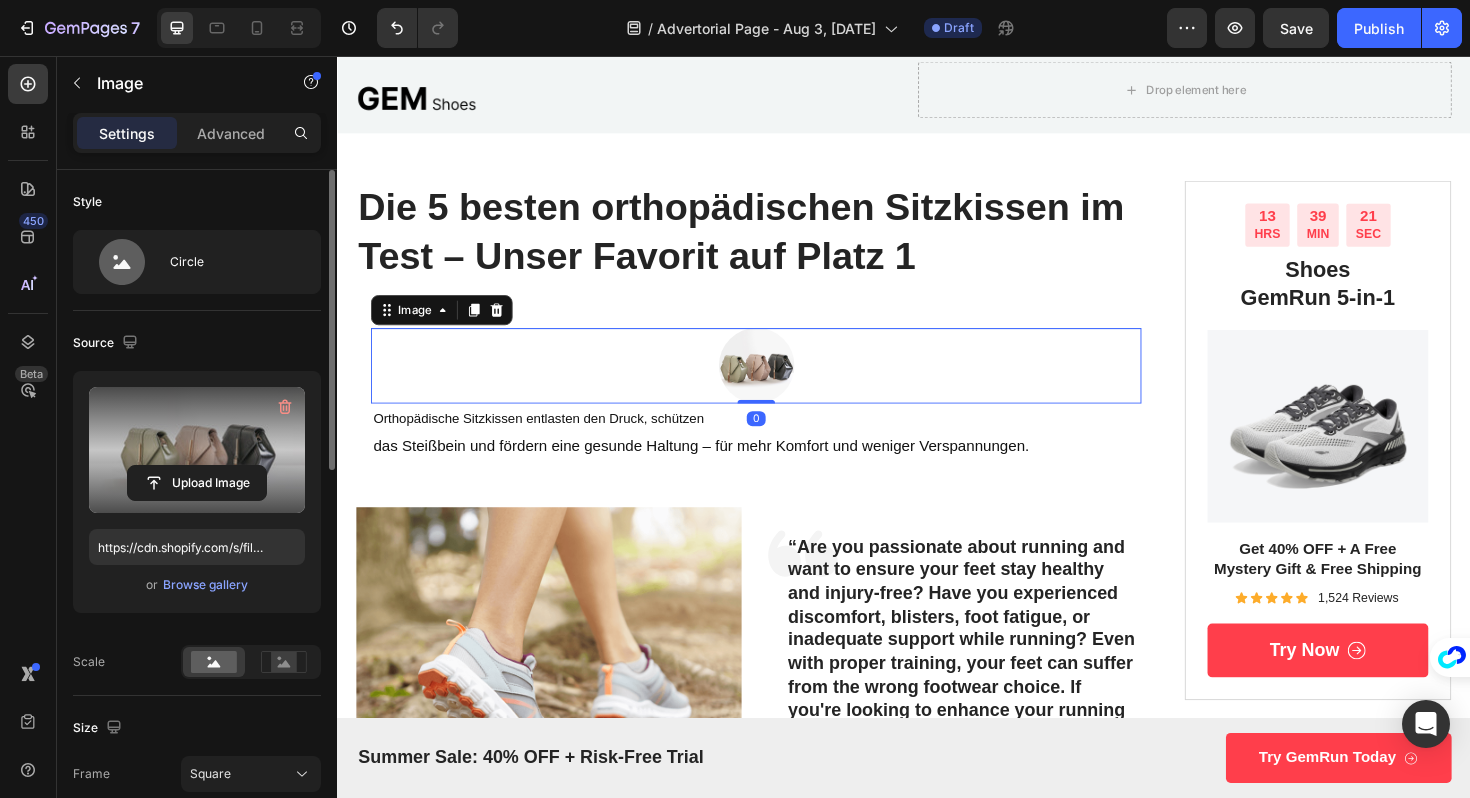 click at bounding box center [197, 450] 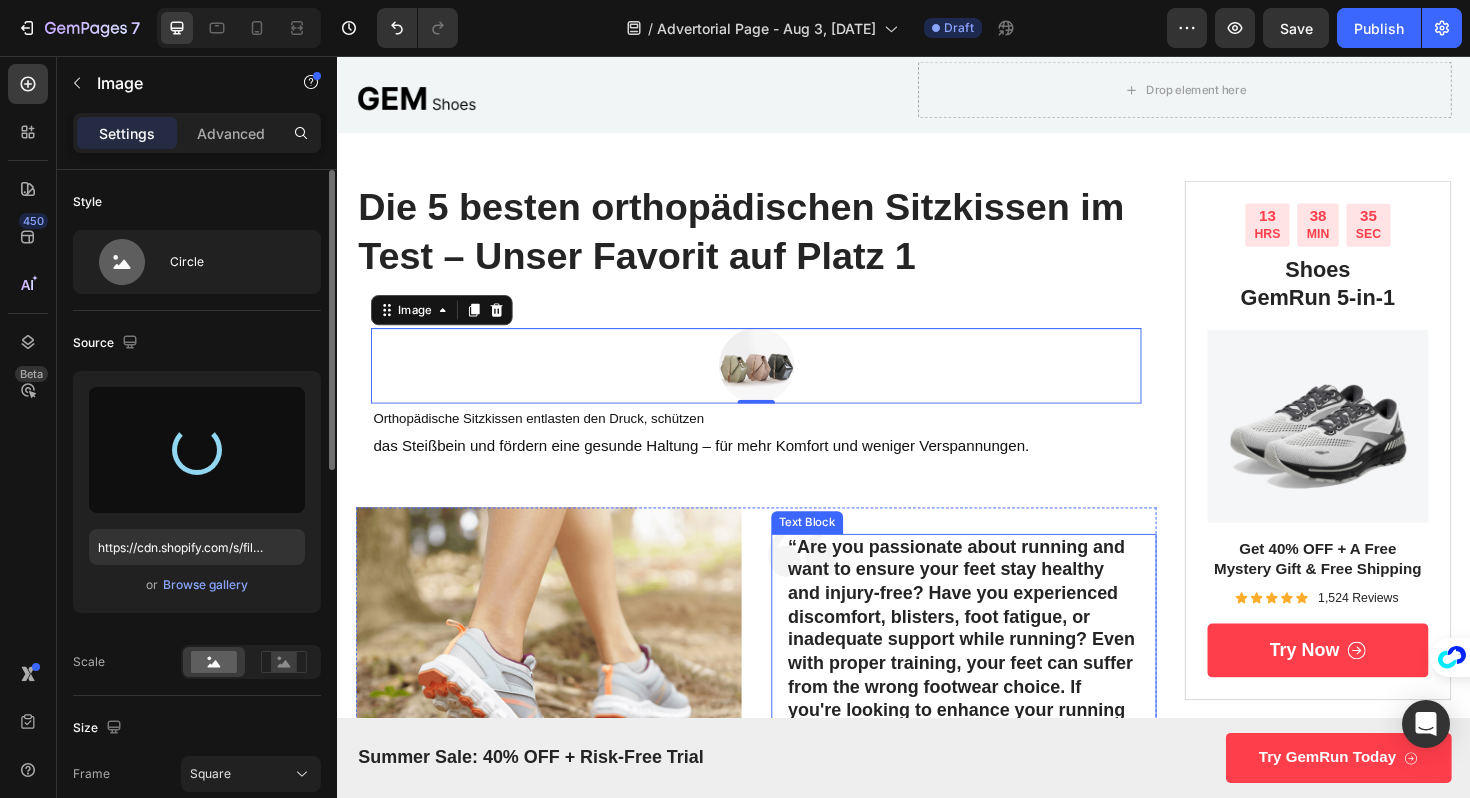 type on "https://cdn.shopify.com/s/files/1/0852/7010/2346/files/gempages_574566059441390704-340ac481-ea59-4a59-9964-edbdc0fc043c.jpg" 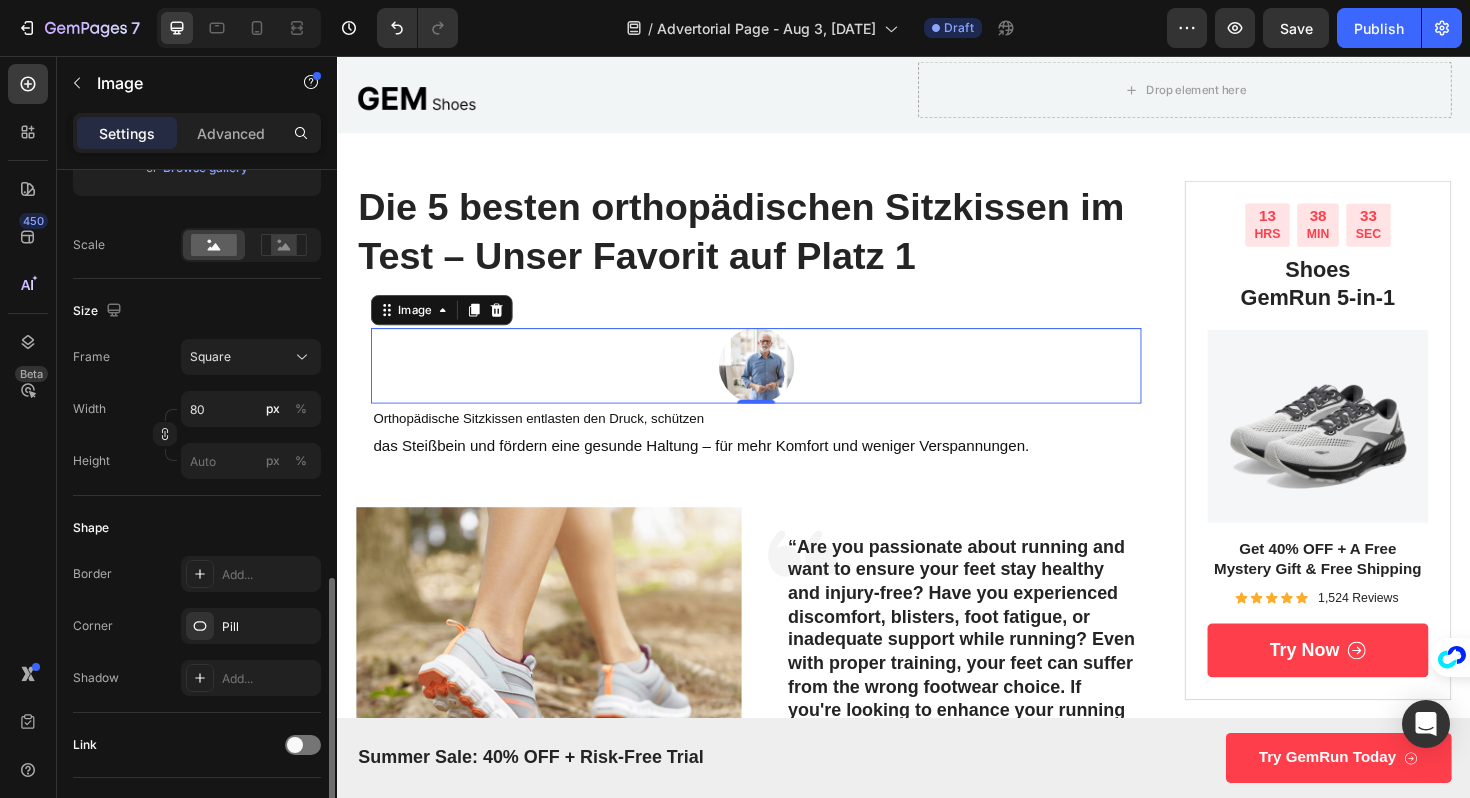 scroll, scrollTop: 875, scrollLeft: 0, axis: vertical 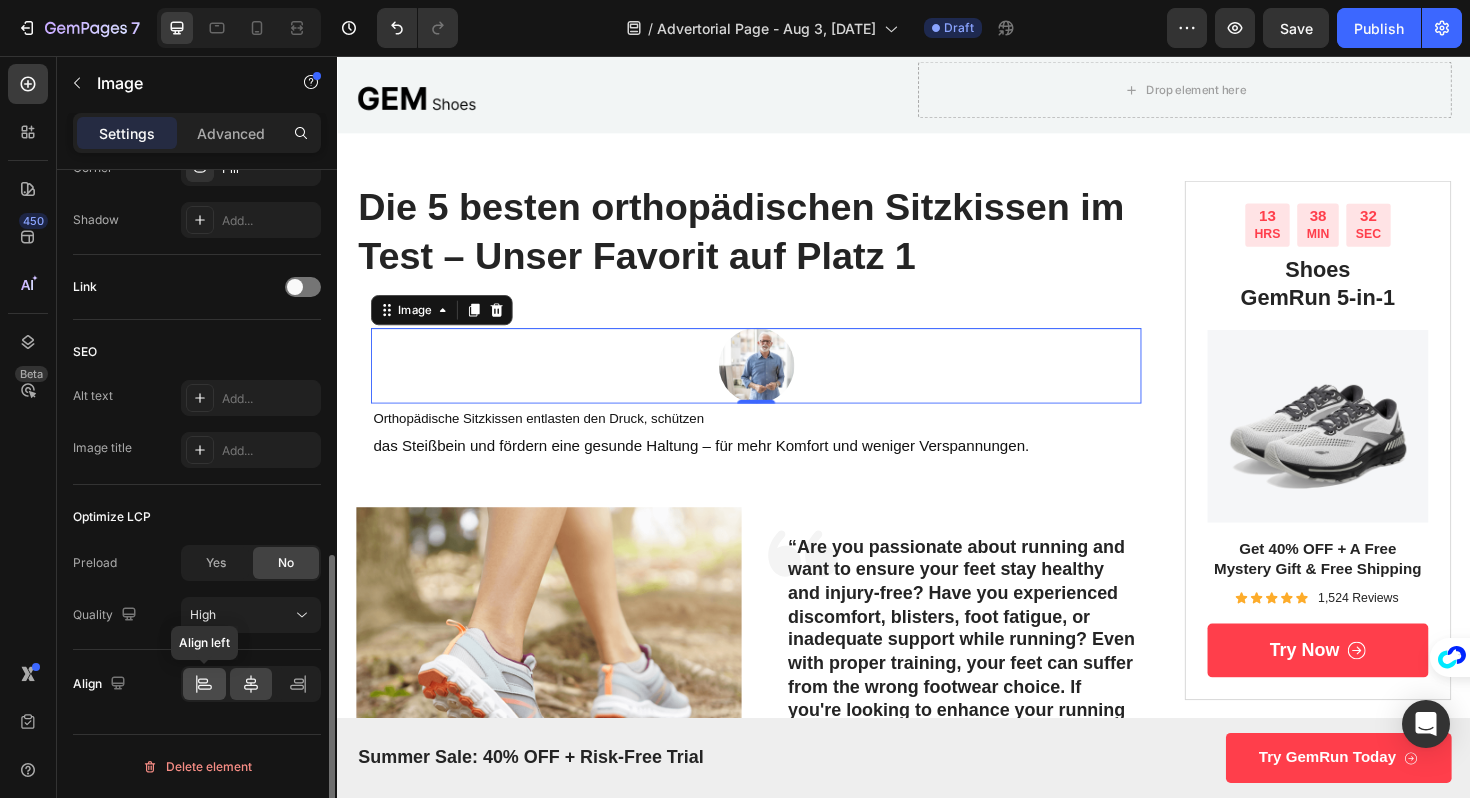 click 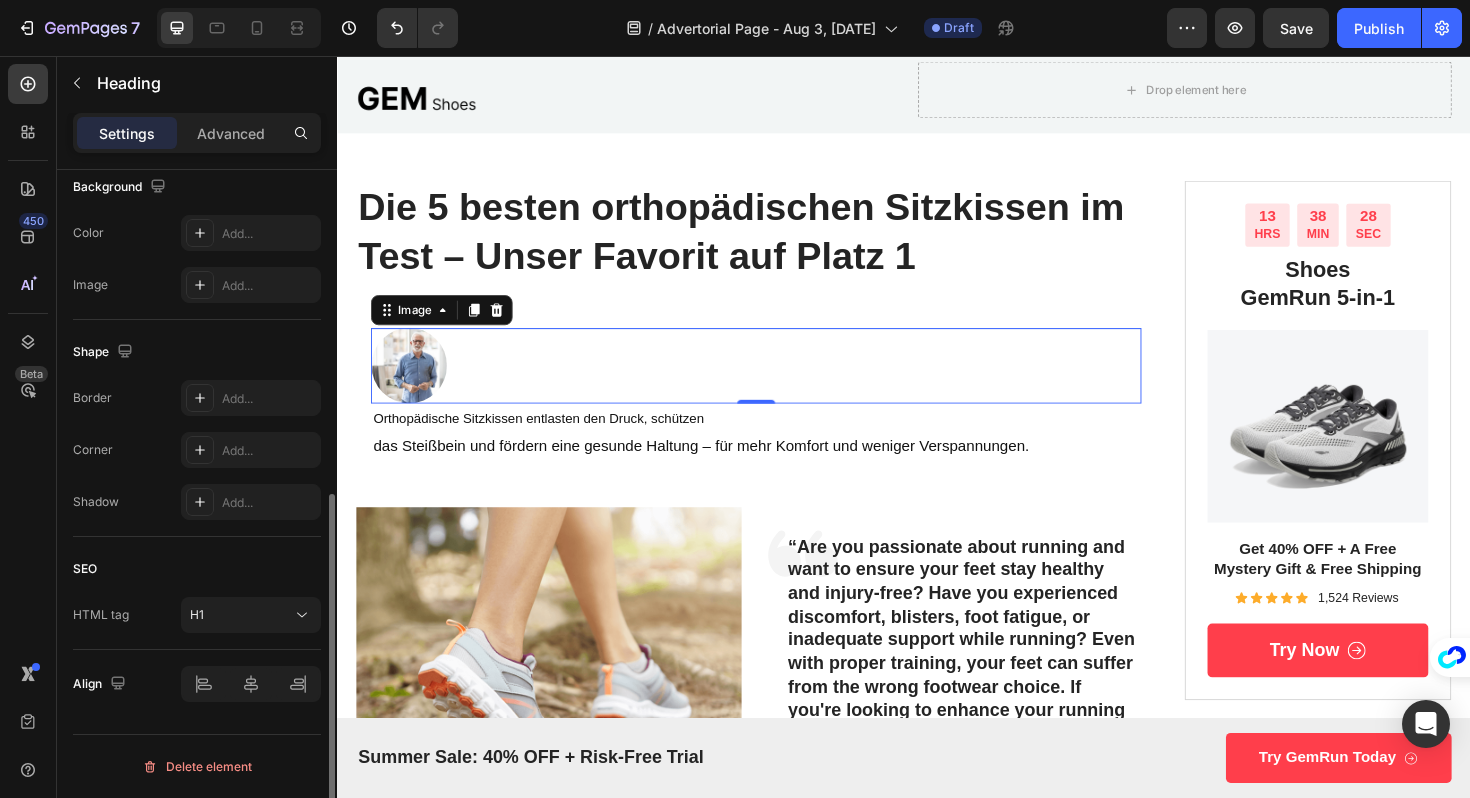 click on "⁠⁠⁠⁠⁠⁠⁠ Orthopädische Sitzkissen entlasten den Druck, schützen das Steißbein und fördern eine gesunde Haltung – für mehr Komfort und weniger Verspannungen." at bounding box center (781, 455) 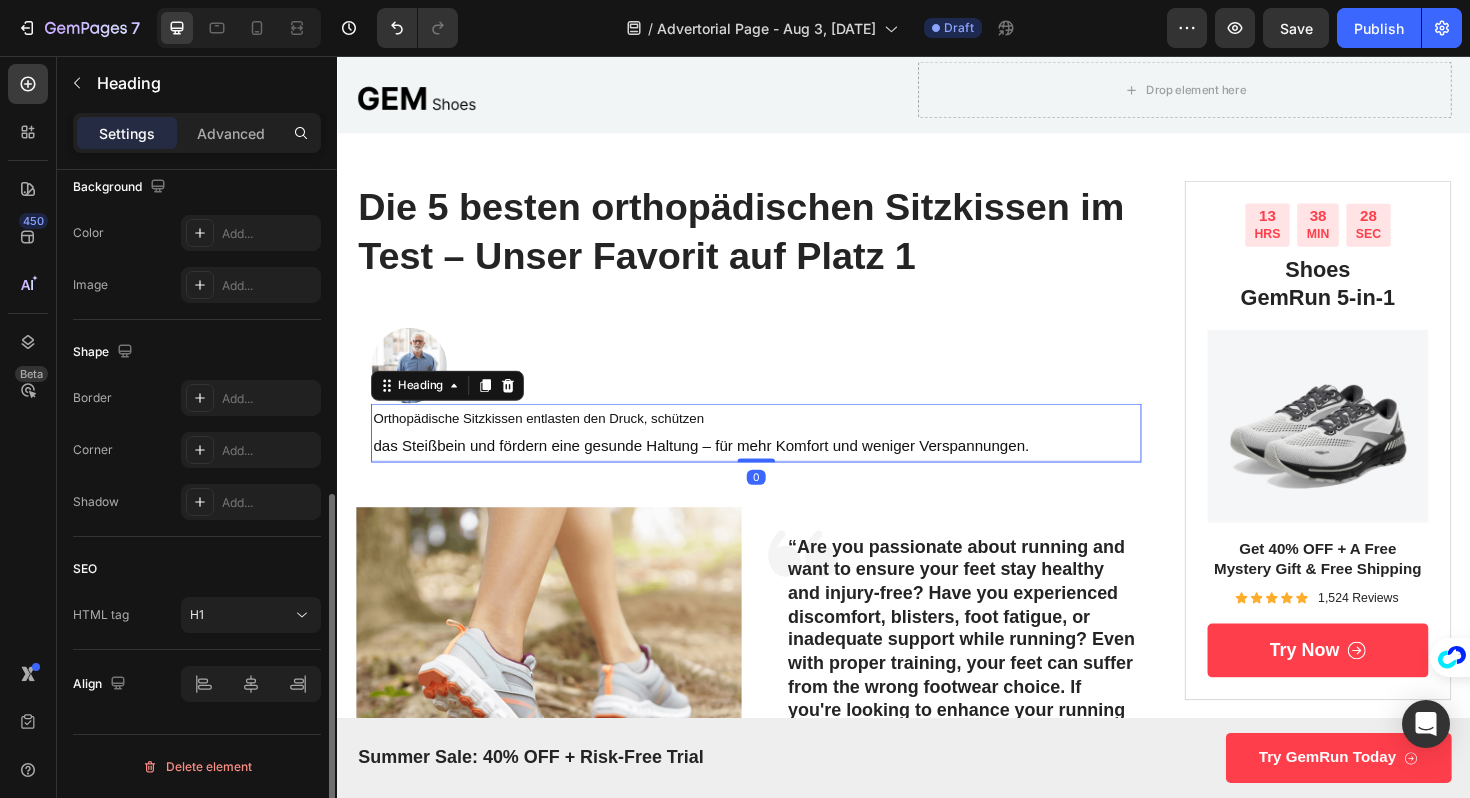 scroll, scrollTop: 0, scrollLeft: 0, axis: both 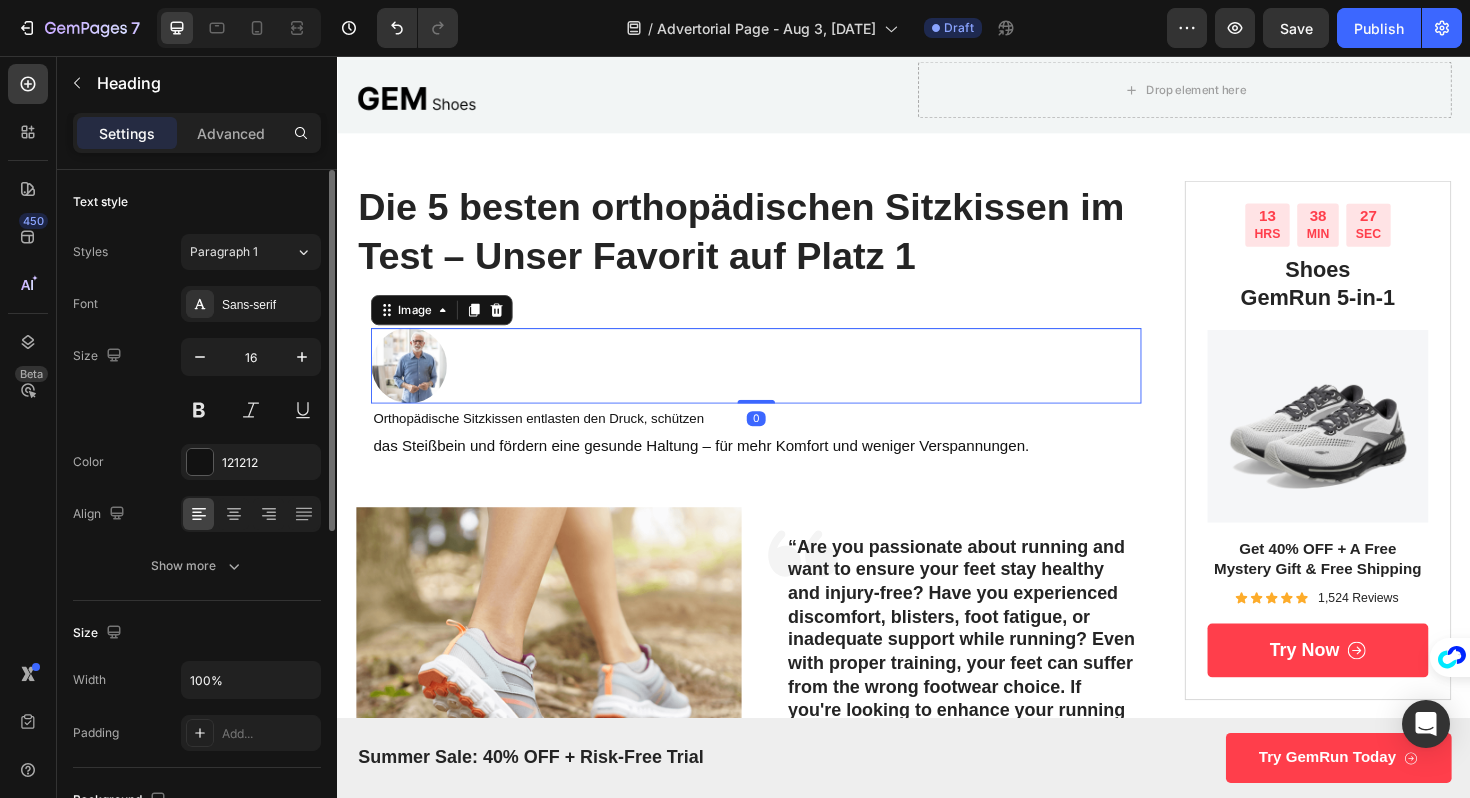 click at bounding box center [781, 384] 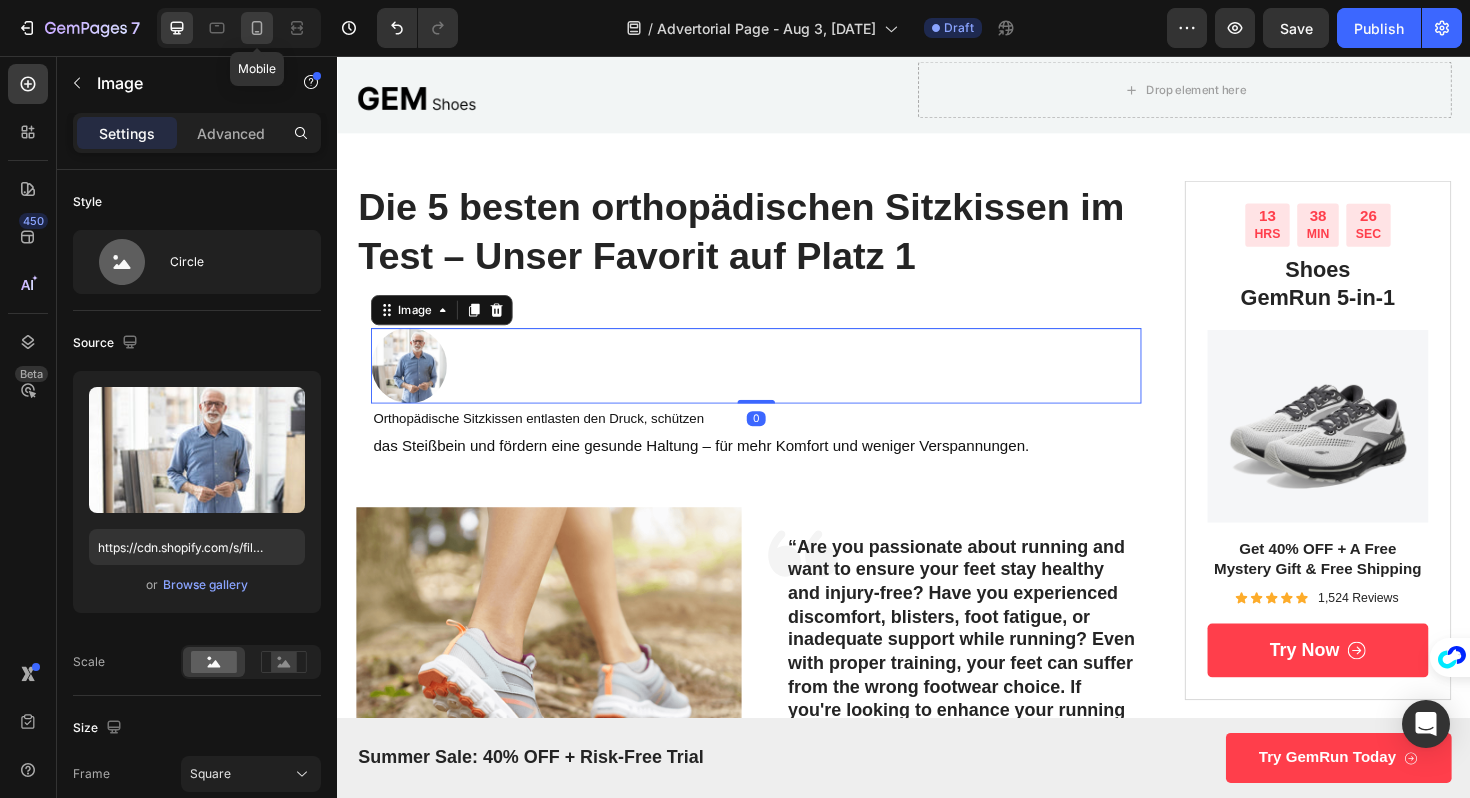 click 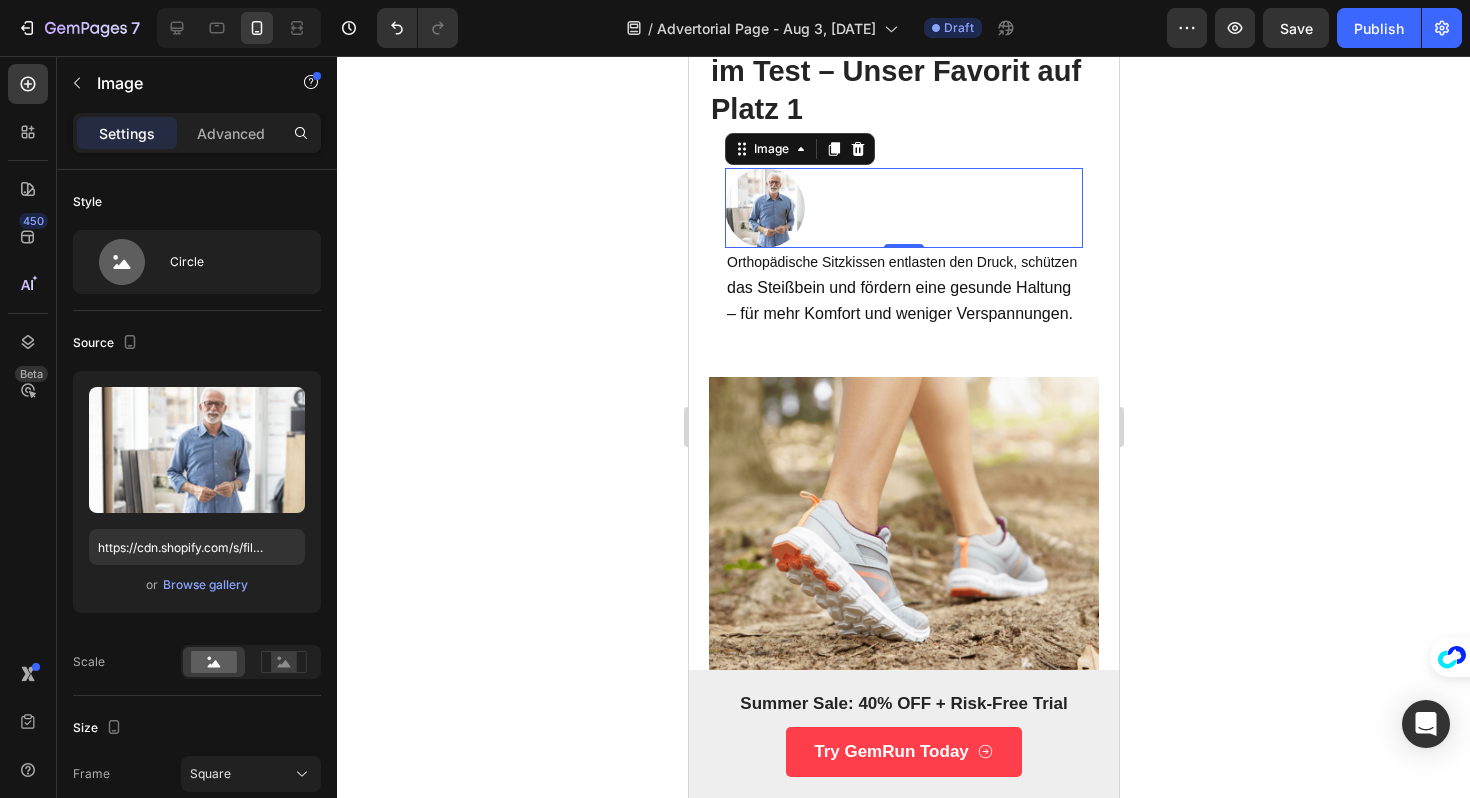 scroll, scrollTop: 257, scrollLeft: 0, axis: vertical 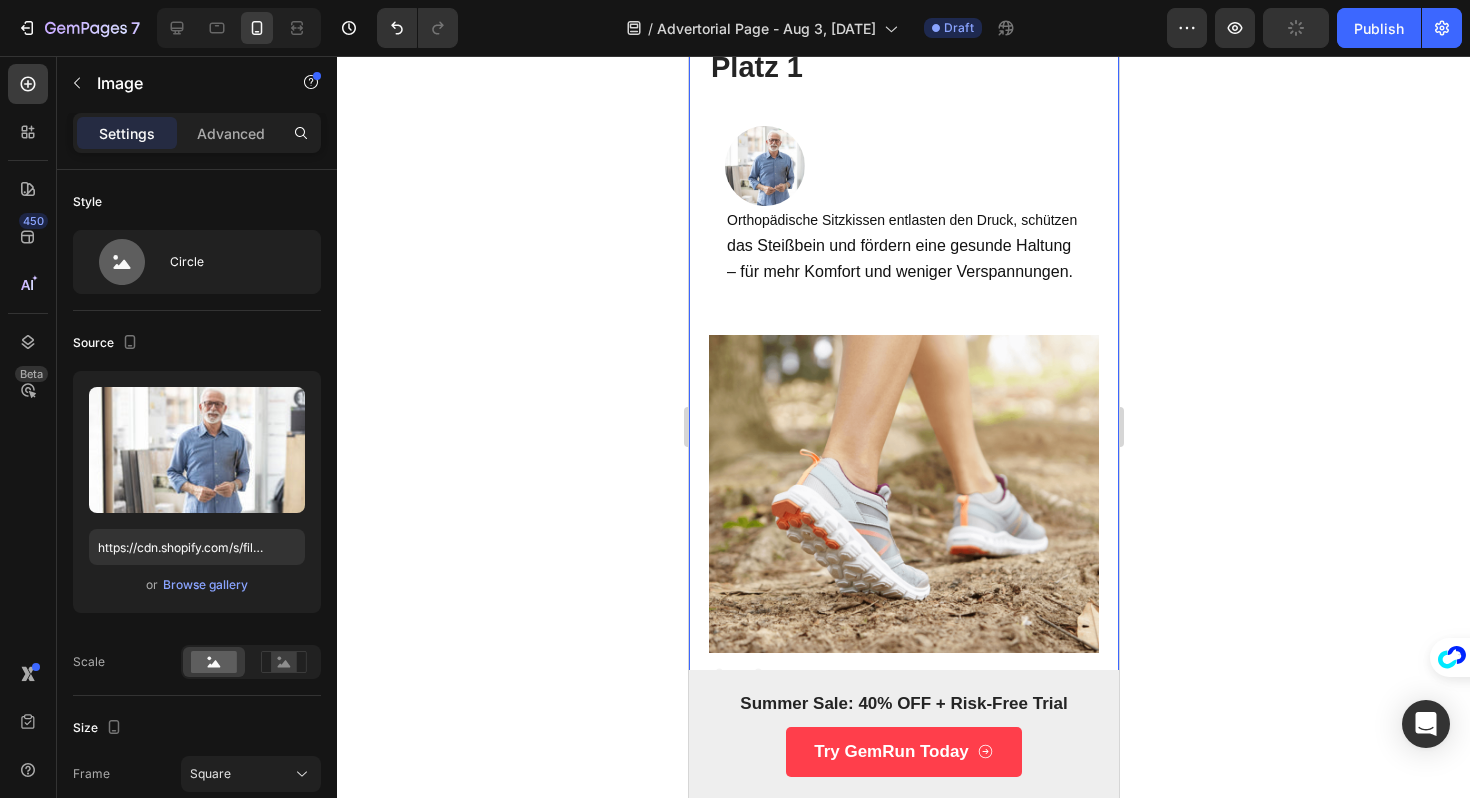 click on "Die 5 besten orthopädischen Sitzkissen im Test – Unser Favorit auf Platz 1 Heading Image ⁠⁠⁠⁠⁠⁠⁠ Orthopädische Sitzkissen entlasten den Druck, schützen das Steißbein und fördern eine gesunde Haltung – für mehr Komfort und weniger Verspannungen. Heading Row Image
Icon “Are you passionate about running and want to ensure your feet stay healthy and injury-free? Have you experienced discomfort, blisters, foot fatigue, or inadequate support while running? Even with proper training, your feet can suffer from the wrong footwear choice. If you're looking to enhance your running experience and protect your feet from potential injuries, our running shoes are a must-have.“ Text Block Row What's hiding beneath your uncomfortable running shoes? Text Block Are you running with confidence and comfort every day?  Even if you are, you might be surprised at the hidden discomforts that can arise from wearing improper running shoes.  Text Block 4 Hidden Dangers of Regular Jogging Heading Heading" at bounding box center (903, 1648) 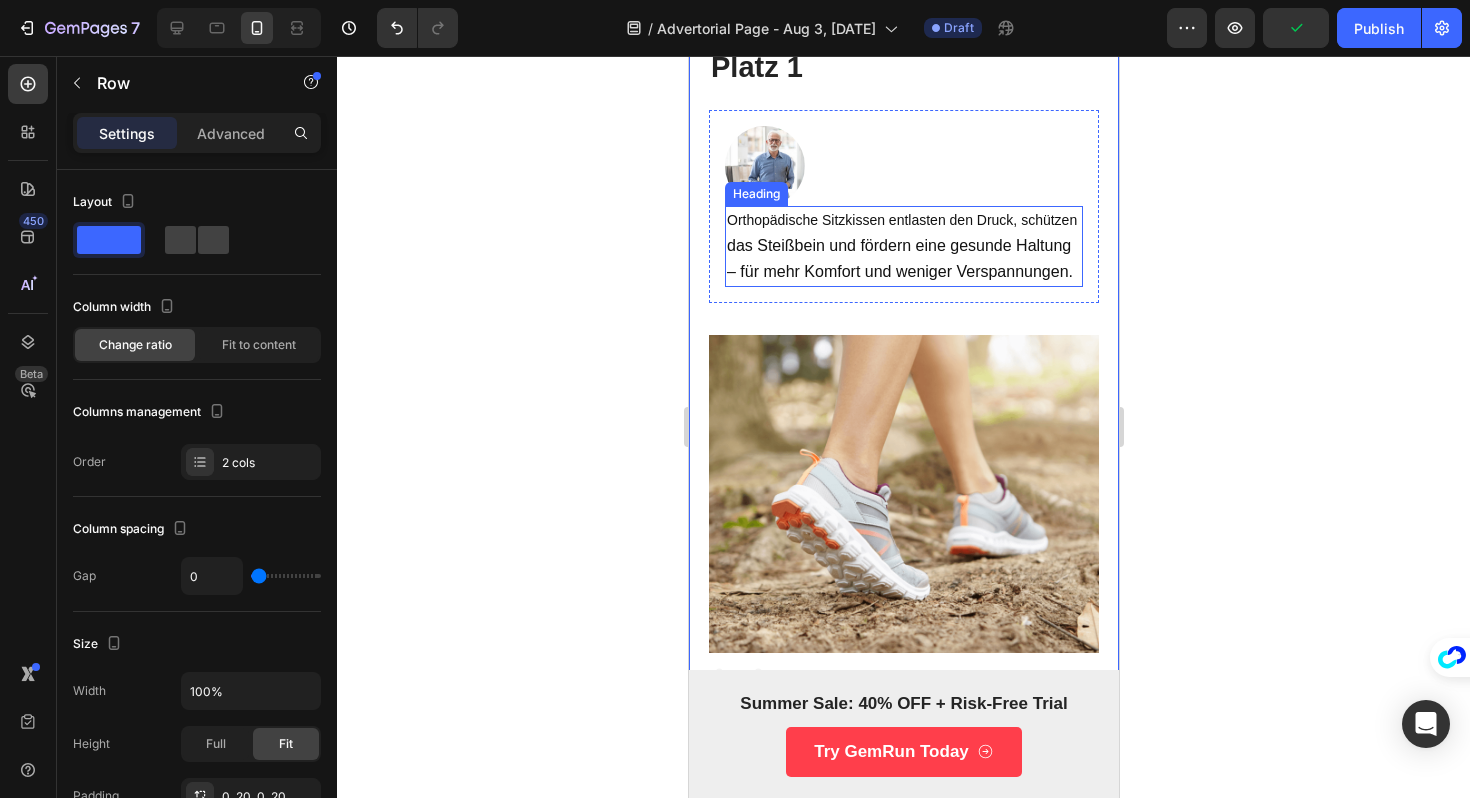 click on "das Steißbein und fördern eine gesunde Haltung – für mehr Komfort und weniger Verspannungen." at bounding box center [899, 258] 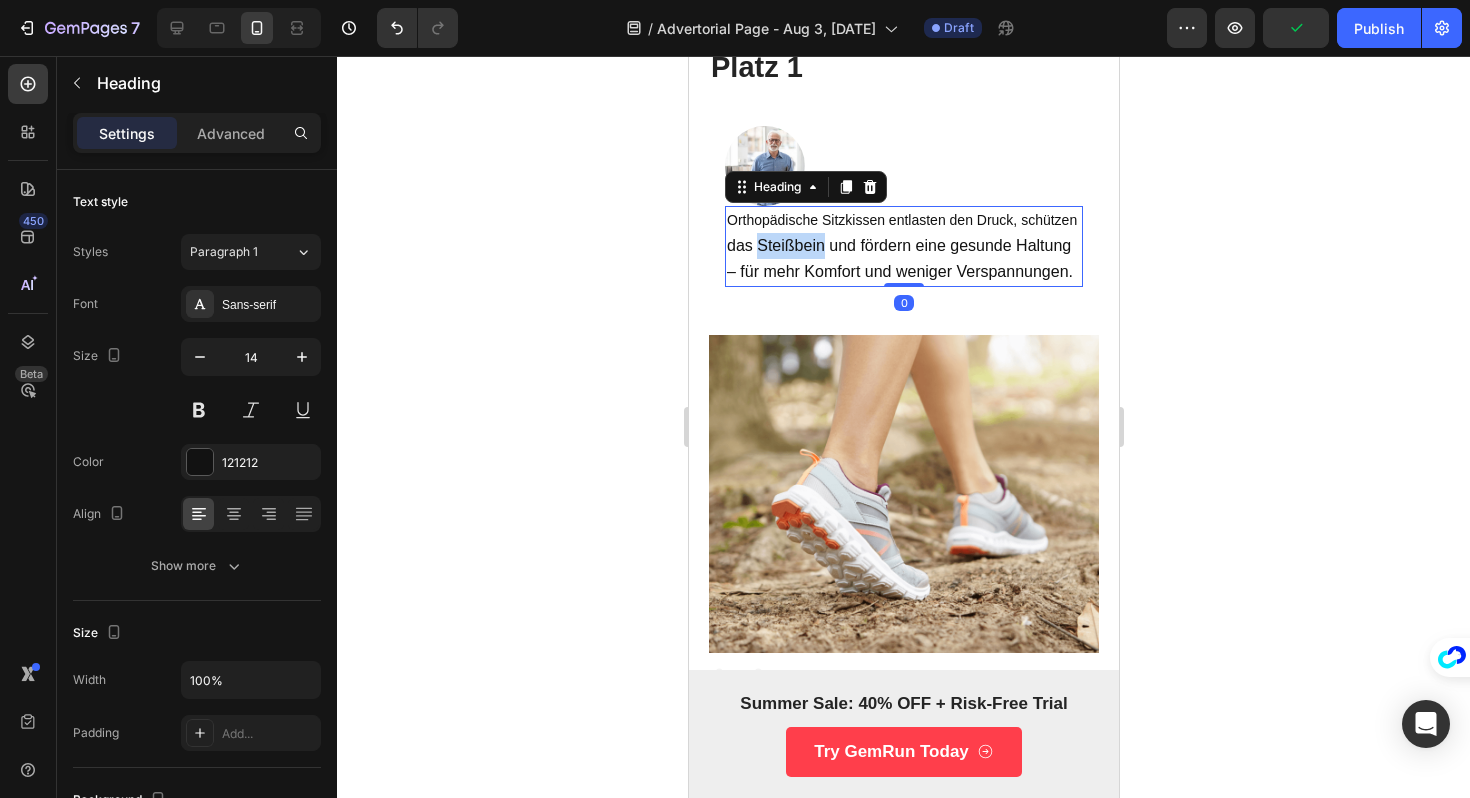 click on "das Steißbein und fördern eine gesunde Haltung – für mehr Komfort und weniger Verspannungen." at bounding box center (899, 258) 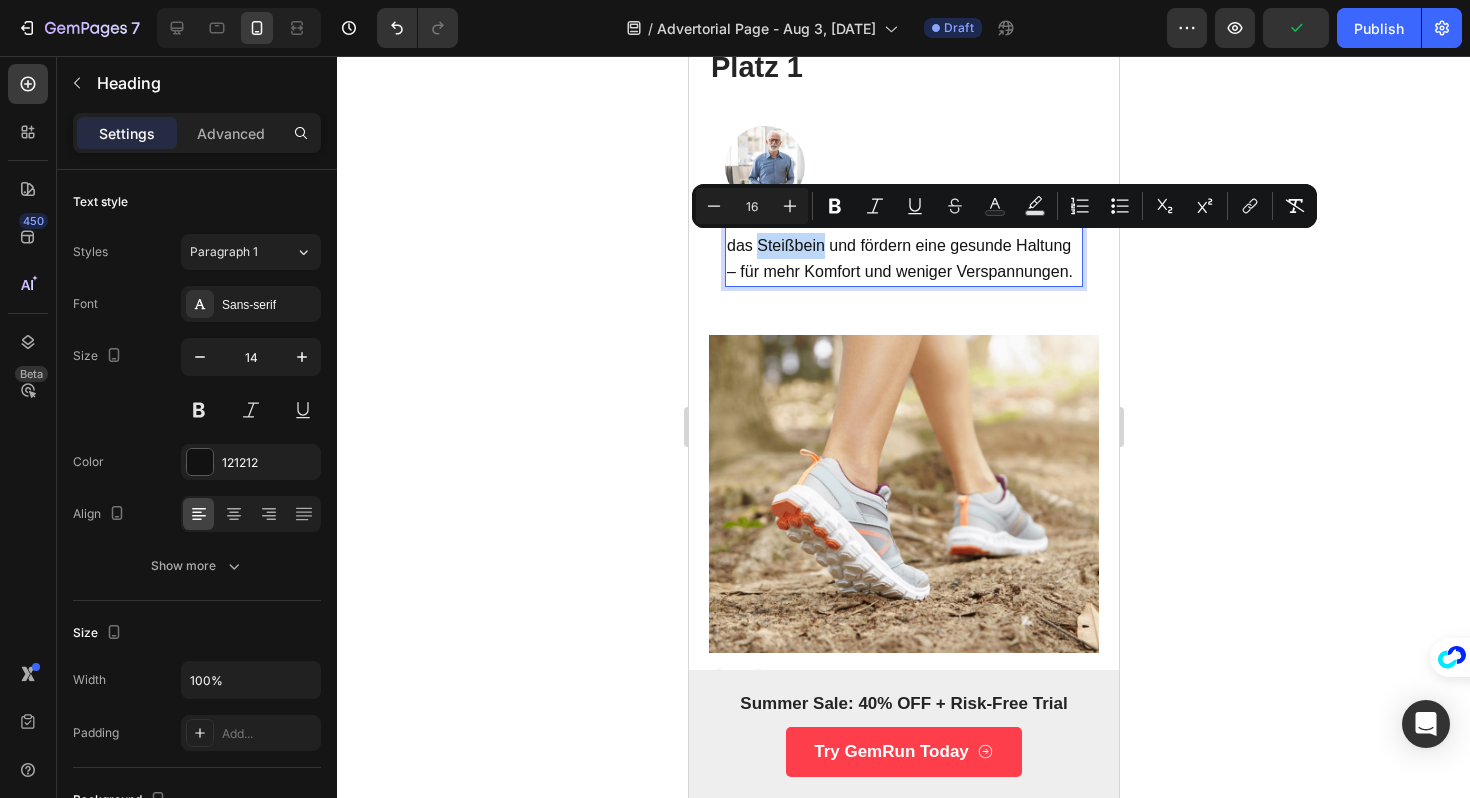 type on "14" 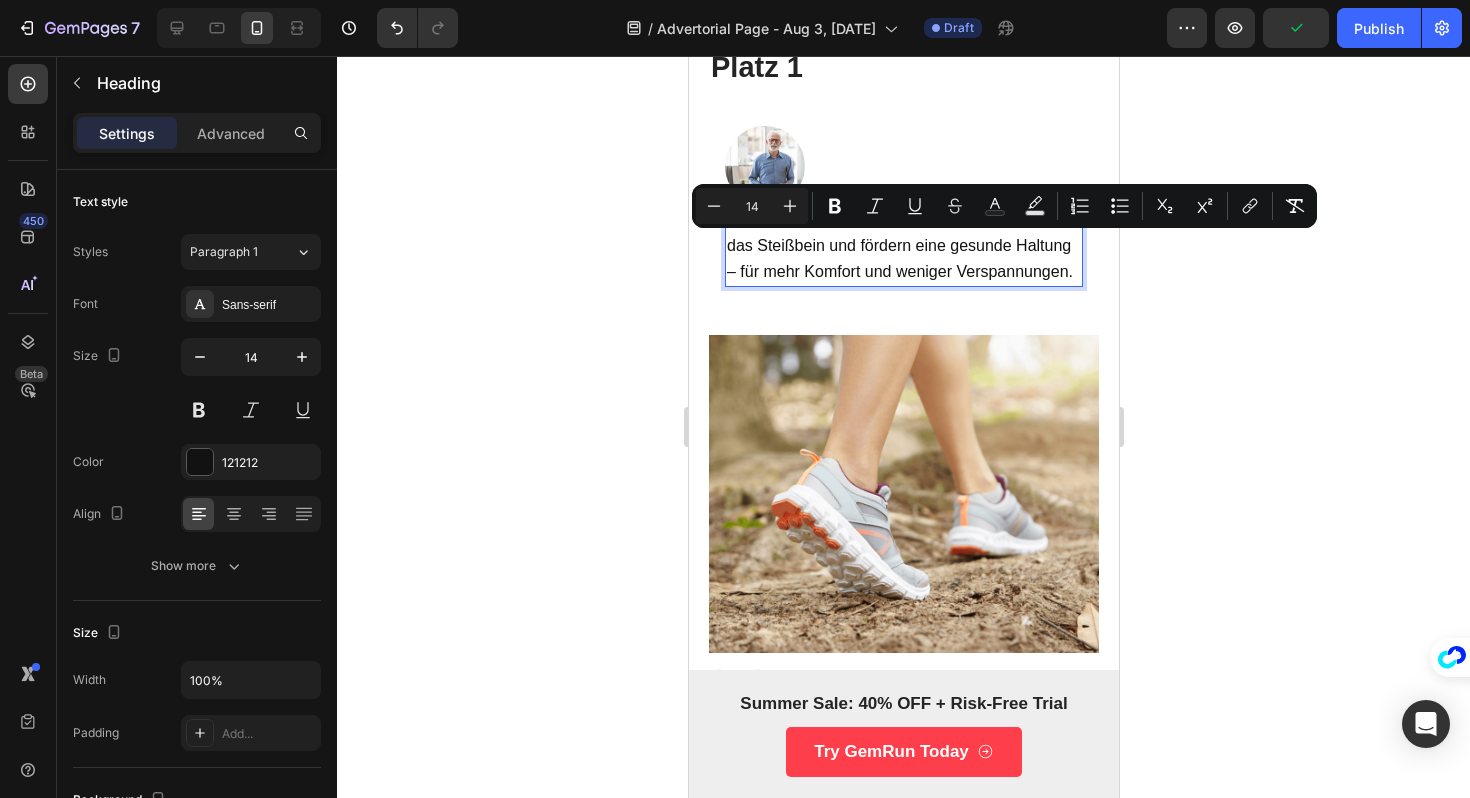 click on "Orthopädische Sitzkissen entlasten den Druck, schützen das Steißbein und fördern eine gesunde Haltung – für mehr Komfort und weniger Verspannungen." at bounding box center (903, 247) 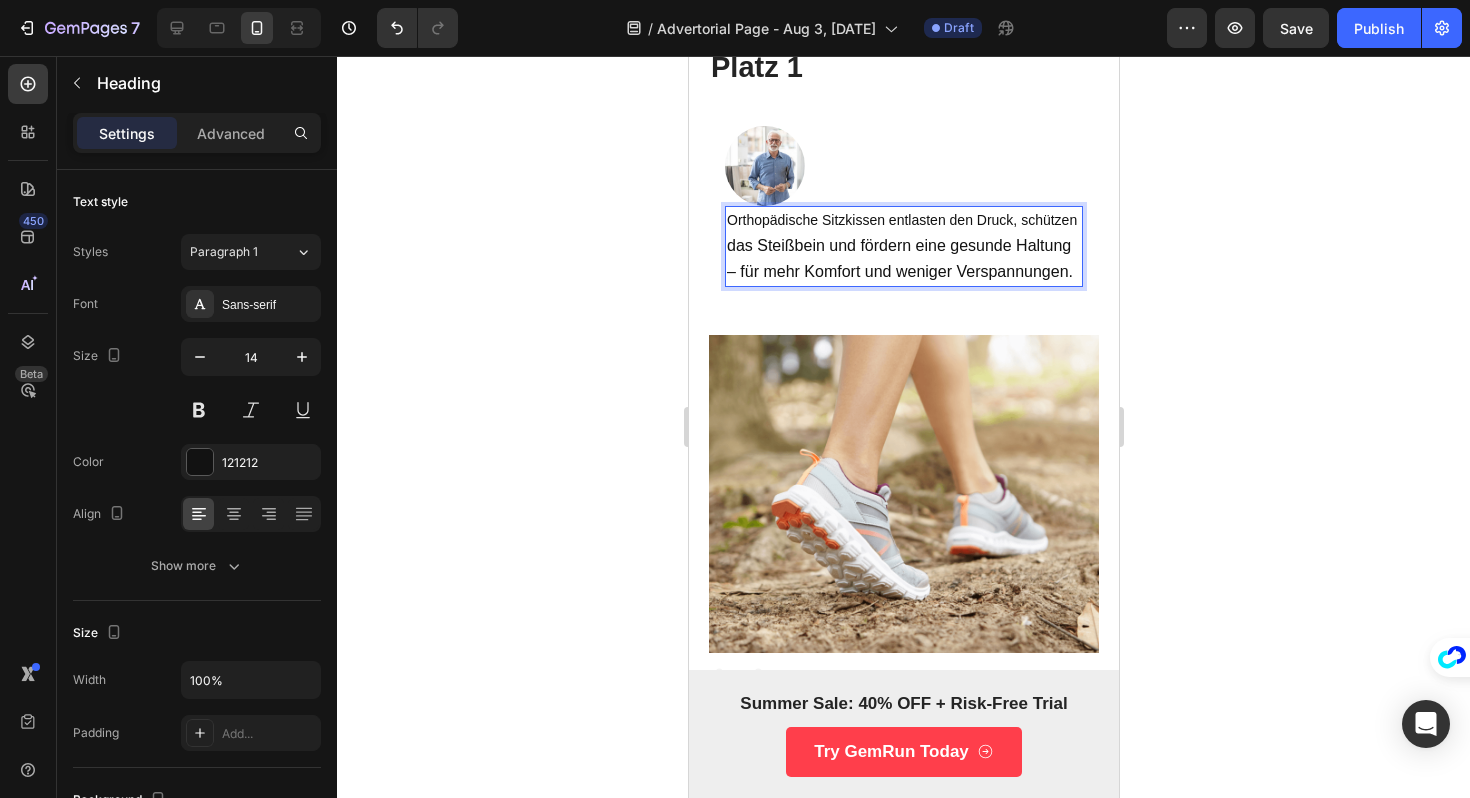 click on "Orthopädische Sitzkissen entlasten den Druck, schützen" at bounding box center [901, 220] 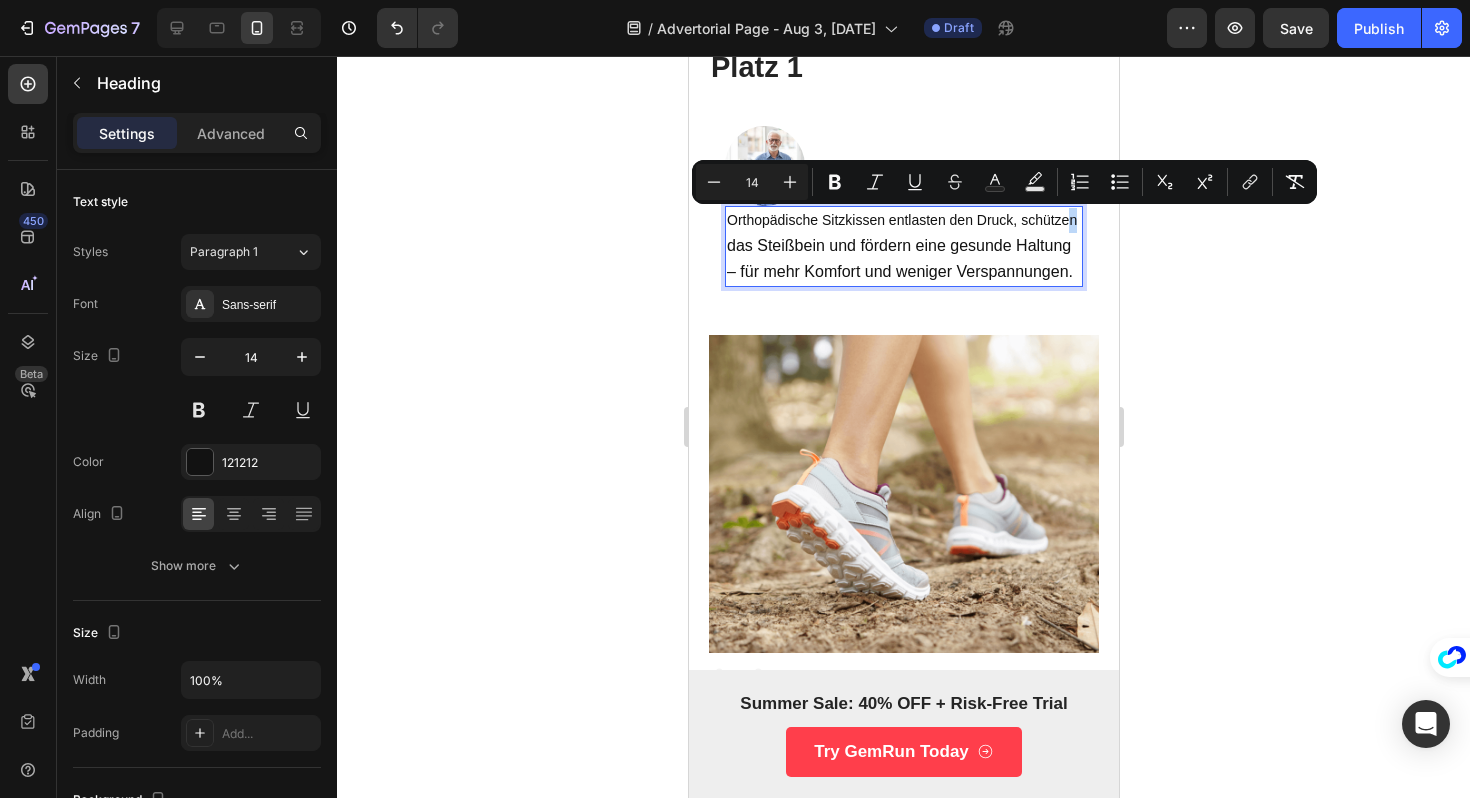 type on "16" 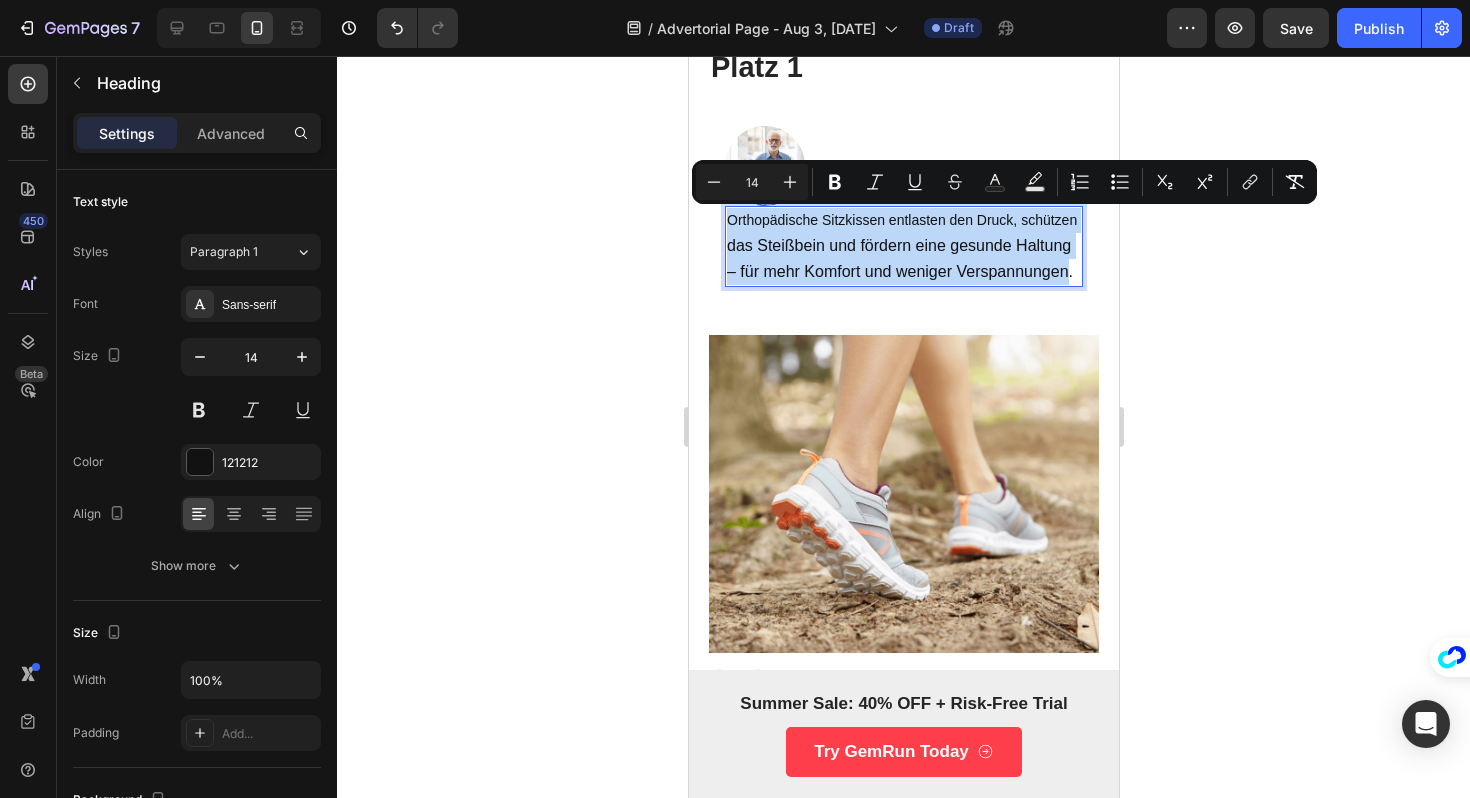 drag, startPoint x: 1068, startPoint y: 278, endPoint x: 723, endPoint y: 222, distance: 349.51538 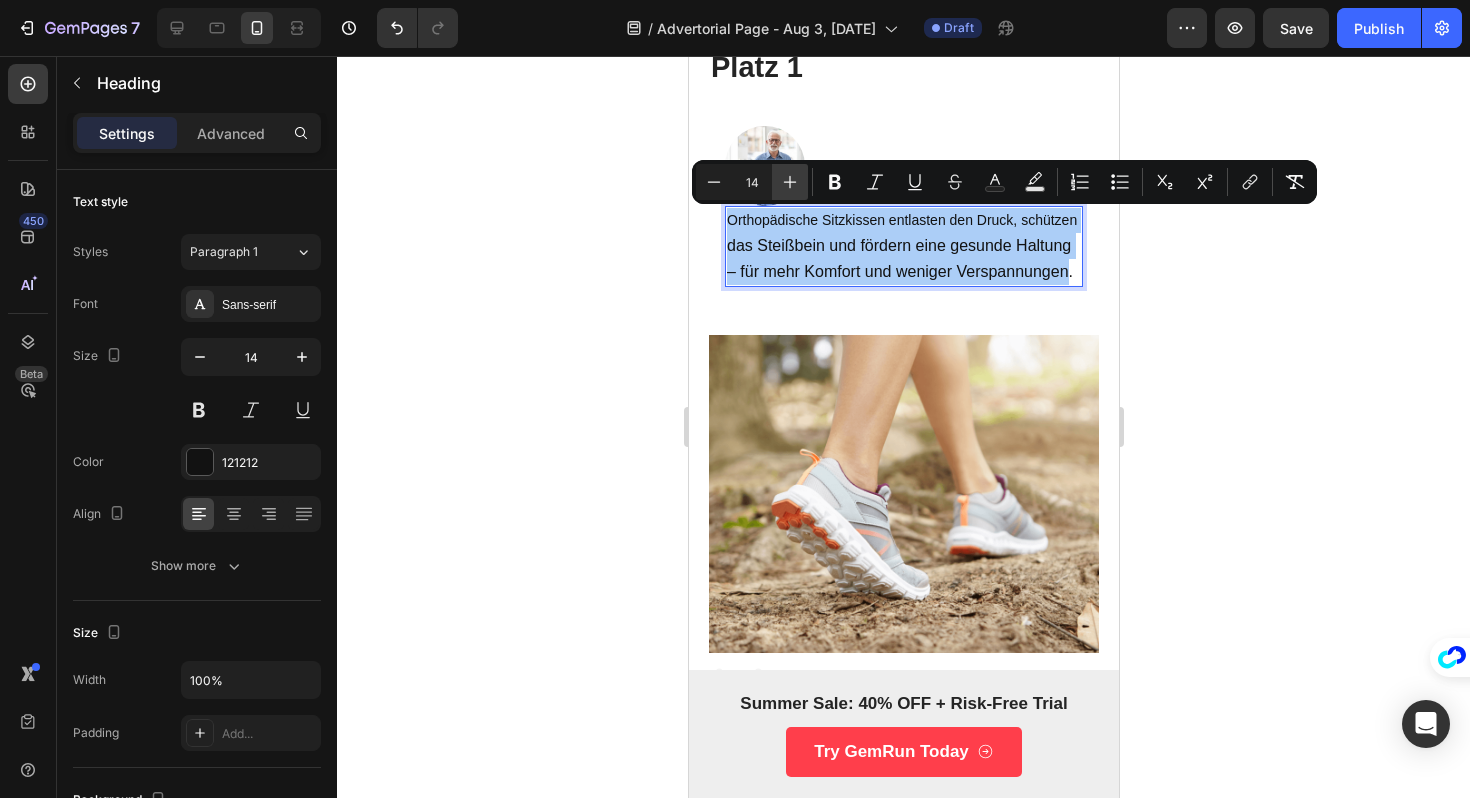 click on "Plus" at bounding box center [790, 182] 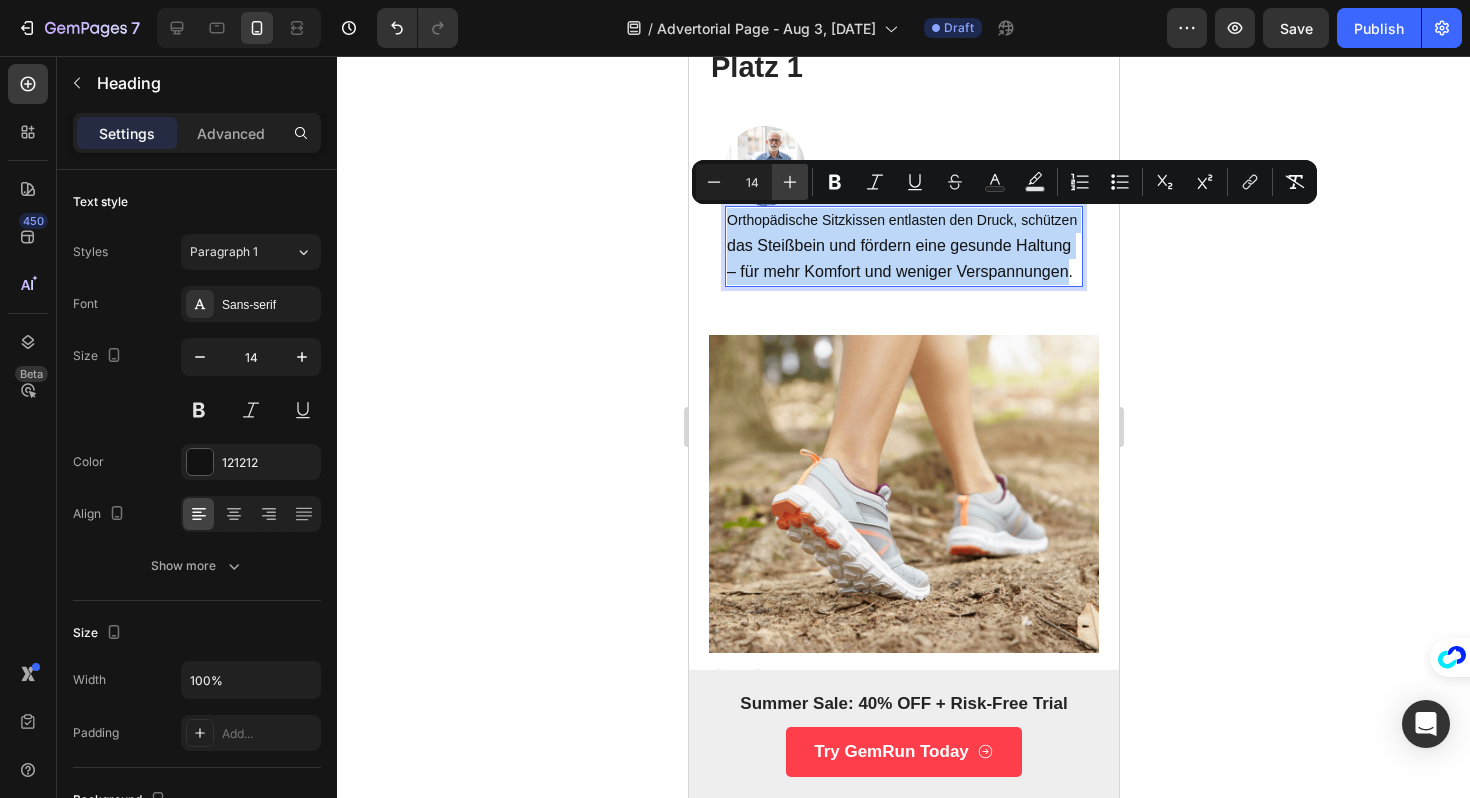 type on "15" 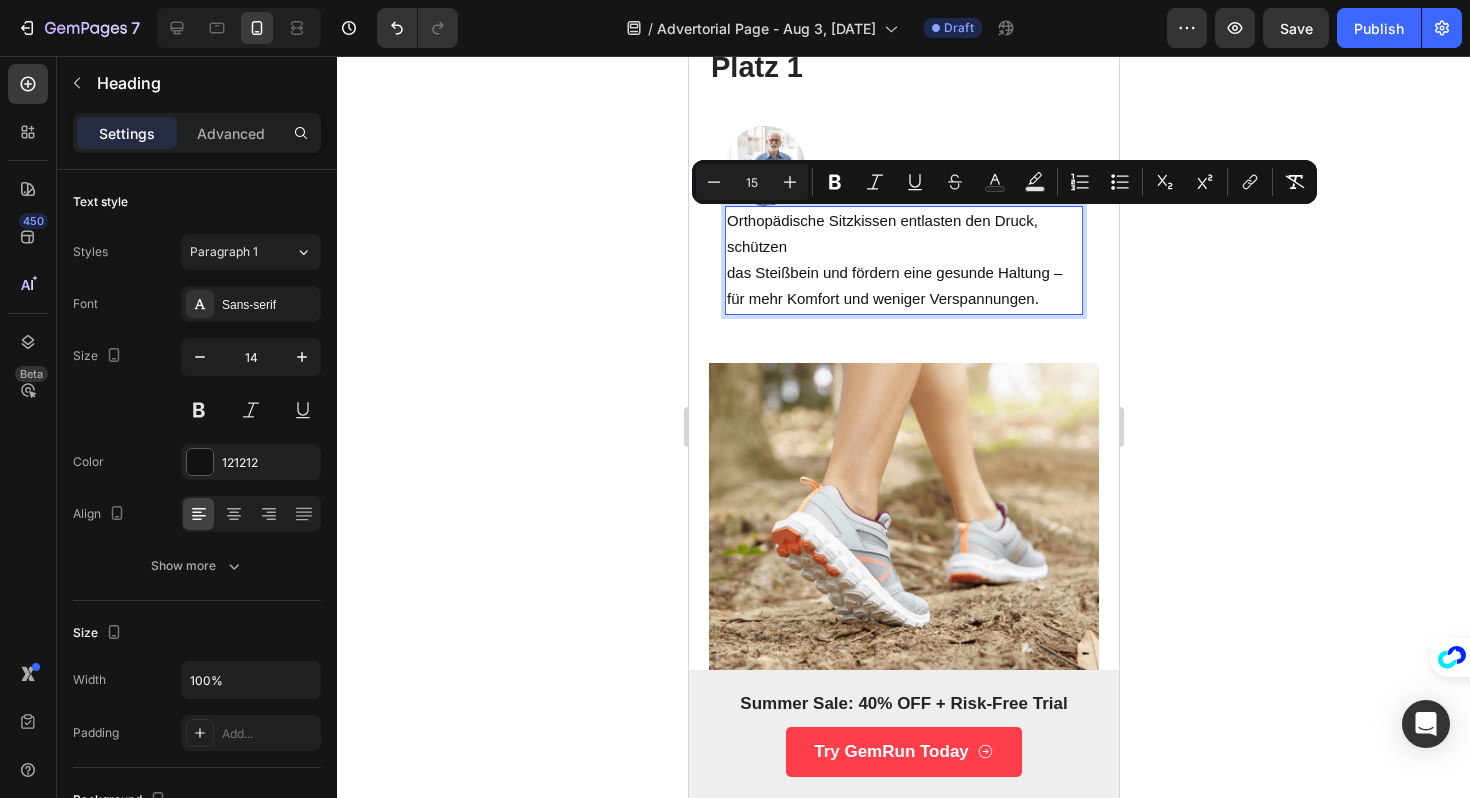 click 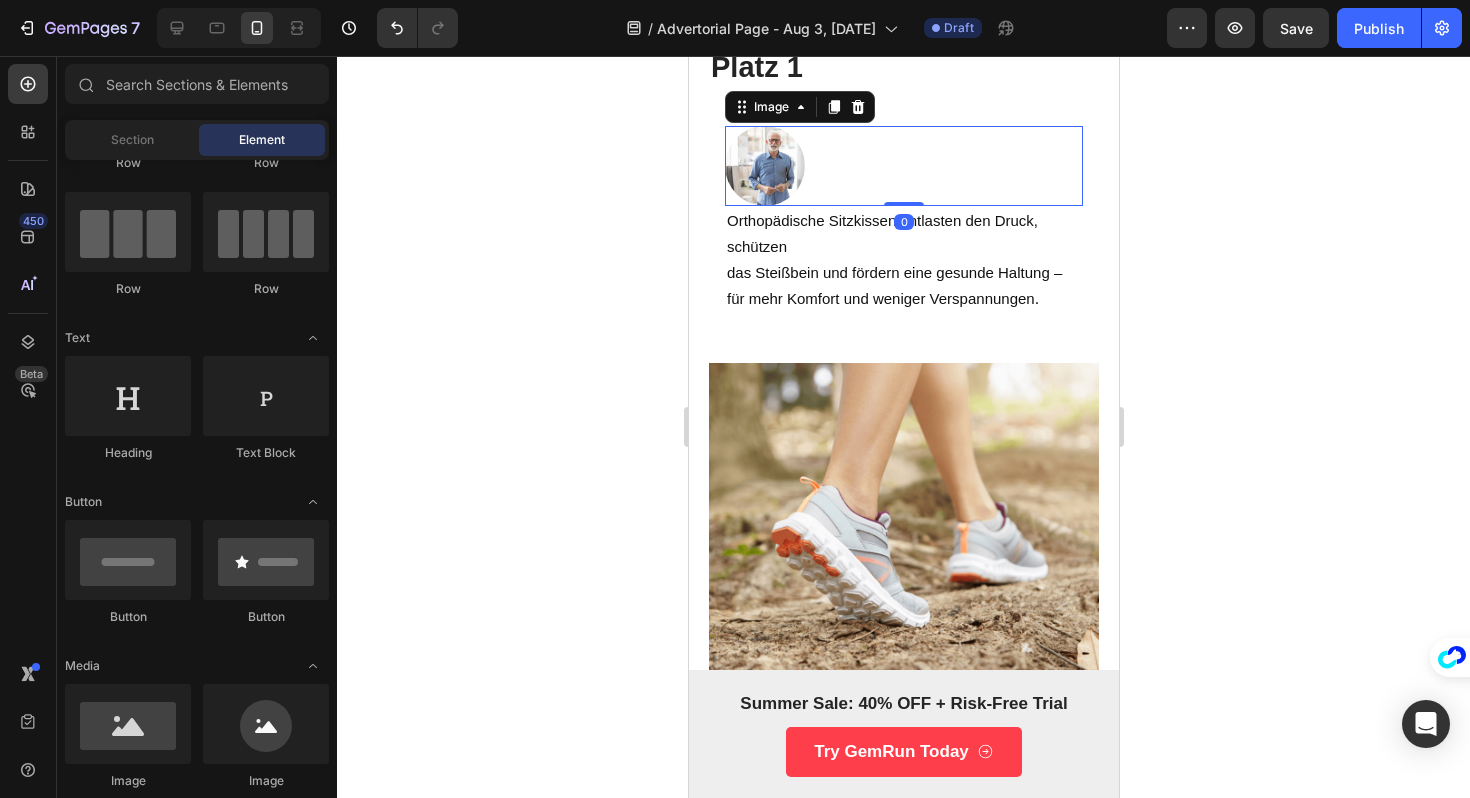click at bounding box center (903, 166) 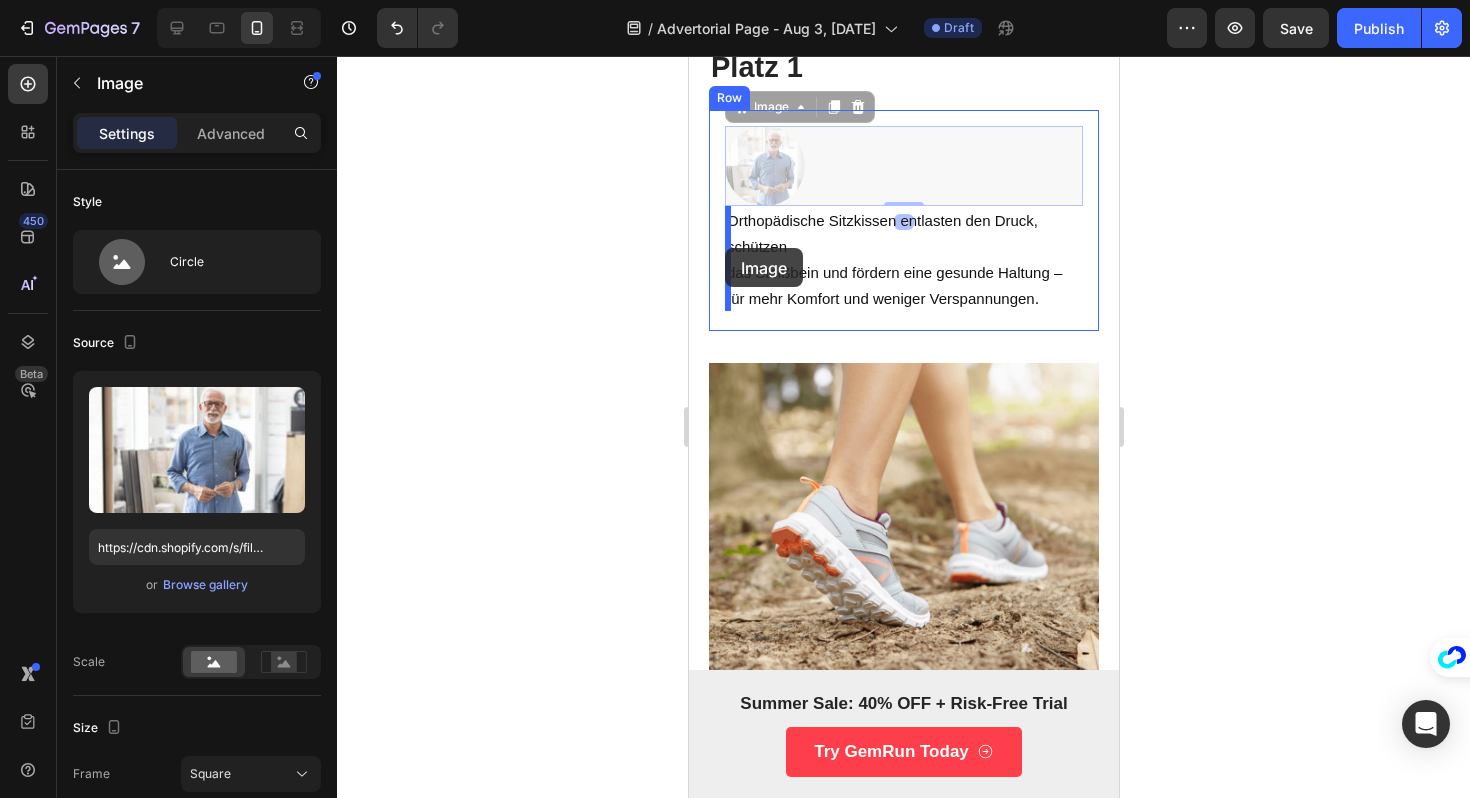 drag, startPoint x: 782, startPoint y: 168, endPoint x: 724, endPoint y: 248, distance: 98.81296 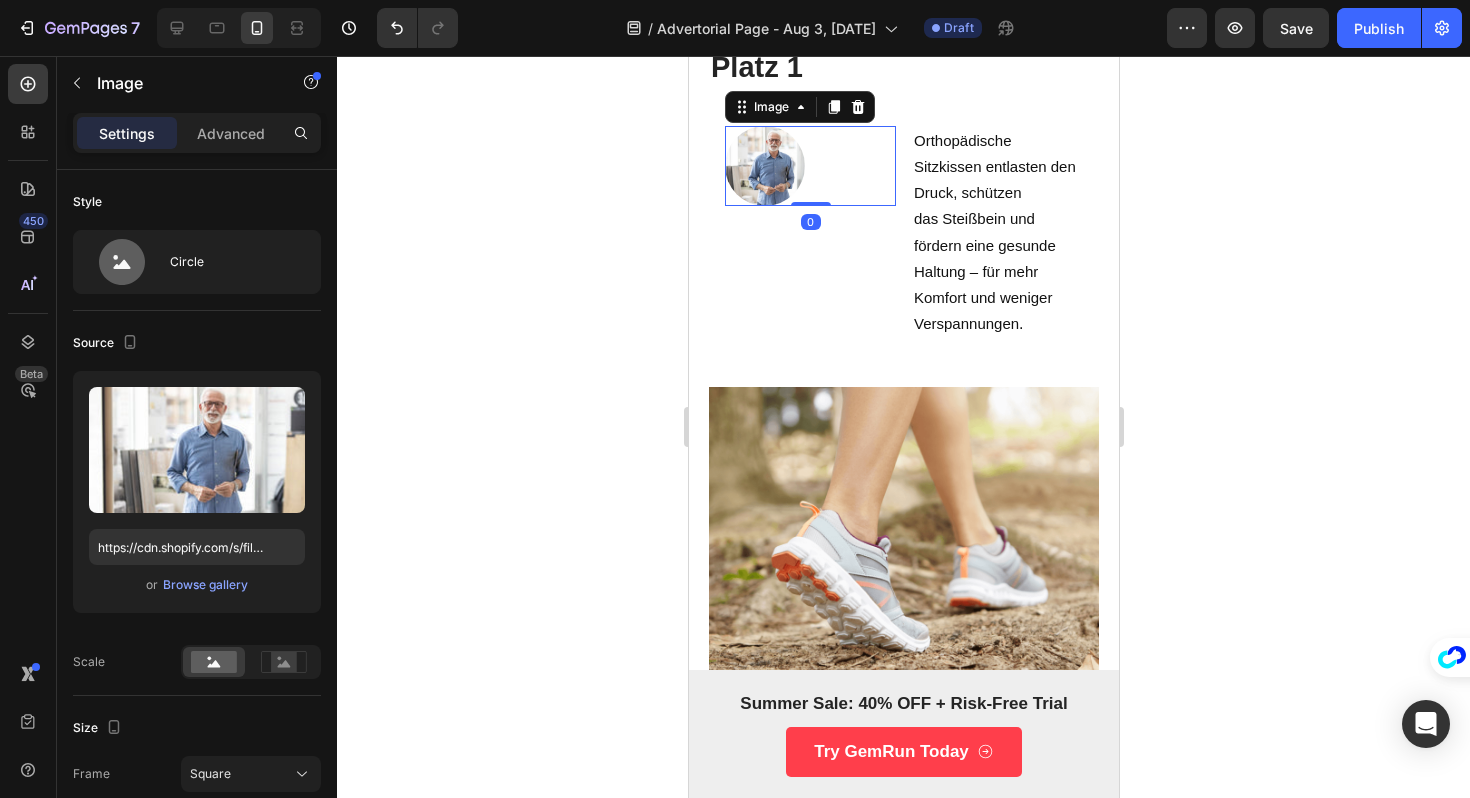 click 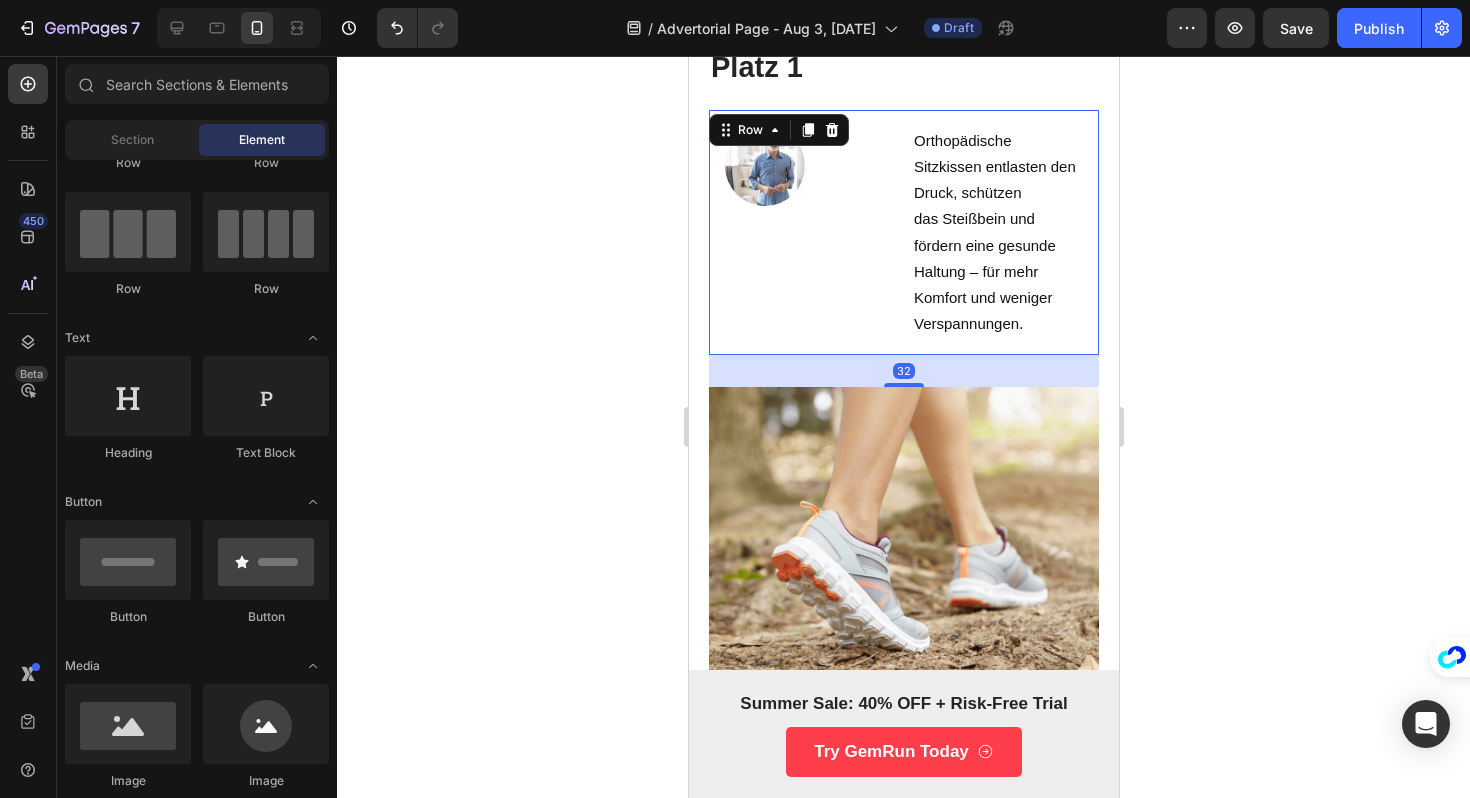 click on "Image" at bounding box center (809, 233) 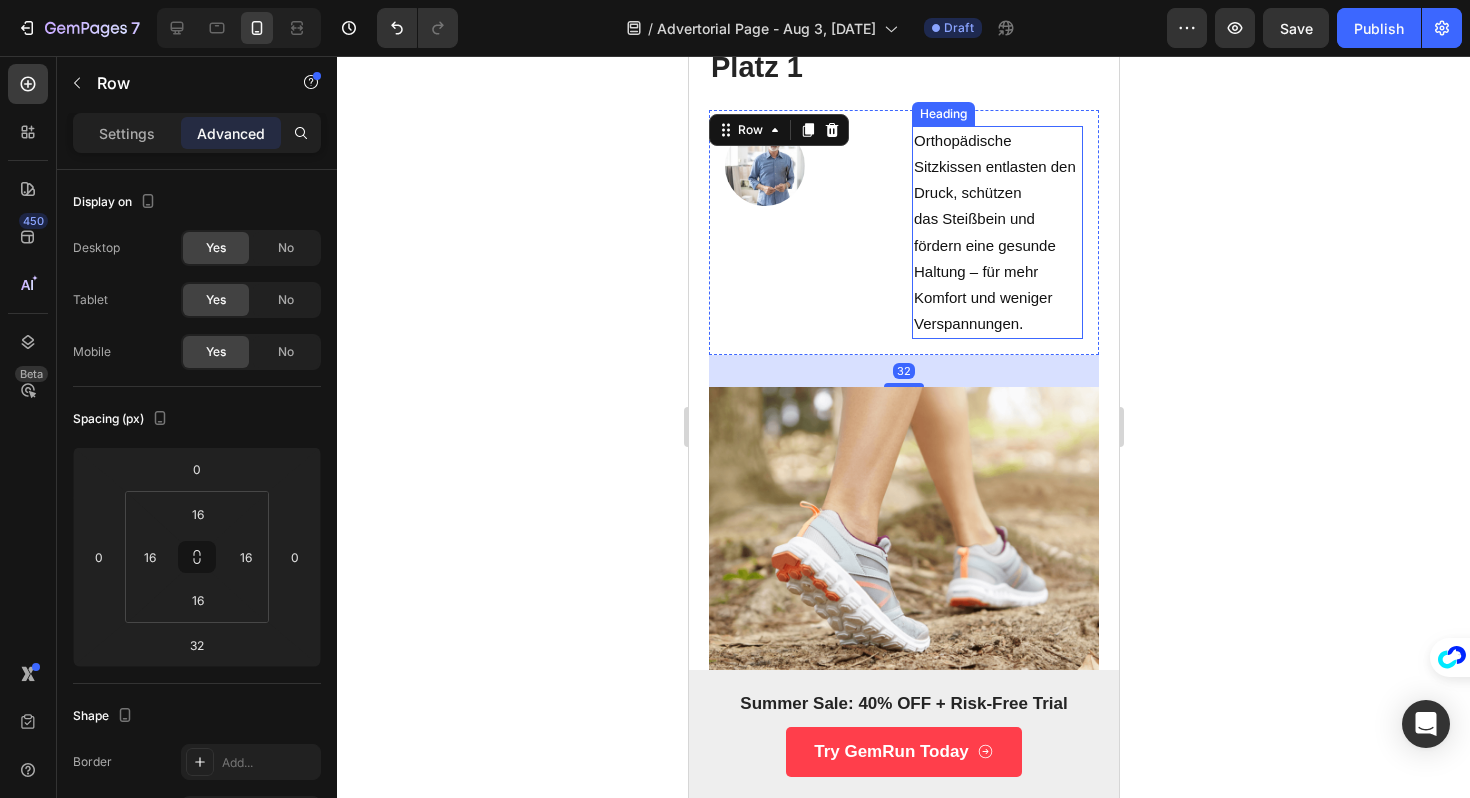 click on "das Steißbein und fördern eine gesunde Haltung – für mehr Komfort und weniger Verspannungen" at bounding box center [984, 271] 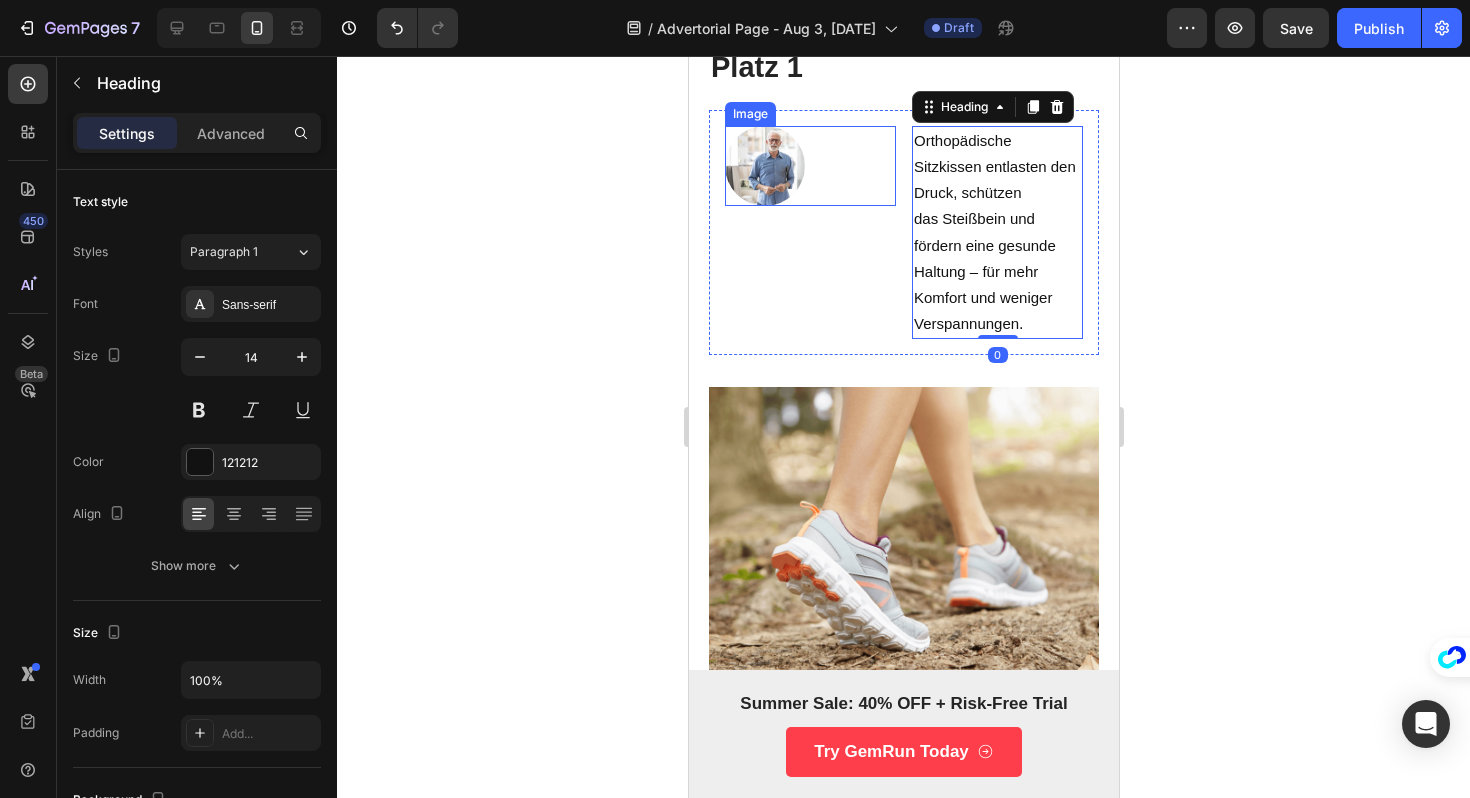 click at bounding box center (809, 166) 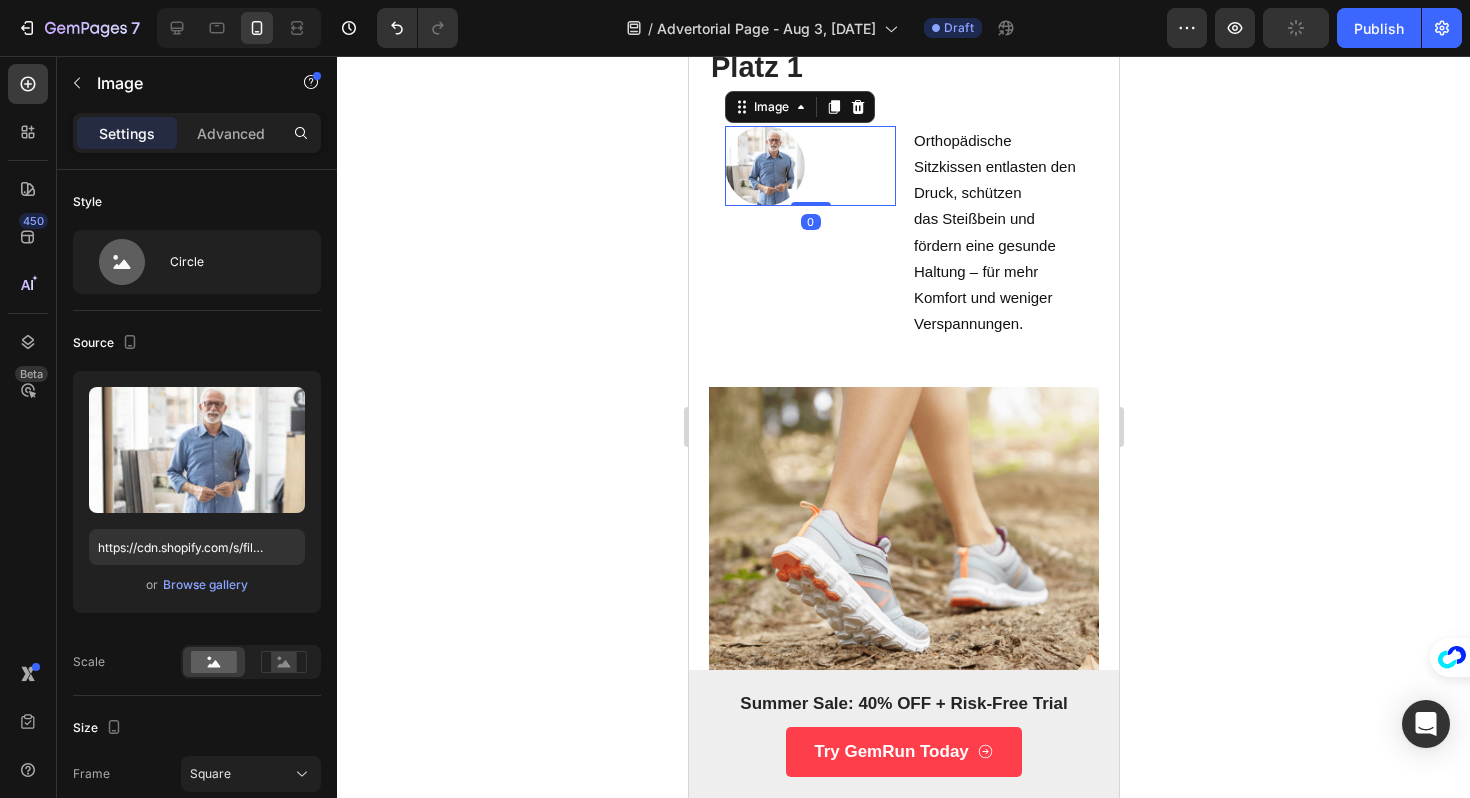 drag, startPoint x: 803, startPoint y: 203, endPoint x: 738, endPoint y: 166, distance: 74.793045 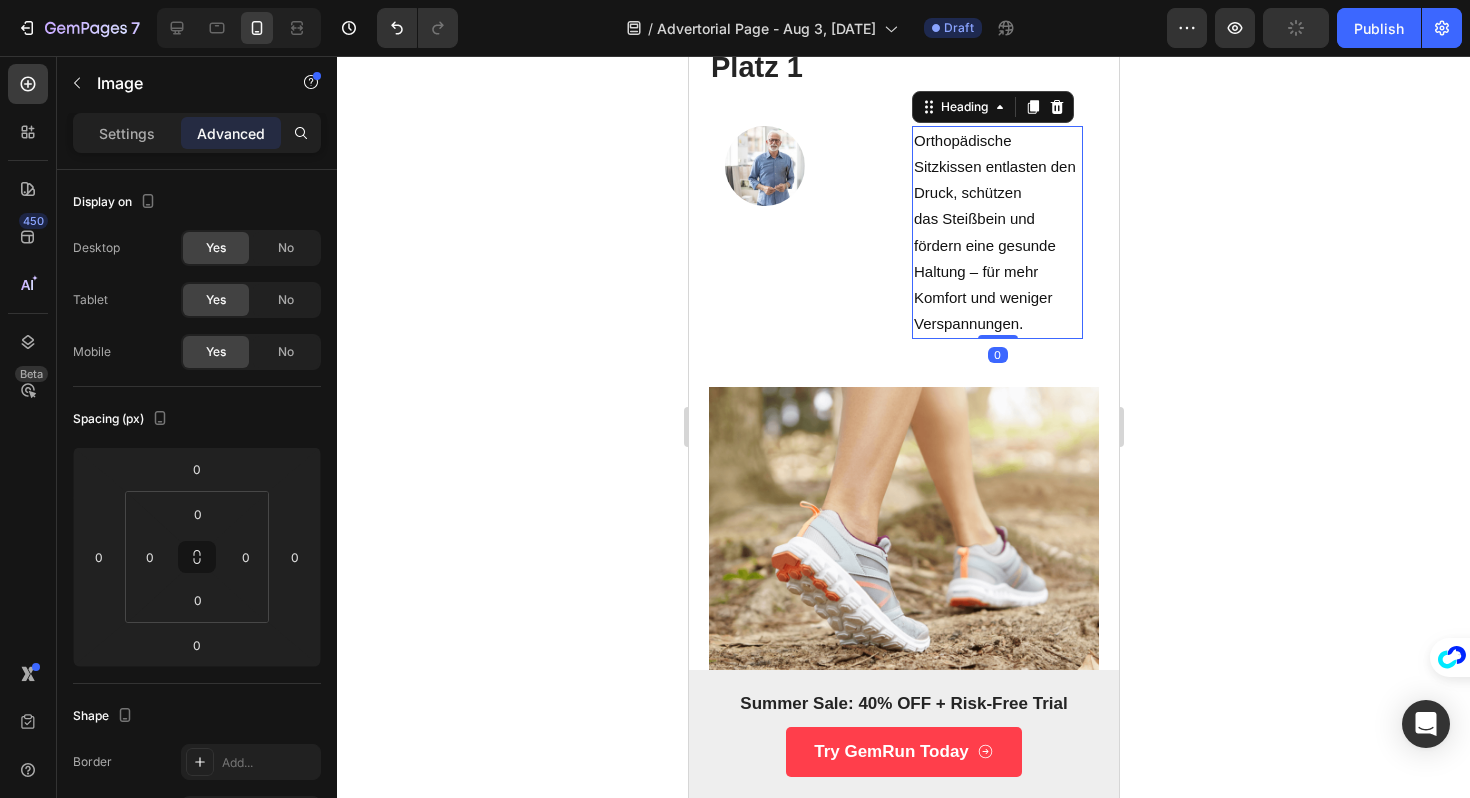 click on "das Steißbein und fördern eine gesunde Haltung – für mehr Komfort und weniger Verspannungen" at bounding box center [984, 271] 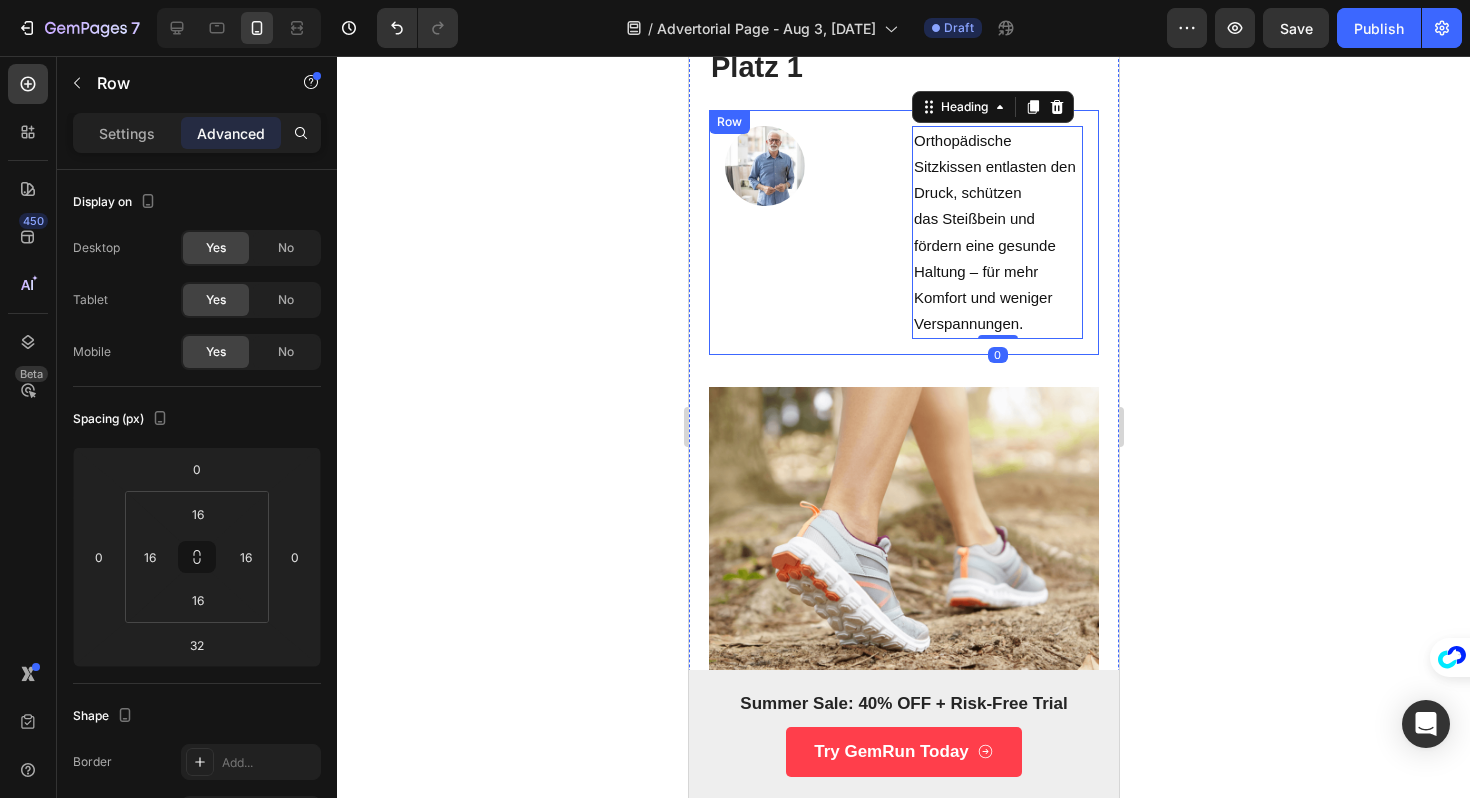 click on "Image" at bounding box center [809, 233] 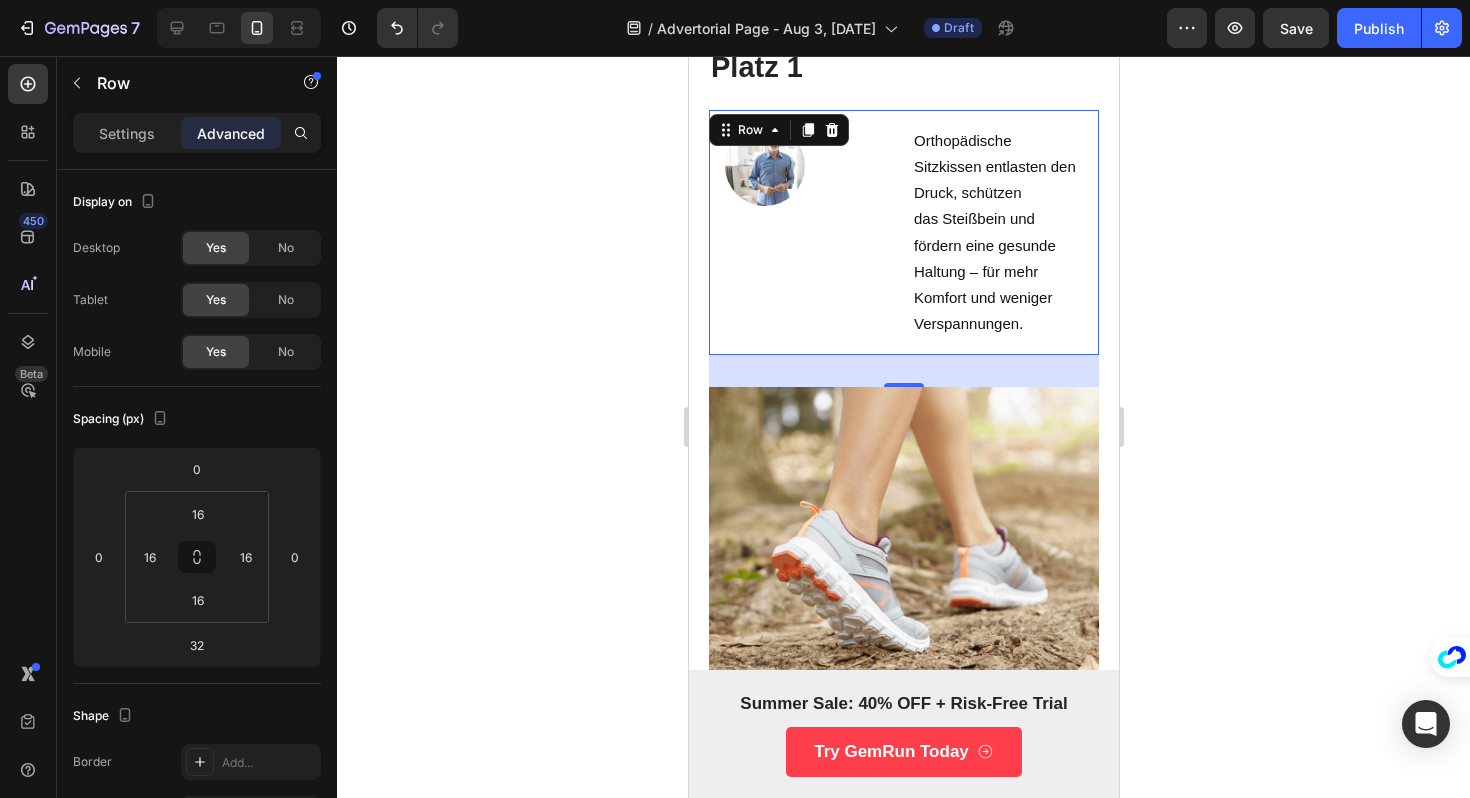click on "32" at bounding box center [903, 371] 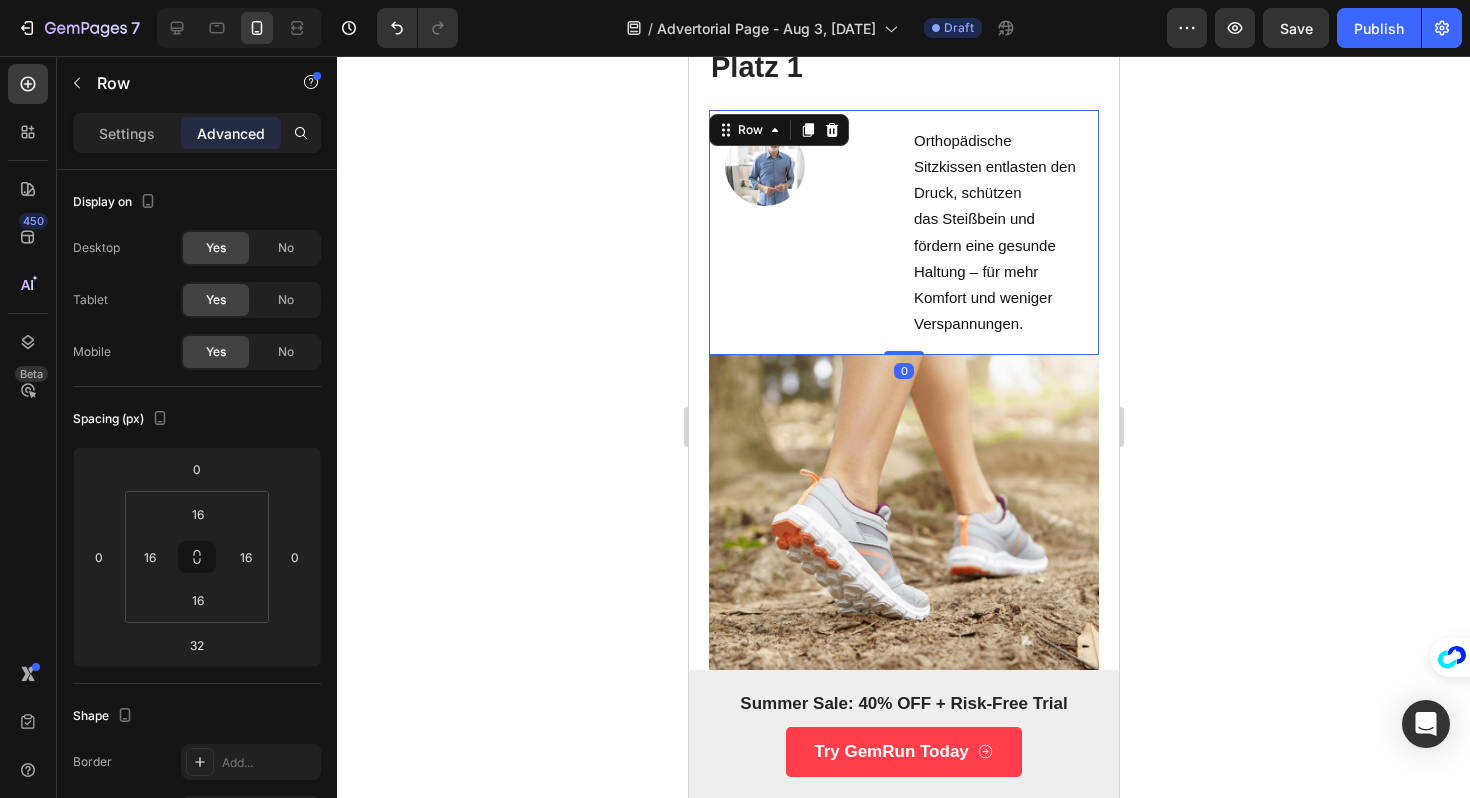drag, startPoint x: 902, startPoint y: 377, endPoint x: 859, endPoint y: 299, distance: 89.06739 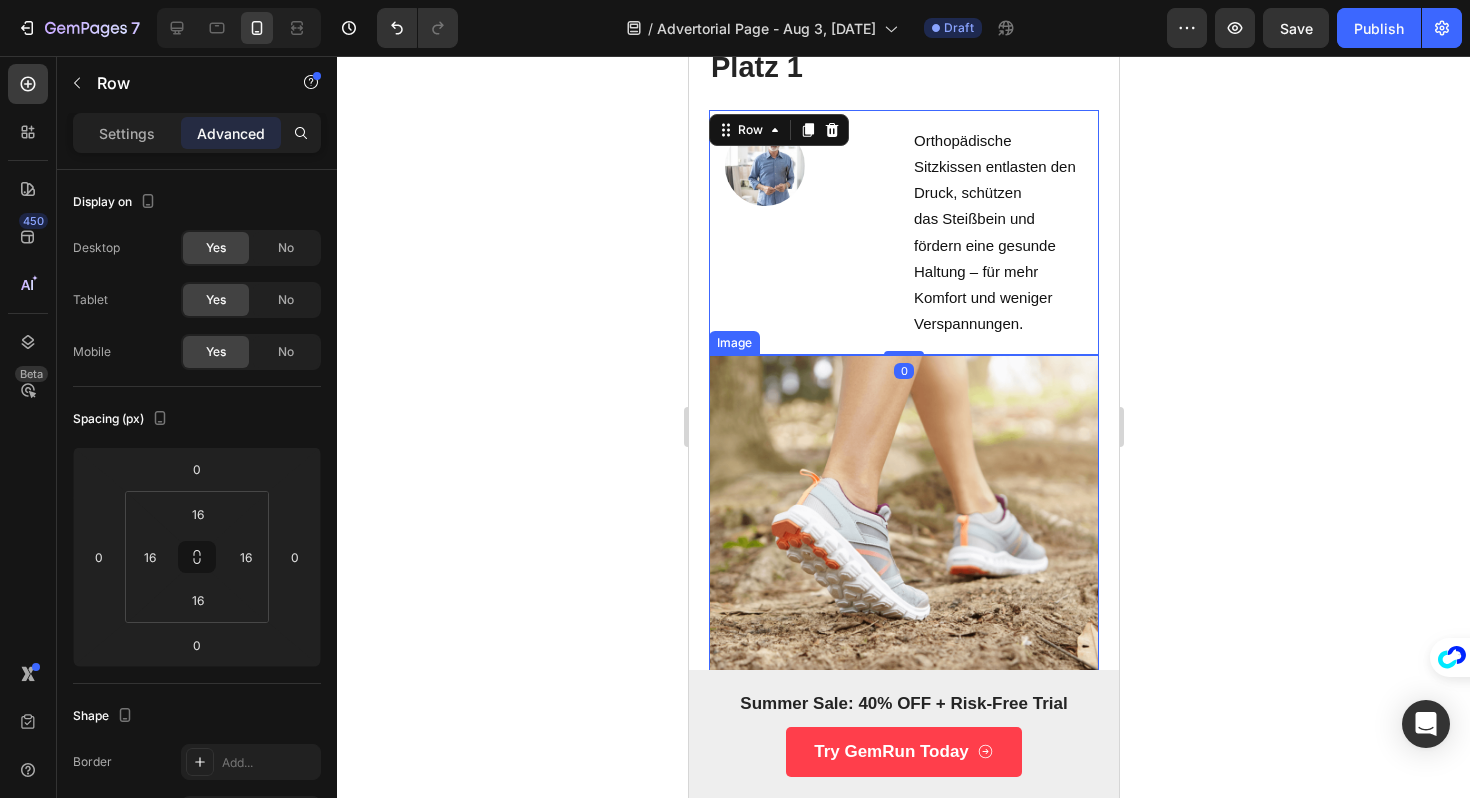 click 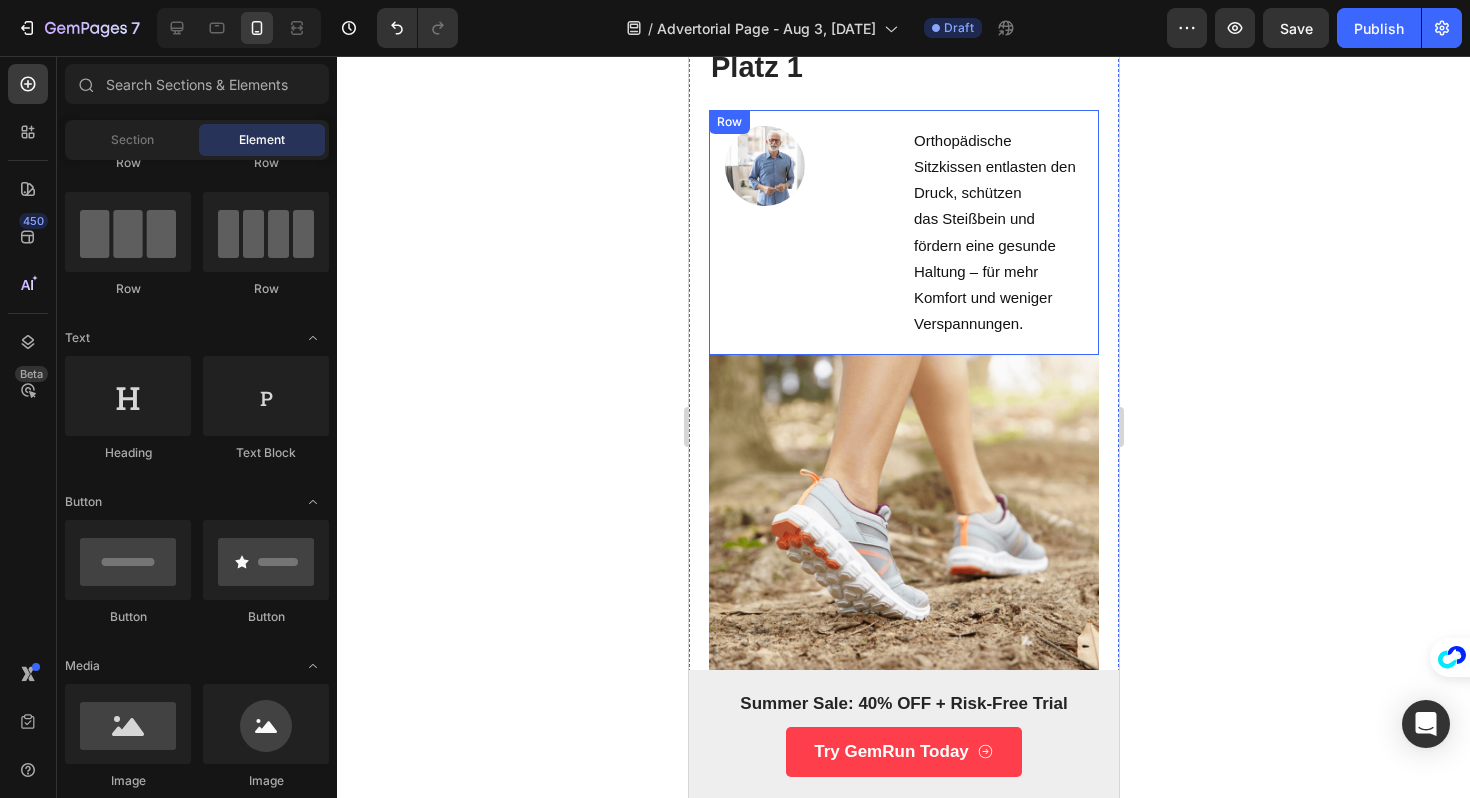 click on "Image" at bounding box center [809, 233] 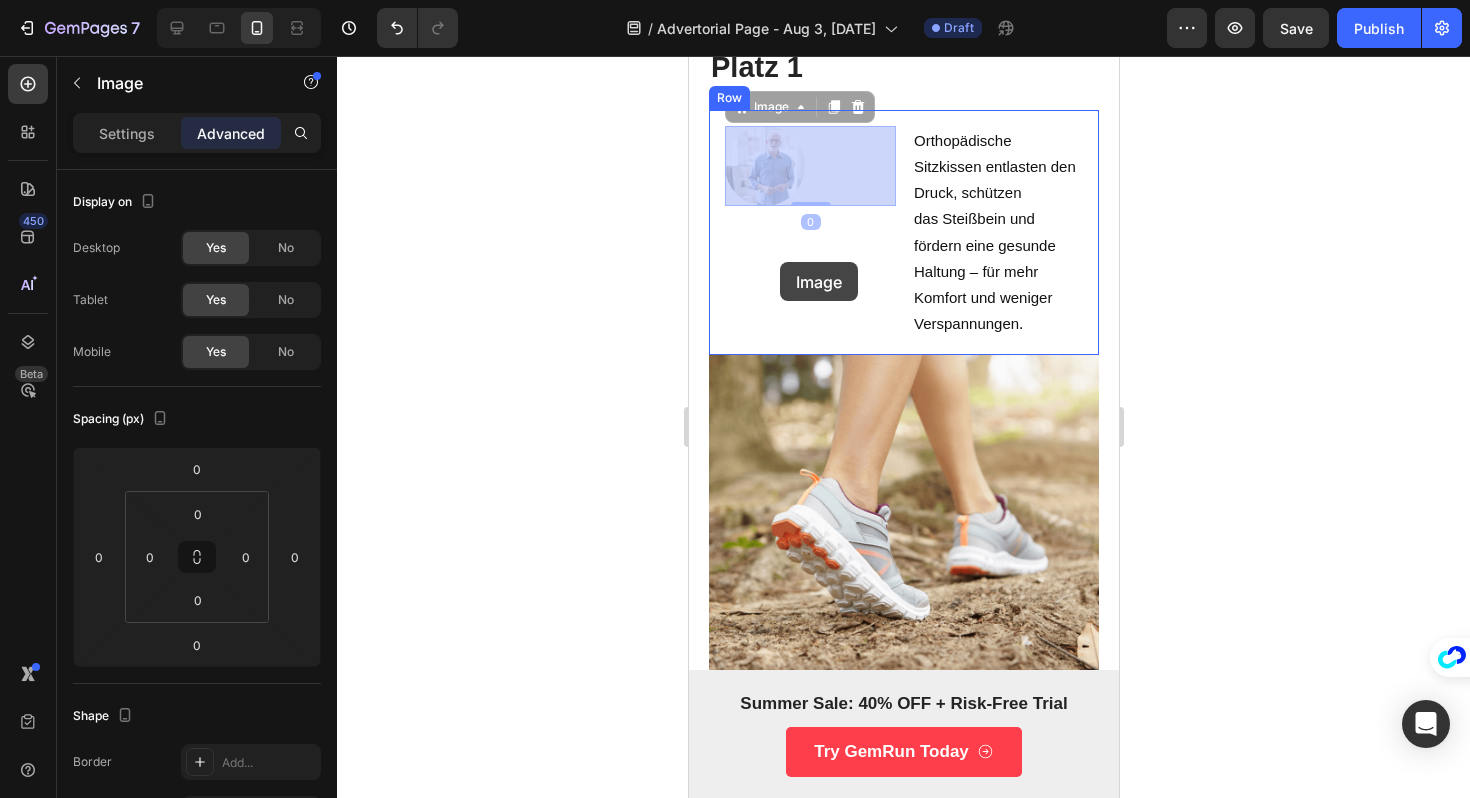 drag, startPoint x: 778, startPoint y: 166, endPoint x: 779, endPoint y: 258, distance: 92.00543 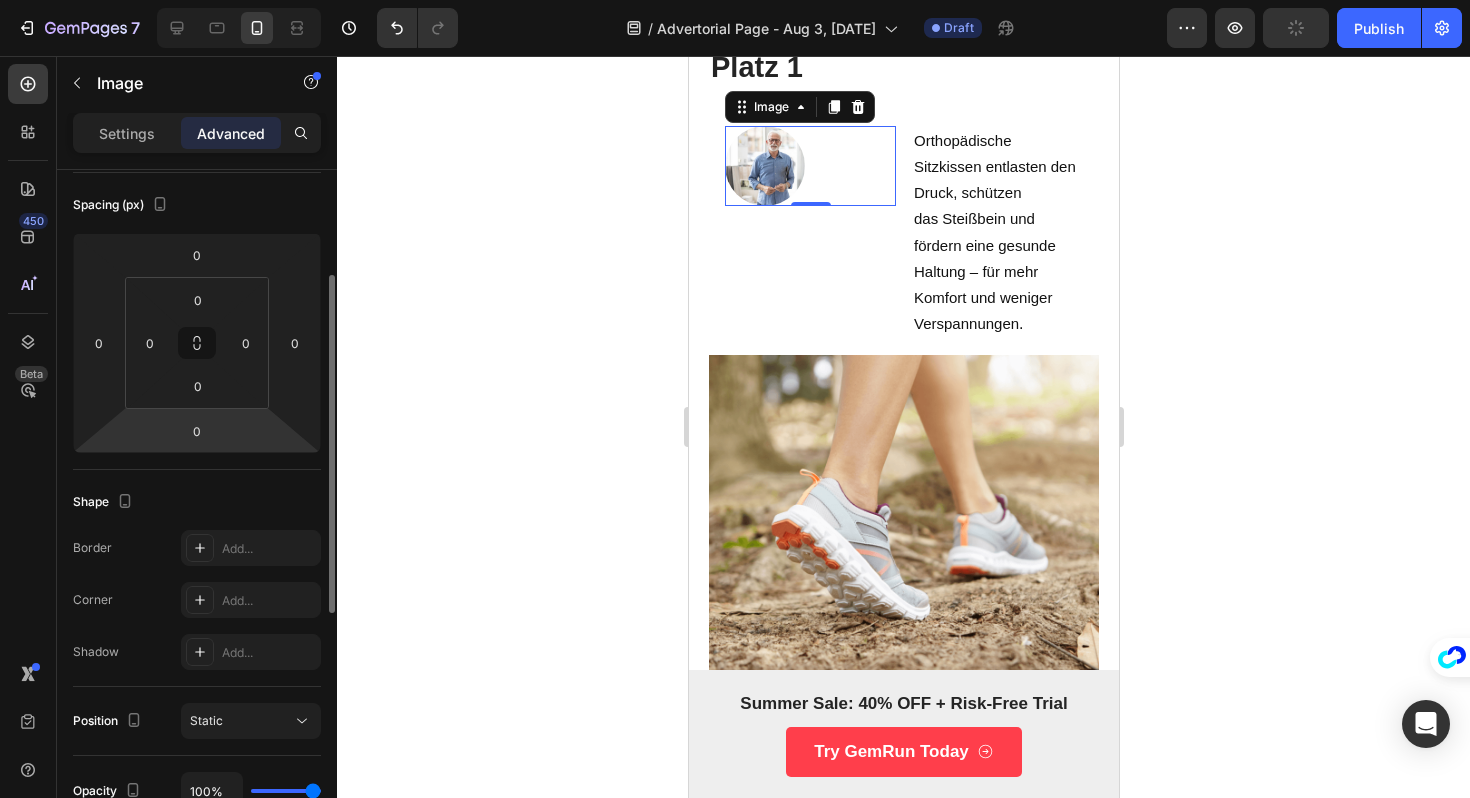 scroll, scrollTop: 703, scrollLeft: 0, axis: vertical 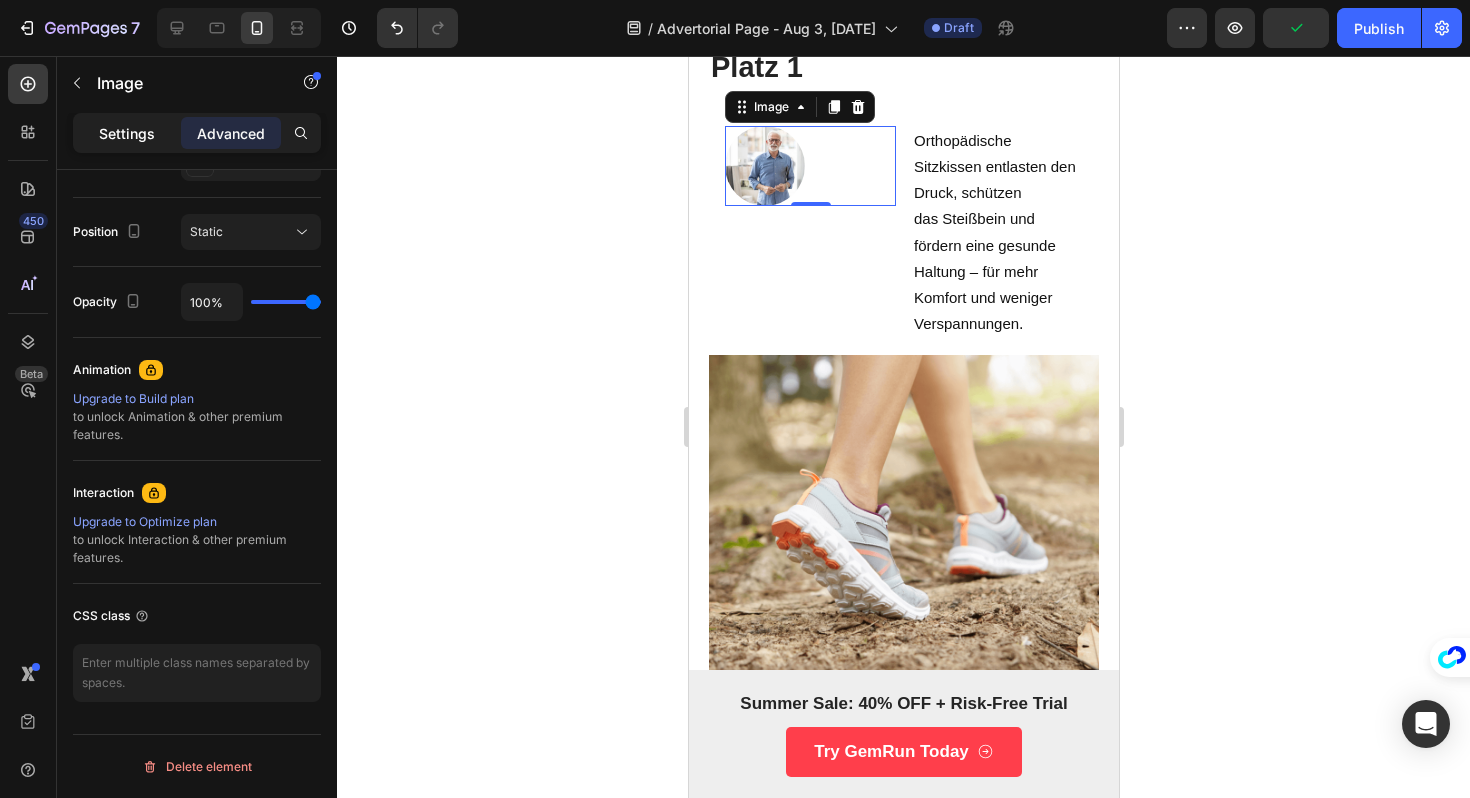 click on "Settings" 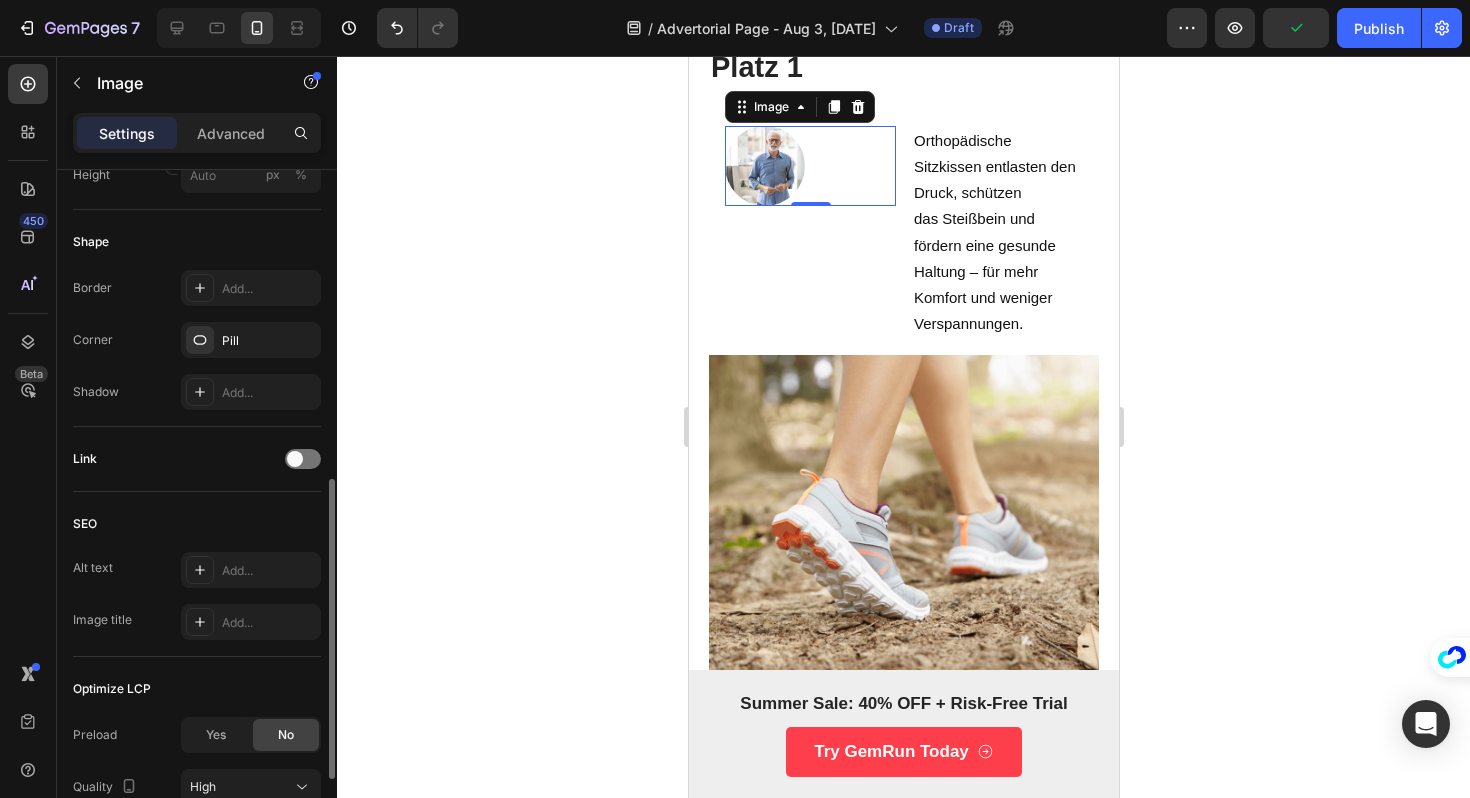 scroll, scrollTop: 875, scrollLeft: 0, axis: vertical 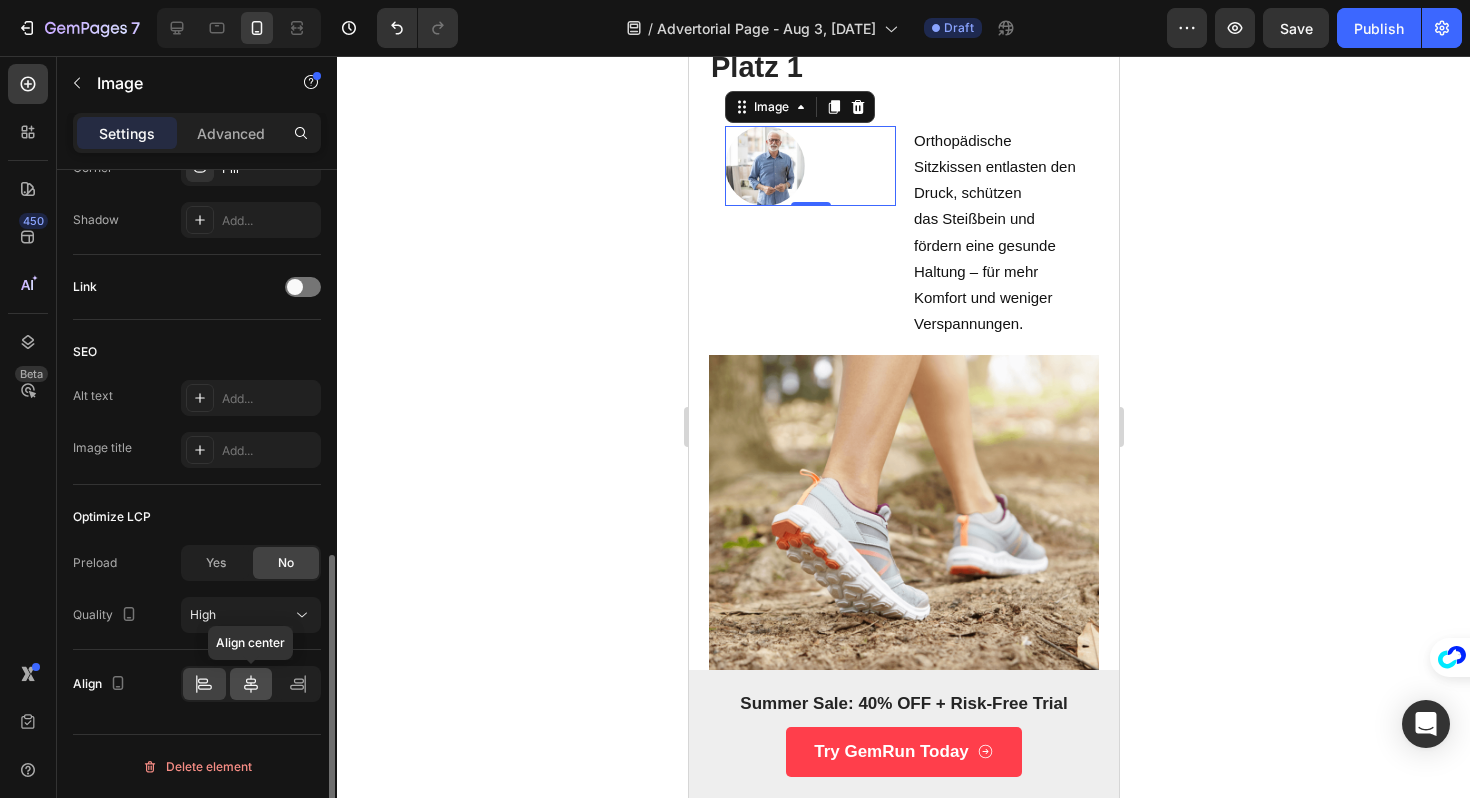 click 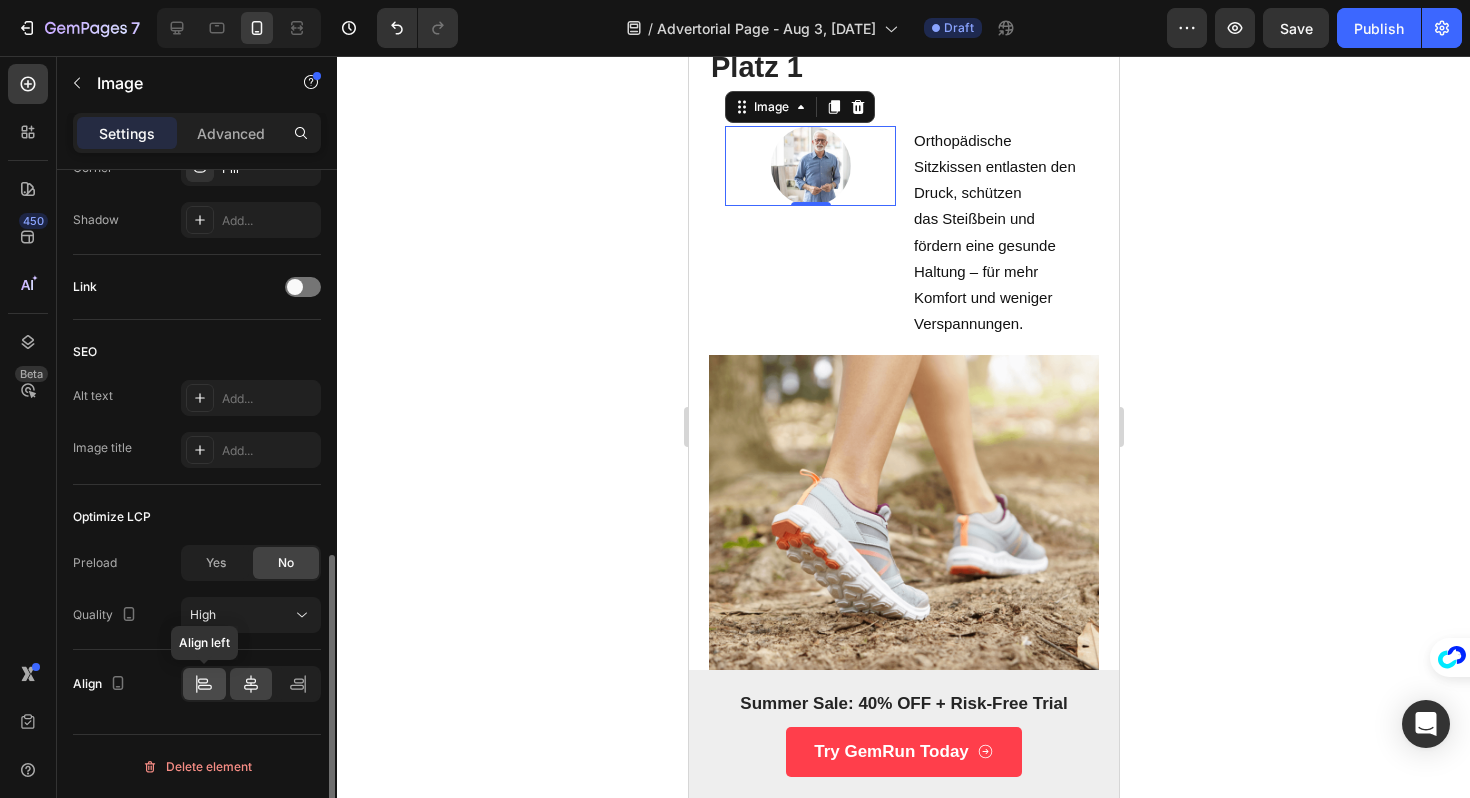 click 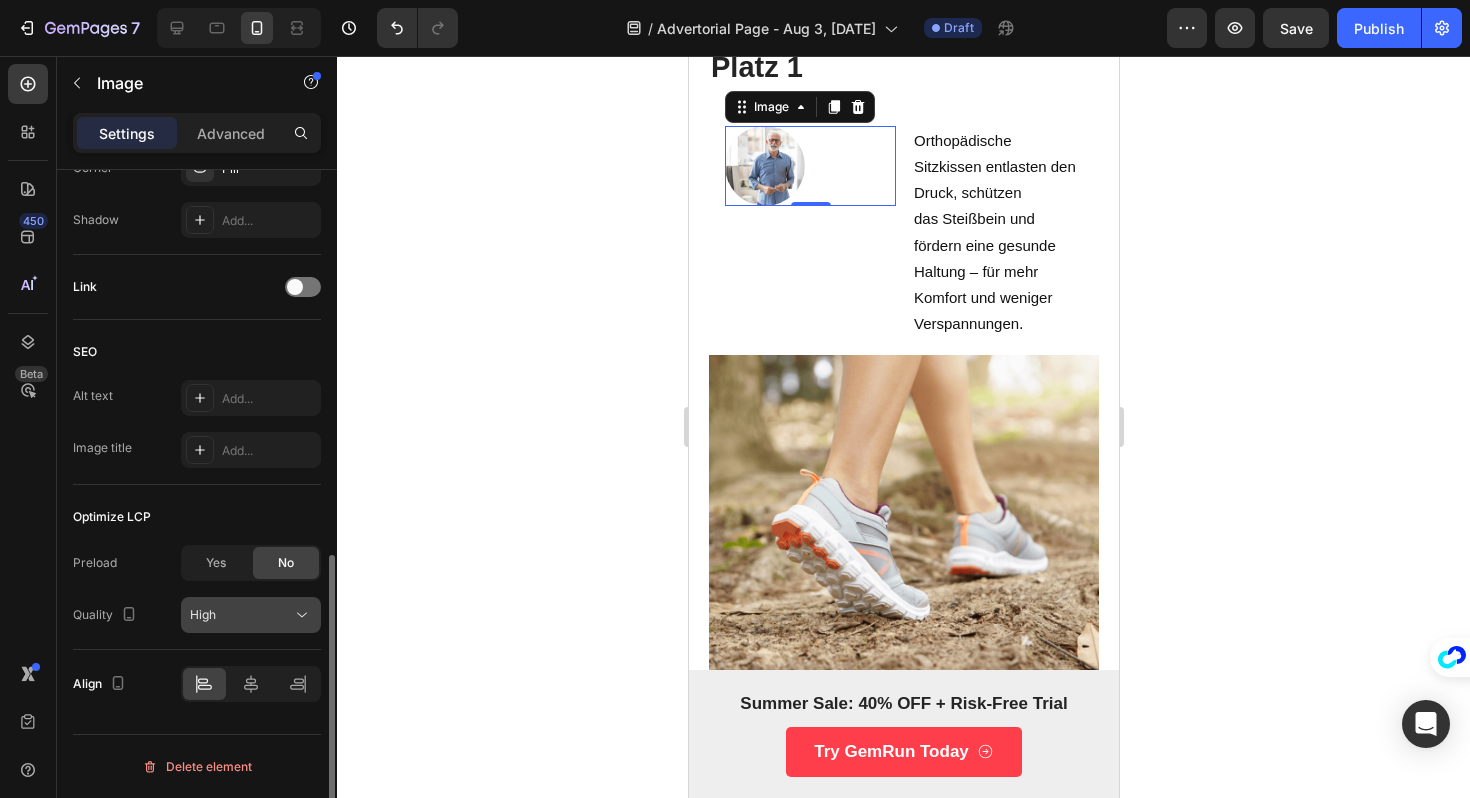click on "High" 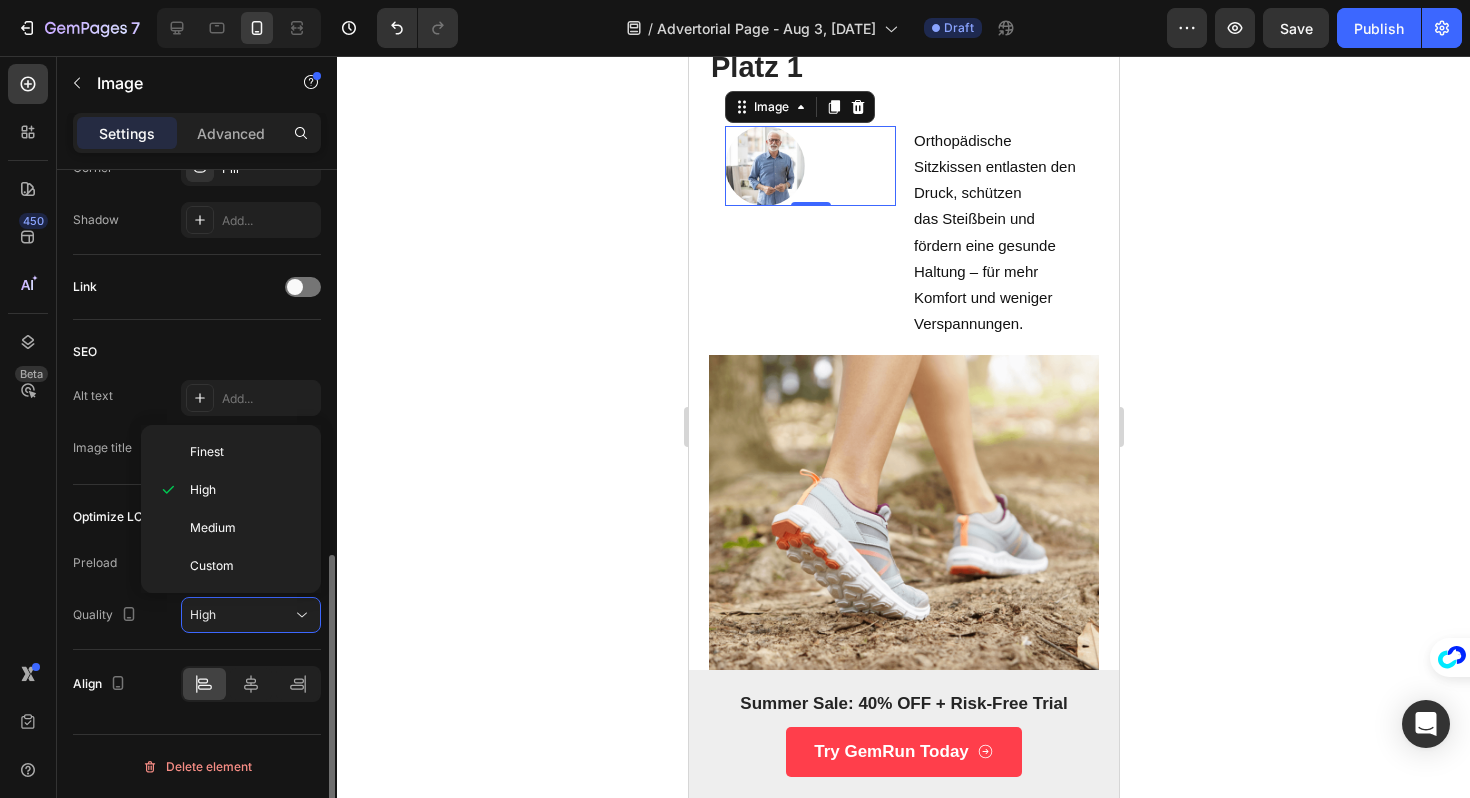 click on "Quality High" at bounding box center [197, 615] 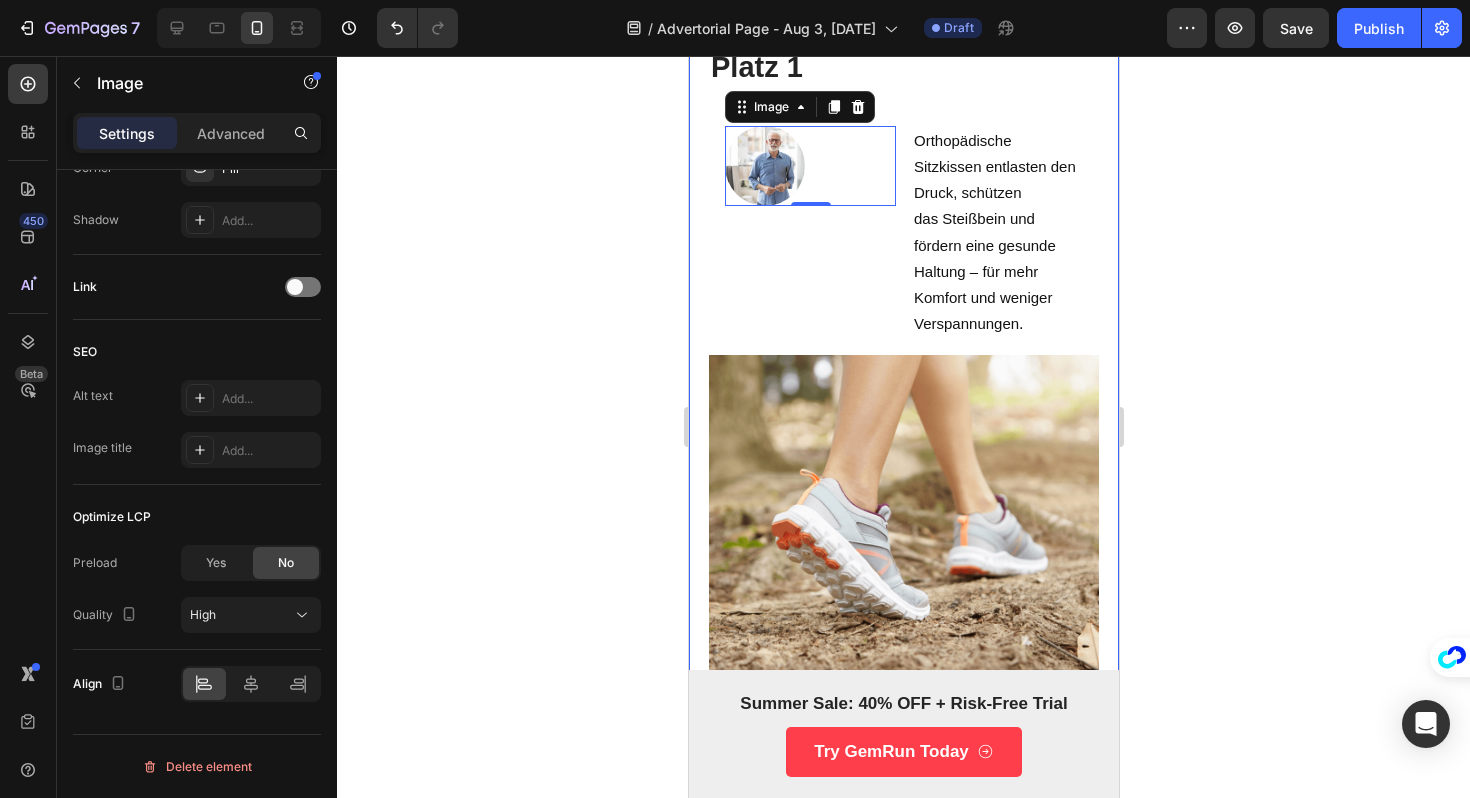 click 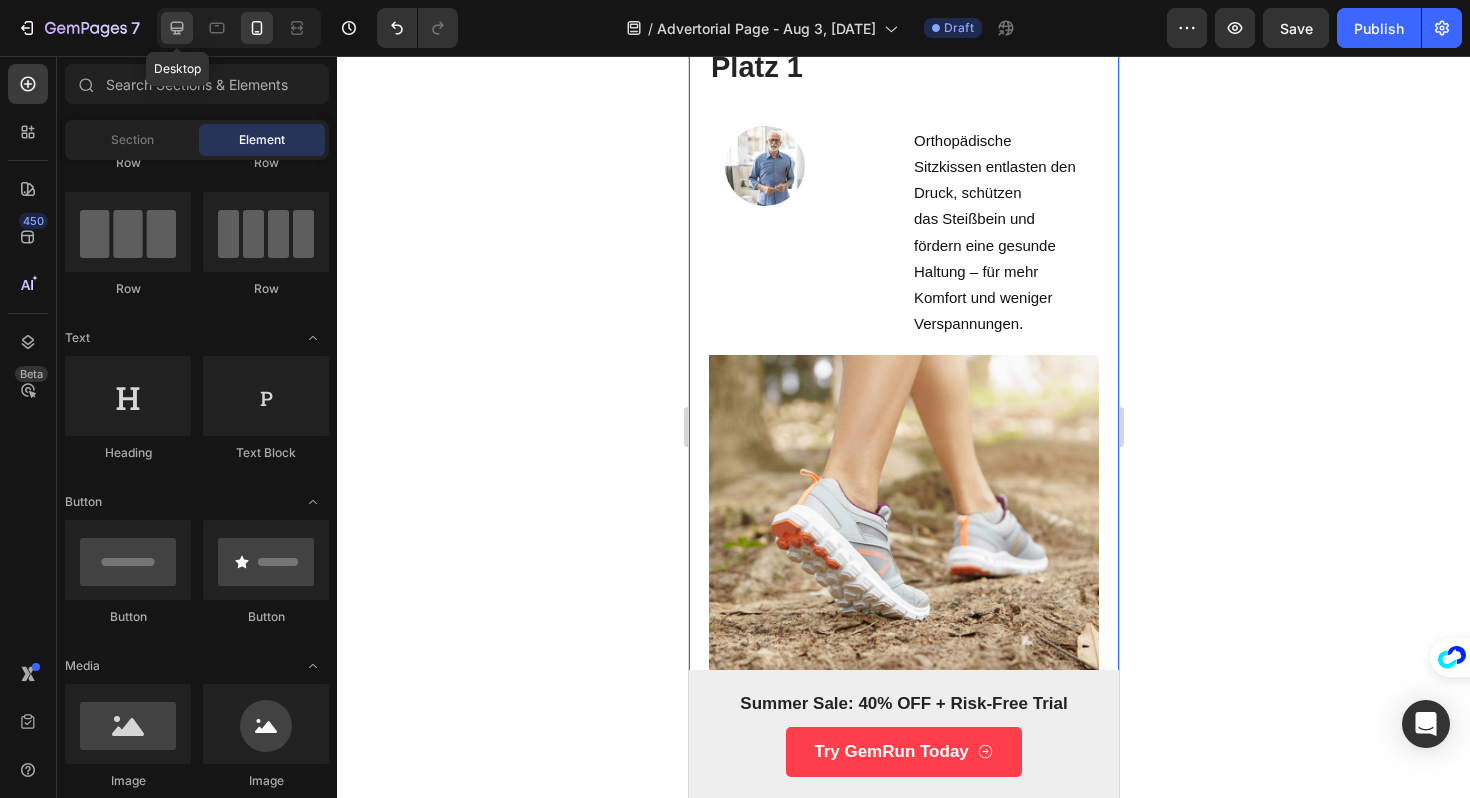 click 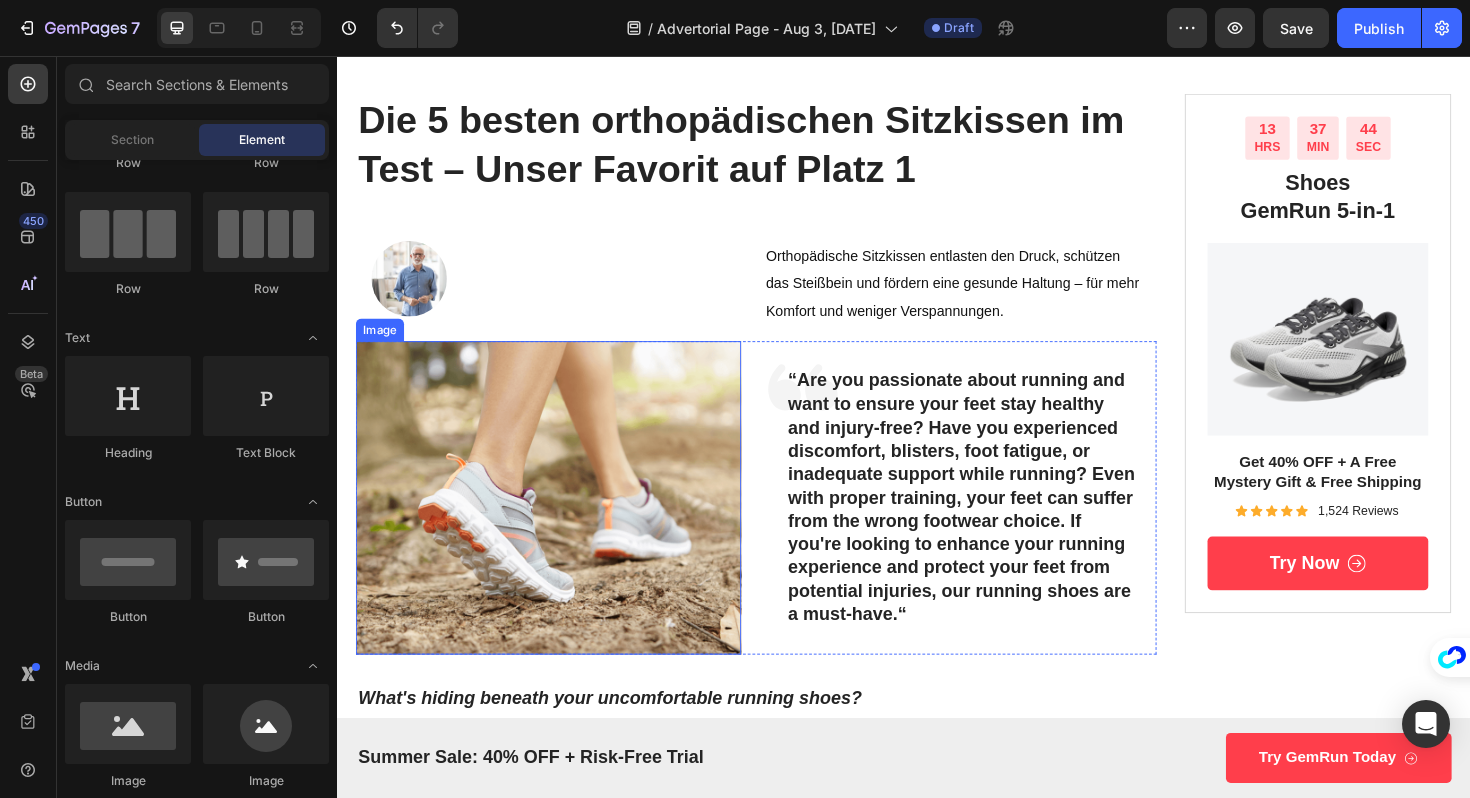 scroll, scrollTop: 91, scrollLeft: 0, axis: vertical 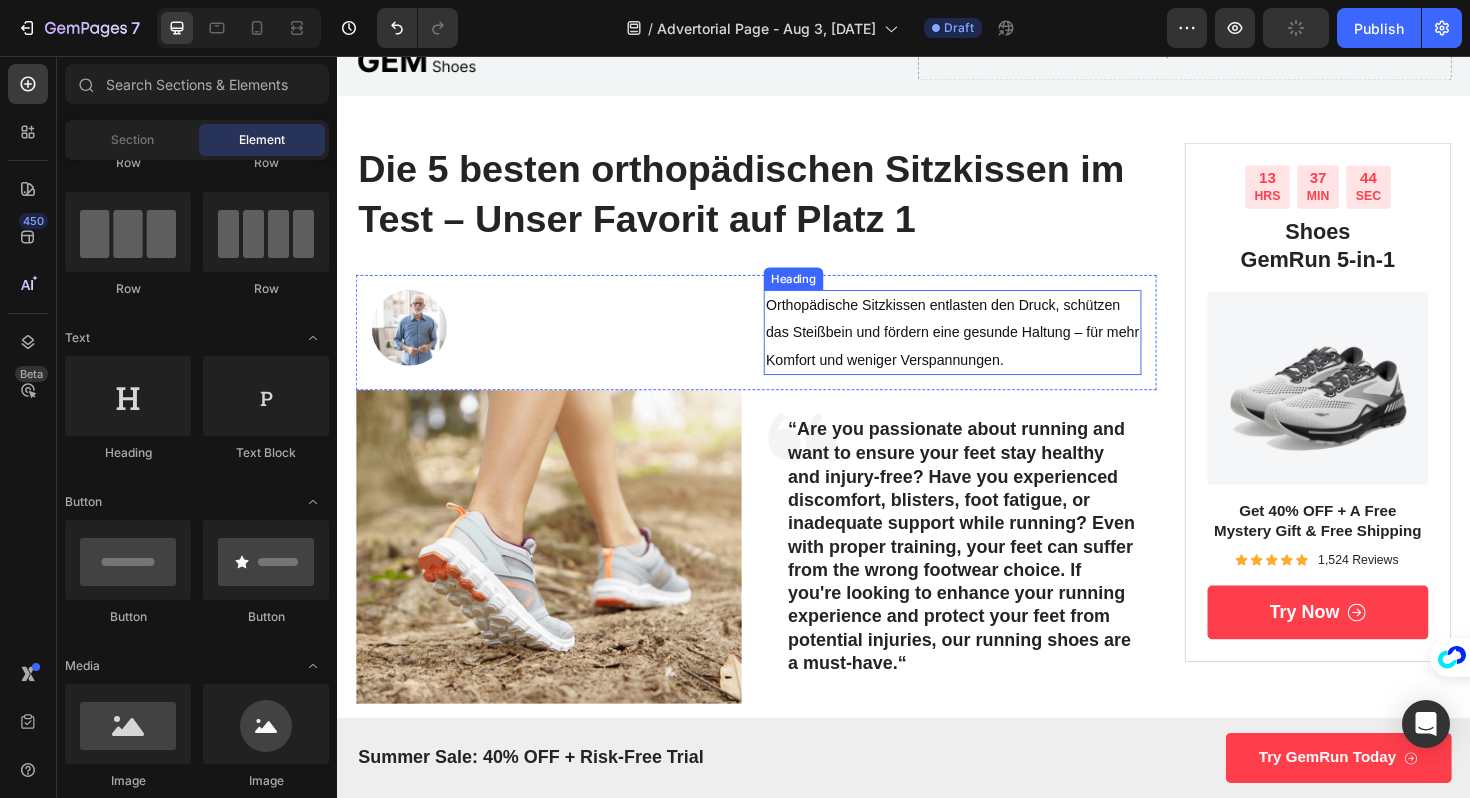 click on "das Steißbein und fördern eine gesunde Haltung – für mehr Komfort und weniger Verspannungen" at bounding box center [988, 363] 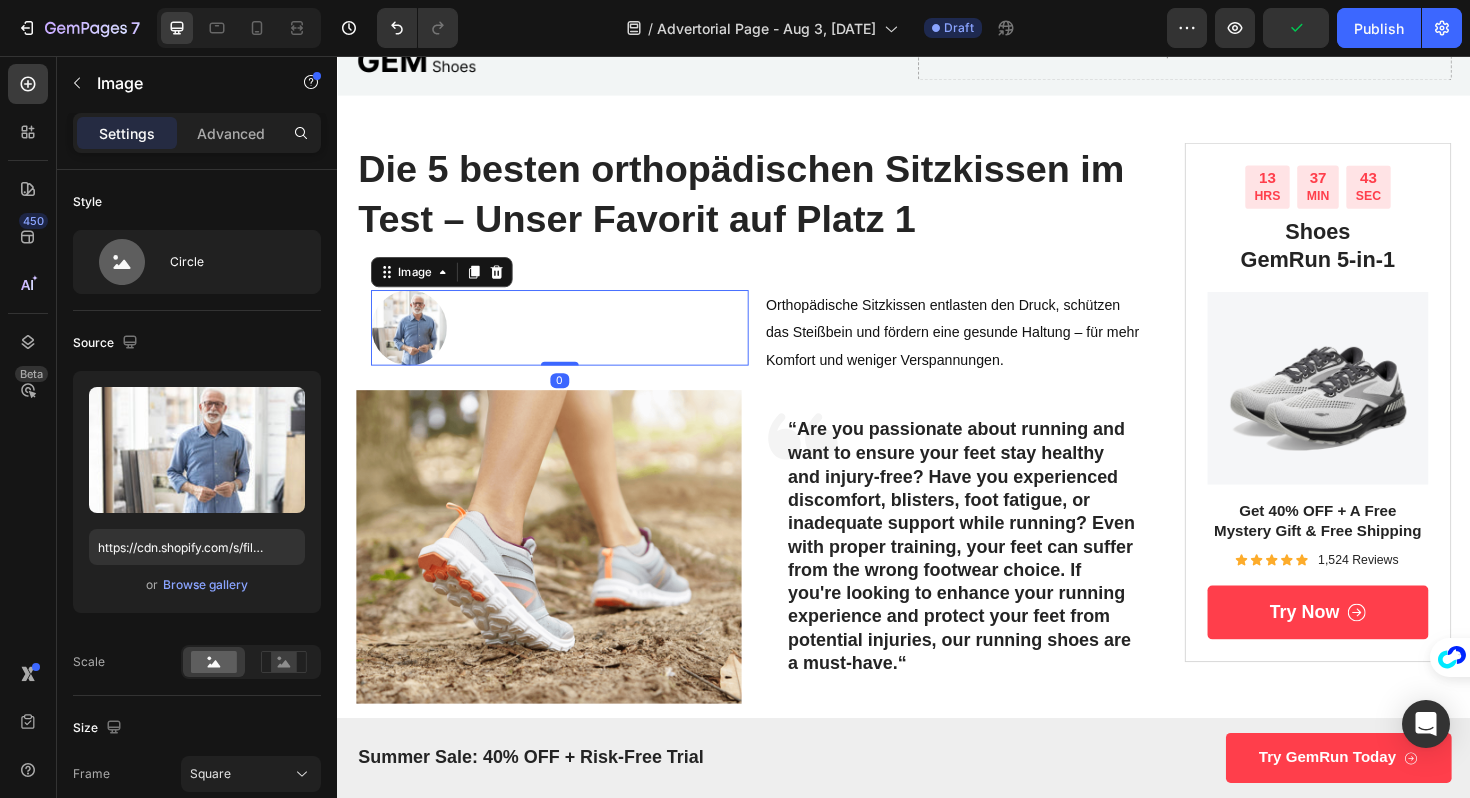 click at bounding box center (573, 344) 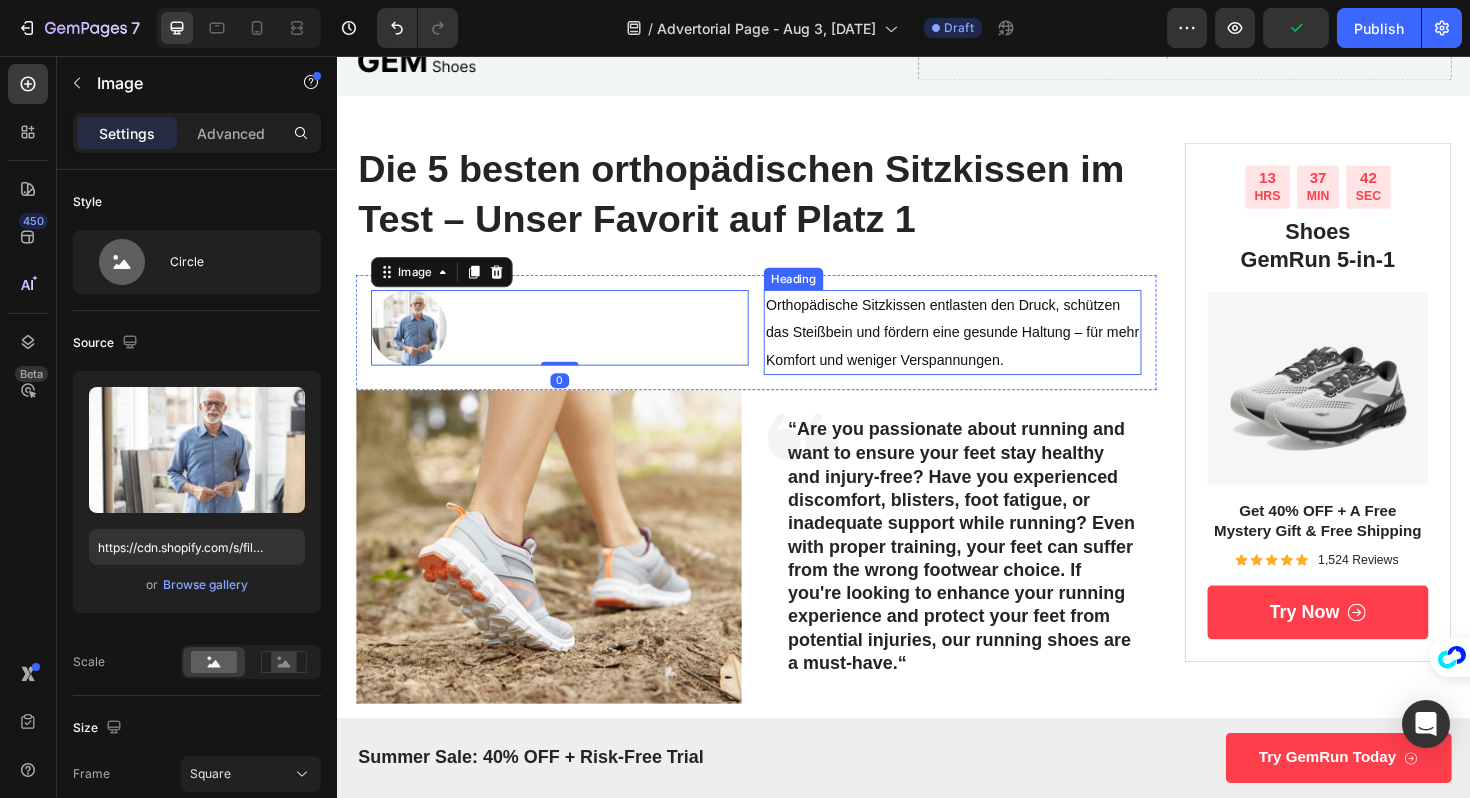 click on "das Steißbein und fördern eine gesunde Haltung – für mehr Komfort und weniger Verspannungen" at bounding box center [988, 363] 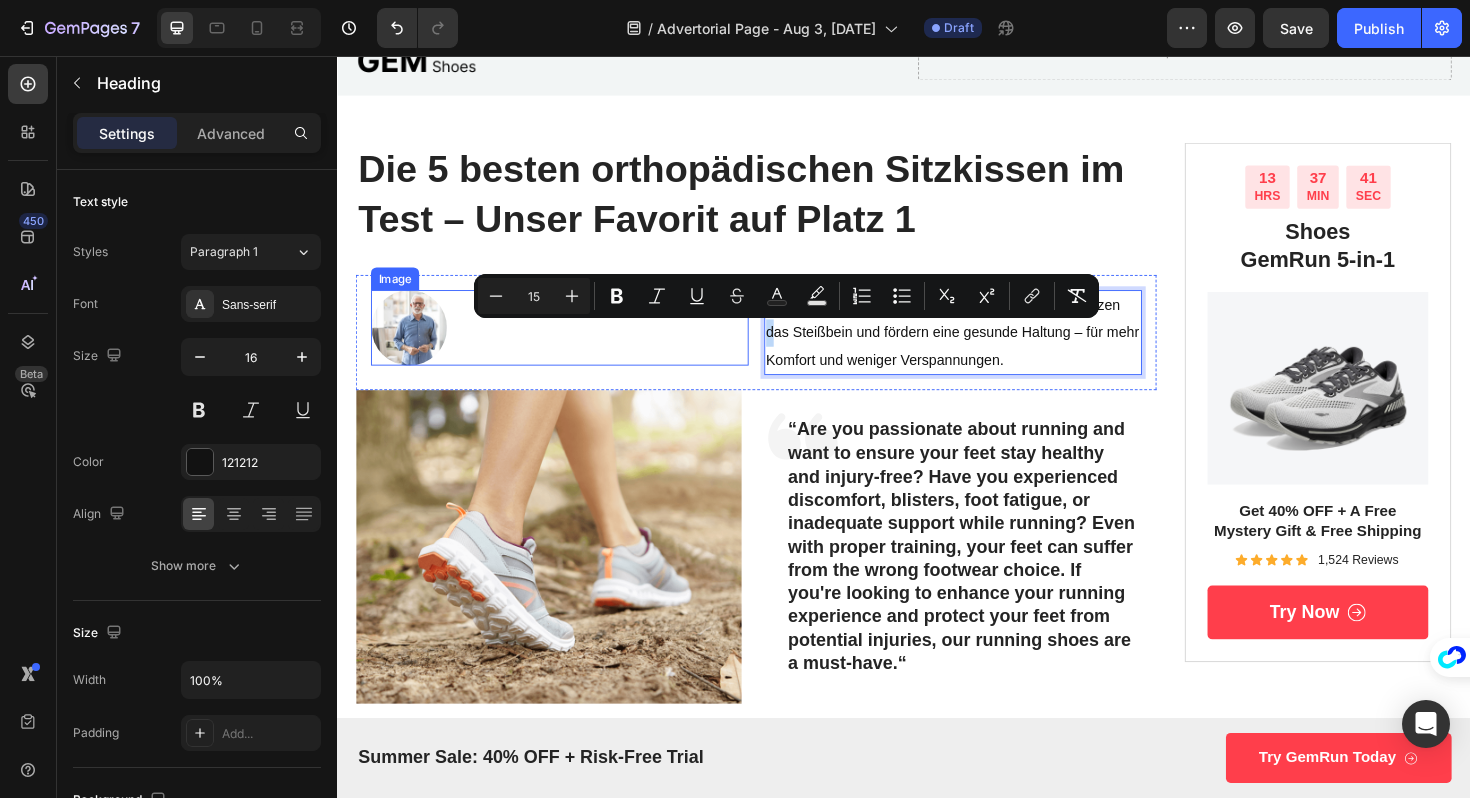 drag, startPoint x: 796, startPoint y: 352, endPoint x: 634, endPoint y: 347, distance: 162.07715 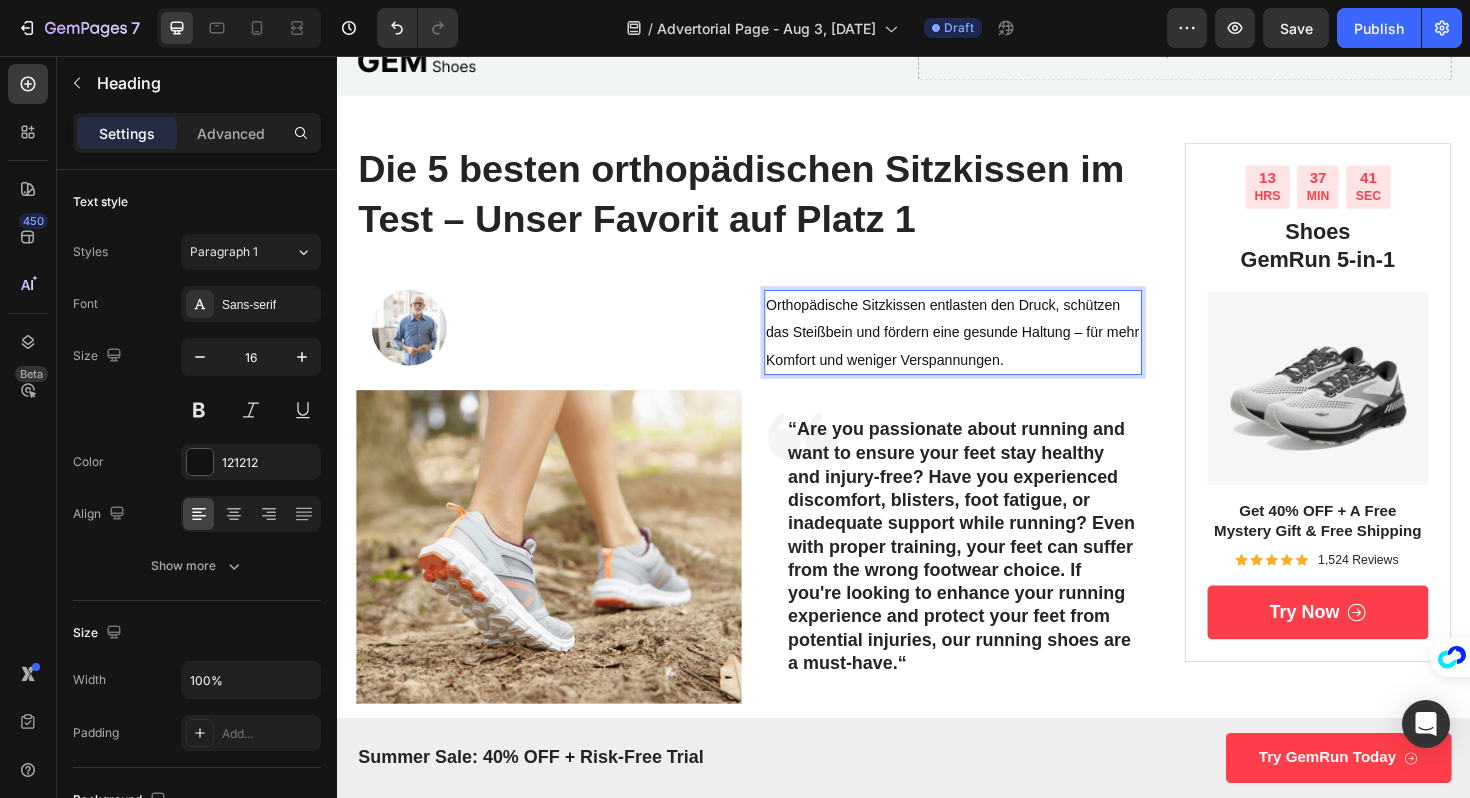click on "das Steißbein und fördern eine gesunde Haltung – für mehr Komfort und weniger Verspannungen" at bounding box center [988, 363] 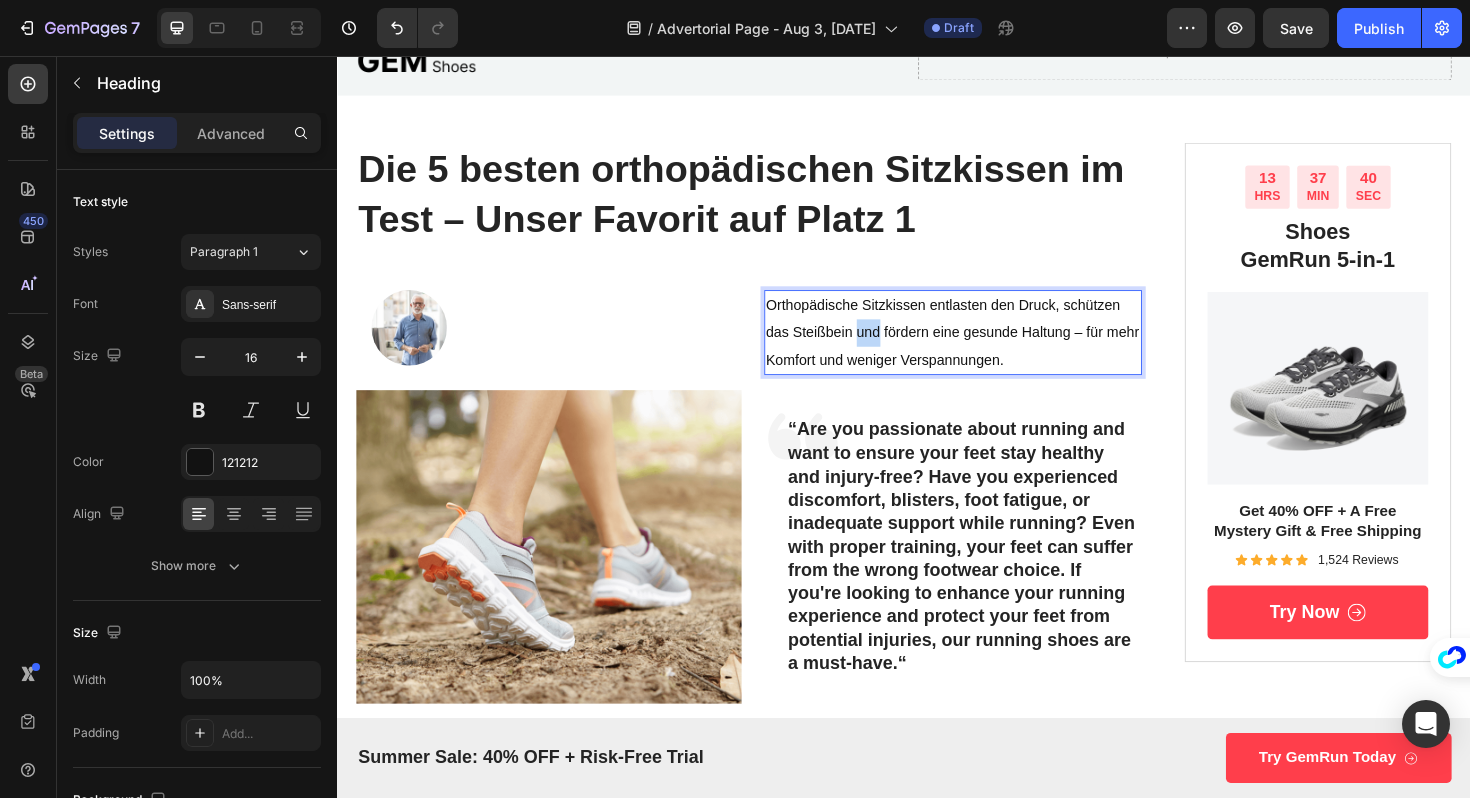 click on "das Steißbein und fördern eine gesunde Haltung – für mehr Komfort und weniger Verspannungen" at bounding box center (988, 363) 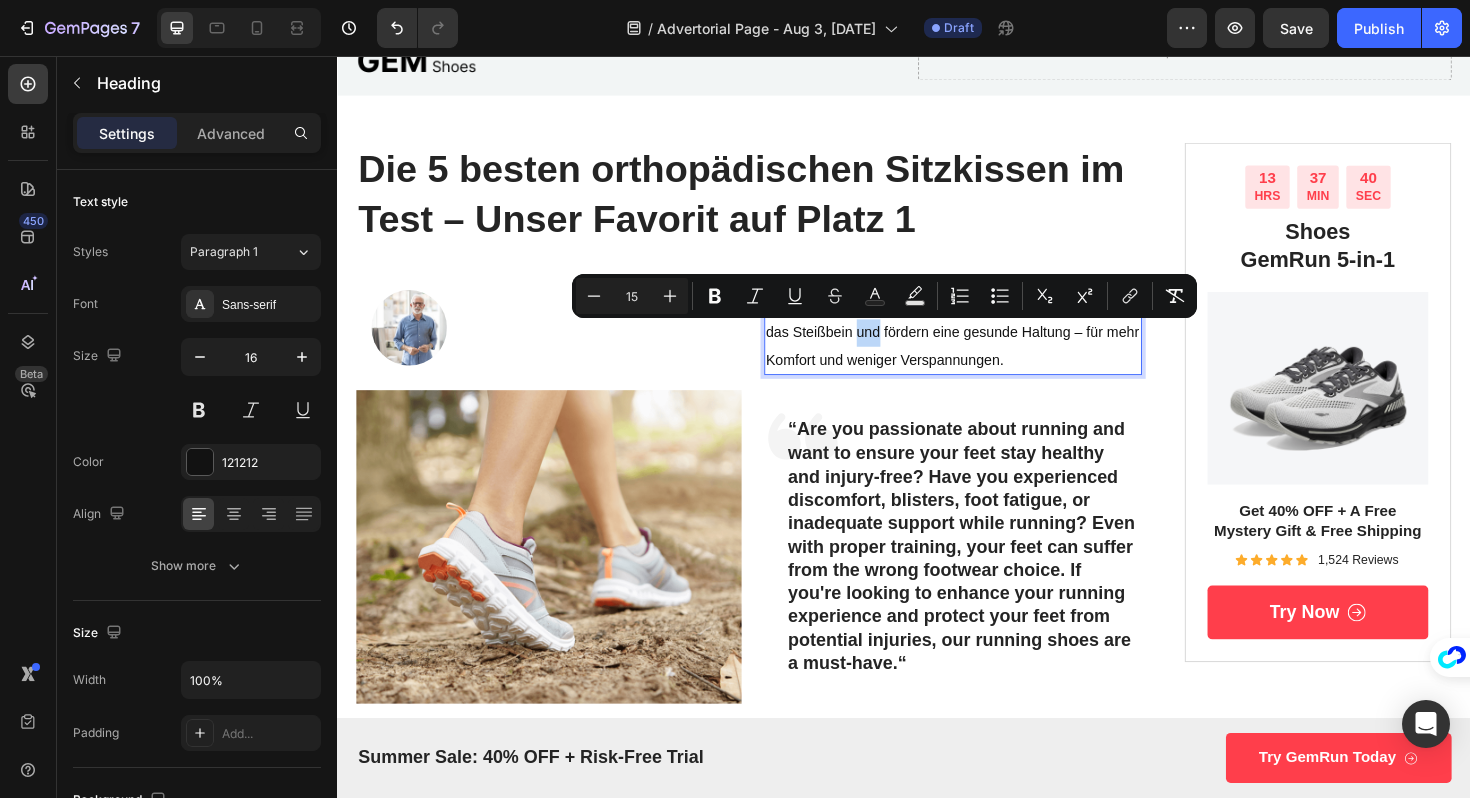 type on "16" 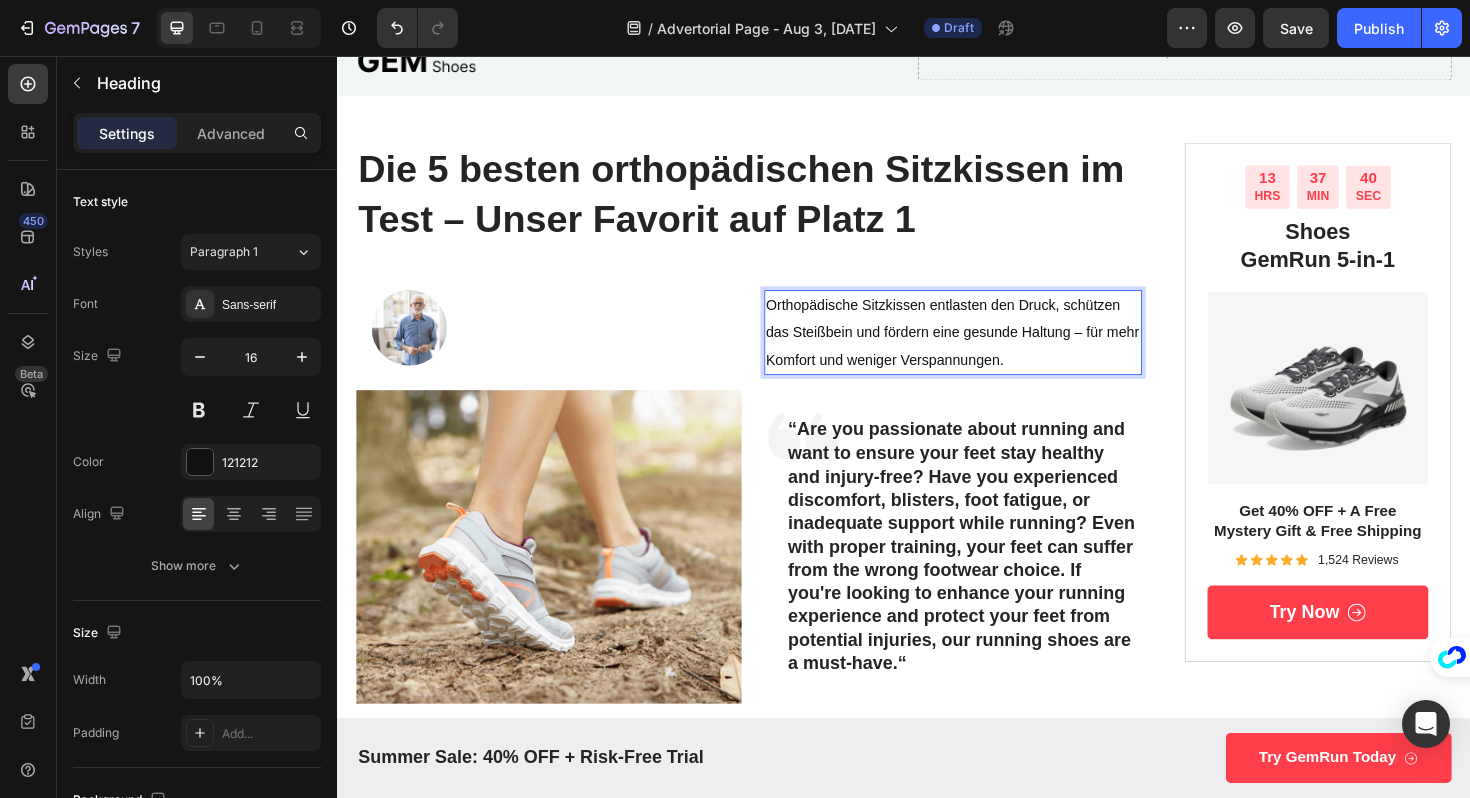 click on "Orthopädische Sitzkissen entlasten den Druck, schützen das Steißbein und fördern eine gesunde Haltung – für mehr Komfort und weniger Verspannungen ." at bounding box center [989, 349] 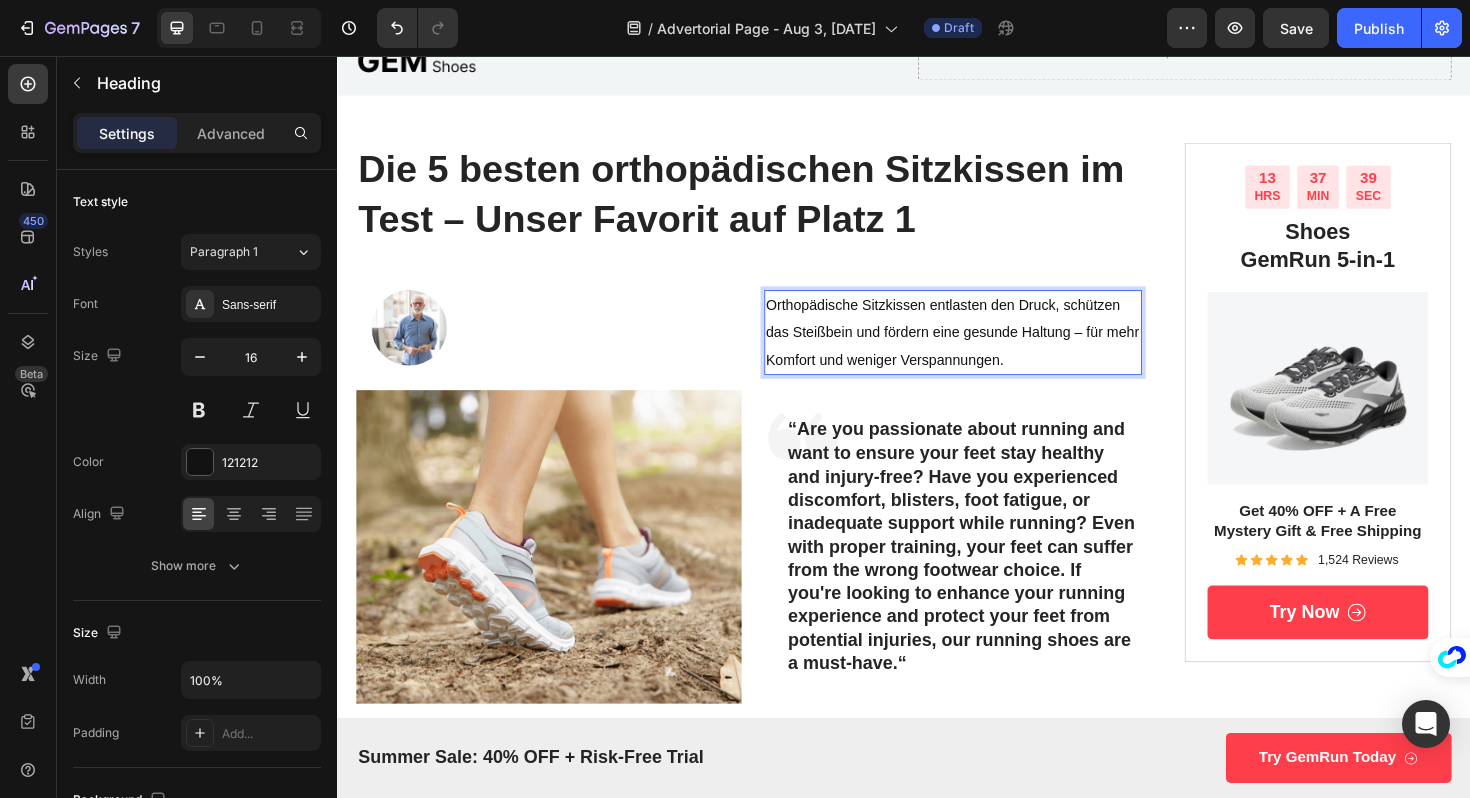 click on "Orthopädische Sitzkissen entlasten den Druck, schützen das Steißbein und fördern eine gesunde Haltung – für mehr Komfort und weniger Verspannungen ." at bounding box center [989, 349] 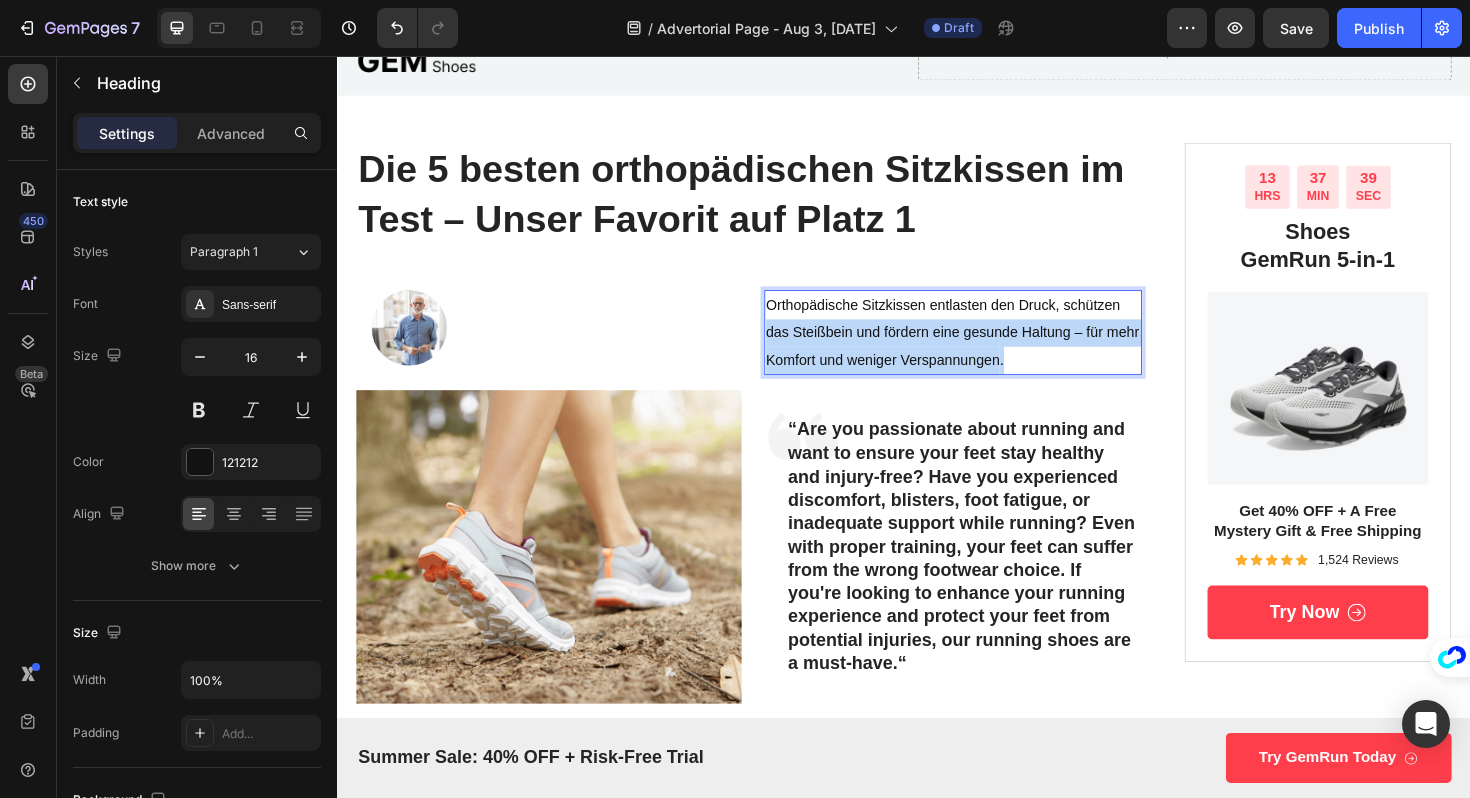 click on "Orthopädische Sitzkissen entlasten den Druck, schützen das Steißbein und fördern eine gesunde Haltung – für mehr Komfort und weniger Verspannungen ." at bounding box center (989, 349) 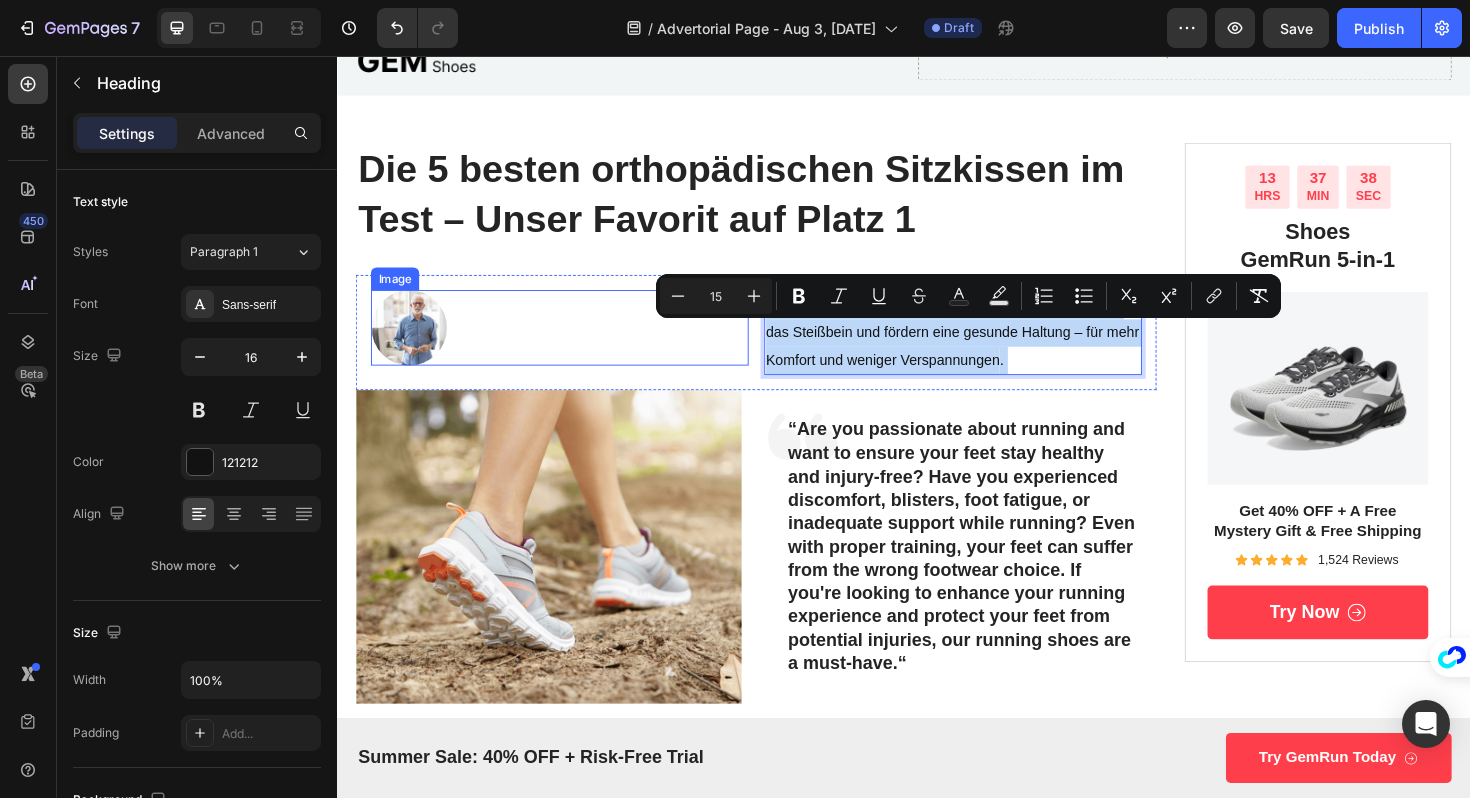 drag, startPoint x: 1051, startPoint y: 370, endPoint x: 651, endPoint y: 331, distance: 401.89676 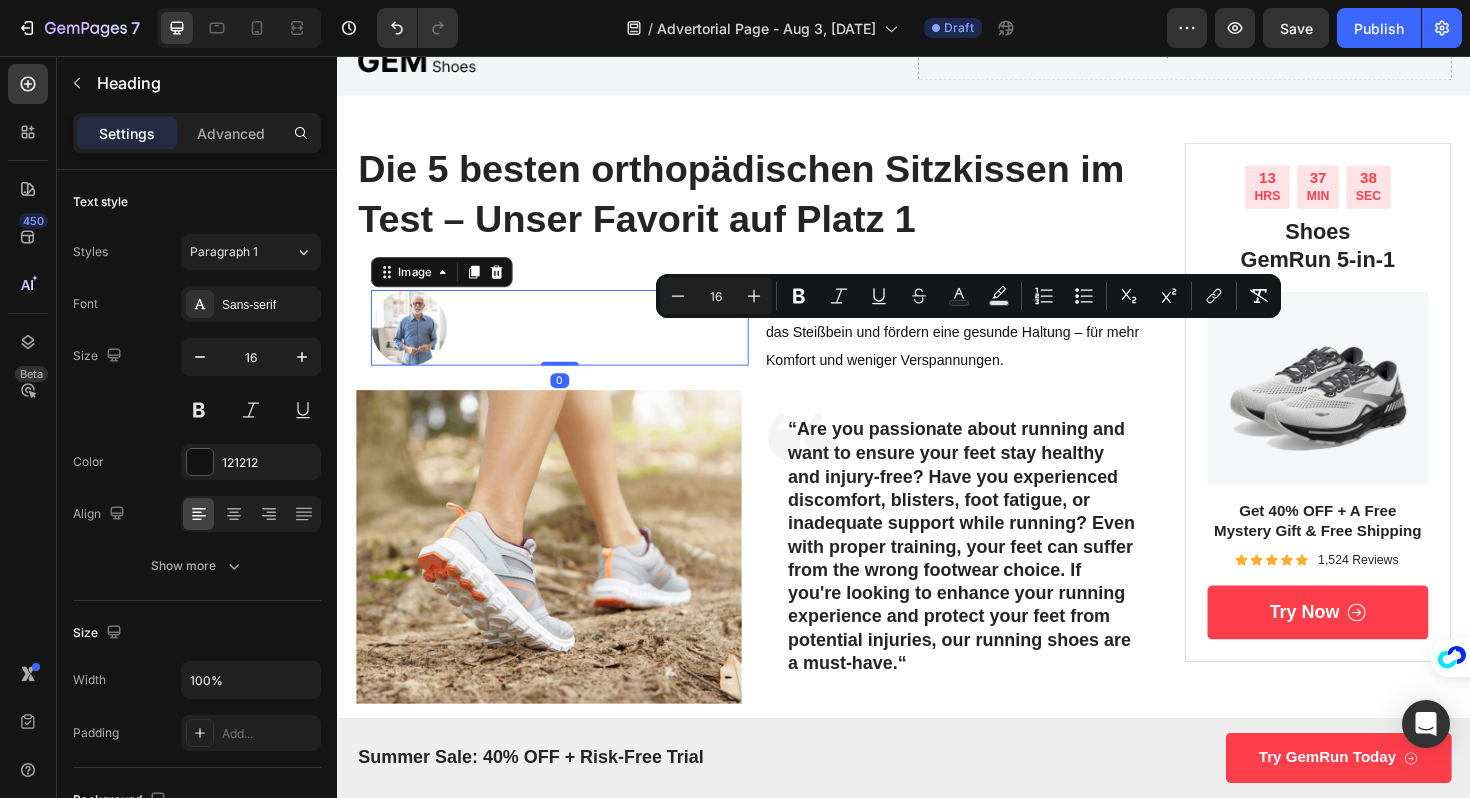 click at bounding box center [573, 344] 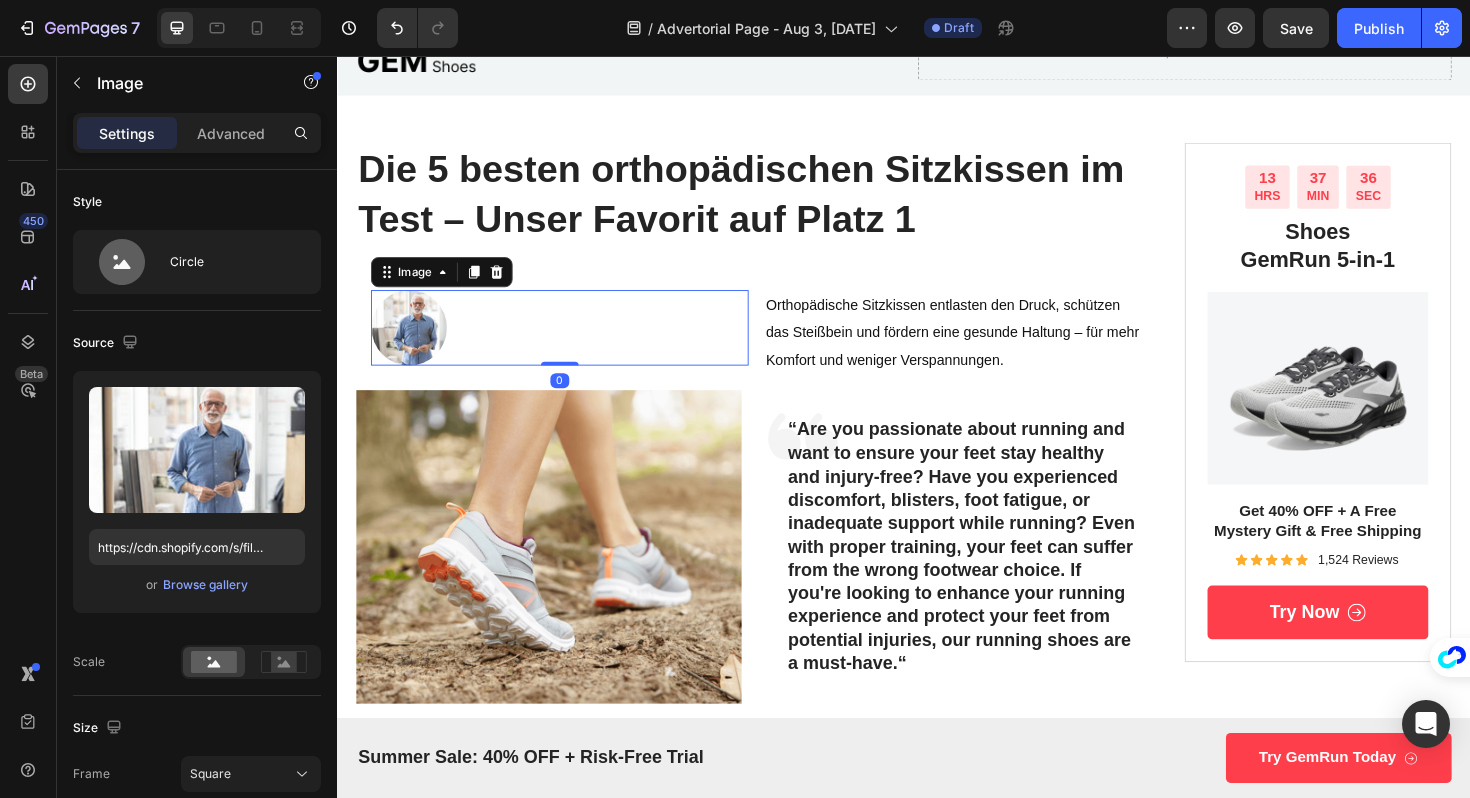 click on "7 / Advertorial Page - Aug 3, 13:41:19 Draft Preview Save Publish" 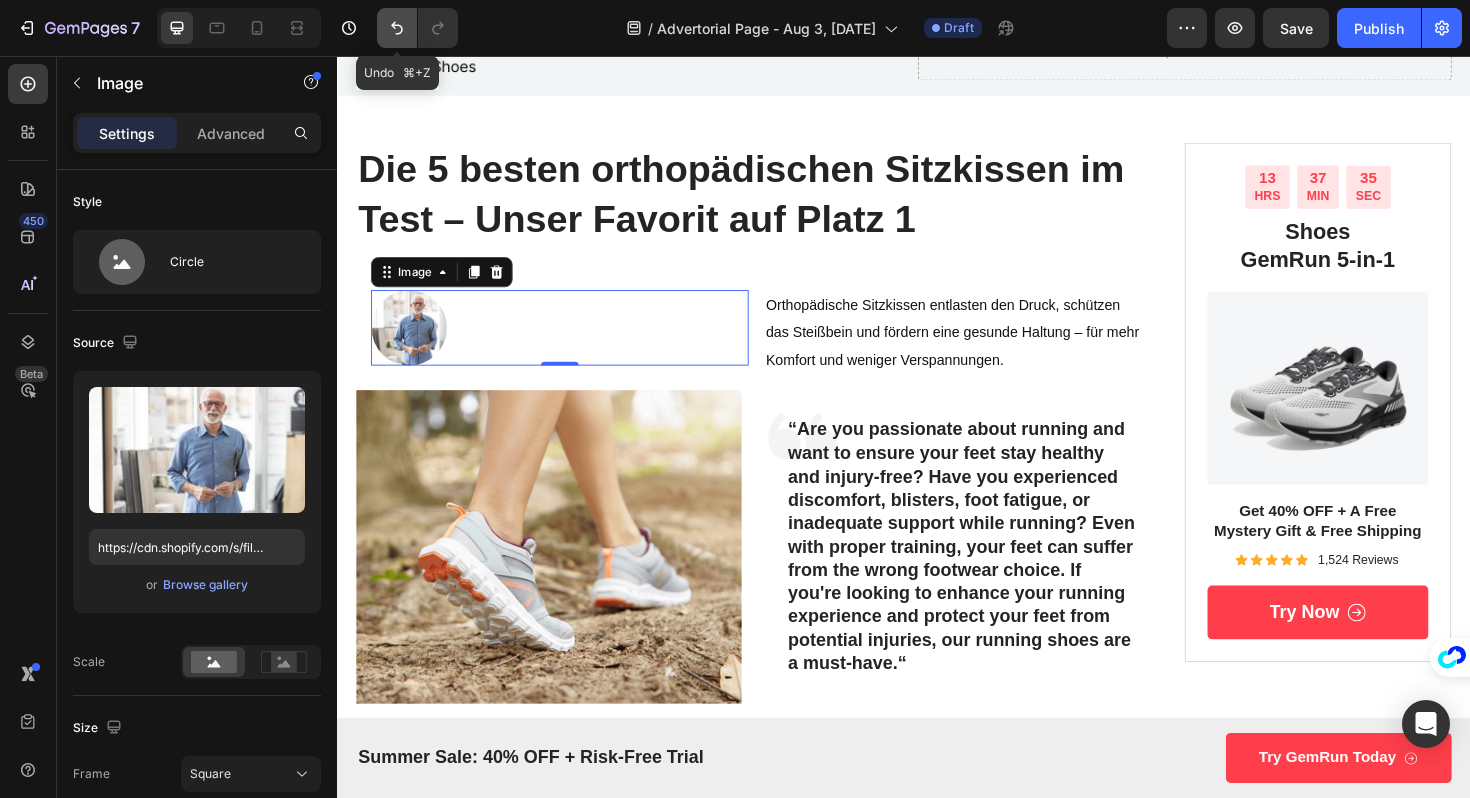 click 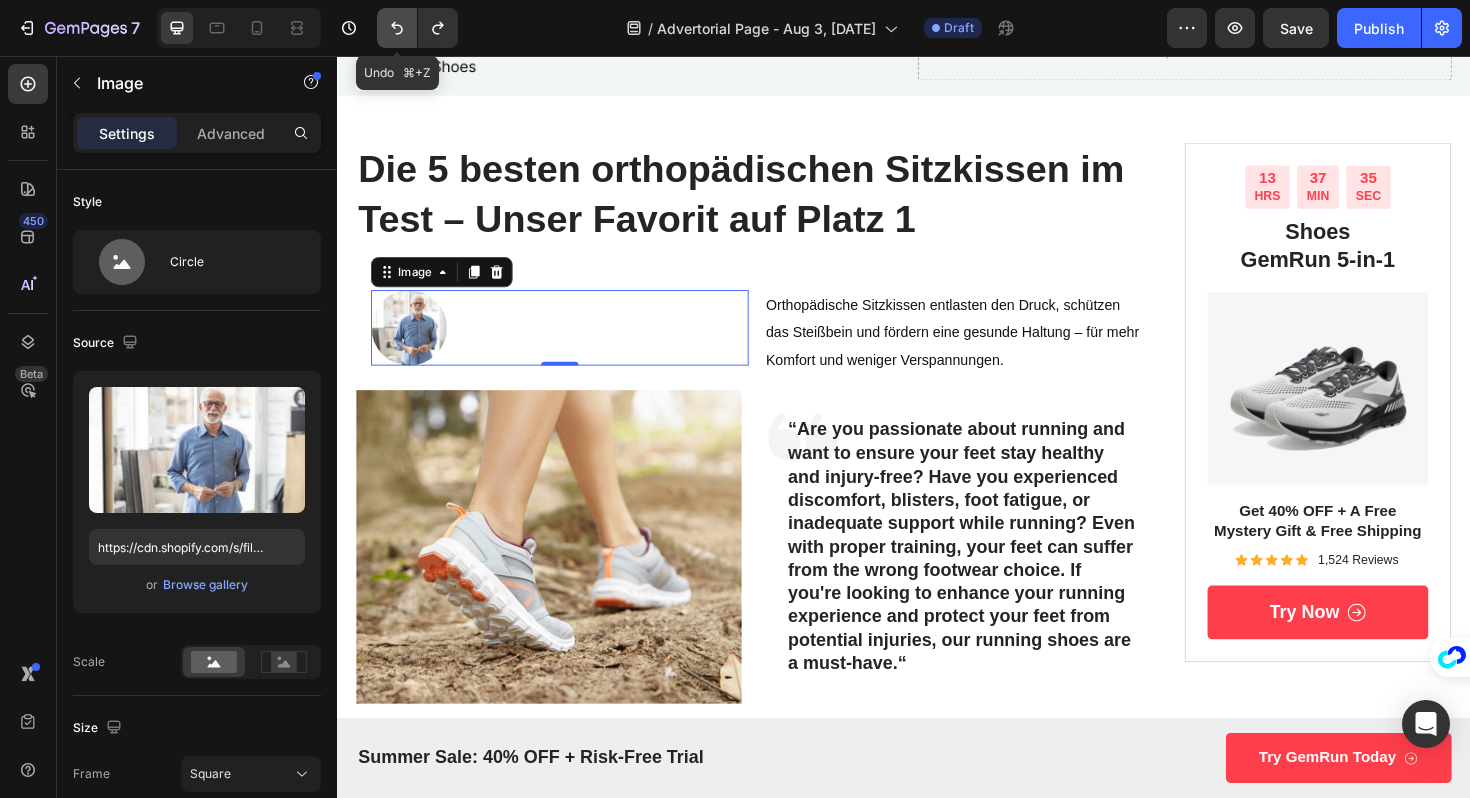 click 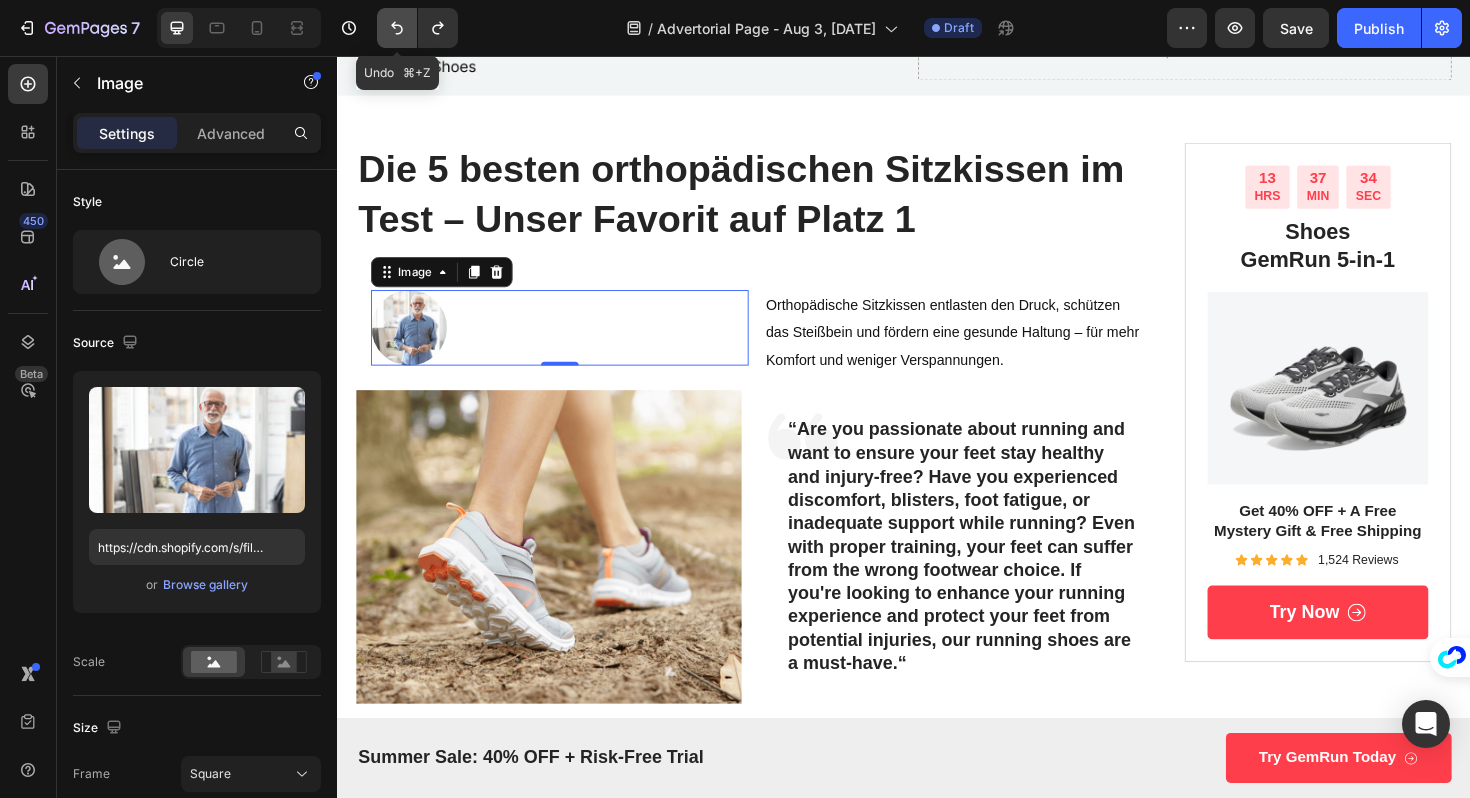 click 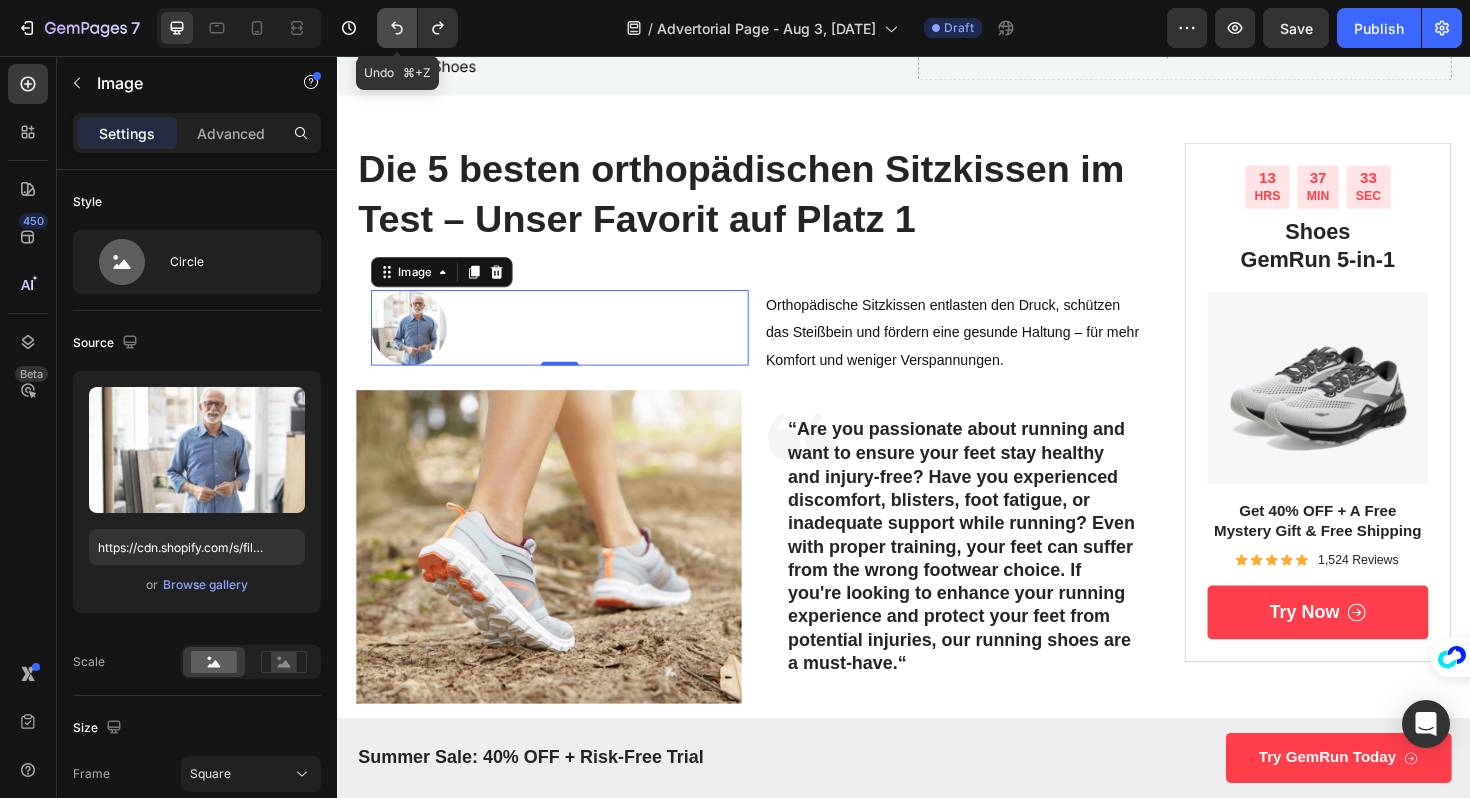 click 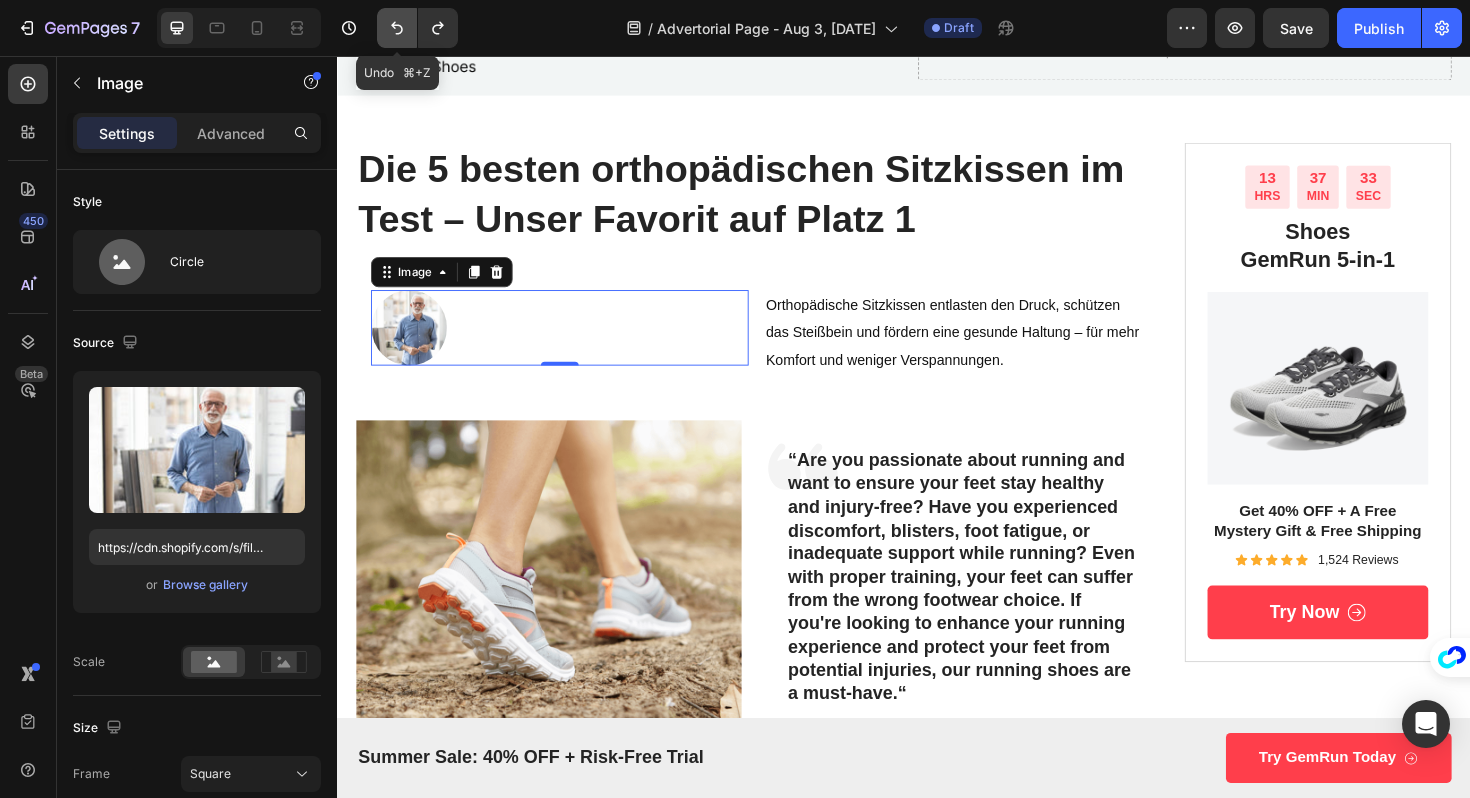 click 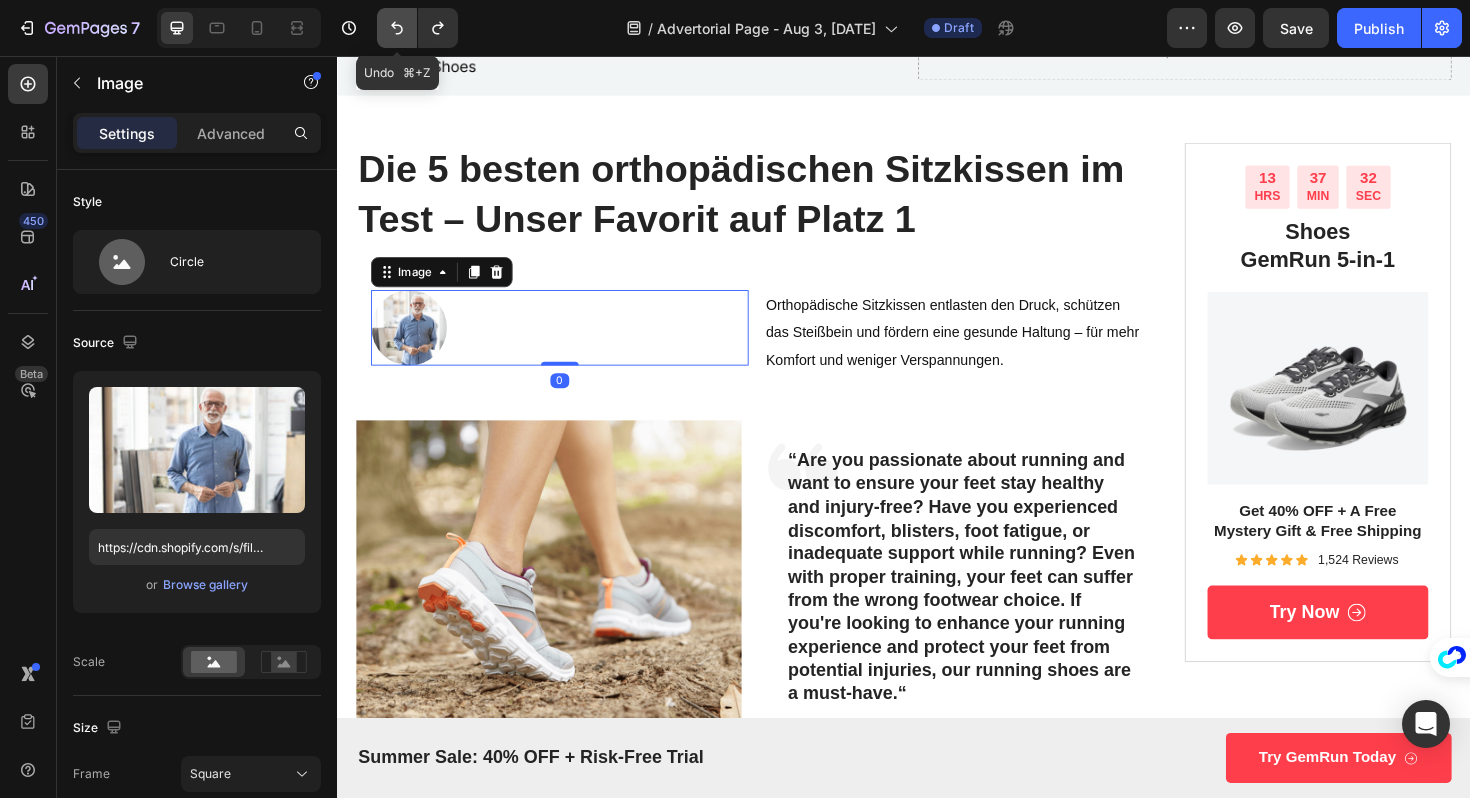 click 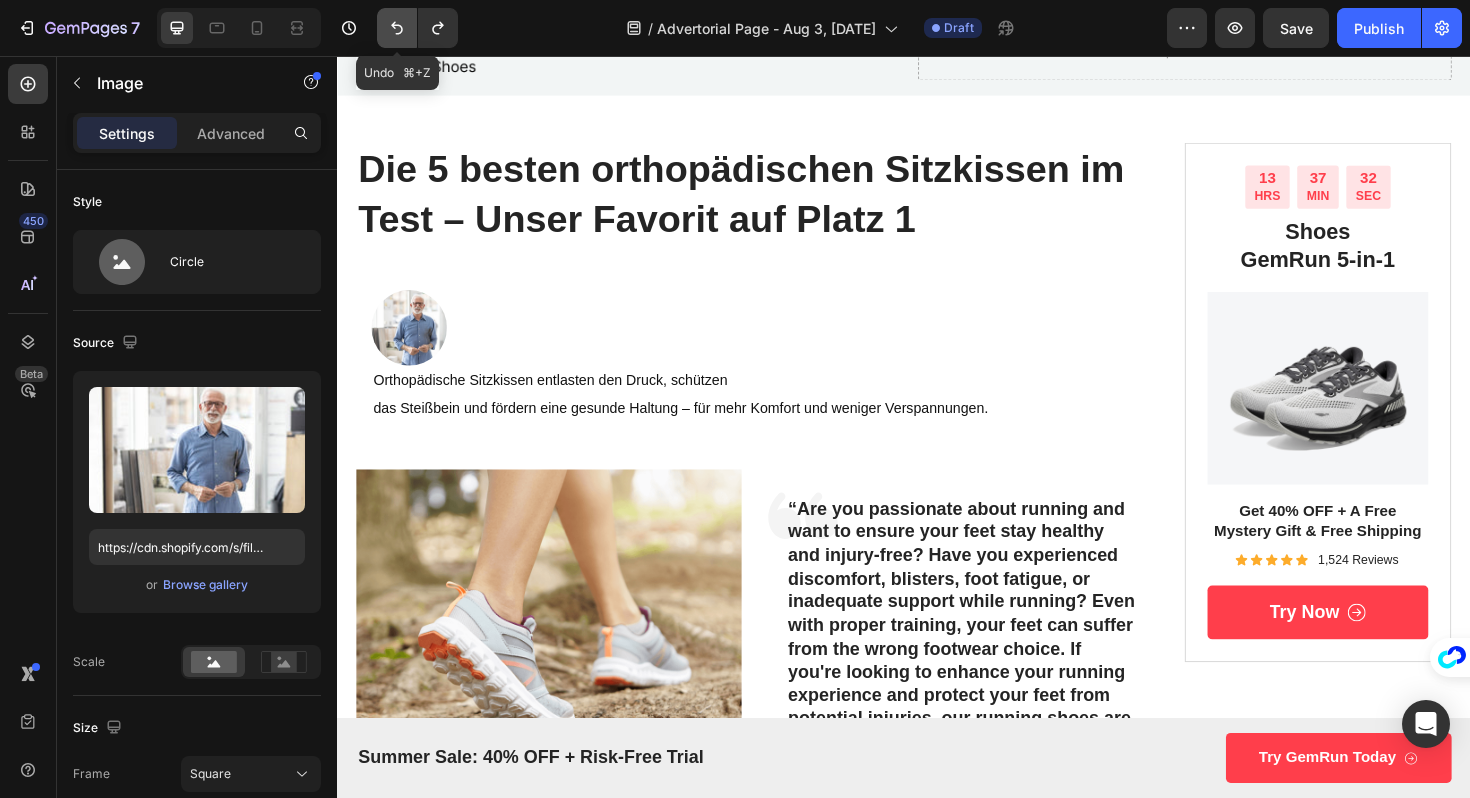 click 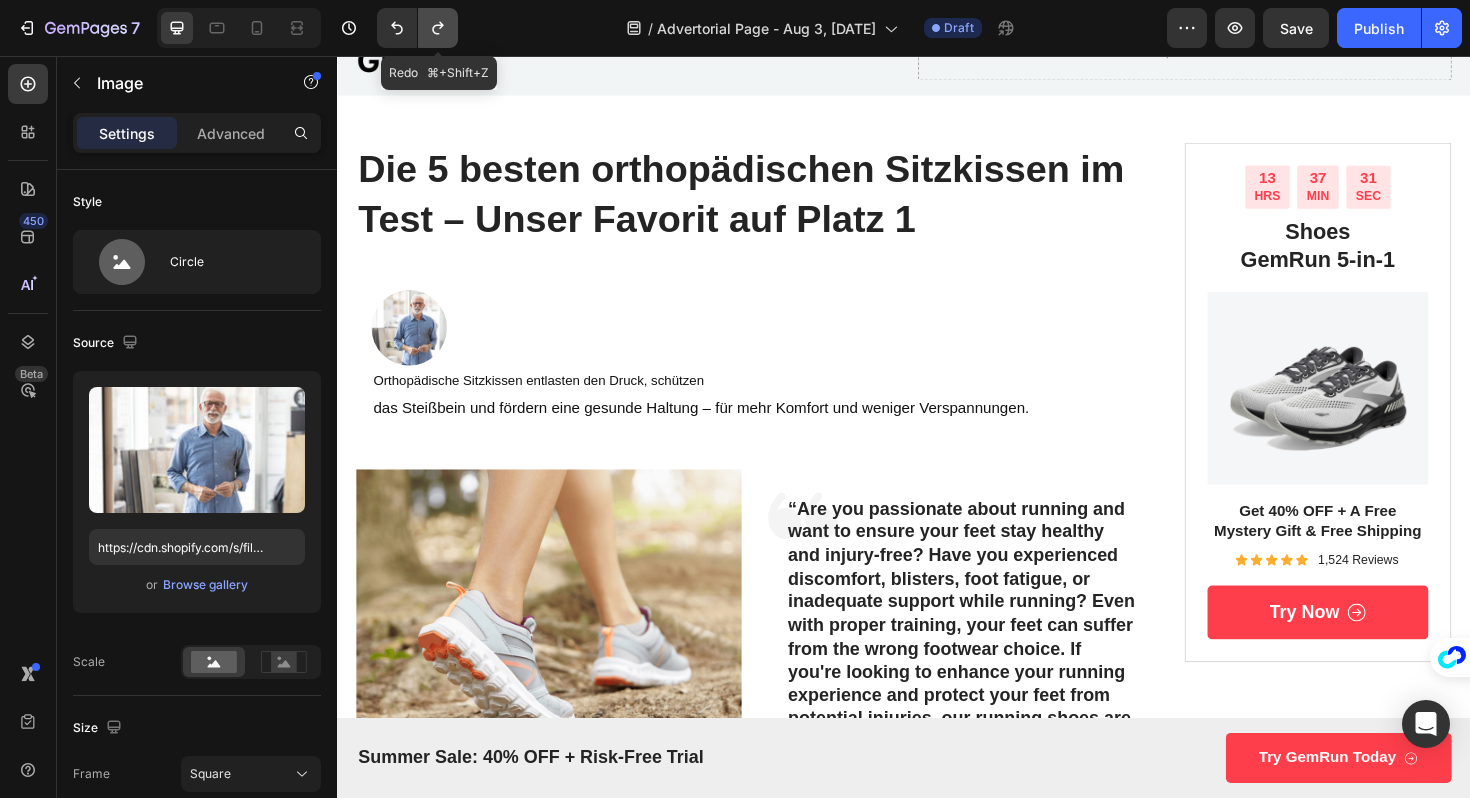 click 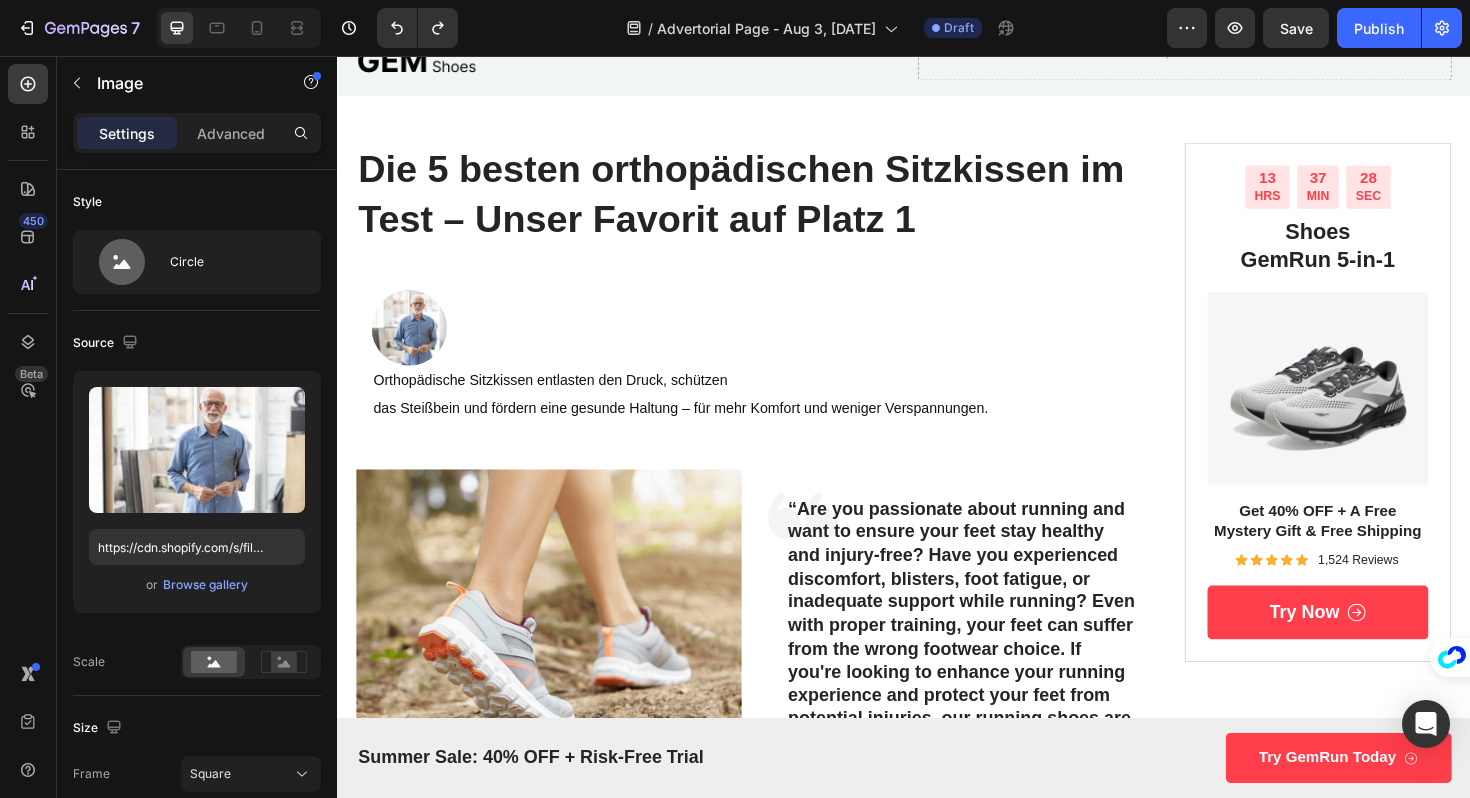 click at bounding box center [781, 344] 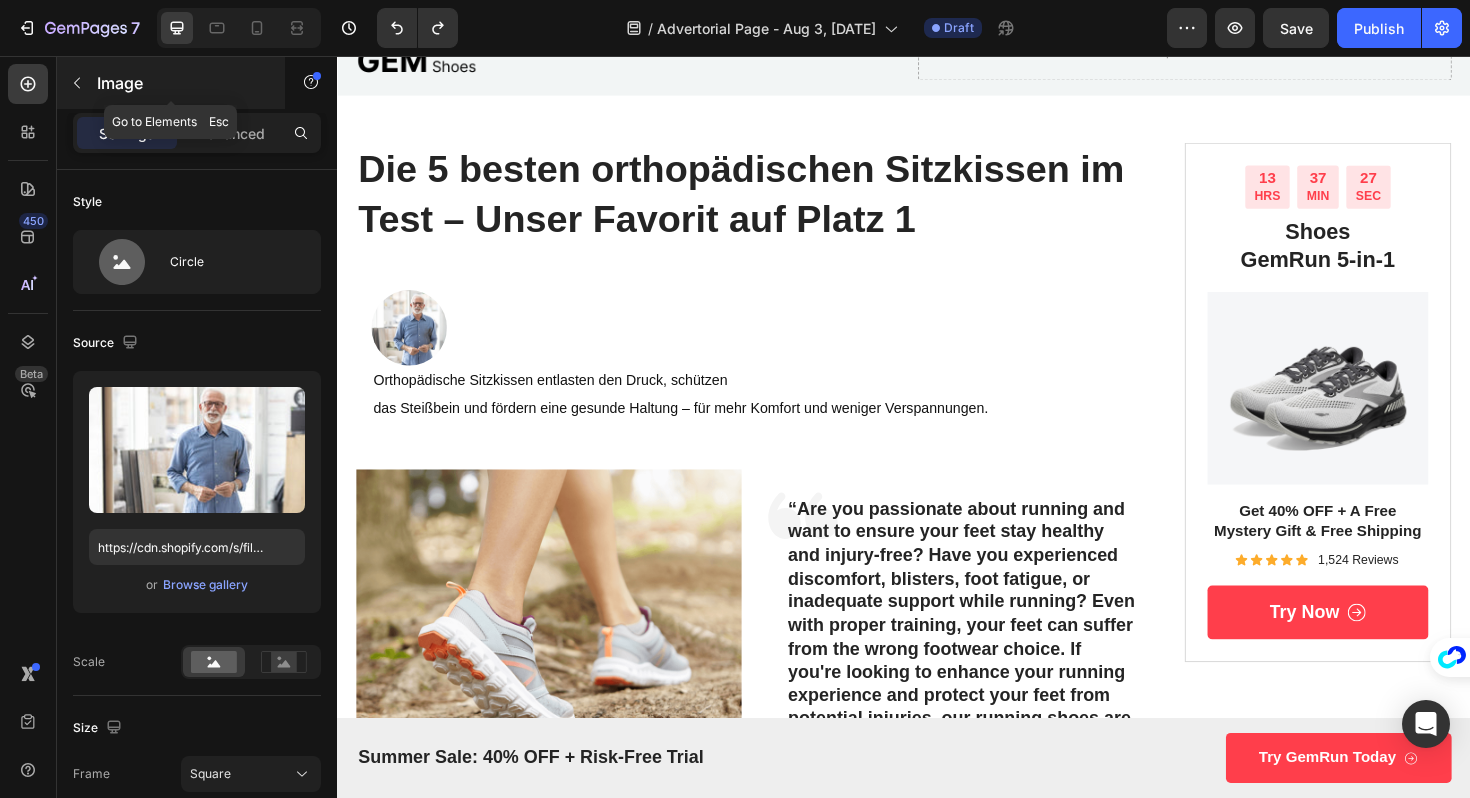 click 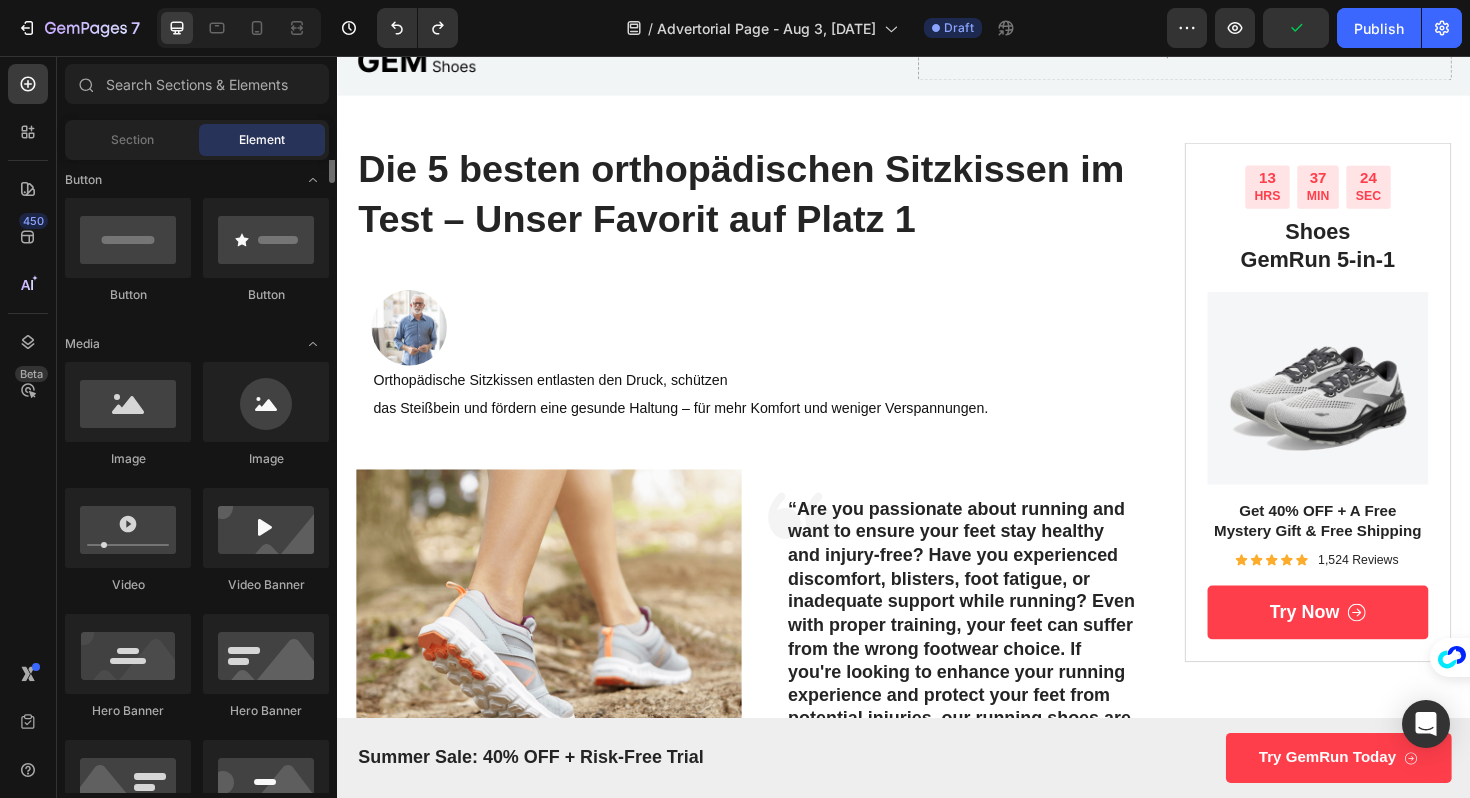 scroll, scrollTop: 300, scrollLeft: 0, axis: vertical 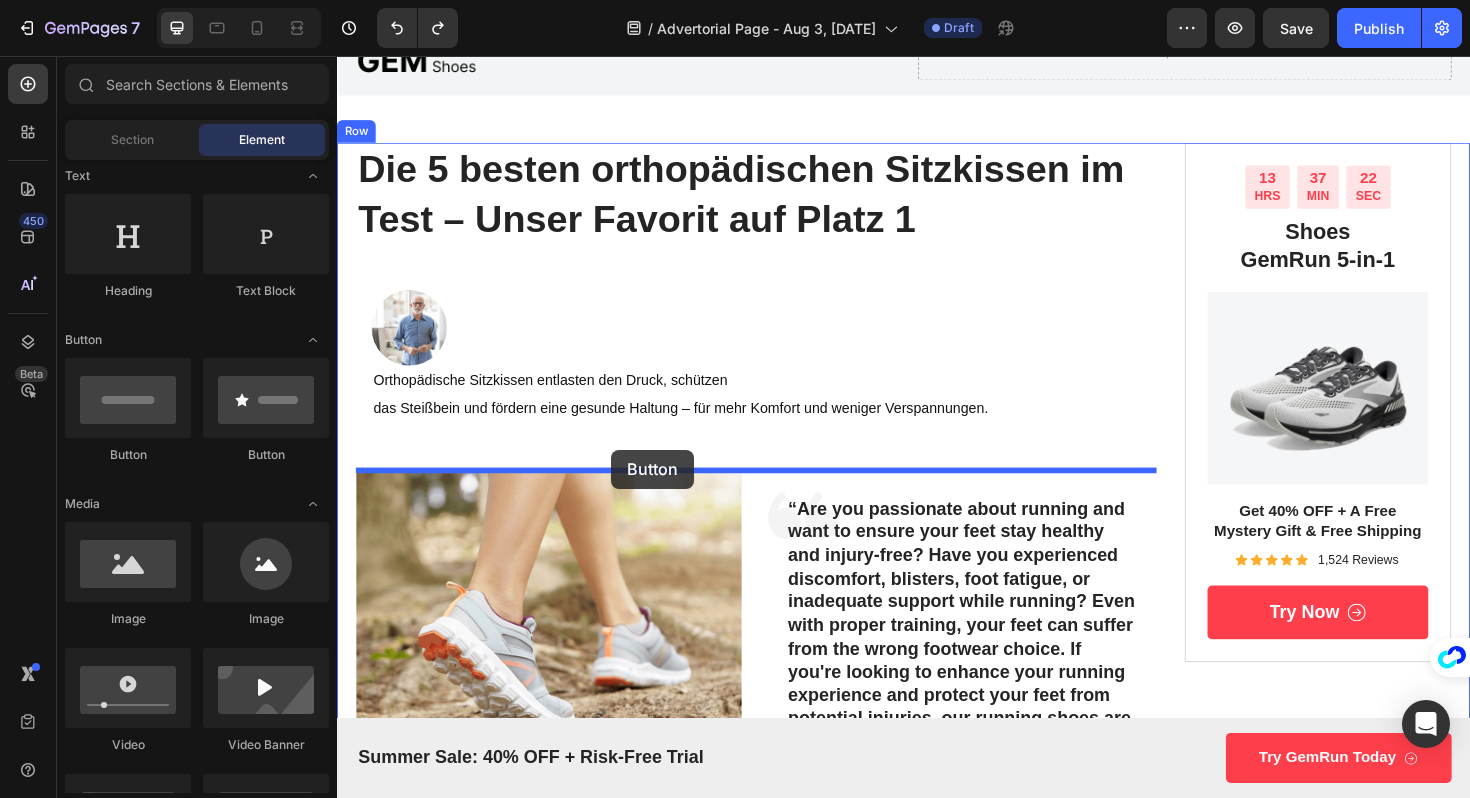 drag, startPoint x: 570, startPoint y: 480, endPoint x: 626, endPoint y: 473, distance: 56.435802 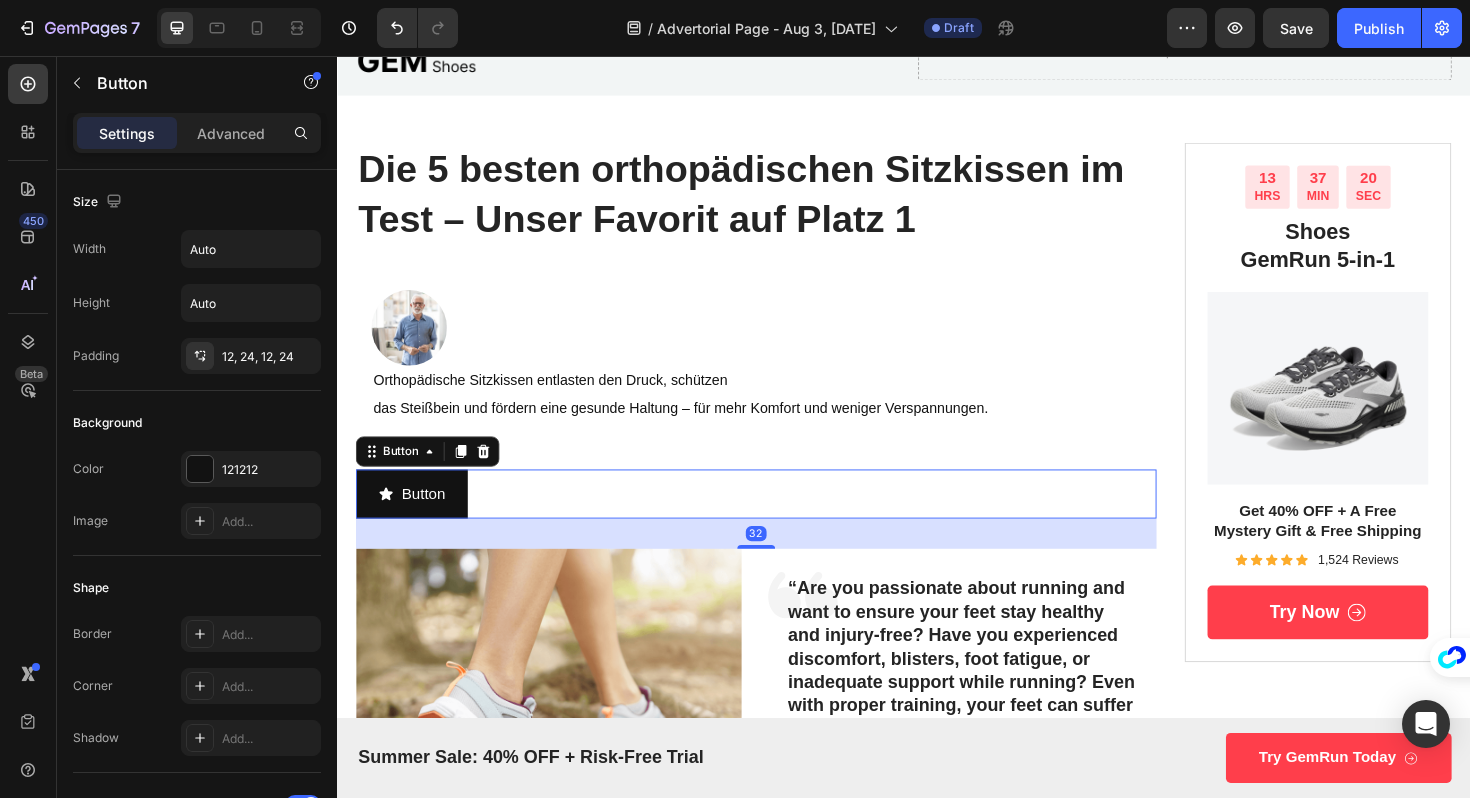 click on "Button Button   32" at bounding box center [781, 520] 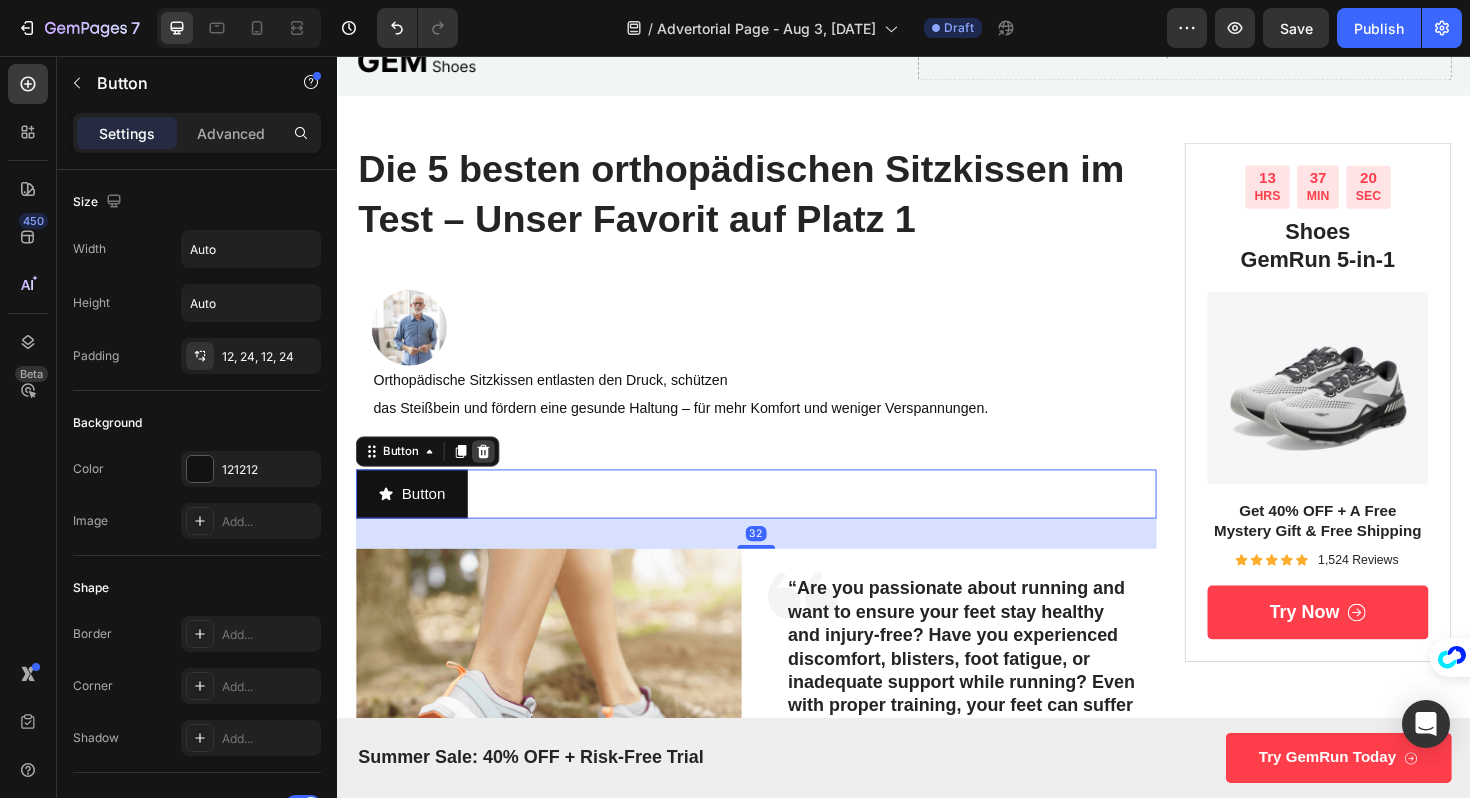 click 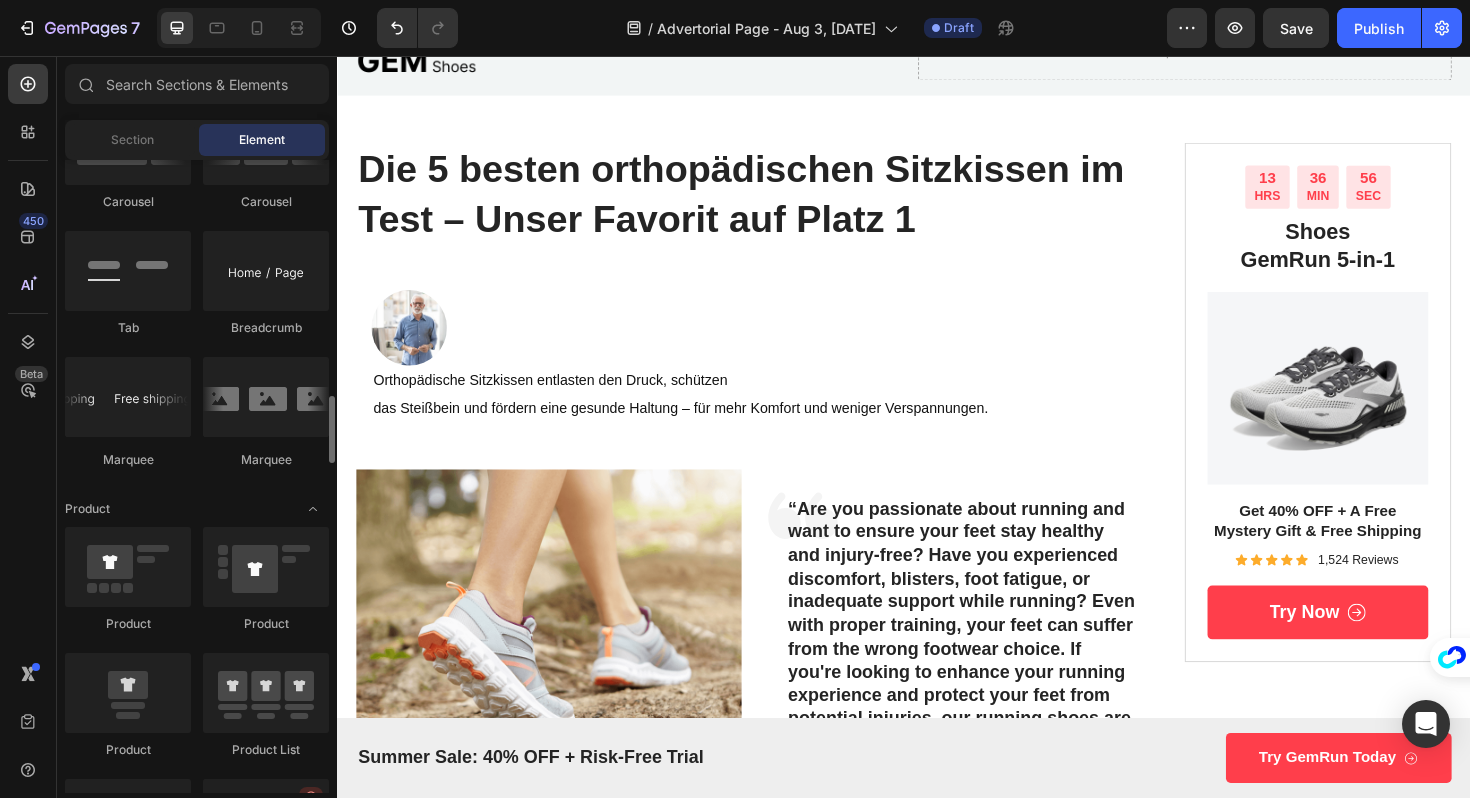 scroll, scrollTop: 2222, scrollLeft: 0, axis: vertical 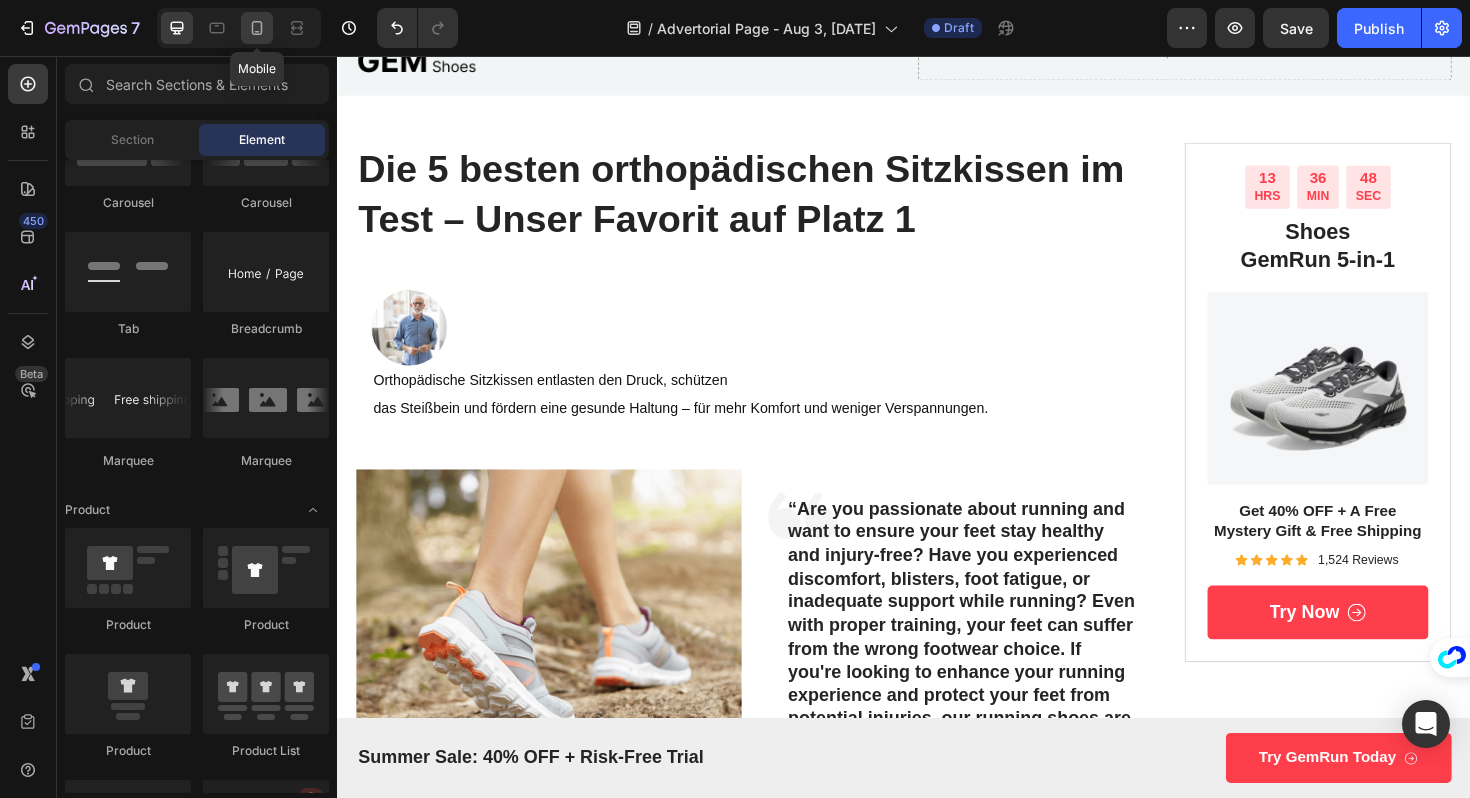 click 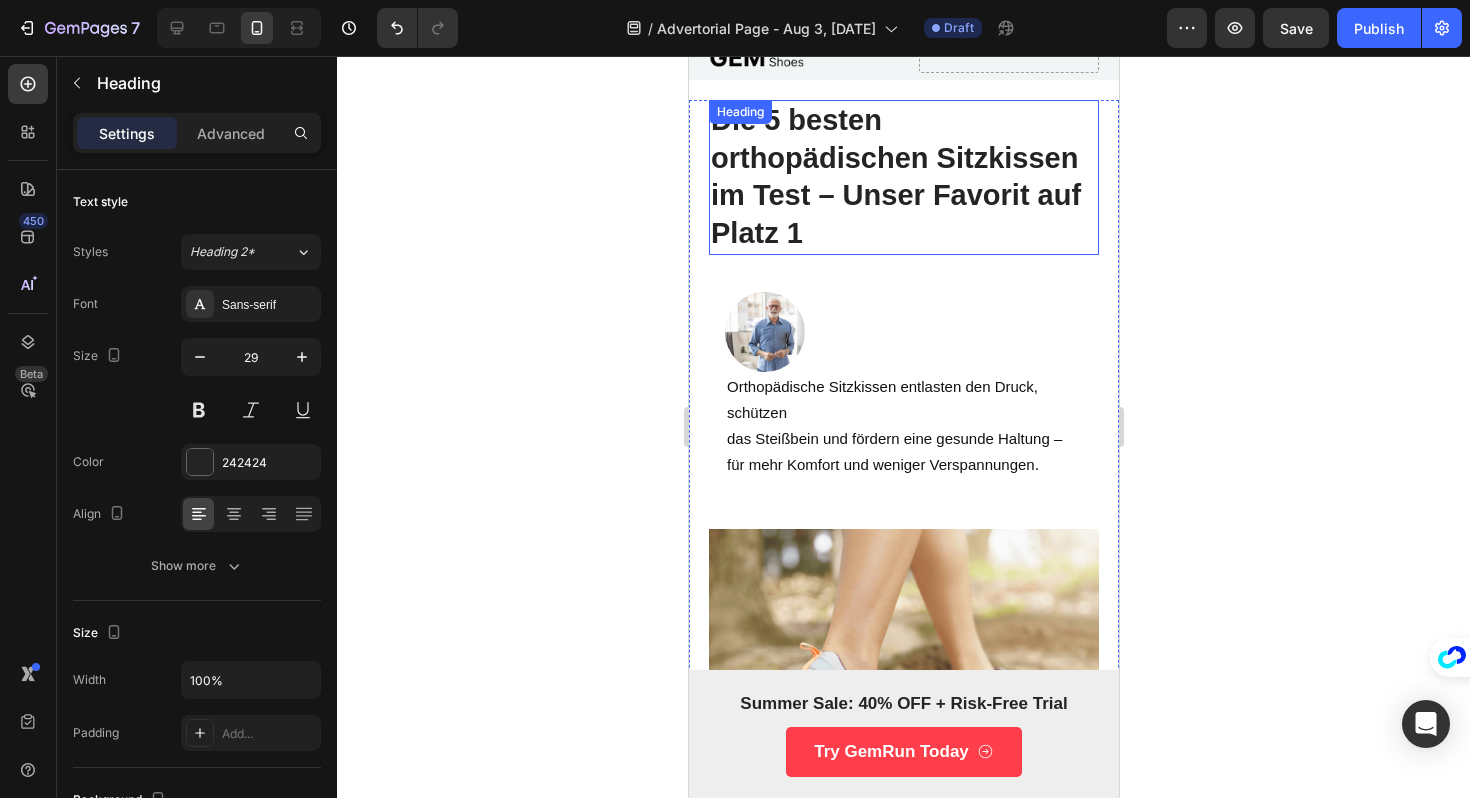 click on "Die 5 besten orthopädischen Sitzkissen im Test – Unser Favorit auf Platz 1" at bounding box center [903, 177] 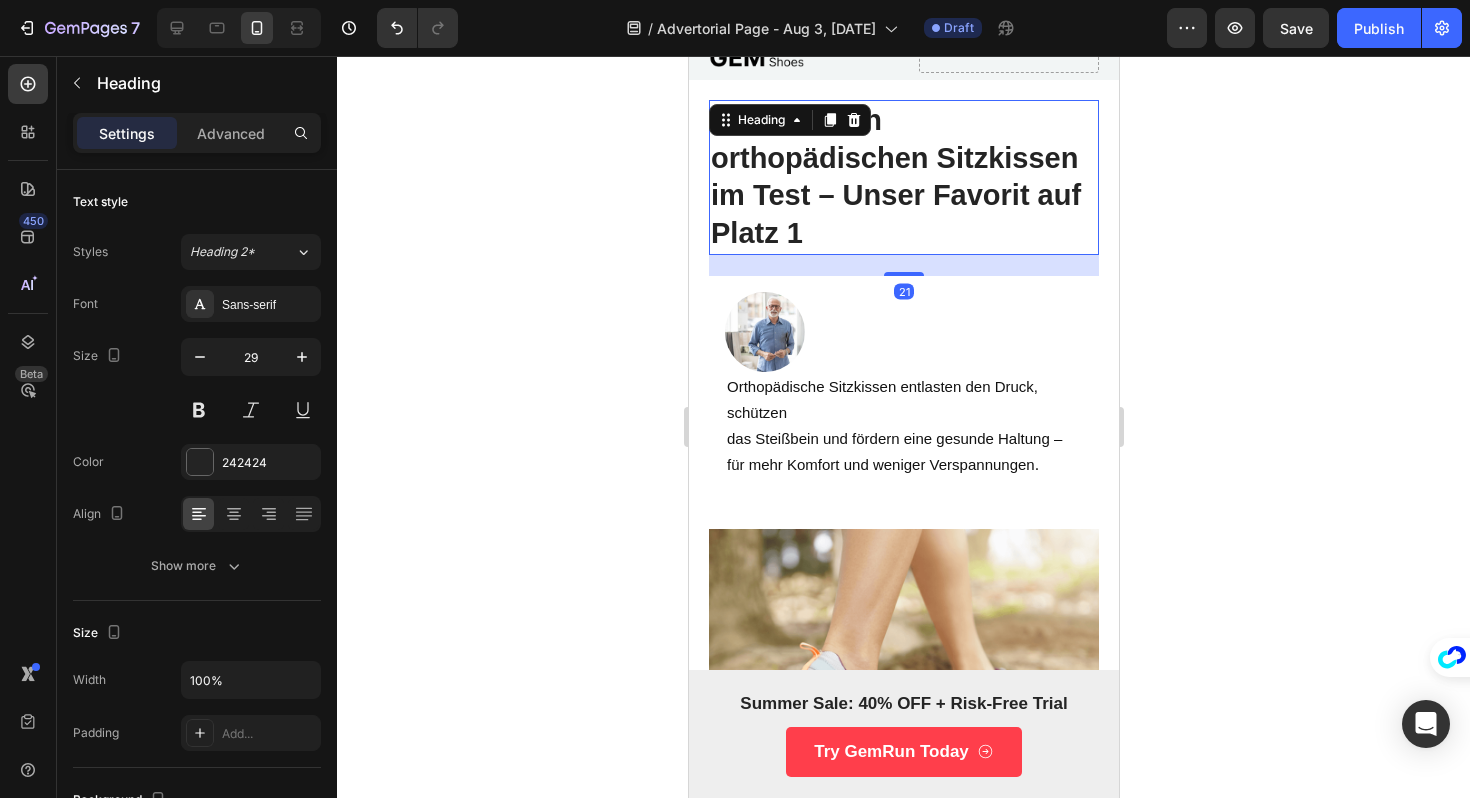 click 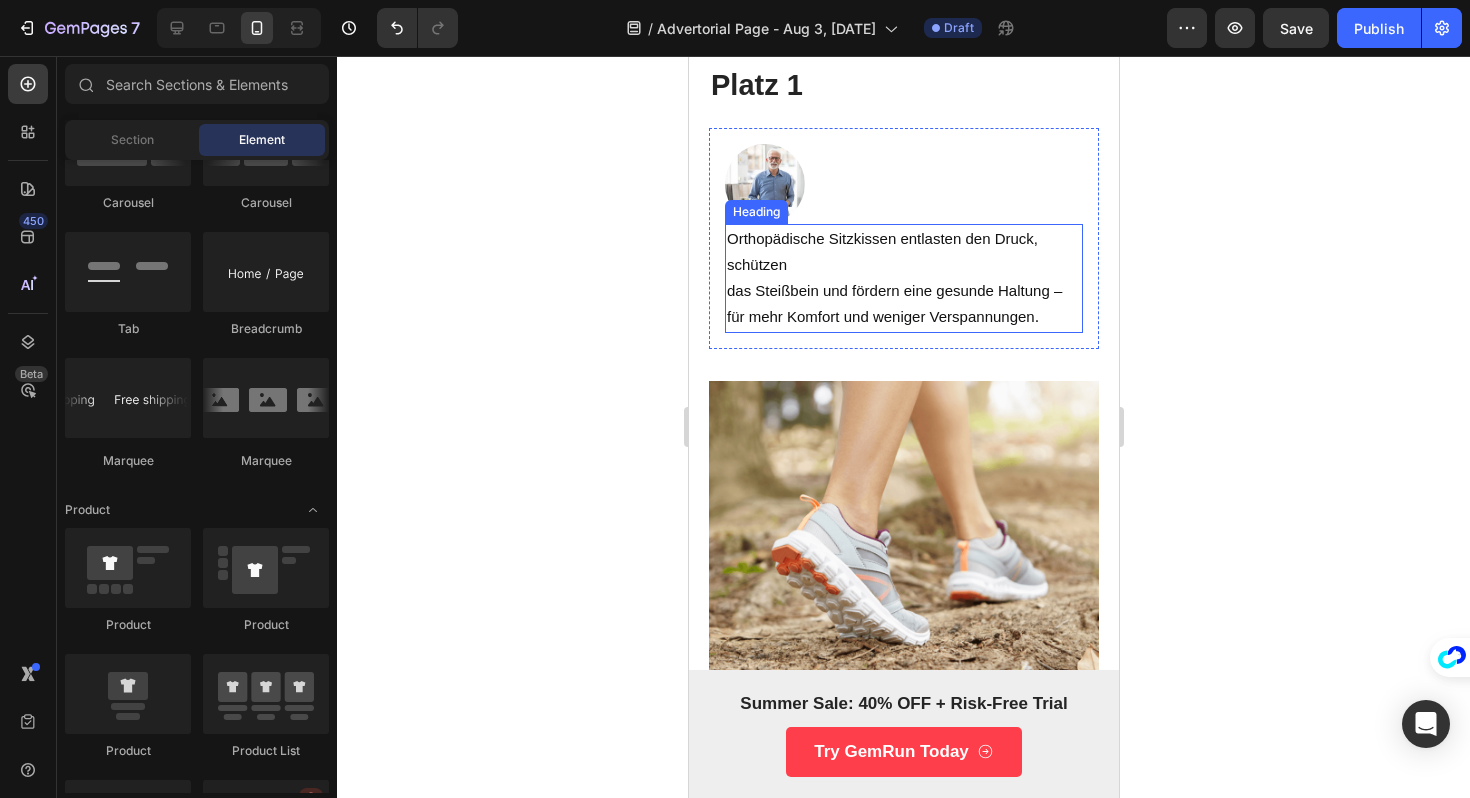 scroll, scrollTop: 251, scrollLeft: 0, axis: vertical 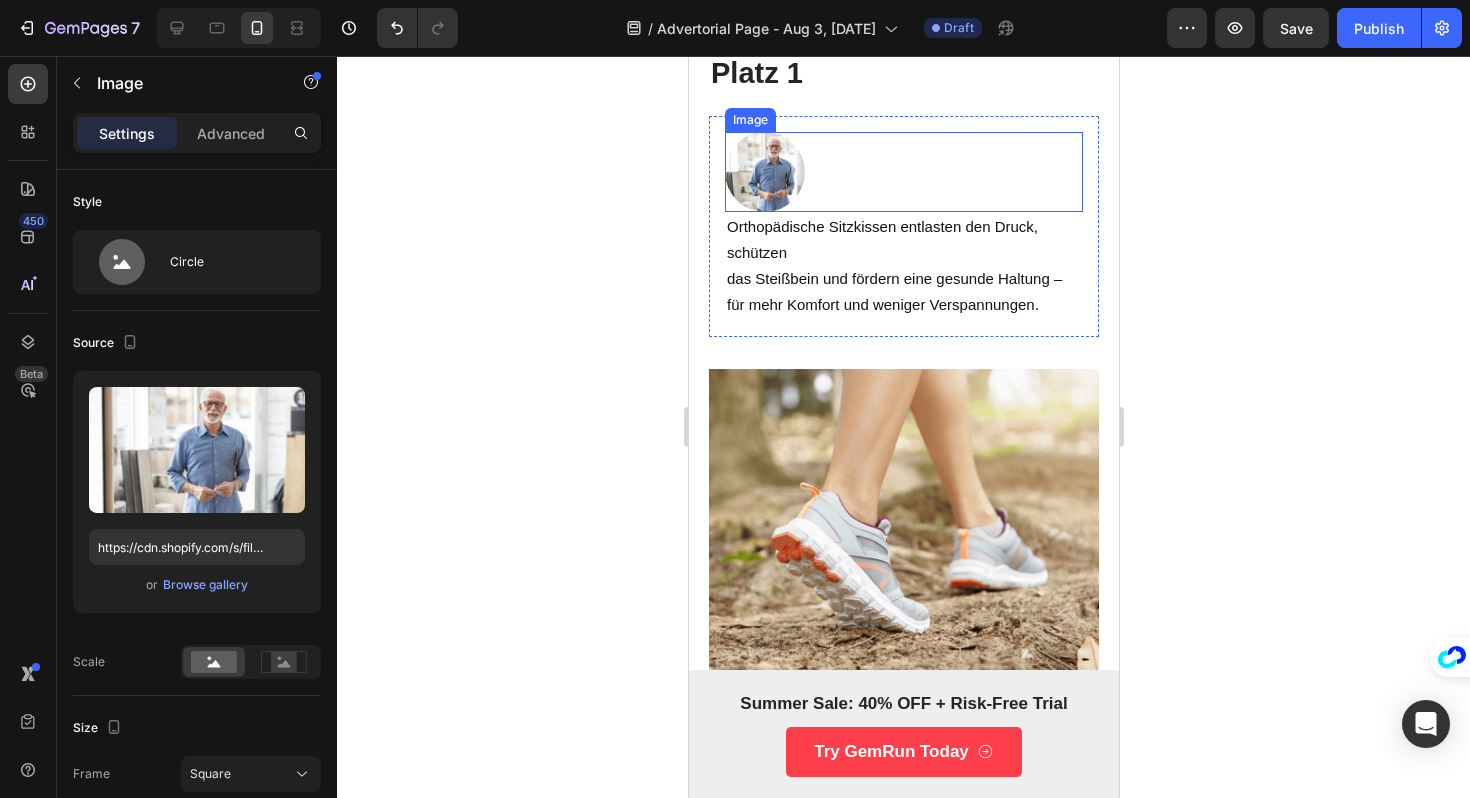 click at bounding box center [903, 172] 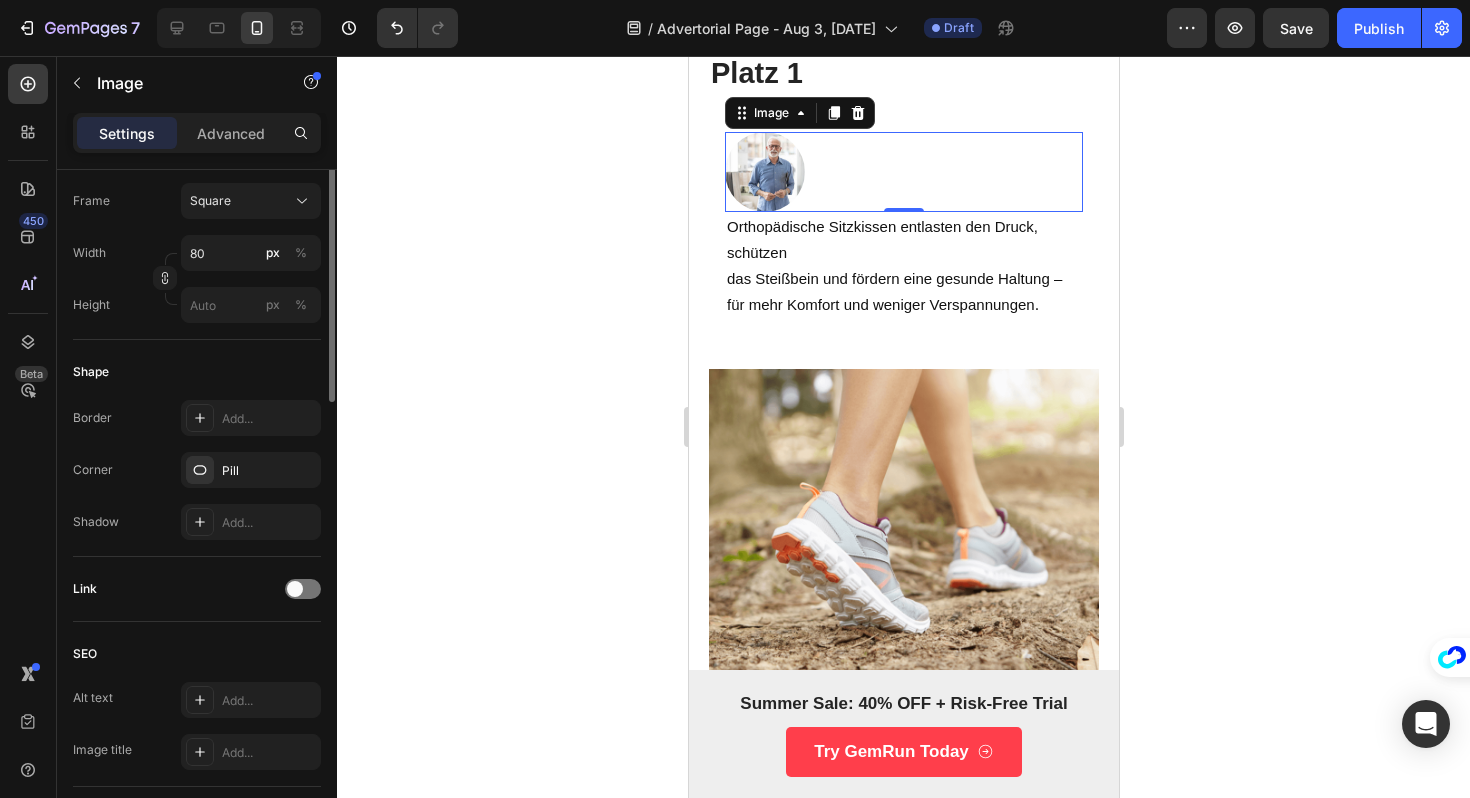 scroll, scrollTop: 0, scrollLeft: 0, axis: both 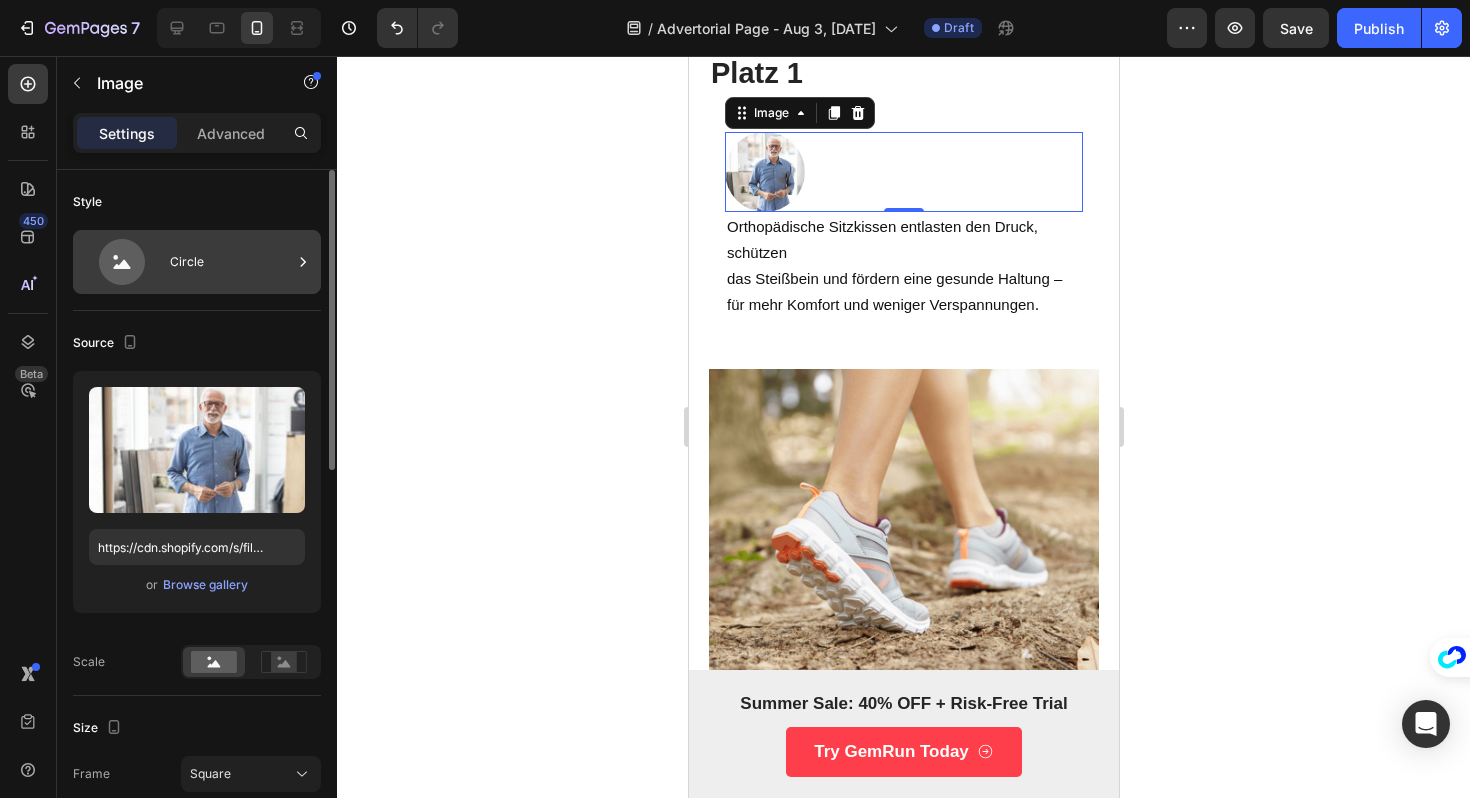 click on "Circle" at bounding box center (231, 262) 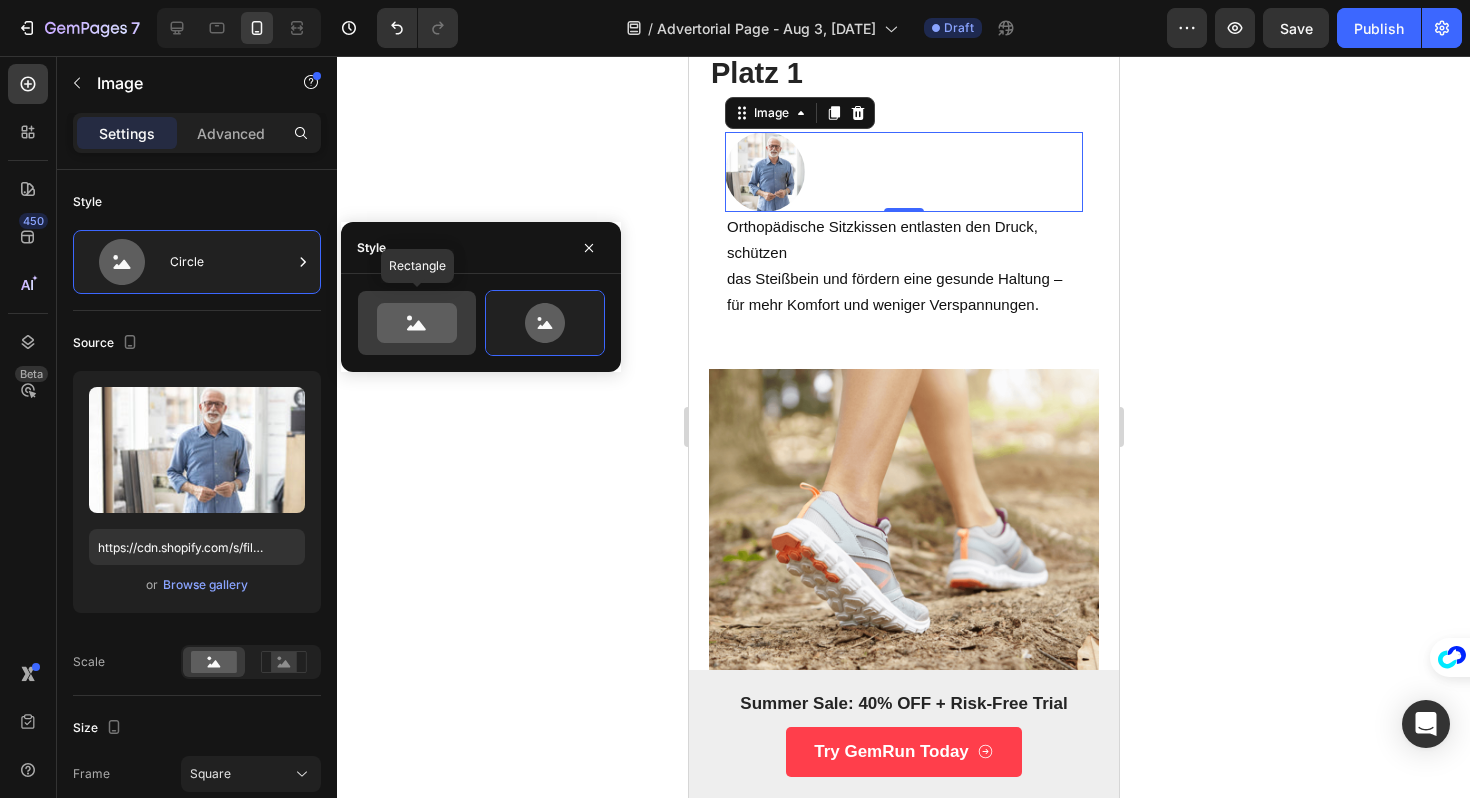 click 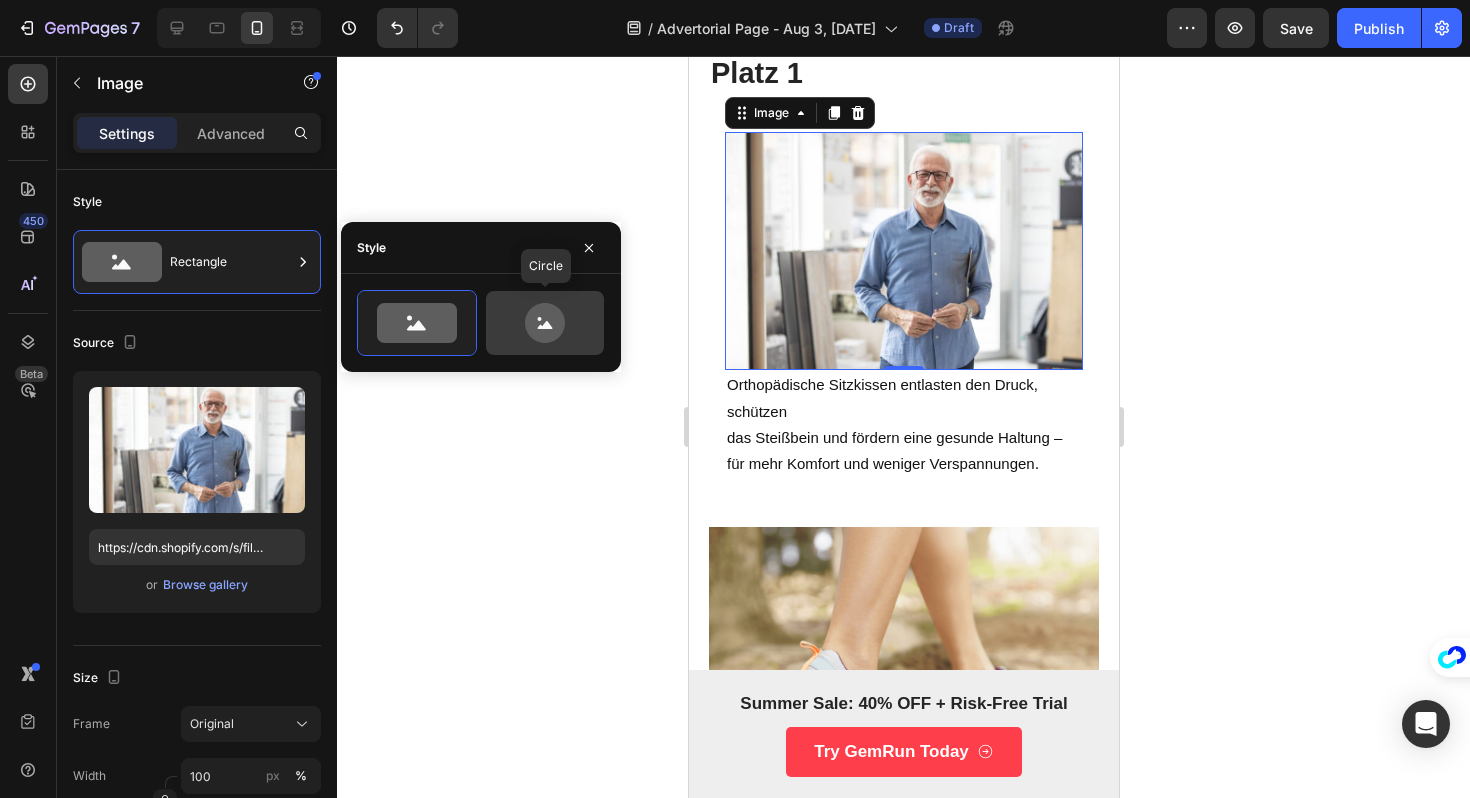 click 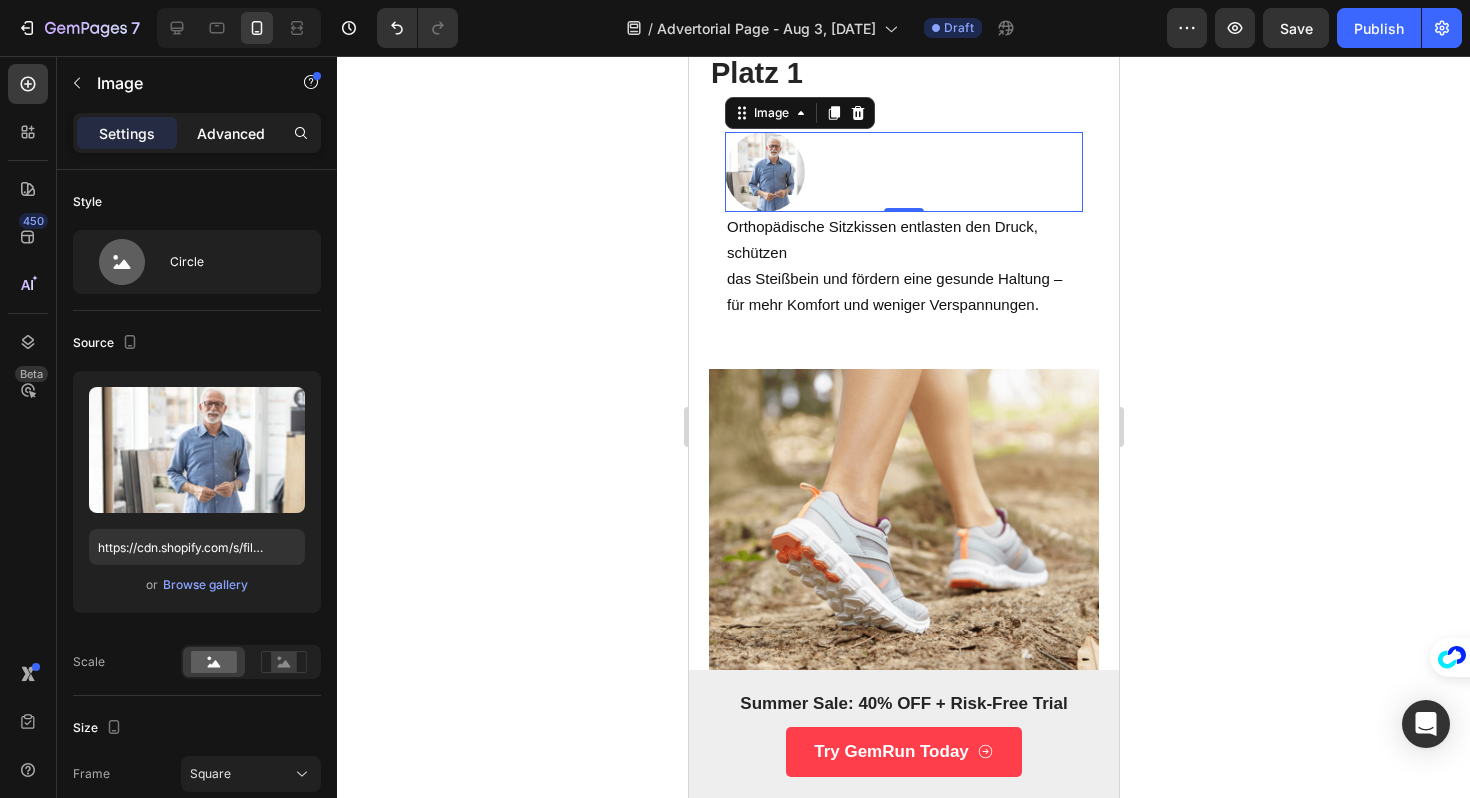 click on "Advanced" at bounding box center (231, 133) 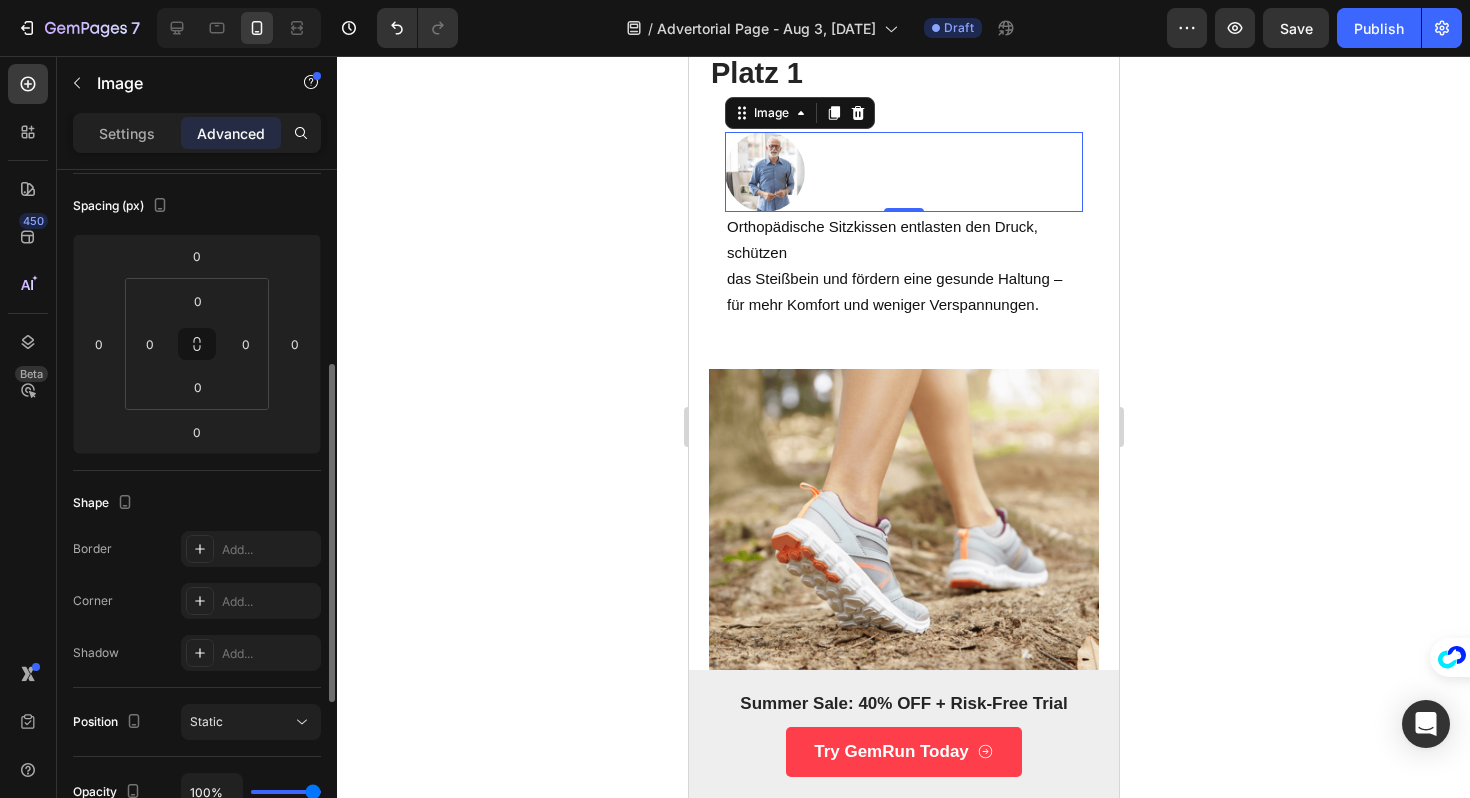 scroll, scrollTop: 0, scrollLeft: 0, axis: both 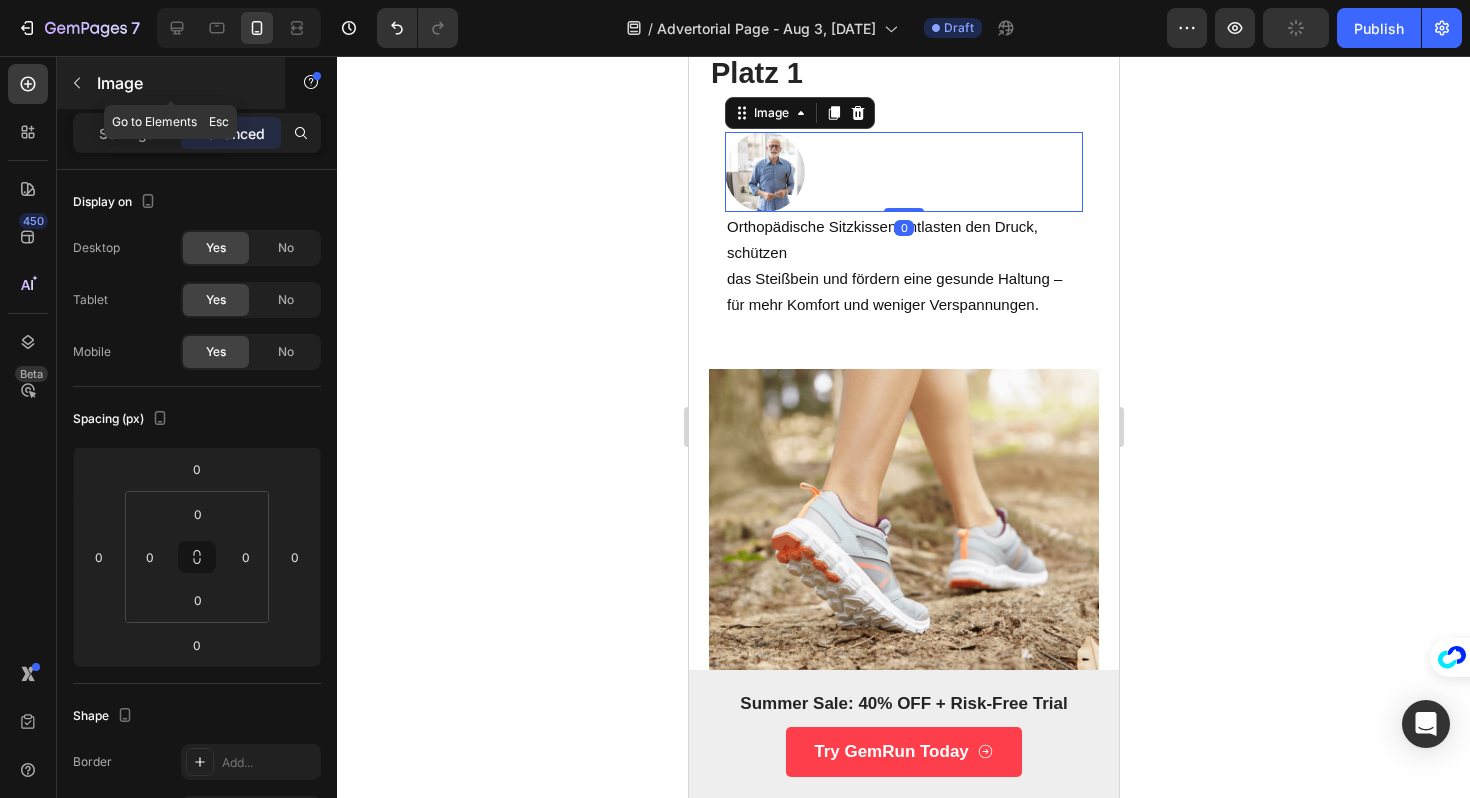 click on "Image" at bounding box center (171, 83) 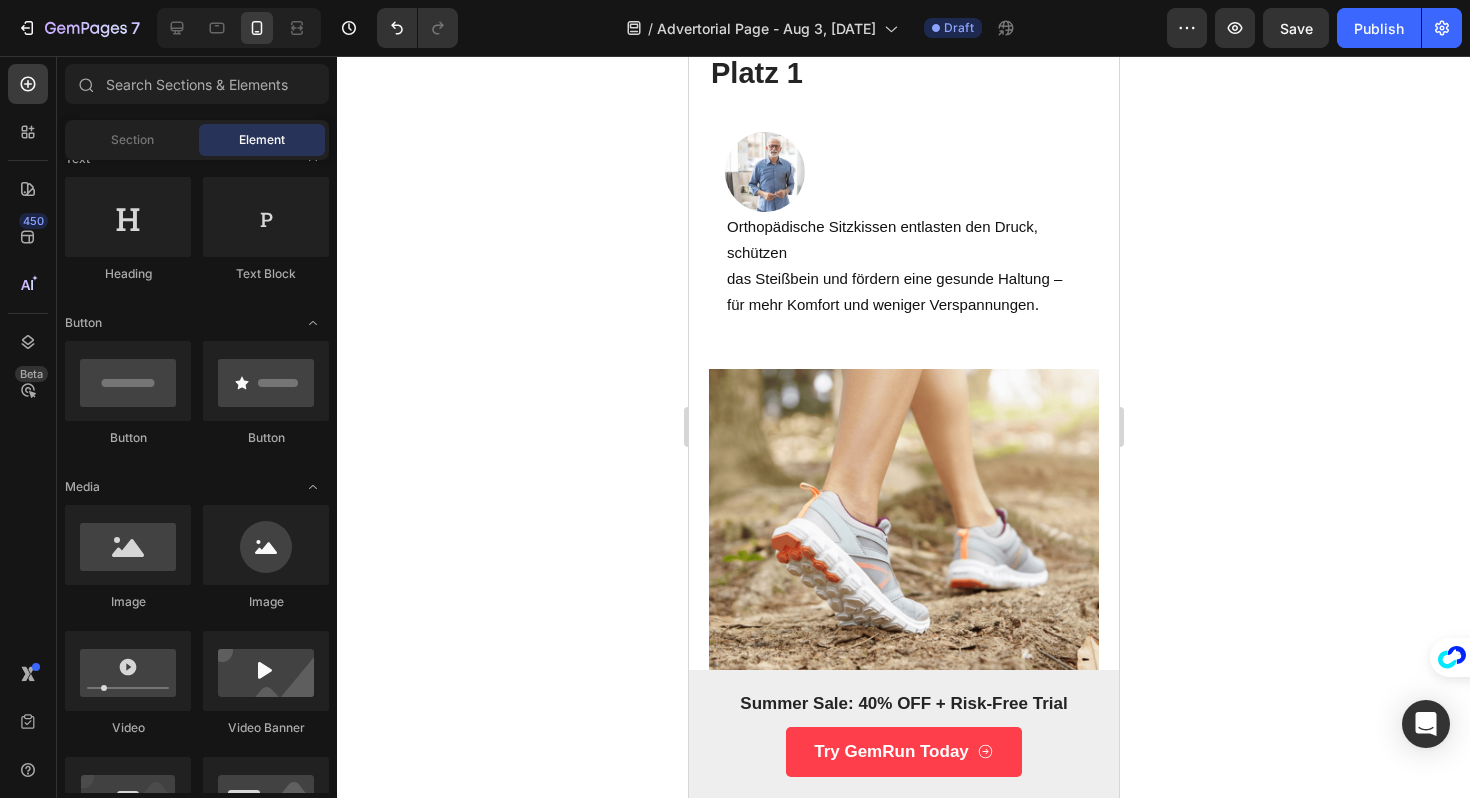 scroll, scrollTop: 0, scrollLeft: 0, axis: both 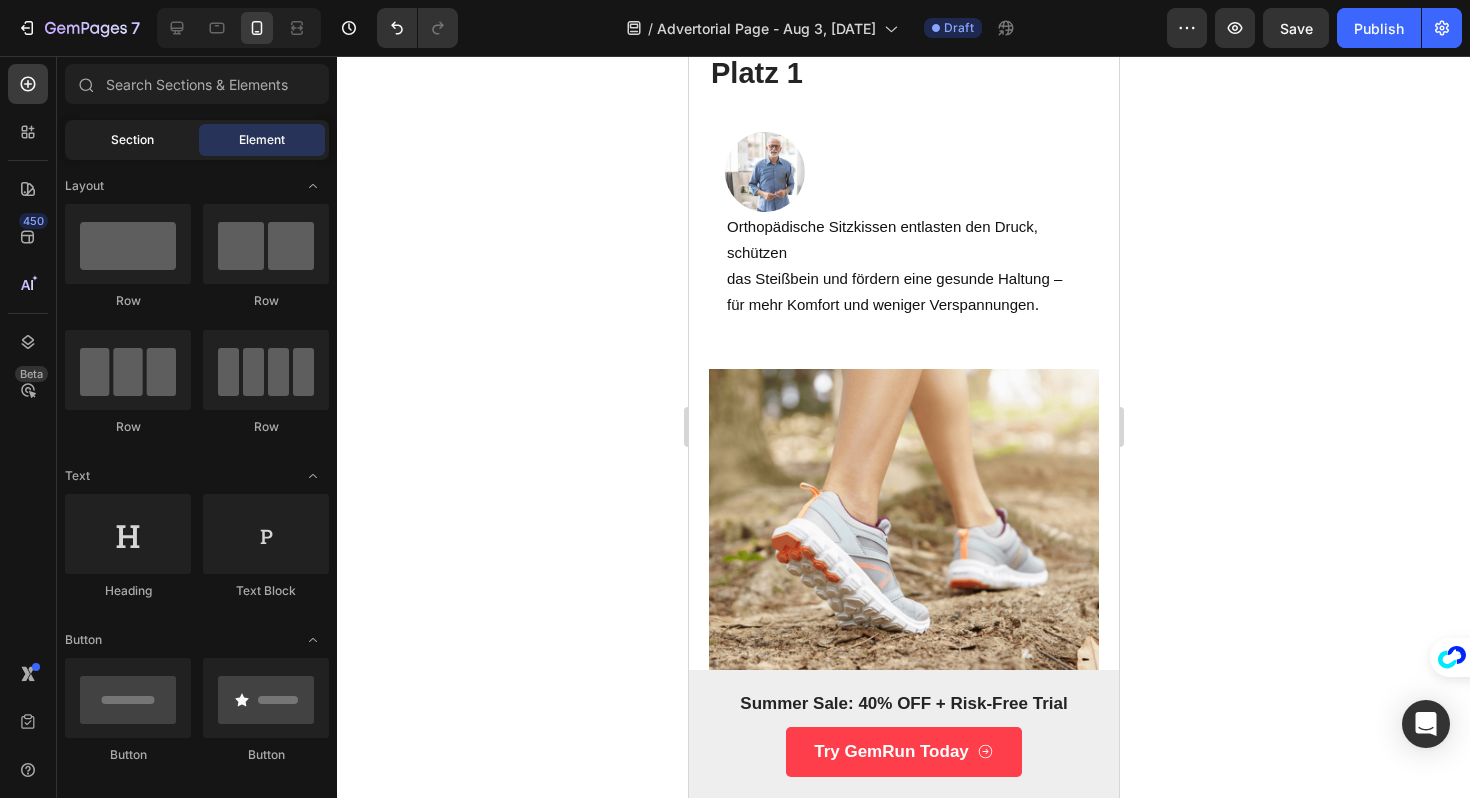click on "Section" at bounding box center (132, 140) 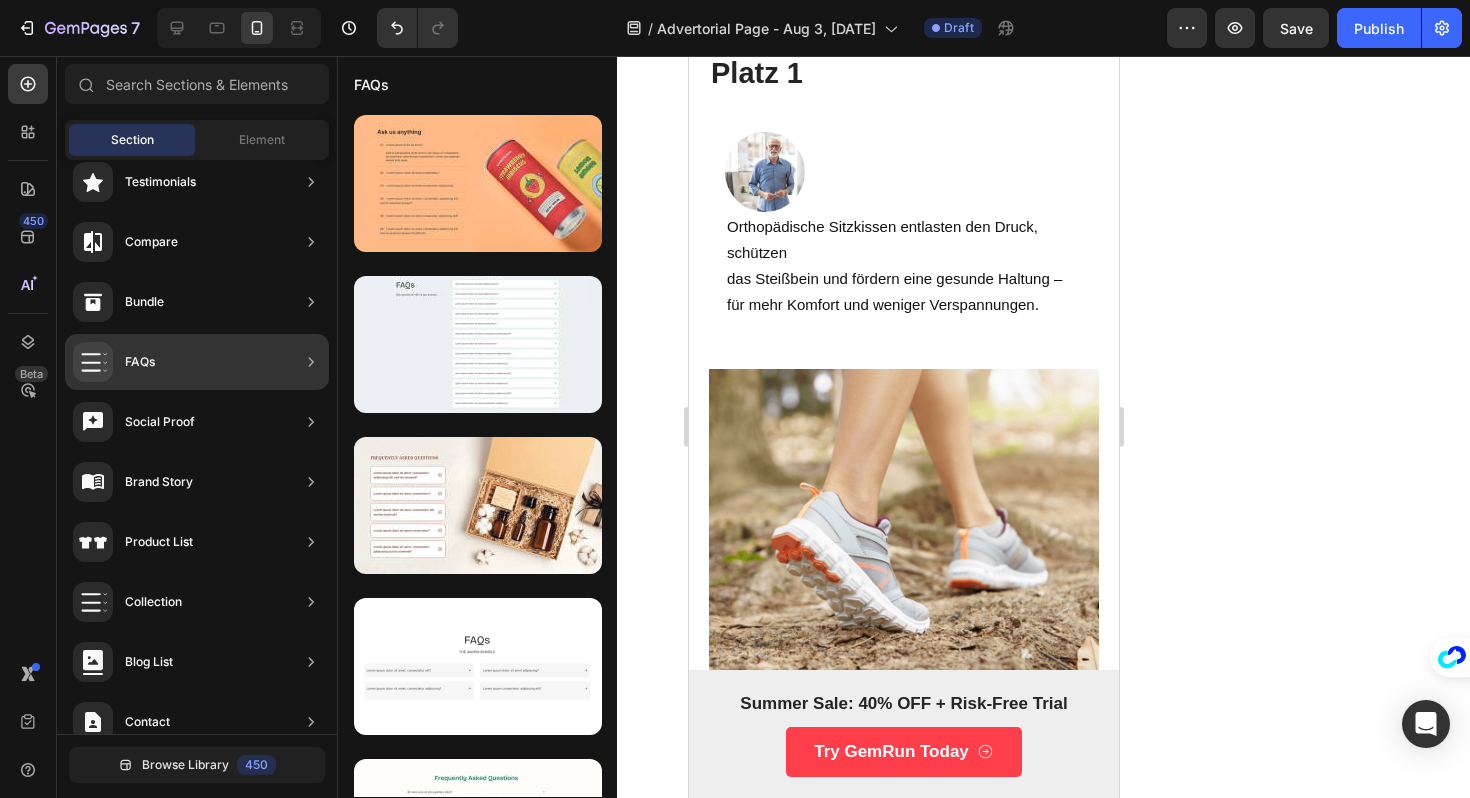 scroll, scrollTop: 0, scrollLeft: 0, axis: both 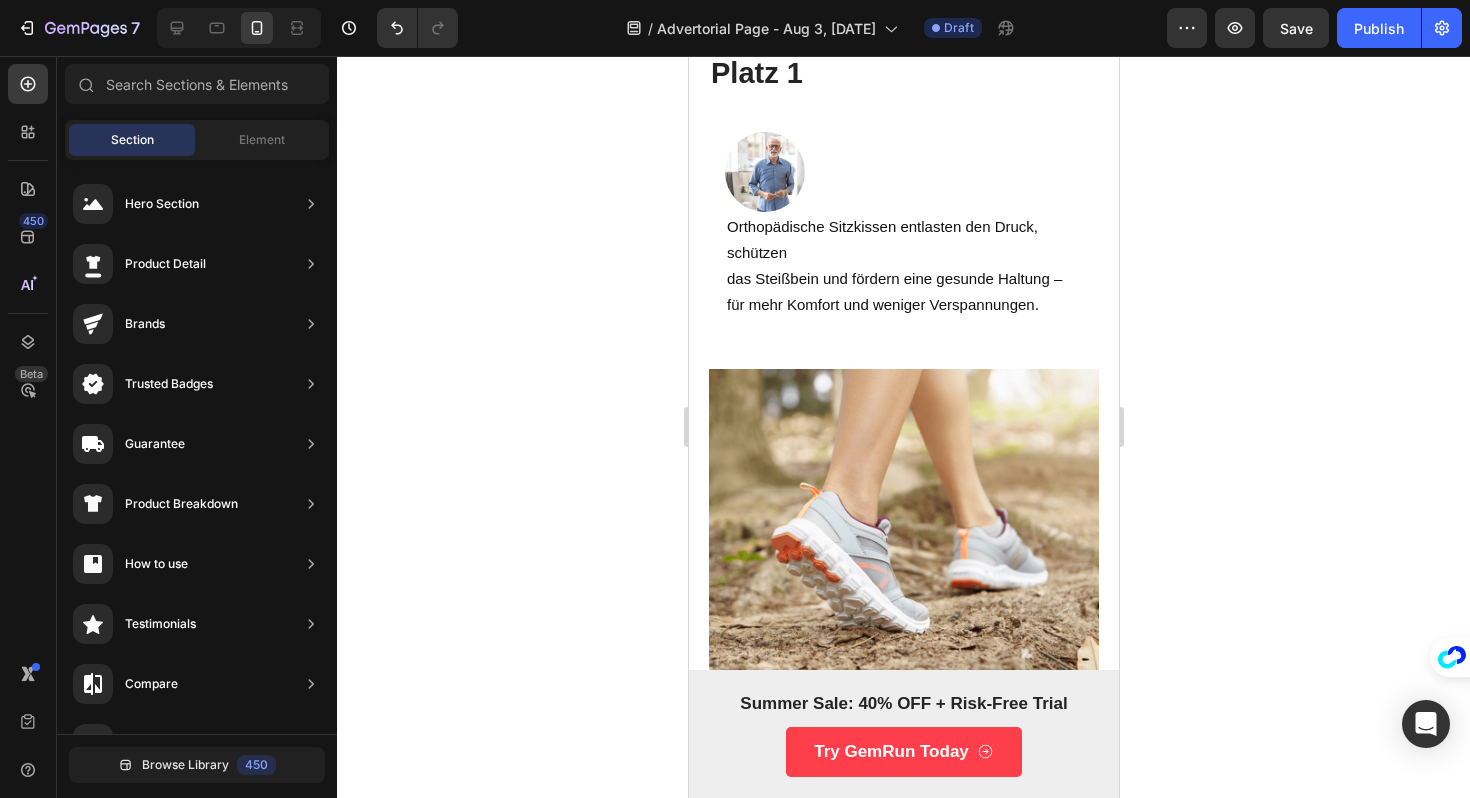 click 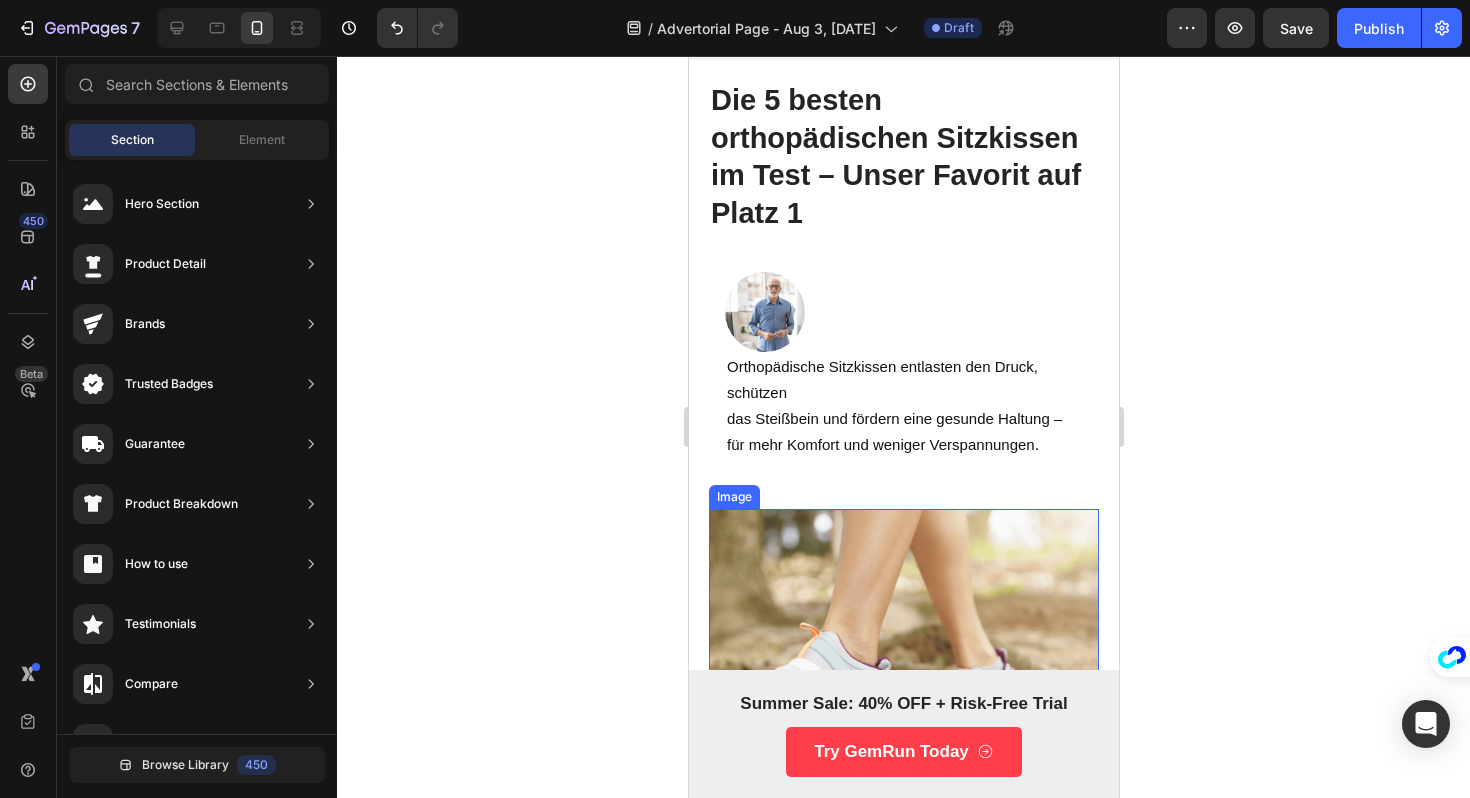 scroll, scrollTop: 0, scrollLeft: 0, axis: both 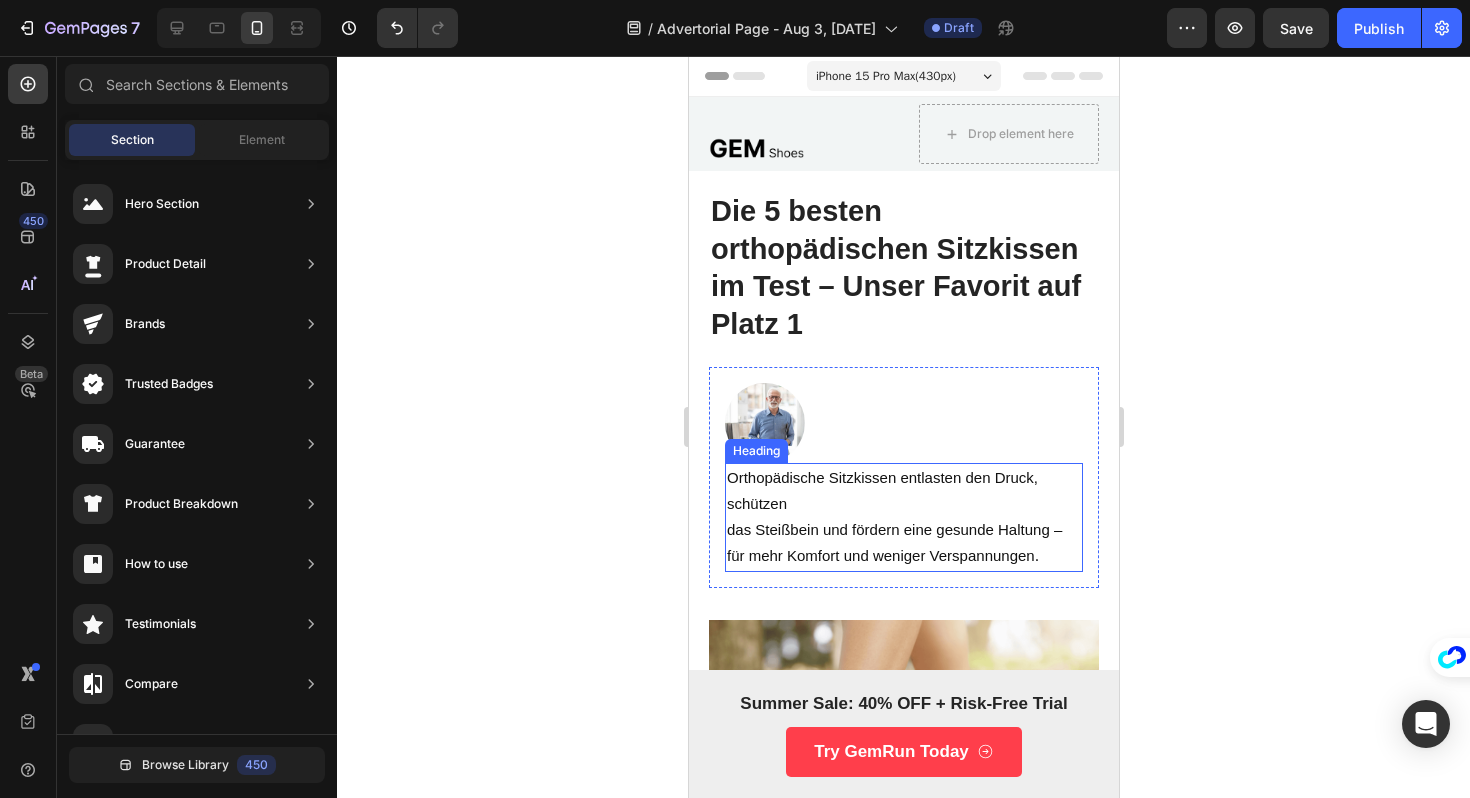 click on "Orthopädische Sitzkissen entlasten den Druck, schützen das Steißbein und fördern eine gesunde Haltung – für mehr Komfort und weniger Verspannungen ." at bounding box center [903, 517] 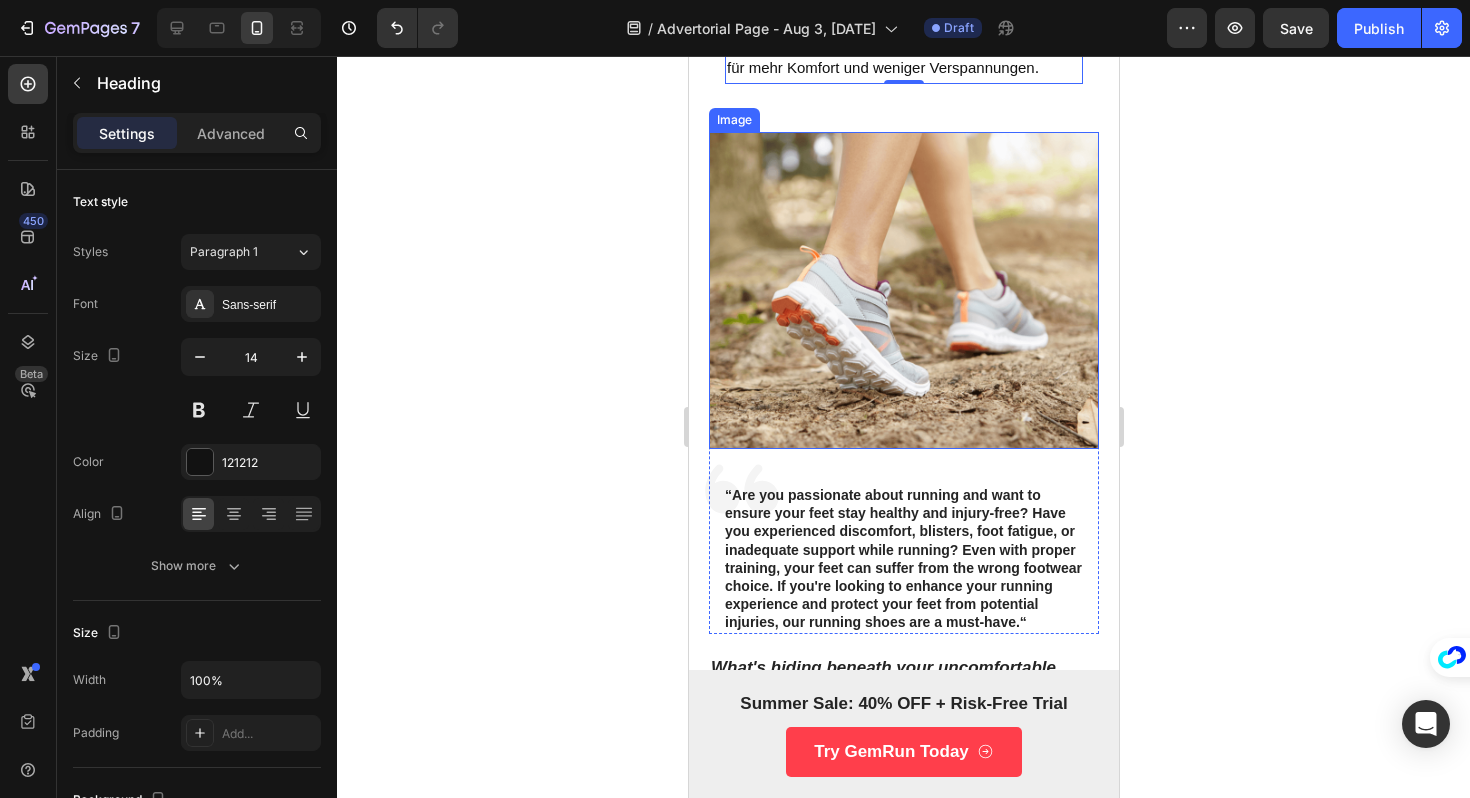 scroll, scrollTop: 506, scrollLeft: 0, axis: vertical 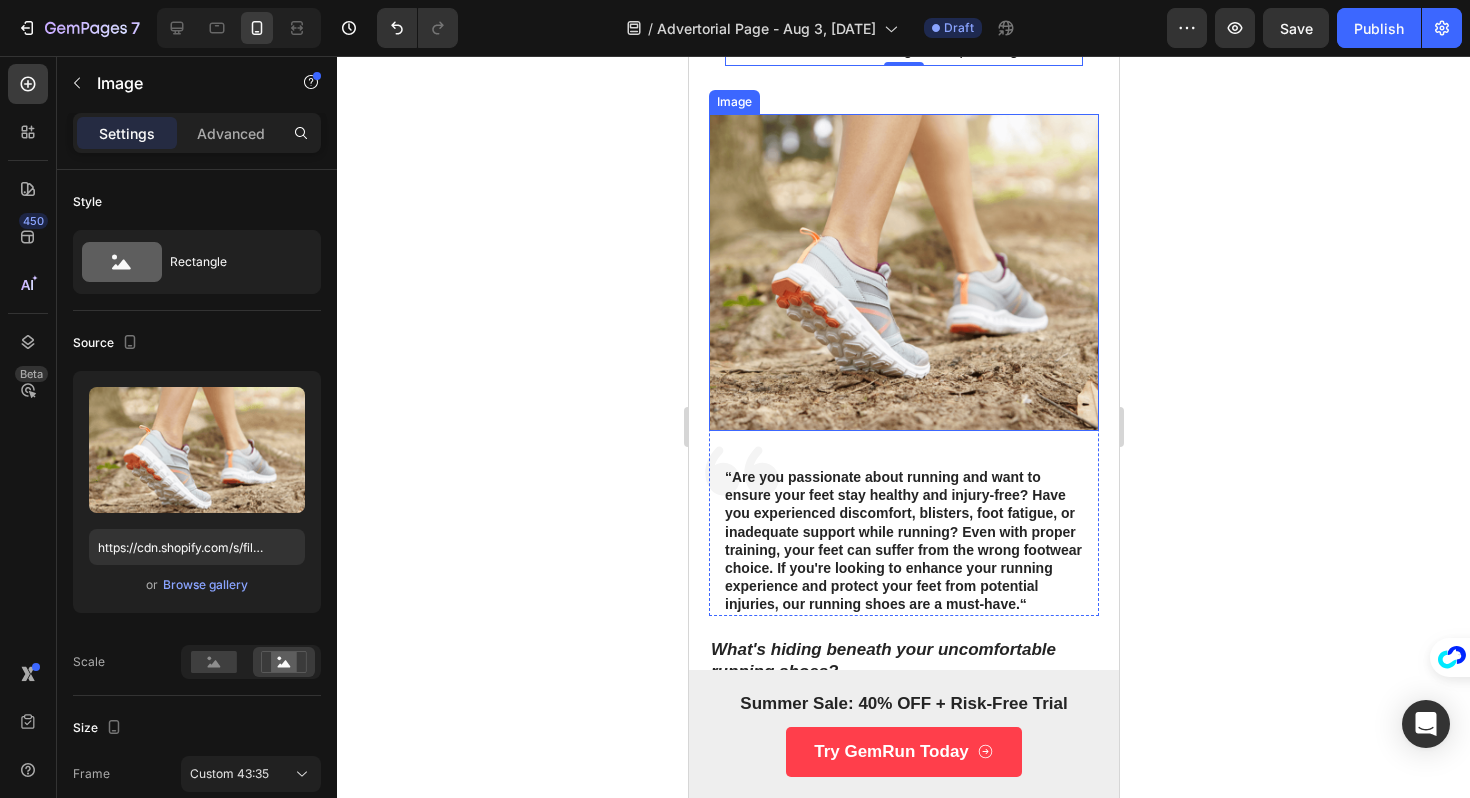 click at bounding box center [903, 272] 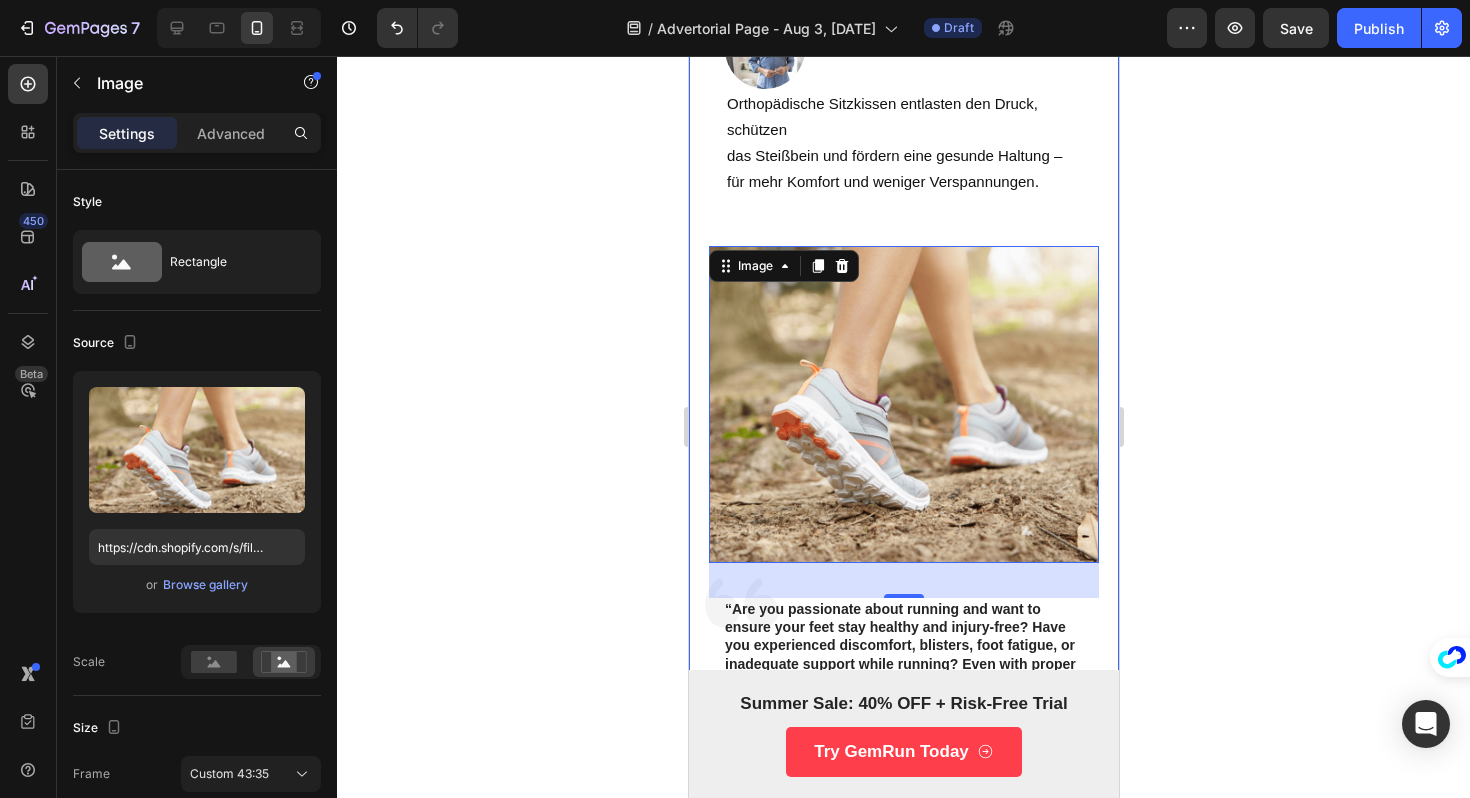 scroll, scrollTop: 382, scrollLeft: 0, axis: vertical 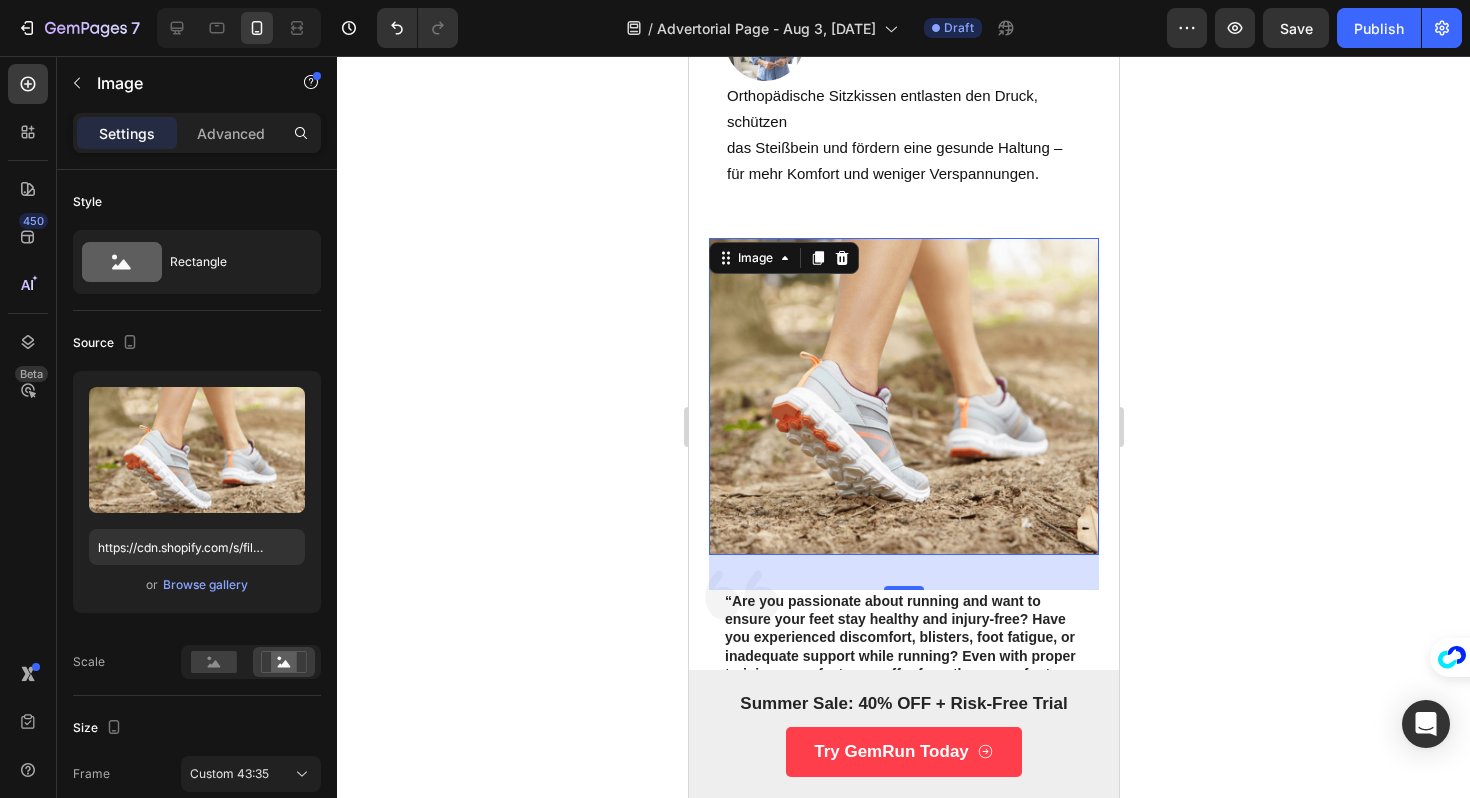 click at bounding box center (903, 396) 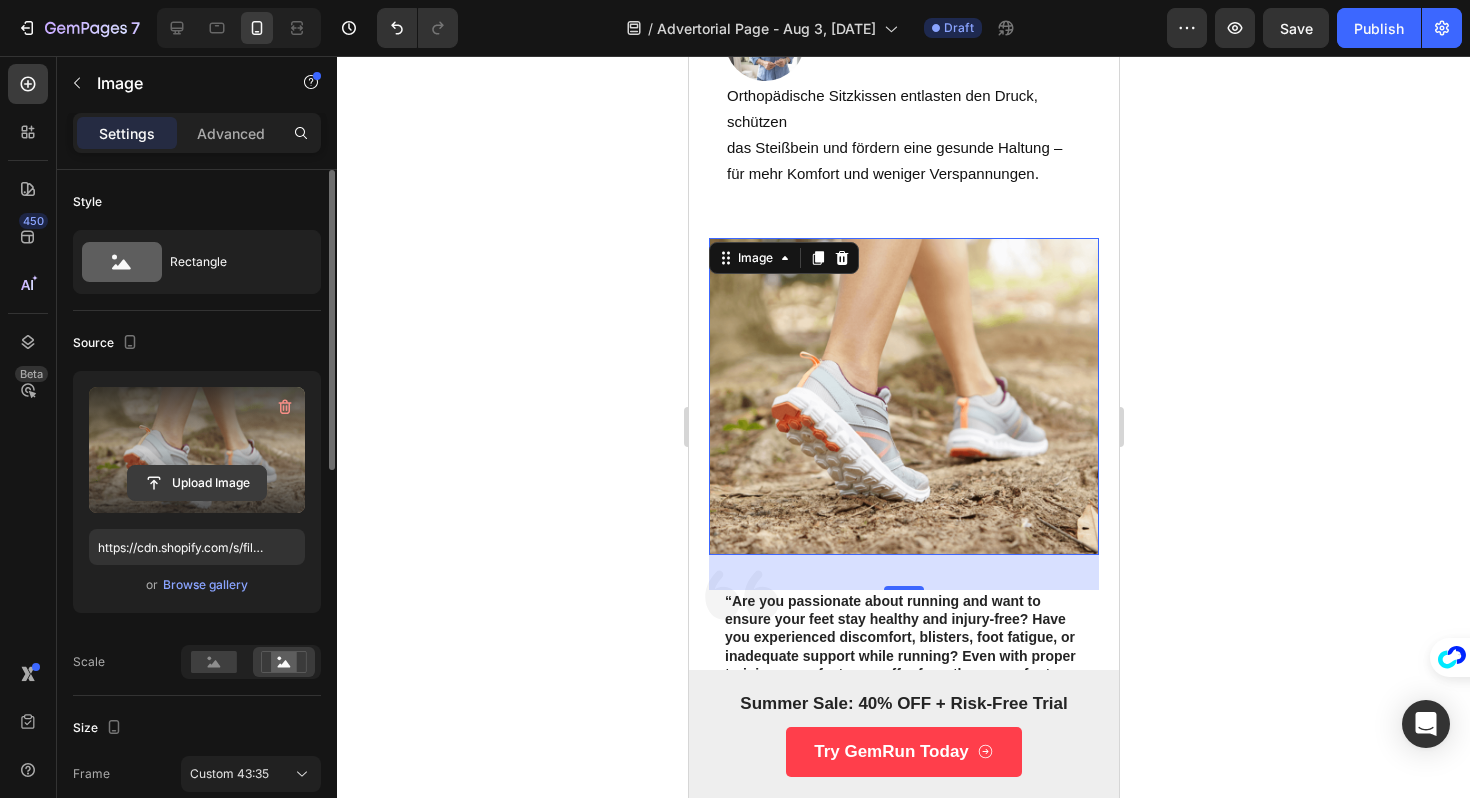 click 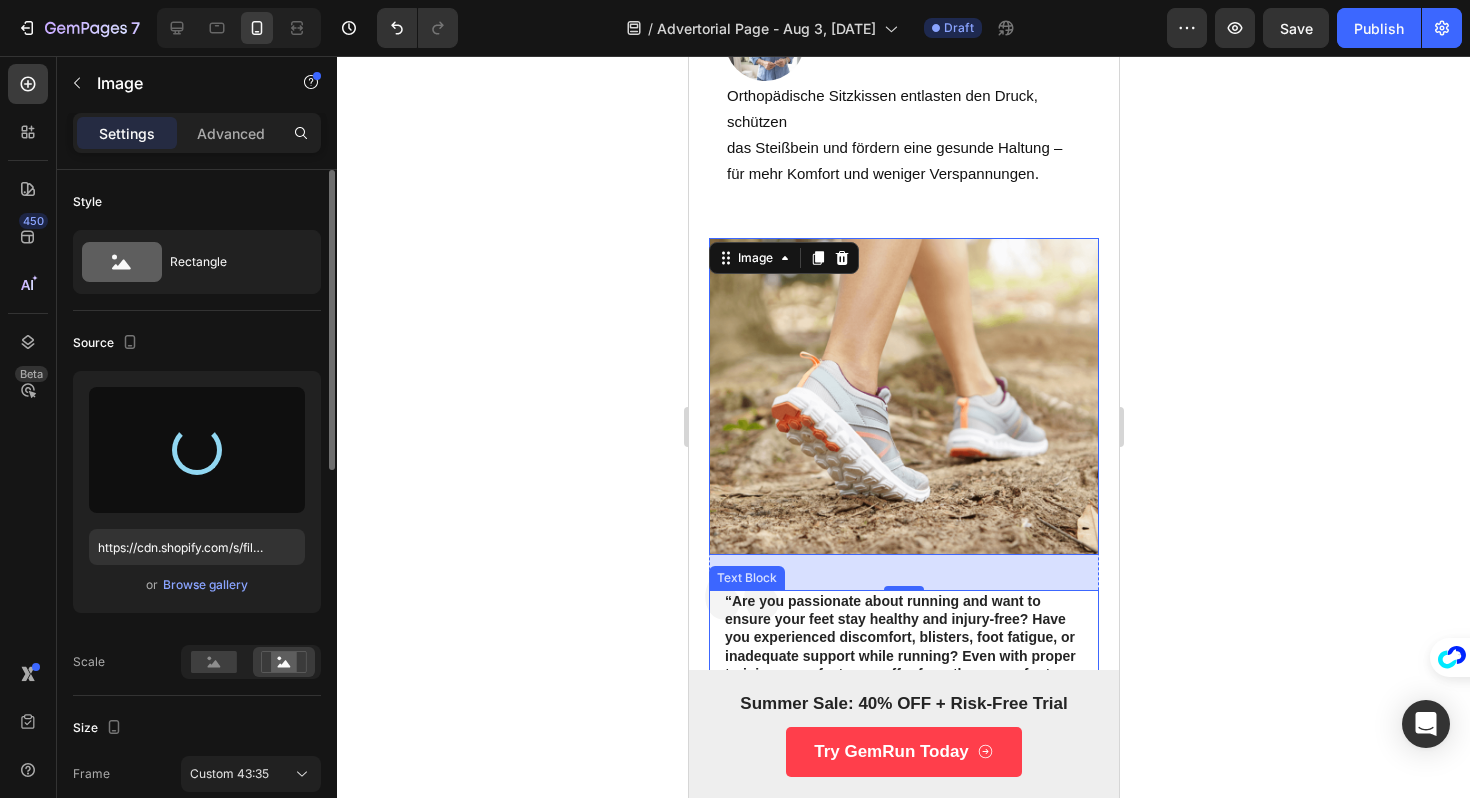 type on "[URL]" 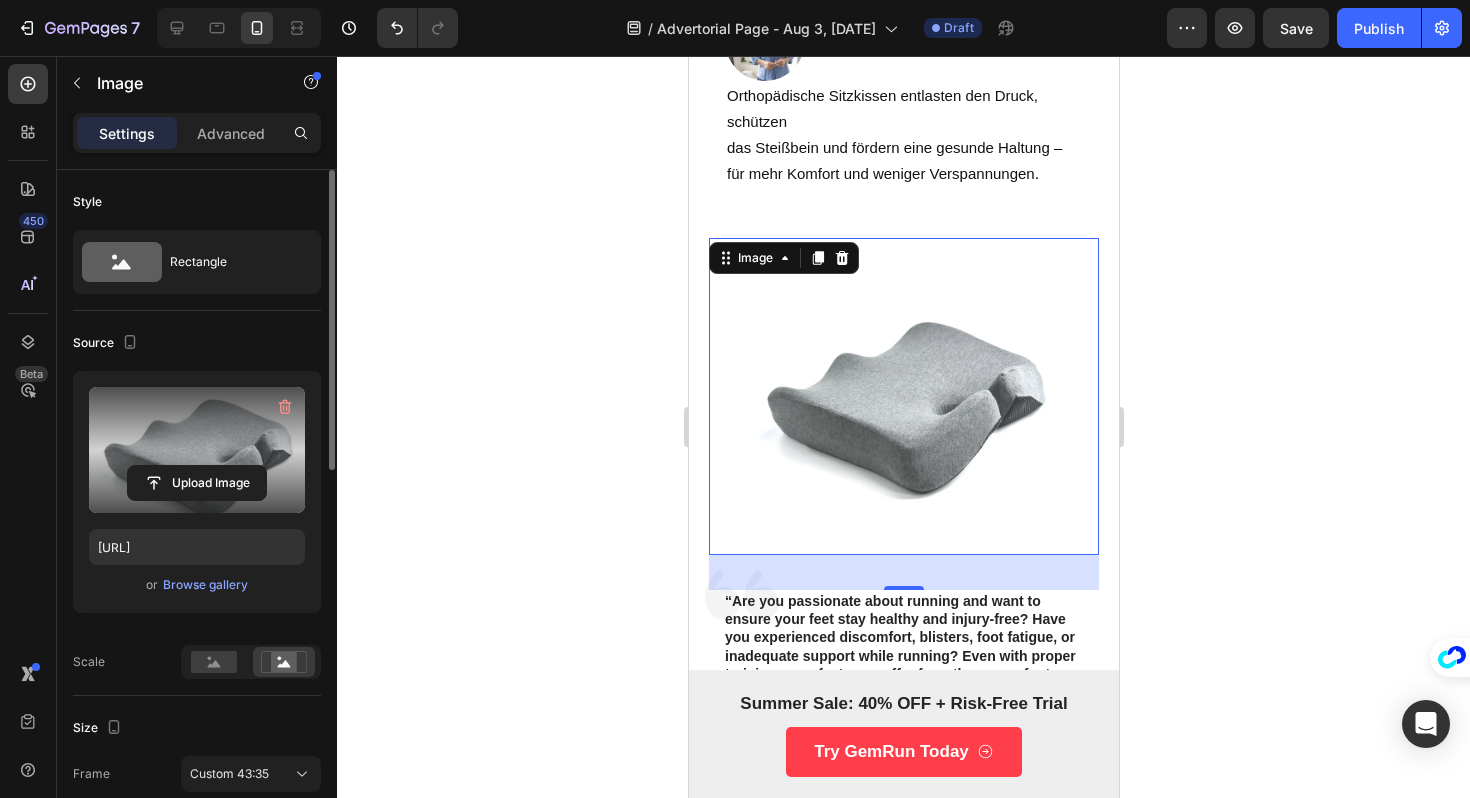 click 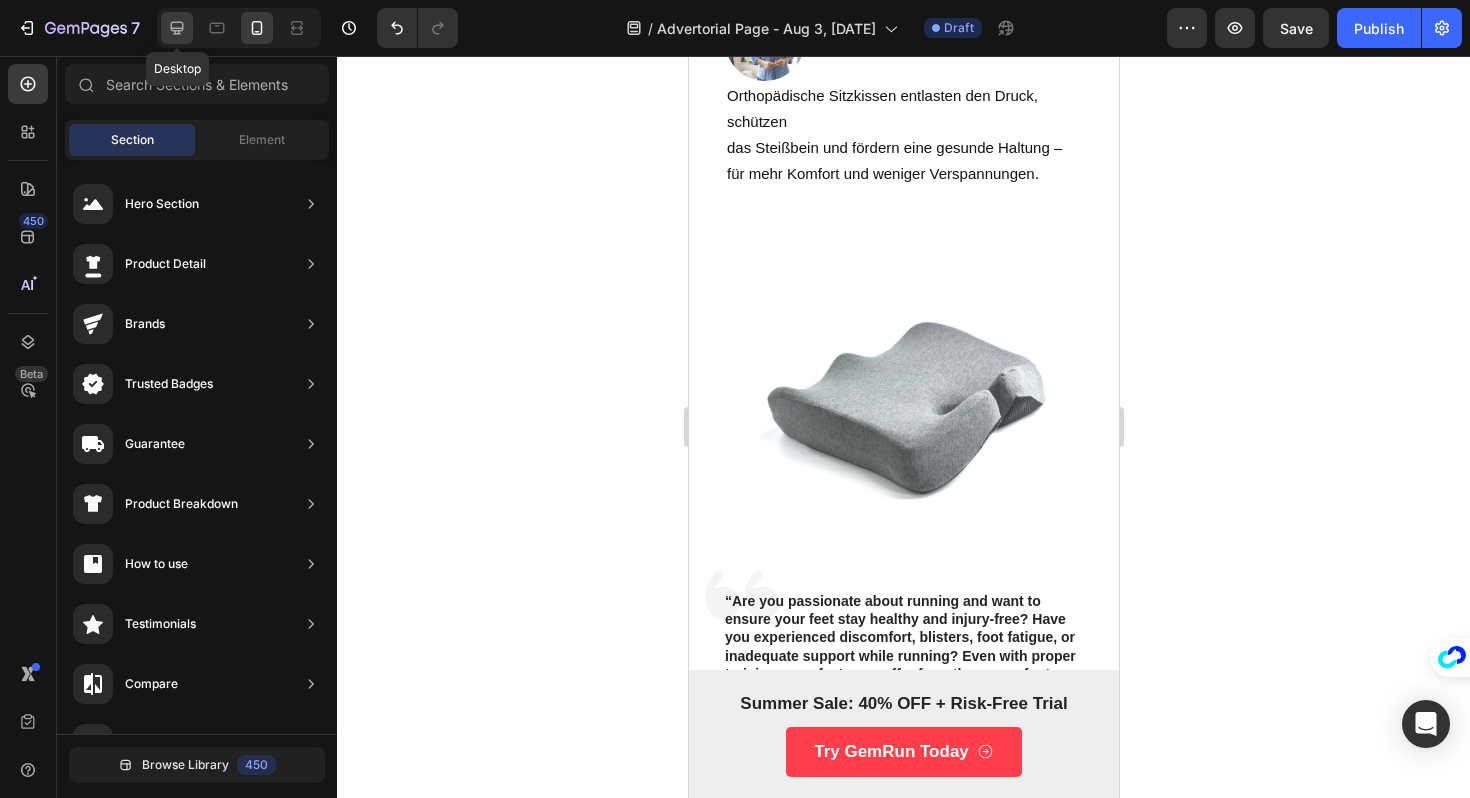 click 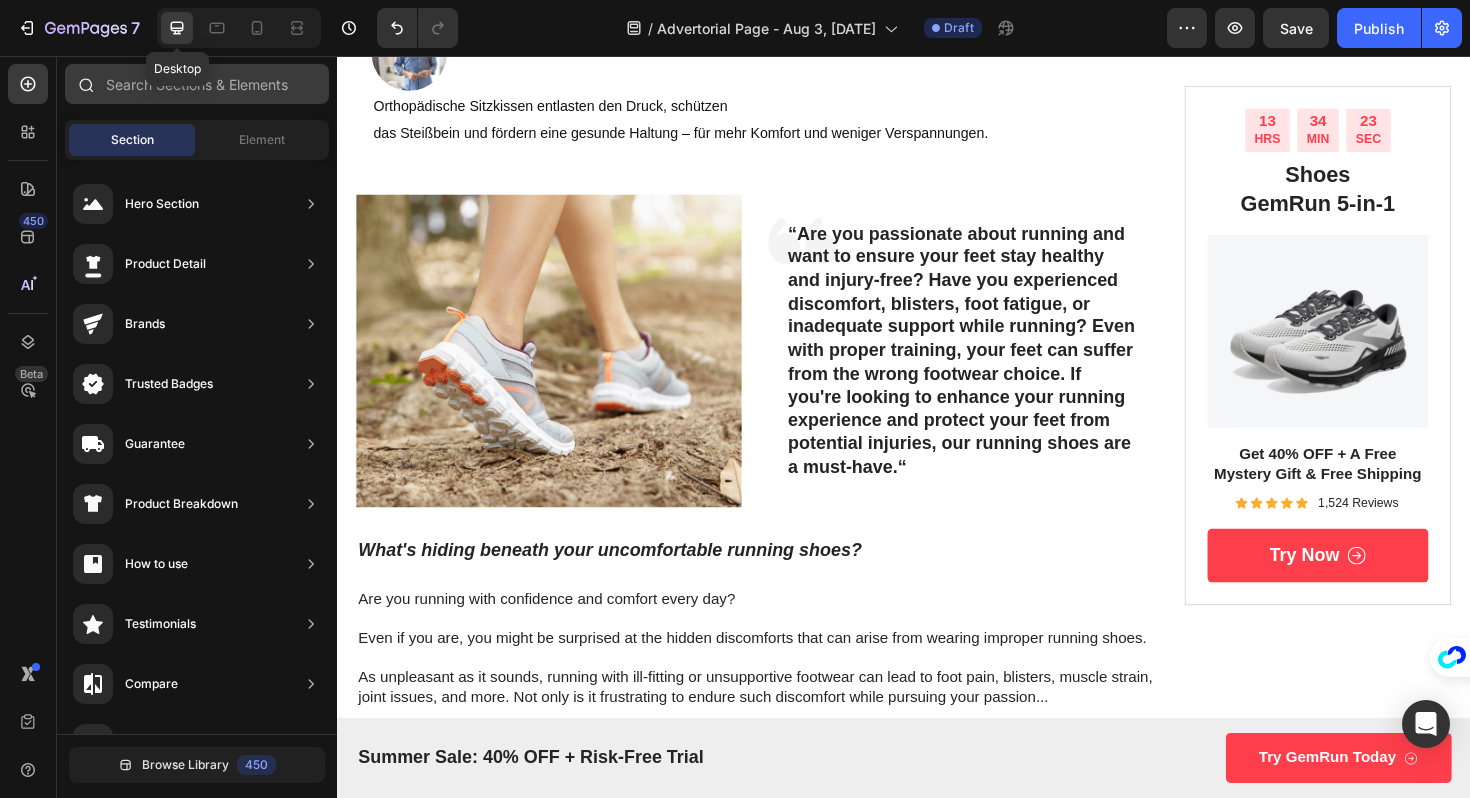 scroll, scrollTop: 306, scrollLeft: 0, axis: vertical 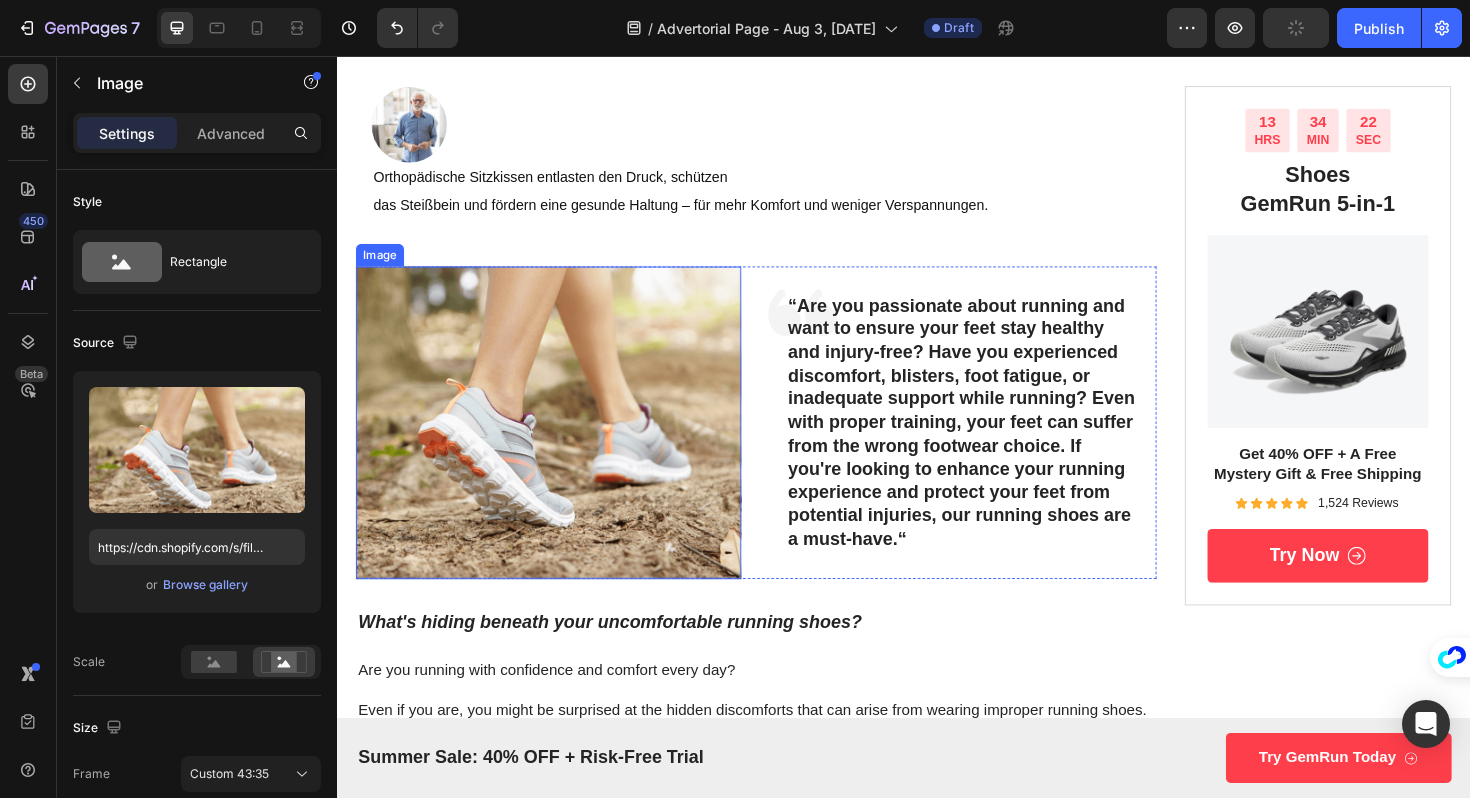 click at bounding box center (561, 445) 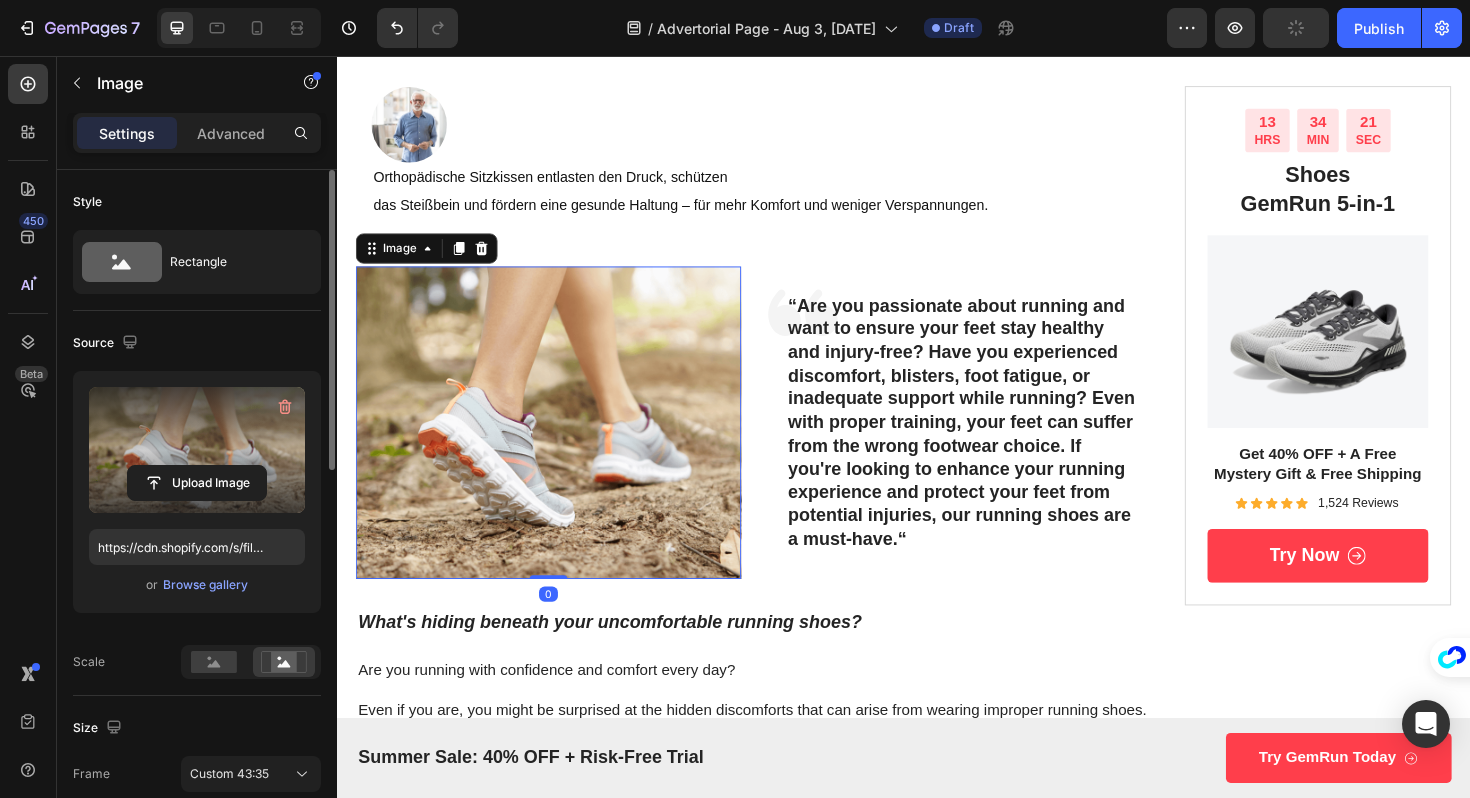 click at bounding box center [197, 450] 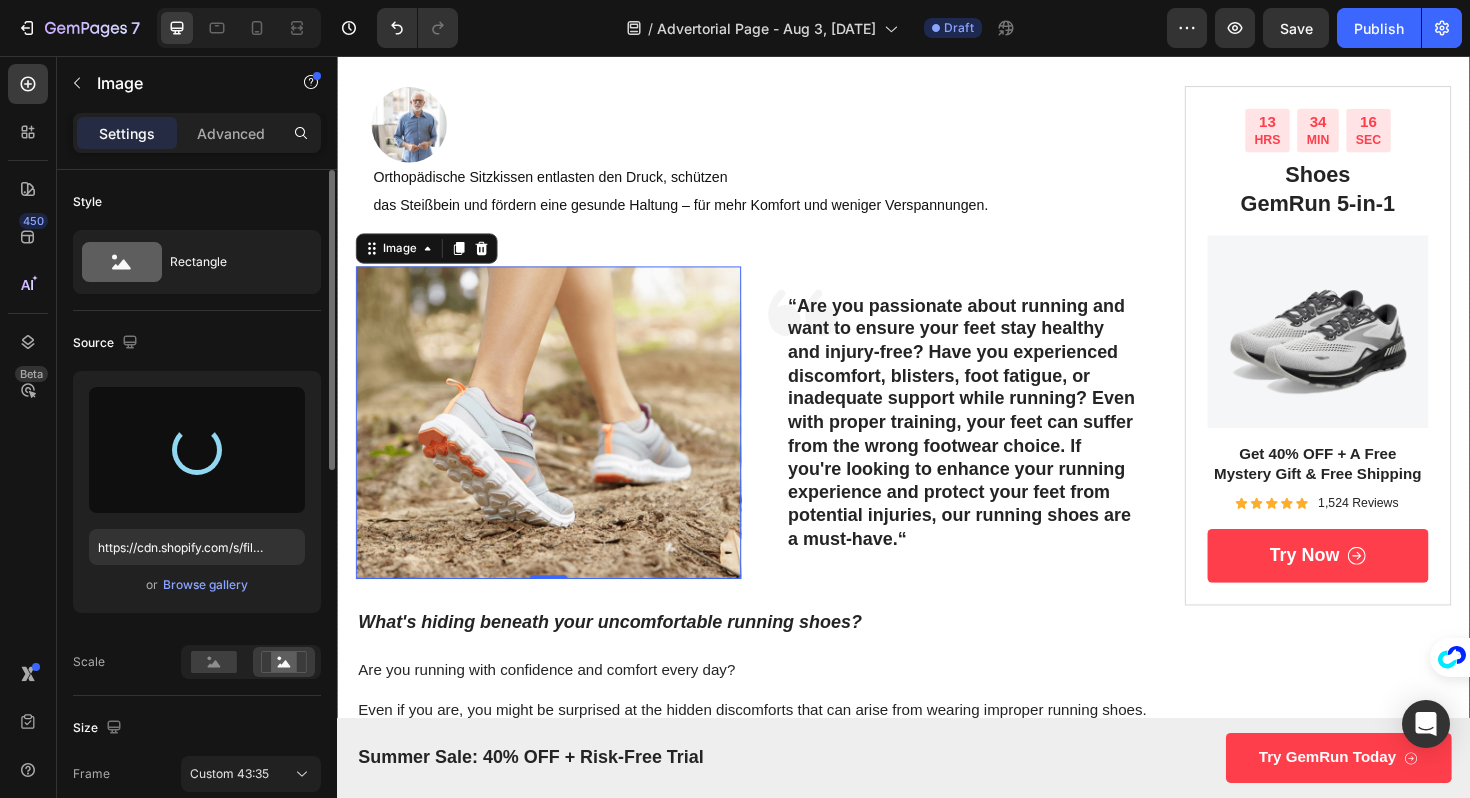 type on "[URL]" 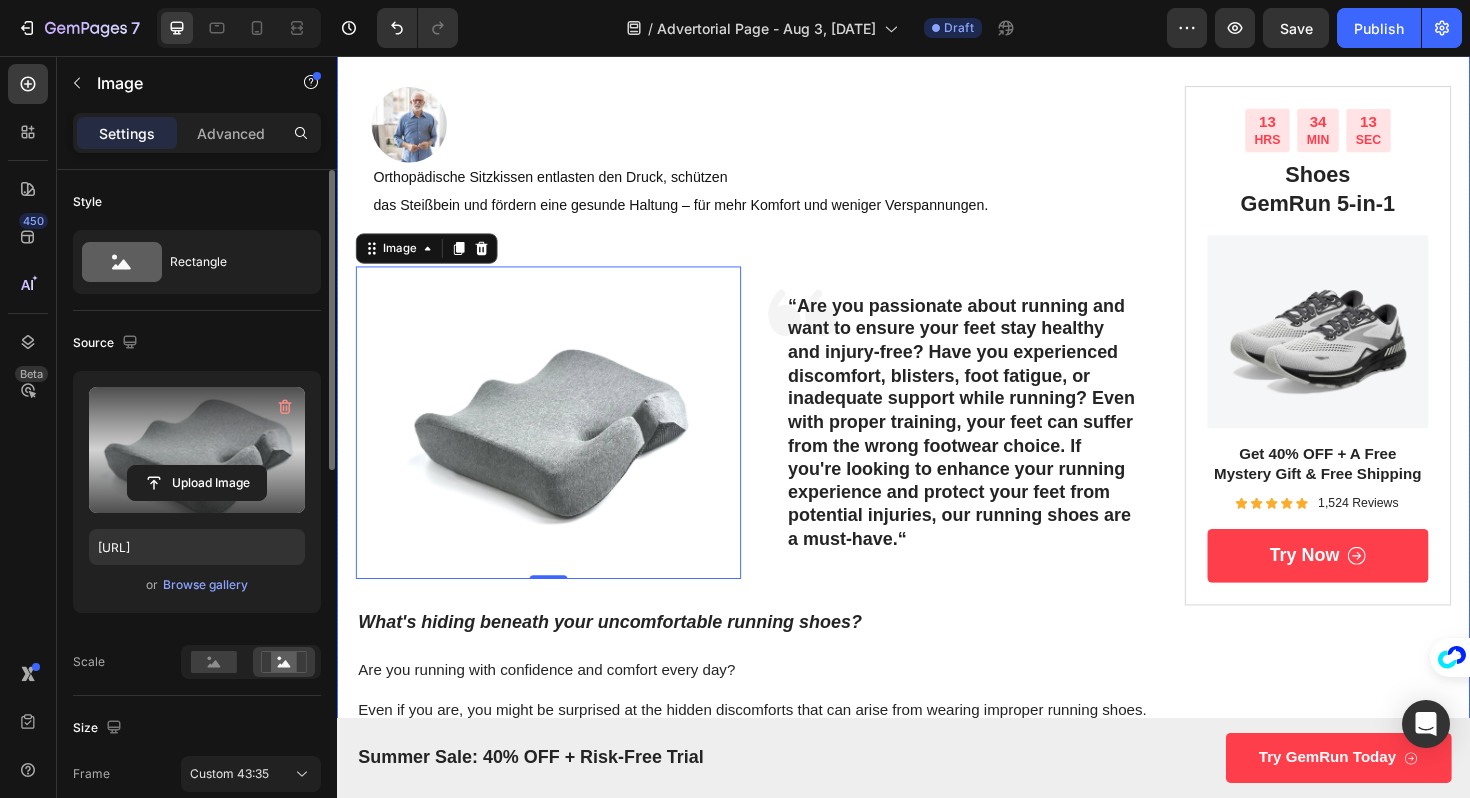 click on "Icon “Are you passionate about running and want to ensure your feet stay healthy and injury-free? Have you experienced discomfort, blisters, foot fatigue, or inadequate support while running? Even with proper training, your feet can suffer from the wrong footwear choice. If you're looking to enhance your running experience and protect your feet from potential injuries, our running shoes are a must-have.“ Text Block" at bounding box center (1001, 445) 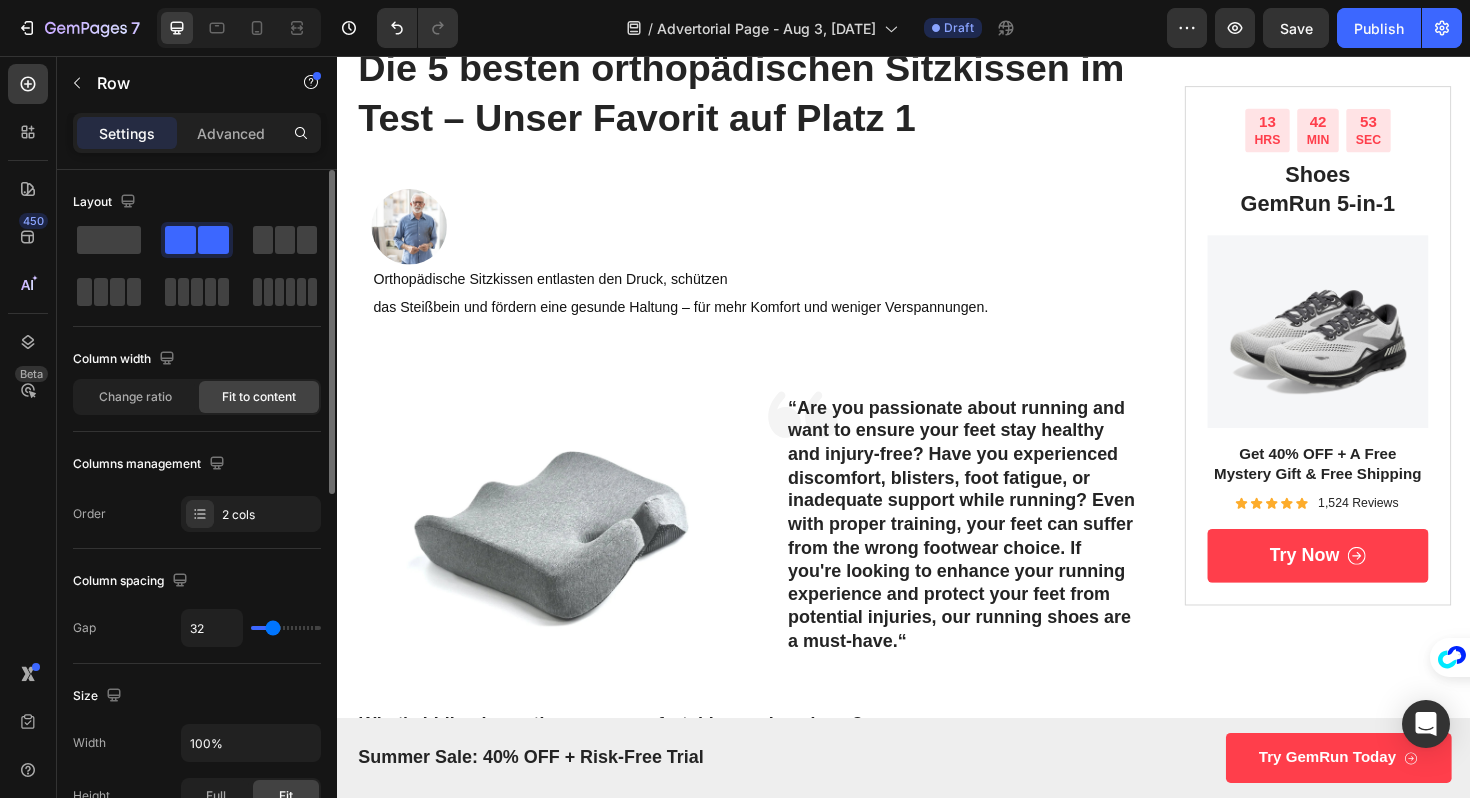 scroll, scrollTop: 213, scrollLeft: 0, axis: vertical 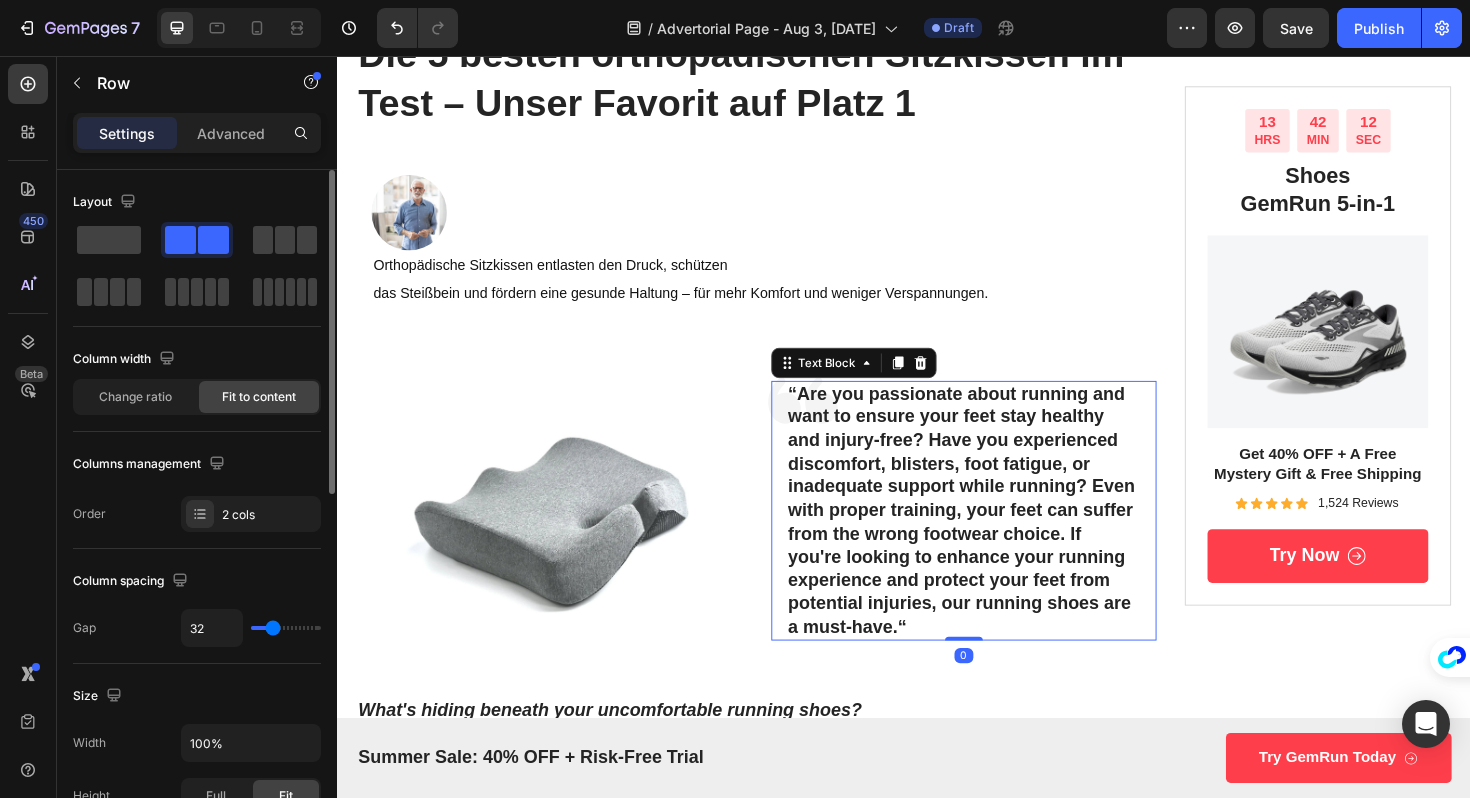 click on "“Are you passionate about running and want to ensure your feet stay healthy and injury-free? Have you experienced discomfort, blisters, foot fatigue, or inadequate support while running? Even with proper training, your feet can suffer from the wrong footwear choice. If you're looking to enhance your running experience and protect your feet from potential injuries, our running shoes are a must-have.“" at bounding box center (1001, 538) 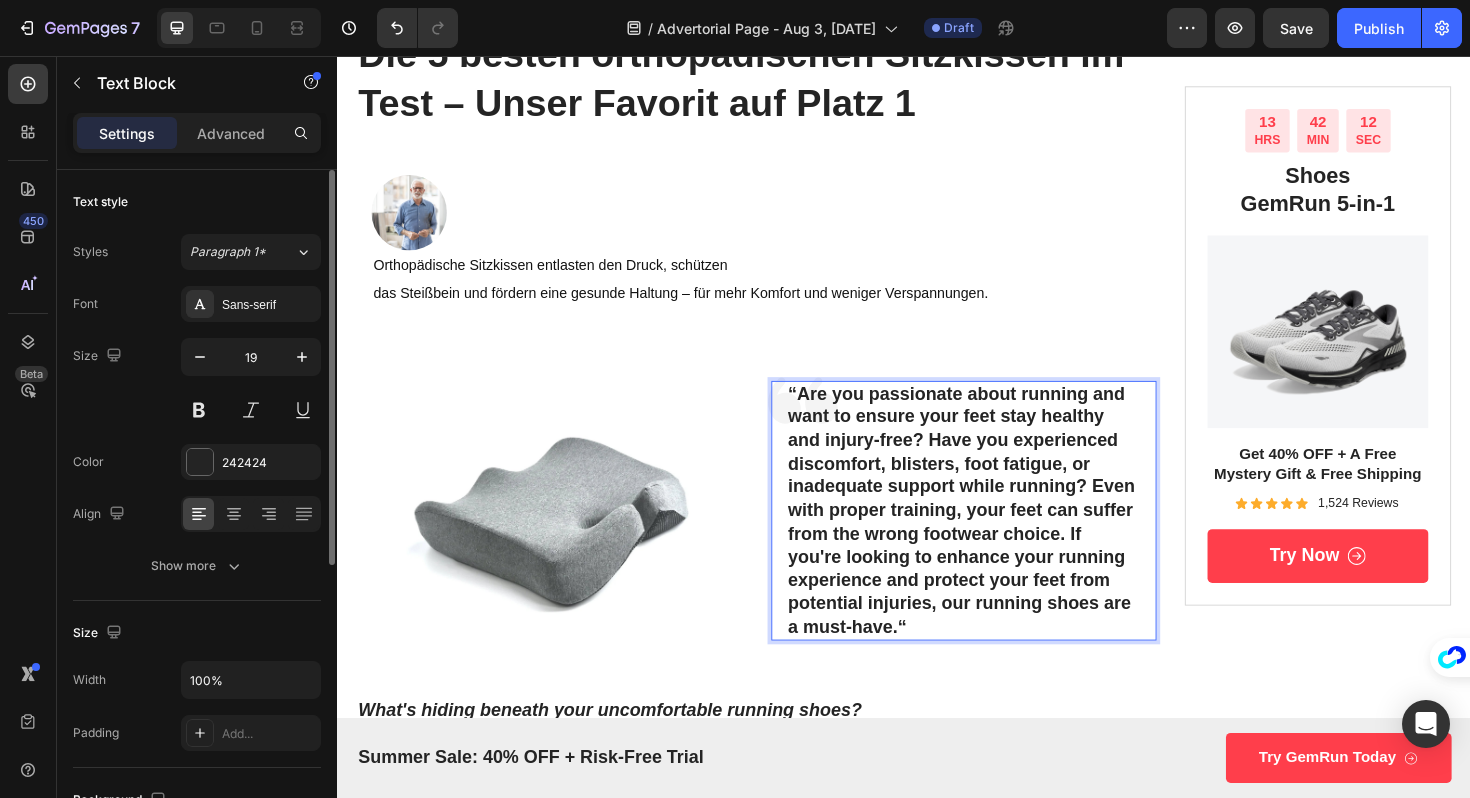 click on "“Are you passionate about running and want to ensure your feet stay healthy and injury-free? Have you experienced discomfort, blisters, foot fatigue, or inadequate support while running? Even with proper training, your feet can suffer from the wrong footwear choice. If you're looking to enhance your running experience and protect your feet from potential injuries, our running shoes are a must-have.“" at bounding box center [1001, 538] 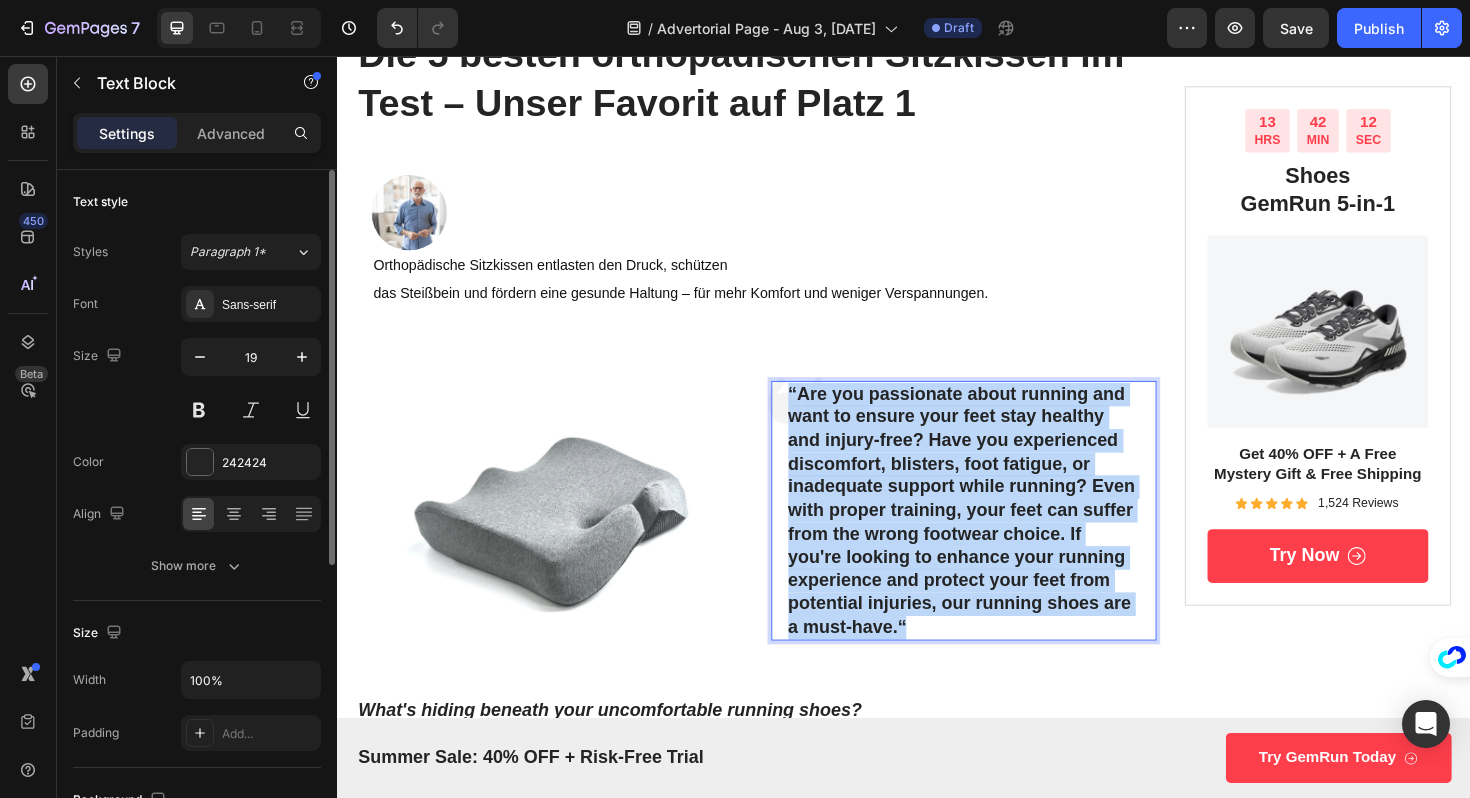 click on "“Are you passionate about running and want to ensure your feet stay healthy and injury-free? Have you experienced discomfort, blisters, foot fatigue, or inadequate support while running? Even with proper training, your feet can suffer from the wrong footwear choice. If you're looking to enhance your running experience and protect your feet from potential injuries, our running shoes are a must-have.“" at bounding box center (1001, 538) 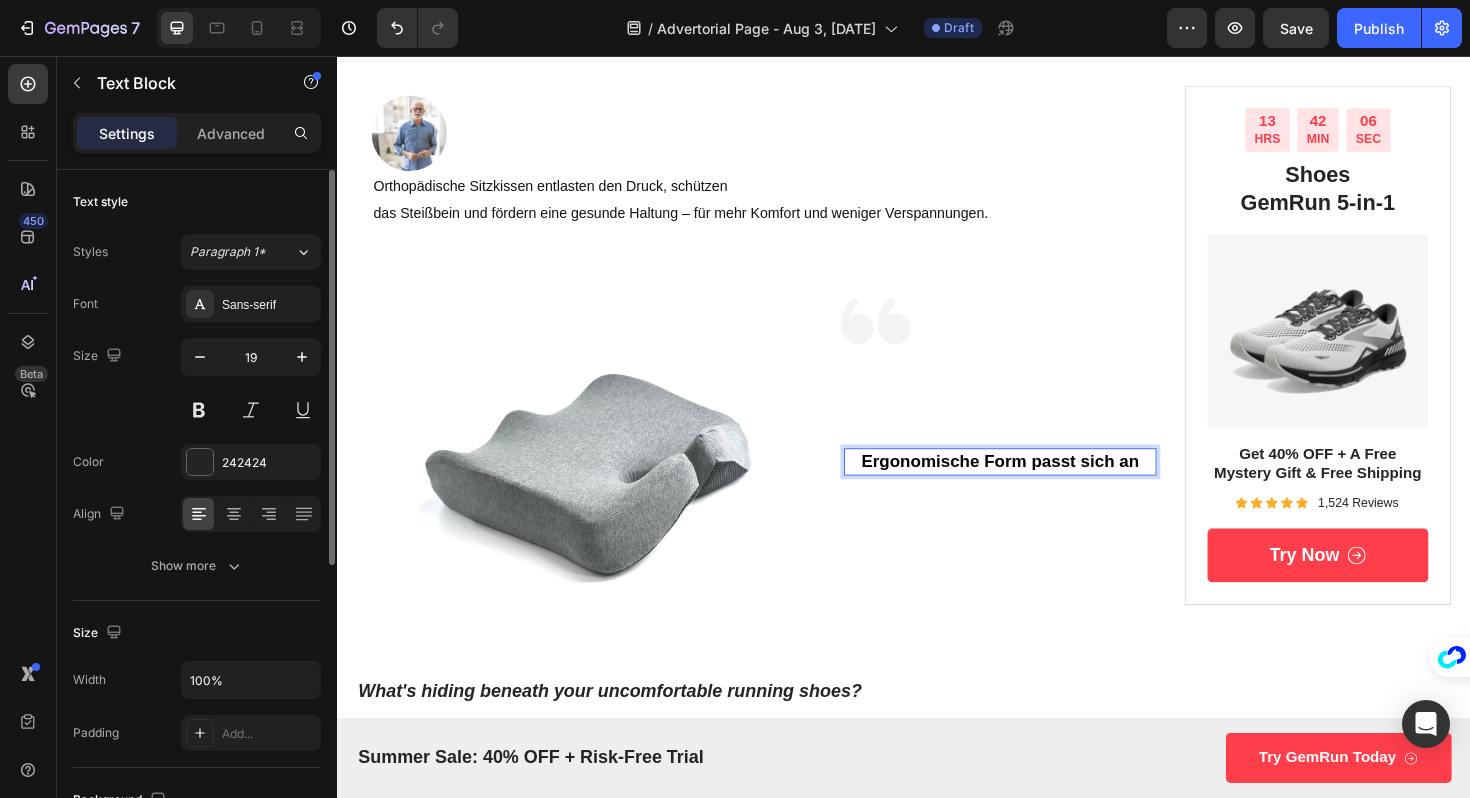 scroll, scrollTop: 299, scrollLeft: 0, axis: vertical 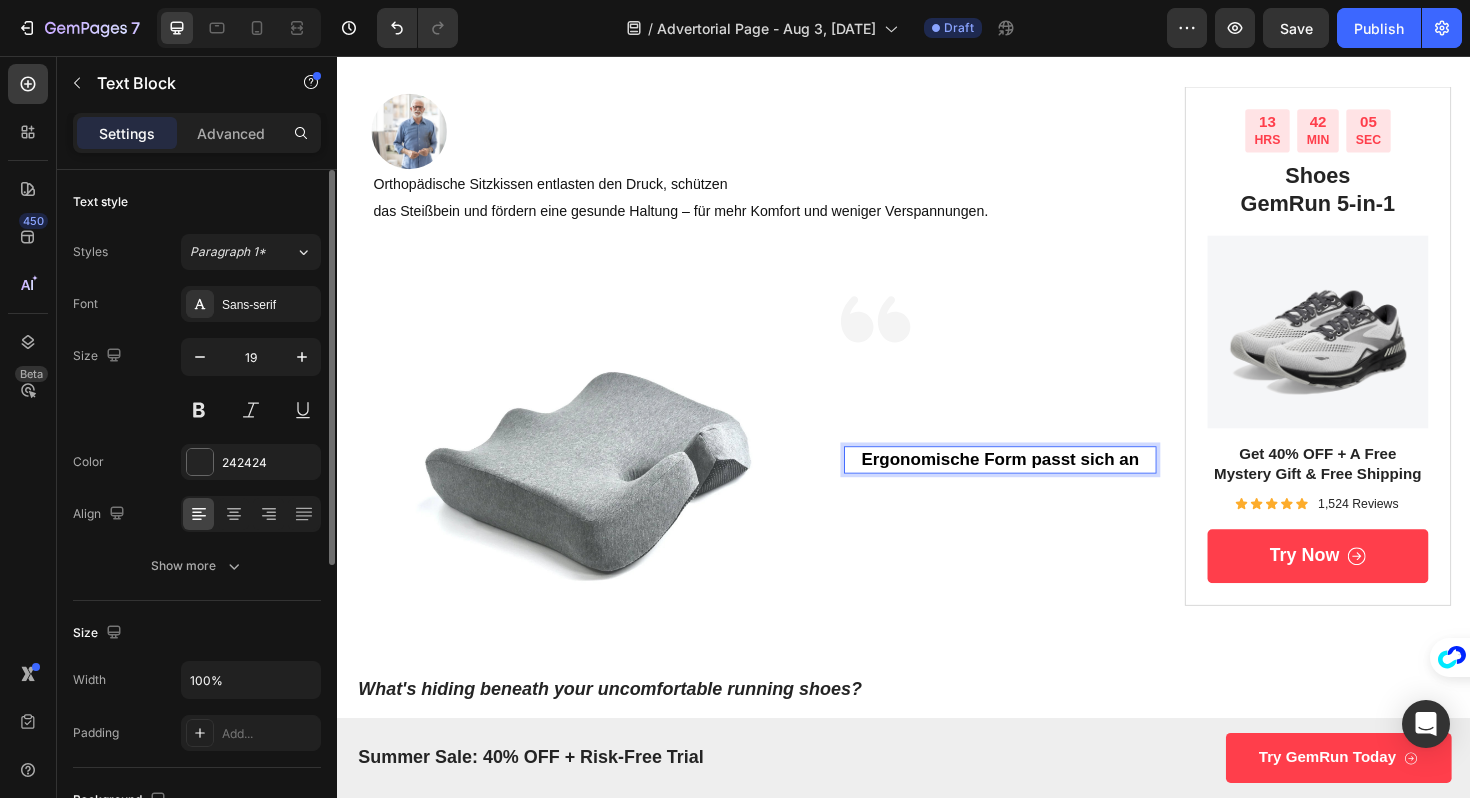 click on "Ergonomische Form passt sich an" at bounding box center [1039, 483] 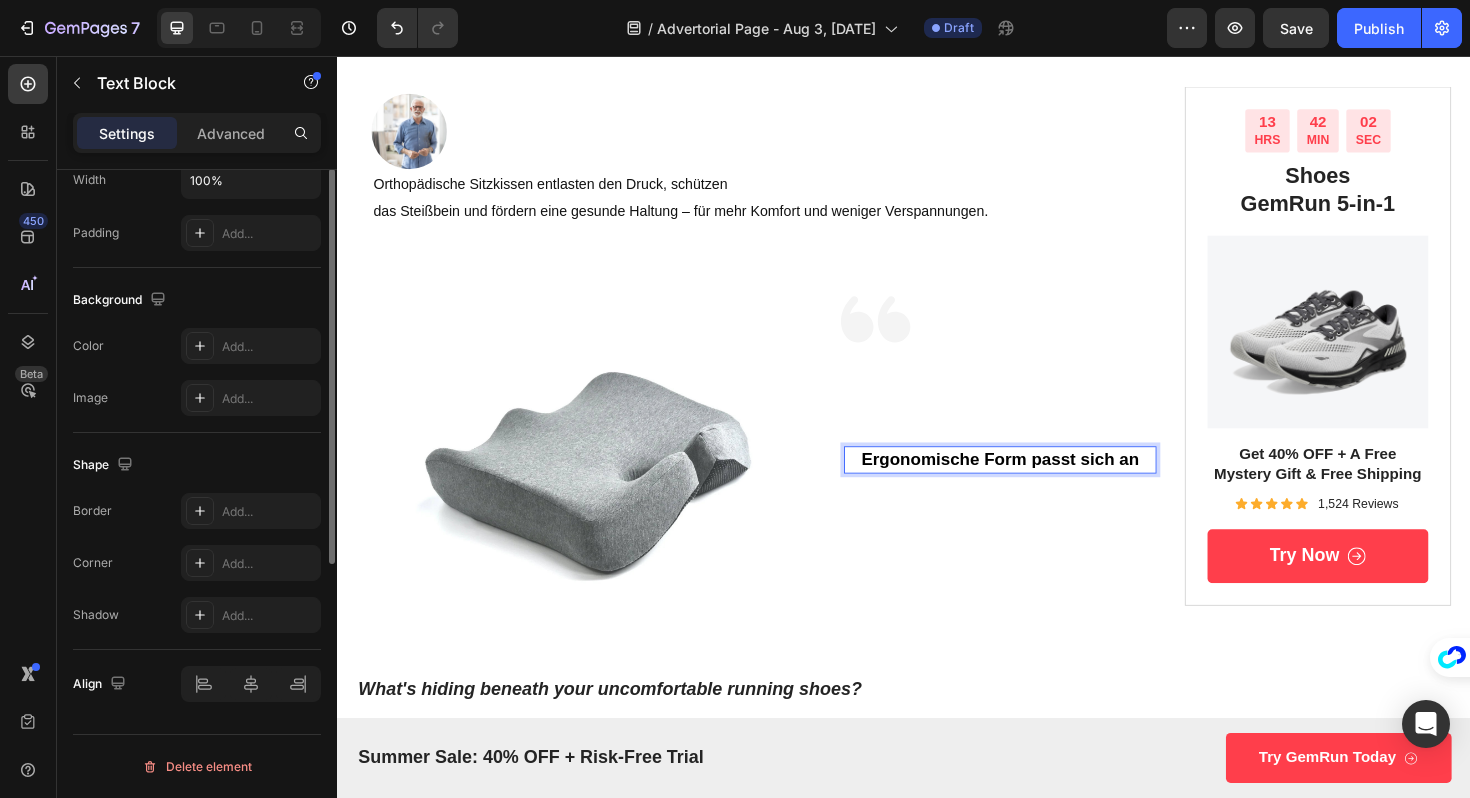 scroll, scrollTop: 0, scrollLeft: 0, axis: both 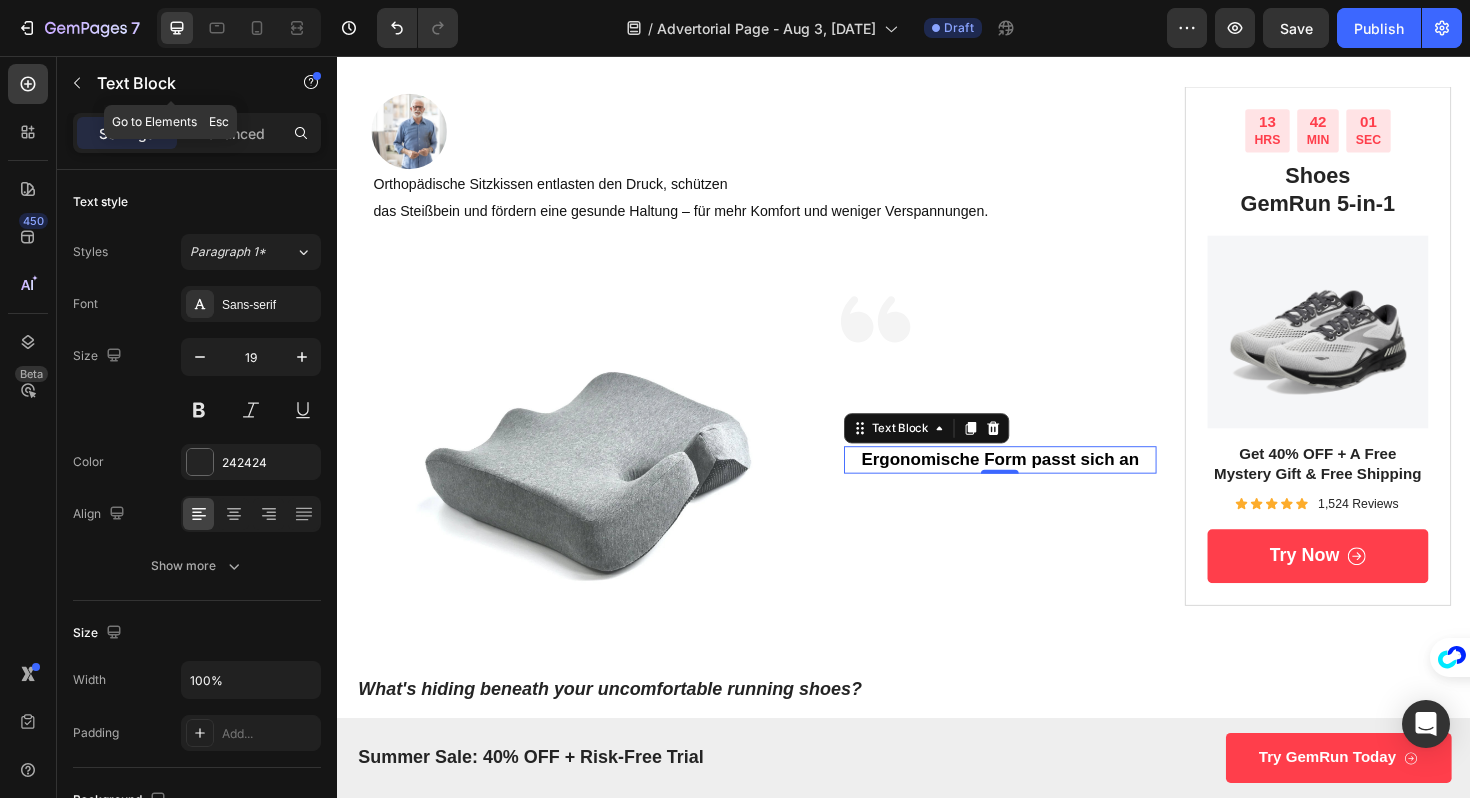 click on "Text Block" 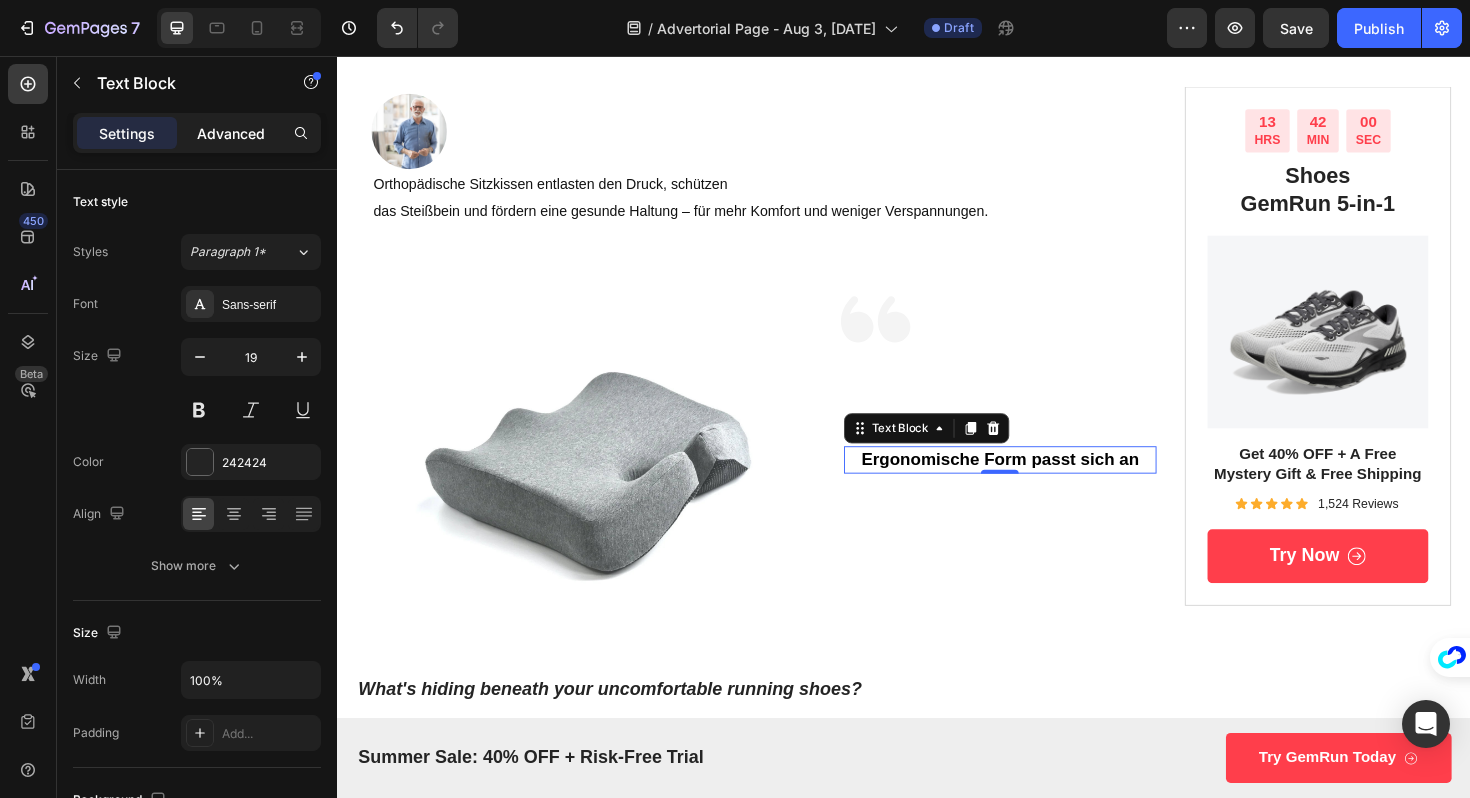 click on "Advanced" 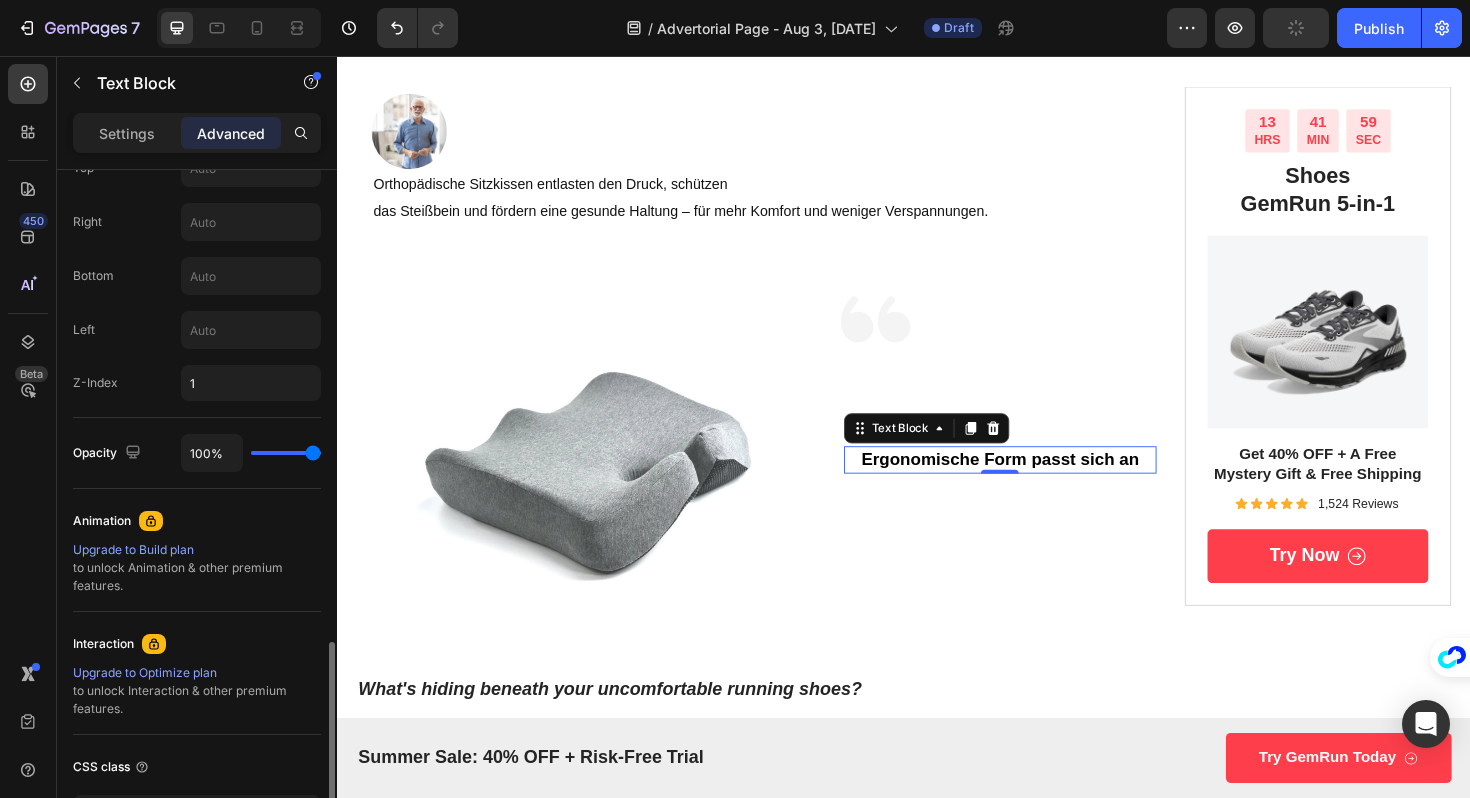 scroll, scrollTop: 971, scrollLeft: 0, axis: vertical 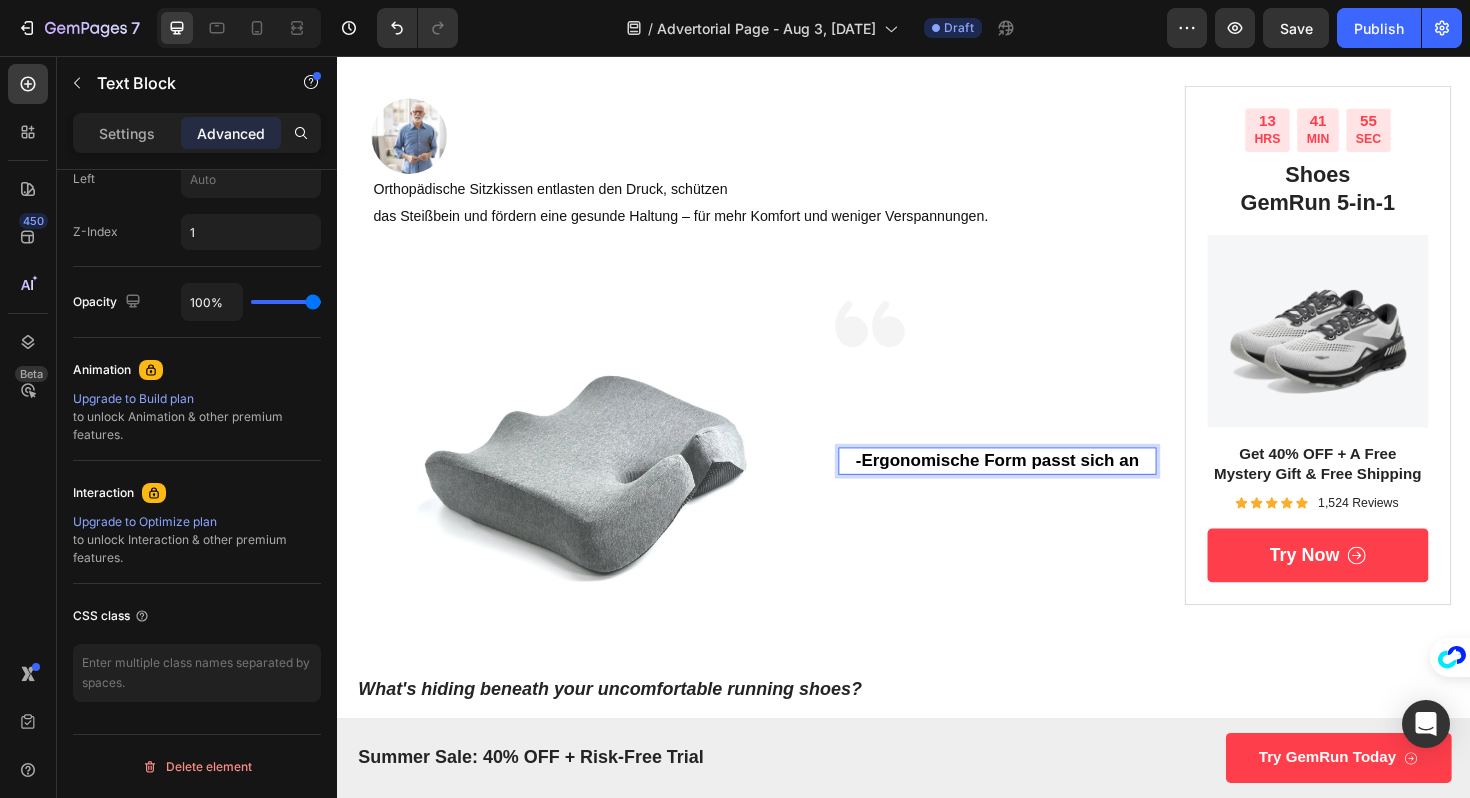 click on "-Ergonomische Form passt sich an" at bounding box center (1036, 485) 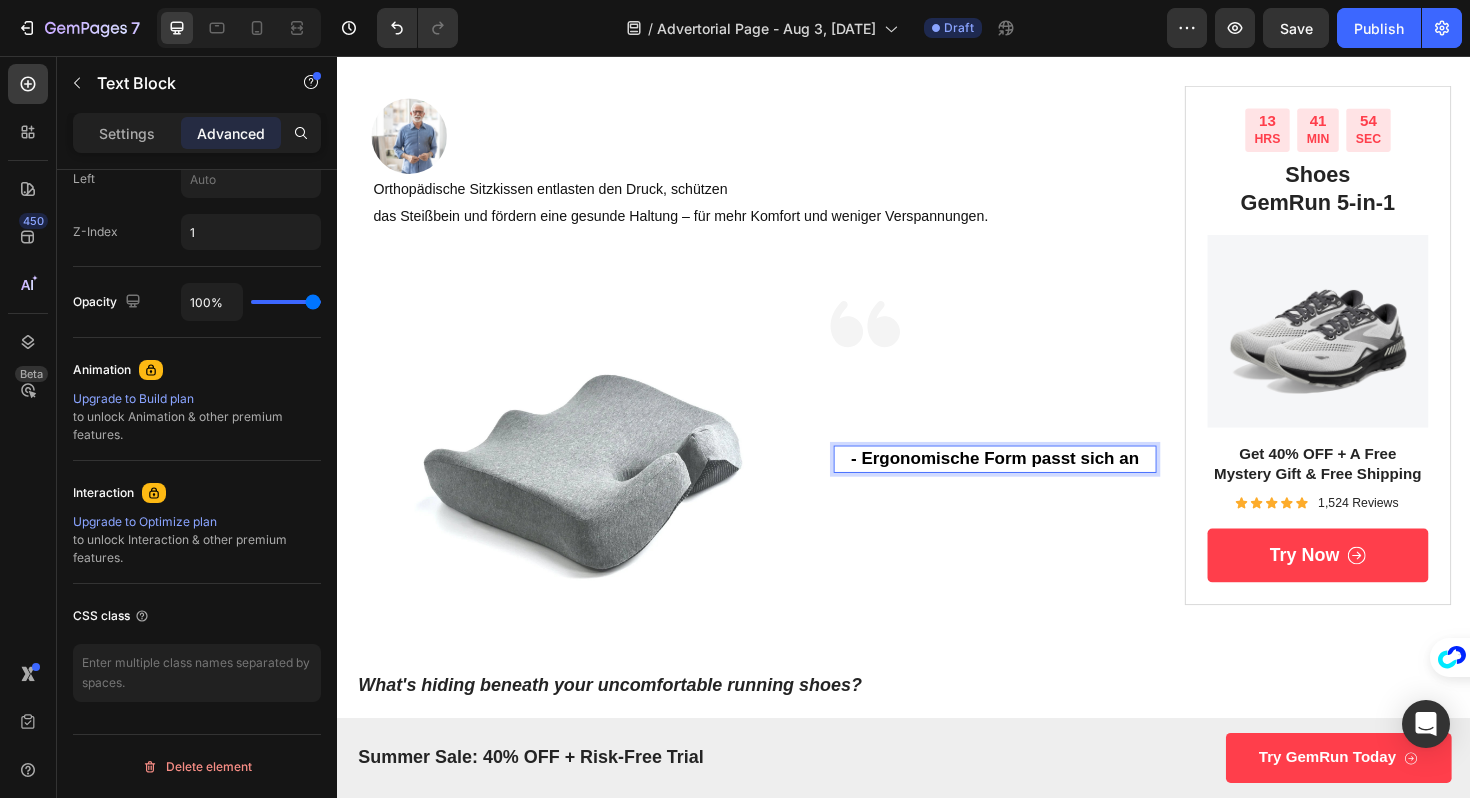scroll, scrollTop: 292, scrollLeft: 0, axis: vertical 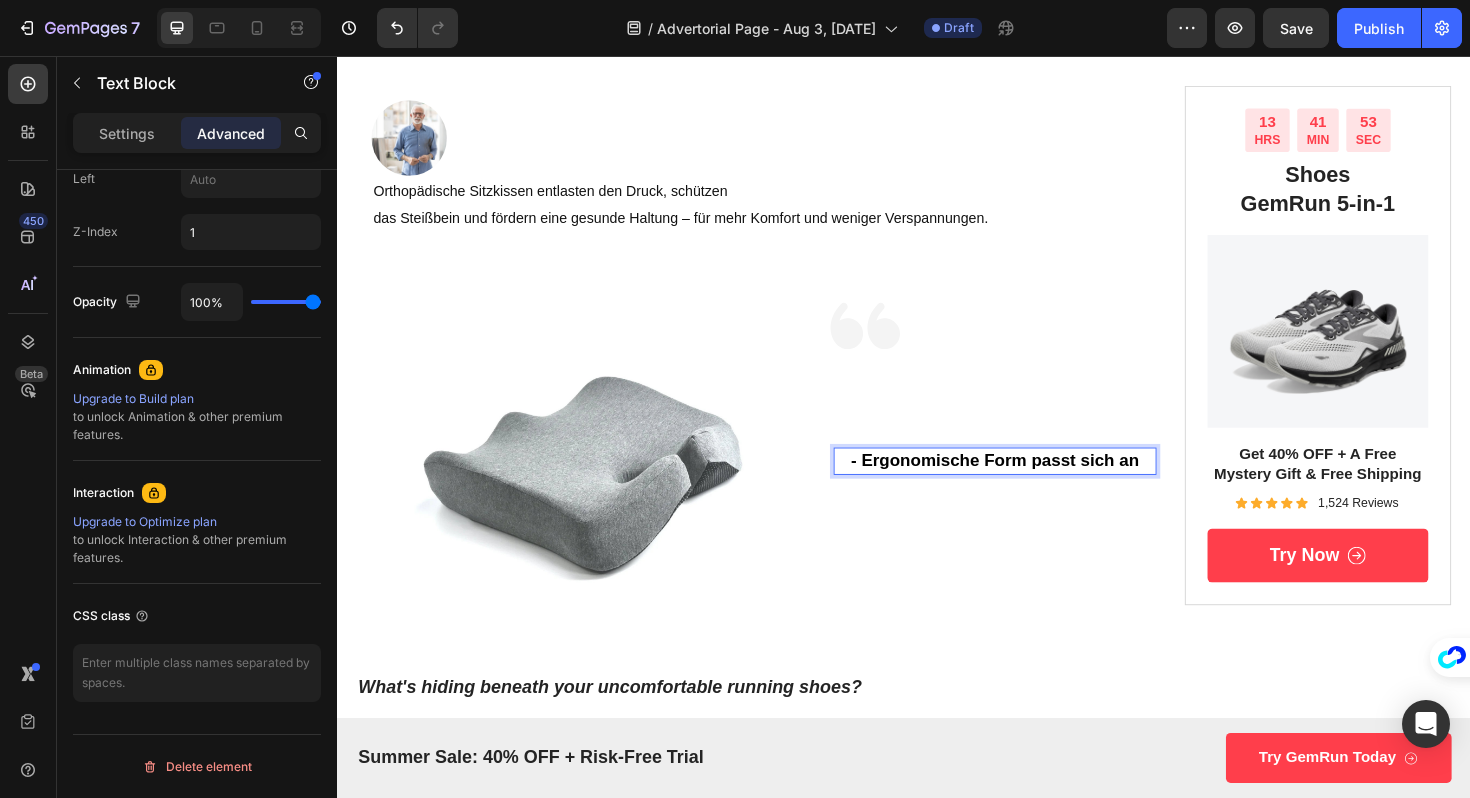 click on "- Ergonomische Form passt sich an" at bounding box center (1033, 485) 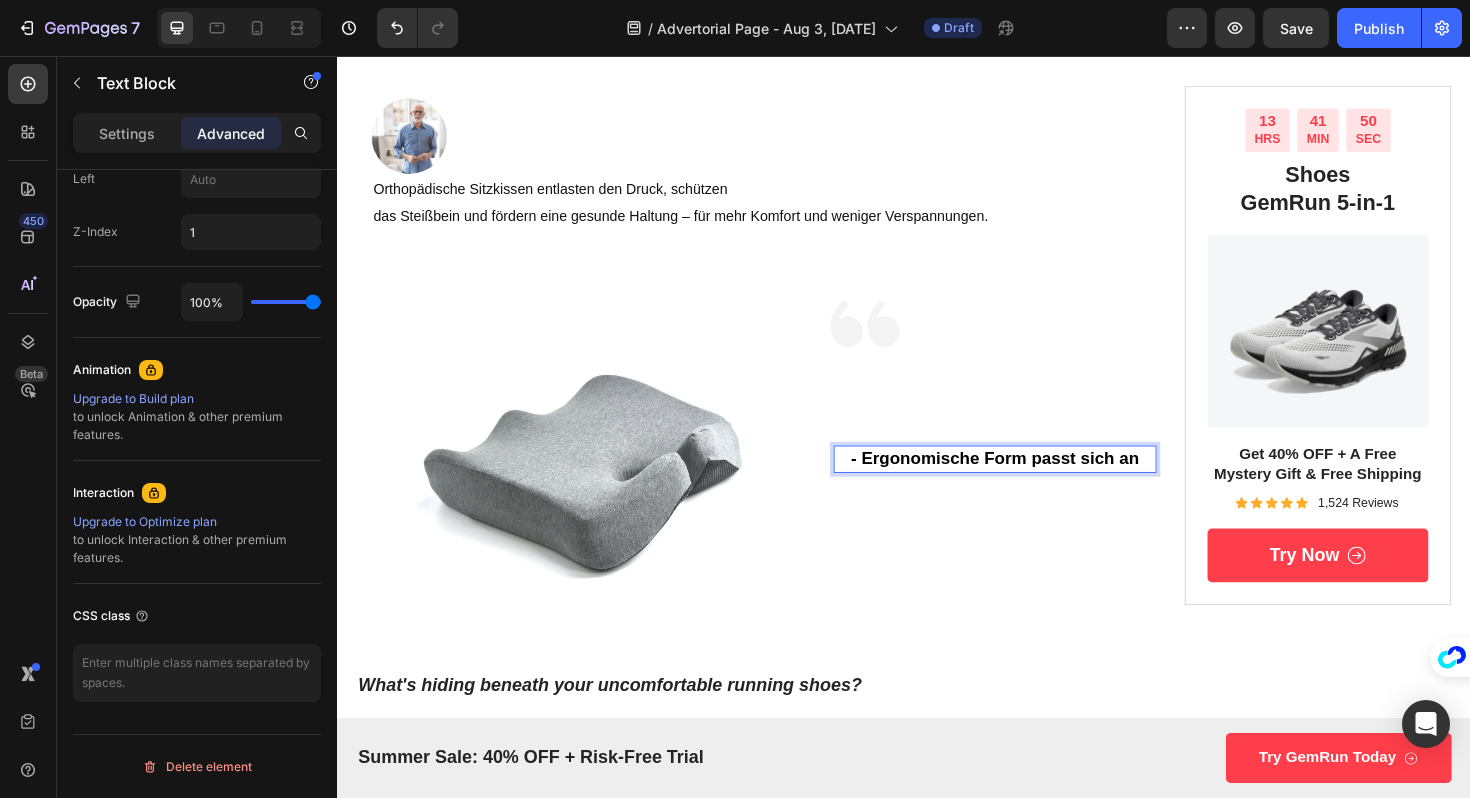 click on "- Ergonomische Form passt sich an Text Block   0" at bounding box center [1033, 483] 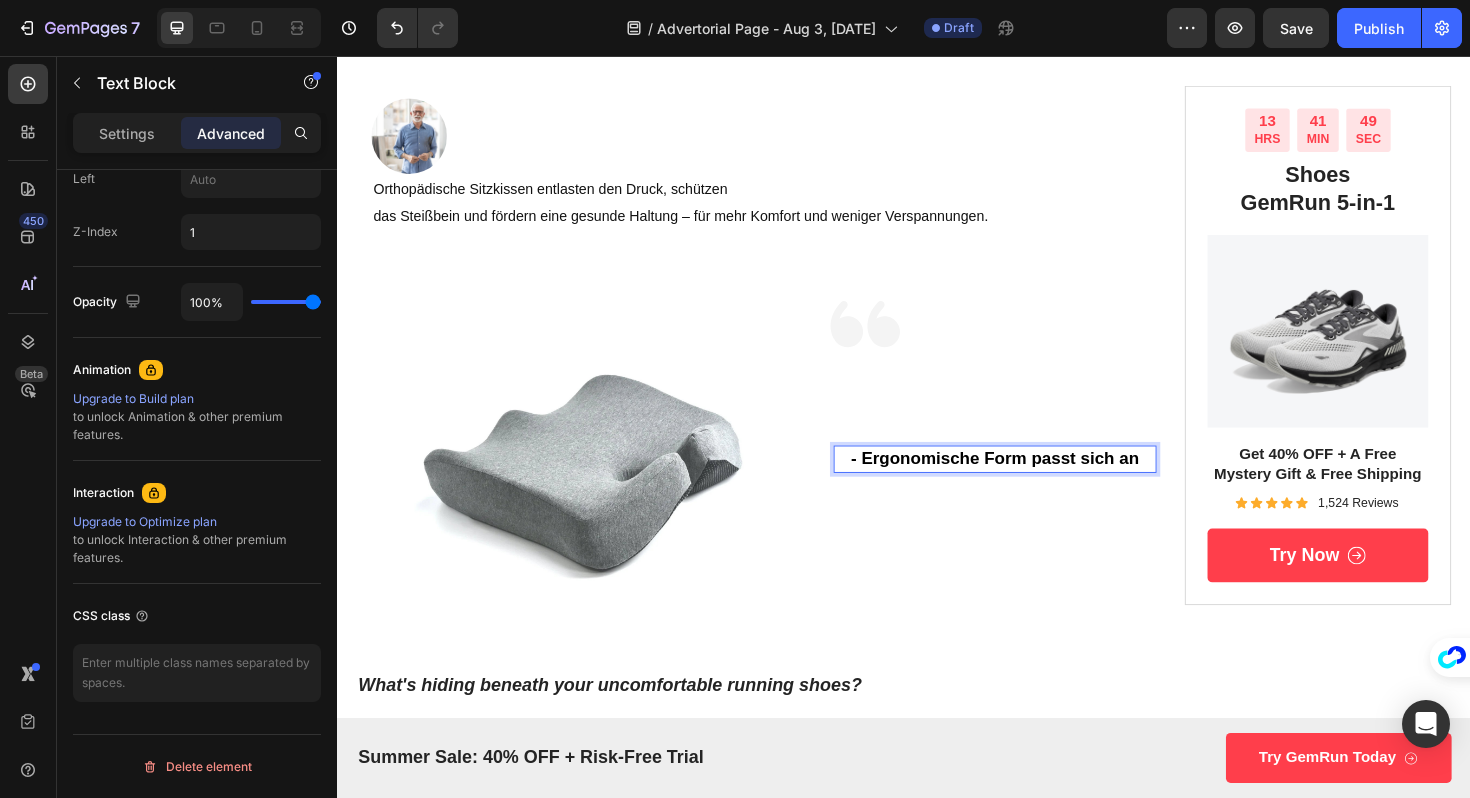 click on "- Ergonomische Form passt sich an Text Block   0" at bounding box center [1033, 483] 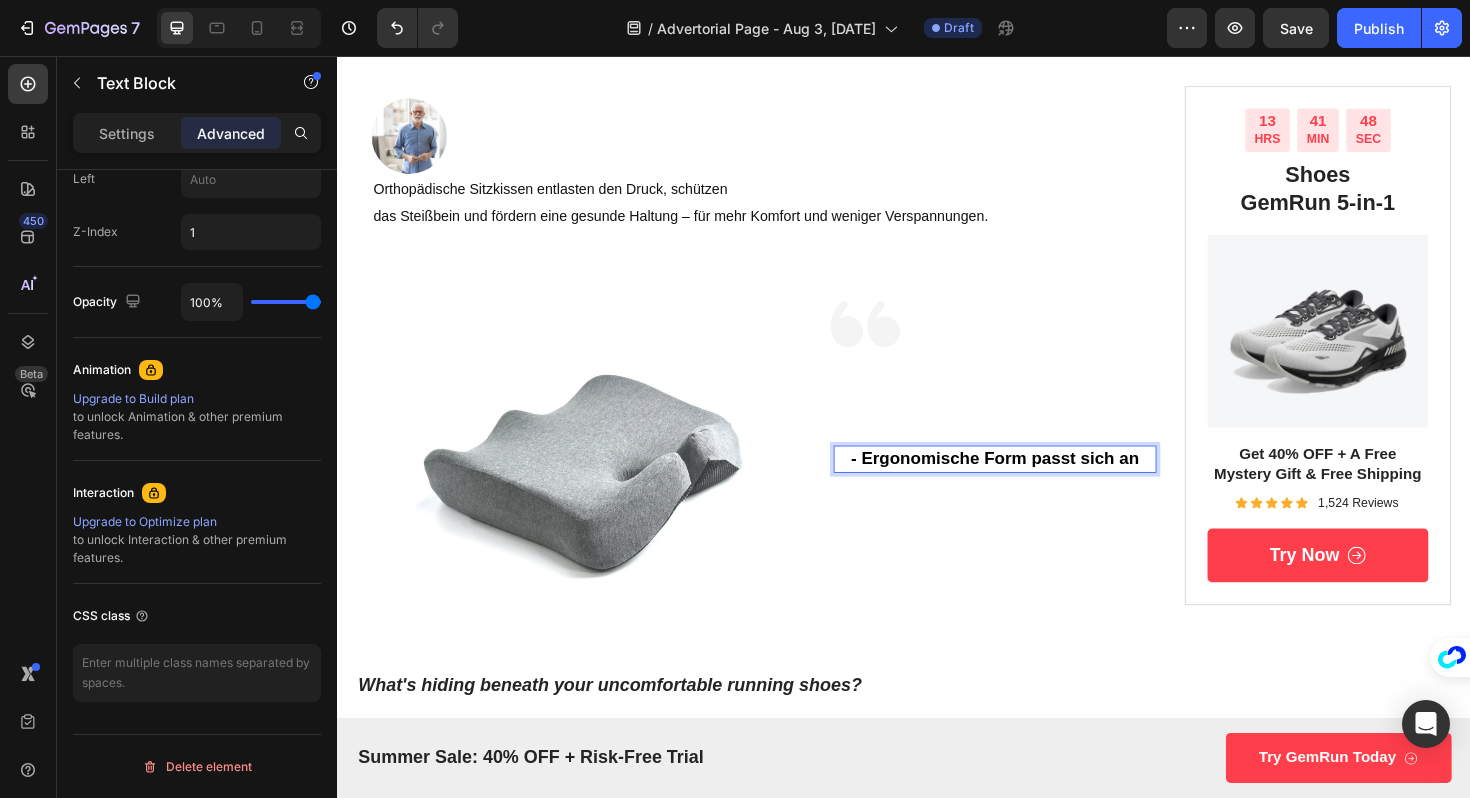 click on "- Ergonomische Form passt sich an" at bounding box center [1033, 483] 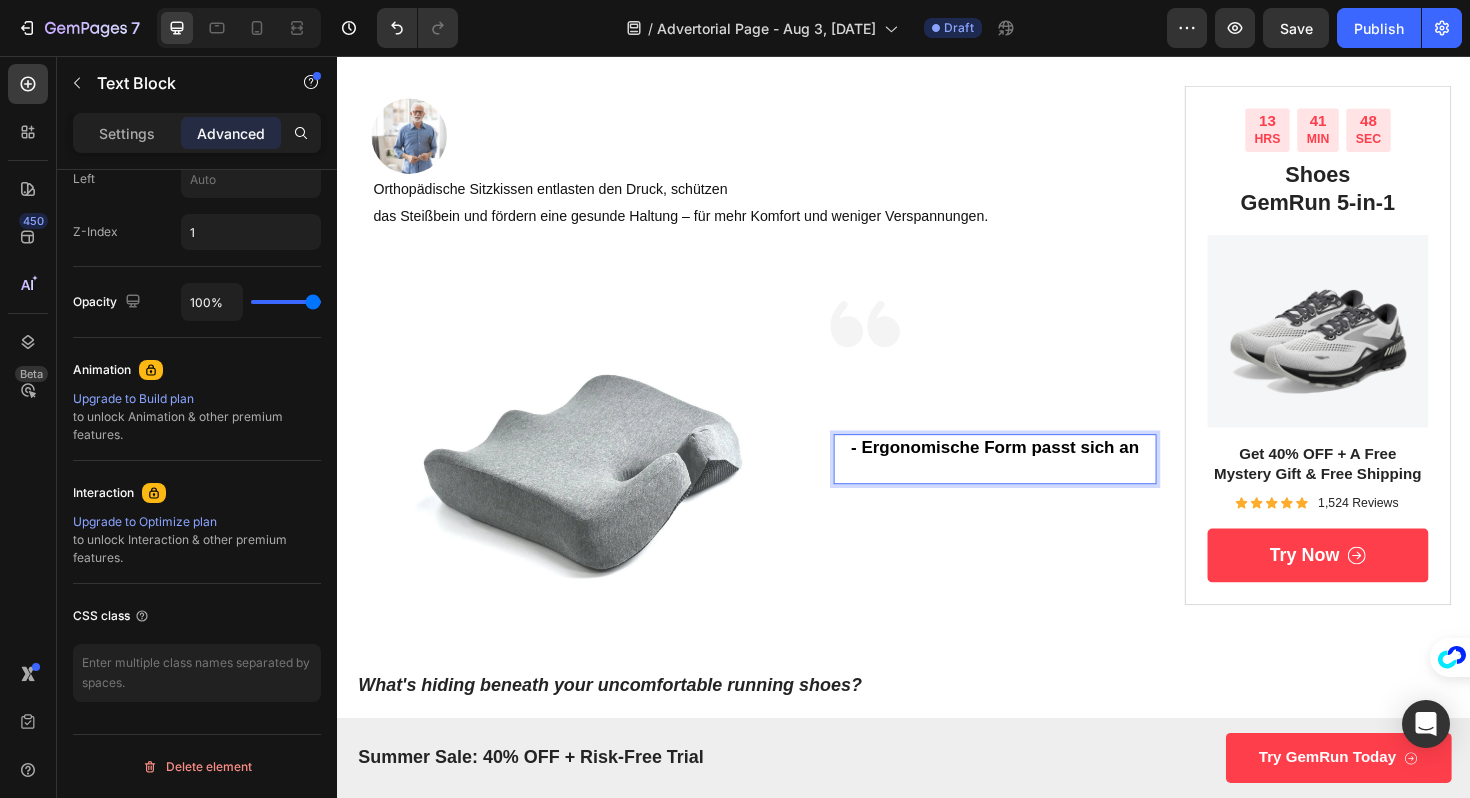 scroll, scrollTop: 282, scrollLeft: 0, axis: vertical 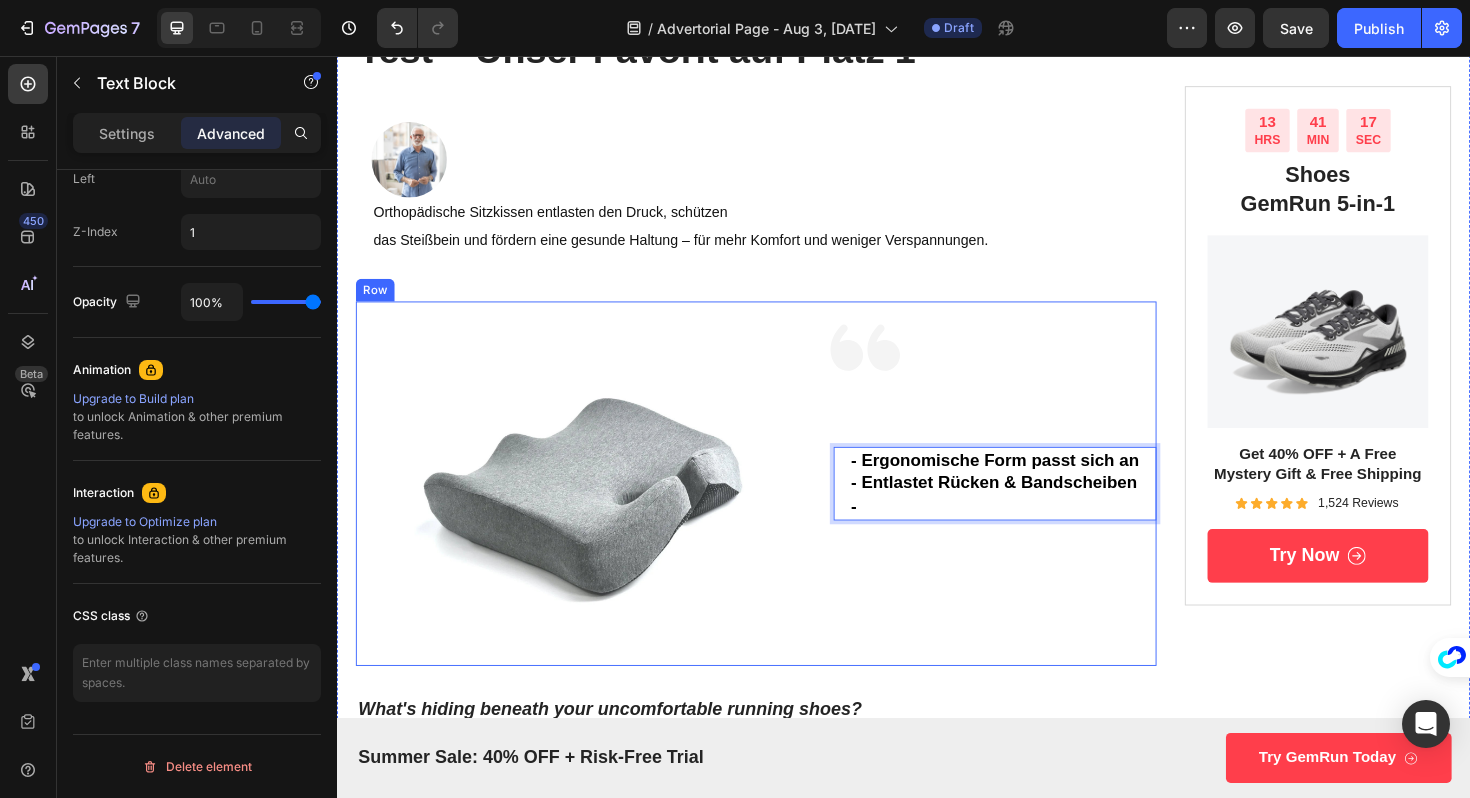 click on "- Ergonomische Form passt sich an - Entlastet Rücken & Bandscheiben -" at bounding box center [1033, 509] 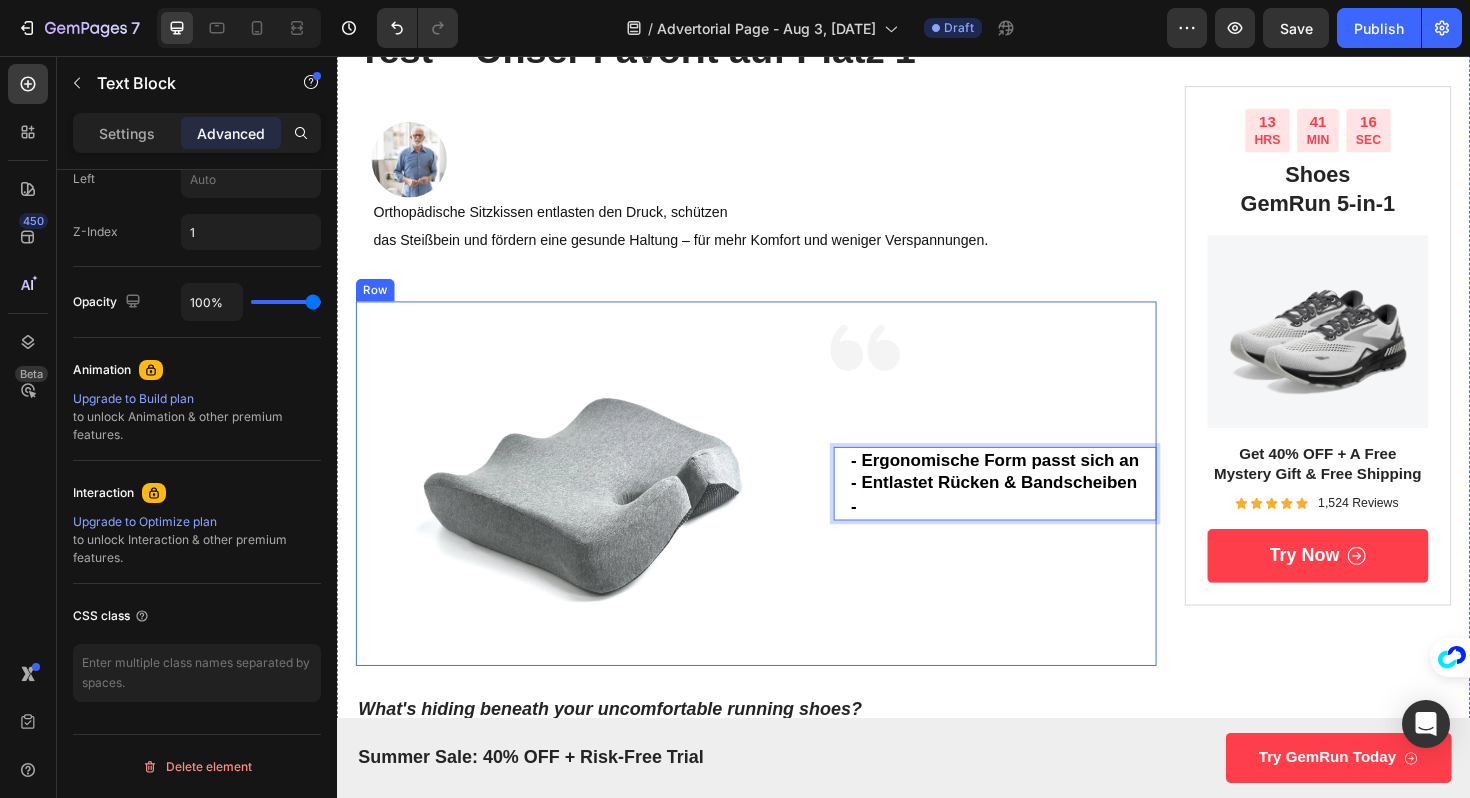 scroll, scrollTop: 257, scrollLeft: 0, axis: vertical 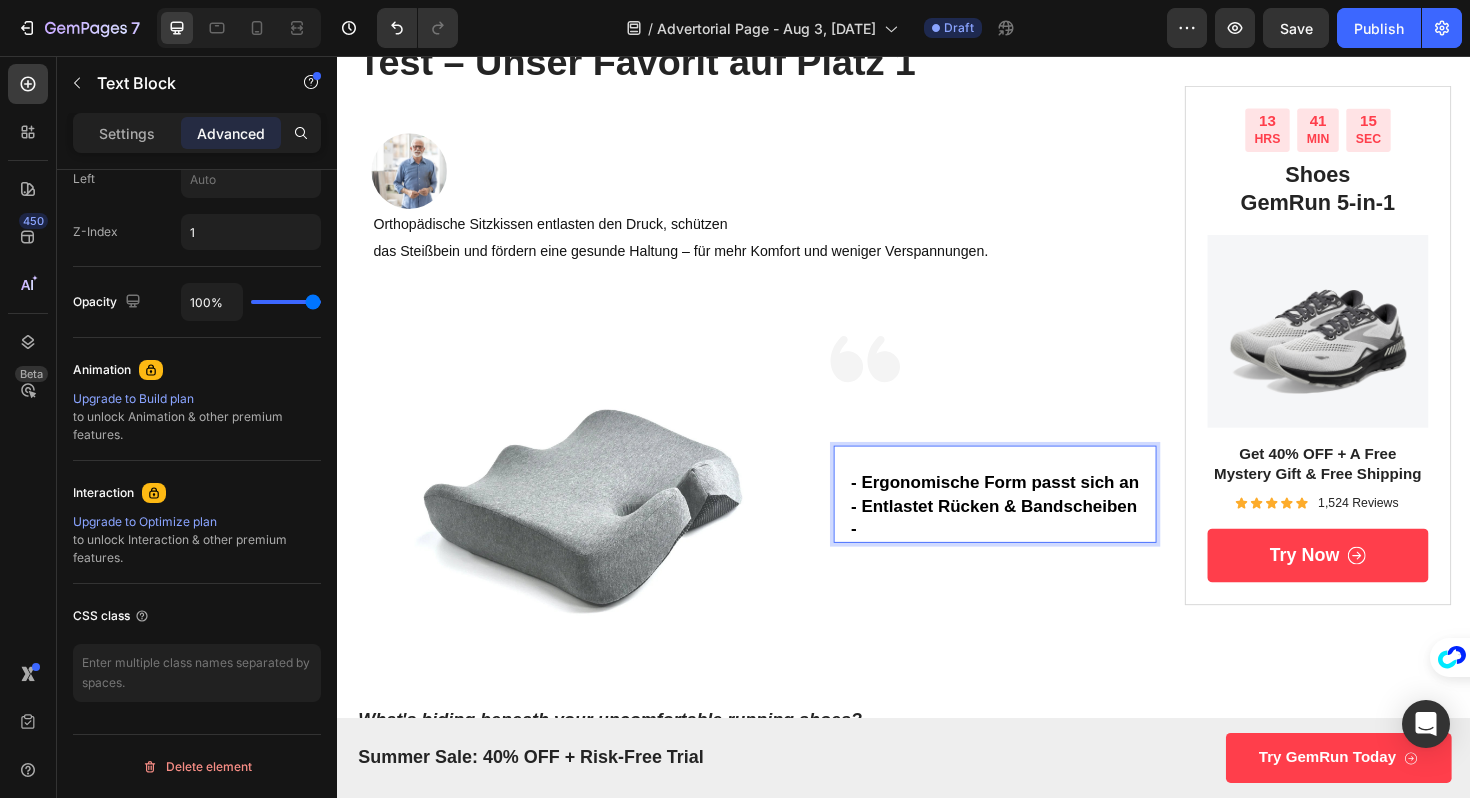 click on "- Ergonomische Form passt sich an" at bounding box center (1033, 495) 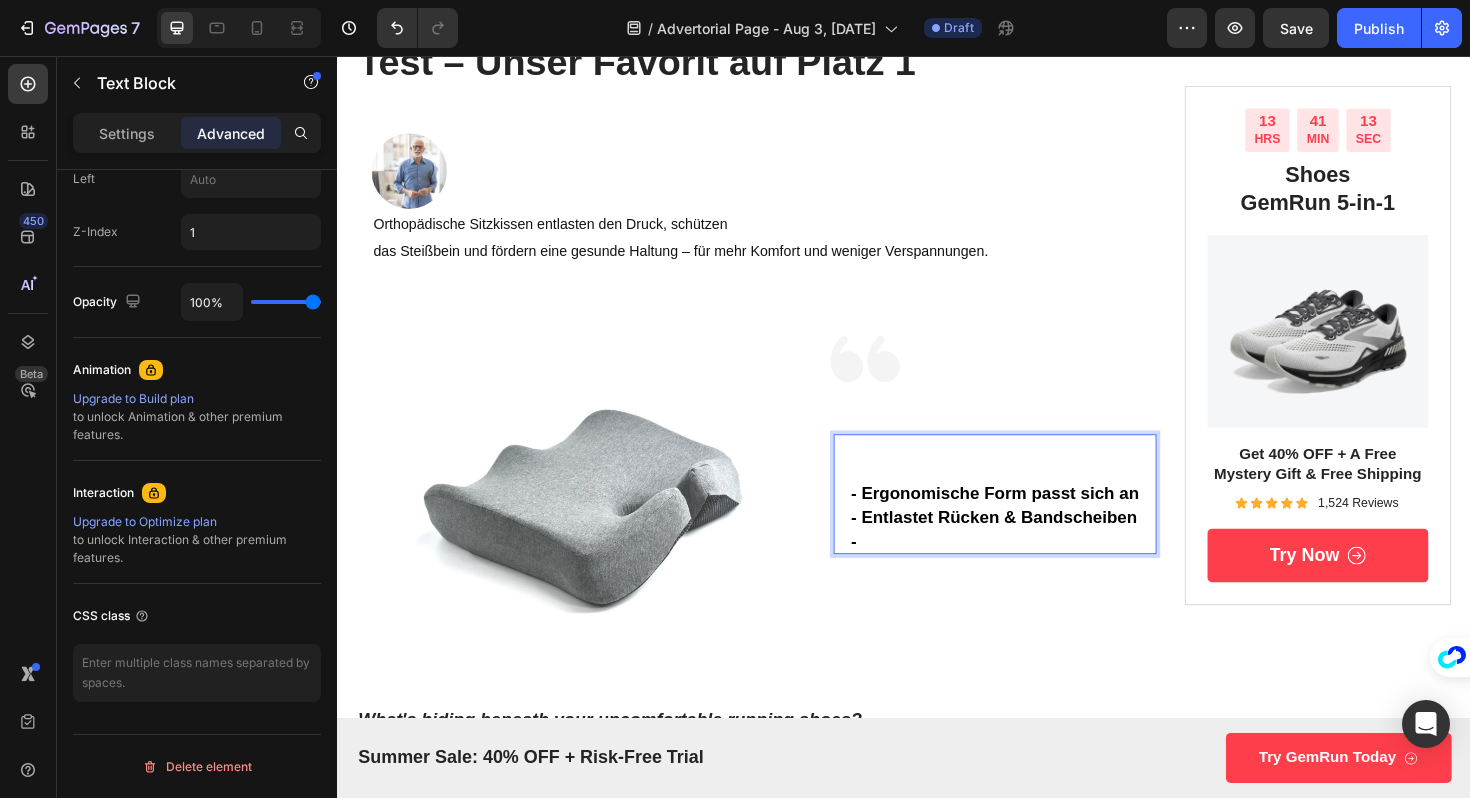 scroll, scrollTop: 245, scrollLeft: 0, axis: vertical 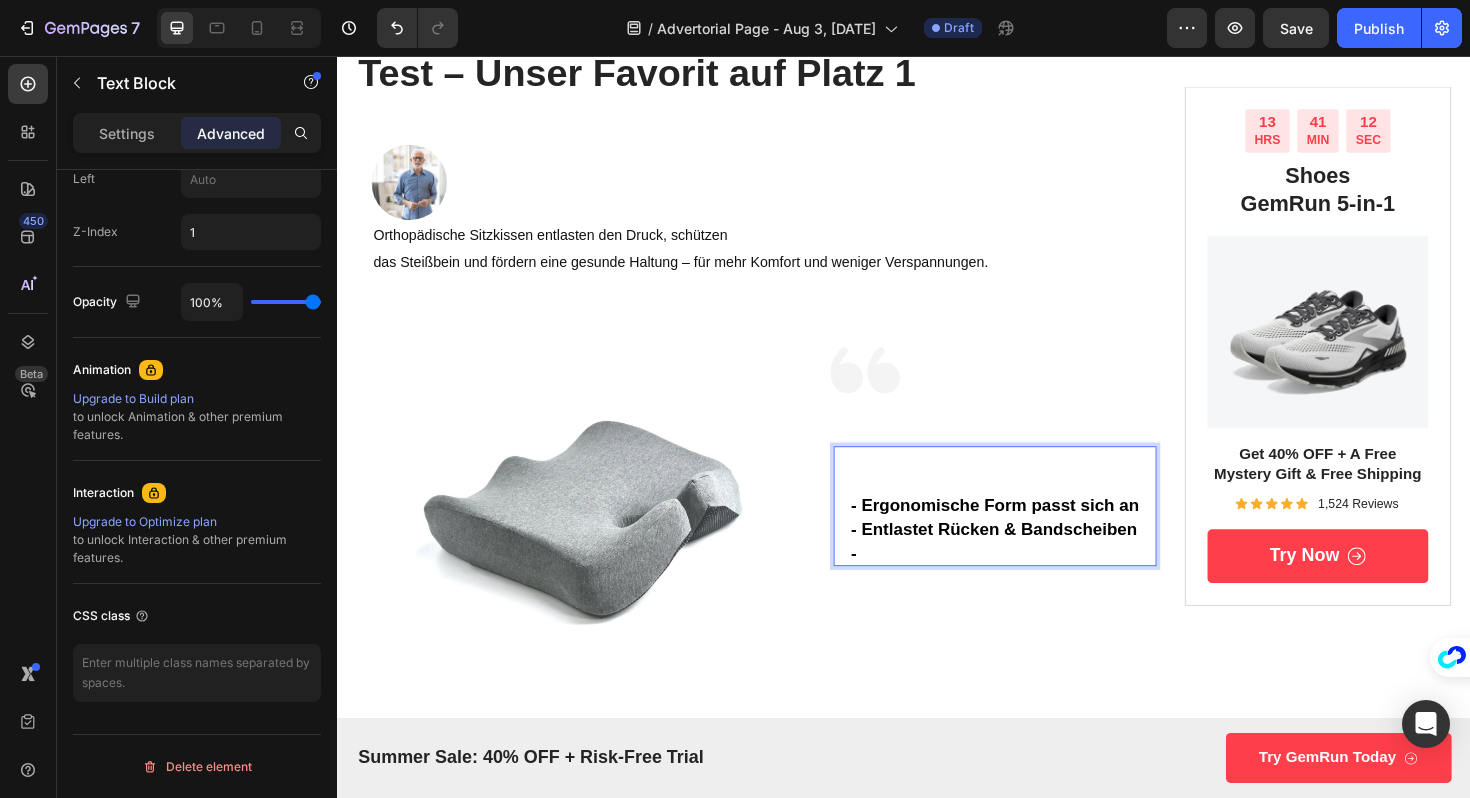 click on "⁠⁠⁠⁠⁠⁠⁠ - Ergonomische Form passt sich an" at bounding box center (1033, 508) 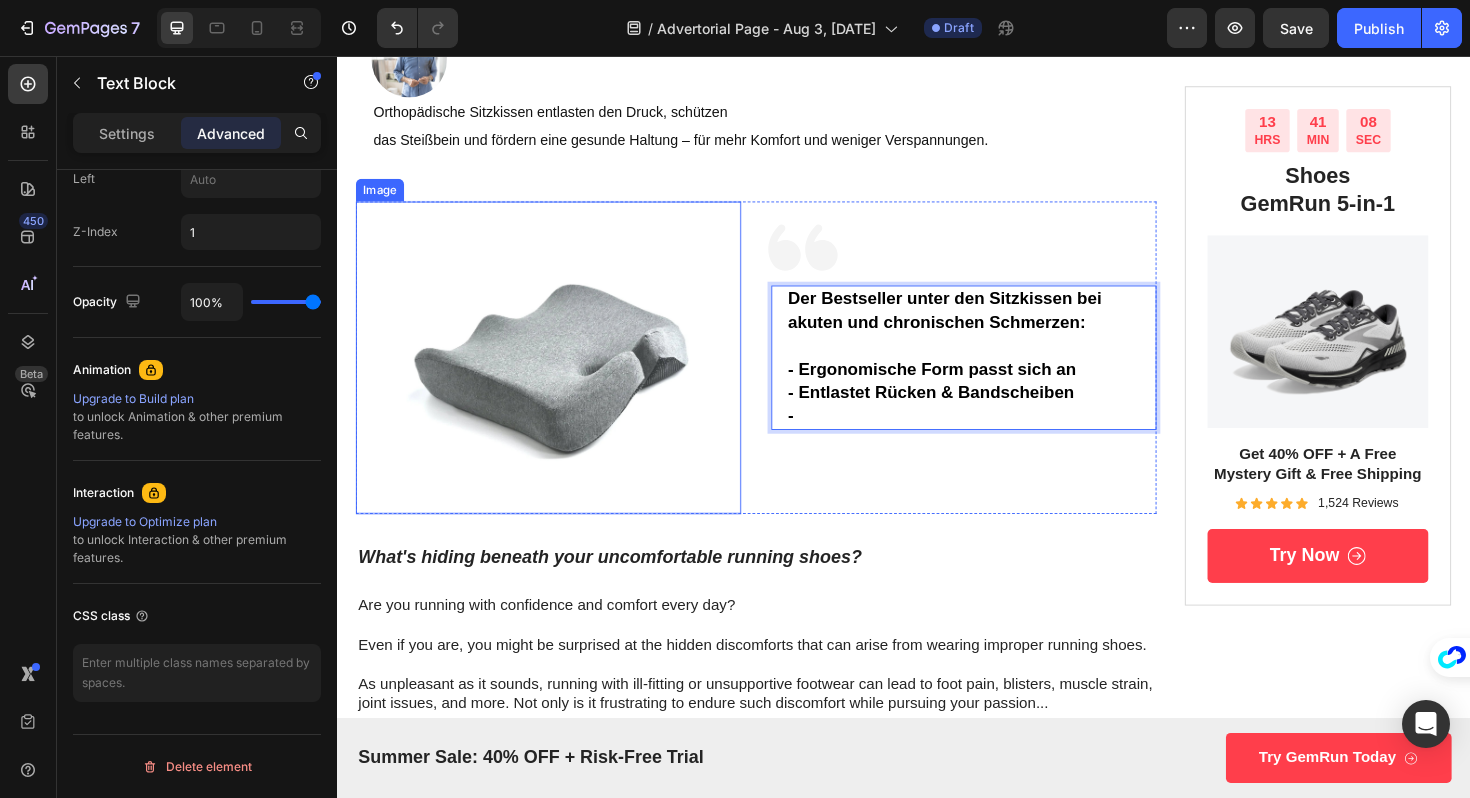 scroll, scrollTop: 387, scrollLeft: 0, axis: vertical 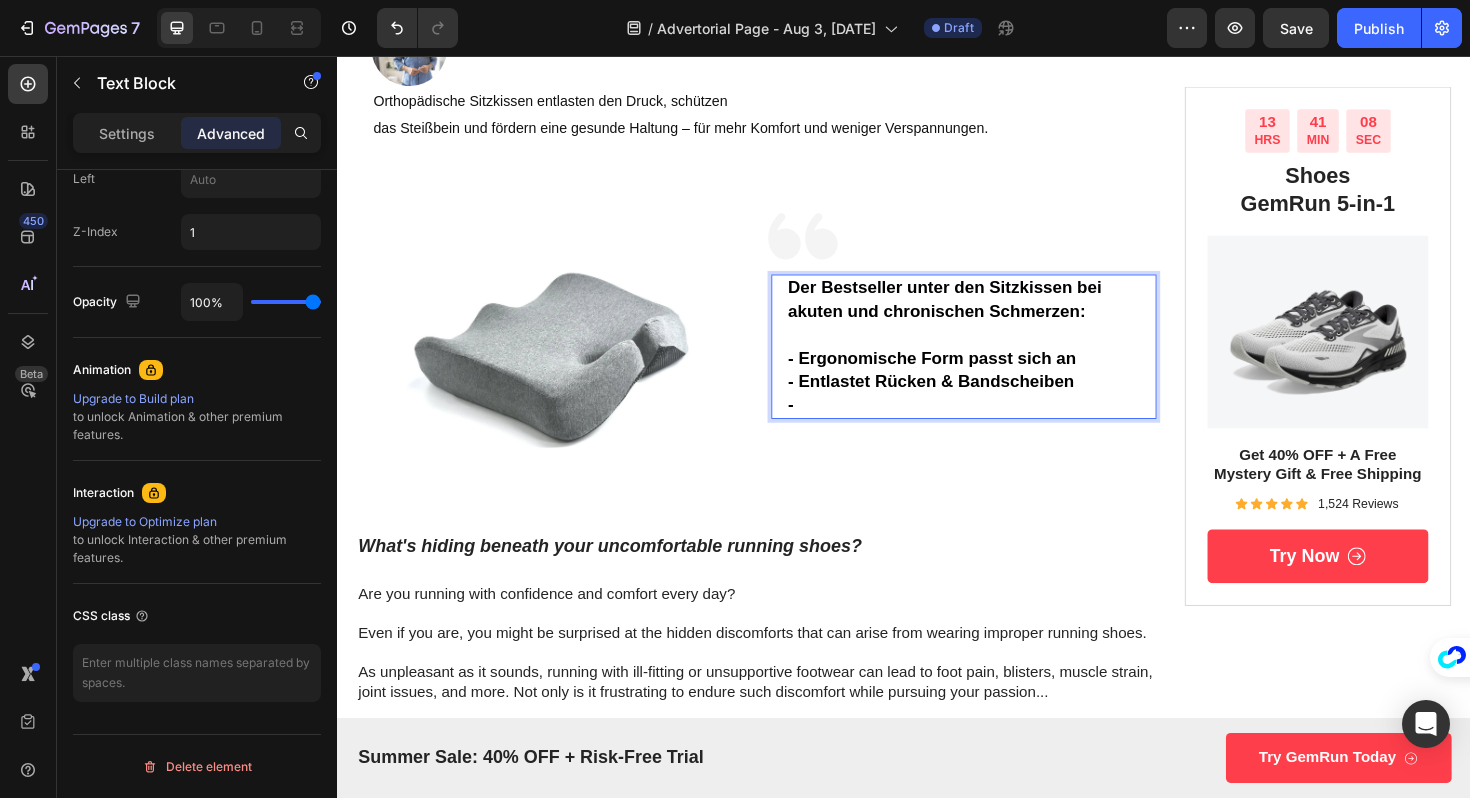 click on "- Entlastet Rücken & Bandscheiben" at bounding box center (966, 400) 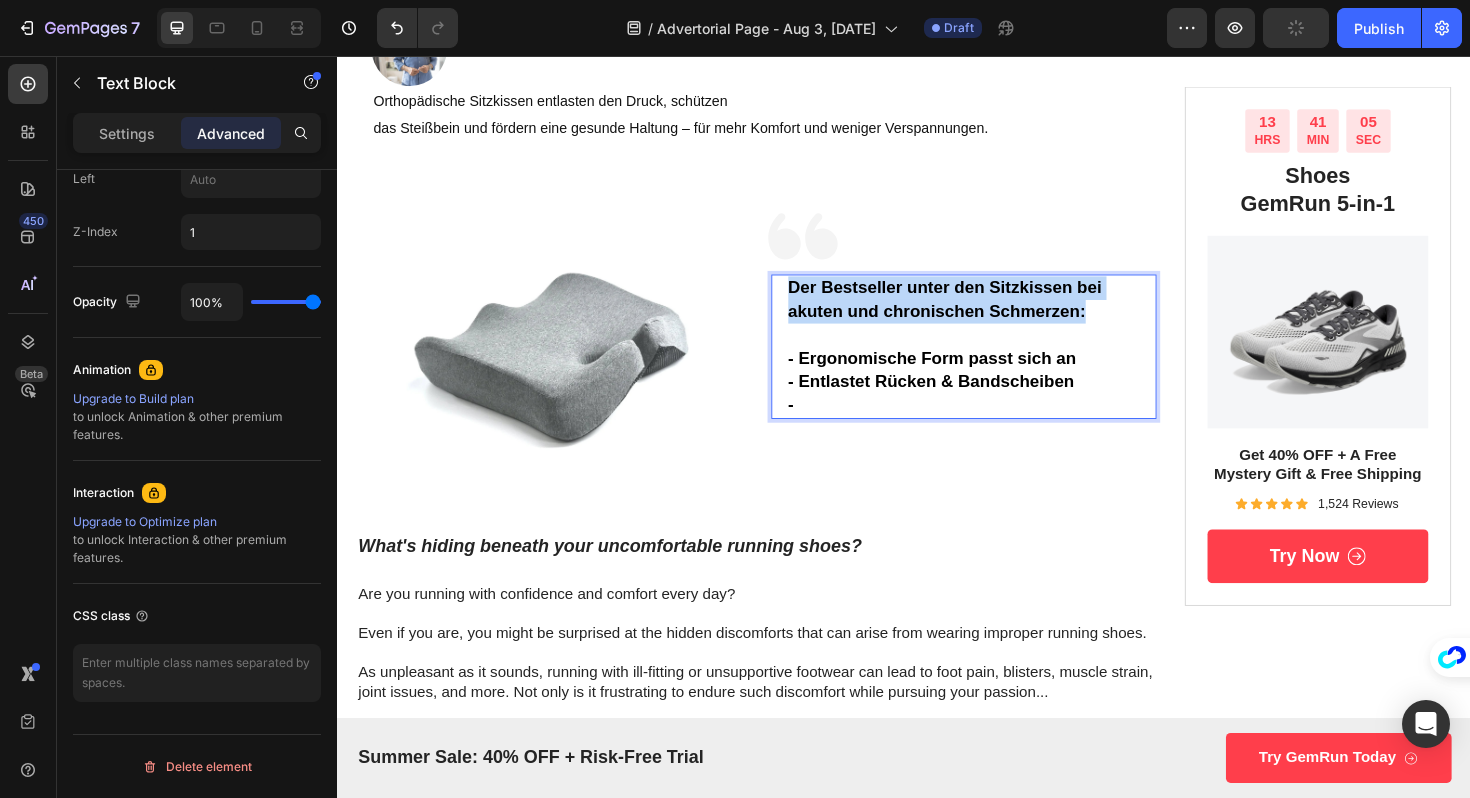 drag, startPoint x: 1153, startPoint y: 330, endPoint x: 808, endPoint y: 311, distance: 345.5228 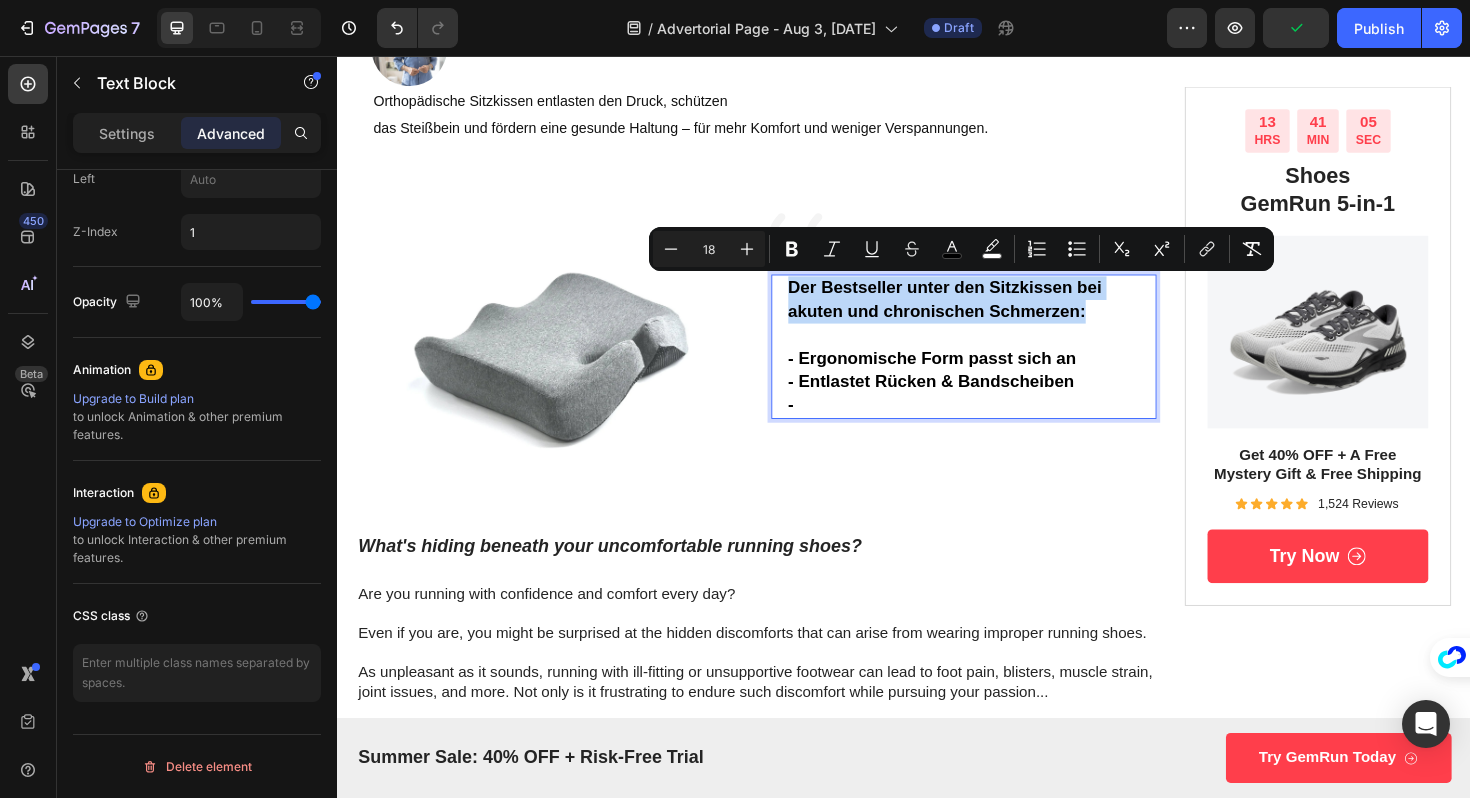 click on "Der Bestseller unter den Sitzkissen bei akuten und chronischen Schmerzen: - Ergonomische Form passt sich an - Entlastet Rücken & Bandscheiben -  Text Block   0" at bounding box center [1001, 363] 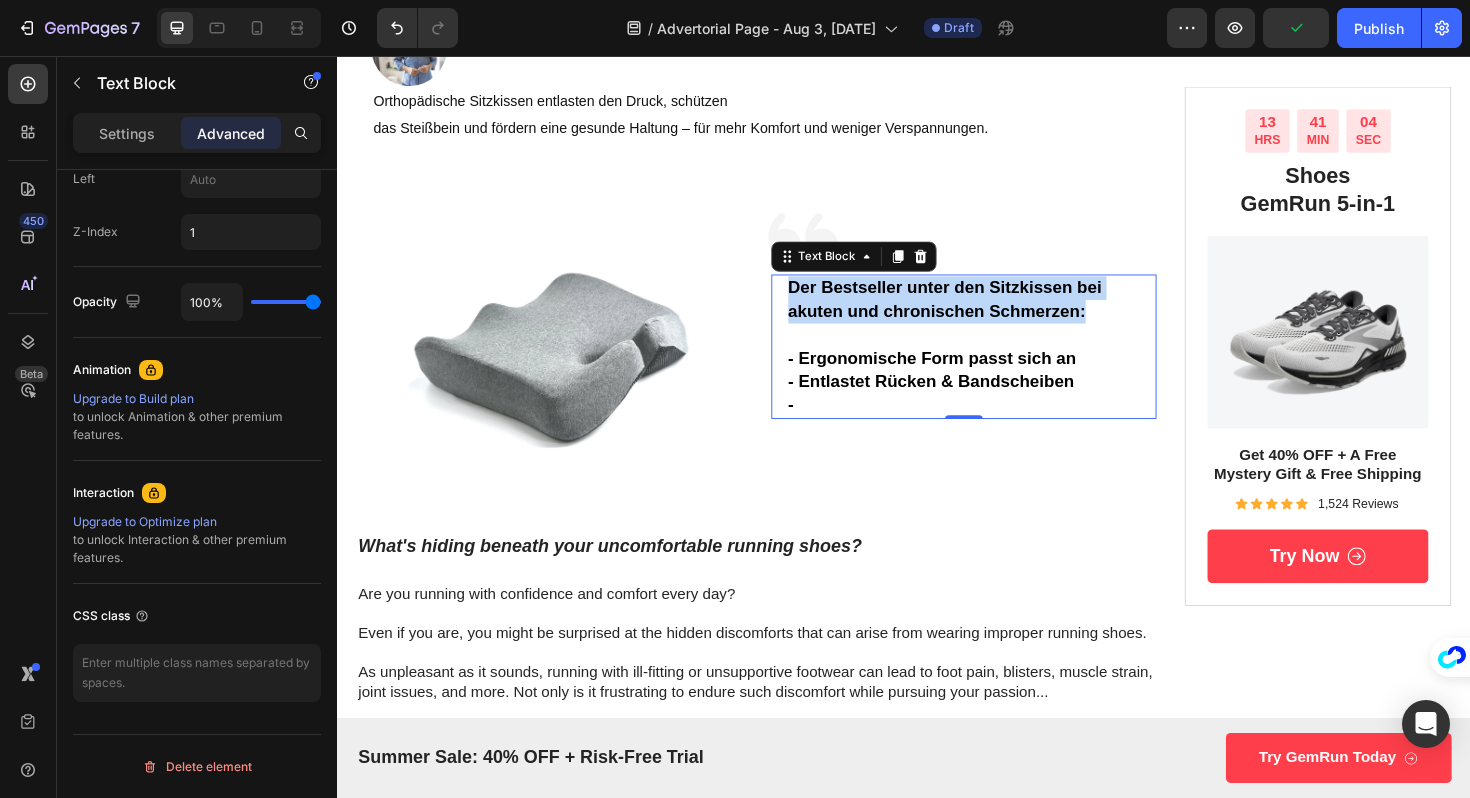 click on "Der Bestseller unter den Sitzkissen bei akuten und chronischen Schmerzen: - Ergonomische Form passt sich an - Entlastet Rücken & Bandscheiben -  Text Block   0" at bounding box center [1001, 363] 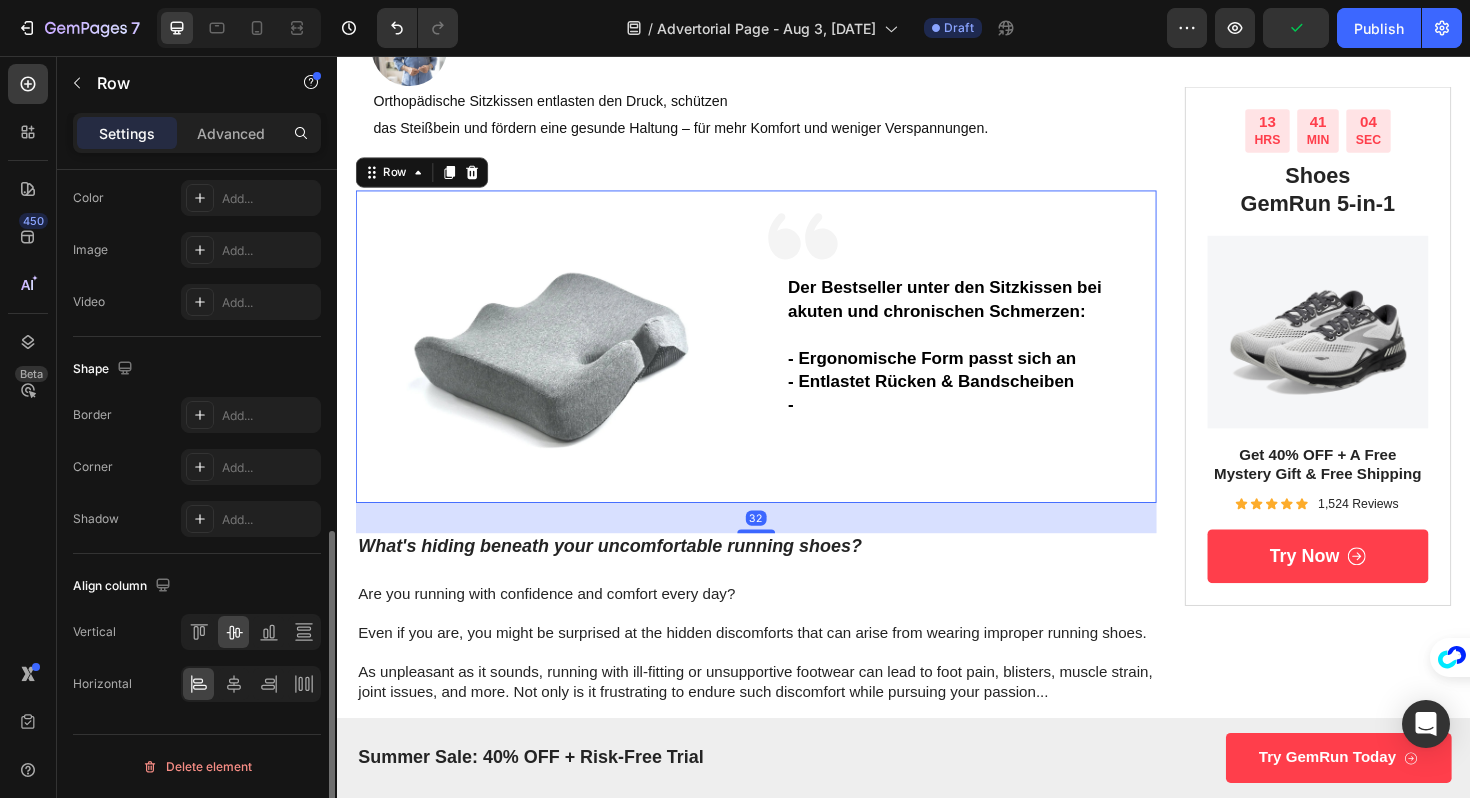 scroll, scrollTop: 0, scrollLeft: 0, axis: both 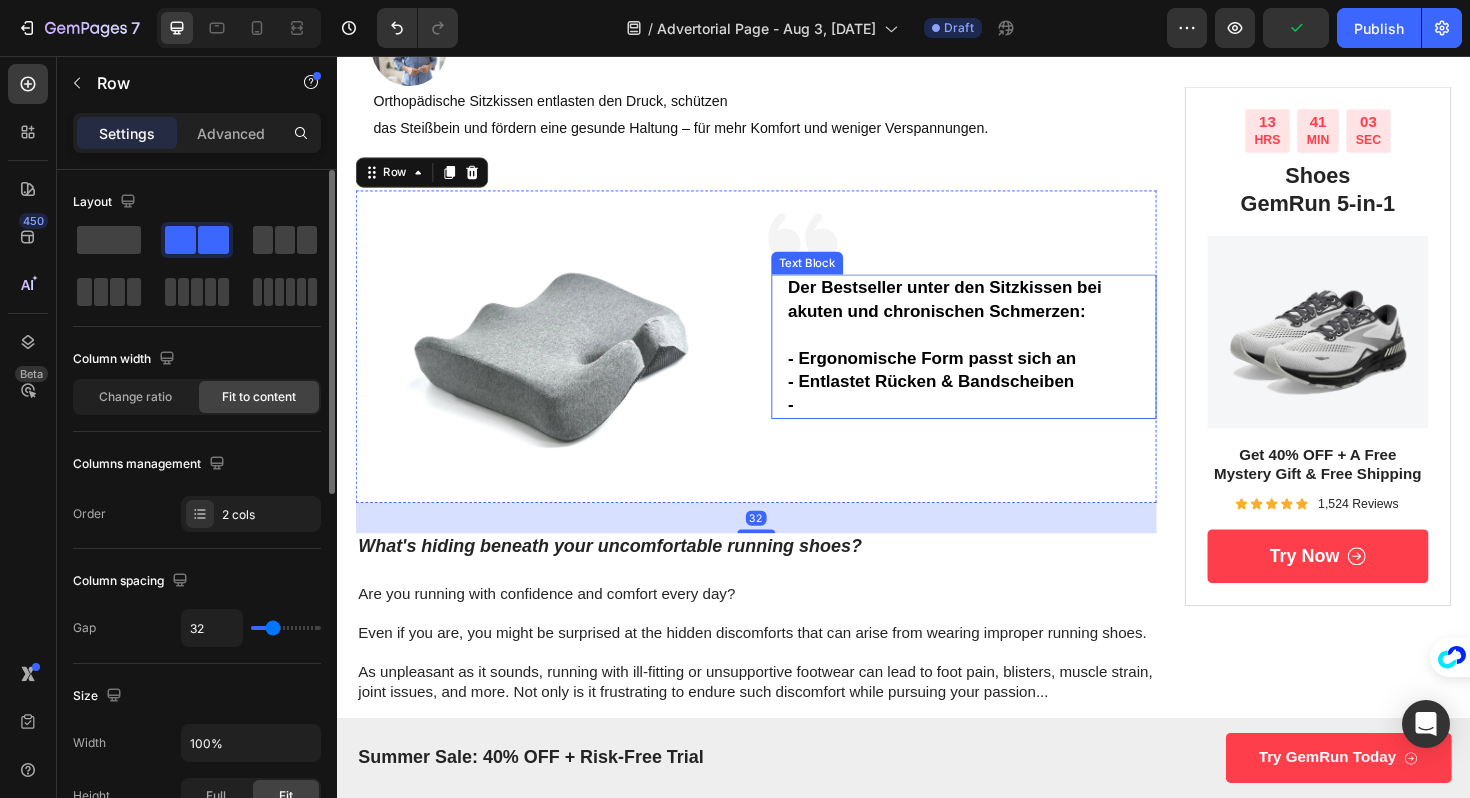 click on "-" at bounding box center (1001, 425) 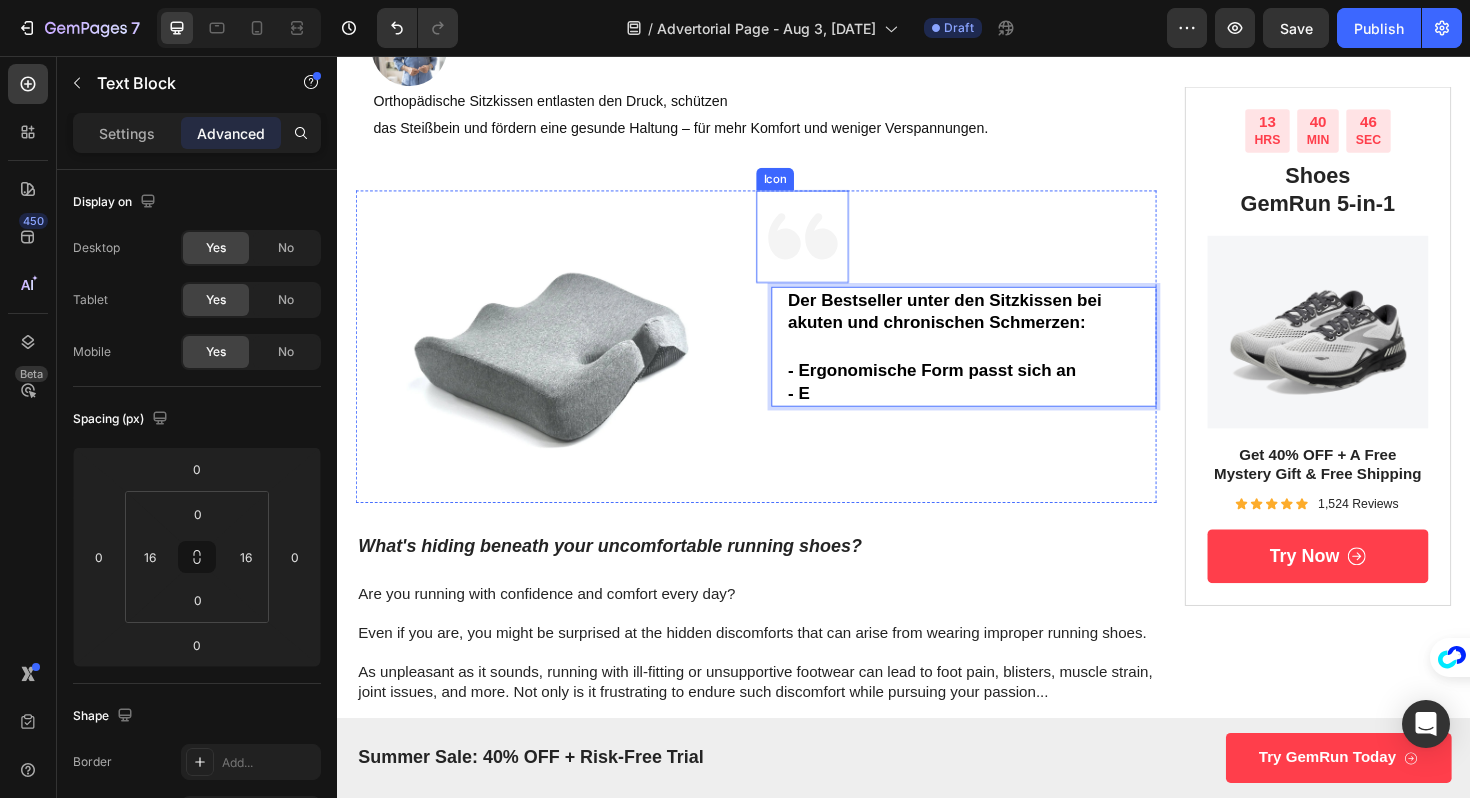 scroll, scrollTop: 400, scrollLeft: 0, axis: vertical 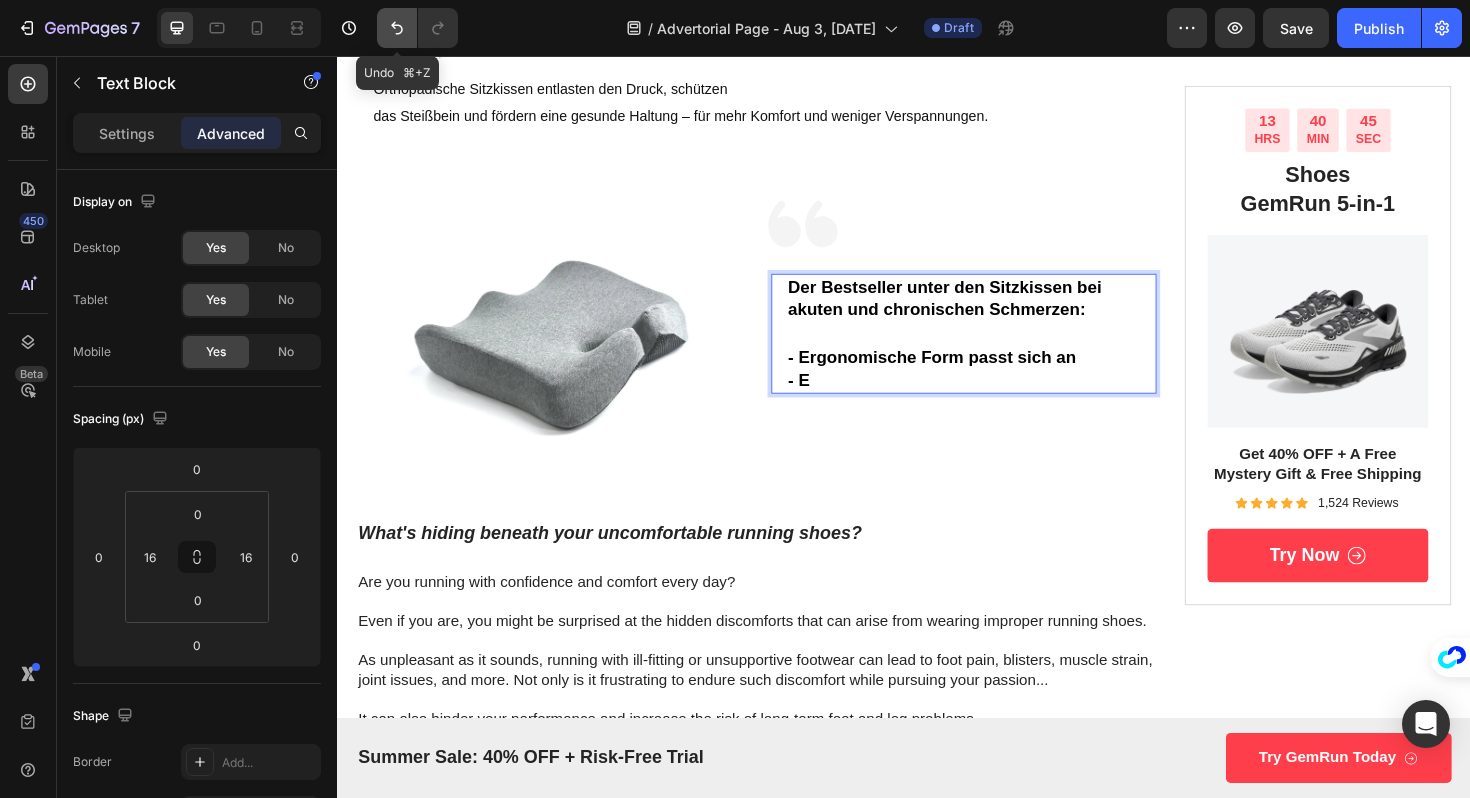 click 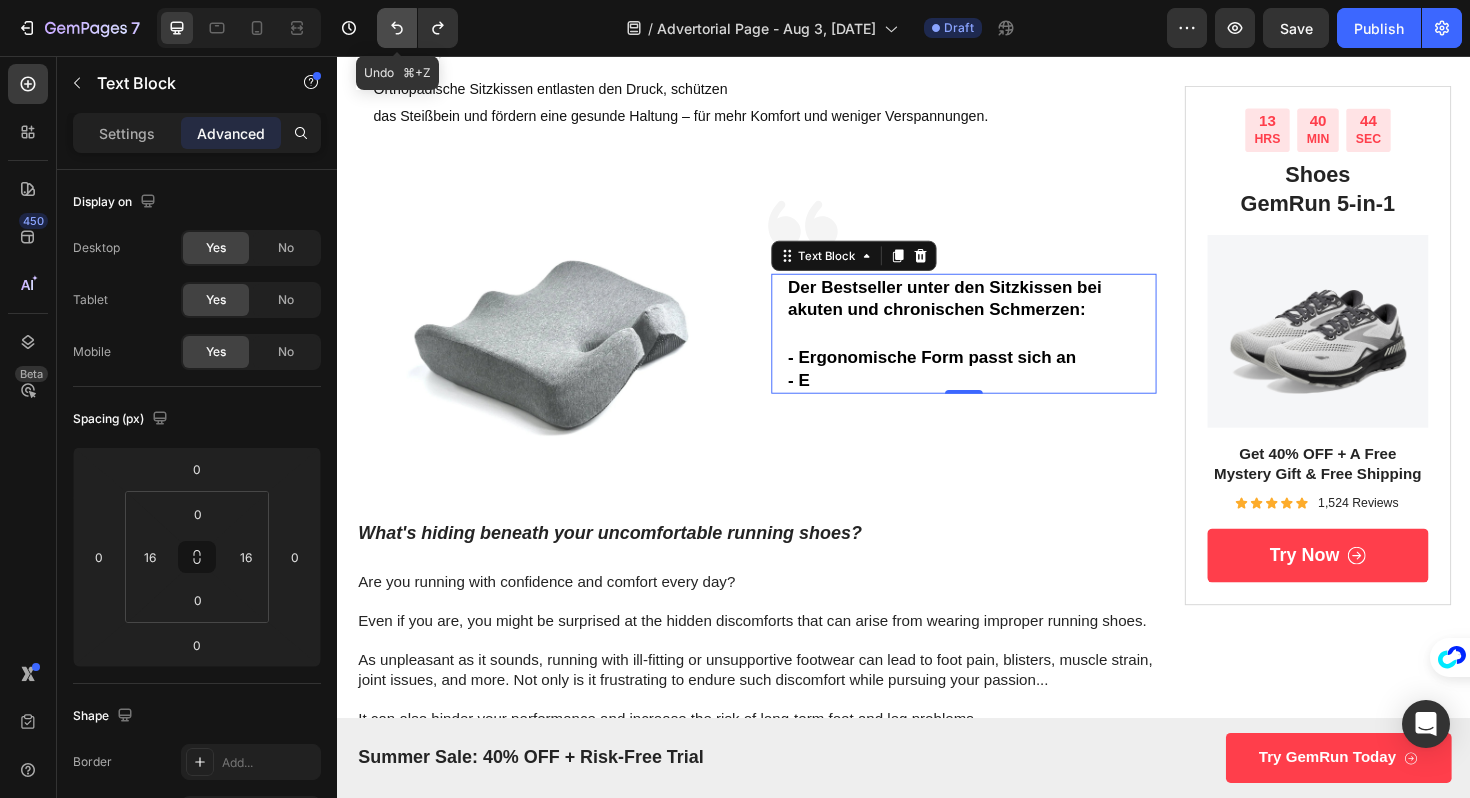 click 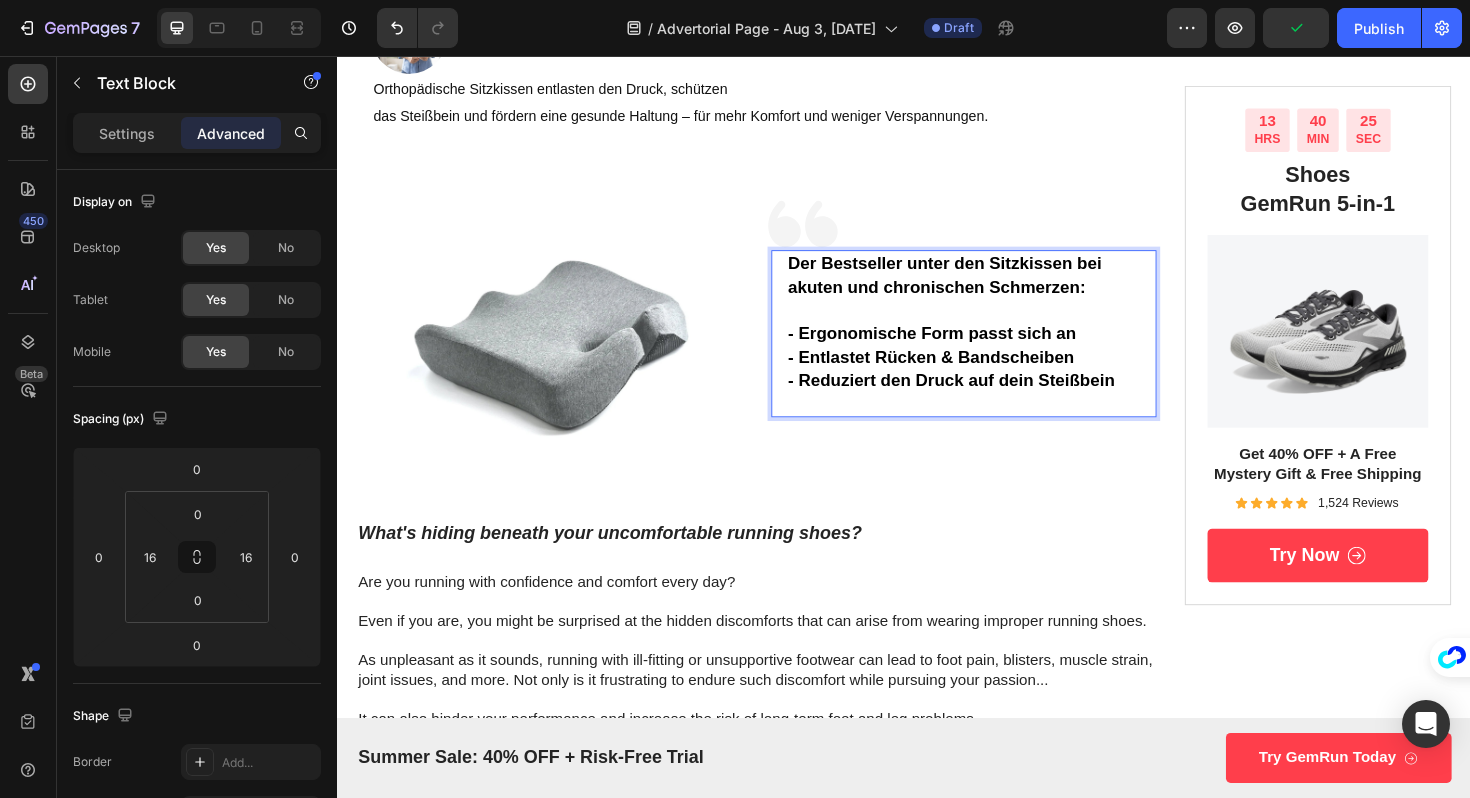 scroll, scrollTop: 387, scrollLeft: 0, axis: vertical 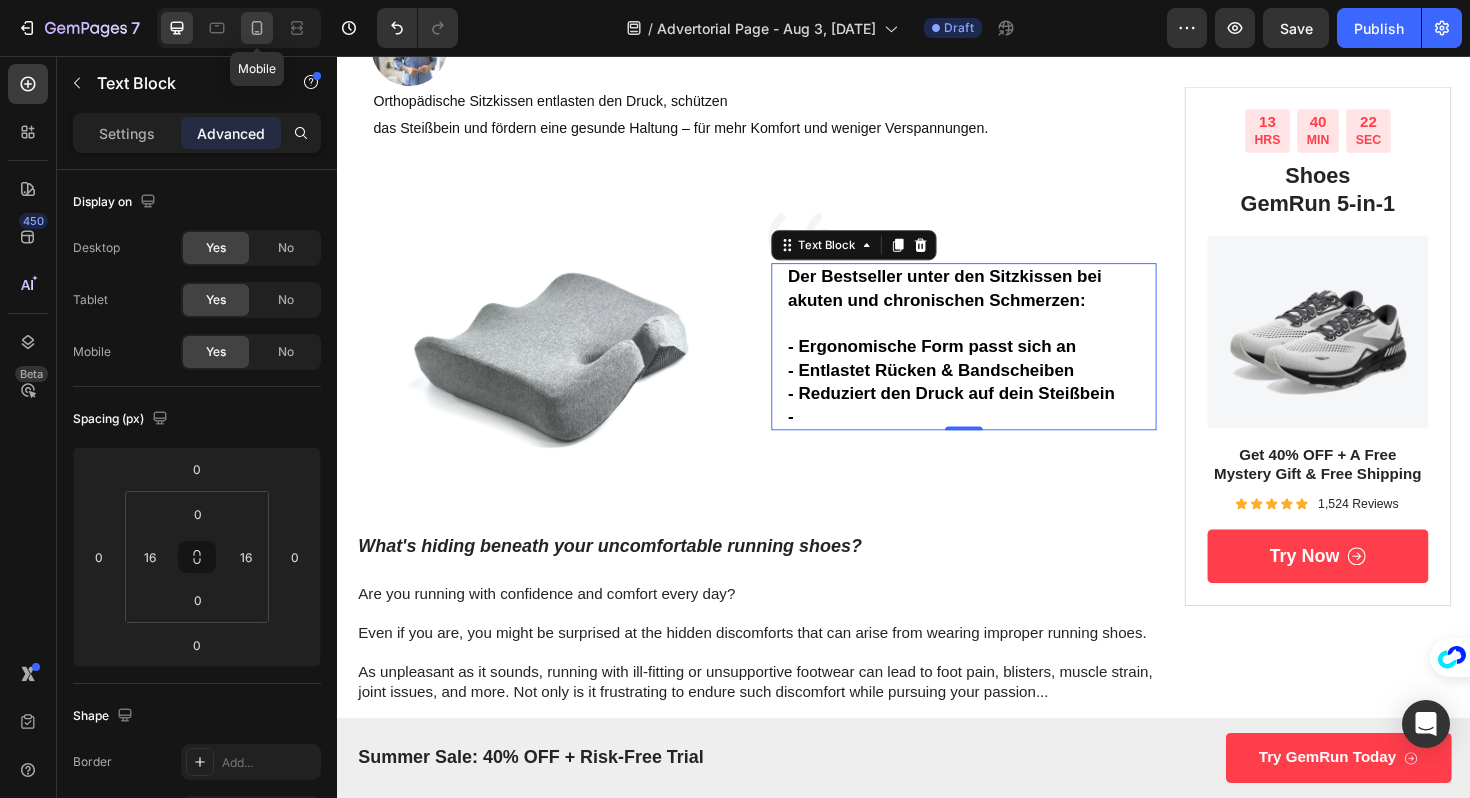 click 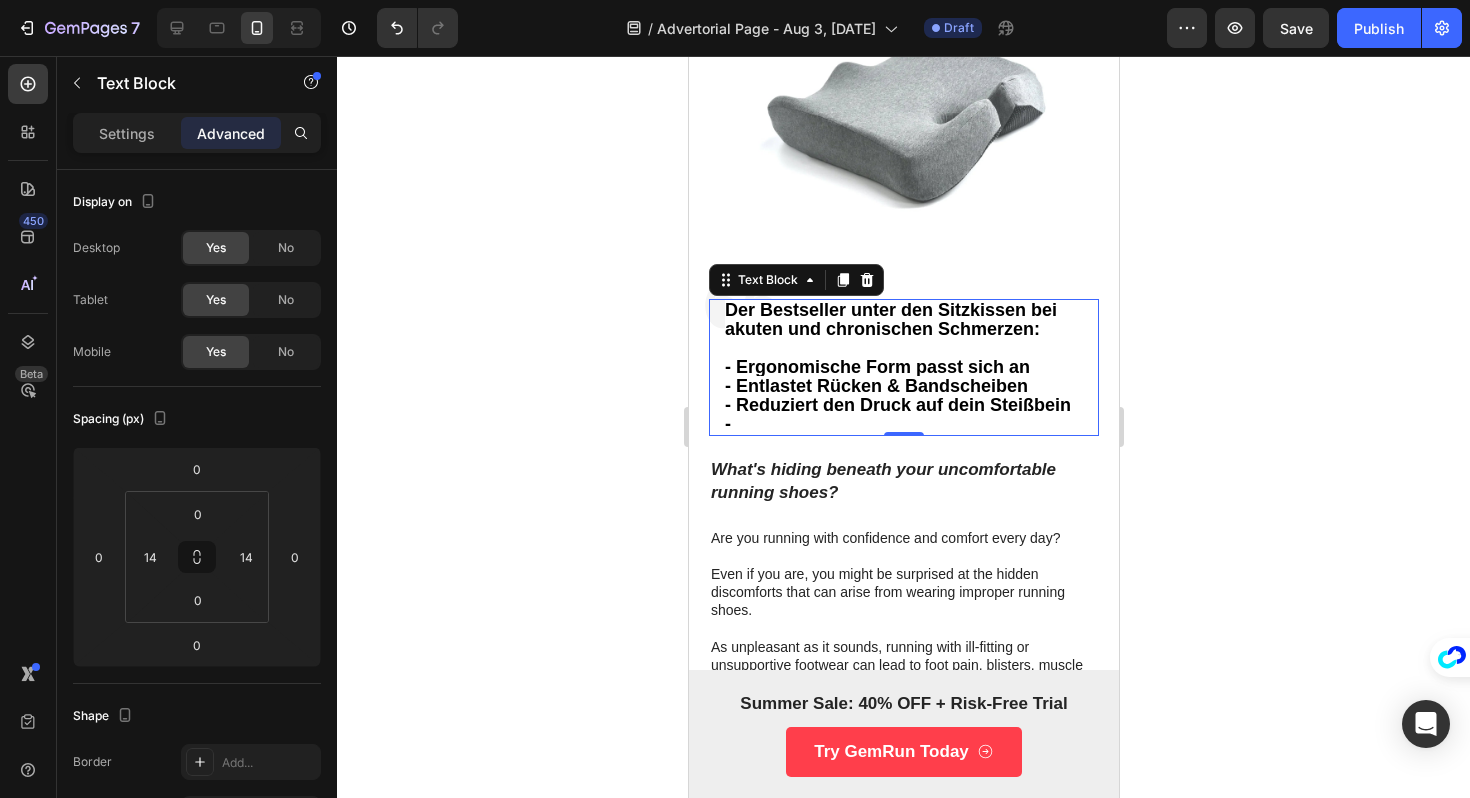 scroll, scrollTop: 656, scrollLeft: 0, axis: vertical 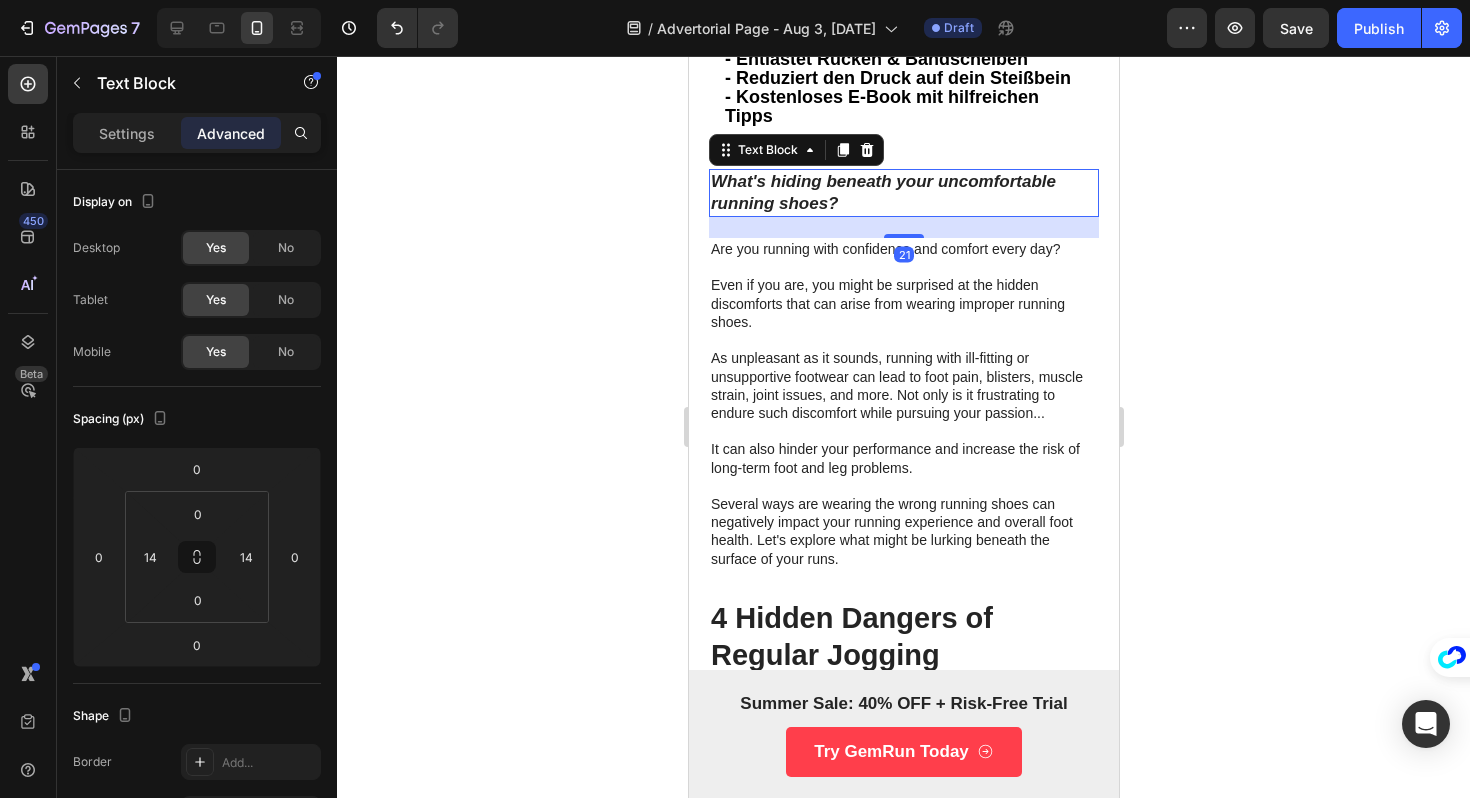 click on "What's hiding beneath your uncomfortable running shoes?" at bounding box center (903, 193) 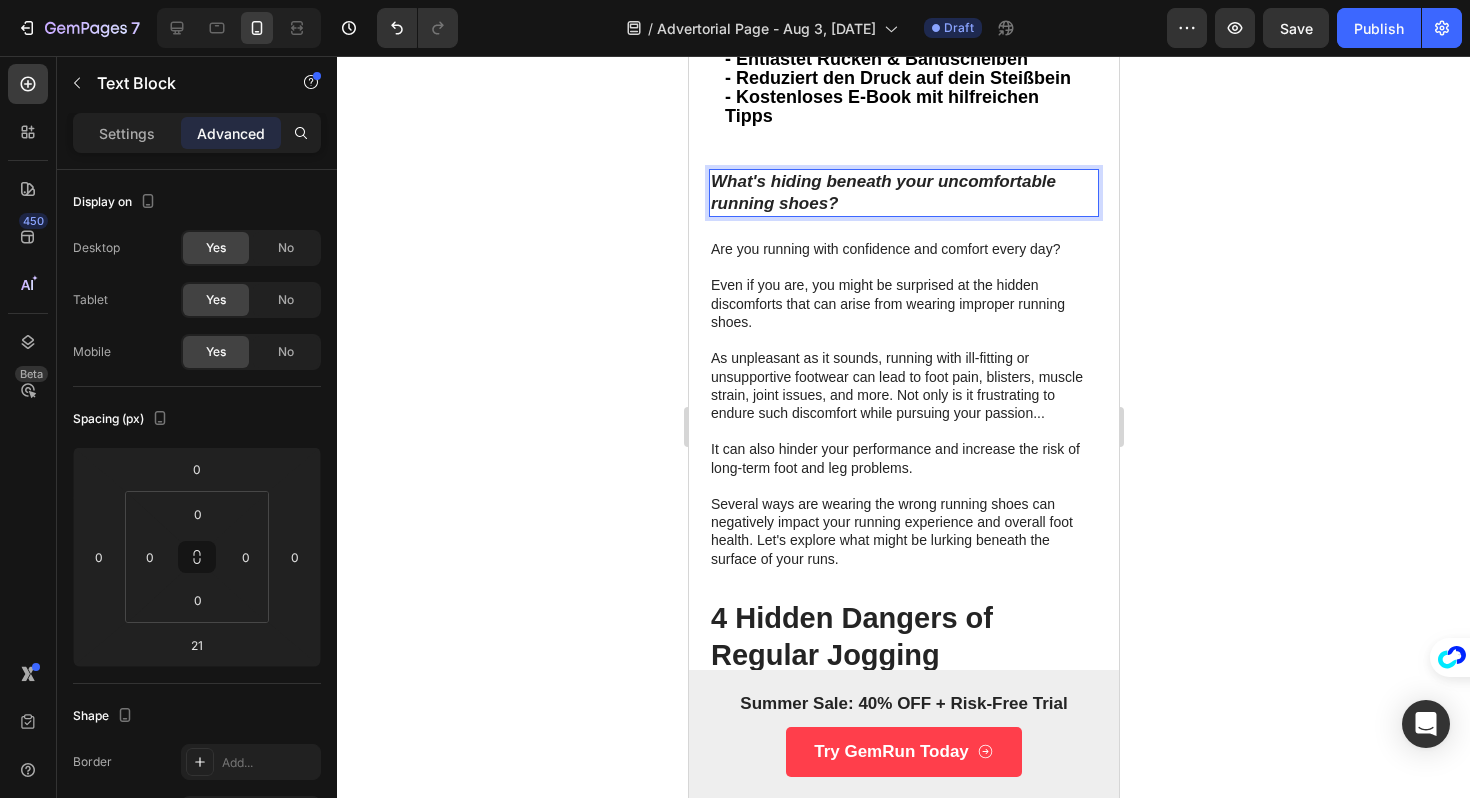 click on "What's hiding beneath your uncomfortable running shoes?" at bounding box center (903, 193) 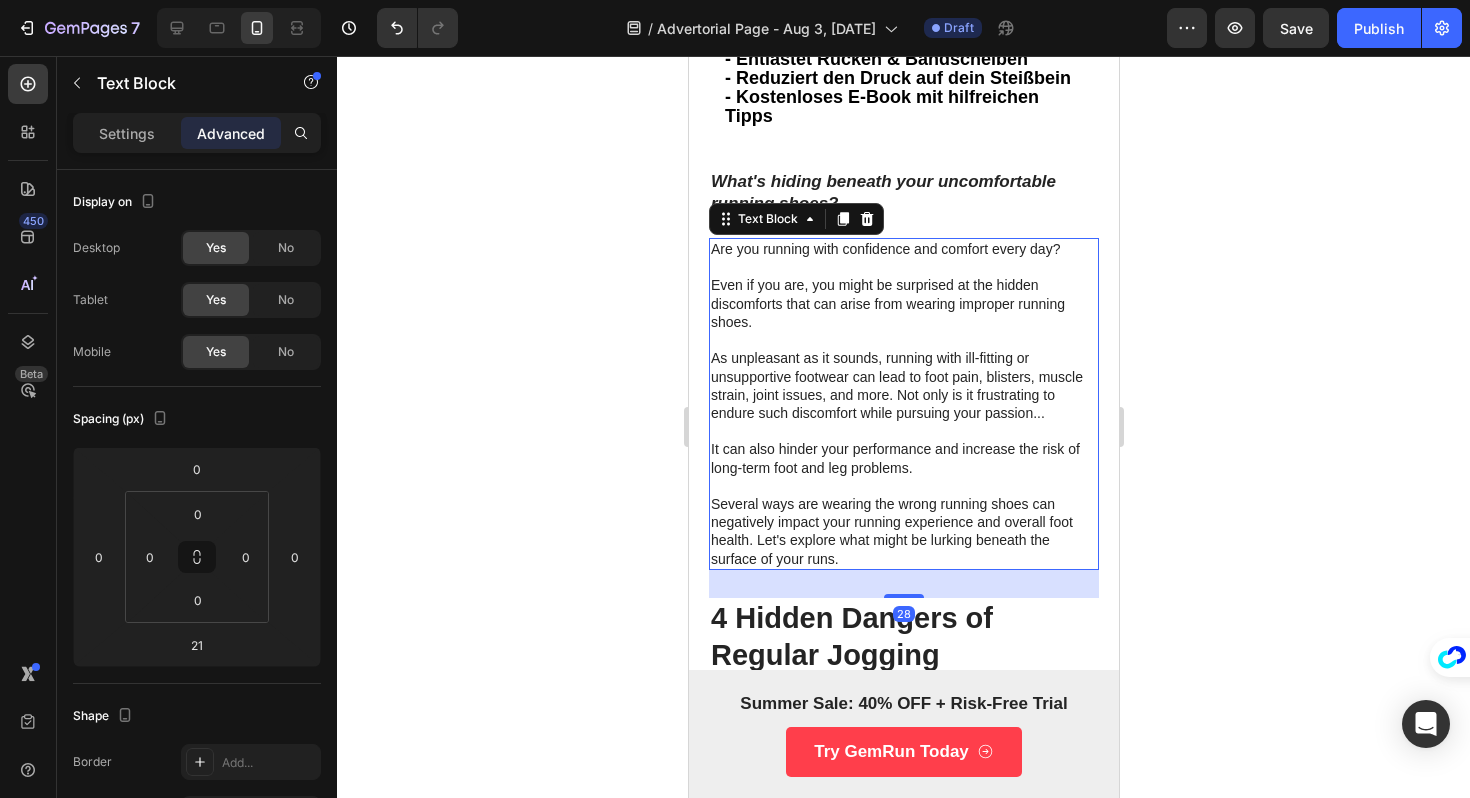 click on "Are you running with confidence and comfort every day?  Even if you are, you might be surprised at the hidden discomforts that can arise from wearing improper running shoes.  As unpleasant as it sounds, running with ill-fitting or unsupportive footwear can lead to foot pain, blisters, muscle strain, joint issues, and more. Not only is it frustrating to endure such discomfort while pursuing your passion...  It can also hinder your performance and increase the risk of long-term foot and leg problems.  Several ways are wearing the wrong running shoes can negatively impact your running experience and overall foot health. Let's explore what might be lurking beneath the surface of your runs." at bounding box center [903, 404] 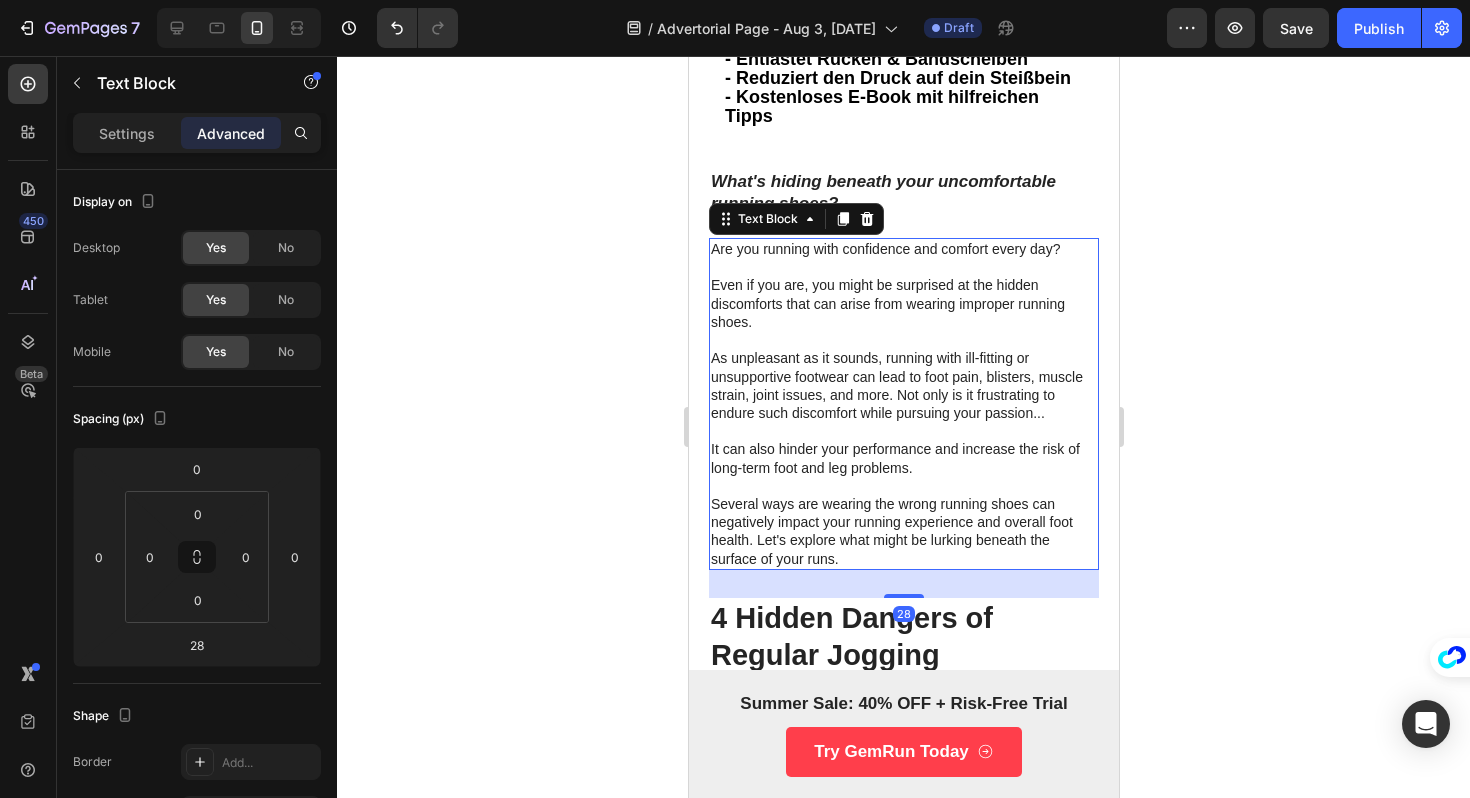 click on "Are you running with confidence and comfort every day?  Even if you are, you might be surprised at the hidden discomforts that can arise from wearing improper running shoes.  As unpleasant as it sounds, running with ill-fitting or unsupportive footwear can lead to foot pain, blisters, muscle strain, joint issues, and more. Not only is it frustrating to endure such discomfort while pursuing your passion...  It can also hinder your performance and increase the risk of long-term foot and leg problems.  Several ways are wearing the wrong running shoes can negatively impact your running experience and overall foot health. Let's explore what might be lurking beneath the surface of your runs." at bounding box center [903, 404] 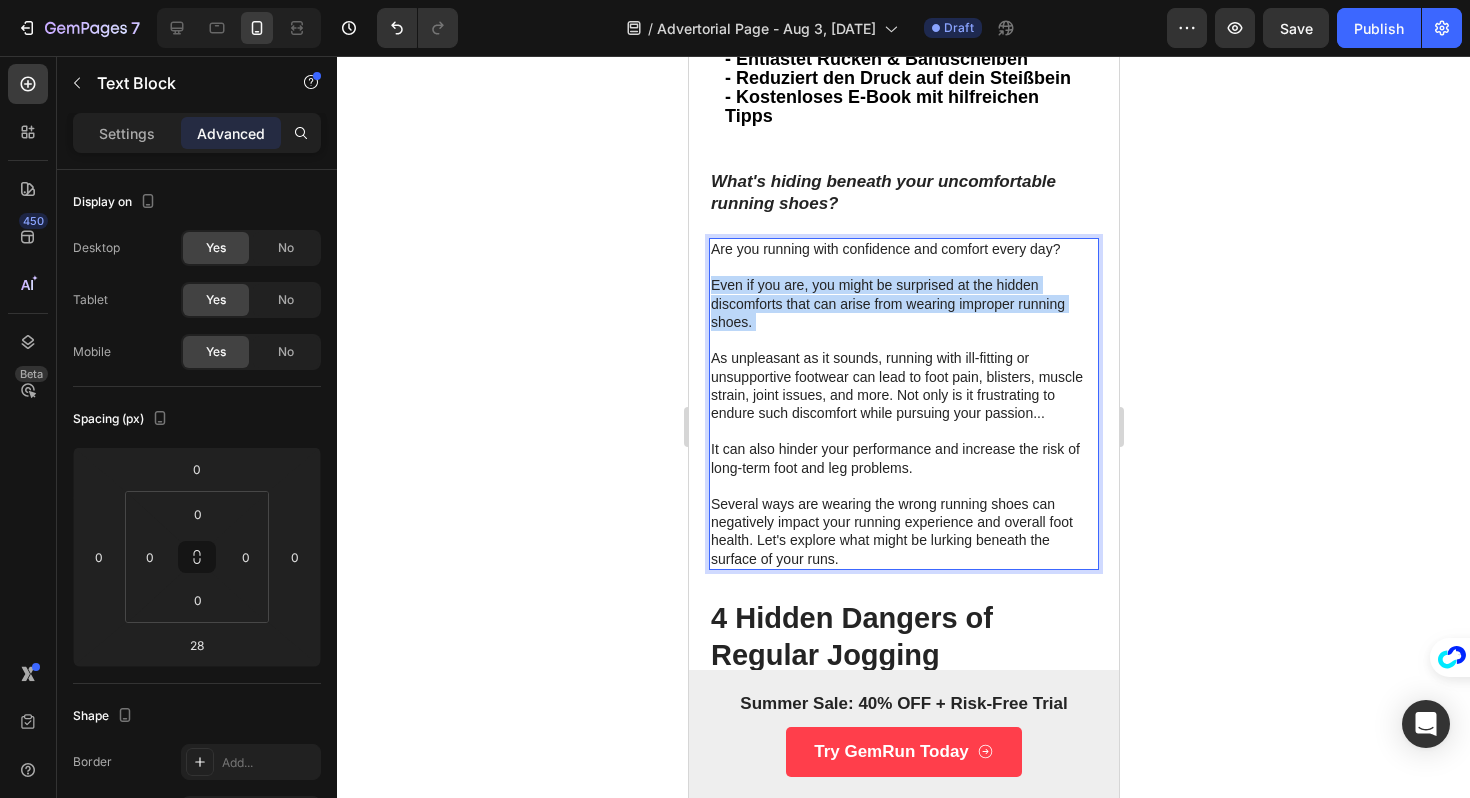 click on "Are you running with confidence and comfort every day?  Even if you are, you might be surprised at the hidden discomforts that can arise from wearing improper running shoes.  As unpleasant as it sounds, running with ill-fitting or unsupportive footwear can lead to foot pain, blisters, muscle strain, joint issues, and more. Not only is it frustrating to endure such discomfort while pursuing your passion...  It can also hinder your performance and increase the risk of long-term foot and leg problems.  Several ways are wearing the wrong running shoes can negatively impact your running experience and overall foot health. Let's explore what might be lurking beneath the surface of your runs." at bounding box center [903, 404] 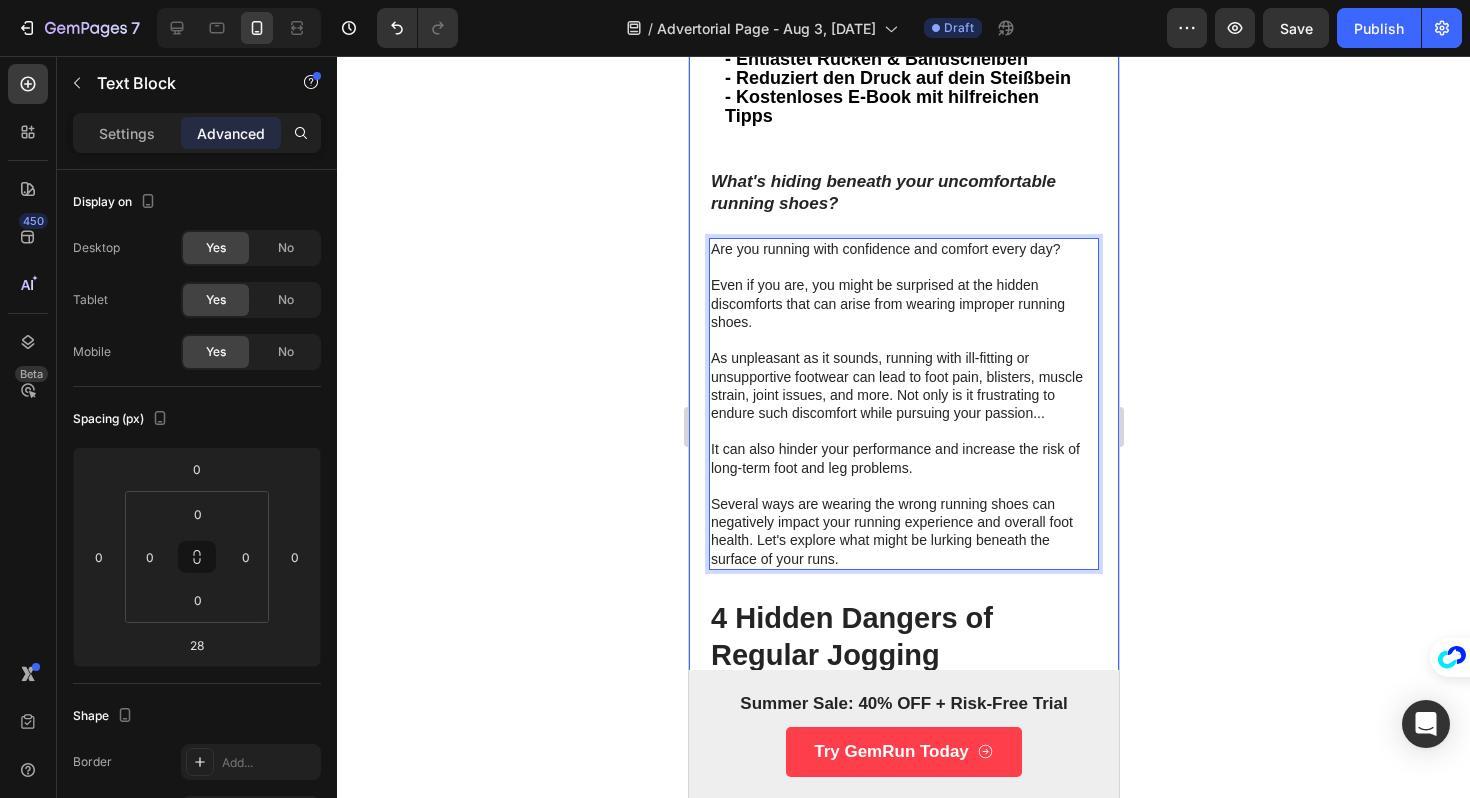 drag, startPoint x: 859, startPoint y: 560, endPoint x: 703, endPoint y: 255, distance: 342.57993 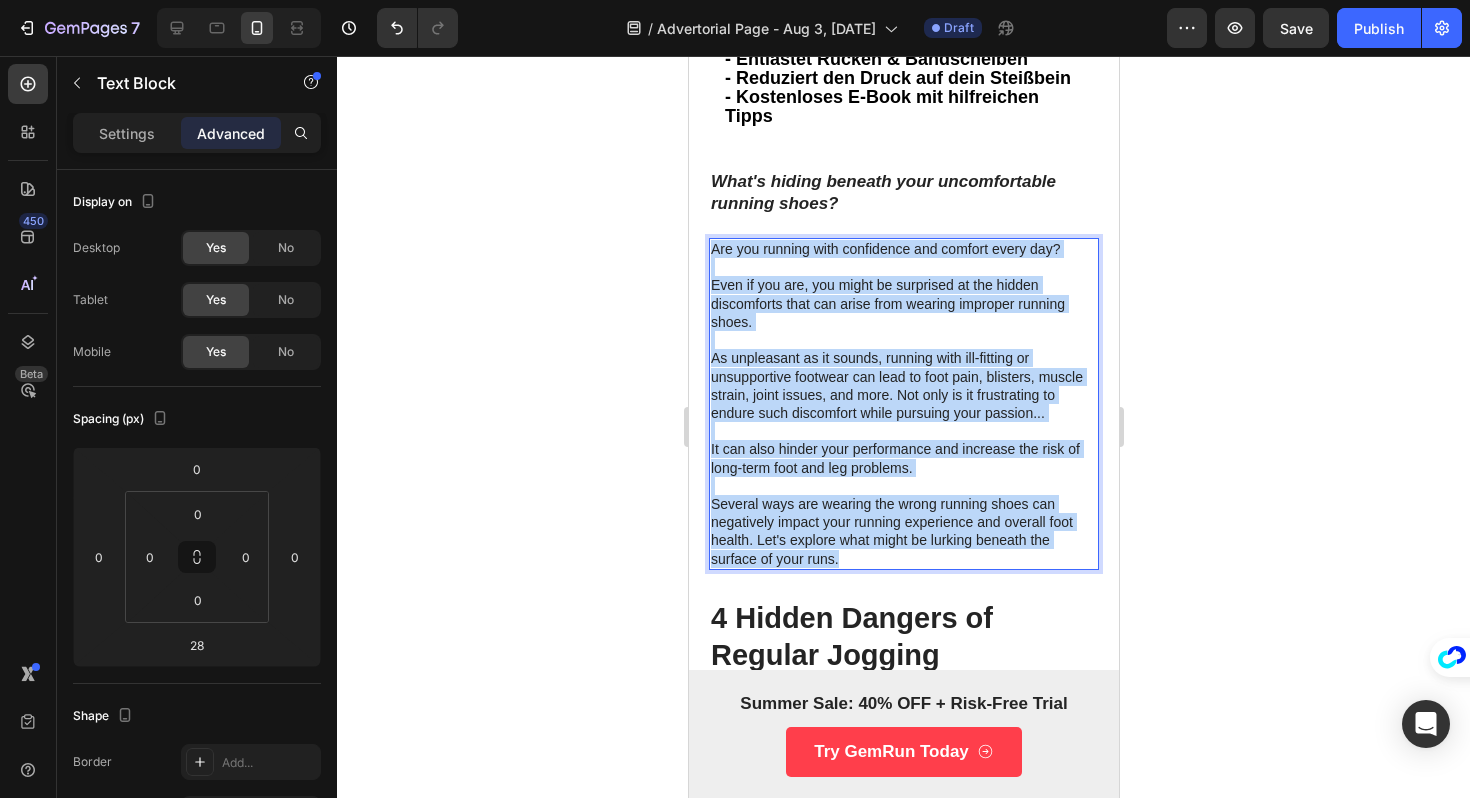 drag, startPoint x: 848, startPoint y: 553, endPoint x: 710, endPoint y: 245, distance: 337.5026 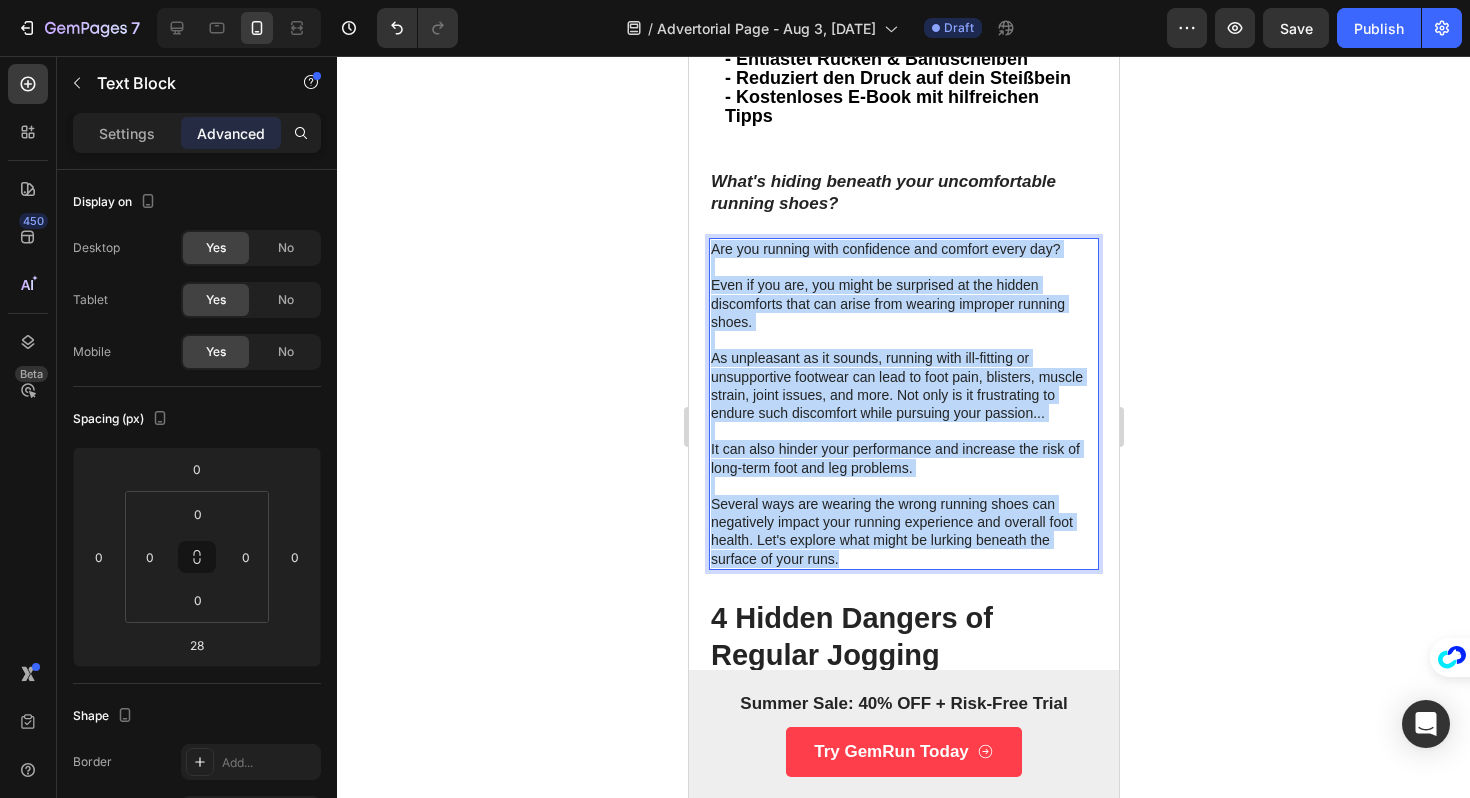 click on "Are you running with confidence and comfort every day?  ⁠⁠⁠⁠⁠⁠⁠ Even if you are, you might be surprised at the hidden discomforts that can arise from wearing improper running shoes.  As unpleasant as it sounds, running with ill-fitting or unsupportive footwear can lead to foot pain, blisters, muscle strain, joint issues, and more. Not only is it frustrating to endure such discomfort while pursuing your passion...  It can also hinder your performance and increase the risk of long-term foot and leg problems.  Several ways are wearing the wrong running shoes can negatively impact your running experience and overall foot health. Let's explore what might be lurking beneath the surface of your runs." at bounding box center [903, 404] 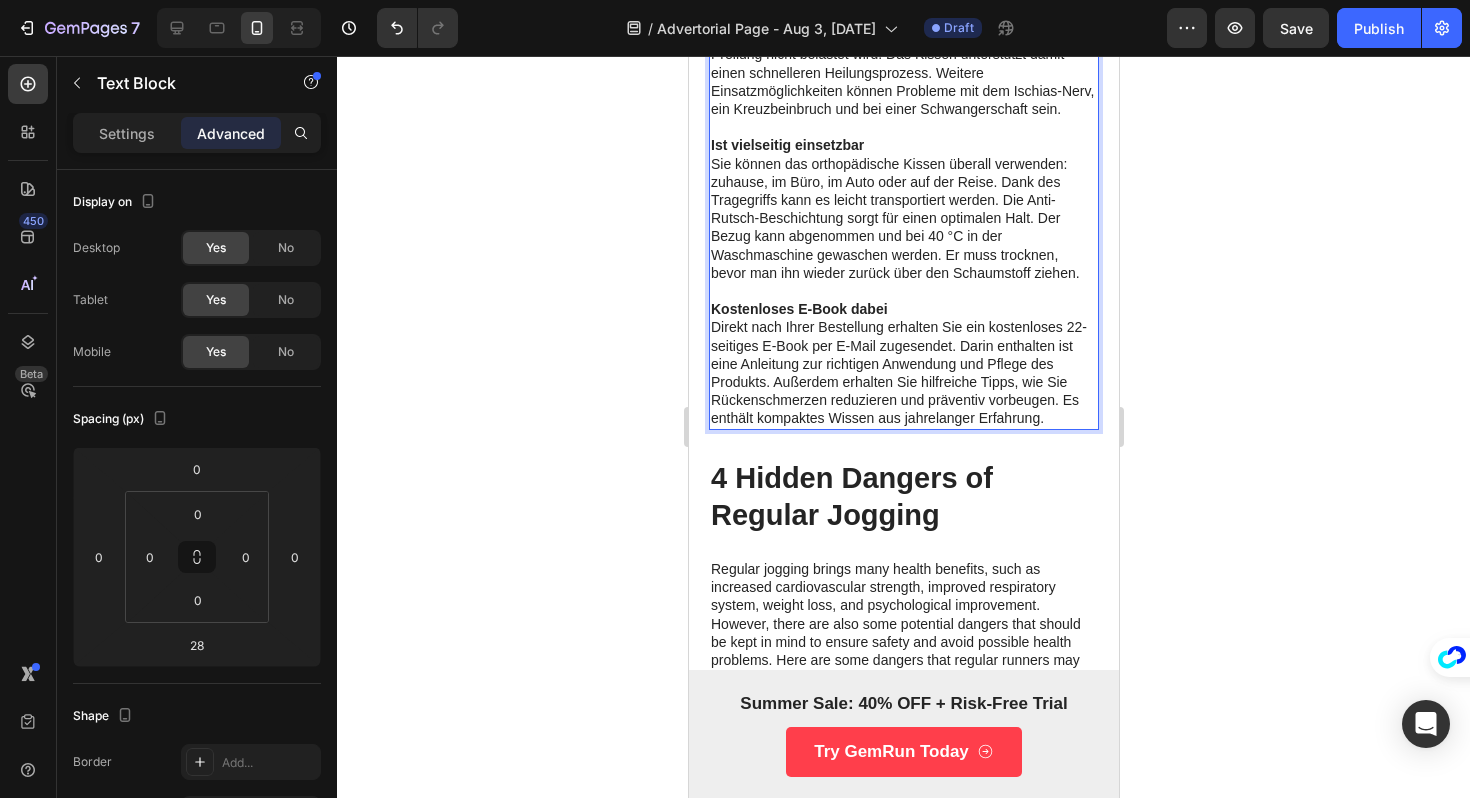 scroll, scrollTop: 1877, scrollLeft: 0, axis: vertical 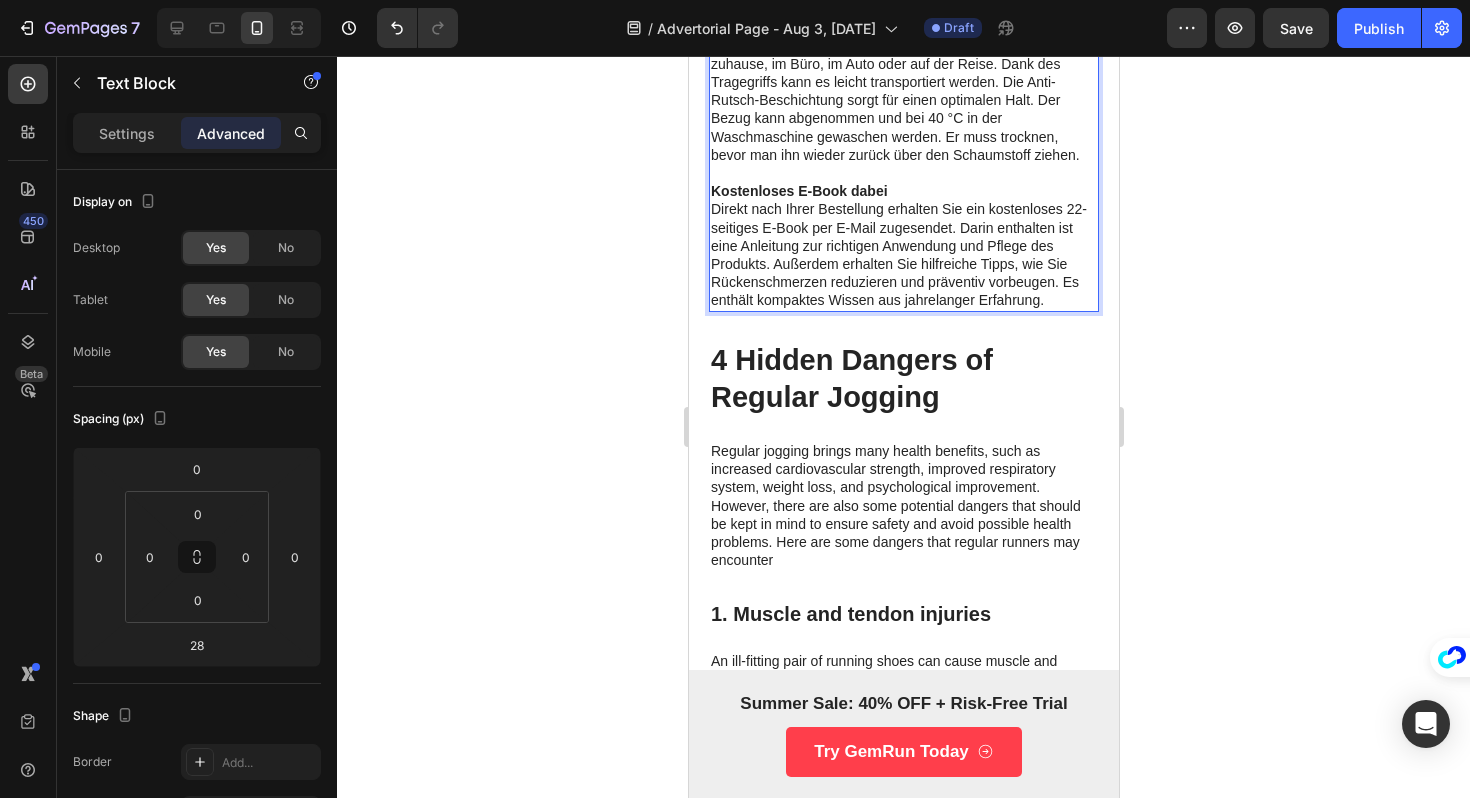 click on "Direkt nach Ihrer Bestellung erhalten Sie ein kostenloses 22-seitiges E-Book per E-Mail zugesendet. Darin enthalten ist eine Anleitung zur richtigen Anwendung und Pflege des Produkts. Außerdem erhalten Sie hilfreiche Tipps, wie Sie Rückenschmerzen reduzieren und präventiv vorbeugen. Es enthält kompaktes Wissen aus jahrelanger Erfahrung." at bounding box center [903, 254] 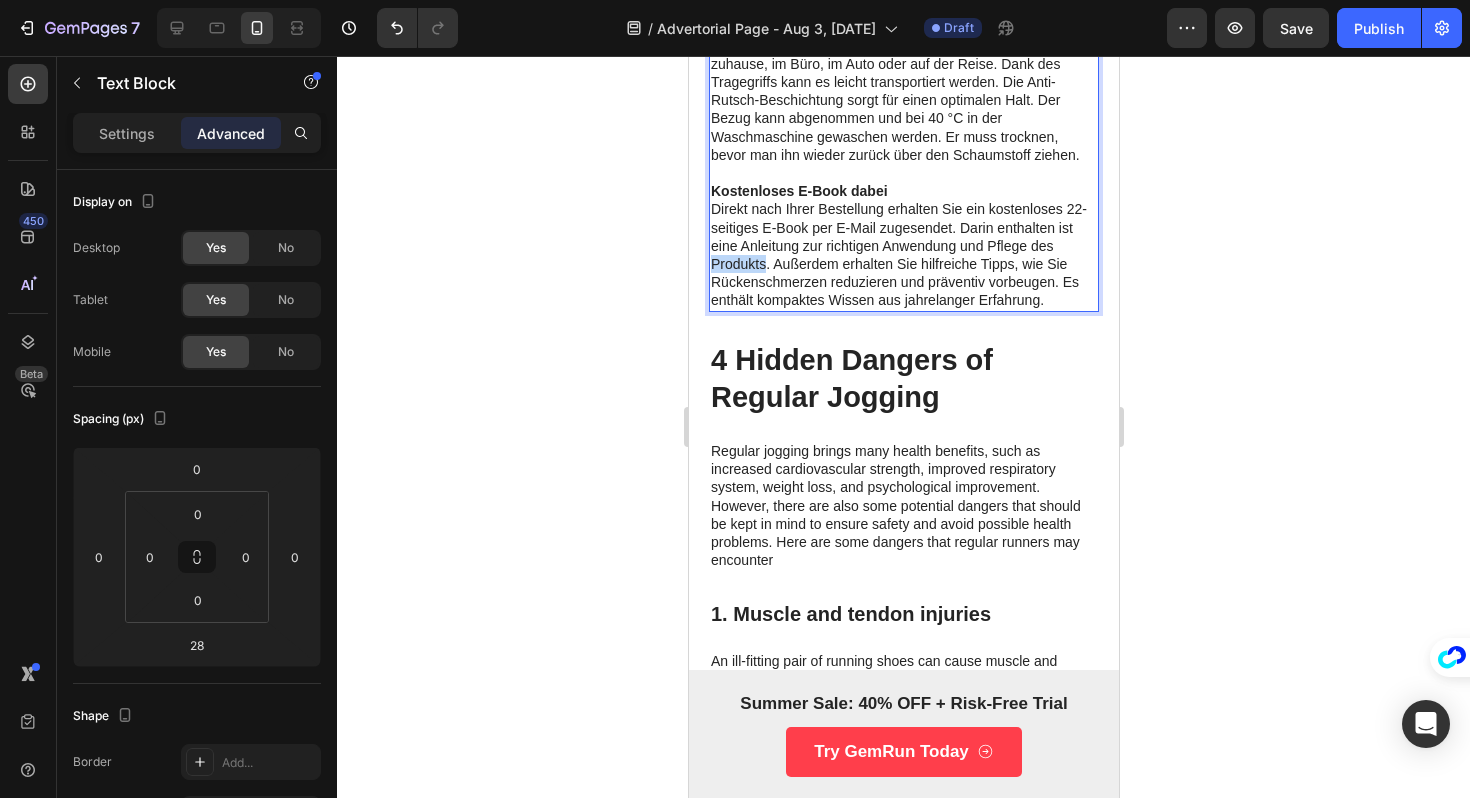 click on "Direkt nach Ihrer Bestellung erhalten Sie ein kostenloses 22-seitiges E-Book per E-Mail zugesendet. Darin enthalten ist eine Anleitung zur richtigen Anwendung und Pflege des Produkts. Außerdem erhalten Sie hilfreiche Tipps, wie Sie Rückenschmerzen reduzieren und präventiv vorbeugen. Es enthält kompaktes Wissen aus jahrelanger Erfahrung." at bounding box center [903, 254] 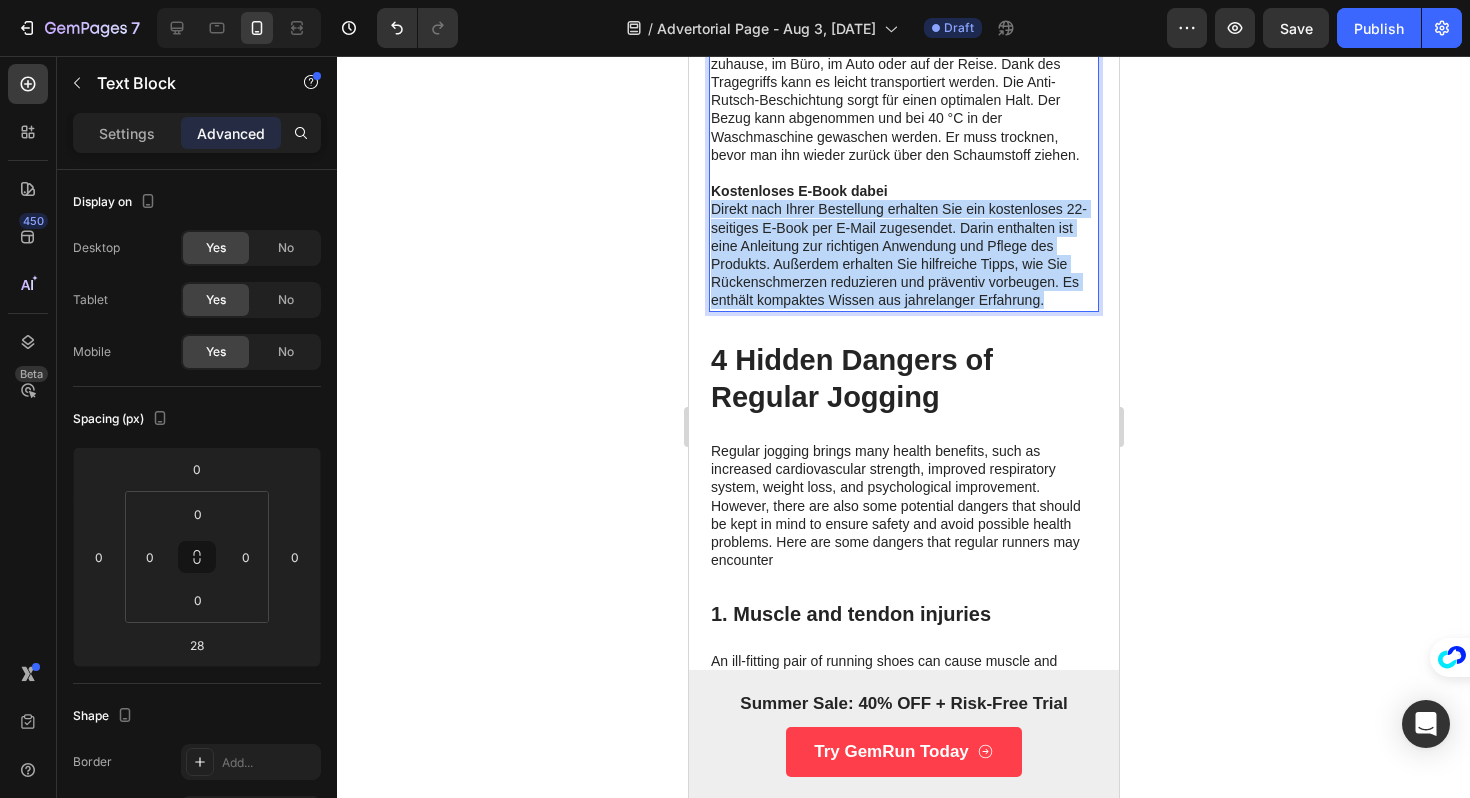 click on "Direkt nach Ihrer Bestellung erhalten Sie ein kostenloses 22-seitiges E-Book per E-Mail zugesendet. Darin enthalten ist eine Anleitung zur richtigen Anwendung und Pflege des Produkts. Außerdem erhalten Sie hilfreiche Tipps, wie Sie Rückenschmerzen reduzieren und präventiv vorbeugen. Es enthält kompaktes Wissen aus jahrelanger Erfahrung." at bounding box center (903, 254) 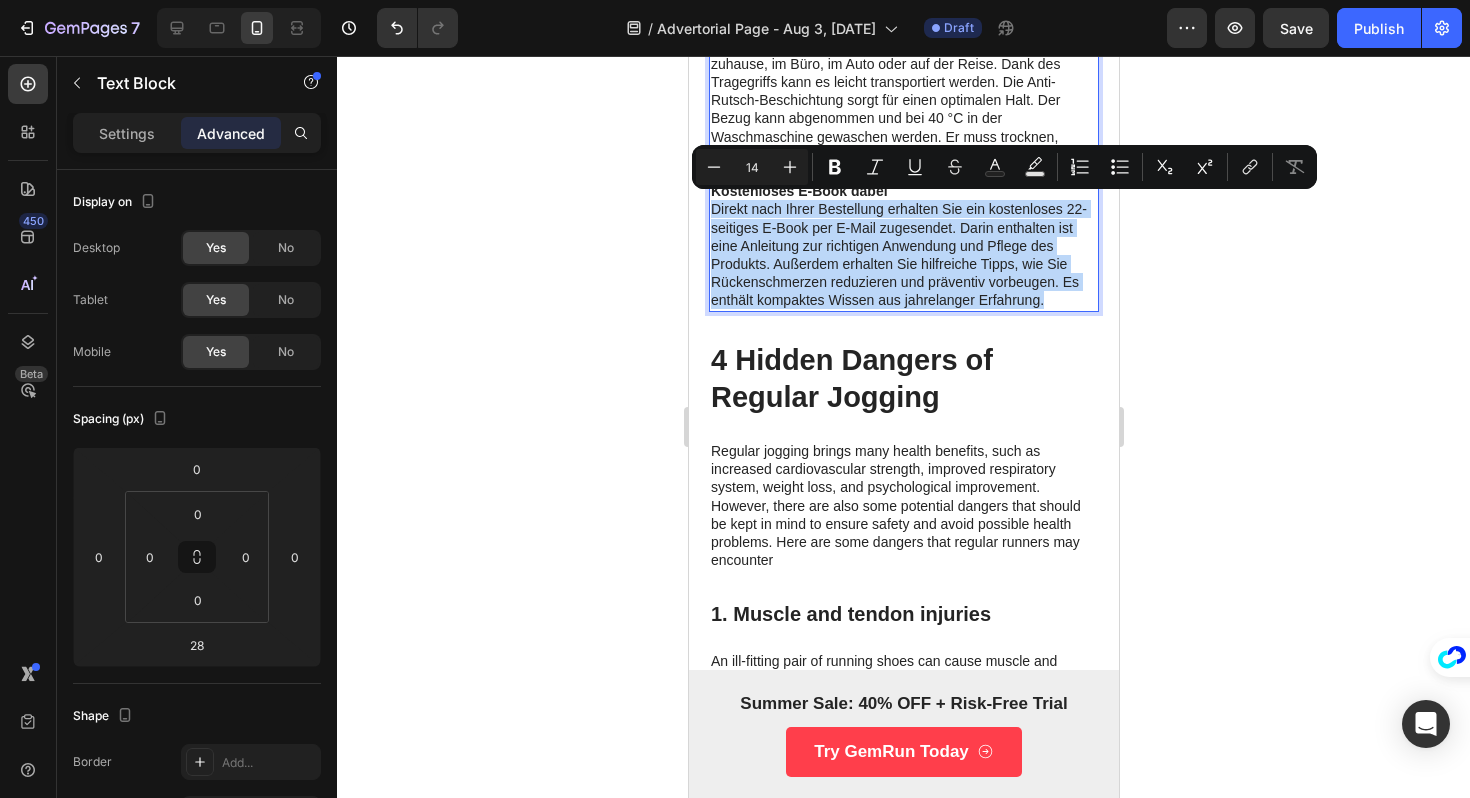 click on "Direkt nach Ihrer Bestellung erhalten Sie ein kostenloses 22-seitiges E-Book per E-Mail zugesendet. Darin enthalten ist eine Anleitung zur richtigen Anwendung und Pflege des Produkts. Außerdem erhalten Sie hilfreiche Tipps, wie Sie Rückenschmerzen reduzieren und präventiv vorbeugen. Es enthält kompaktes Wissen aus jahrelanger Erfahrung." at bounding box center (903, 254) 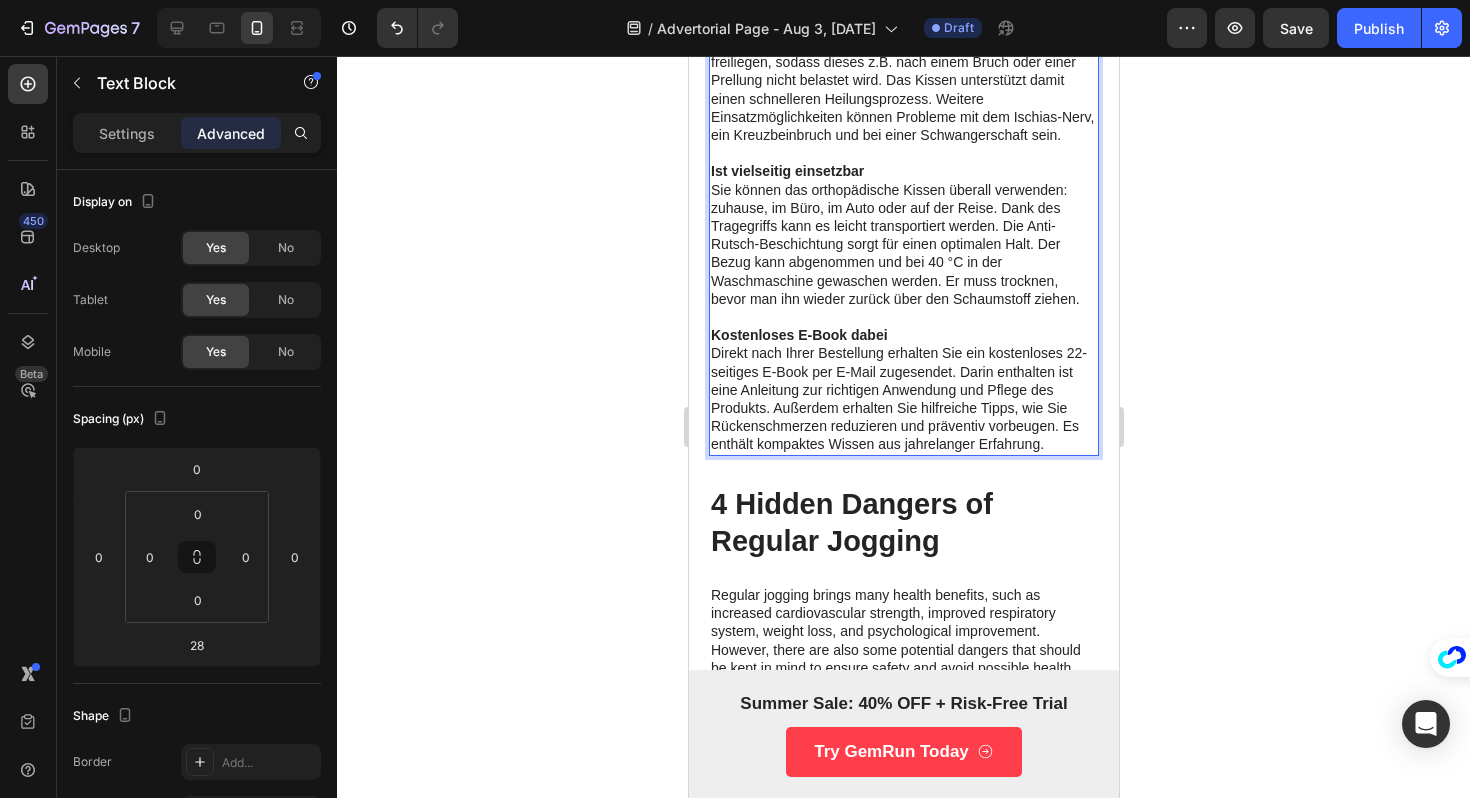 scroll, scrollTop: 1721, scrollLeft: 0, axis: vertical 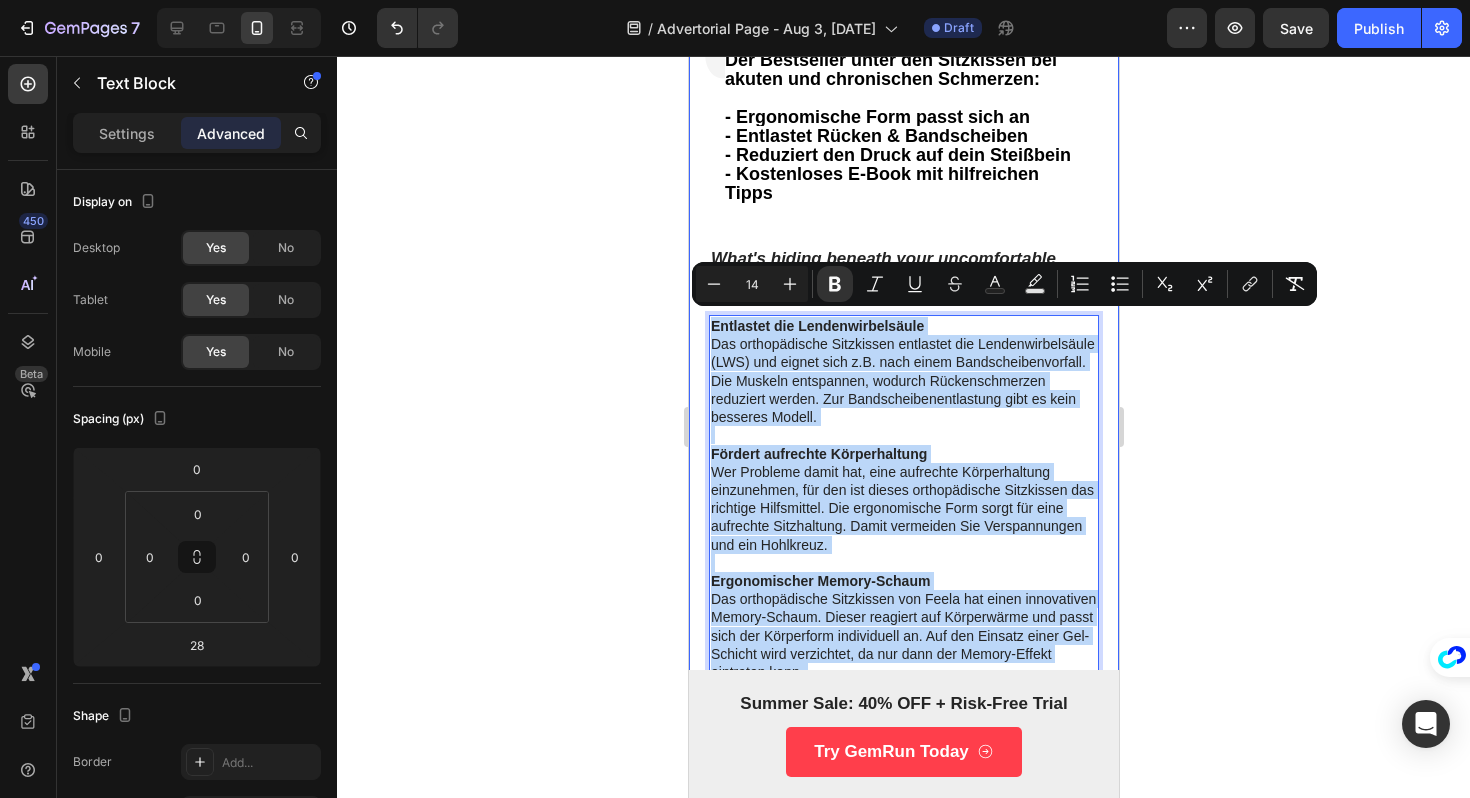drag, startPoint x: 1056, startPoint y: 446, endPoint x: 704, endPoint y: 314, distance: 375.93616 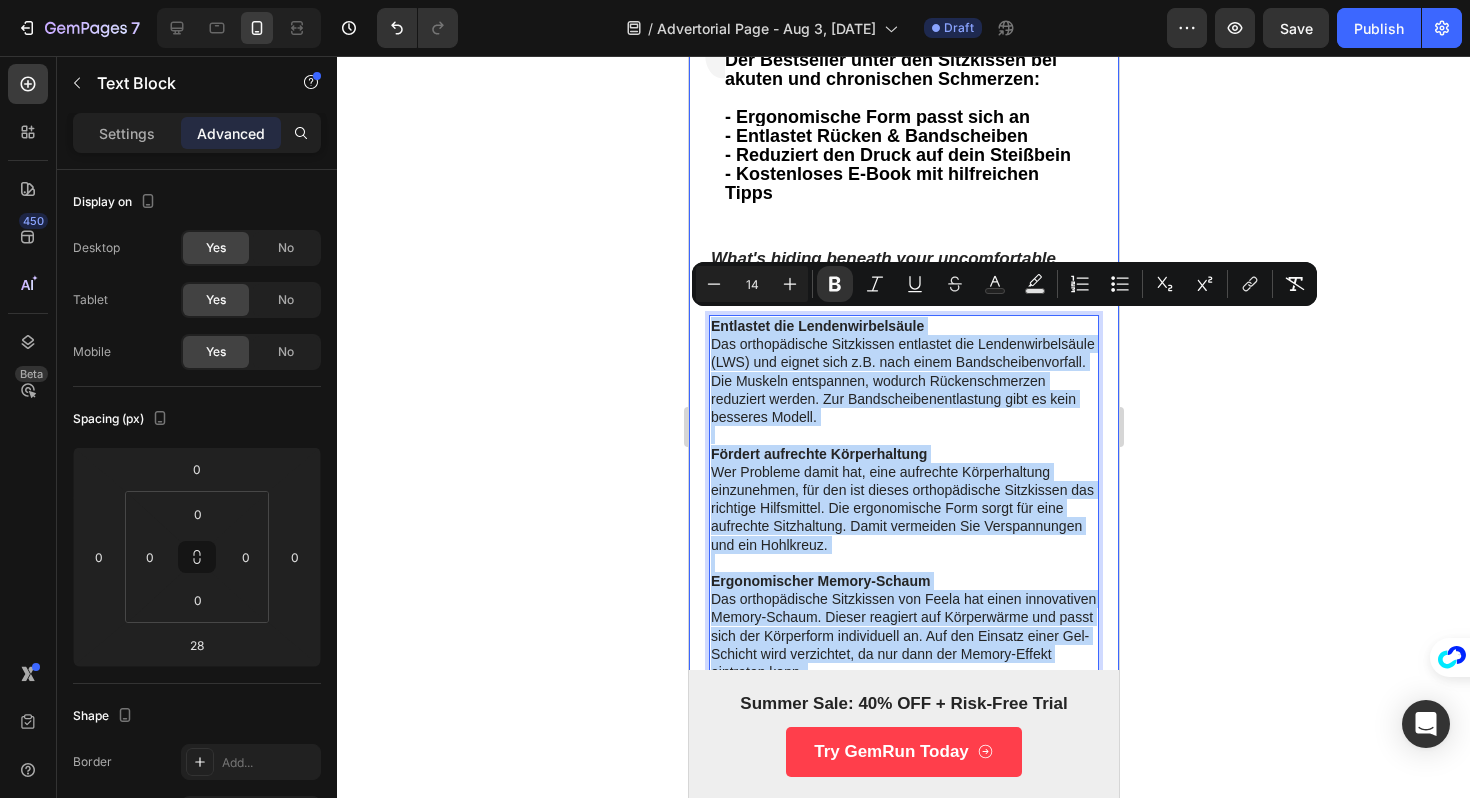 click on "Die 5 besten orthopädischen Sitzkissen im Test – Unser Favorit auf Platz 1 Heading Image Orthopädische Sitzkissen entlasten den Druck, schützen das Steißbein und fördern eine gesunde Haltung – für mehr Komfort und weniger Verspannungen . Heading Row Image
Icon Der Bestseller unter den Sitzkissen bei akuten und chronischen Schmerzen: - Ergonomische Form passt sich an - Entlastet Rücken & Bandscheiben - Reduziert den Druck auf dein Steißbein - Kostenloses E-Book mit hilfreichen Tipps ⁠⁠⁠⁠⁠⁠⁠ Text Block Row What's hiding beneath your uncomfortable running shoes? Text Block Entlastet die Lendenwirbelsäule Das orthopädische Sitzkissen entlastet die Lendenwirbelsäule (LWS) und eignet sich z.B. nach einem Bandscheibenvorfall. Die Muskeln entspannen, wodurch Rückenschmerzen reduziert werden. Zur Bandscheibenentlastung gibt es kein besseres Modell. Fördert aufrechte Körperhaltung Ergonomischer Memory-Schaum Trägt ein Gewicht bis zu 130 kg Entlastet Steißbein & Kreuzbein Text Block" at bounding box center (903, 1318) 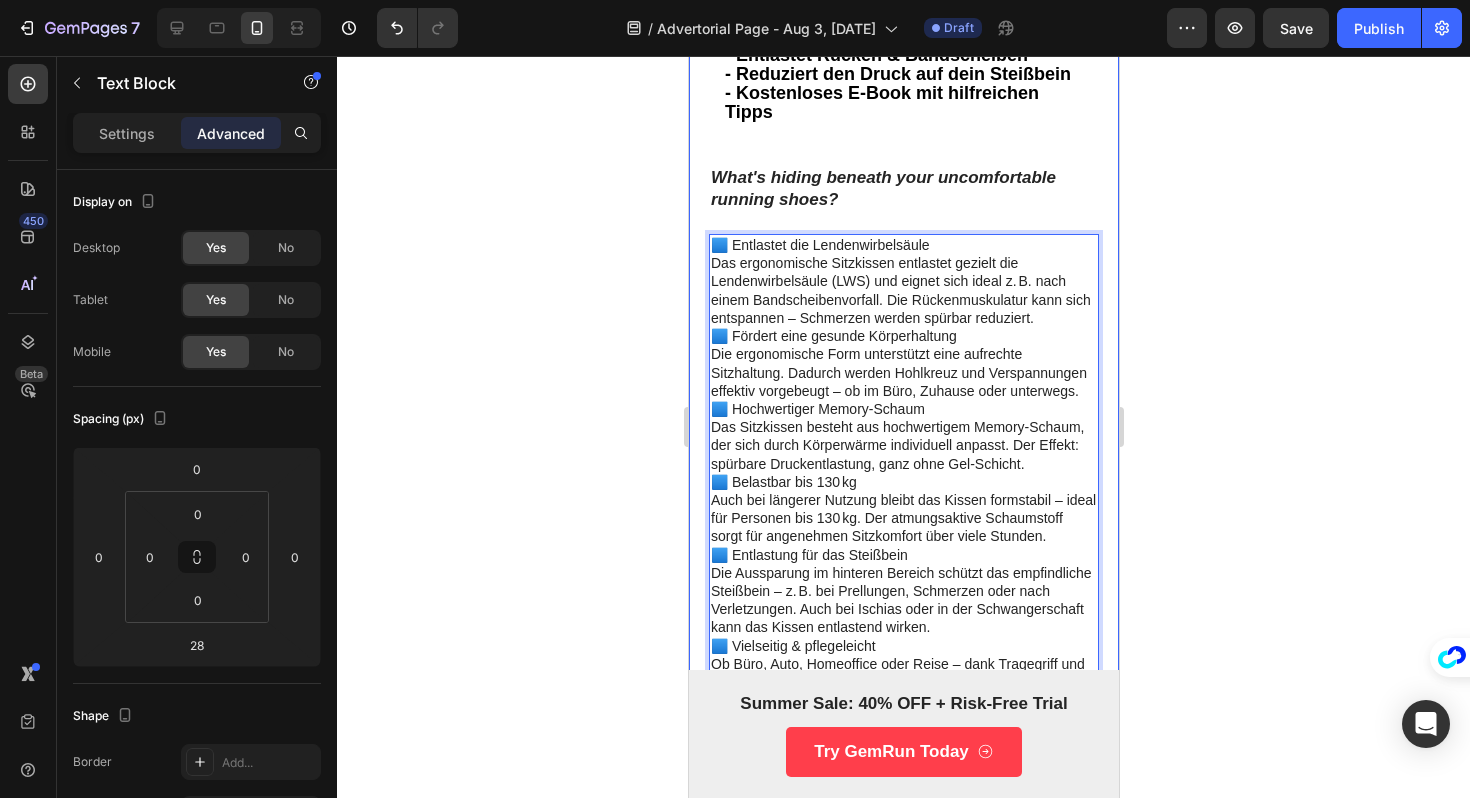 scroll, scrollTop: 1021, scrollLeft: 0, axis: vertical 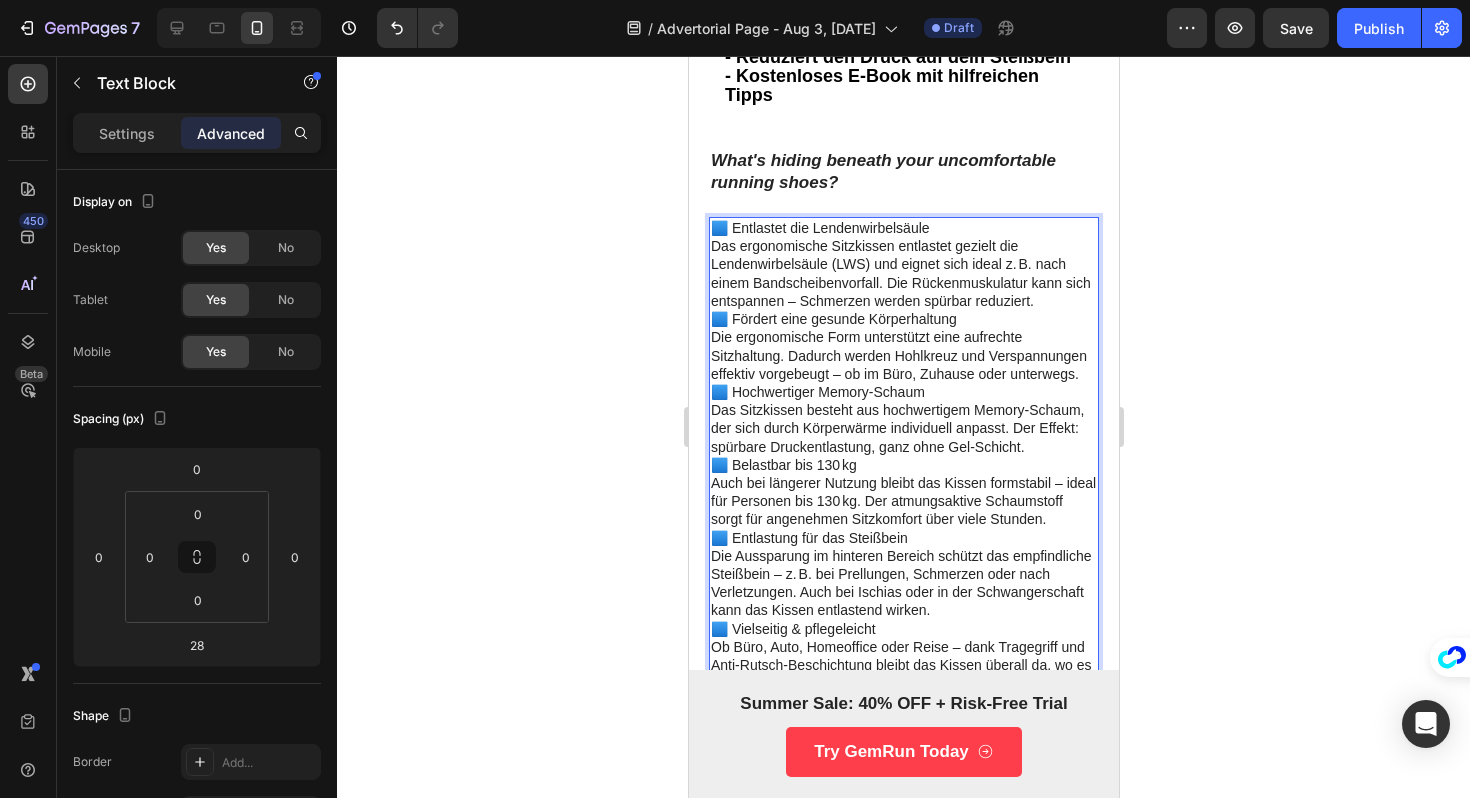 click on "Das ergonomische Sitzkissen entlastet gezielt die Lendenwirbelsäule (LWS) und eignet sich ideal z. B. nach einem Bandscheibenvorfall. Die Rückenmuskulatur kann sich entspannen – Schmerzen werden spürbar reduziert." at bounding box center (903, 273) 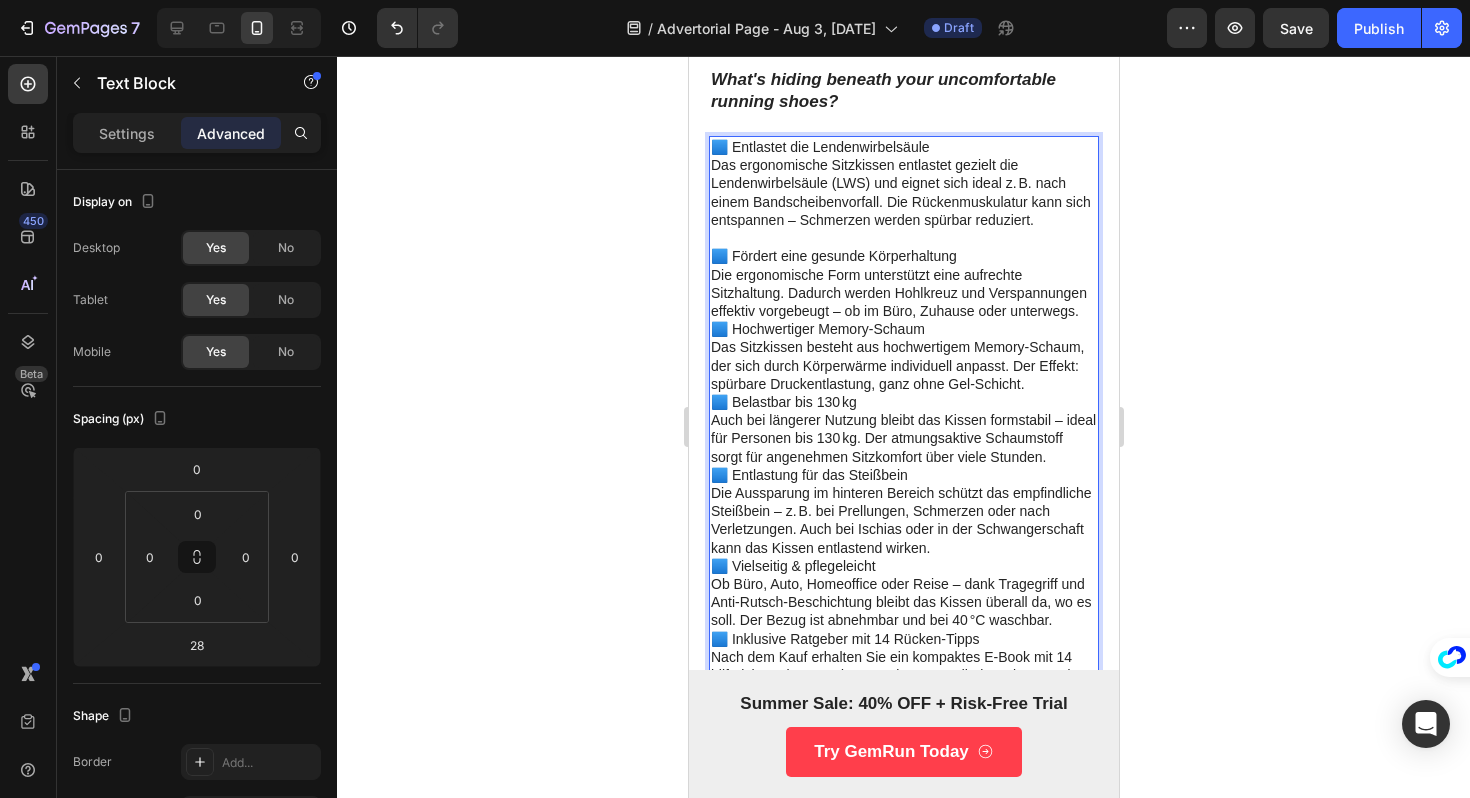 scroll, scrollTop: 1139, scrollLeft: 0, axis: vertical 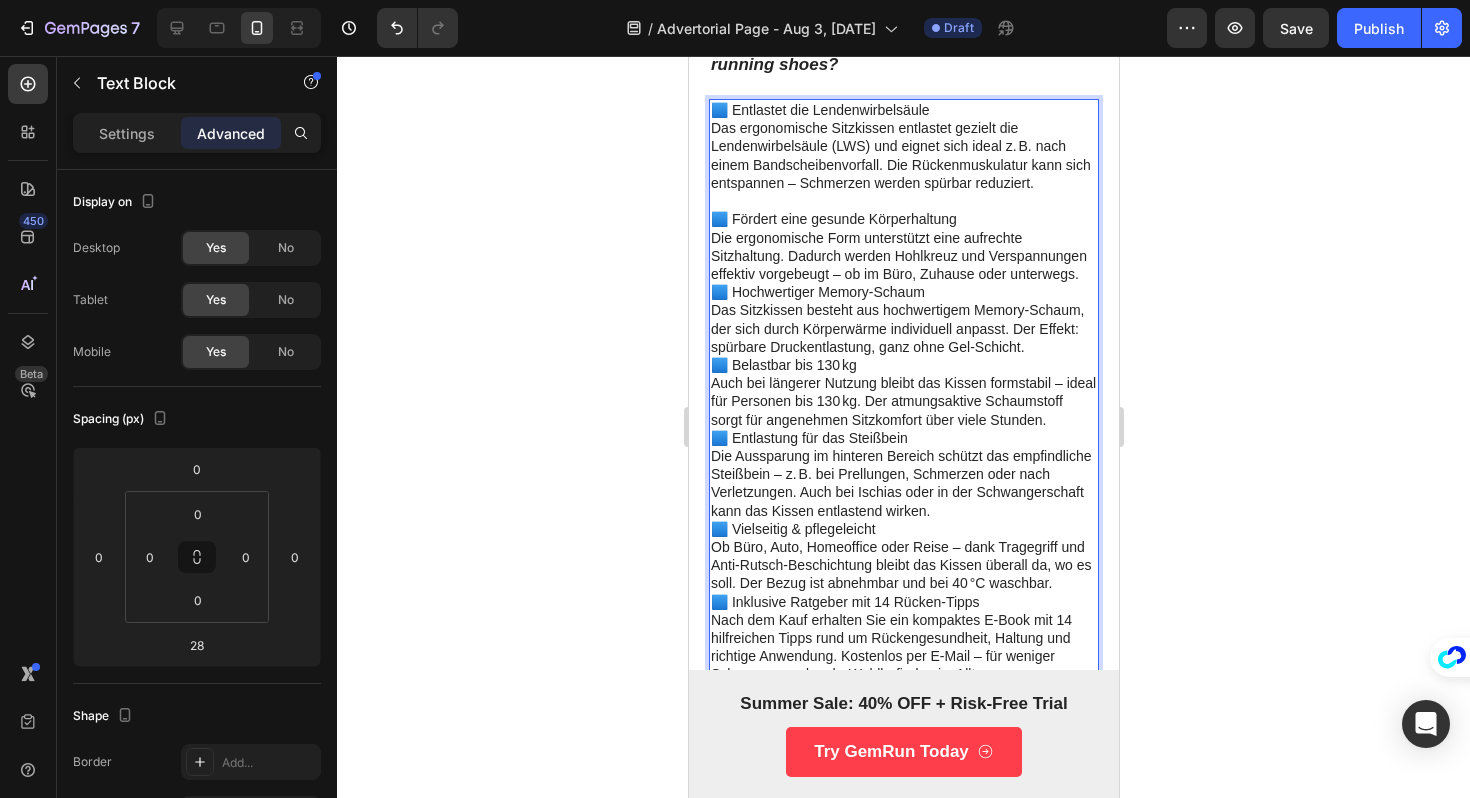 click on "Die ergonomische Form unterstützt eine aufrechte Sitzhaltung. Dadurch werden Hohlkreuz und Verspannungen effektiv vorgebeugt – ob im Büro, Zuhause oder unterwegs." at bounding box center [903, 256] 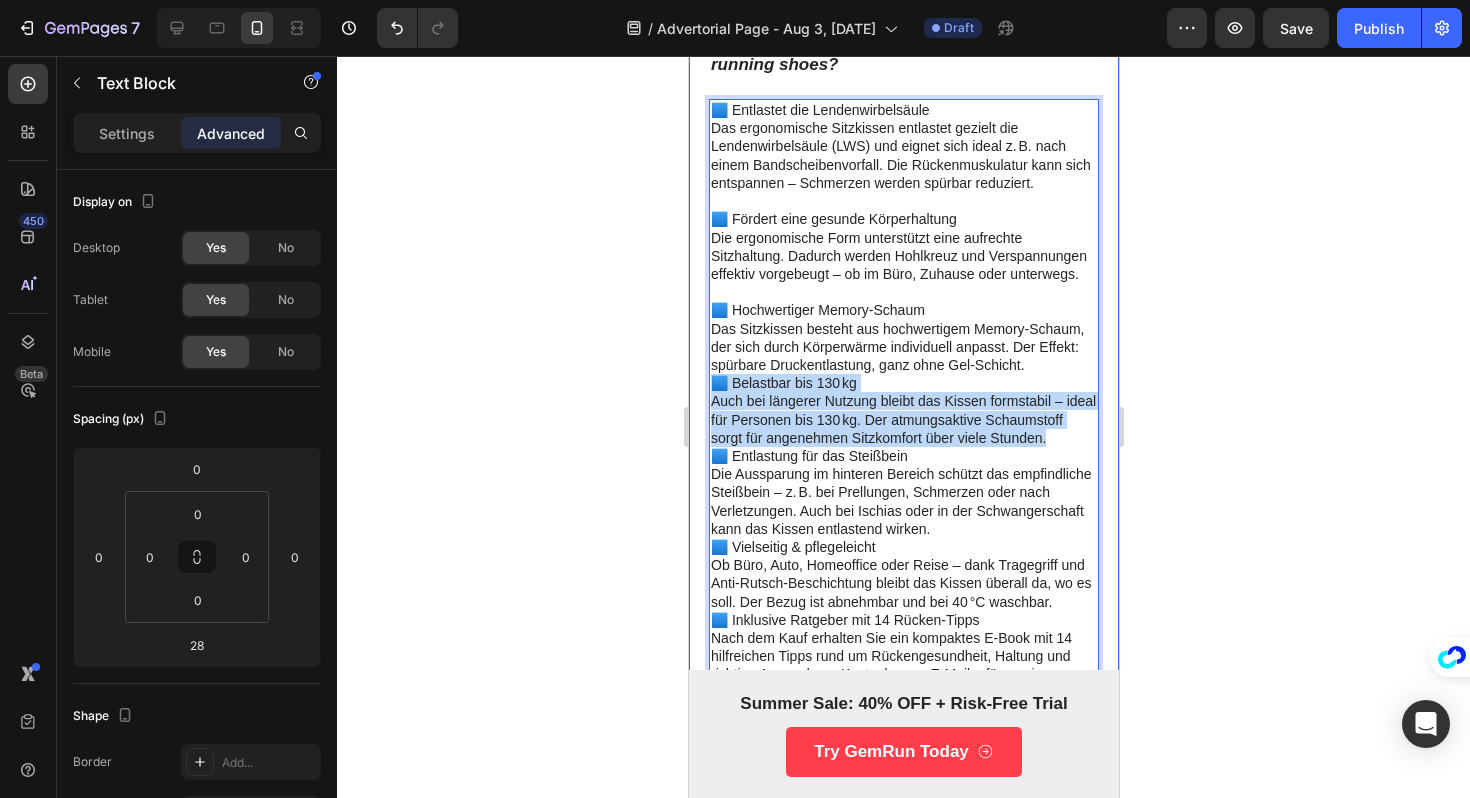 drag, startPoint x: 1049, startPoint y: 437, endPoint x: 707, endPoint y: 377, distance: 347.22327 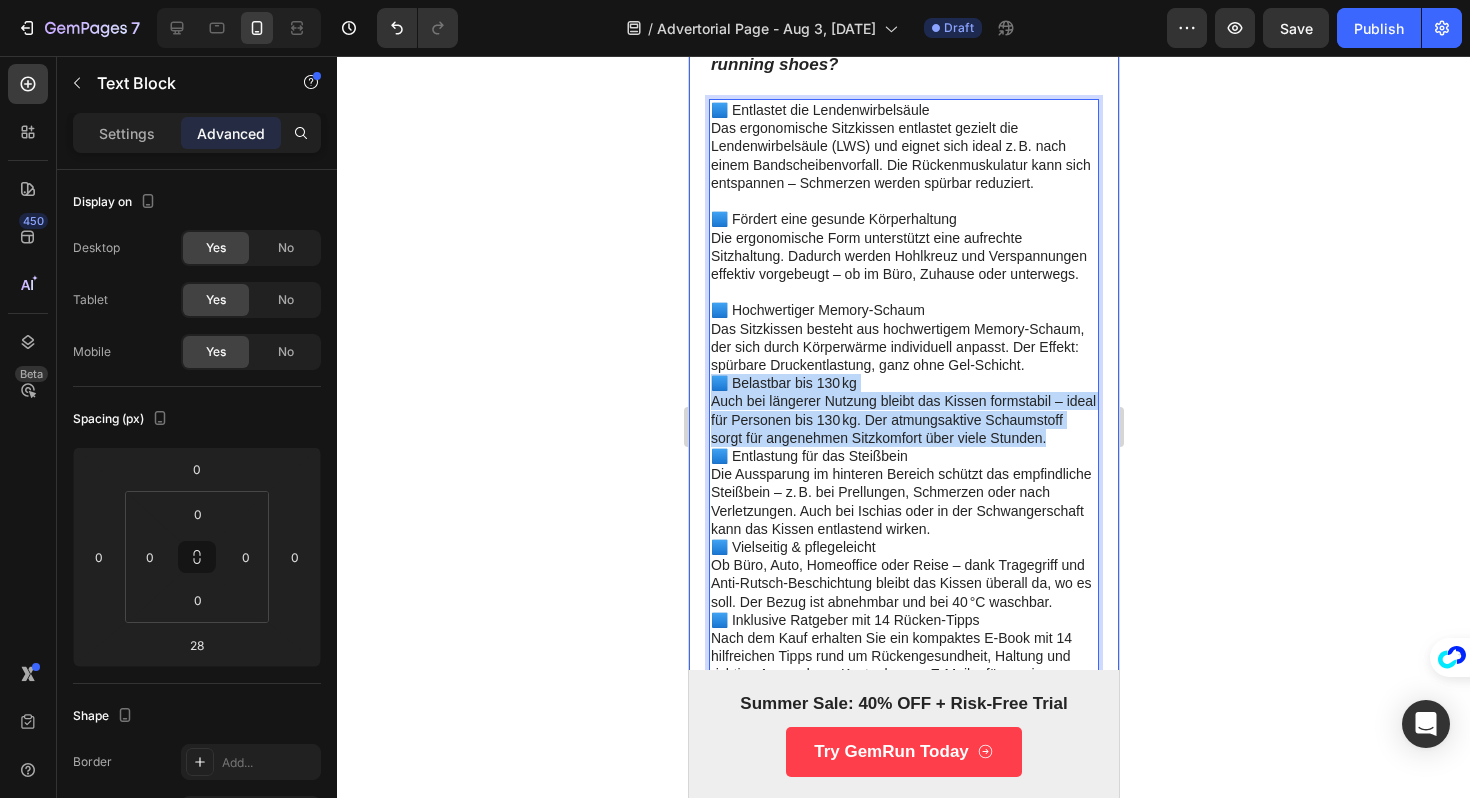 click on "🟦 Entlastet die Lendenwirbelsäule Das ergonomische Sitzkissen entlastet gezielt die Lendenwirbelsäule (LWS) und eignet sich ideal z. B. nach einem Bandscheibenvorfall. Die Rückenmuskulatur kann sich entspannen – Schmerzen werden spürbar reduziert. 🟦 Fördert eine gesunde Körperhaltung Die ergonomische Form unterstützt eine aufrechte Sitzhaltung. Dadurch werden Hohlkreuz und Verspannungen effektiv vorgebeugt – ob im Büro, Zuhause oder unterwegs. 🟦 Hochwertiger Memory-Schaum Das Sitzkissen besteht aus hochwertigem Memory-Schaum, der sich durch Körperwärme individuell anpasst. Der Effekt: spürbare Druckentlastung, ganz ohne Gel-Schicht. 🟦 Belastbar bis 130 kg Auch bei längerer Nutzung bleibt das Kissen formstabil – ideal für Personen bis 130 kg. Der atmungsaktive Schaumstoff sorgt für angenehmen Sitzkomfort über viele Stunden. 🟦 Entlastung für das Steißbein 🟦 Vielseitig & pflegeleicht 🟦 Inklusive Ratgeber mit 14 Rücken-Tipps" at bounding box center (903, 401) 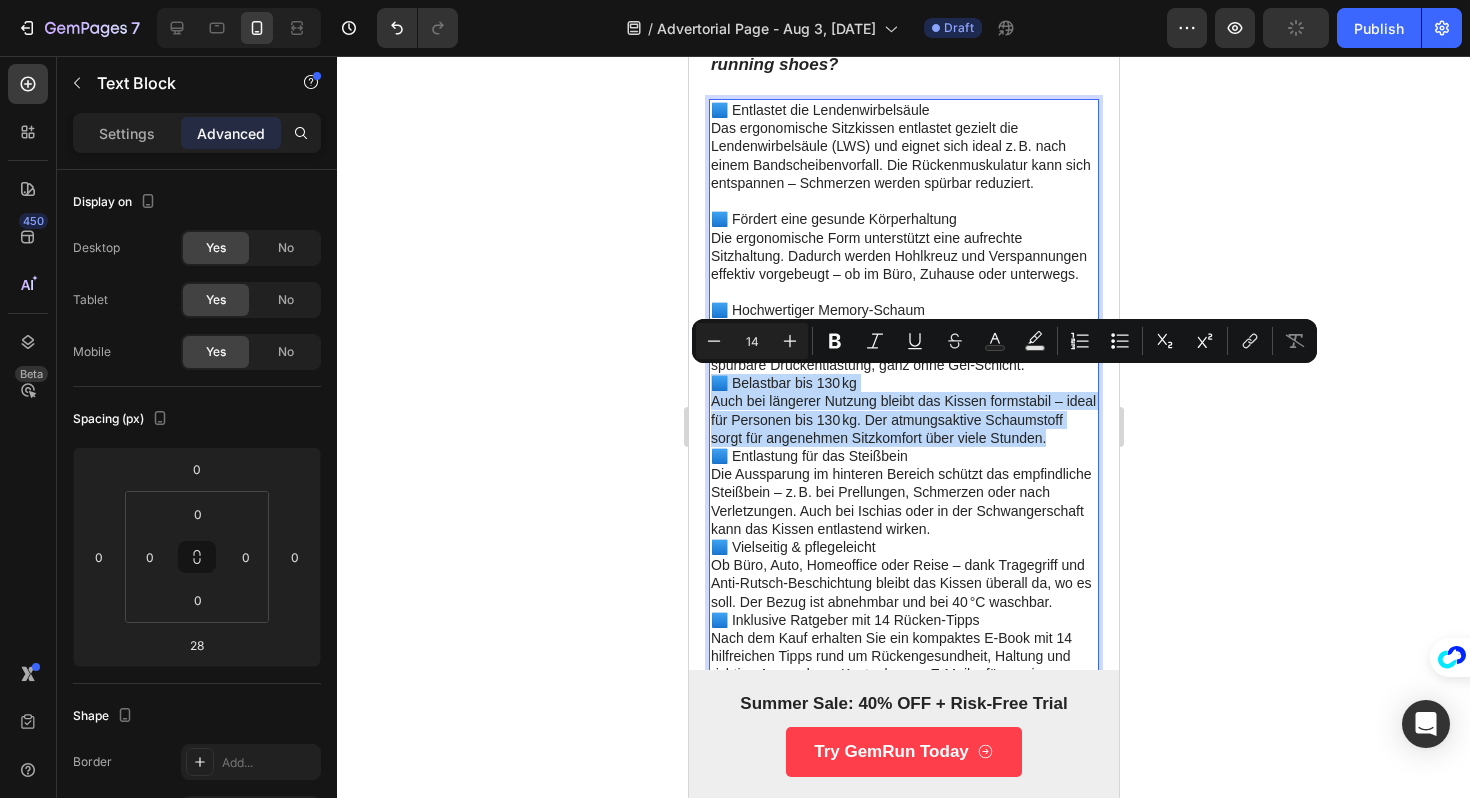 click on "Auch bei längerer Nutzung bleibt das Kissen formstabil – ideal für Personen bis 130 kg. Der atmungsaktive Schaumstoff sorgt für angenehmen Sitzkomfort über viele Stunden." at bounding box center (903, 419) 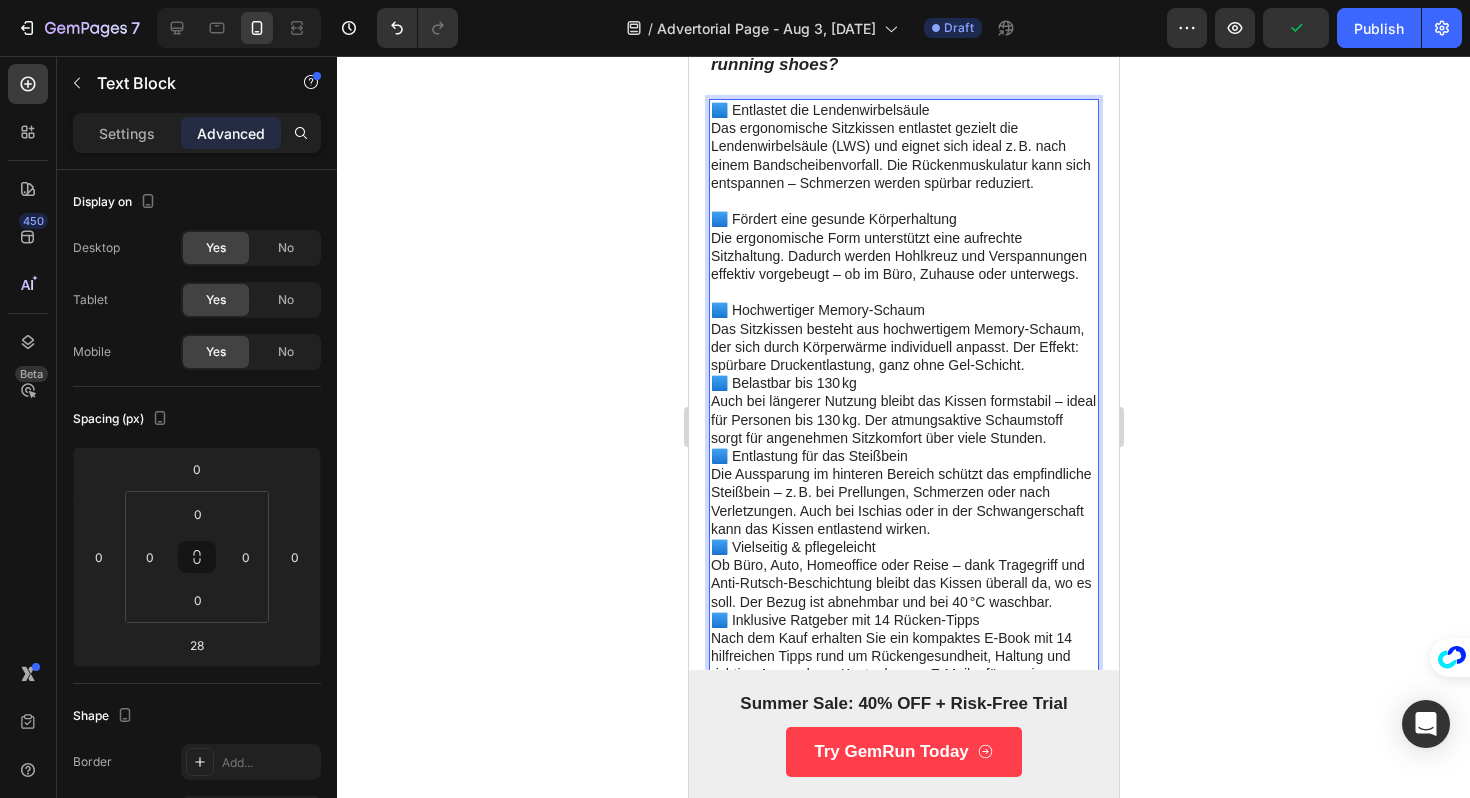 click on "🟦 Belastbar bis 130 kg" at bounding box center [903, 383] 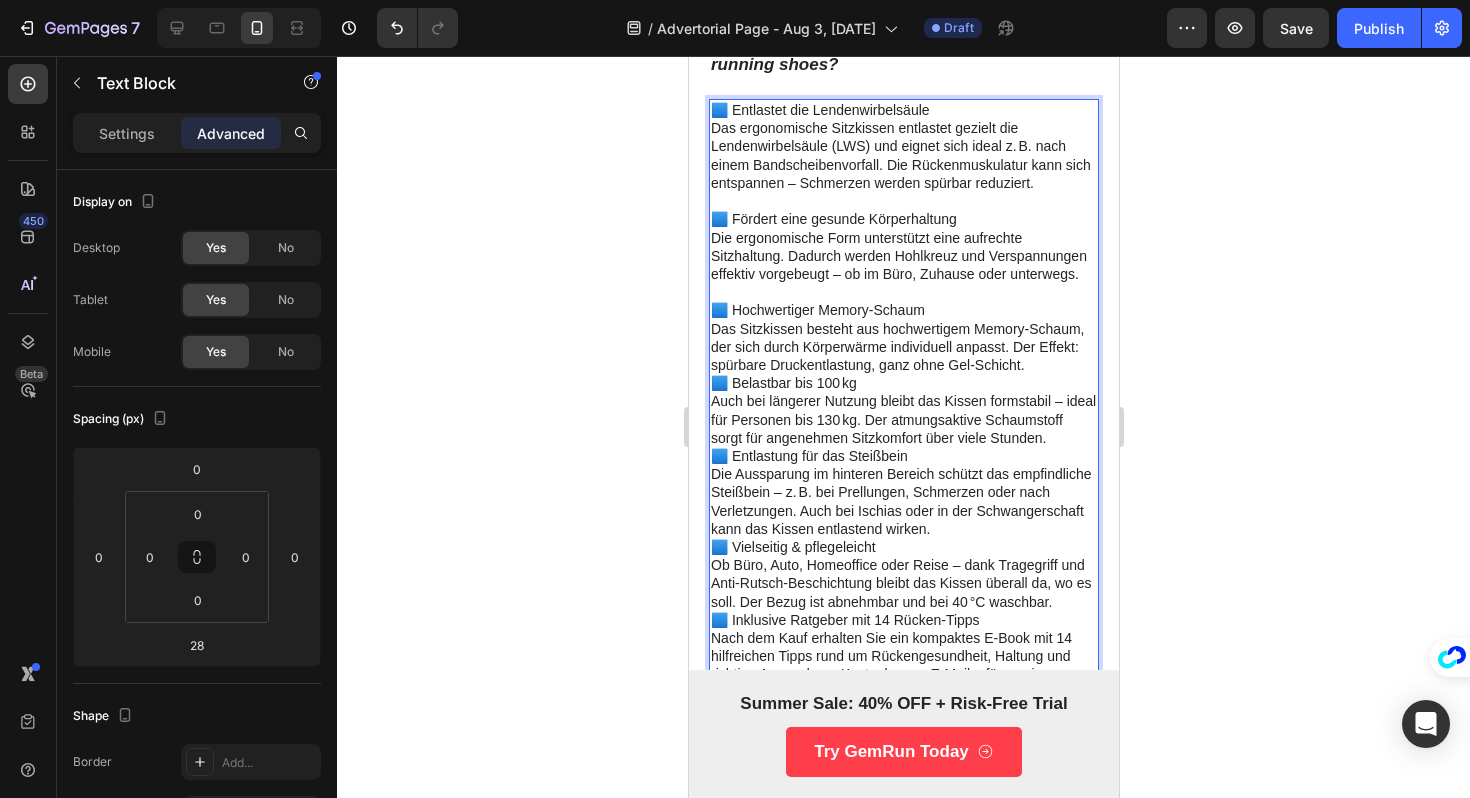 click on "Auch bei längerer Nutzung bleibt das Kissen formstabil – ideal für Personen bis 130 kg. Der atmungsaktive Schaumstoff sorgt für angenehmen Sitzkomfort über viele Stunden." at bounding box center [903, 419] 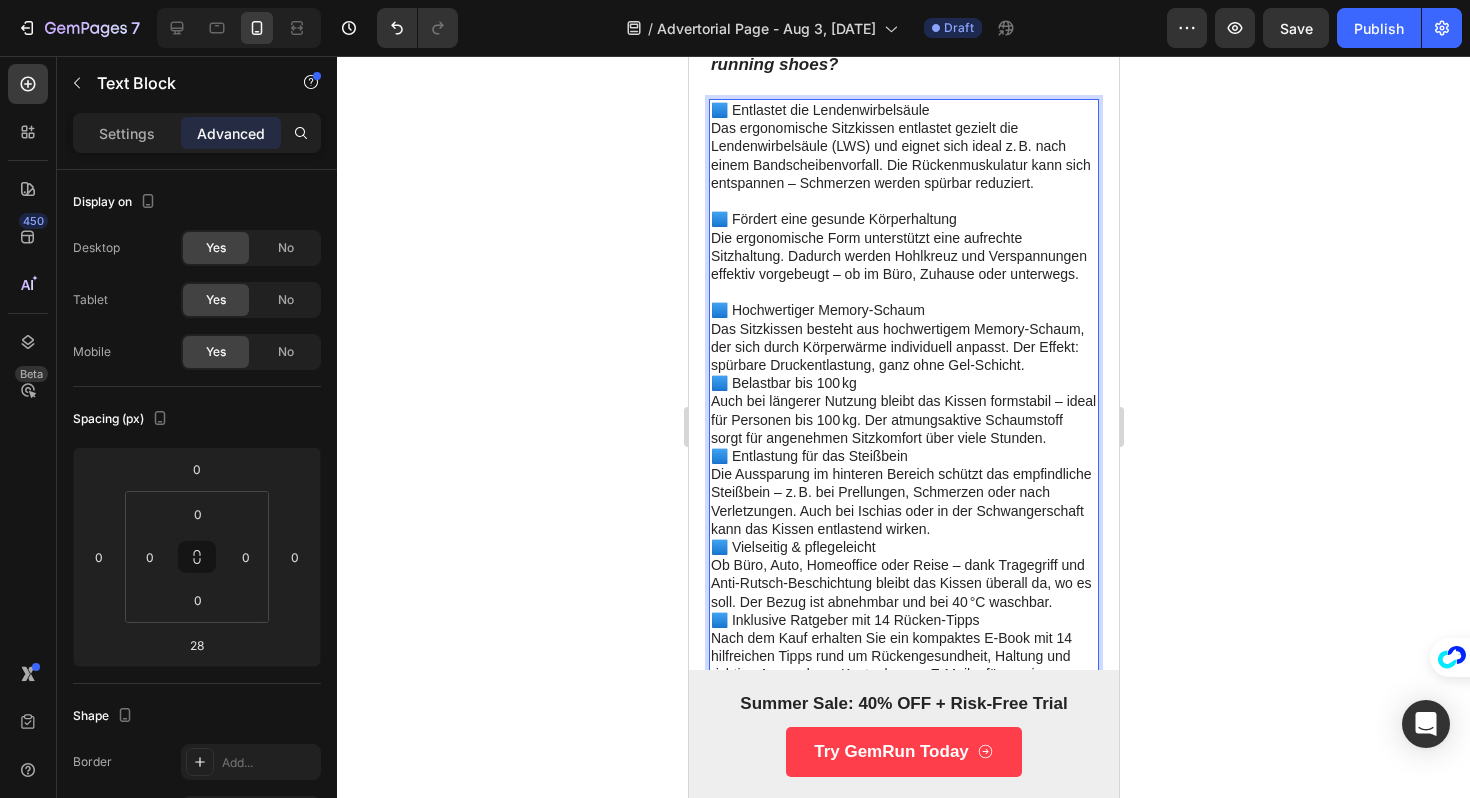 click on "Auch bei längerer Nutzung bleibt das Kissen formstabil – ideal für Personen bis 100 kg. Der atmungsaktive Schaumstoff sorgt für angenehmen Sitzkomfort über viele Stunden." at bounding box center [903, 419] 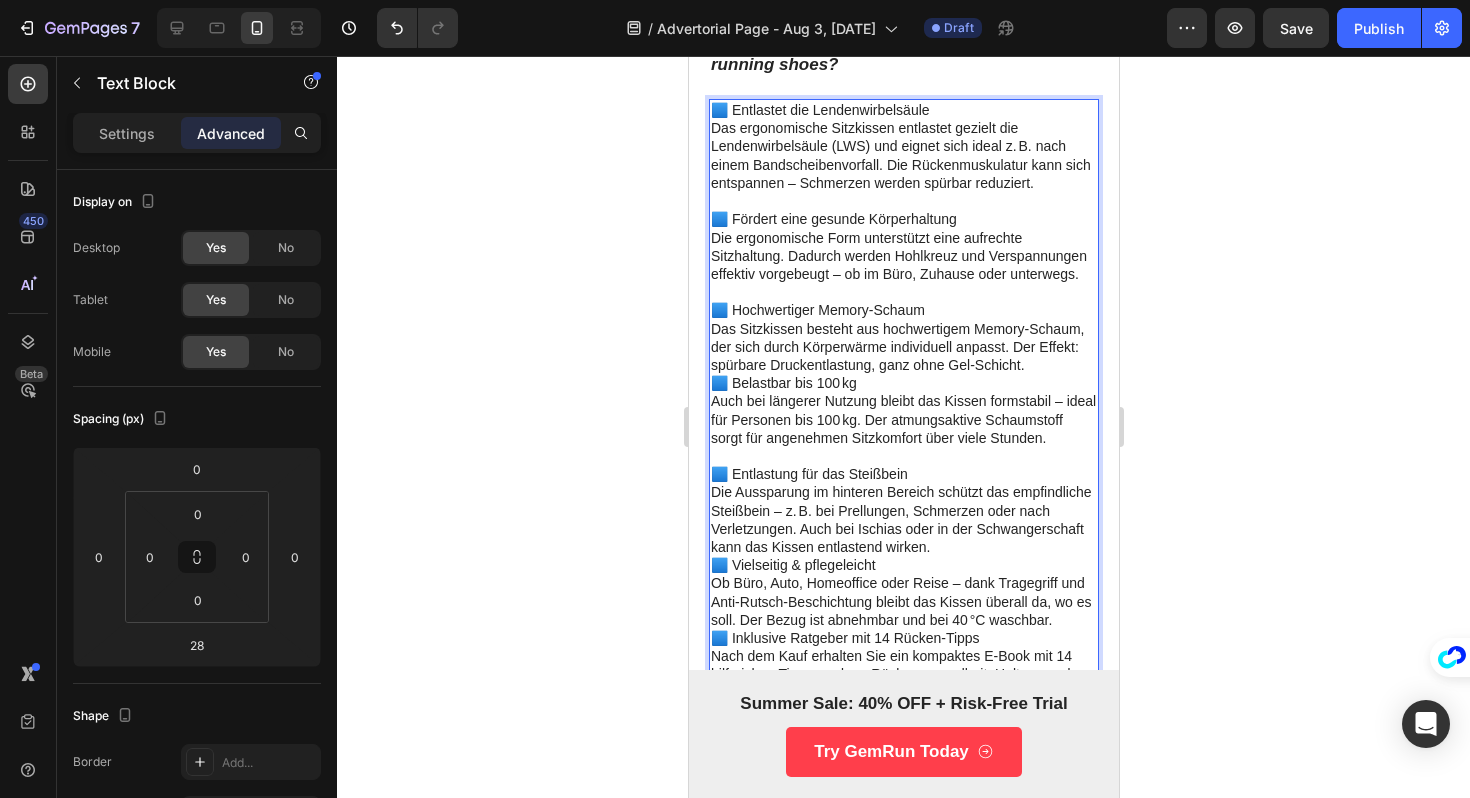 click on "Die Aussparung im hinteren Bereich schützt das empfindliche Steißbein – z. B. bei Prellungen, Schmerzen oder nach Verletzungen. Auch bei Ischias oder in der Schwangerschaft kann das Kissen entlastend wirken." at bounding box center [903, 519] 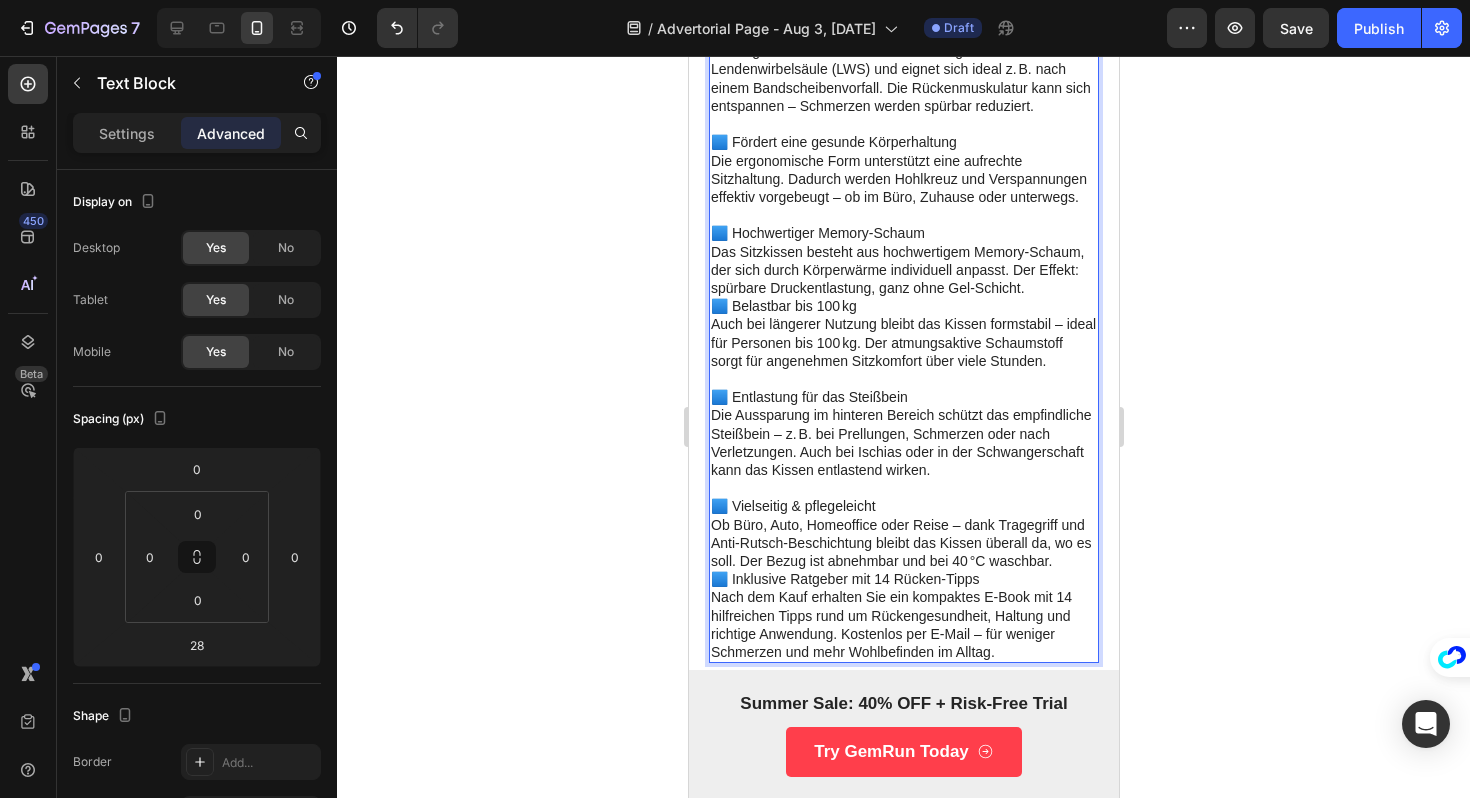 scroll, scrollTop: 1248, scrollLeft: 0, axis: vertical 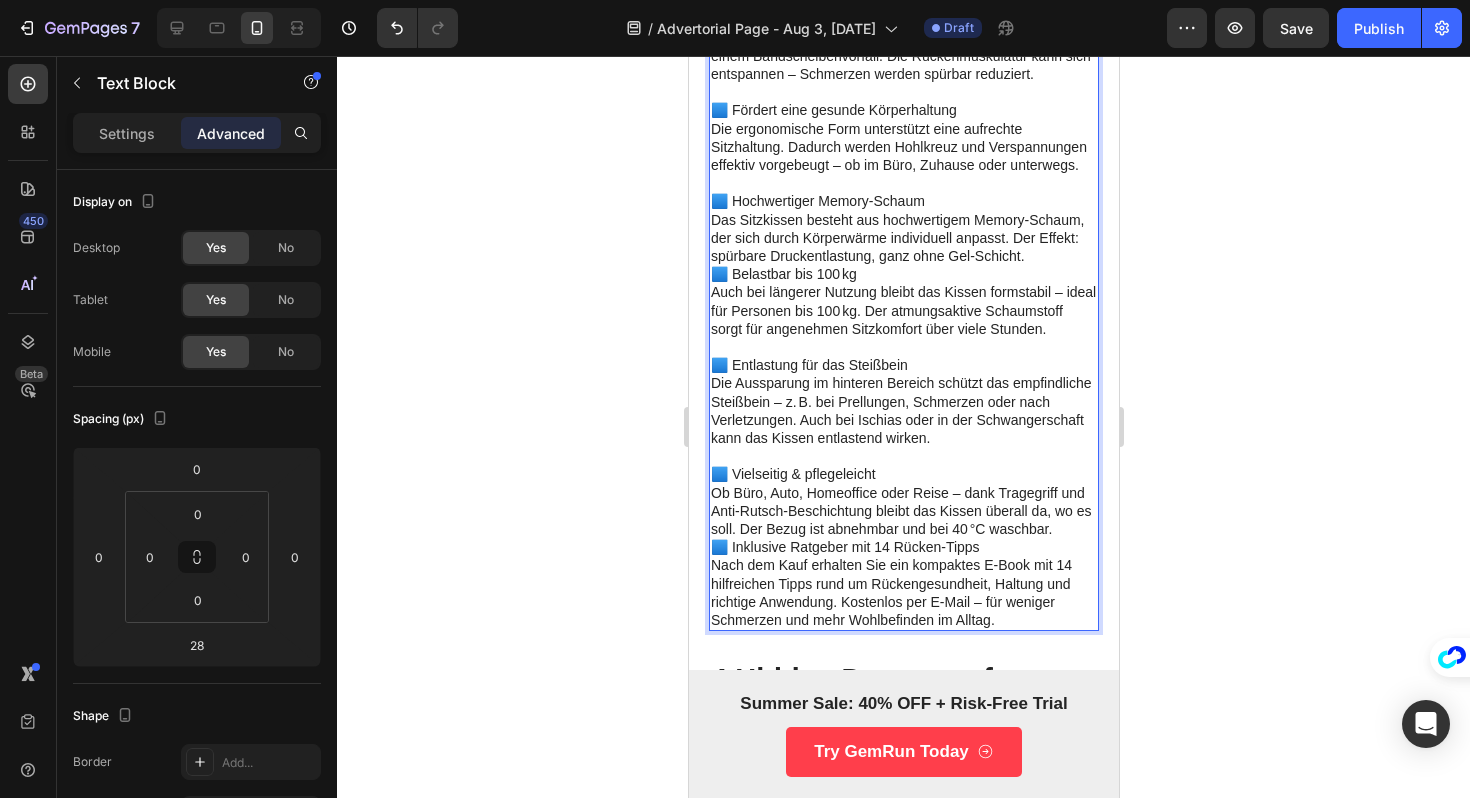 click on "Ob Büro, Auto, Homeoffice oder Reise – dank Tragegriff und Anti-Rutsch-Beschichtung bleibt das Kissen überall da, wo es soll. Der Bezug ist abnehmbar und bei 40 °C waschbar." at bounding box center [903, 511] 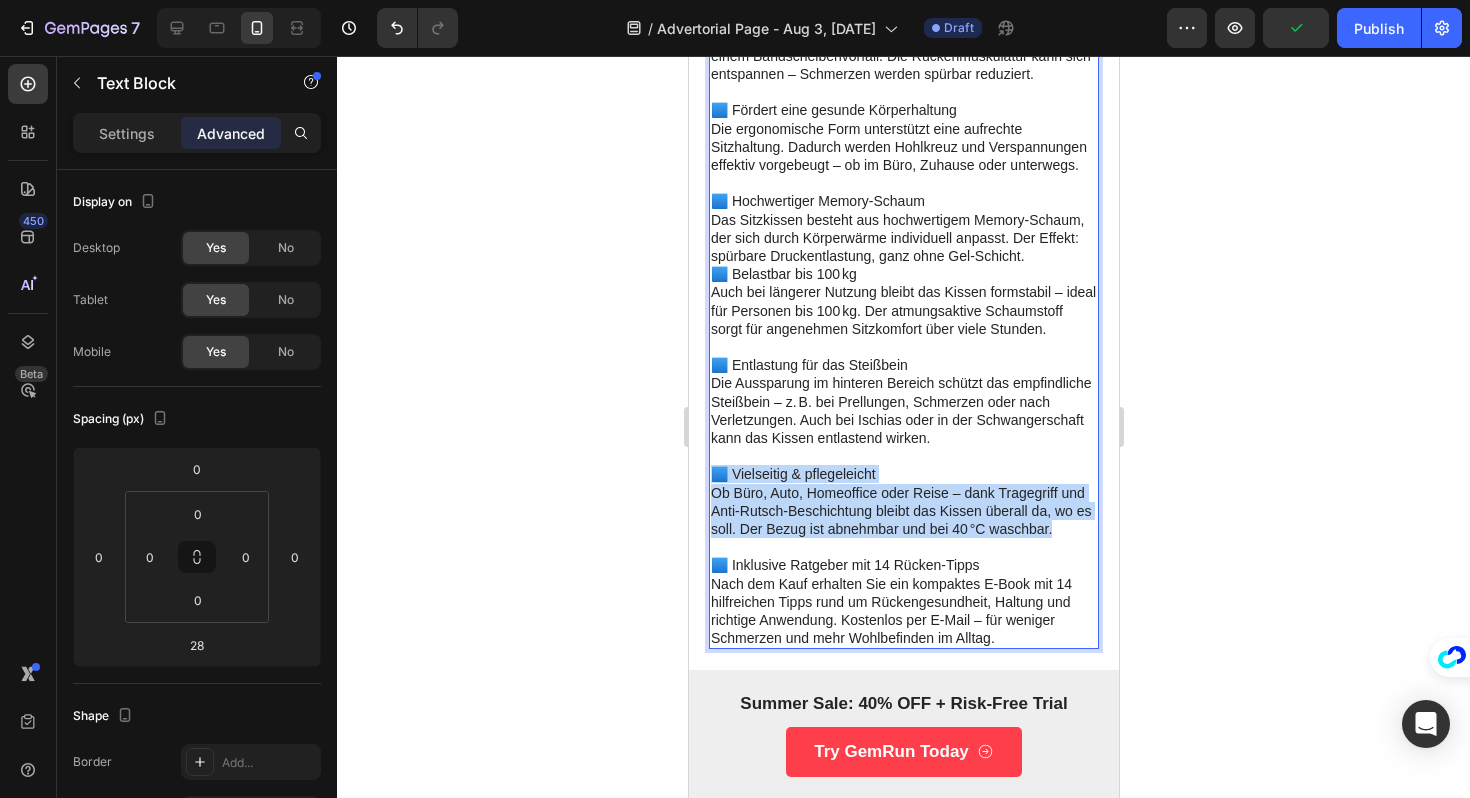drag, startPoint x: 1064, startPoint y: 530, endPoint x: 708, endPoint y: 465, distance: 361.88535 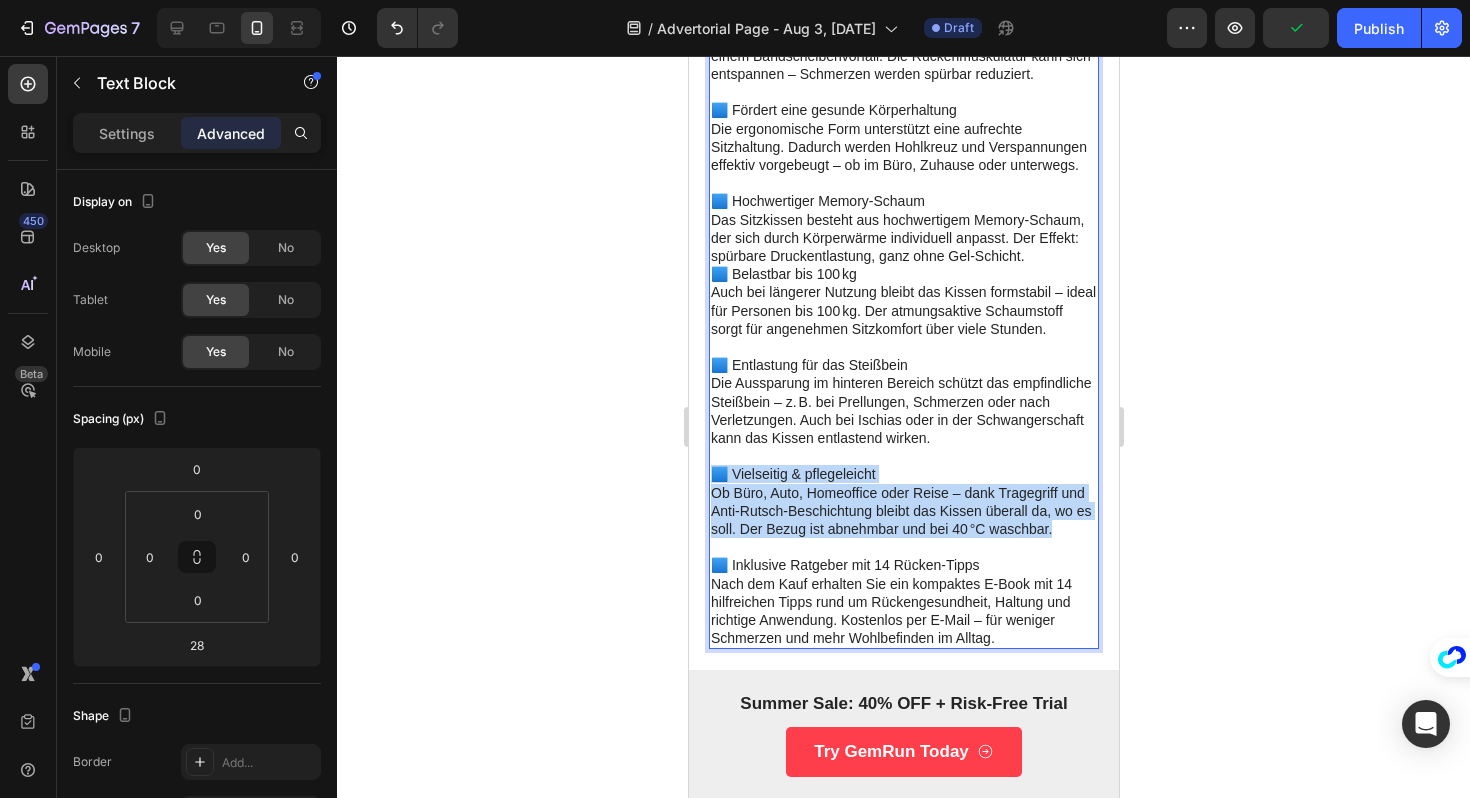 click on "🟦 Entlastet die Lendenwirbelsäule Das ergonomische Sitzkissen entlastet gezielt die Lendenwirbelsäule (LWS) und eignet sich ideal z. B. nach einem Bandscheibenvorfall. Die Rückenmuskulatur kann sich entspannen – Schmerzen werden spürbar reduziert. 🟦 Fördert eine gesunde Körperhaltung Die ergonomische Form unterstützt eine aufrechte Sitzhaltung. Dadurch werden Hohlkreuz und Verspannungen effektiv vorgebeugt – ob im Büro, Zuhause oder unterwegs. 🟦 Hochwertiger Memory-Schaum Das Sitzkissen besteht aus hochwertigem Memory-Schaum, der sich durch Körperwärme individuell anpasst. Der Effekt: spürbare Druckentlastung, ganz ohne Gel-Schicht. 🟦 Belastbar bis 100 kg Auch bei längerer Nutzung bleibt das Kissen formstabil – ideal für Personen bis 100 kg. Der atmungsaktive Schaumstoff sorgt für angenehmen Sitzkomfort über viele Stunden. 🟦 Entlastung für das Steißbein 🟦 Vielseitig & pflegeleicht 🟦 Inklusive Ratgeber mit 14 Rücken-Tipps" at bounding box center [903, 319] 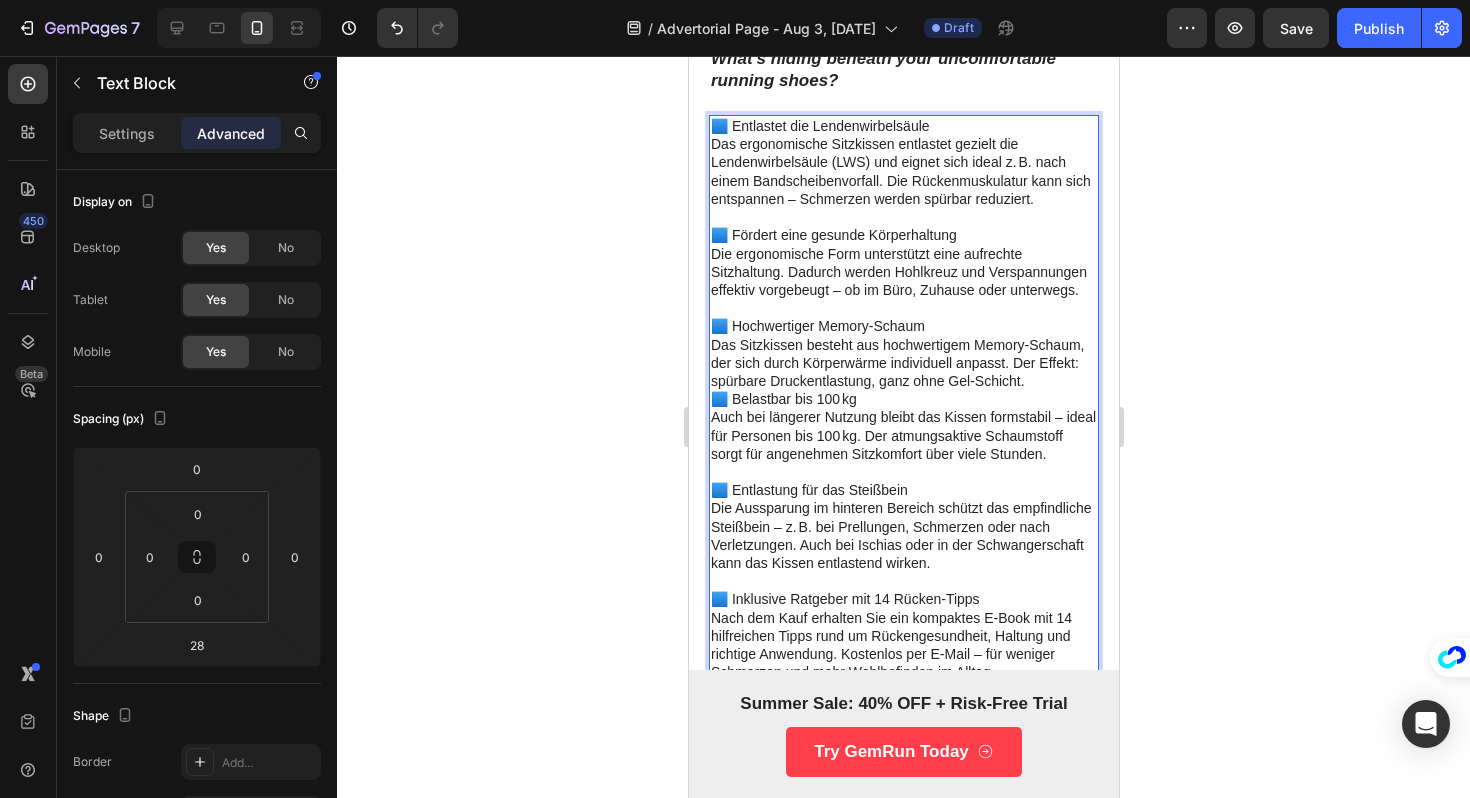 scroll, scrollTop: 1116, scrollLeft: 0, axis: vertical 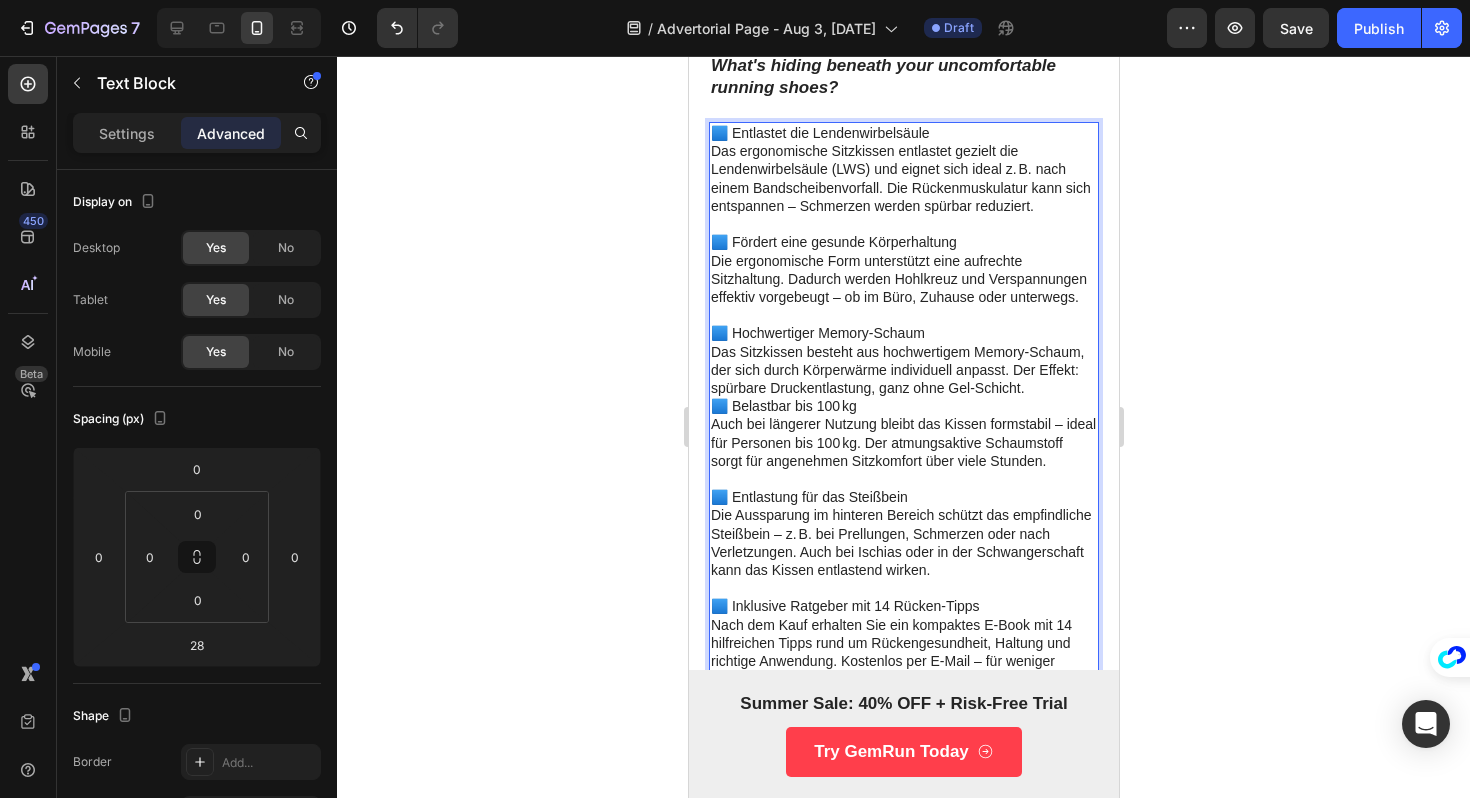 click on "Das Sitzkissen besteht aus hochwertigem Memory-Schaum, der sich durch Körperwärme individuell anpasst. Der Effekt: spürbare Druckentlastung, ganz ohne Gel-Schicht." at bounding box center (903, 370) 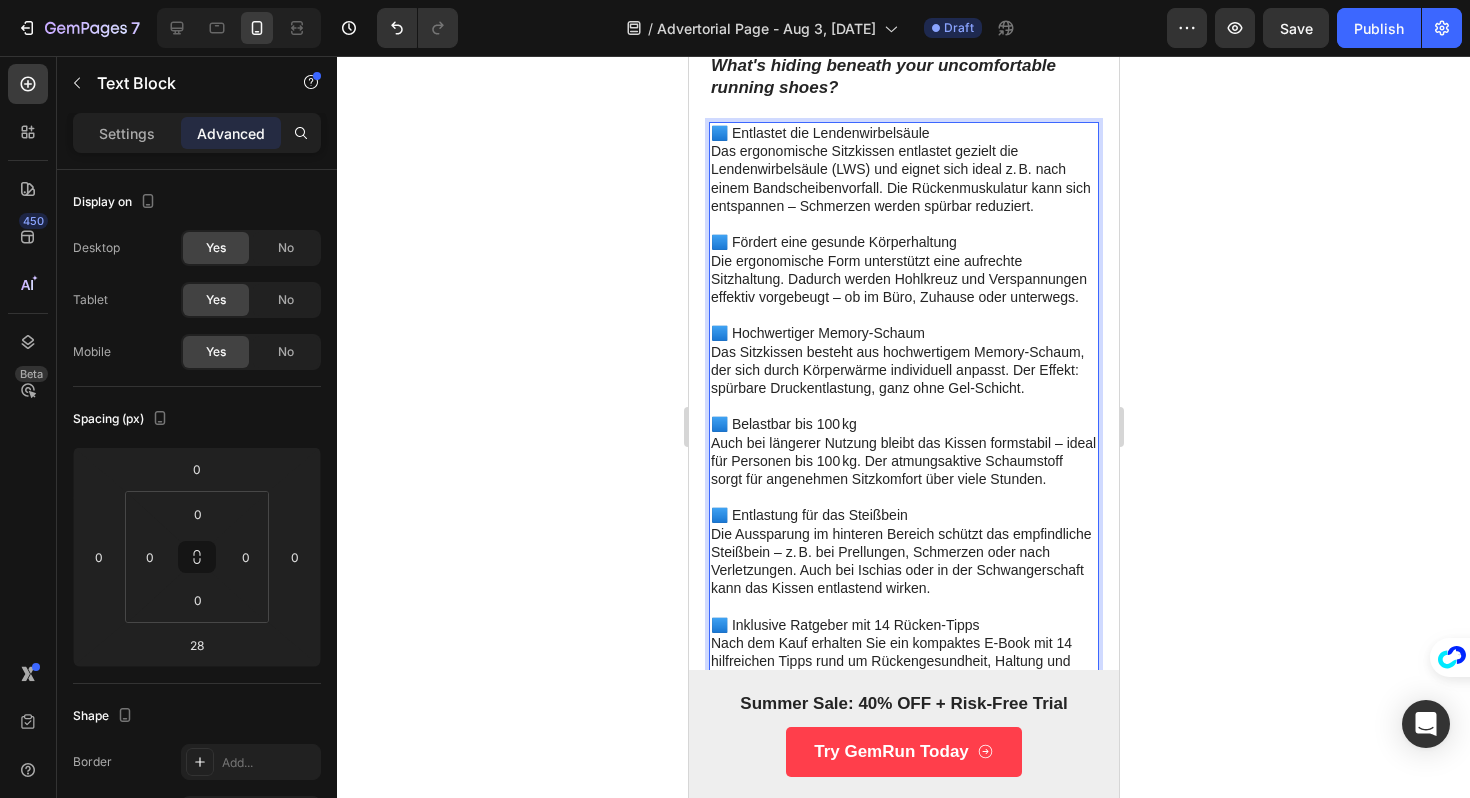 click on "🟦 Fördert eine gesunde Körperhaltung" at bounding box center (903, 242) 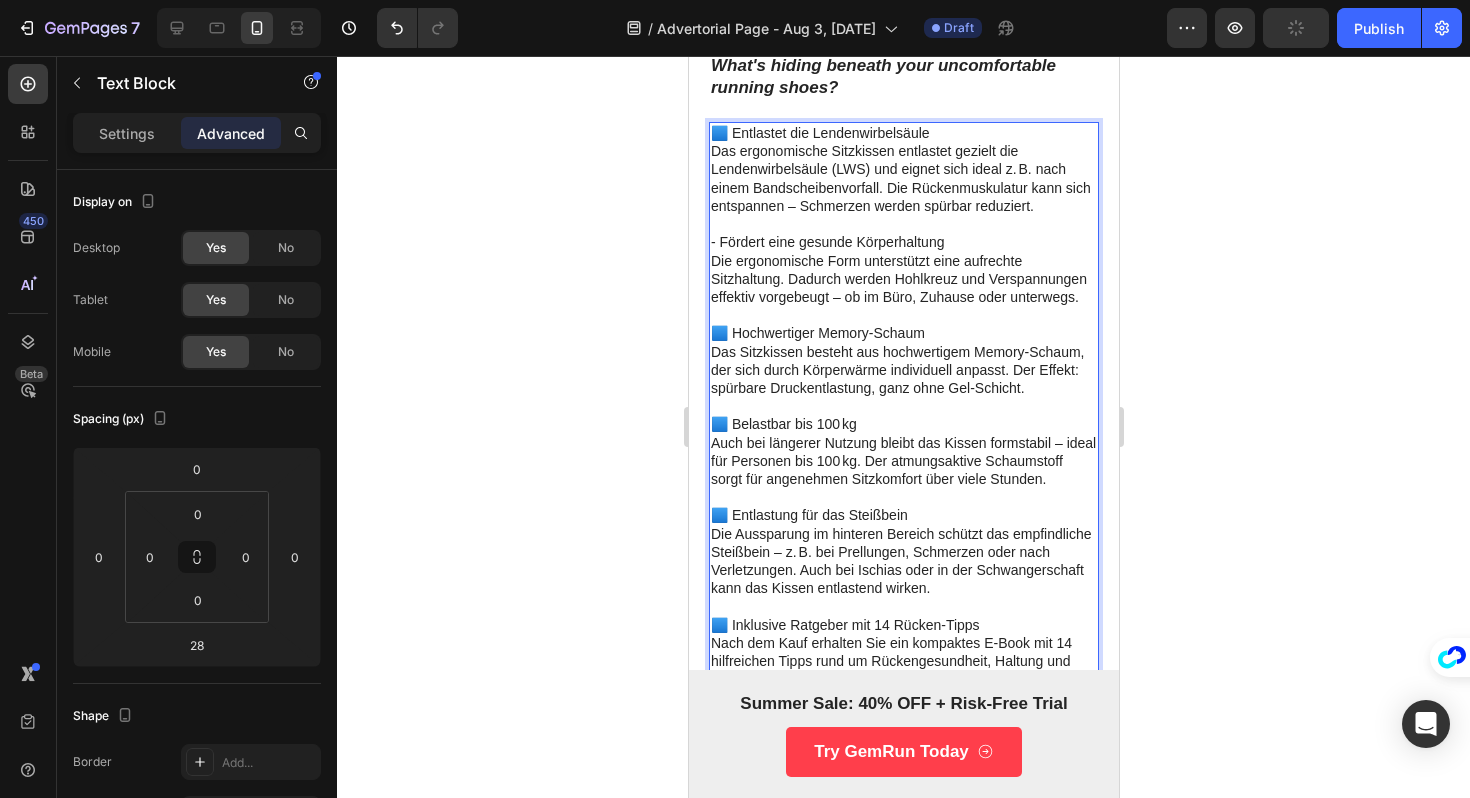 click on "🟦 Entlastet die Lendenwirbelsäule" at bounding box center (903, 133) 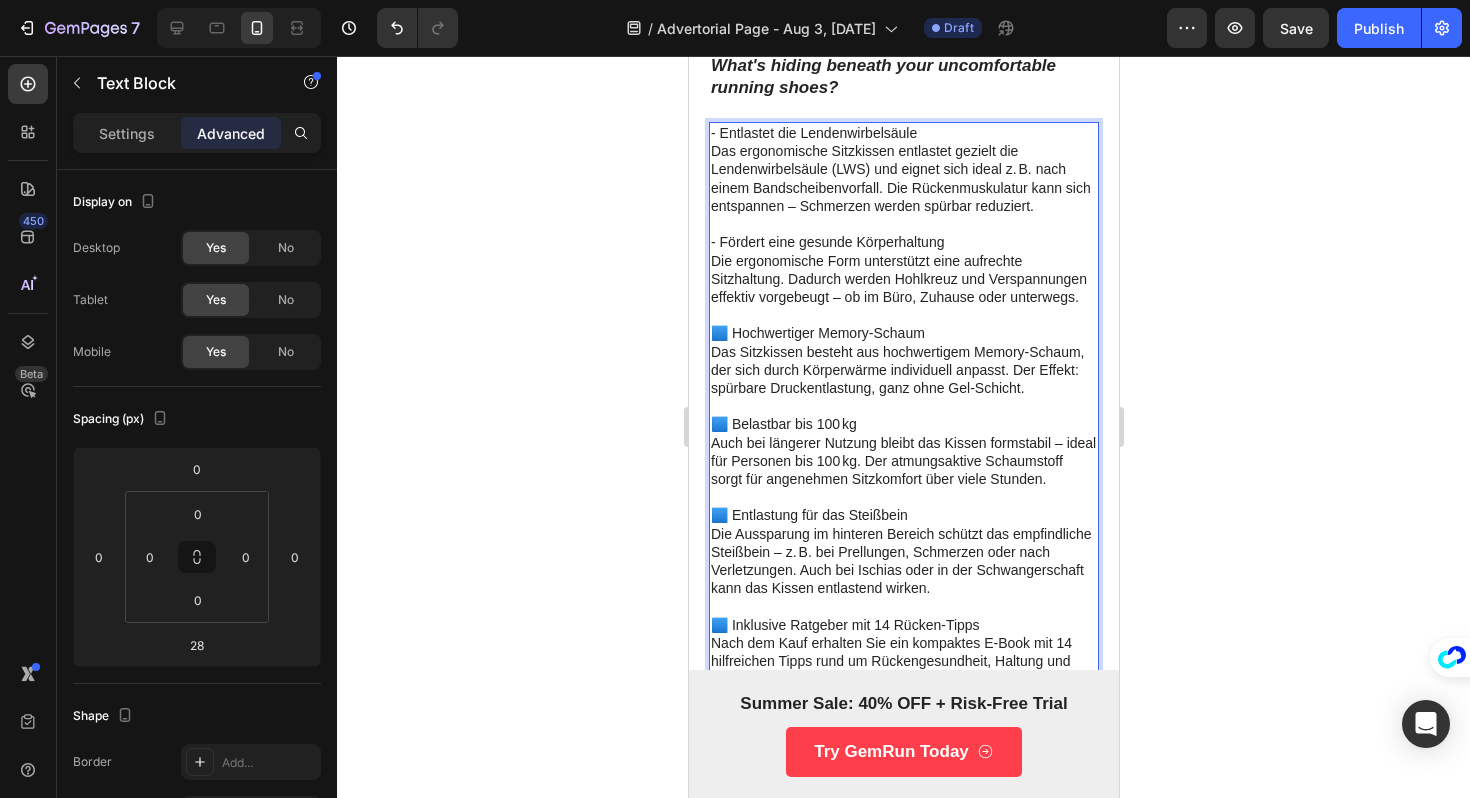 click on "🟦 Hochwertiger Memory-Schaum" at bounding box center [903, 333] 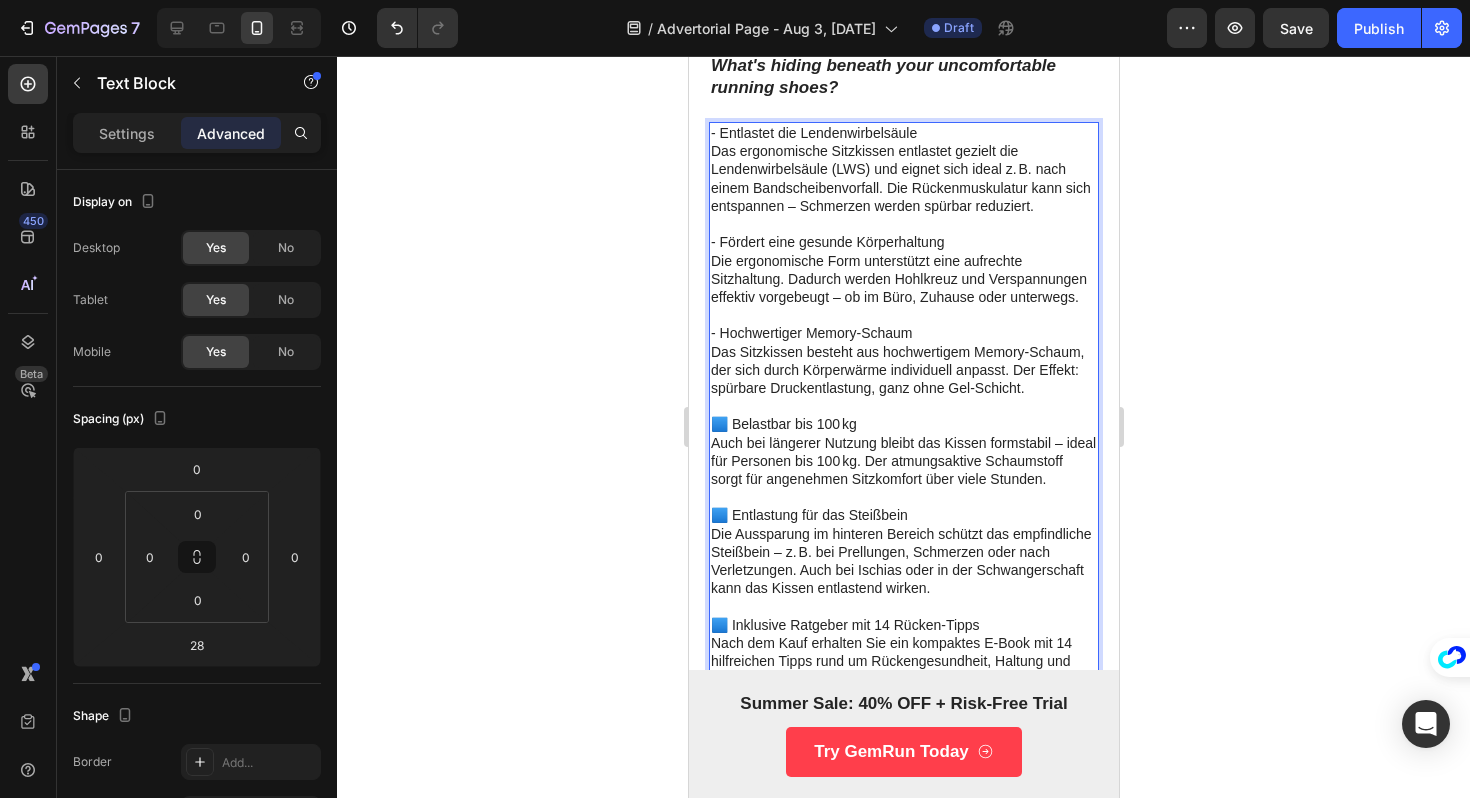 click on "🟦 Belastbar bis 100 kg" at bounding box center (903, 424) 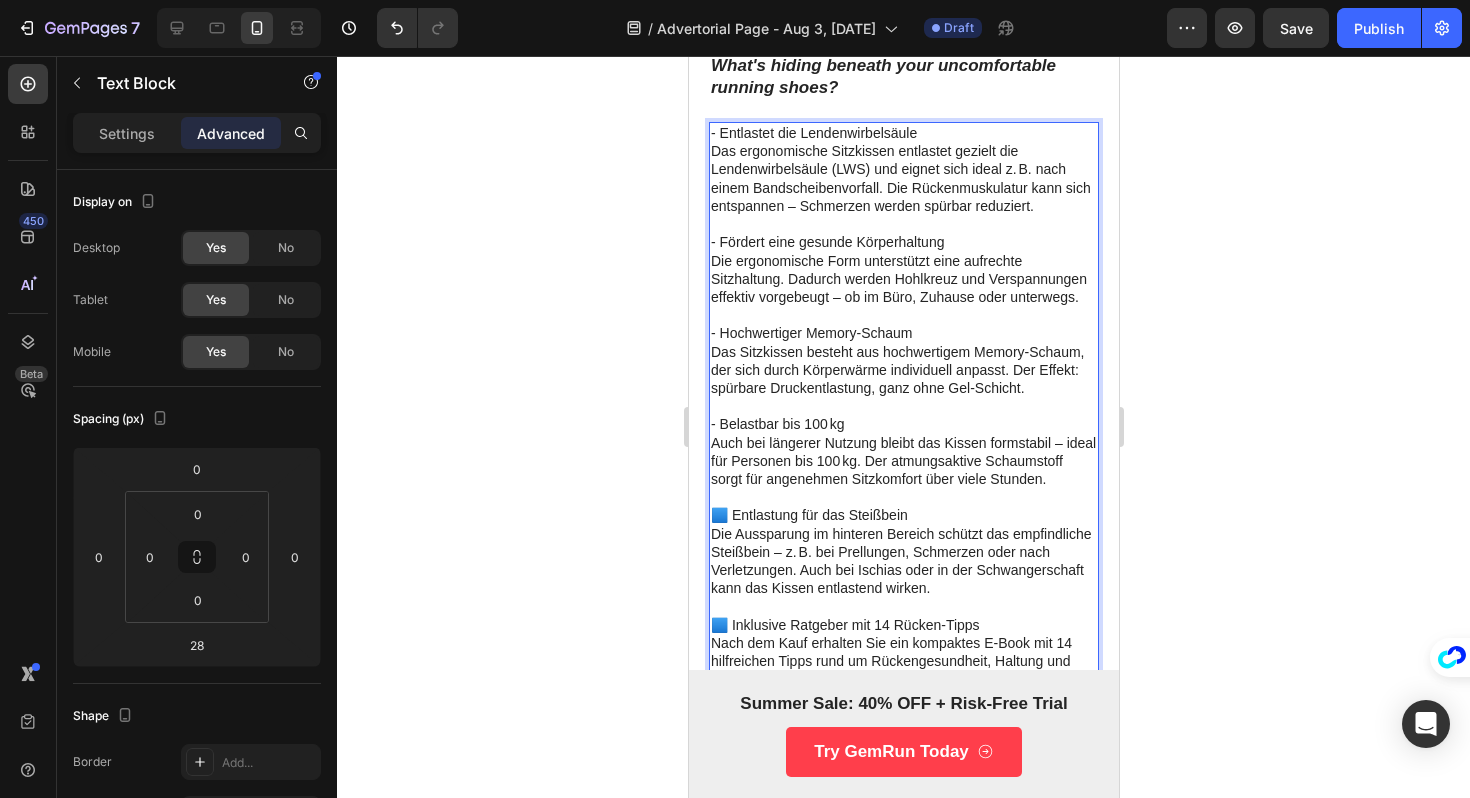 click on "🟦 Entlastung für das Steißbein" at bounding box center (903, 515) 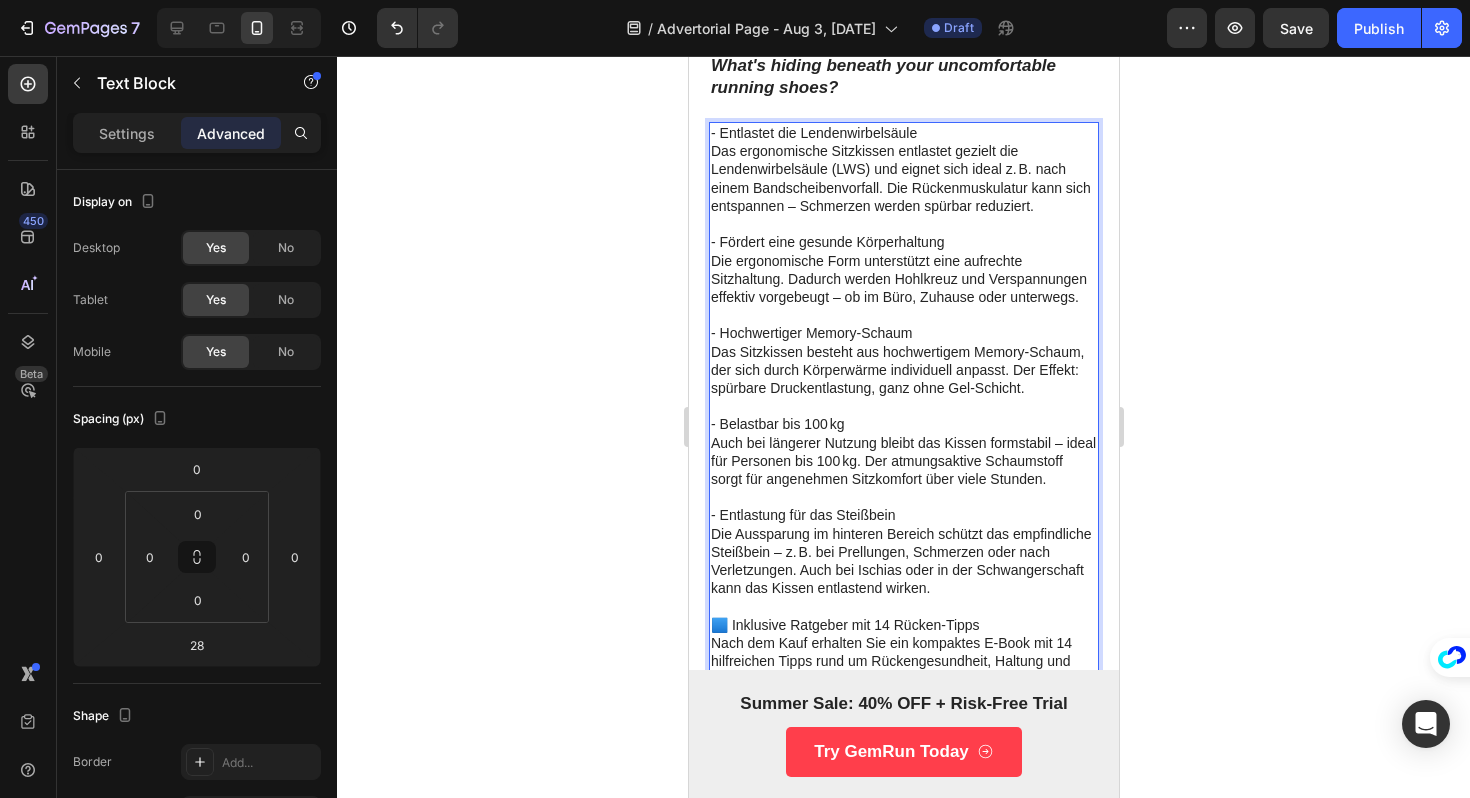 click on "🟦 Inklusive Ratgeber mit 14 Rücken-Tipps" at bounding box center [903, 625] 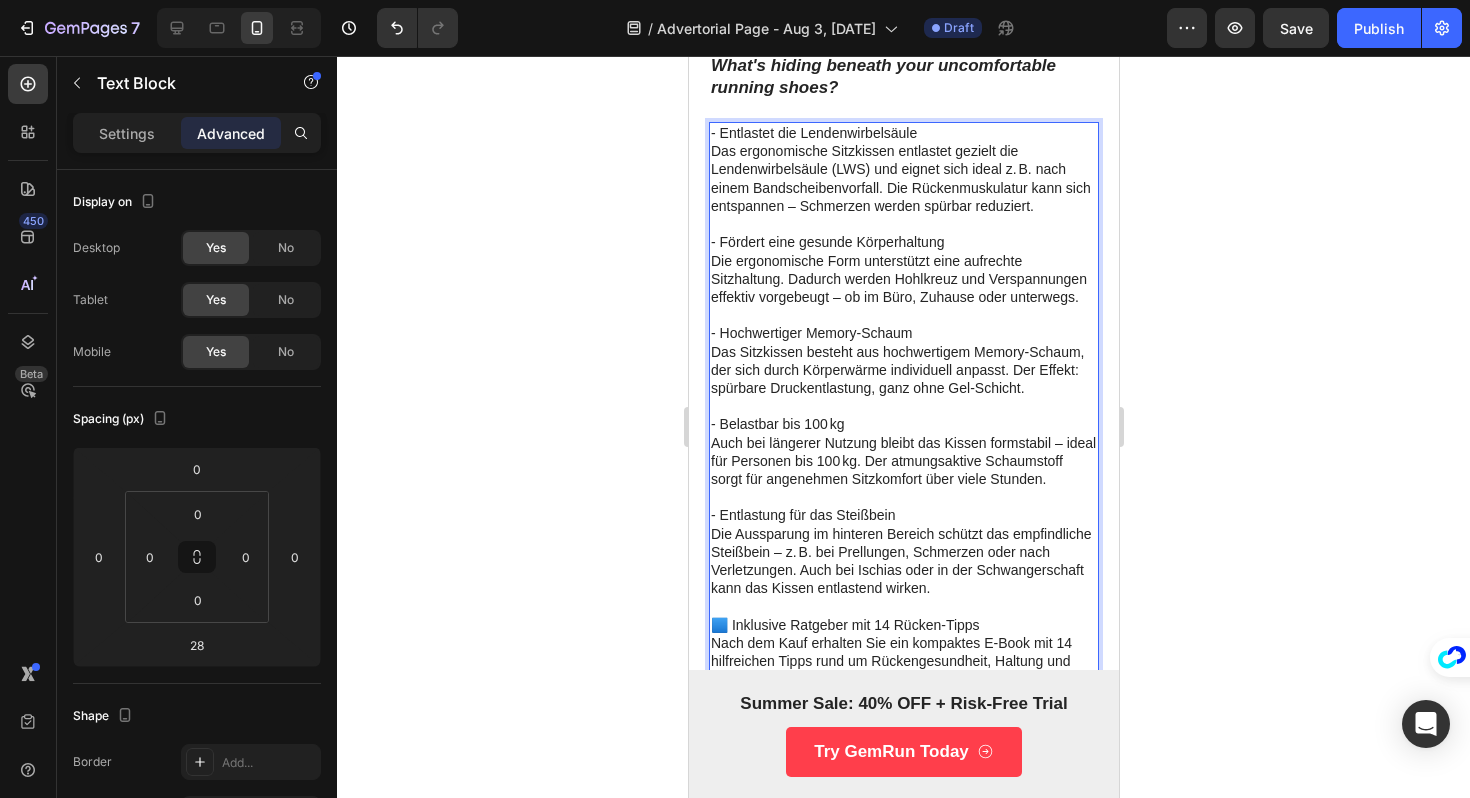 click on "🟦 Inklusive Ratgeber mit 14 Rücken-Tipps" at bounding box center [903, 625] 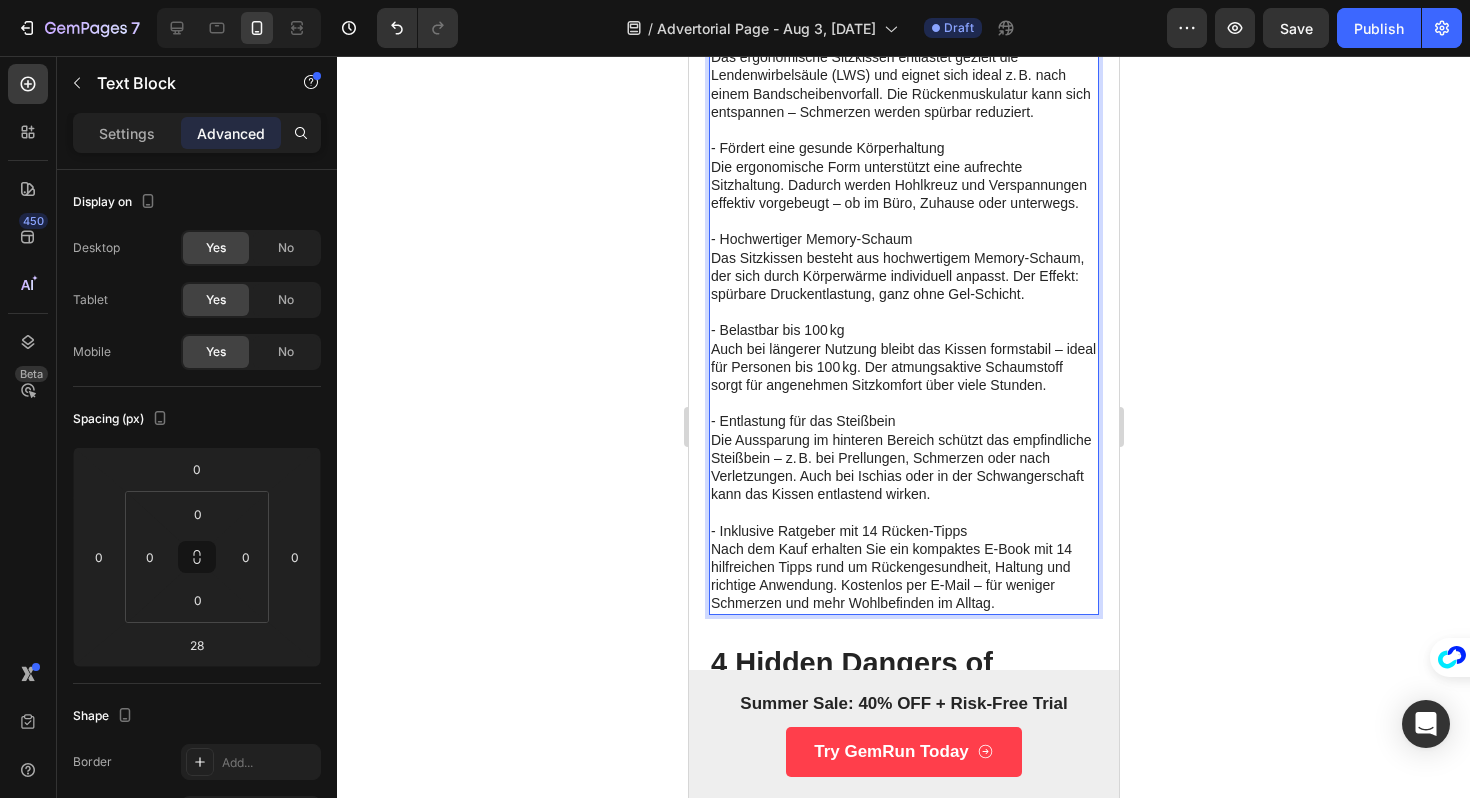 scroll, scrollTop: 1228, scrollLeft: 0, axis: vertical 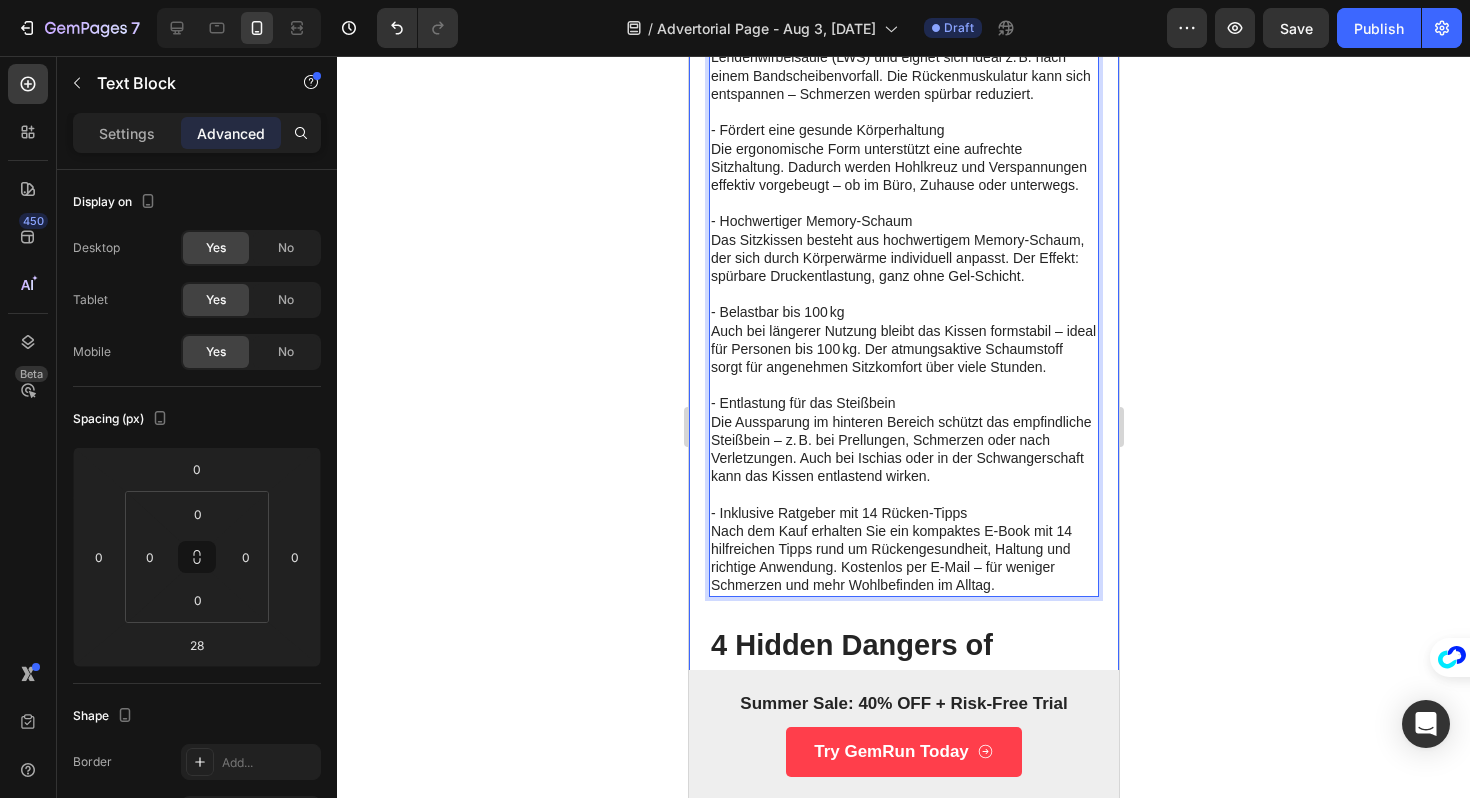 click 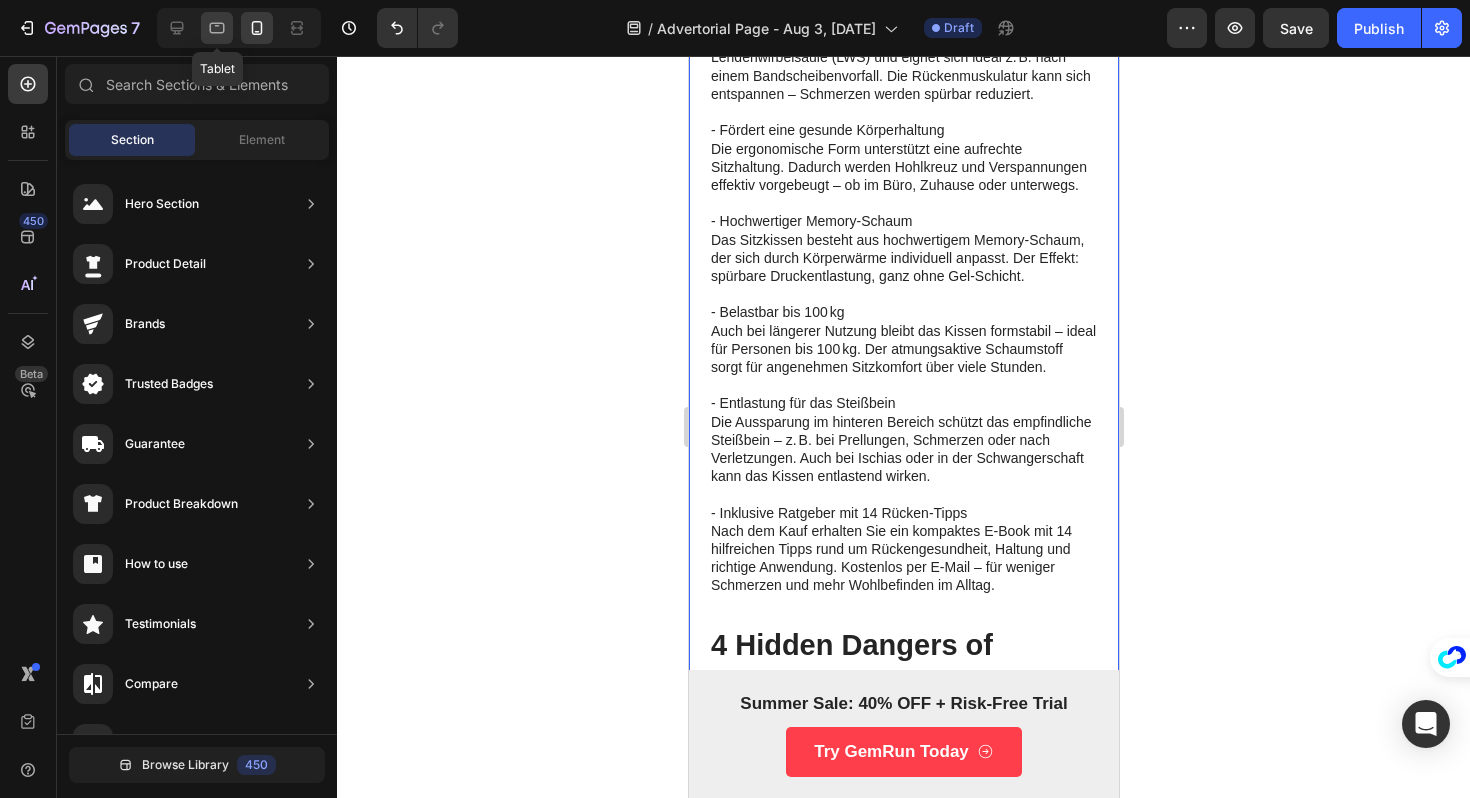 click 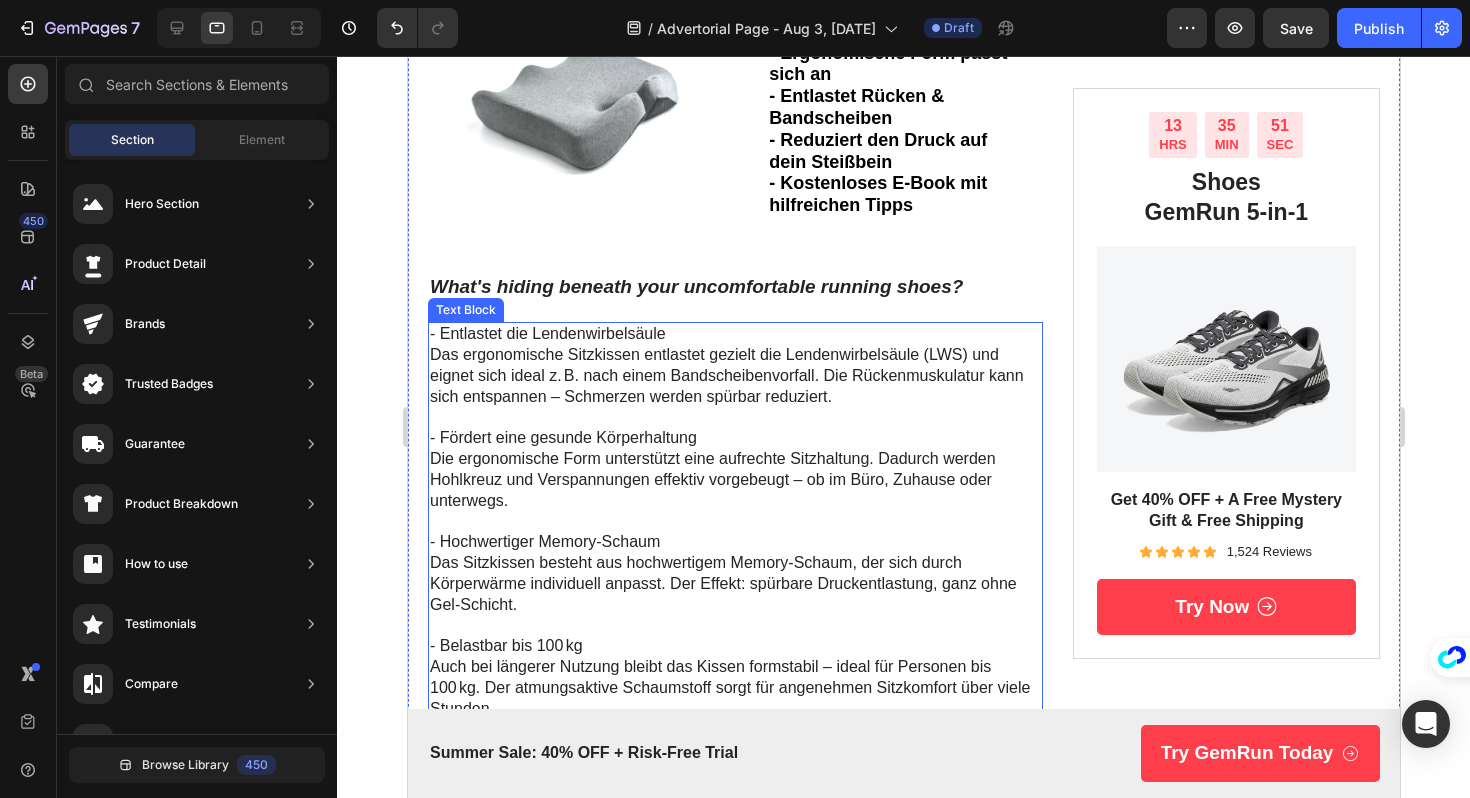 scroll, scrollTop: 643, scrollLeft: 0, axis: vertical 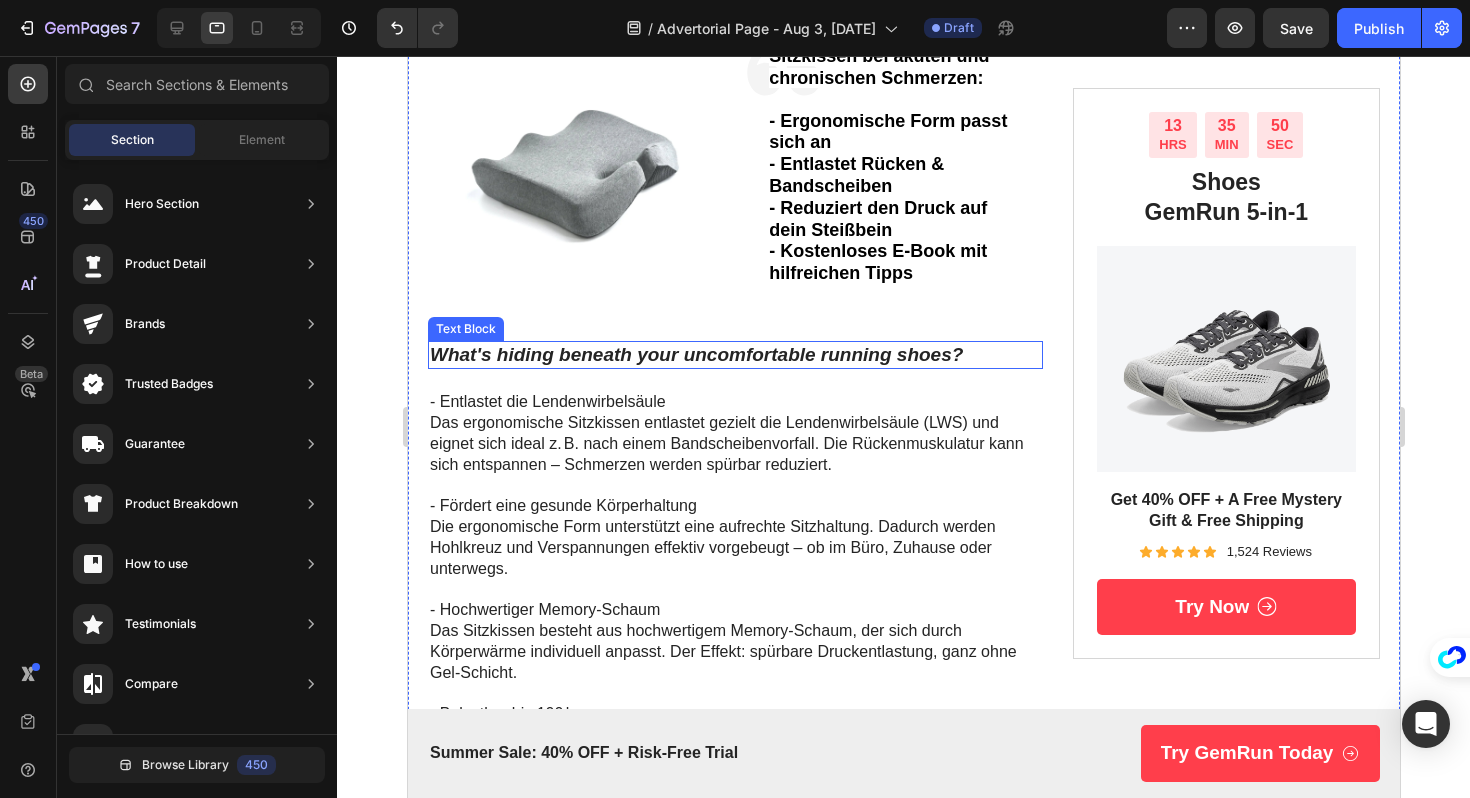 click on "What's hiding beneath your uncomfortable running shoes?" at bounding box center [734, 355] 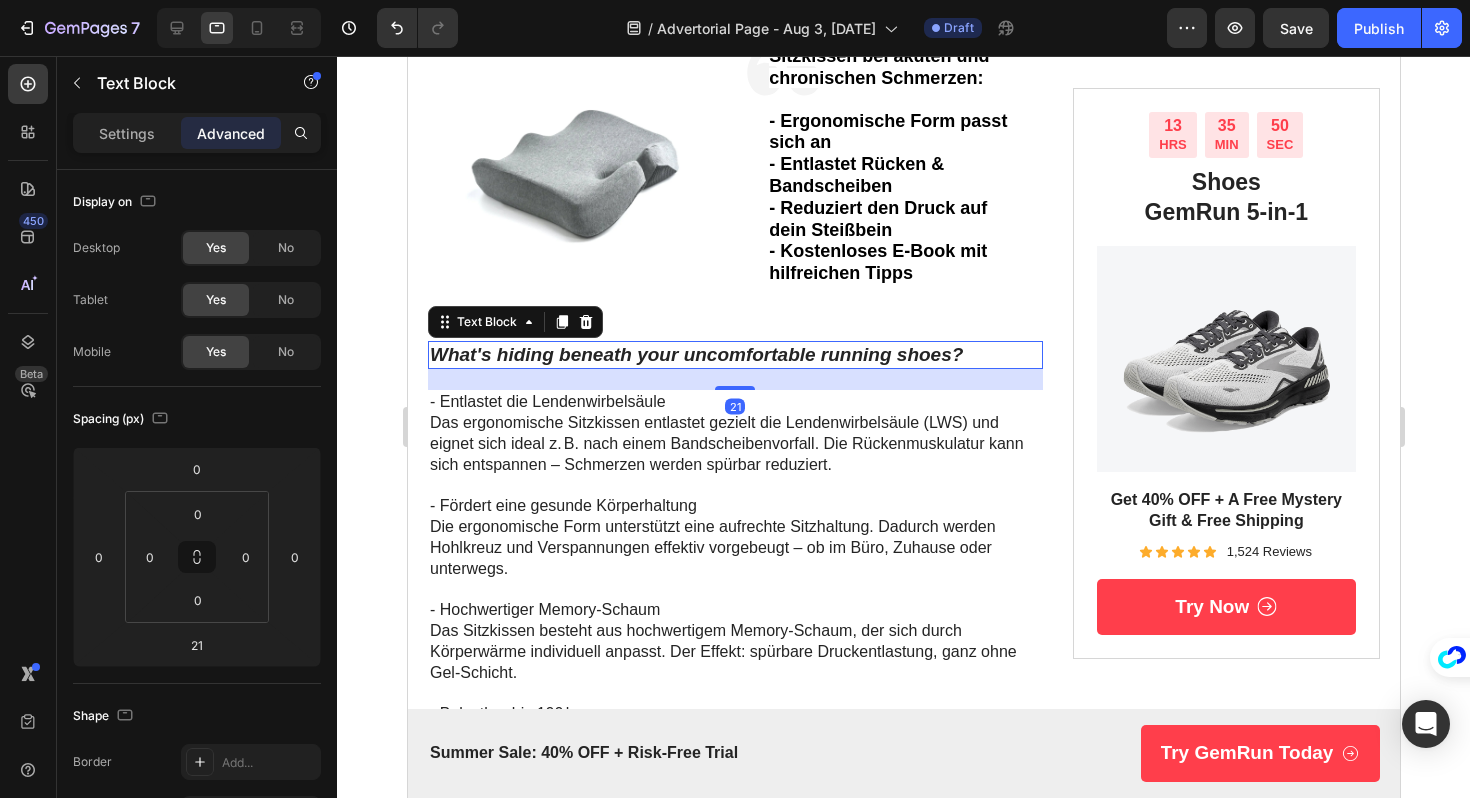 click on "What's hiding beneath your uncomfortable running shoes?" at bounding box center [734, 355] 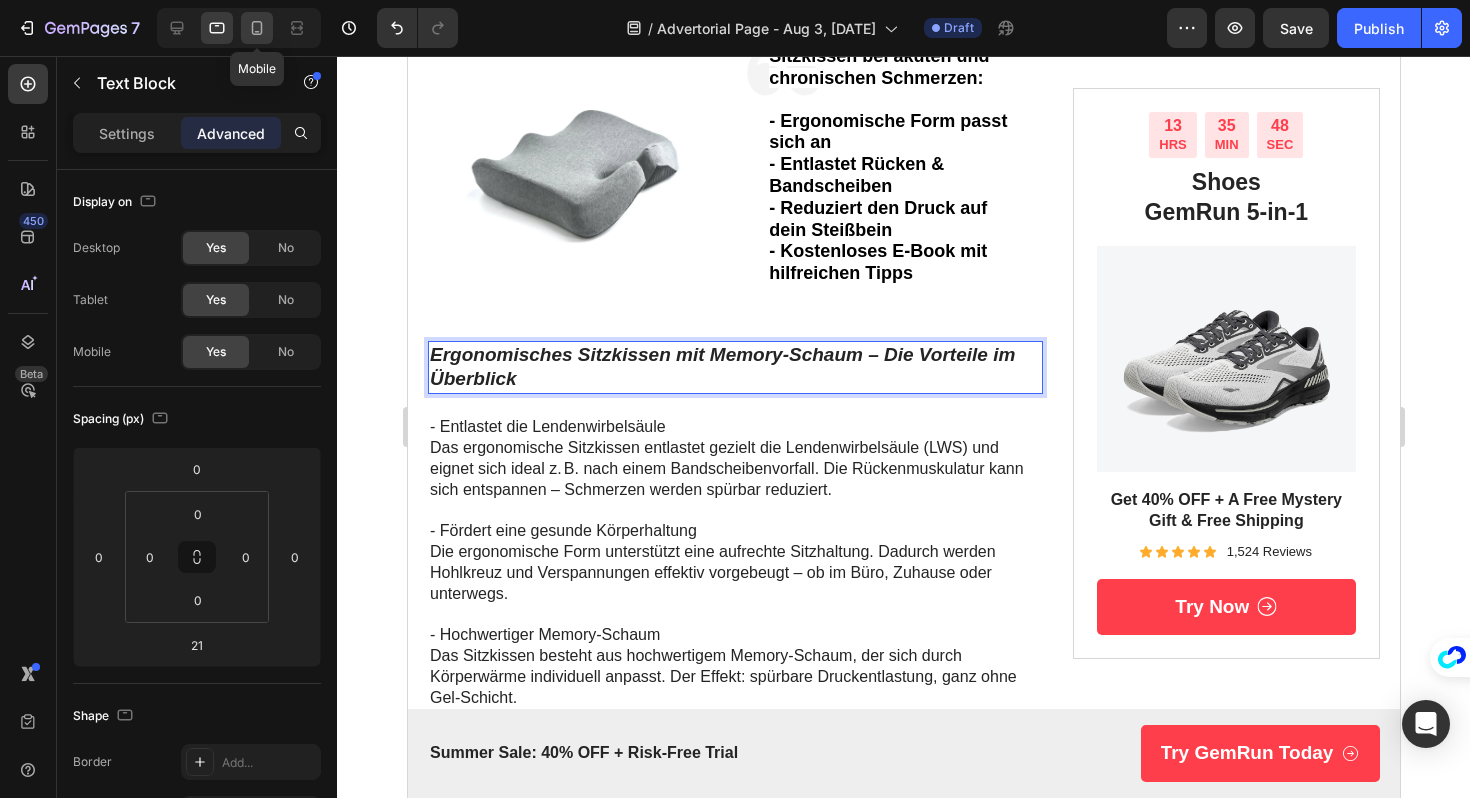 click 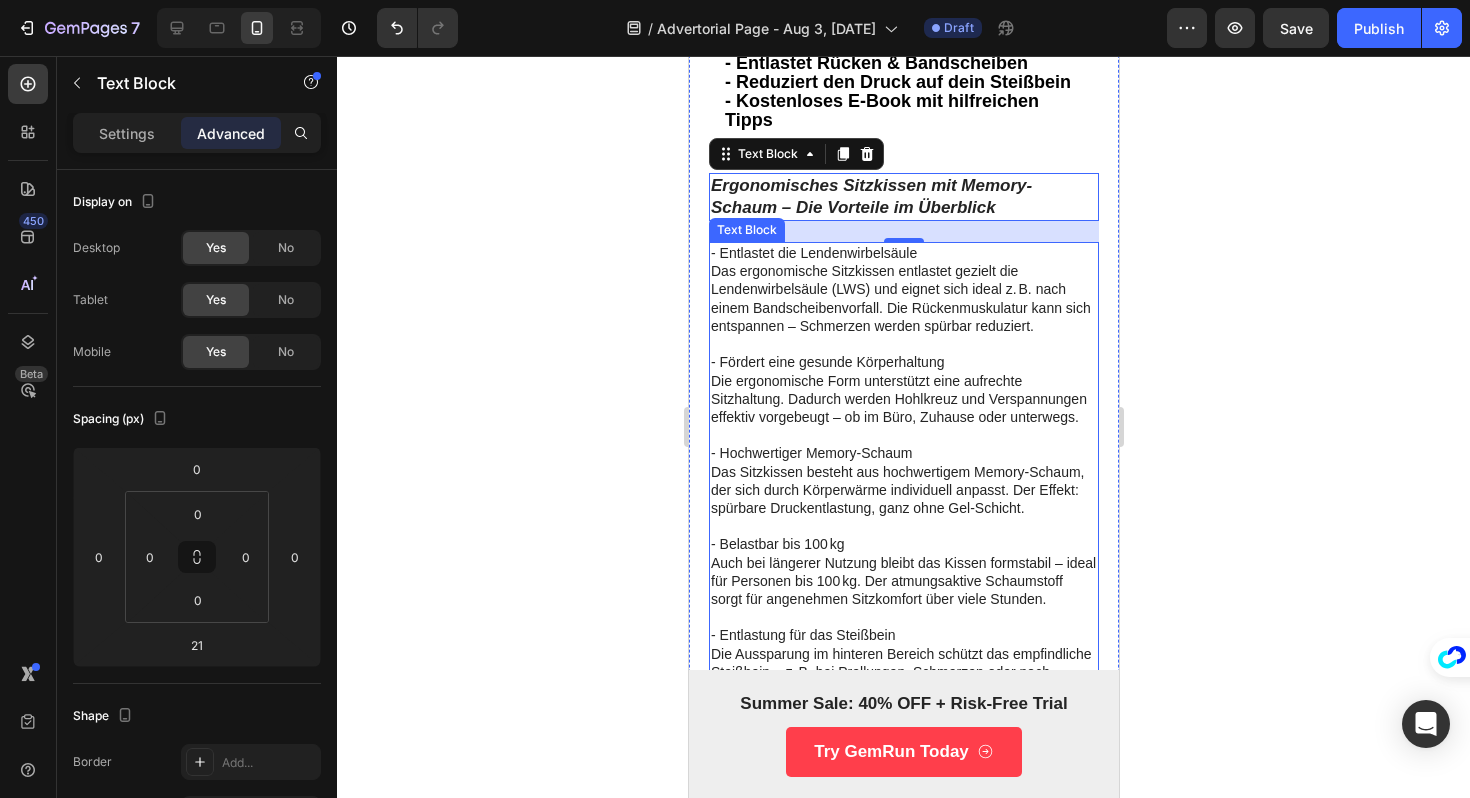 scroll, scrollTop: 923, scrollLeft: 0, axis: vertical 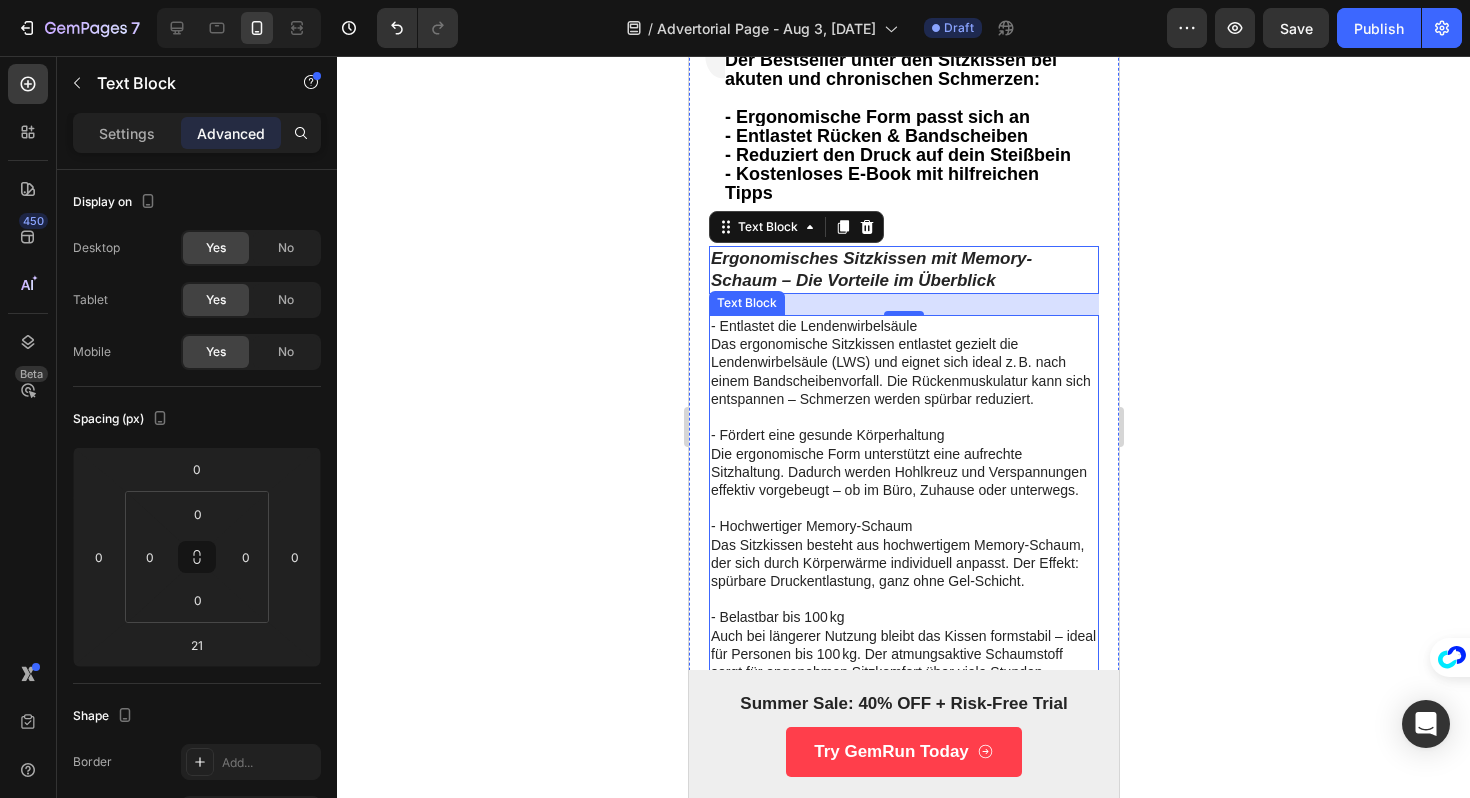 click 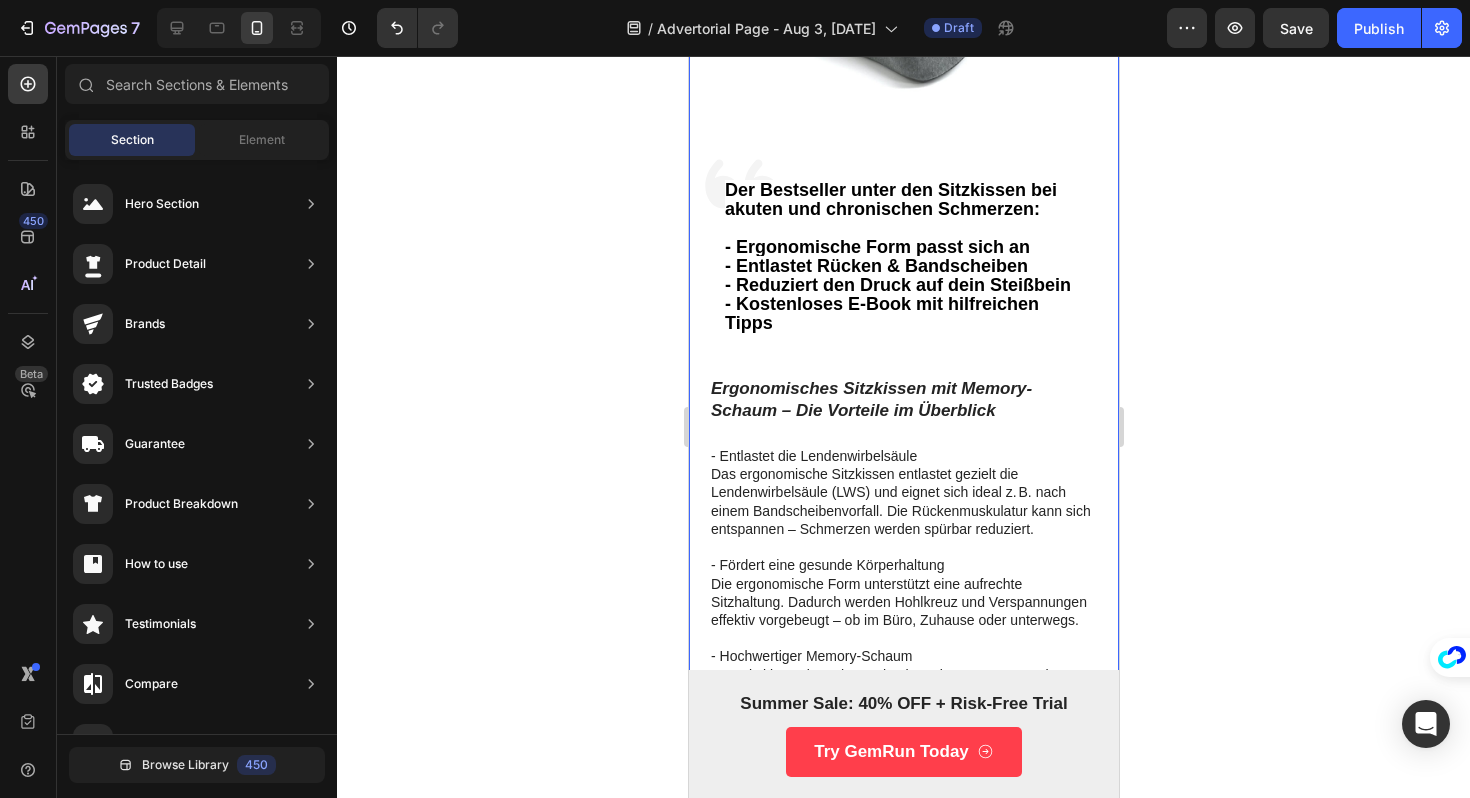 scroll, scrollTop: 791, scrollLeft: 0, axis: vertical 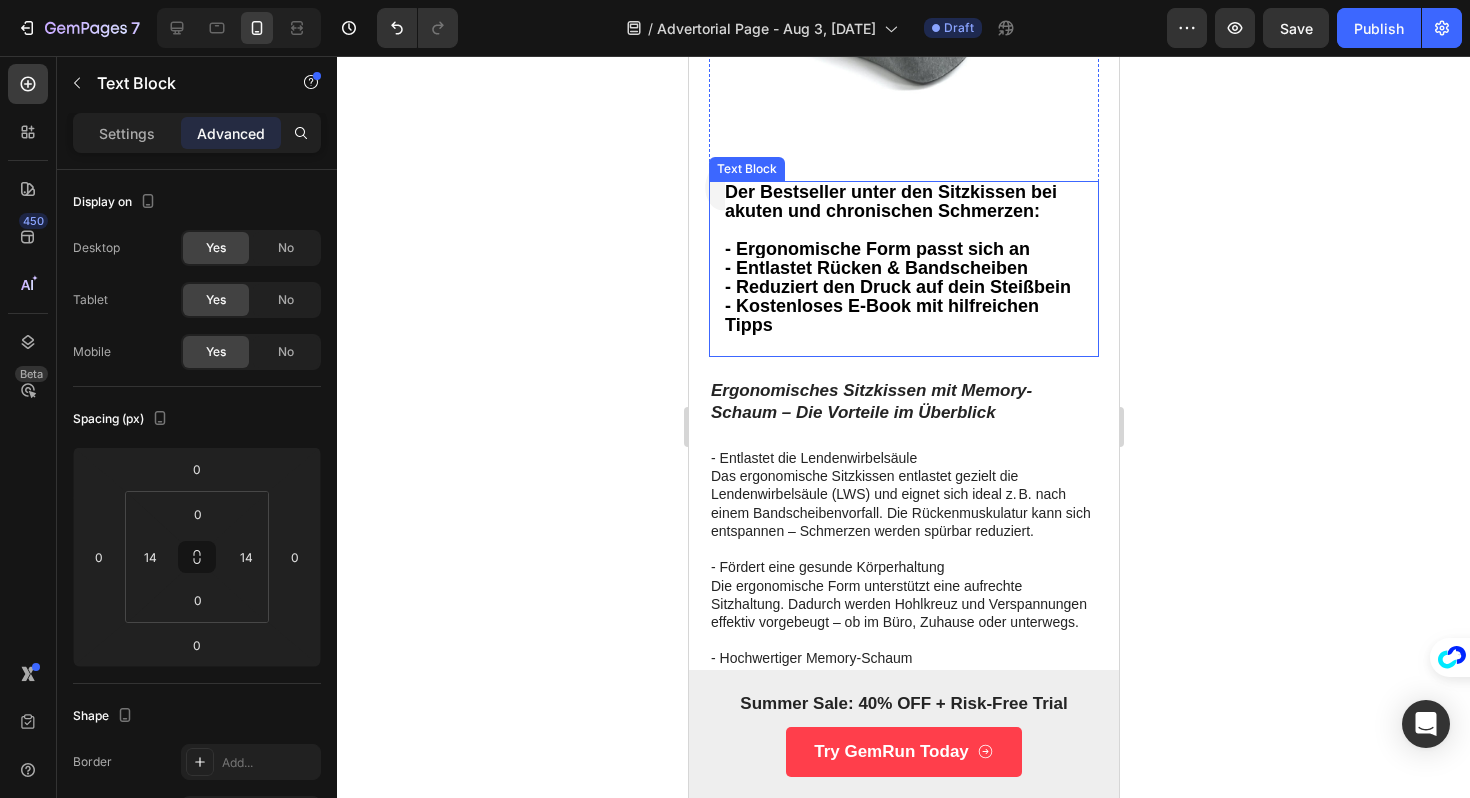 click on "Der Bestseller unter den Sitzkissen bei akuten und chronischen Schmerzen: - Ergonomische Form passt sich an" at bounding box center [903, 221] 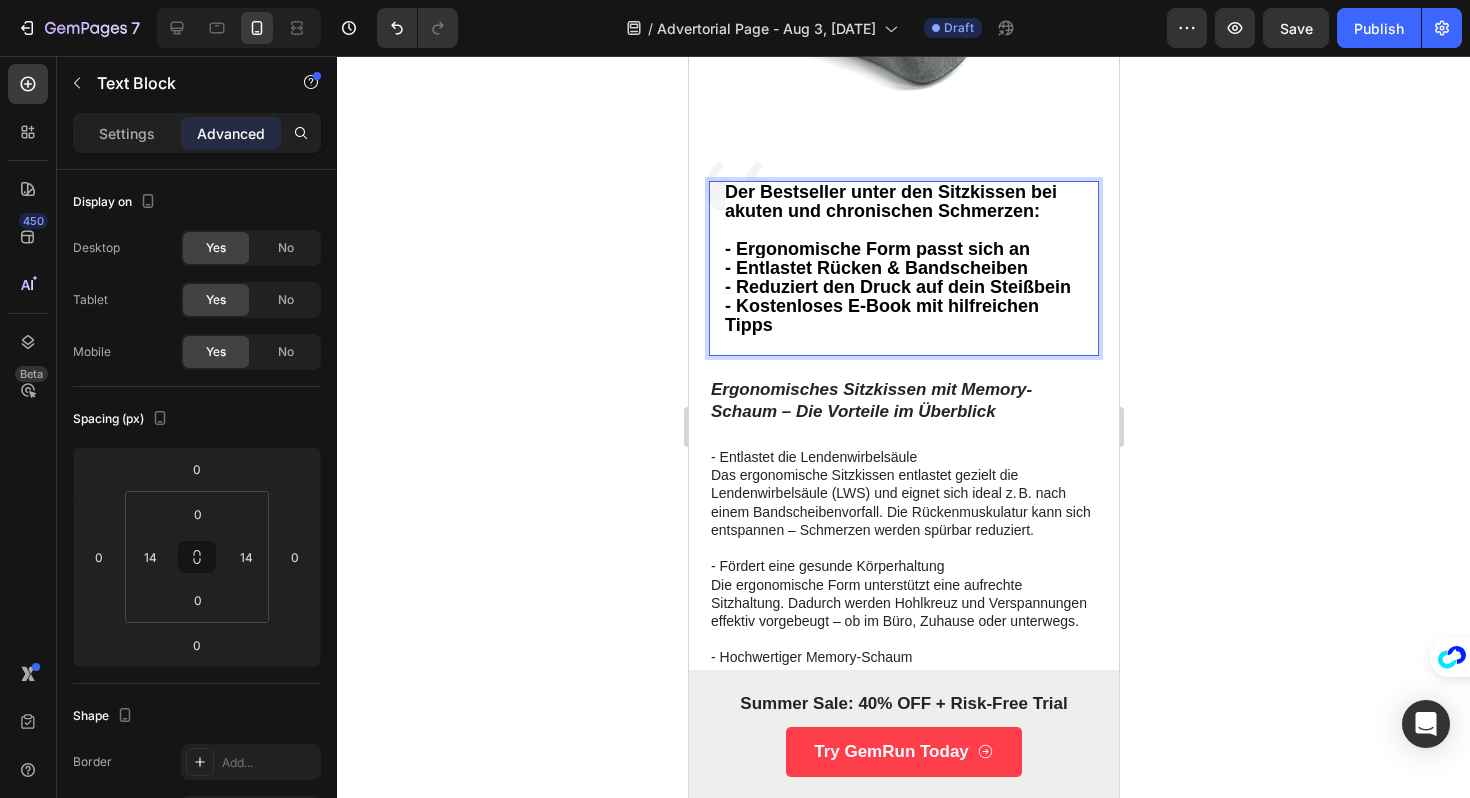 click on "- Kostenloses E-Book mit hilfreichen Tipps" at bounding box center [881, 315] 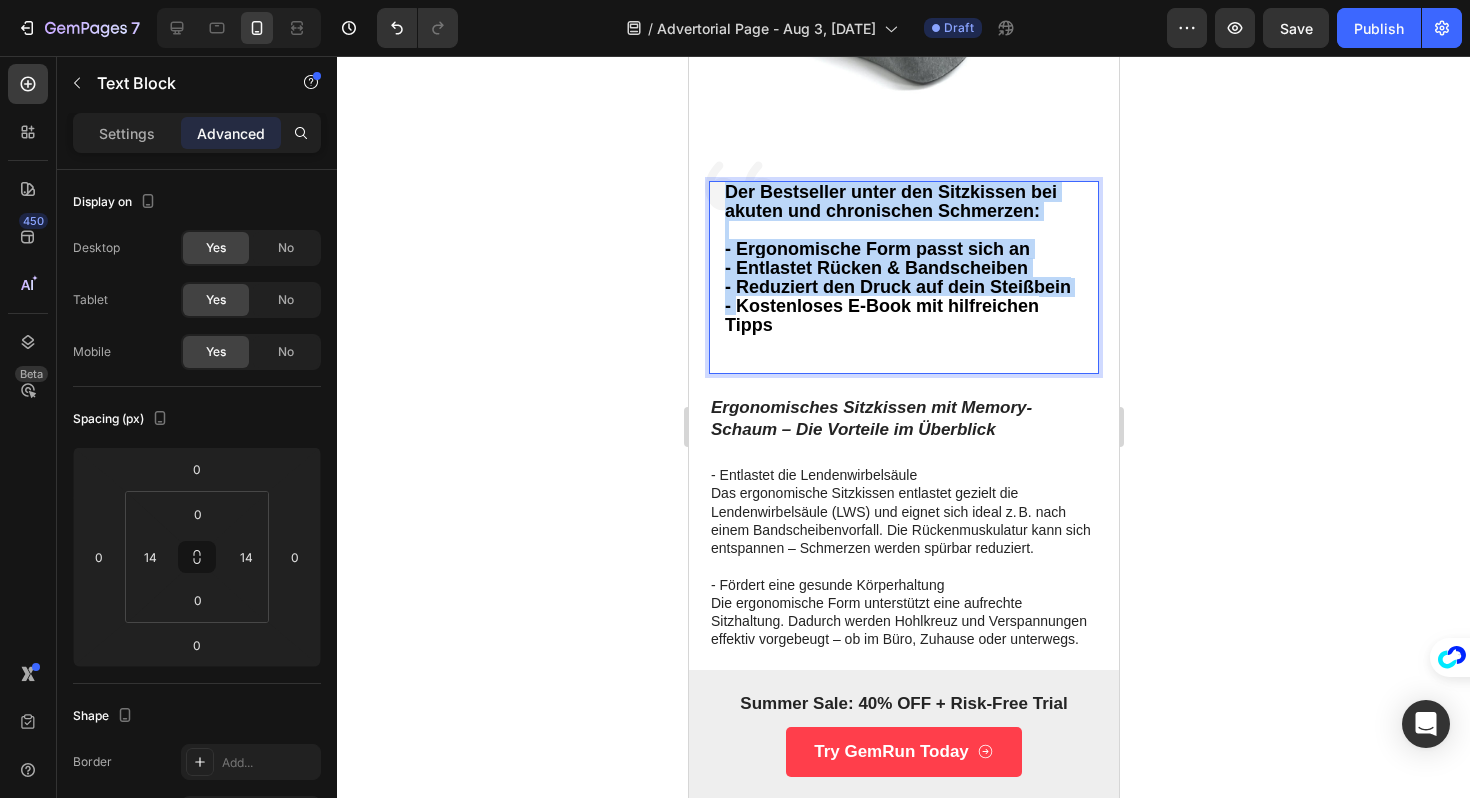 drag, startPoint x: 798, startPoint y: 325, endPoint x: 736, endPoint y: 293, distance: 69.77106 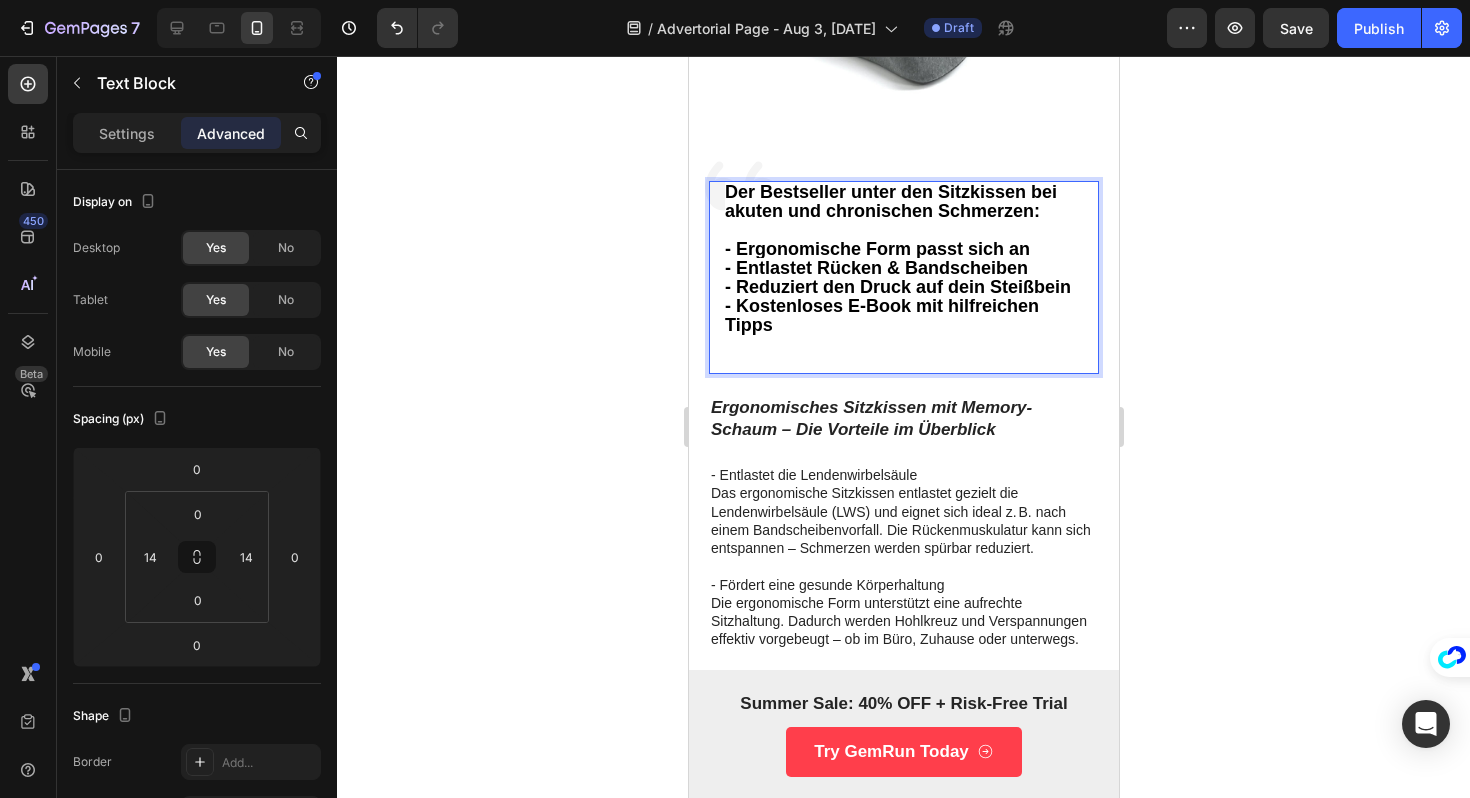 click on "- Kostenloses E-Book mit hilfreichen Tipps" at bounding box center (881, 315) 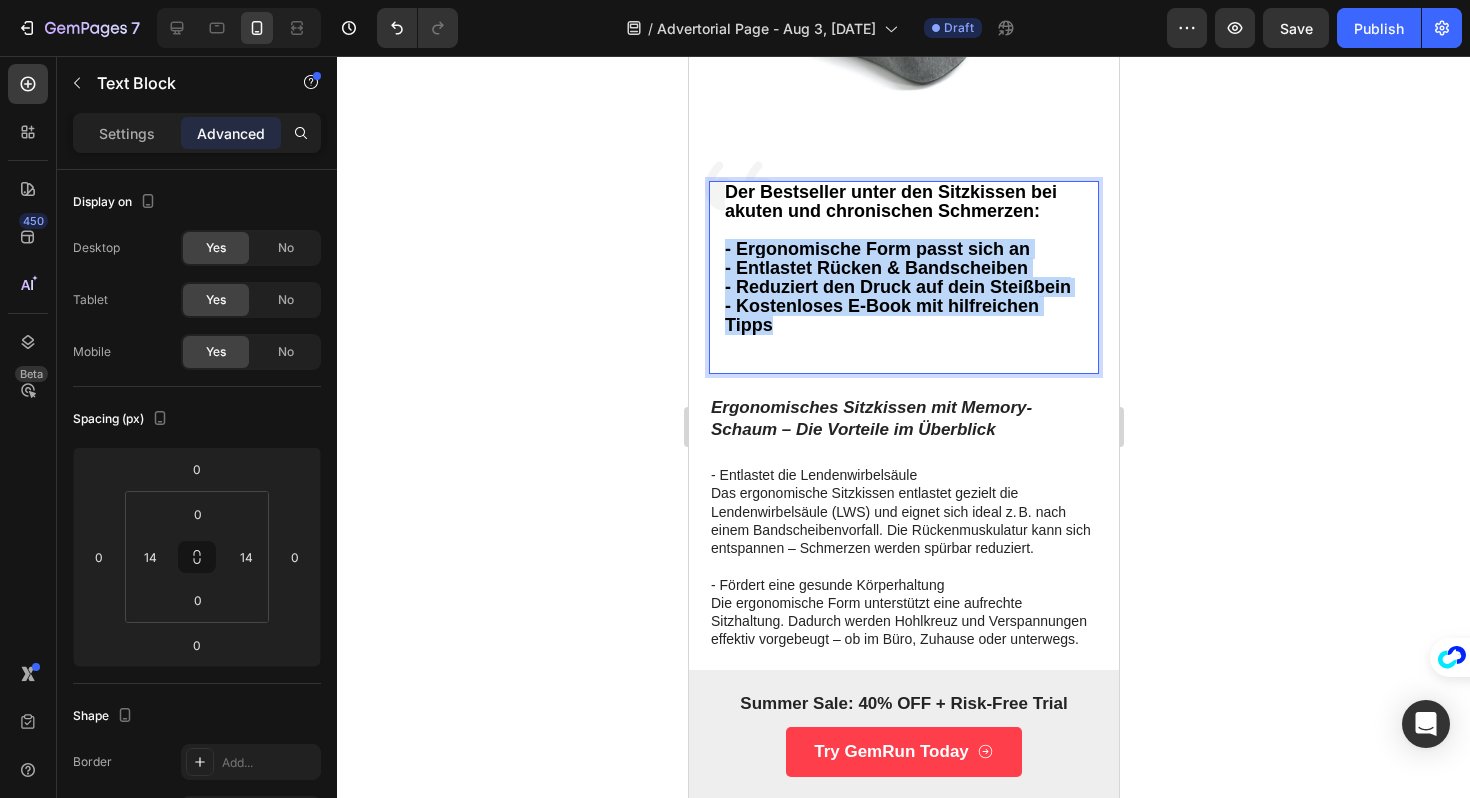 drag, startPoint x: 781, startPoint y: 323, endPoint x: 724, endPoint y: 241, distance: 99.86491 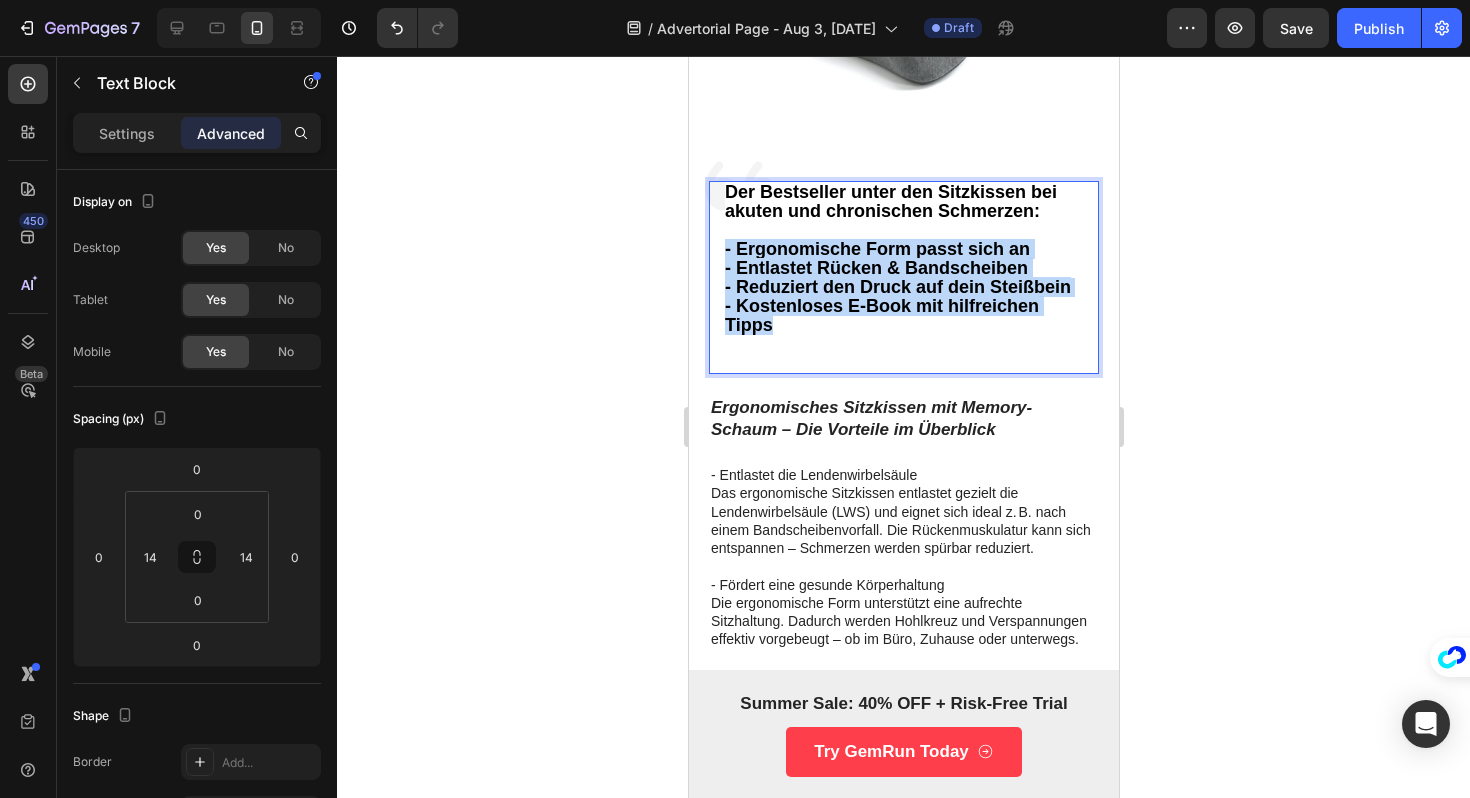 click on "Der Bestseller unter den Sitzkissen bei akuten und chronischen Schmerzen: - Ergonomische Form passt sich an - Entlastet Rücken & Bandscheiben - Reduziert den Druck auf dein Steißbein - Kostenloses E-Book mit hilfreichen Tipps" at bounding box center [903, 277] 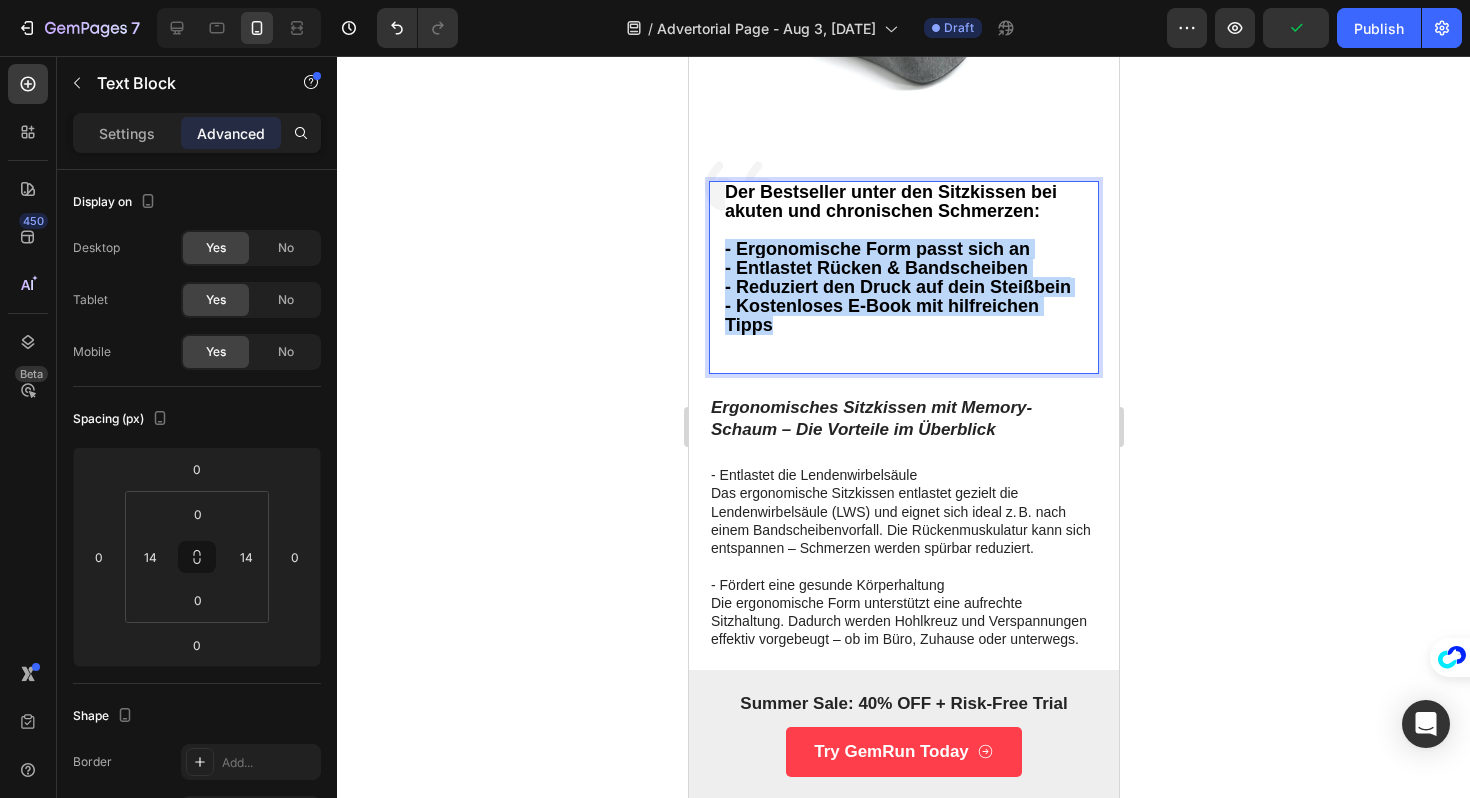 click on "- Reduziert den Druck auf dein Steißbein" at bounding box center [897, 287] 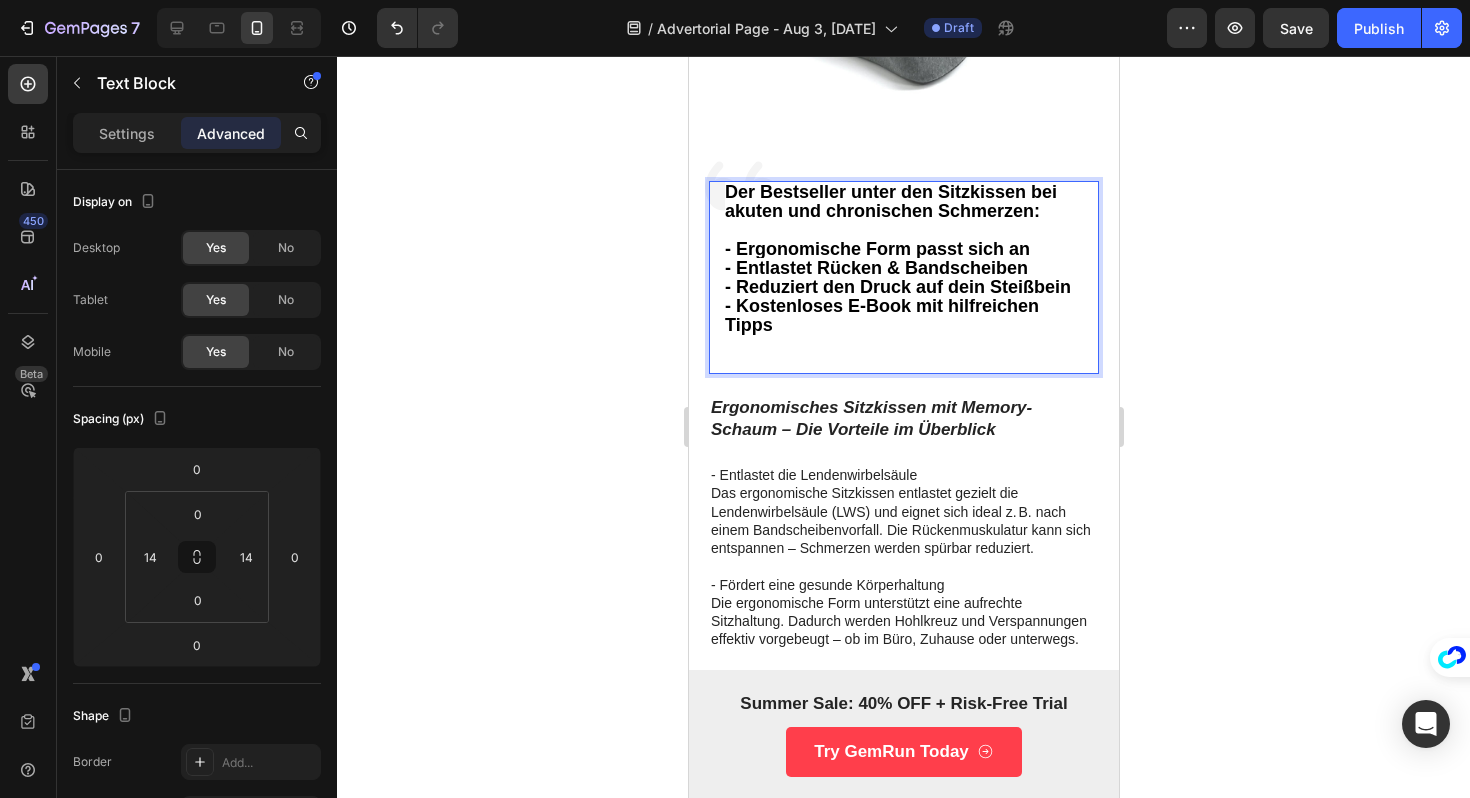click on "- Kostenloses E-Book mit hilfreichen Tipps" at bounding box center [881, 315] 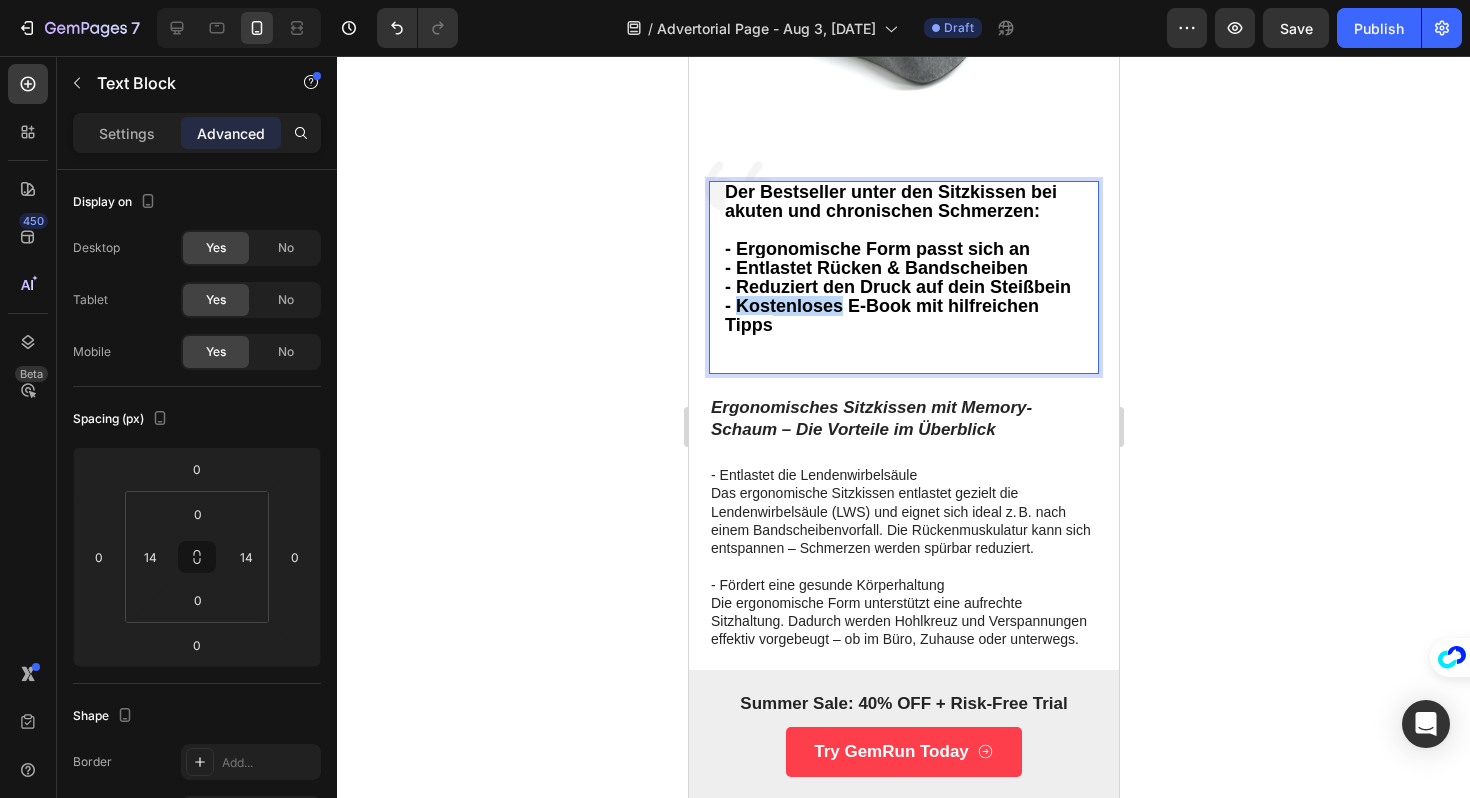 click on "- Kostenloses E-Book mit hilfreichen Tipps" at bounding box center [881, 315] 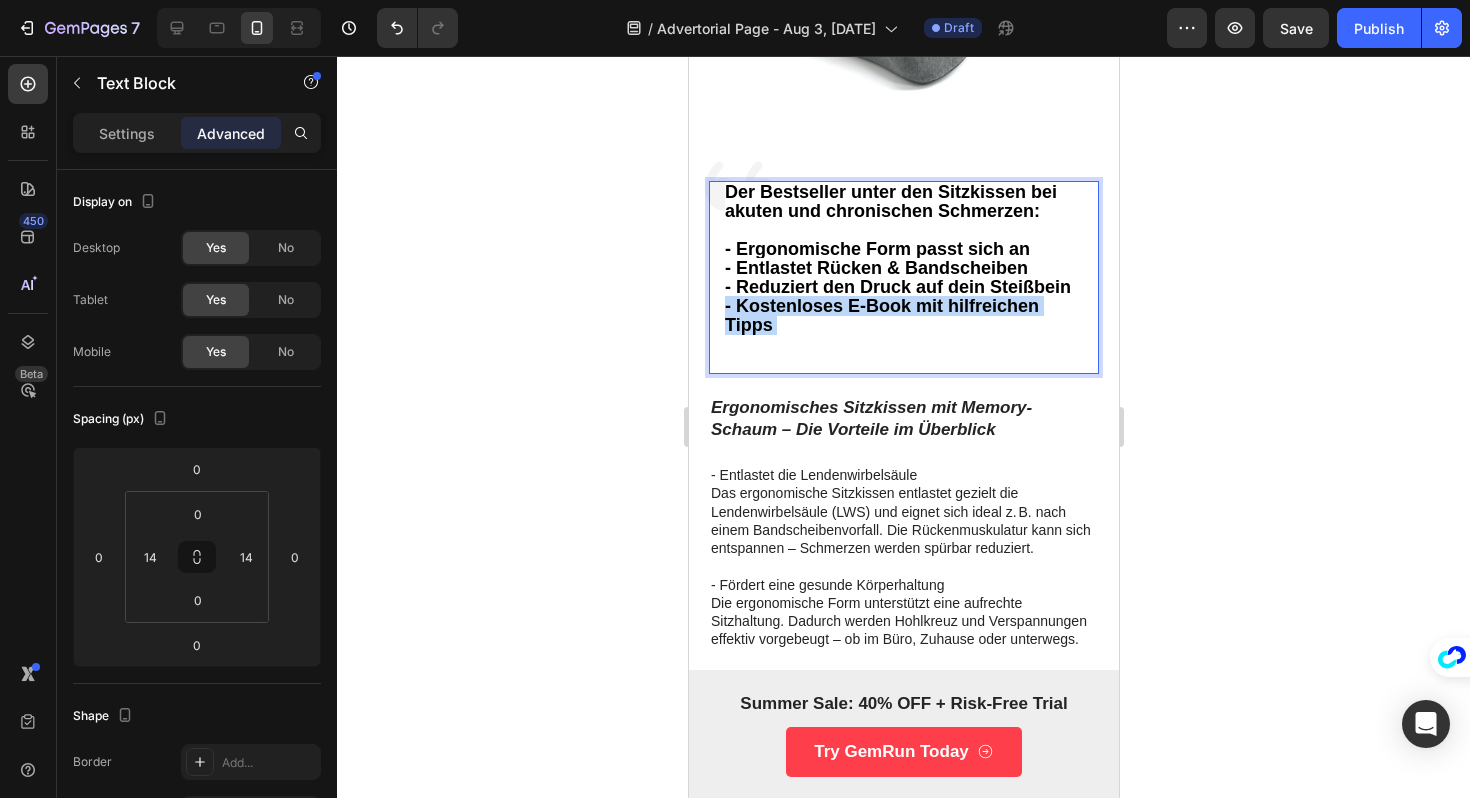click on "- Kostenloses E-Book mit hilfreichen Tipps" at bounding box center [881, 315] 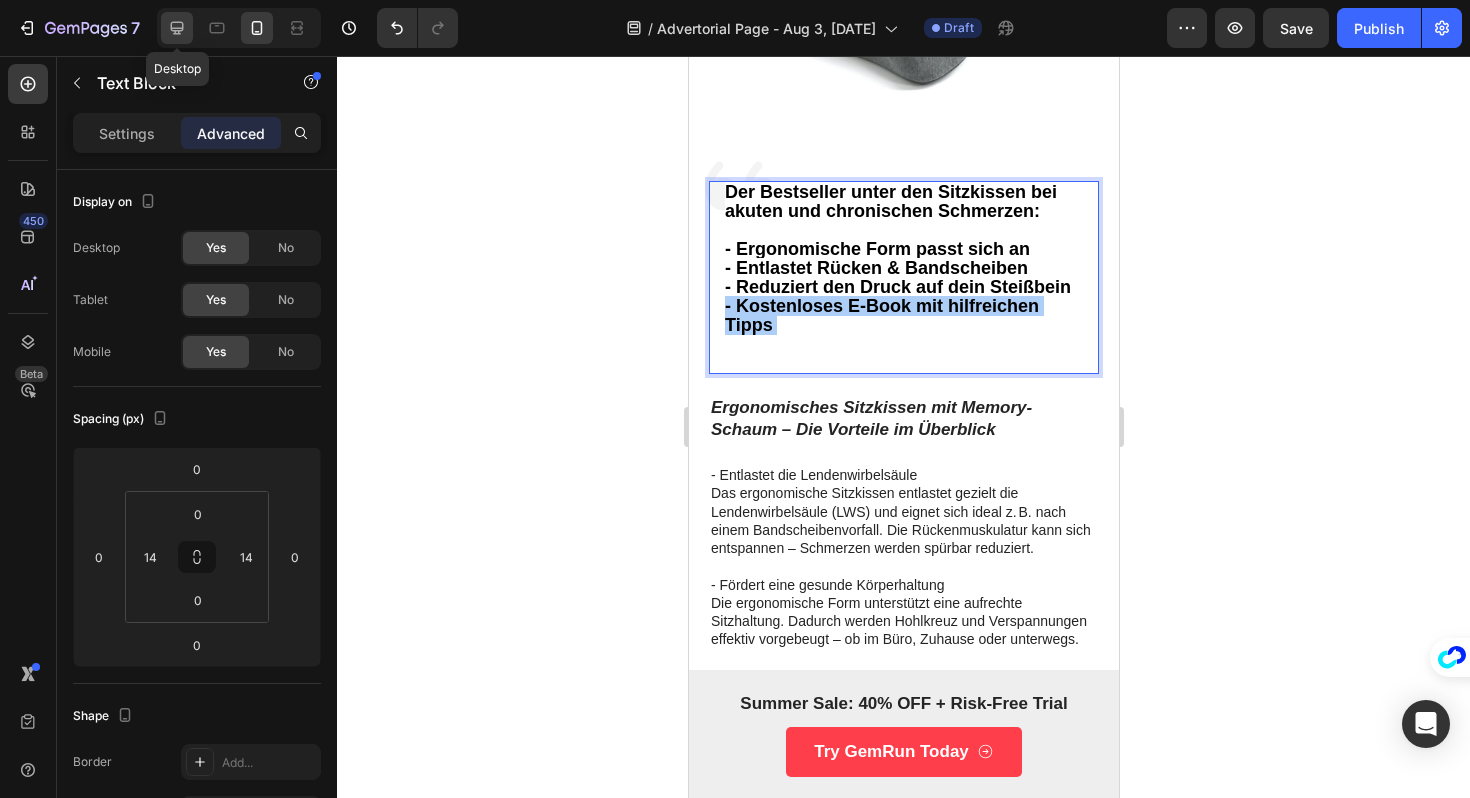 click 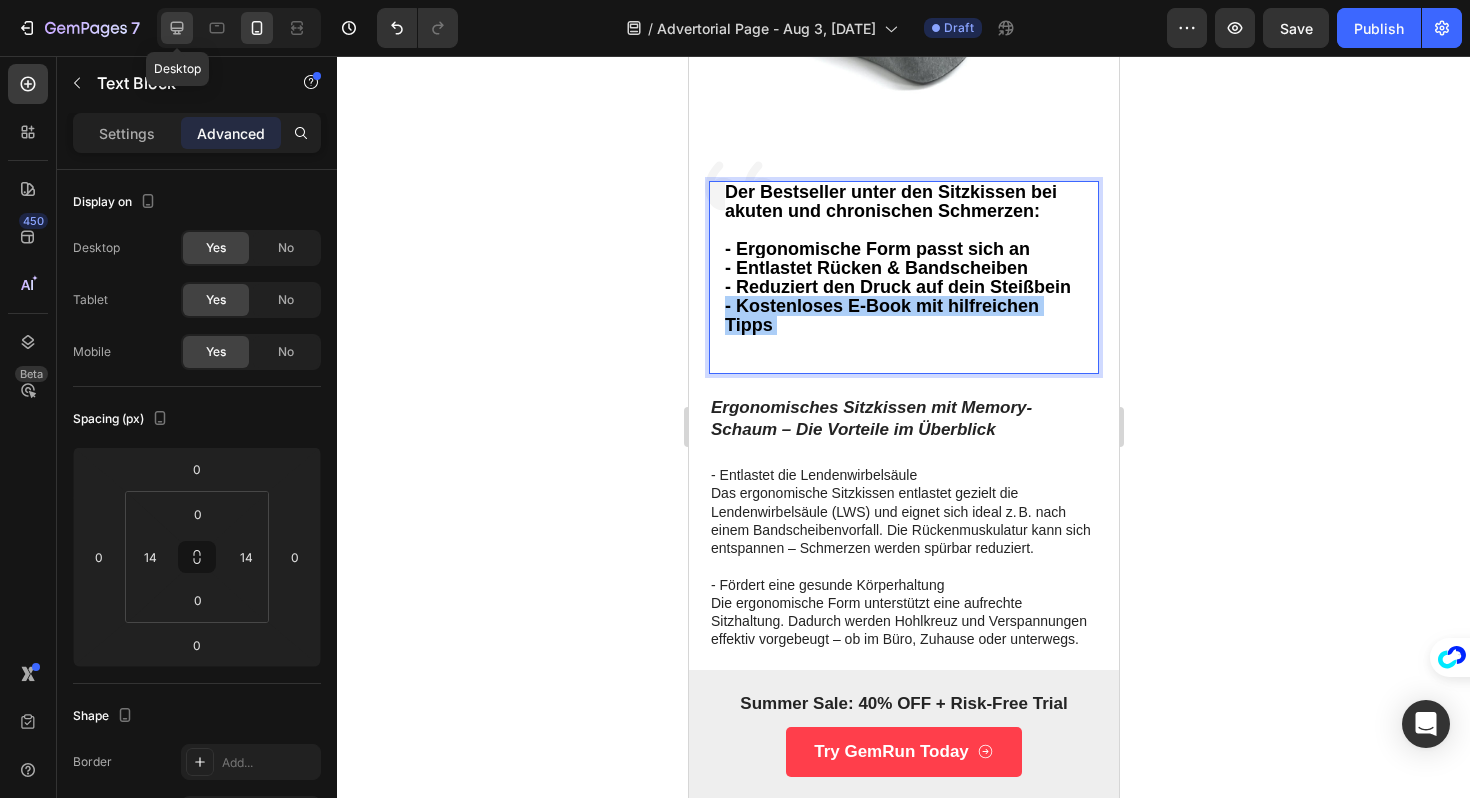 type on "16" 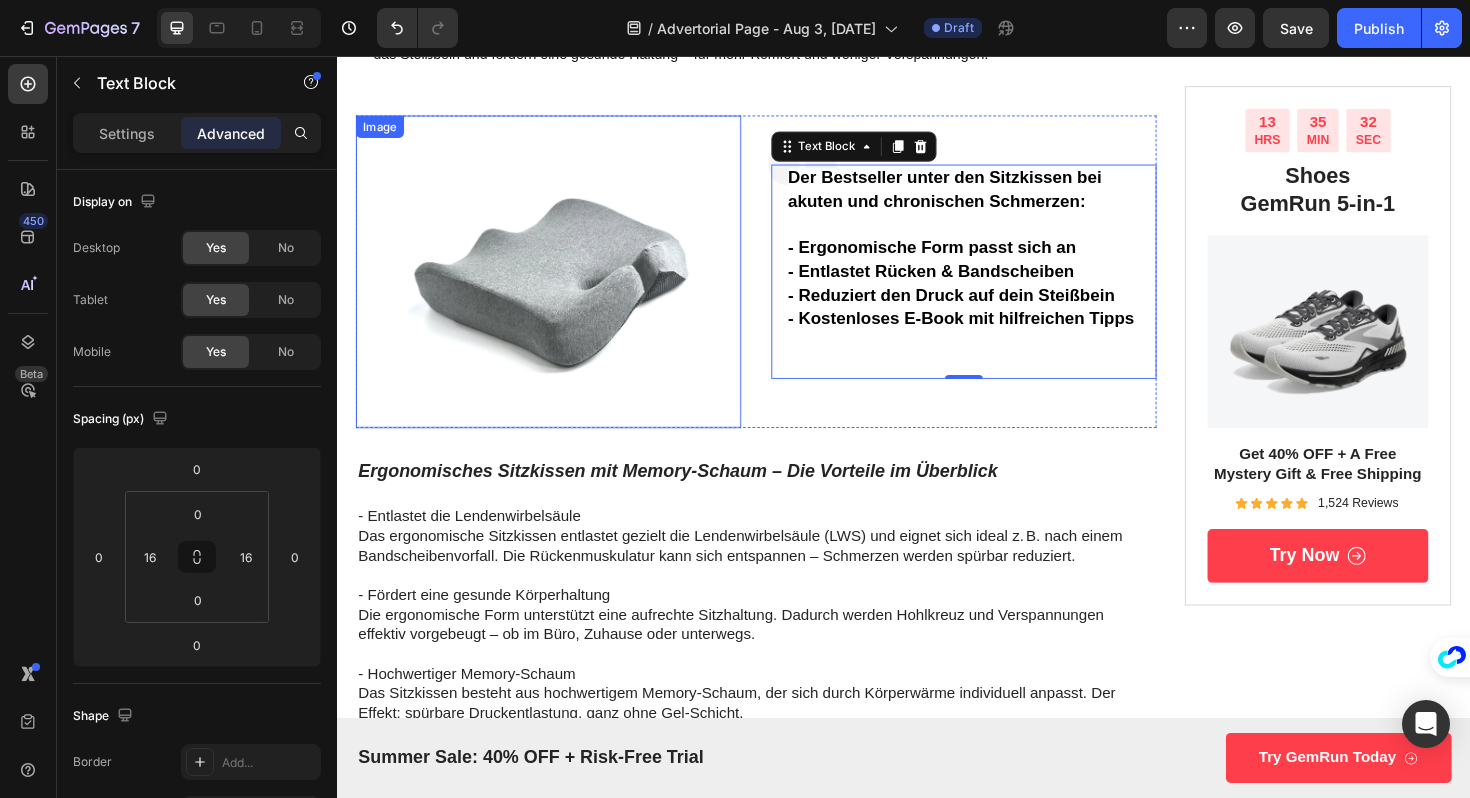 scroll, scrollTop: 420, scrollLeft: 0, axis: vertical 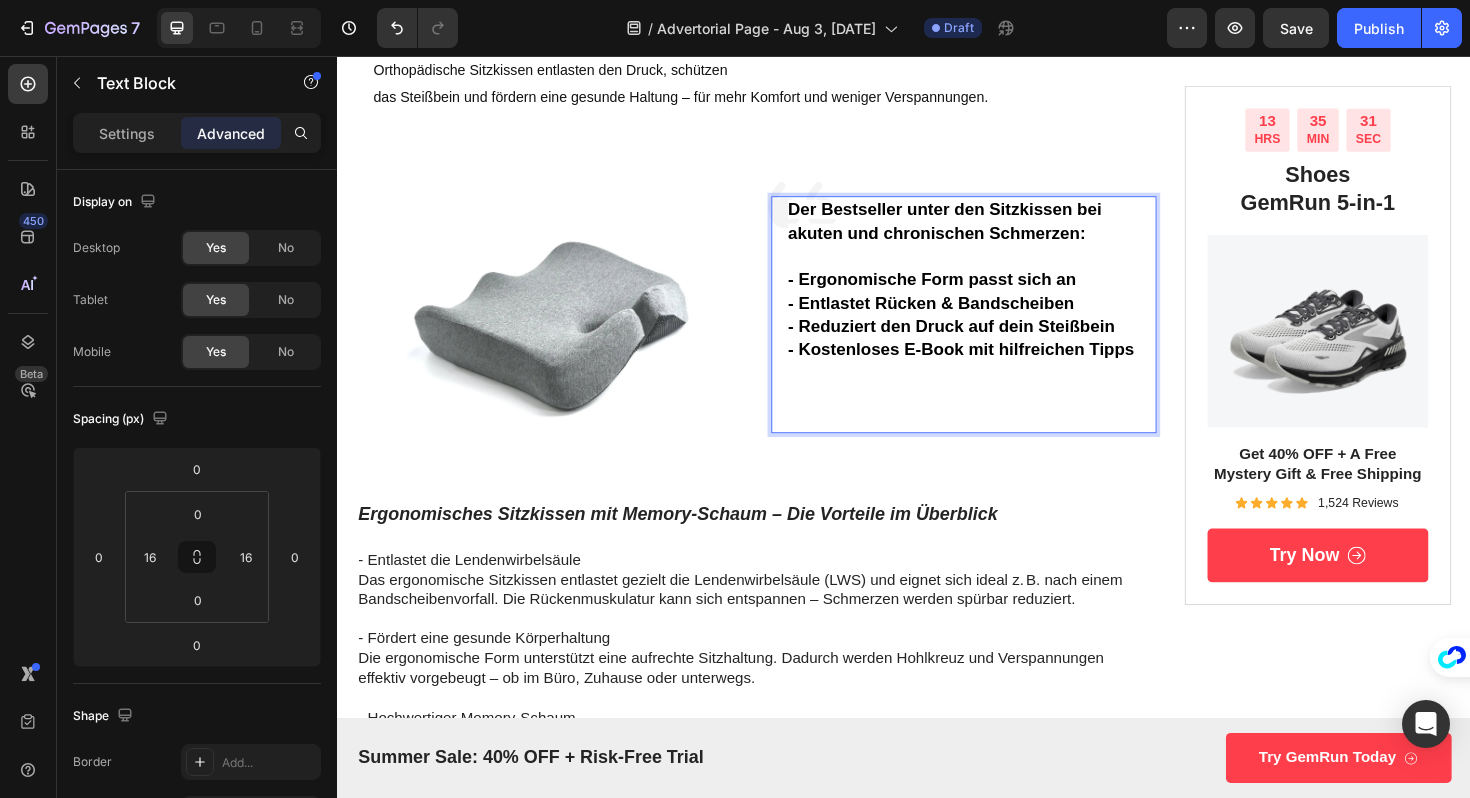 click on "- Reduziert den Druck auf dein Steißbein - Kostenloses E-Book mit hilfreichen Tipps" at bounding box center (1001, 393) 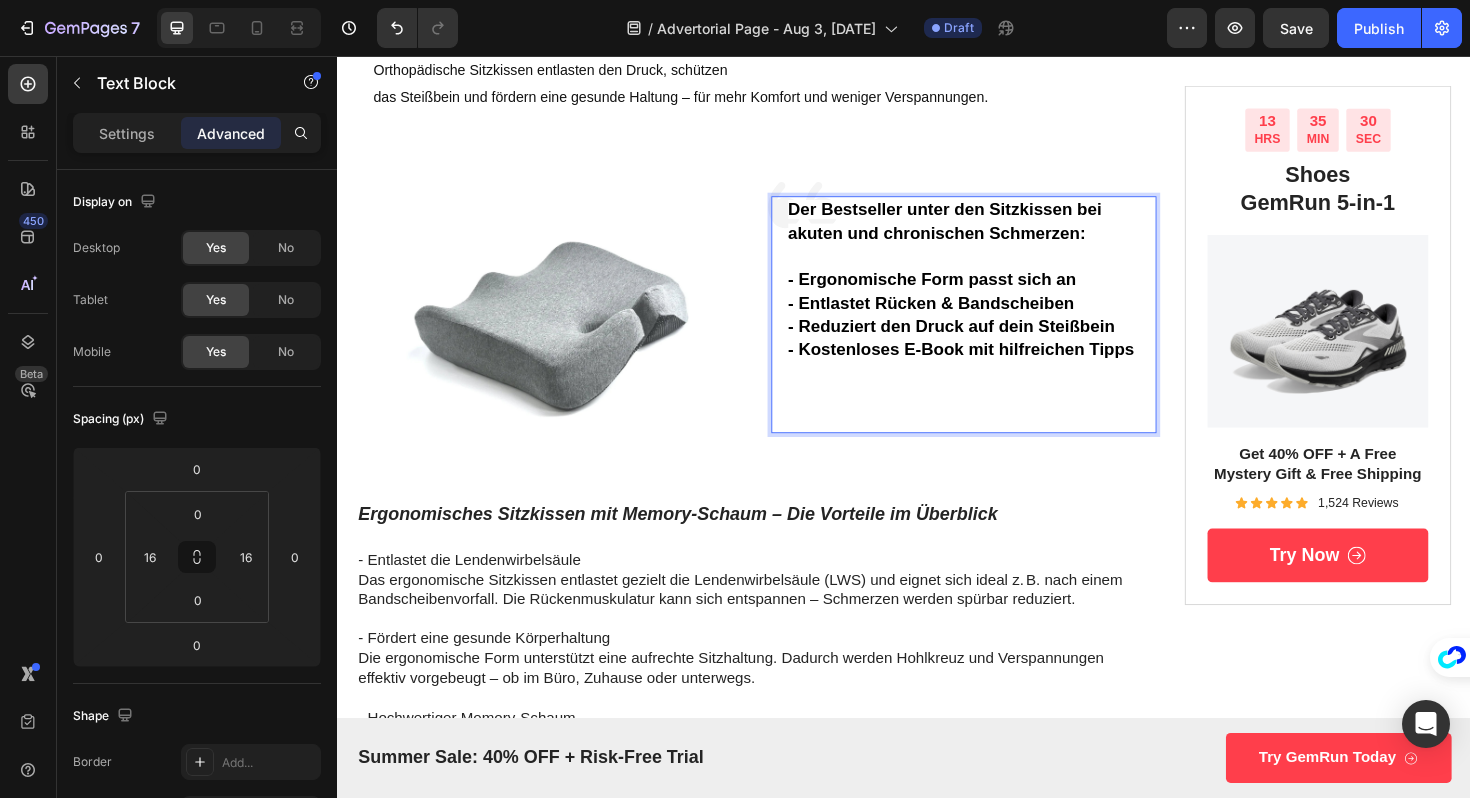 click on "- Reduziert den Druck auf dein Steißbein - Kostenloses E-Book mit hilfreichen Tipps ⁠⁠⁠⁠⁠⁠⁠" at bounding box center (1001, 393) 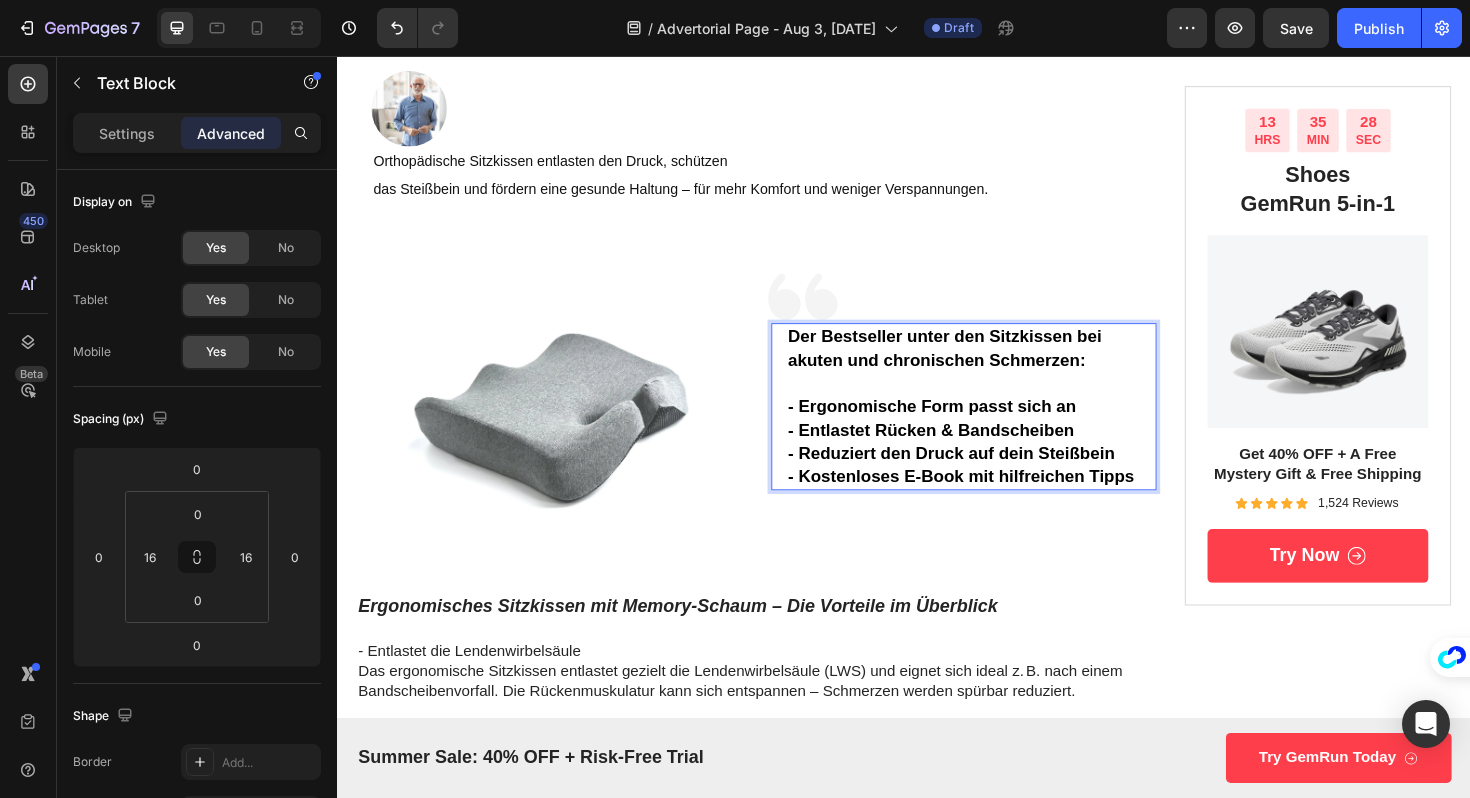 scroll, scrollTop: 310, scrollLeft: 0, axis: vertical 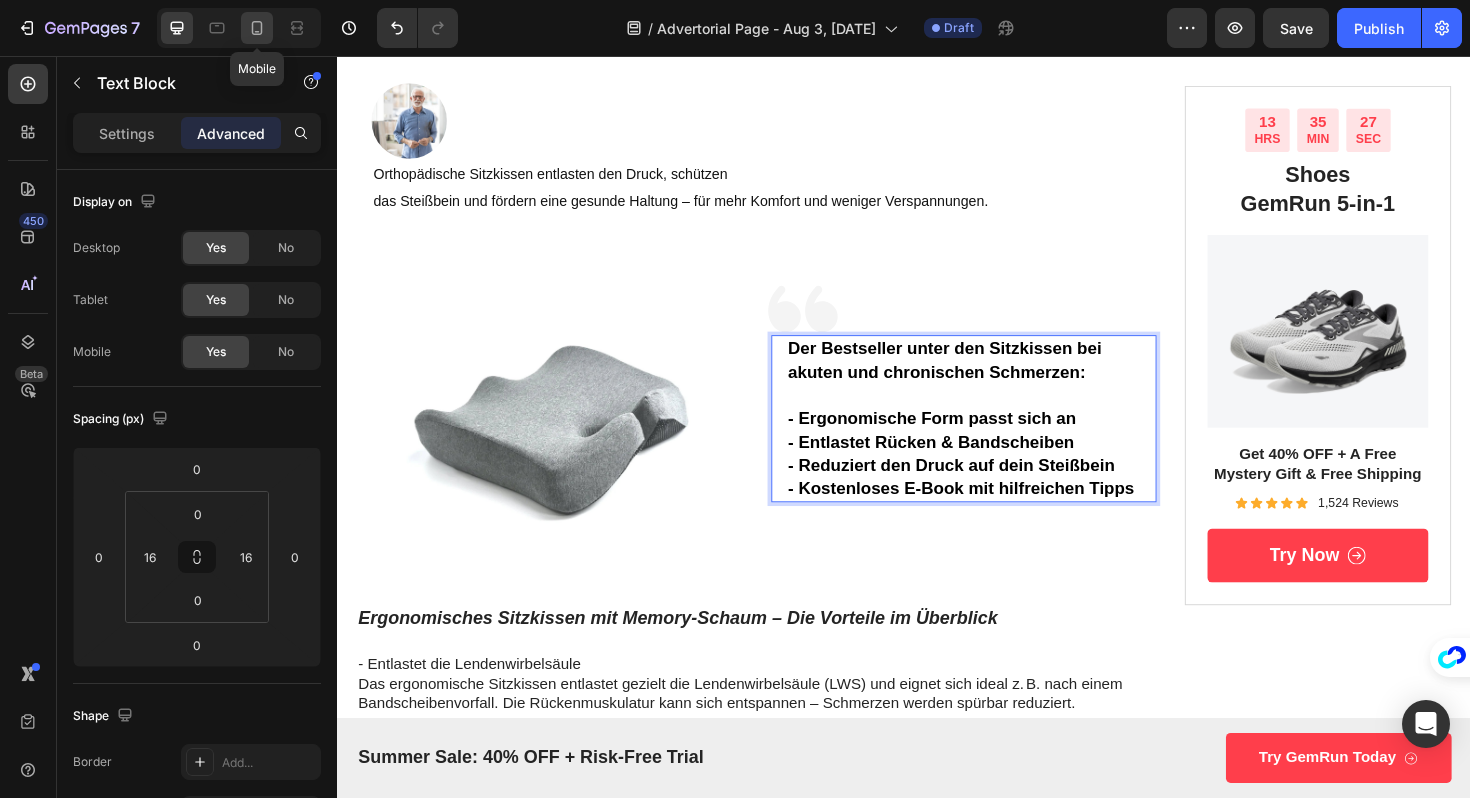 click 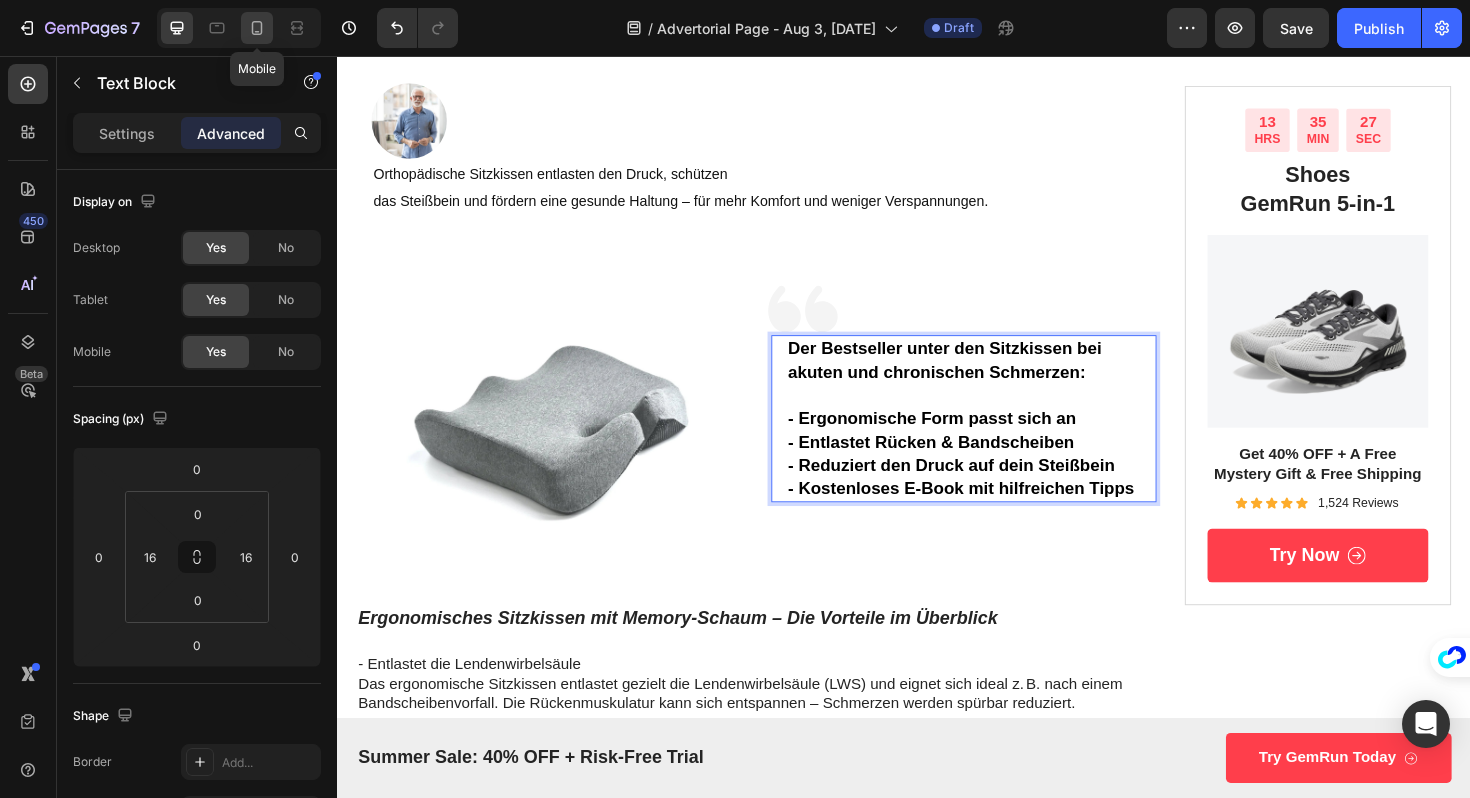 type on "14" 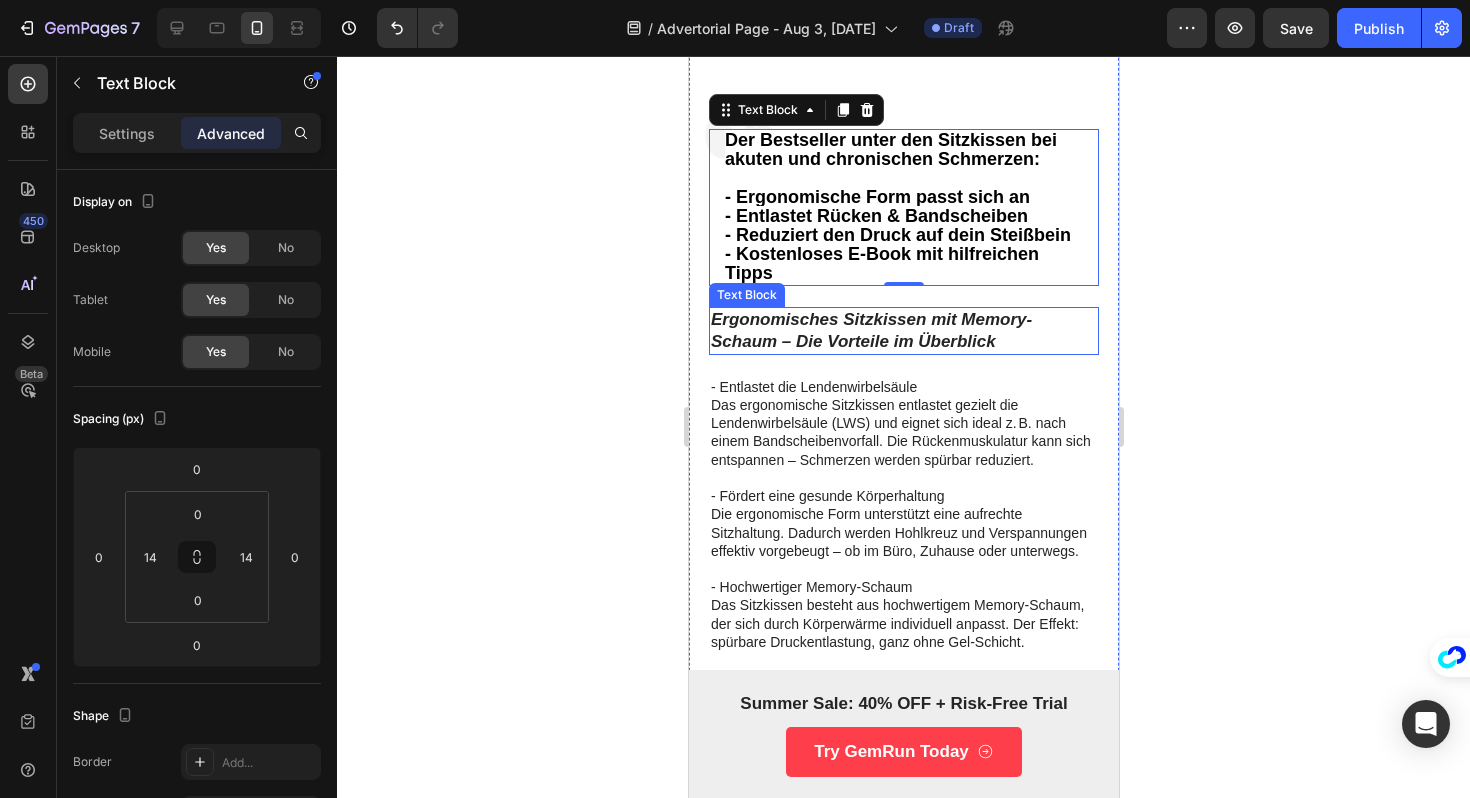scroll, scrollTop: 811, scrollLeft: 0, axis: vertical 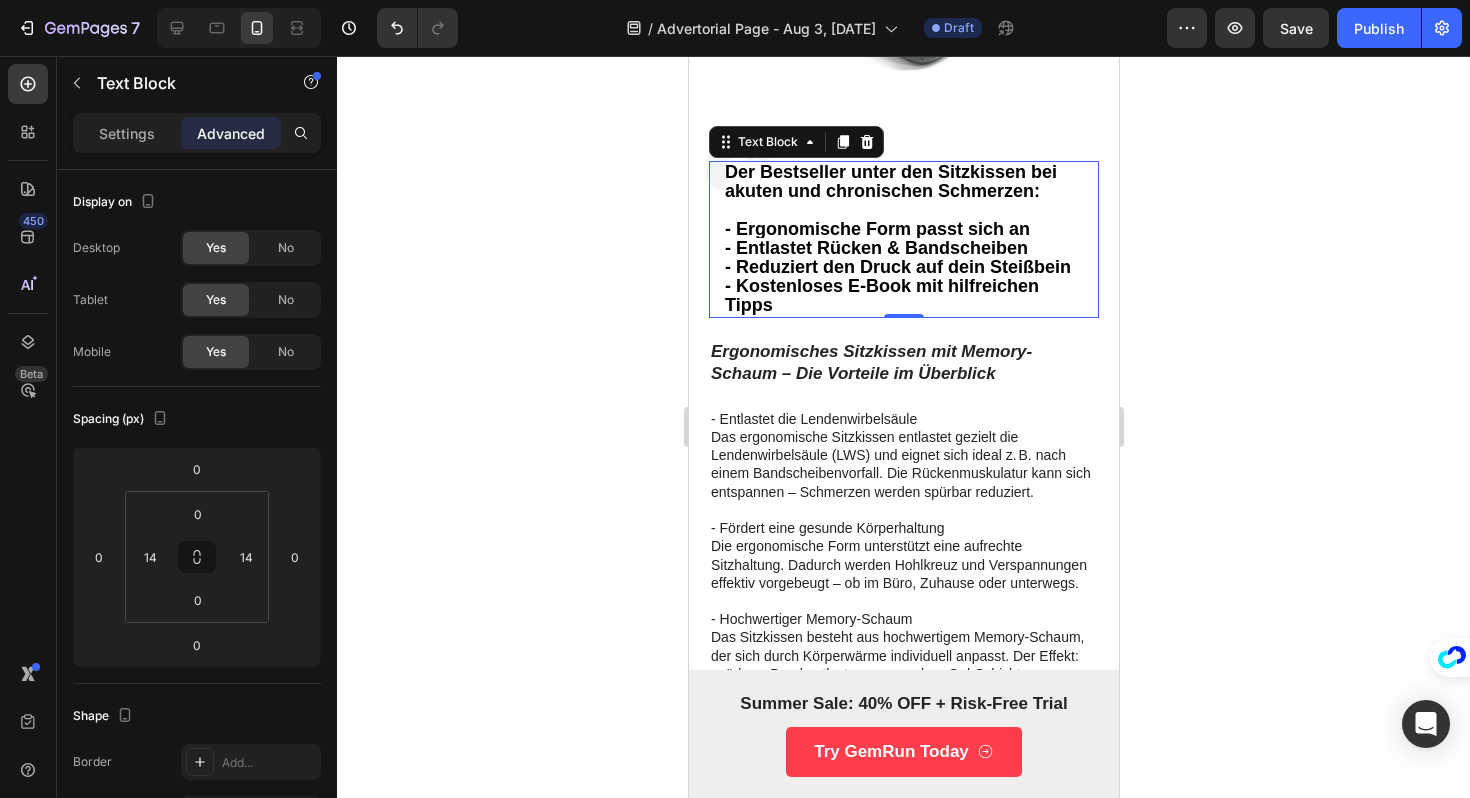 click 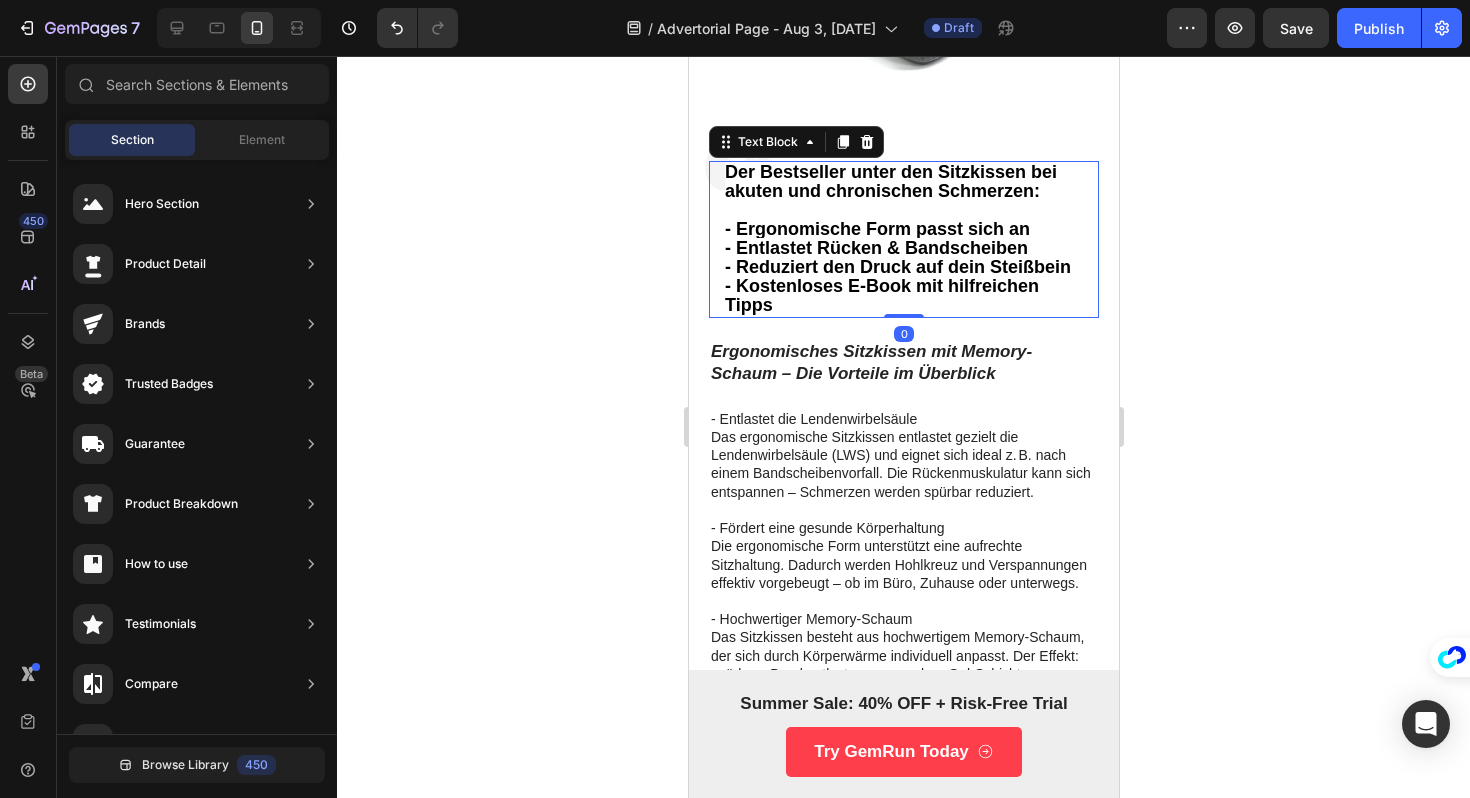 click on "- Reduziert den Druck auf dein Steißbein - Kostenloses E-Book mit hilfreichen Tipps" at bounding box center [903, 287] 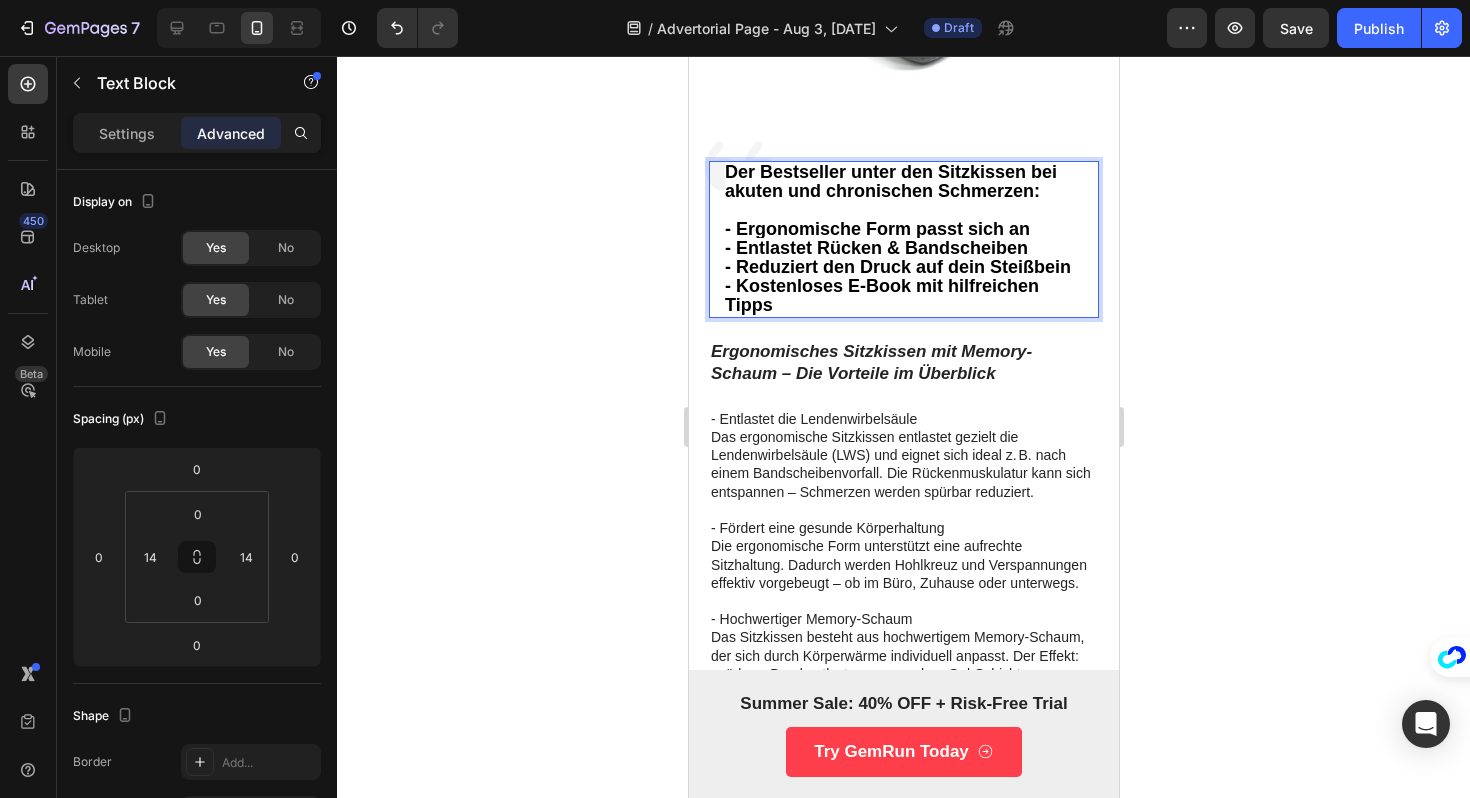 click on "Der Bestseller unter den Sitzkissen bei akuten und chronischen Schmerzen: - Ergonomische Form passt sich an" at bounding box center (903, 201) 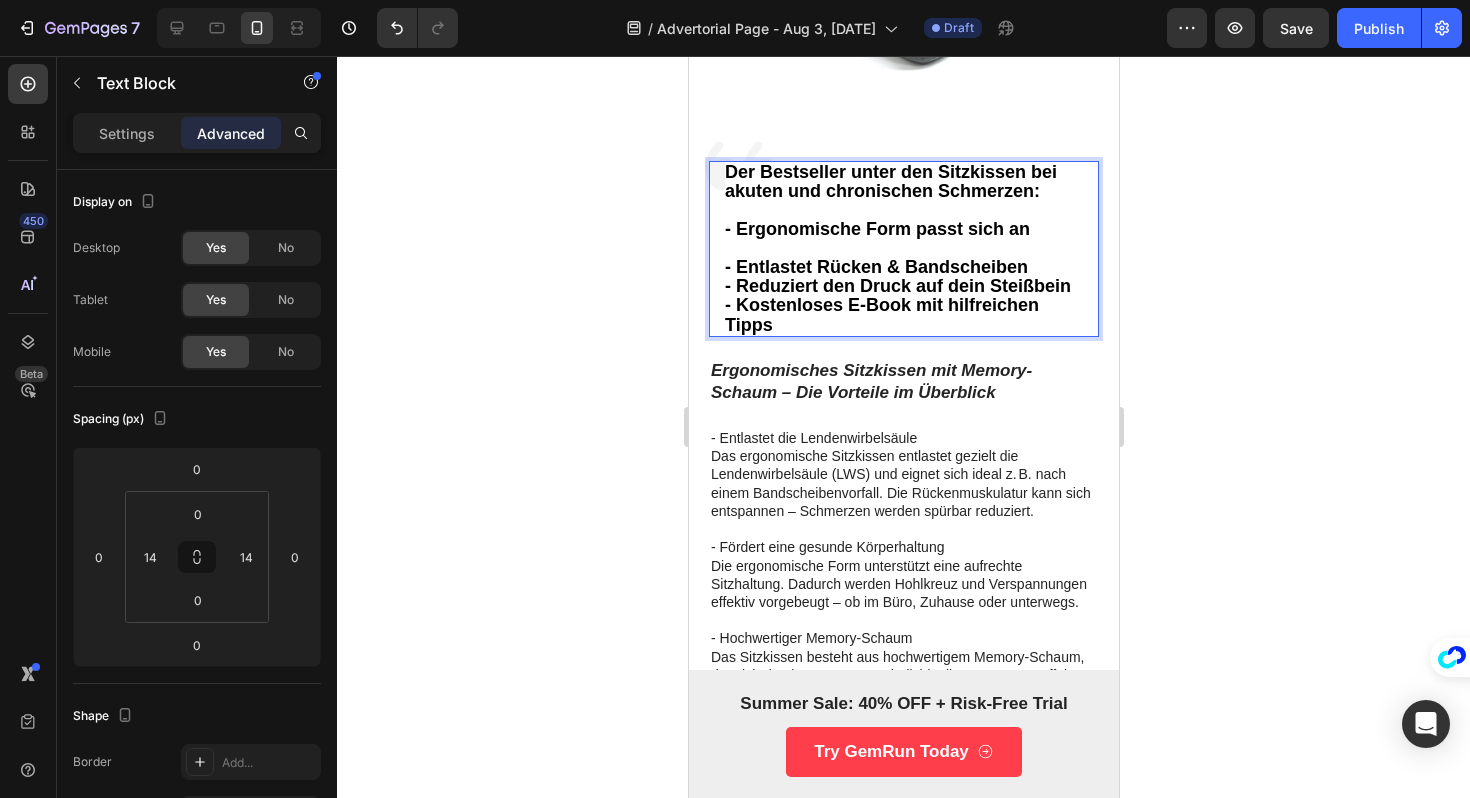 click on "- Entlastet Rücken & Bandscheiben" at bounding box center [903, 267] 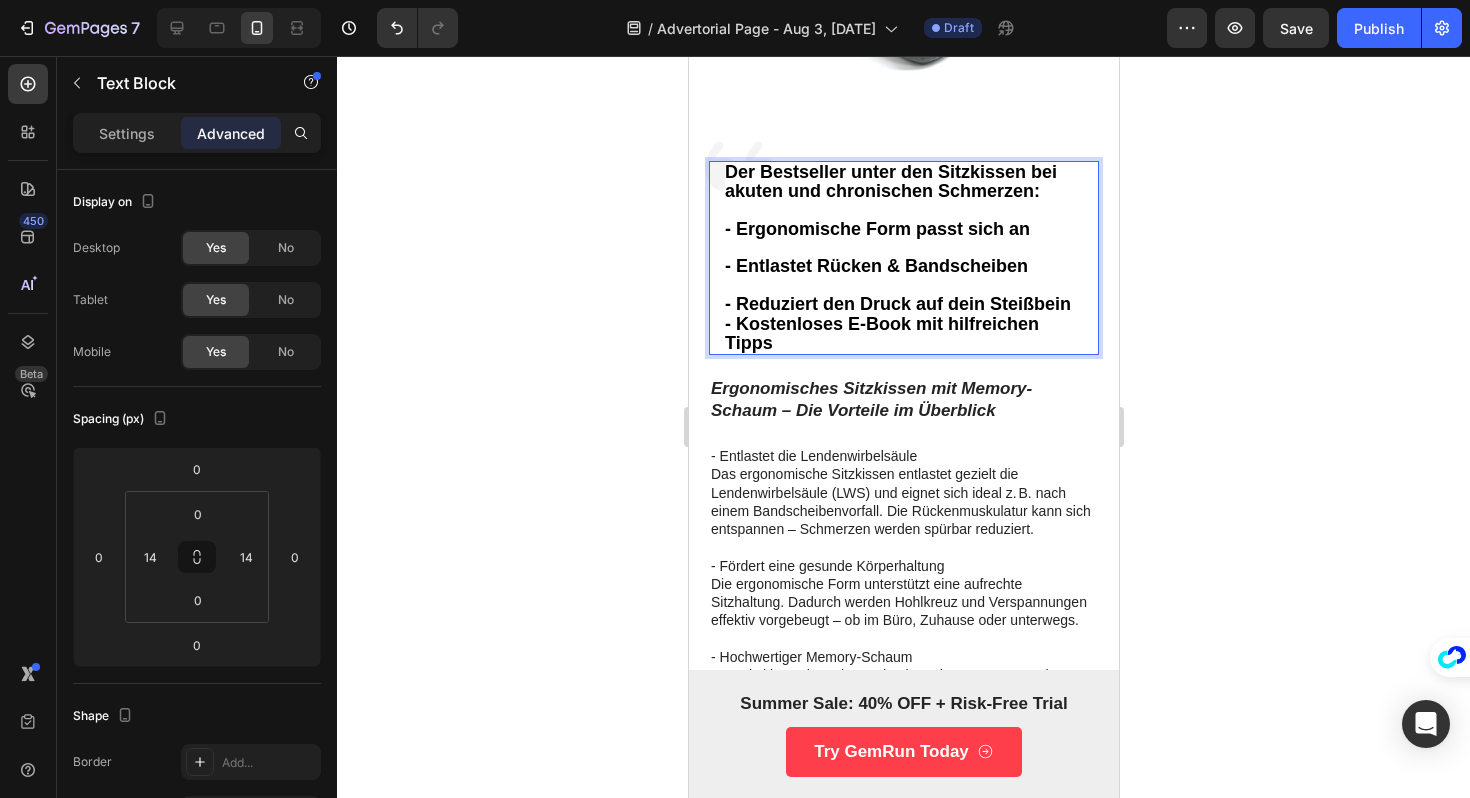 click on "- Reduziert den Druck auf dein Steißbein - Kostenloses E-Book mit hilfreichen Tipps" at bounding box center (903, 324) 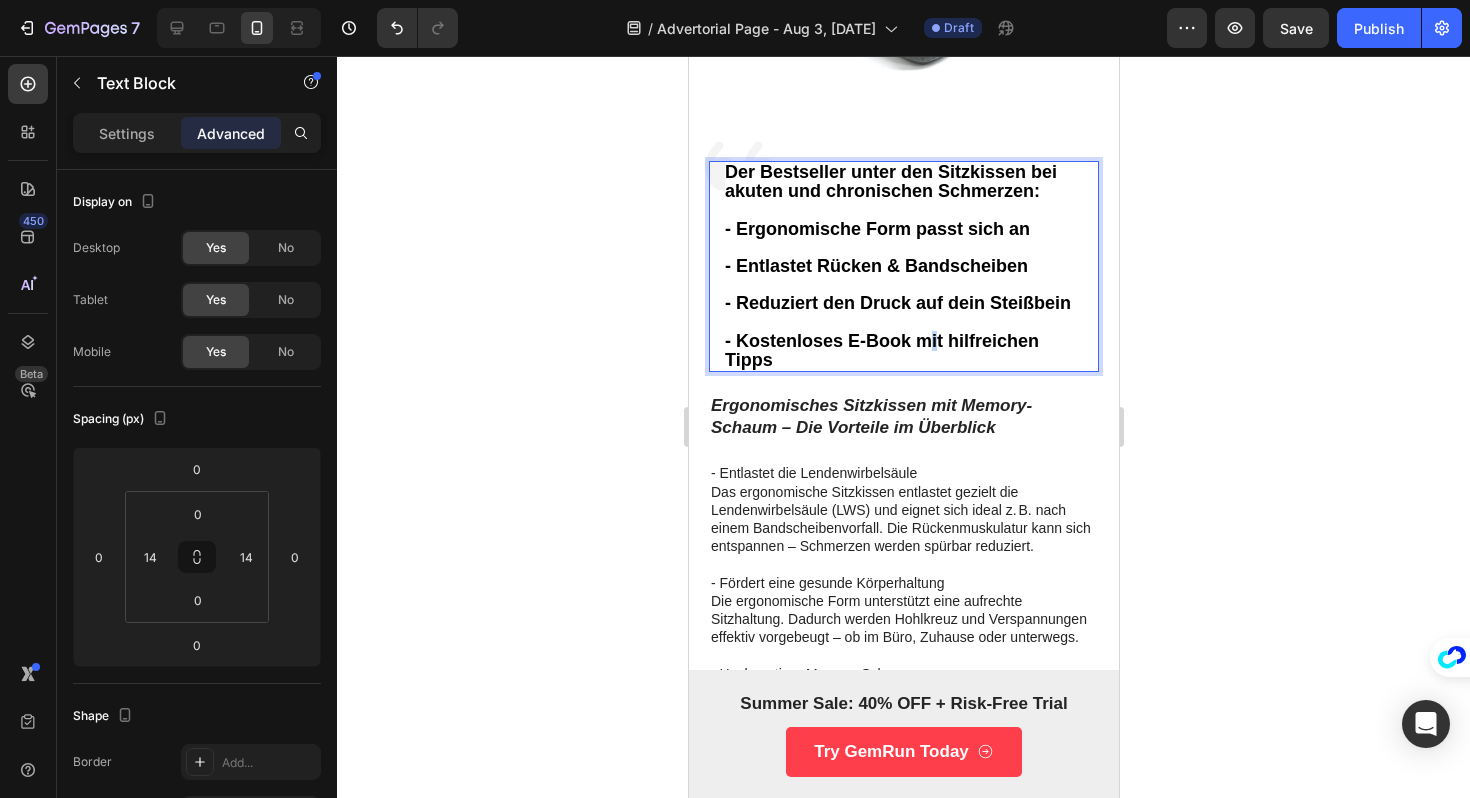 click on "- Kostenloses E-Book mit hilfreichen Tipps" at bounding box center (881, 350) 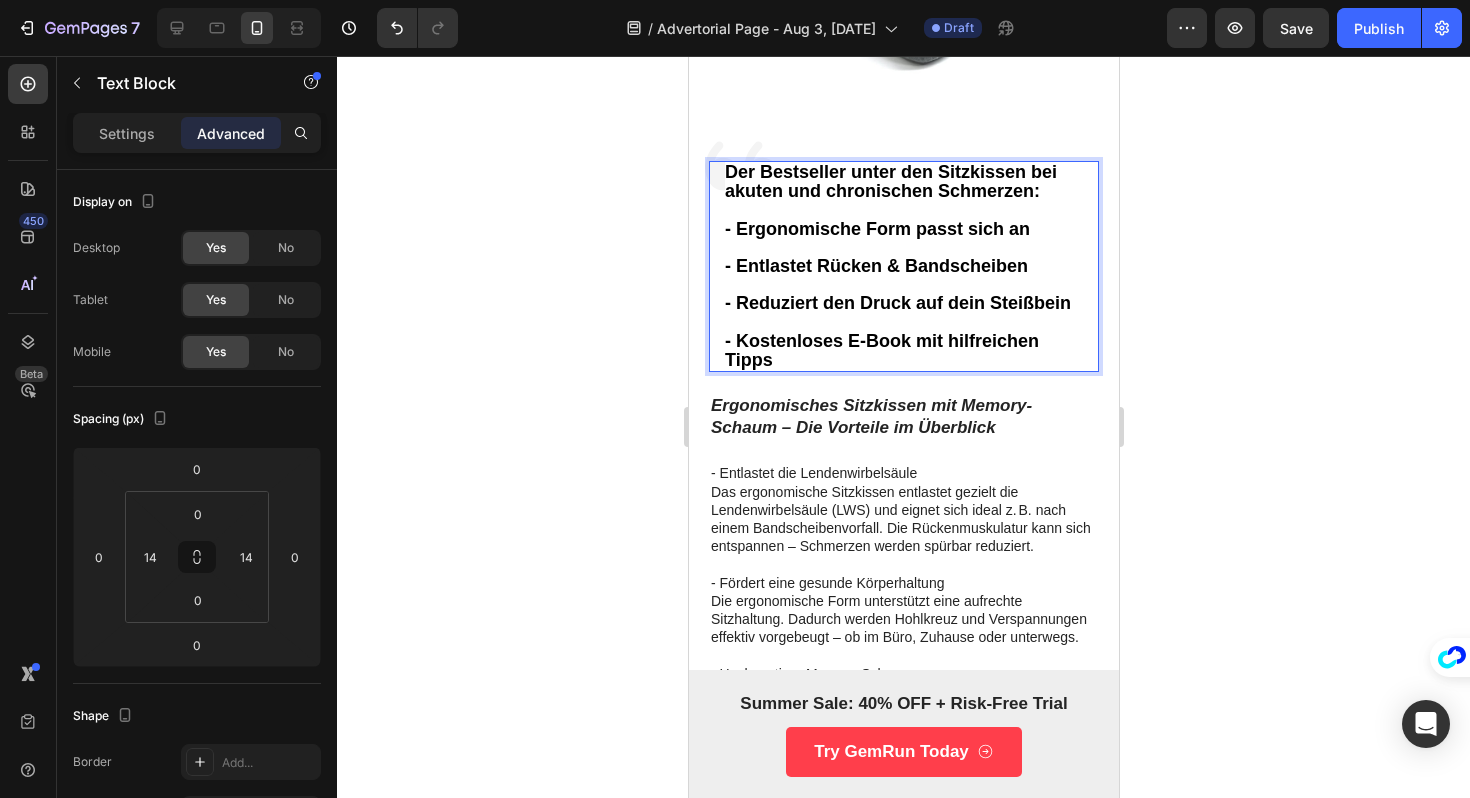 click on "- Reduziert den Druck auf dein Steißbein - Kostenloses E-Book mit hilfreichen Tipps" at bounding box center [903, 332] 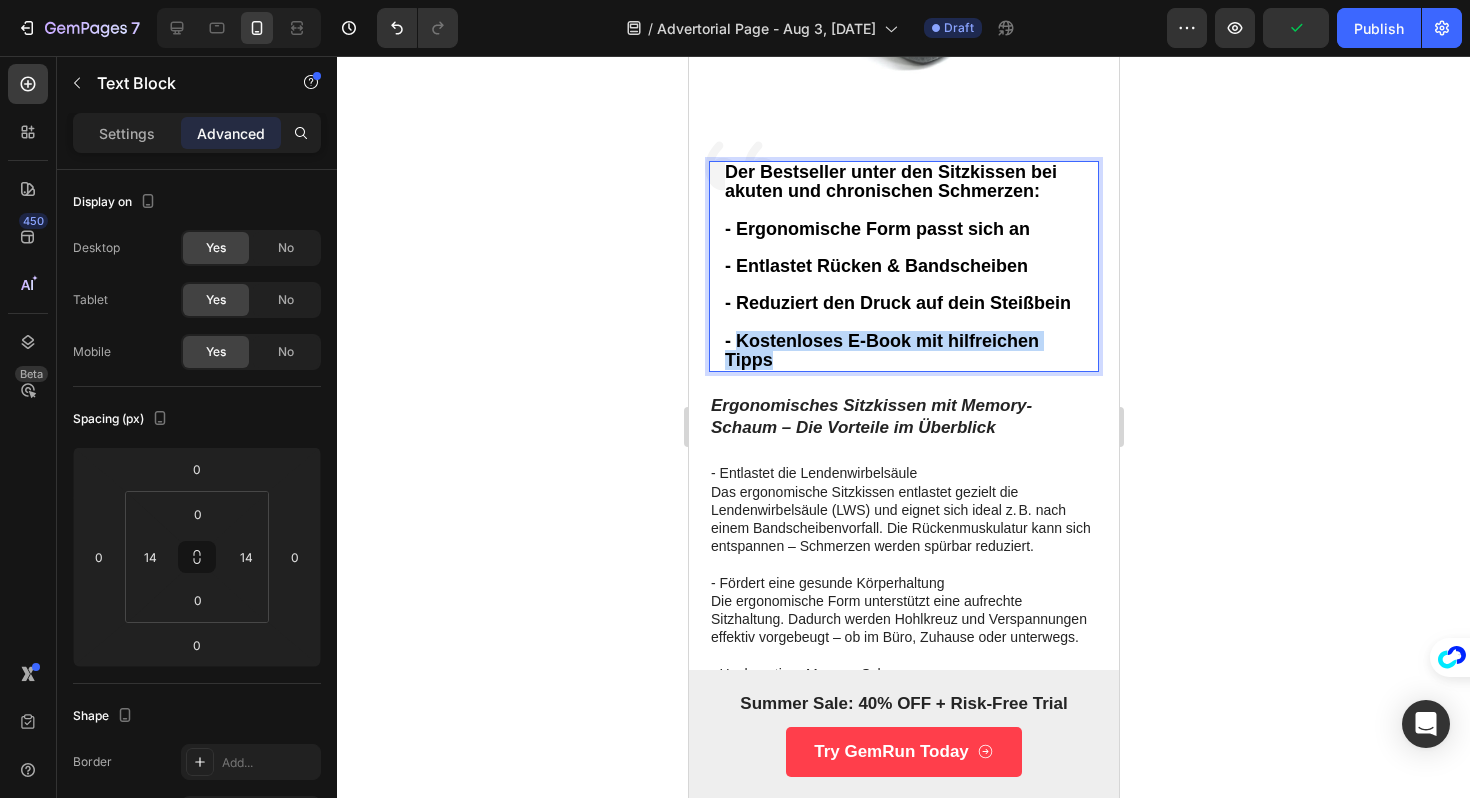 drag, startPoint x: 834, startPoint y: 352, endPoint x: 733, endPoint y: 336, distance: 102.259476 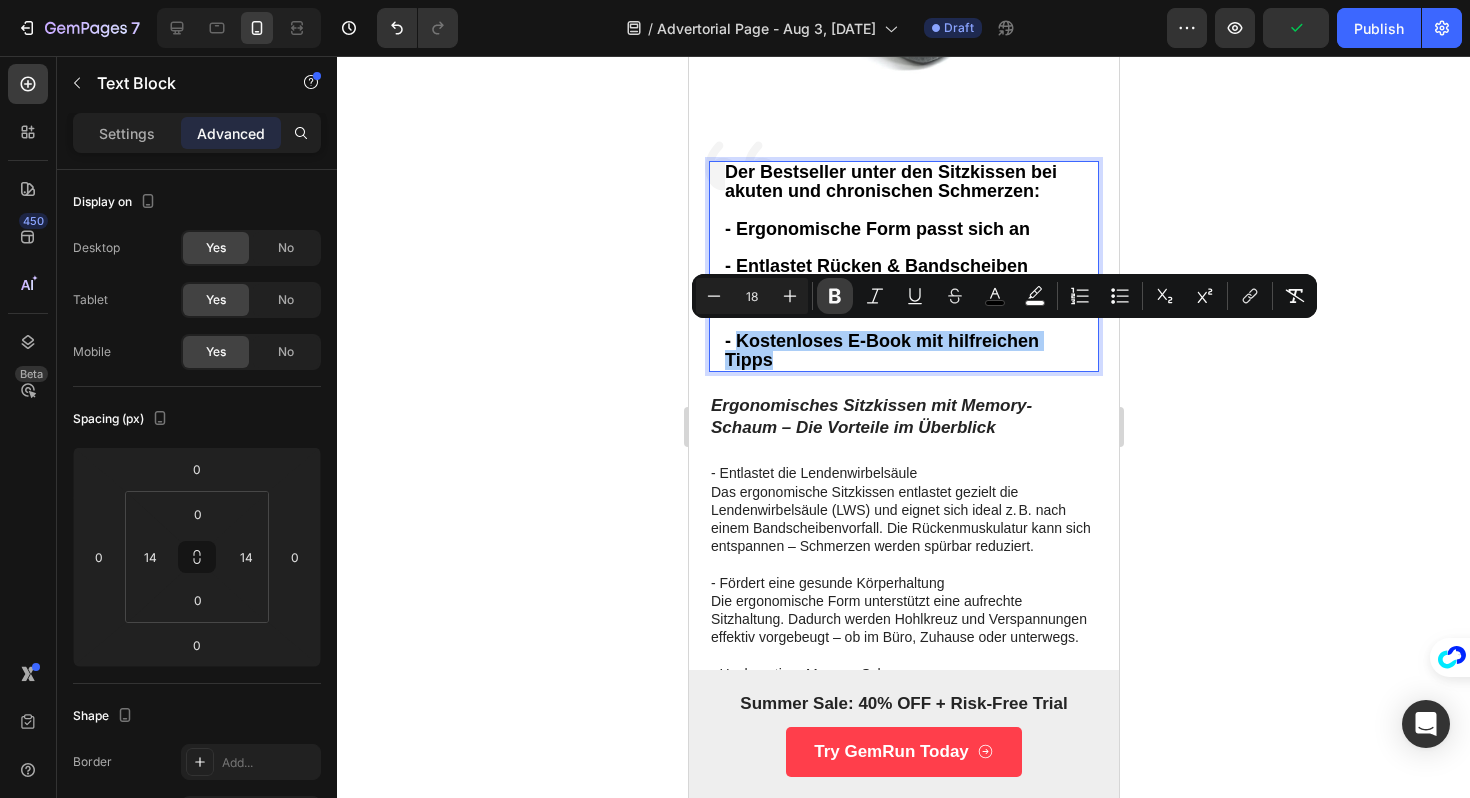 click 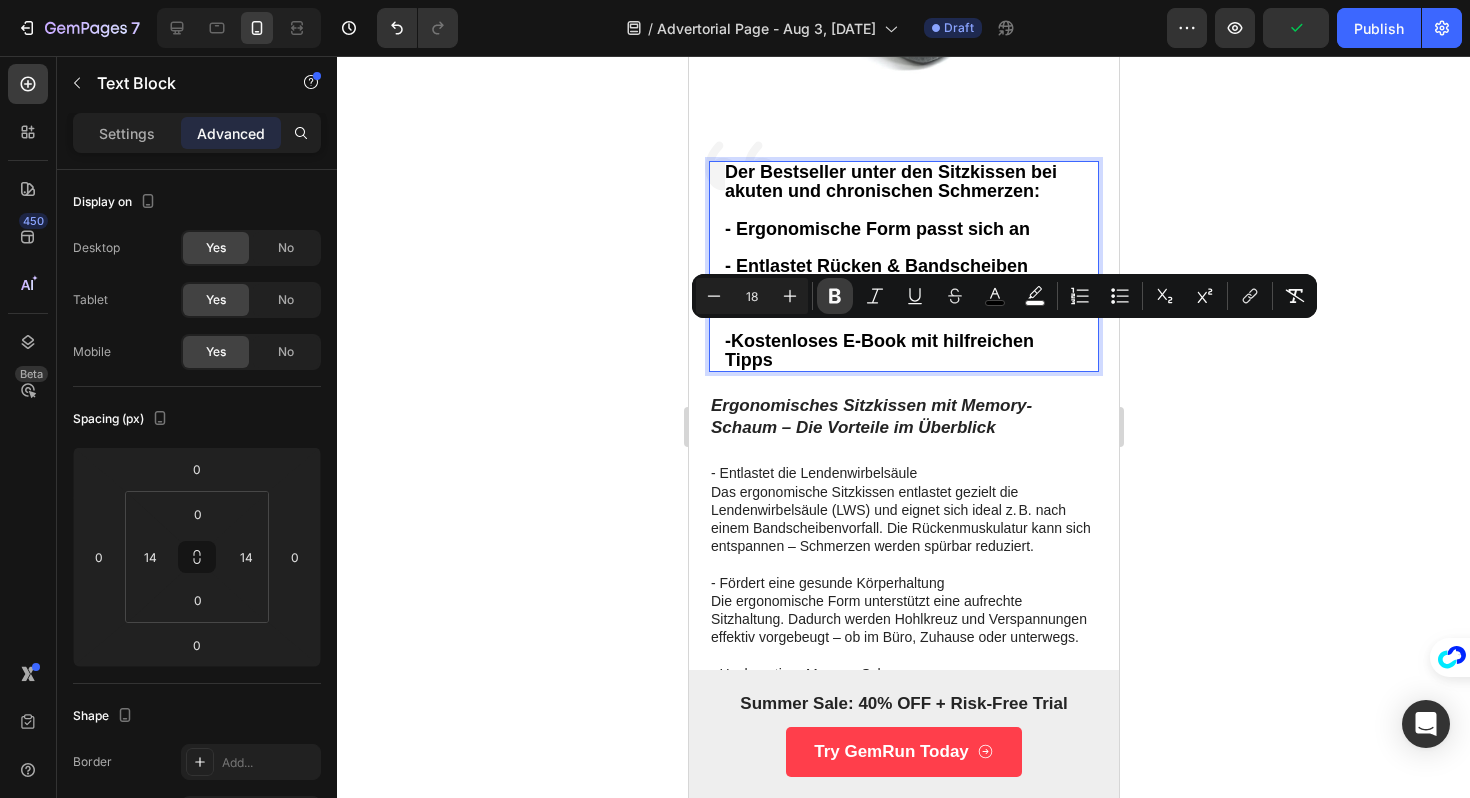click 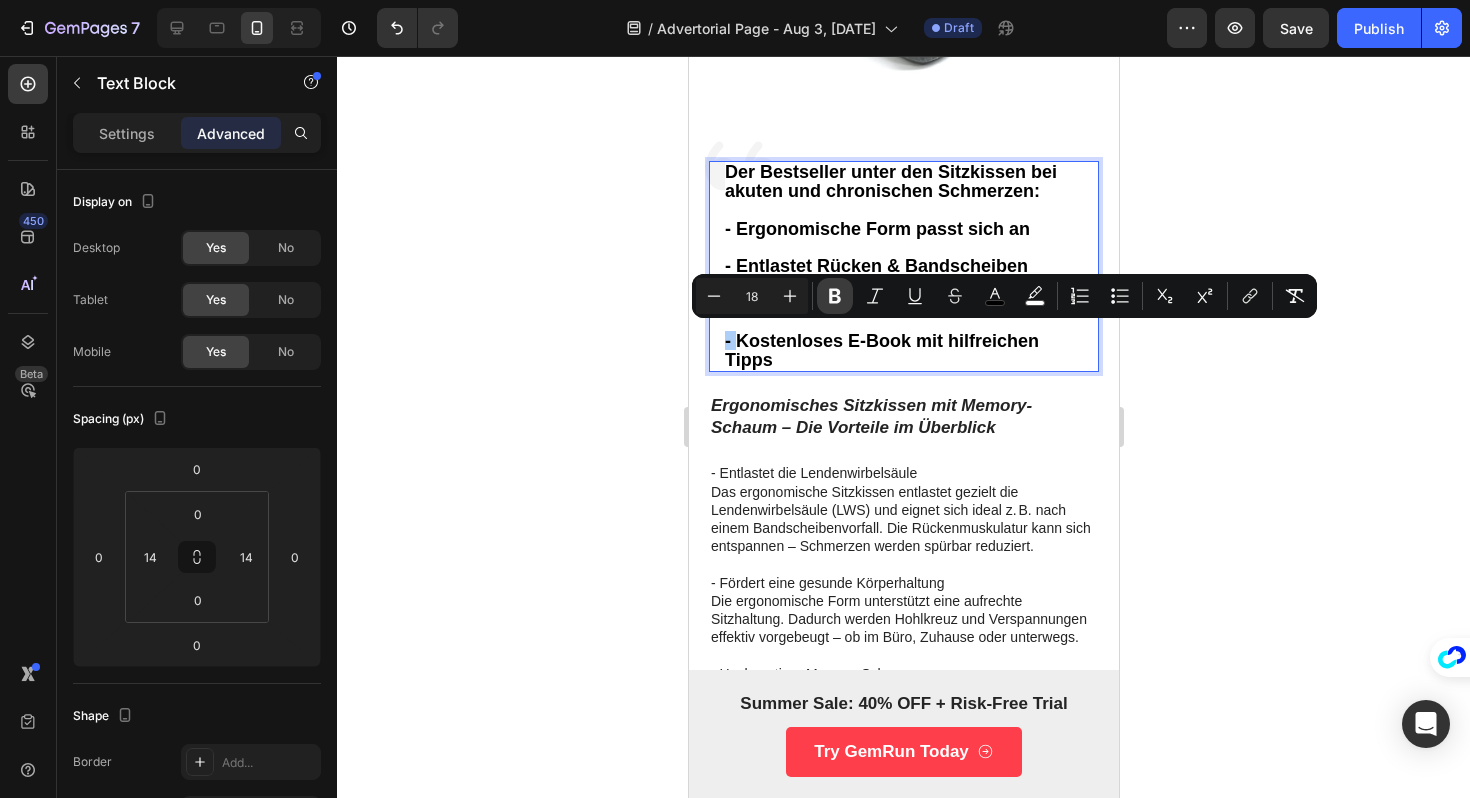 click 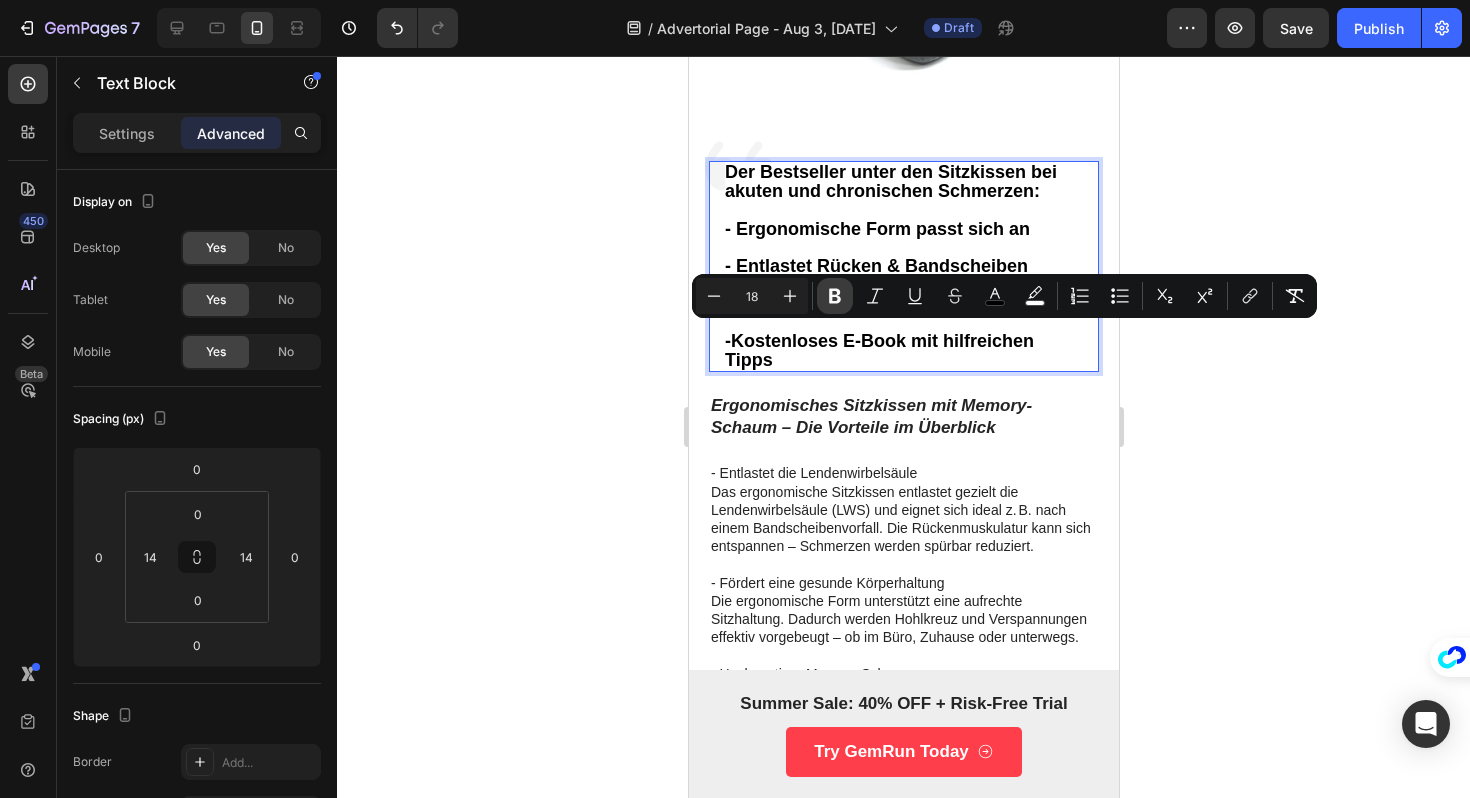 click 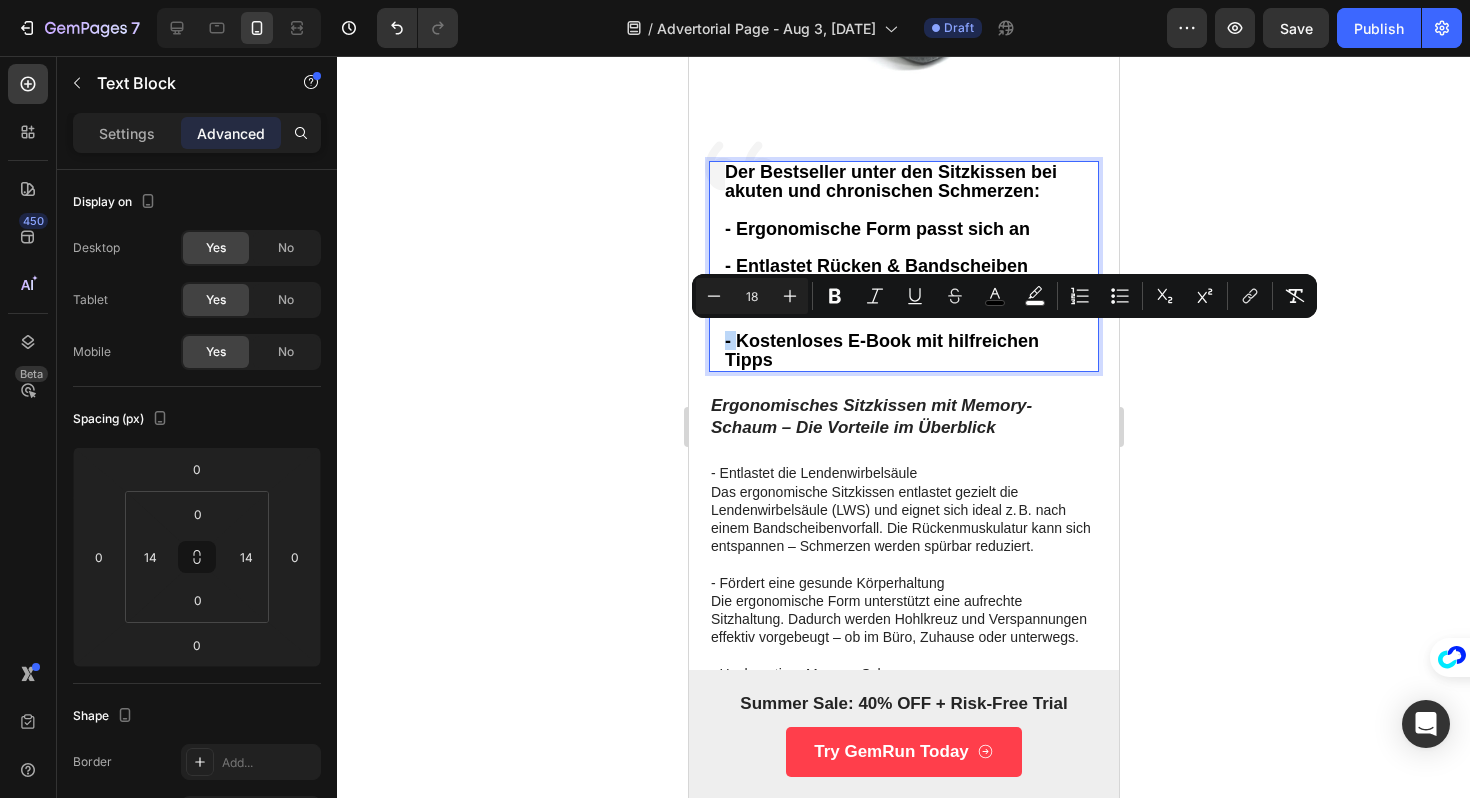 click on "- Reduziert den Druck auf dein Steißbein - Kostenloses E-Book mit hilfreichen Tipps" at bounding box center (903, 332) 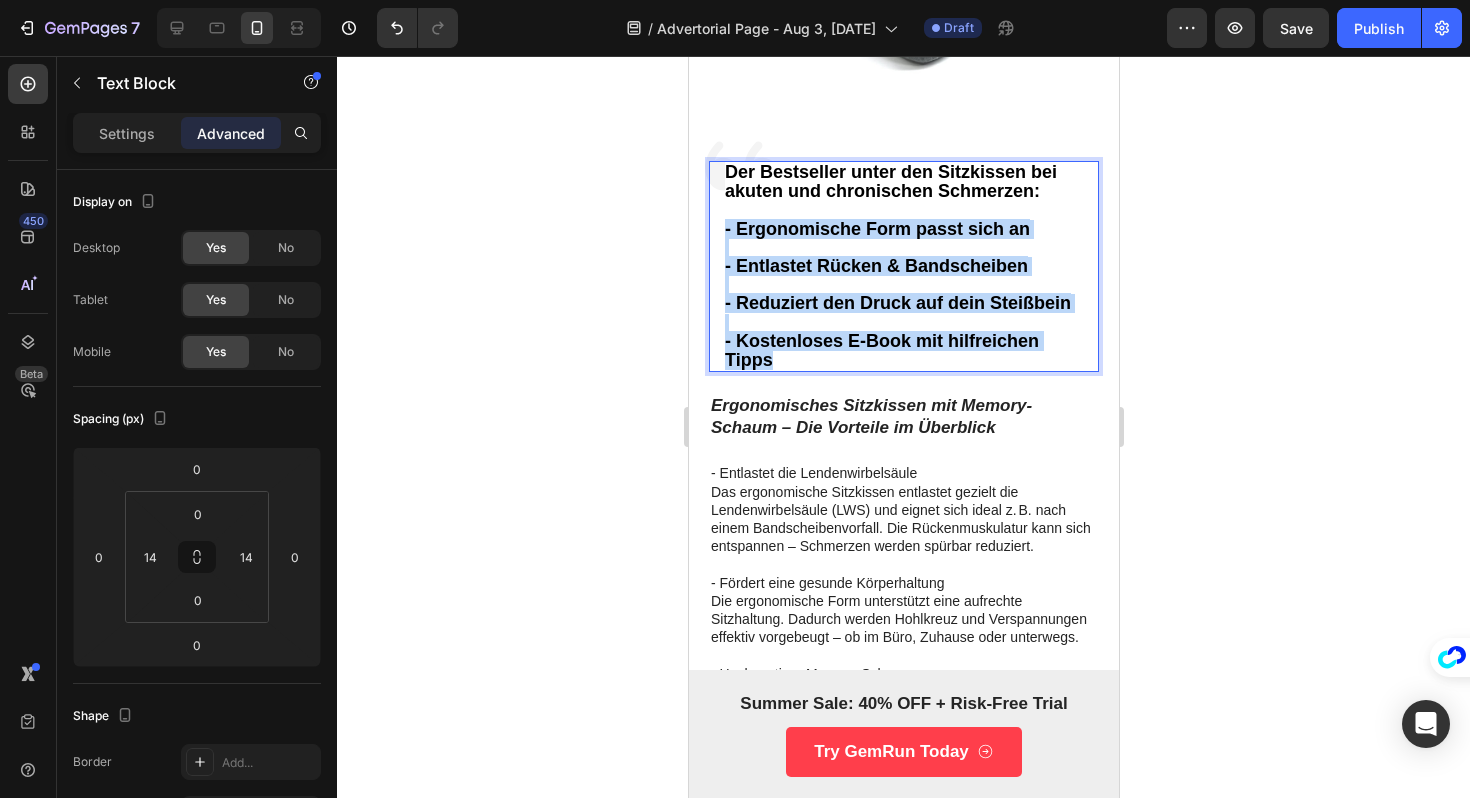 drag, startPoint x: 774, startPoint y: 356, endPoint x: 723, endPoint y: 218, distance: 147.12239 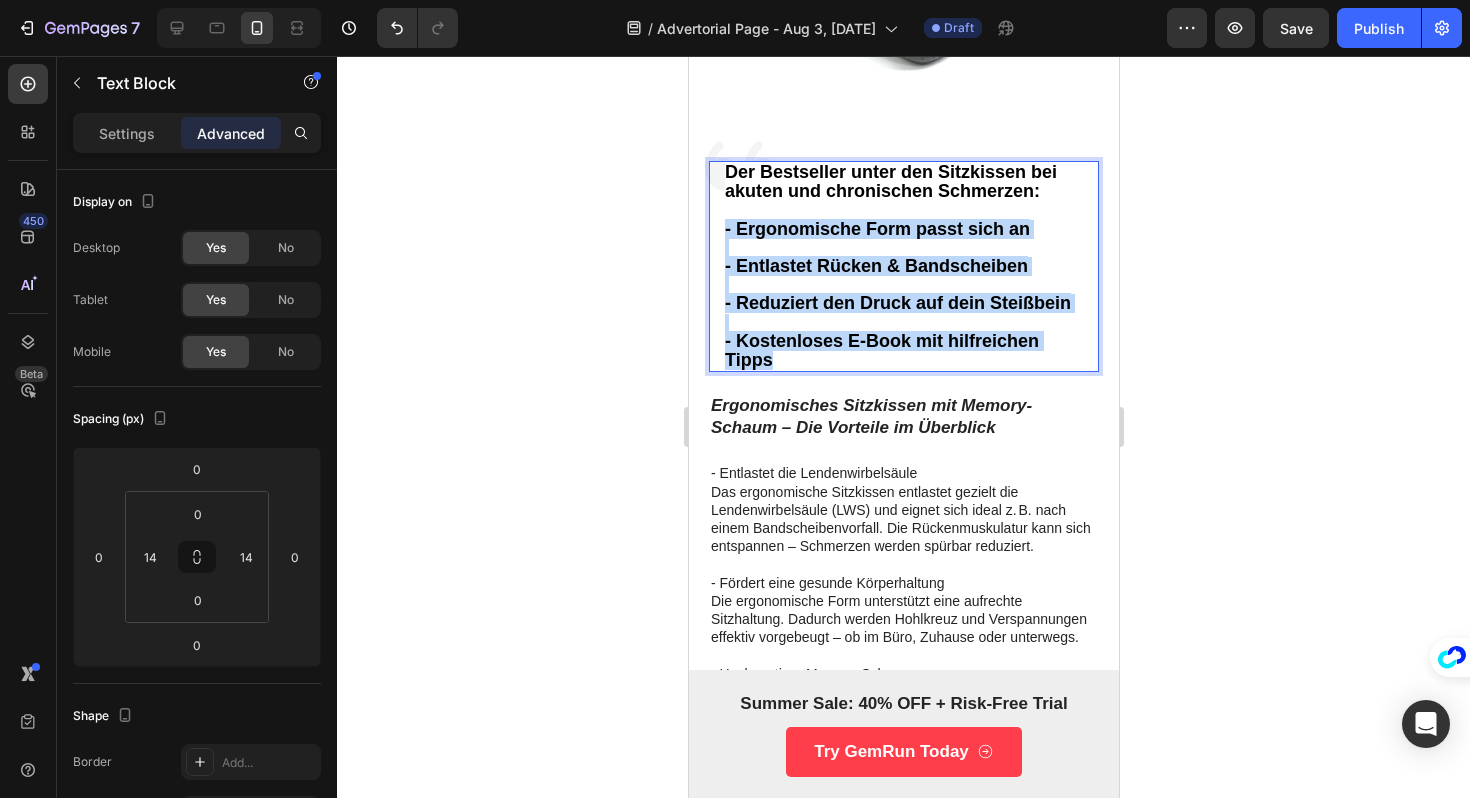 click on "Der Bestseller unter den Sitzkissen bei akuten und chronischen Schmerzen: - Ergonomische Form passt sich an - Entlastet Rücken & Bandscheiben - Reduziert den Druck auf dein Steißbein - Kostenloses E-Book mit hilfreichen Tipps" at bounding box center [903, 266] 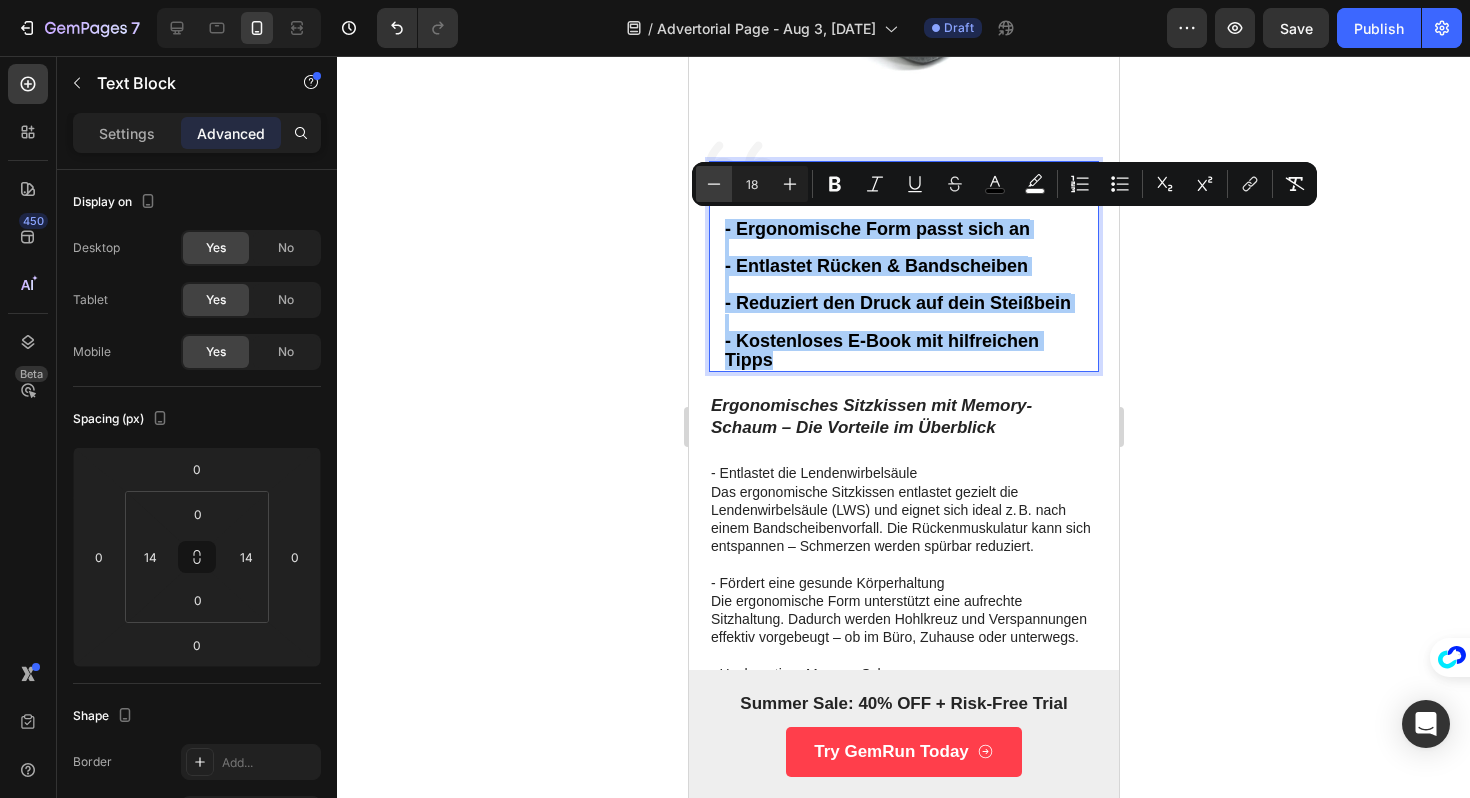 click 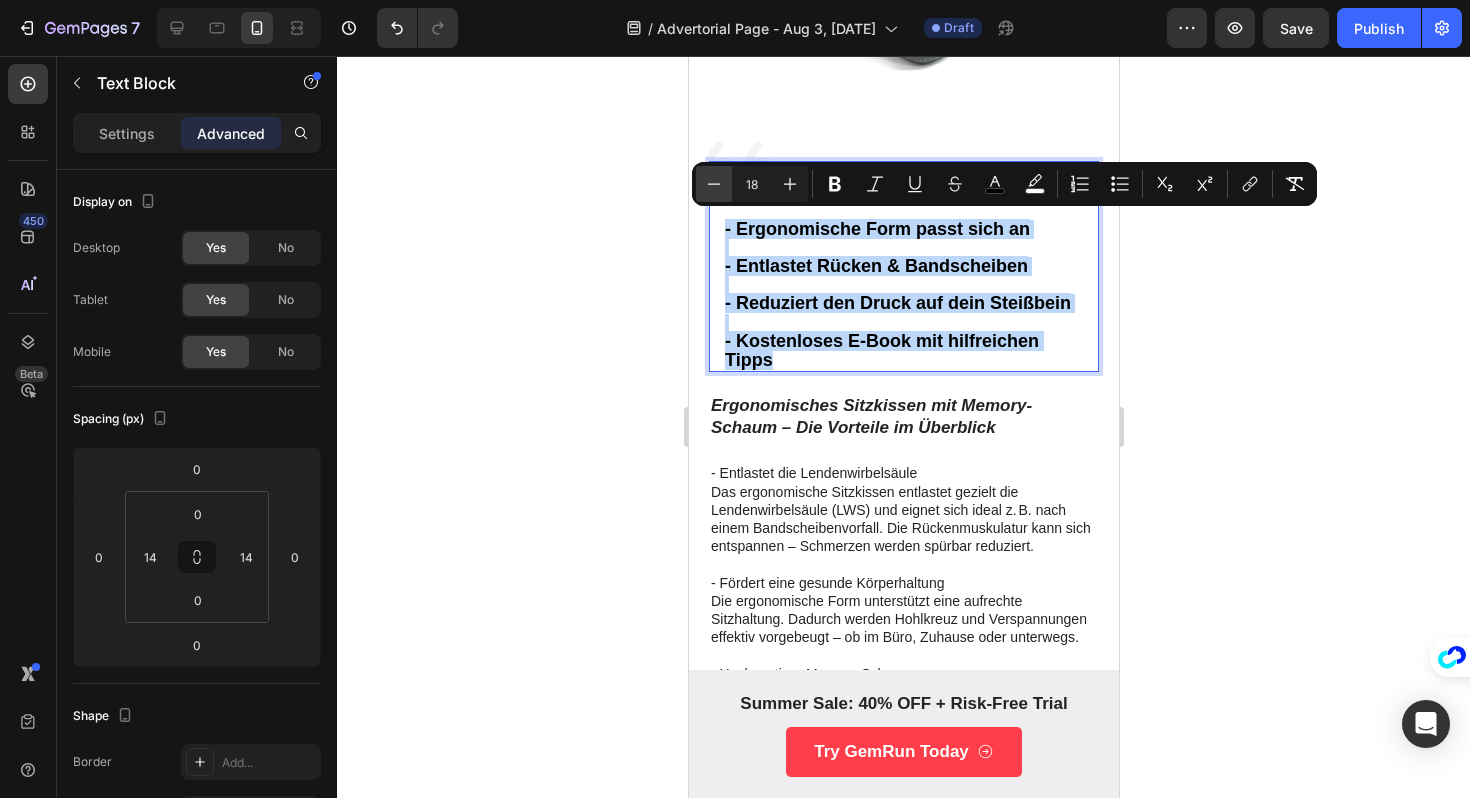 type on "17" 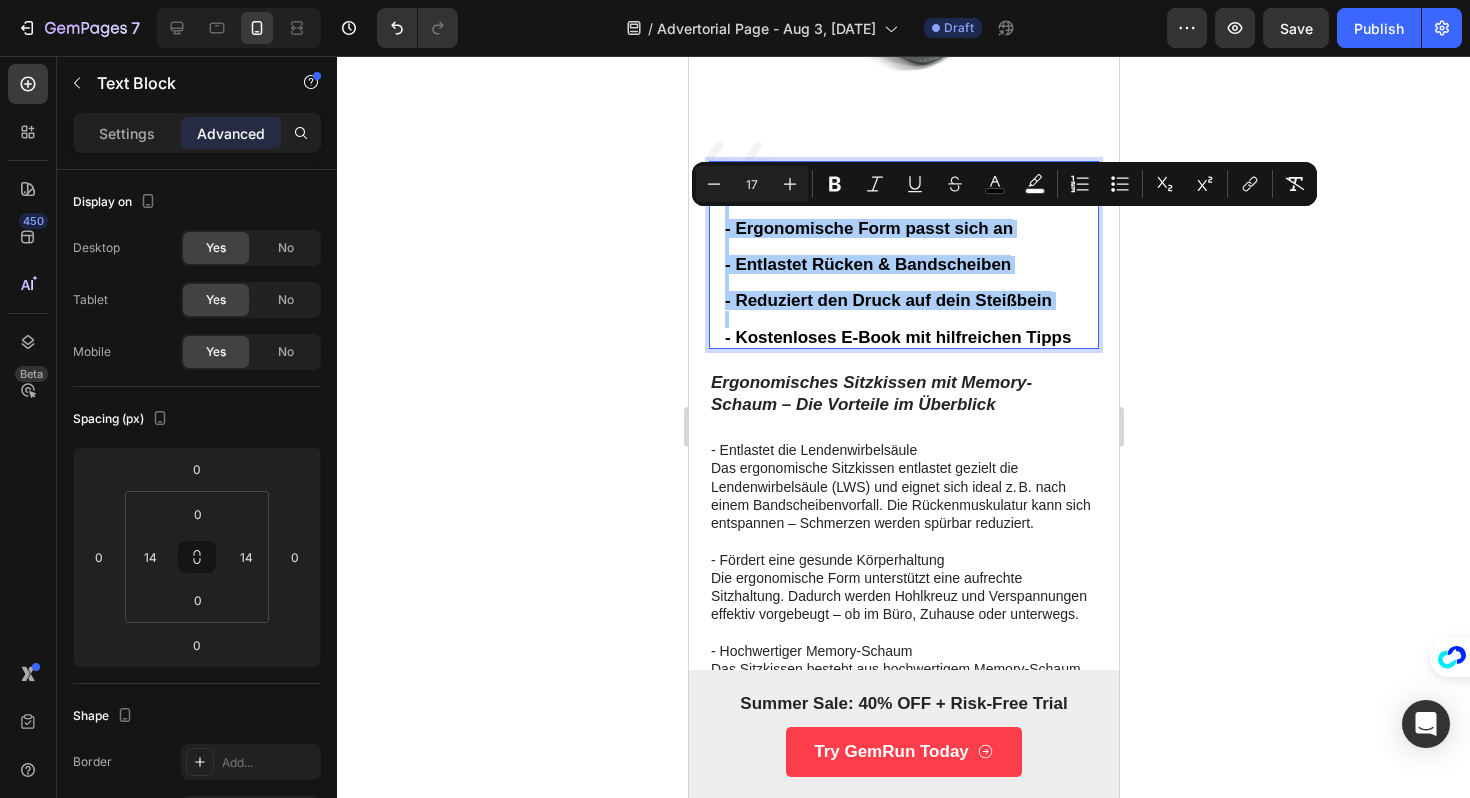 click 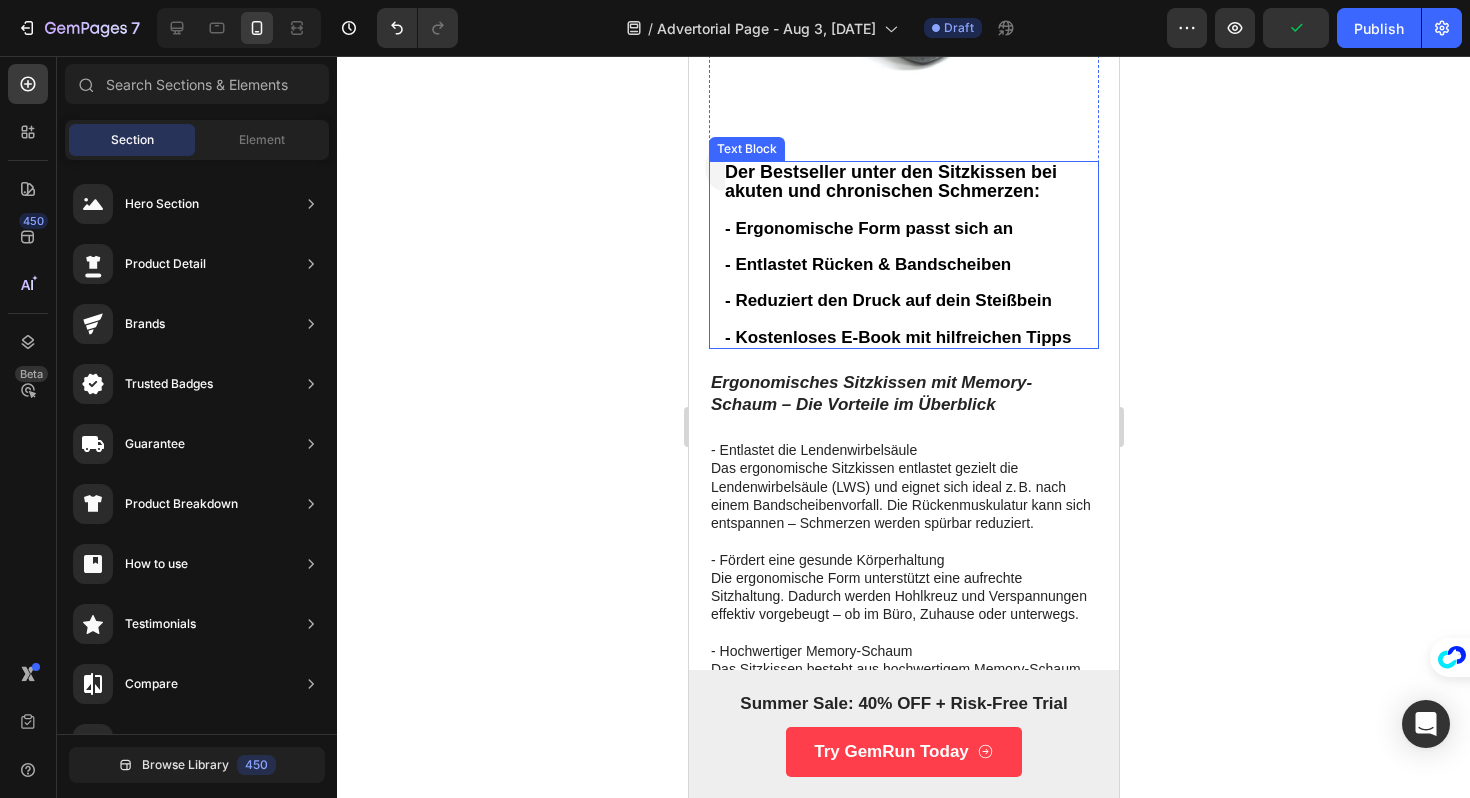 click on "Der Bestseller unter den Sitzkissen bei akuten und chronischen Schmerzen:" at bounding box center (890, 181) 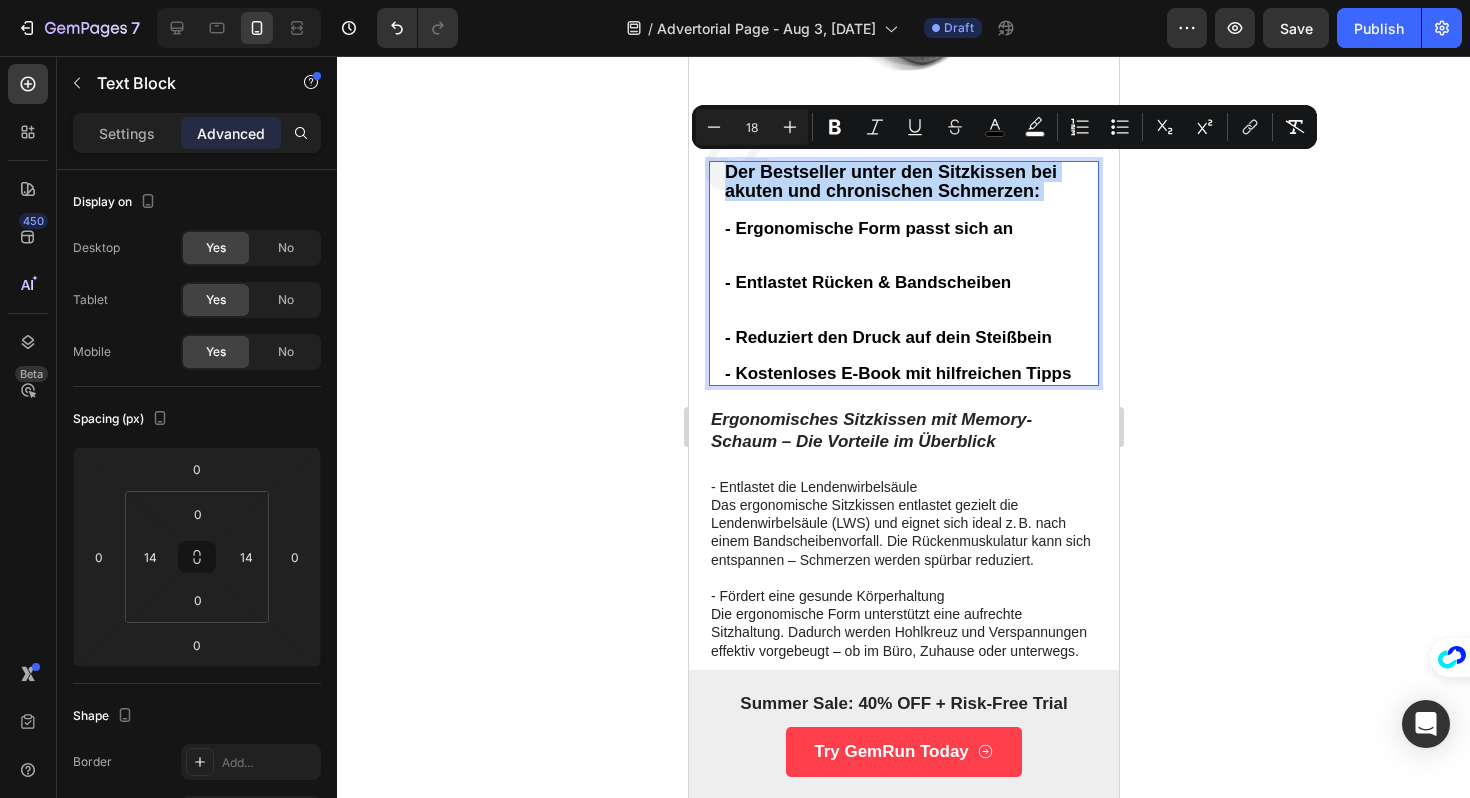 drag, startPoint x: 1044, startPoint y: 186, endPoint x: 722, endPoint y: 167, distance: 322.56006 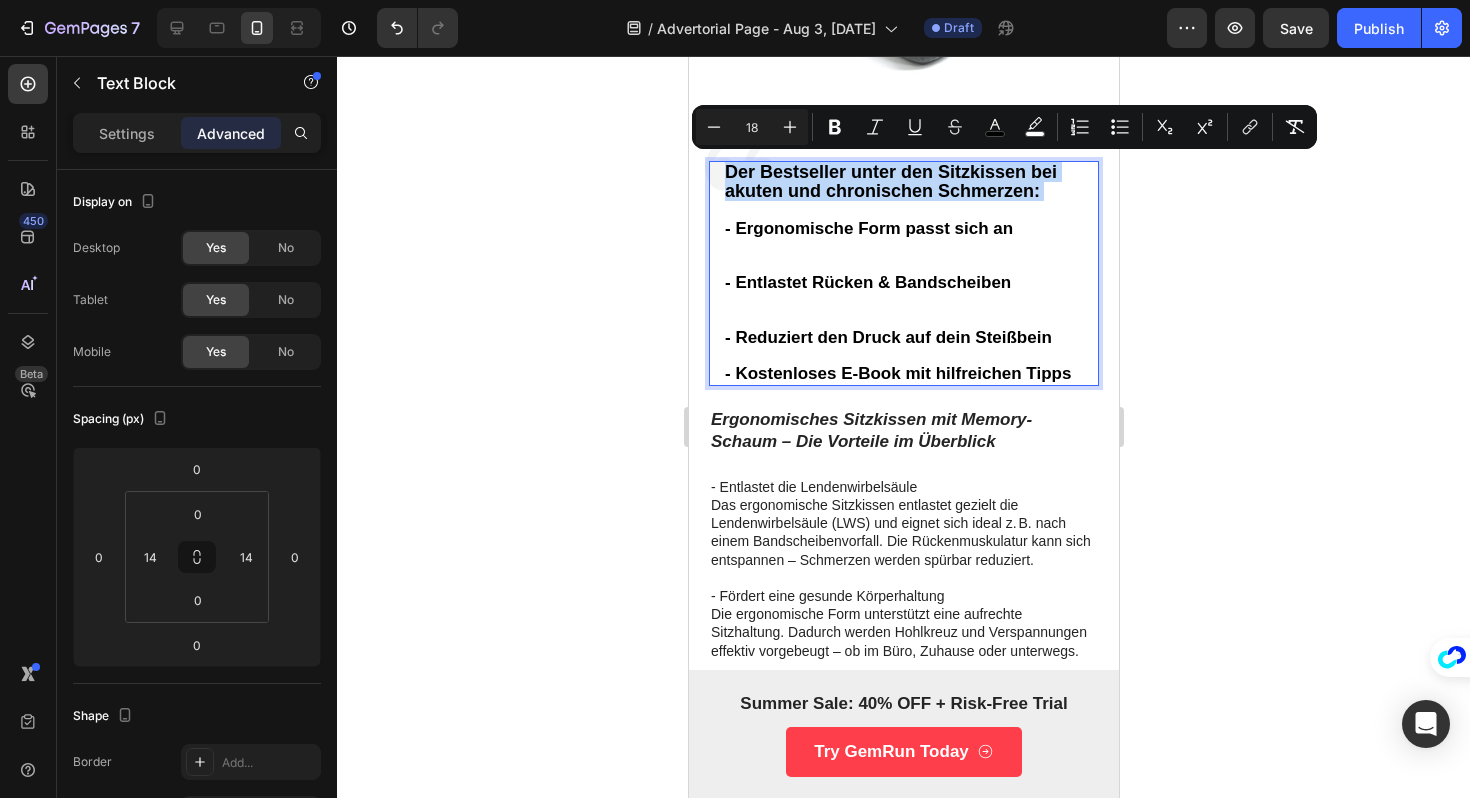 click on "Der Bestseller unter den Sitzkissen bei akuten und chronischen Schmerzen: - Ergonomische Form passt sich an - Entlastet Rücken & Bandscheiben - Reduziert den Druck auf dein Steißbein - Kostenloses E-Book mit hilfreichen Tipps" at bounding box center [903, 273] 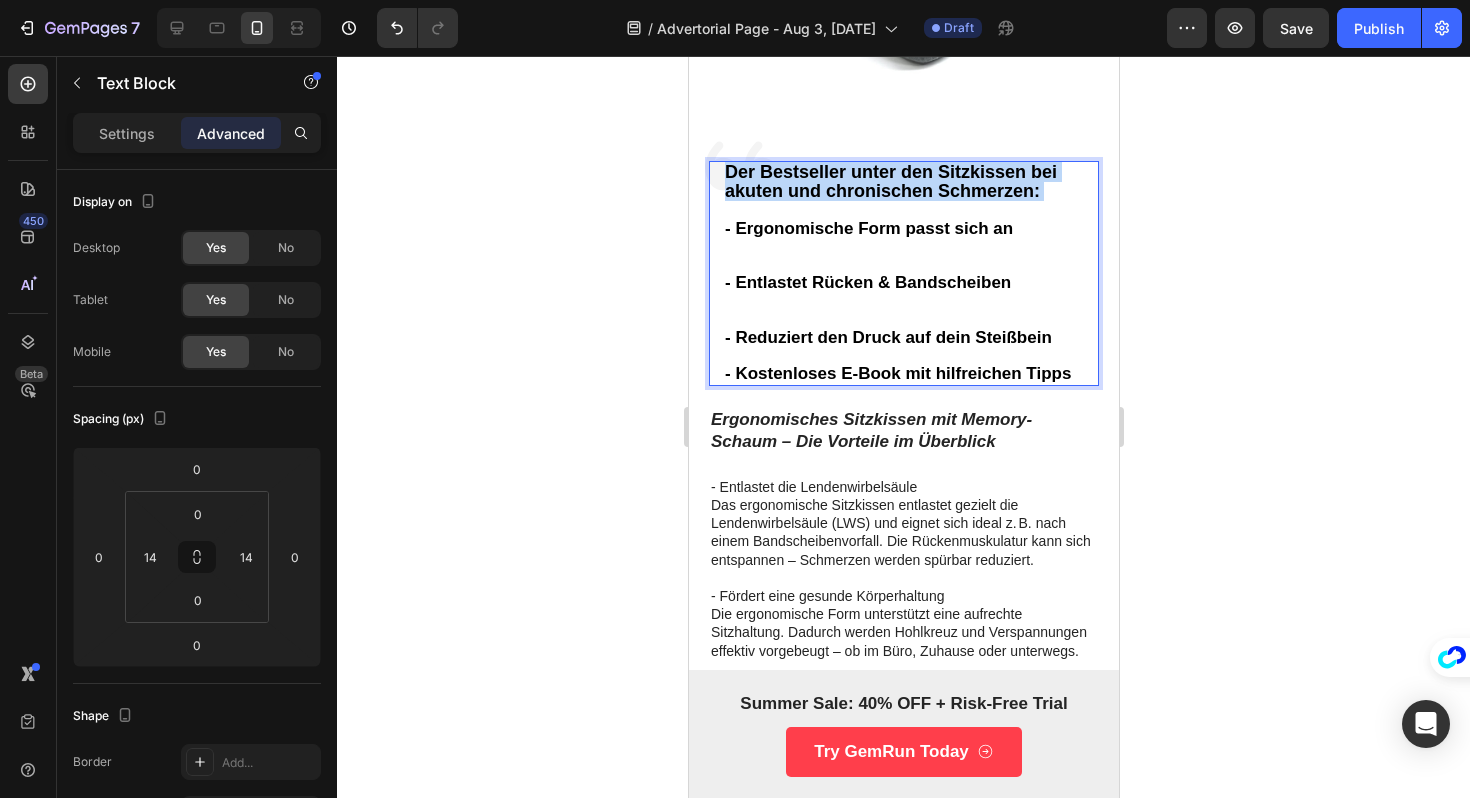 click on "- Reduziert den Druck auf dein Steißbein" at bounding box center [887, 337] 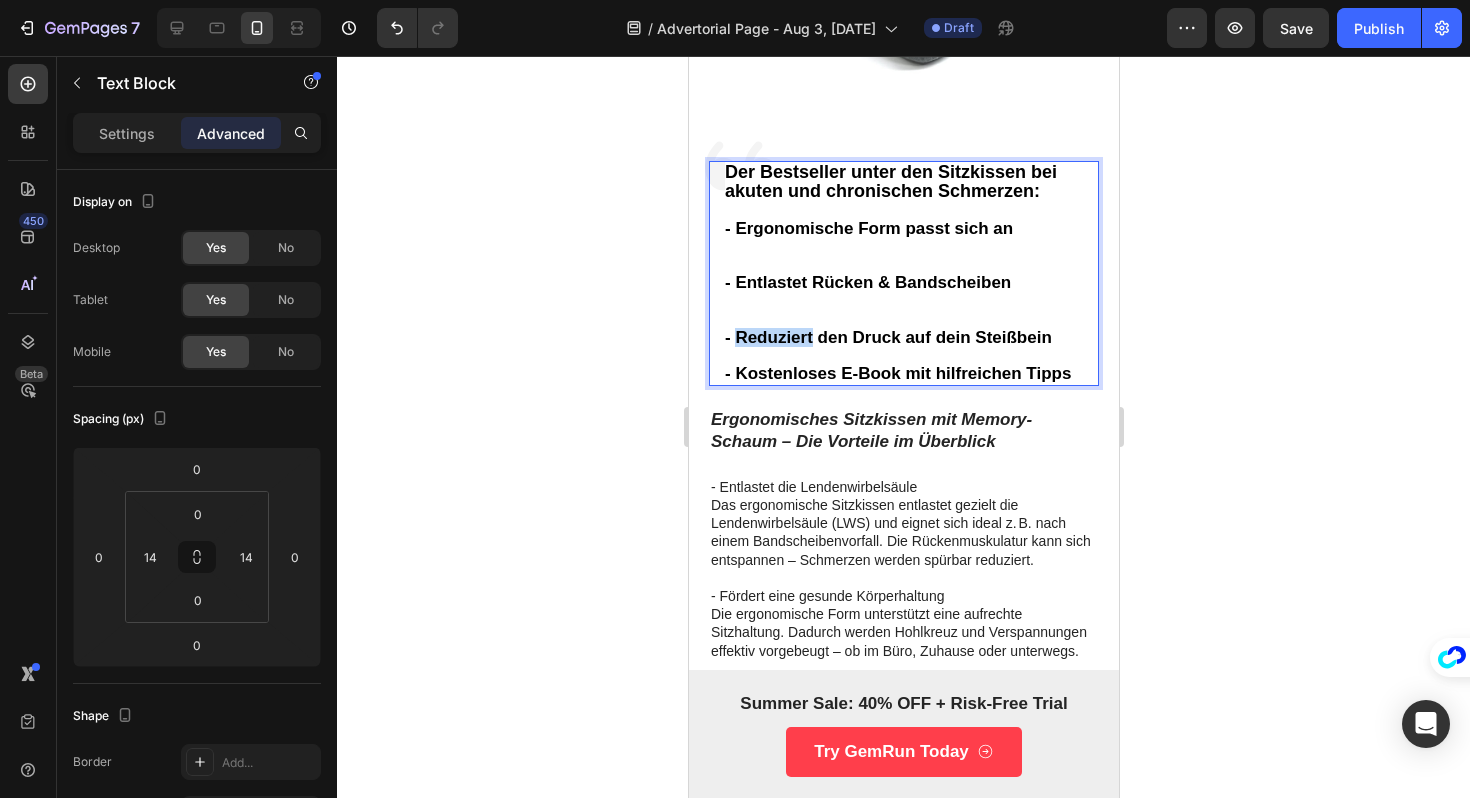 click on "- Reduziert den Druck auf dein Steißbein" at bounding box center (887, 337) 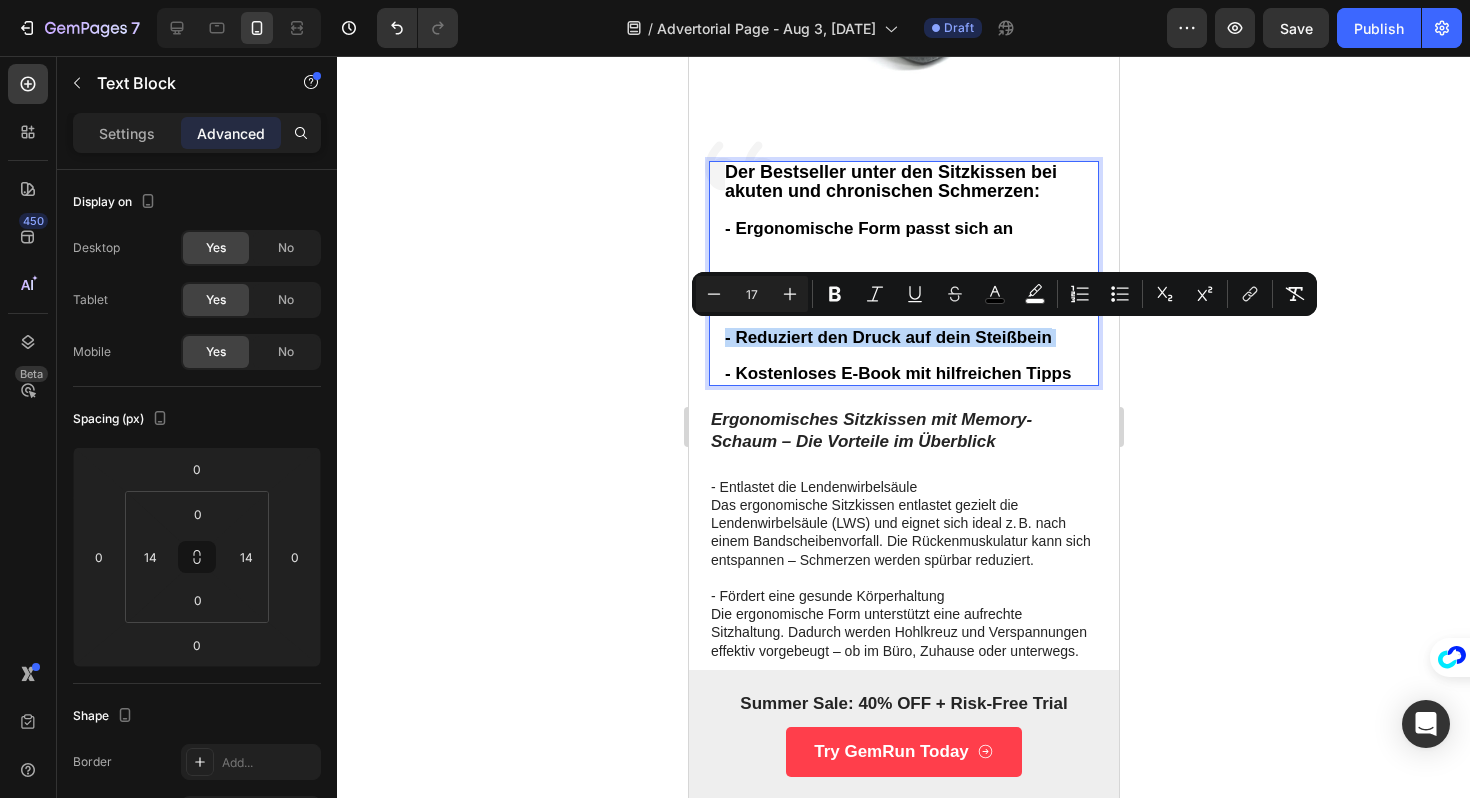 click on "- Reduziert den Druck auf dein Steißbein" at bounding box center (887, 337) 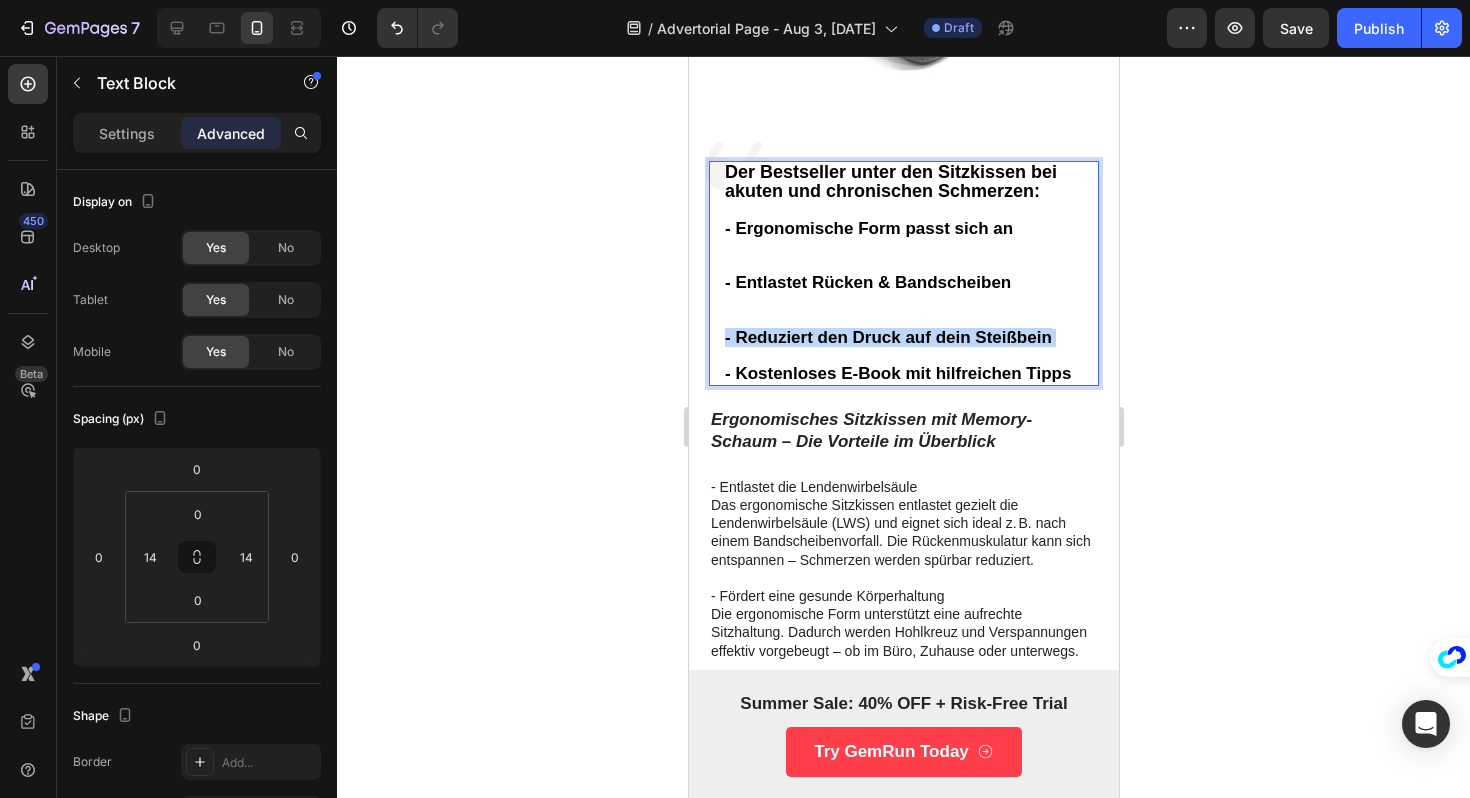 click on "- Entlastet Rücken & Bandscheiben" at bounding box center [903, 301] 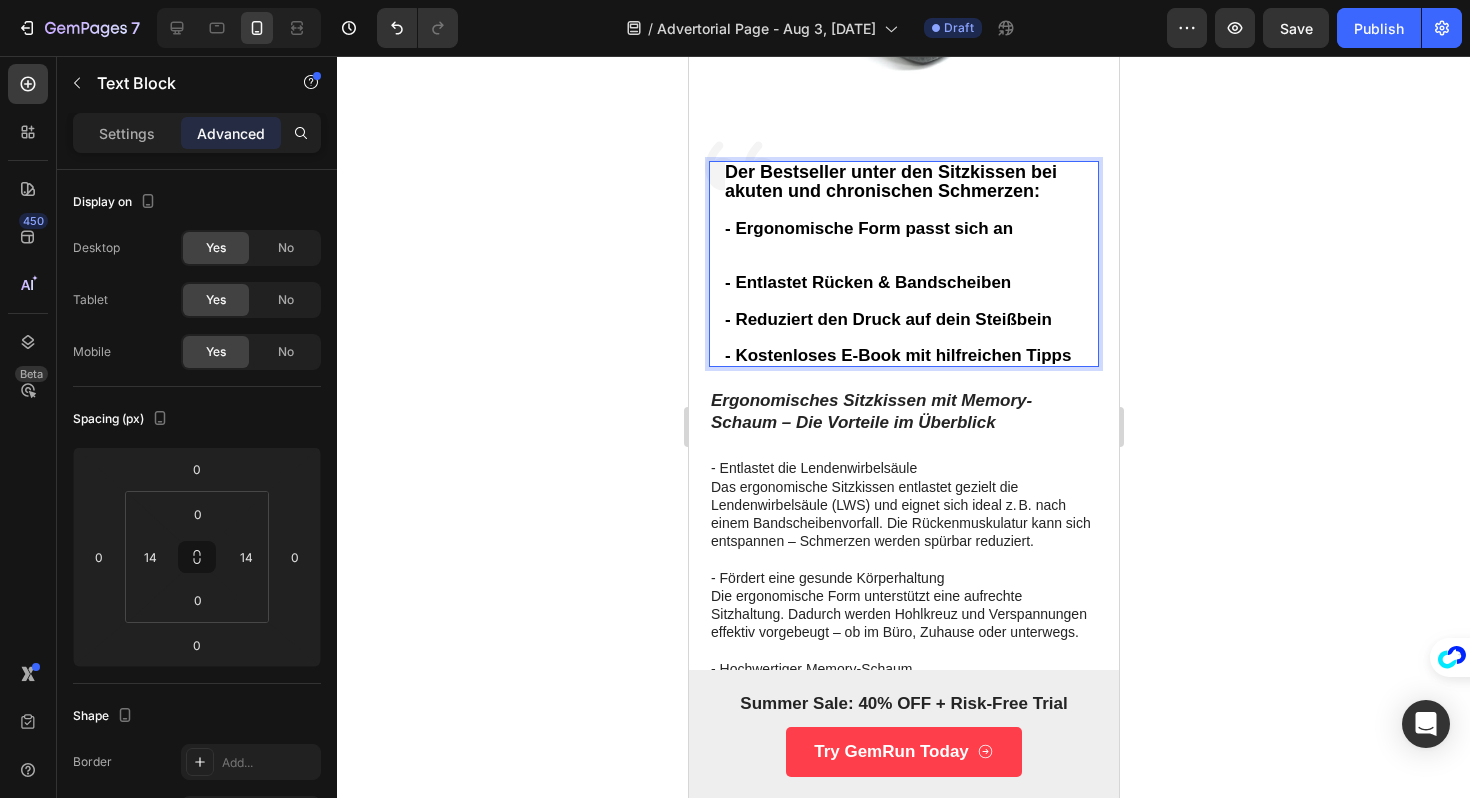 click on "Der Bestseller unter den Sitzkissen bei akuten und chronischen Schmerzen: - Ergonomische Form passt sich an" at bounding box center [903, 218] 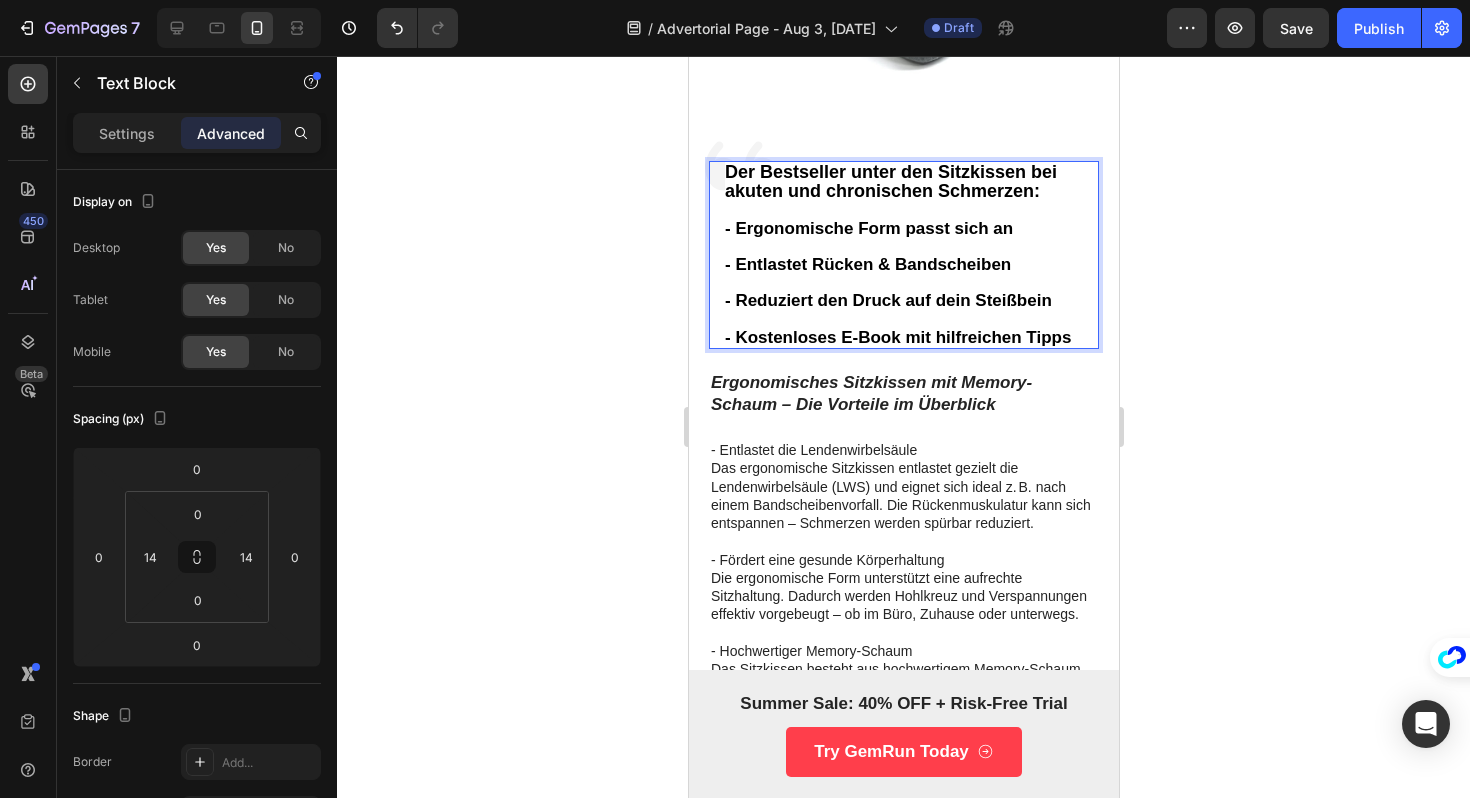 click 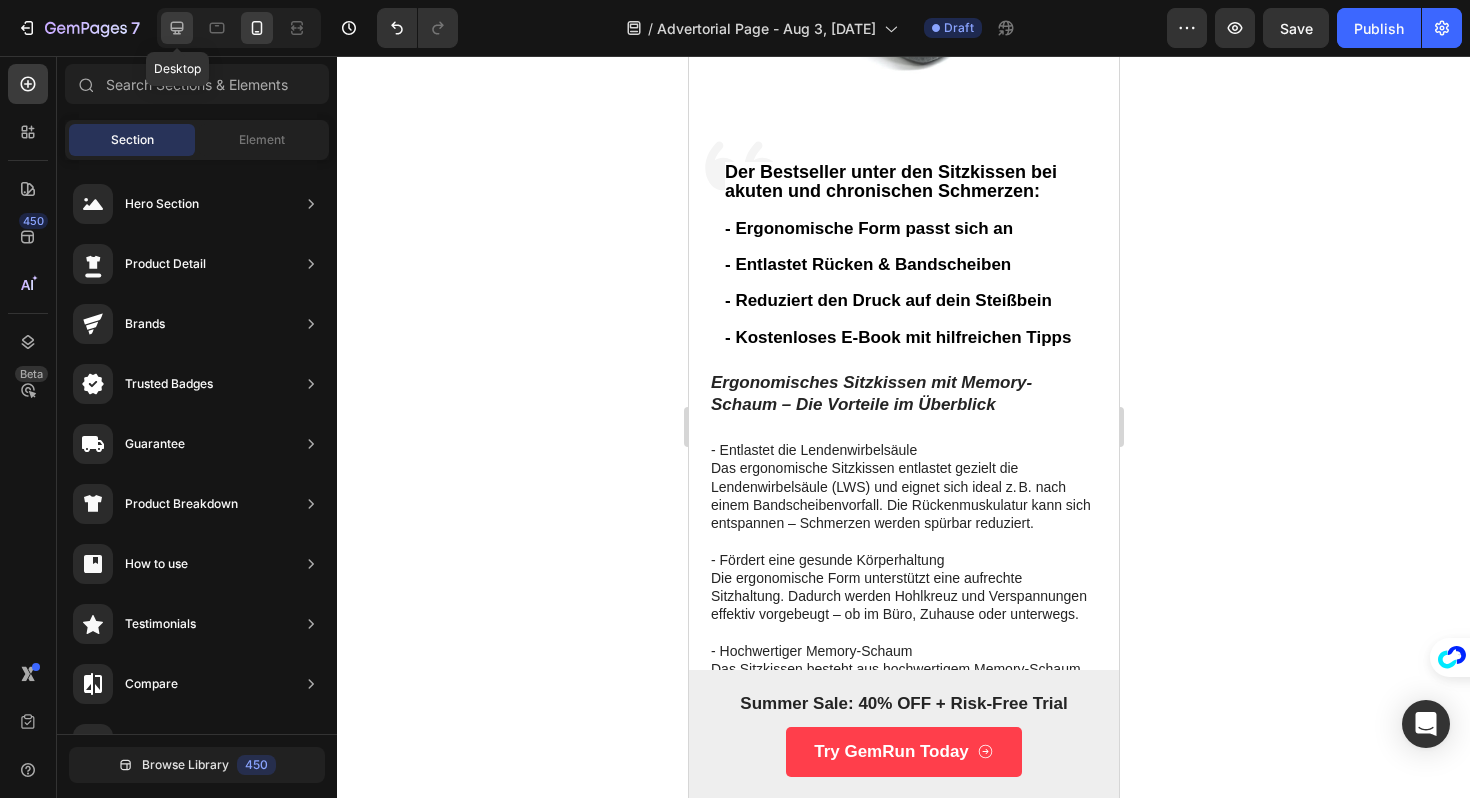 click 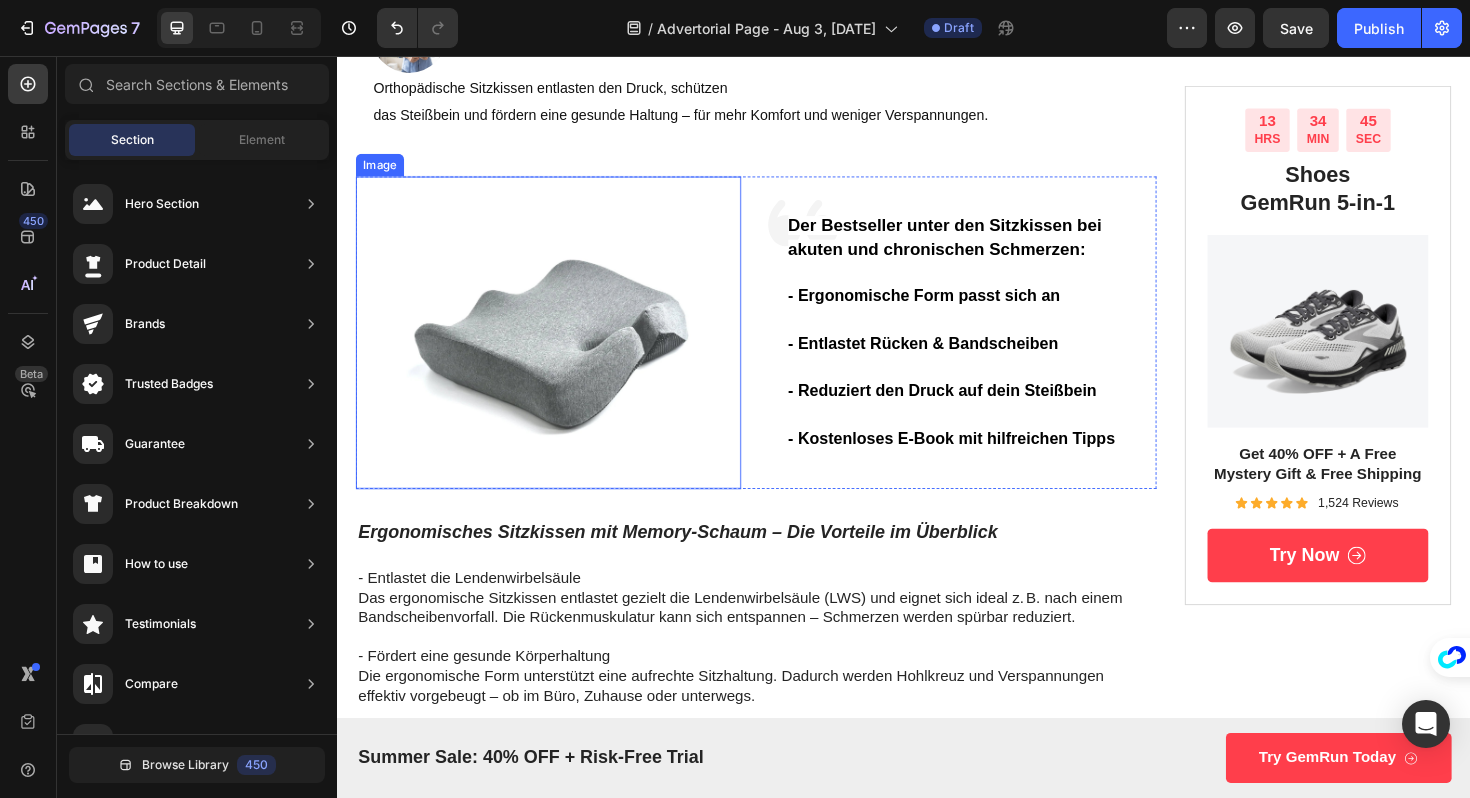scroll, scrollTop: 377, scrollLeft: 0, axis: vertical 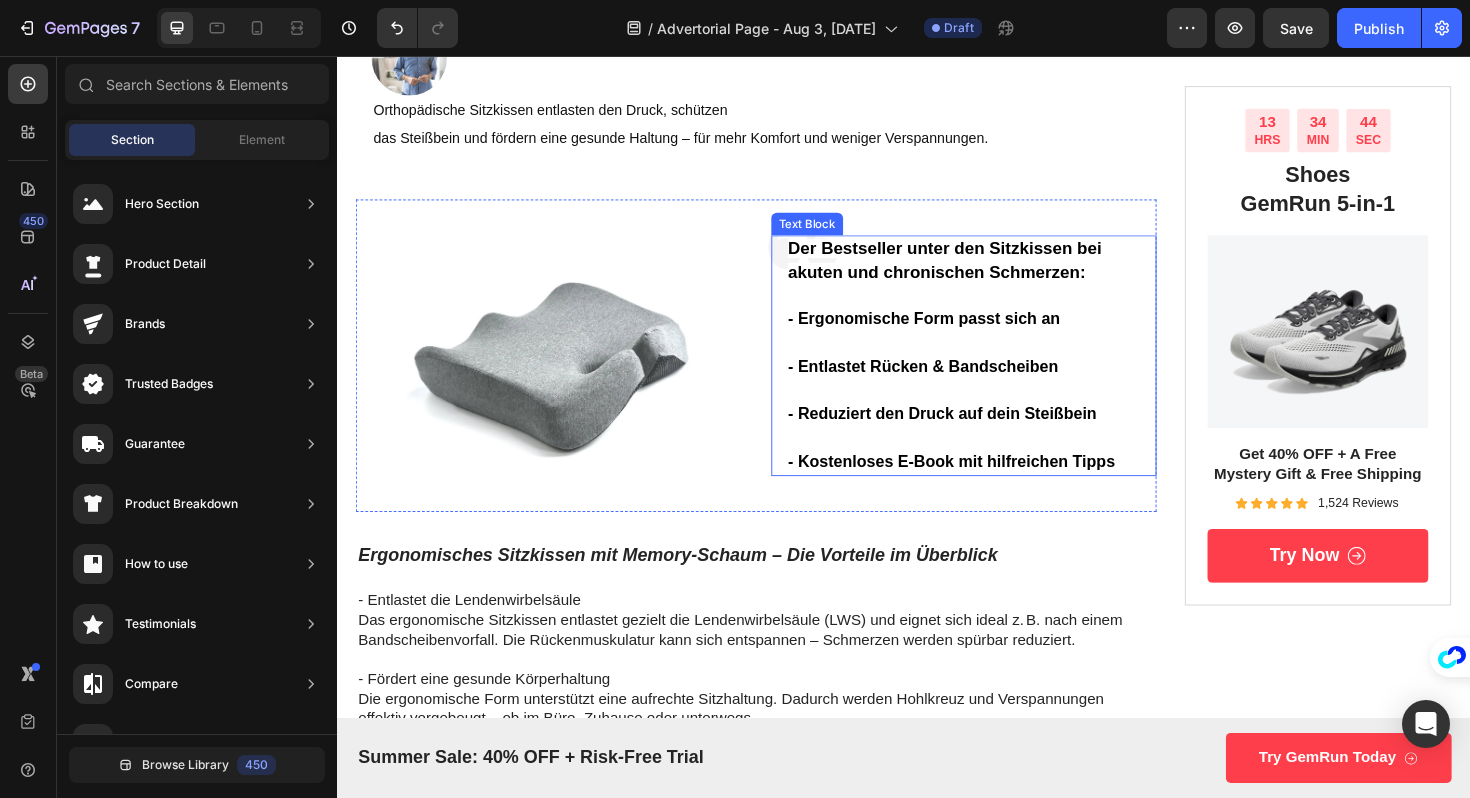 click on "Der Bestseller unter den Sitzkissen bei akuten und chronischen Schmerzen:" at bounding box center [981, 272] 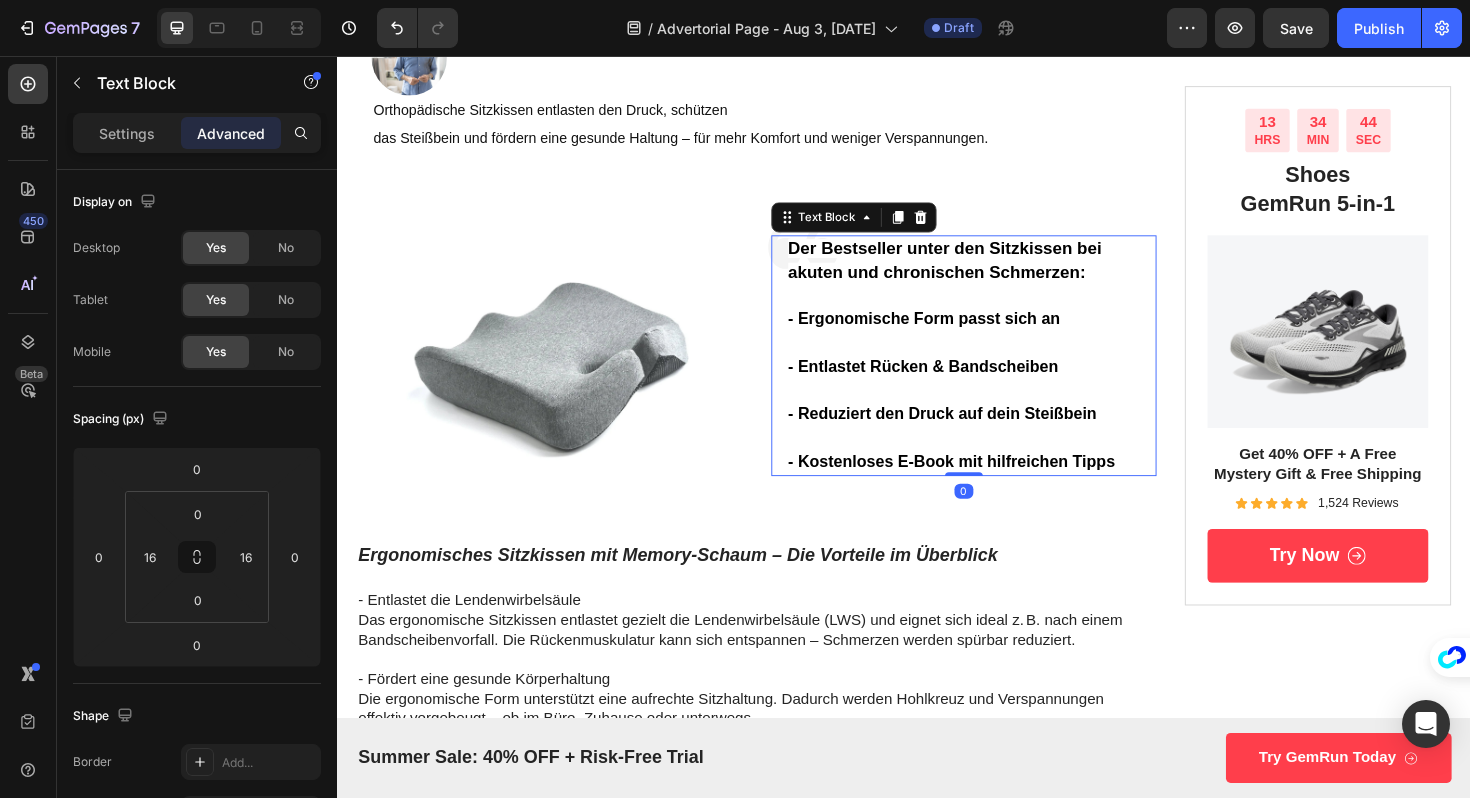 click on "Der Bestseller unter den Sitzkissen bei akuten und chronischen Schmerzen: - Ergonomische Form passt sich an - Entlastet Rücken & Bandscheiben - Reduziert den Druck auf dein Steißbein - Kostenloses E-Book mit hilfreichen Tipps Text Block   0" at bounding box center [1001, 373] 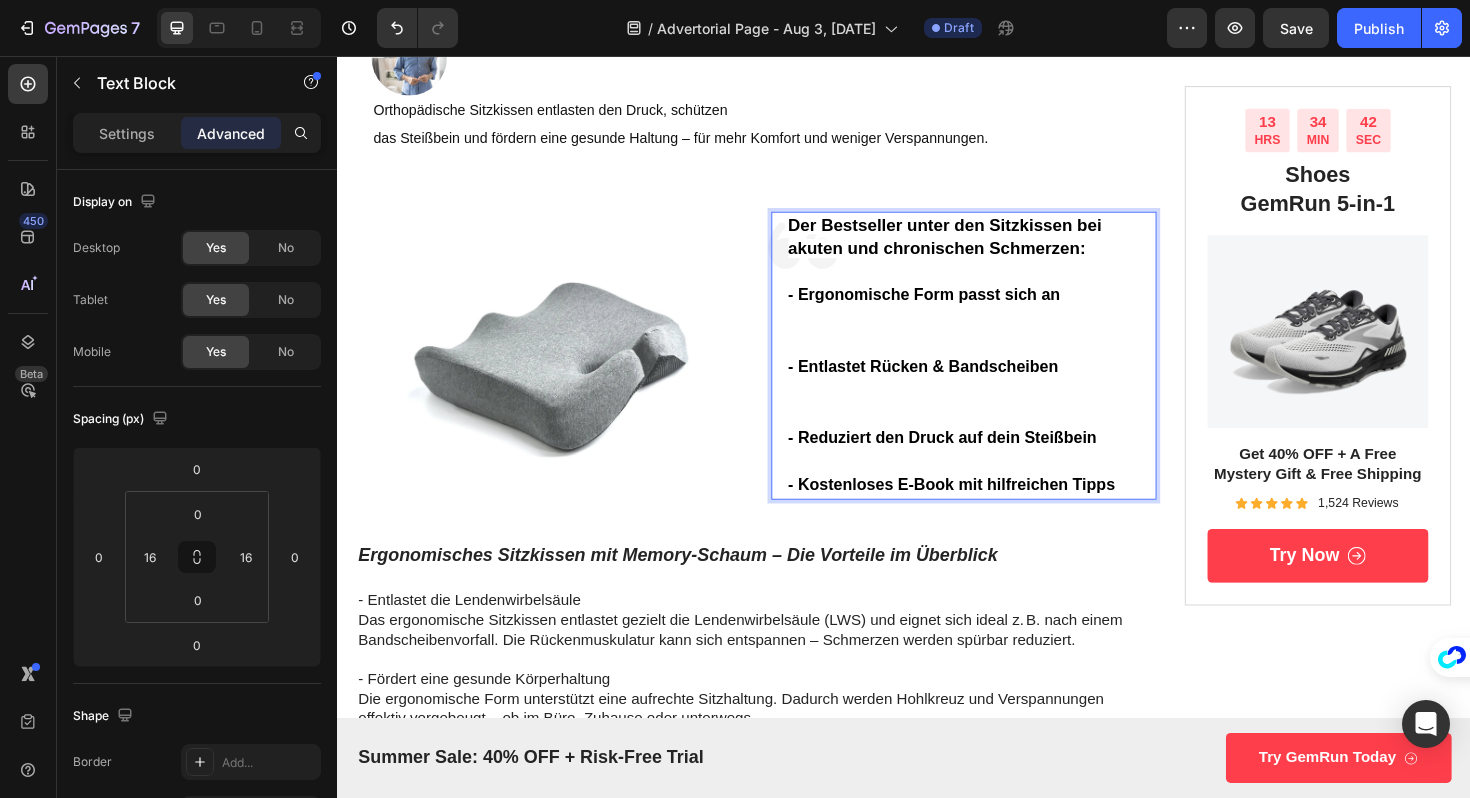click on "- Entlastet Rücken & Bandscheiben" at bounding box center [1001, 410] 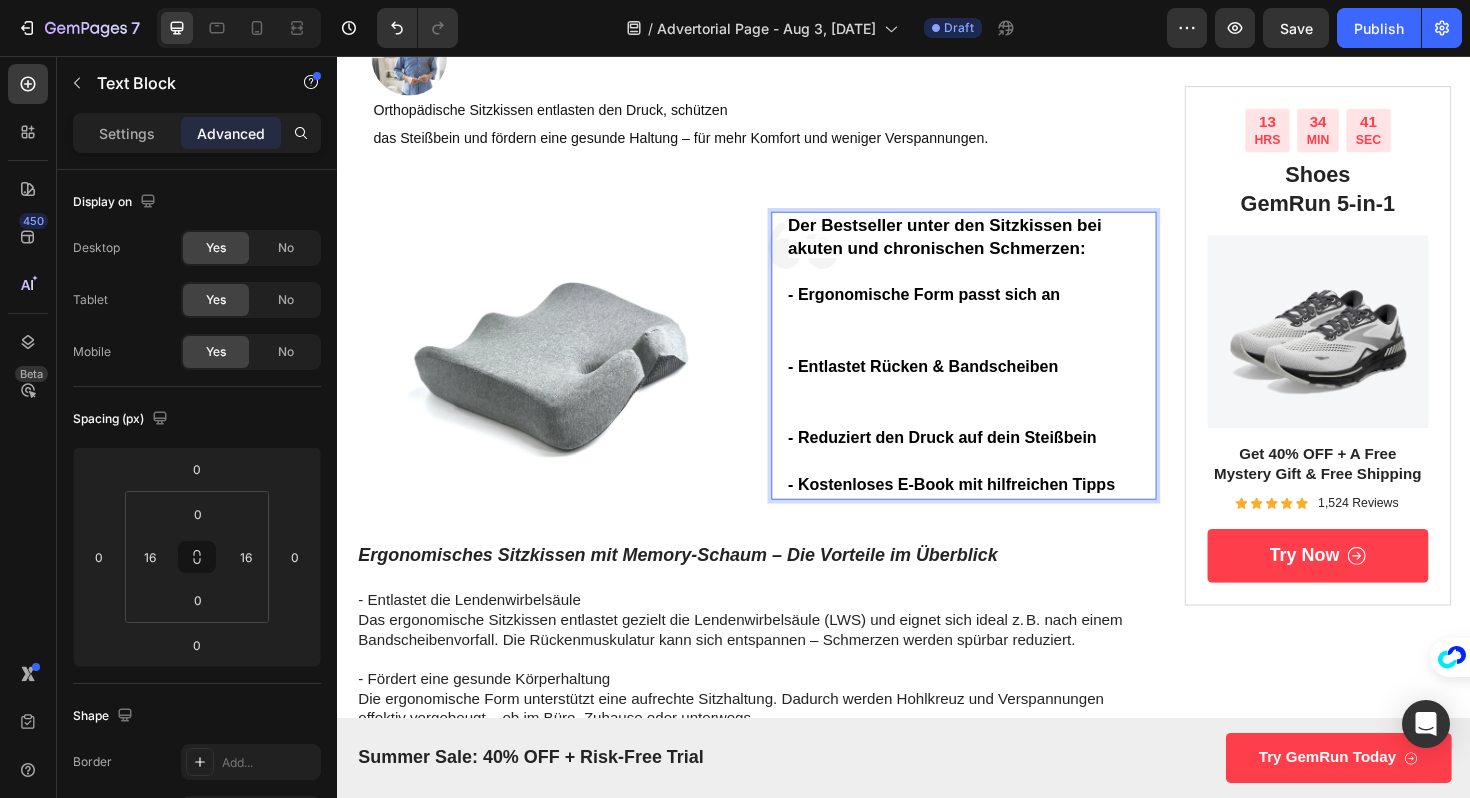 click on "- Entlastet Rücken & Bandscheiben ⁠⁠⁠⁠⁠⁠⁠" at bounding box center [1001, 410] 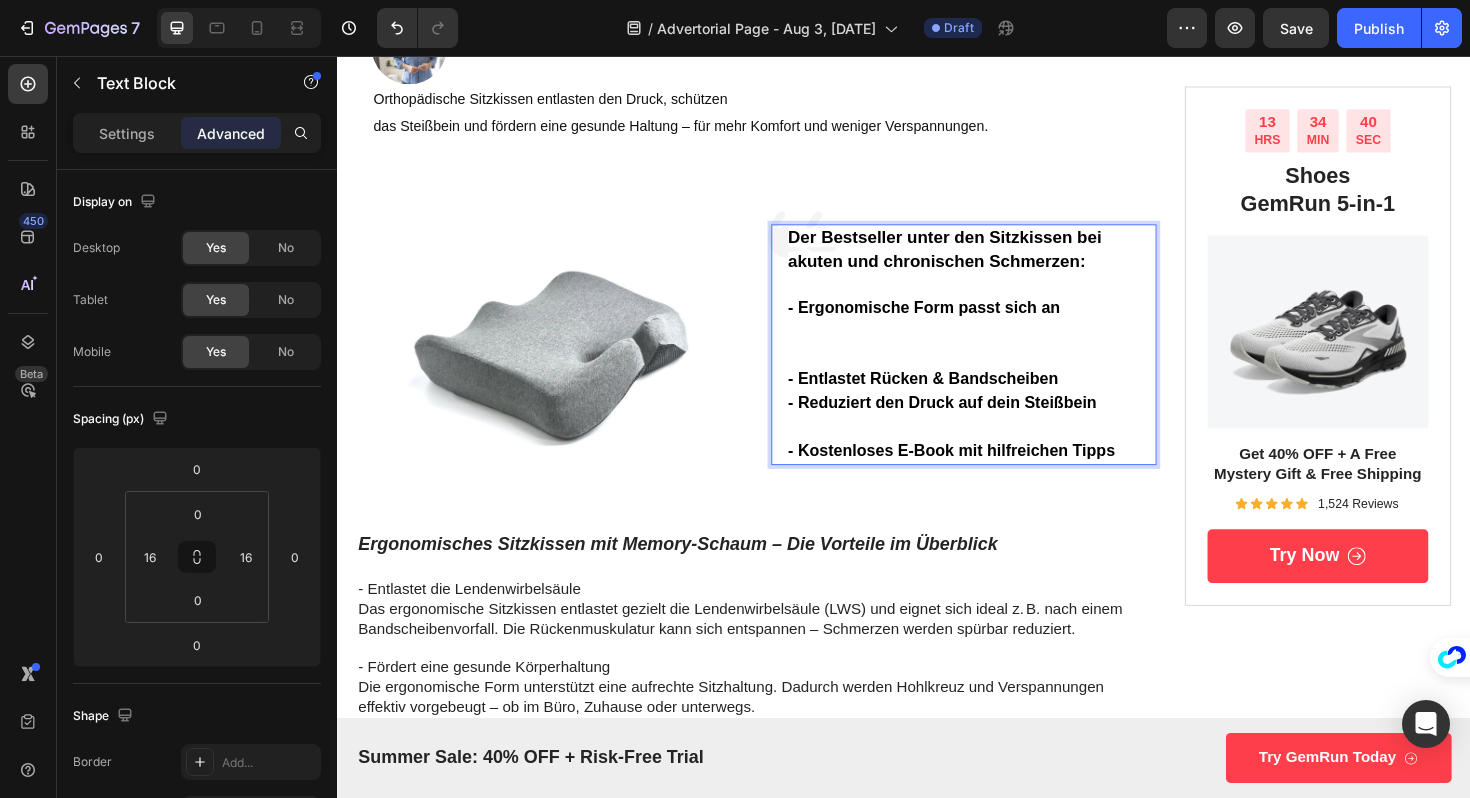 scroll, scrollTop: 401, scrollLeft: 0, axis: vertical 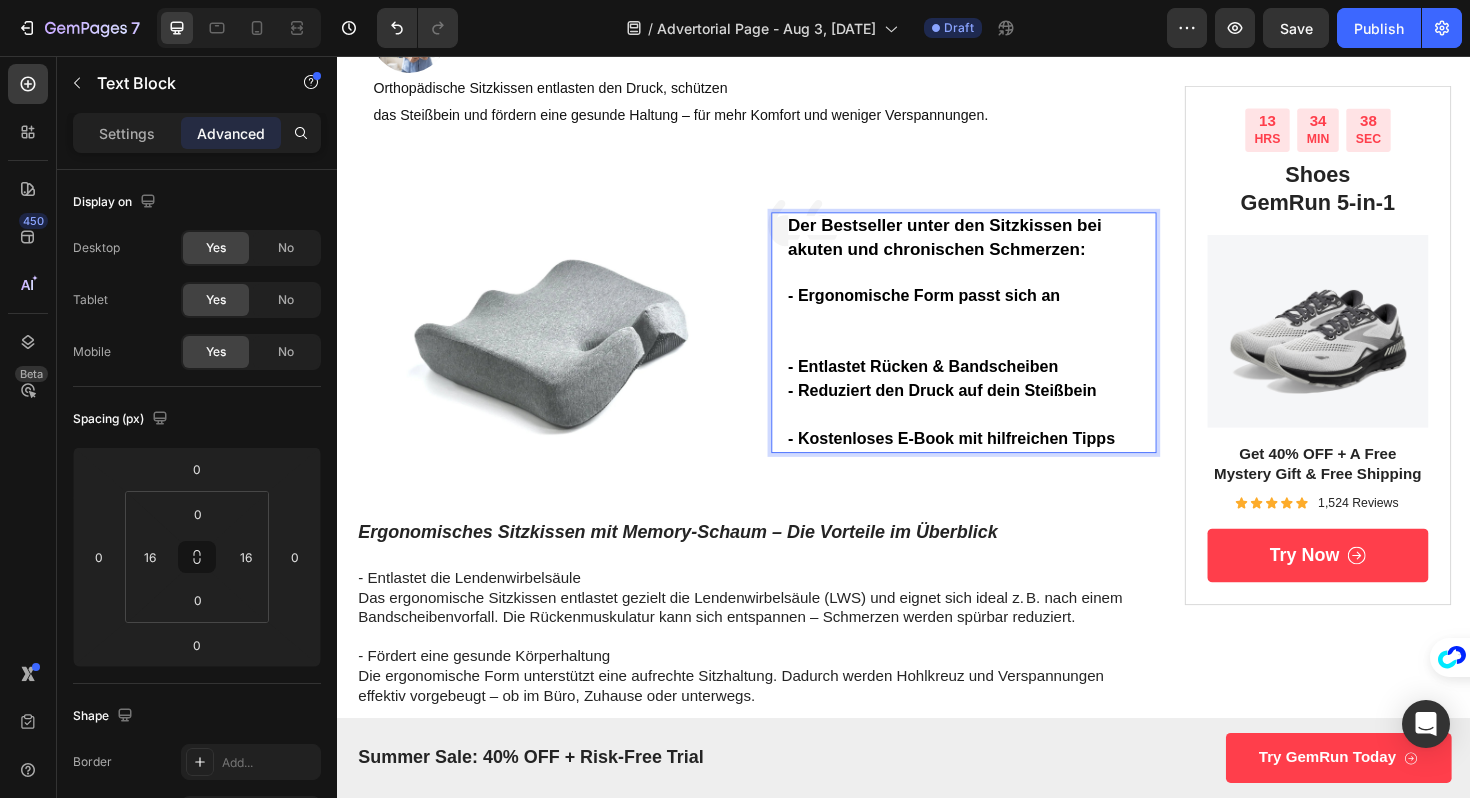click on "- Reduziert den Druck auf dein Steißbein - Kostenloses E-Book mit hilfreichen Tipps" at bounding box center (1001, 437) 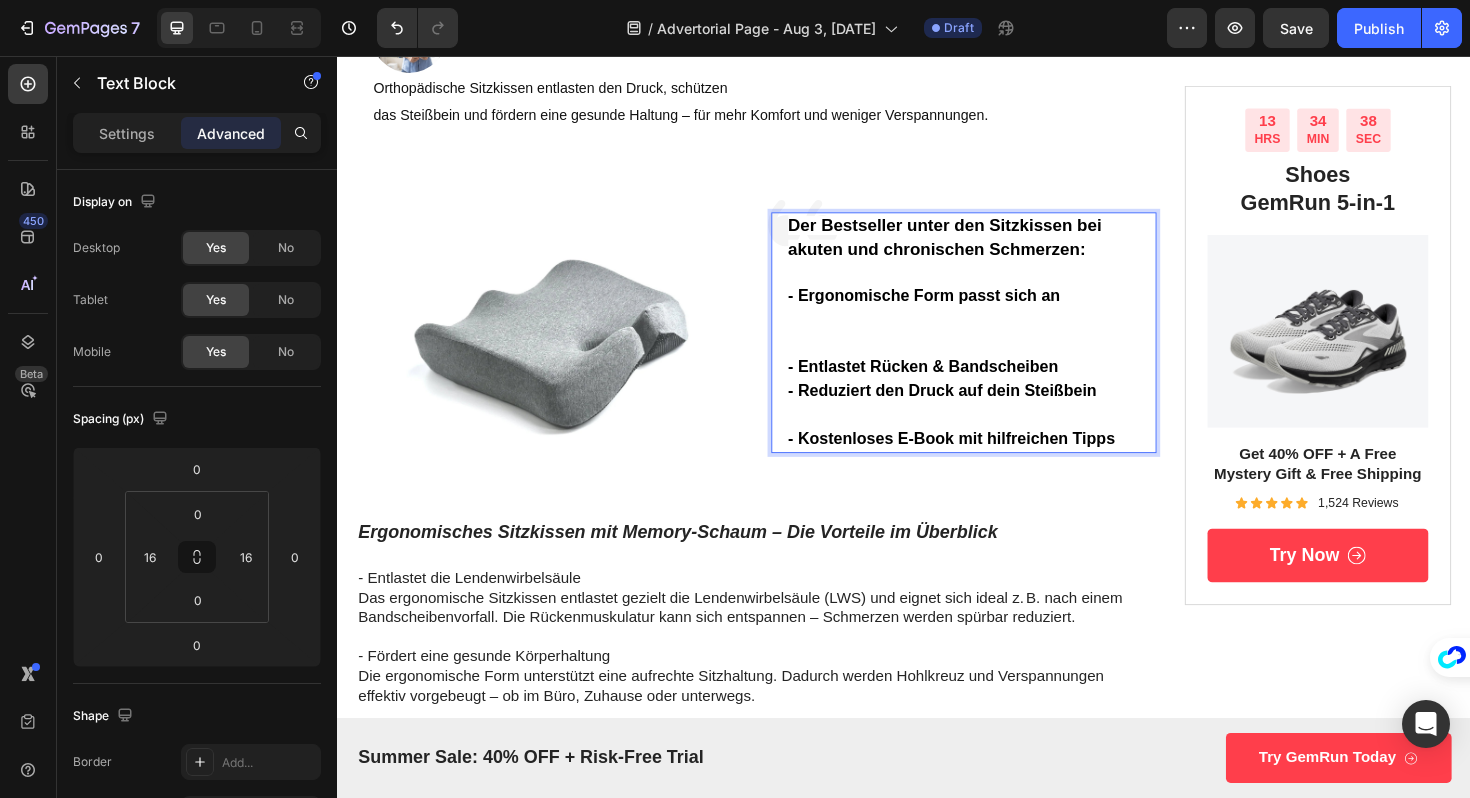 scroll, scrollTop: 414, scrollLeft: 0, axis: vertical 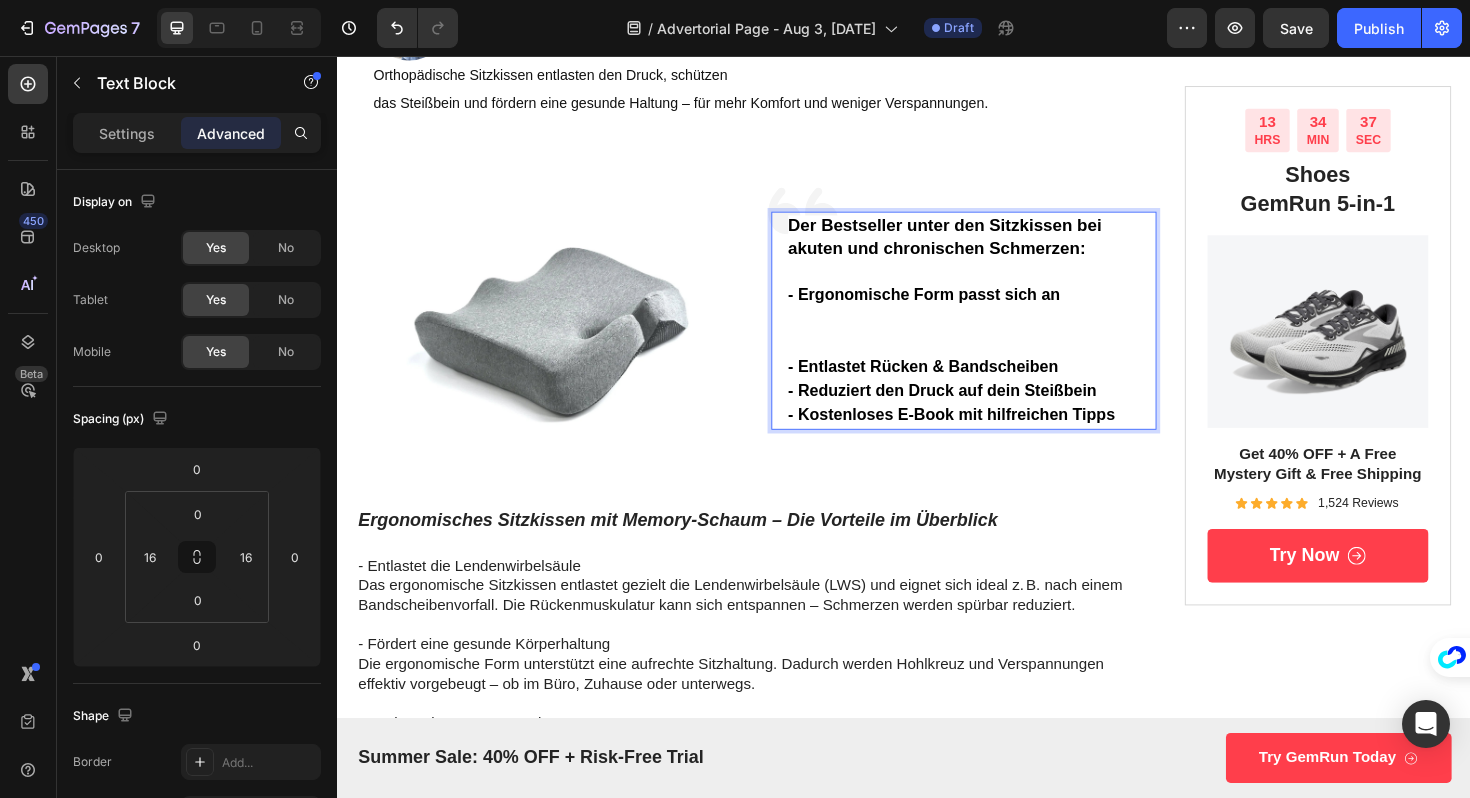 click on "Der Bestseller unter den Sitzkissen bei akuten und chronischen Schmerzen: - Ergonomische Form passt sich an" at bounding box center (1001, 297) 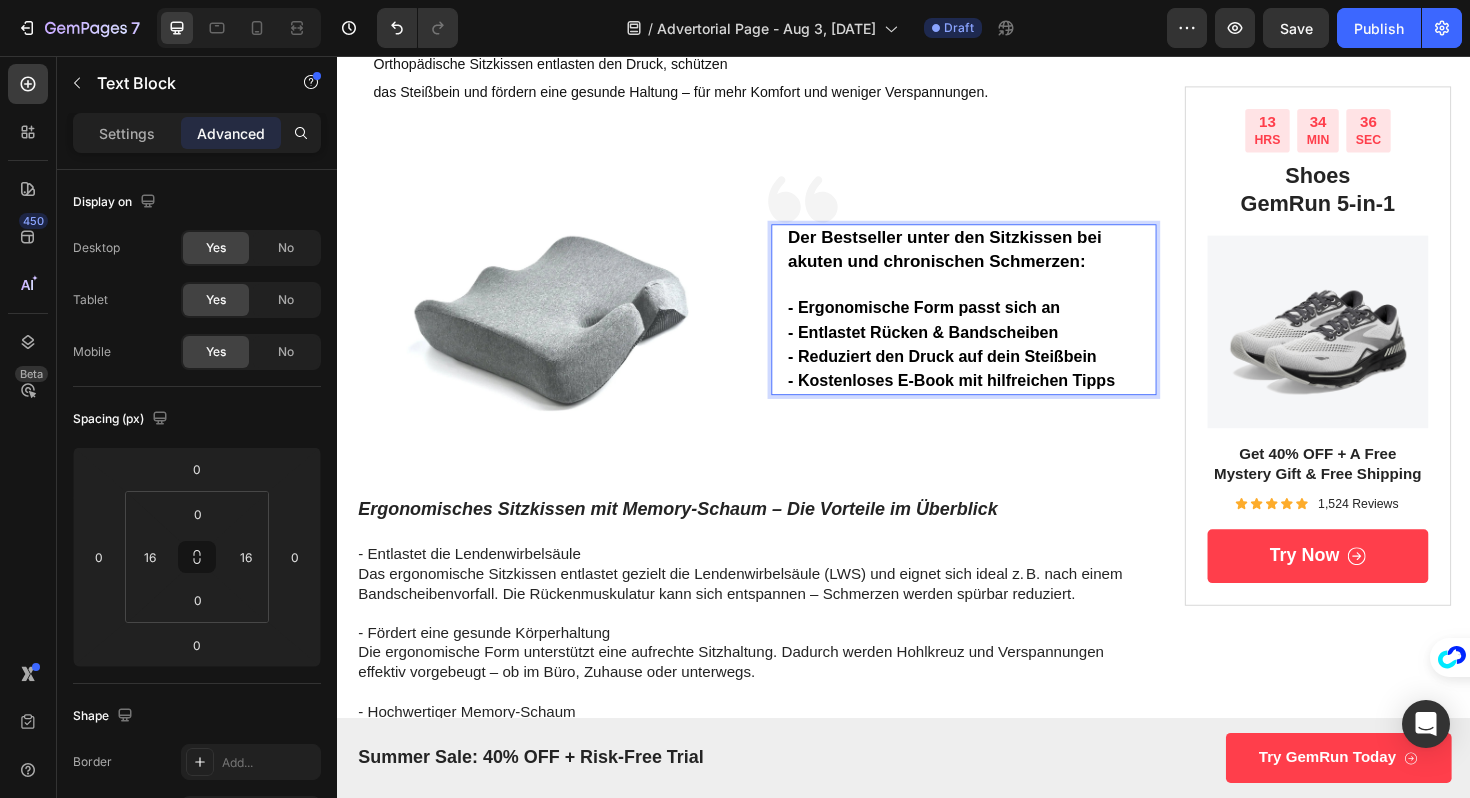 scroll, scrollTop: 438, scrollLeft: 0, axis: vertical 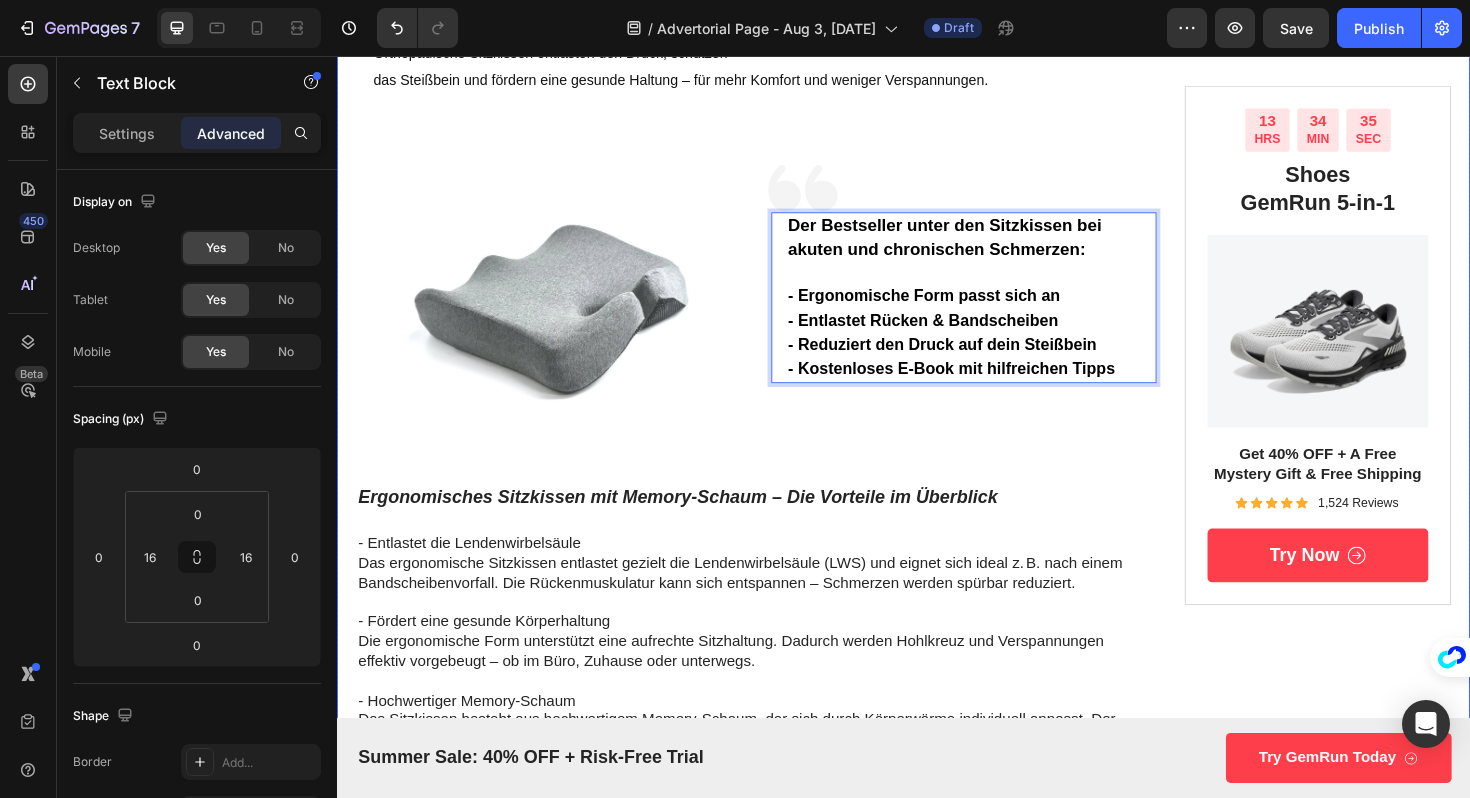 click on "Die 5 besten orthopädischen Sitzkissen im Test – Unser Favorit auf Platz 1 Heading Image Orthopädische Sitzkissen entlasten den Druck, schützen das Steißbein und fördern eine gesunde Haltung – für mehr Komfort und weniger Verspannungen . Heading Row Image
Icon Der Bestseller unter den Sitzkissen bei akuten und chronischen Schmerzen: - Ergonomische Form passt sich an - Entlastet Rücken & Bandscheiben - Reduziert den Druck auf dein Steißbein - Kostenloses E-Book mit hilfreichen Tipps Text Block   0 Row Ergonomisches Sitzkissen mit Memory-Schaum – Die Vorteile im Überblick Text Block - Entlastet die Lendenwirbelsäule Das ergonomische Sitzkissen entlastet gezielt die Lendenwirbelsäule (LWS) und eignet sich ideal z. B. nach einem Bandscheibenvorfall. Die Rückenmuskulatur kann sich entspannen – Schmerzen werden spürbar reduziert. - Fördert eine gesunde Körperhaltung - Hochwertiger Memory-Schaum - Belastbar bis 100 kg - Entlastung für das Steißbein Text Block Heading Text Block Image" at bounding box center [781, 1091] 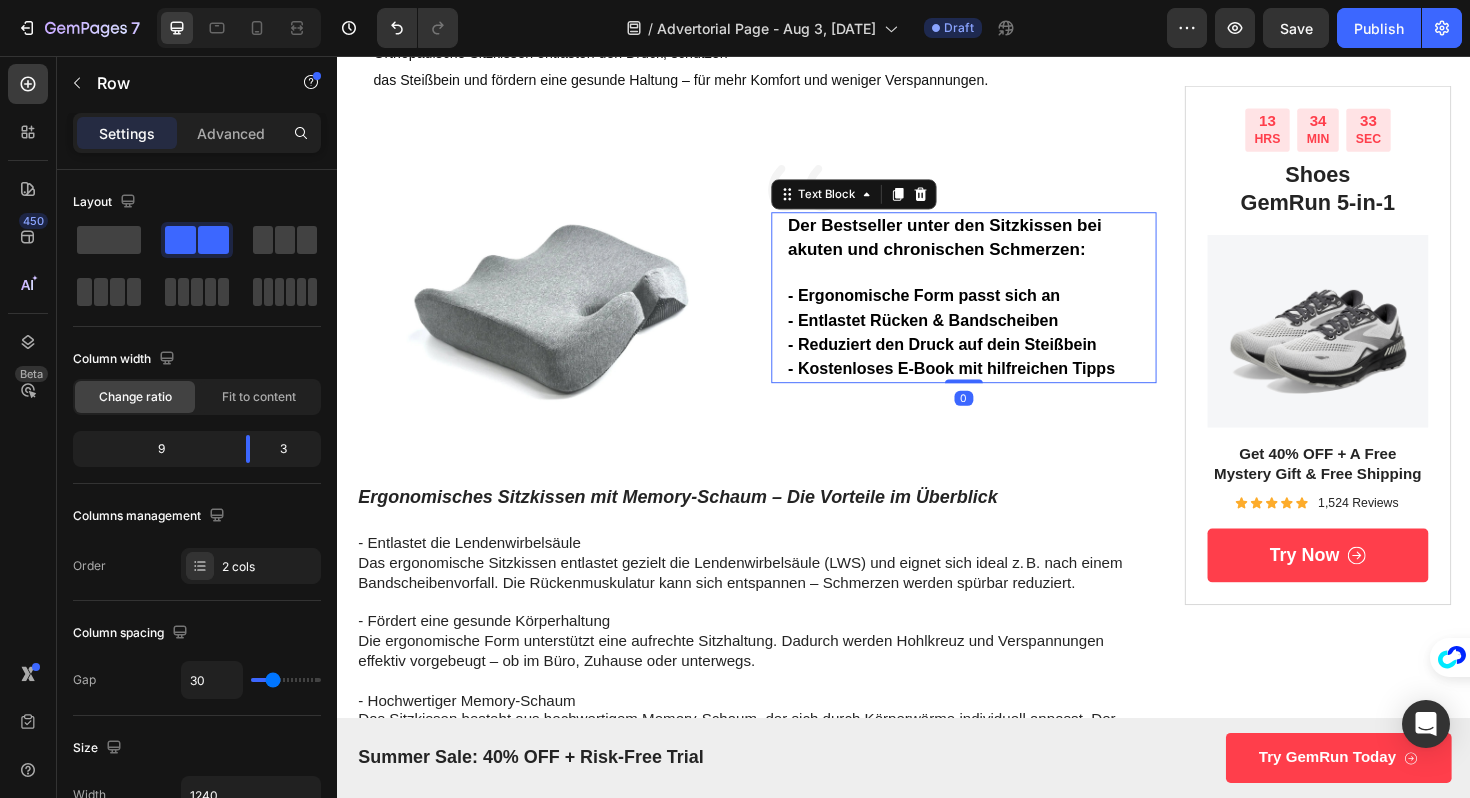 click on "Der Bestseller unter den Sitzkissen bei akuten und chronischen Schmerzen: - Ergonomische Form passt sich an - Entlastet Rücken & Bandscheiben - Reduziert den Druck auf dein Steißbein - Kostenloses E-Book mit hilfreichen Tipps" at bounding box center [1001, 312] 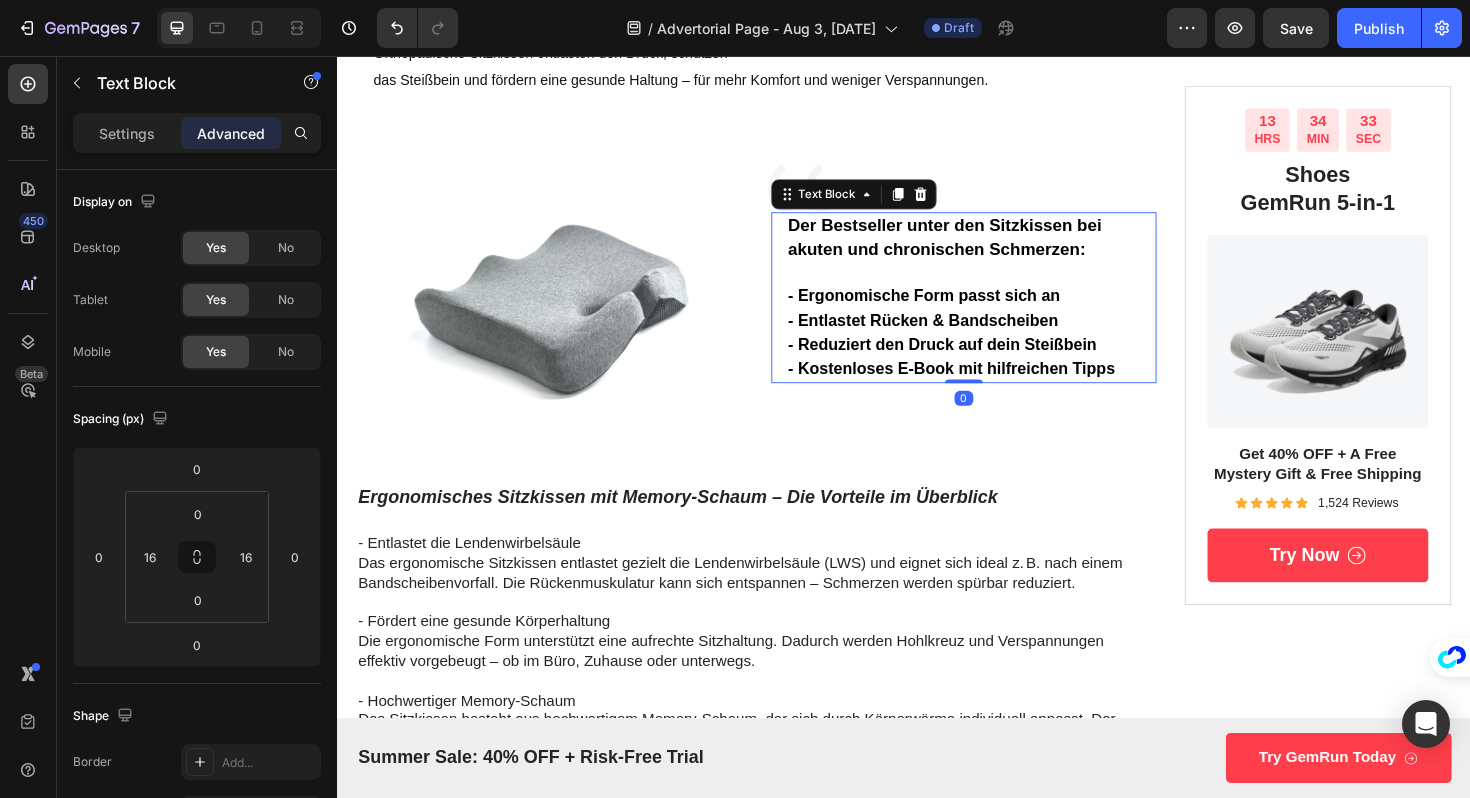 click on "Der Bestseller unter den Sitzkissen bei akuten und chronischen Schmerzen: - Ergonomische Form passt sich an - Entlastet Rücken & Bandscheiben - Reduziert den Druck auf dein Steißbein - Kostenloses E-Book mit hilfreichen Tipps" at bounding box center [1001, 312] 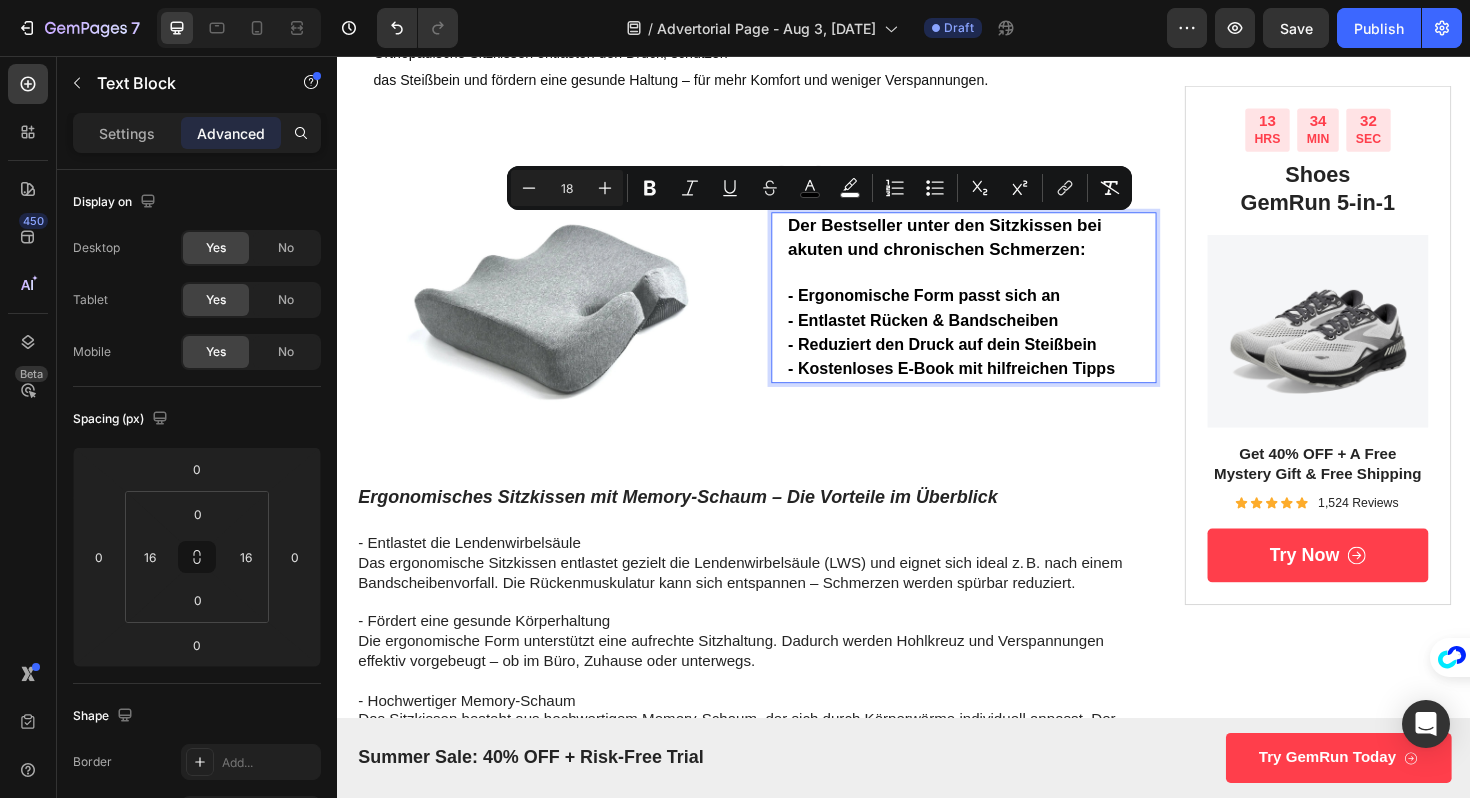 click on "Der Bestseller unter den Sitzkissen bei akuten und chronischen Schmerzen: - Ergonomische Form passt sich an - Entlastet Rücken & Bandscheiben - Reduziert den Druck auf dein Steißbein - Kostenloses E-Book mit hilfreichen Tipps" at bounding box center [1001, 312] 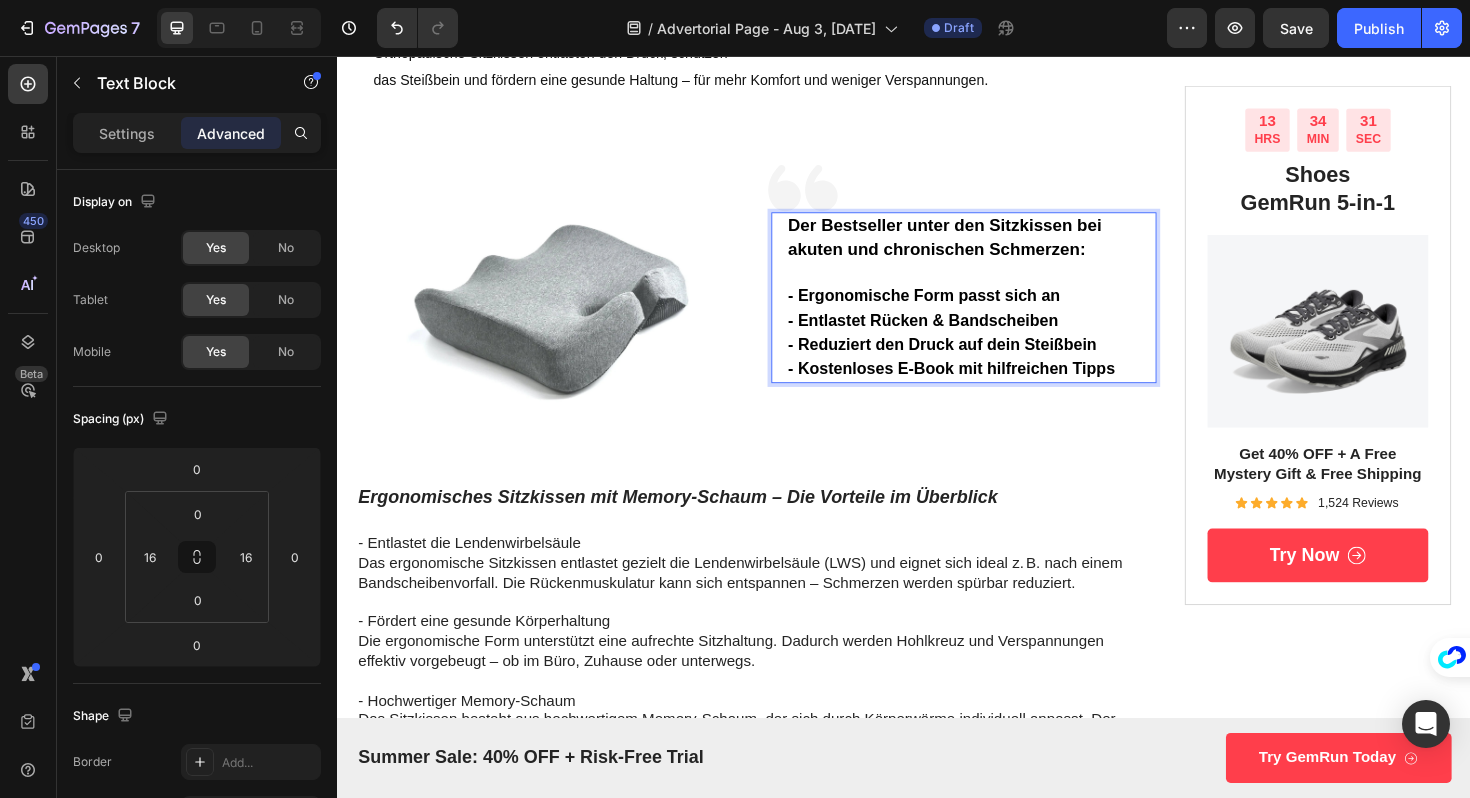 scroll, scrollTop: 426, scrollLeft: 0, axis: vertical 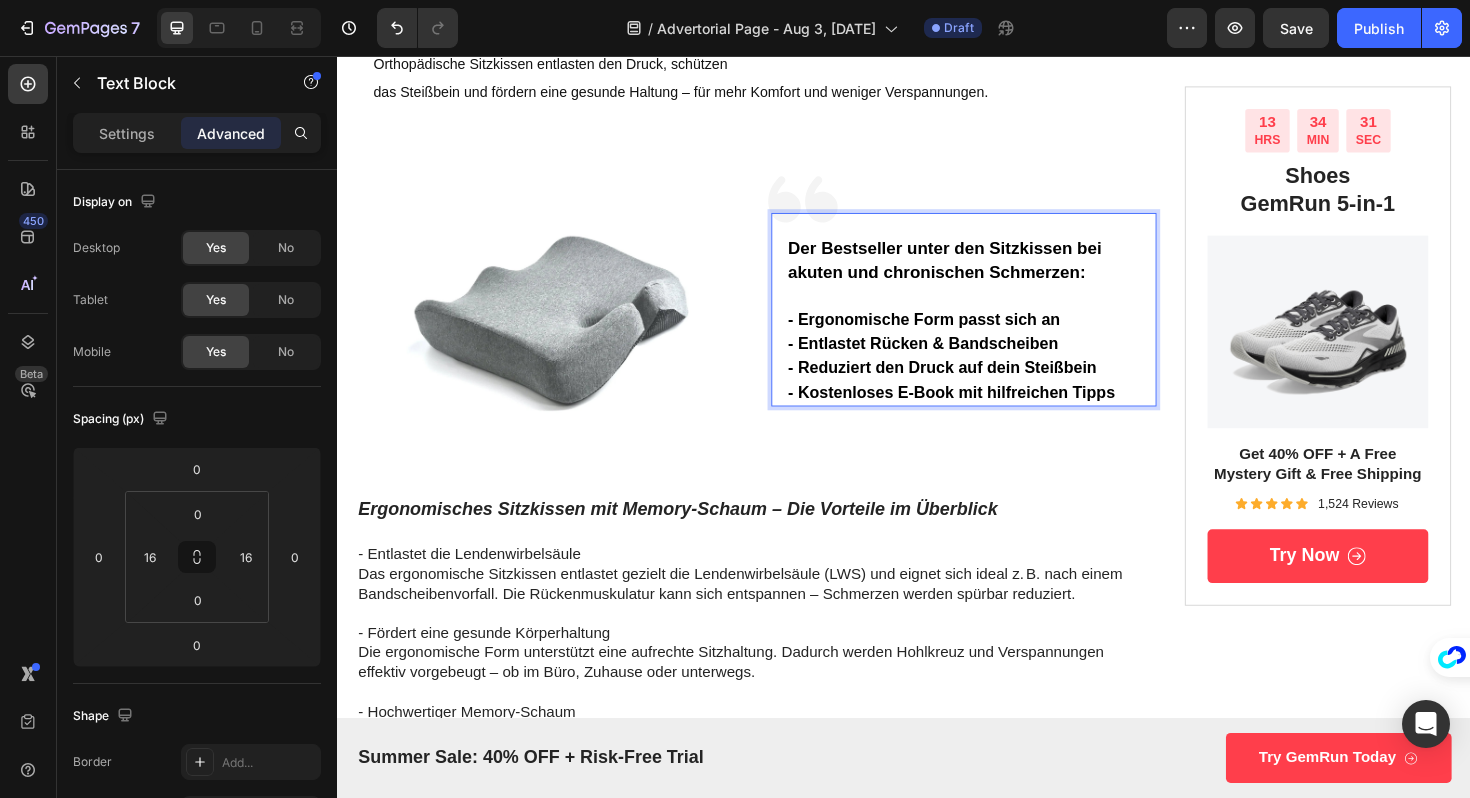 click on "Der Bestseller unter den Sitzkissen bei akuten und chronischen Schmerzen: - Ergonomische Form passt sich an" at bounding box center [1001, 286] 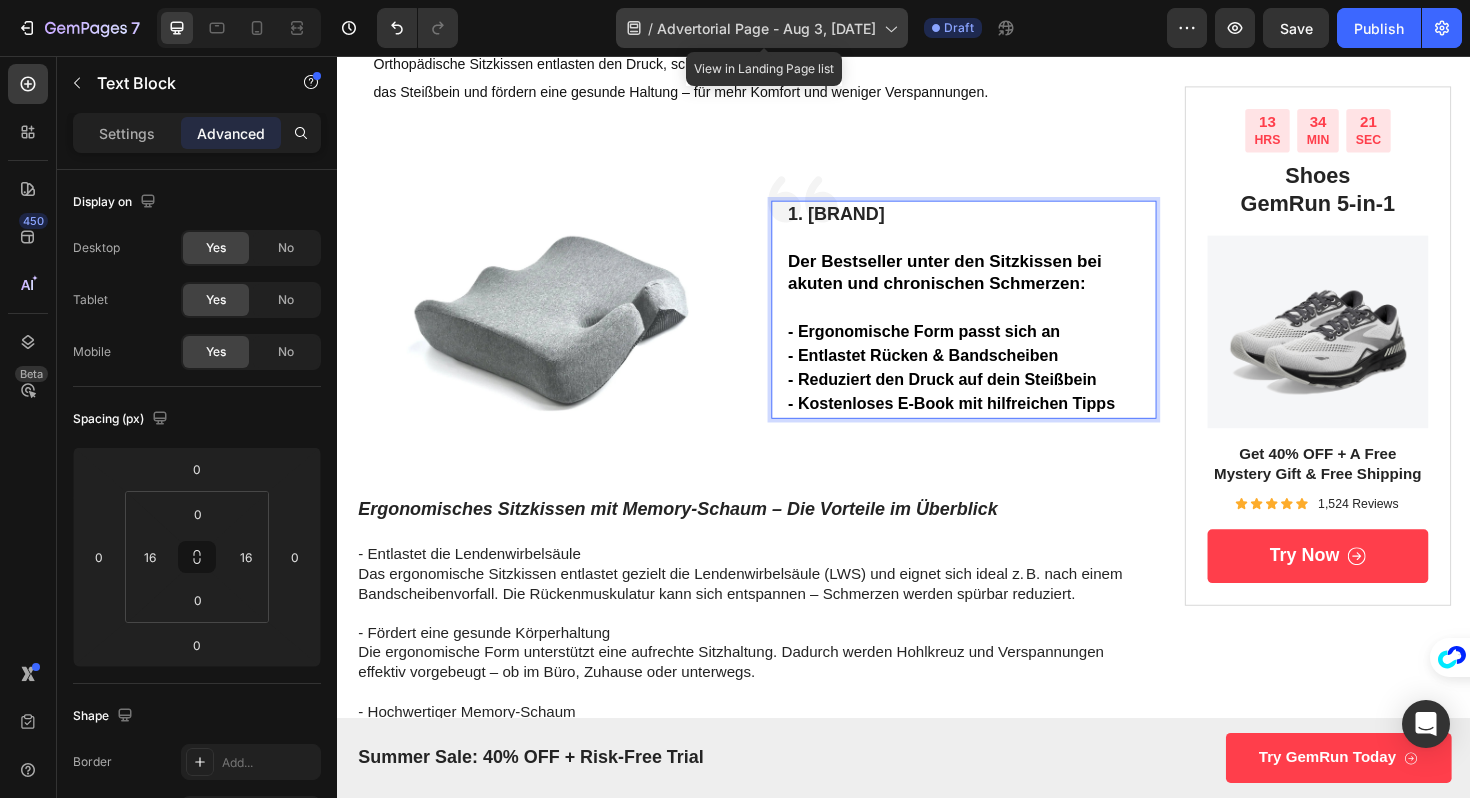scroll, scrollTop: 414, scrollLeft: 0, axis: vertical 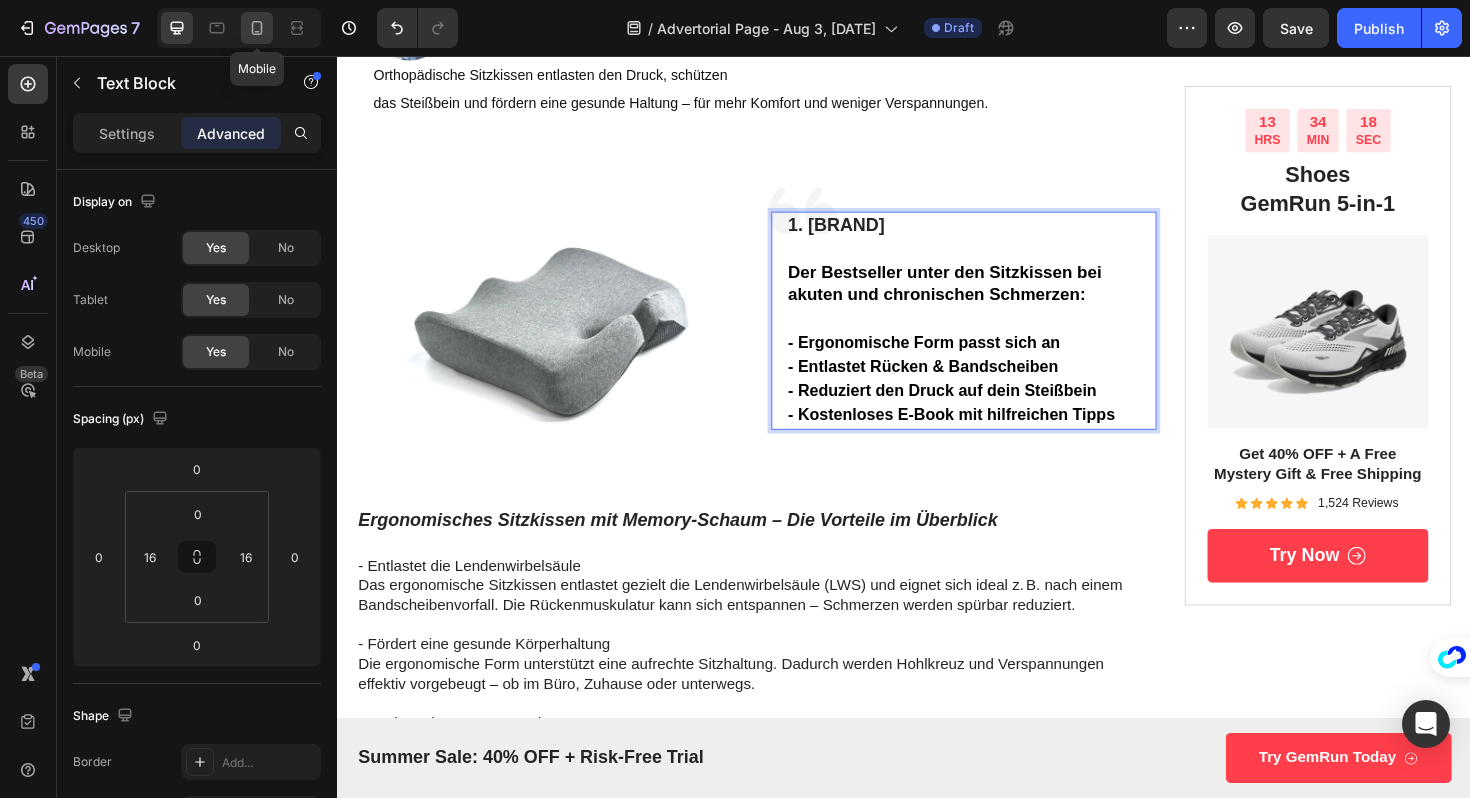 click 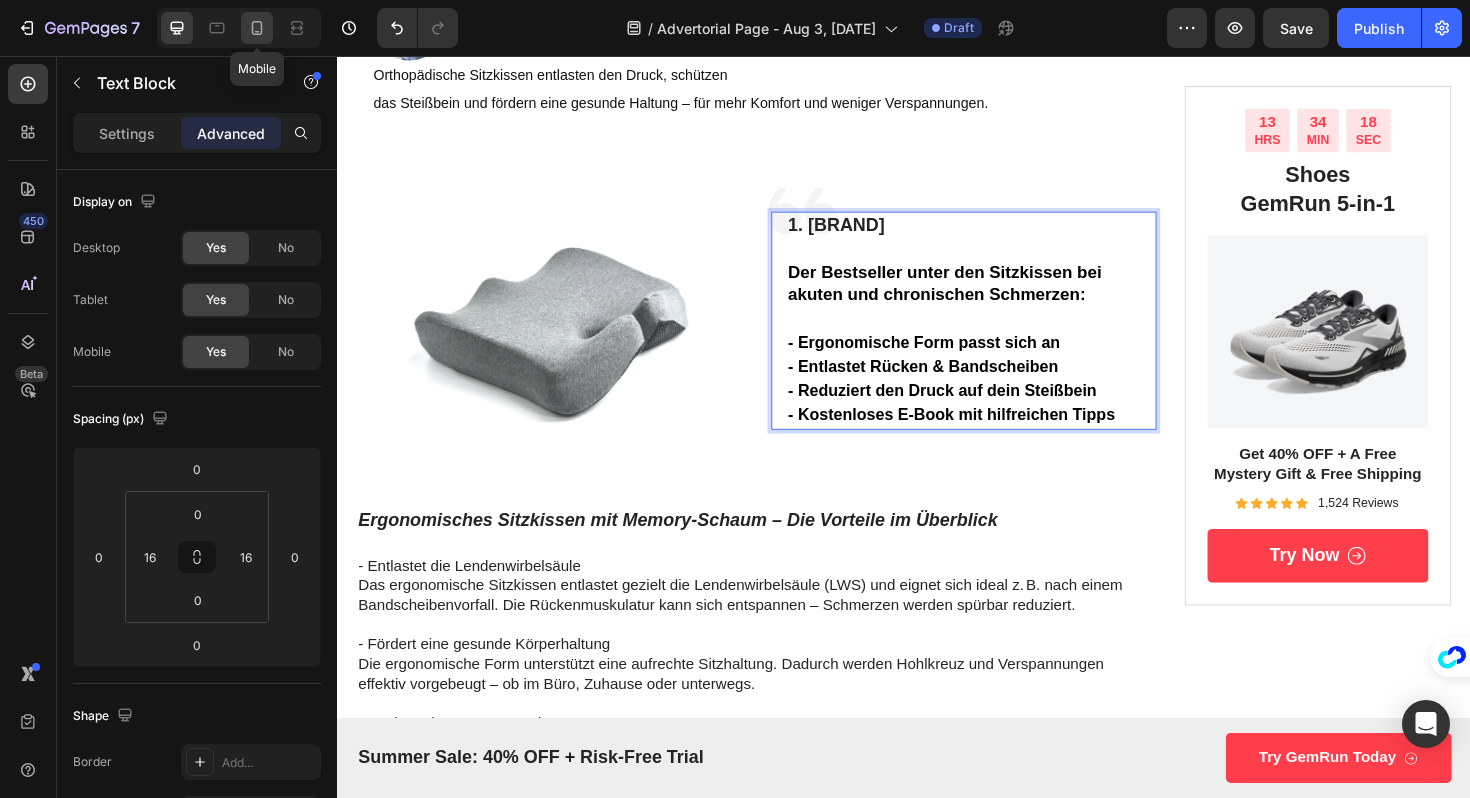 type on "14" 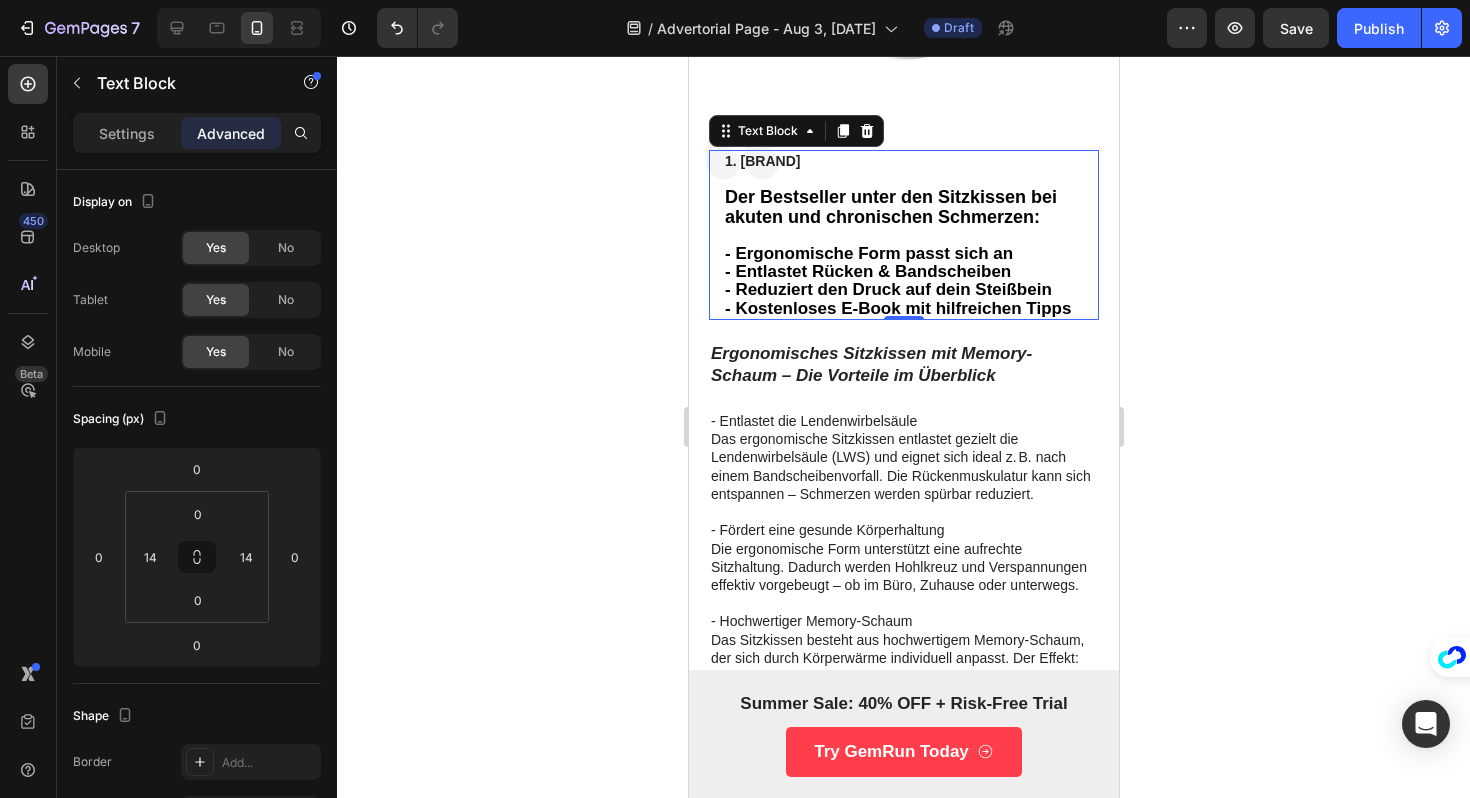 scroll, scrollTop: 842, scrollLeft: 0, axis: vertical 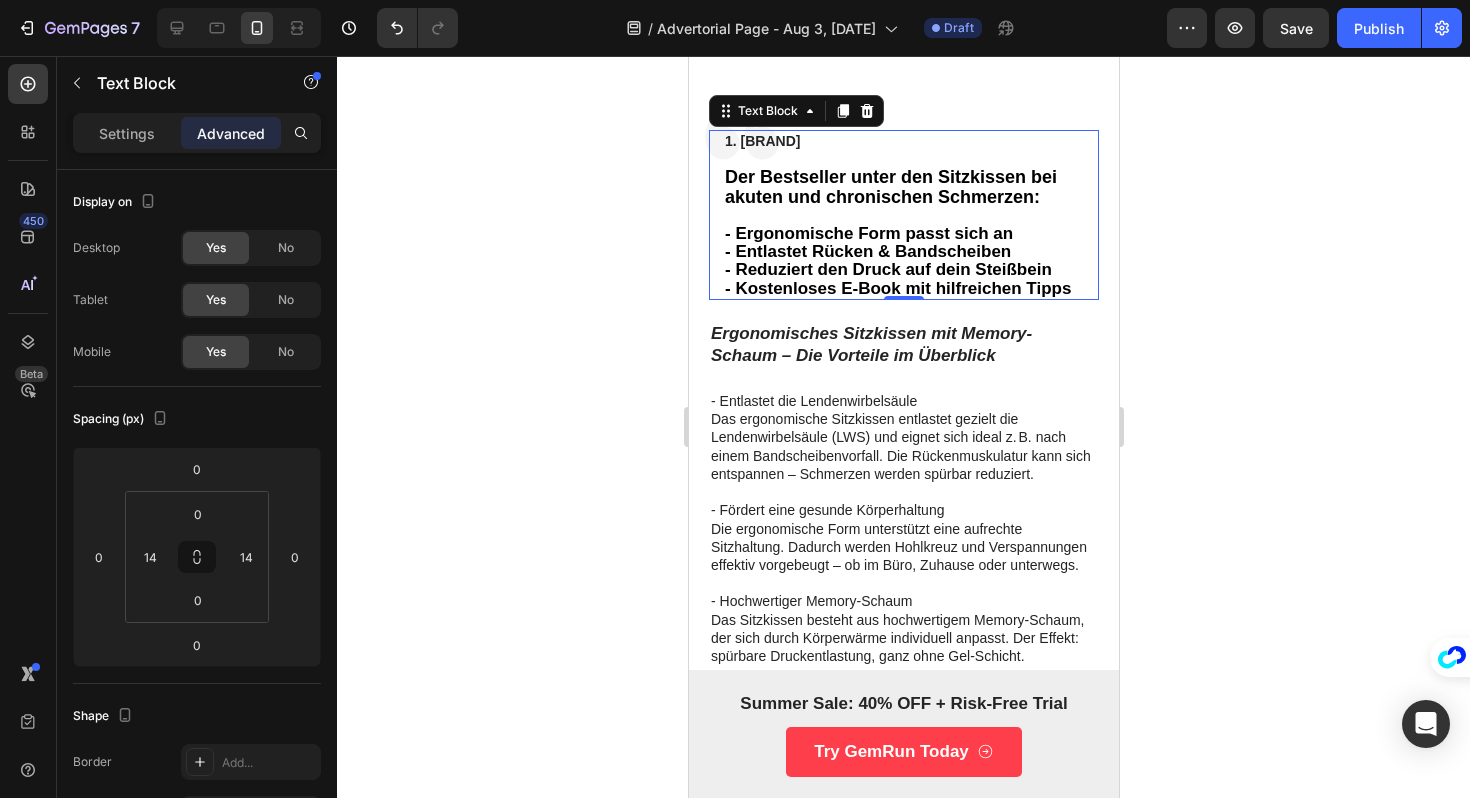 click 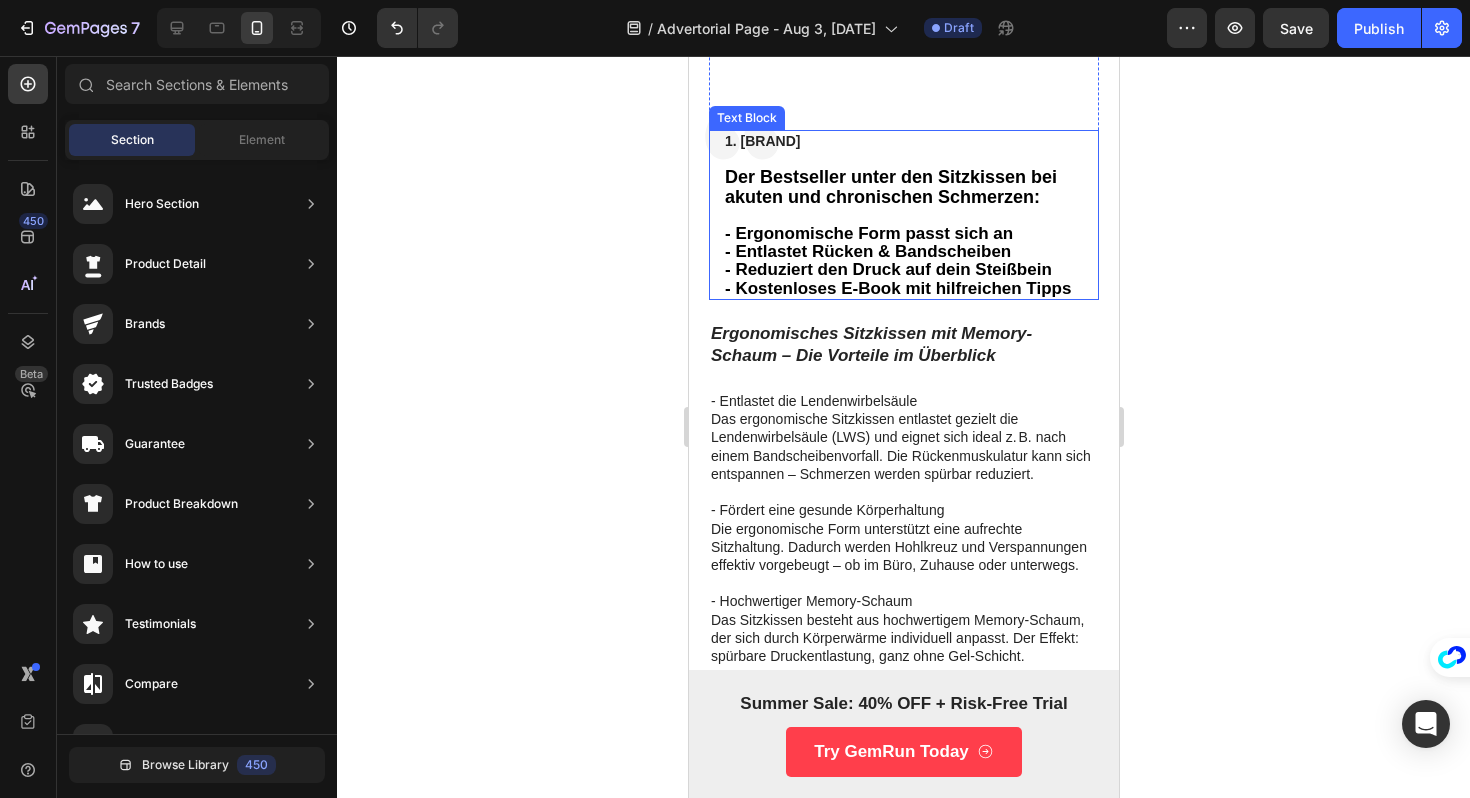 click on "1. [BRAND] ⁠⁠⁠⁠⁠⁠⁠ Der Bestseller unter den Sitzkissen bei akuten und chronischen Schmerzen: - Ergonomische Form passt sich an" at bounding box center (903, 187) 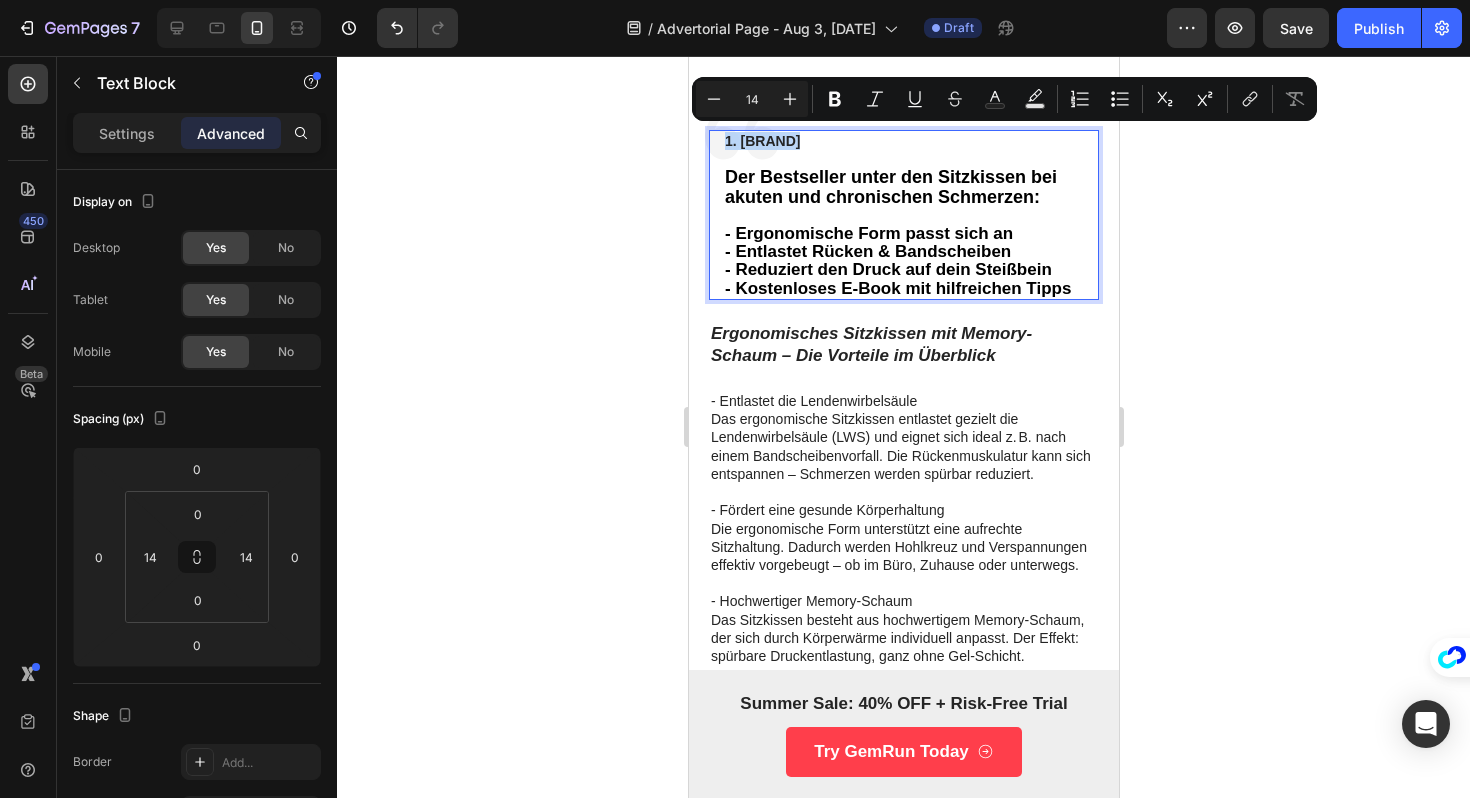 drag, startPoint x: 797, startPoint y: 140, endPoint x: 715, endPoint y: 140, distance: 82 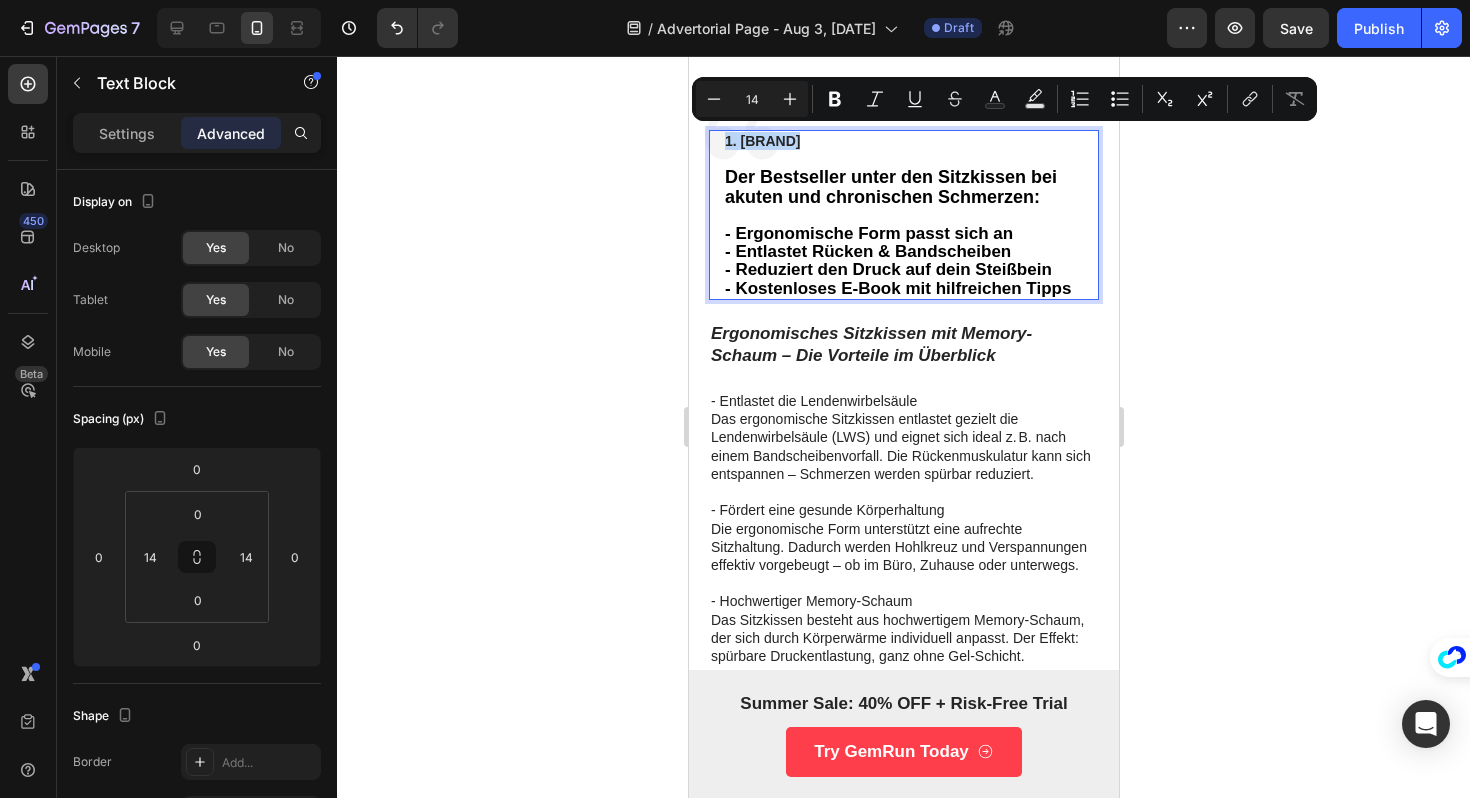 click on "1. [BRAND] Der Bestseller unter den Sitzkissen bei akuten und chronischen Schmerzen: - Ergonomische Form passt sich an - Entlastet Rücken & Bandscheiben - Reduziert den Druck auf dein Steißbein - Kostenloses E-Book mit hilfreichen Tipps Text Block   0" at bounding box center (903, 215) 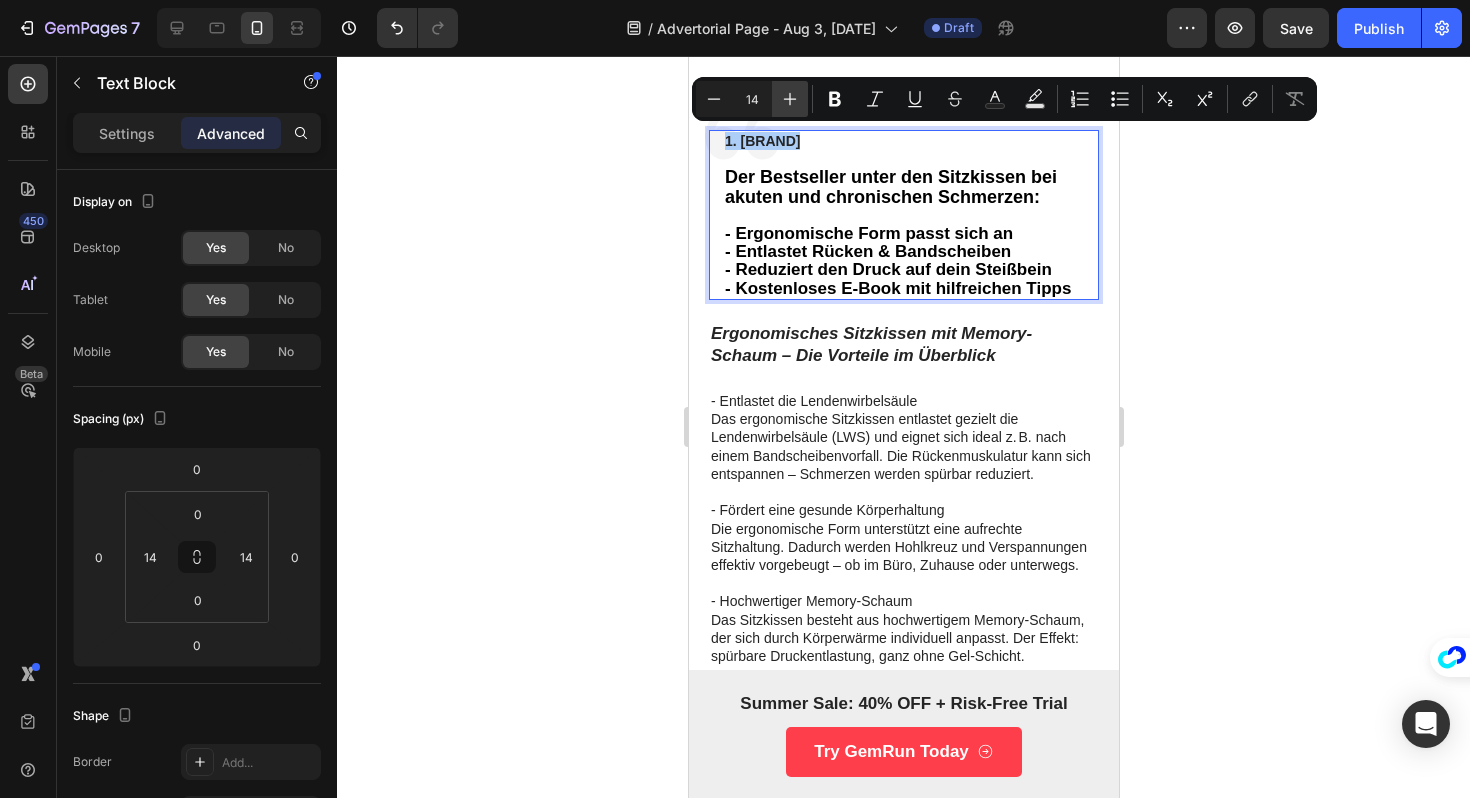 click 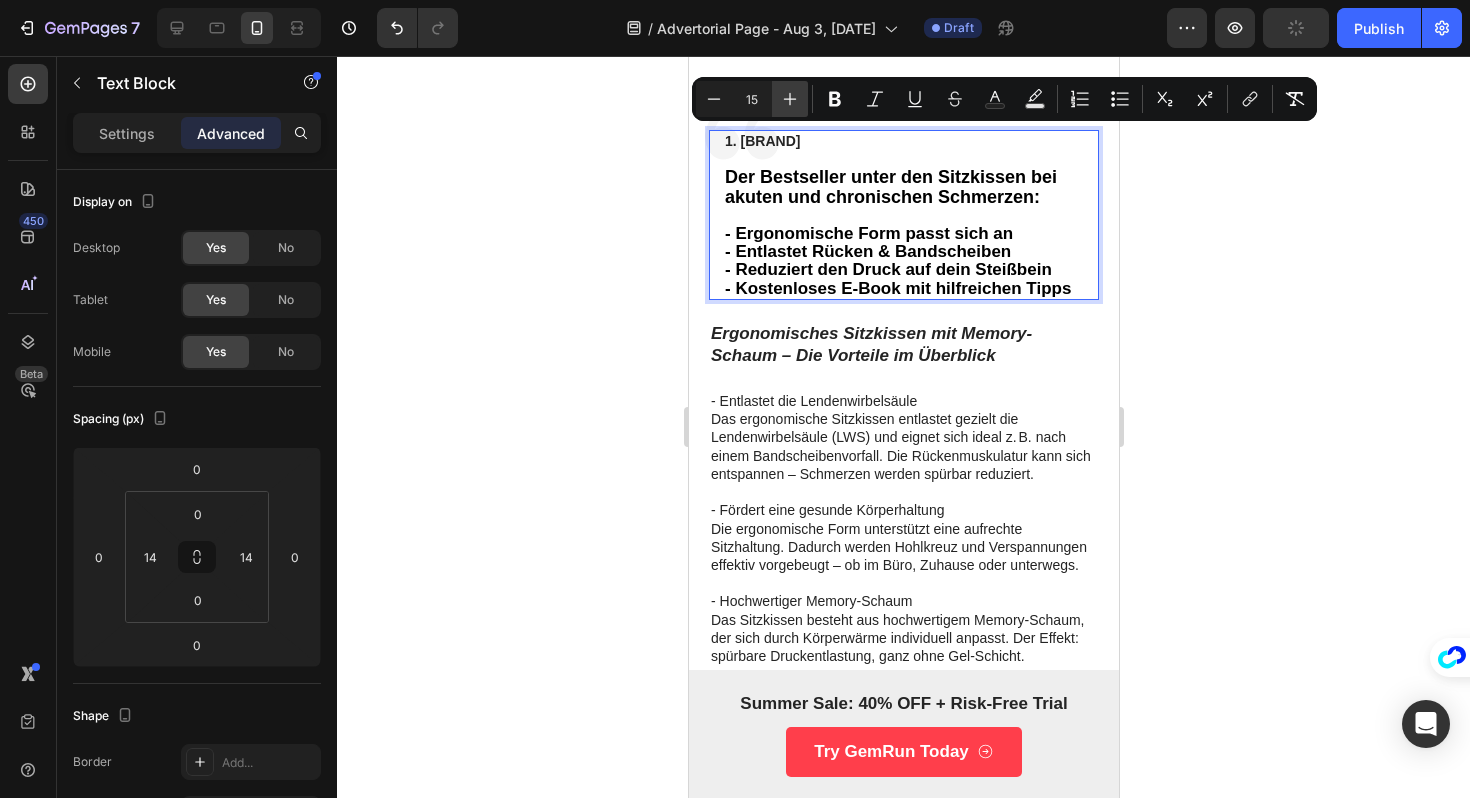click 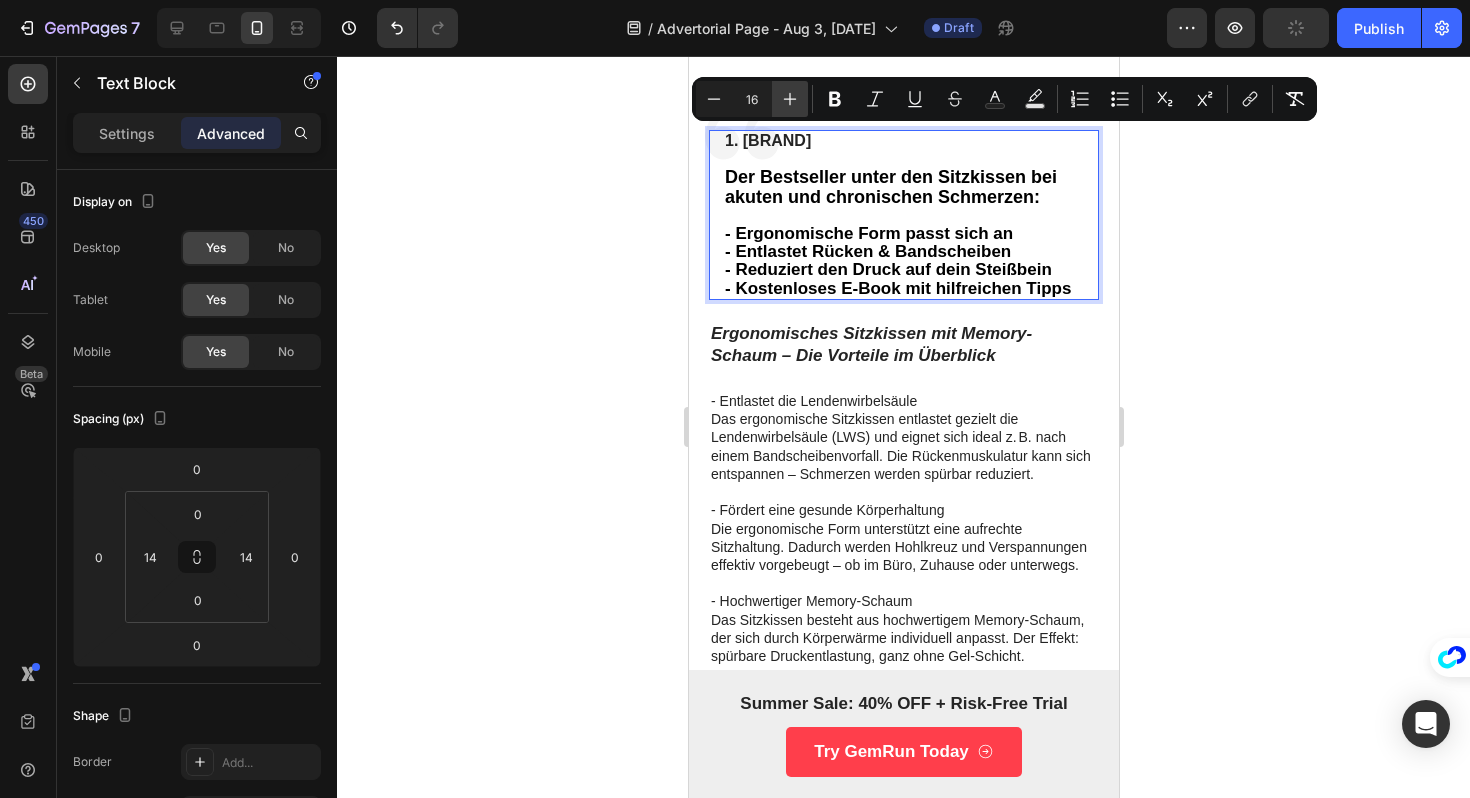 click 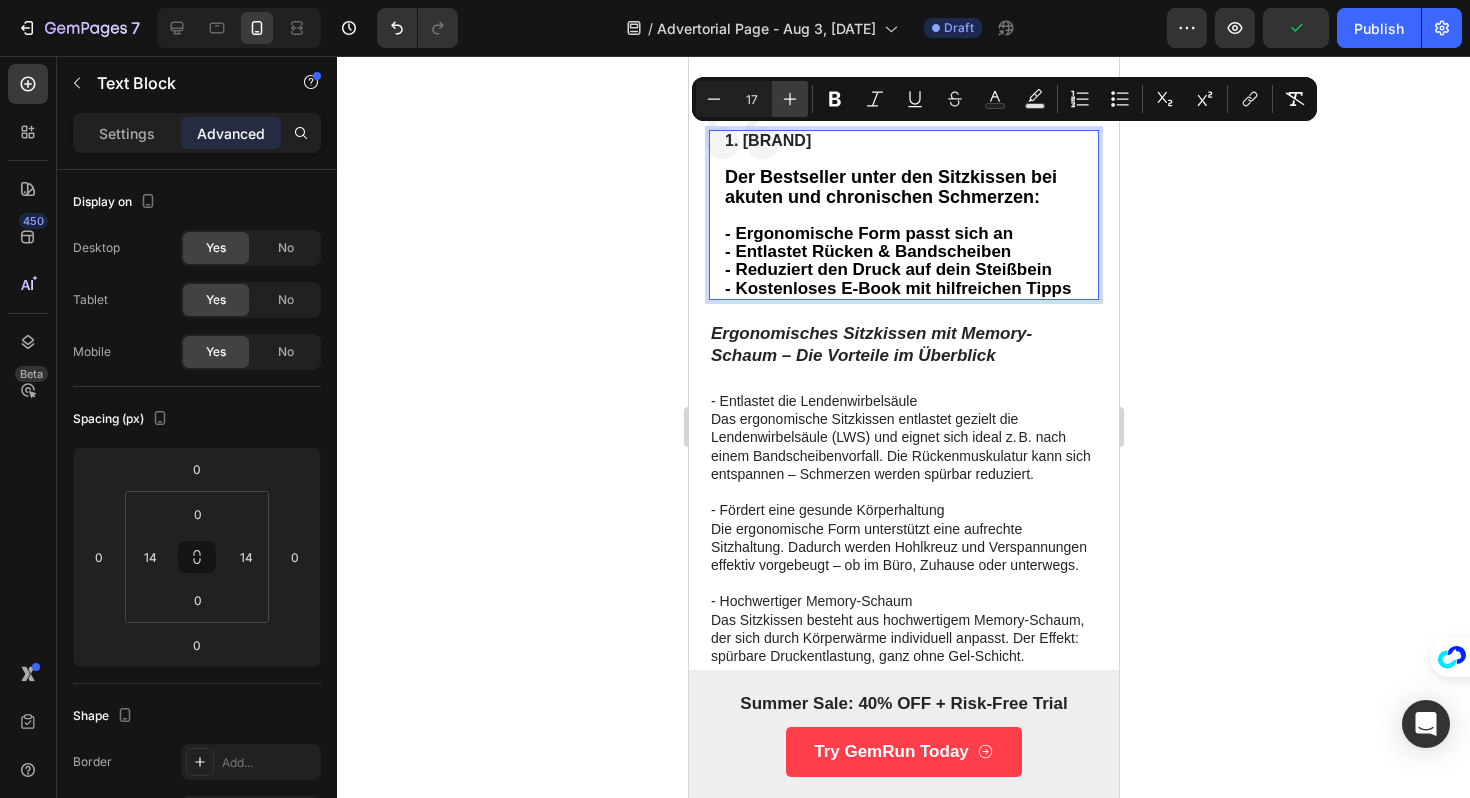 click 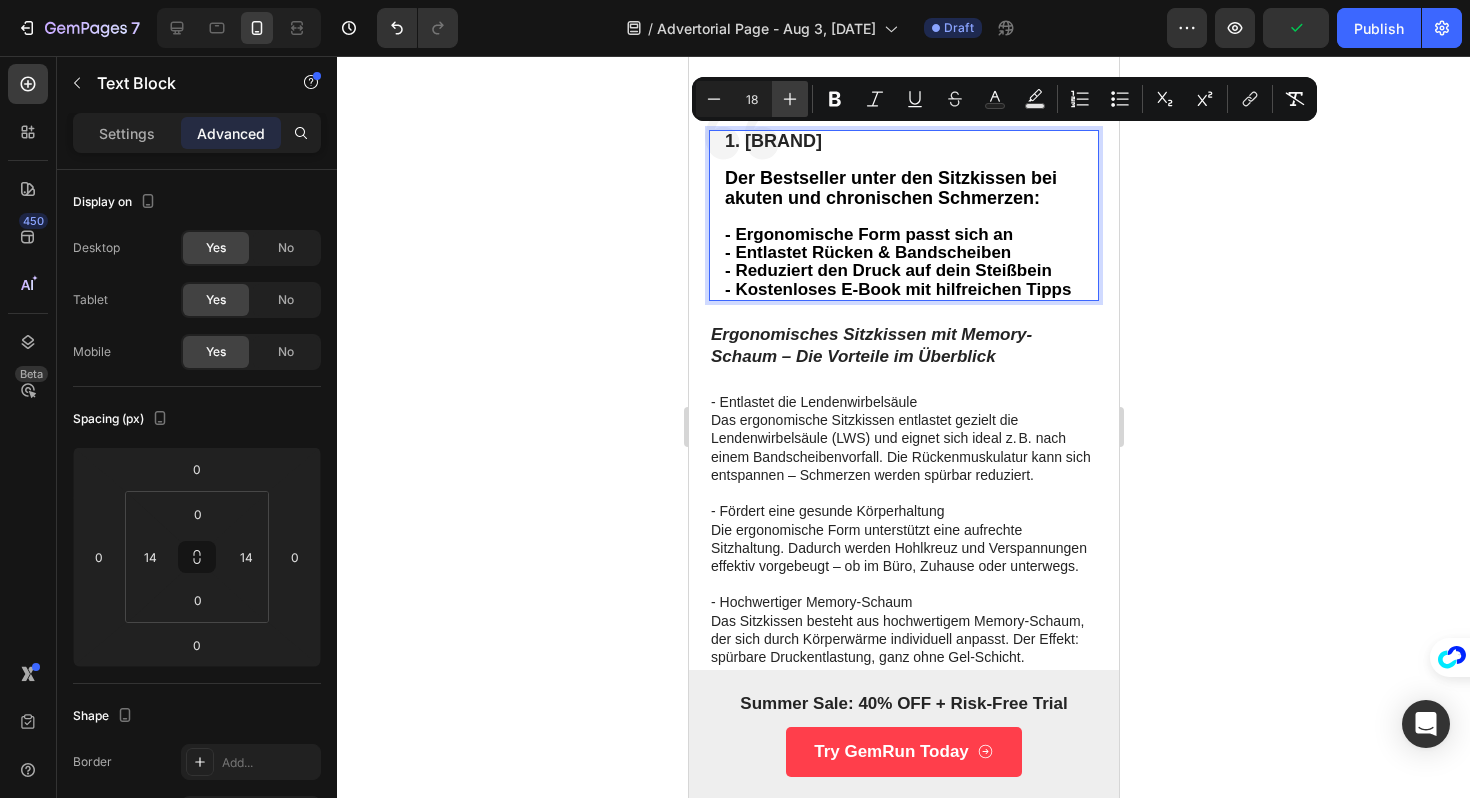 click 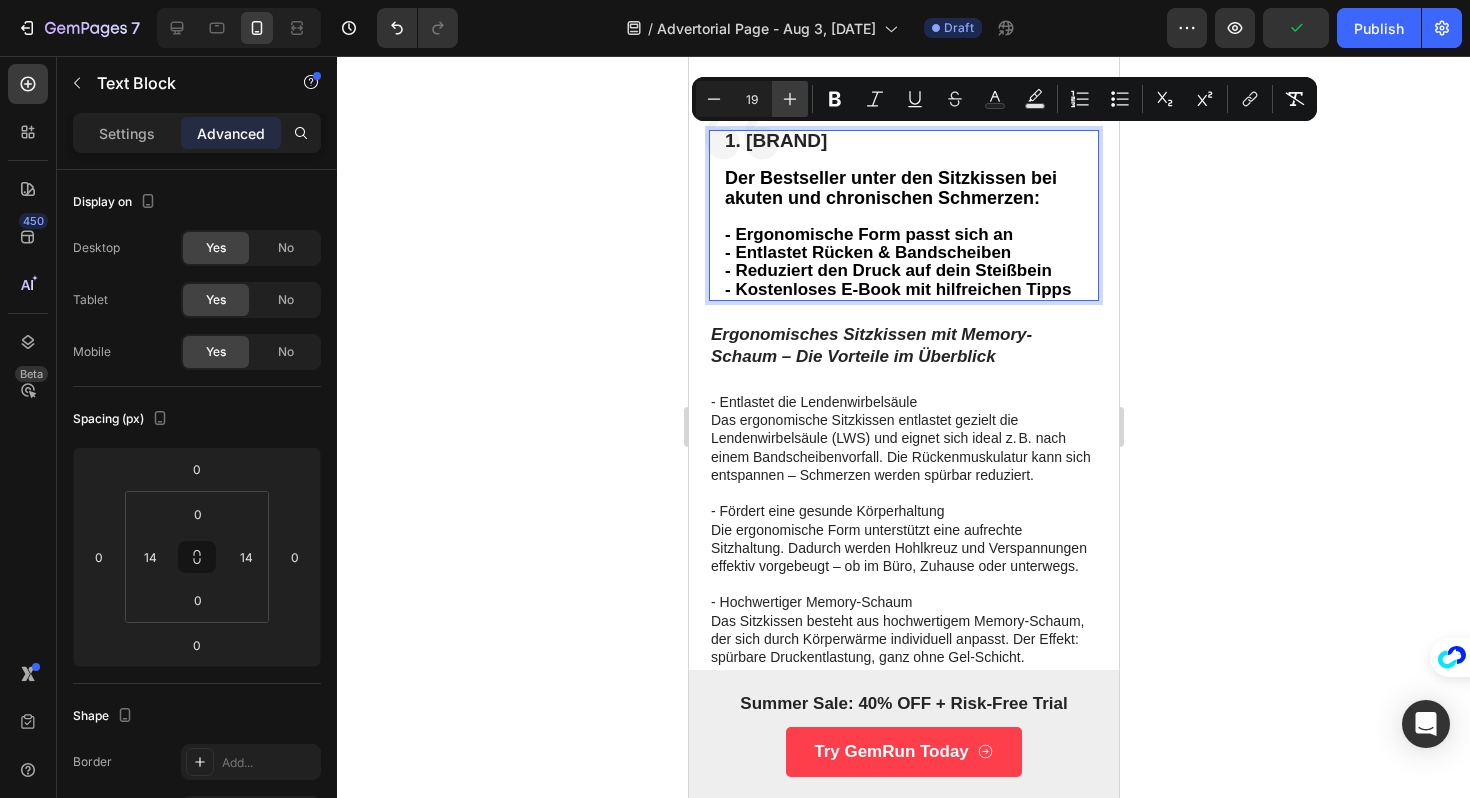 click 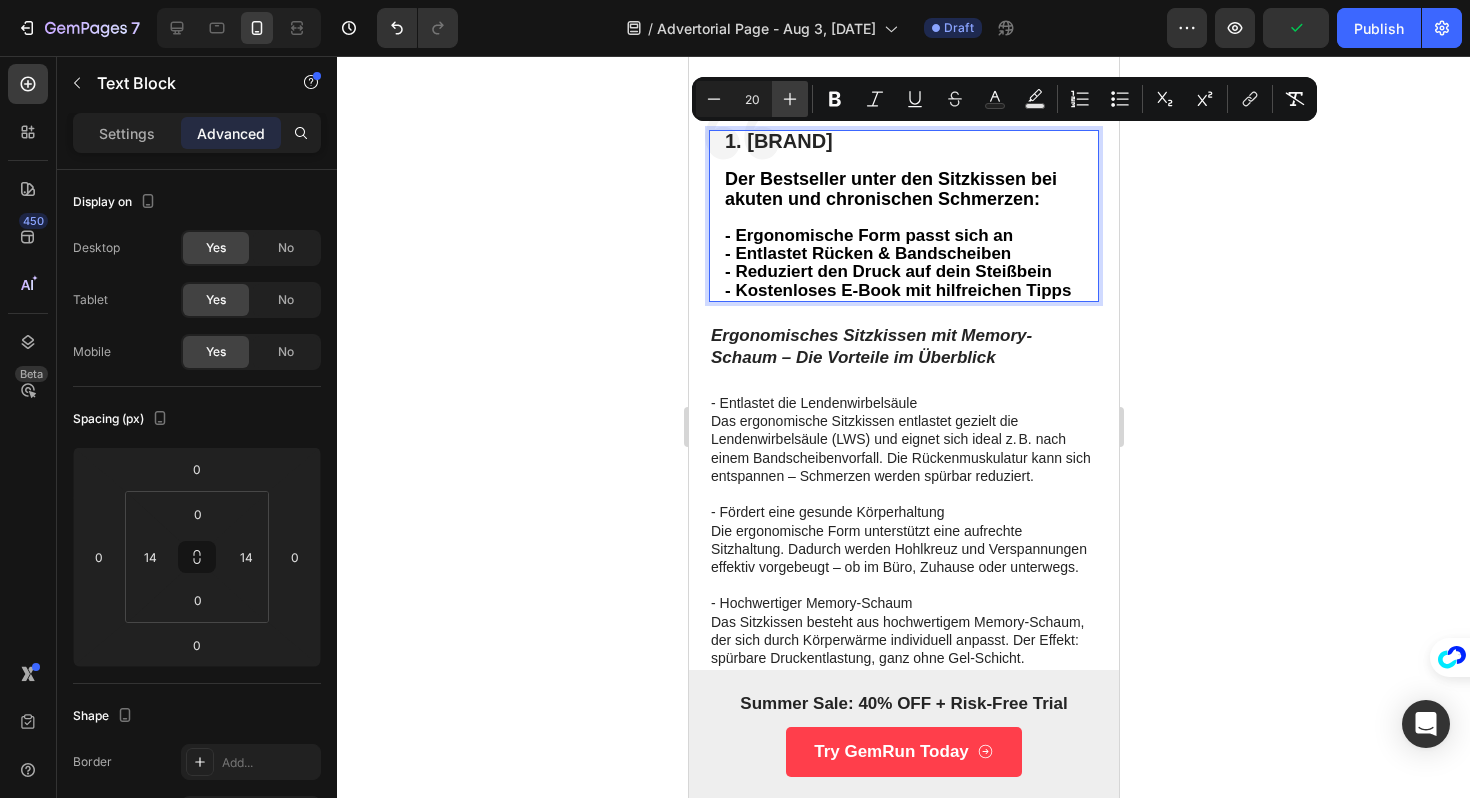 click 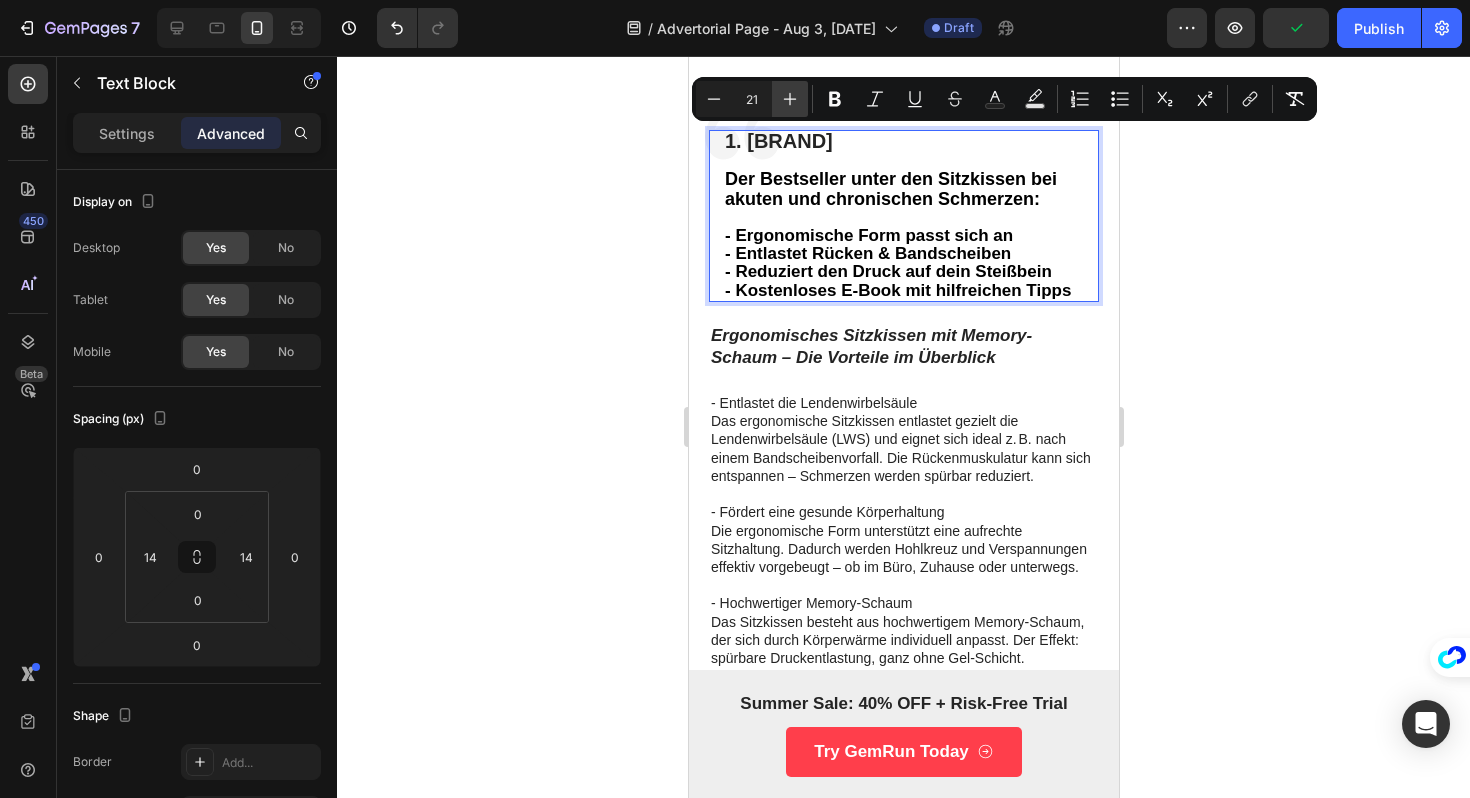 click 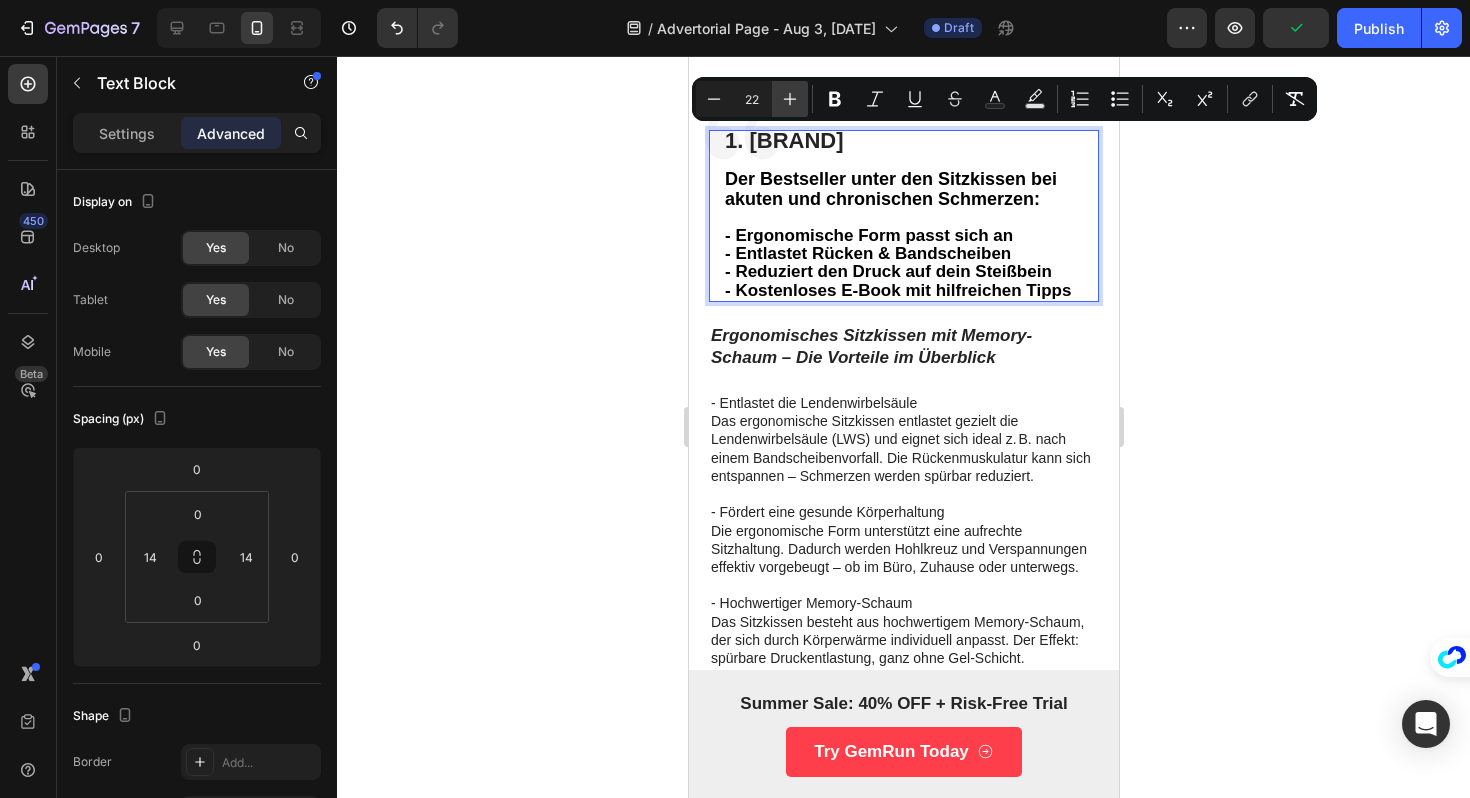 click 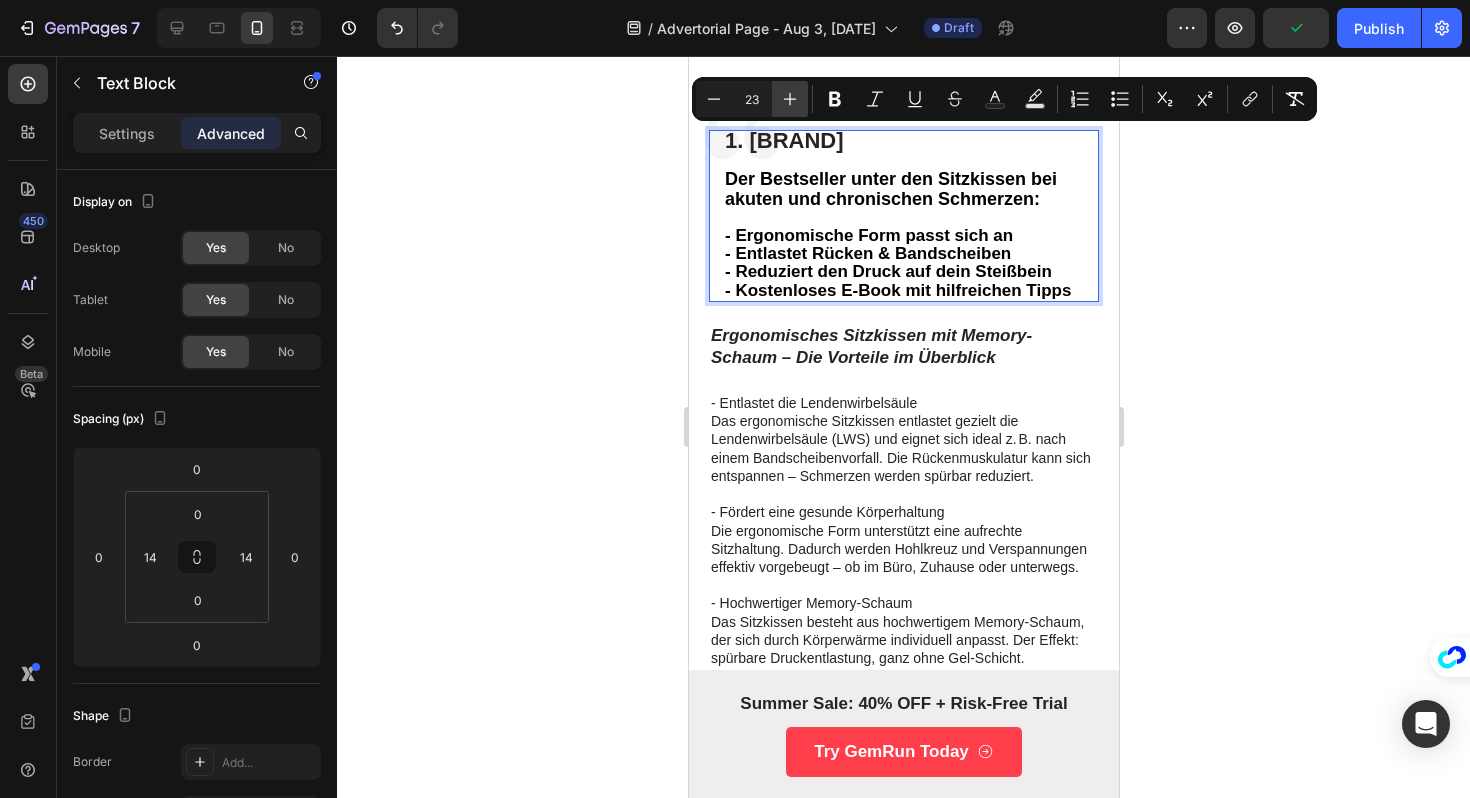 click 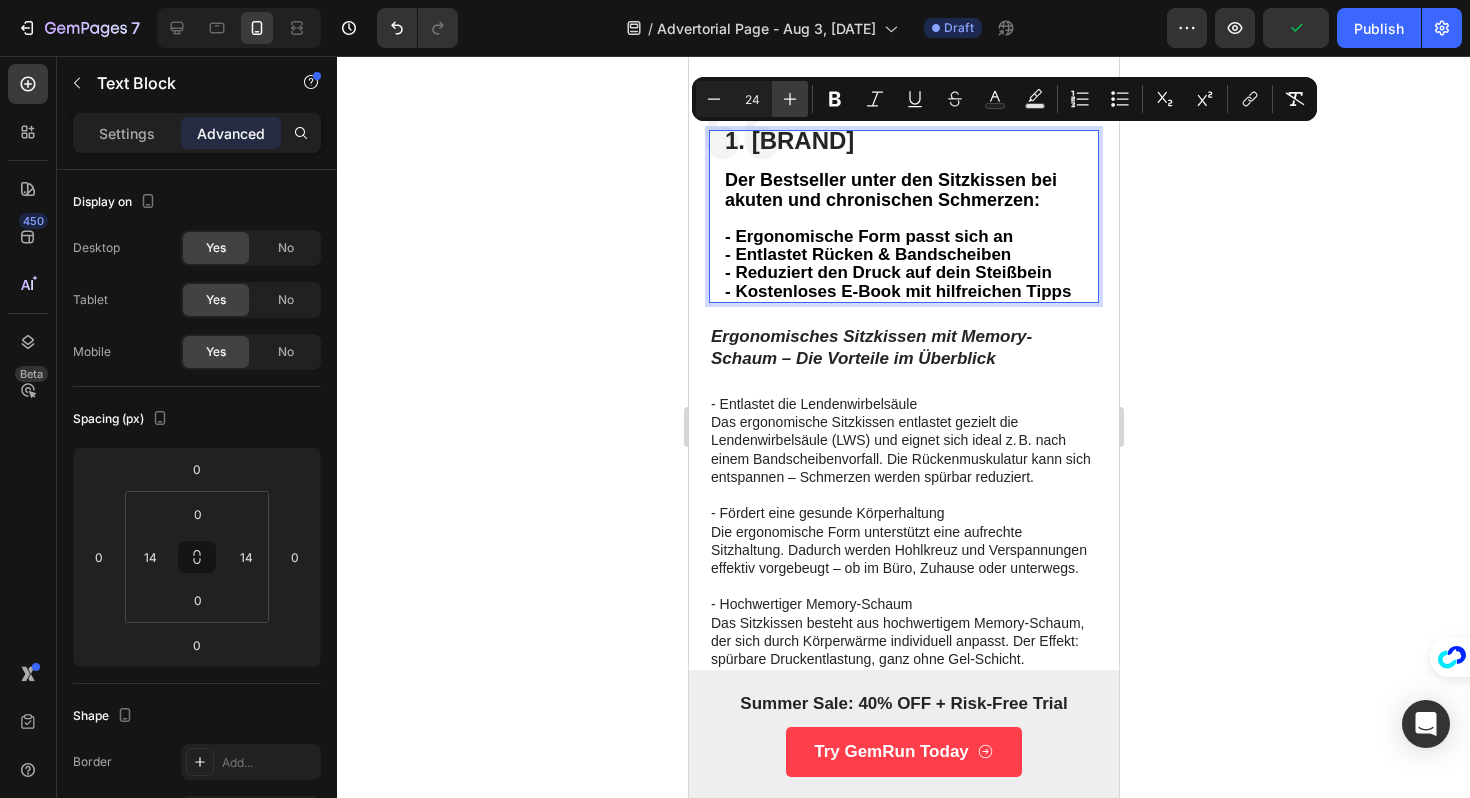 click 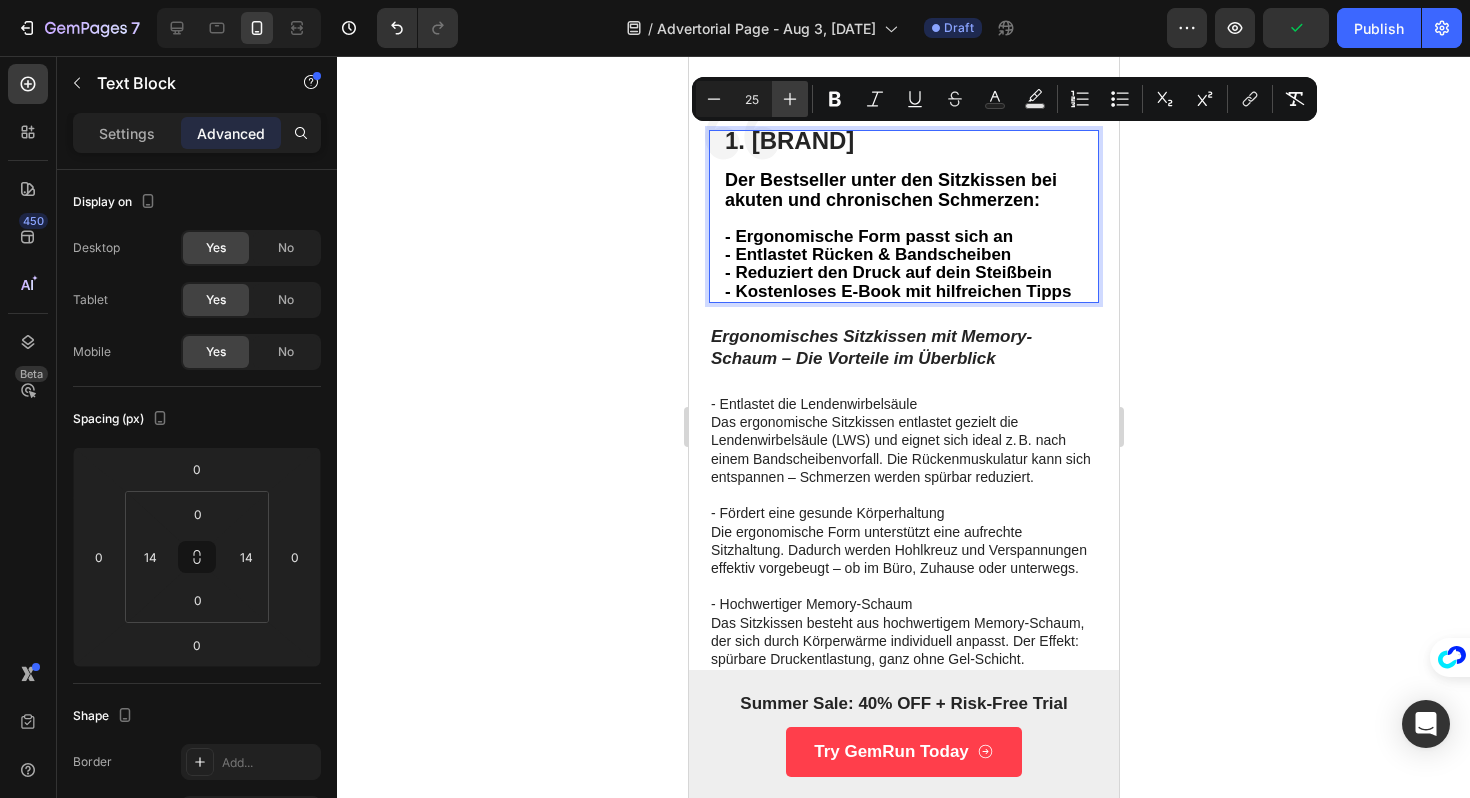 click 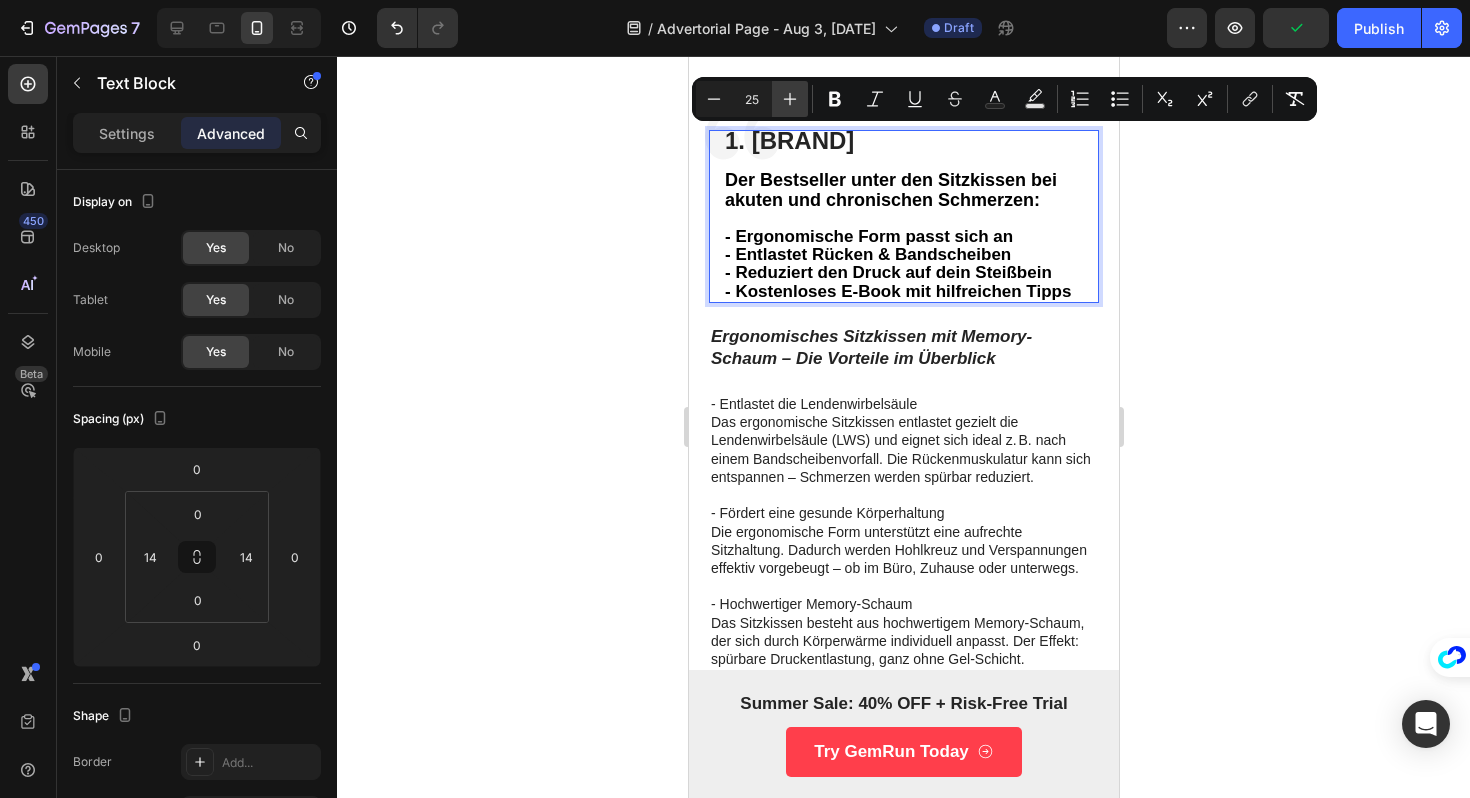 type on "26" 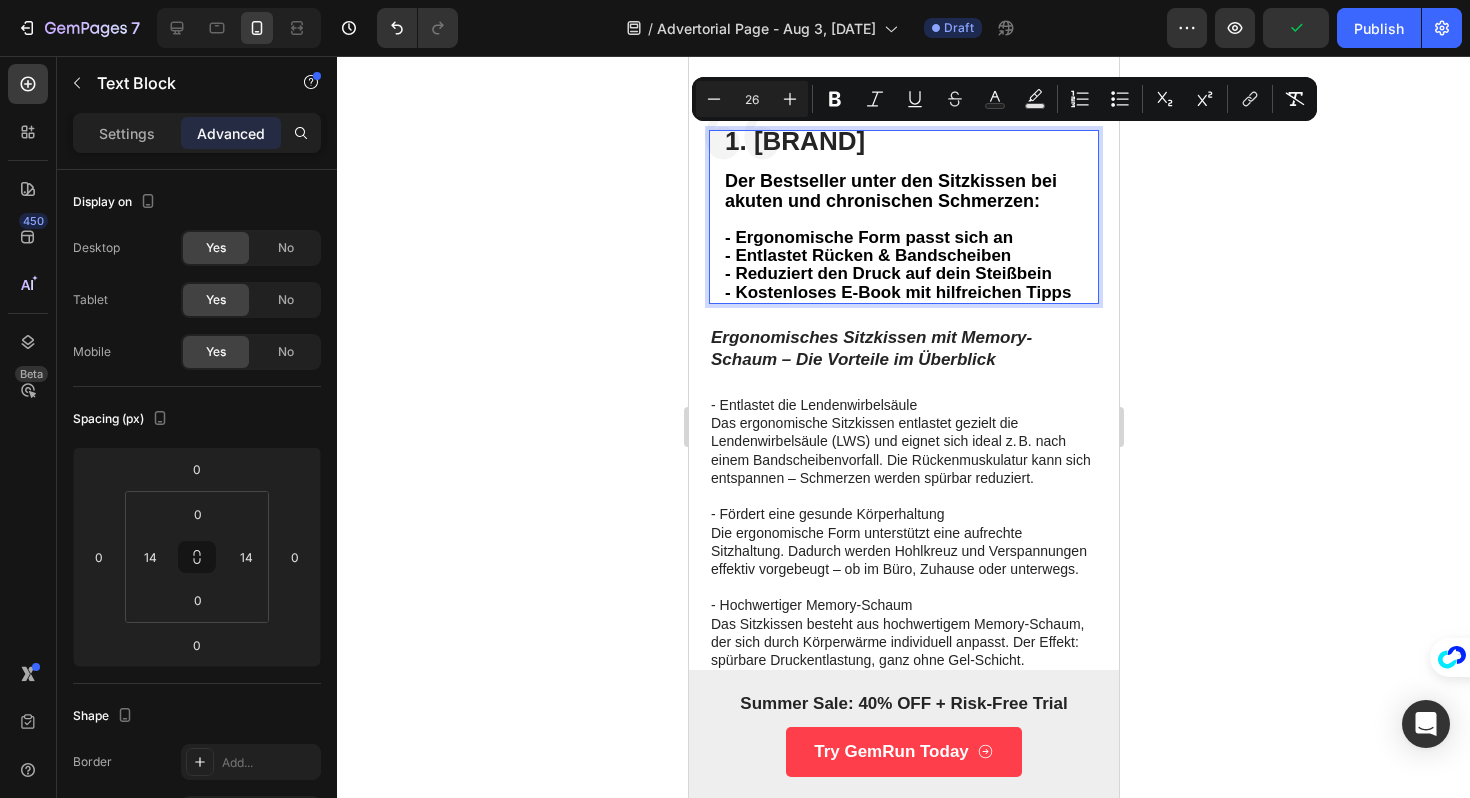 click 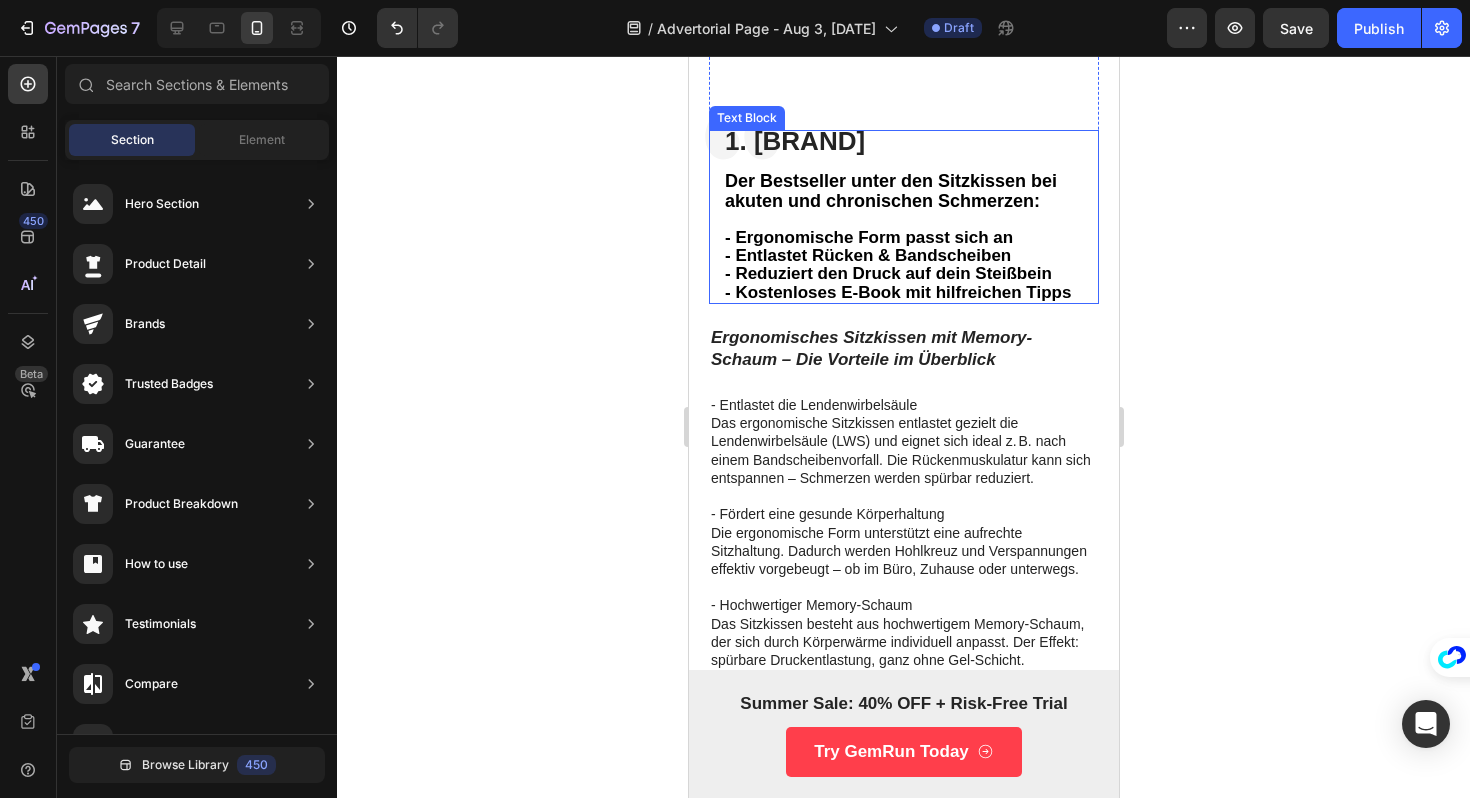 click on "Der Bestseller unter den Sitzkissen bei akuten und chronischen Schmerzen:" at bounding box center [890, 190] 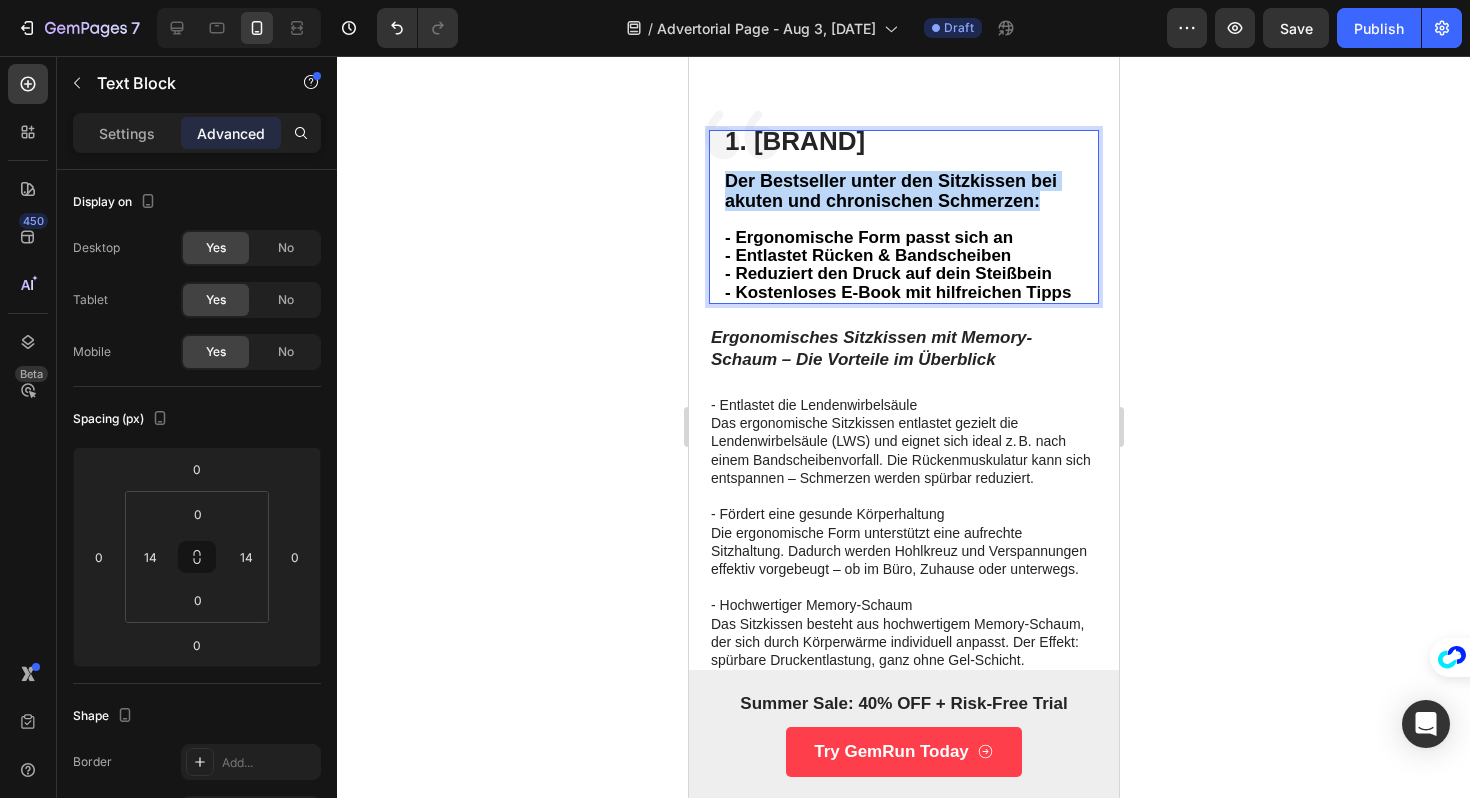 drag, startPoint x: 1047, startPoint y: 198, endPoint x: 725, endPoint y: 169, distance: 323.30325 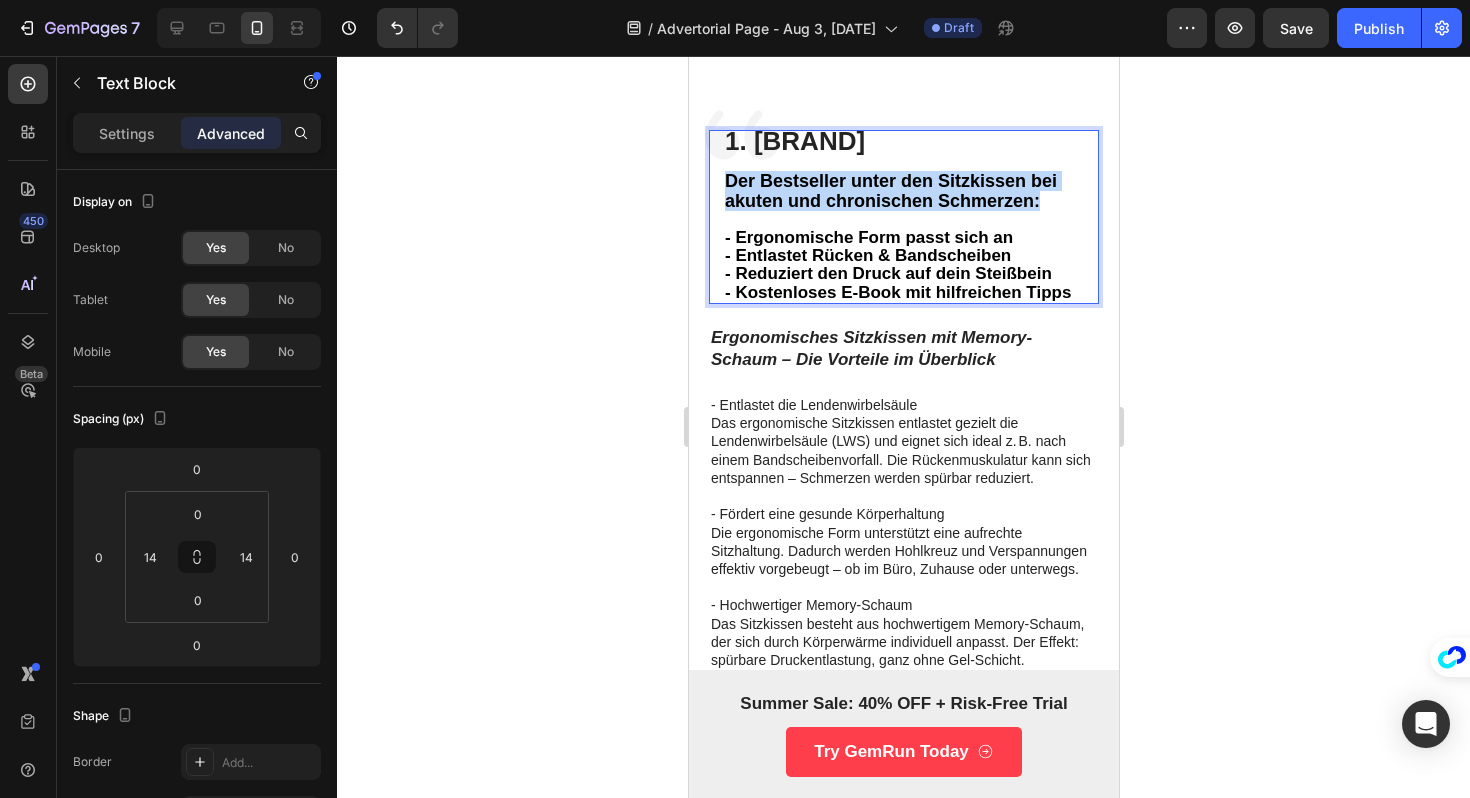 click on "1. [BRAND] ⁠⁠⁠⁠⁠⁠⁠ Der Bestseller unter den Sitzkissen bei akuten und chronischen Schmerzen: - Ergonomische Form passt sich an" at bounding box center [903, 189] 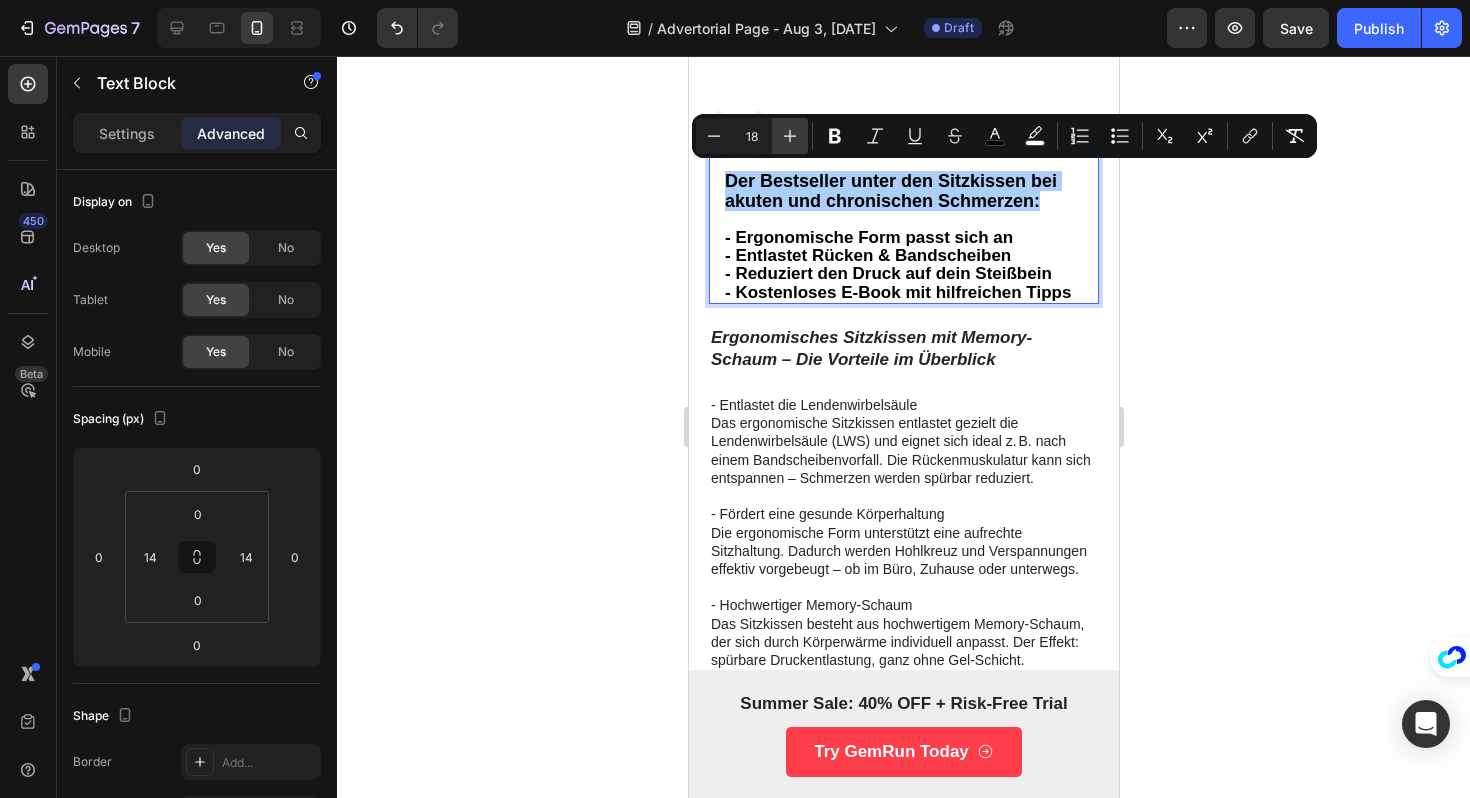 click on "Plus" at bounding box center (790, 136) 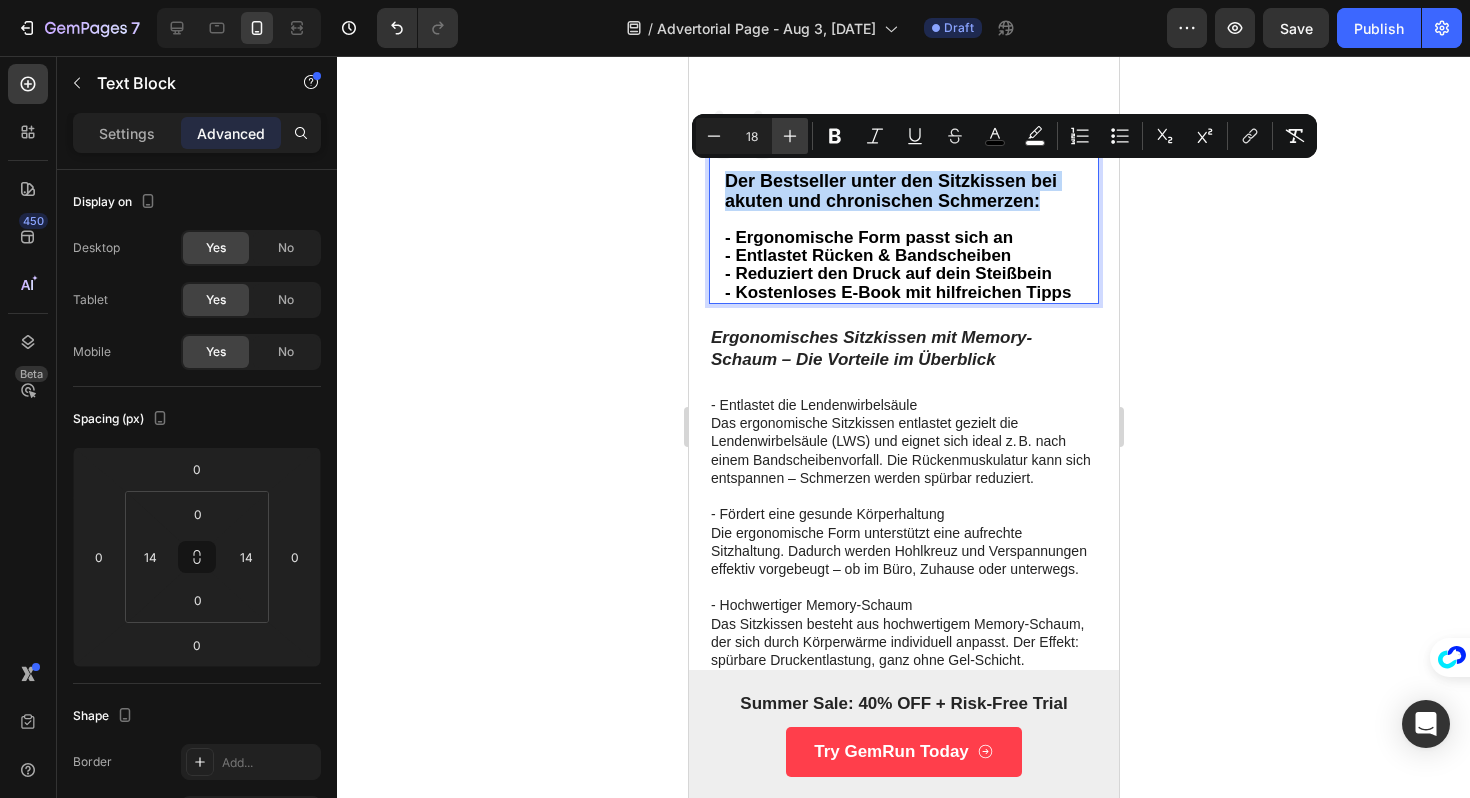 type on "19" 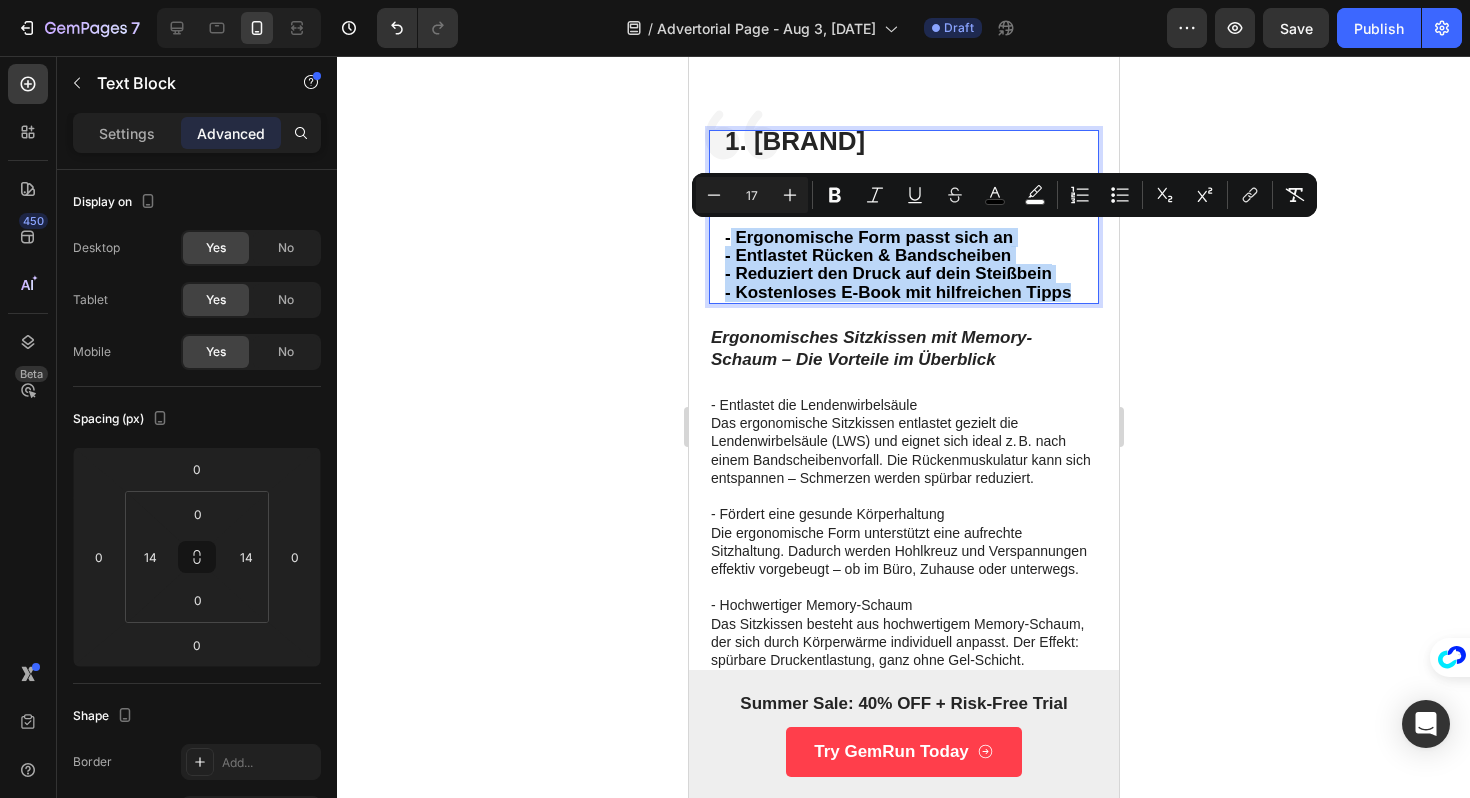drag, startPoint x: 1074, startPoint y: 289, endPoint x: 728, endPoint y: 231, distance: 350.8276 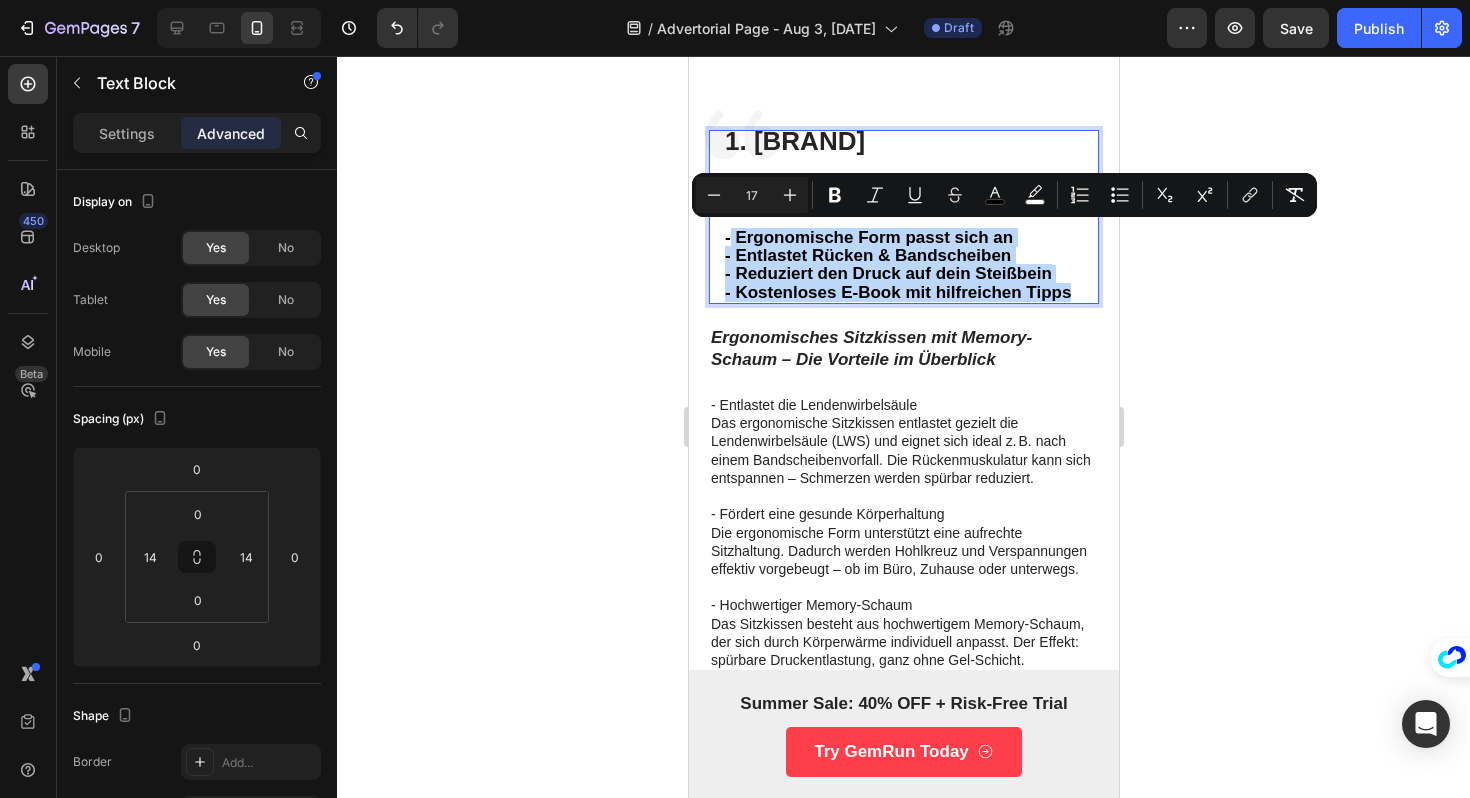 click on "1. [BRAND] Der Bestseller unter den Sitzkissen bei akuten und chronischen Schmerzen: - Ergonomische Form passt sich an - Entlastet Rücken & Bandscheiben - Reduziert den Druck auf dein Steißbein - Kostenloses E-Book mit hilfreichen Tipps" at bounding box center (903, 217) 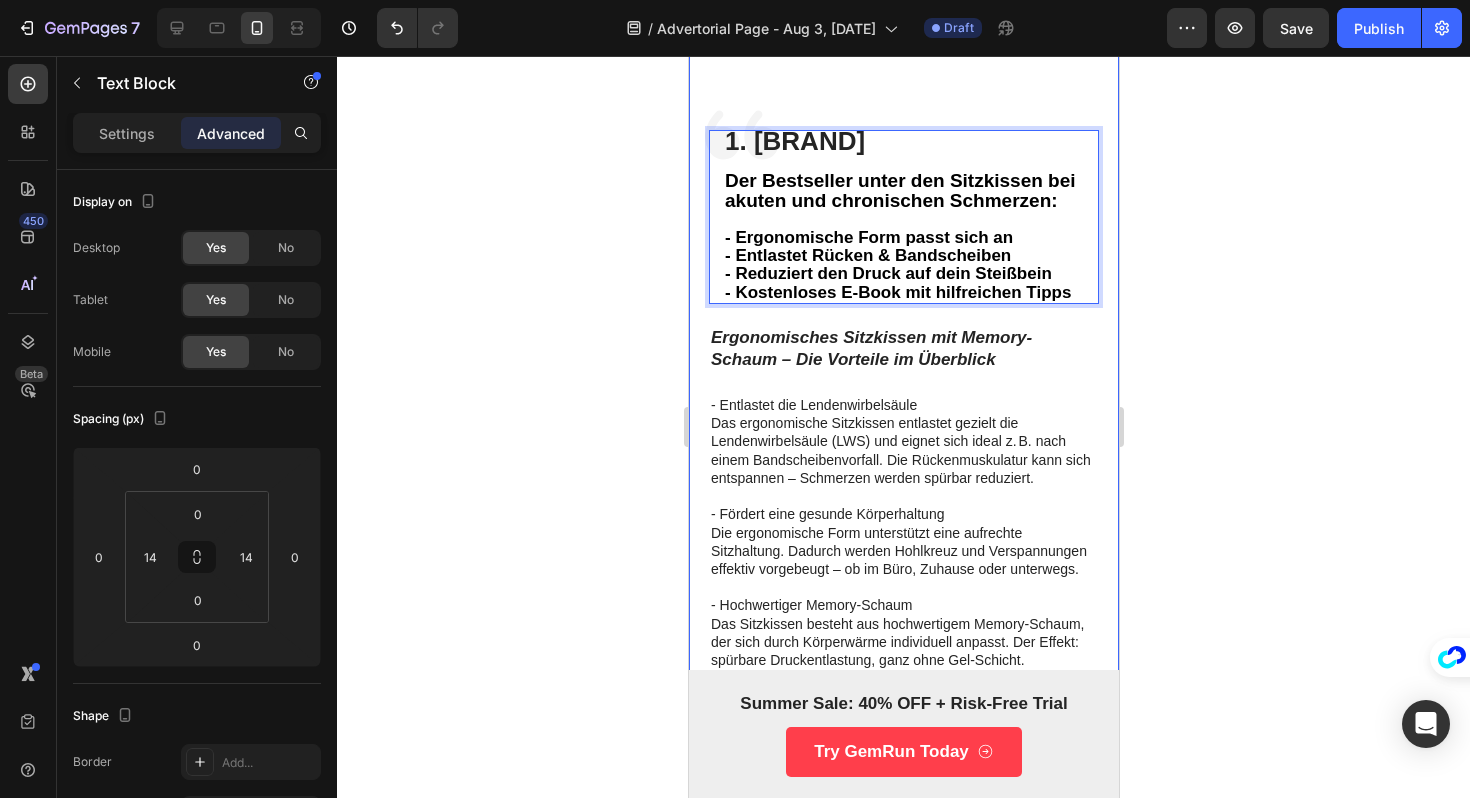 drag, startPoint x: 722, startPoint y: 232, endPoint x: 1078, endPoint y: 291, distance: 360.85593 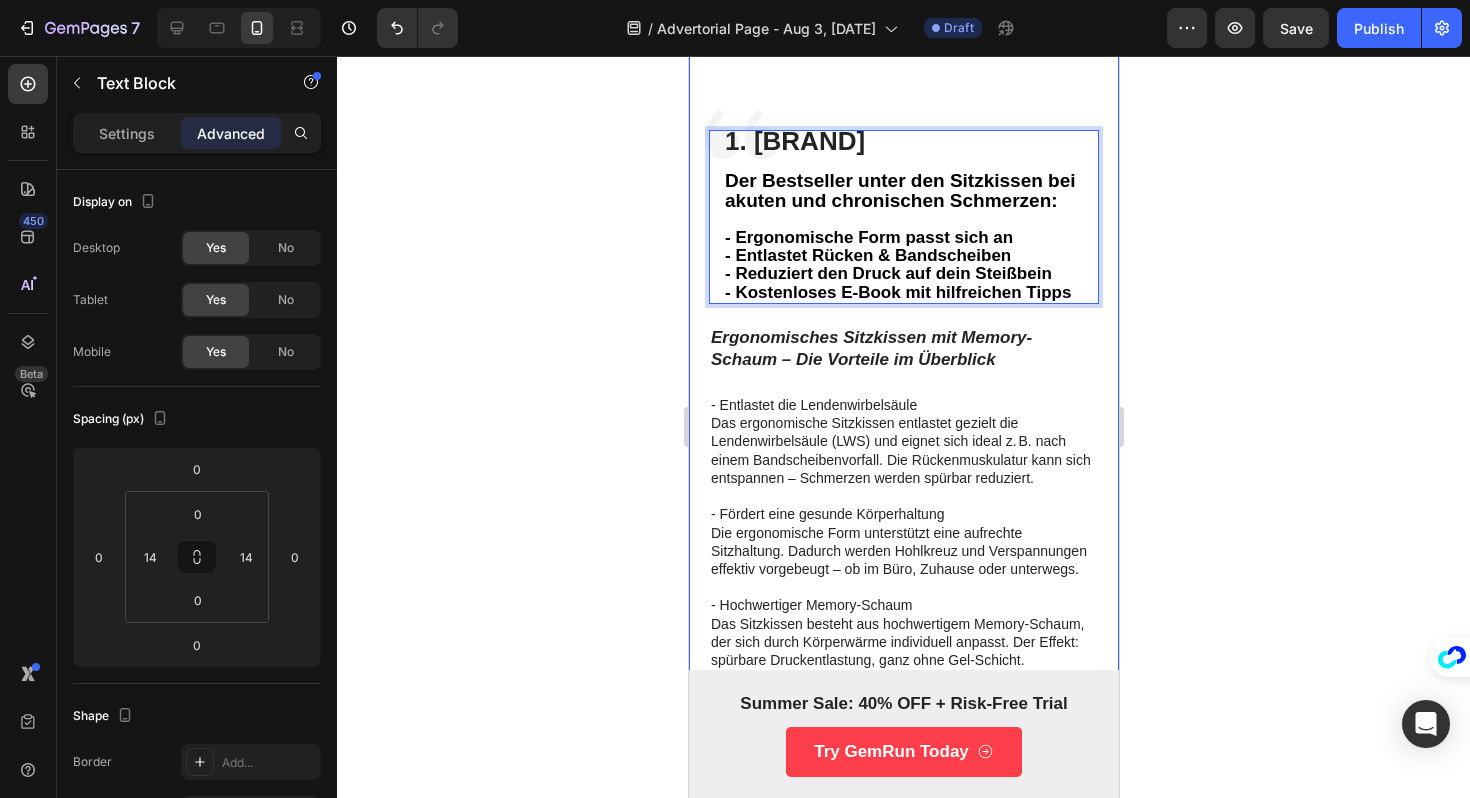 click on "1. [BRAND] Der Bestseller unter den Sitzkissen bei akuten und chronischen Schmerzen: - Ergonomische Form passt sich an - Entlastet Rücken & Bandscheiben - Reduziert den Druck auf dein Steißbein - Kostenloses E-Book mit hilfreichen Tipps" at bounding box center [903, 217] 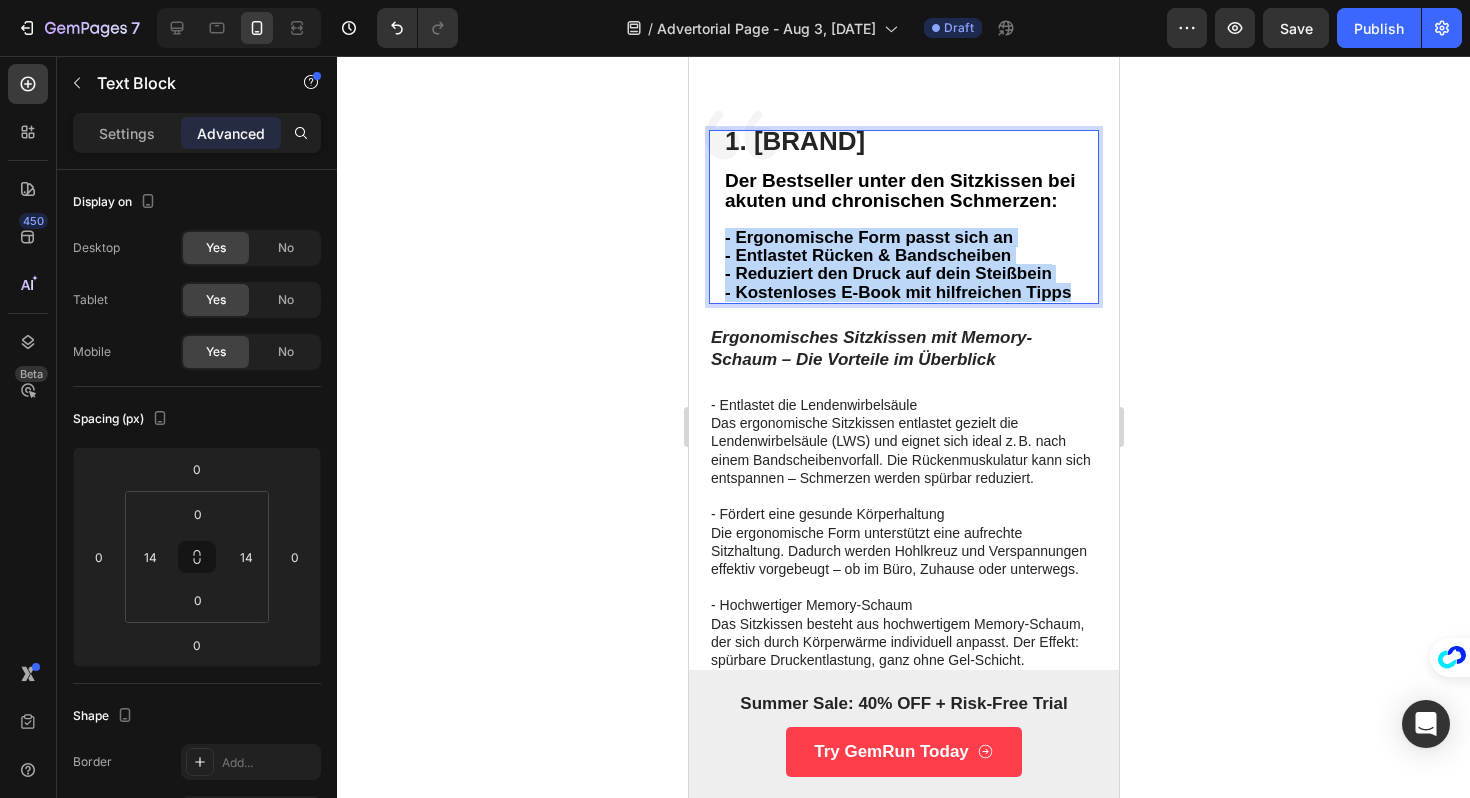 drag, startPoint x: 1078, startPoint y: 291, endPoint x: 709, endPoint y: 233, distance: 373.53046 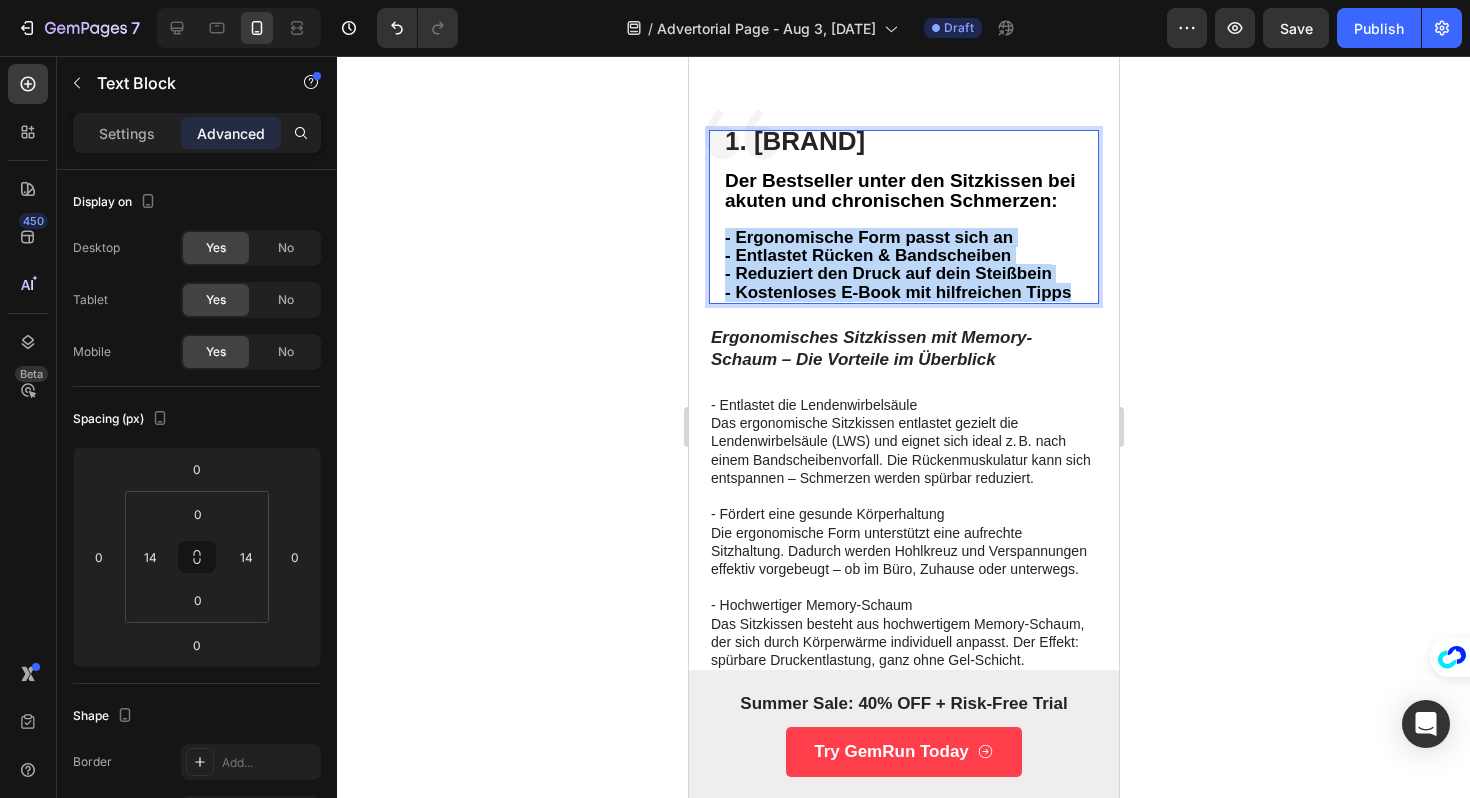 click on "1. [BRAND] Der Bestseller unter den Sitzkissen bei akuten und chronischen Schmerzen: - Ergonomische Form passt sich an - Entlastet Rücken & Bandscheiben - Reduziert den Druck auf dein Steißbein - Kostenloses E-Book mit hilfreichen Tipps Text Block   0" at bounding box center (903, 217) 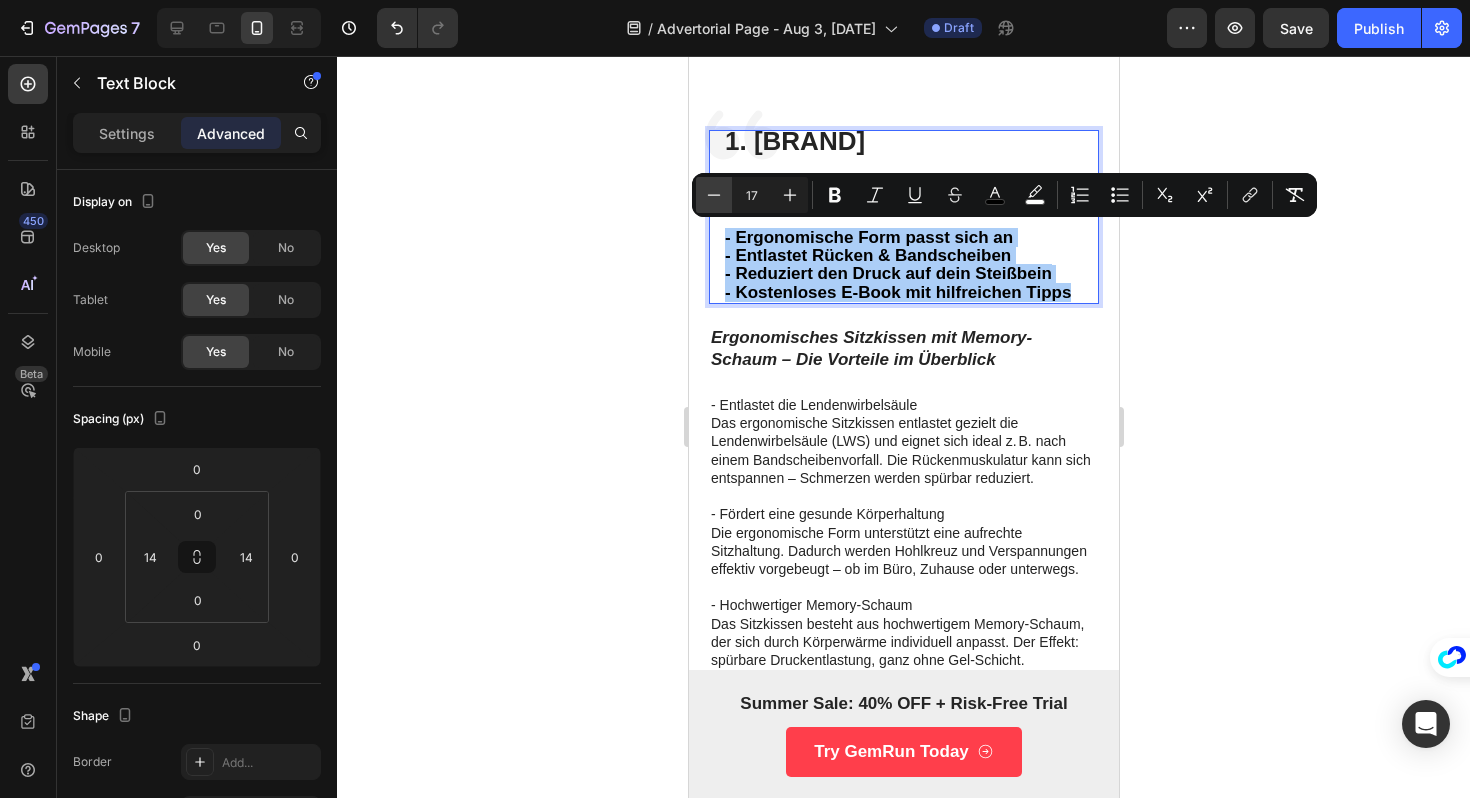 click 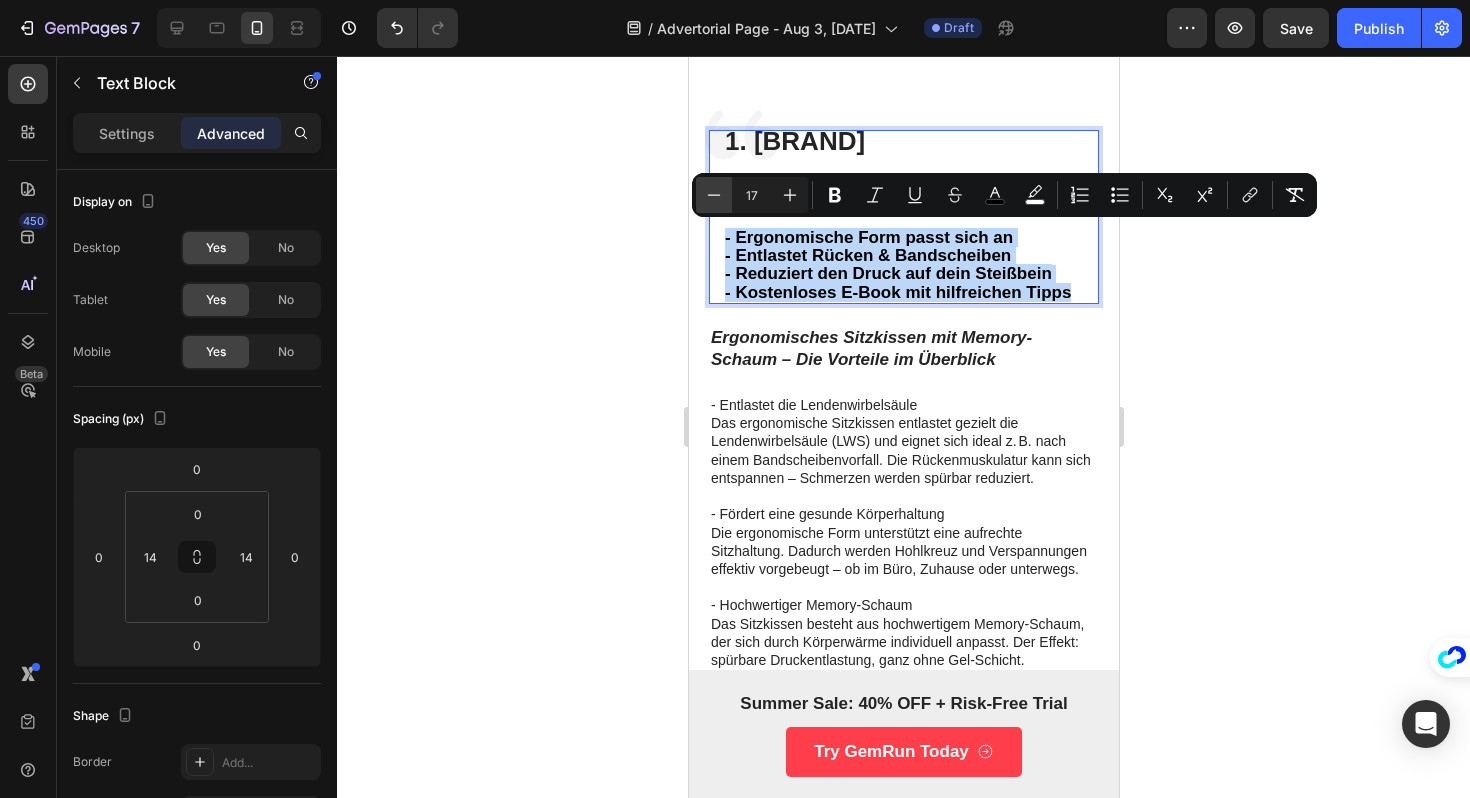 type on "16" 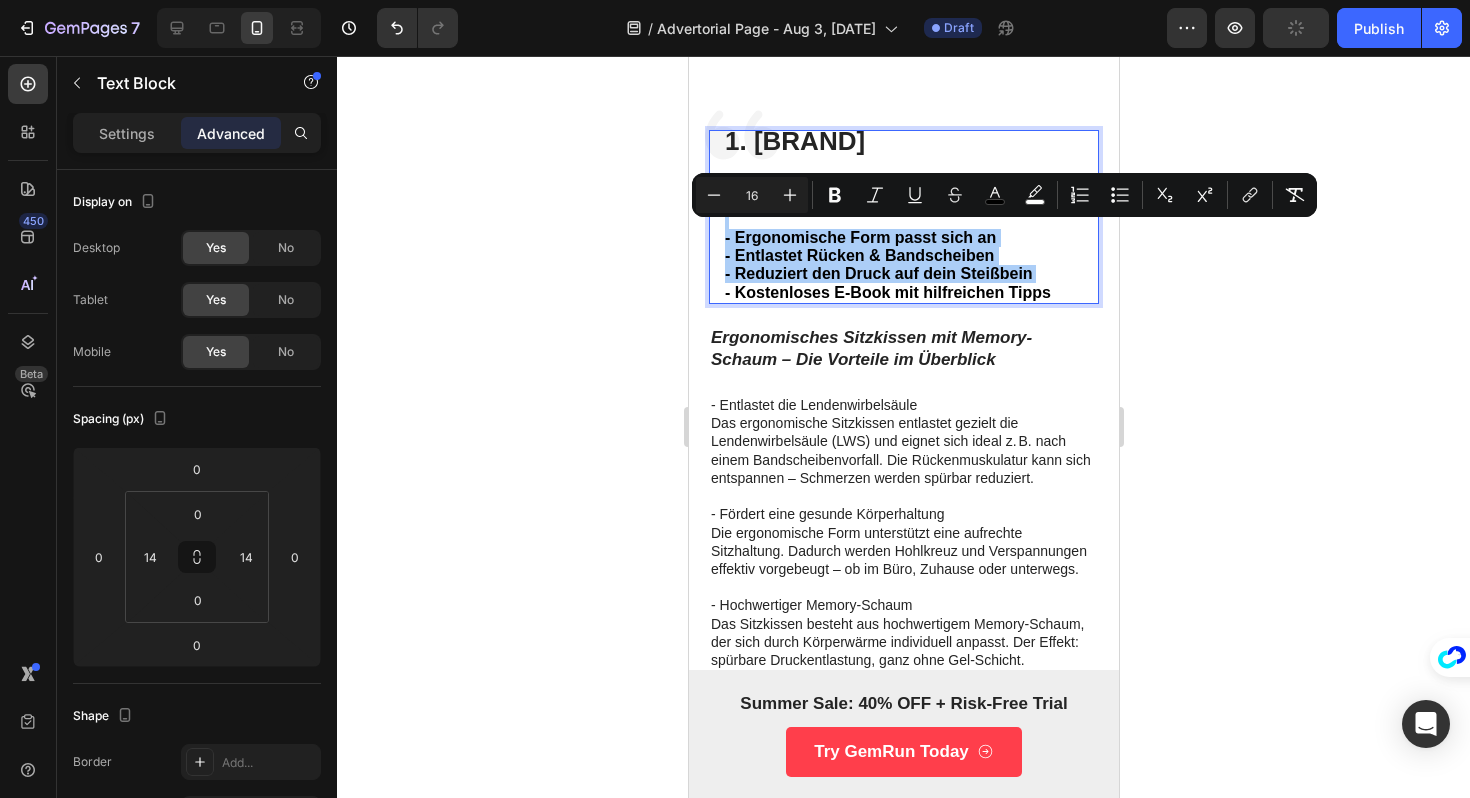 click 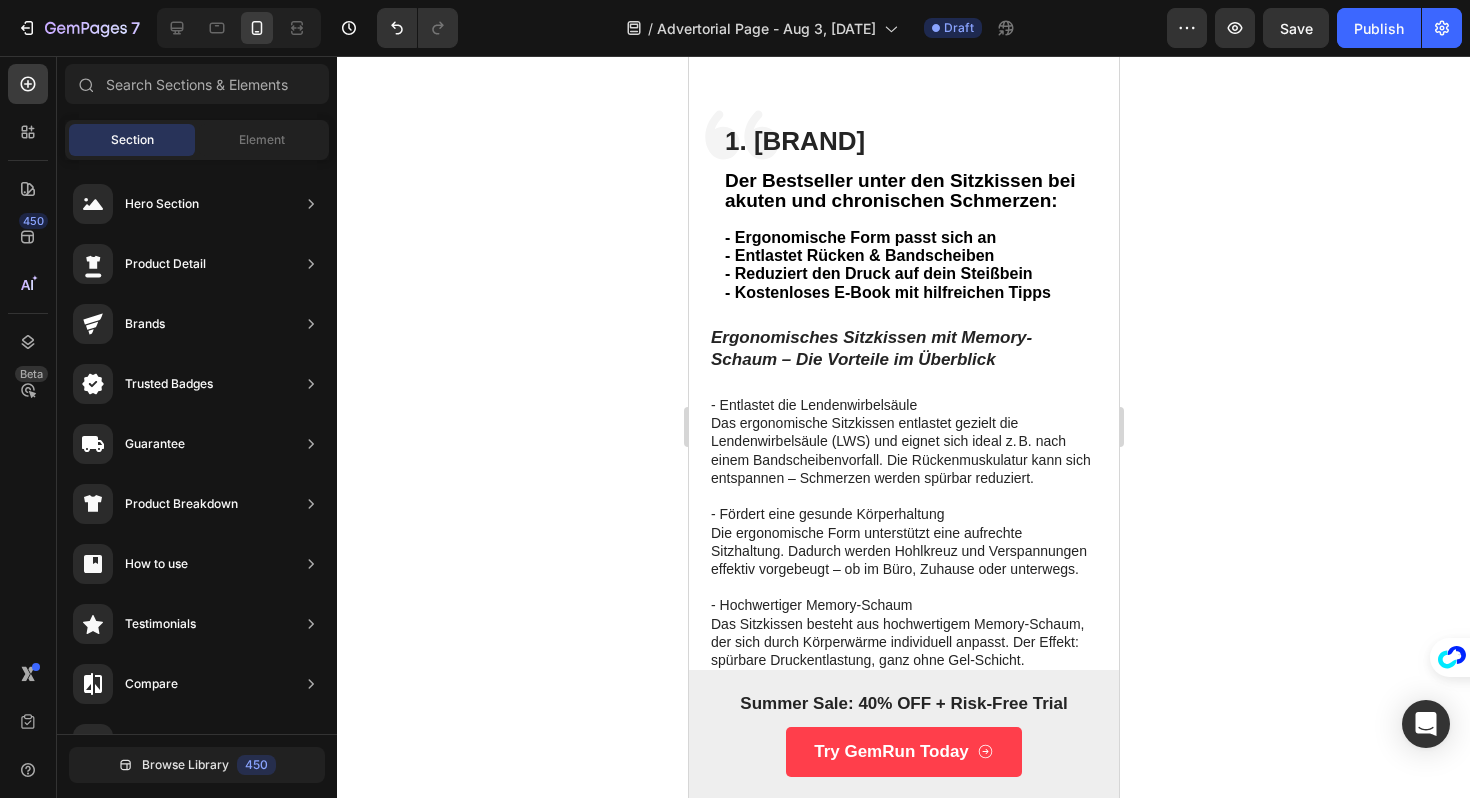 click 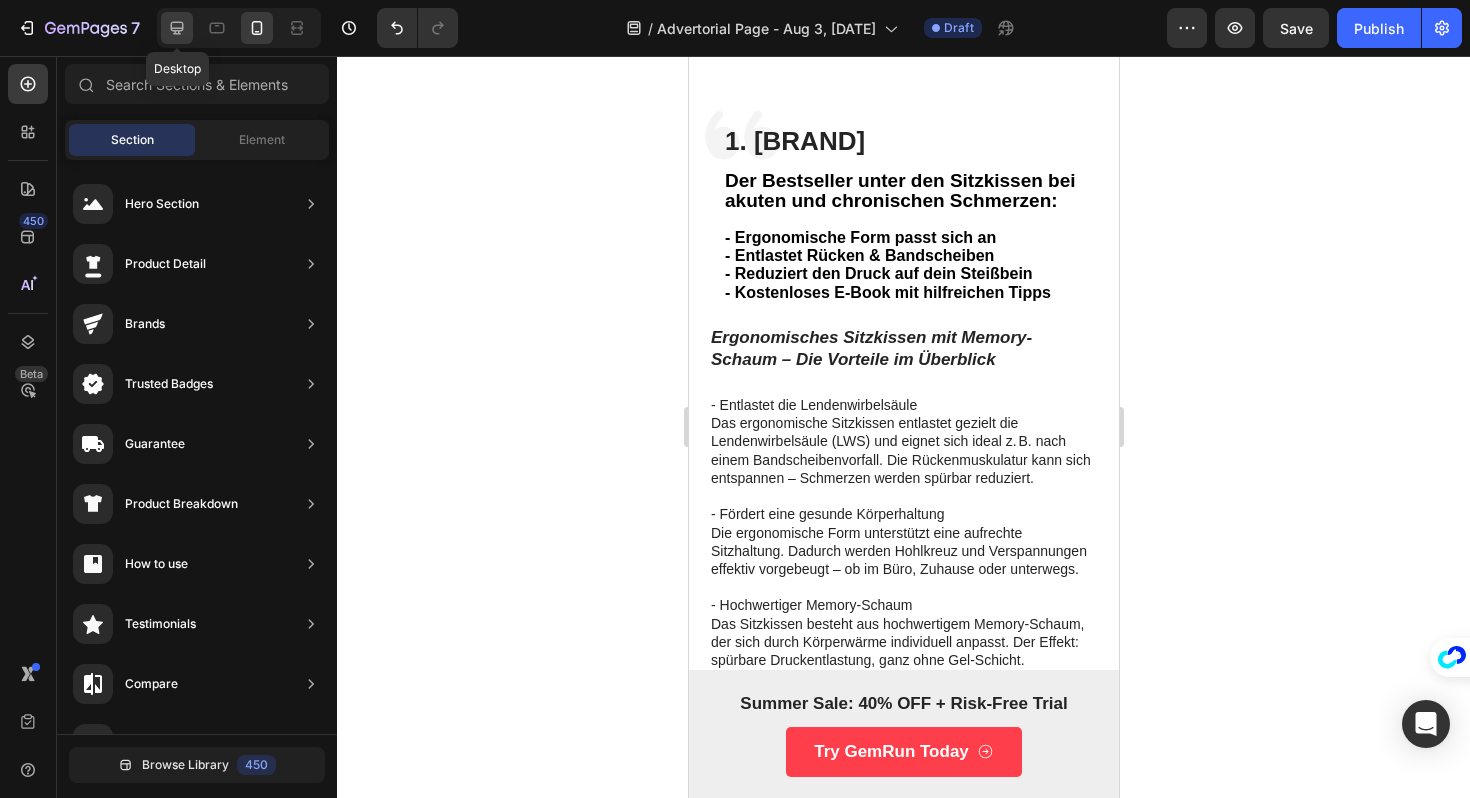 click 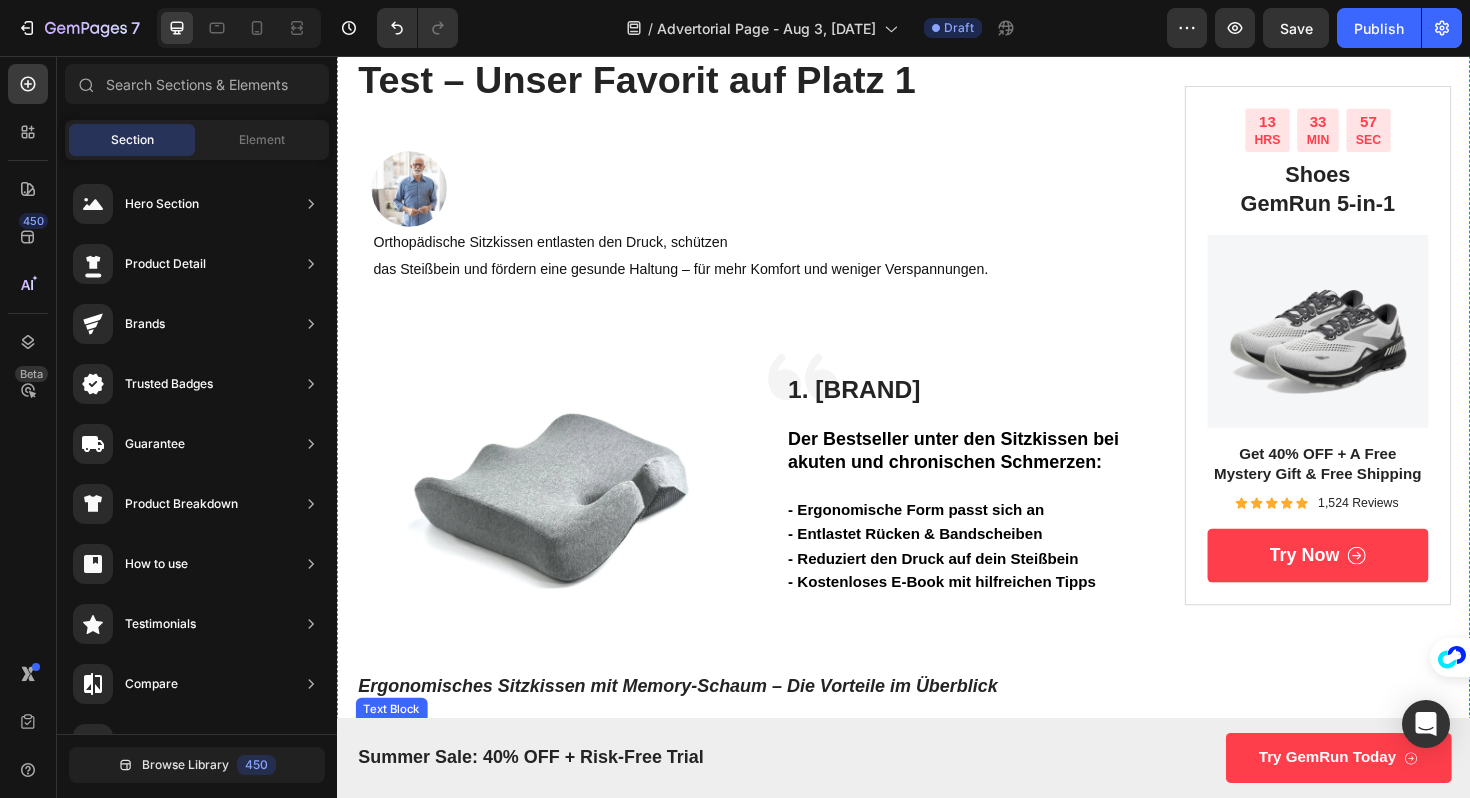 scroll, scrollTop: 285, scrollLeft: 0, axis: vertical 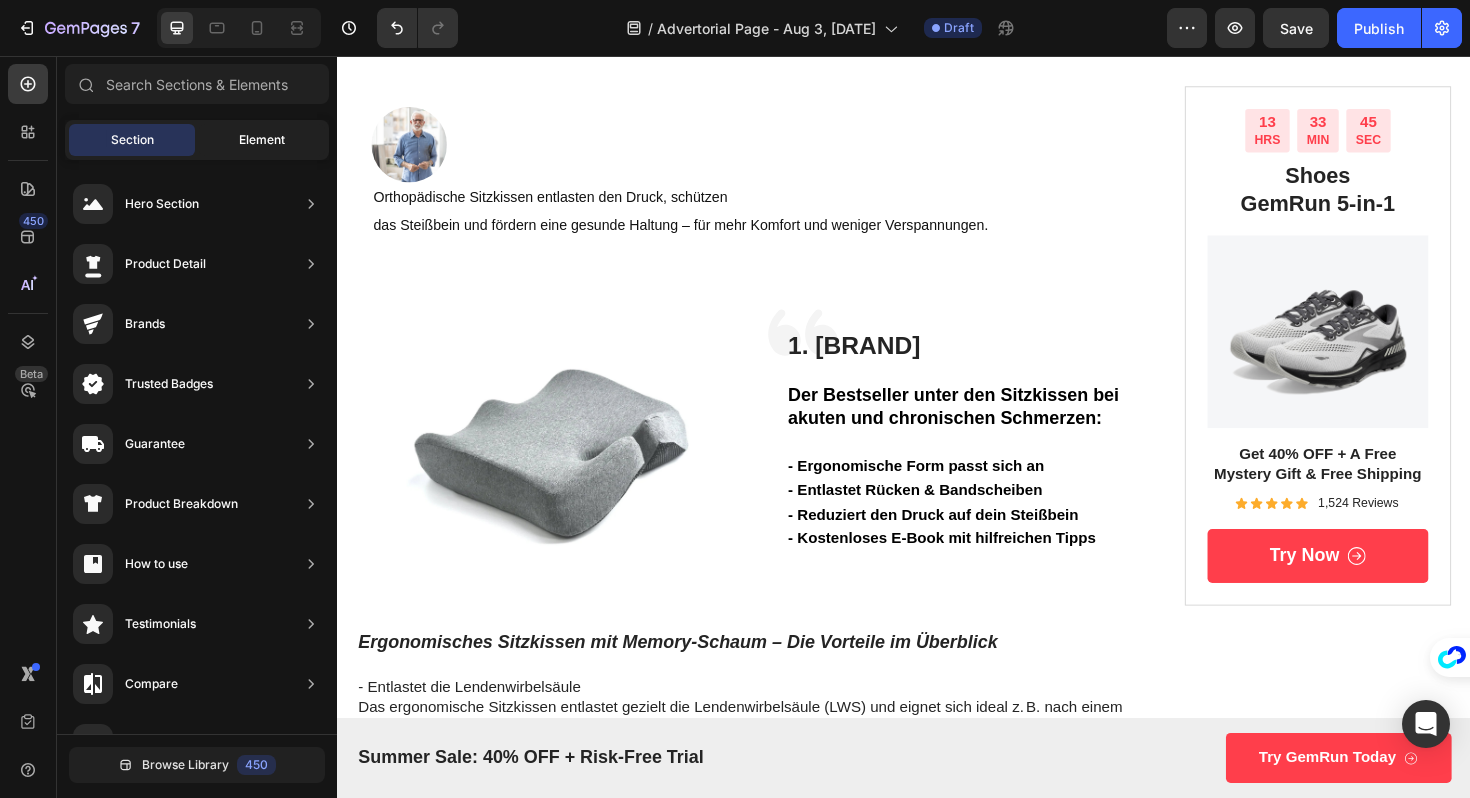 click on "Element" 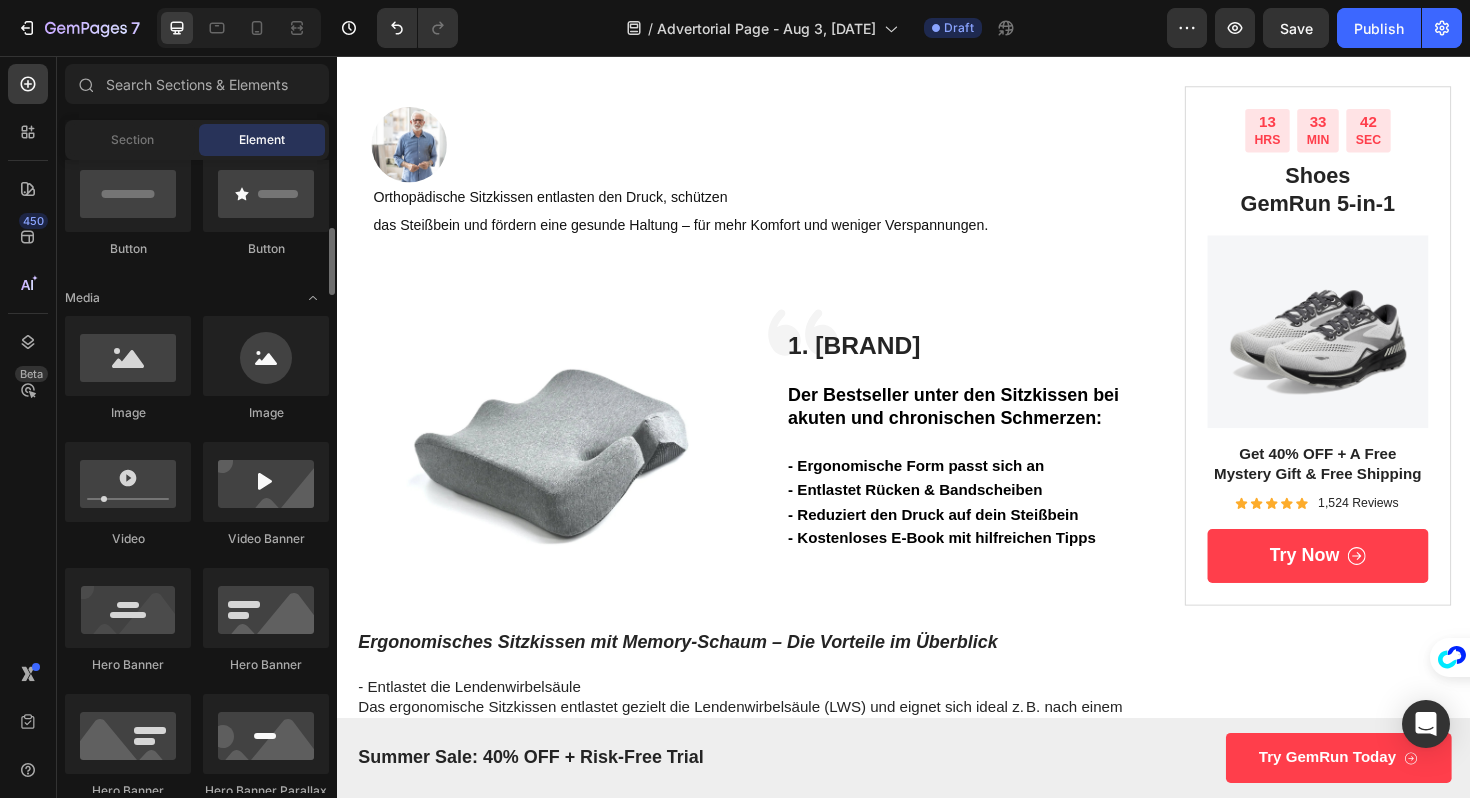 scroll, scrollTop: 523, scrollLeft: 0, axis: vertical 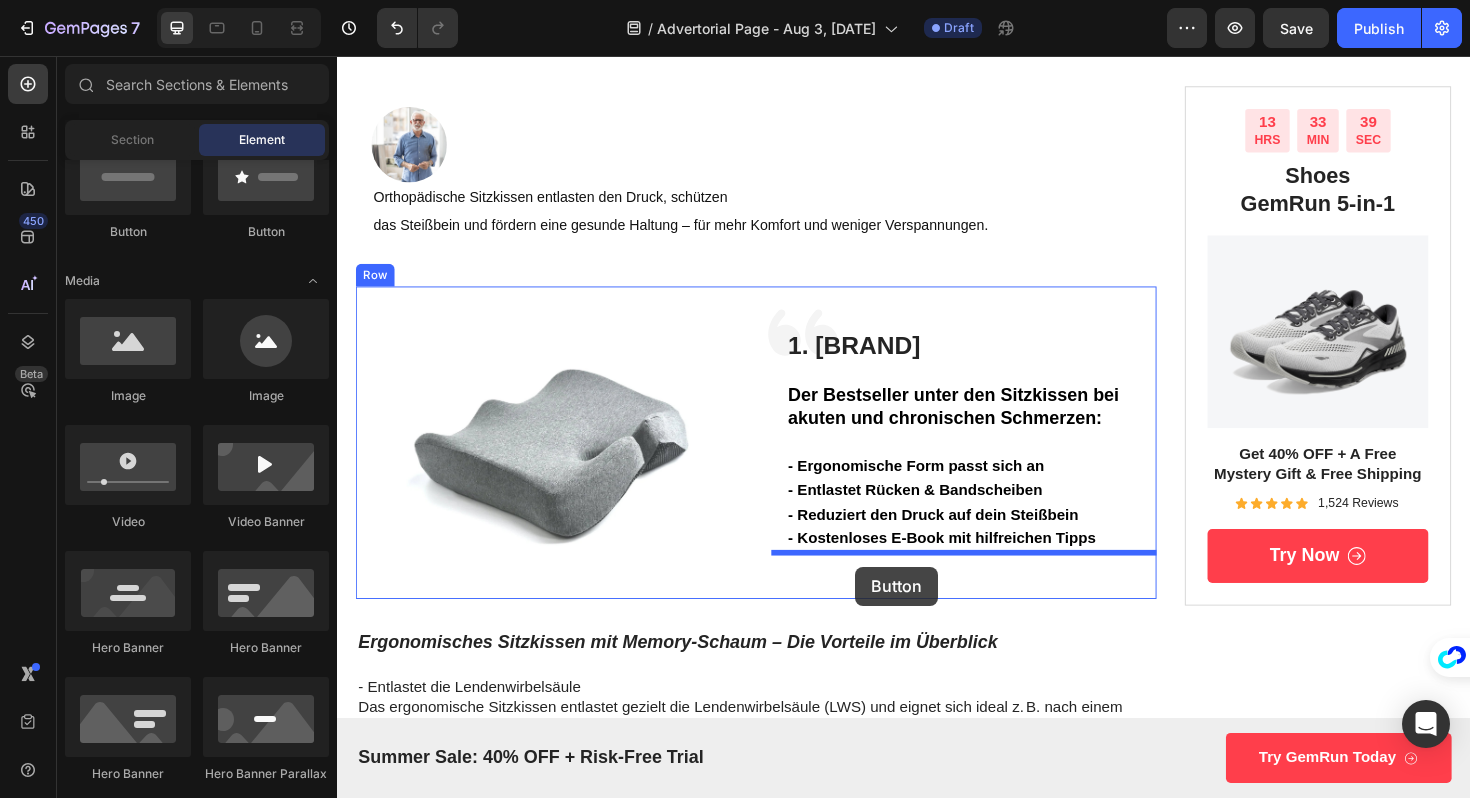 drag, startPoint x: 445, startPoint y: 240, endPoint x: 886, endPoint y: 597, distance: 567.38873 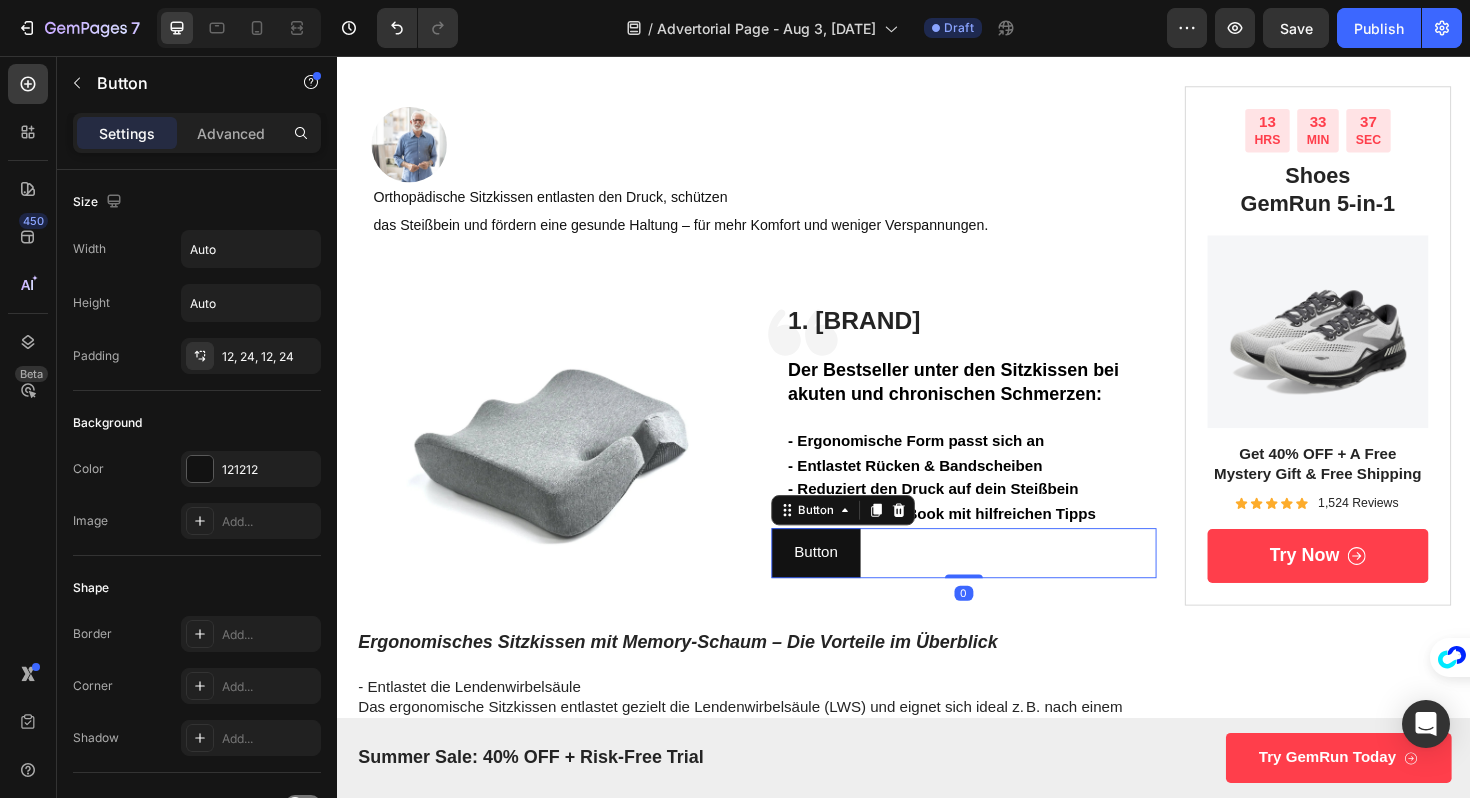 click on "Button Button   0" at bounding box center [1001, 582] 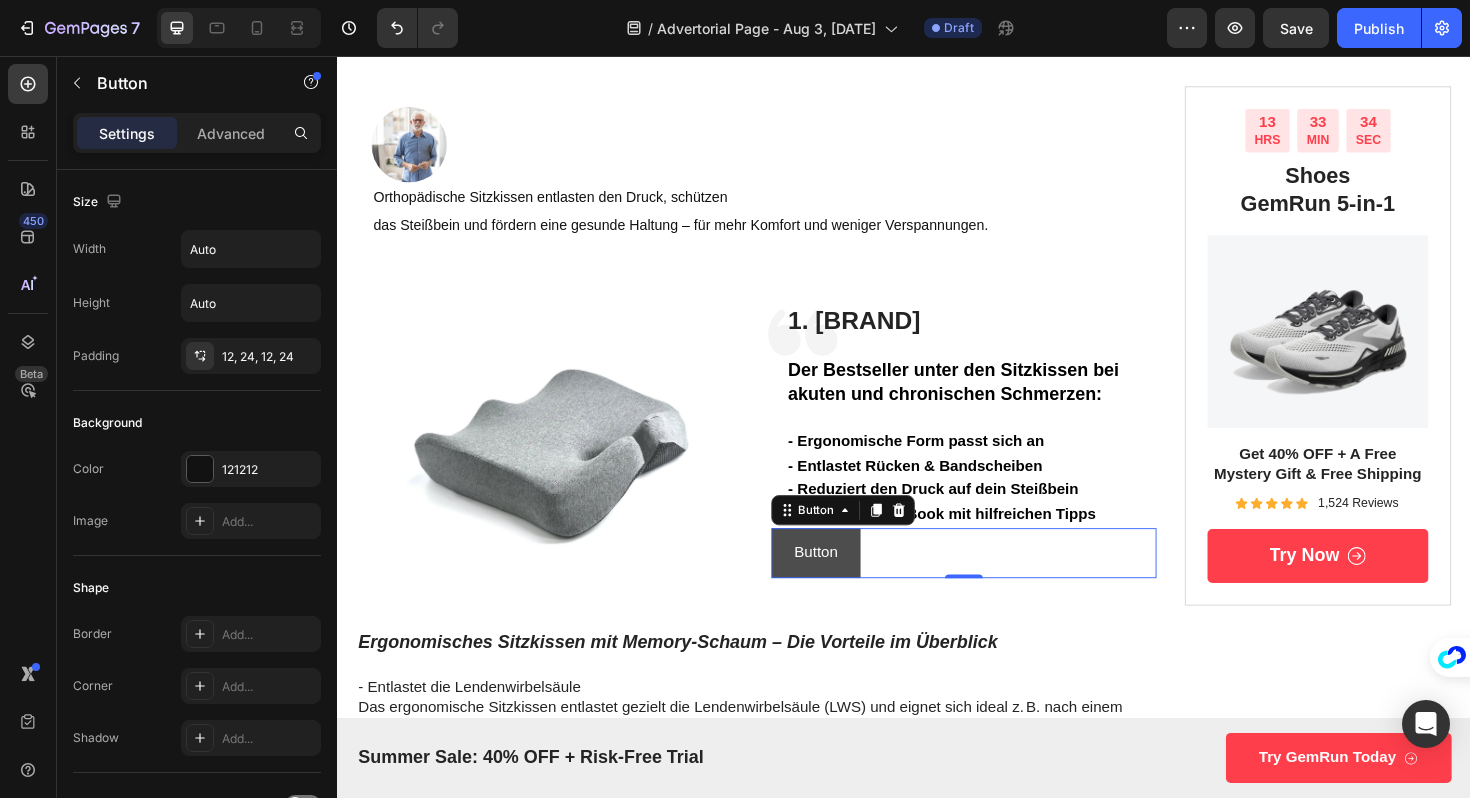 click on "Button" at bounding box center [844, 582] 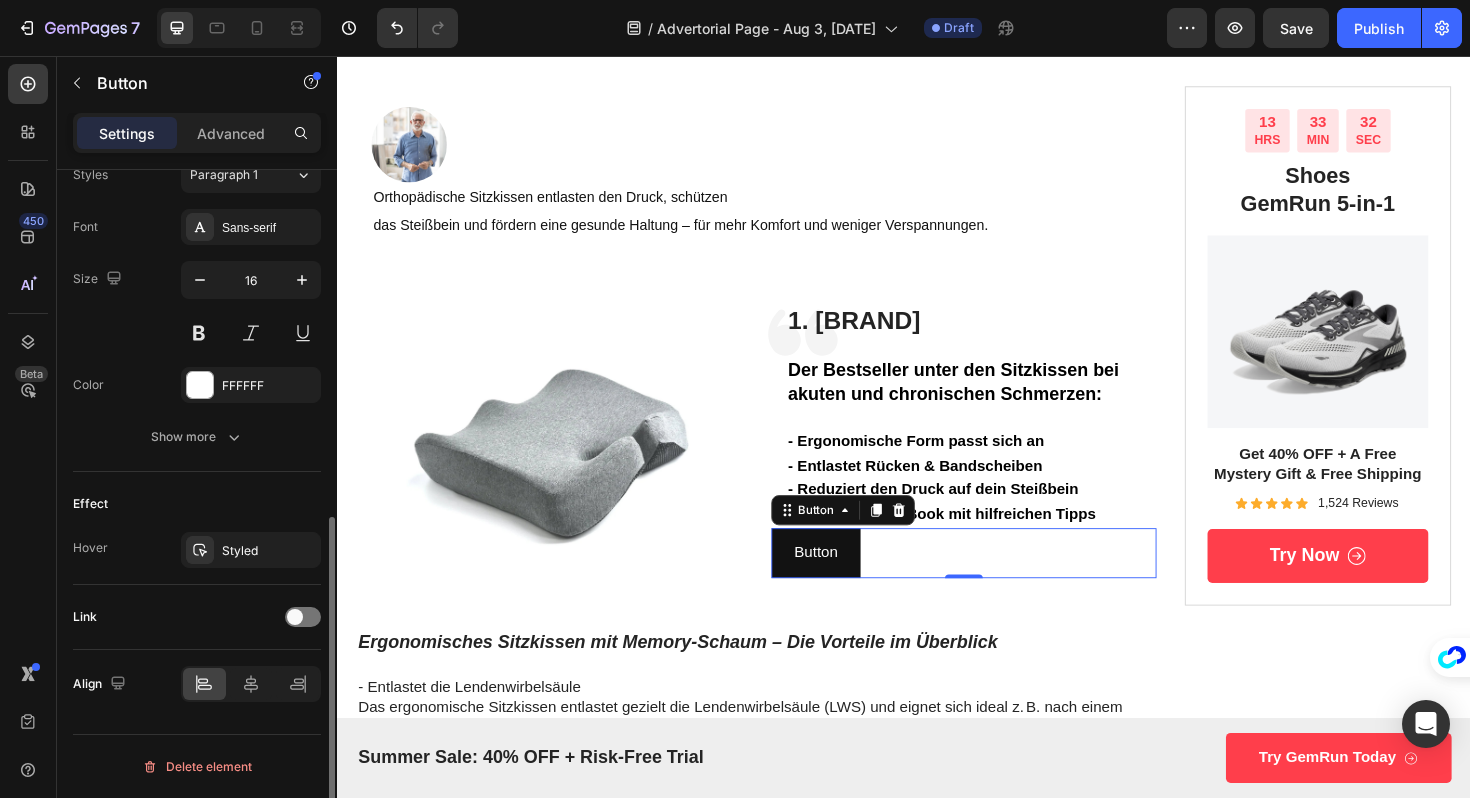 scroll, scrollTop: 742, scrollLeft: 0, axis: vertical 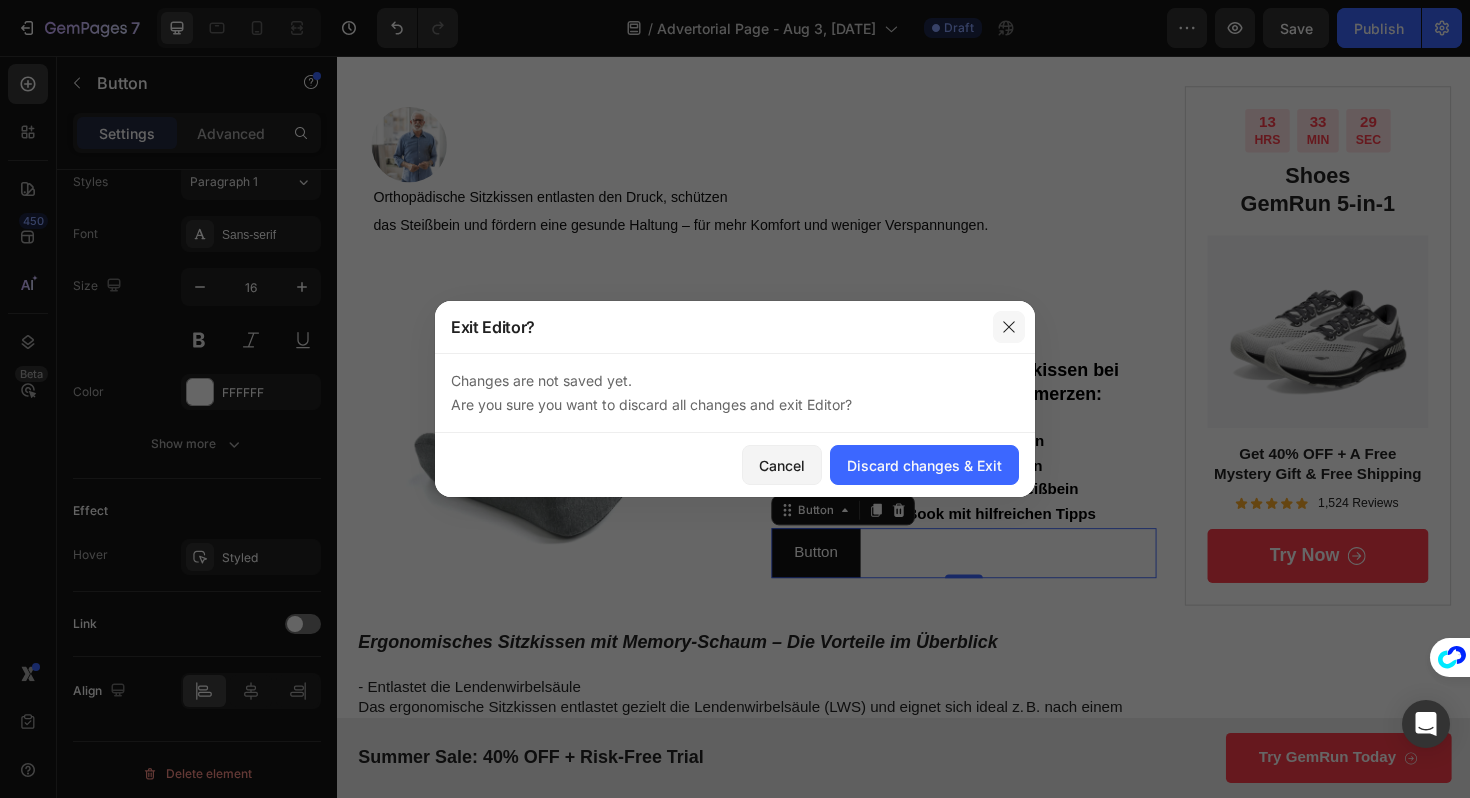 click 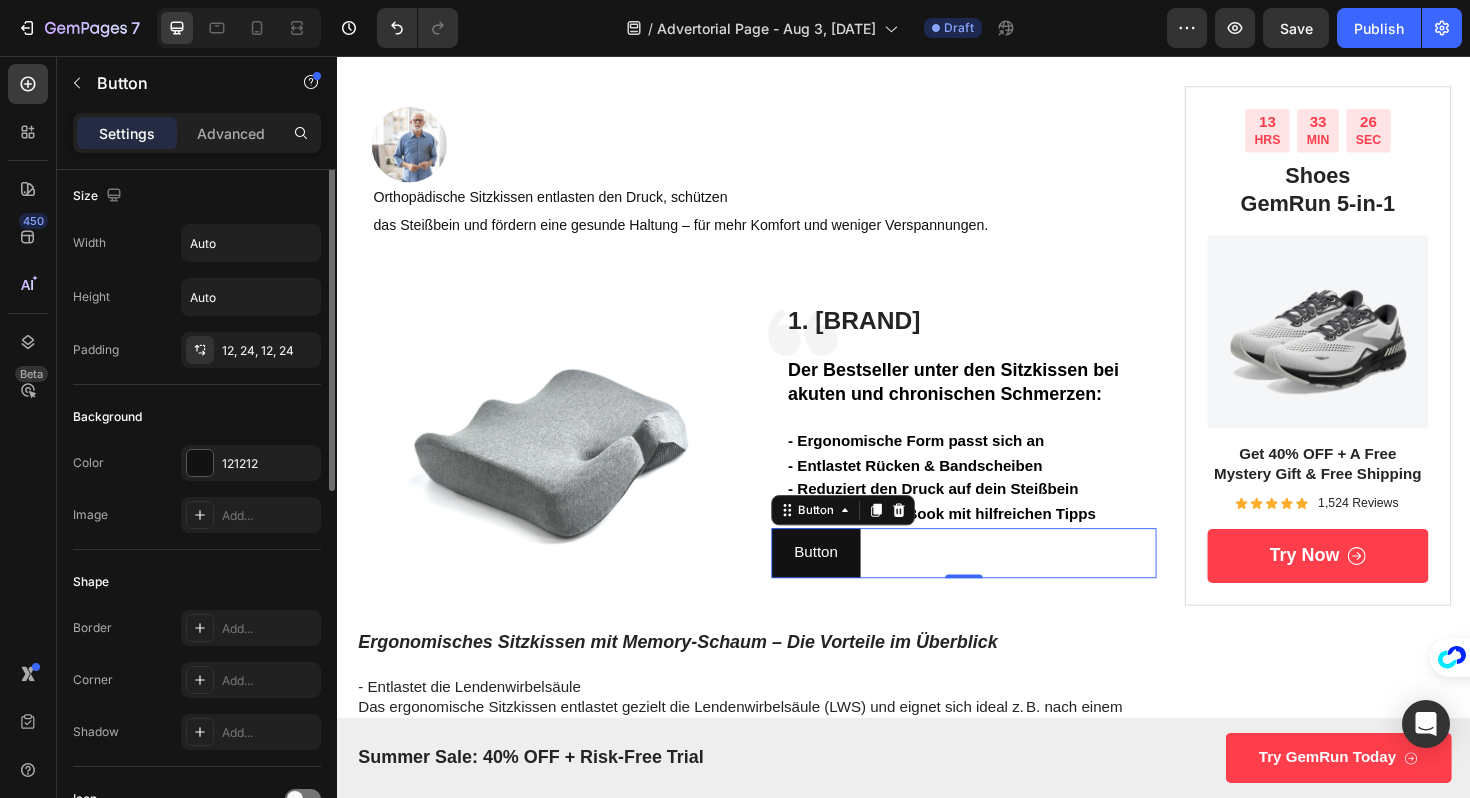 scroll, scrollTop: 0, scrollLeft: 0, axis: both 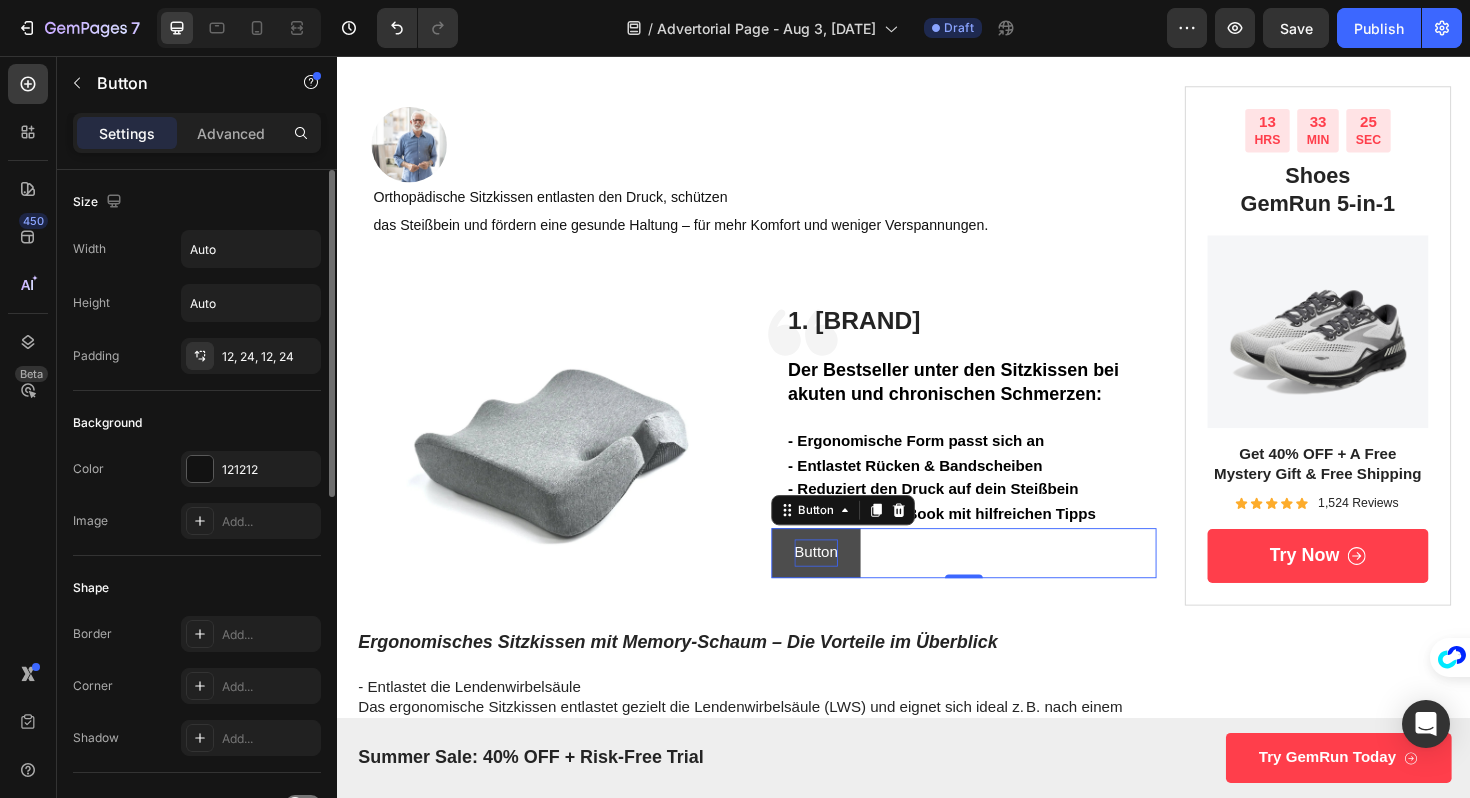 click on "Button" at bounding box center [844, 582] 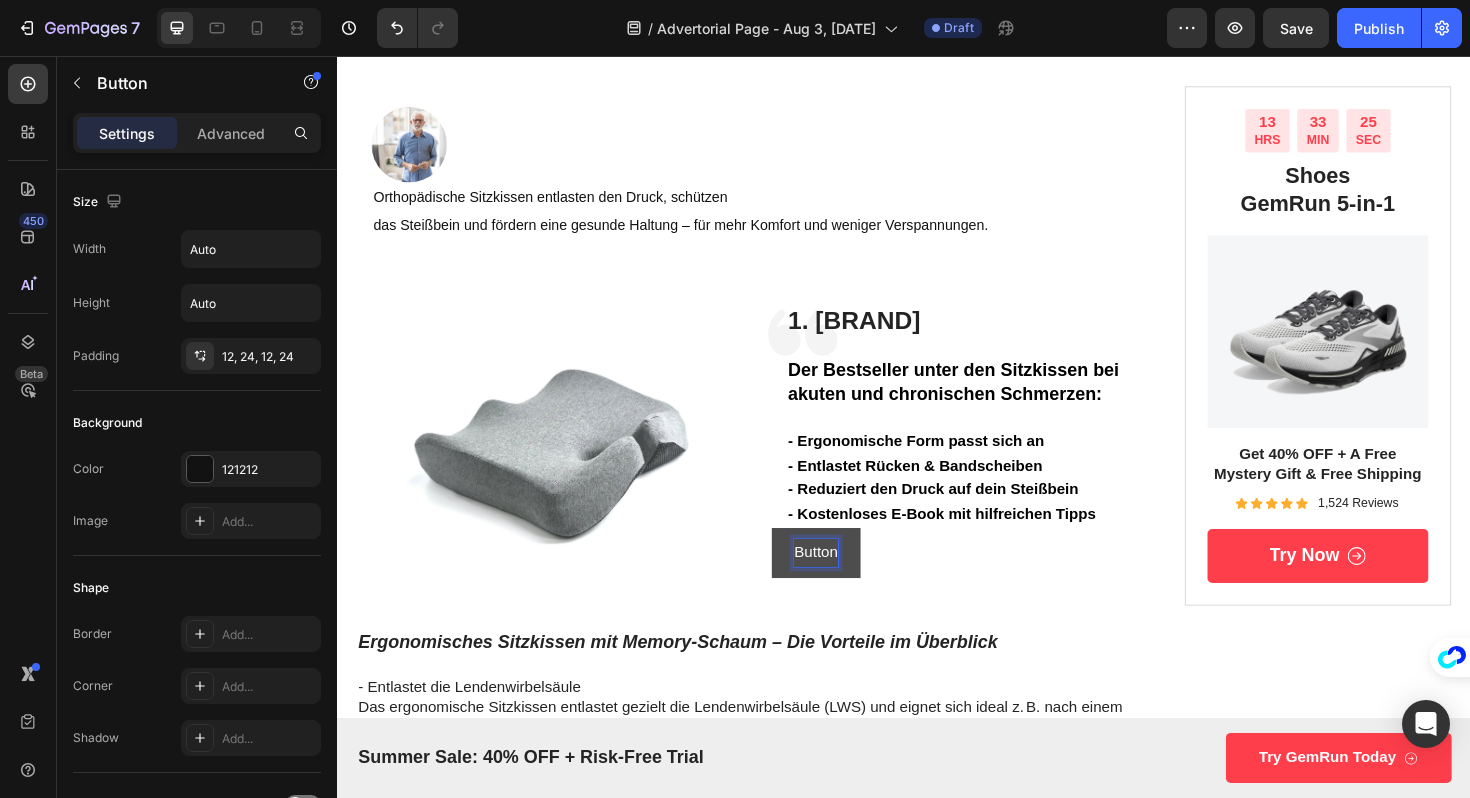 click on "Button" at bounding box center [844, 582] 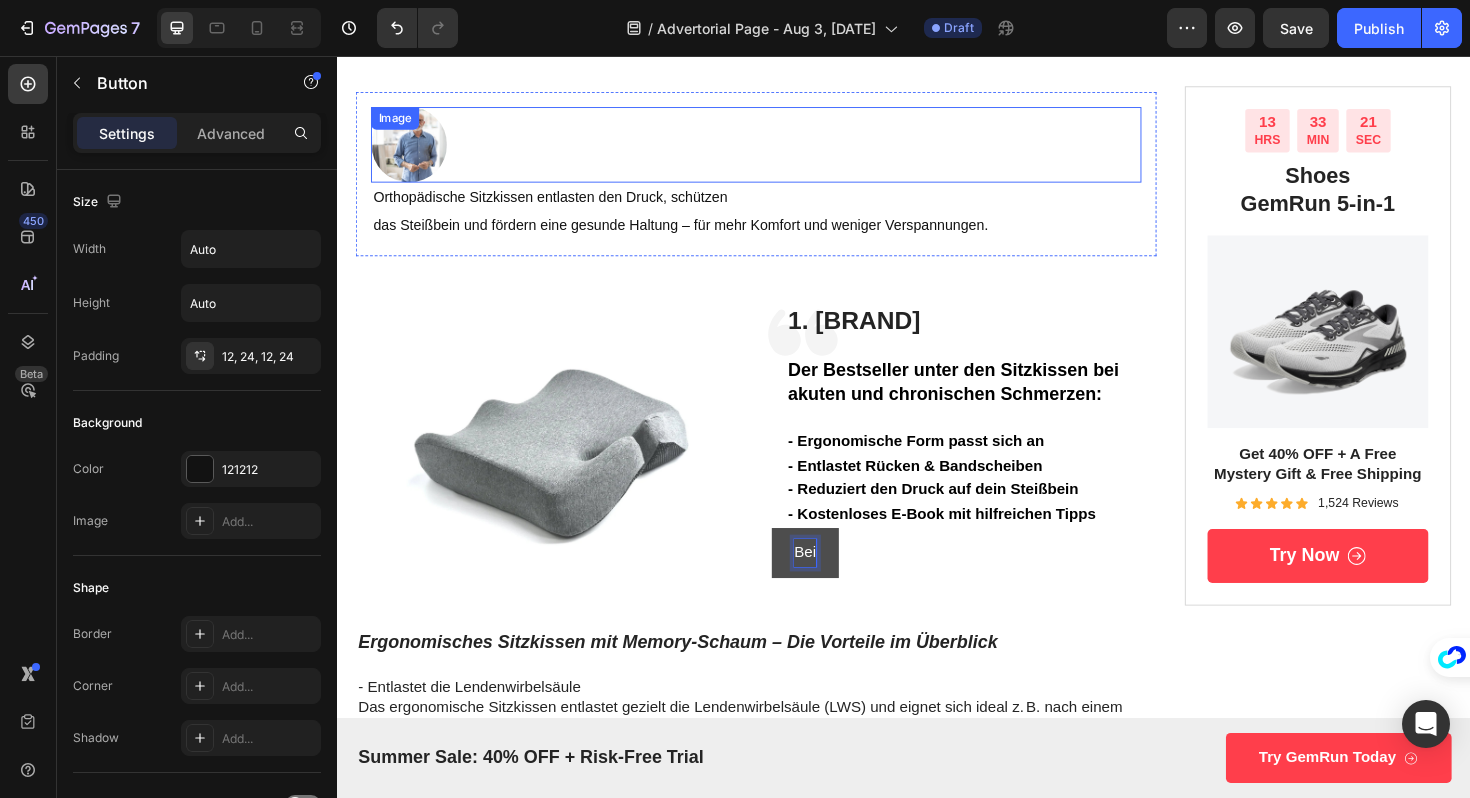 click on "Bei" at bounding box center [832, 582] 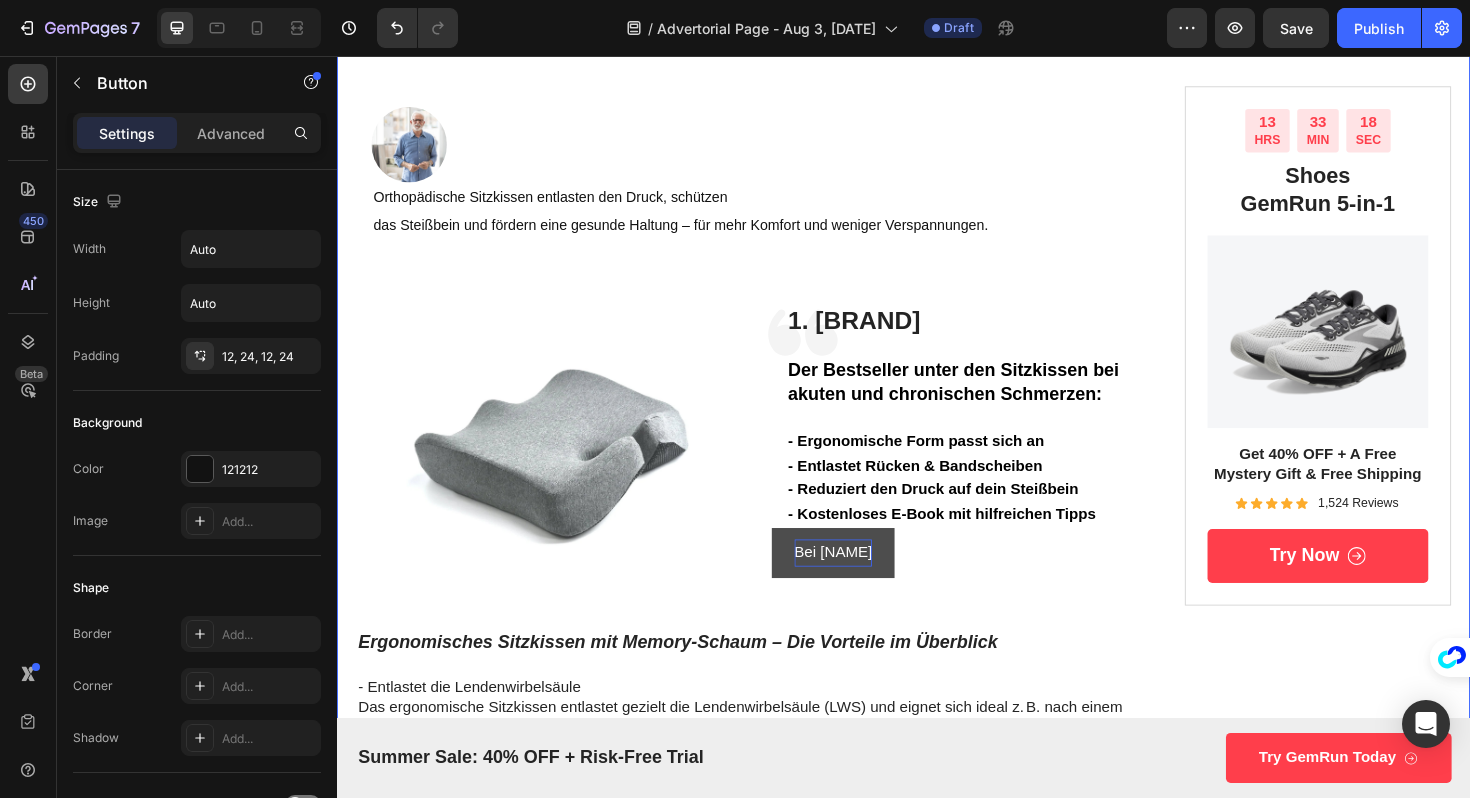 click on "Die 5 besten orthopädischen Sitzkissen im Test – Unser Favorit auf Platz 1 Heading Image Orthopädische Sitzkissen entlasten den Druck, schützen das Steißbein und fördern eine gesunde Haltung – für mehr Komfort und weniger Verspannungen . Heading Row Image
Icon 1. Lyvelle Der Bestseller unter den Sitzkissen bei akuten und chronischen Schmerzen: - Ergonomische Form passt sich an - Entlastet Rücken & Bandscheiben - Reduziert den Druck auf dein Steißbein - Kostenloses E-Book mit hilfreichen Tipps Text Block Bei Lyvelle Button Row Ergonomisches Sitzkissen mit Memory-Schaum – Die Vorteile im Überblick Text Block - Entlastet die Lendenwirbelsäule Das ergonomische Sitzkissen entlastet gezielt die Lendenwirbelsäule (LWS) und eignet sich ideal z. B. nach einem Bandscheibenvorfall. Die Rückenmuskulatur kann sich entspannen – Schmerzen werden spürbar reduziert. - Fördert eine gesunde Körperhaltung - Hochwertiger Memory-Schaum - Belastbar bis 100 kg - Entlastung für das Steißbein Heading" at bounding box center [937, 1244] 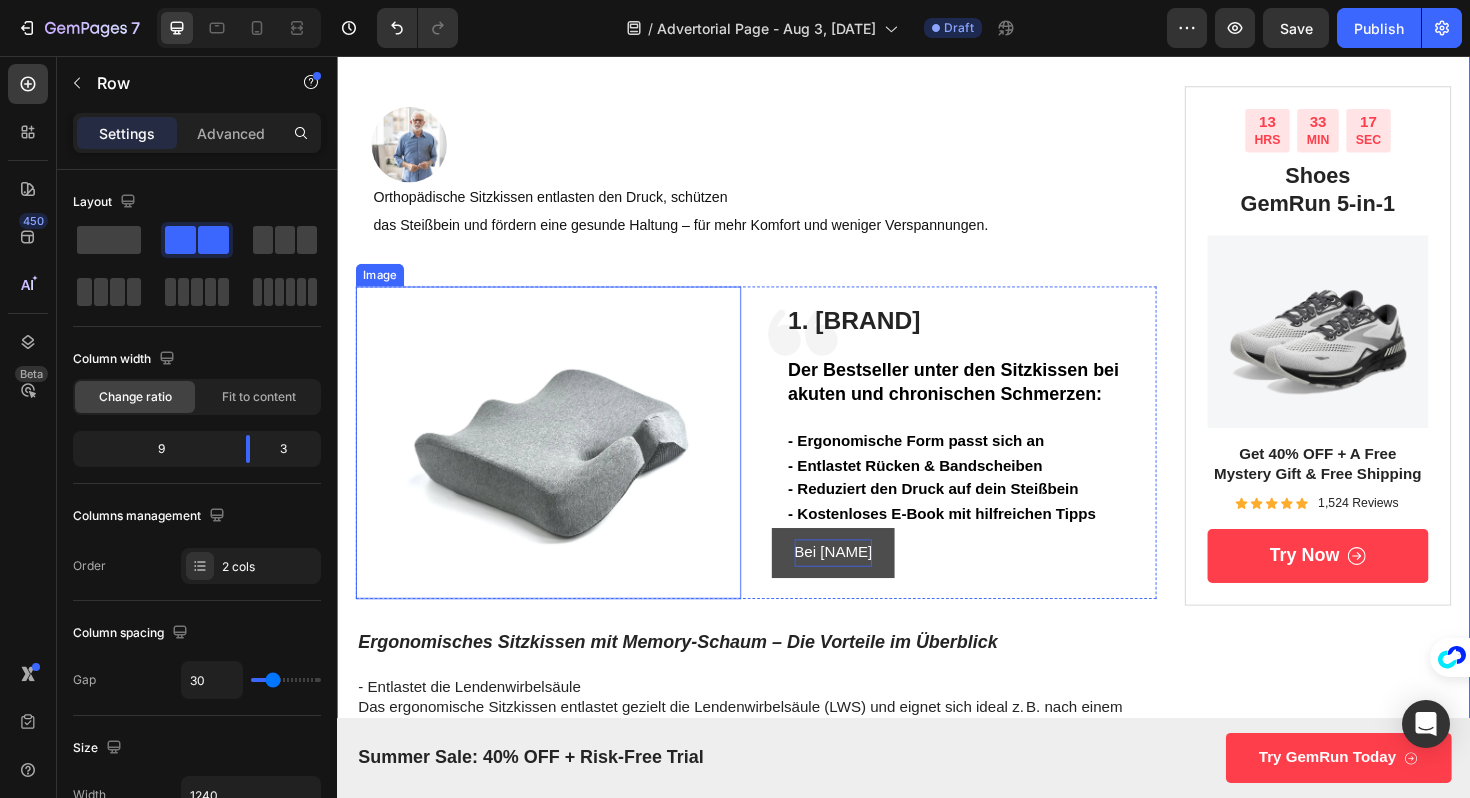 click on "Bei [NAME]" at bounding box center [862, 582] 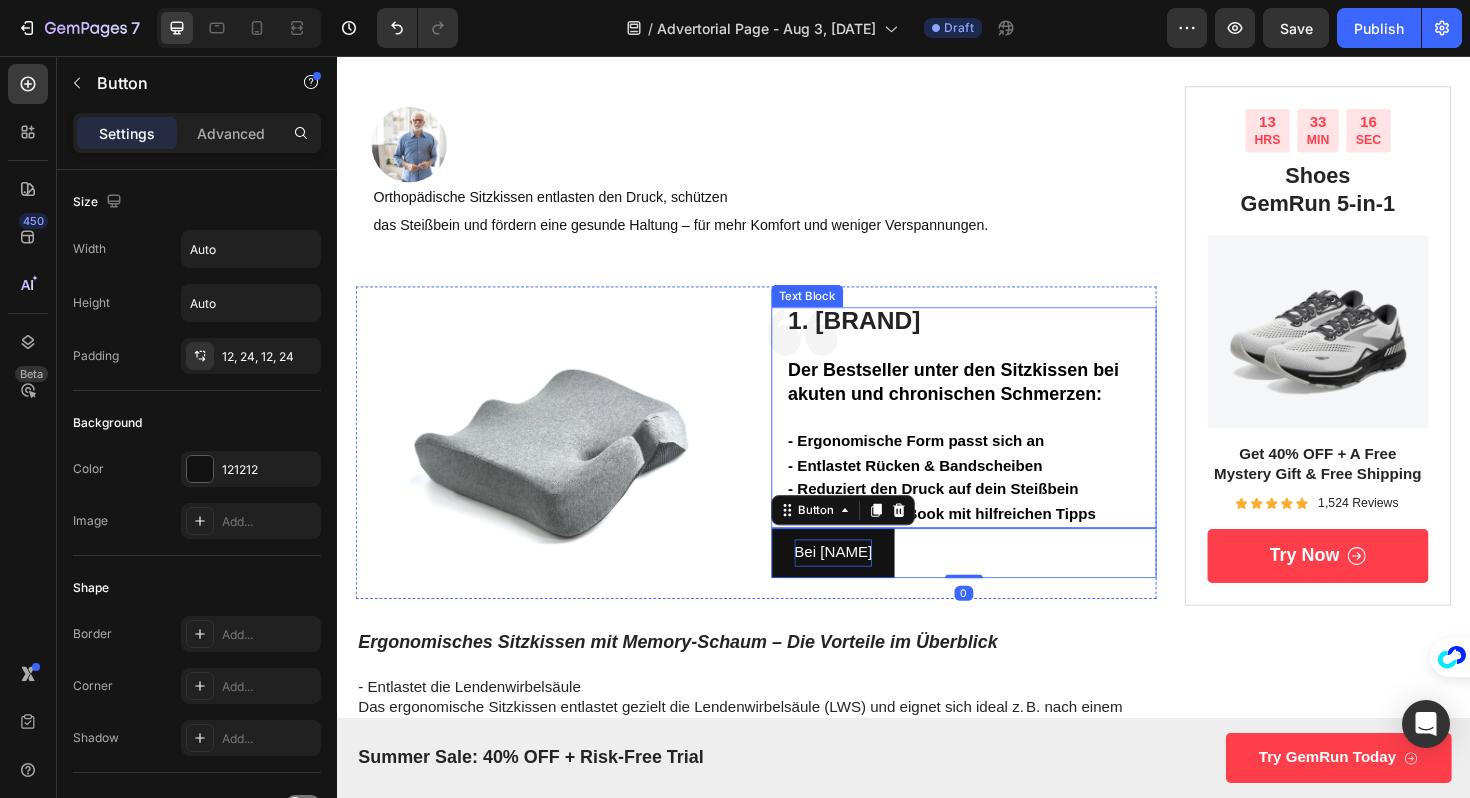 click on "- Reduziert den Druck auf dein Steißbein - Kostenloses E-Book mit hilfreichen Tipps" at bounding box center [1001, 527] 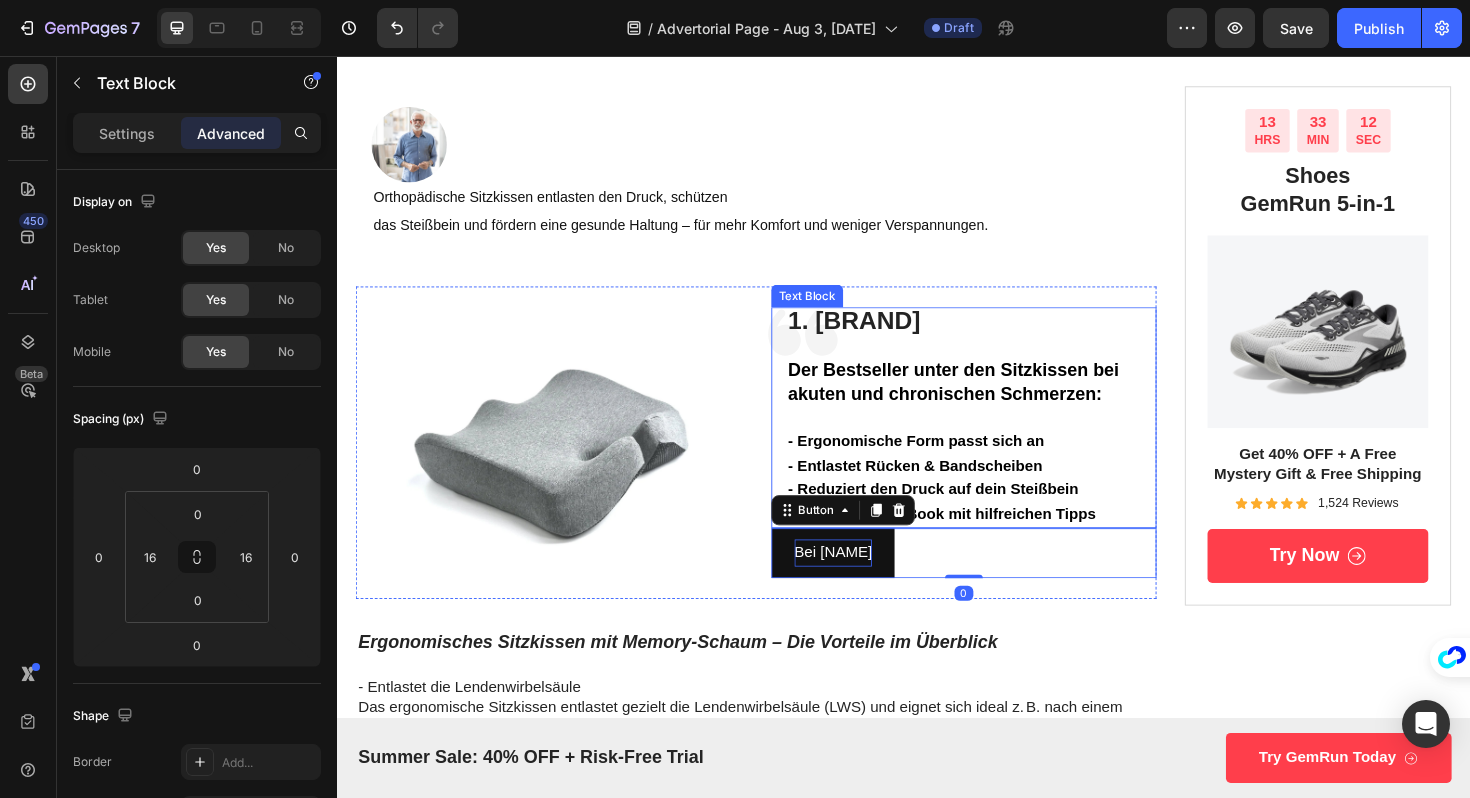 click on "1. [NAME] Der Bestseller unter den Sitzkissen bei akuten und chronischen Schmerzen: - Ergonomische Form passt sich an - Entlastet Rücken & Bandscheiben - Reduziert den Druck auf dein Steißbein - Kostenloses E-Book mit hilfreichen Tipps Text Block" at bounding box center [1001, 438] 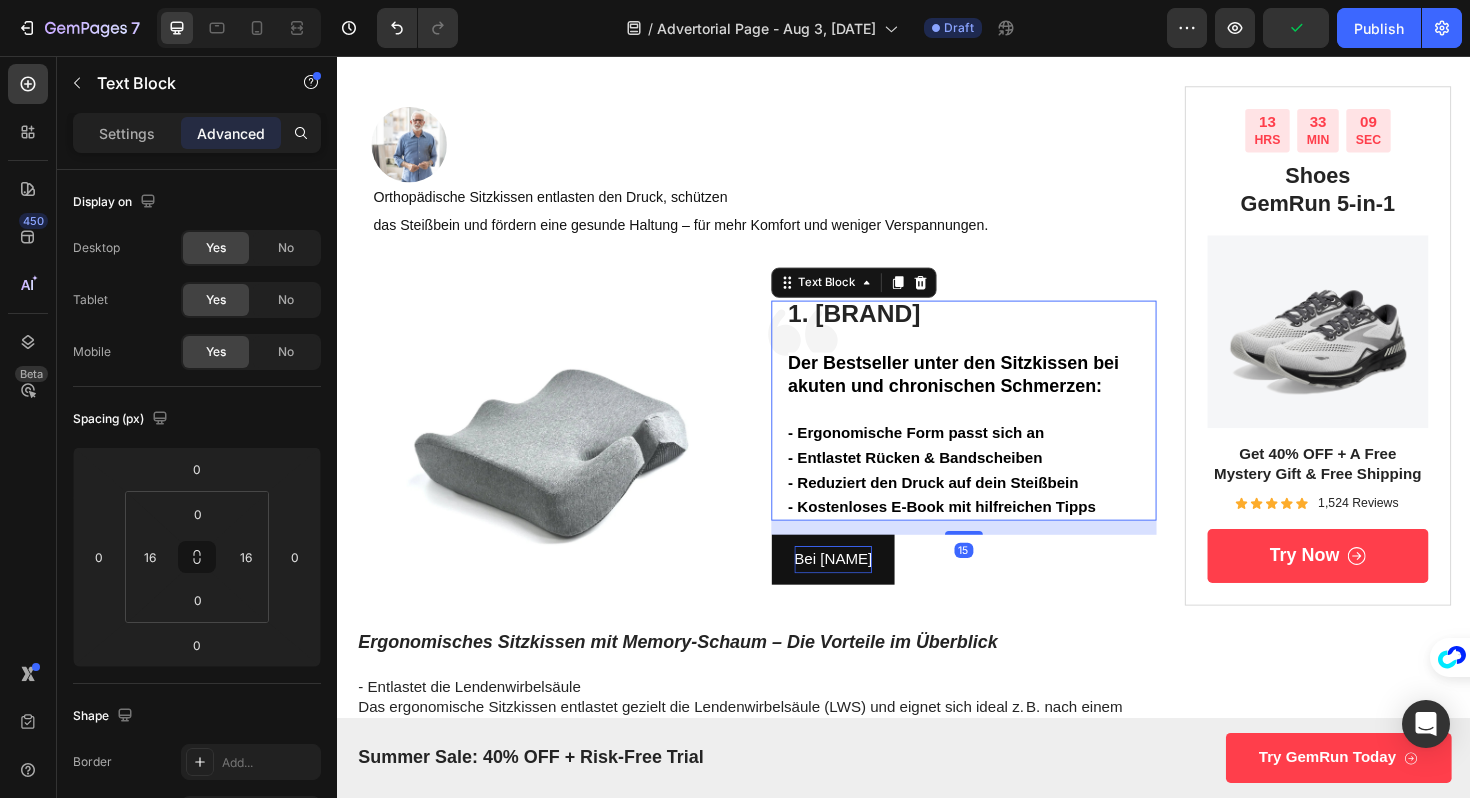 drag, startPoint x: 1002, startPoint y: 549, endPoint x: 986, endPoint y: 564, distance: 21.931713 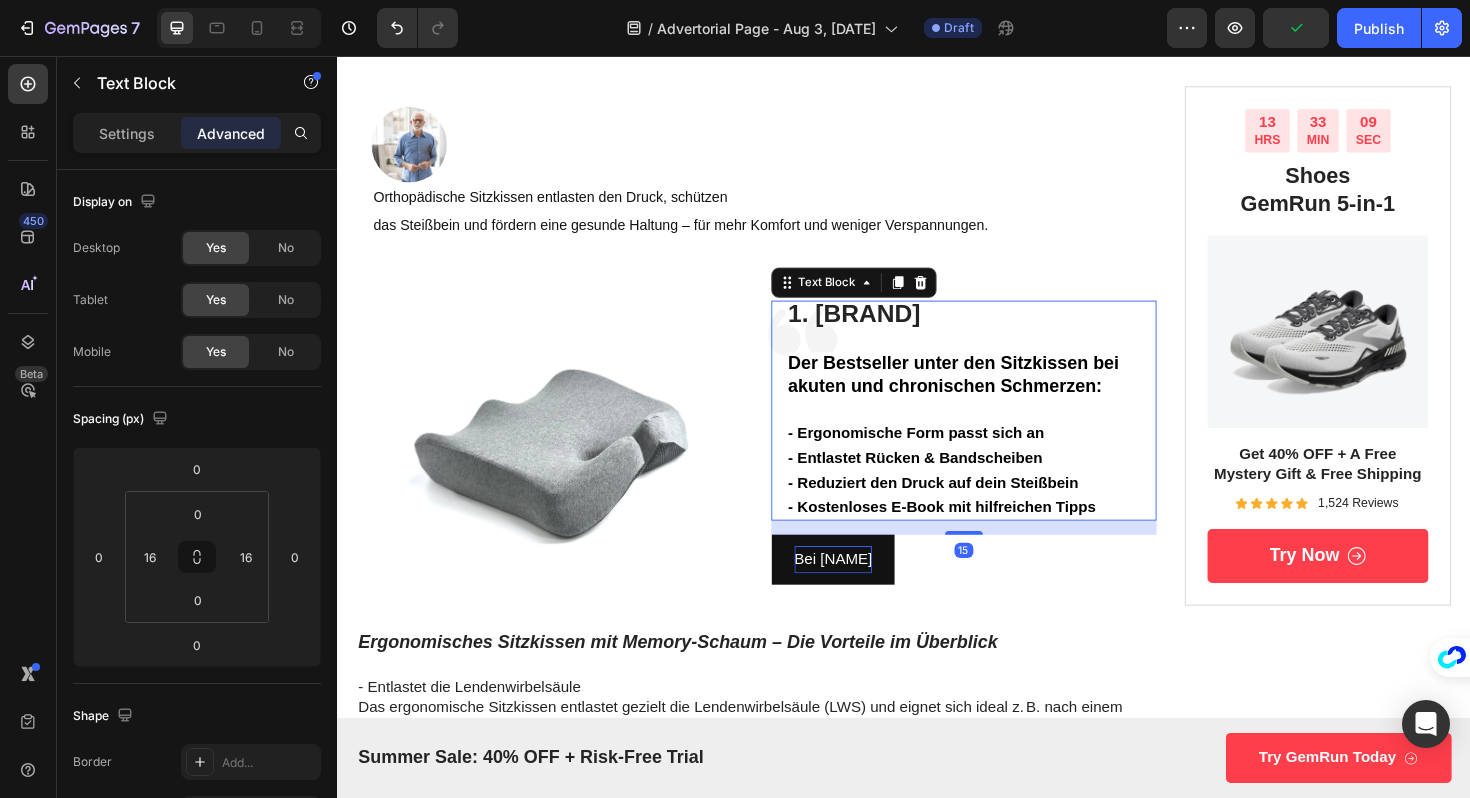 click on "Icon 1. [BRAND] Der Bestseller unter den Sitzkissen bei akuten und chronischen Schmerzen: - Ergonomische Form passt sich an - Entlastet Rücken & Bandscheiben - Reduziert den Druck auf dein Steißbein - Kostenloses E-Book mit hilfreichen Tipps Text Block   15 Bei [BRAND] Button" at bounding box center (1001, 466) 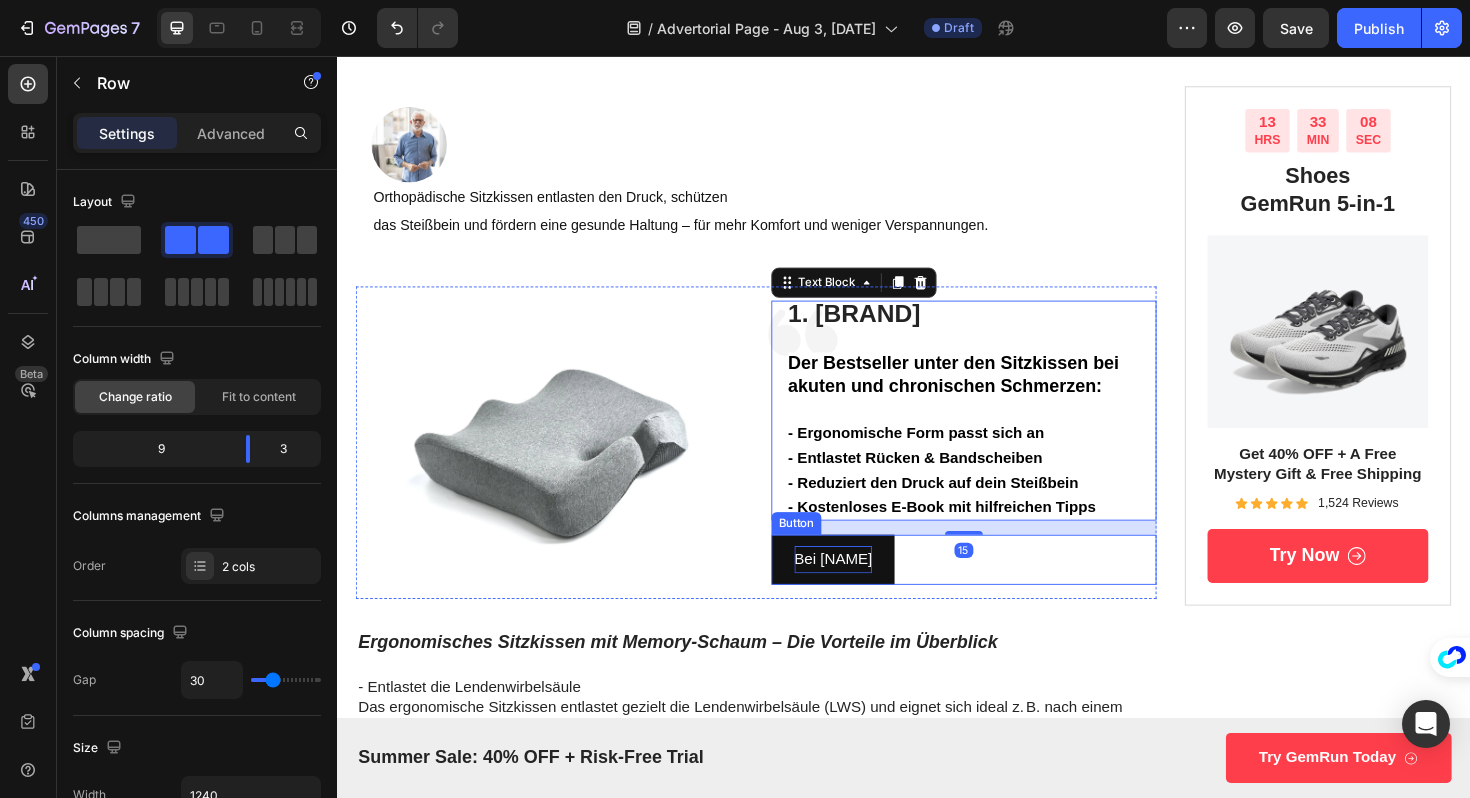 click on "Die 5 besten orthopädischen Sitzkissen im Test – Unser Favorit auf Platz 1 Heading Image Orthopädische Sitzkissen entlasten den Druck, schützen das Steißbein und fördern eine gesunde Haltung – für mehr Komfort und weniger Verspannungen . Heading Row Image
Icon 1. [NAME] Der Bestseller unter den Sitzkissen bei akuten und chronischen Schmerzen: - Ergonomische Form passt sich an - Entlastet Rücken & Bandscheiben - Reduziert den Druck auf dein Steißbein - Kostenloses E-Book mit hilfreichen Tipps Text Block 15 Bei [NAME] Button Row Ergonomisches Sitzkissen mit Memory-Schaum – Die Vorteile im Überblick Text Block - Entlastet die Lendenwirbelsäule Das ergonomische Sitzkissen entlastet gezielt die Lendenwirbelsäule (LWS) und eignet sich ideal z. B. nach einem Bandscheibenvorfall. Die Rückenmuskulatur kann sich entspannen – Schmerzen werden spürbar reduziert. - Fördert eine gesunde Körperhaltung - Hochwertiger Memory-Schaum - Belastbar bis 100 kg - Entlastung für das Steißbein Row" at bounding box center (937, 1244) 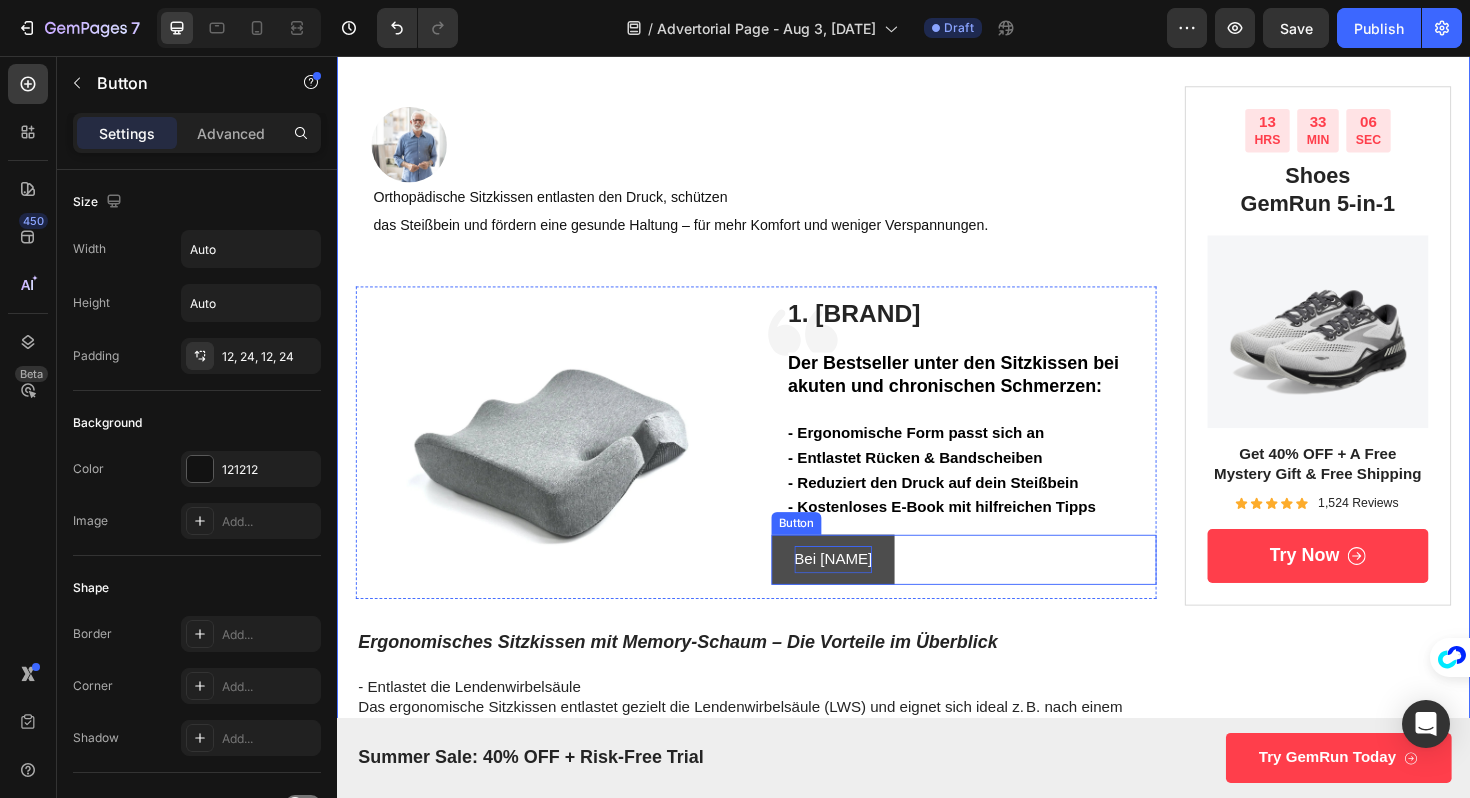 click on "Bei [NAME]" at bounding box center [862, 589] 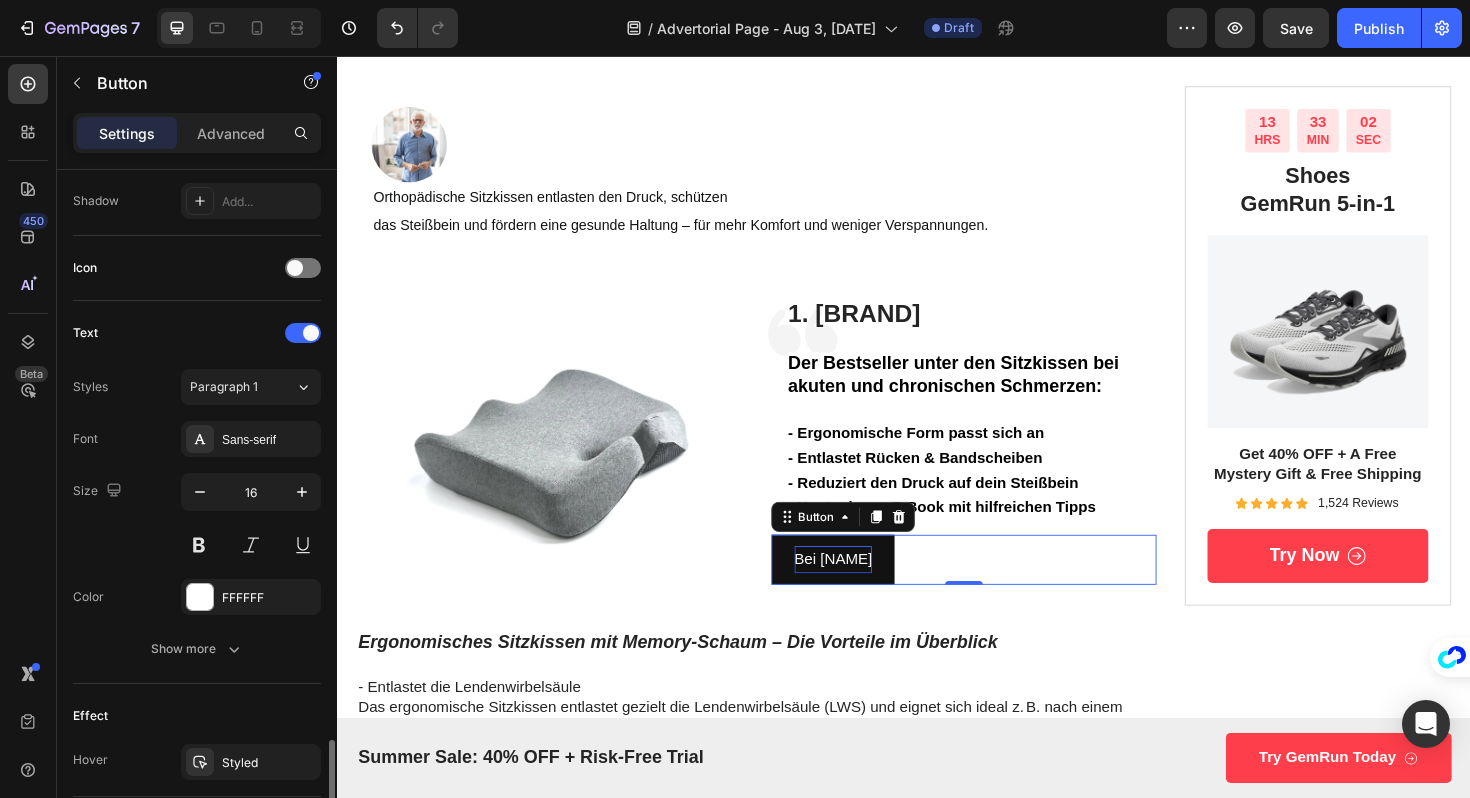 scroll, scrollTop: 749, scrollLeft: 0, axis: vertical 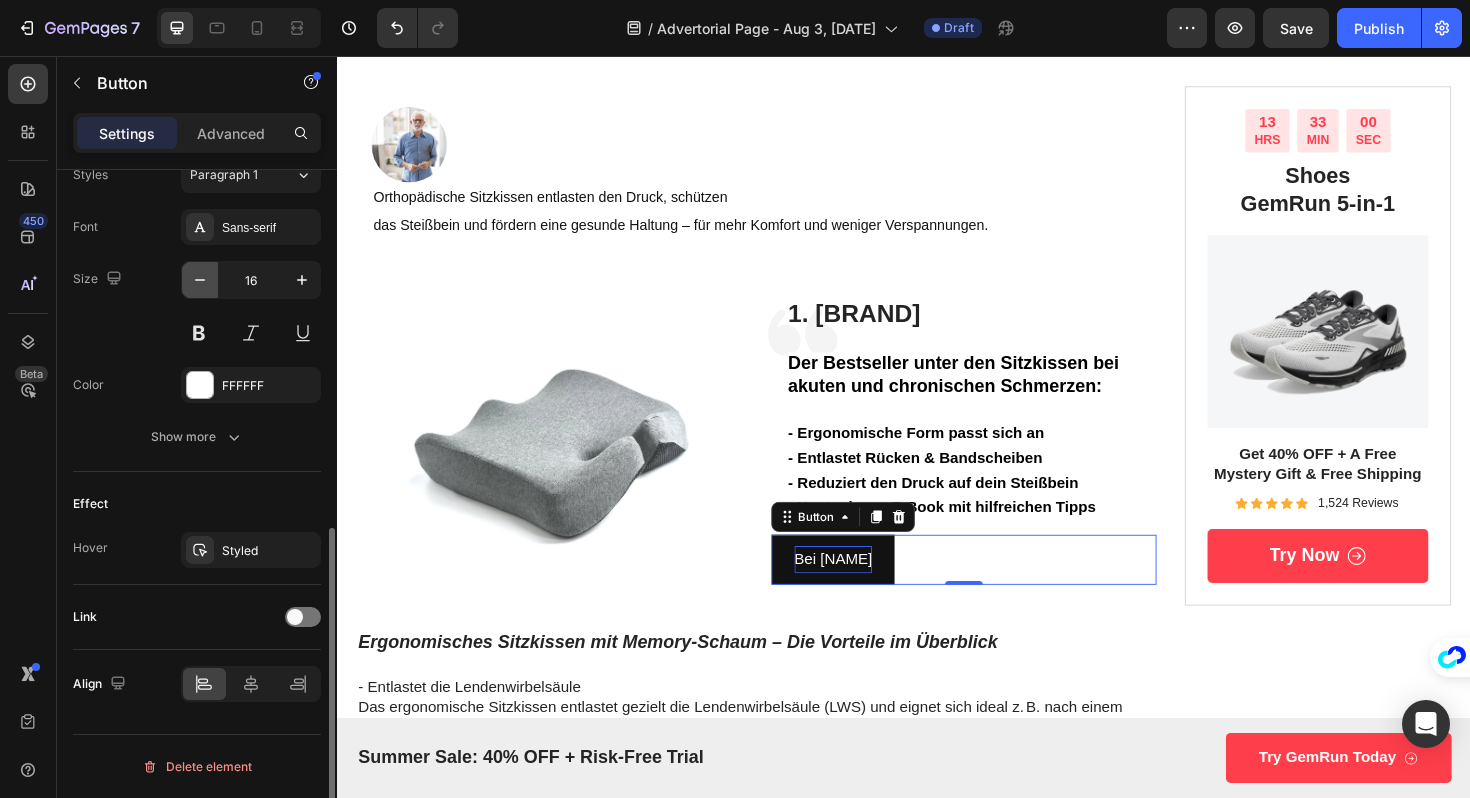 click 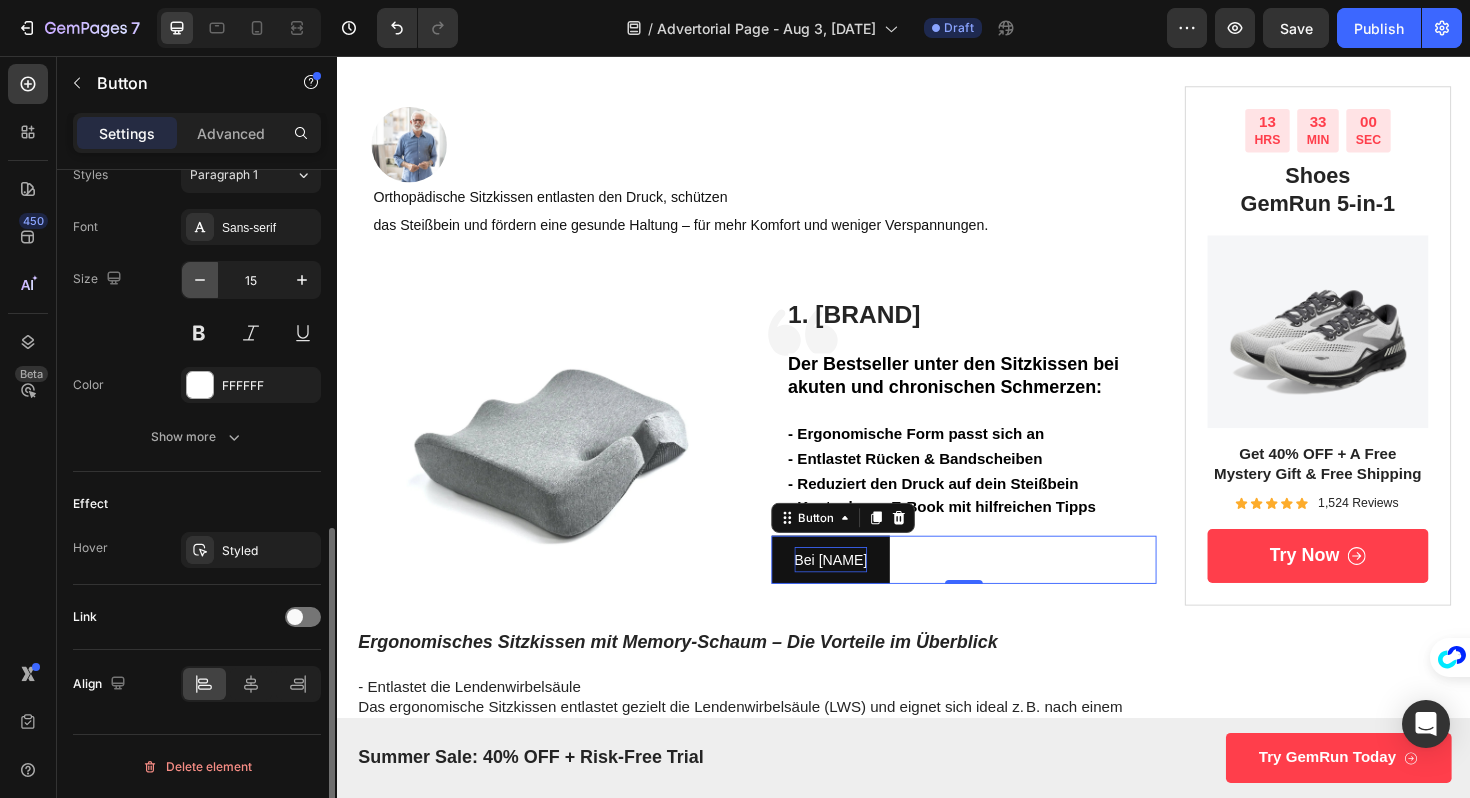 click 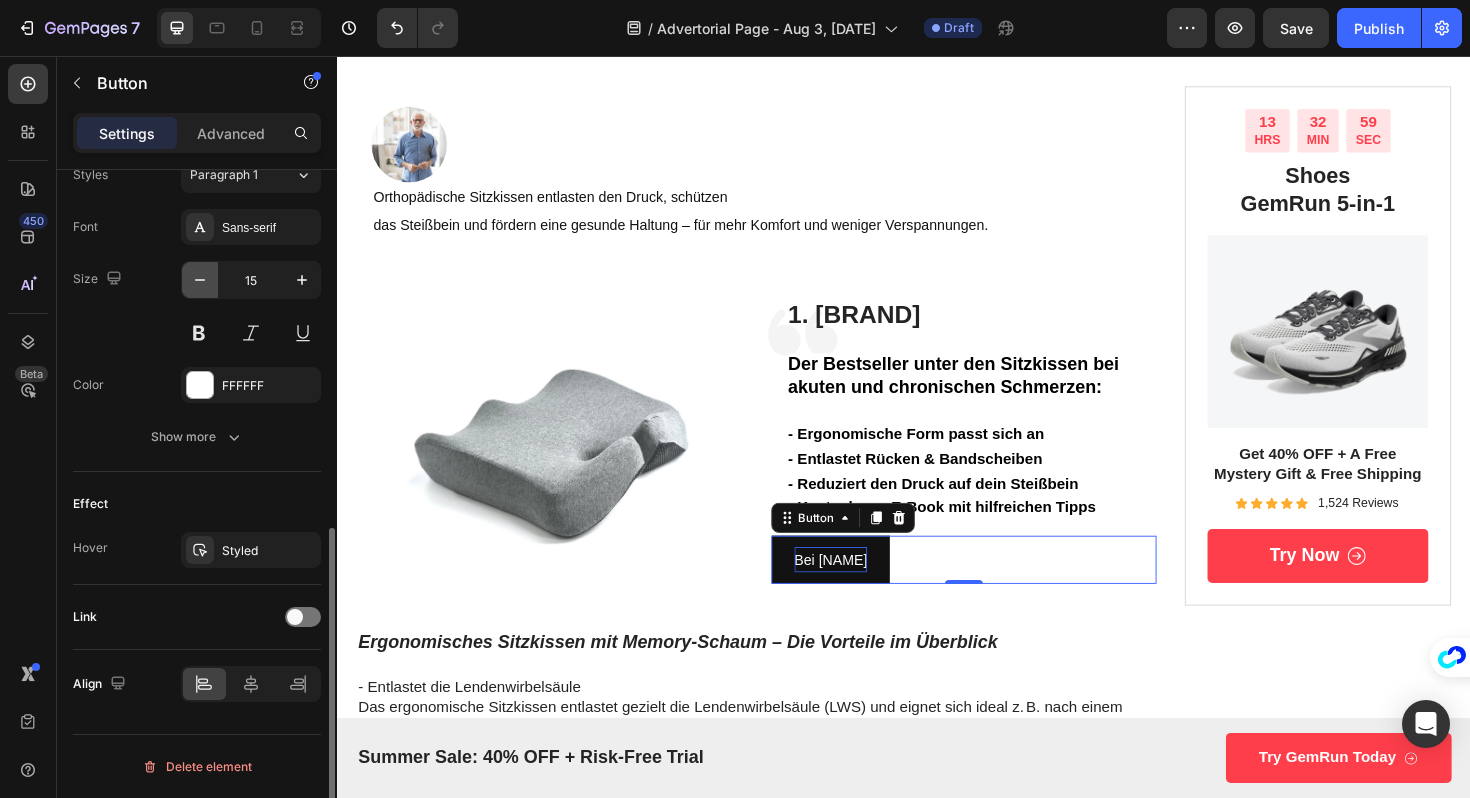 type on "14" 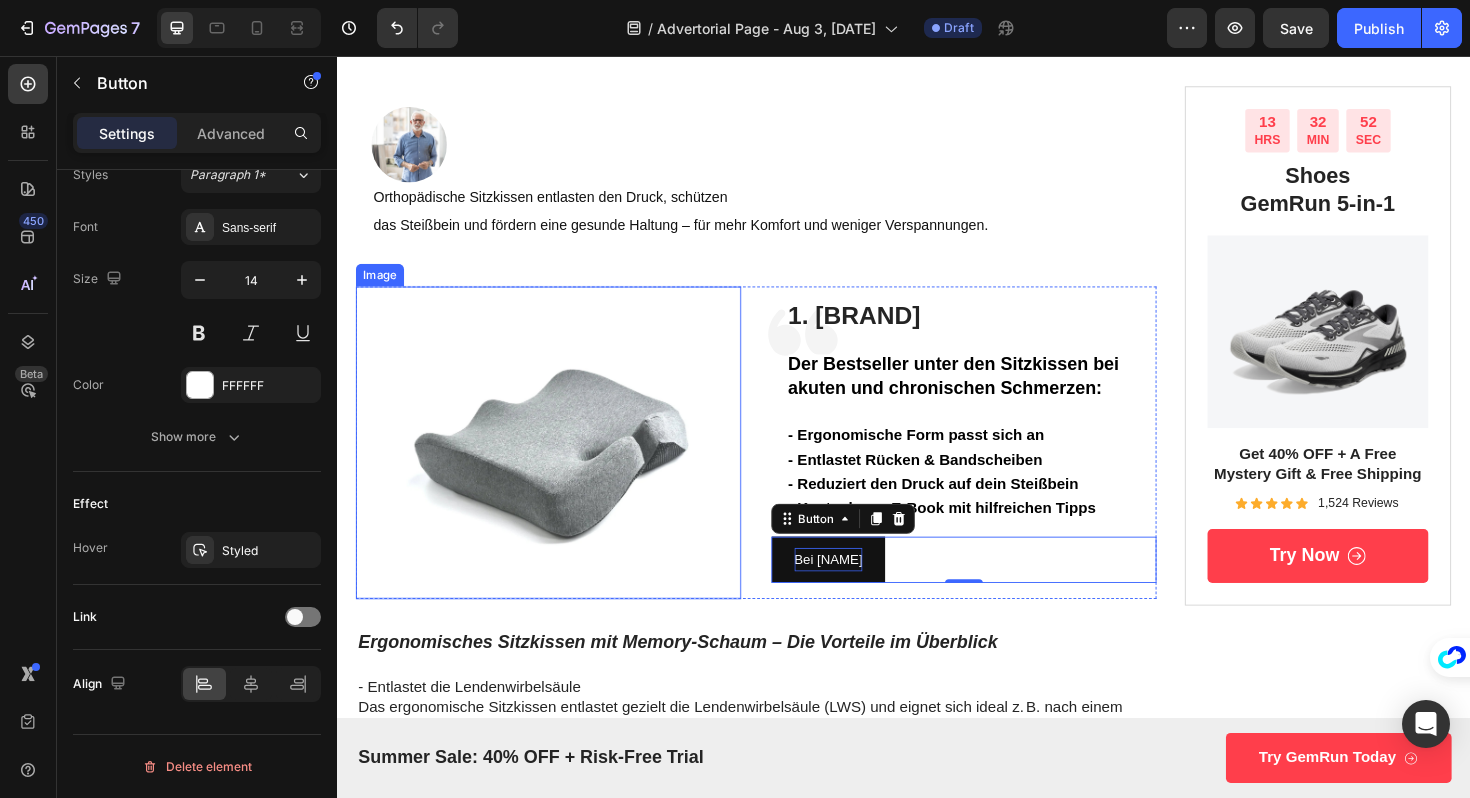 click at bounding box center (561, 466) 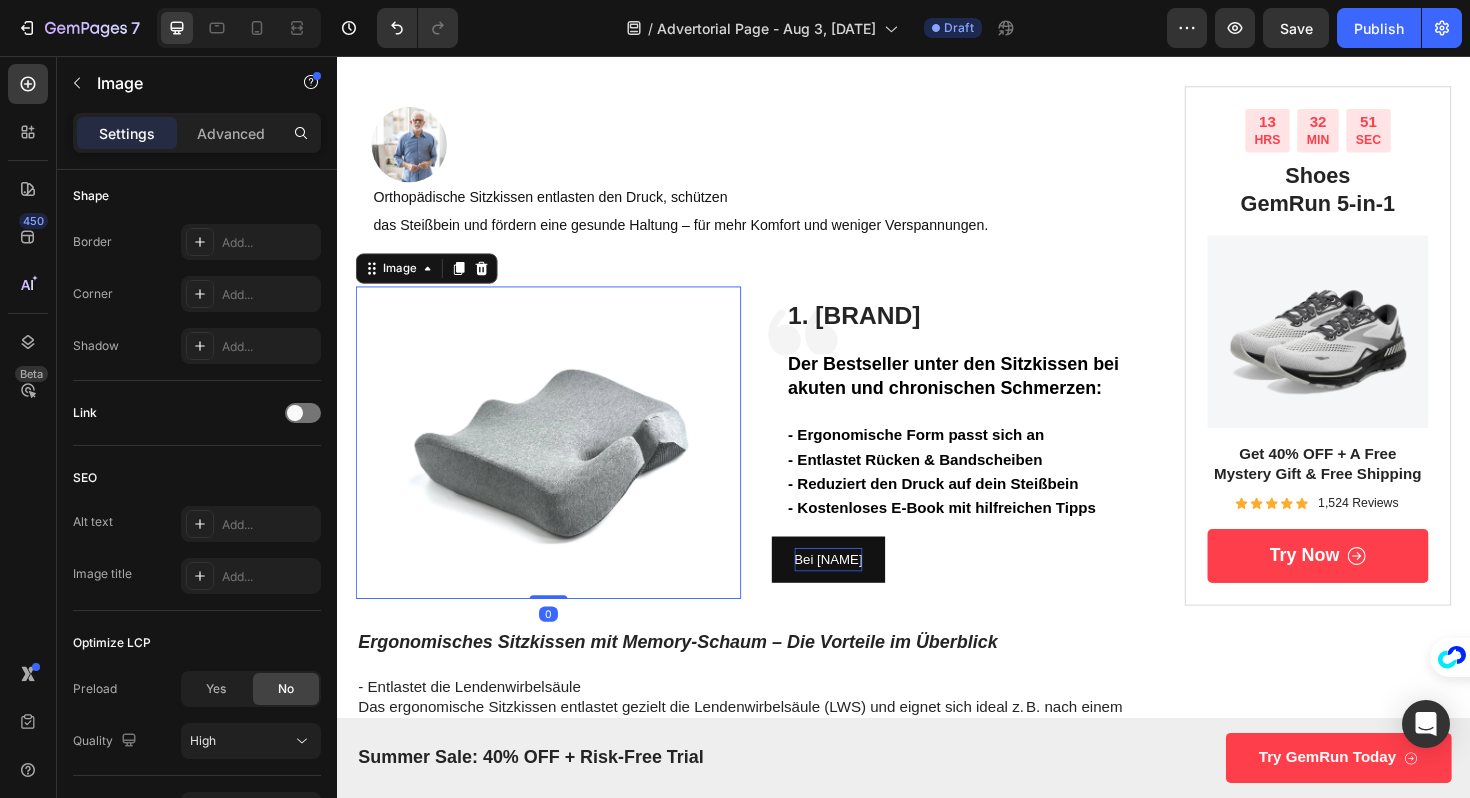 scroll, scrollTop: 0, scrollLeft: 0, axis: both 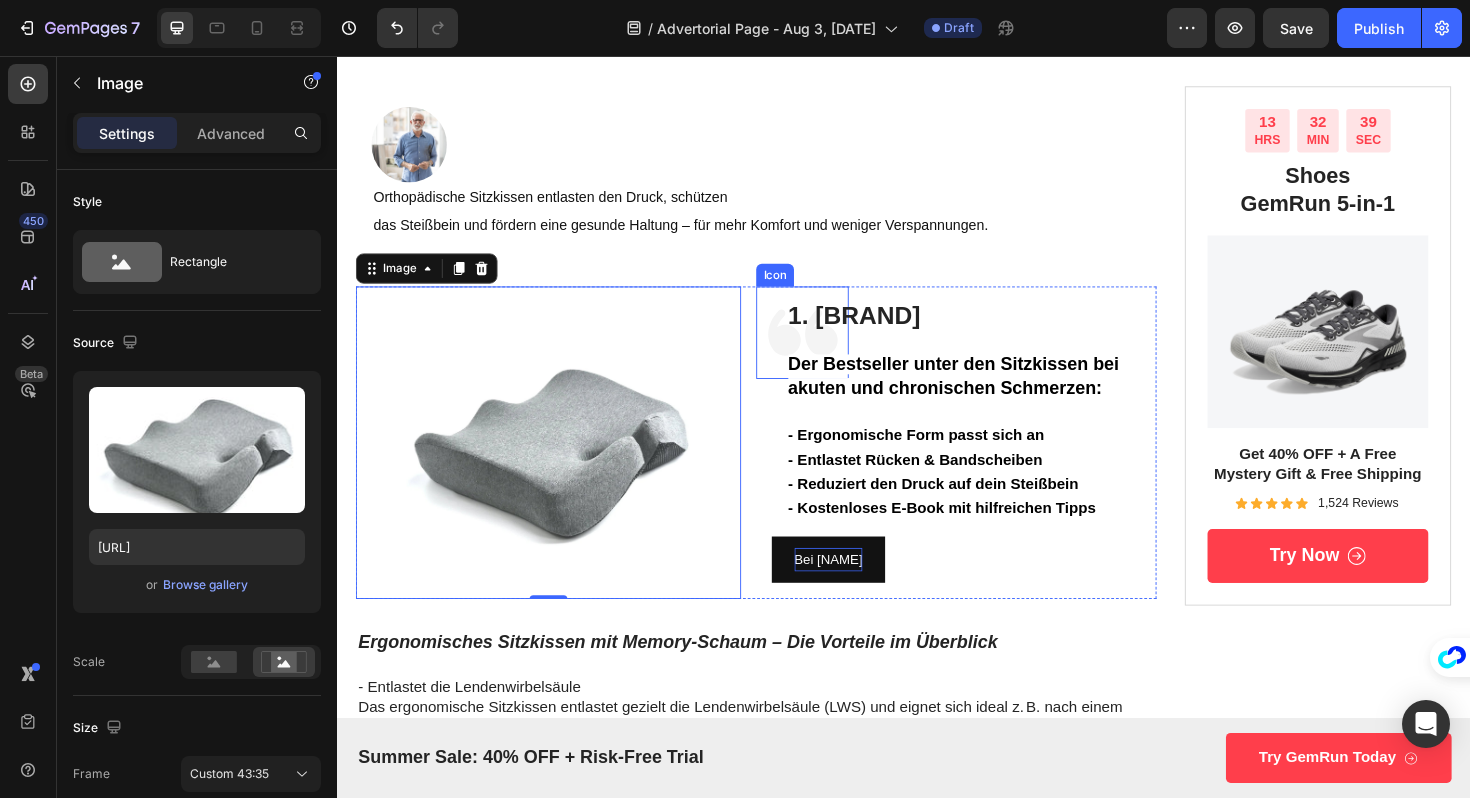 click 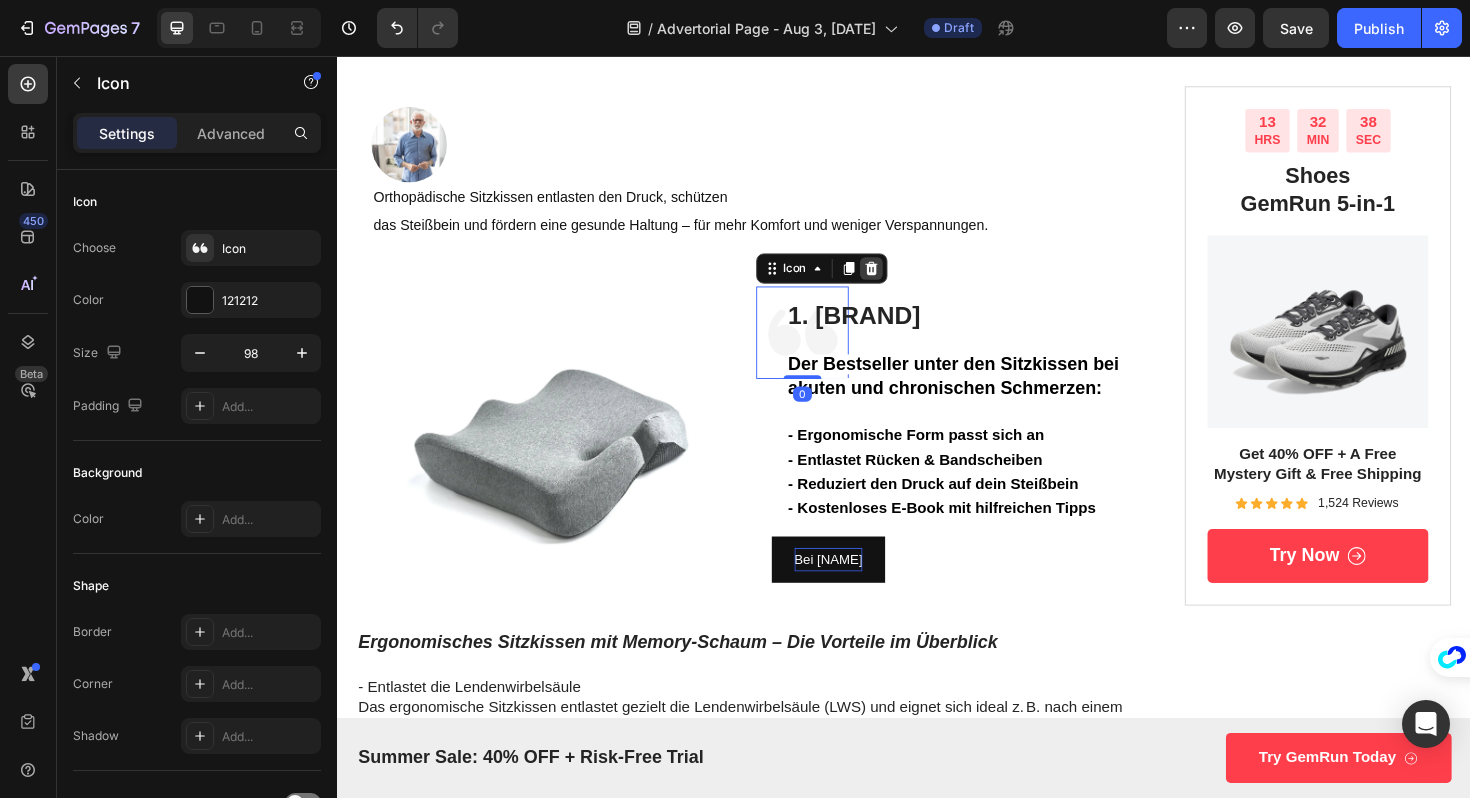 click on "Icon" at bounding box center (850, 281) 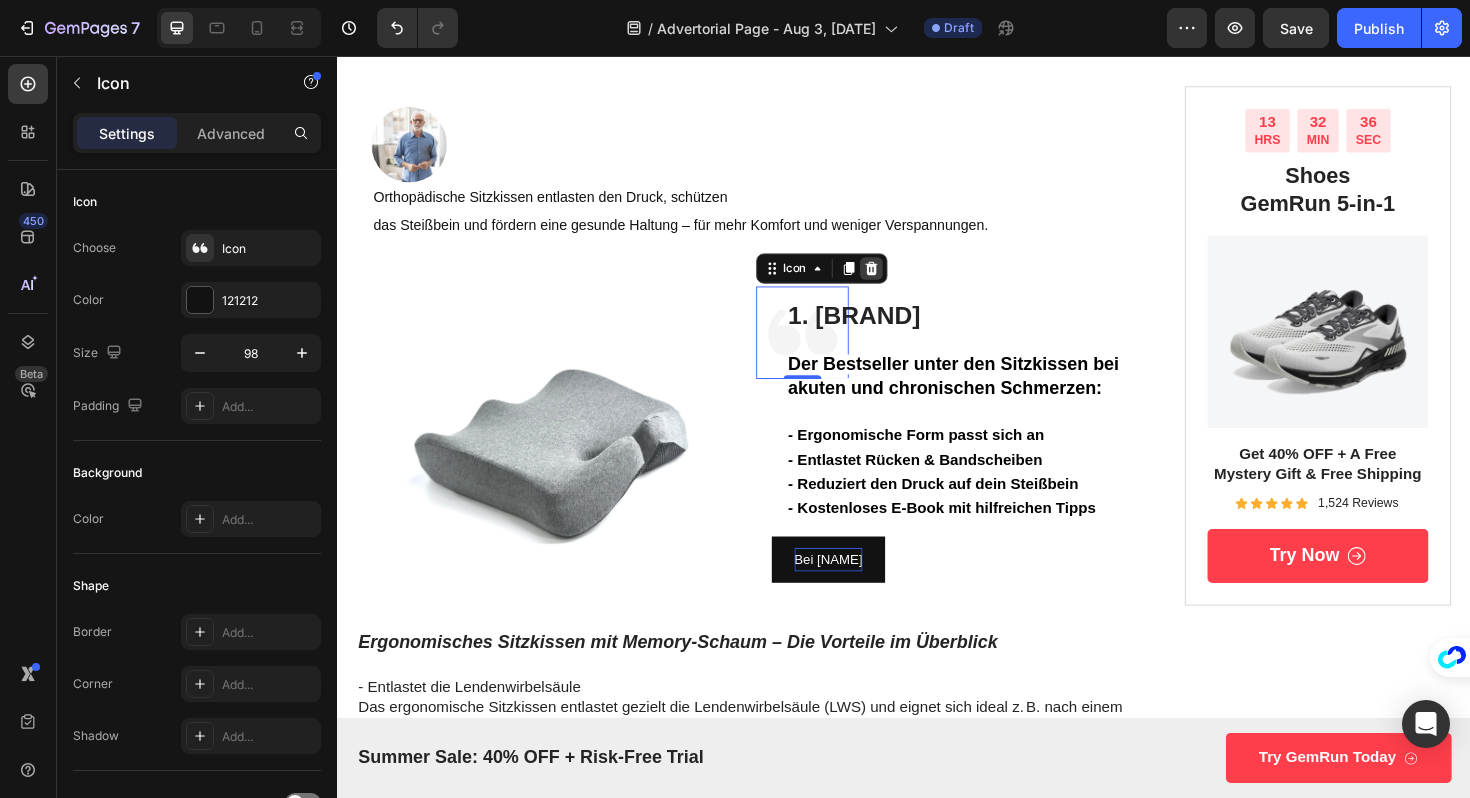 click 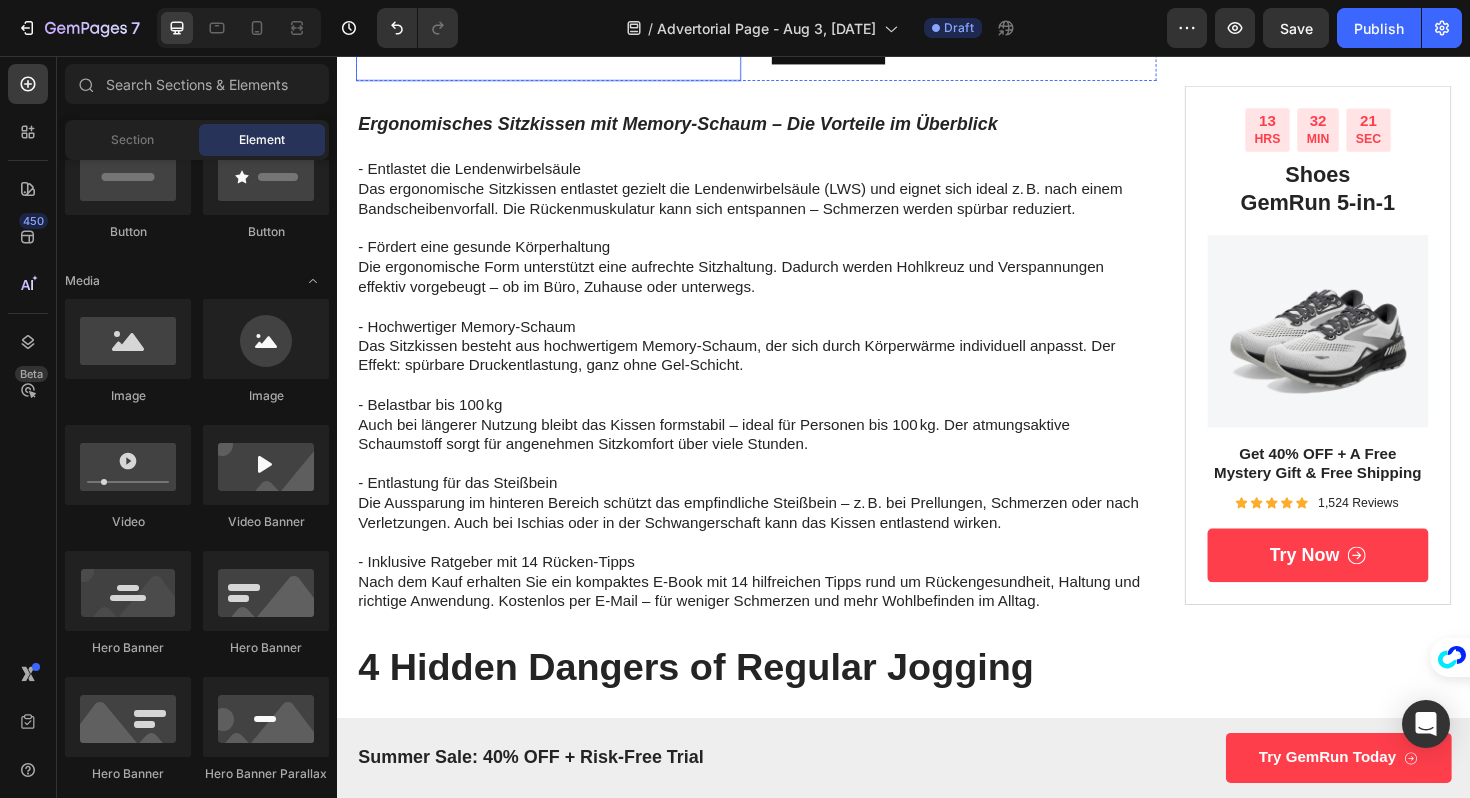 scroll, scrollTop: 846, scrollLeft: 0, axis: vertical 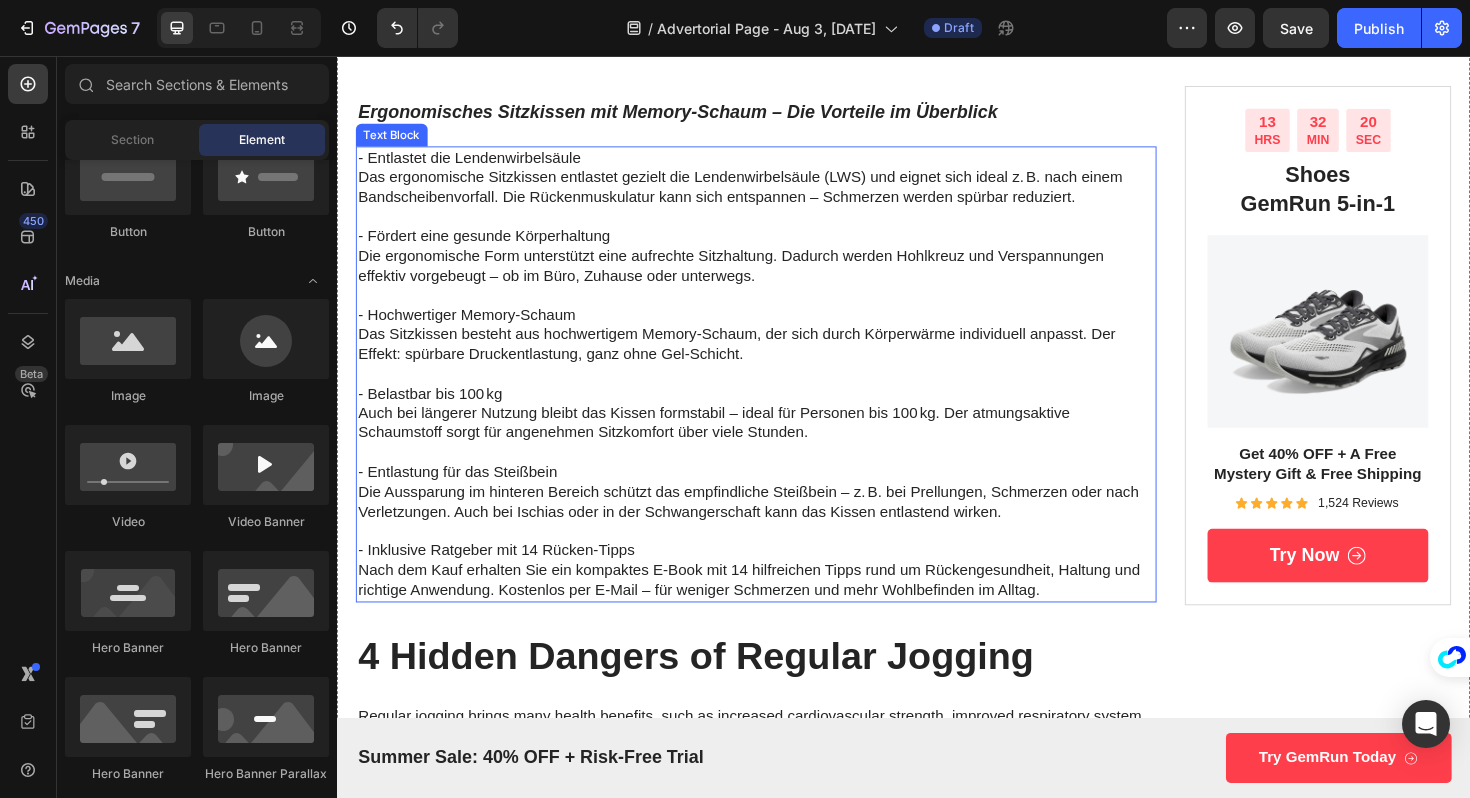 click on "- Belastbar bis 100 kg" at bounding box center (781, 414) 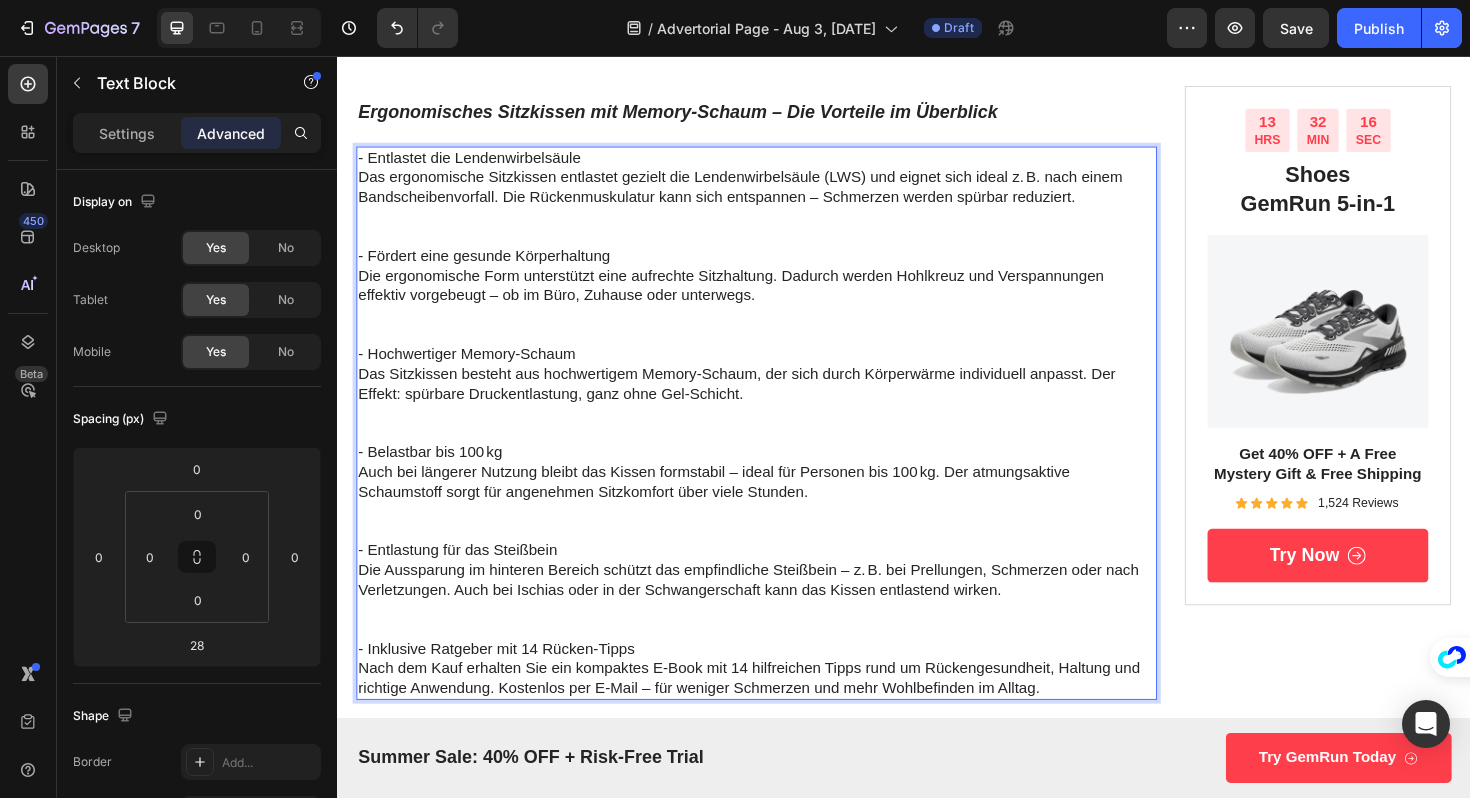 click on "Auch bei längerer Nutzung bleibt das Kissen formstabil – ideal für Personen bis 100 kg. Der atmungsaktive Schaumstoff sorgt für angenehmen Sitzkomfort über viele Stunden." at bounding box center [781, 528] 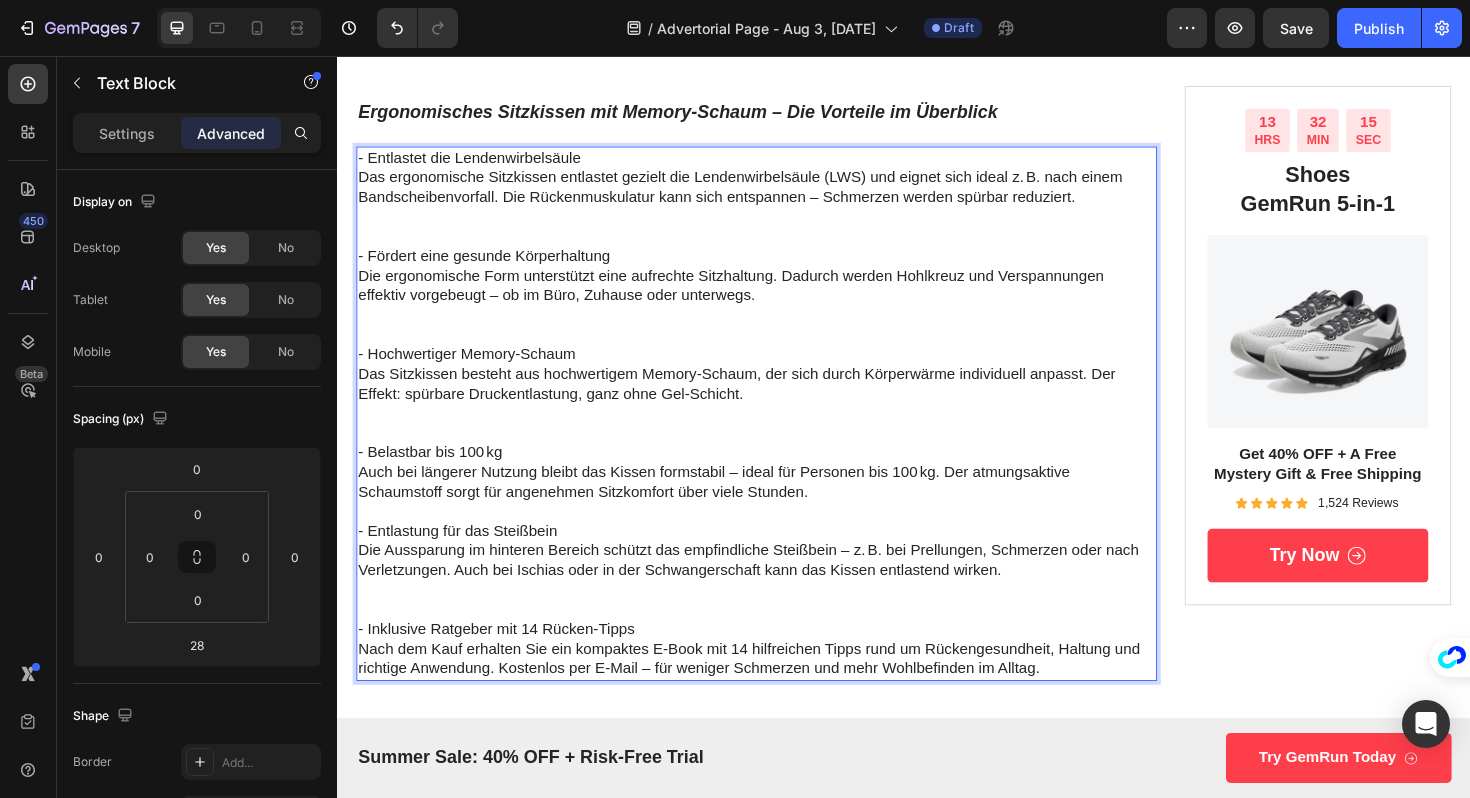 click on "Die Aussparung im hinteren Bereich schützt das empfindliche Steißbein – z. B. bei Prellungen, Schmerzen oder nach Verletzungen. Auch bei Ischias oder in der Schwangerschaft kann das Kissen entlastend wirken." at bounding box center (781, 611) 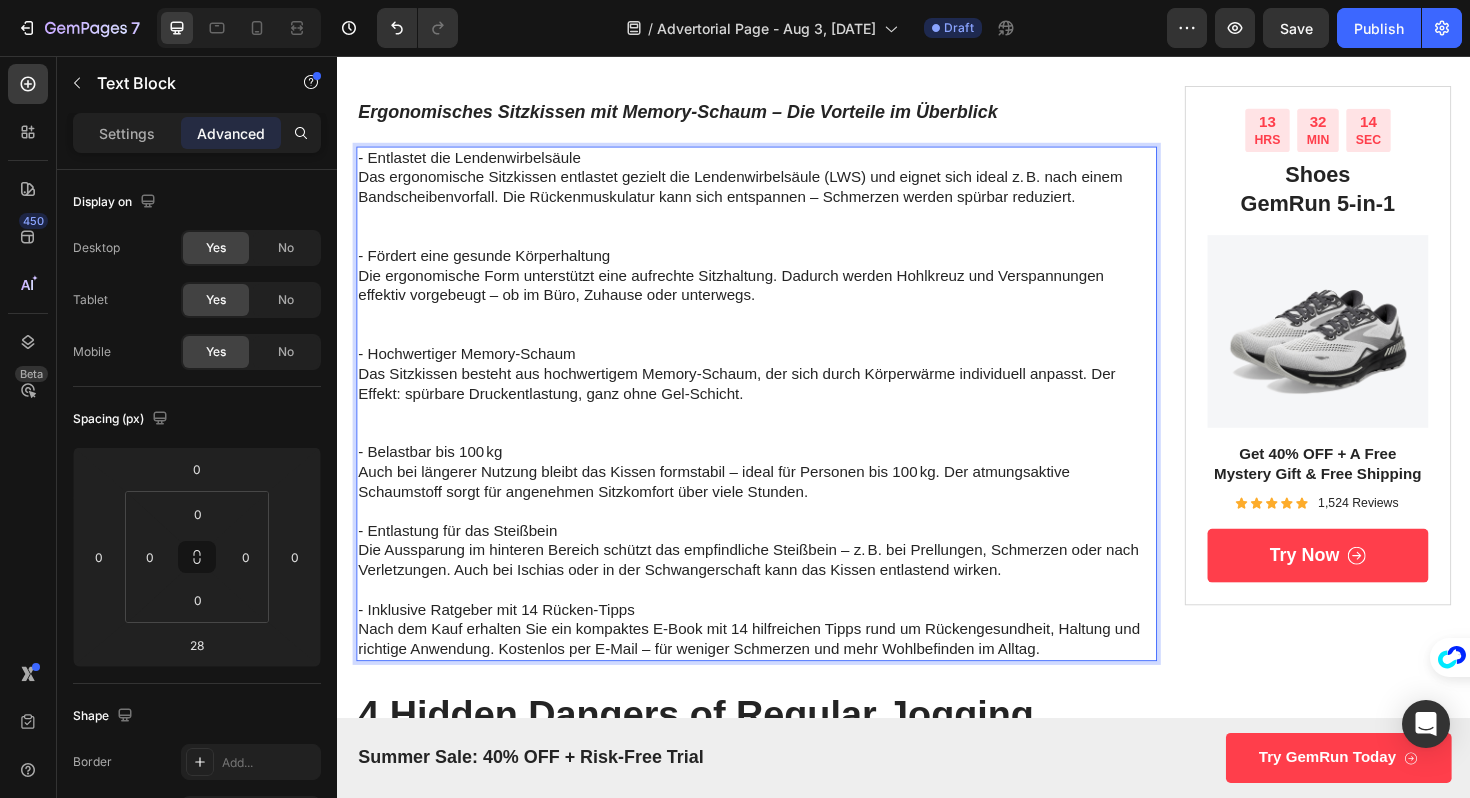 click on "- Belastbar bis 100 kg" at bounding box center (781, 476) 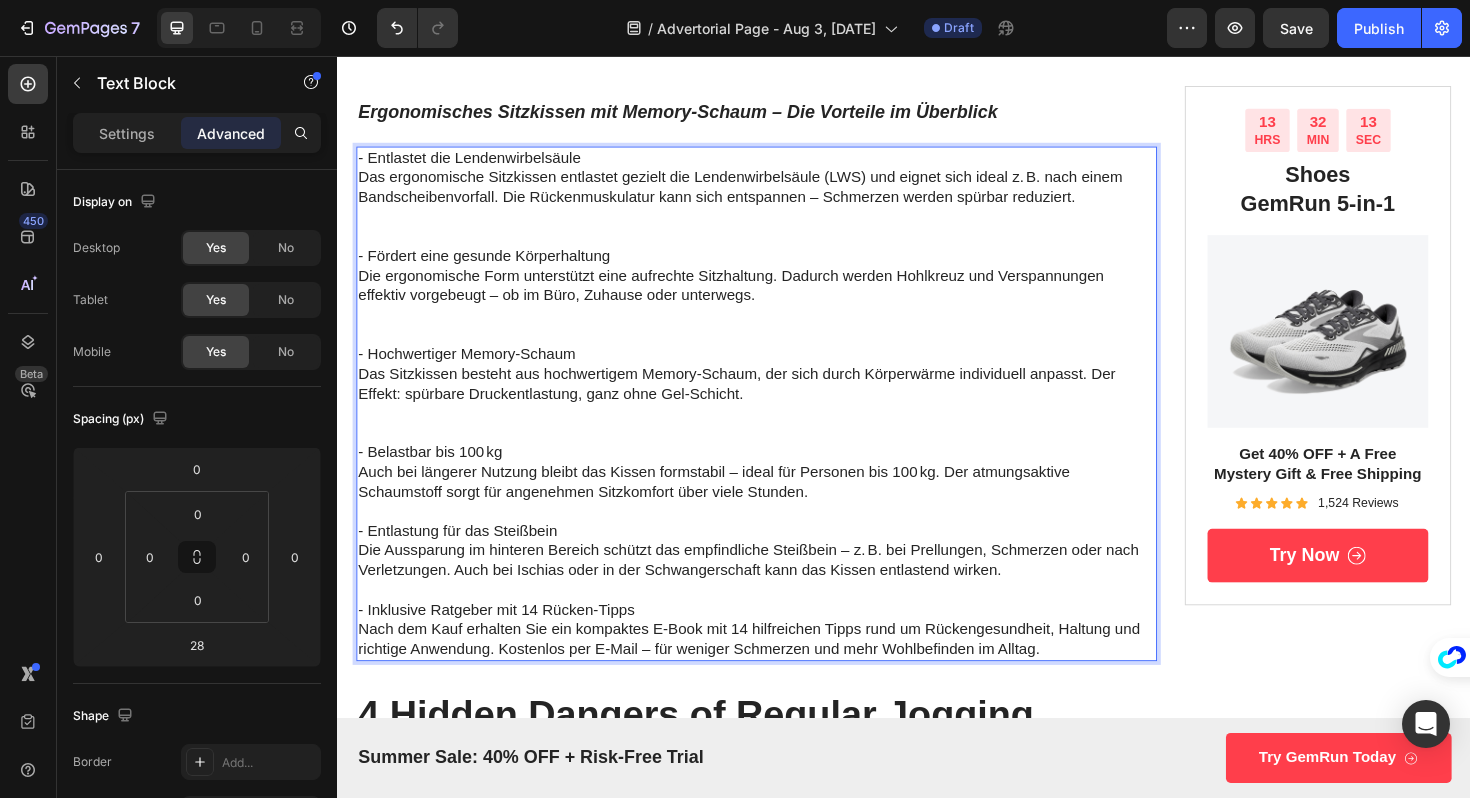 click on "Das Sitzkissen besteht aus hochwertigem Memory-Schaum, der sich durch Körperwärme individuell anpasst. Der Effekt: spürbare Druckentlastung, ganz ohne Gel-Schicht." at bounding box center (781, 424) 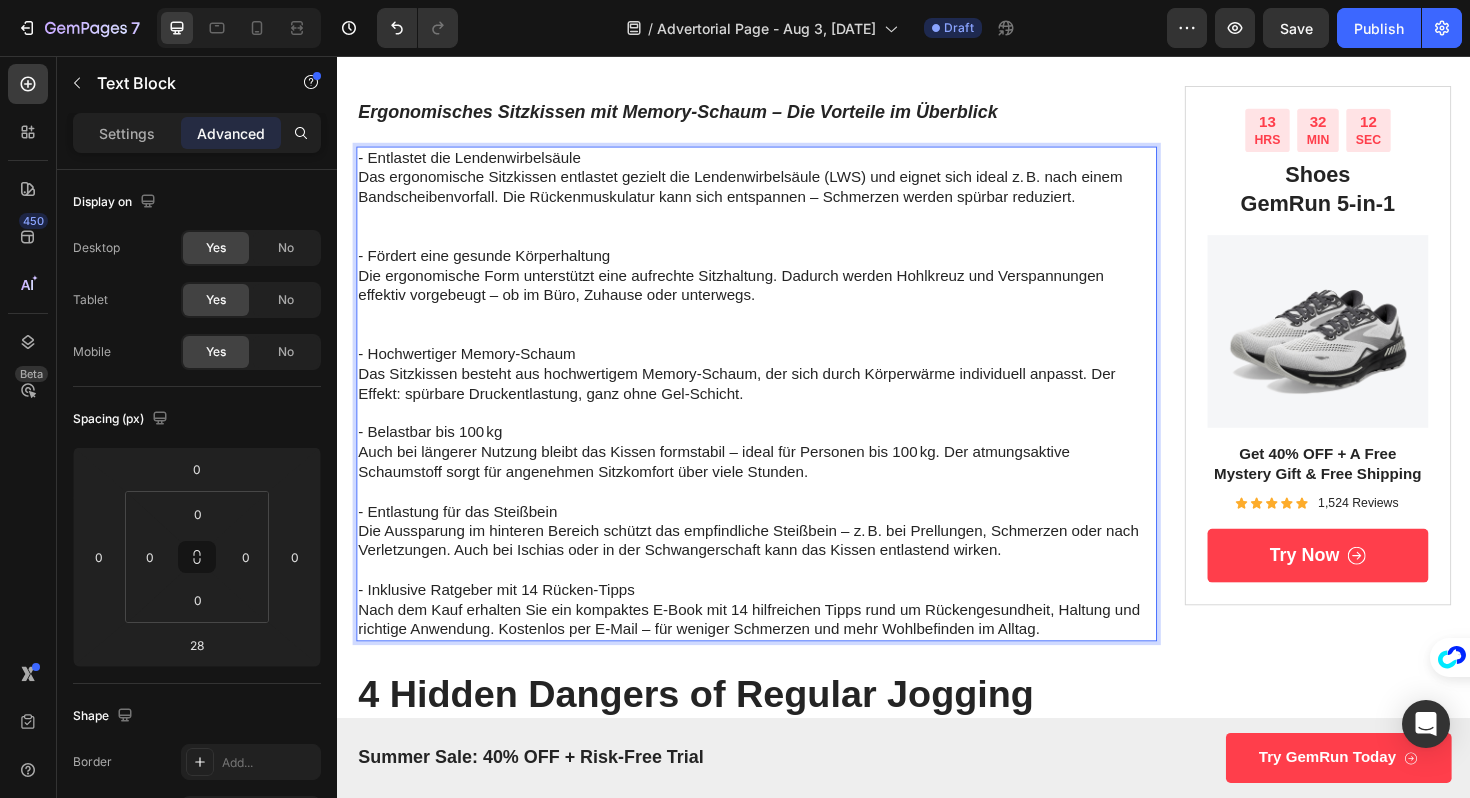 click on "Die ergonomische Form unterstützt eine aufrechte Sitzhaltung. Dadurch werden Hohlkreuz und Verspannungen effektiv vorgebeugt – ob im Büro, Zuhause oder unterwegs." at bounding box center [781, 320] 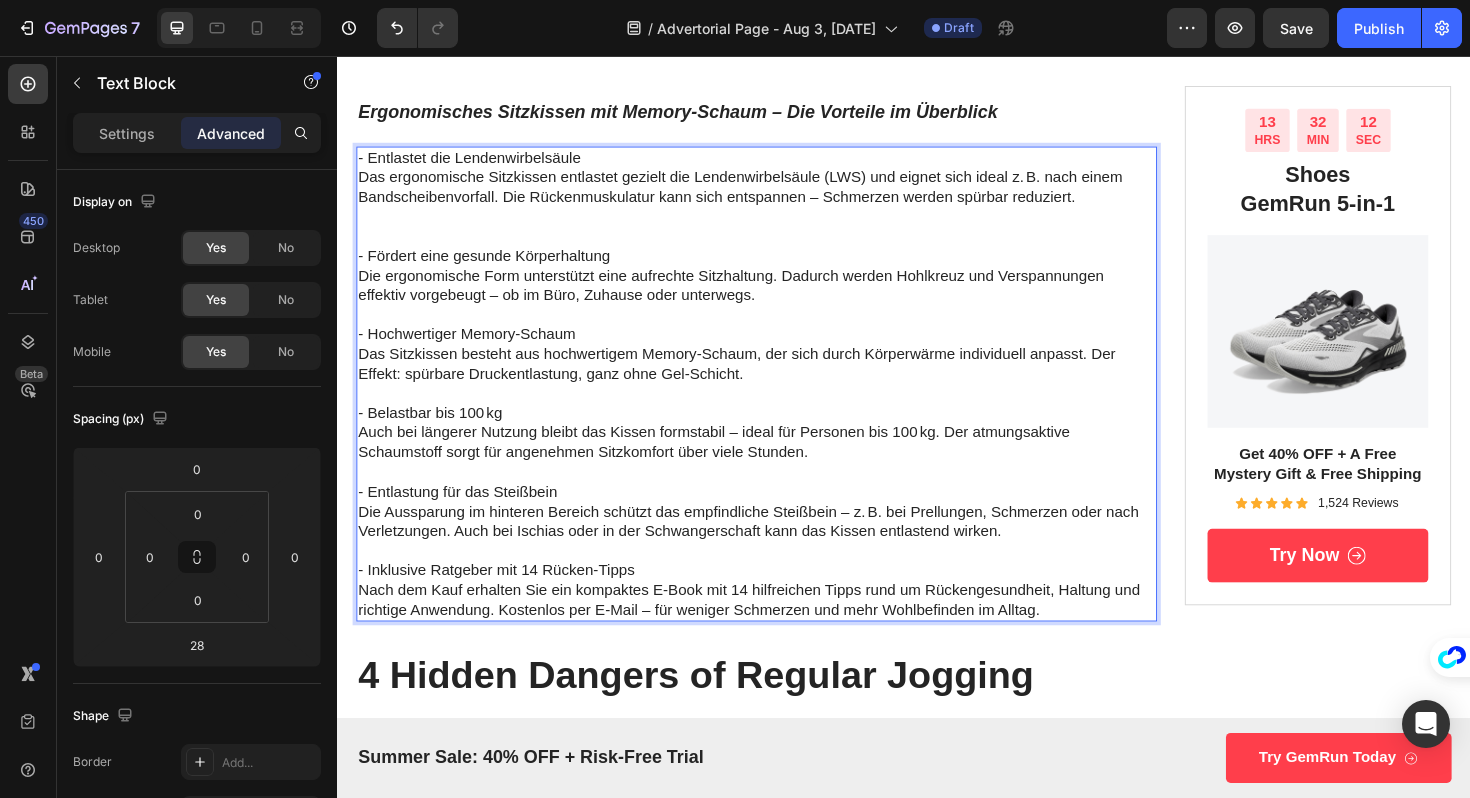 click on "Das ergonomische Sitzkissen entlastet gezielt die Lendenwirbelsäule (LWS) und eignet sich ideal z. B. nach einem Bandscheibenvorfall. Die Rückenmuskulatur kann sich entspannen – Schmerzen werden spürbar reduziert." at bounding box center (781, 216) 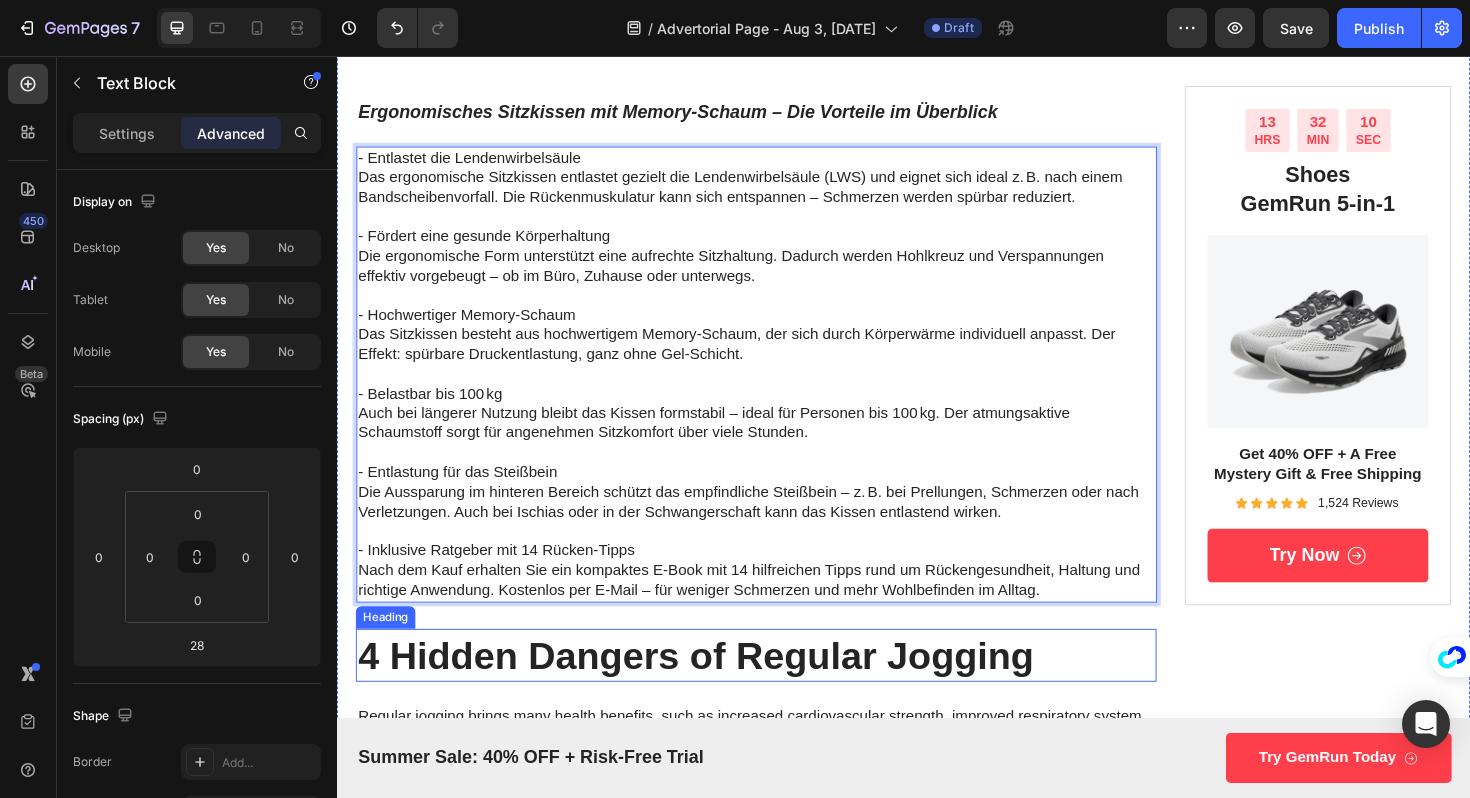 click on "4 Hidden Dangers of Regular Jogging" at bounding box center (781, 691) 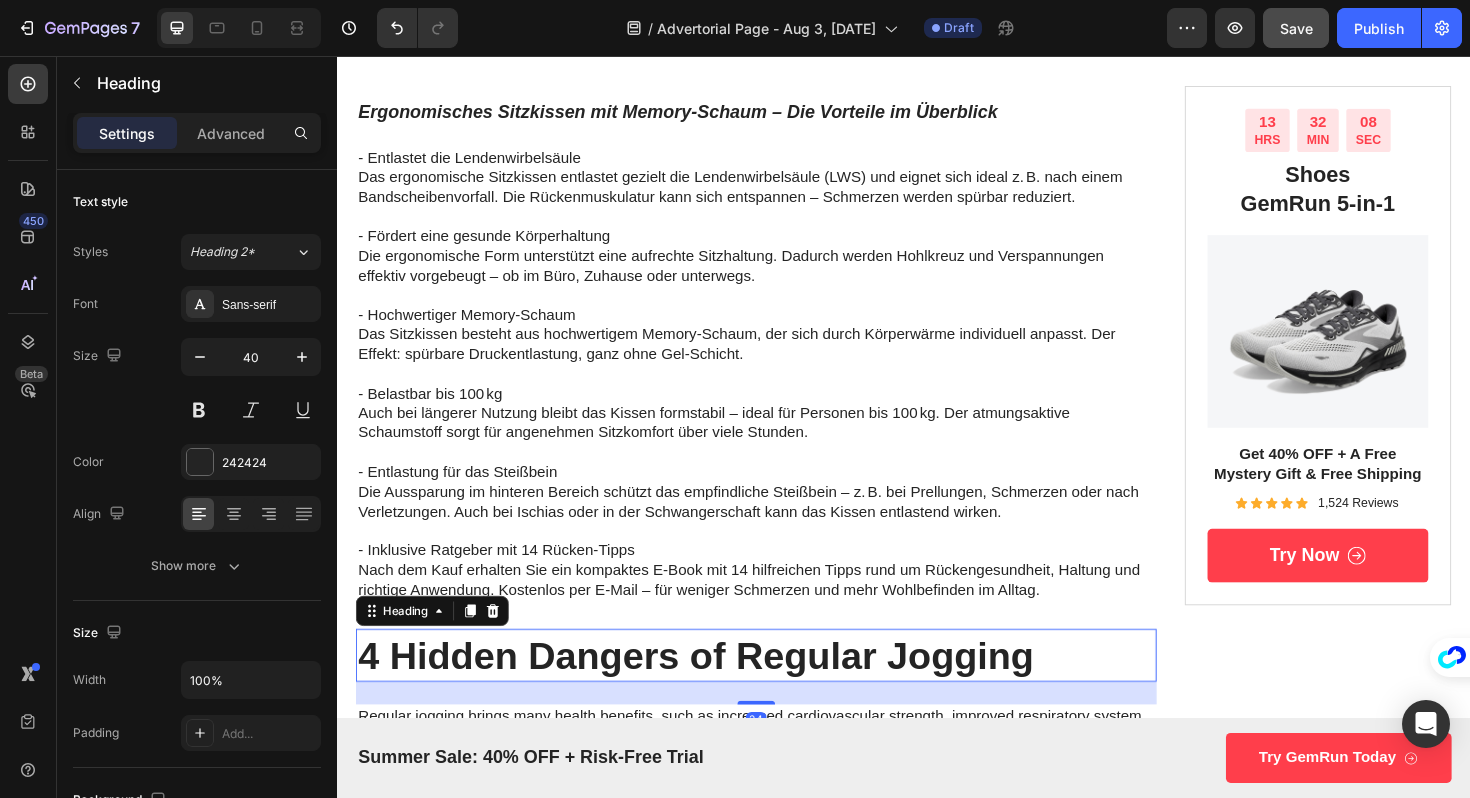 click on "Save" at bounding box center (1296, 28) 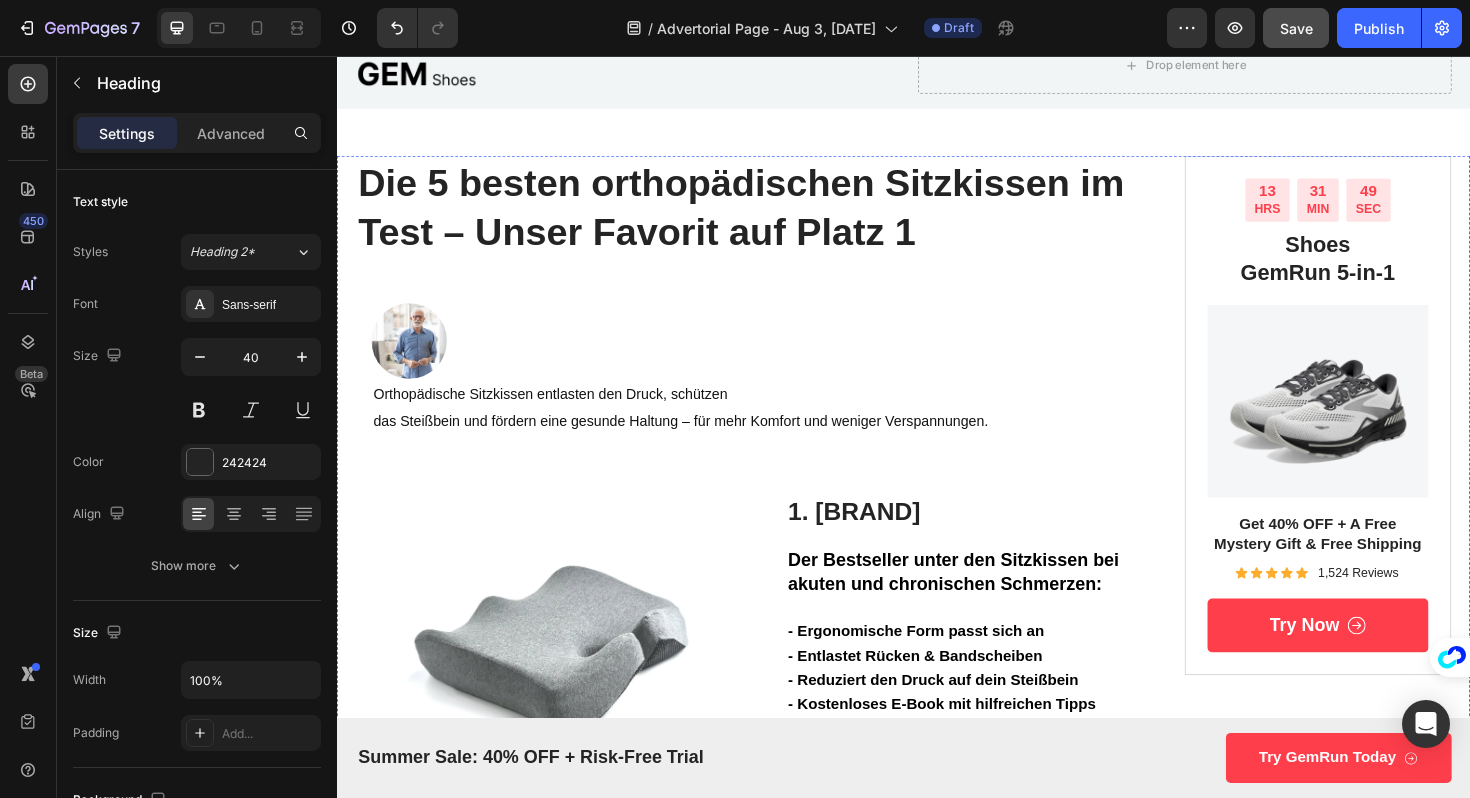 scroll, scrollTop: 117, scrollLeft: 0, axis: vertical 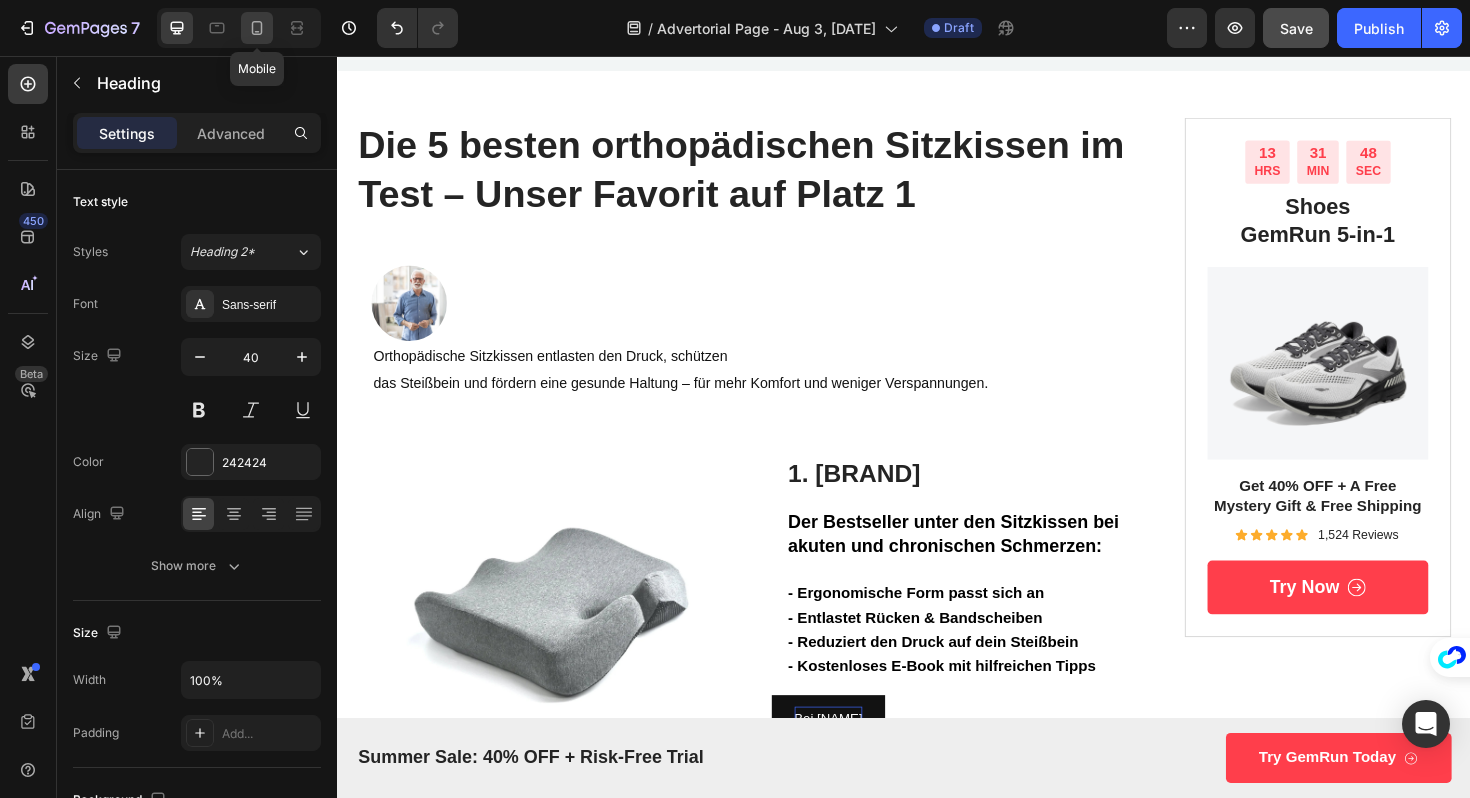 click 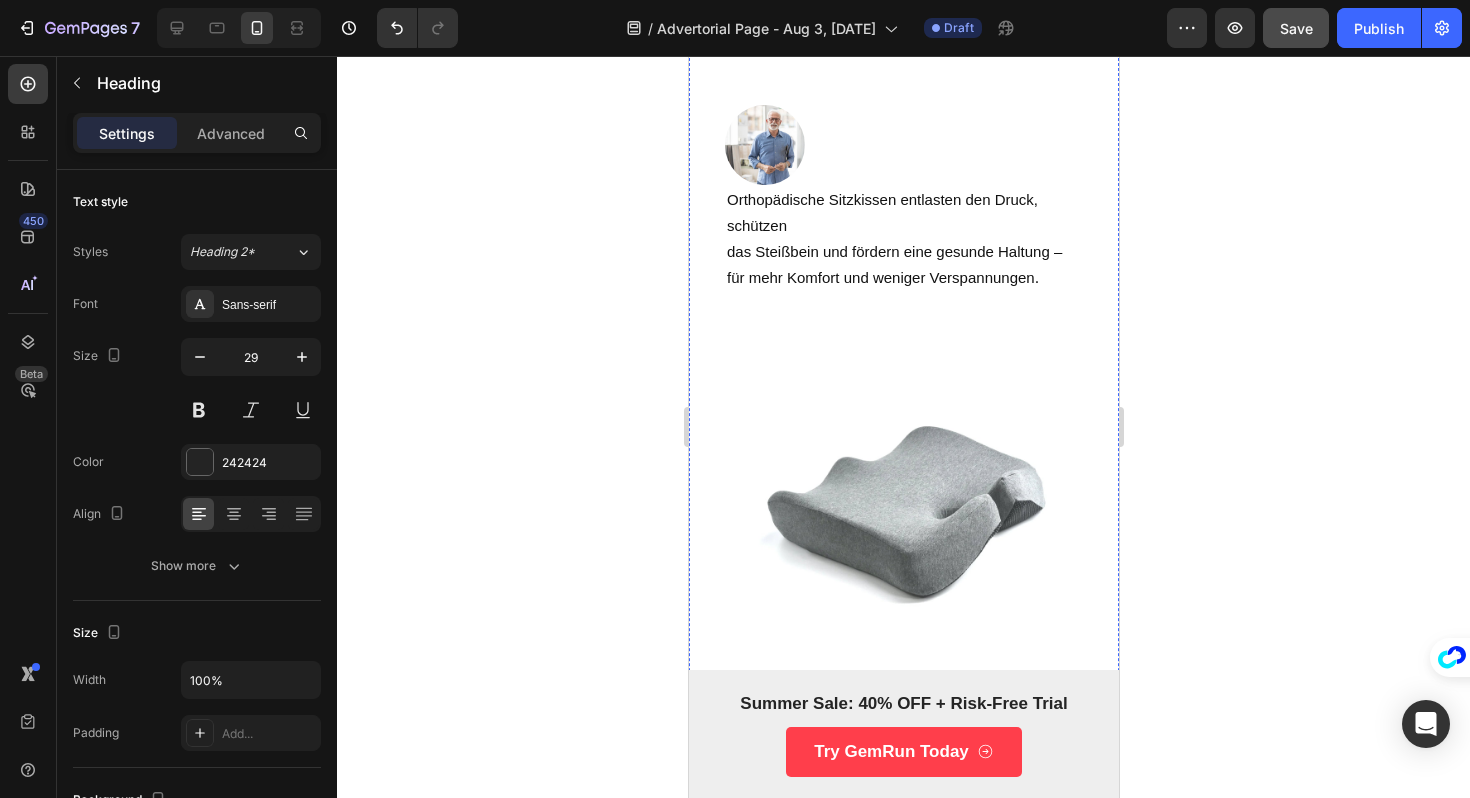 scroll, scrollTop: 272, scrollLeft: 0, axis: vertical 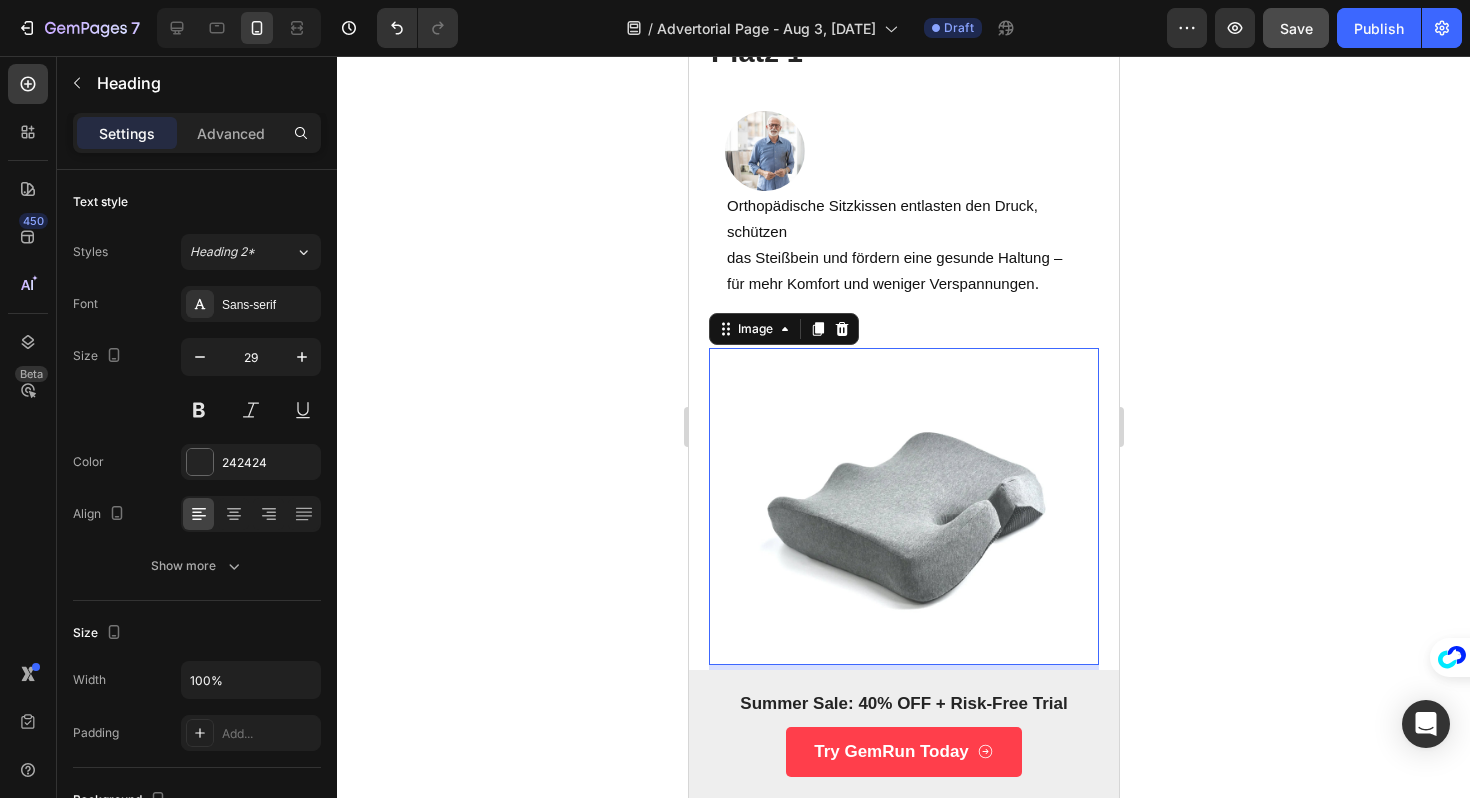 click at bounding box center [903, 506] 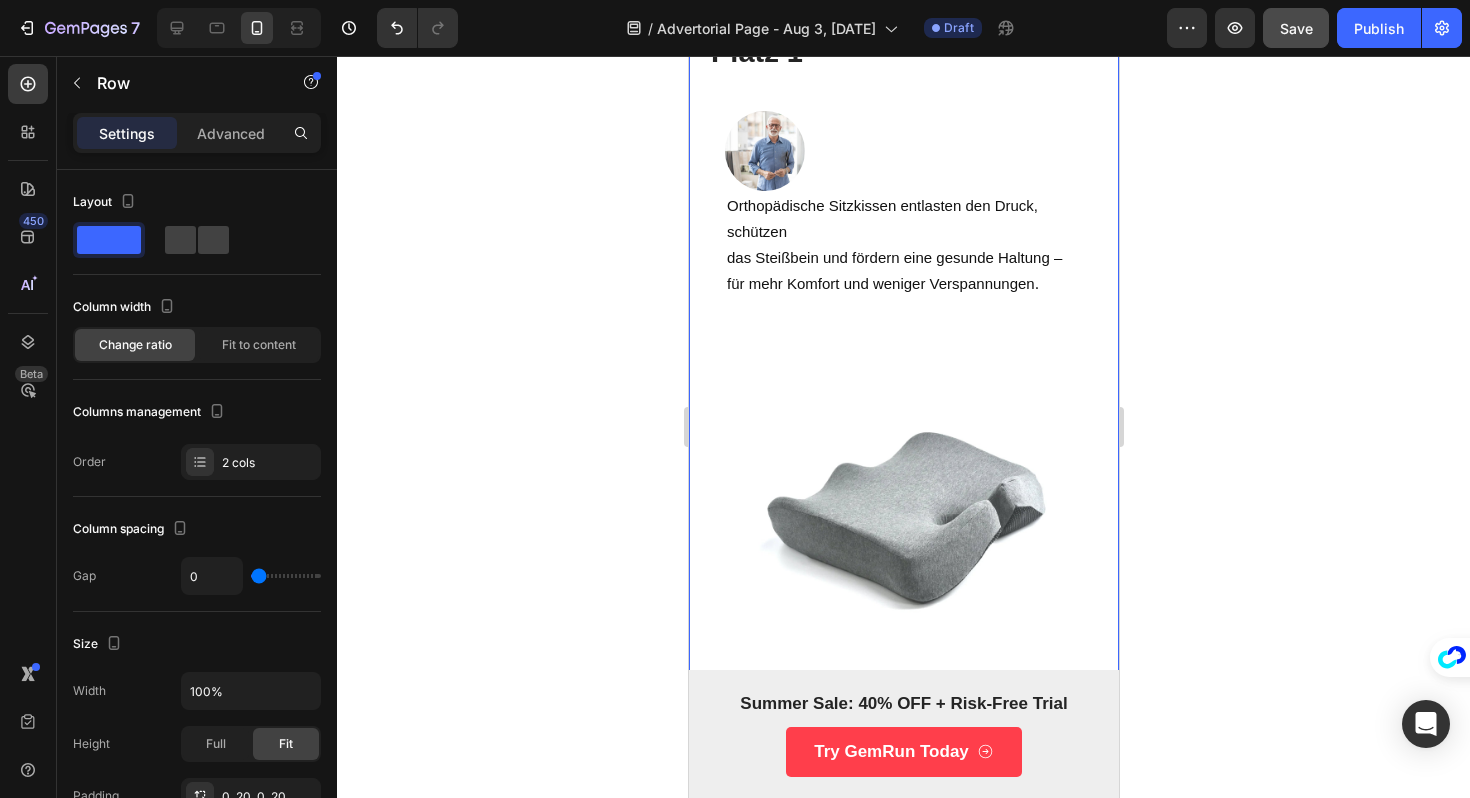 click on "Die 5 besten orthopädischen Sitzkissen im Test – Unser Favorit auf Platz 1 Heading Image Orthopädische Sitzkissen entlasten den Druck, schützen das Steißbein und fördern eine gesunde Haltung – für mehr Komfort und weniger Verspannungen . Heading Row Image 1. Lyvelle Der Bestseller unter den Sitzkissen bei akuten und chronischen Schmerzen: - Ergonomische Form passt sich an - Entlastet Rücken & Bandscheiben - Reduziert den Druck auf dein Steißbein - Kostenloses E-Book mit hilfreichen Tipps Text Block Bei Lyvelle Button Row Ergonomisches Sitzkissen mit Memory-Schaum – Die Vorteile im Überblick Text Block - Entlastet die Lendenwirbelsäule Das ergonomische Sitzkissen entlastet gezielt die Lendenwirbelsäule (LWS) und eignet sich ideal z. B. nach einem Bandscheibenvorfall. Die Rückenmuskulatur kann sich entspannen – Schmerzen werden spürbar reduziert. - Fördert eine gesunde Körperhaltung - Hochwertiger Memory-Schaum - Belastbar bis 100 kg - Entlastung für das Steißbein Text Block Heading" at bounding box center [903, 1818] 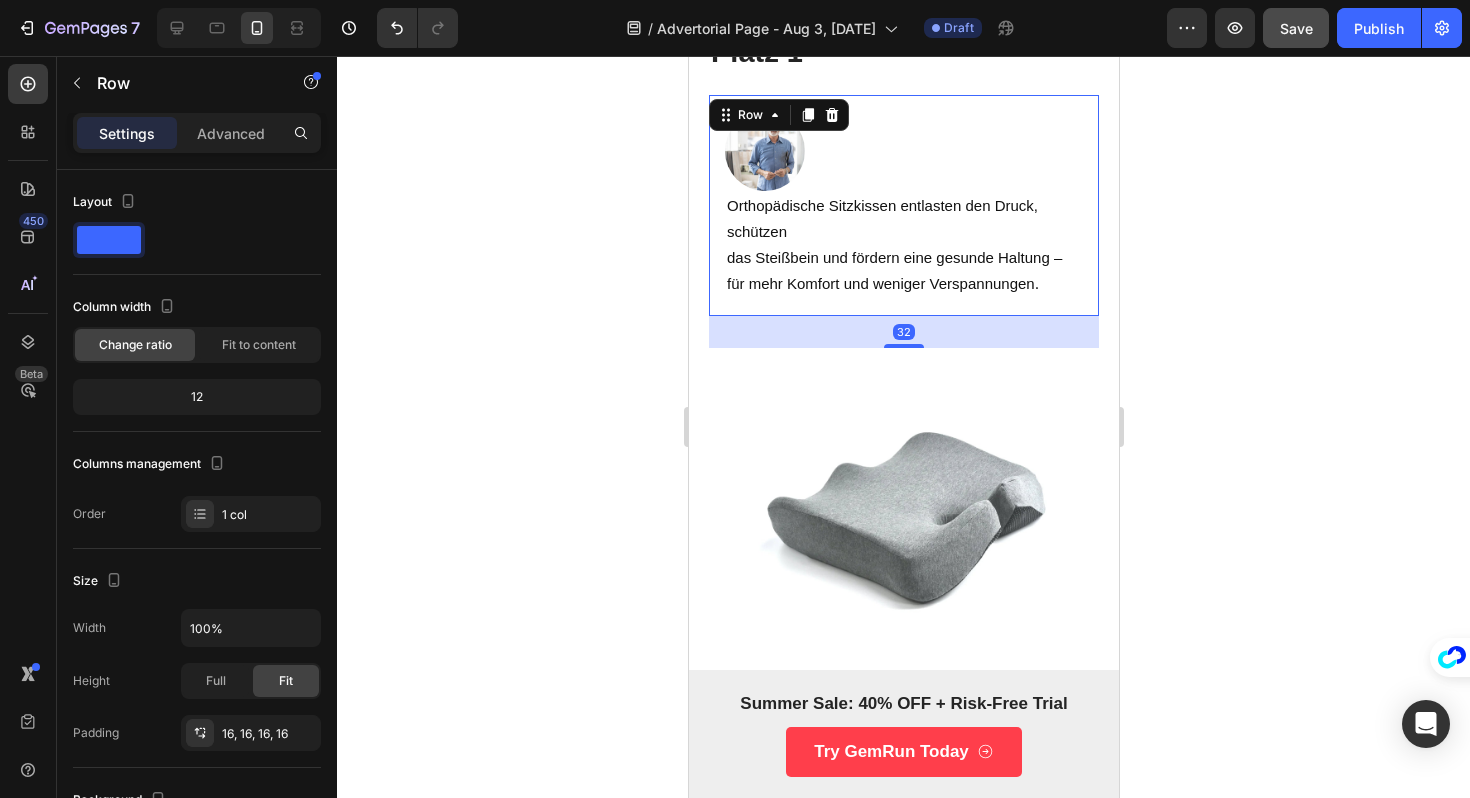 click on "Image Orthopädische Sitzkissen entlasten den Druck, schützen das Steißbein und fördern eine gesunde Haltung – für mehr Komfort und weniger Verspannungen . Heading Row   32" at bounding box center (903, 205) 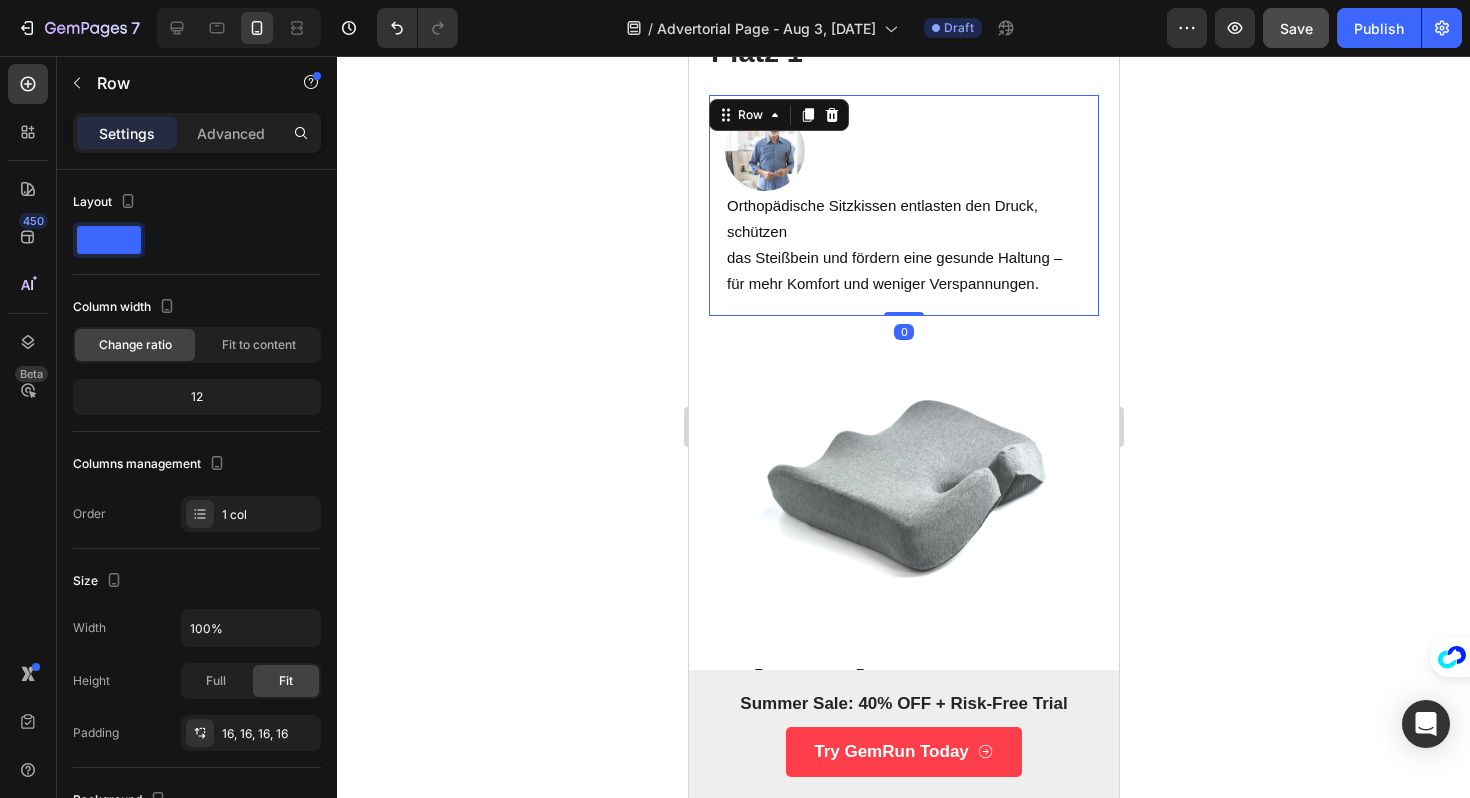 drag, startPoint x: 902, startPoint y: 340, endPoint x: 812, endPoint y: 276, distance: 110.4355 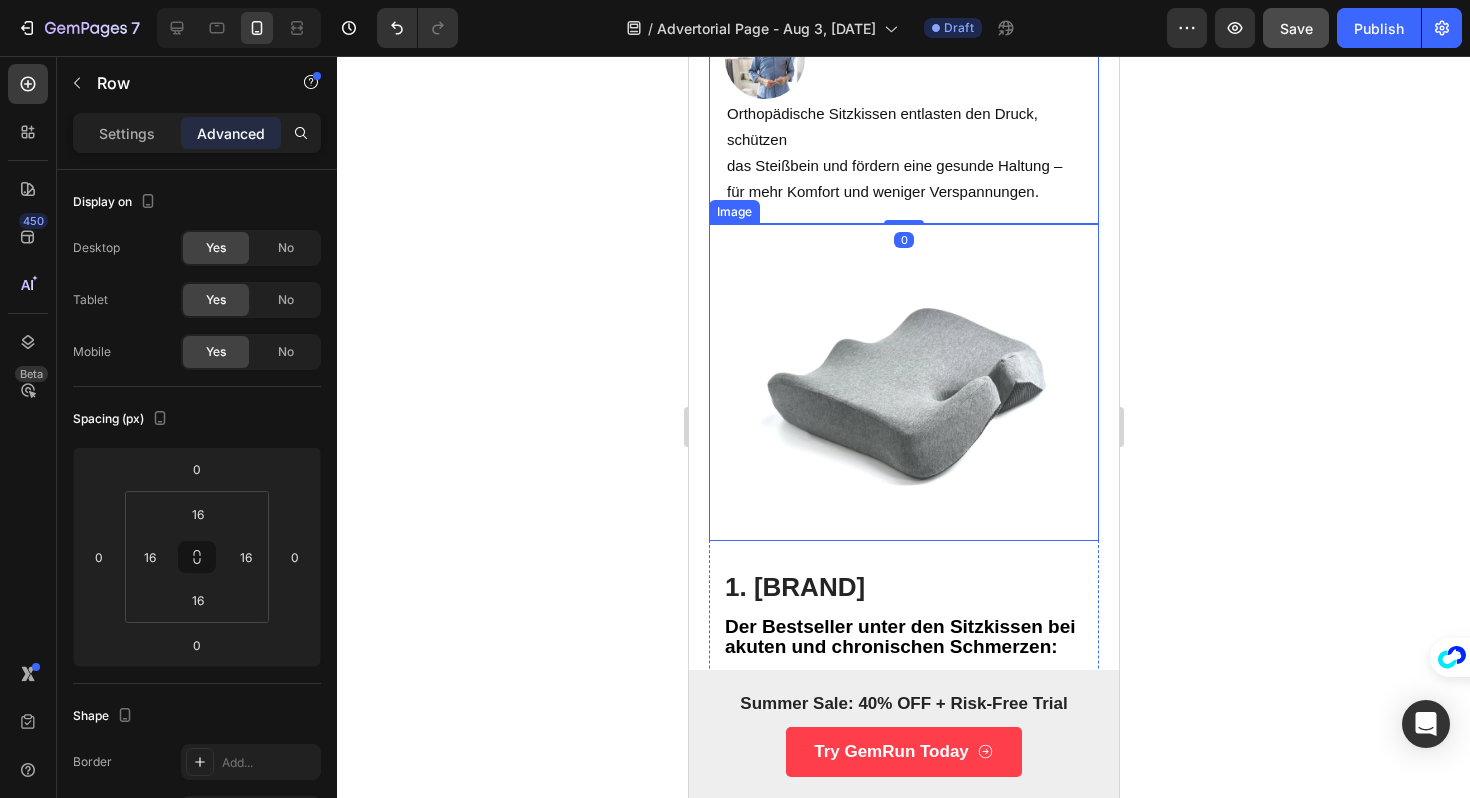 scroll, scrollTop: 366, scrollLeft: 0, axis: vertical 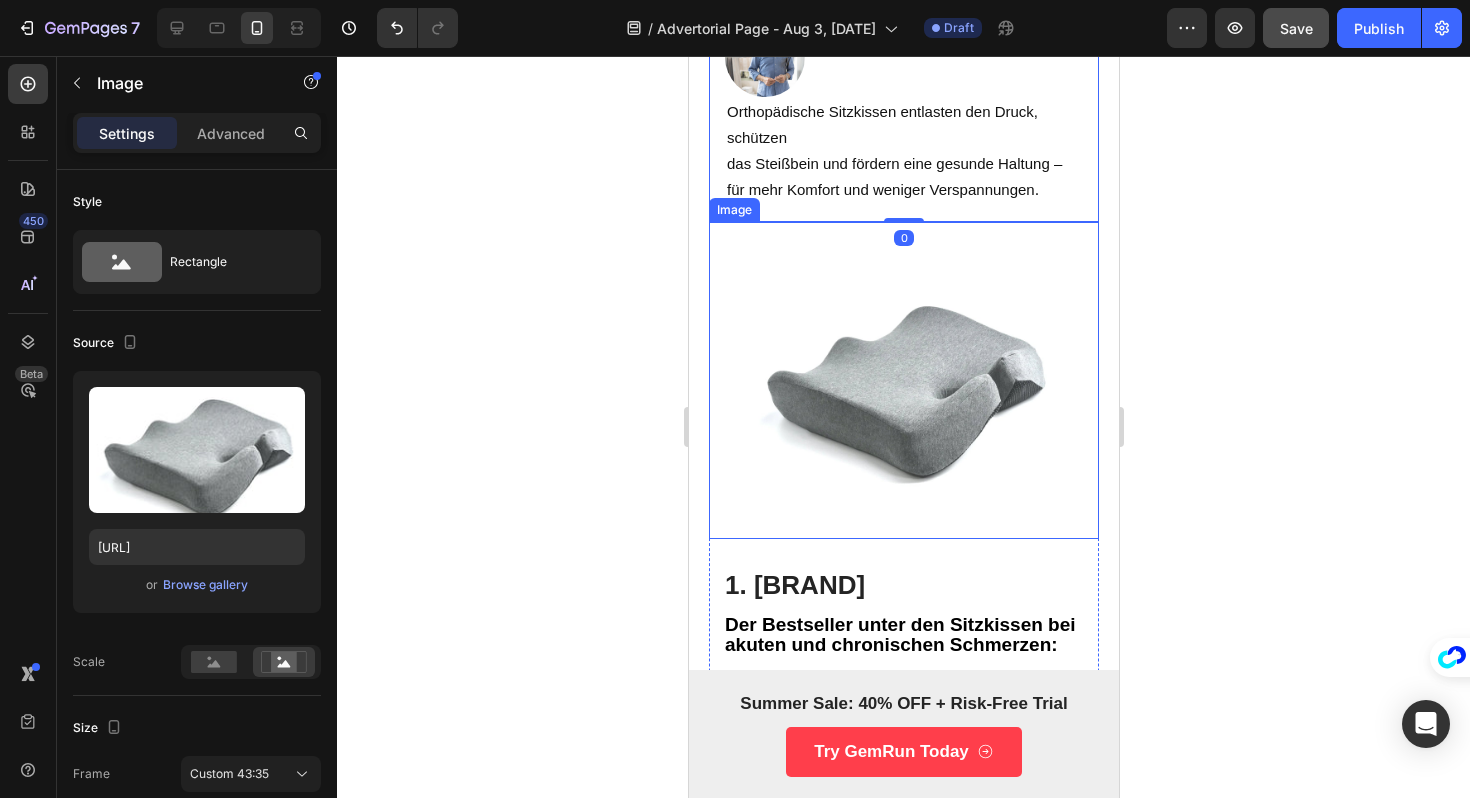 click at bounding box center (903, 380) 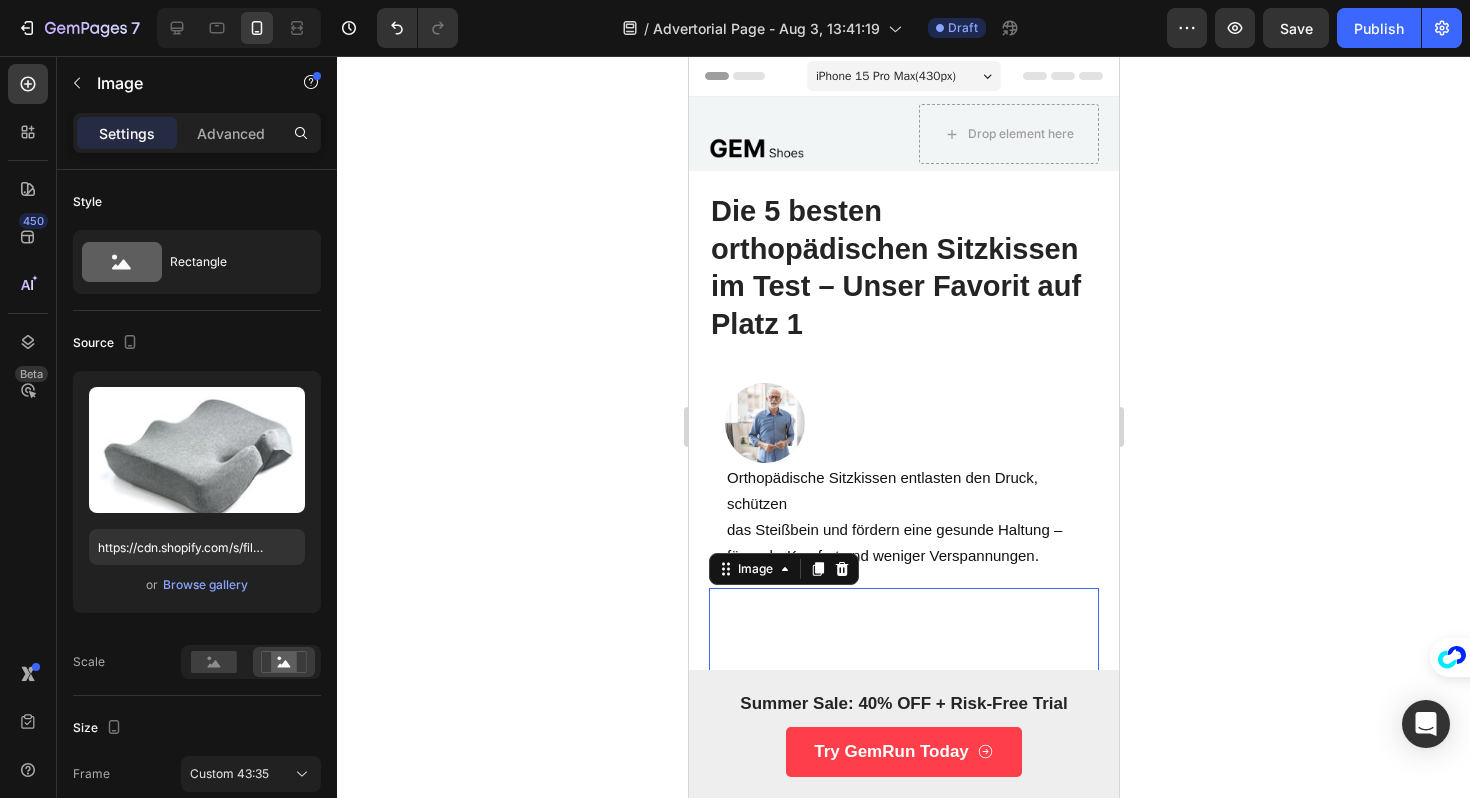 scroll, scrollTop: 0, scrollLeft: 0, axis: both 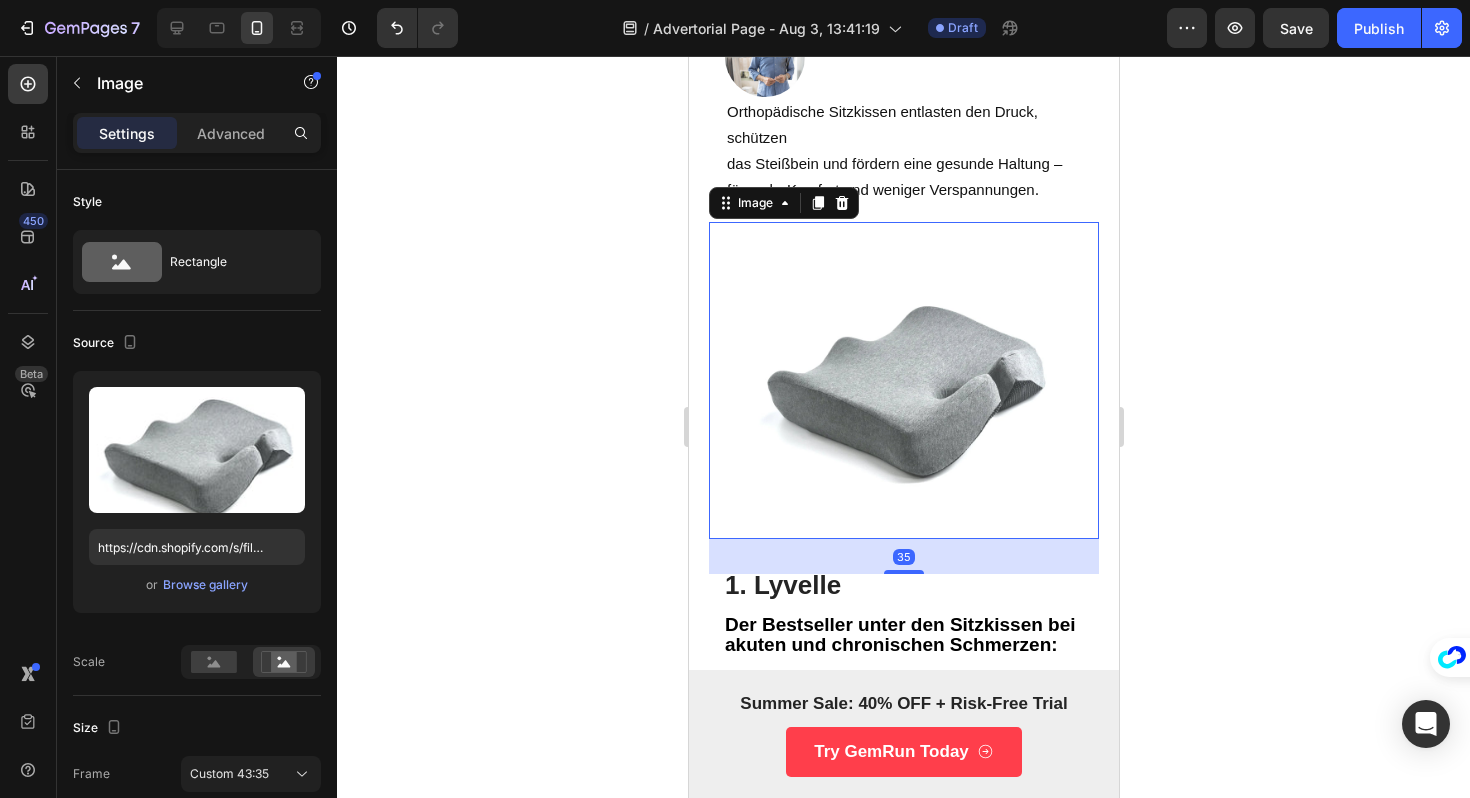 drag, startPoint x: 897, startPoint y: 564, endPoint x: 829, endPoint y: 513, distance: 85 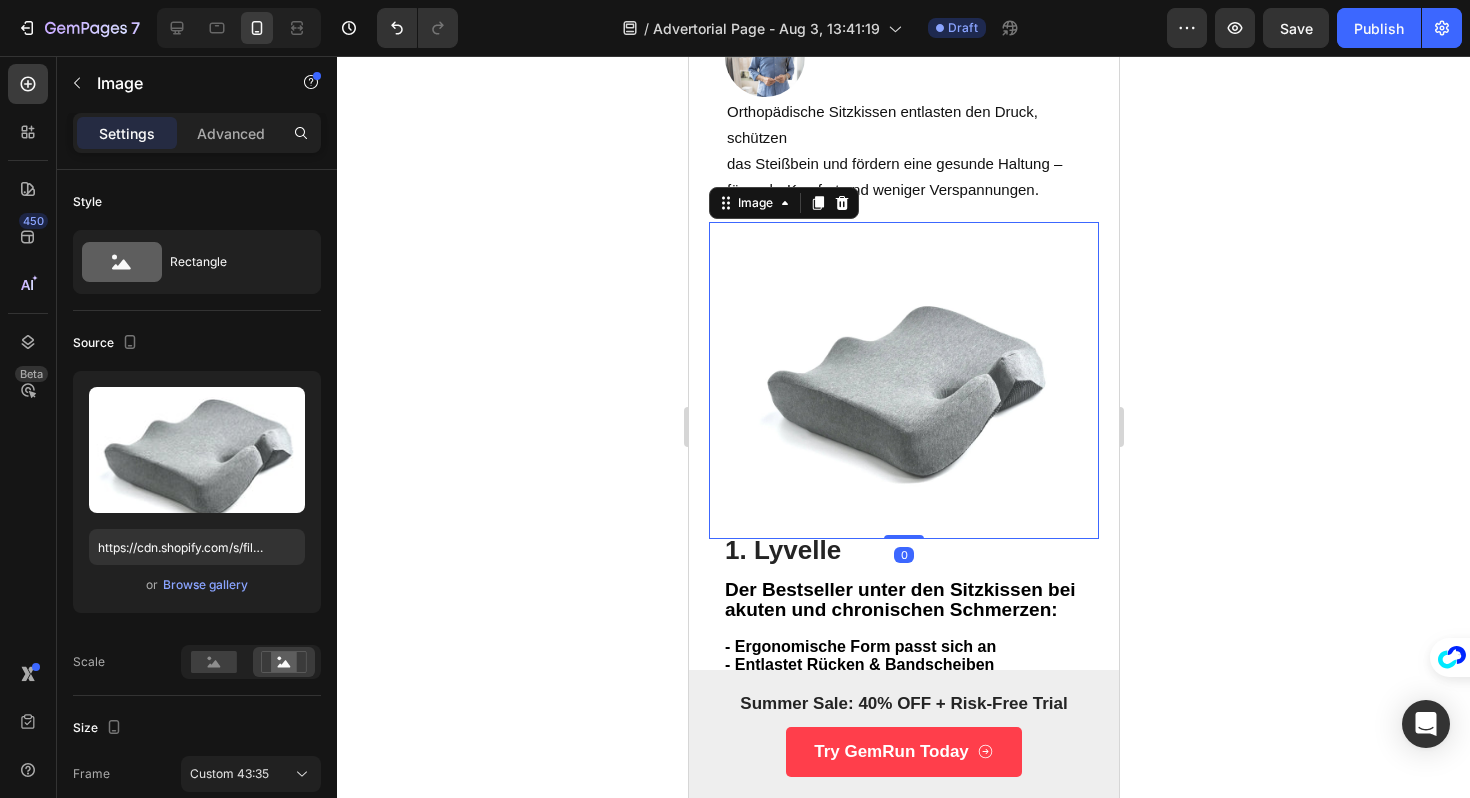 drag, startPoint x: 904, startPoint y: 568, endPoint x: 854, endPoint y: 502, distance: 82.800964 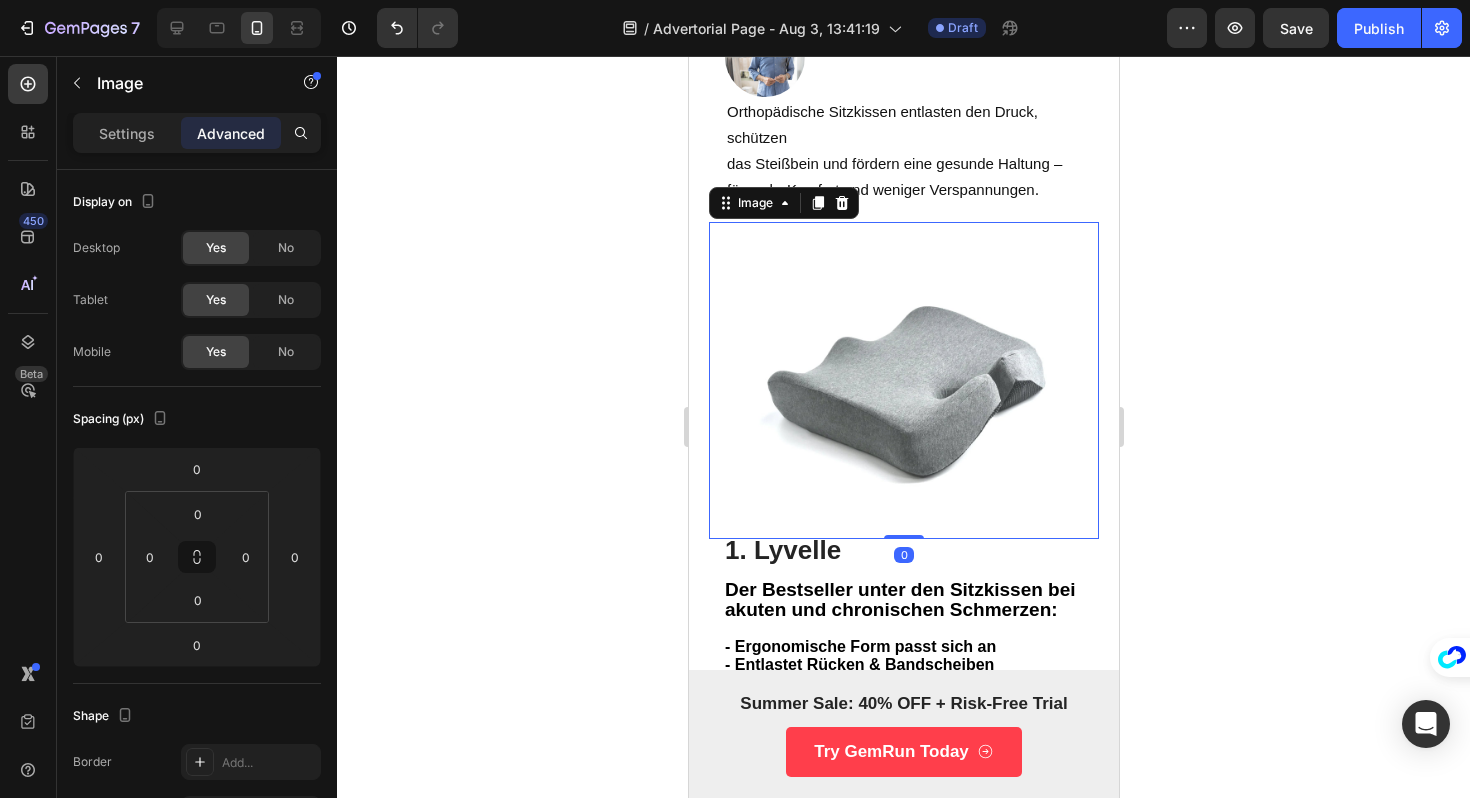 click 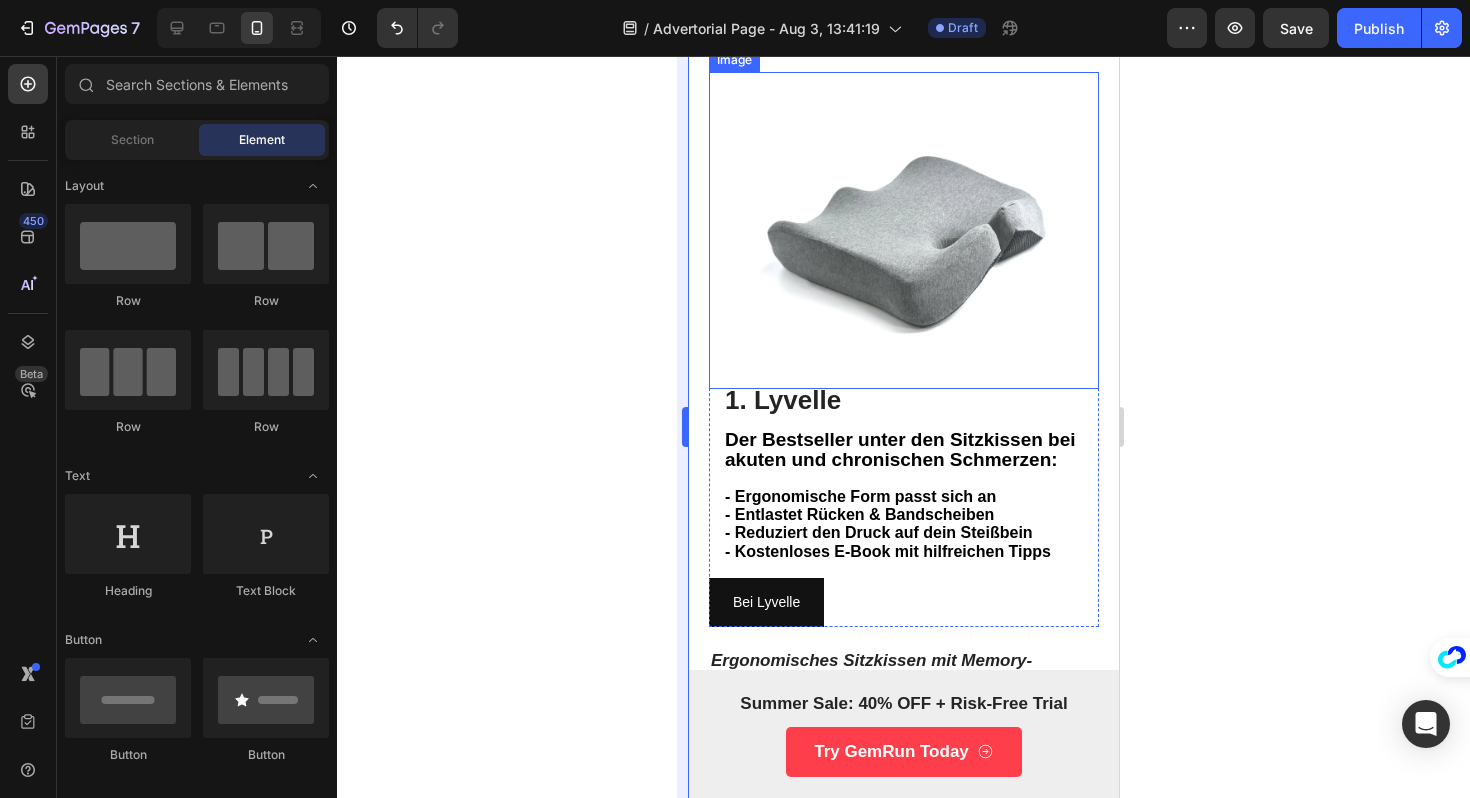 scroll, scrollTop: 519, scrollLeft: 0, axis: vertical 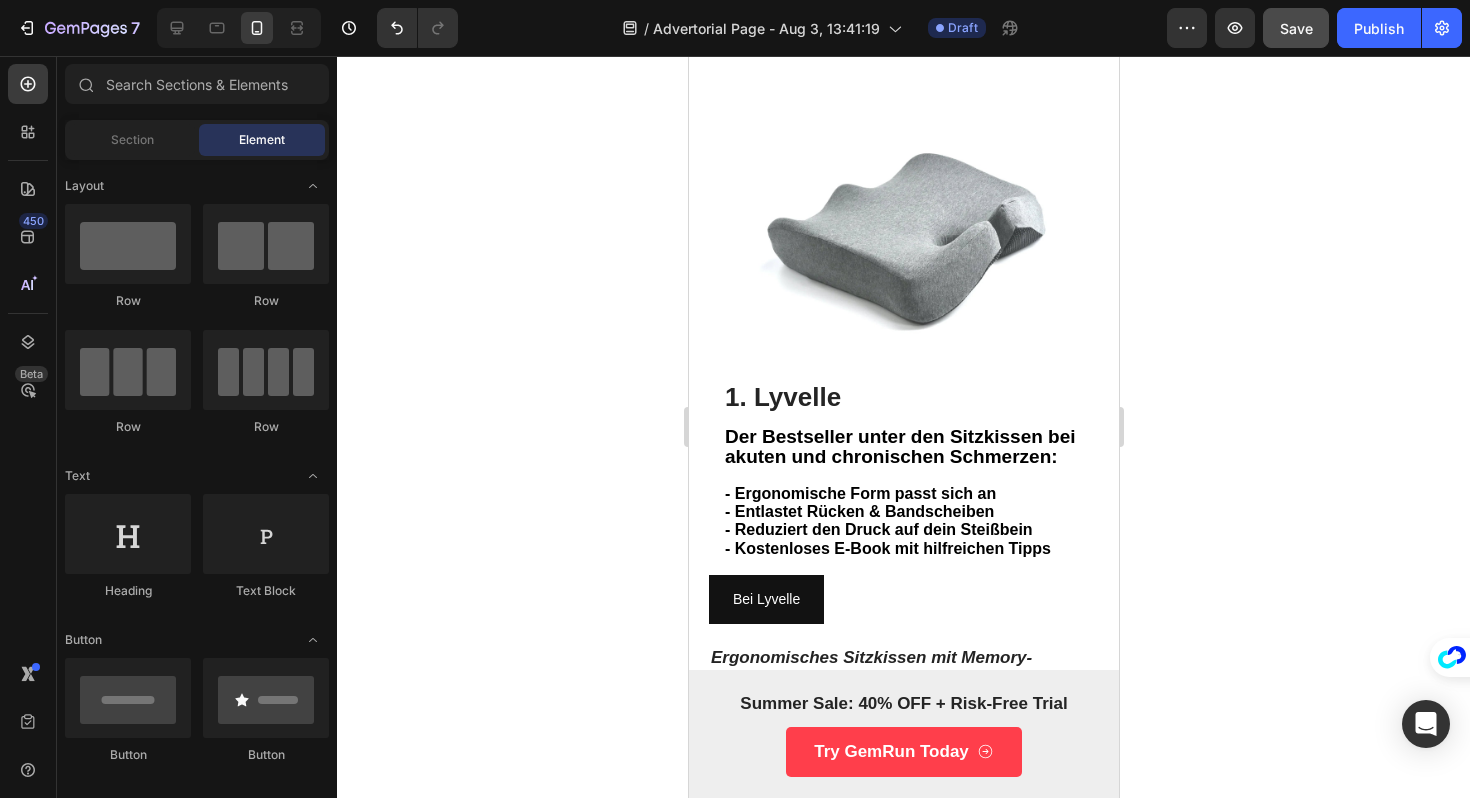 click on "Save" 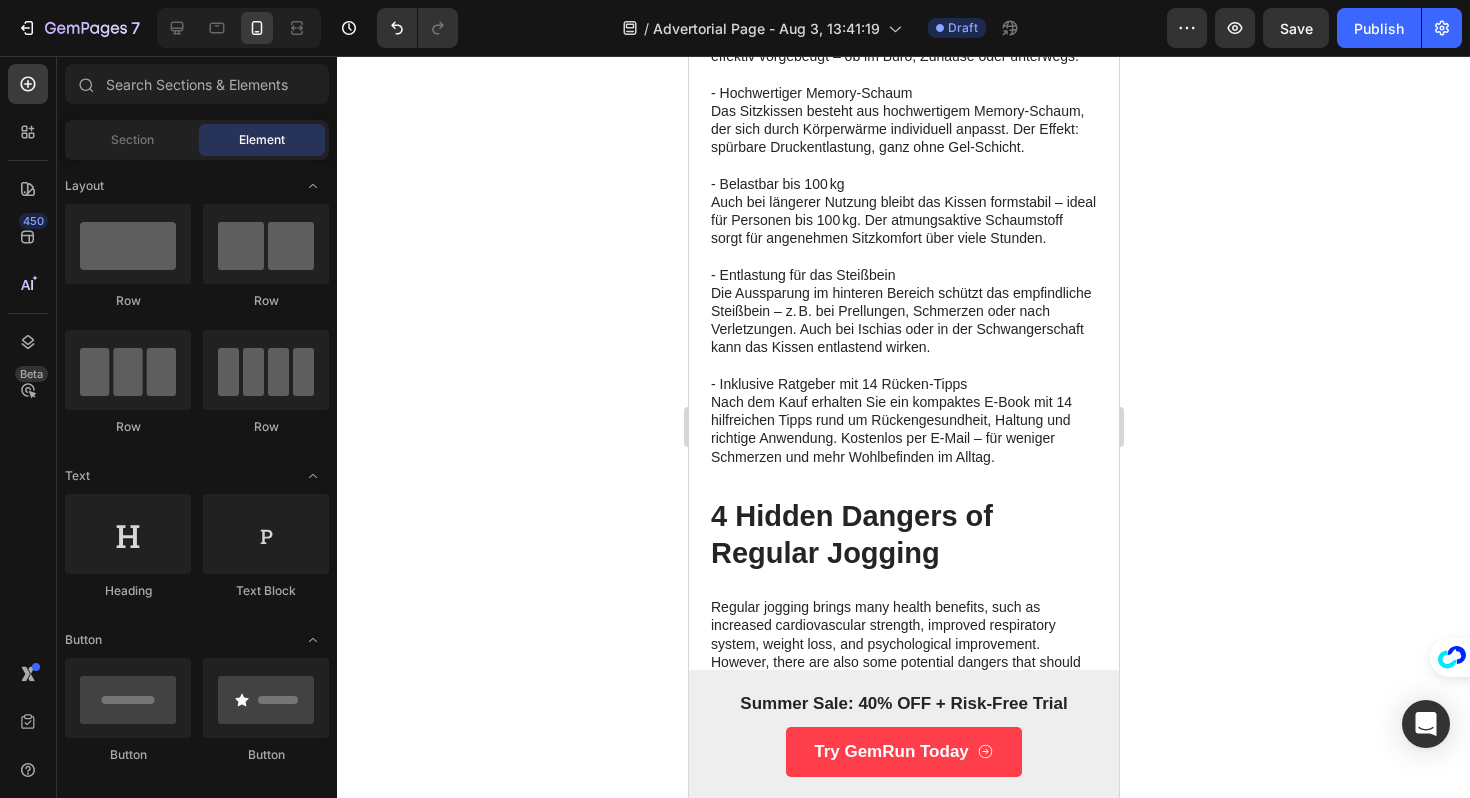 scroll, scrollTop: 1393, scrollLeft: 0, axis: vertical 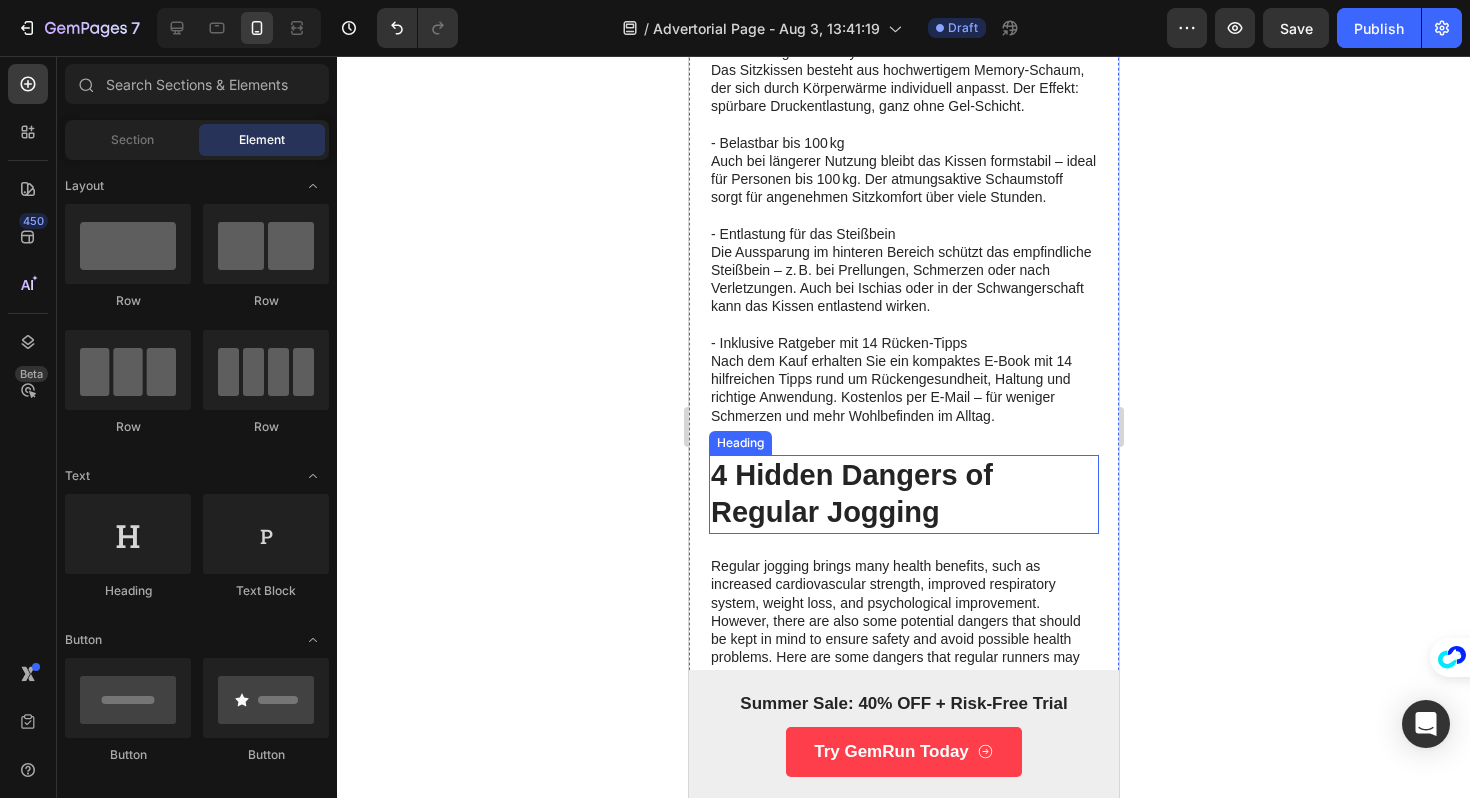 click on "4 Hidden Dangers of Regular Jogging" at bounding box center [903, 494] 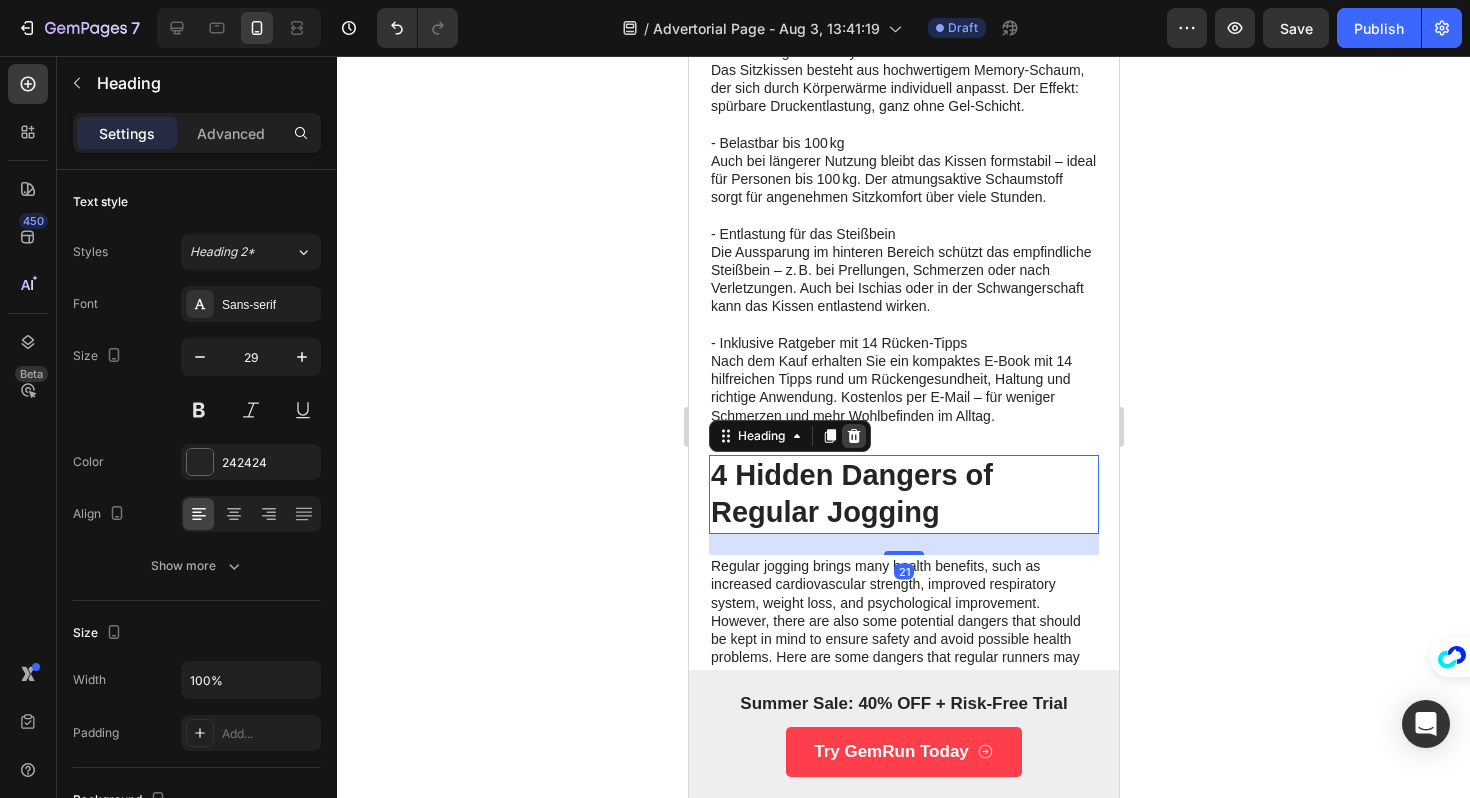 click 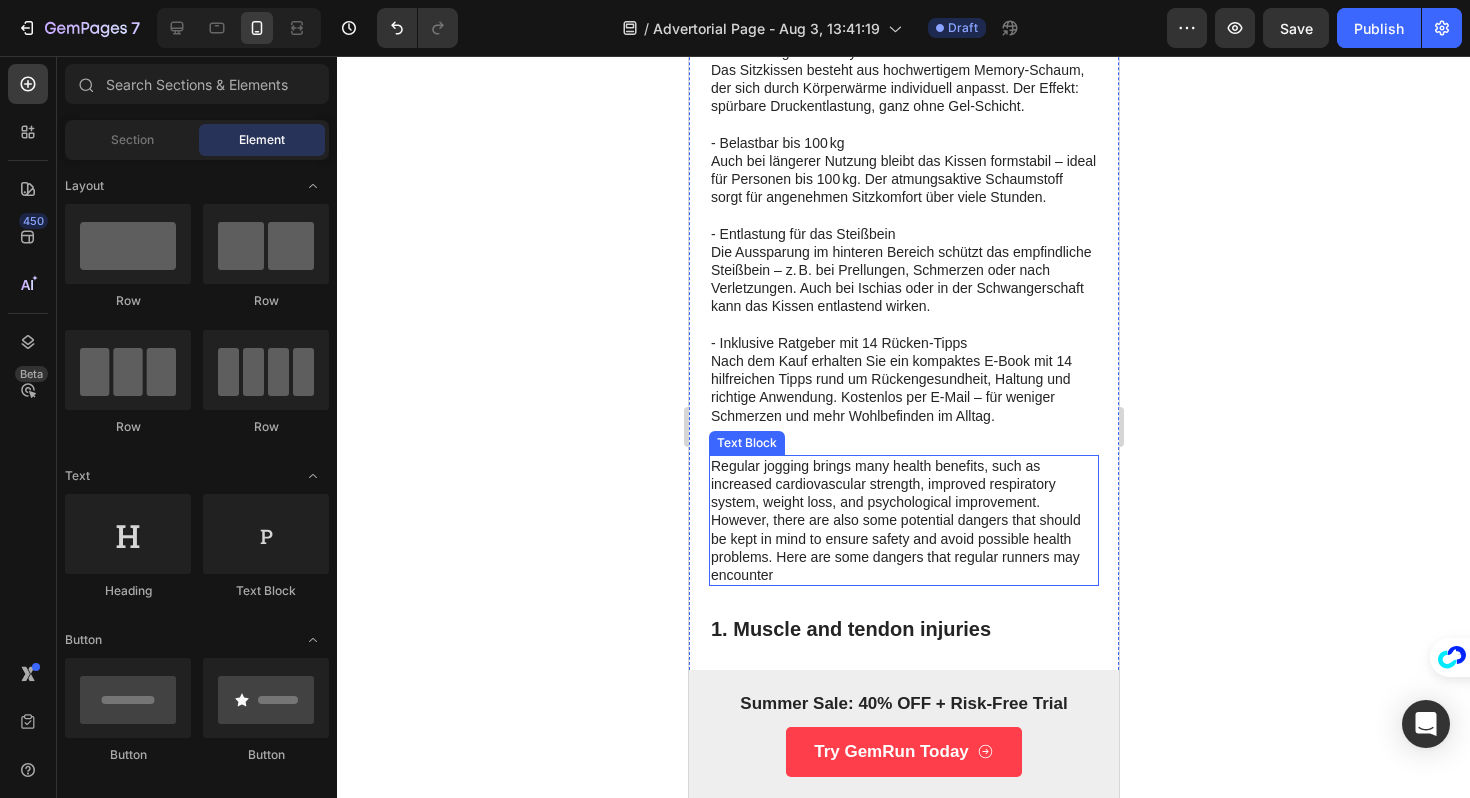 click on "Regular jogging brings many health benefits, such as increased cardiovascular strength, improved respiratory system, weight loss, and psychological improvement. However, there are also some potential dangers that should be kept in mind to ensure safety and avoid possible health problems. Here are some dangers that regular runners may encounter" at bounding box center [903, 520] 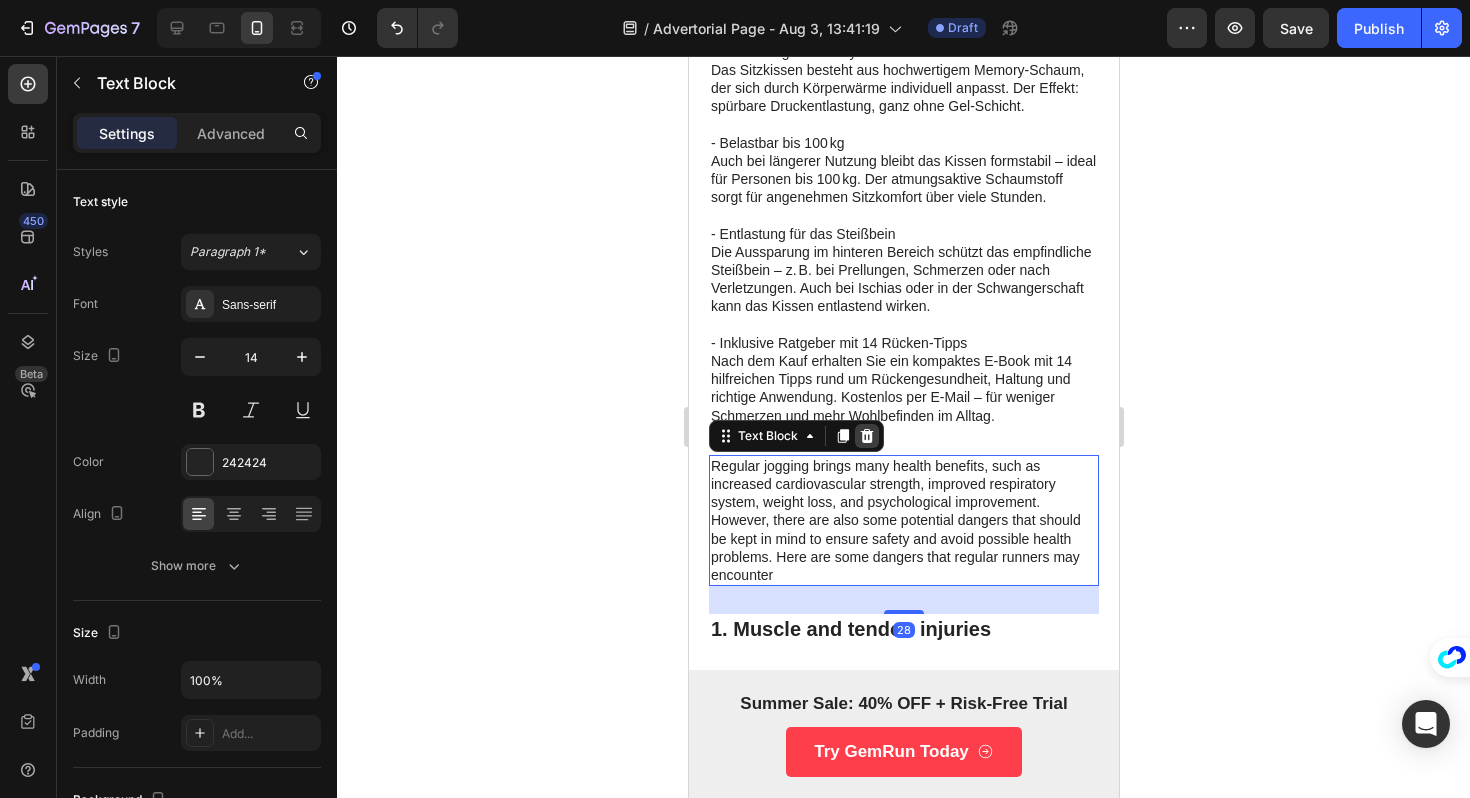 click 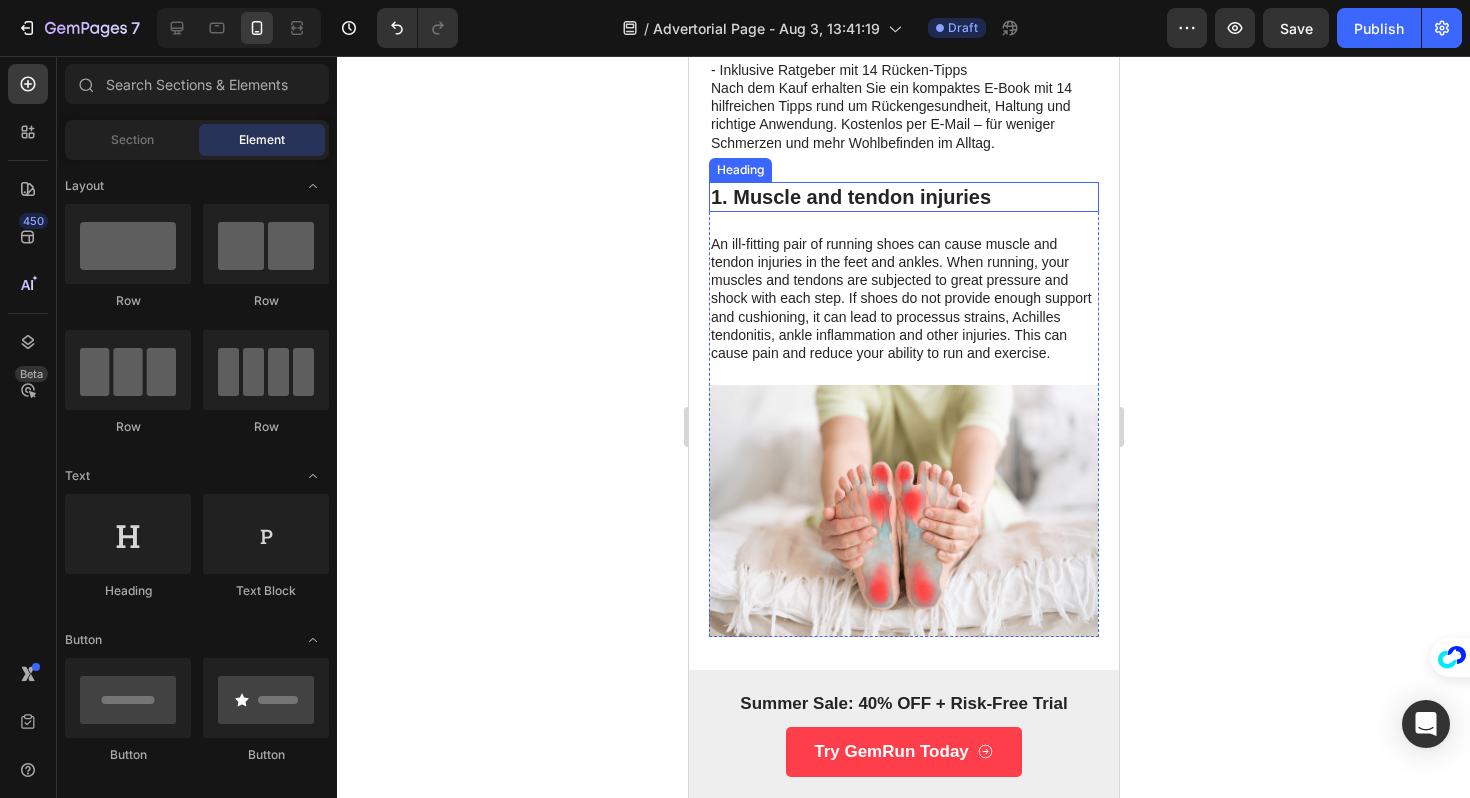 scroll, scrollTop: 1667, scrollLeft: 0, axis: vertical 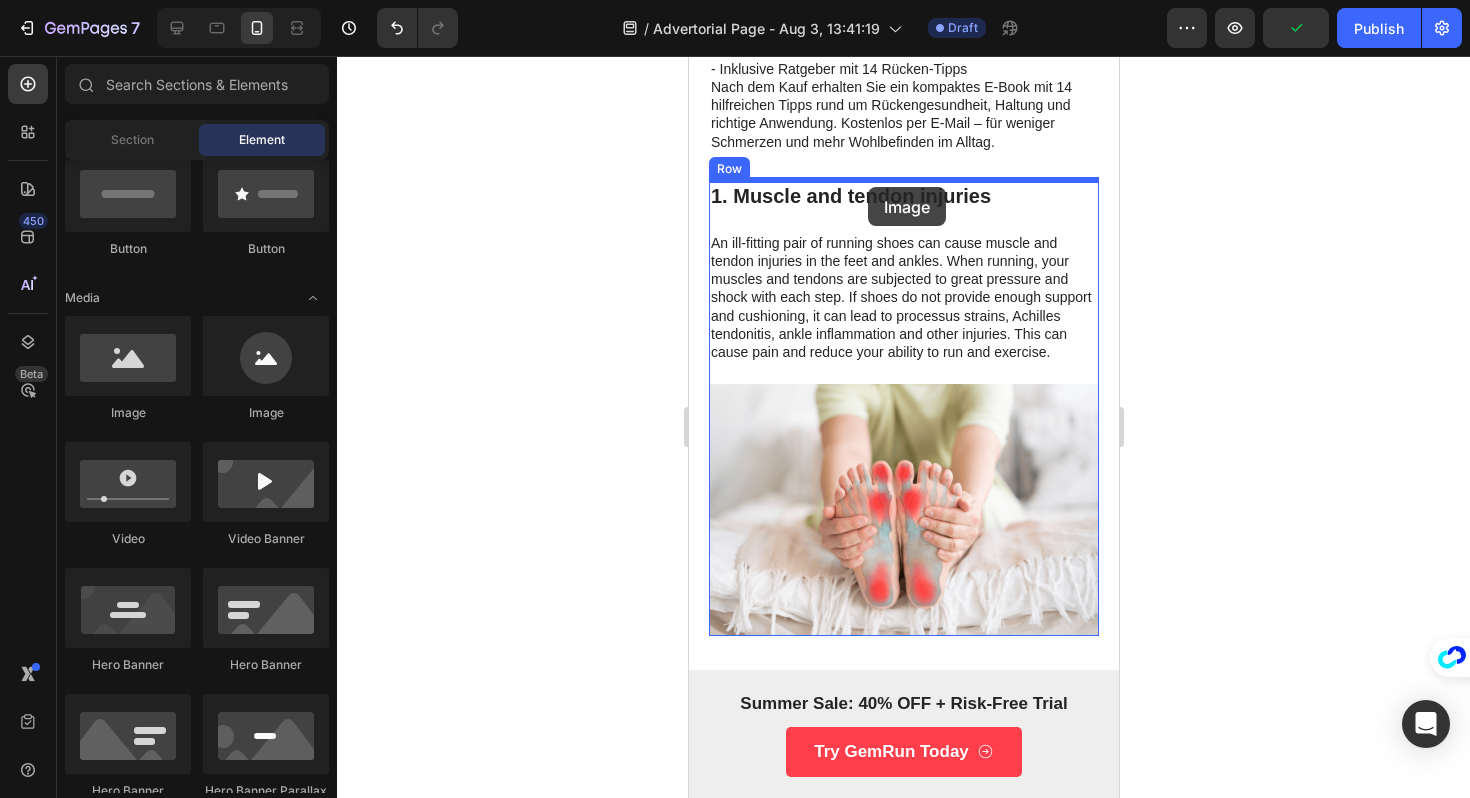drag, startPoint x: 804, startPoint y: 400, endPoint x: 867, endPoint y: 189, distance: 220.20445 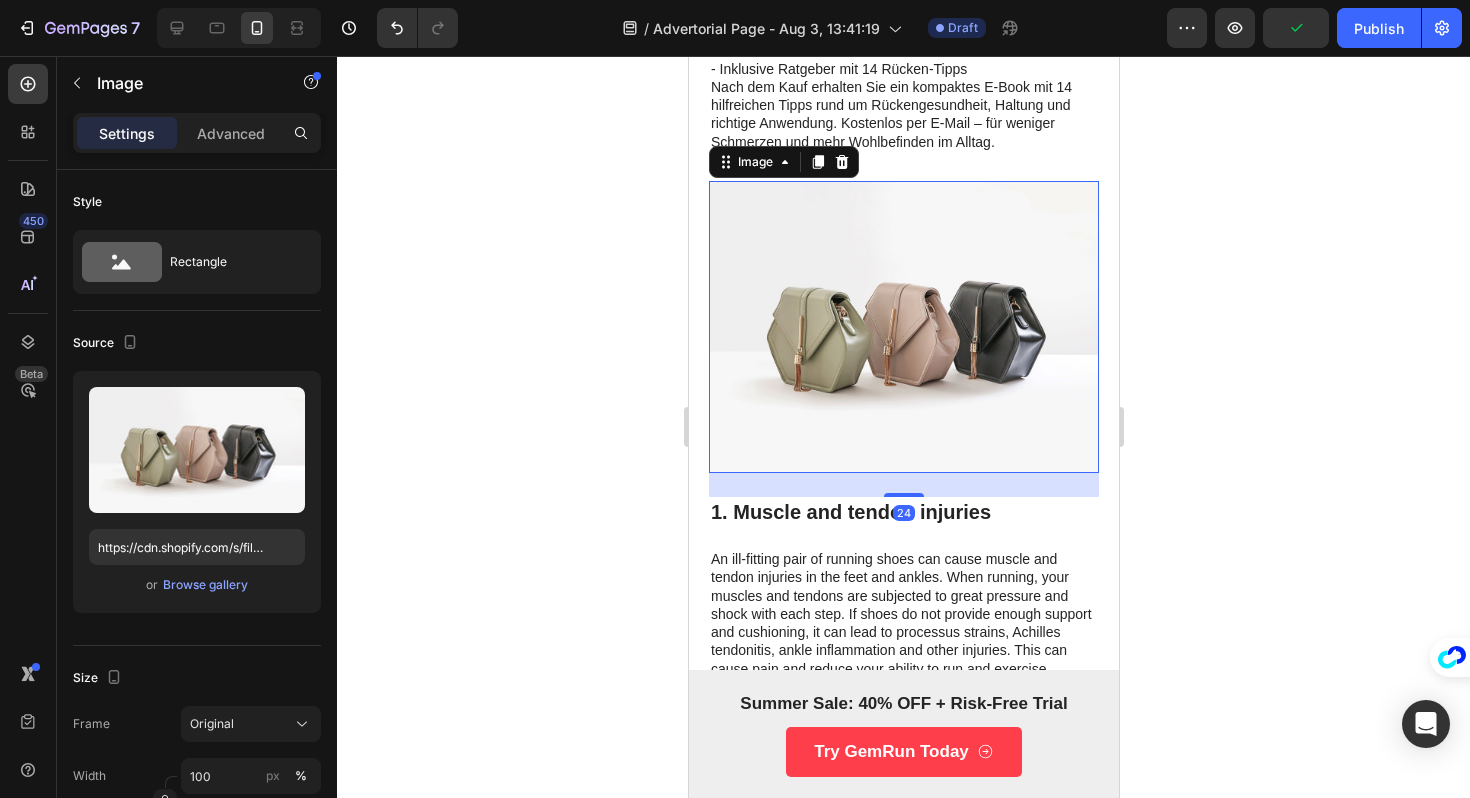 click 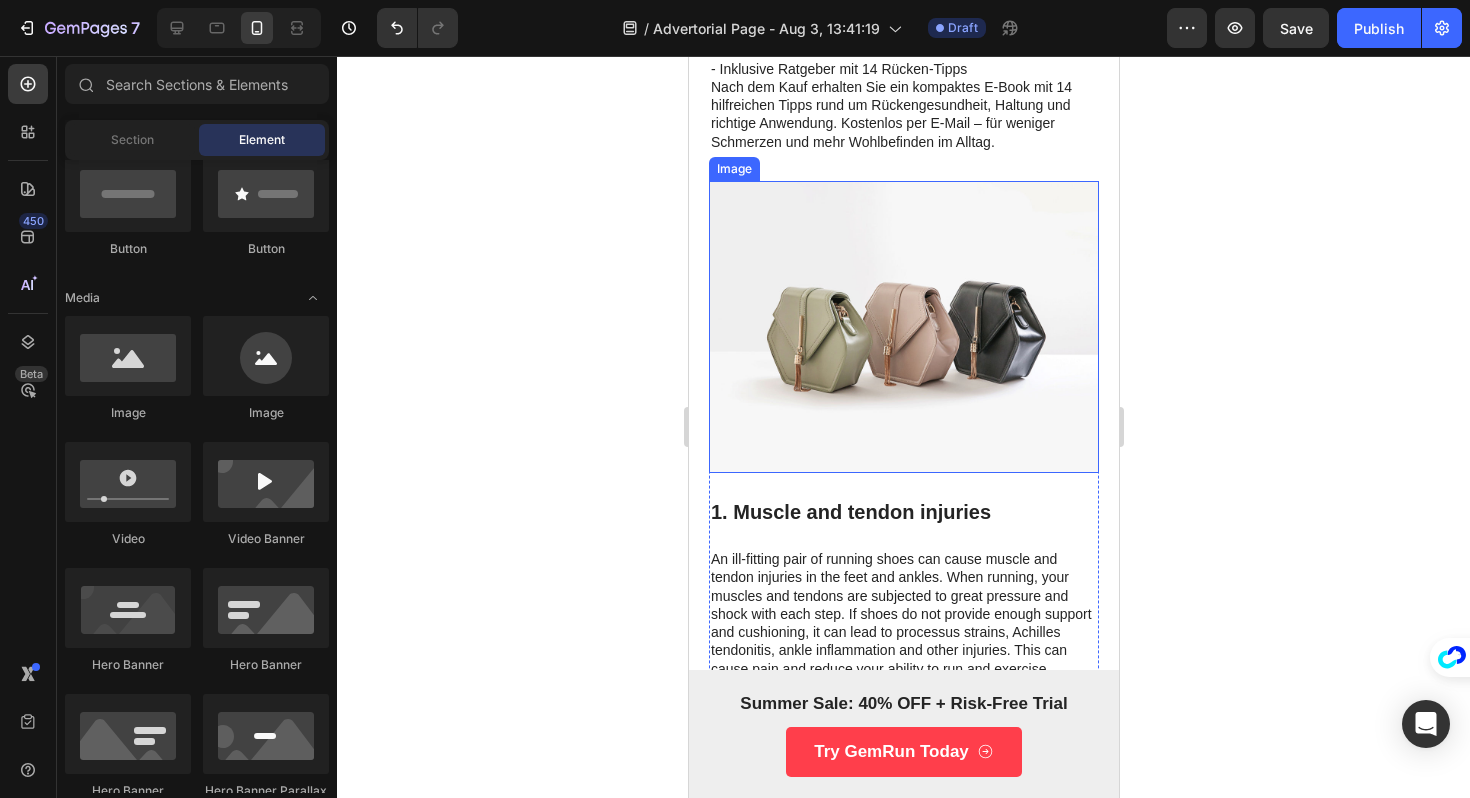click at bounding box center [903, 327] 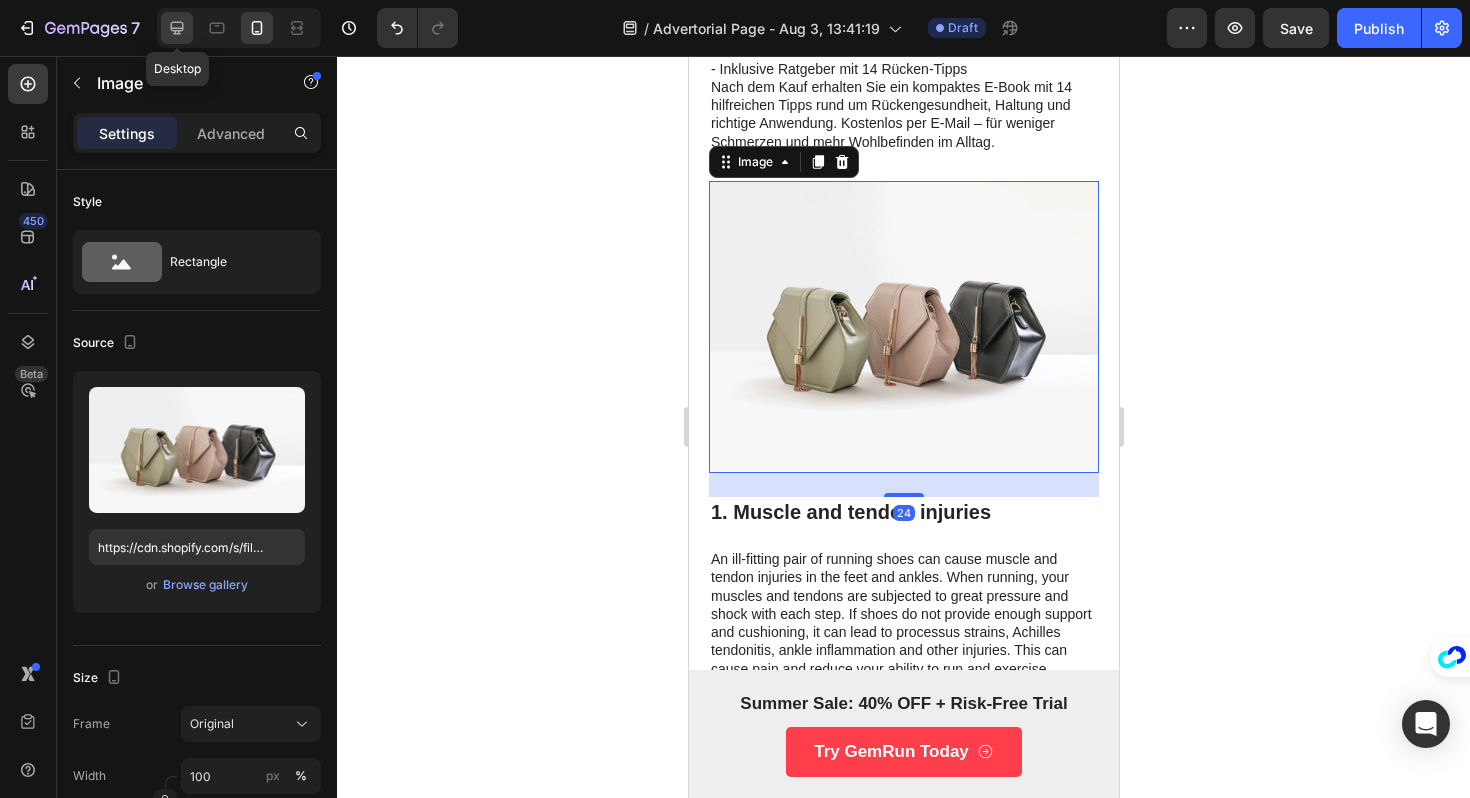 click 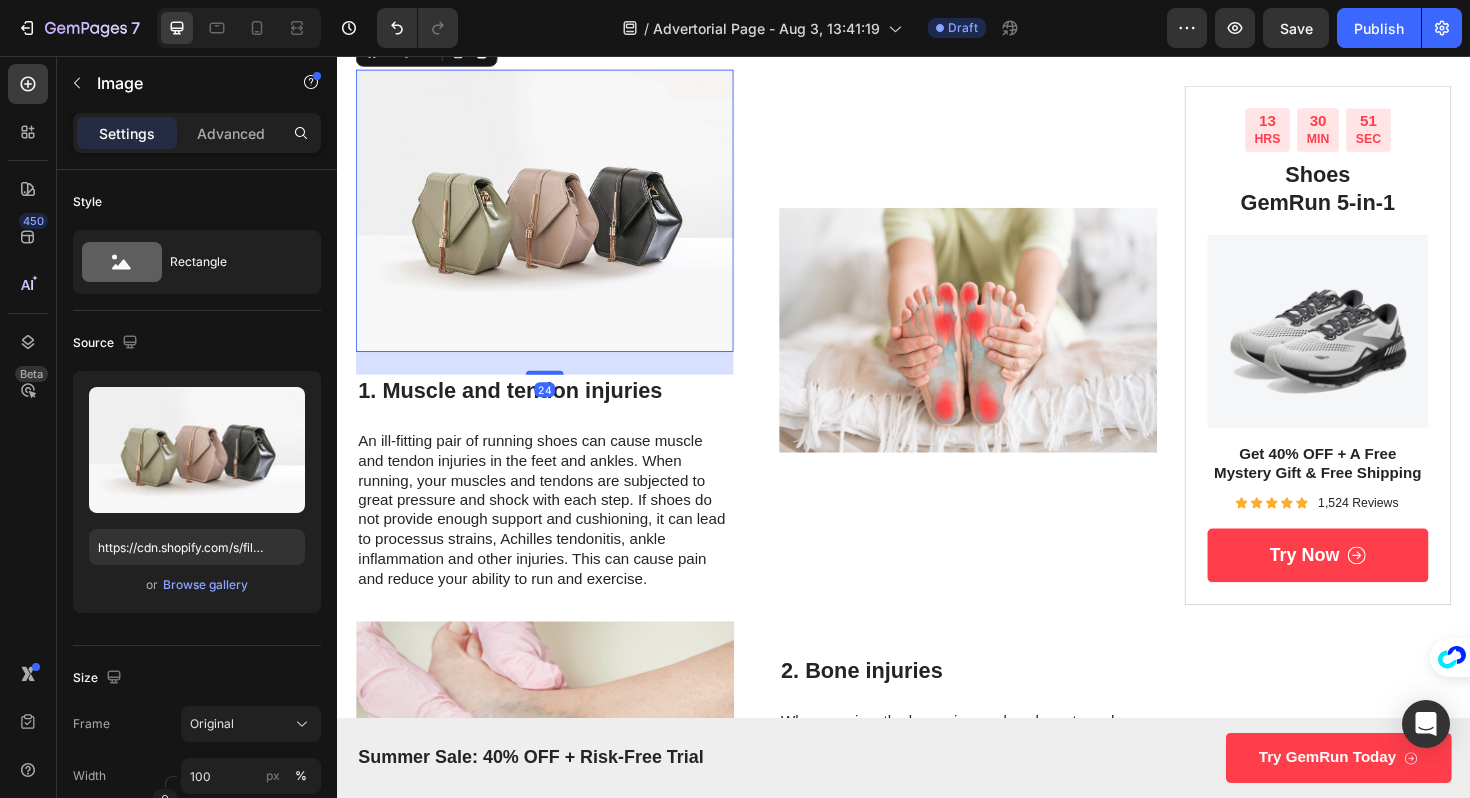 scroll, scrollTop: 1351, scrollLeft: 0, axis: vertical 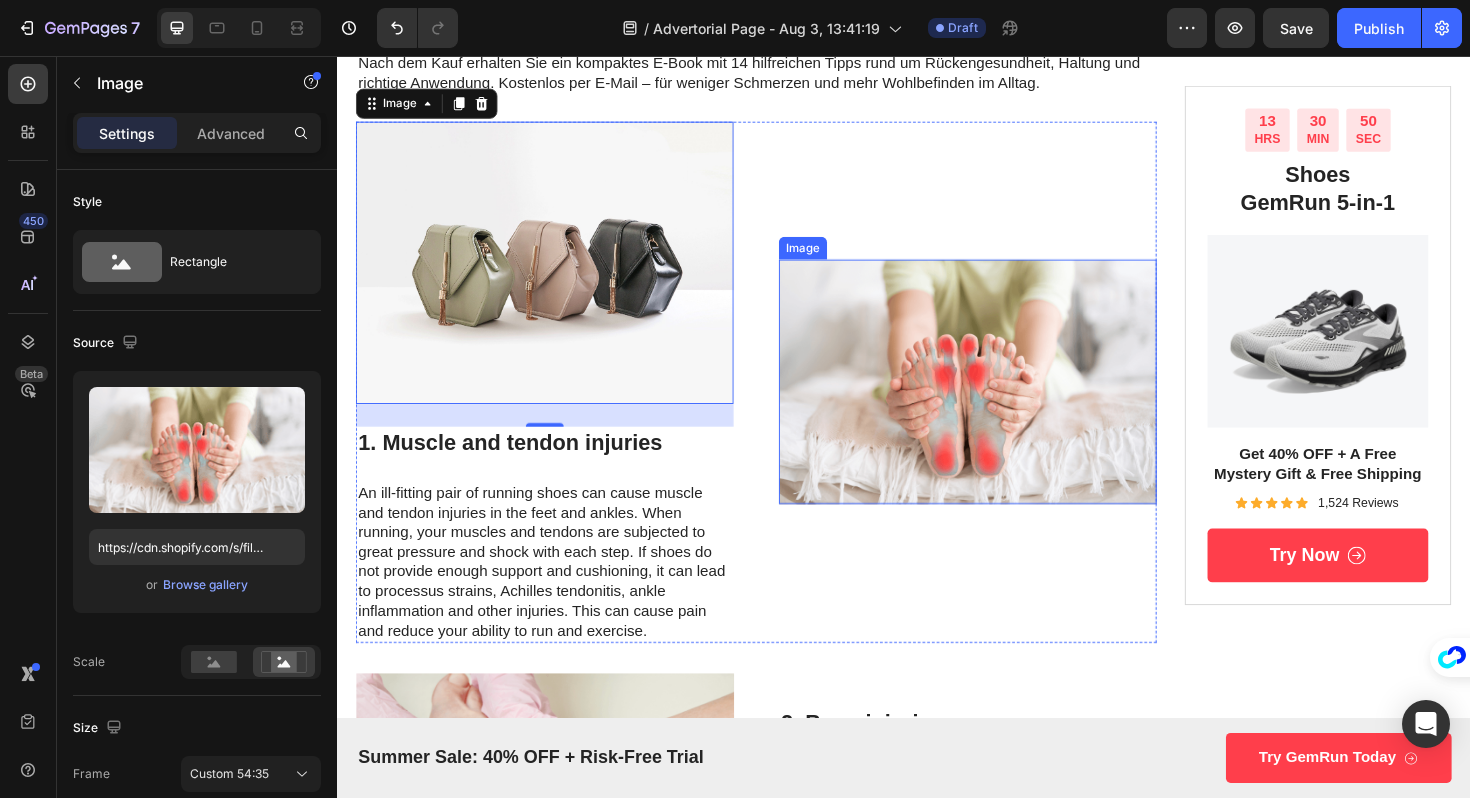 click at bounding box center [1005, 401] 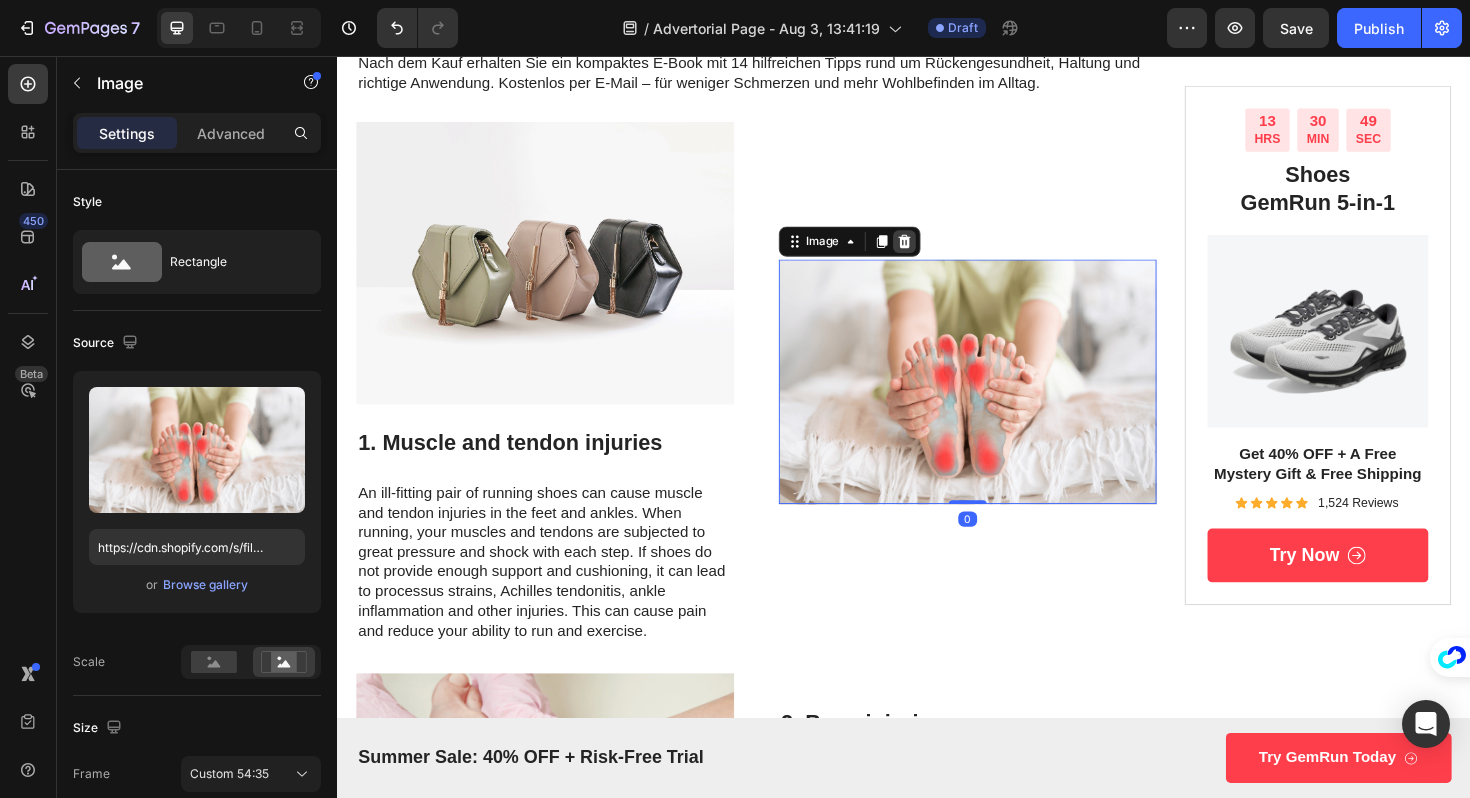 click 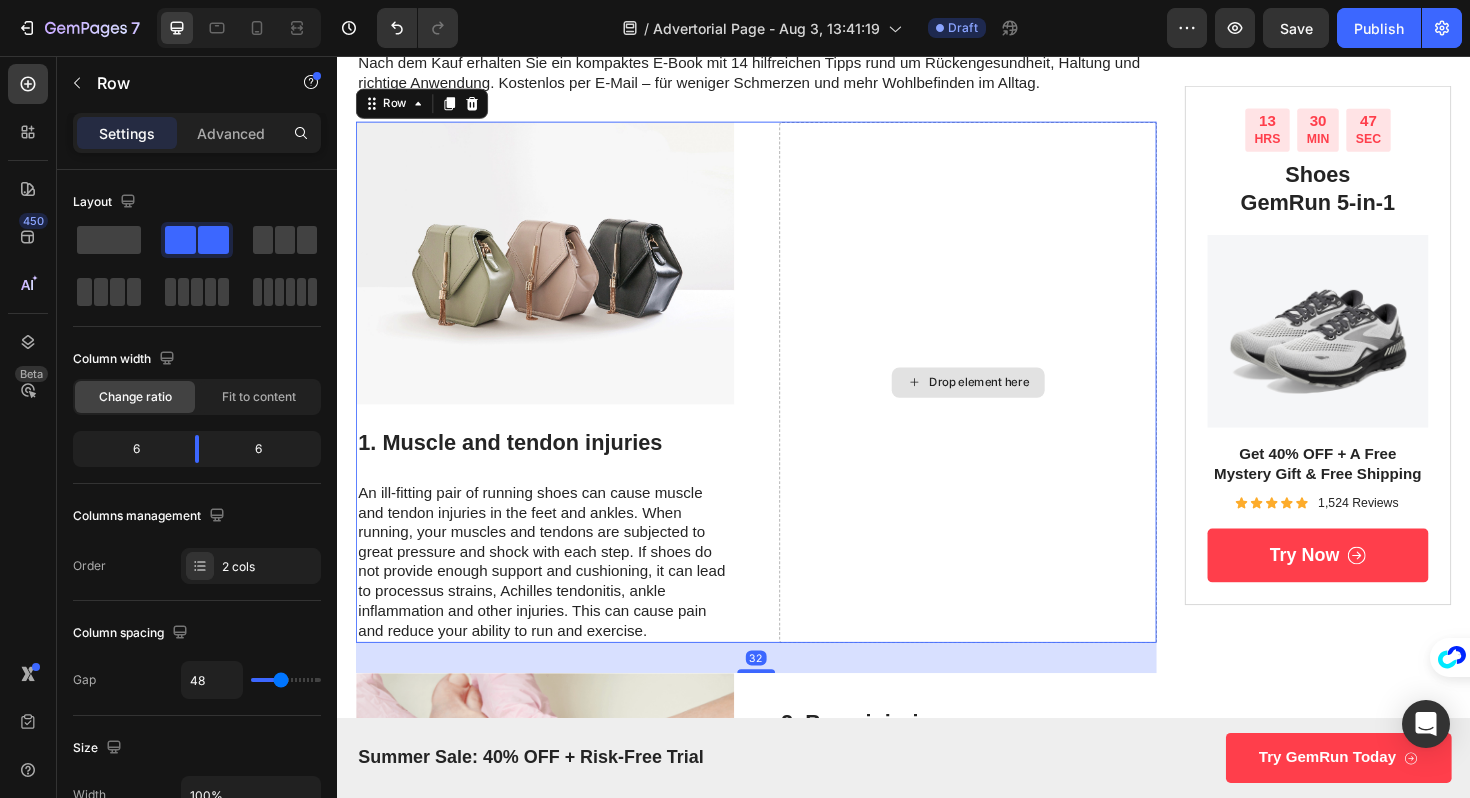 click on "Drop element here" at bounding box center [1005, 402] 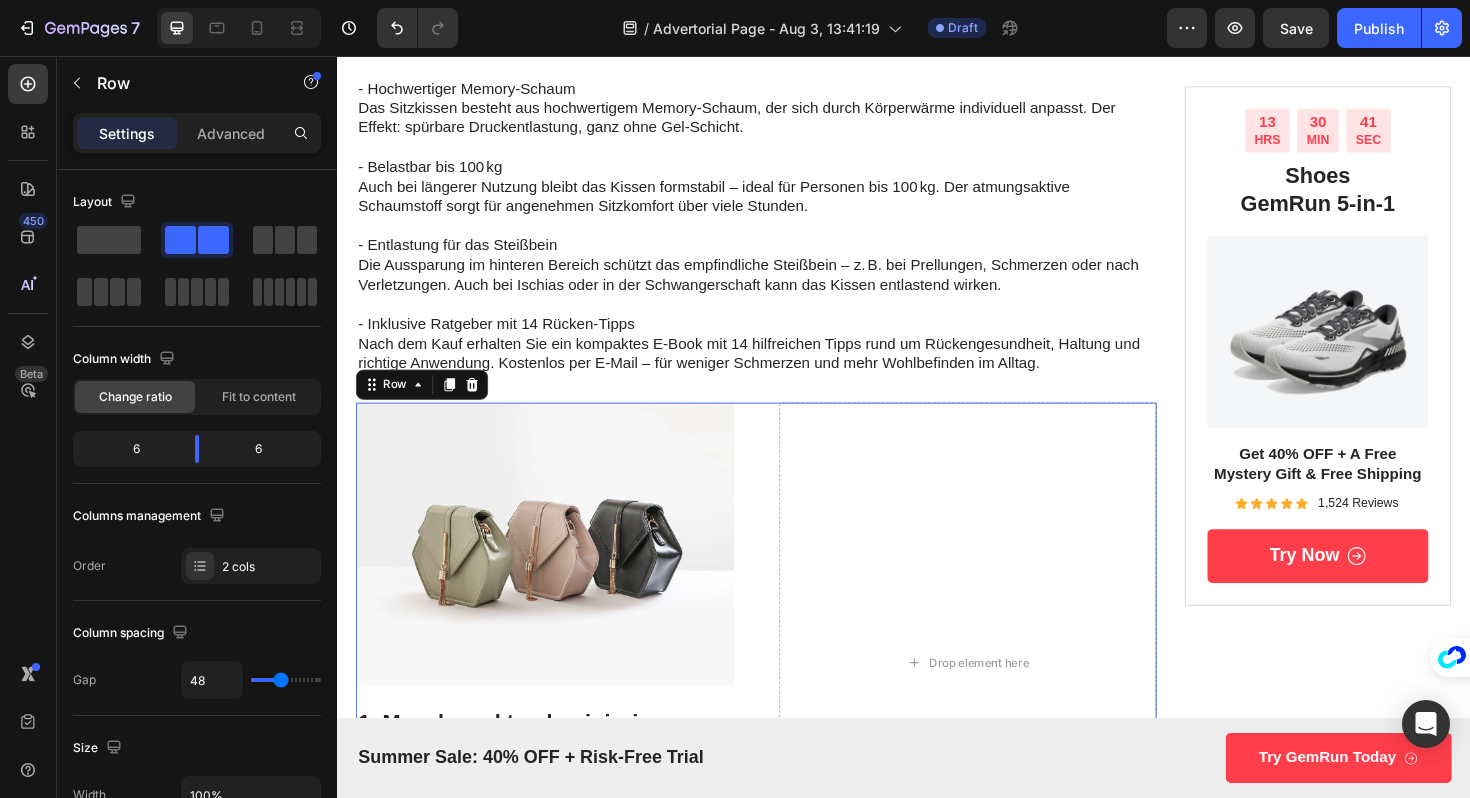 scroll, scrollTop: 1108, scrollLeft: 0, axis: vertical 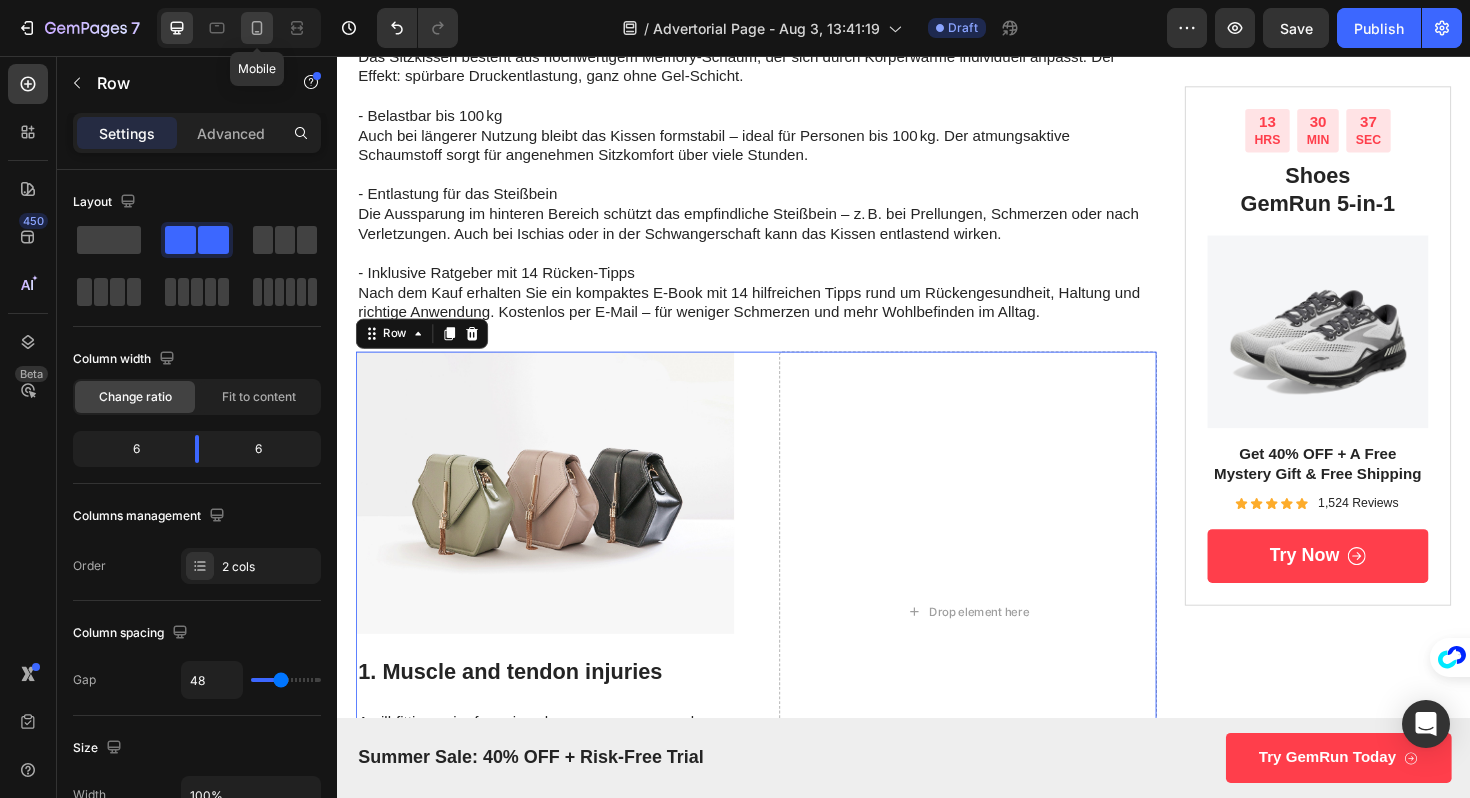 click 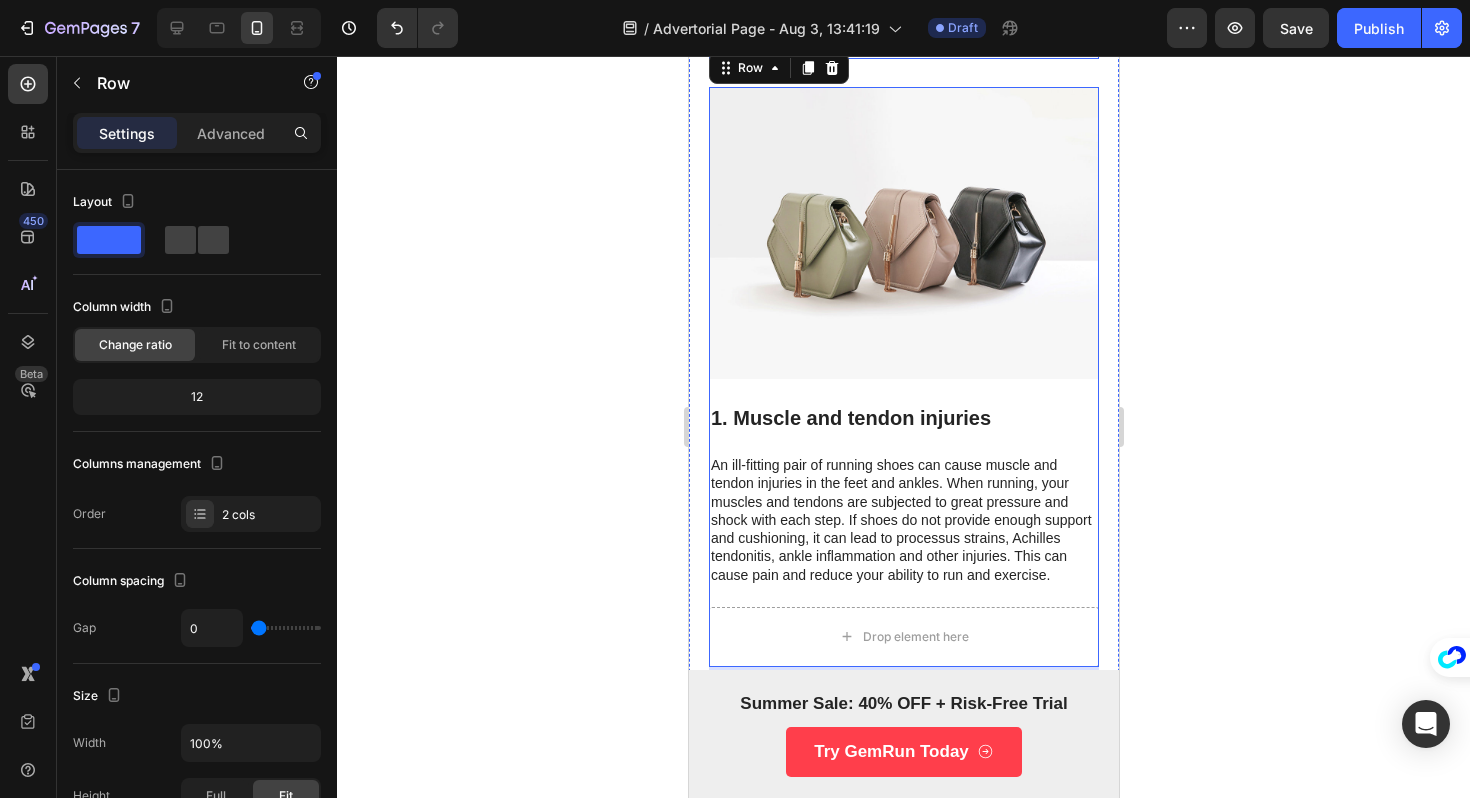 scroll, scrollTop: 1778, scrollLeft: 0, axis: vertical 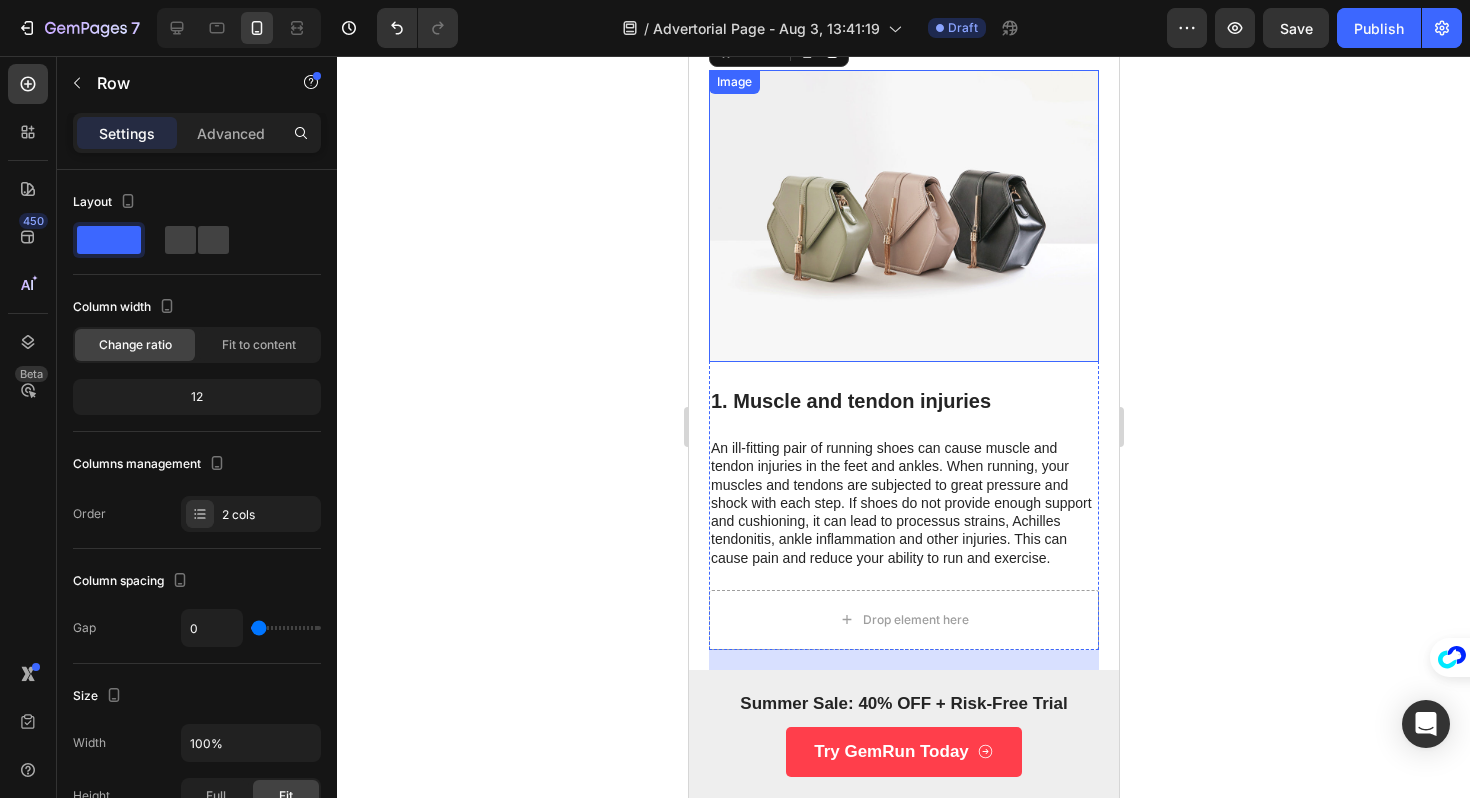 click at bounding box center [903, 216] 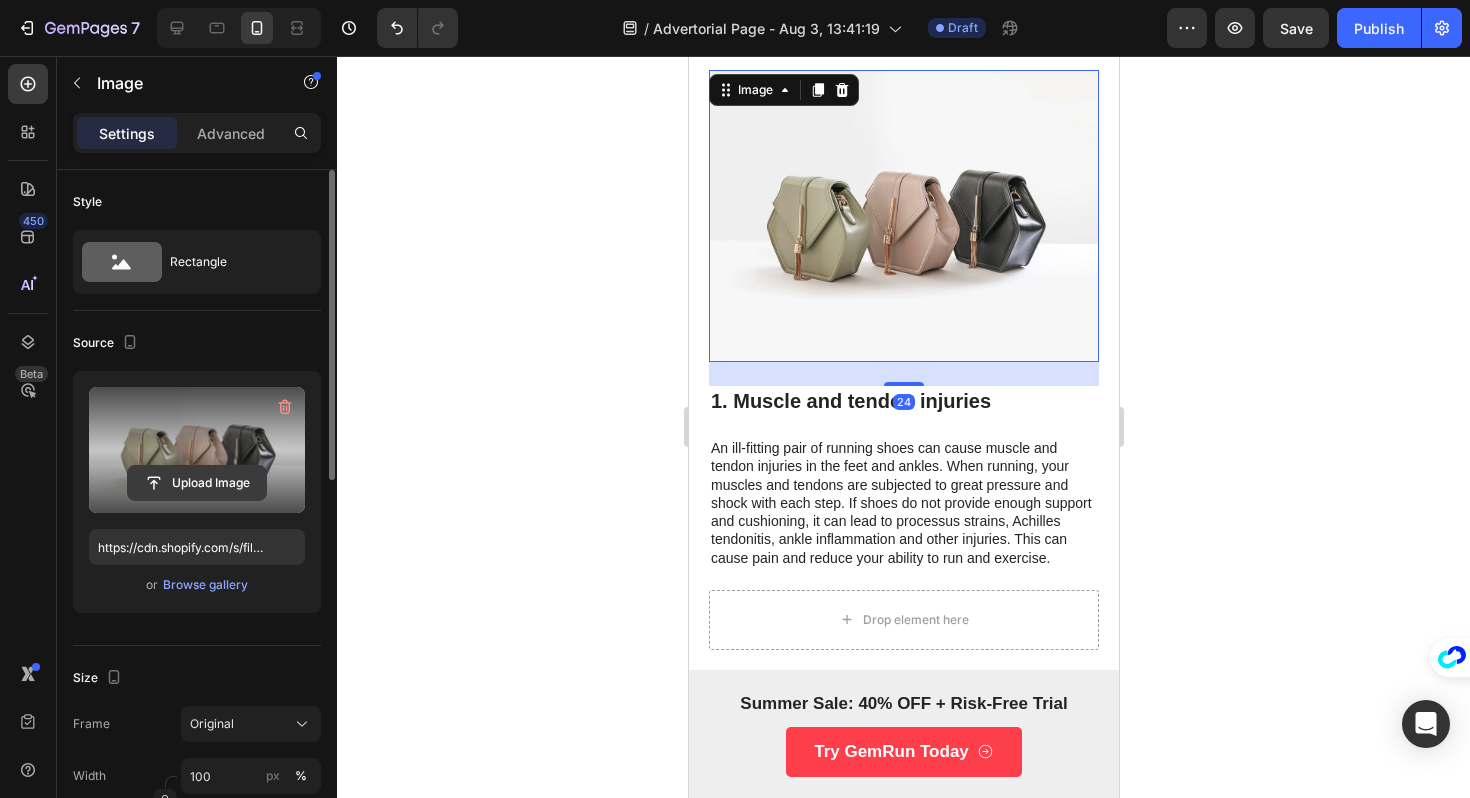 click 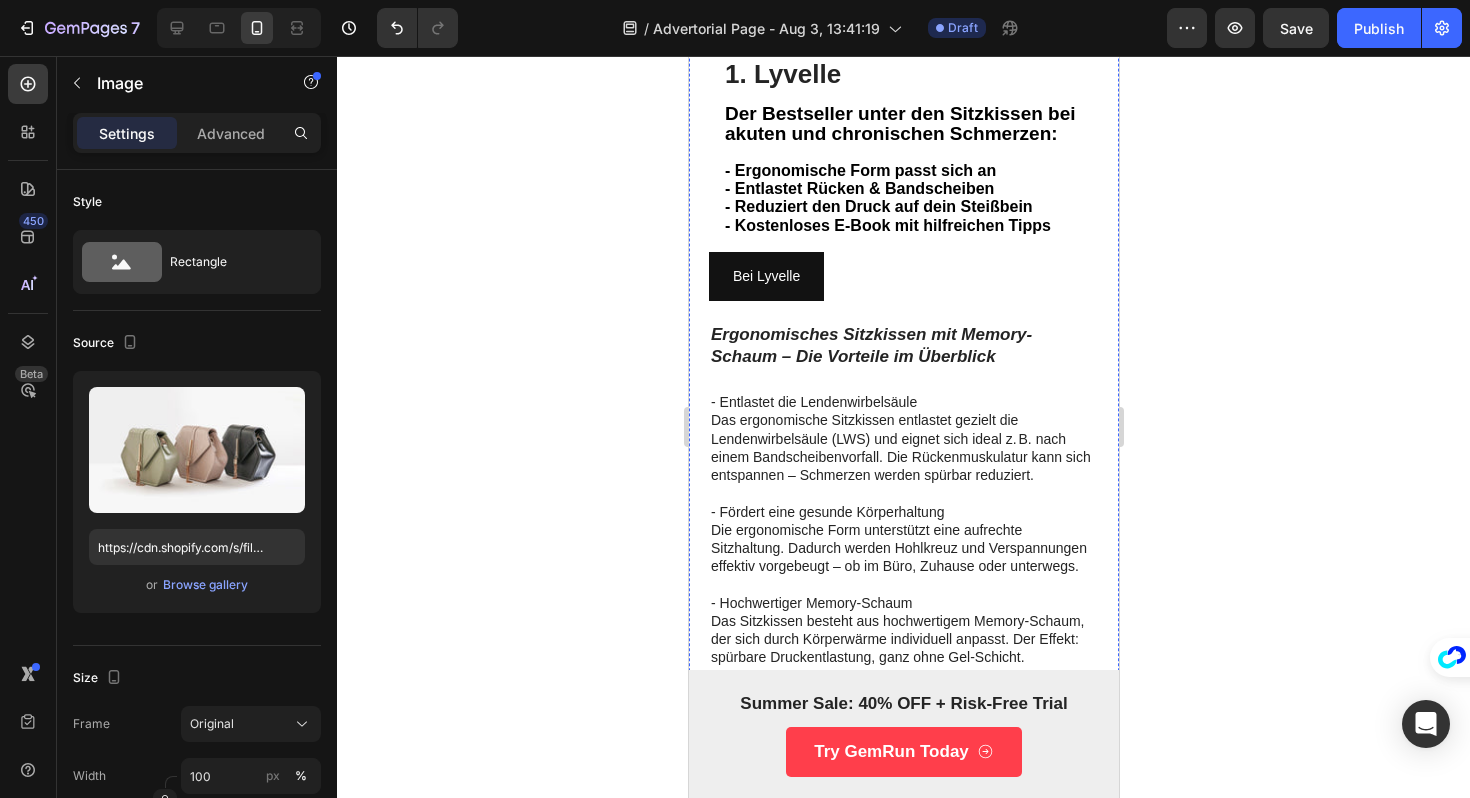scroll, scrollTop: 764, scrollLeft: 0, axis: vertical 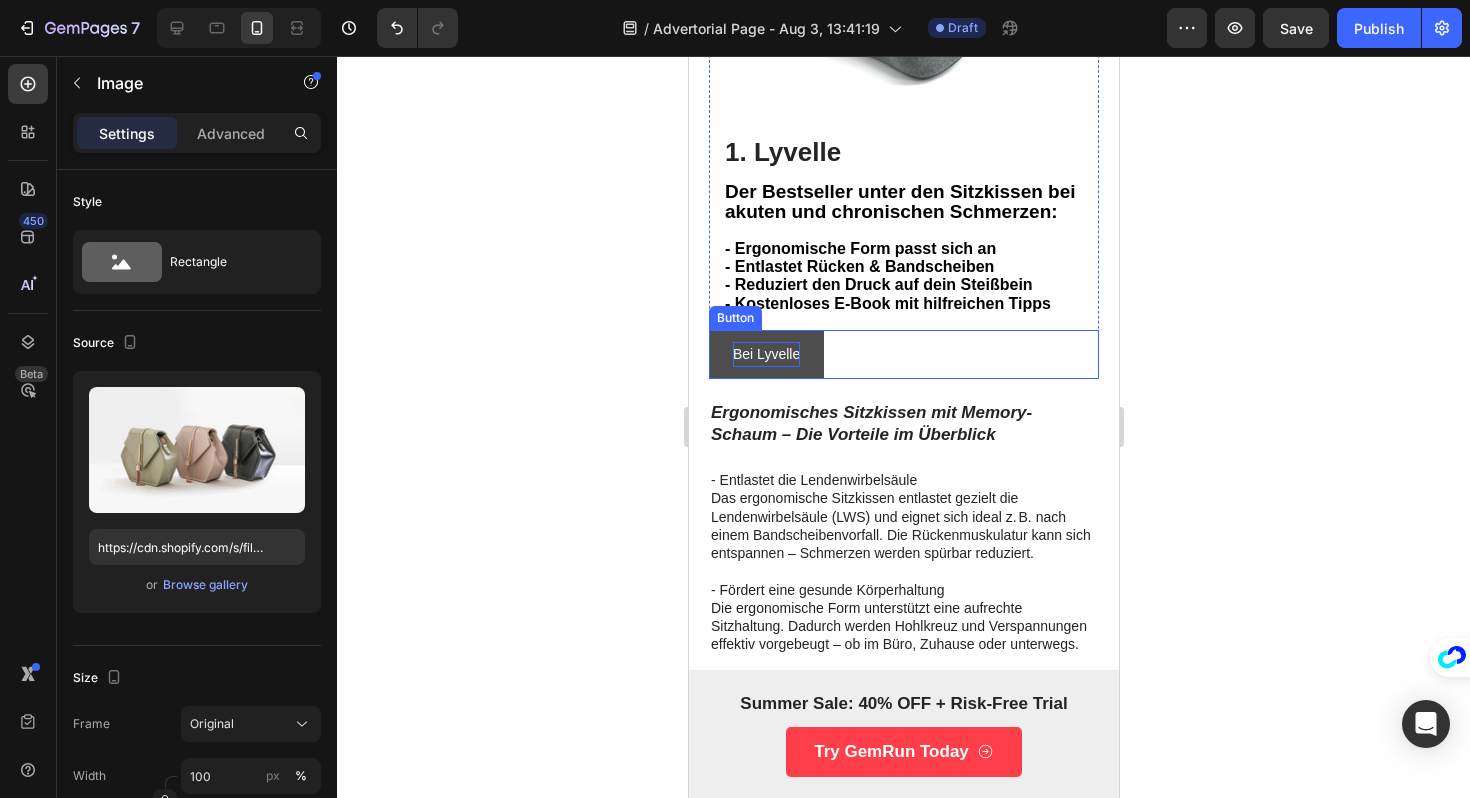 click on "Bei [NAME]" at bounding box center [765, 354] 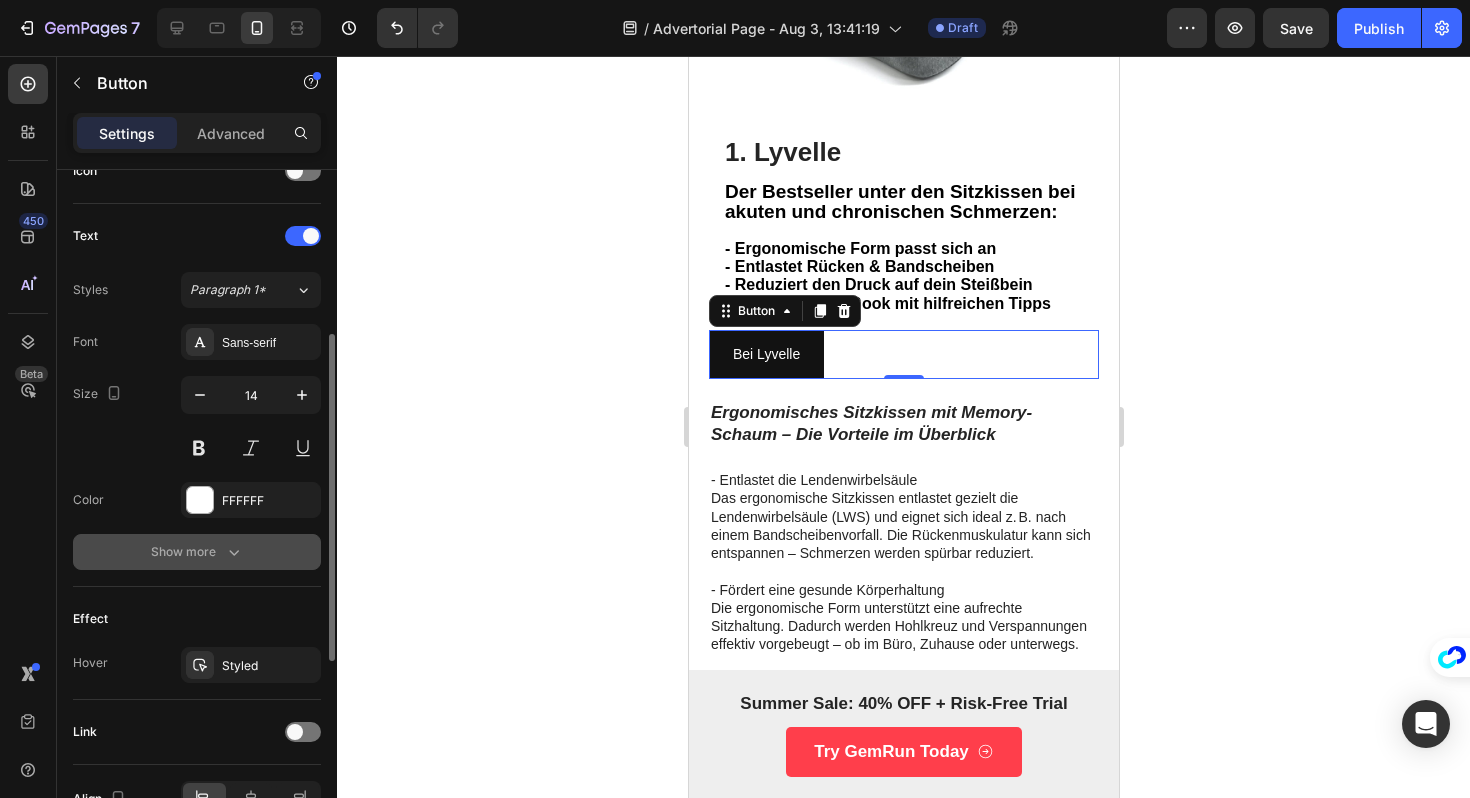 scroll, scrollTop: 0, scrollLeft: 0, axis: both 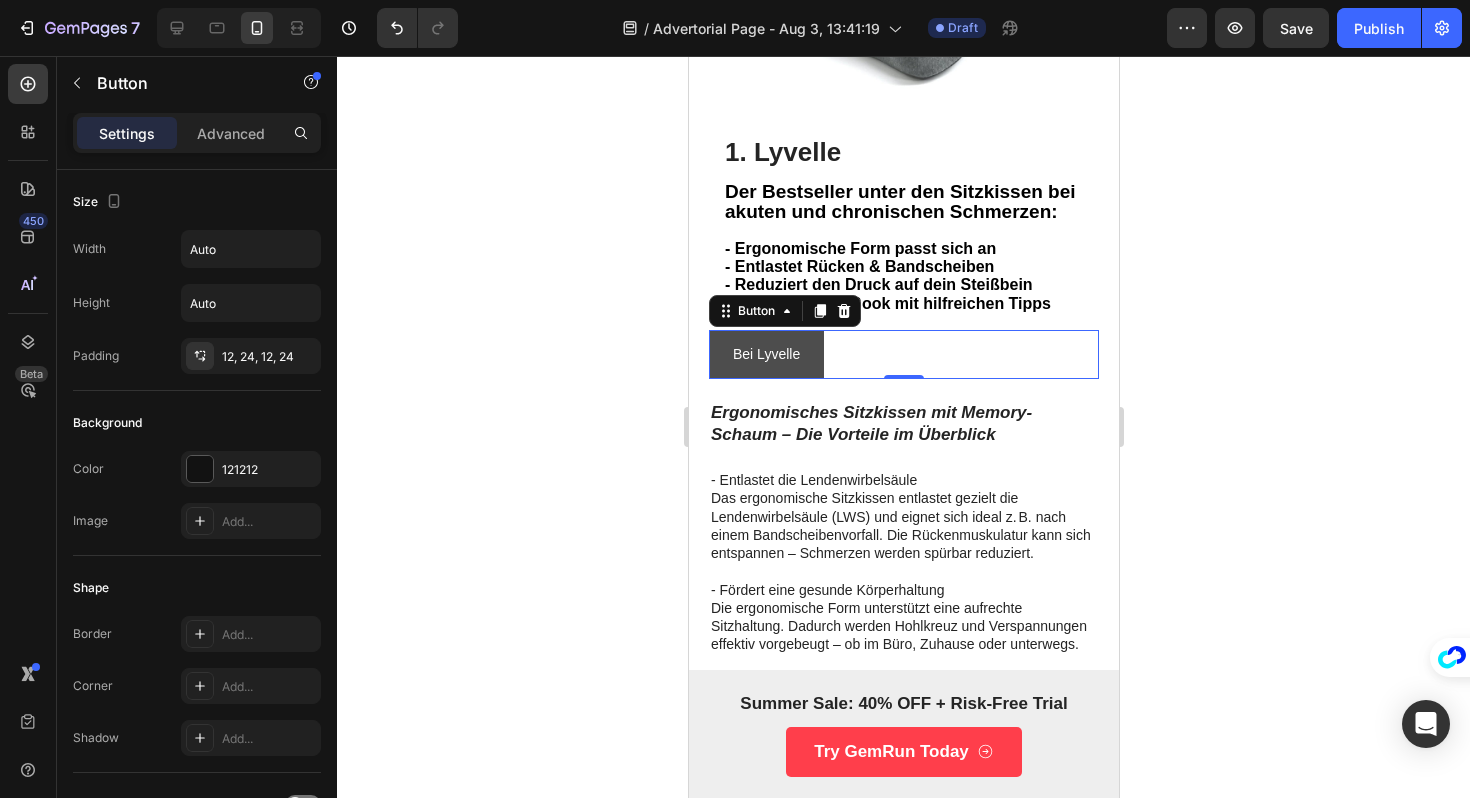 click on "Bei [NAME]" at bounding box center (765, 354) 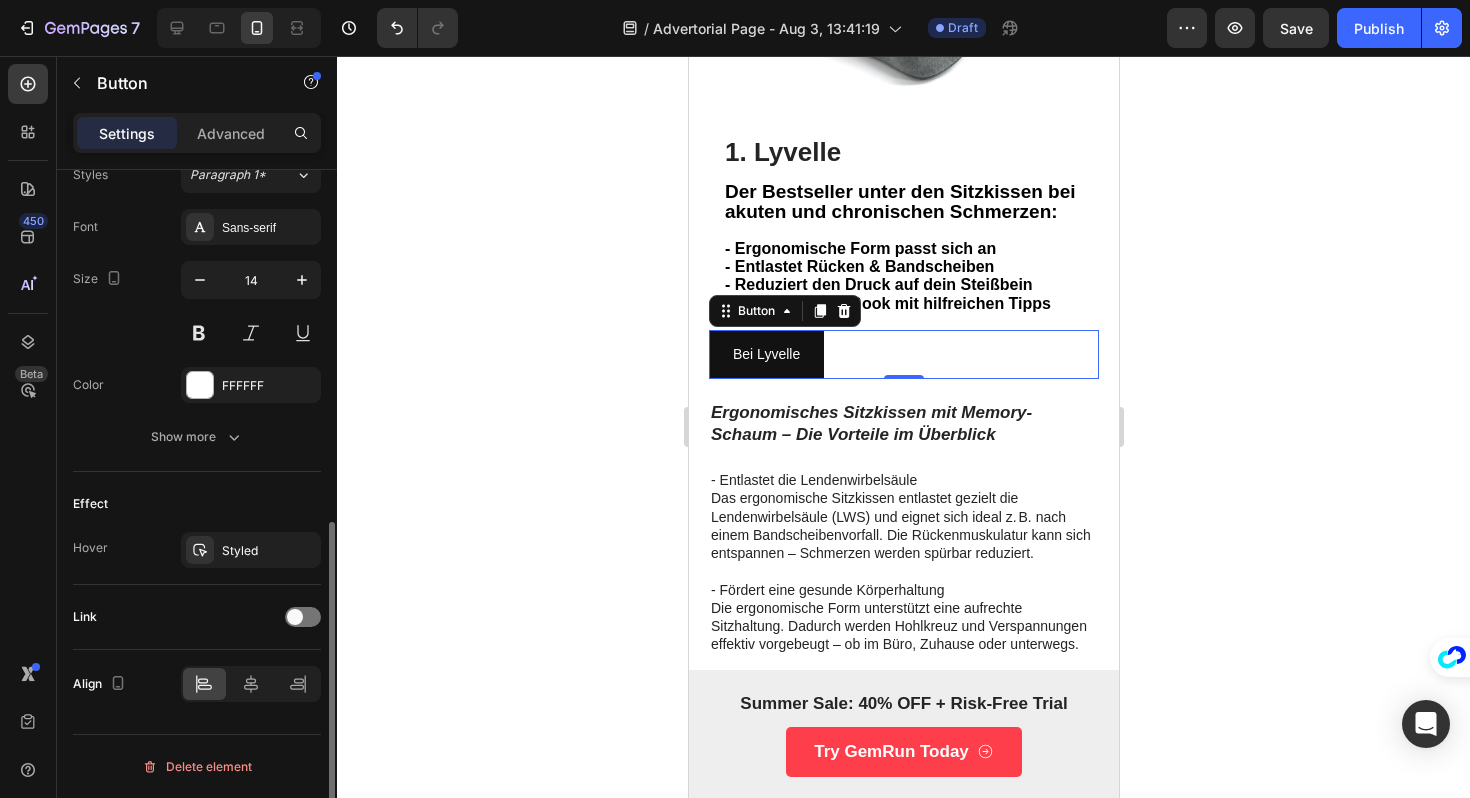 scroll, scrollTop: 746, scrollLeft: 0, axis: vertical 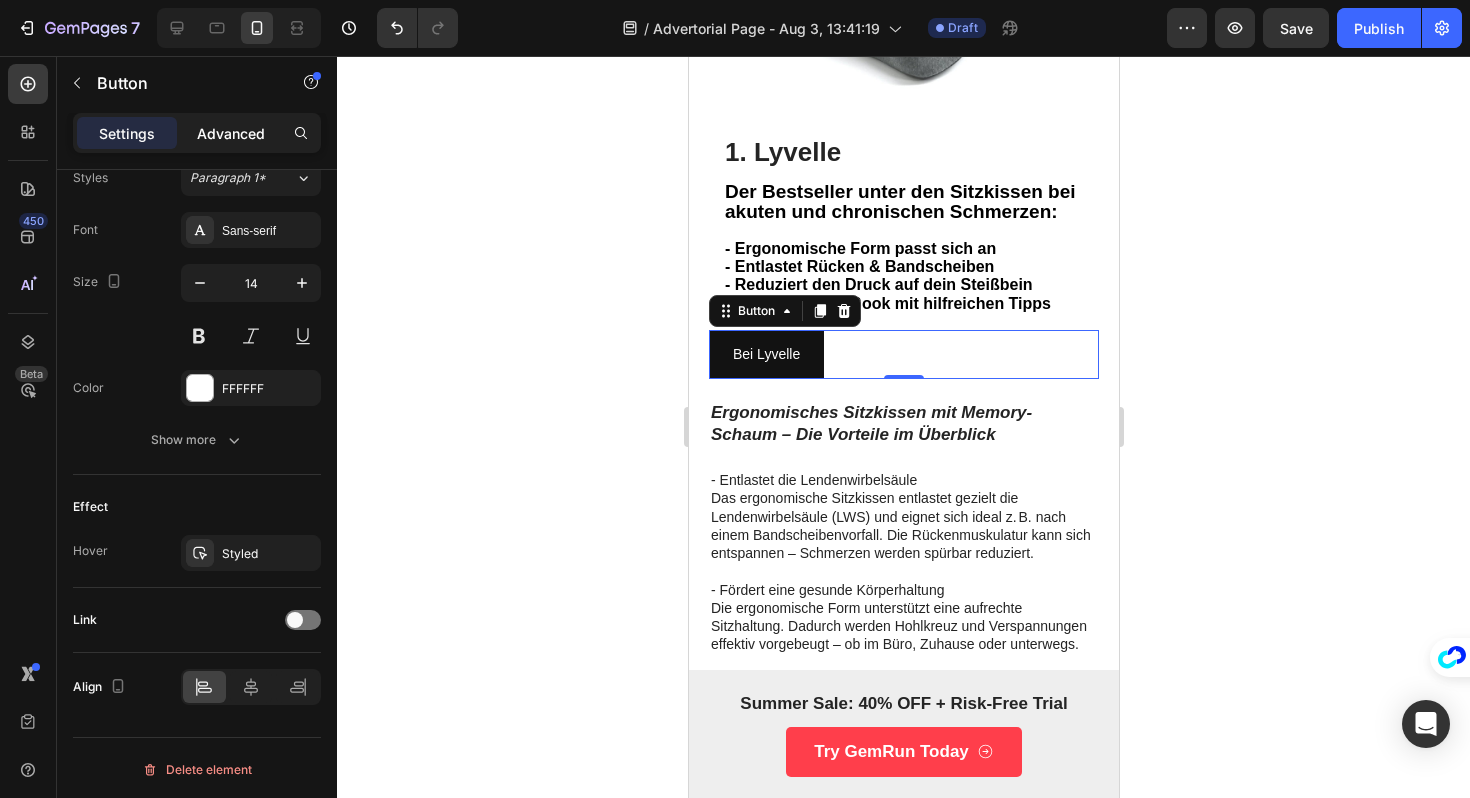 click on "Advanced" at bounding box center (231, 133) 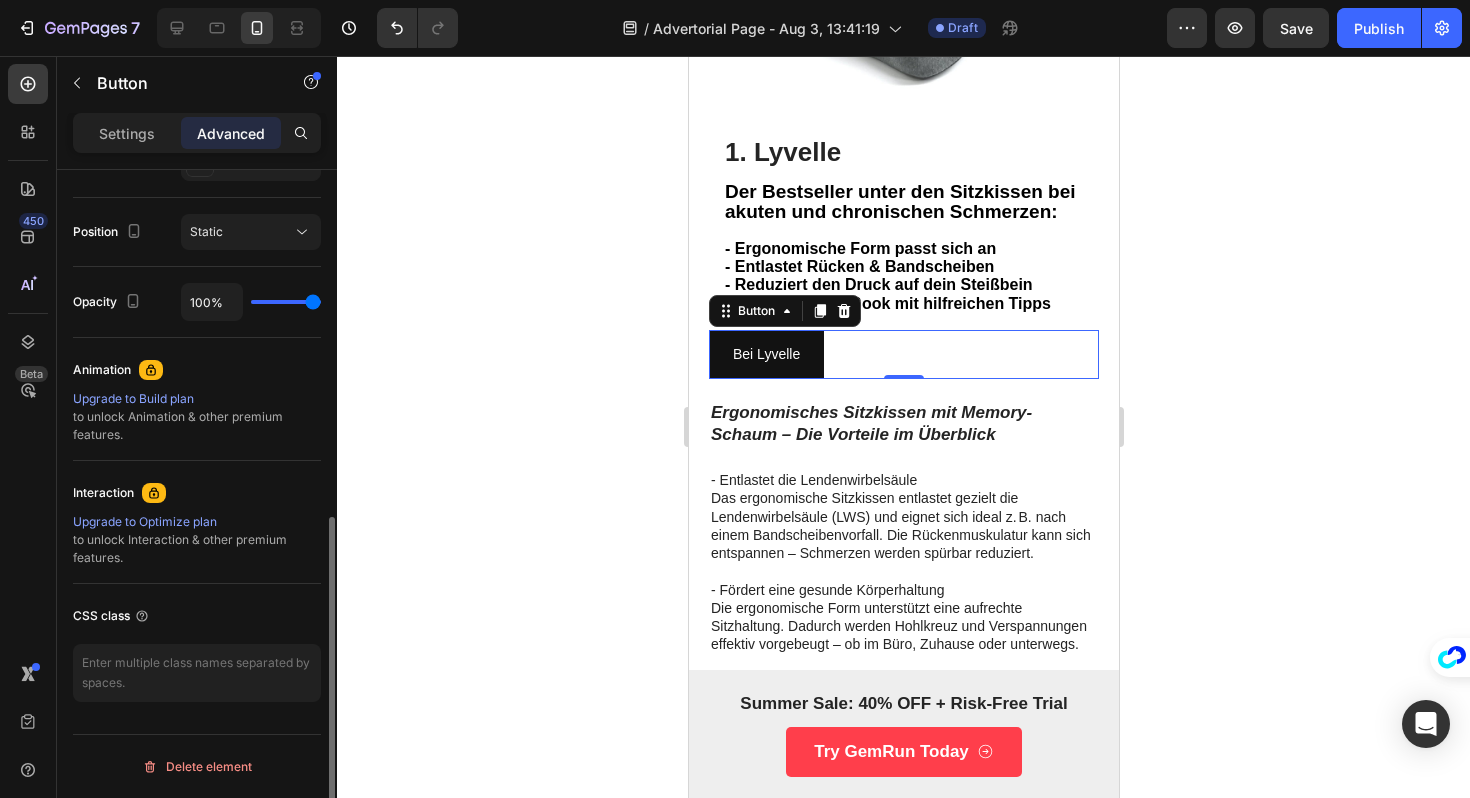 scroll, scrollTop: 703, scrollLeft: 0, axis: vertical 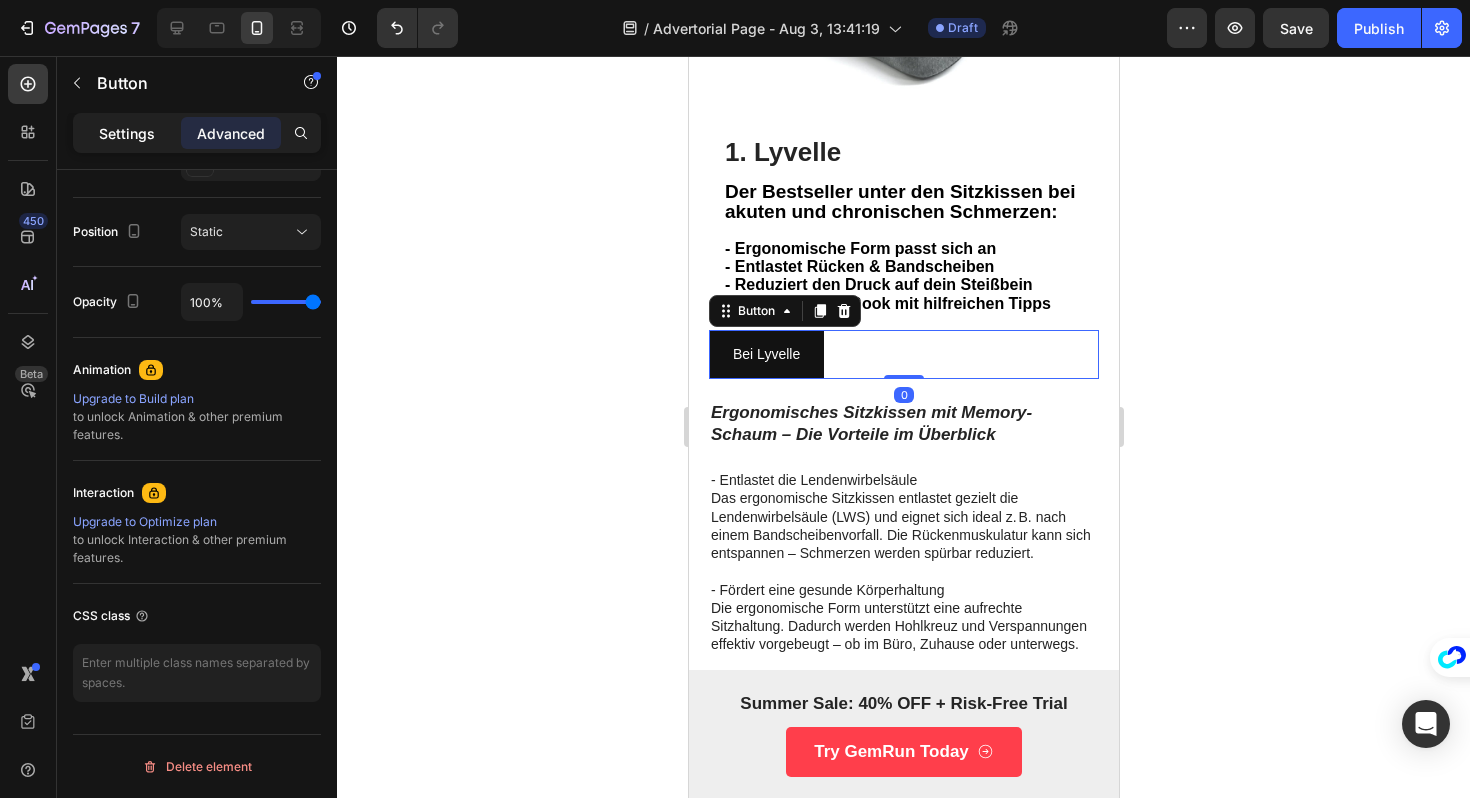 click on "Settings" at bounding box center (127, 133) 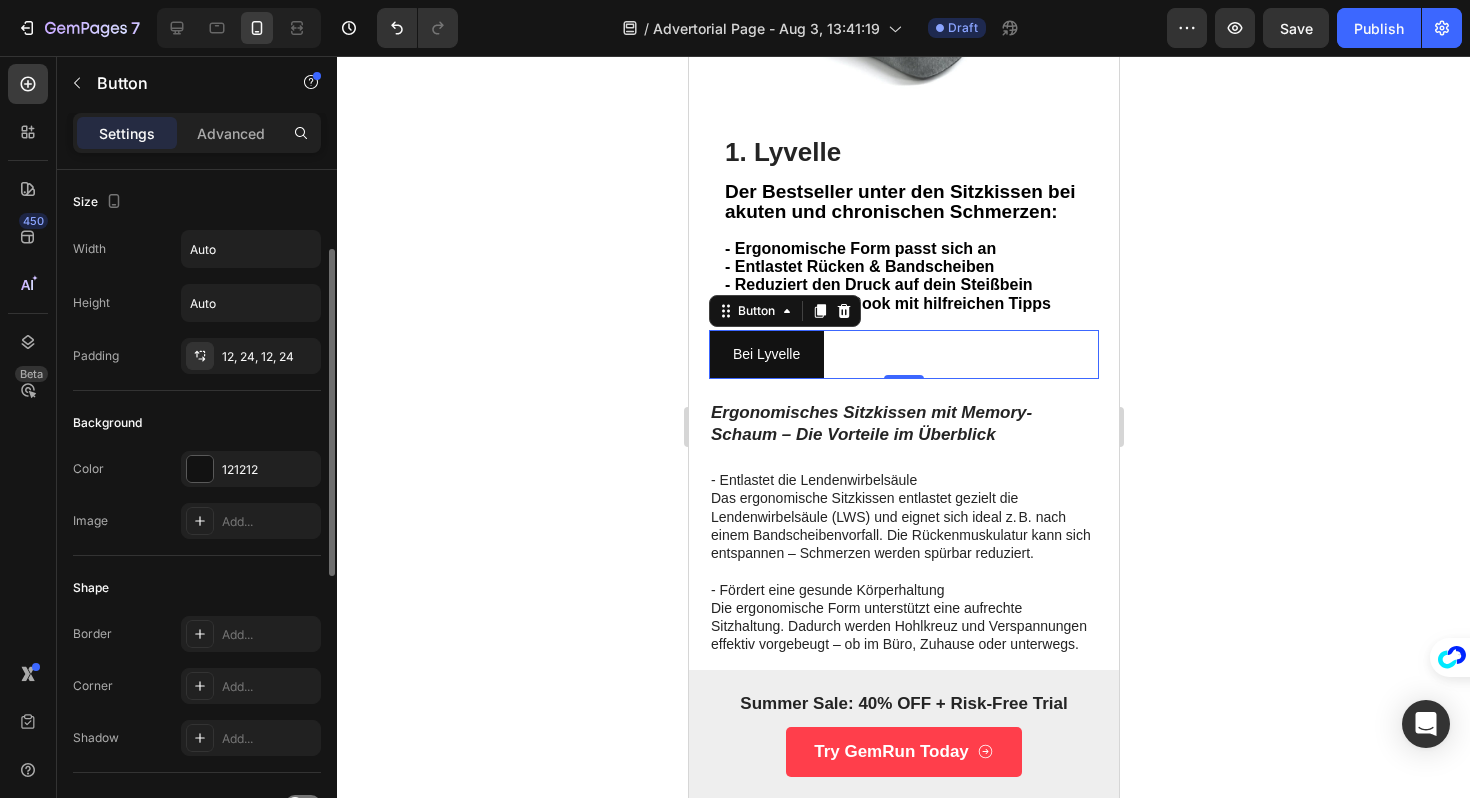 scroll, scrollTop: 749, scrollLeft: 0, axis: vertical 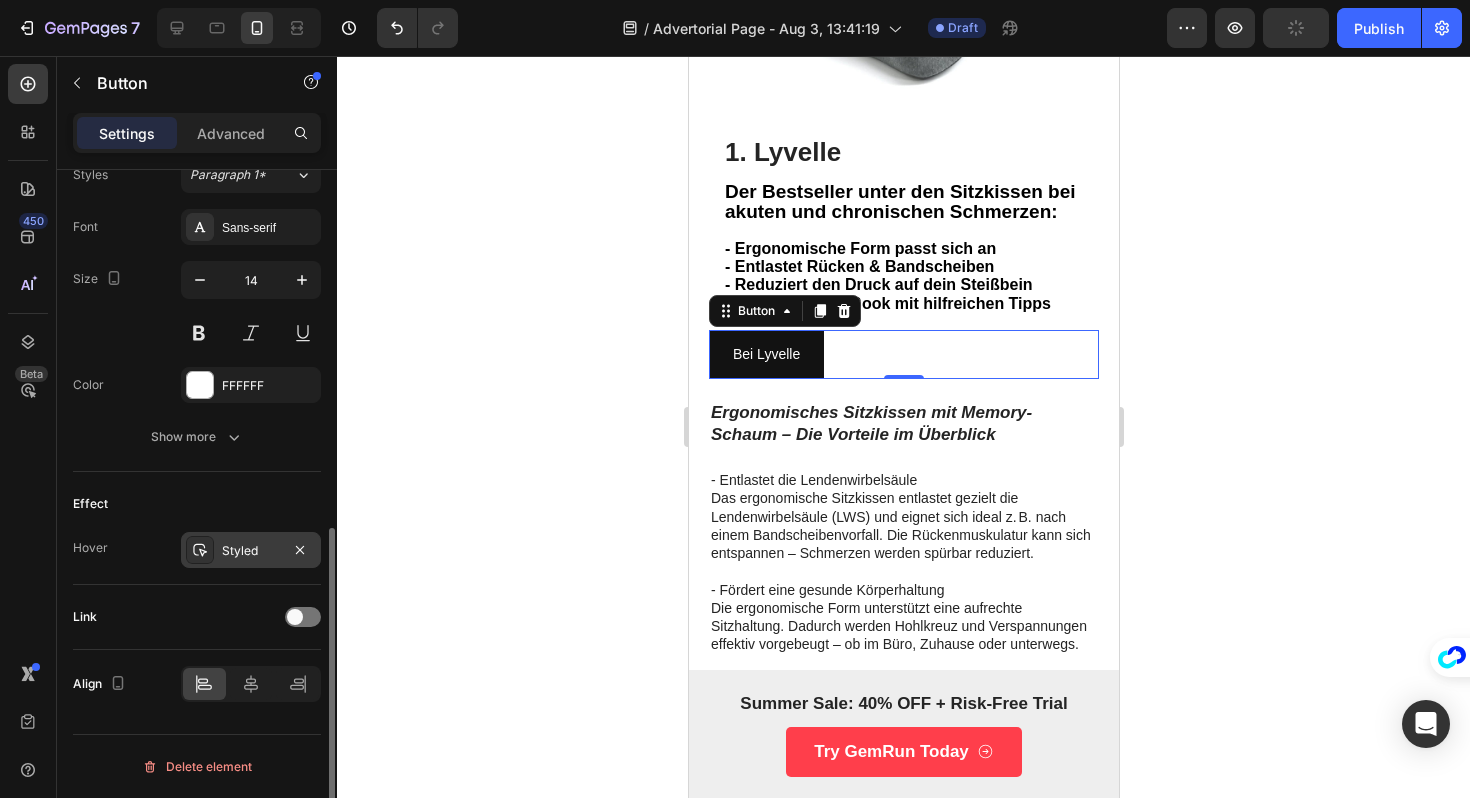 click on "Styled" at bounding box center [251, 551] 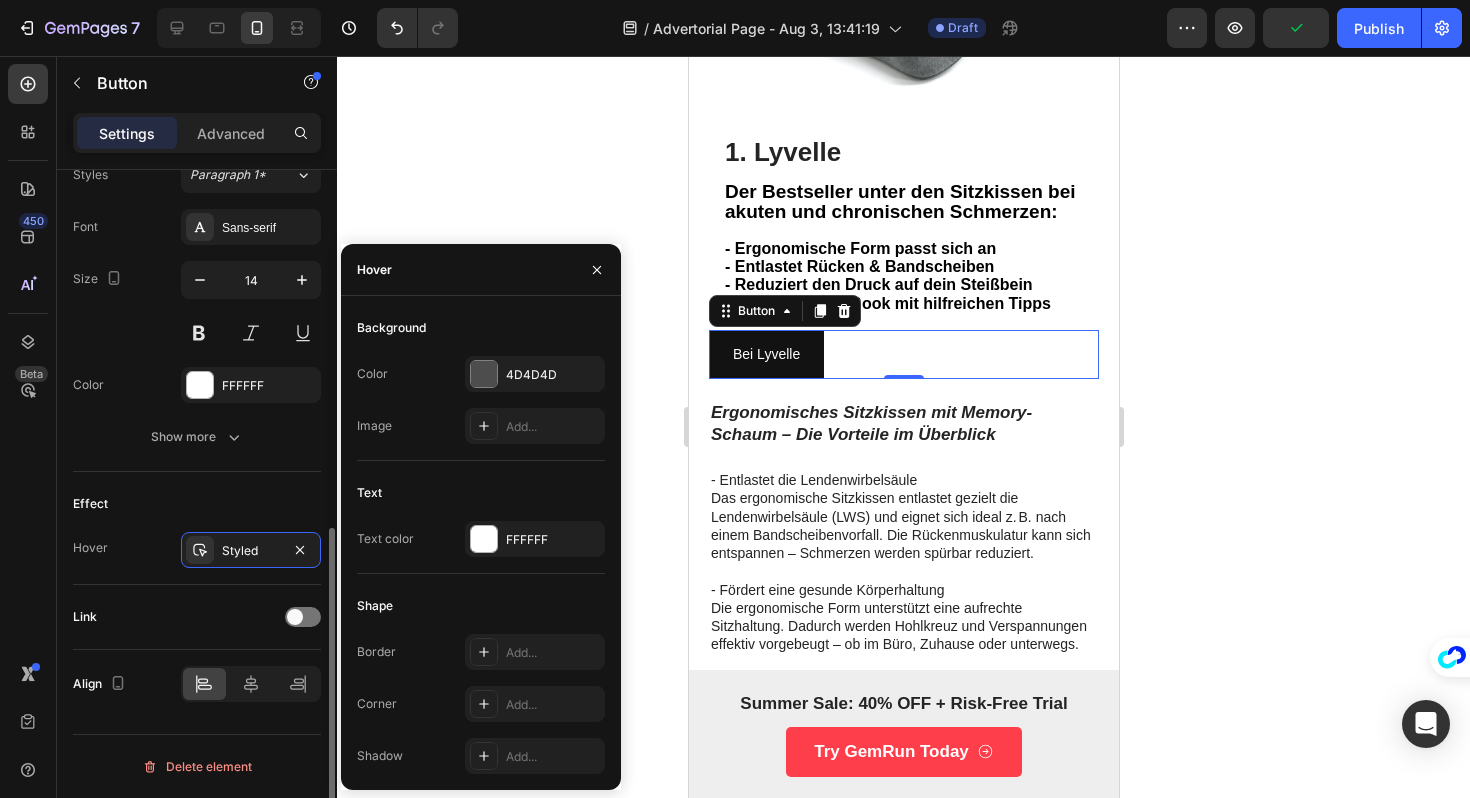 click on "Hover Styled" at bounding box center [197, 550] 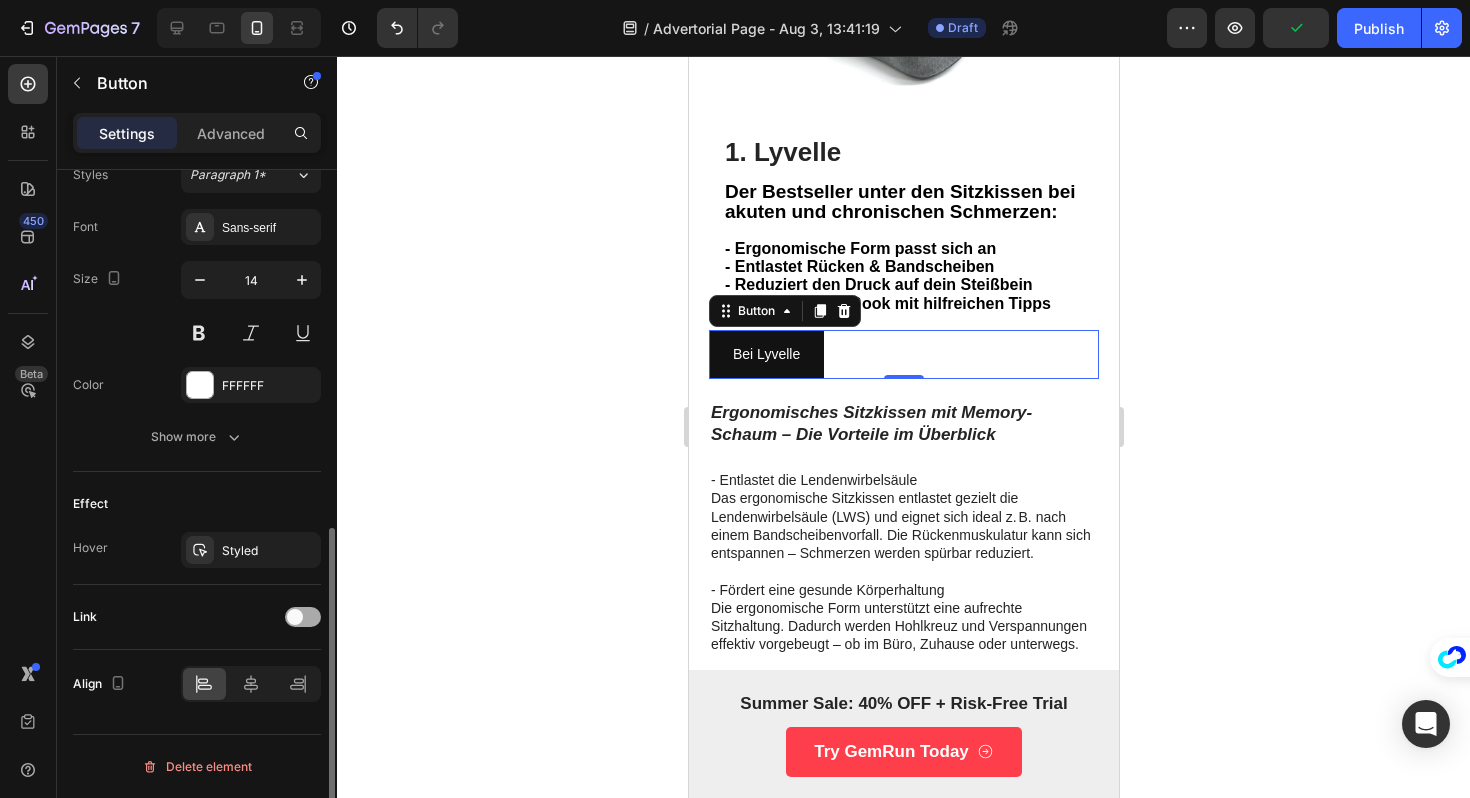 click at bounding box center (303, 617) 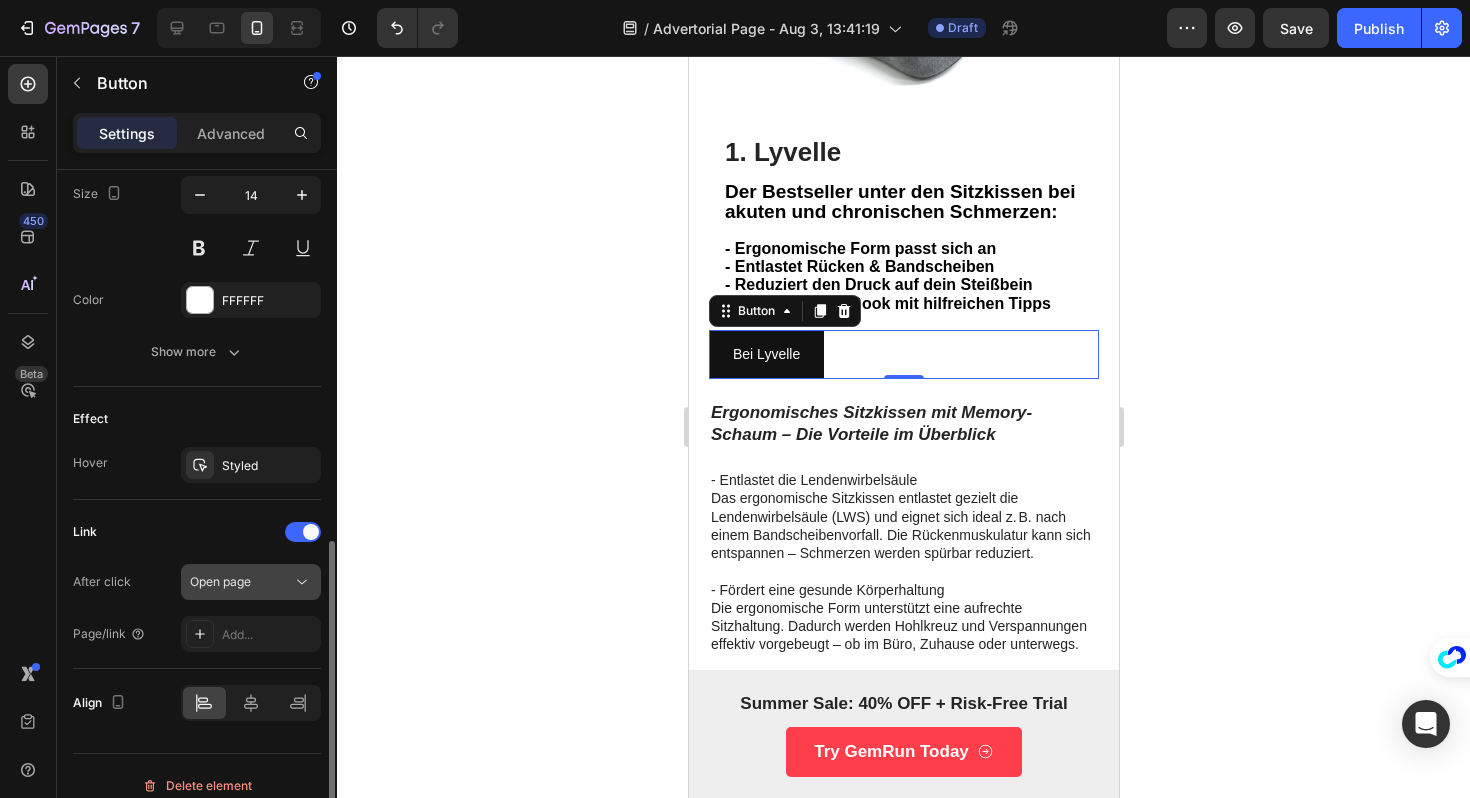 scroll, scrollTop: 853, scrollLeft: 0, axis: vertical 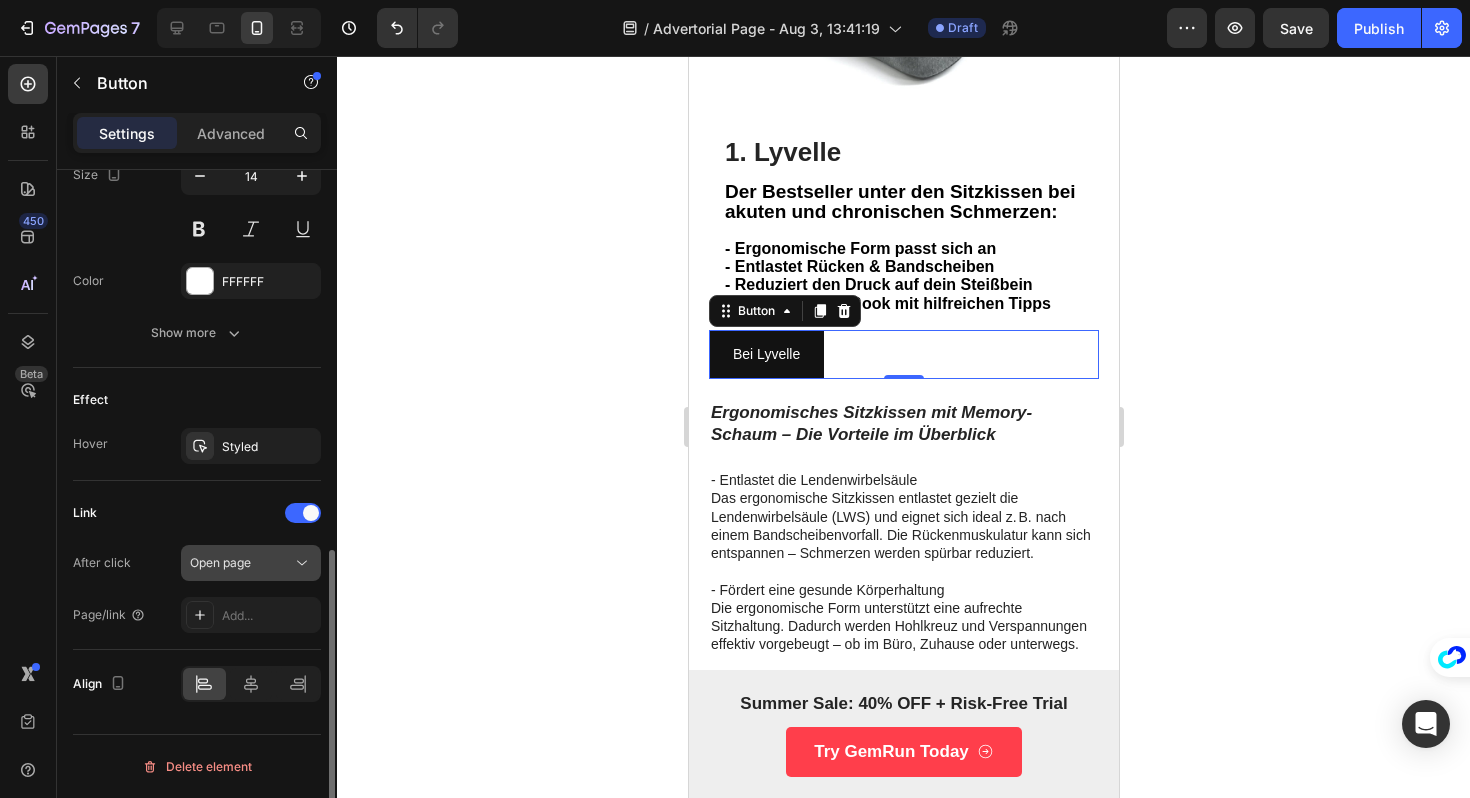 click on "Open page" at bounding box center (220, 562) 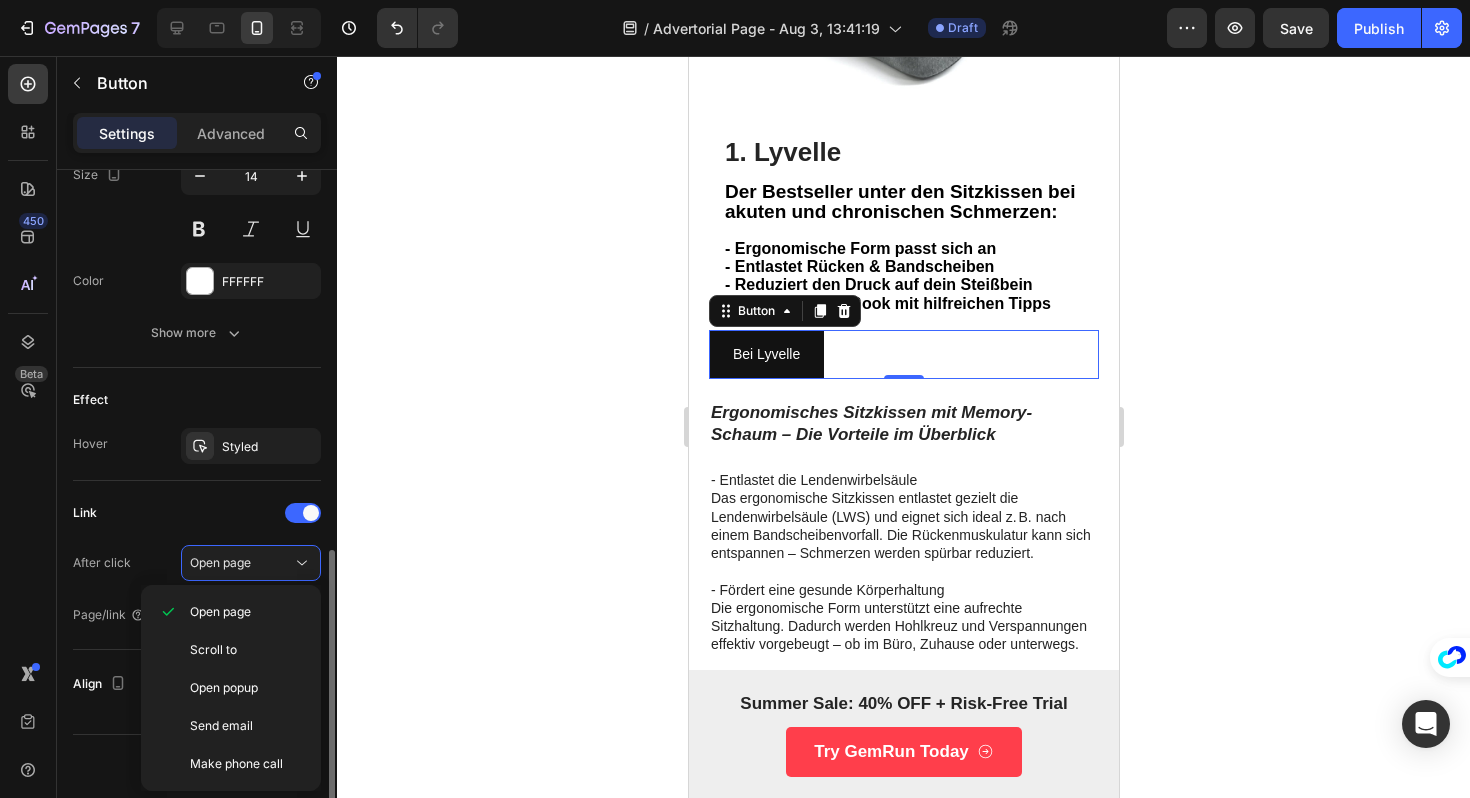 click on "Link After click Open page Page/link Add..." at bounding box center [197, 565] 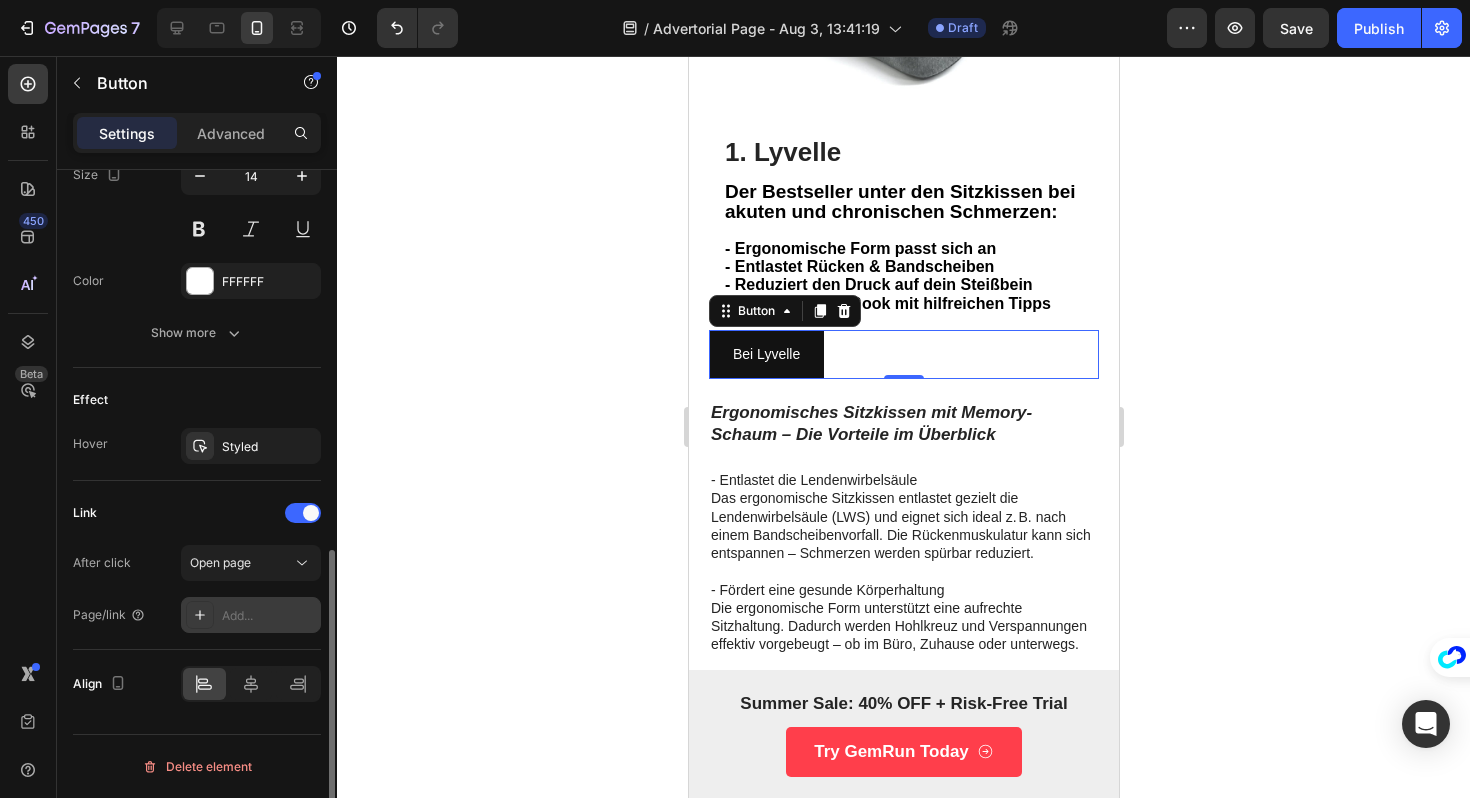 click on "Add..." at bounding box center [269, 616] 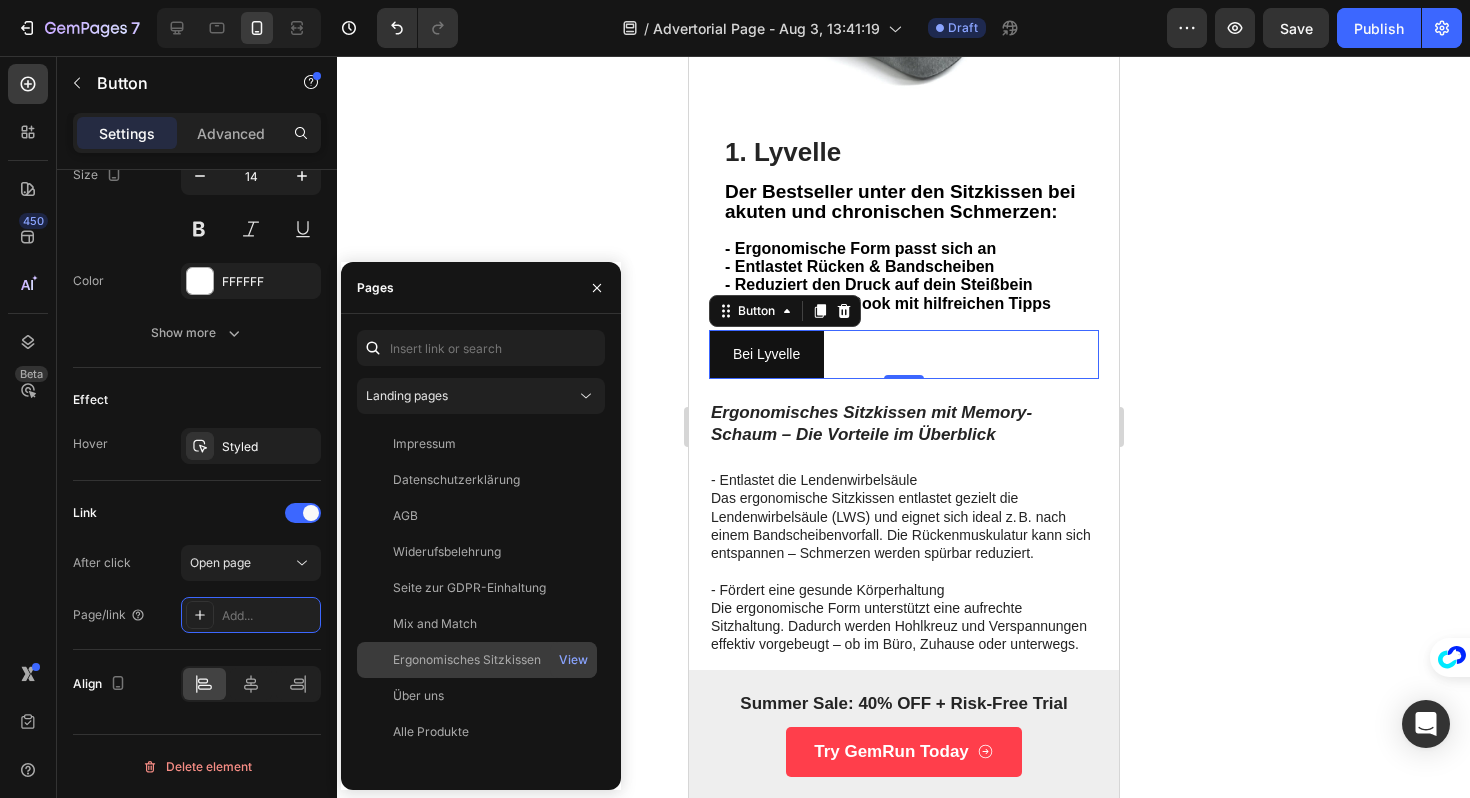click on "Ergonomisches Sitzkissen" 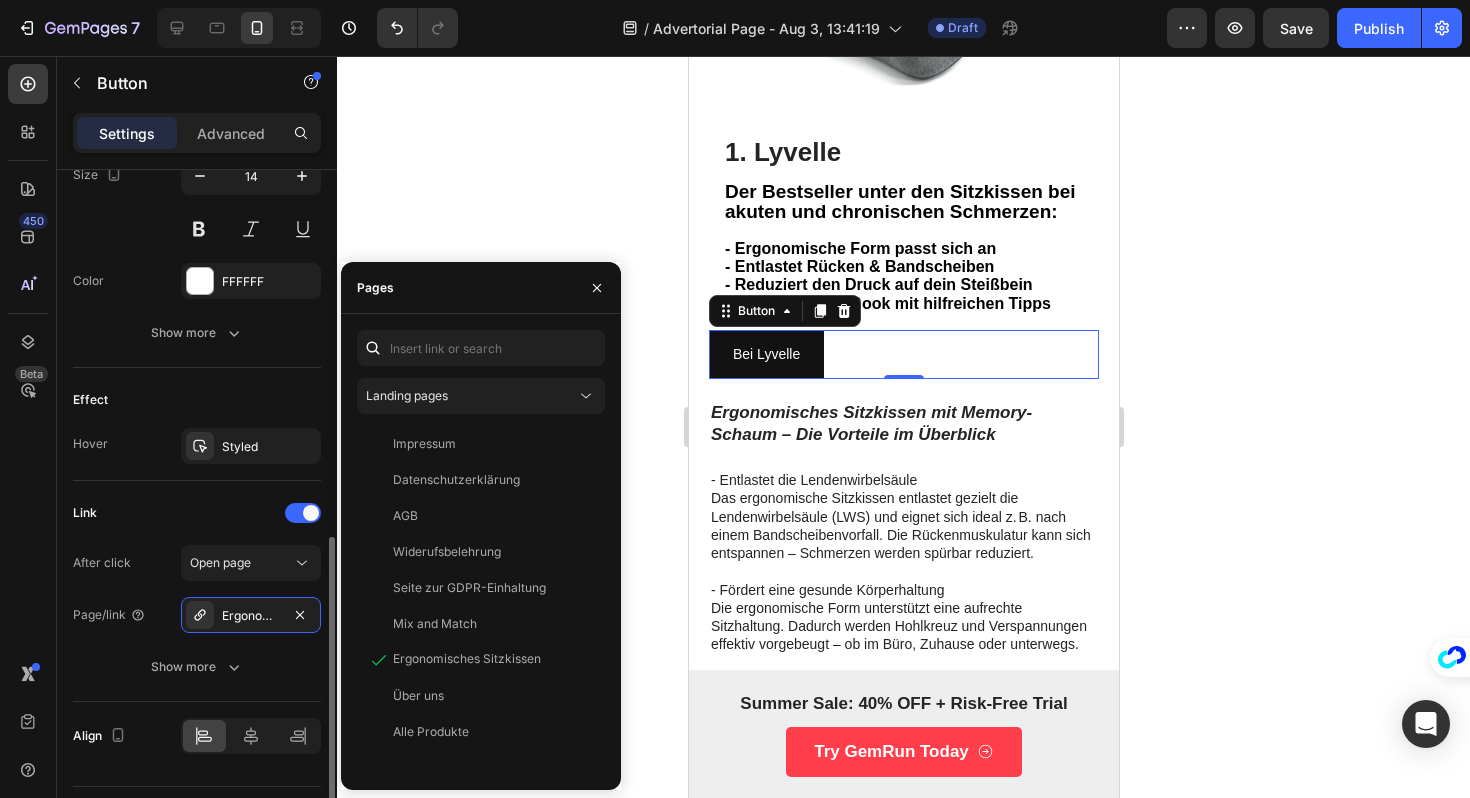 click on "After click Open page Page/link Ergonomisches Sitzkissen Show more" at bounding box center (197, 615) 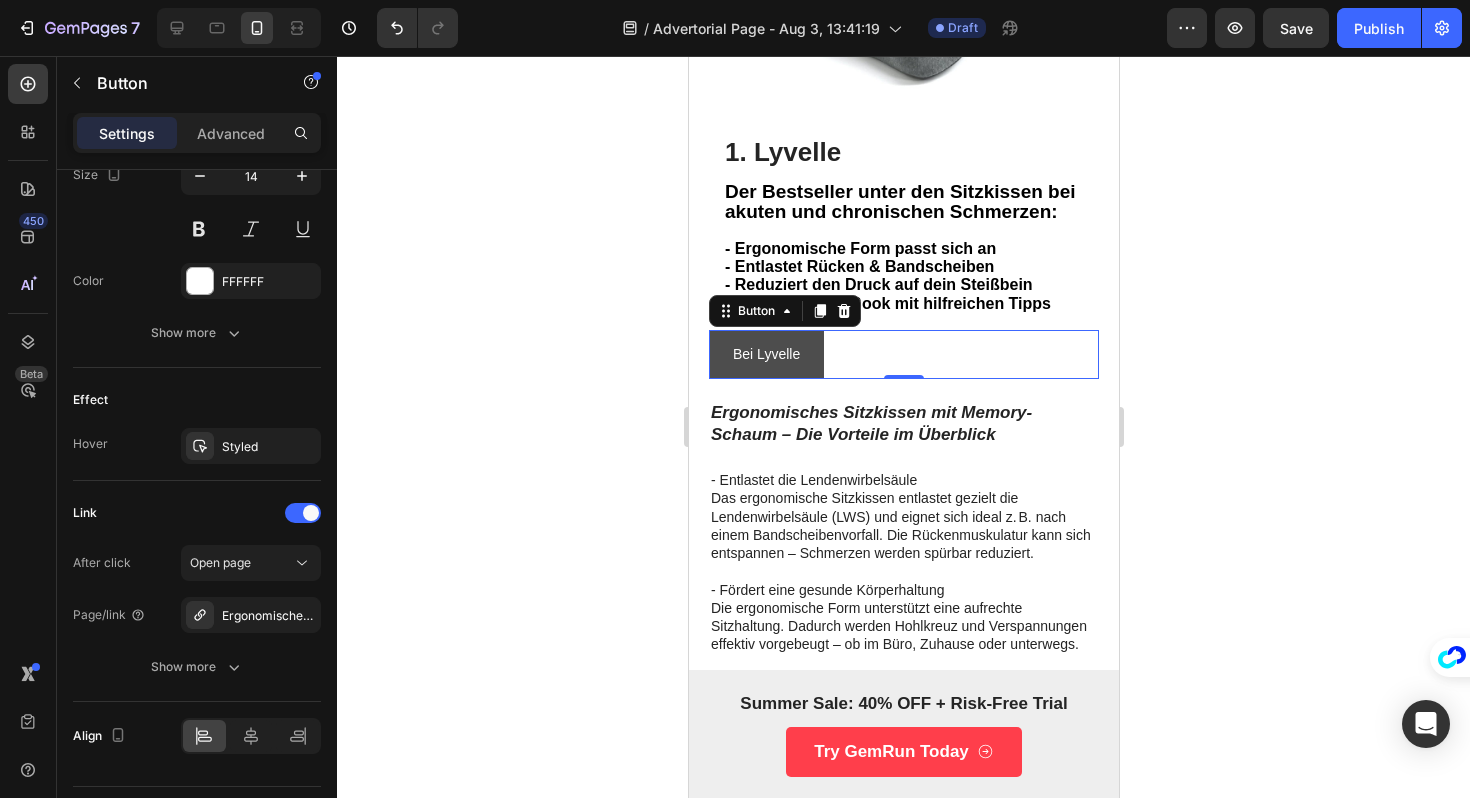 click on "Bei [NAME]" at bounding box center [765, 354] 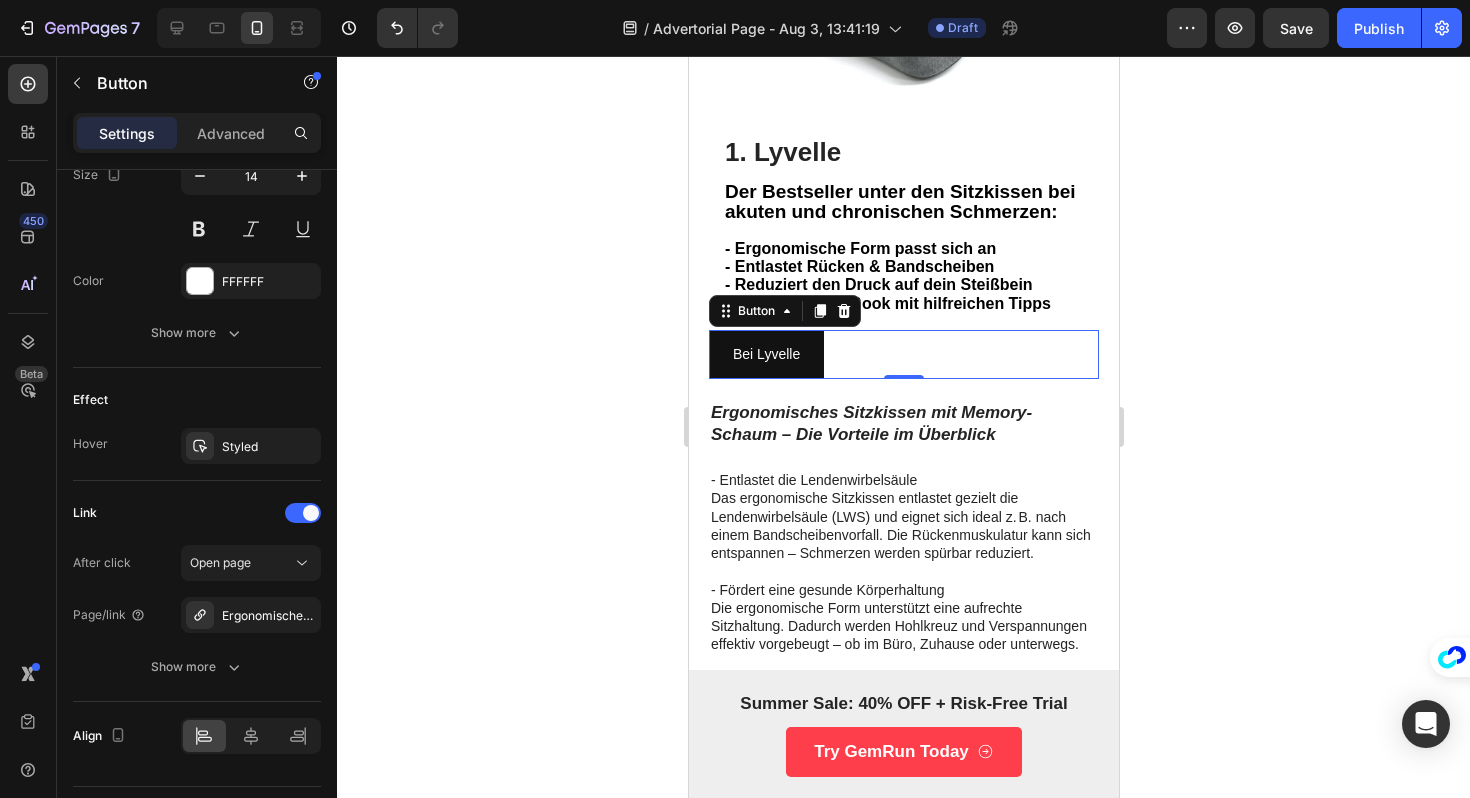 click 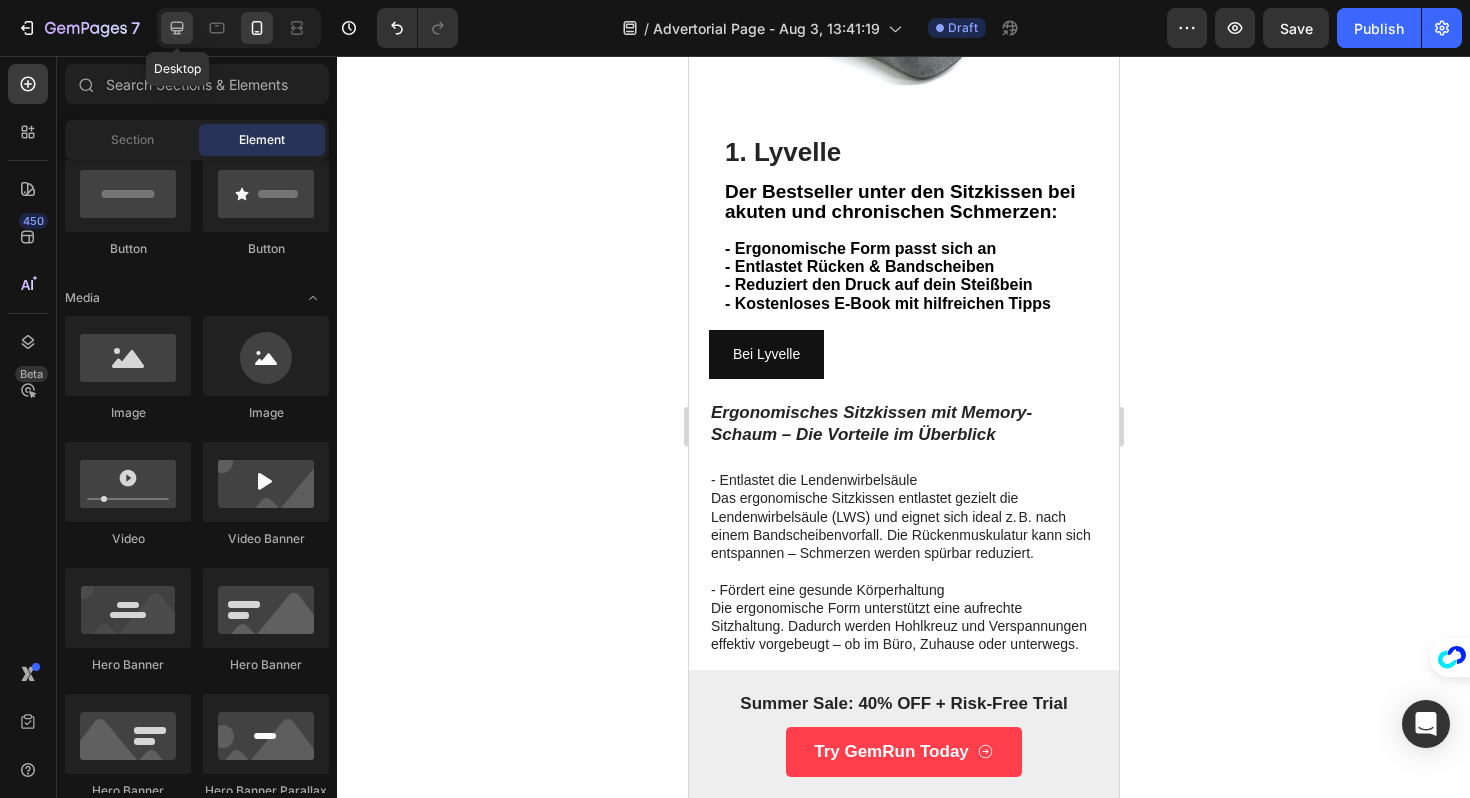 click 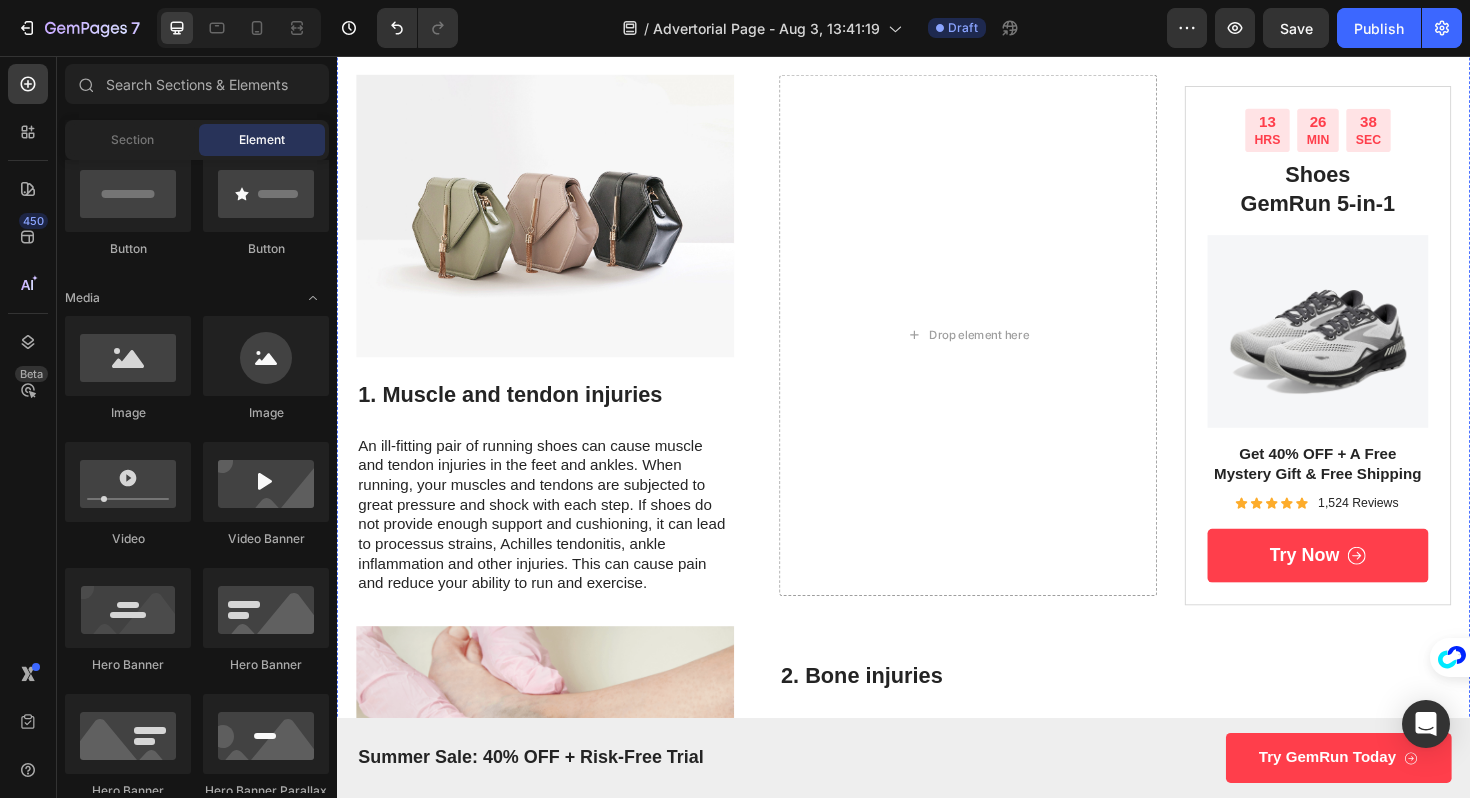 scroll, scrollTop: 1416, scrollLeft: 0, axis: vertical 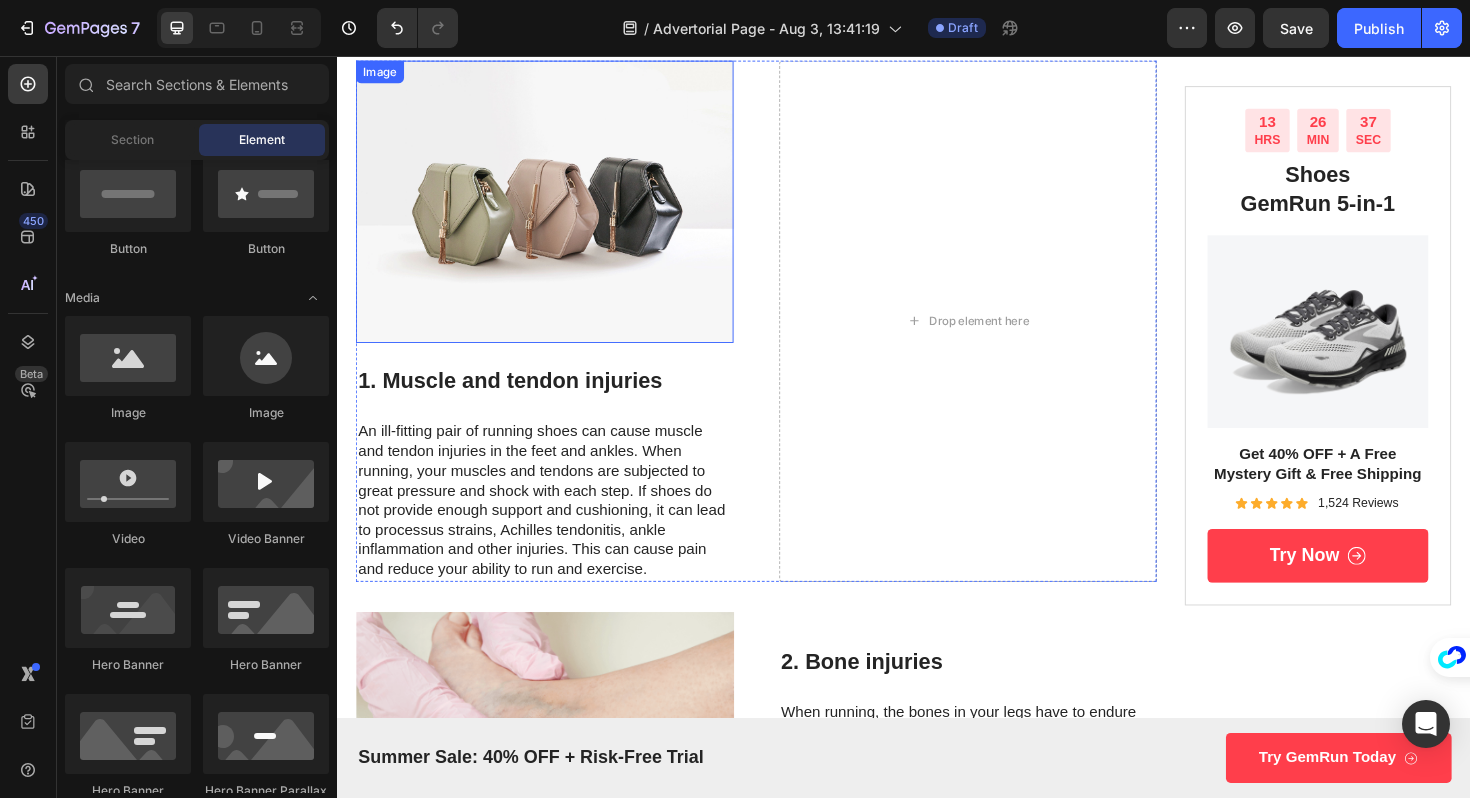 click at bounding box center [557, 211] 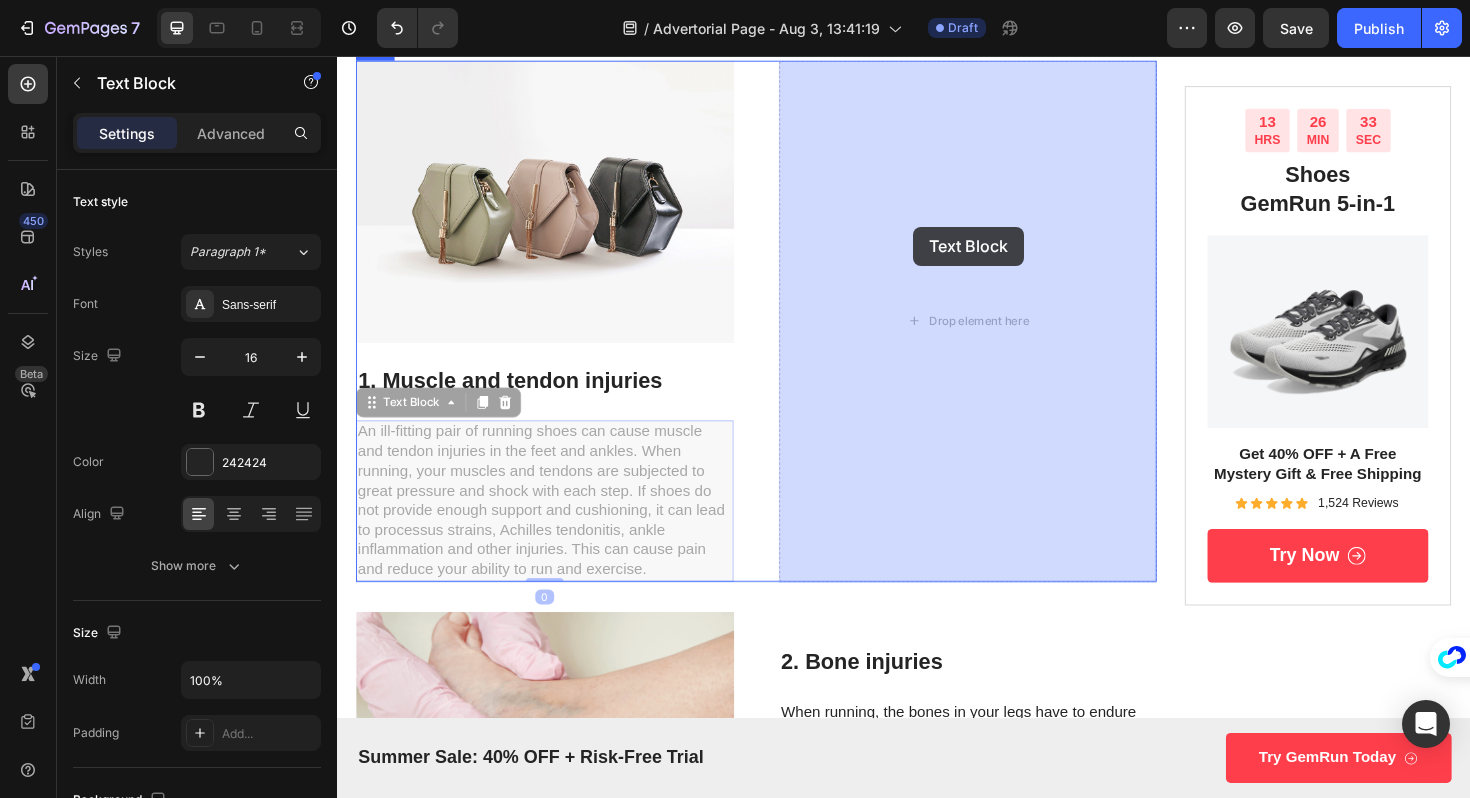 drag, startPoint x: 526, startPoint y: 490, endPoint x: 947, endPoint y: 237, distance: 491.17206 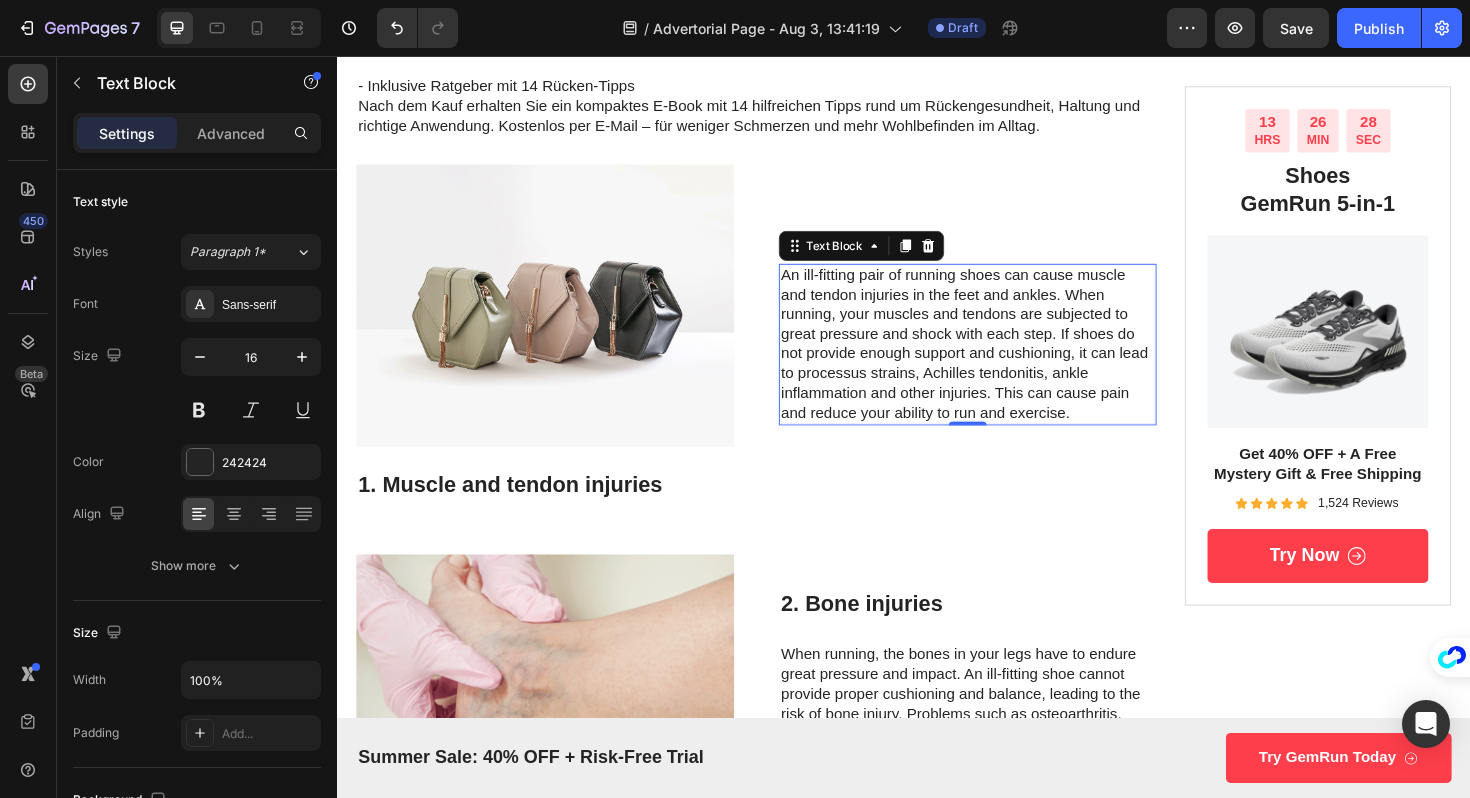 scroll, scrollTop: 1354, scrollLeft: 0, axis: vertical 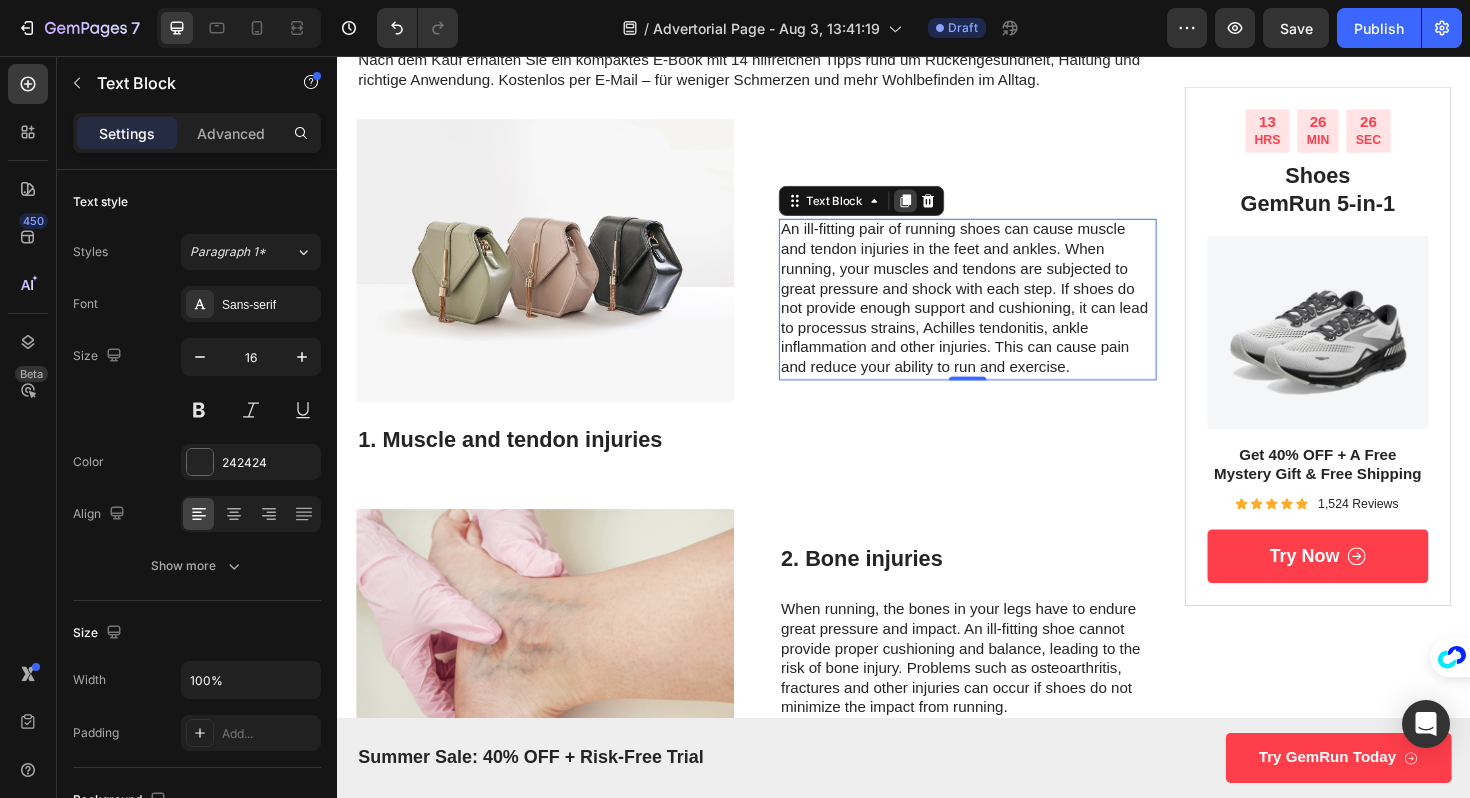 click 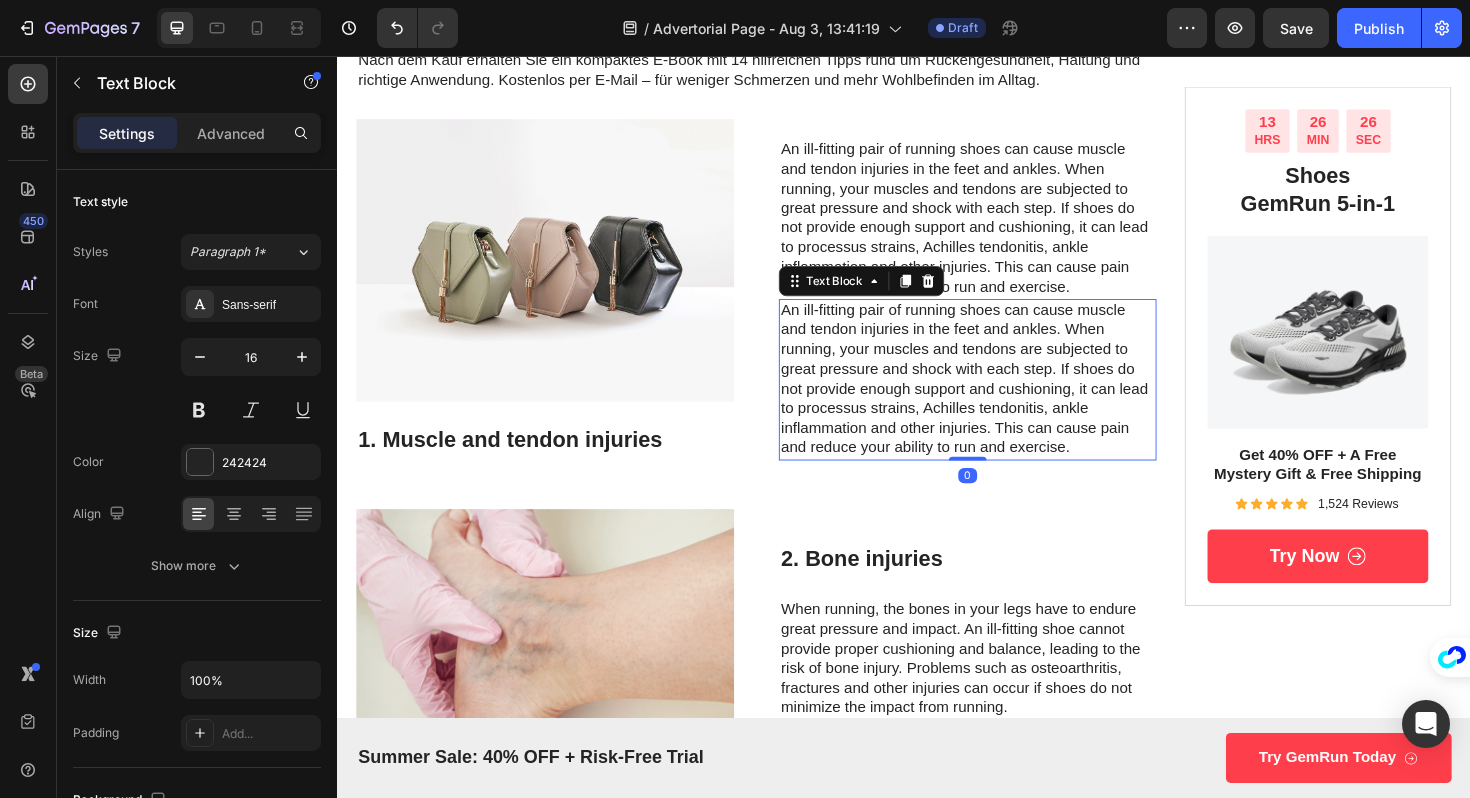 scroll, scrollTop: 500, scrollLeft: 0, axis: vertical 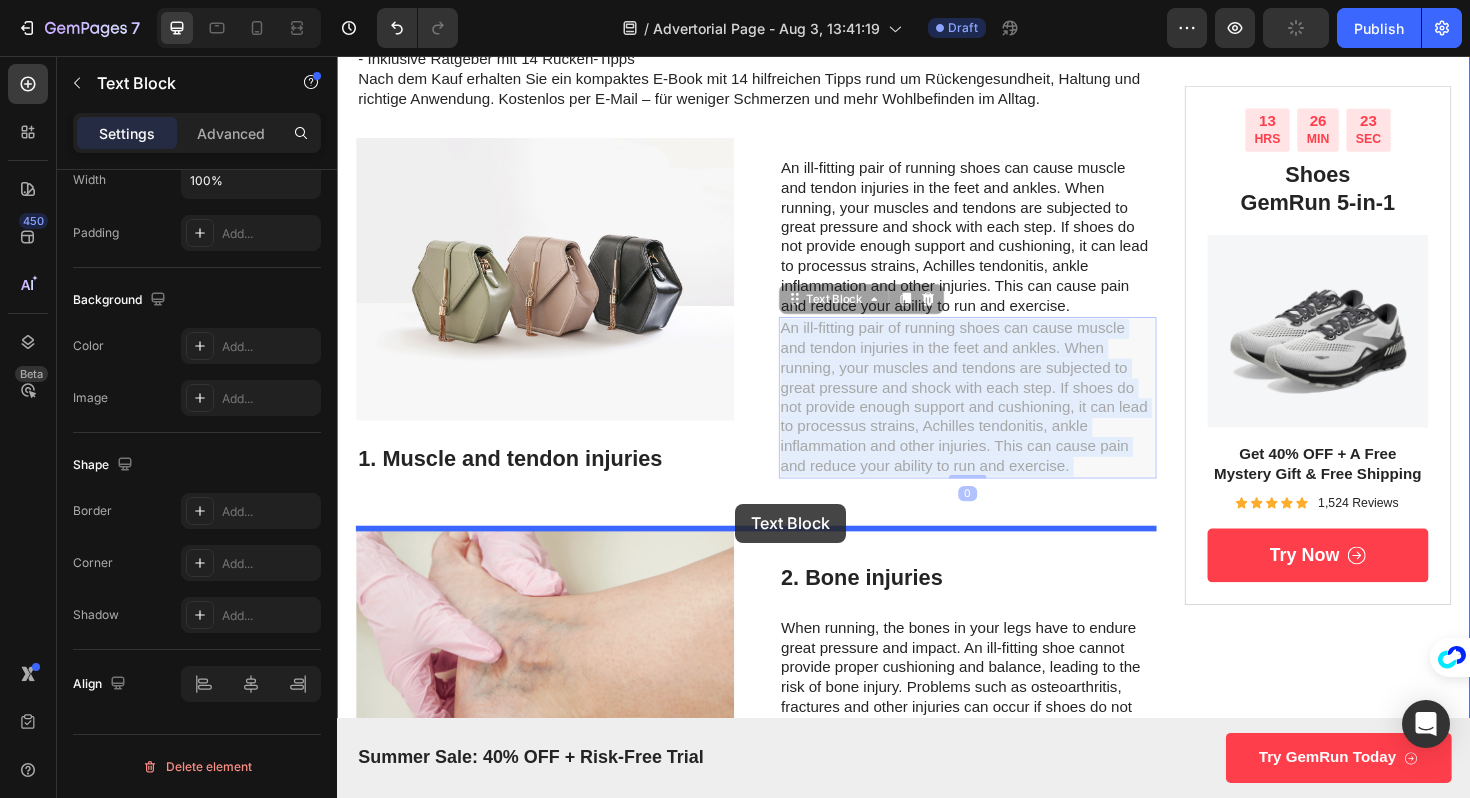 drag, startPoint x: 911, startPoint y: 327, endPoint x: 759, endPoint y: 530, distance: 253.60008 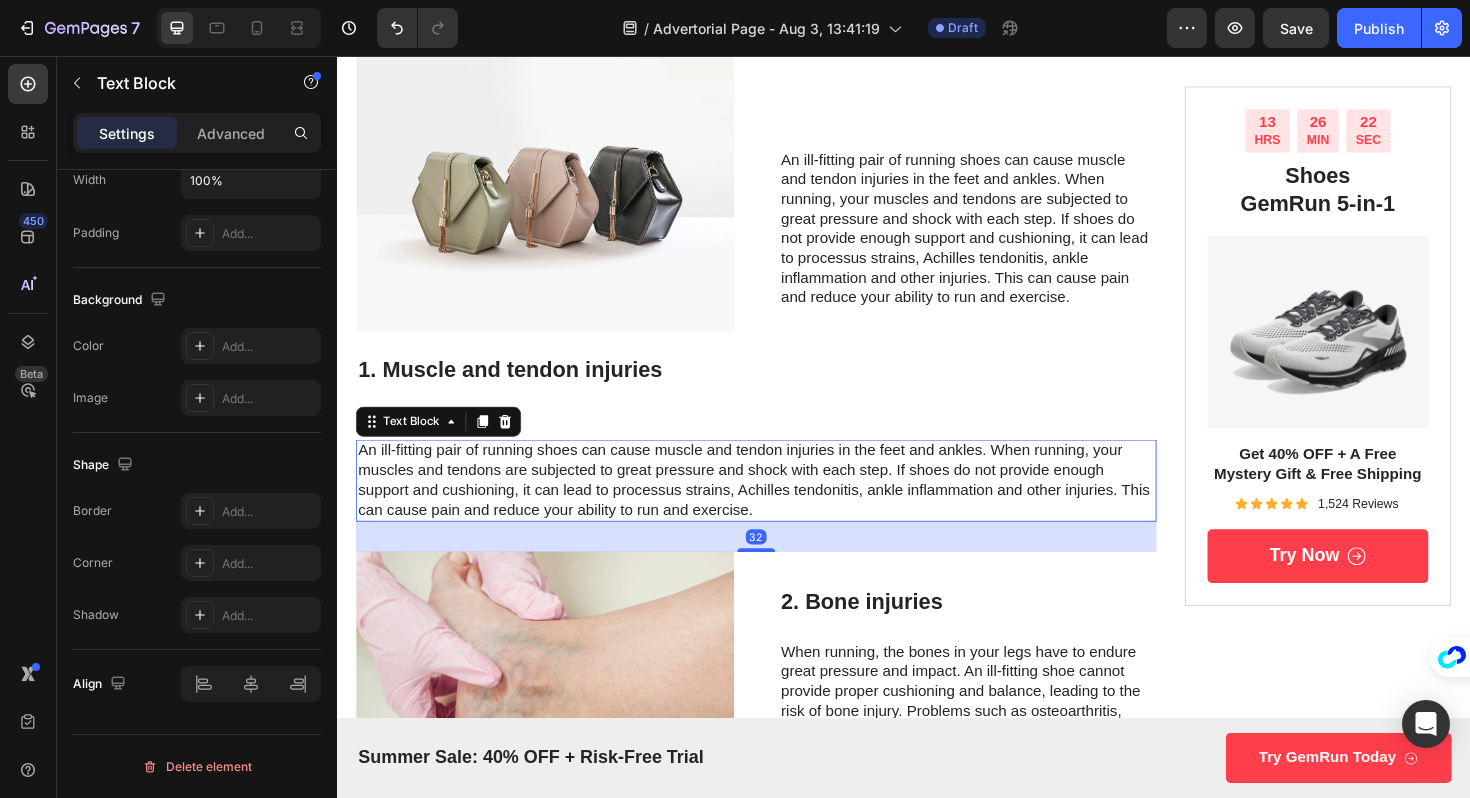 scroll, scrollTop: 1455, scrollLeft: 0, axis: vertical 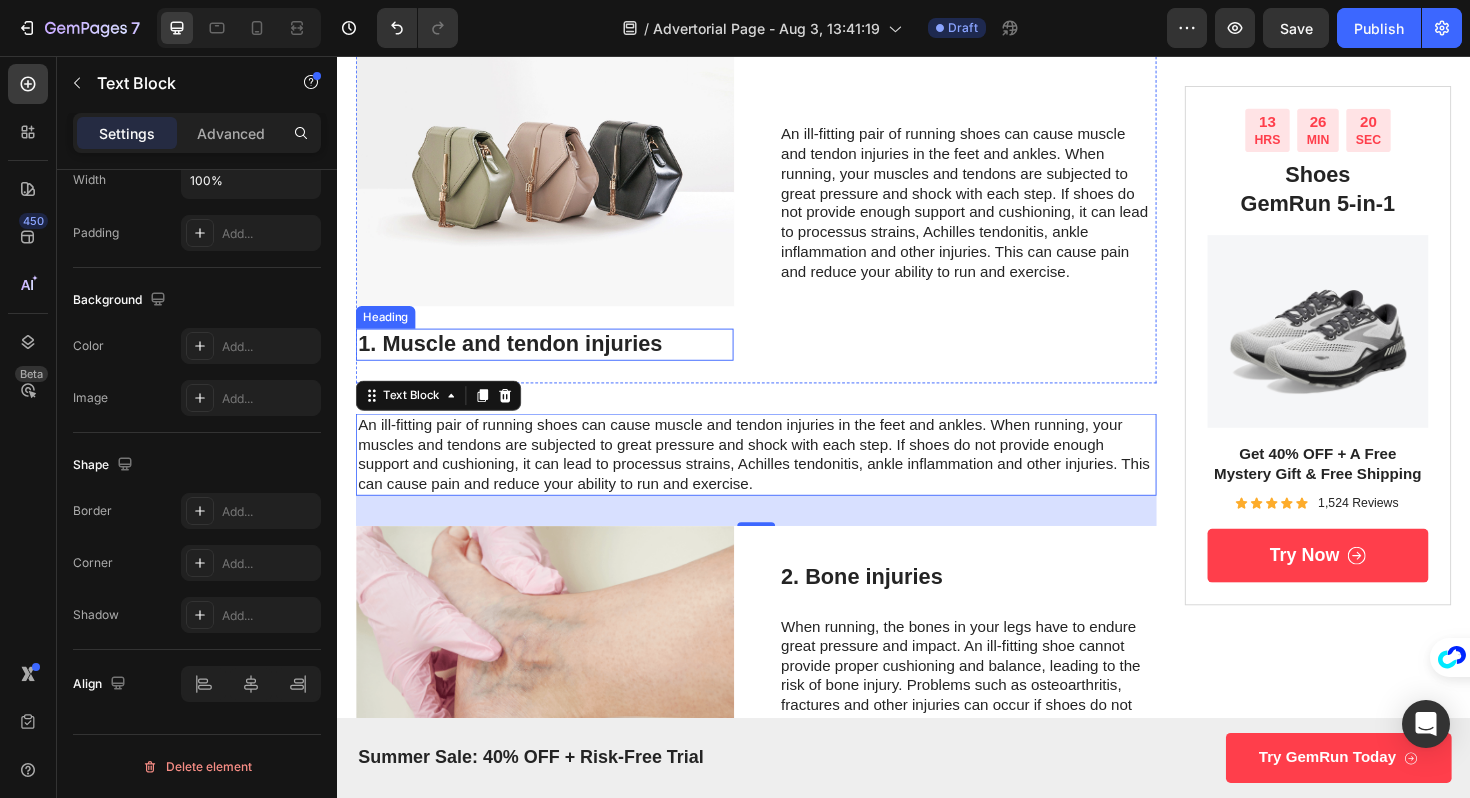 click on "1. Muscle and tendon injuries" at bounding box center (557, 362) 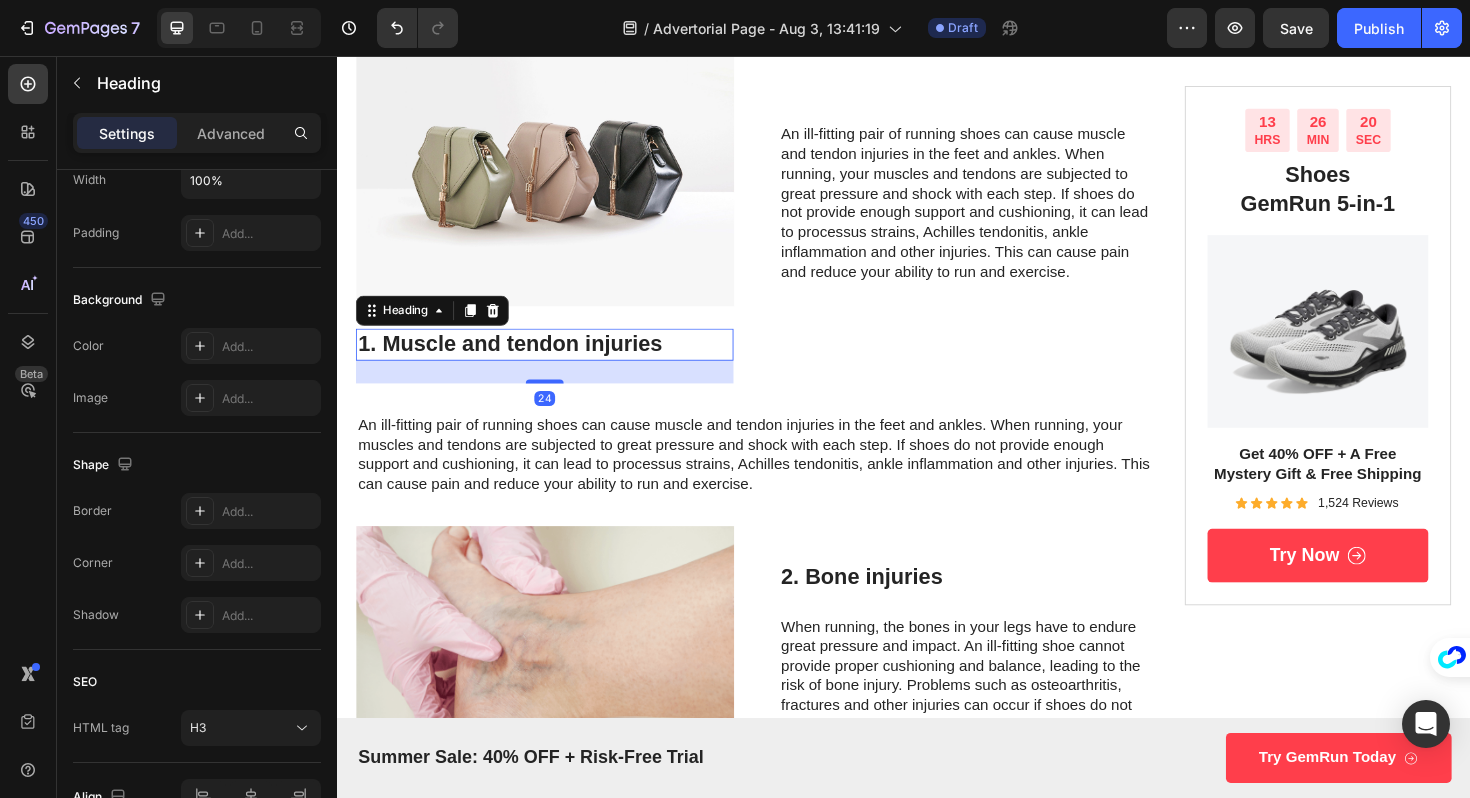 scroll, scrollTop: 0, scrollLeft: 0, axis: both 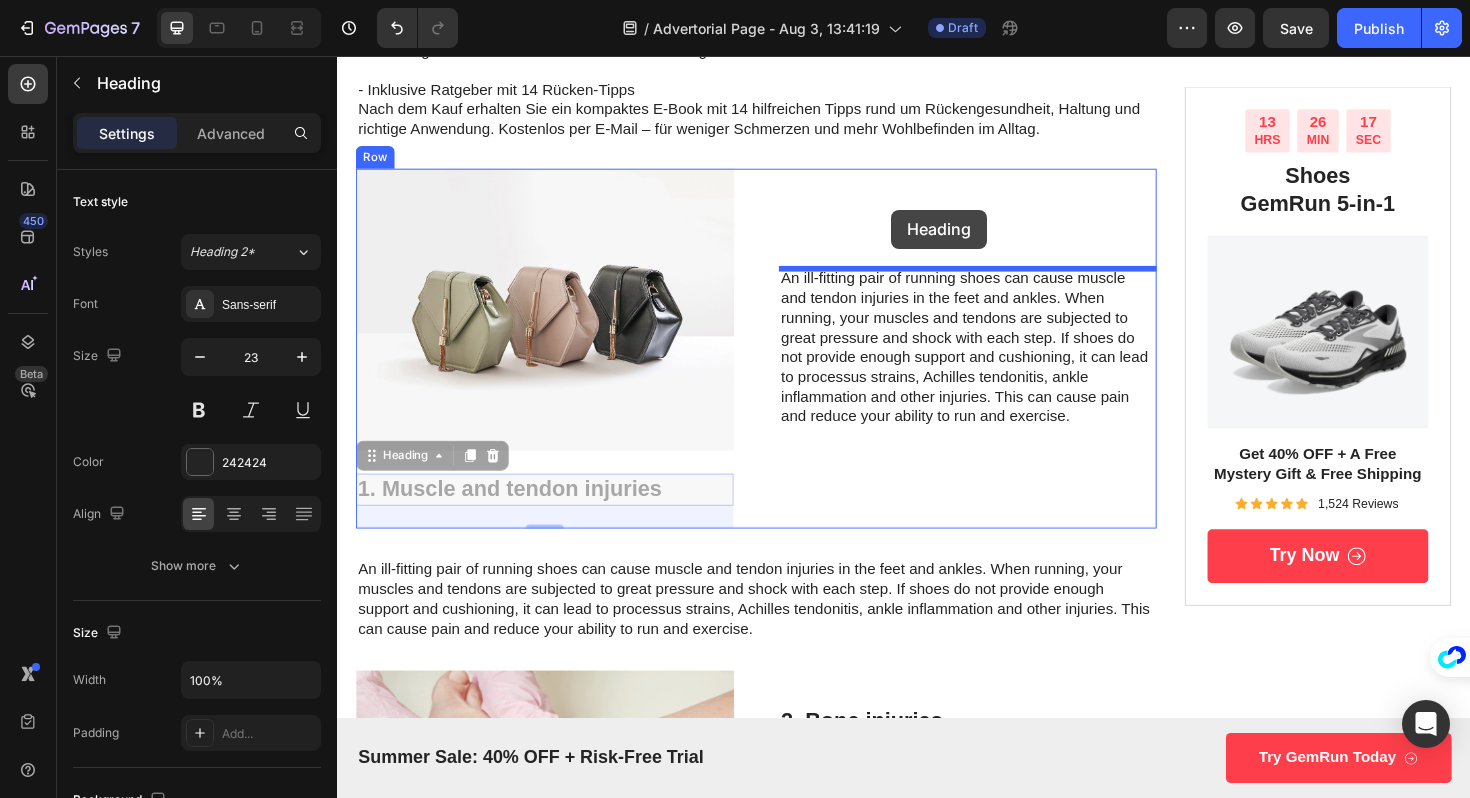 drag, startPoint x: 549, startPoint y: 508, endPoint x: 924, endPoint y: 218, distance: 474.0517 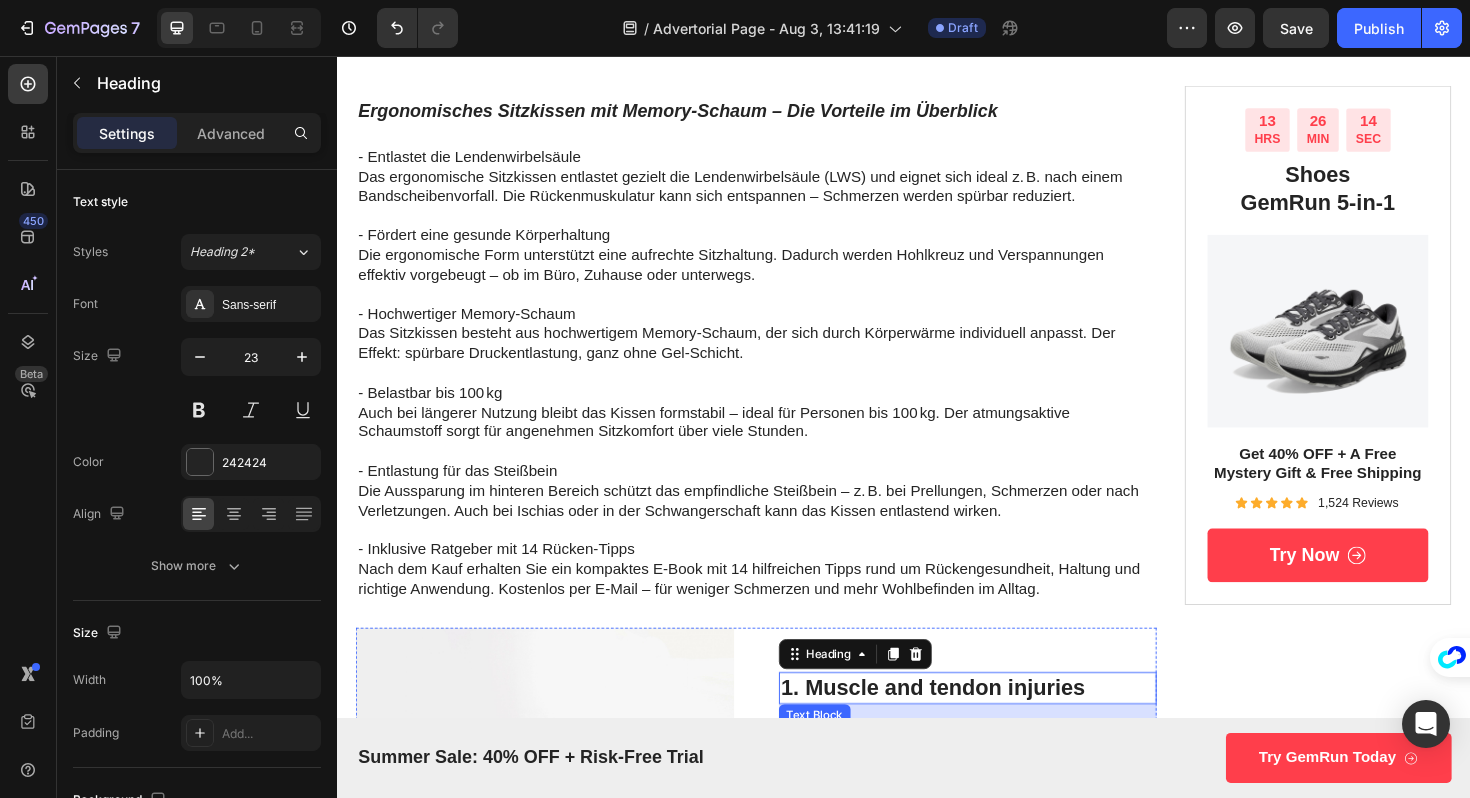 scroll, scrollTop: 1052, scrollLeft: 0, axis: vertical 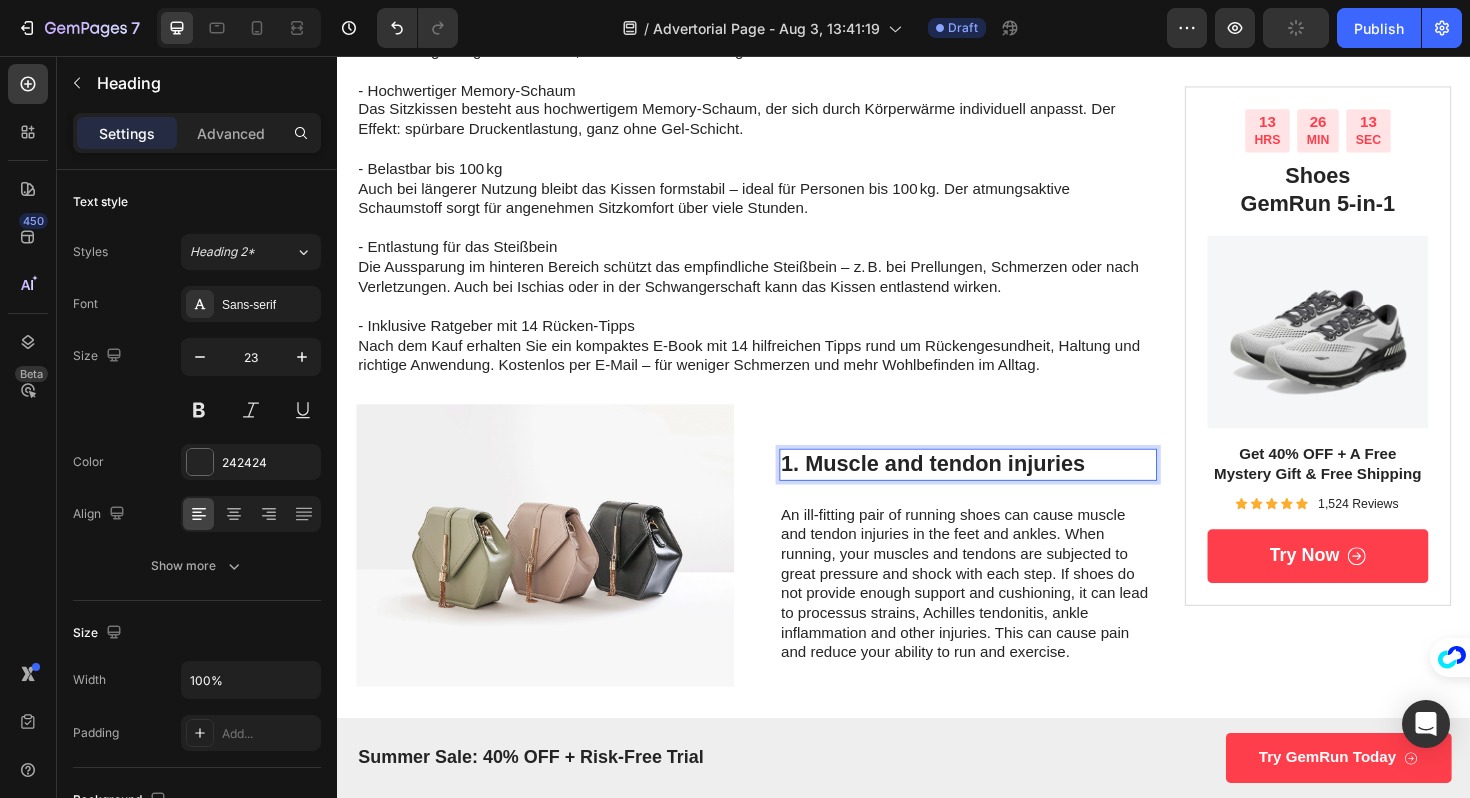 click on "1. Muscle and tendon injuries" at bounding box center (1005, 489) 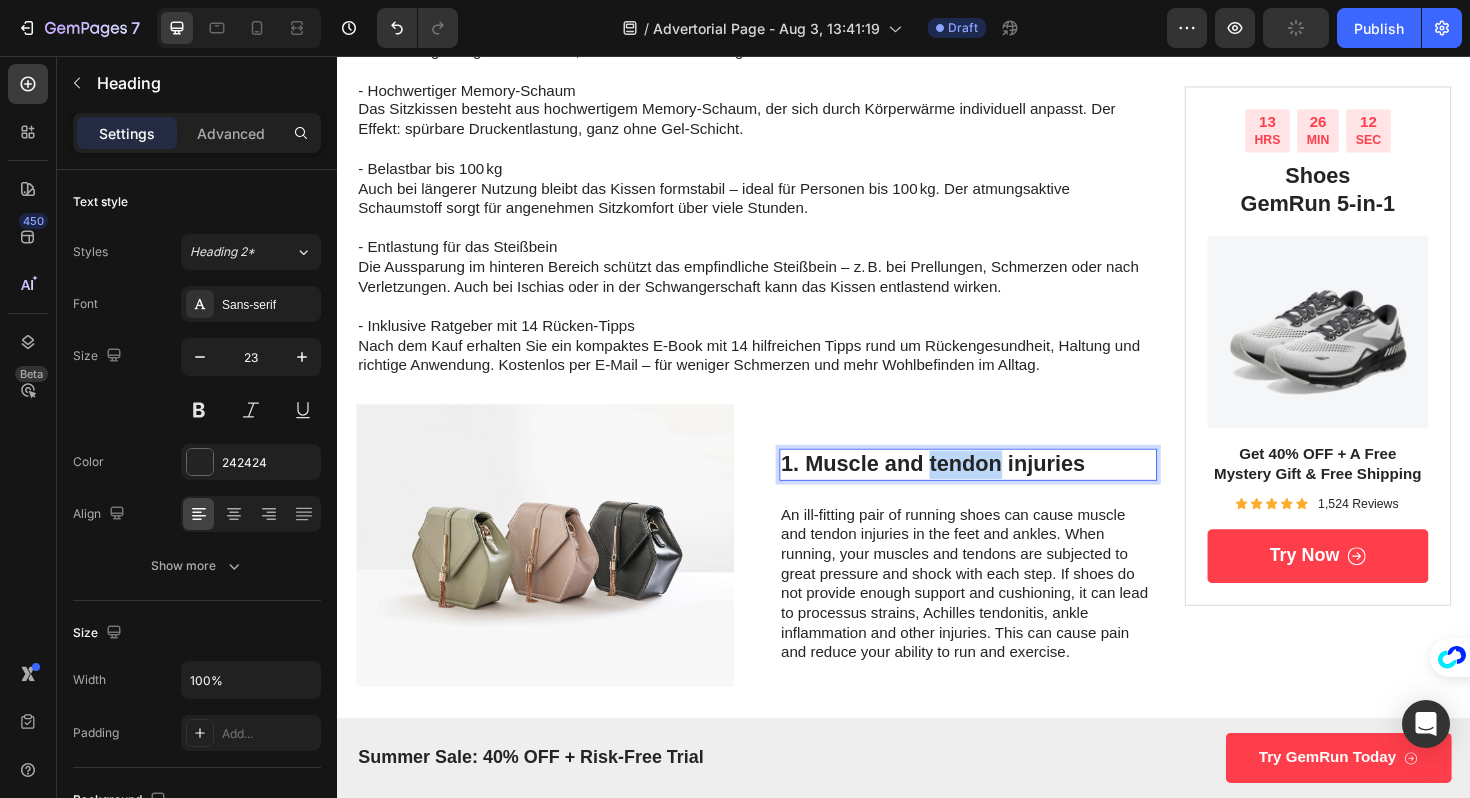click on "1. Muscle and tendon injuries" at bounding box center [1005, 489] 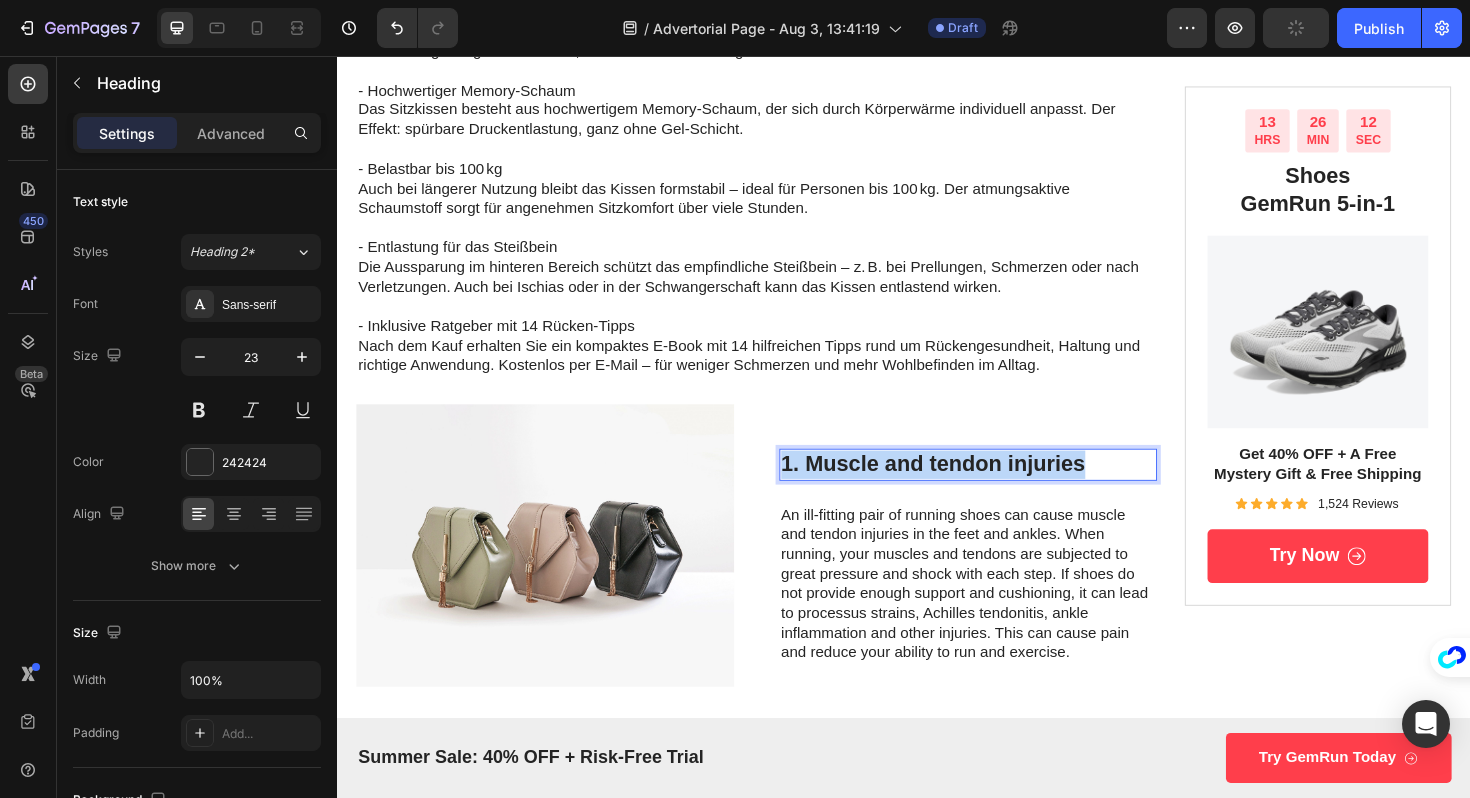 click on "1. Muscle and tendon injuries" at bounding box center (1005, 489) 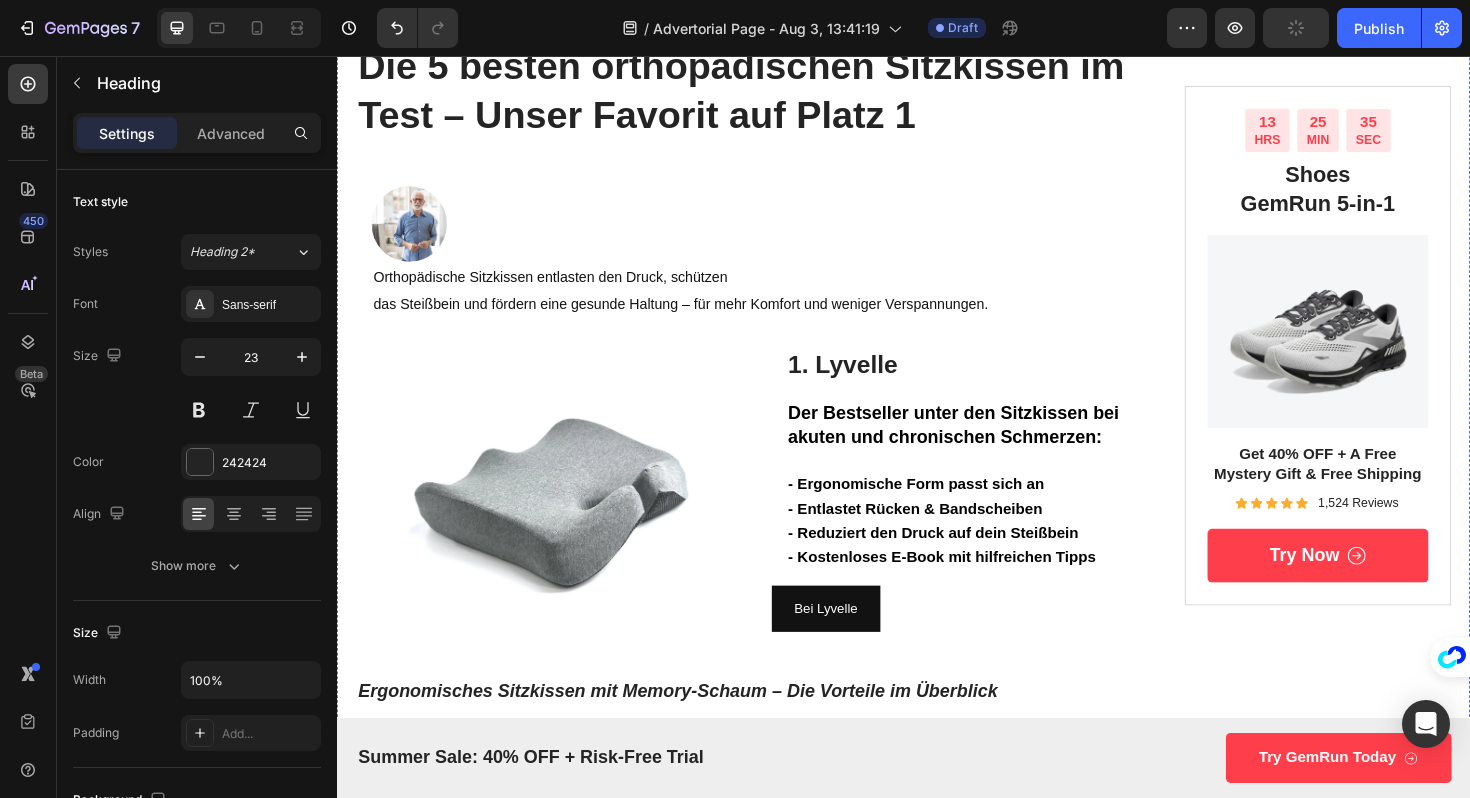 scroll, scrollTop: 209, scrollLeft: 0, axis: vertical 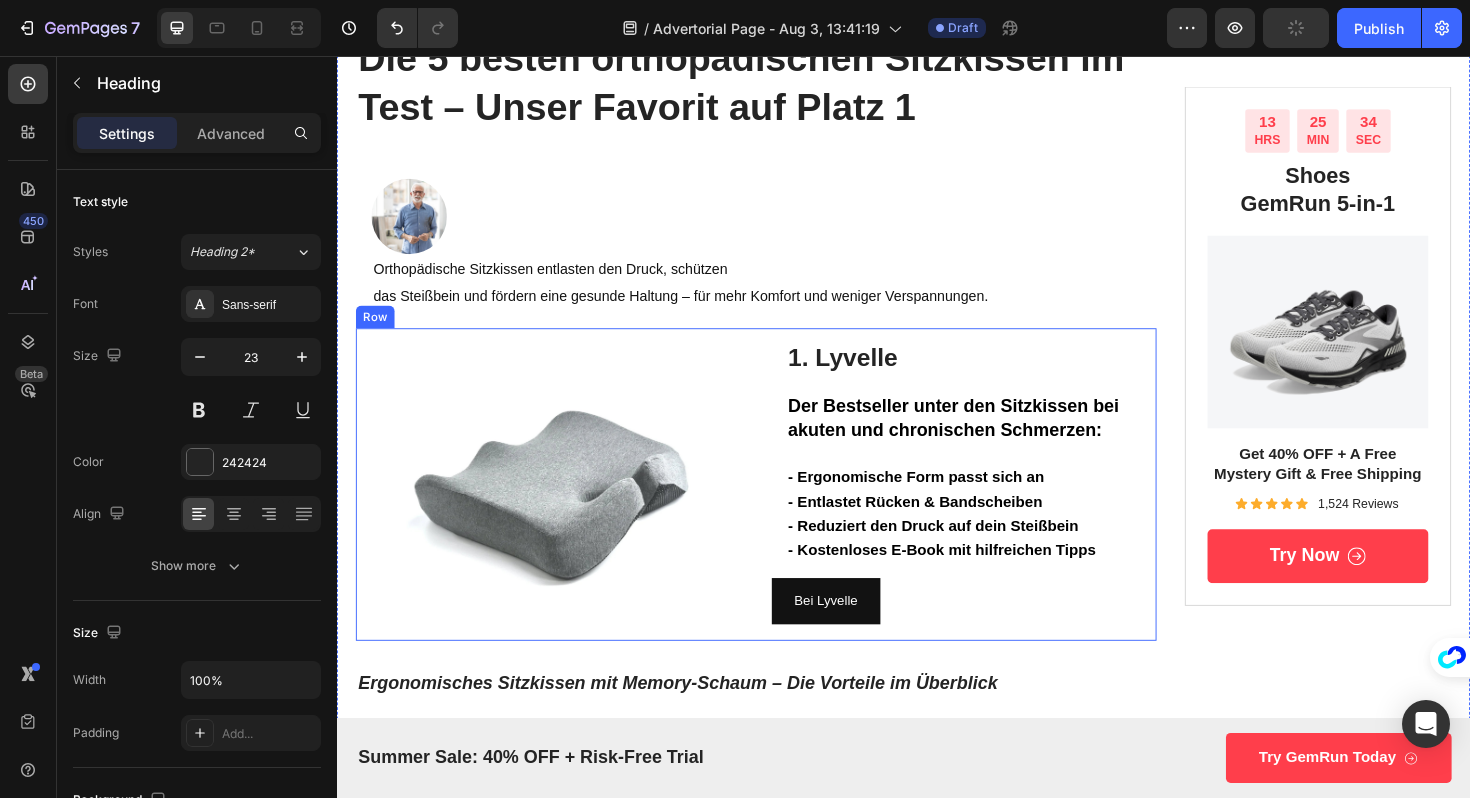 click on "1. Lyvelle Der Bestseller unter den Sitzkissen bei akuten und chronischen Schmerzen: - Ergonomische Form passt sich an" at bounding box center [1001, 439] 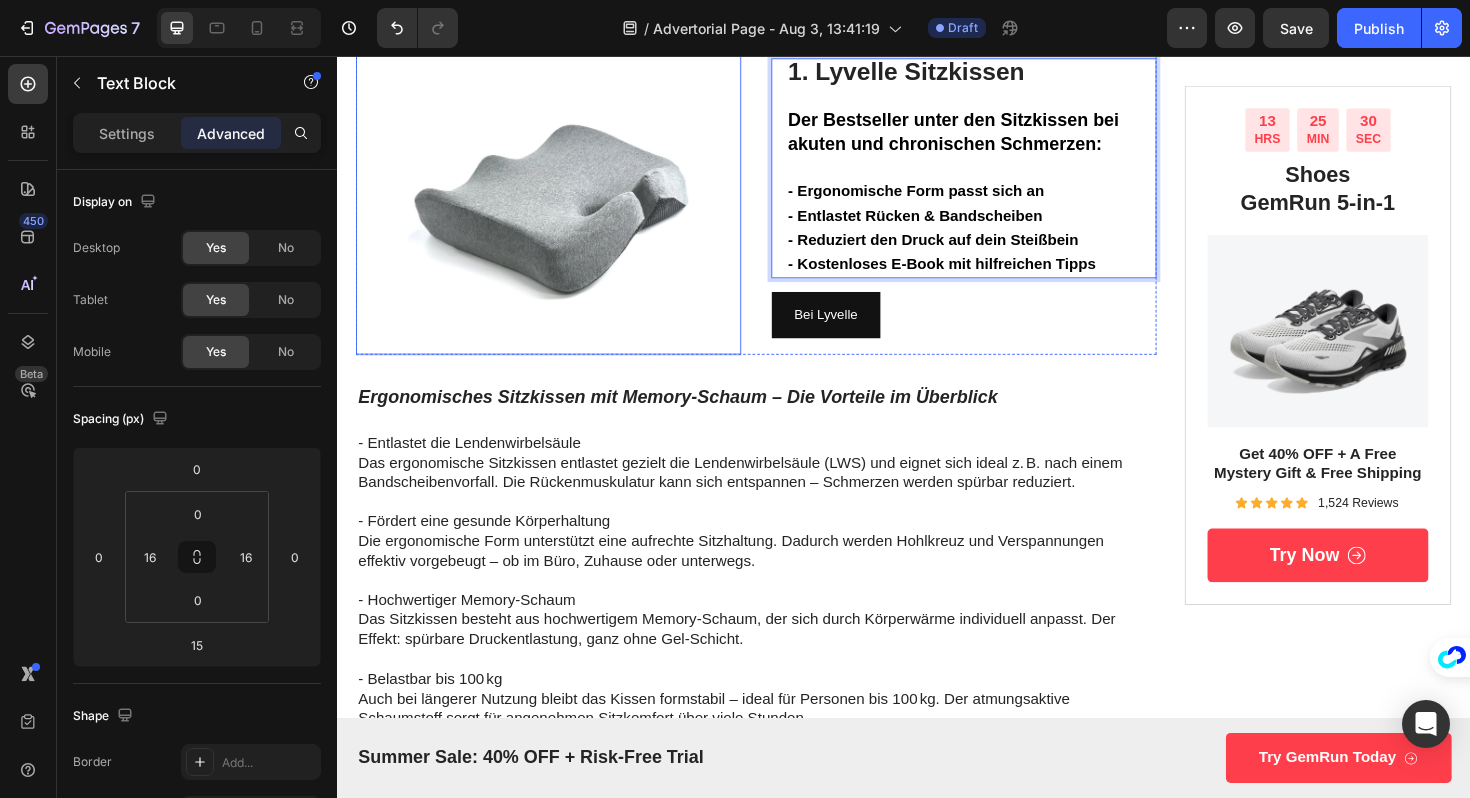 scroll, scrollTop: 635, scrollLeft: 0, axis: vertical 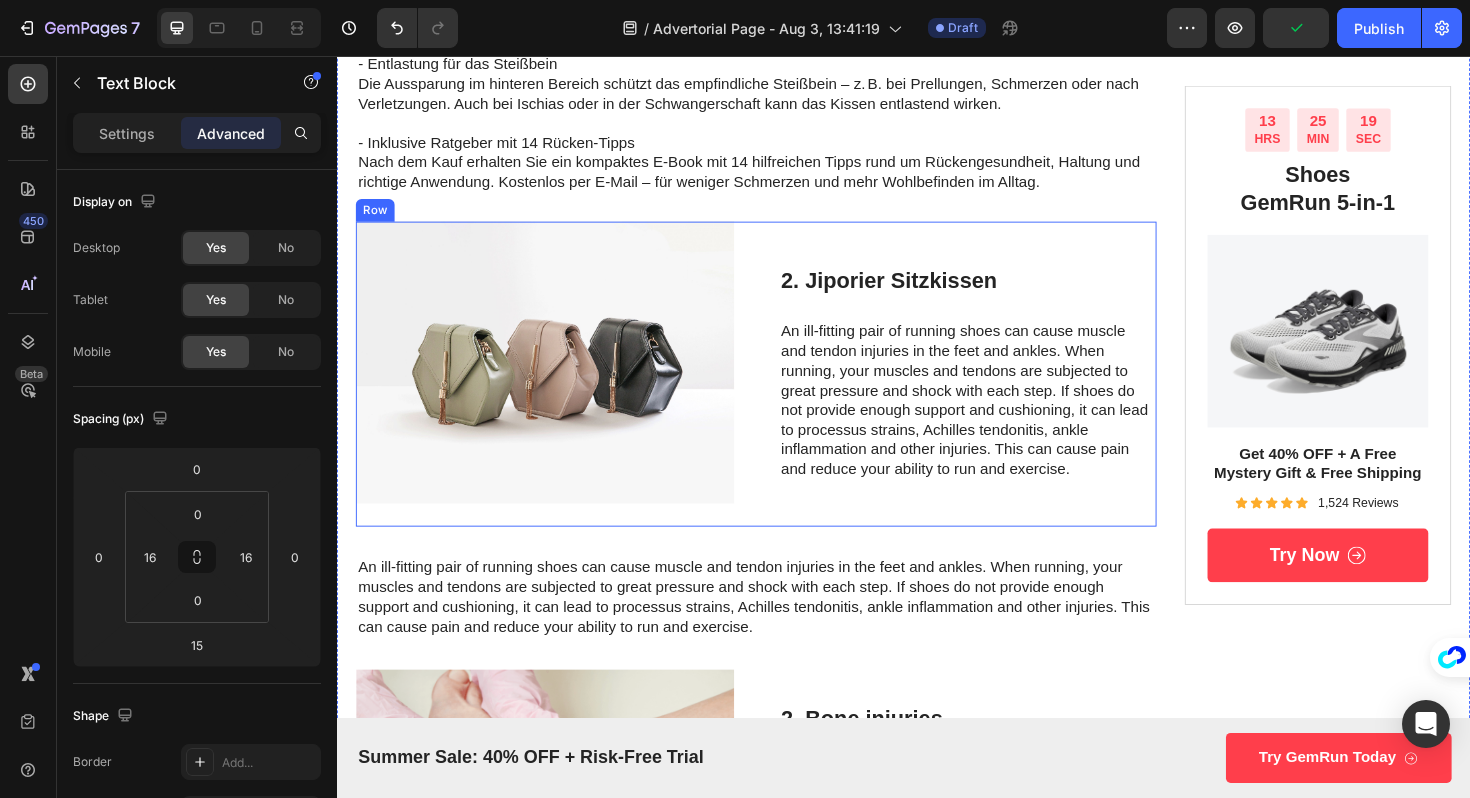 click on "2. Jiporier Sitzkissen" at bounding box center (1005, 295) 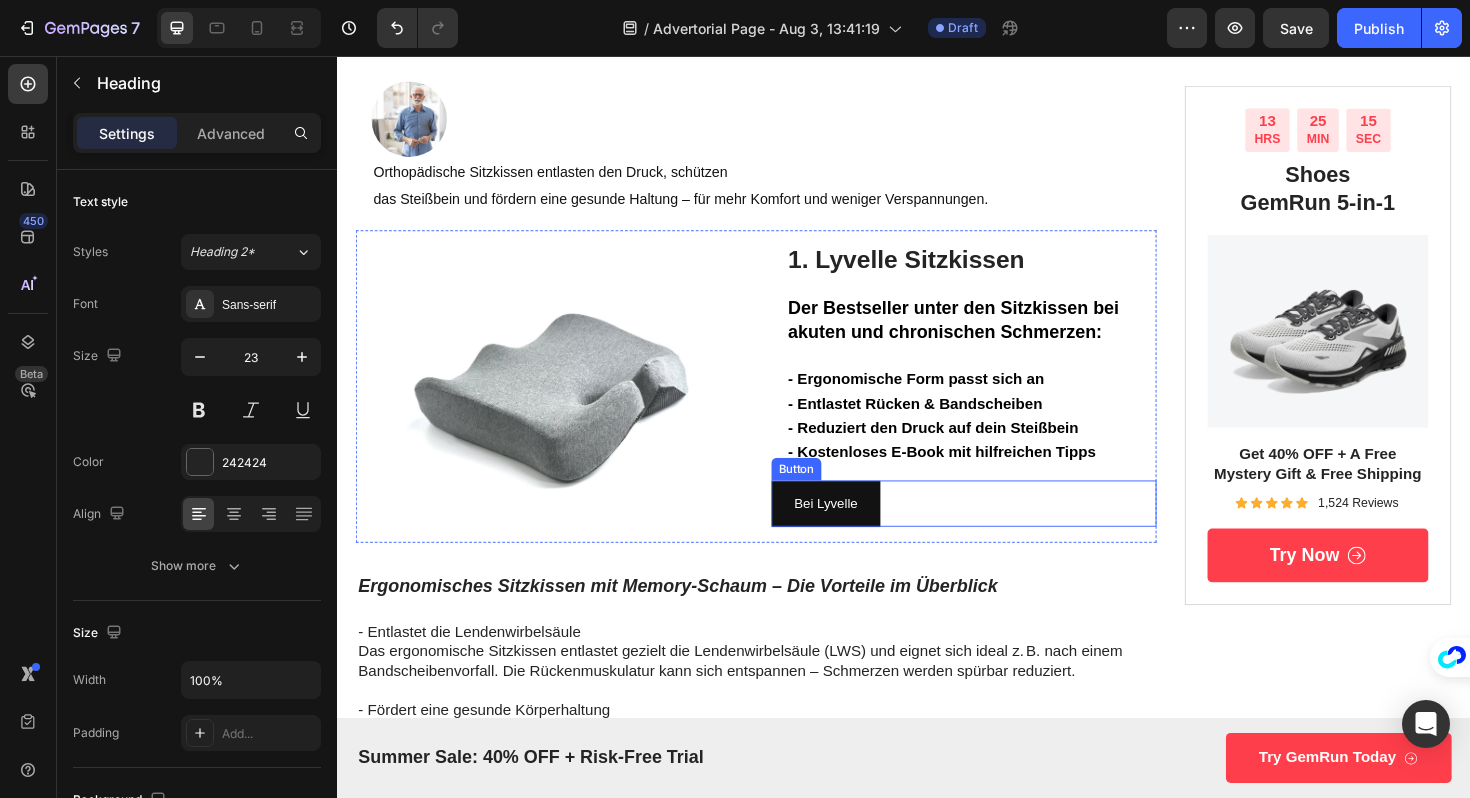 scroll, scrollTop: 183, scrollLeft: 0, axis: vertical 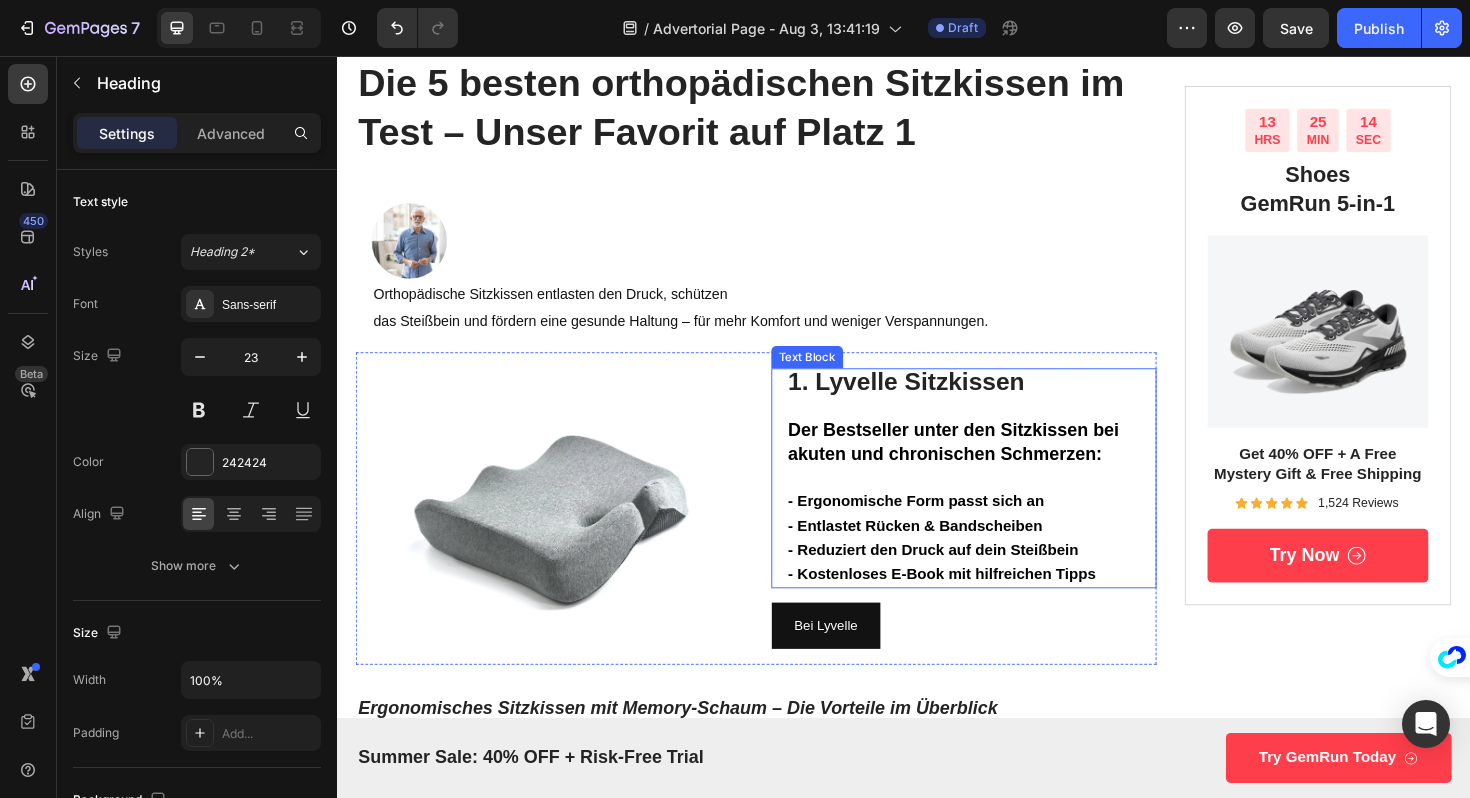 click on "1. Lyvelle Sitzkissen" at bounding box center [940, 401] 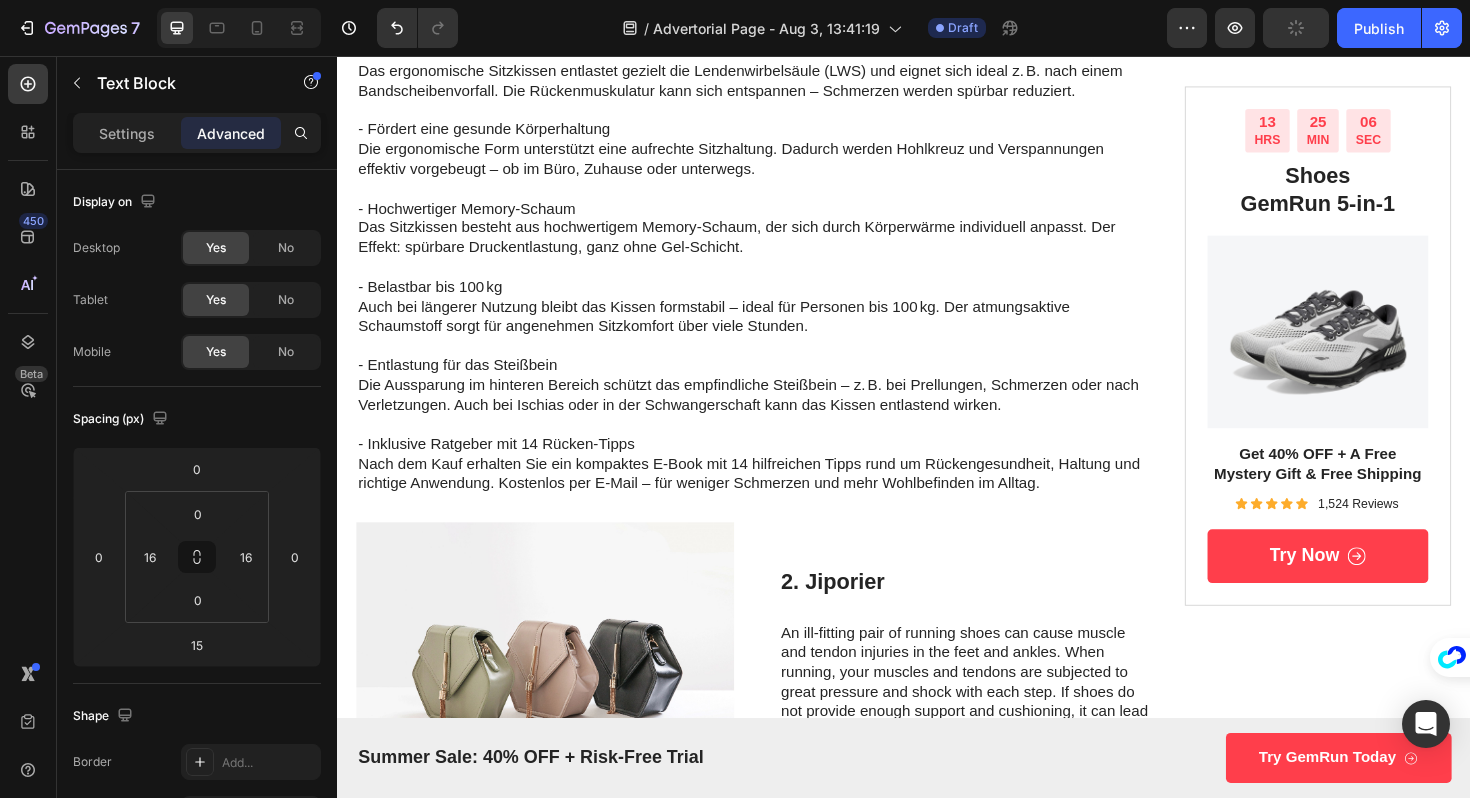 scroll, scrollTop: 1085, scrollLeft: 0, axis: vertical 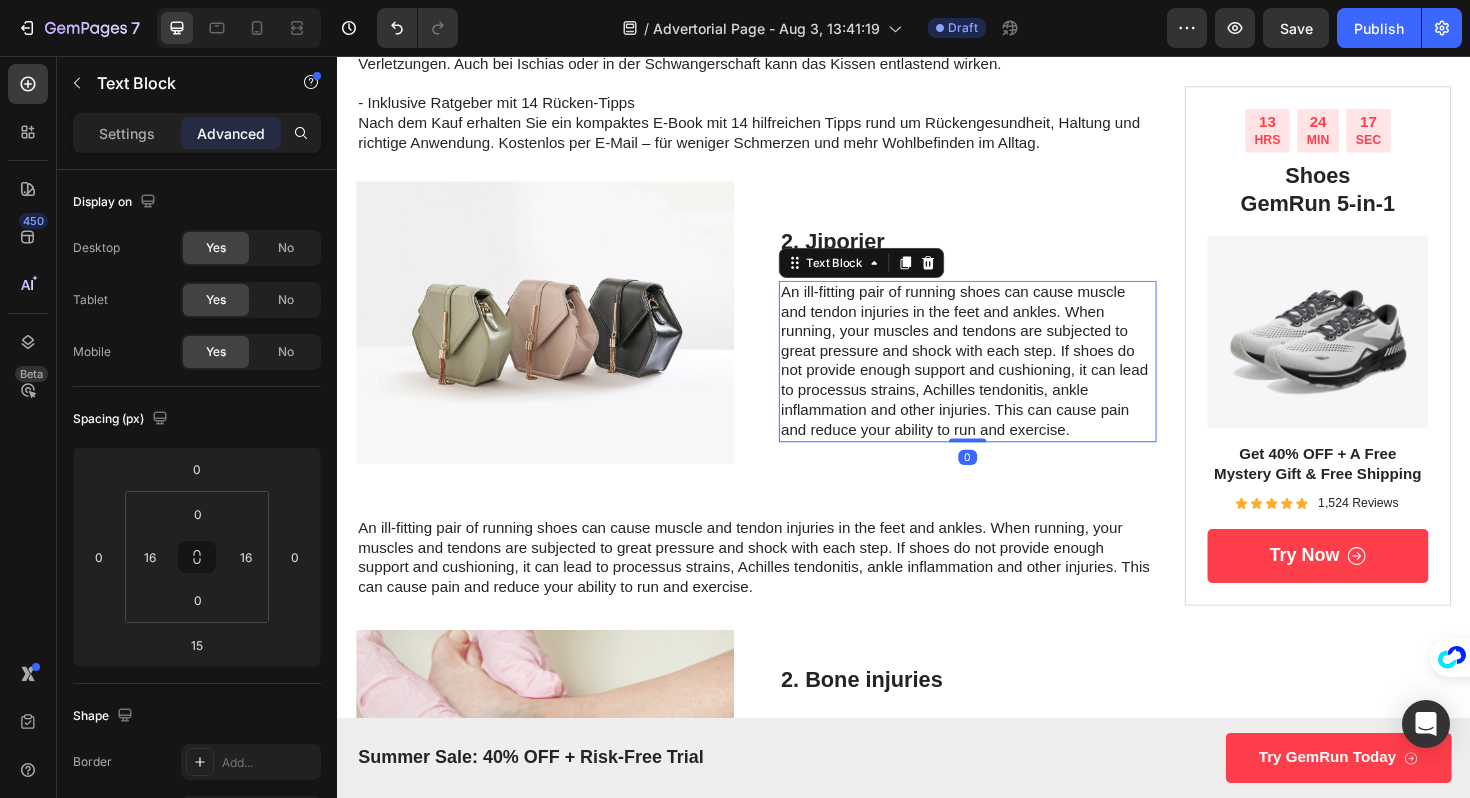 click on "An ill-fitting pair of running shoes can cause muscle and tendon injuries in the feet and ankles. When running, your muscles and tendons are subjected to great pressure and shock with each step. If shoes do not provide enough support and cushioning, it can lead to processus strains, Achilles tendonitis, ankle inflammation and other injuries. This can cause pain and reduce your ability to run and exercise." at bounding box center [1005, 379] 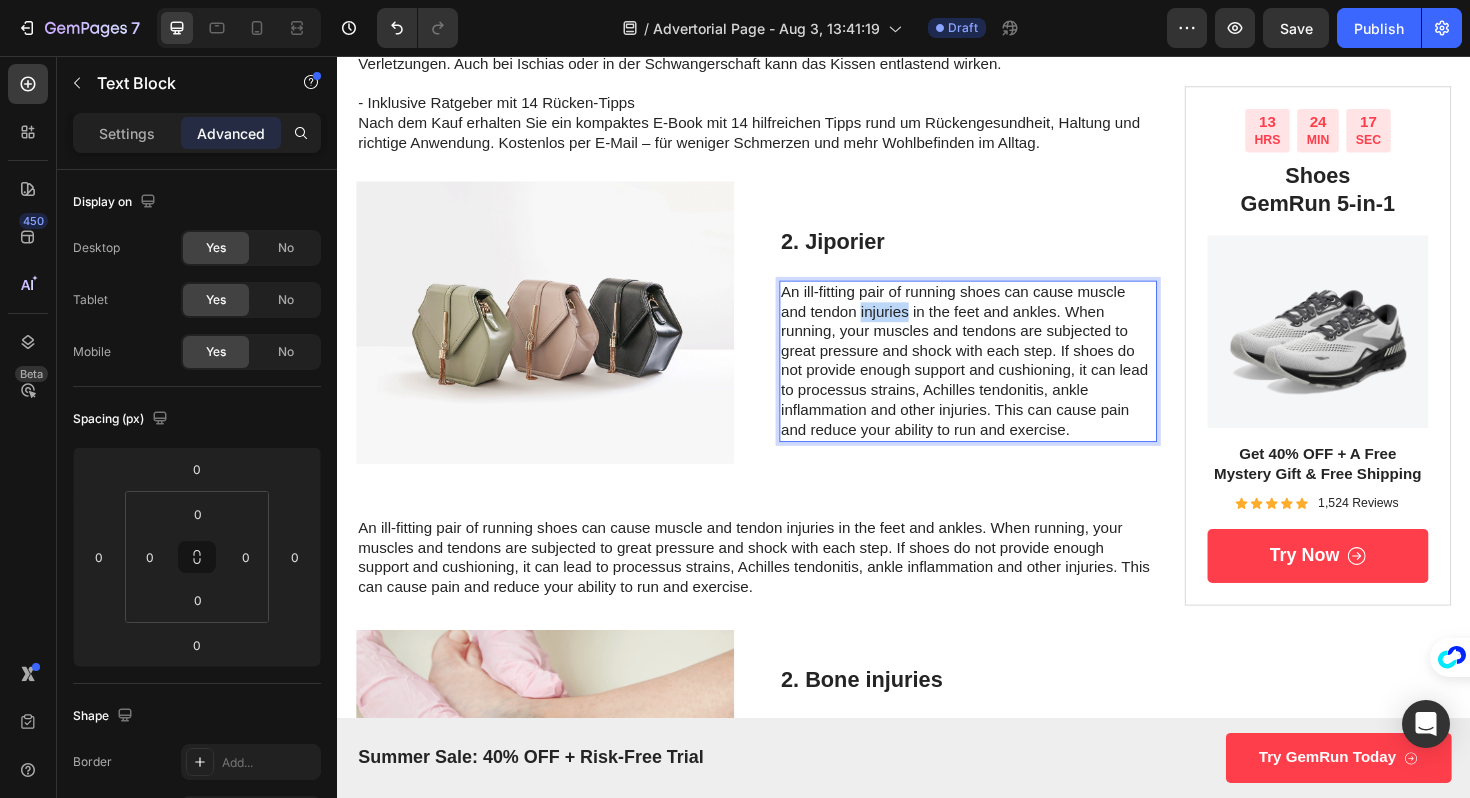 click on "An ill-fitting pair of running shoes can cause muscle and tendon injuries in the feet and ankles. When running, your muscles and tendons are subjected to great pressure and shock with each step. If shoes do not provide enough support and cushioning, it can lead to processus strains, Achilles tendonitis, ankle inflammation and other injuries. This can cause pain and reduce your ability to run and exercise." at bounding box center [1005, 379] 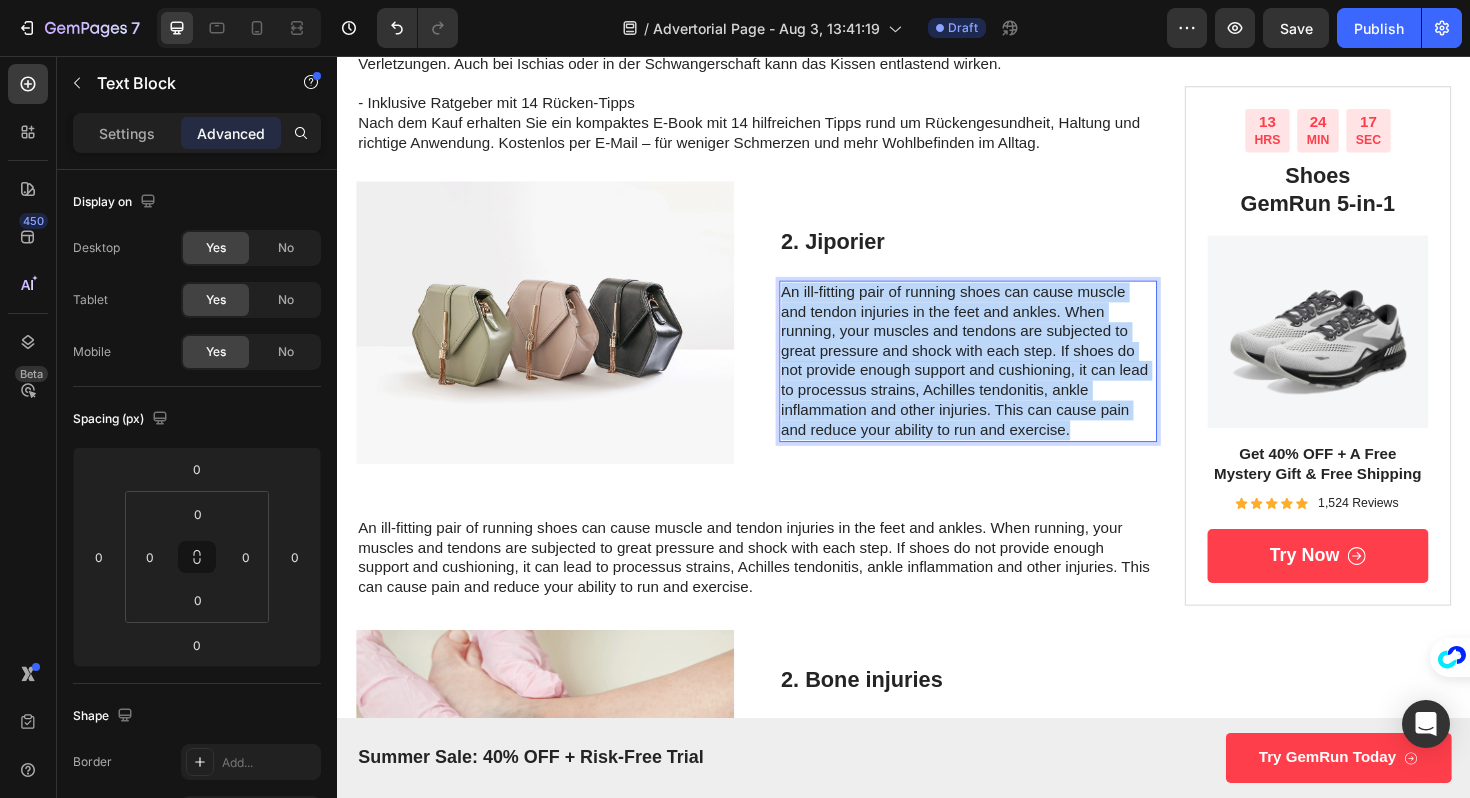 click on "An ill-fitting pair of running shoes can cause muscle and tendon injuries in the feet and ankles. When running, your muscles and tendons are subjected to great pressure and shock with each step. If shoes do not provide enough support and cushioning, it can lead to processus strains, Achilles tendonitis, ankle inflammation and other injuries. This can cause pain and reduce your ability to run and exercise." at bounding box center [1005, 379] 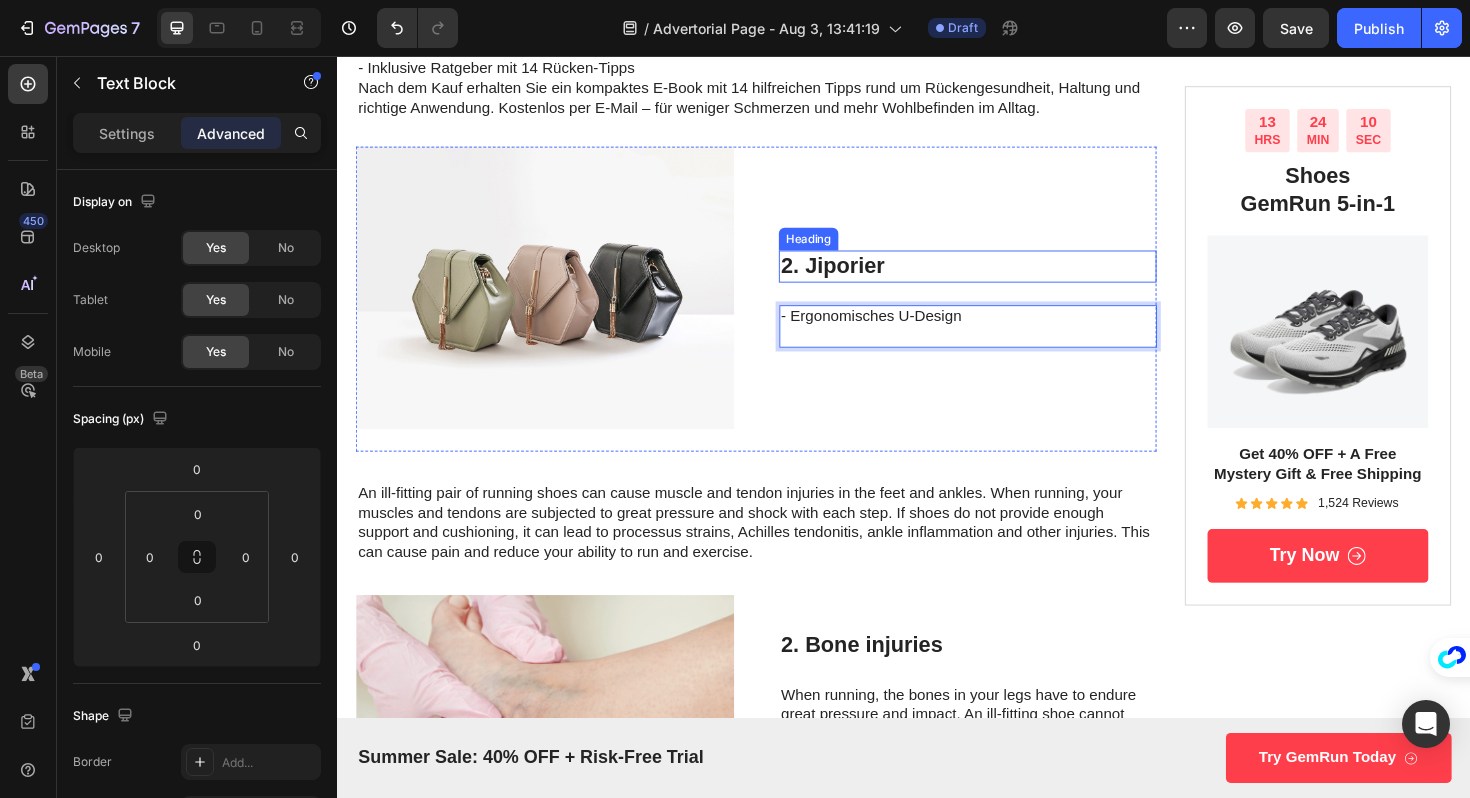 scroll, scrollTop: 1314, scrollLeft: 0, axis: vertical 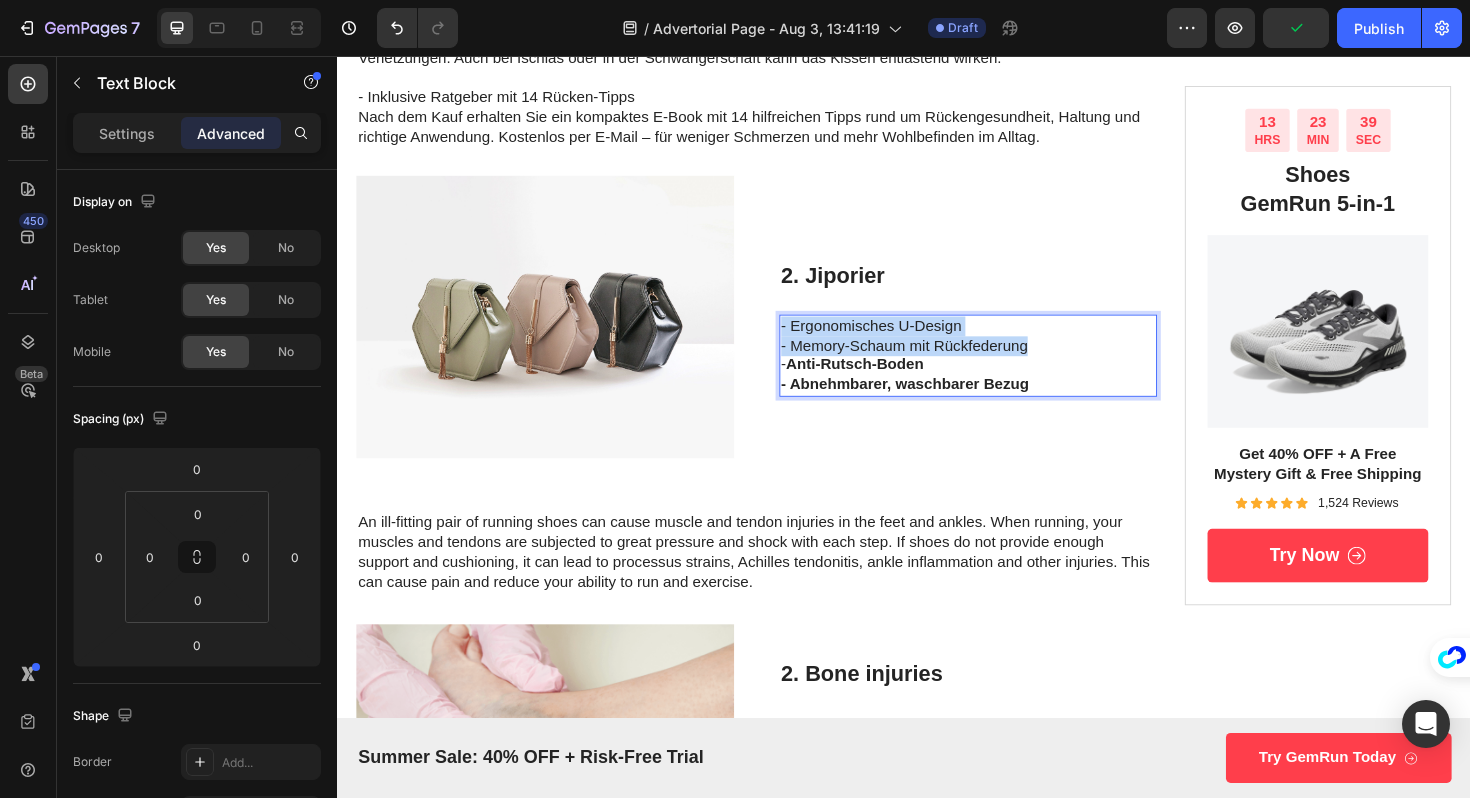 click on "- Memory-Schaum mit Rückfederung -  Anti-Rutsch-Boden" at bounding box center (1005, 374) 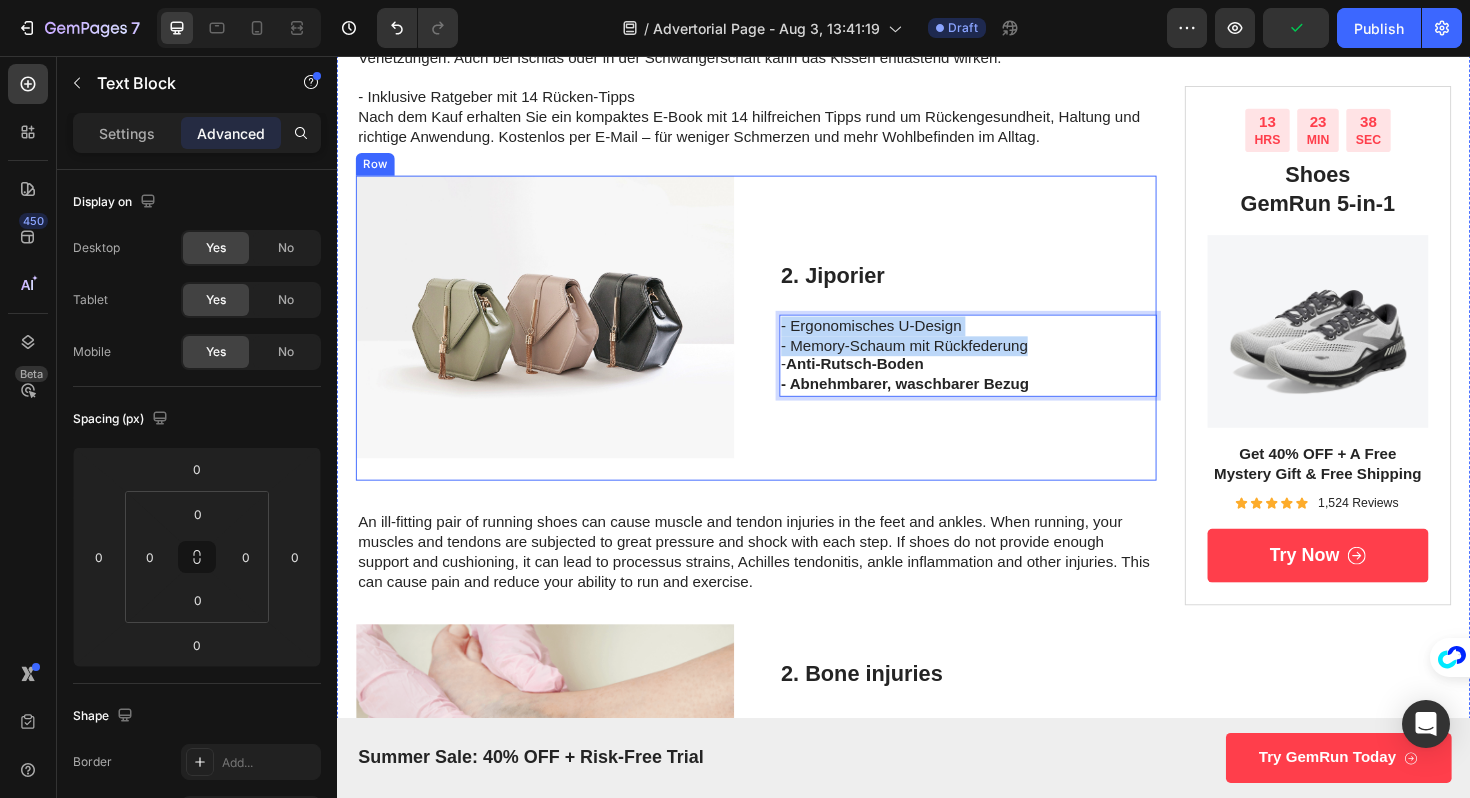 drag, startPoint x: 1073, startPoint y: 363, endPoint x: 793, endPoint y: 347, distance: 280.45676 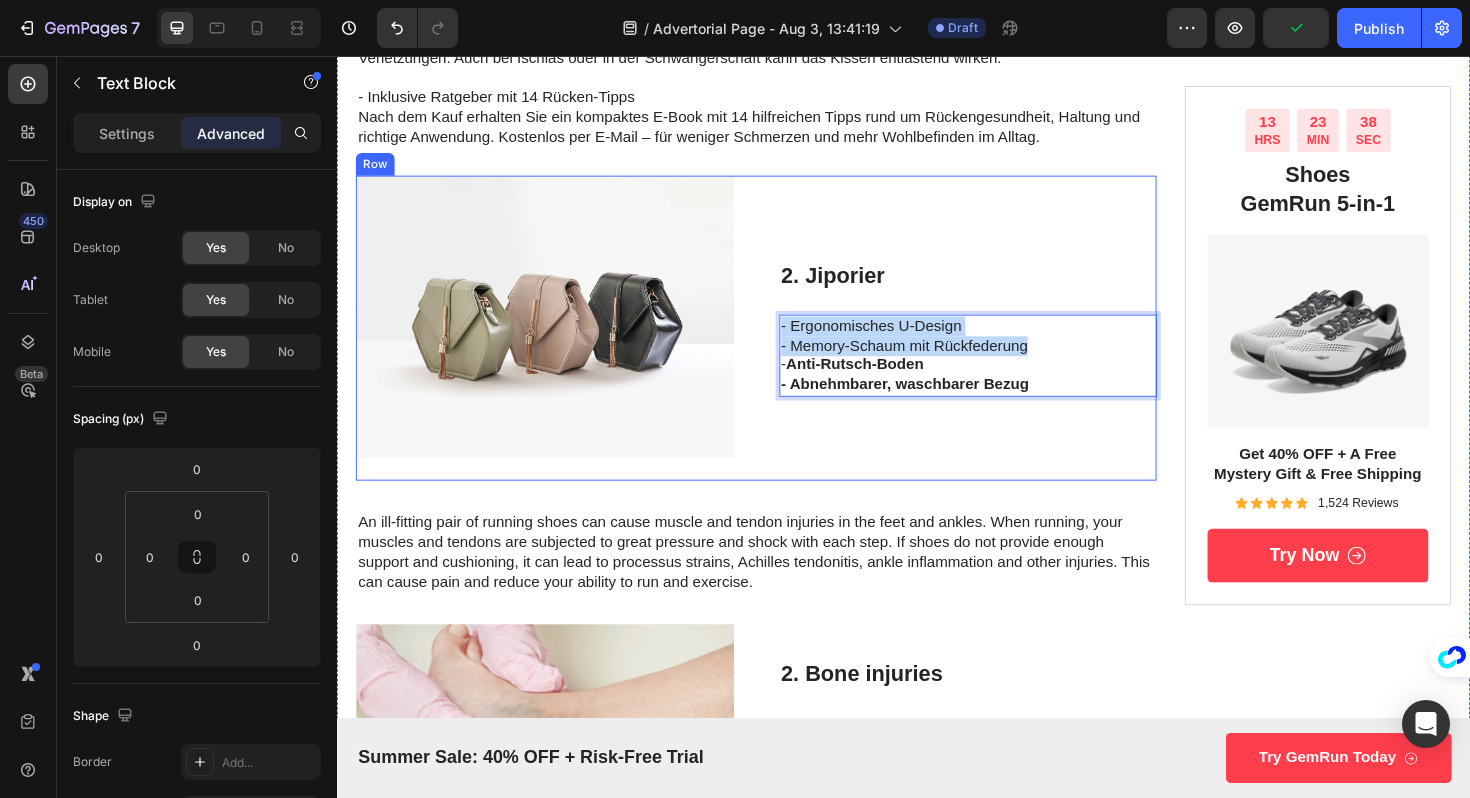 click on "Image 2. Jiporier  Heading - Ergonomisches U-Design - Memory-Schaum mit Rückfederung -  Anti-Rutsch-Boden - Abnehmbarer, waschbarer Bezug Text Block   0 Row" at bounding box center (781, 345) 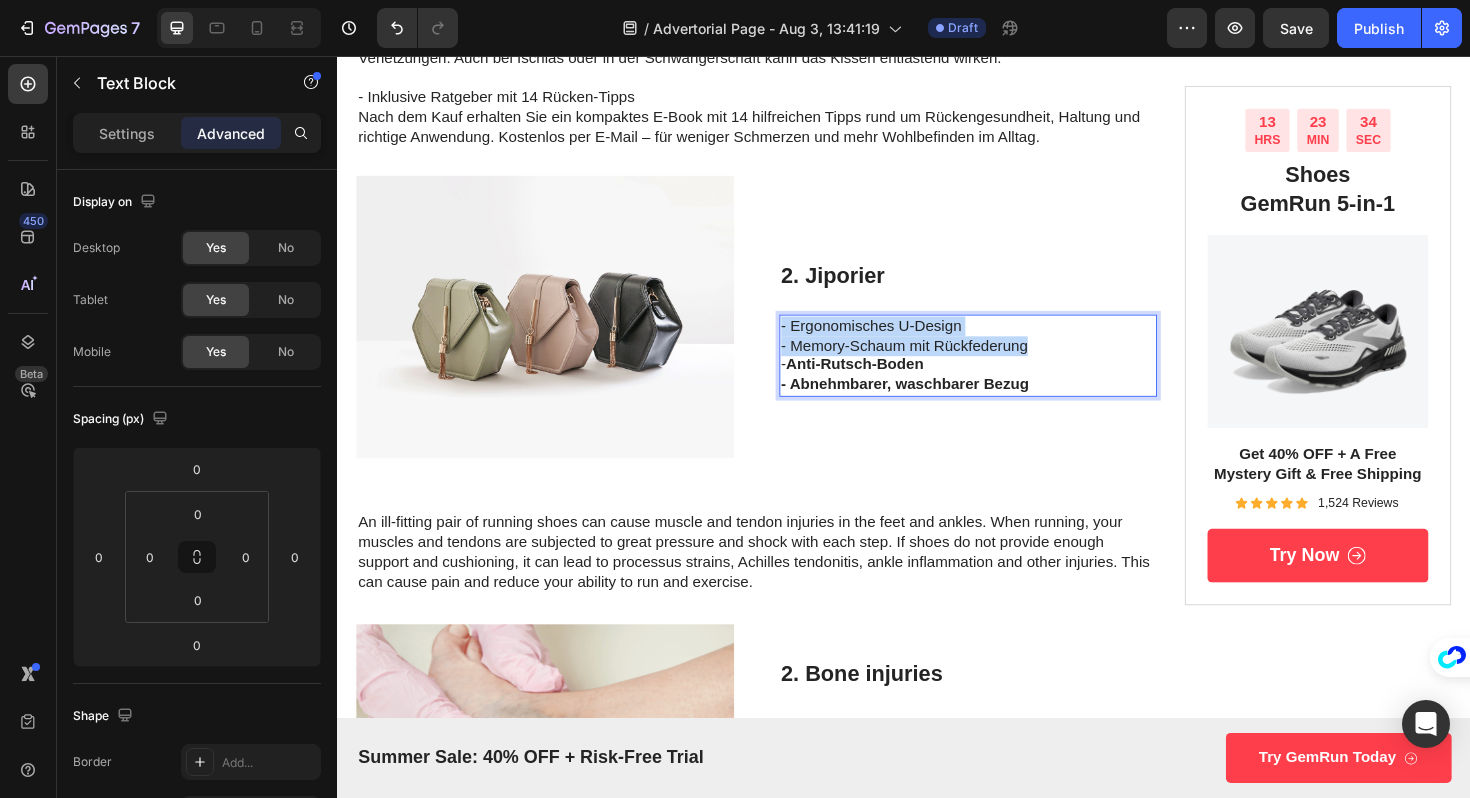 click on "- Memory-Schaum mit Rückfederung -  Anti-Rutsch-Boden" at bounding box center [1005, 374] 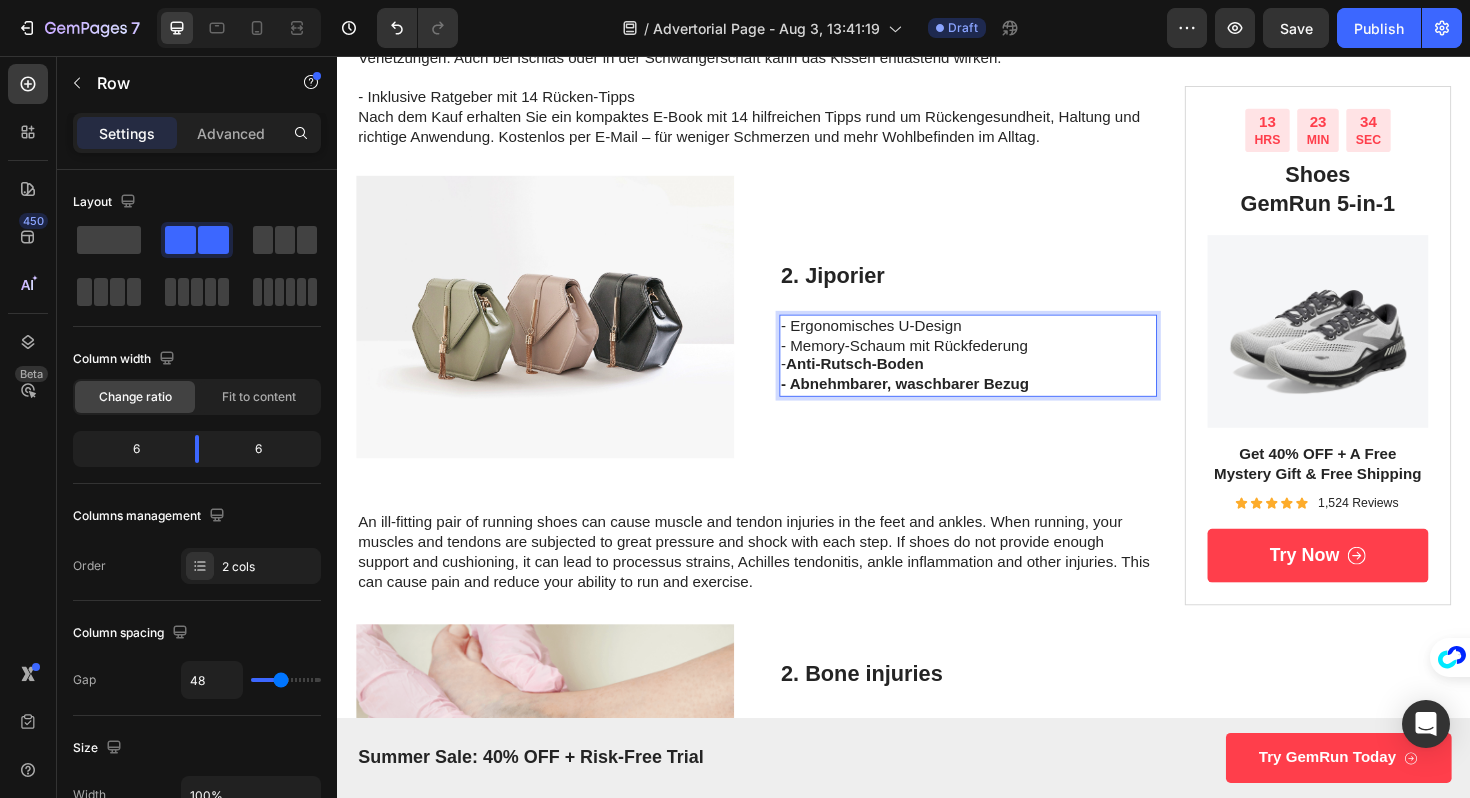 click on "2. Jiporier  Heading - Ergonomisches U-Design - Memory-Schaum mit Rückfederung -  Anti-Rutsch-Boden - Abnehmbarer, waschbarer Bezug Text Block   0" at bounding box center (1005, 345) 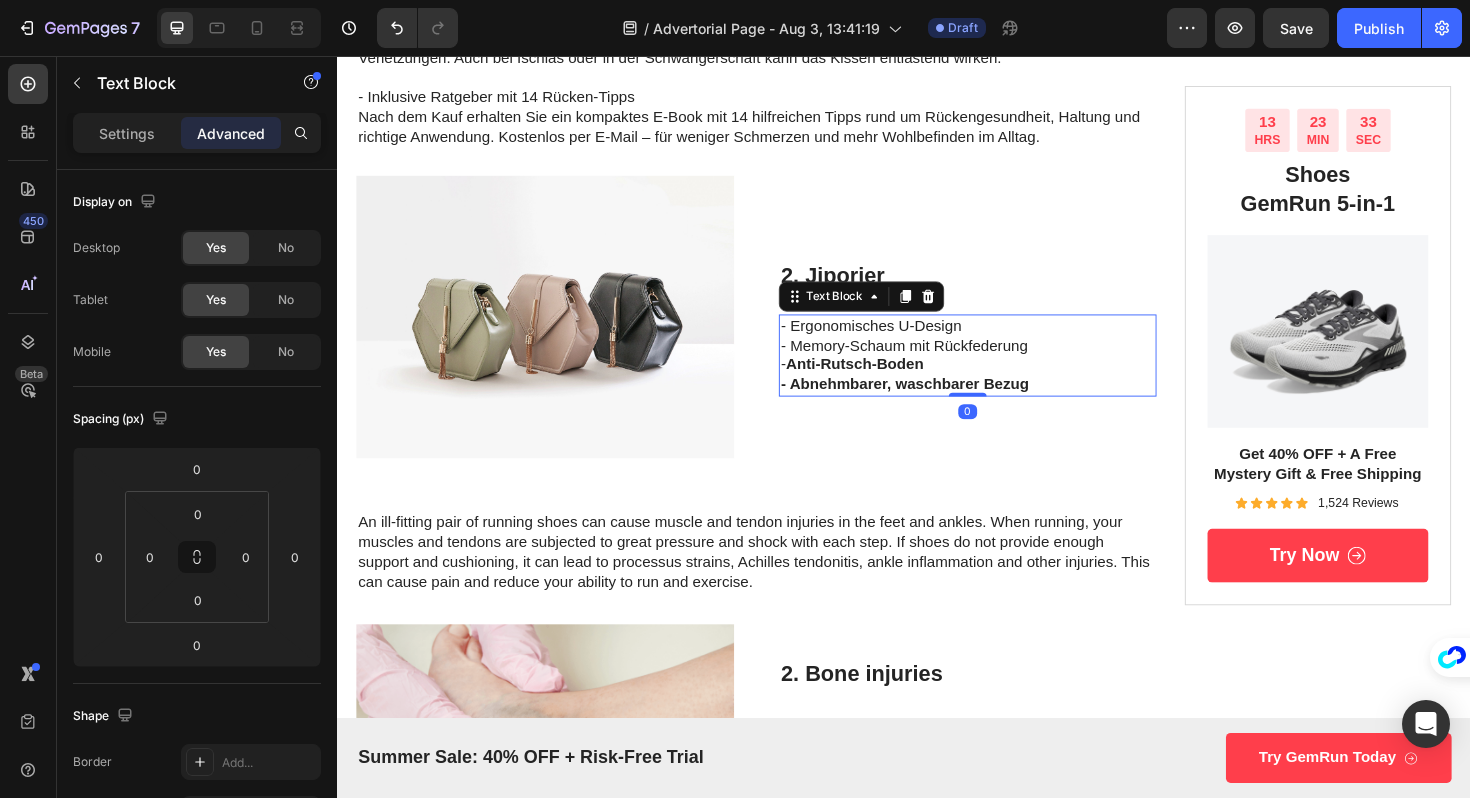 click on "- Abnehmbarer, waschbarer Bezug" at bounding box center (938, 403) 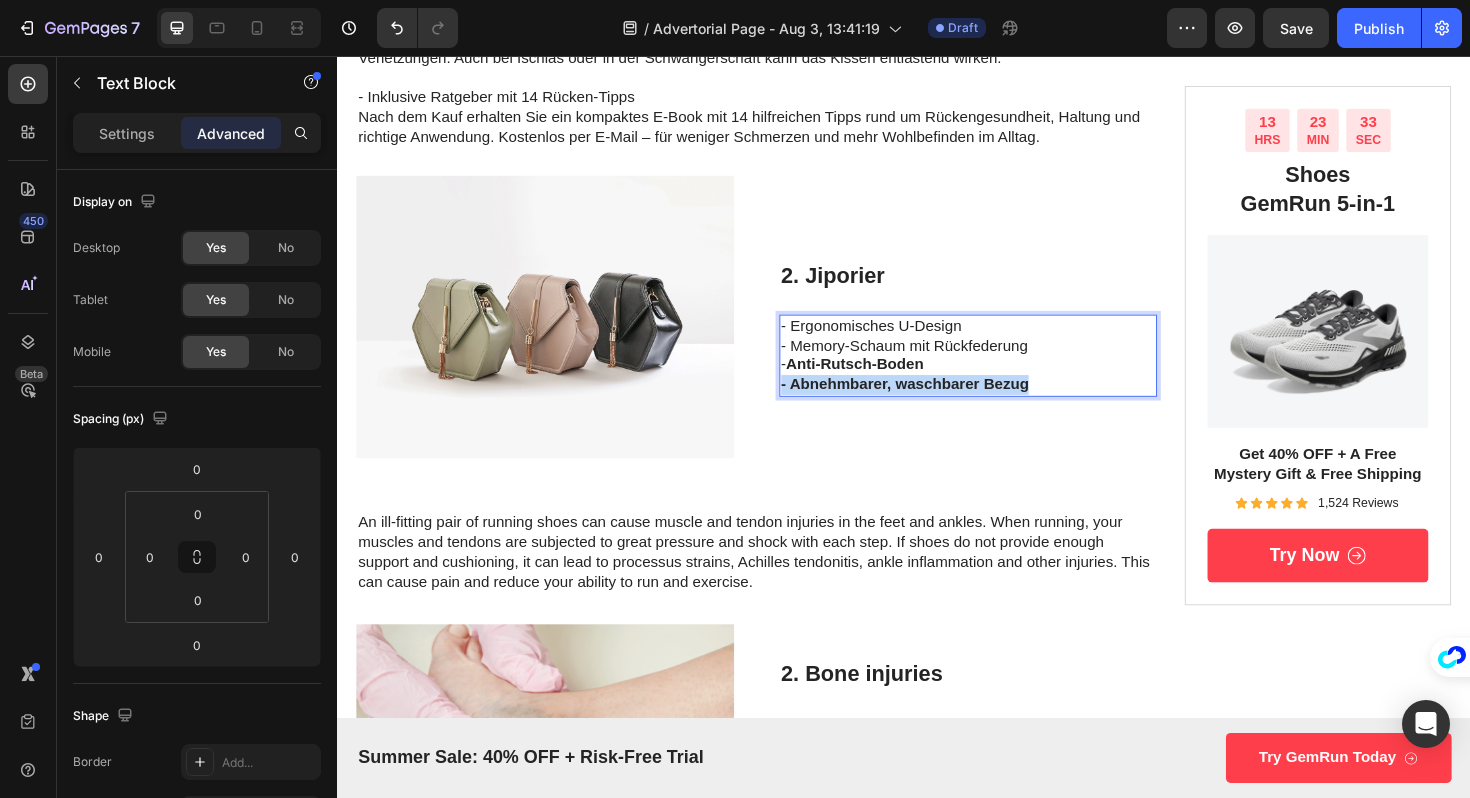 click on "- Abnehmbarer, waschbarer Bezug" at bounding box center [938, 403] 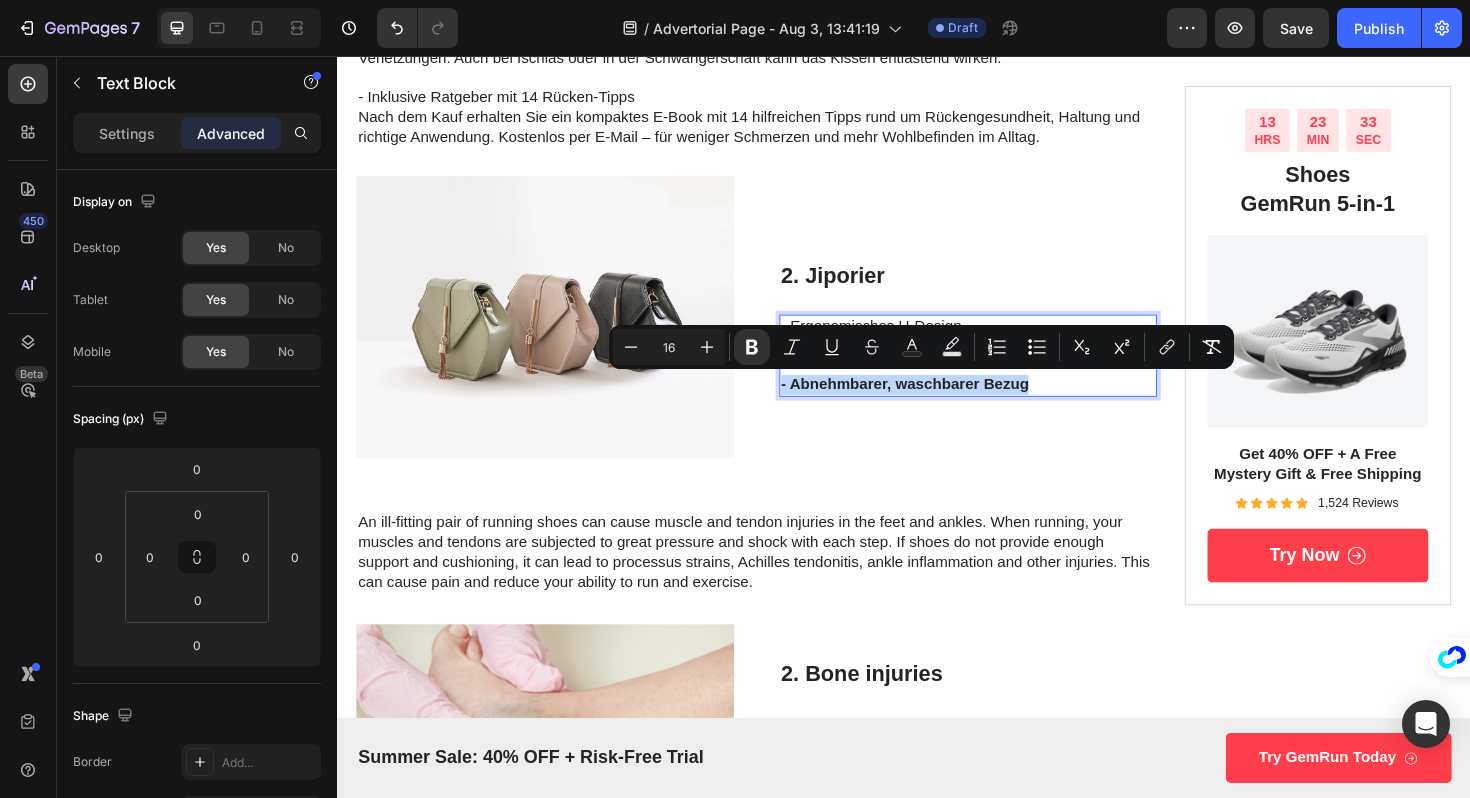 click on "- Abnehmbarer, waschbarer Bezug" at bounding box center [938, 403] 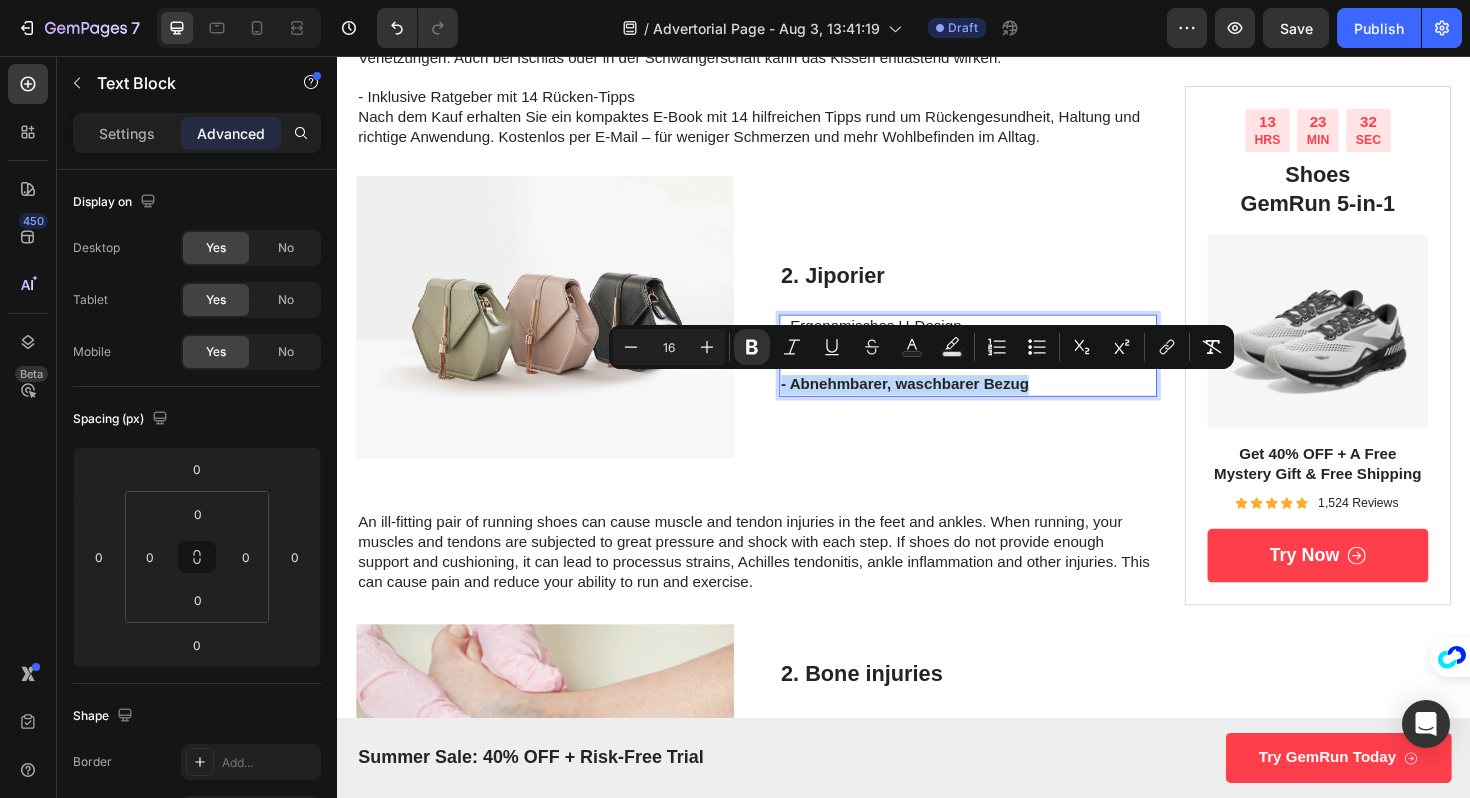 click on "- Abnehmbarer, waschbarer Bezug" at bounding box center [1005, 404] 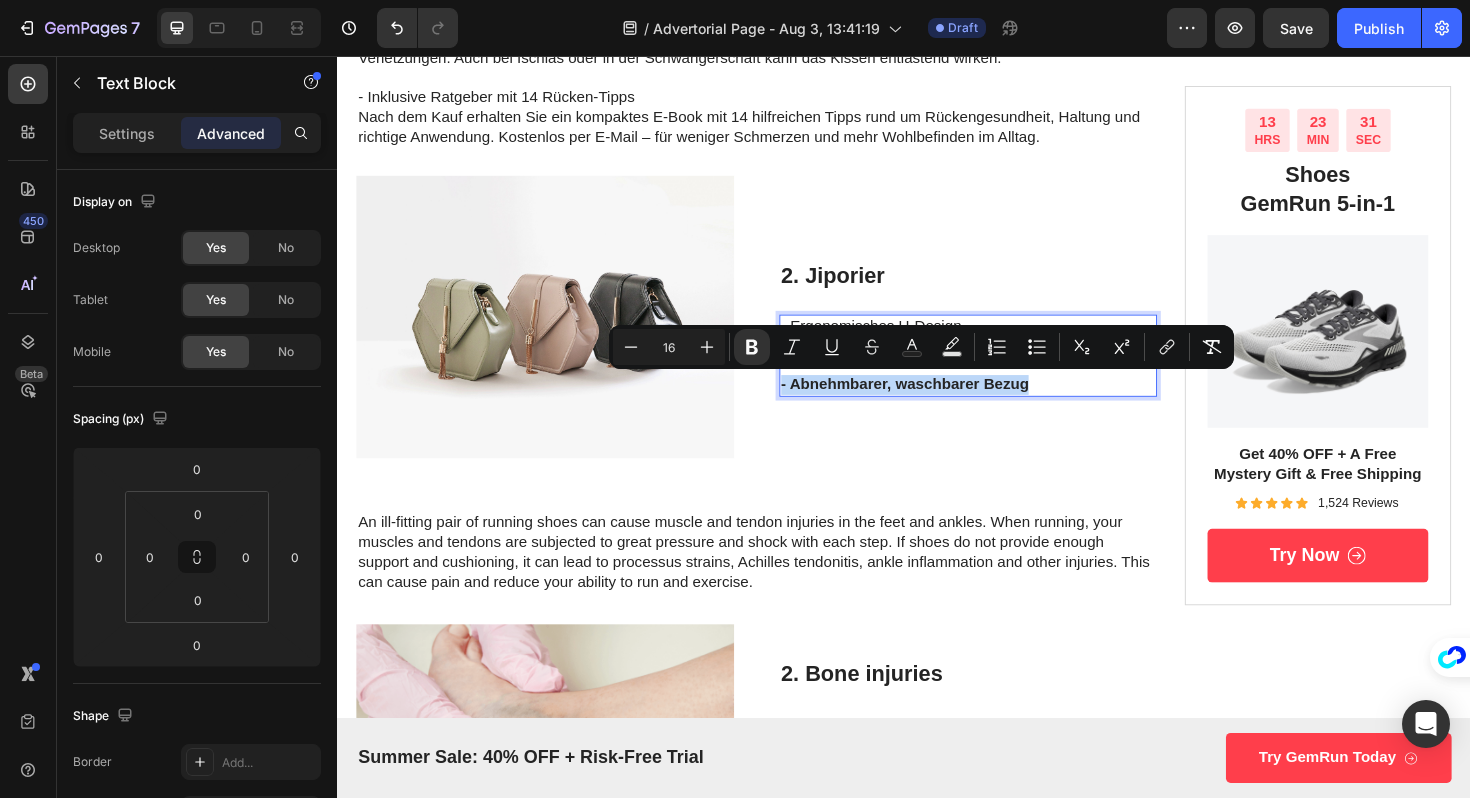 click on "- Abnehmbarer, waschbarer Bezug" at bounding box center (938, 403) 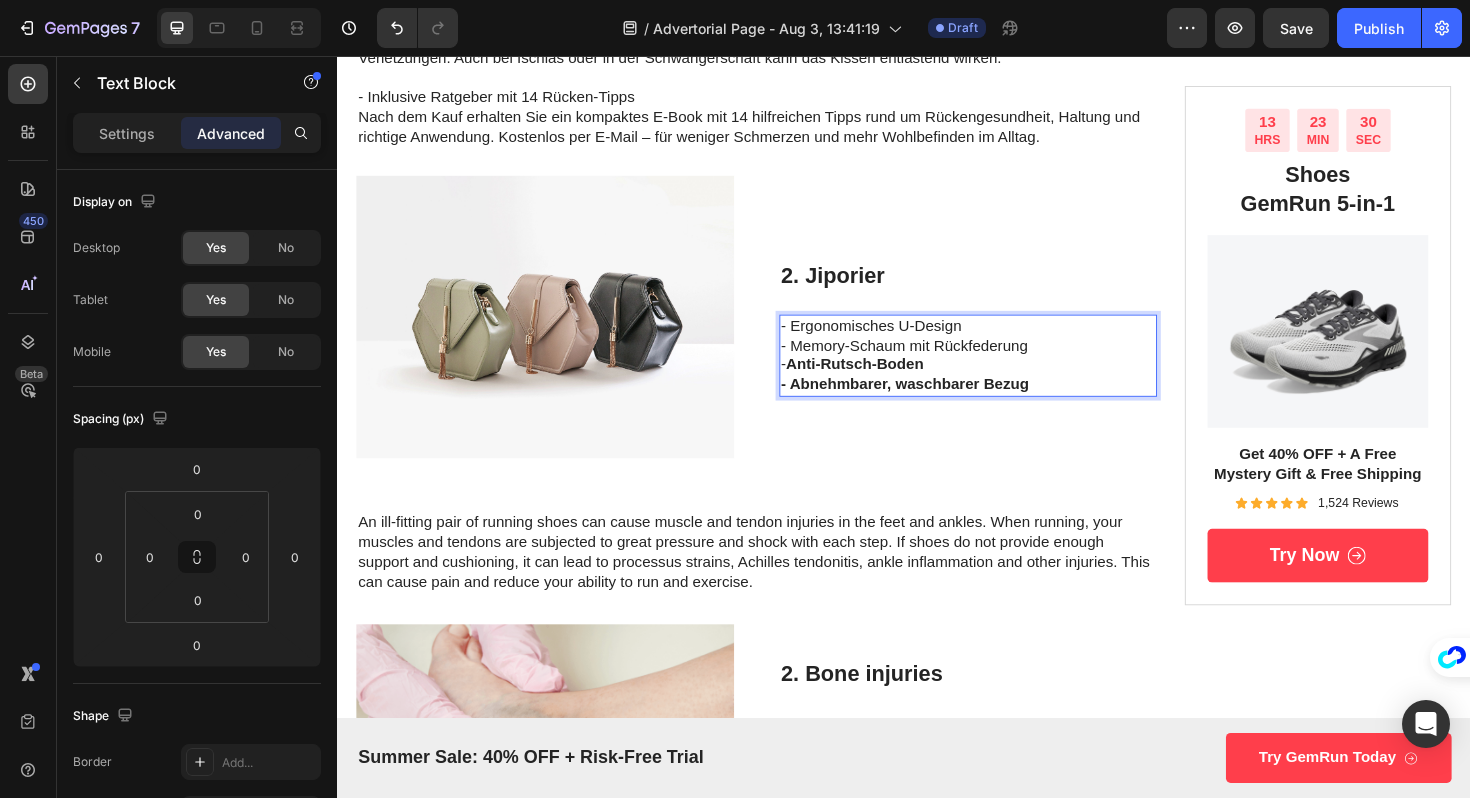 click on "- Memory-Schaum mit Rückfederung -  Anti-Rutsch-Boden" at bounding box center (1005, 374) 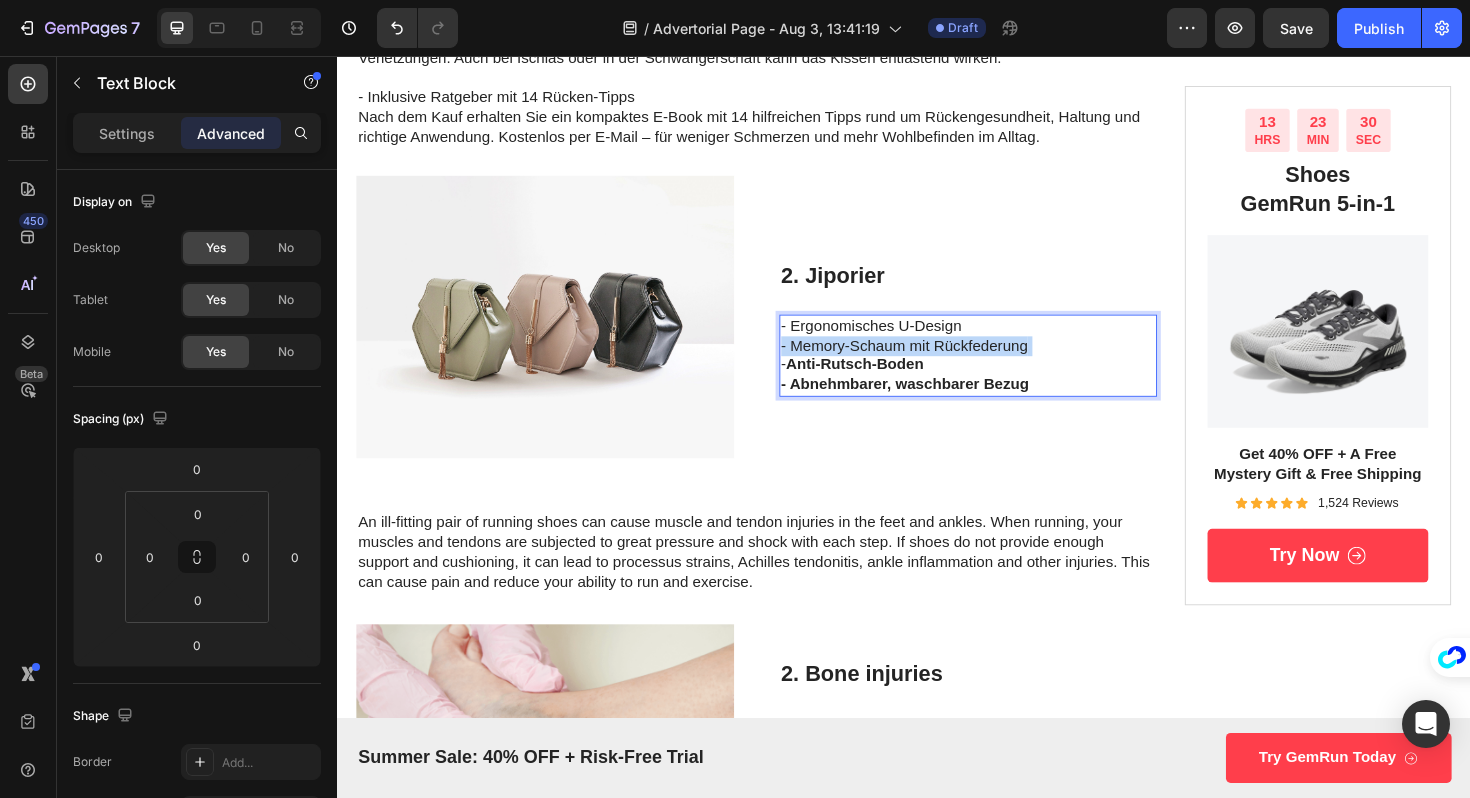 click on "- Memory-Schaum mit Rückfederung -  Anti-Rutsch-Boden" at bounding box center (1005, 374) 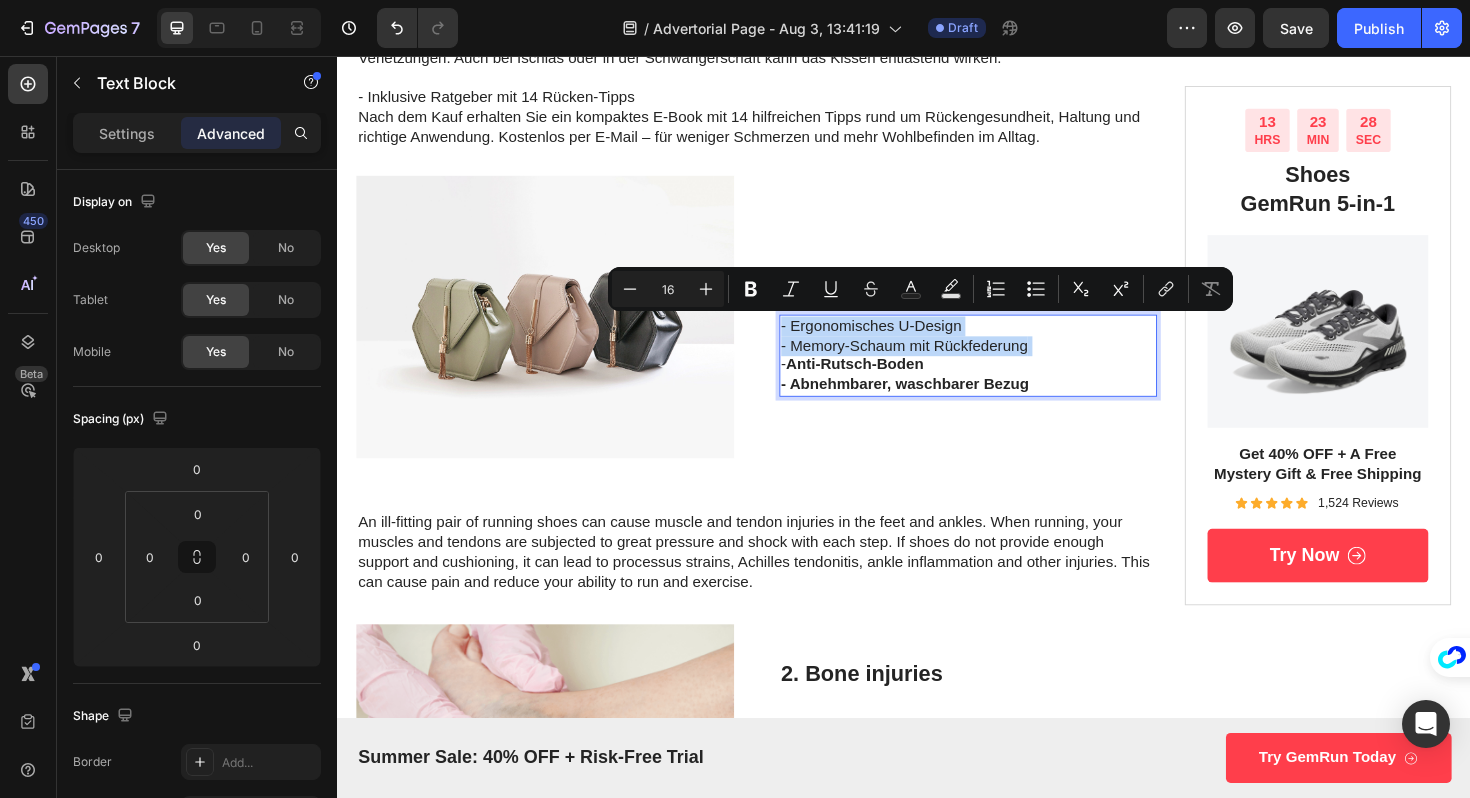 drag, startPoint x: 1072, startPoint y: 358, endPoint x: 940, endPoint y: 336, distance: 133.82077 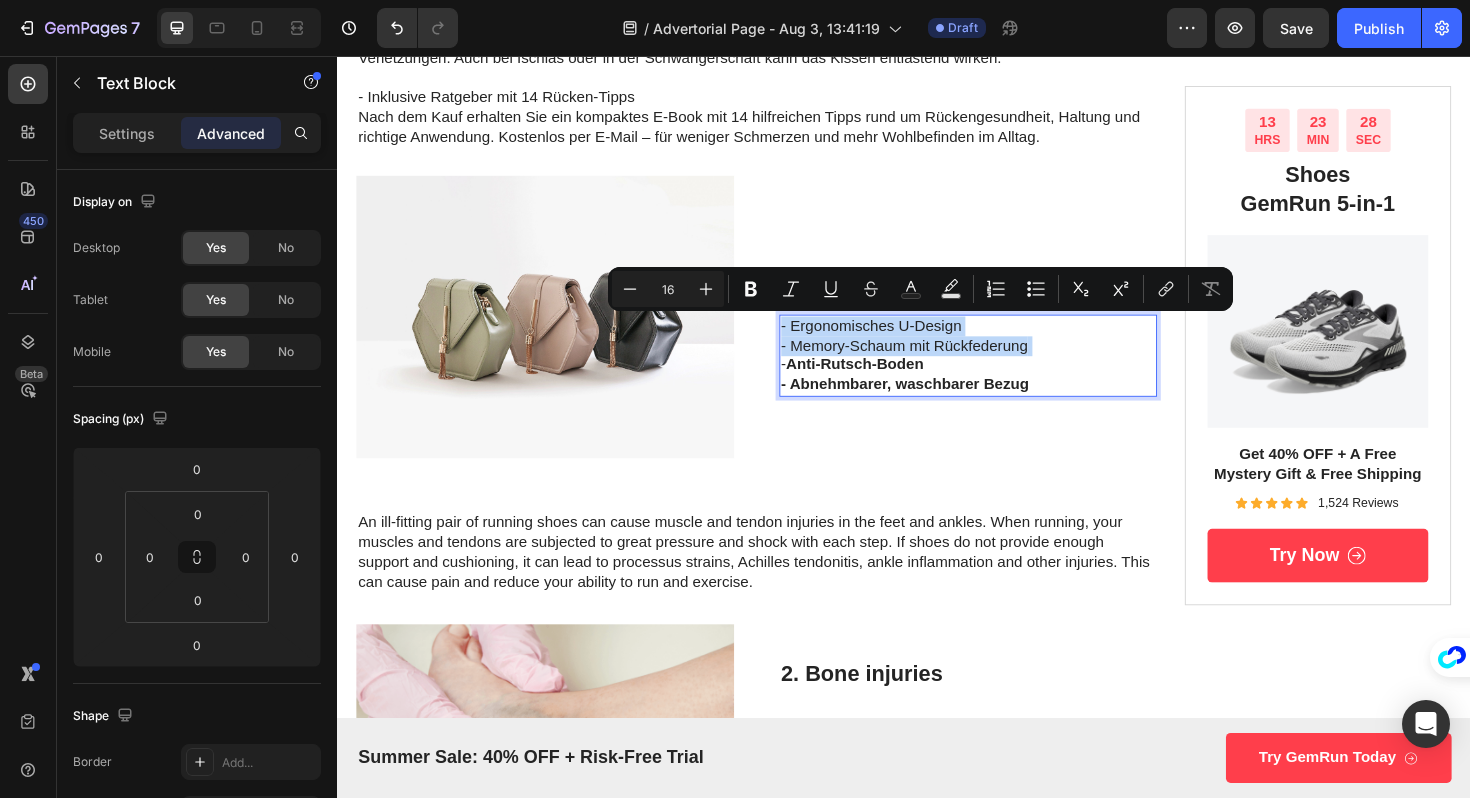 click on "- Ergonomisches U-Design - Memory-Schaum mit Rückfederung -  Anti-Rutsch-Boden - Abnehmbarer, waschbarer Bezug" at bounding box center [1005, 373] 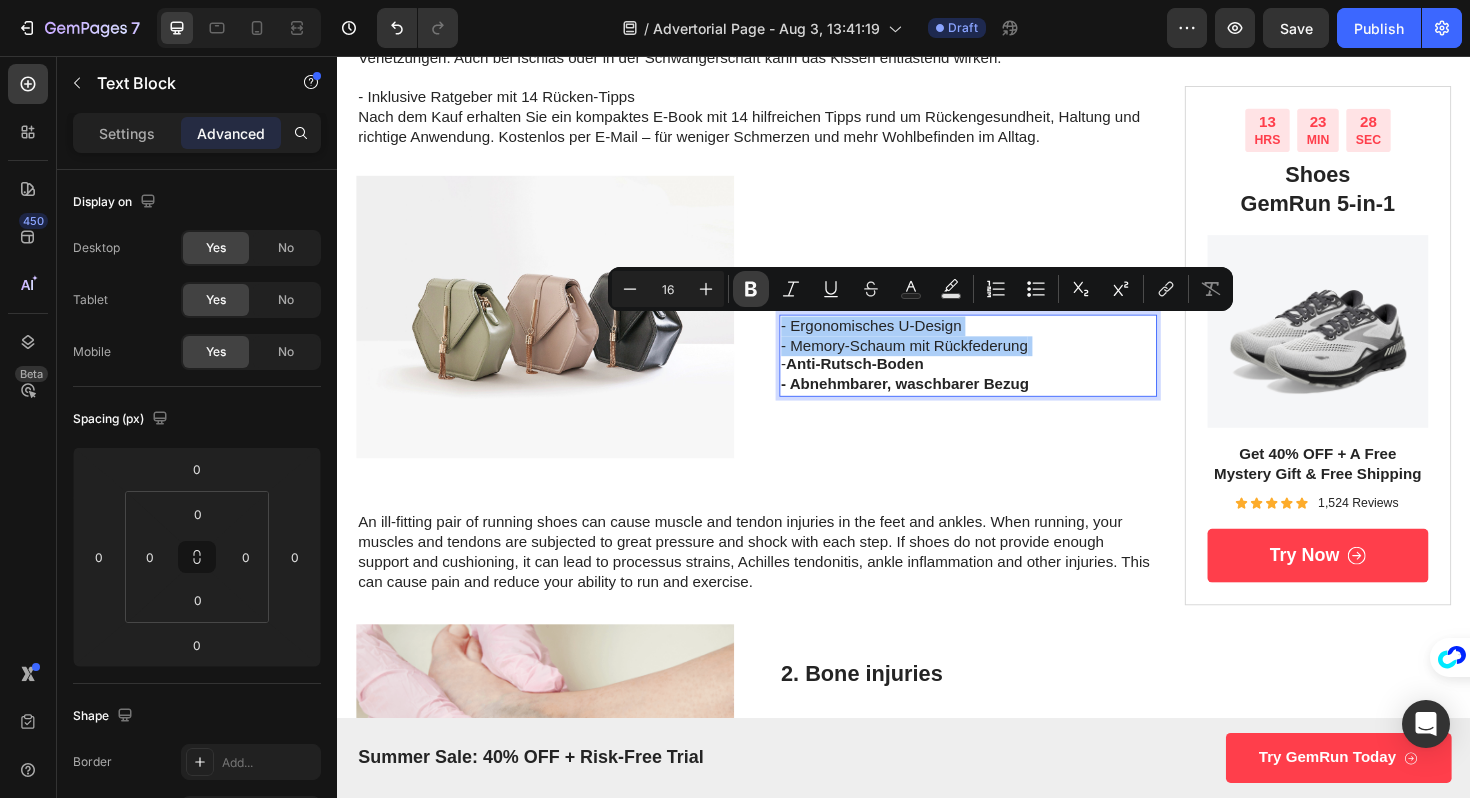 click on "Bold" at bounding box center [751, 289] 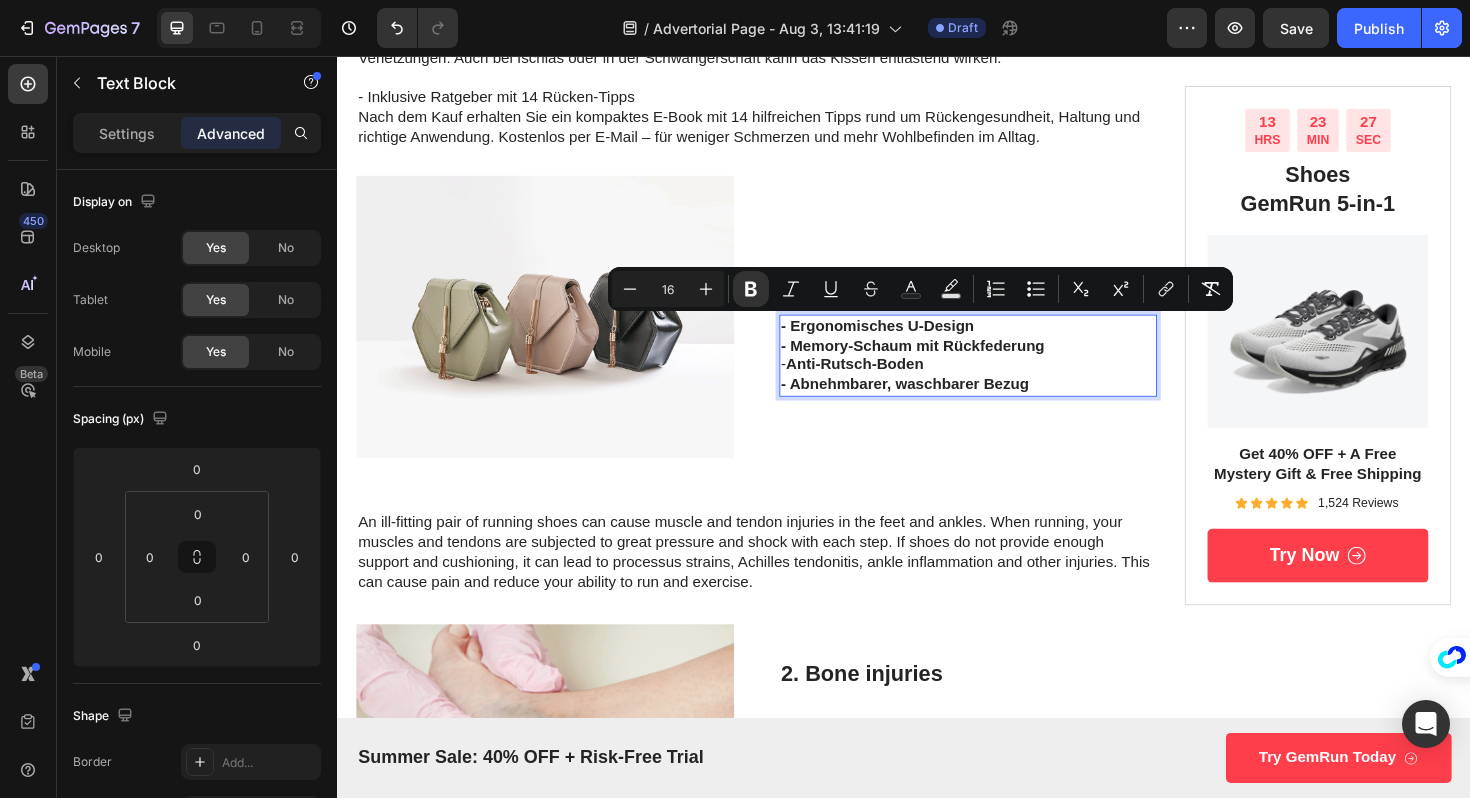 click on "Anti-Rutsch-Boden" at bounding box center (885, 382) 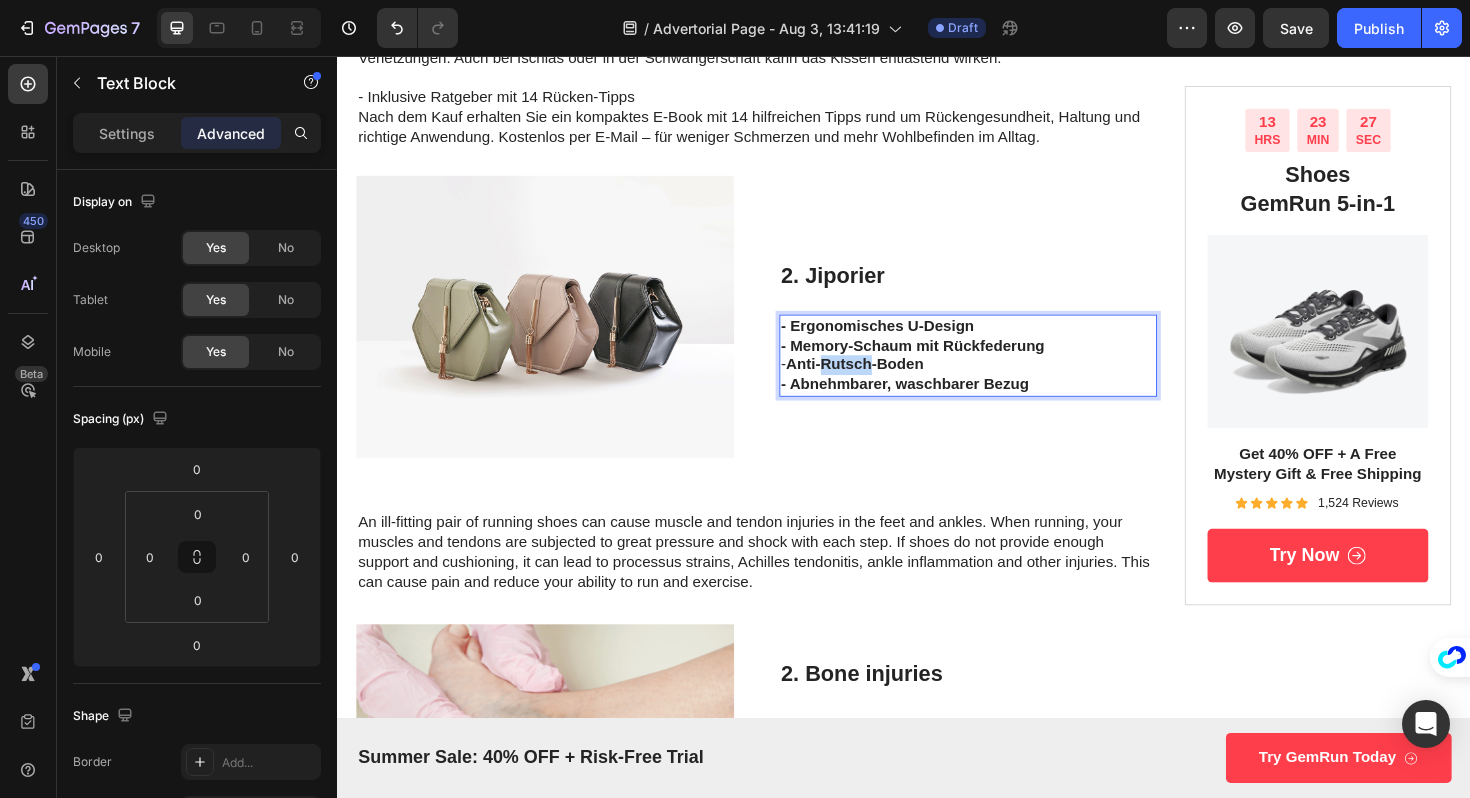 click on "Anti-Rutsch-Boden" at bounding box center (885, 382) 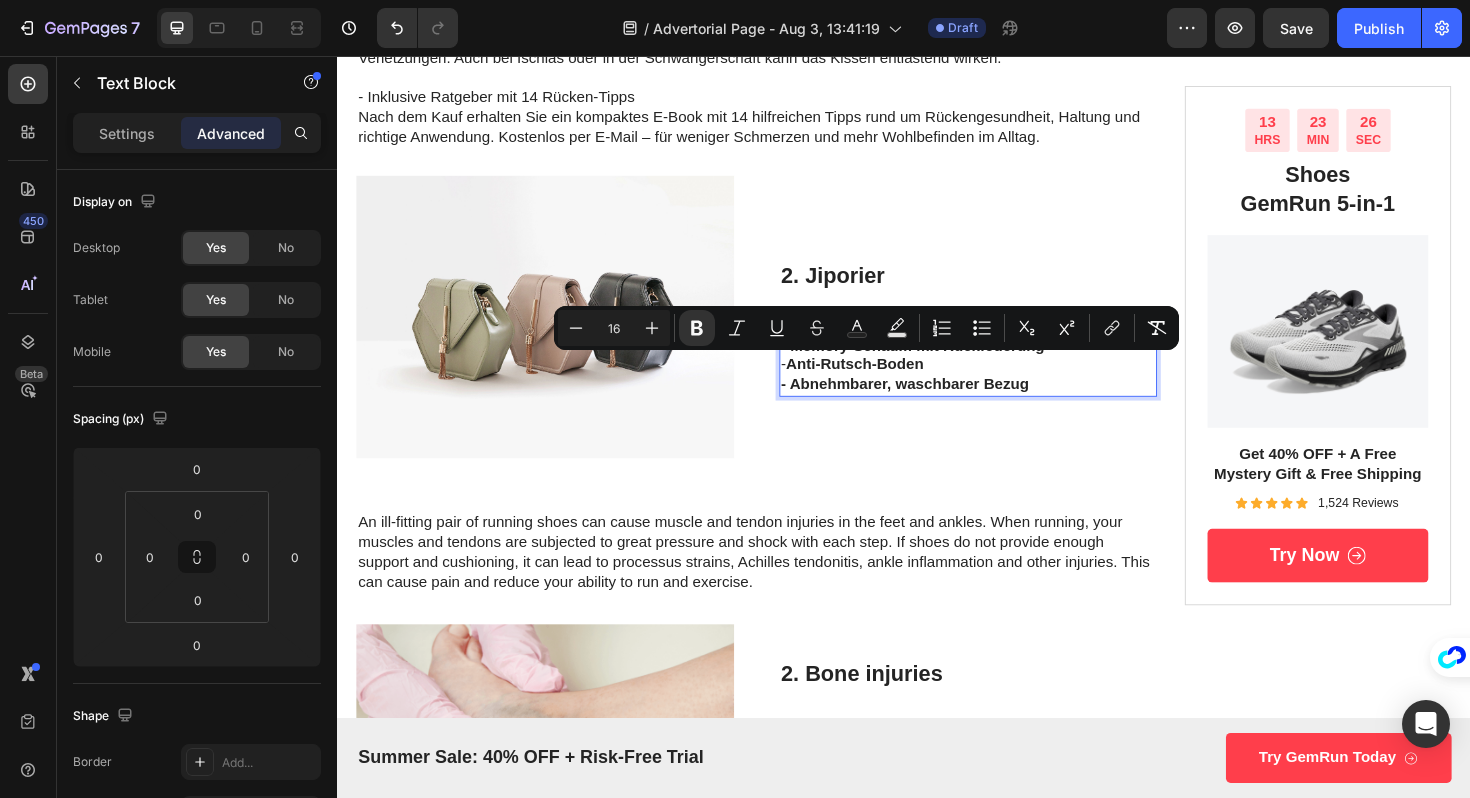 click on "- Abnehmbarer, waschbarer Bezug" at bounding box center [938, 403] 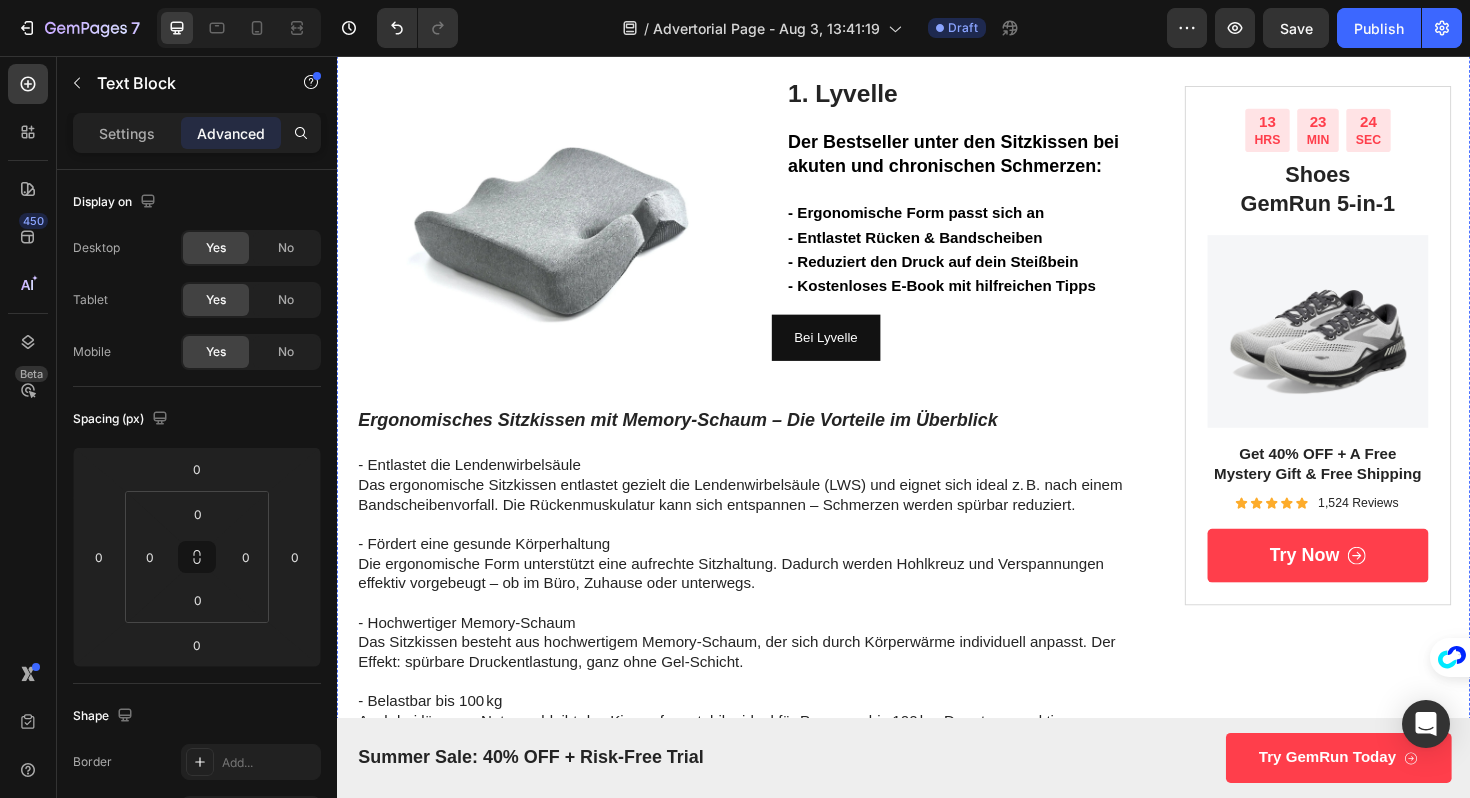 scroll, scrollTop: 343, scrollLeft: 0, axis: vertical 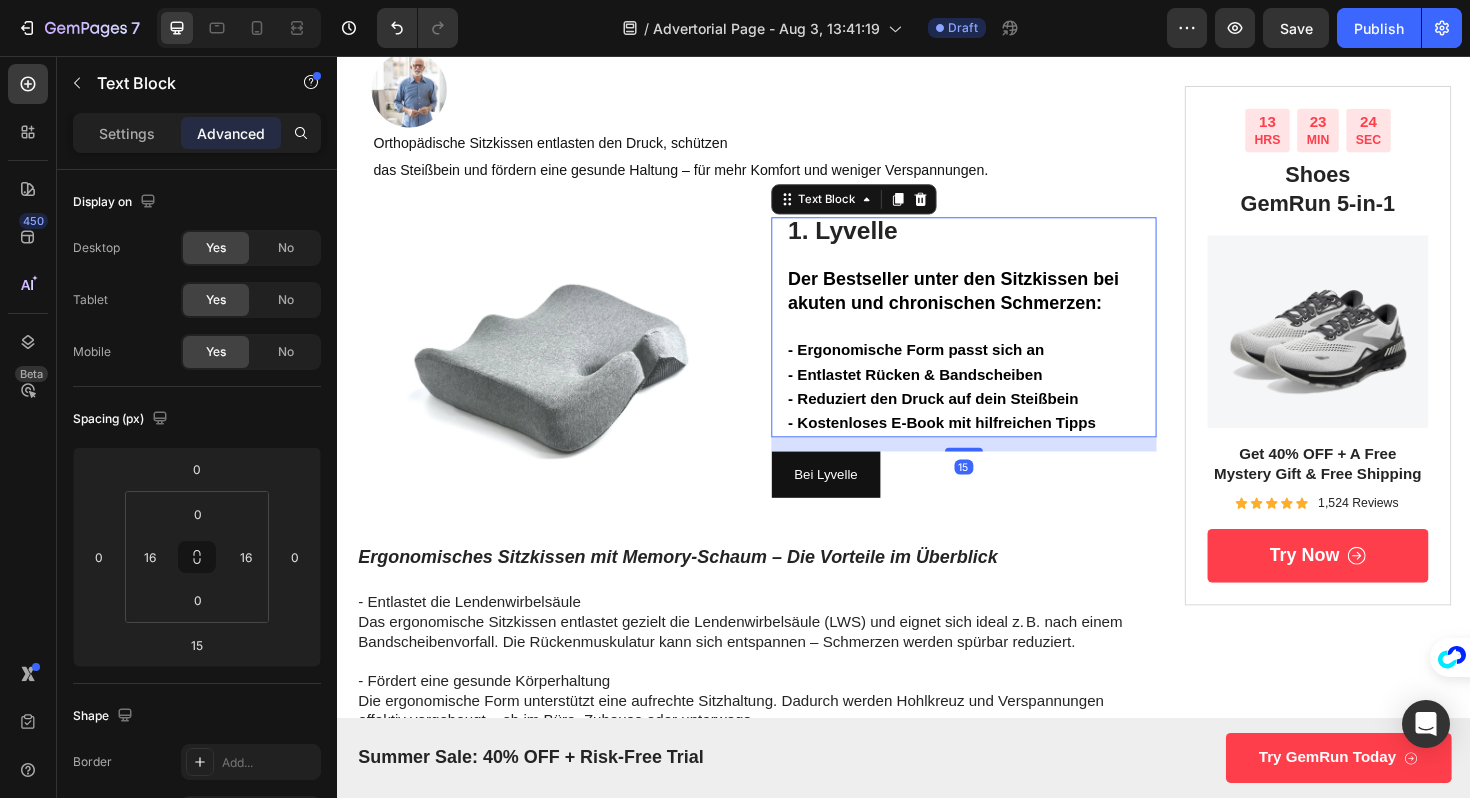 click on "1. Lyvelle Der Bestseller unter den Sitzkissen bei akuten und chronischen Schmerzen: - Ergonomische Form passt sich an" at bounding box center (1001, 305) 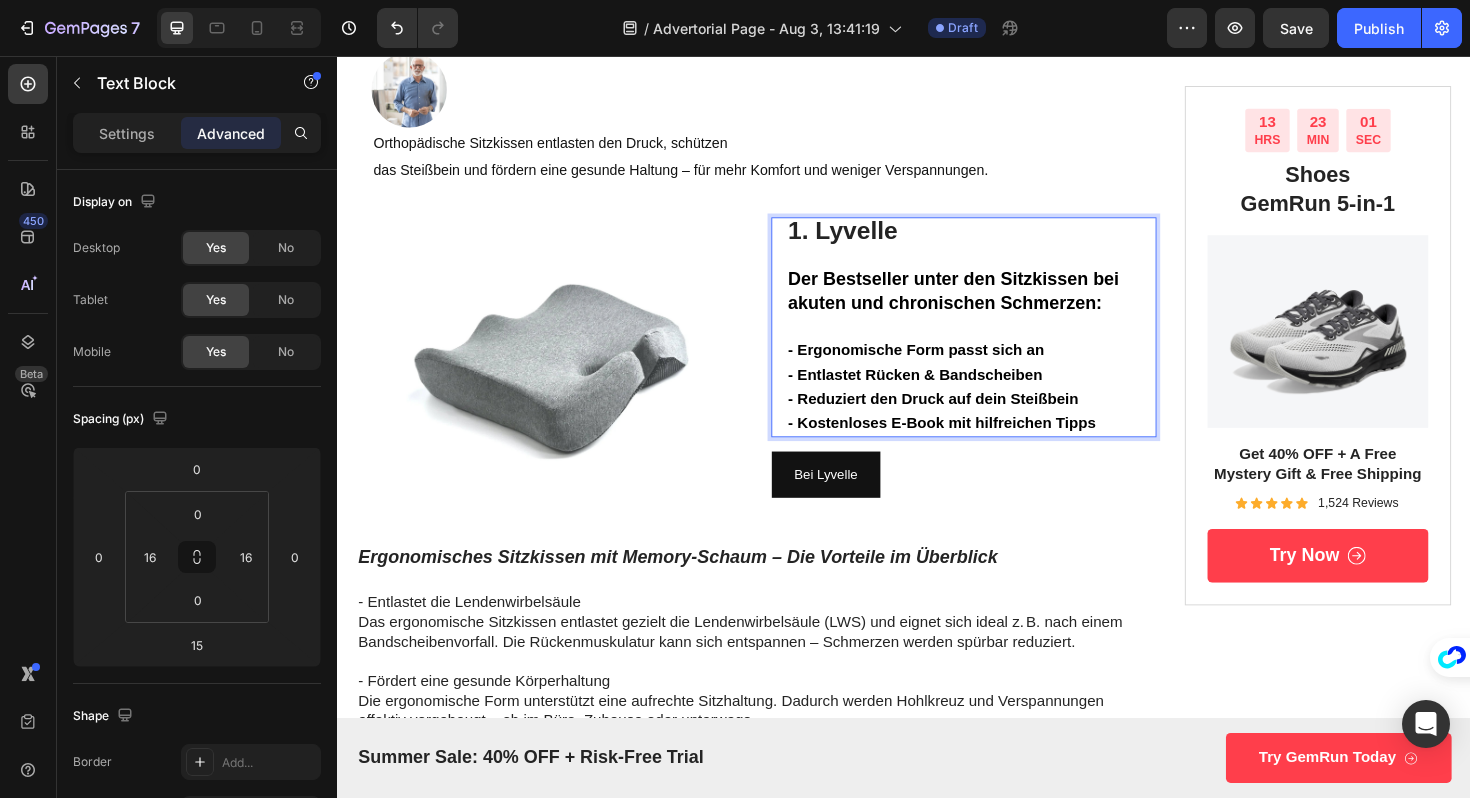click on "Der Bestseller unter den Sitzkissen bei akuten und chronischen Schmerzen:" at bounding box center [990, 305] 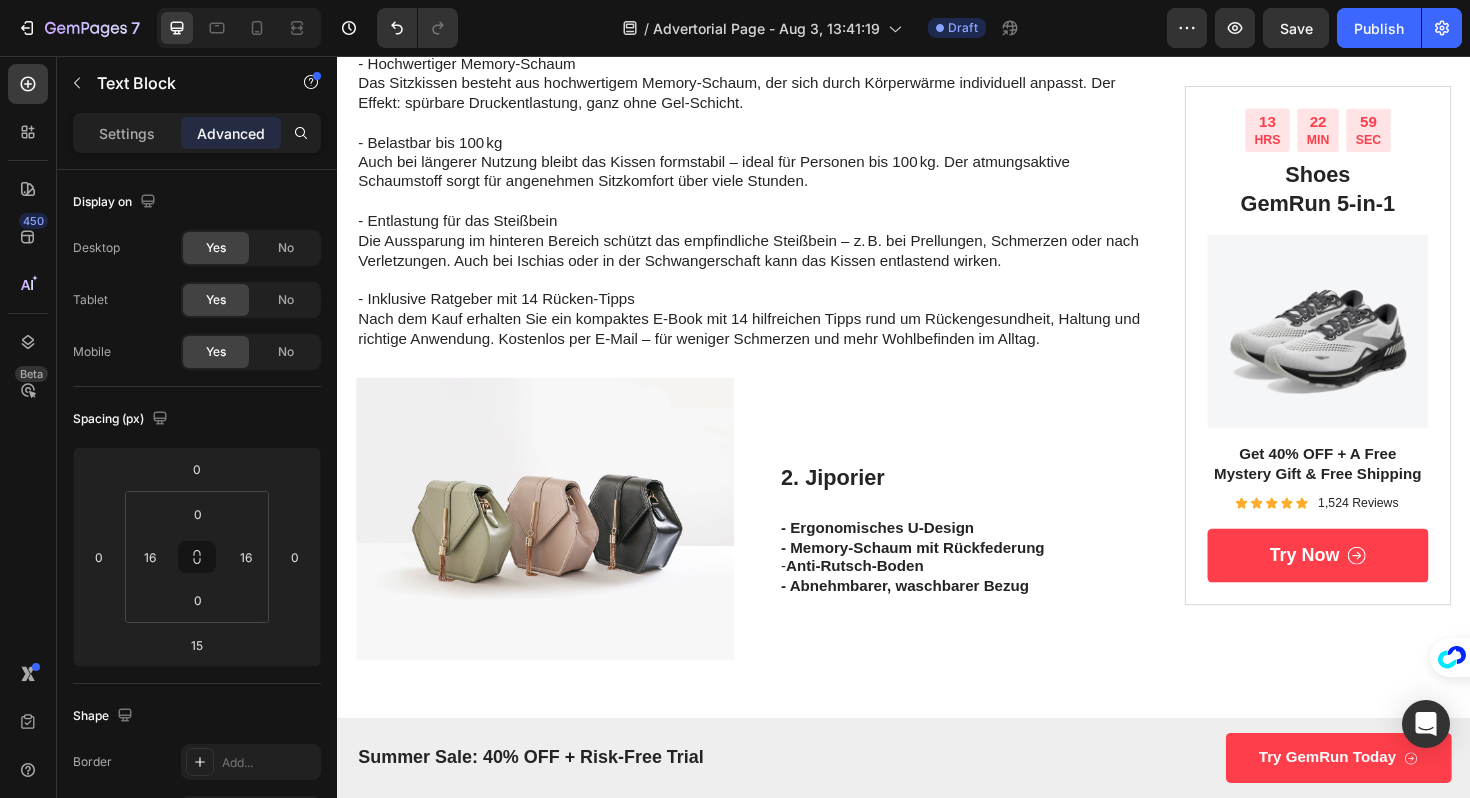 scroll, scrollTop: 1126, scrollLeft: 0, axis: vertical 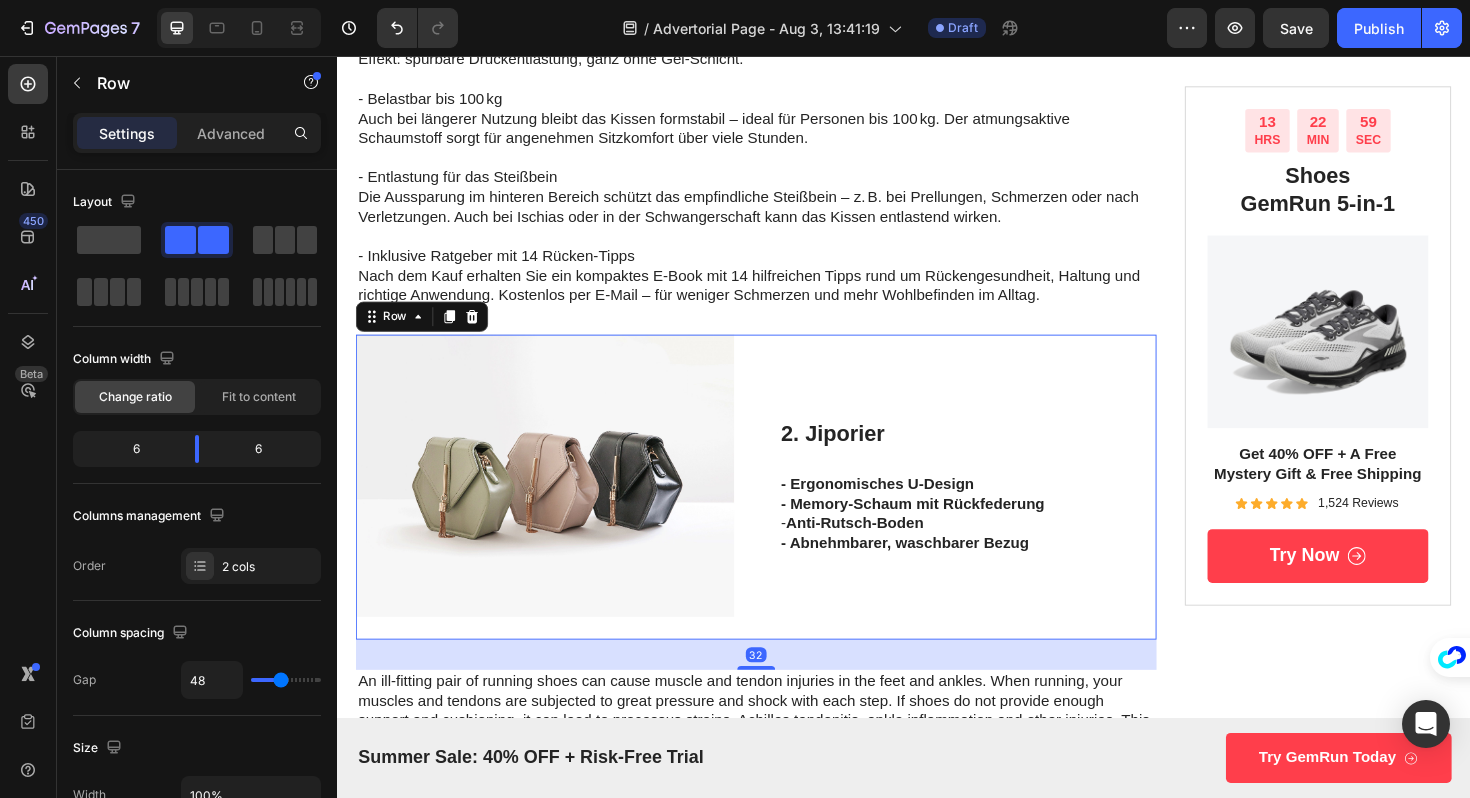 click on "2. Jiporier  Heading - Ergonomisches U-Design - Memory-Schaum mit Rückfederung -  Anti-Rutsch-Boden - Abnehmbarer, waschbarer Bezug Text Block" at bounding box center (1005, 513) 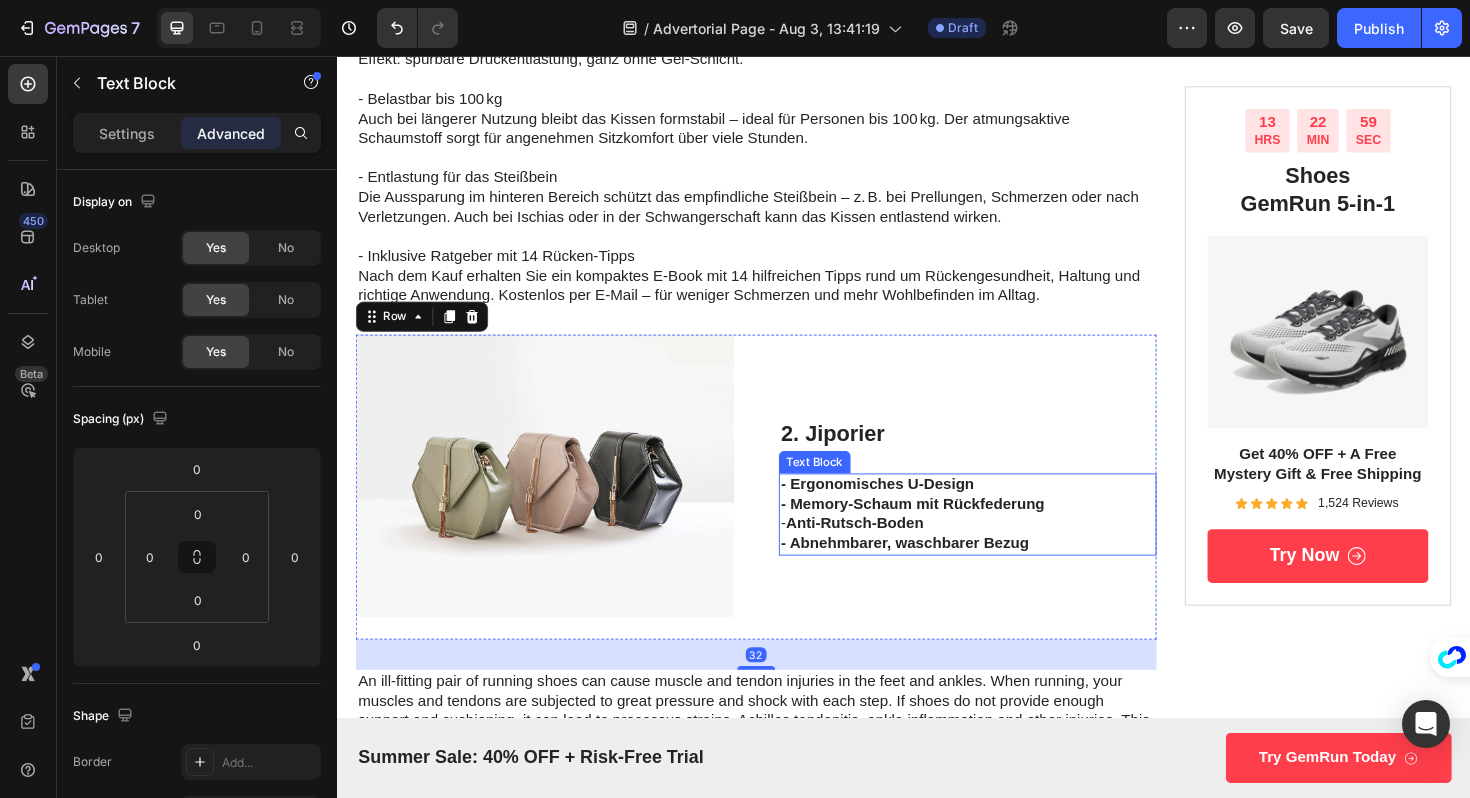 click on "- Ergonomisches U-Design" at bounding box center [909, 509] 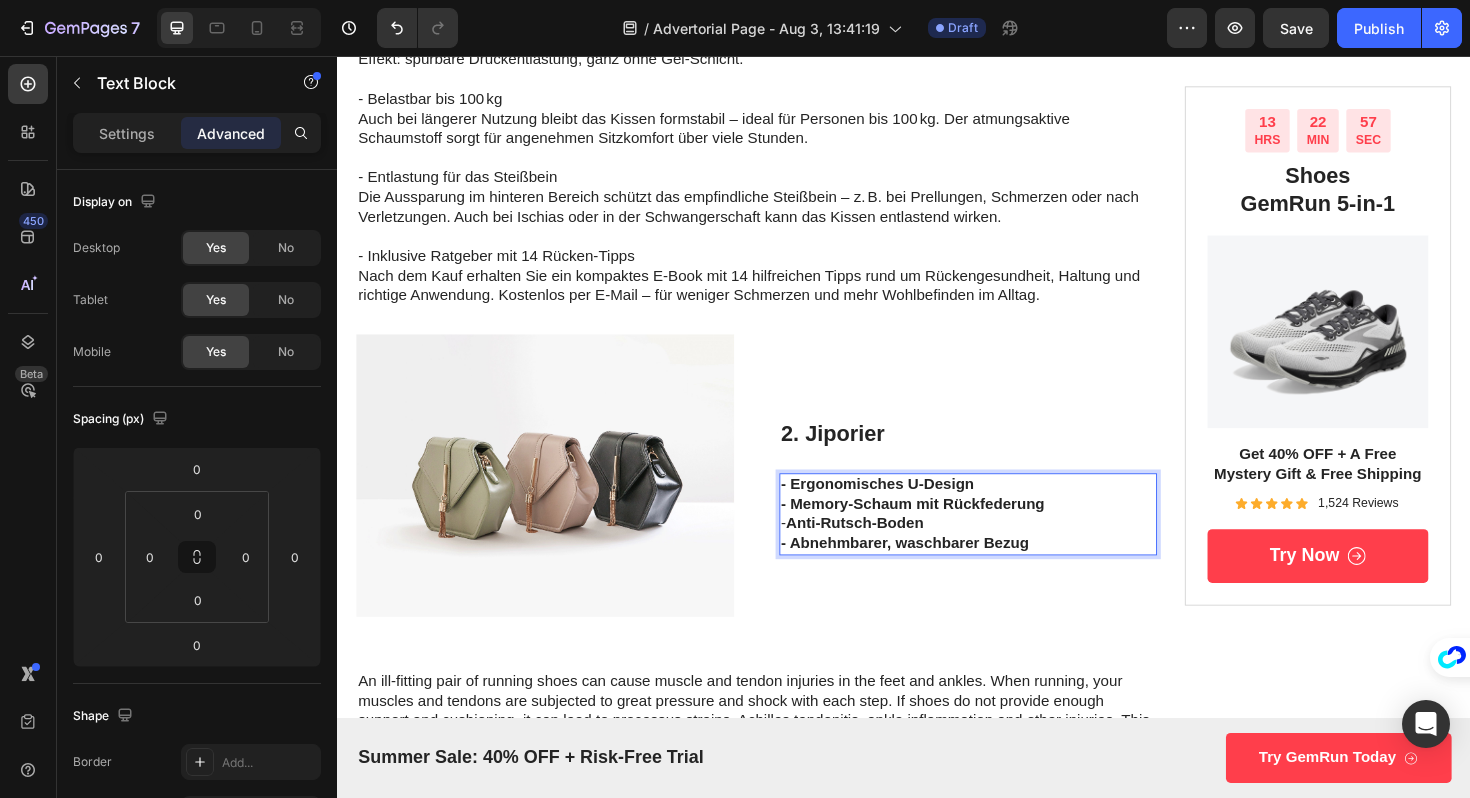 scroll, scrollTop: 1115, scrollLeft: 0, axis: vertical 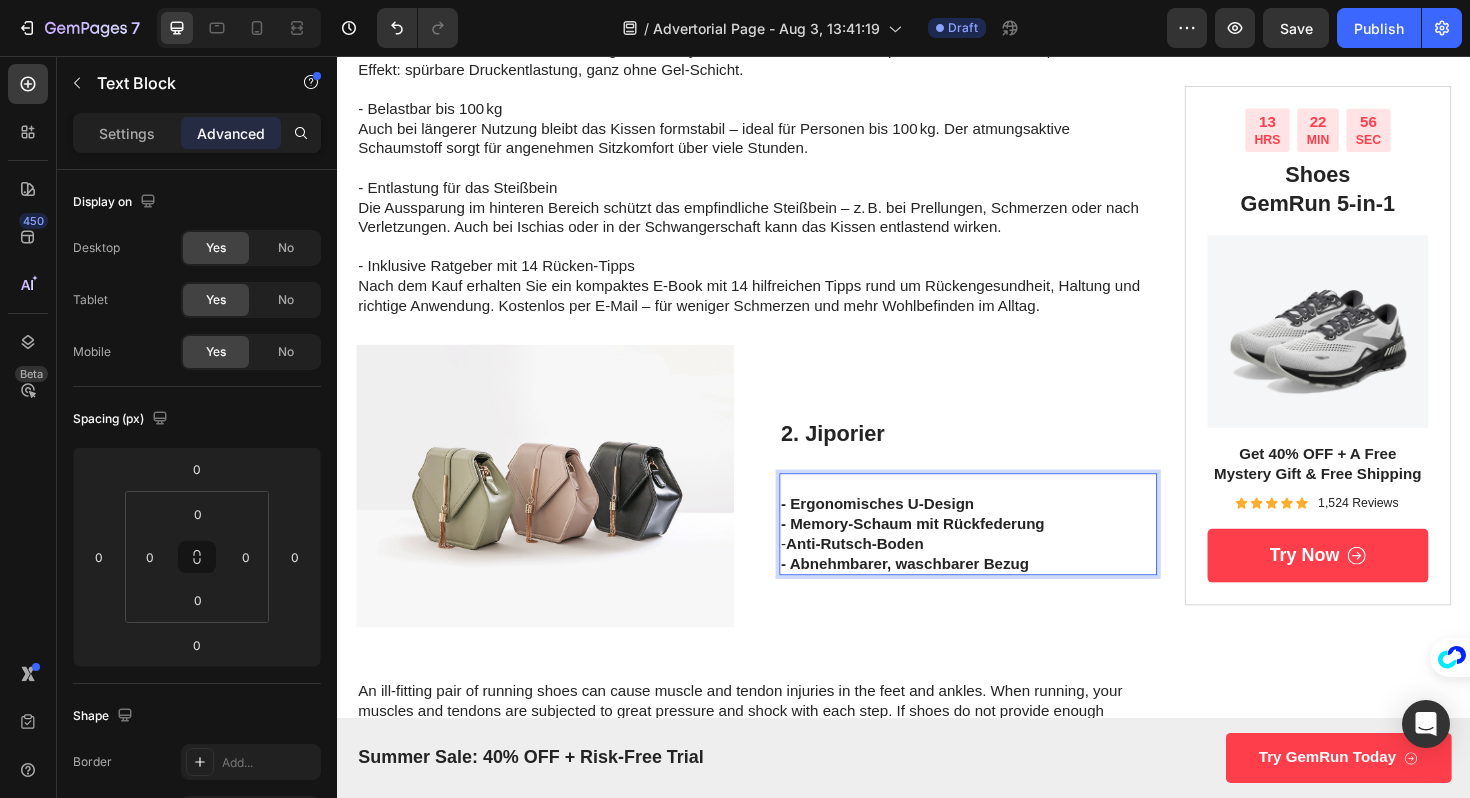 click on "- Ergonomisches U-Design" at bounding box center [1005, 521] 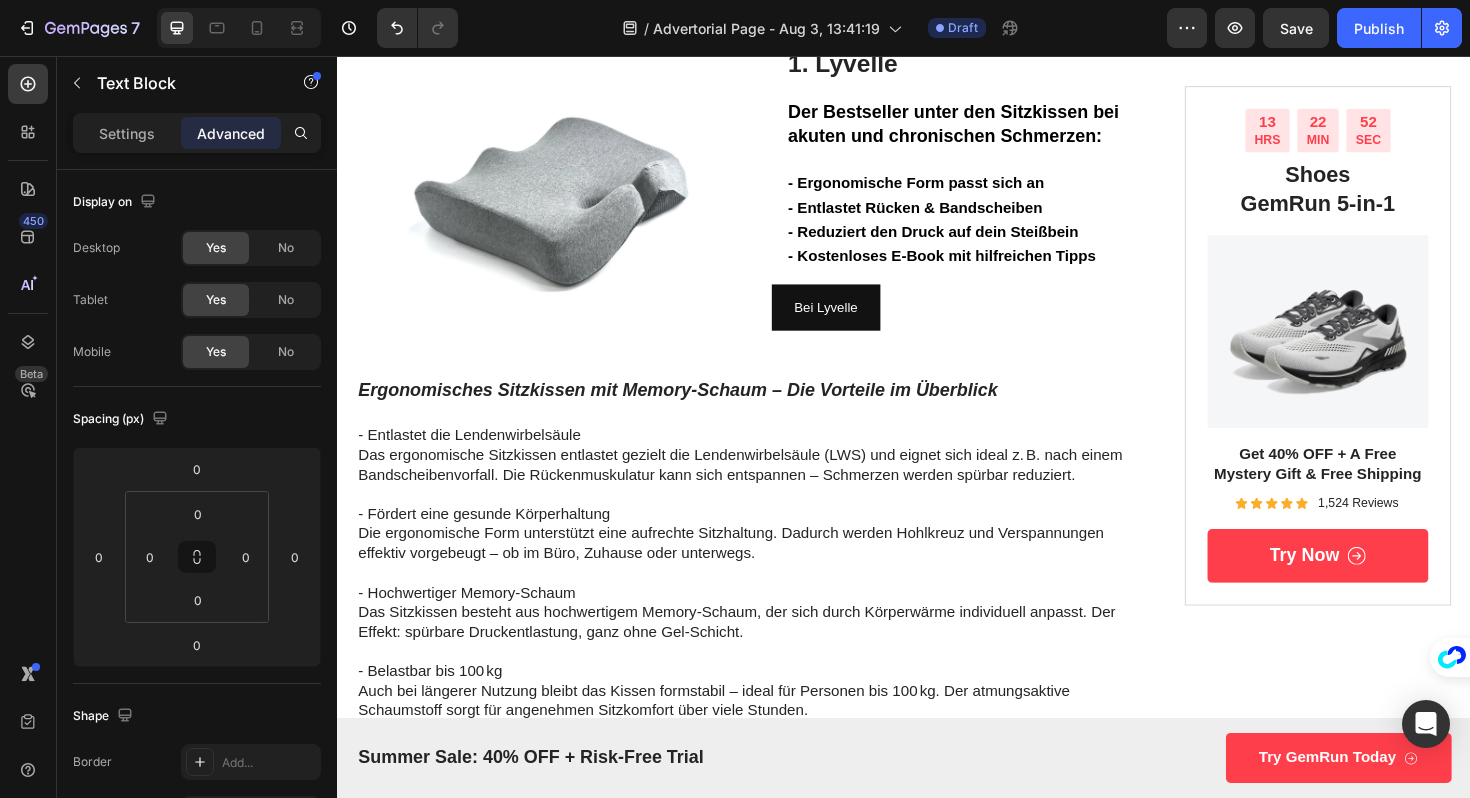 scroll, scrollTop: 459, scrollLeft: 0, axis: vertical 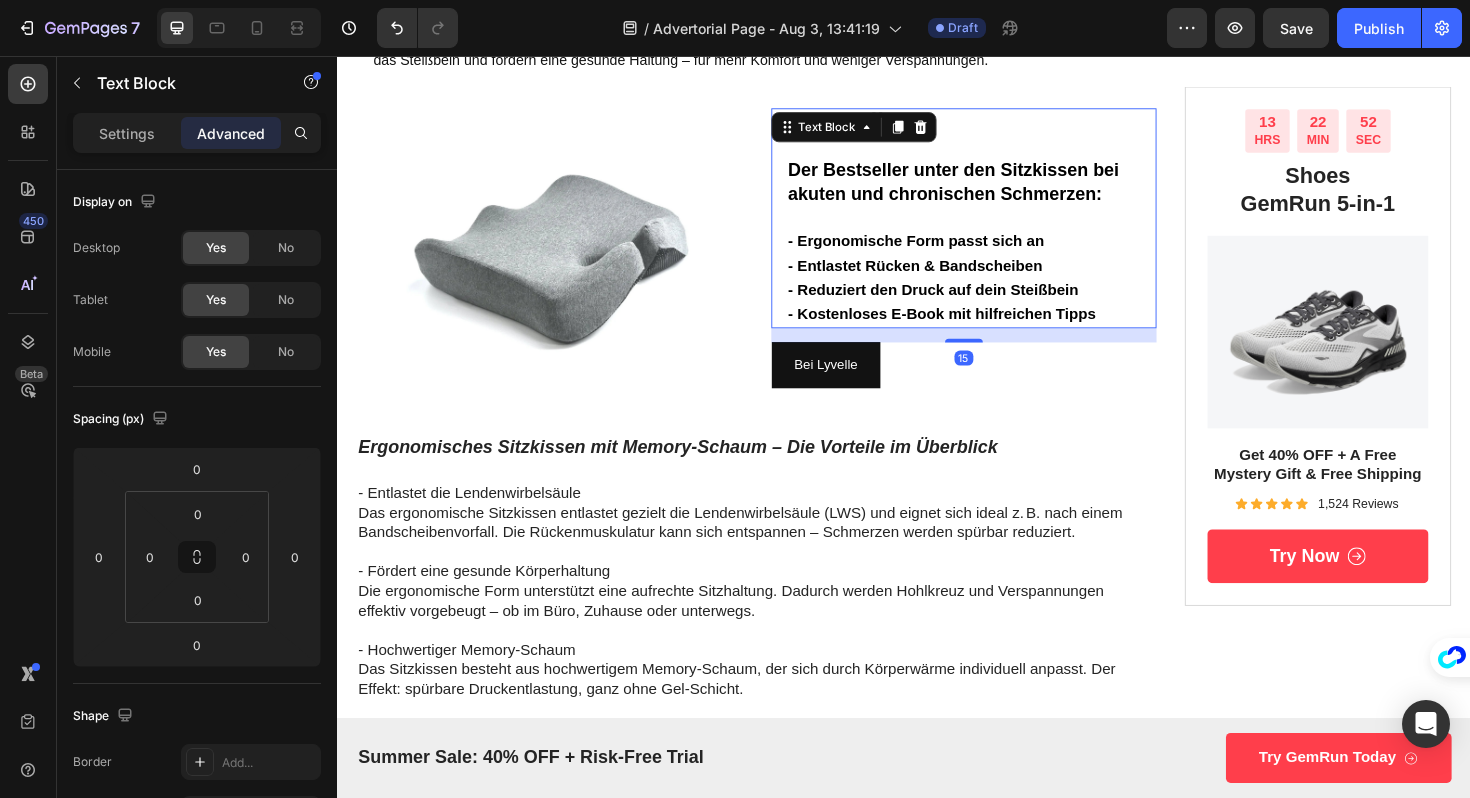 click on "- Kostenloses E-Book mit hilfreichen Tipps" at bounding box center [978, 328] 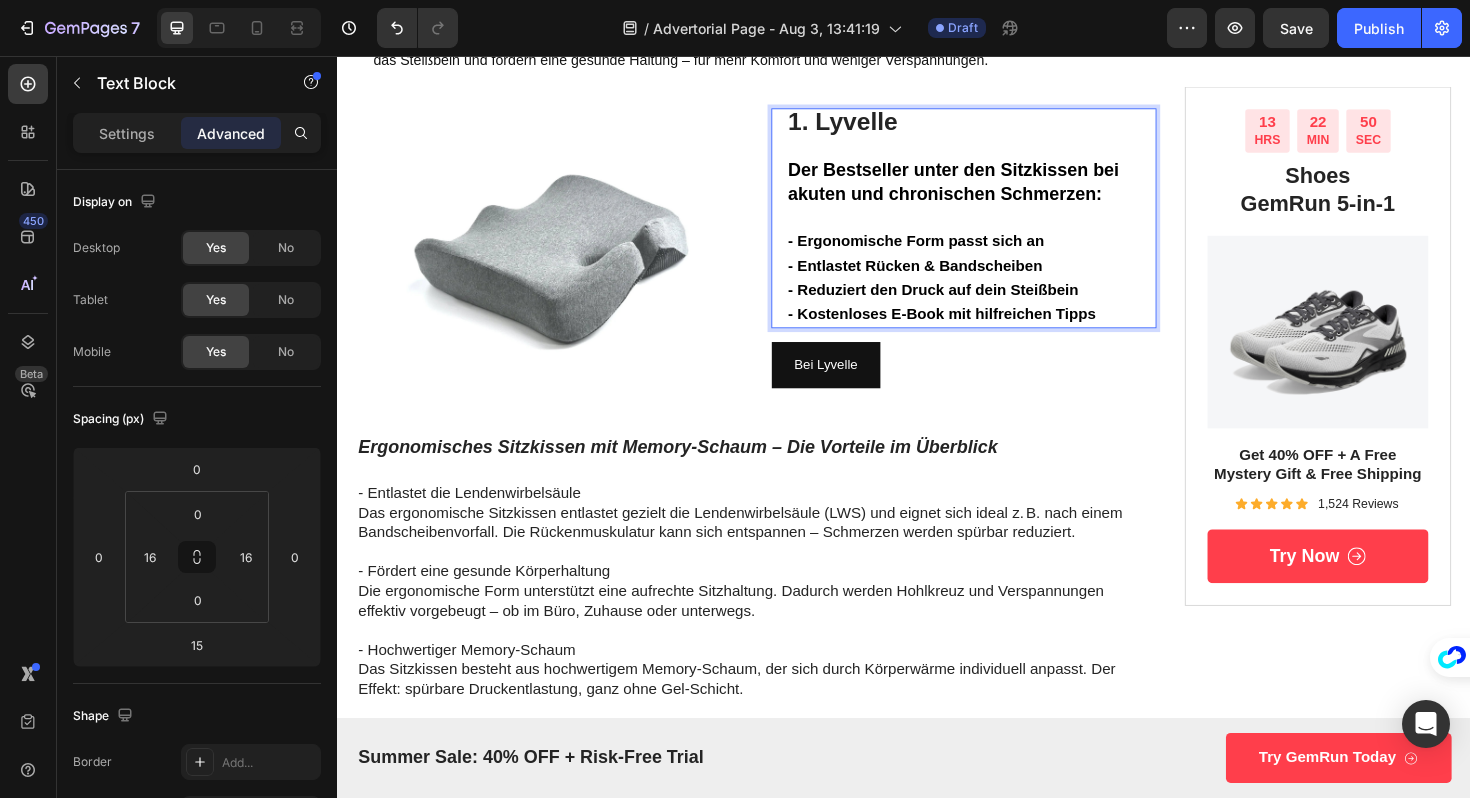 click on "- Kostenloses E-Book mit hilfreichen Tipps" at bounding box center (978, 328) 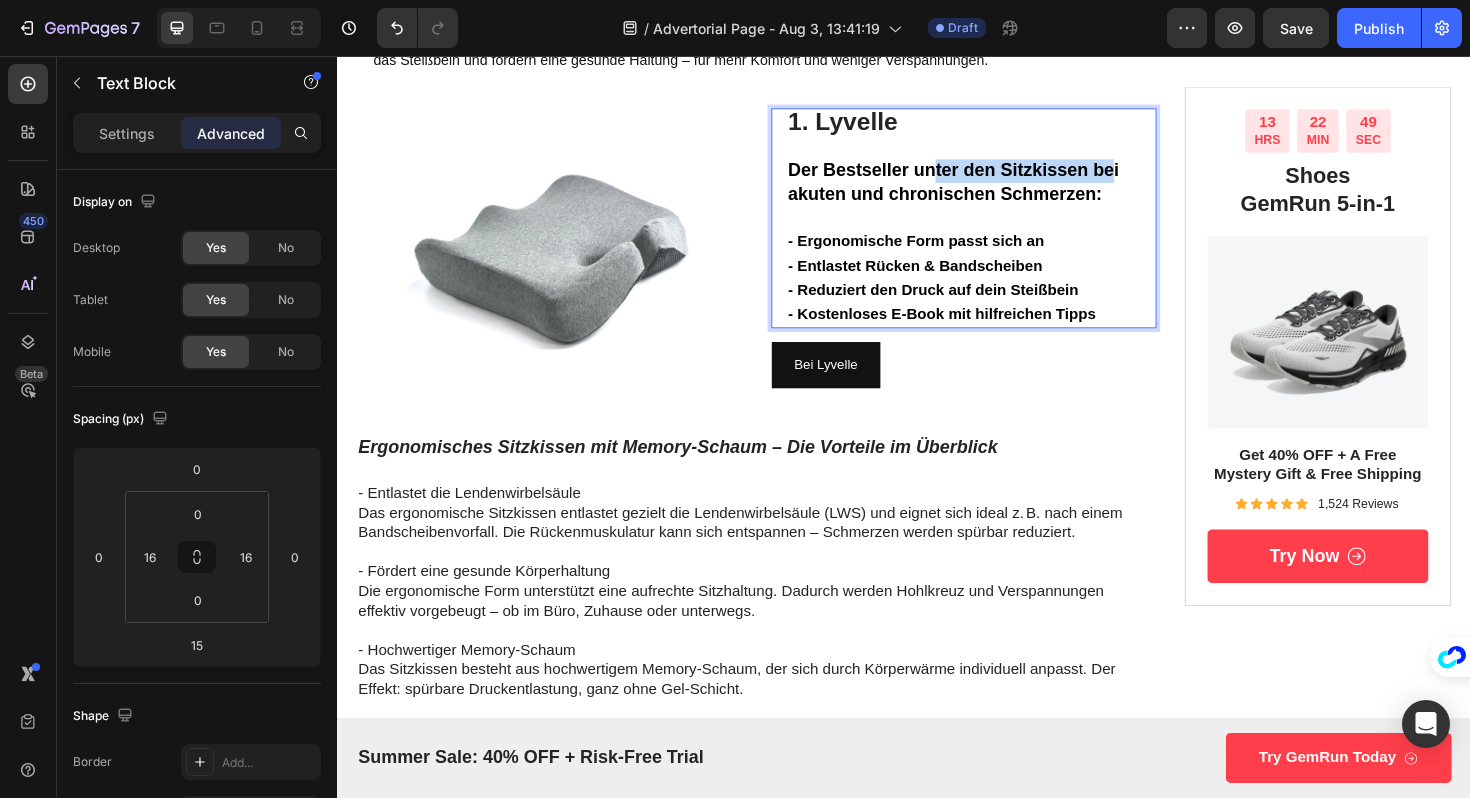 drag, startPoint x: 1158, startPoint y: 191, endPoint x: 970, endPoint y: 186, distance: 188.06648 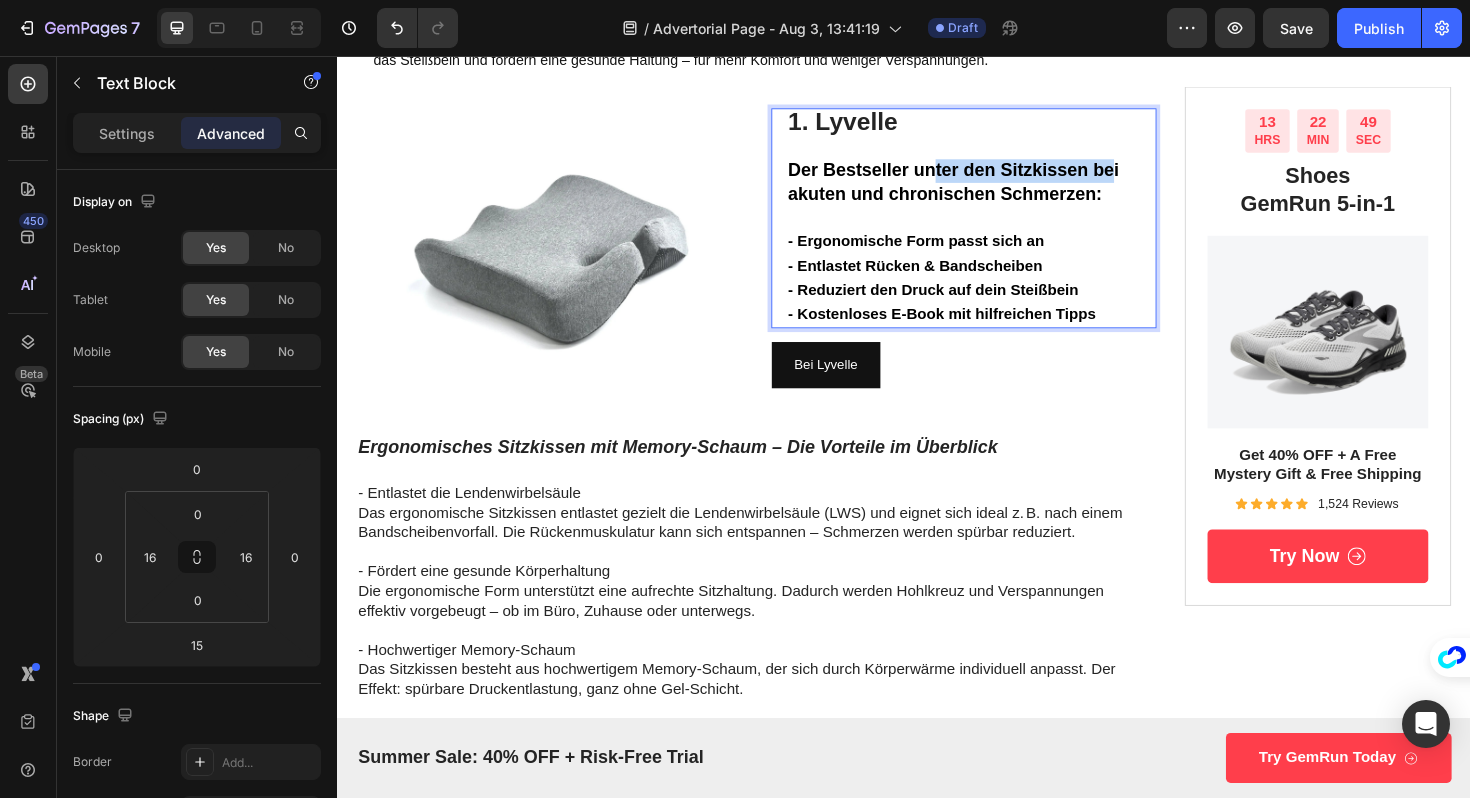 click on "1. Lyvelle Der Bestseller unter den Sitzkissen bei akuten und chronischen Schmerzen: - Ergonomische Form passt sich an" at bounding box center (1001, 189) 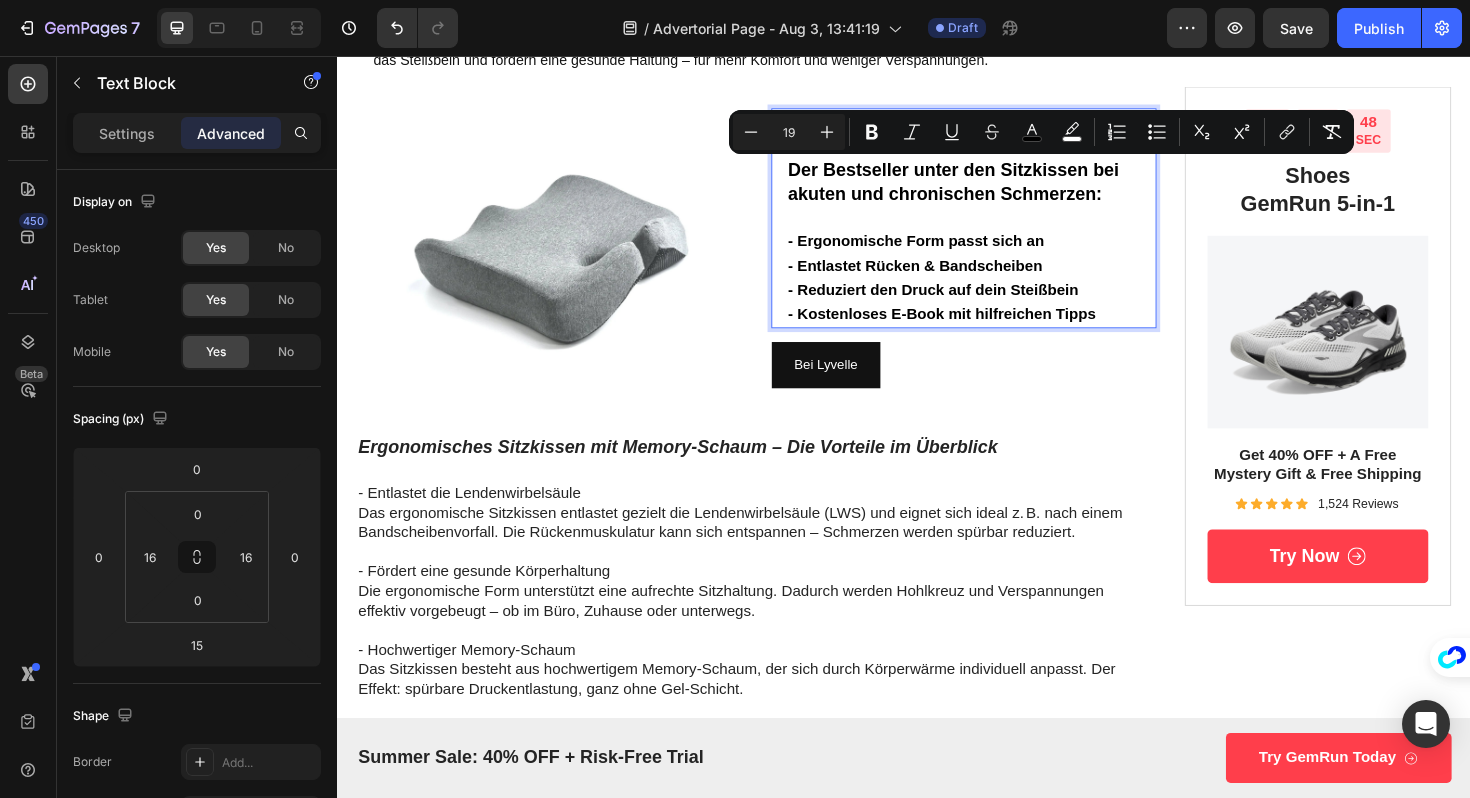 click on "Der Bestseller unter den Sitzkissen bei akuten und chronischen Schmerzen:" at bounding box center (990, 189) 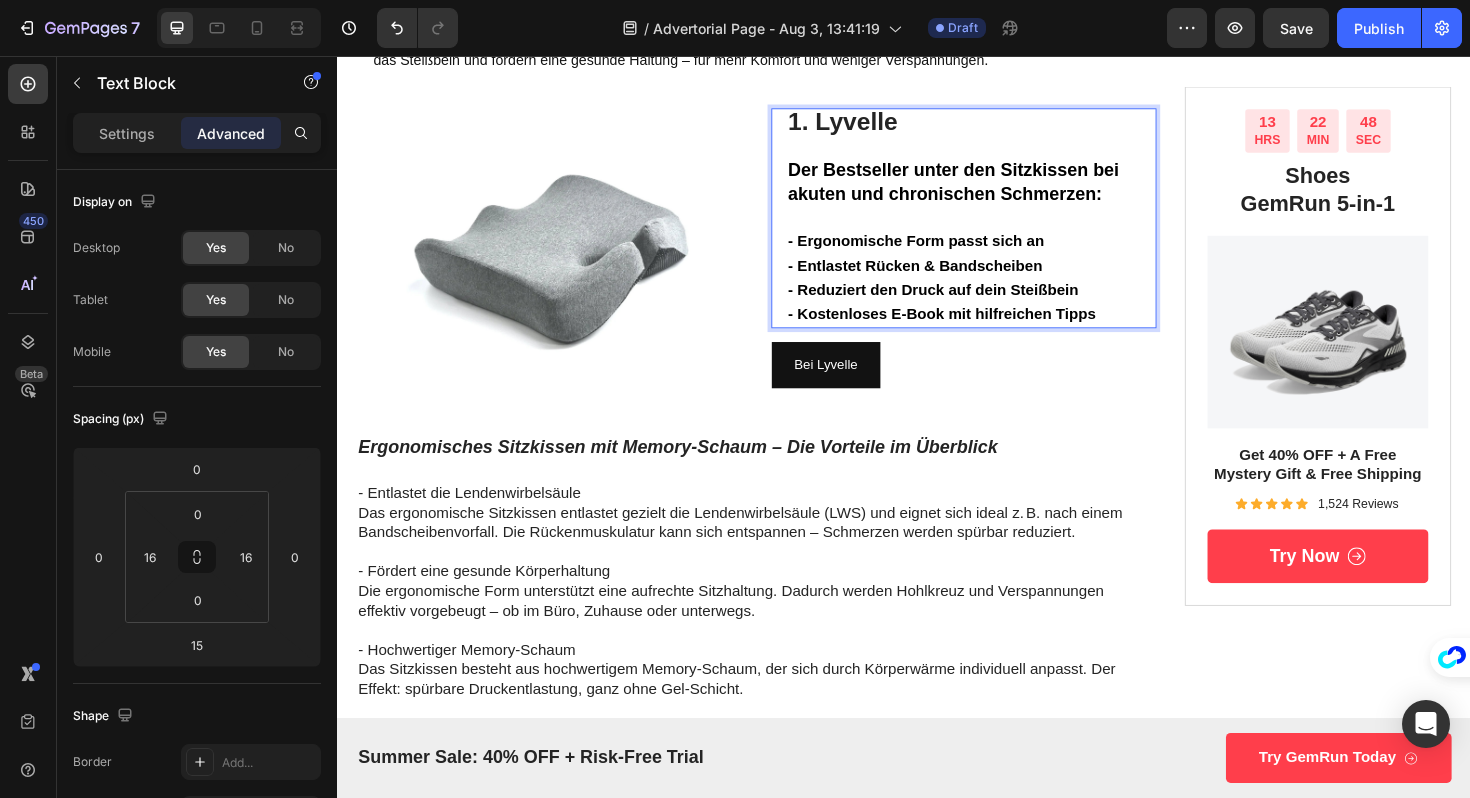 click on "1. [BRAND]" at bounding box center [873, 125] 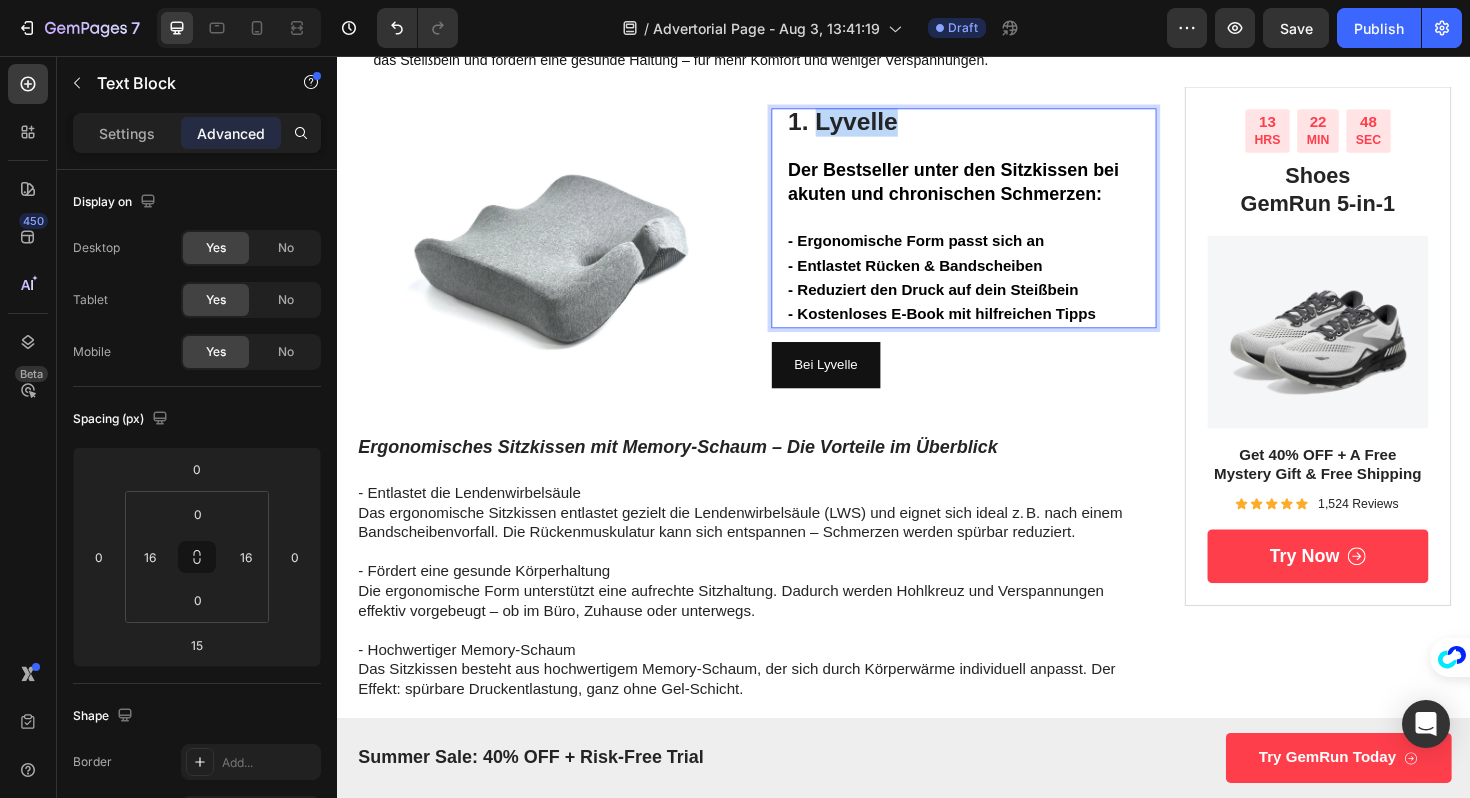 click on "1. [BRAND]" at bounding box center (873, 125) 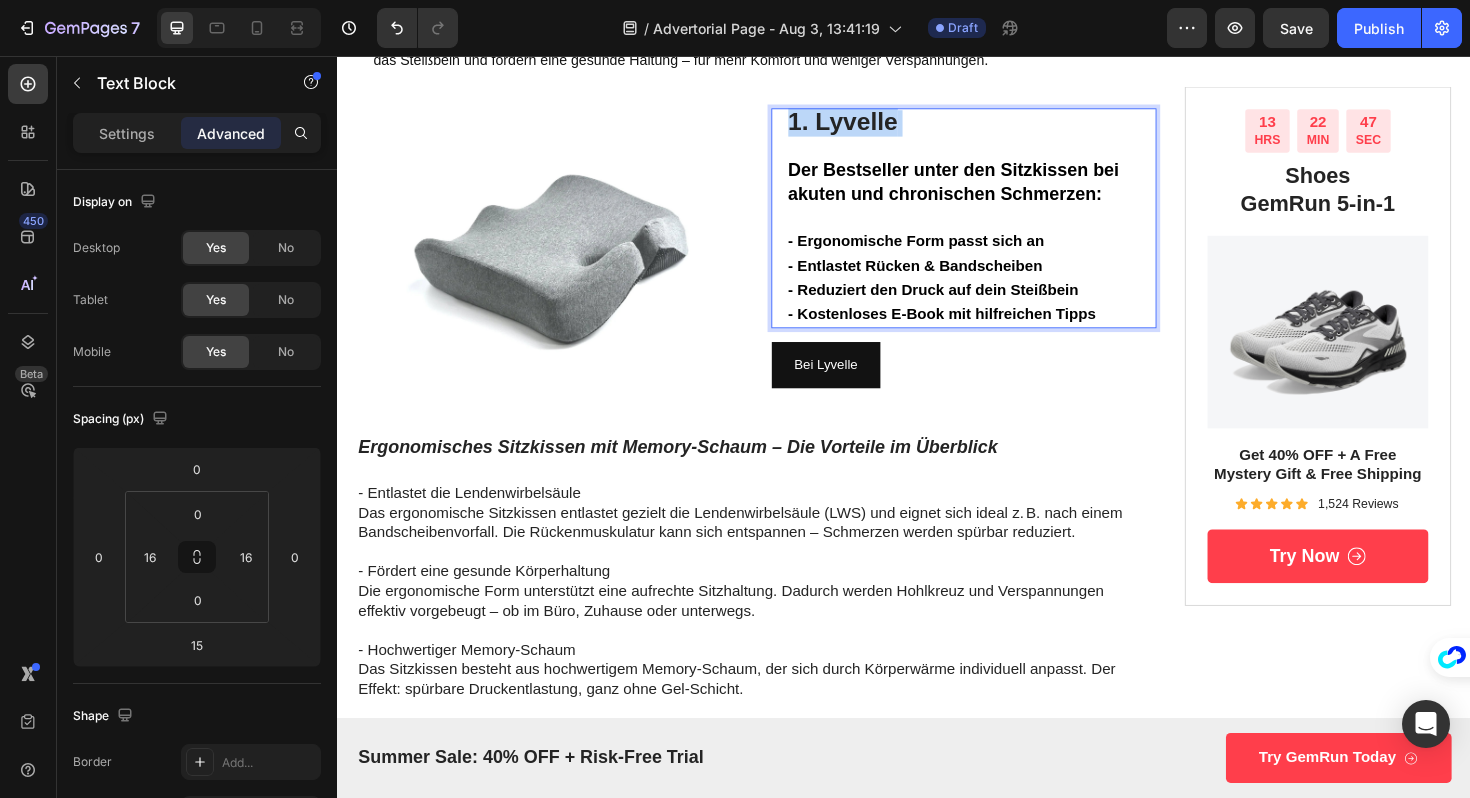 click on "1. [BRAND]" at bounding box center (873, 125) 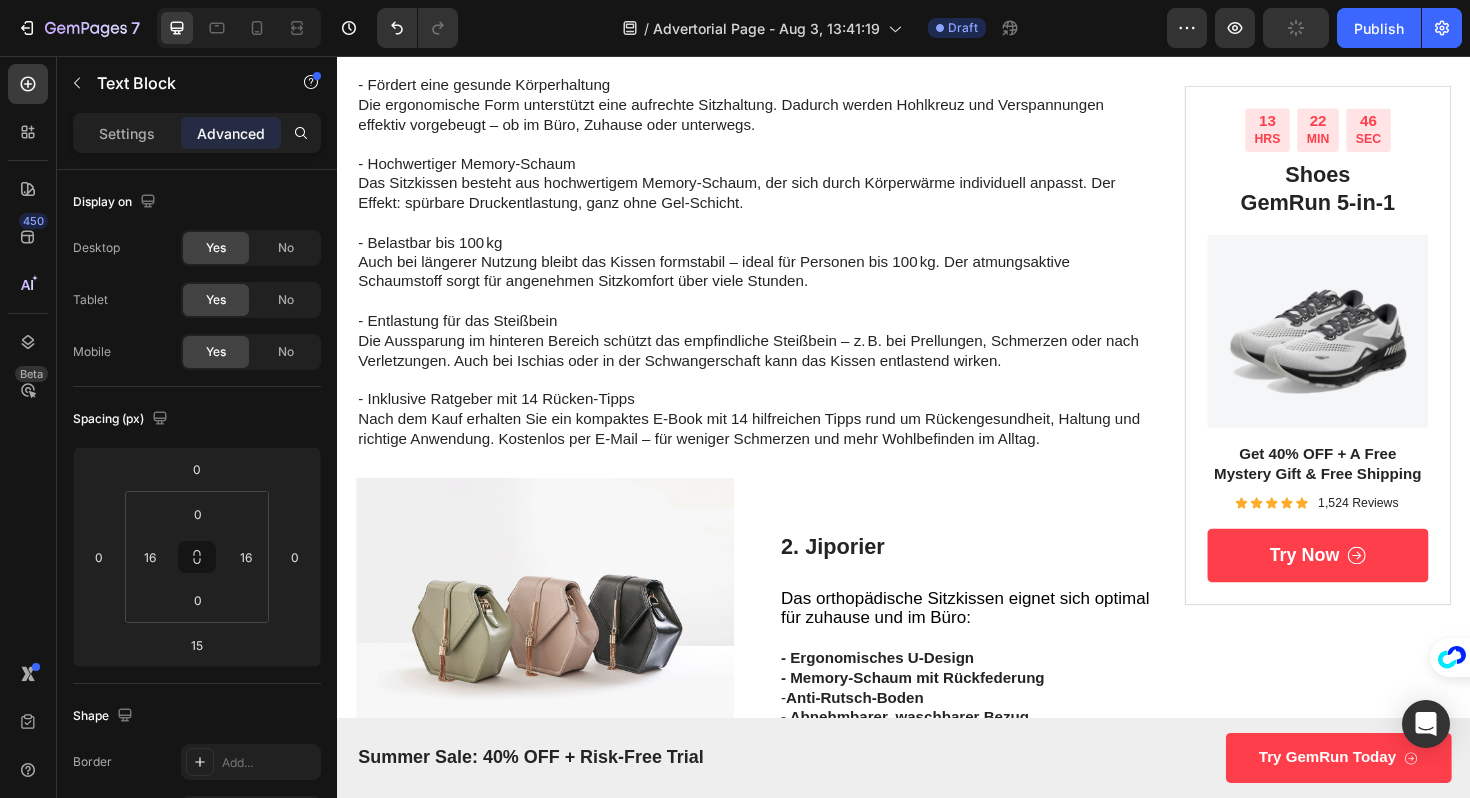 scroll, scrollTop: 1088, scrollLeft: 0, axis: vertical 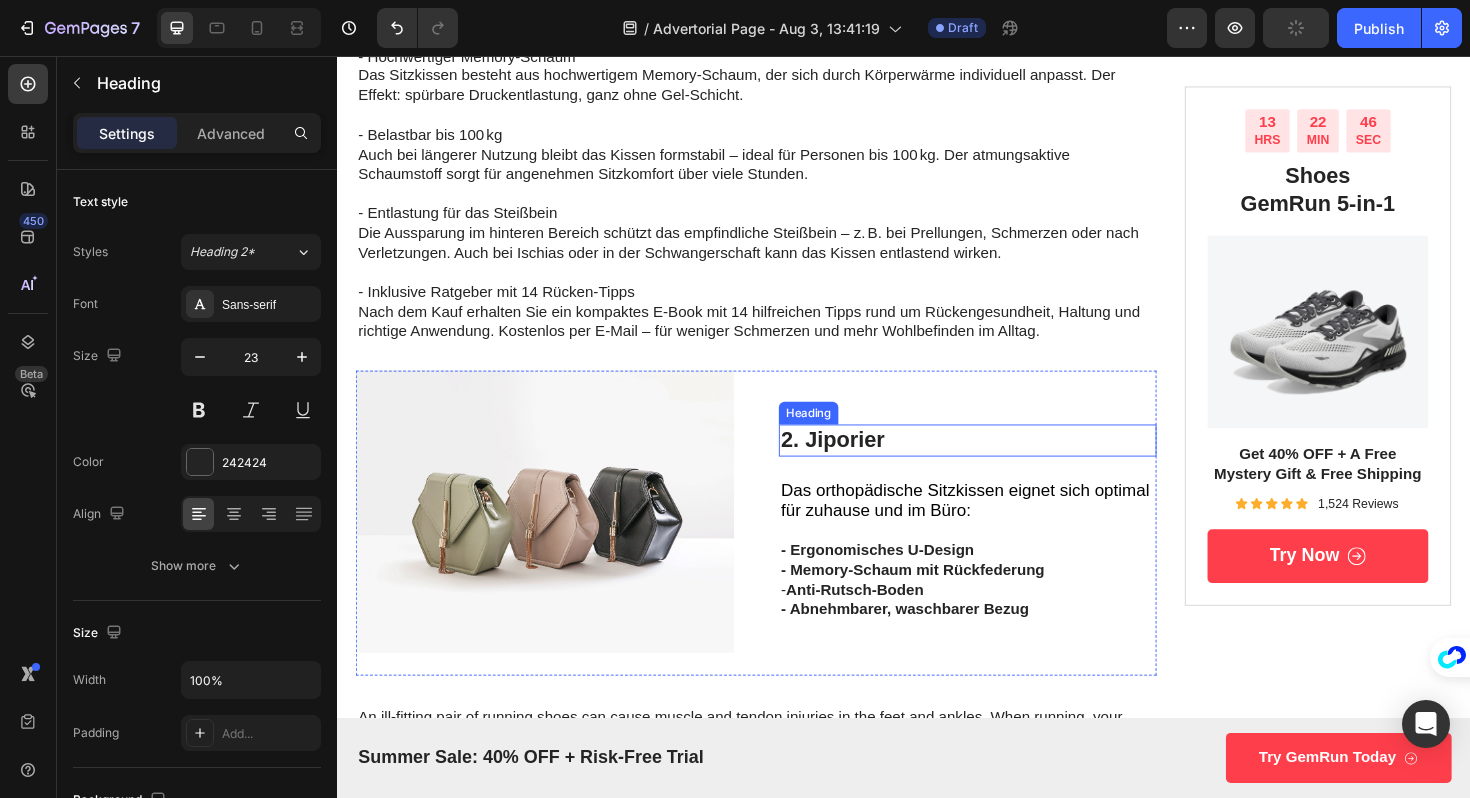 click on "2. Jiporier" at bounding box center (1005, 463) 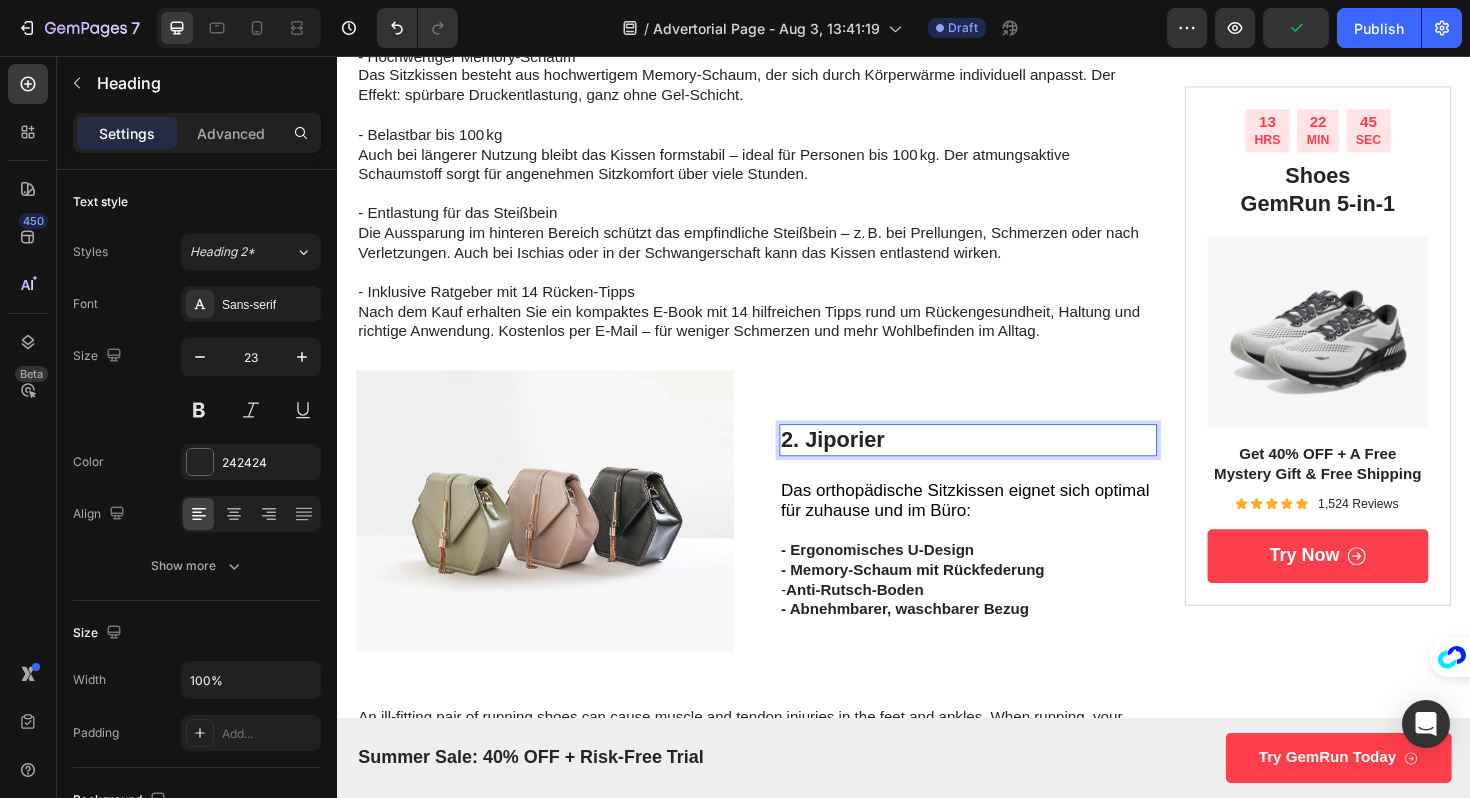 click on "2. Jiporier" at bounding box center [1005, 463] 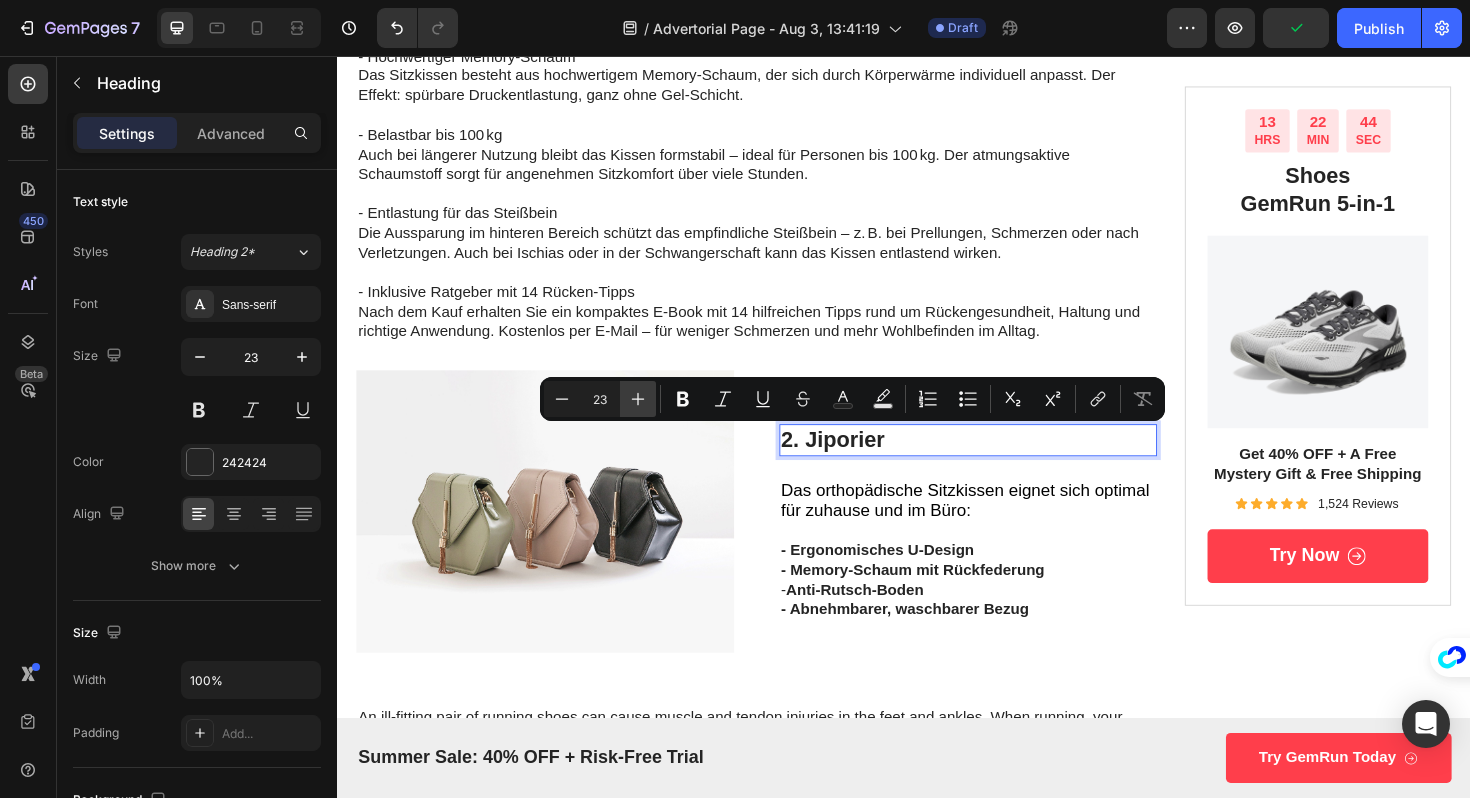 click 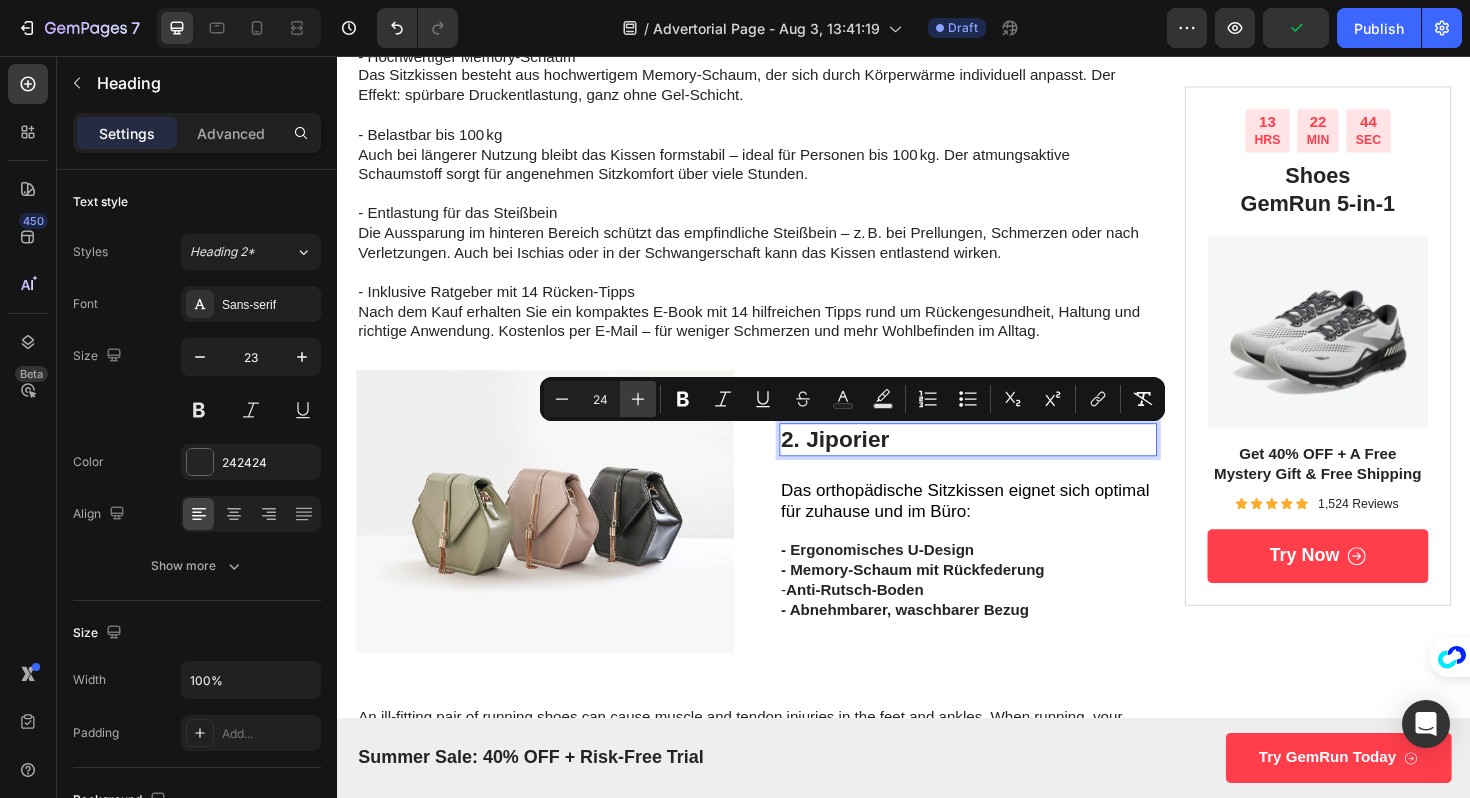 click 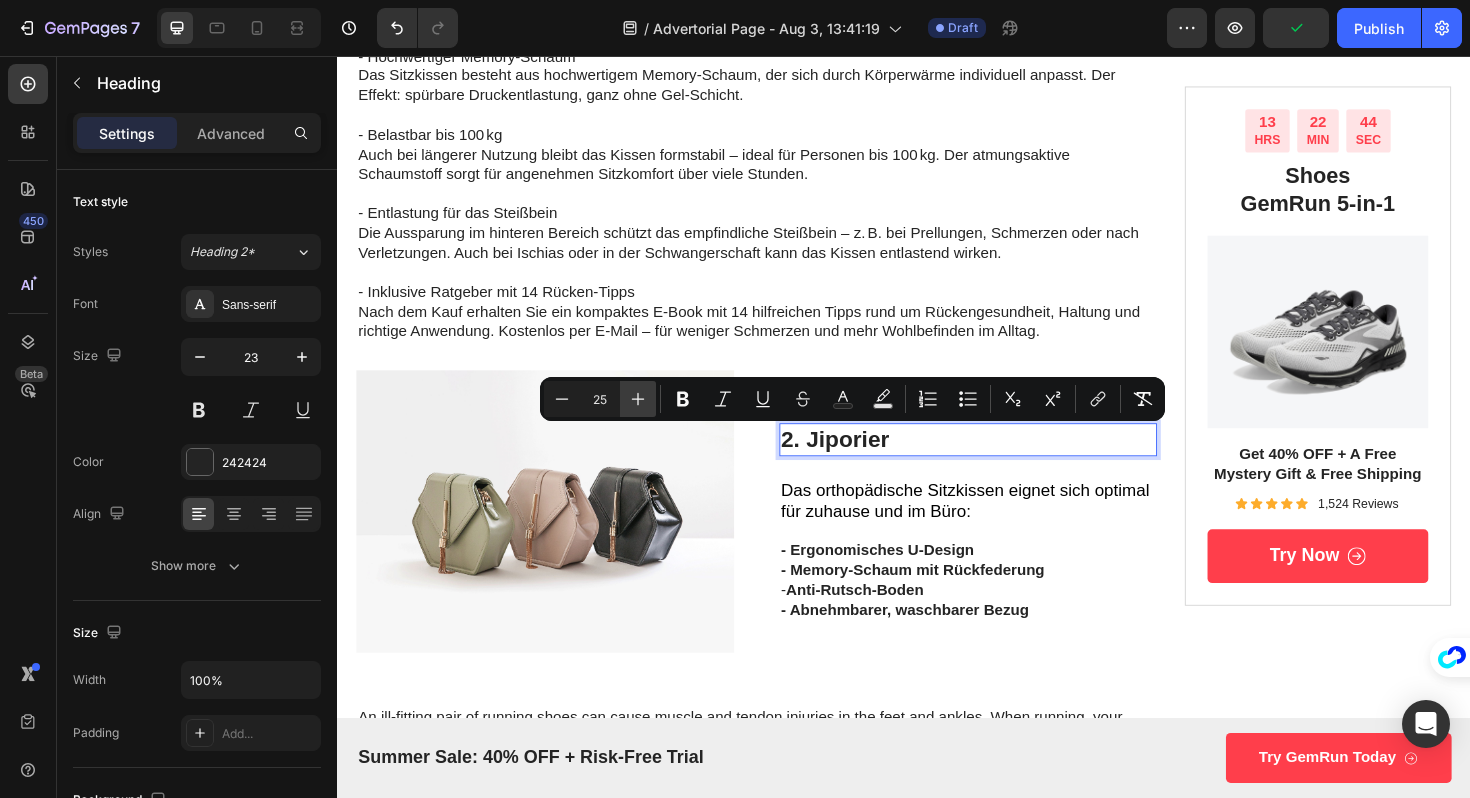 click 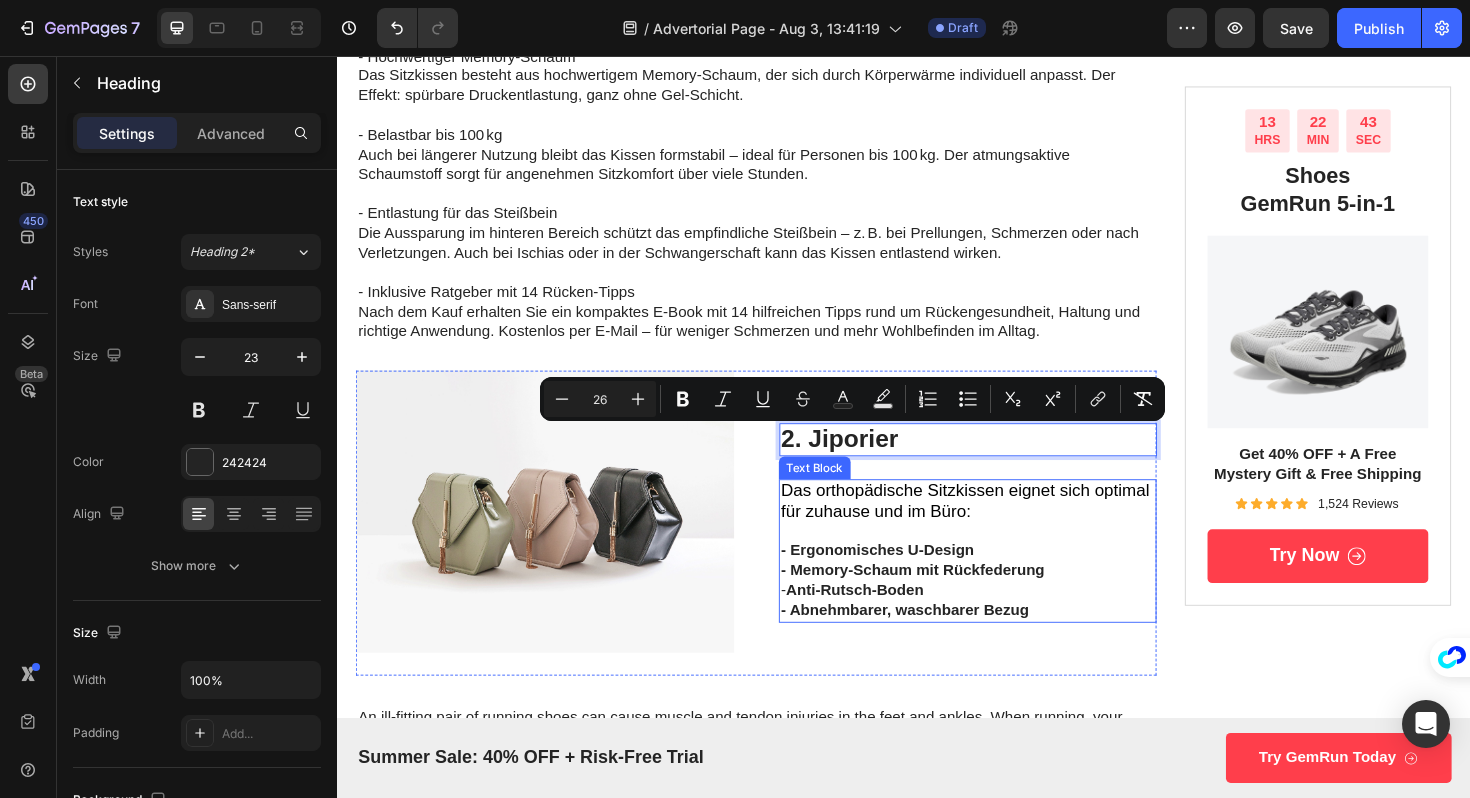 click on "Das orthopädische Sitzkissen eignet sich optimal für zuhause und im Büro:" at bounding box center [1002, 527] 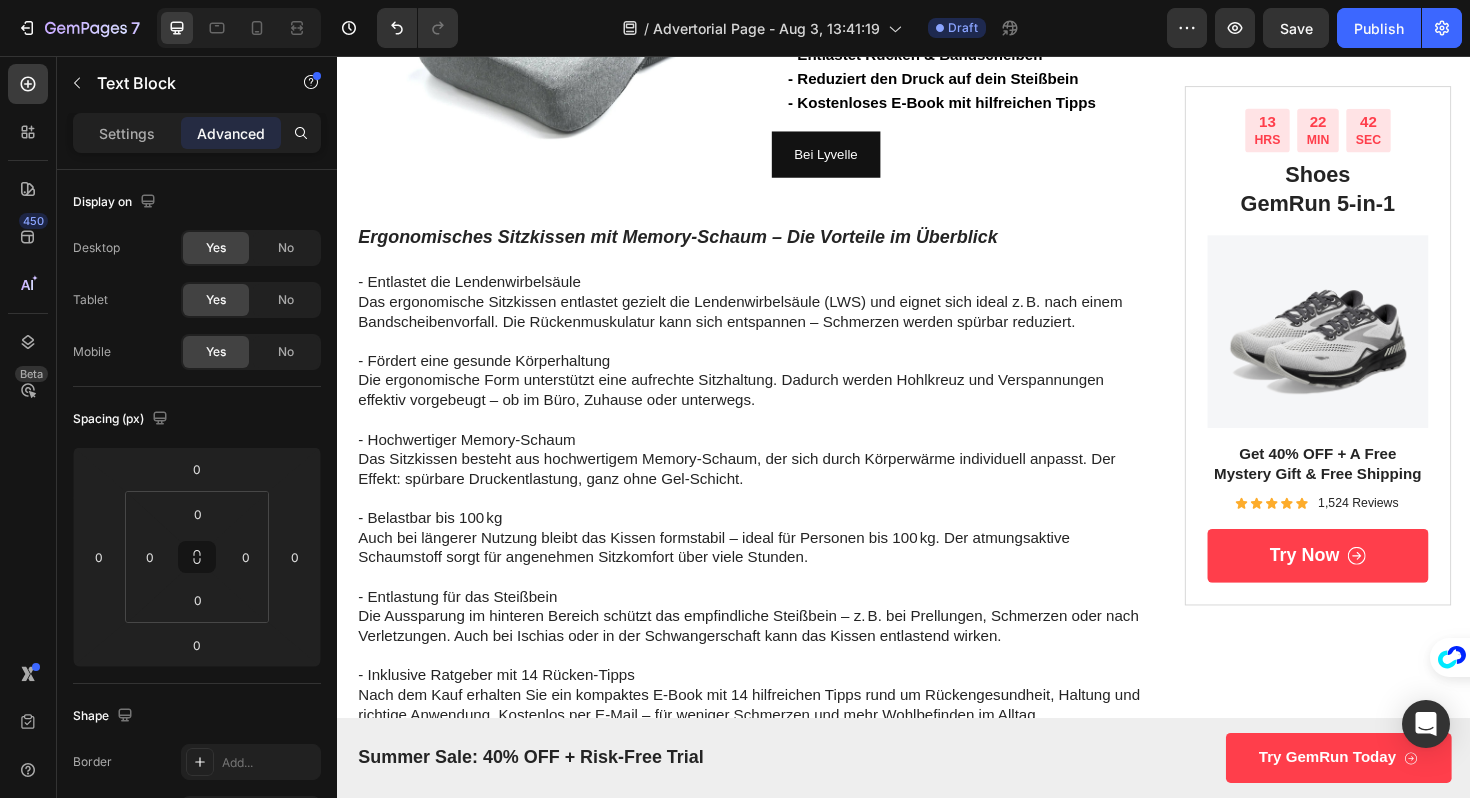 scroll, scrollTop: 477, scrollLeft: 0, axis: vertical 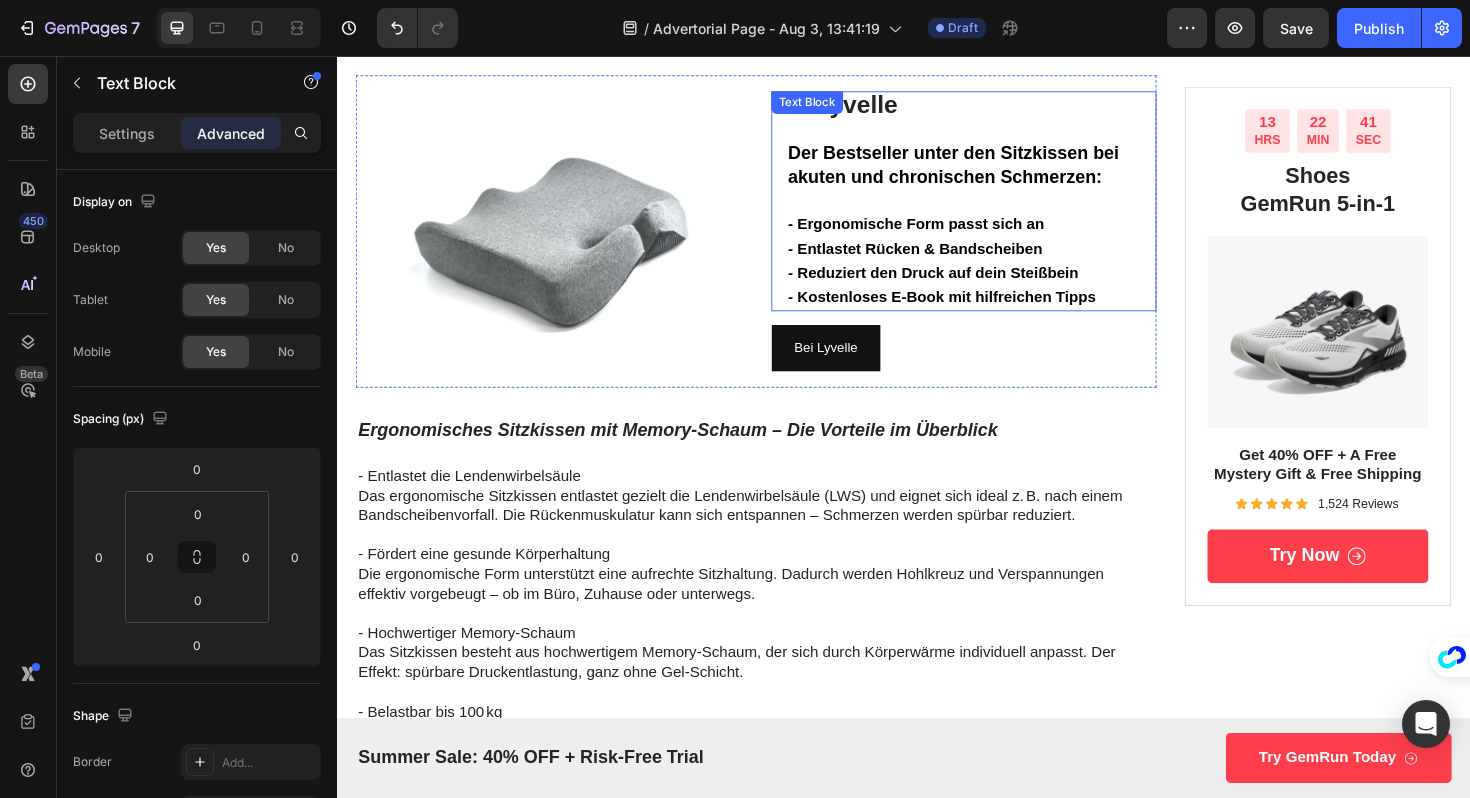 click on "Der Bestseller unter den Sitzkissen bei akuten und chronischen Schmerzen:" at bounding box center [990, 171] 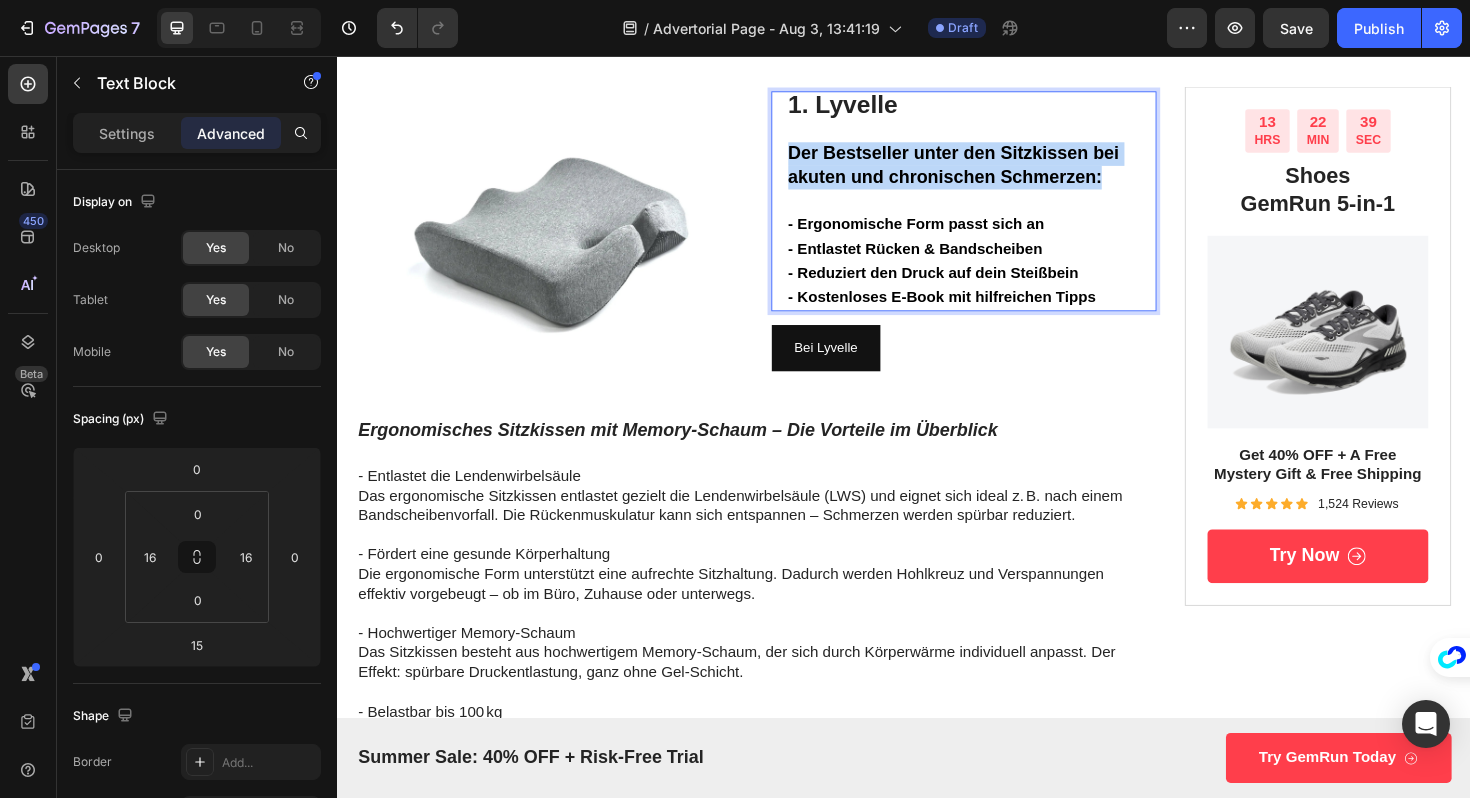 drag, startPoint x: 1155, startPoint y: 184, endPoint x: 811, endPoint y: 165, distance: 344.52432 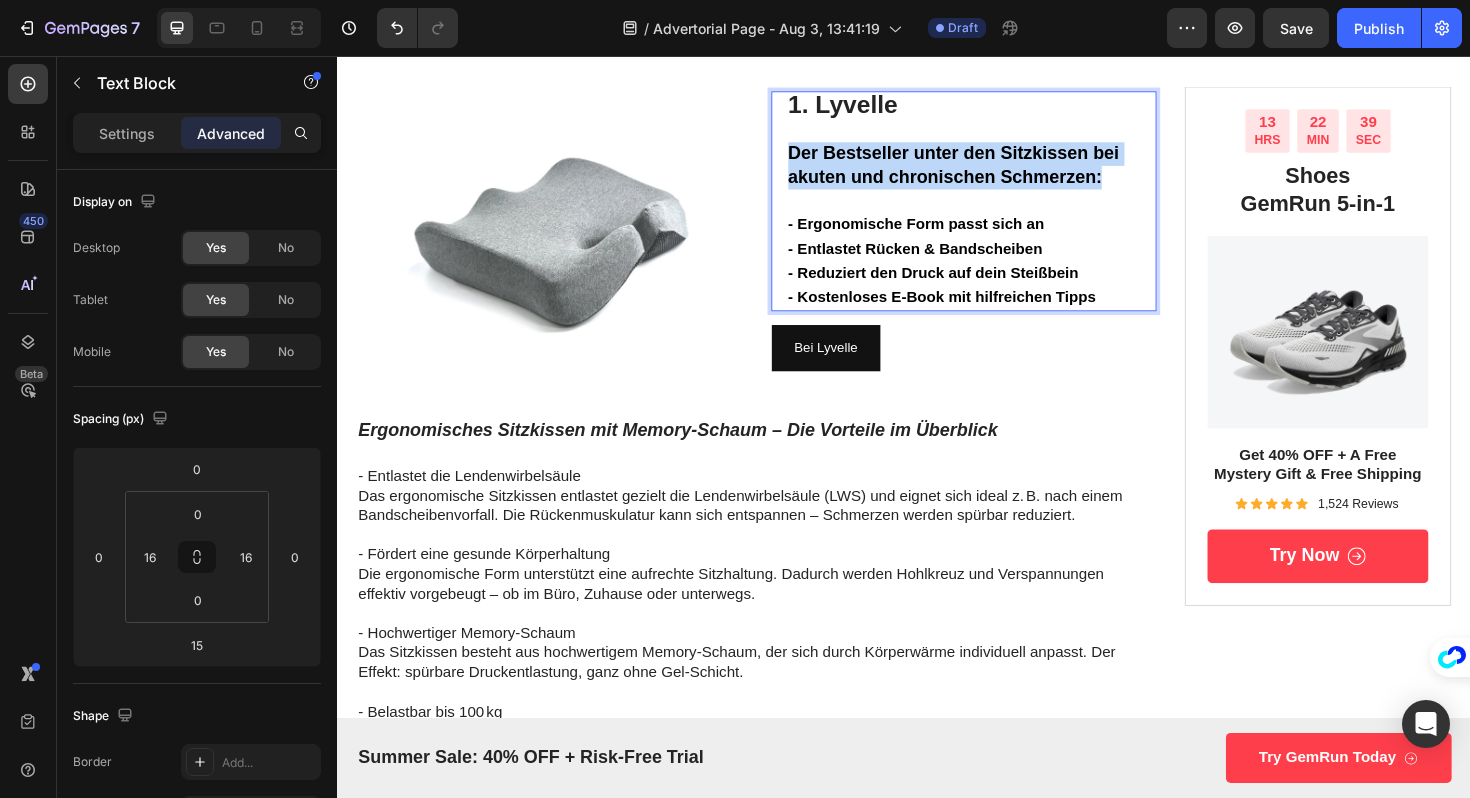 click on "1. Lyvelle Der Bestseller unter den Sitzkissen bei akuten und chronischen Schmerzen: - Ergonomische Form passt sich an - Entlastet Rücken & Bandscheiben - Reduziert den Druck auf dein Steißbein - Kostenloses E-Book mit hilfreichen Tipps Text Block   15" at bounding box center [1001, 209] 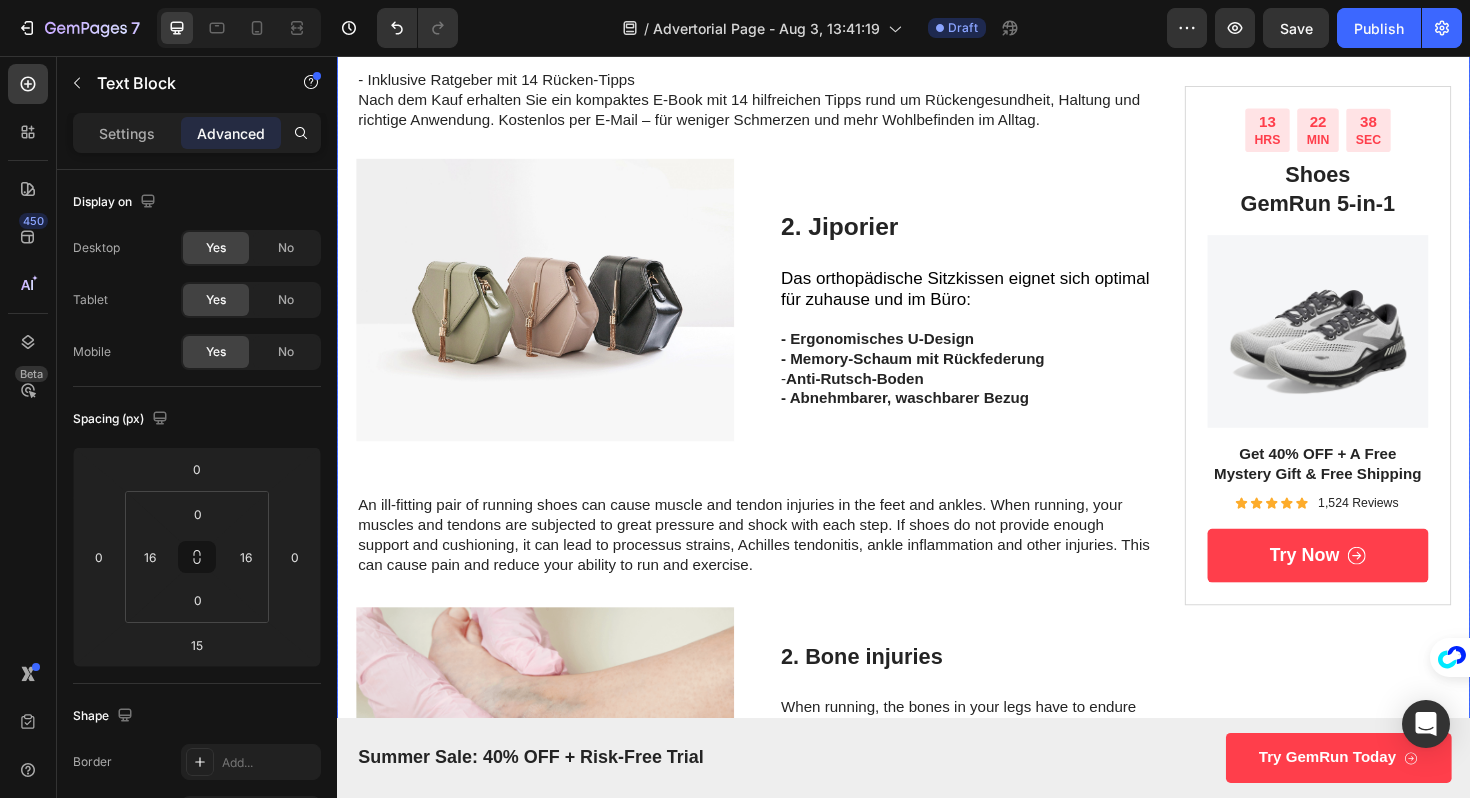 scroll, scrollTop: 1316, scrollLeft: 0, axis: vertical 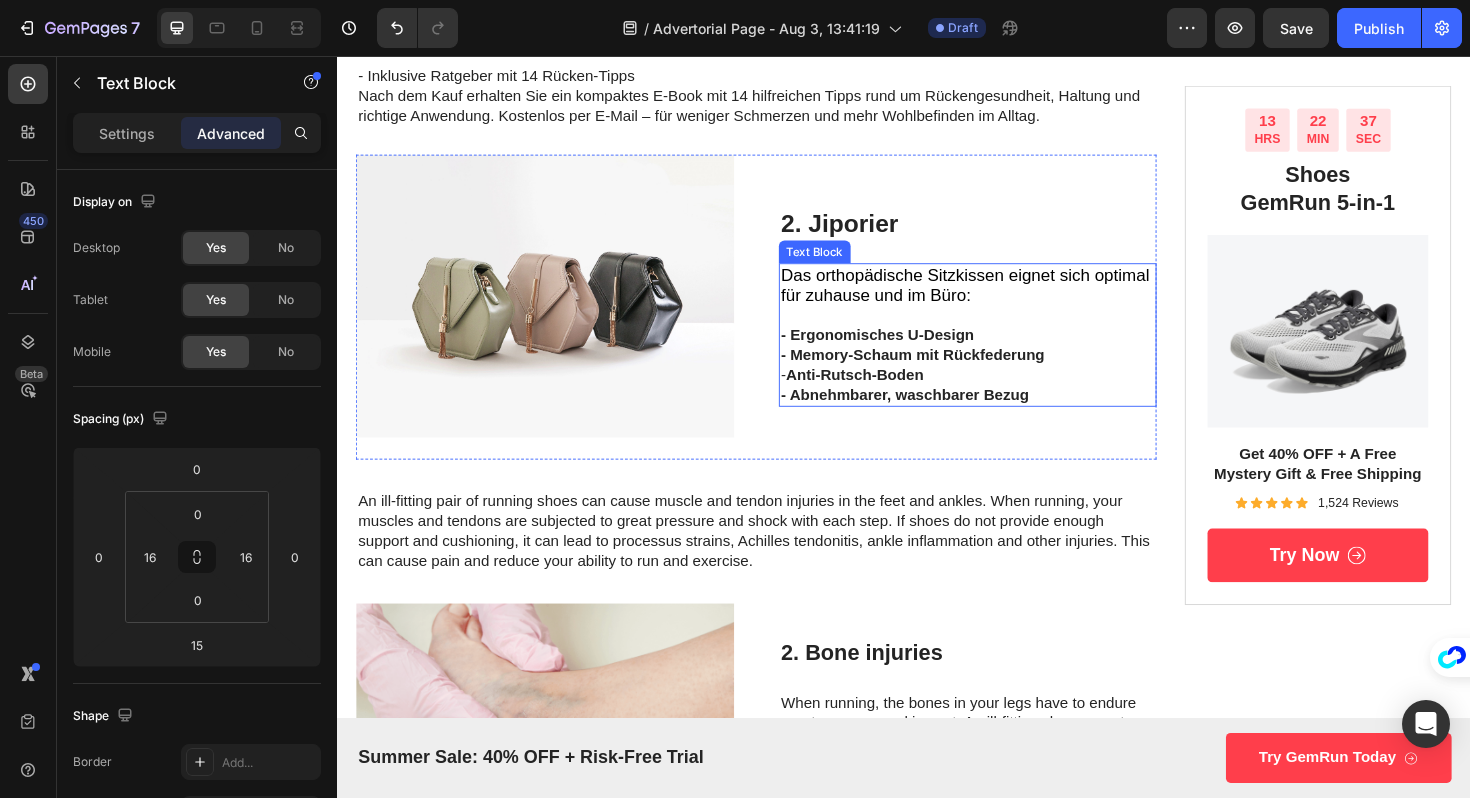click on "Das orthopädische Sitzkissen eignet sich optimal für zuhause und im Büro: - Ergonomisches U-Design" at bounding box center (1005, 320) 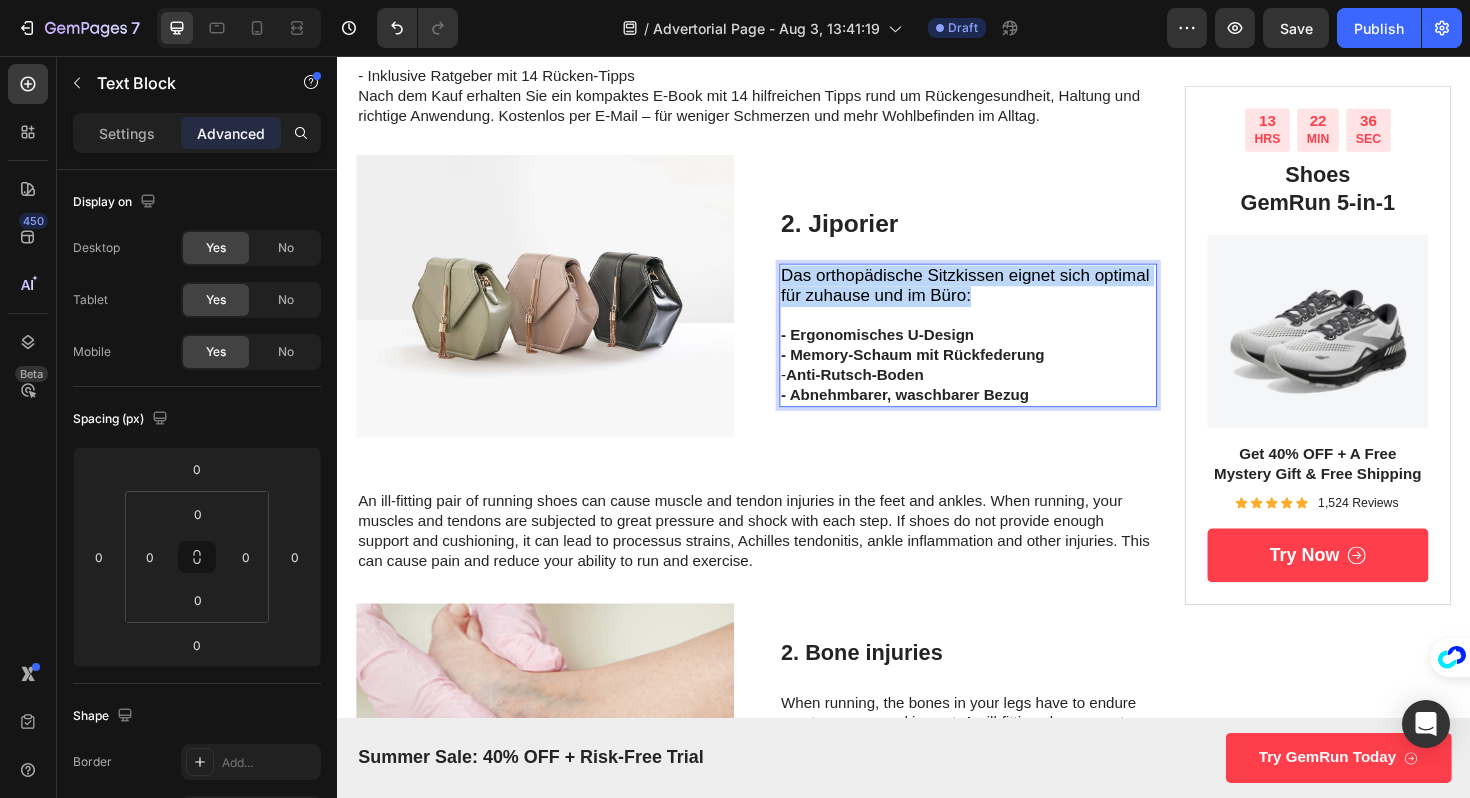 drag, startPoint x: 1013, startPoint y: 311, endPoint x: 810, endPoint y: 279, distance: 205.50668 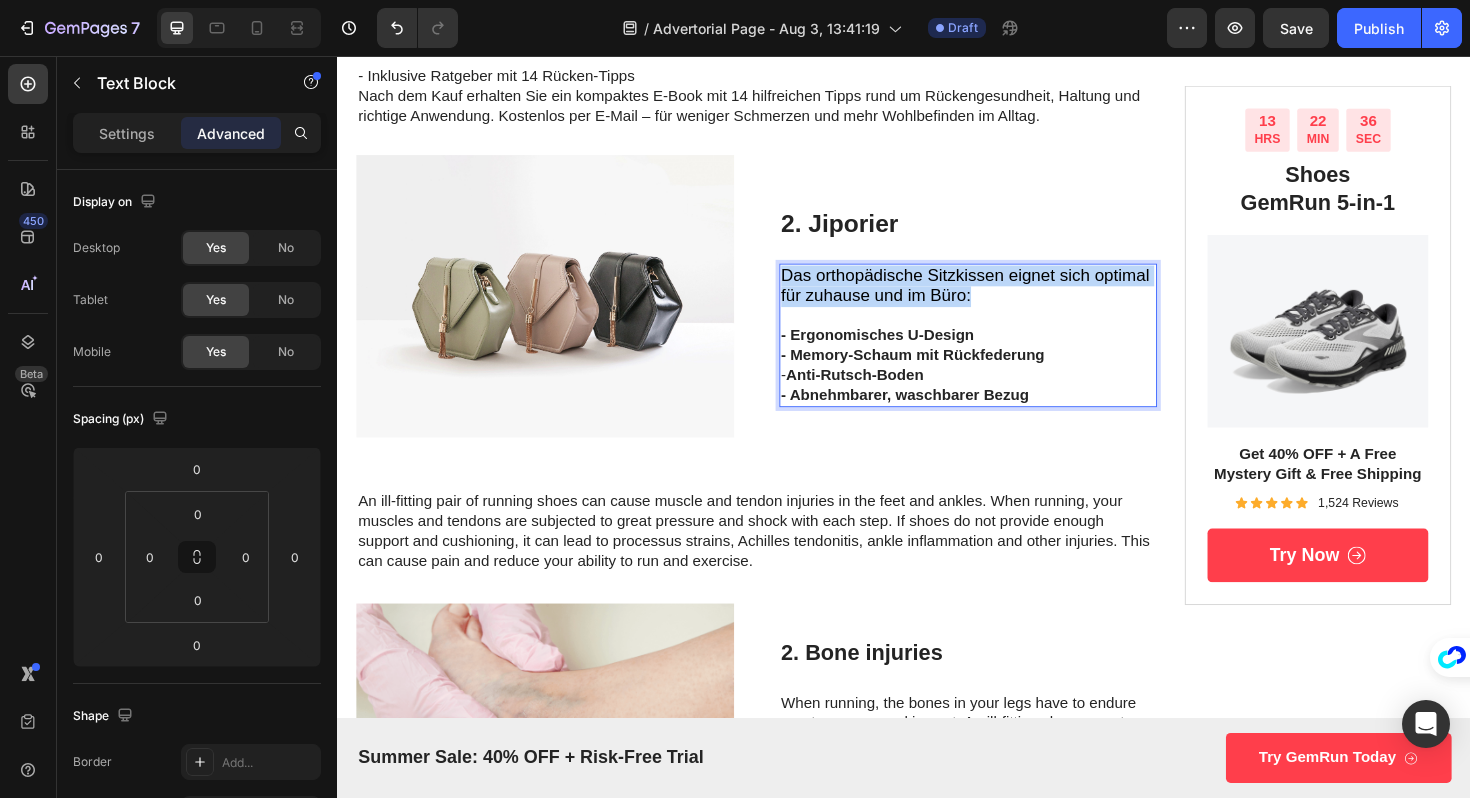 click on "Das orthopädische Sitzkissen eignet sich optimal für zuhause und im Büro: - Ergonomisches U-Design - Memory-Schaum mit Rückfederung -  Anti-Rutsch-Boden - Abnehmbarer, waschbarer Bezug" at bounding box center (1005, 352) 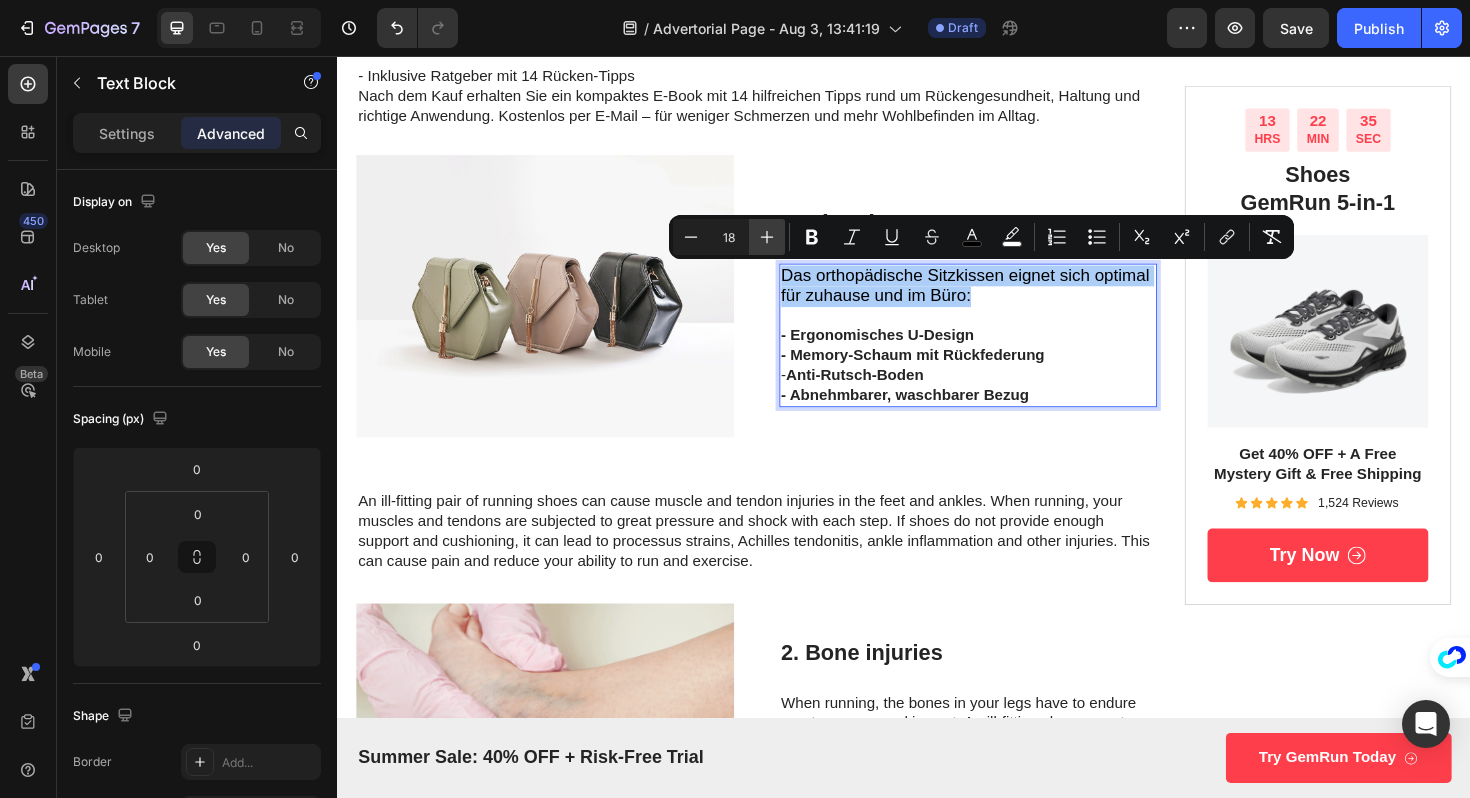click on "Plus" at bounding box center [767, 237] 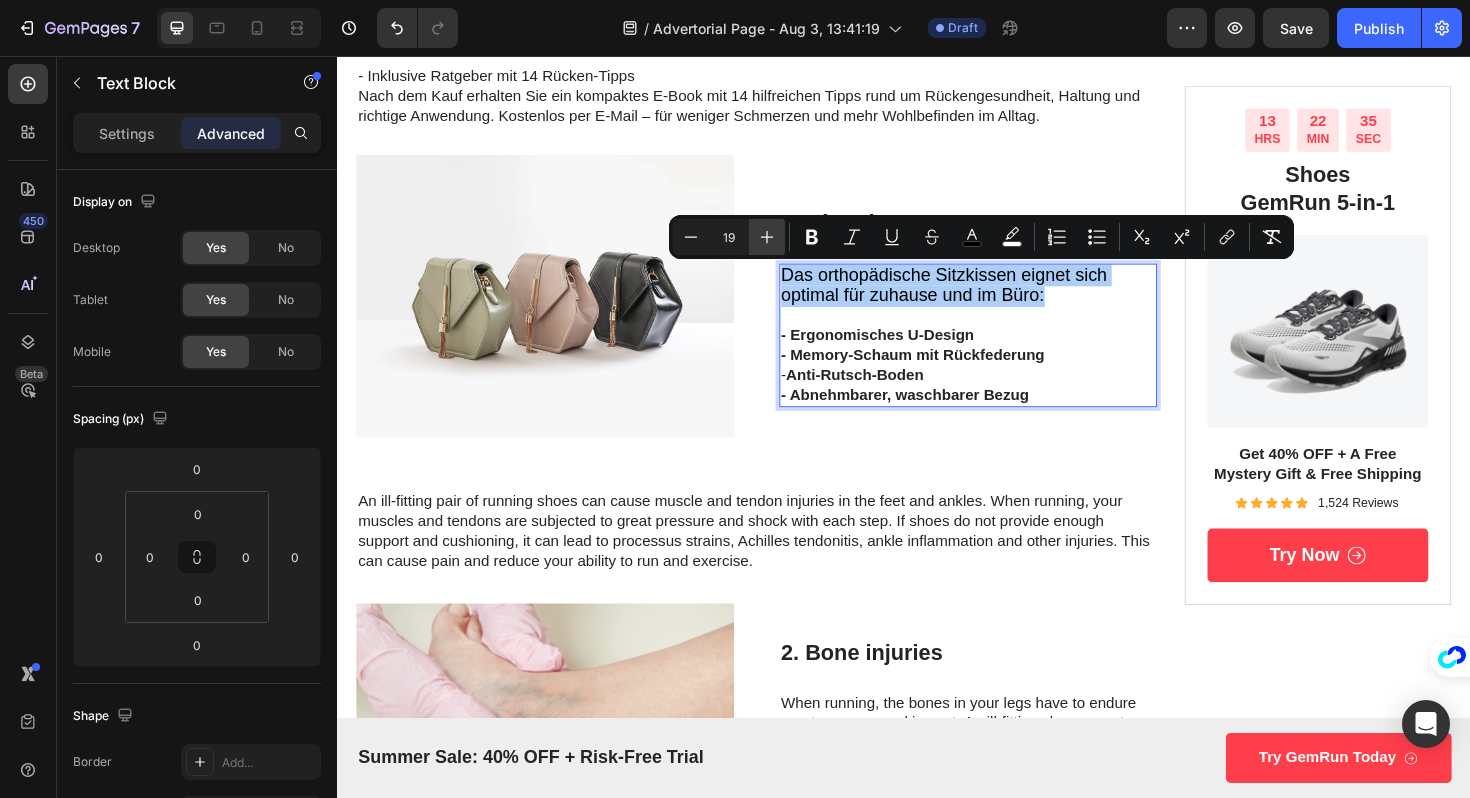 click on "Plus" at bounding box center [767, 237] 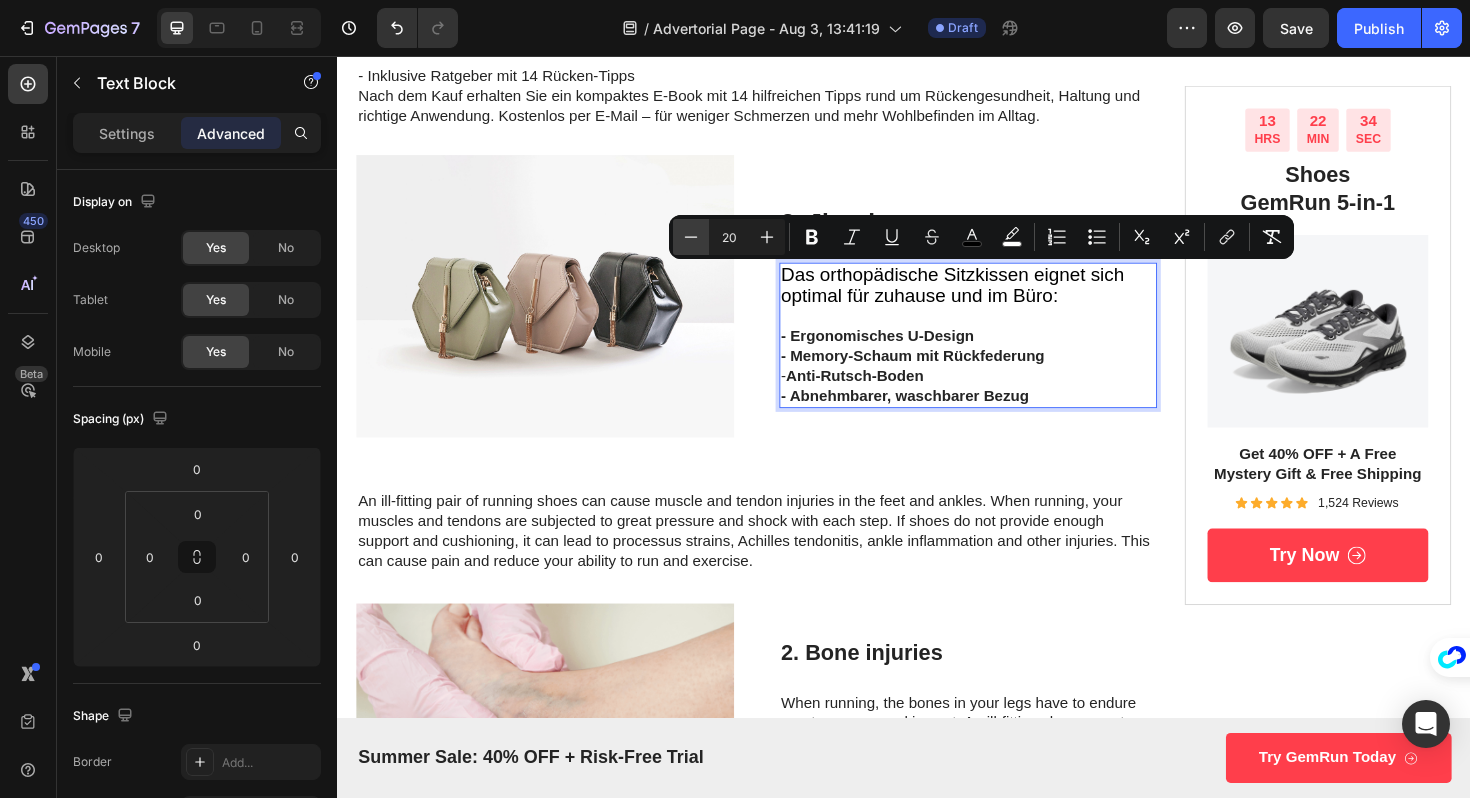 click on "Minus" at bounding box center (691, 237) 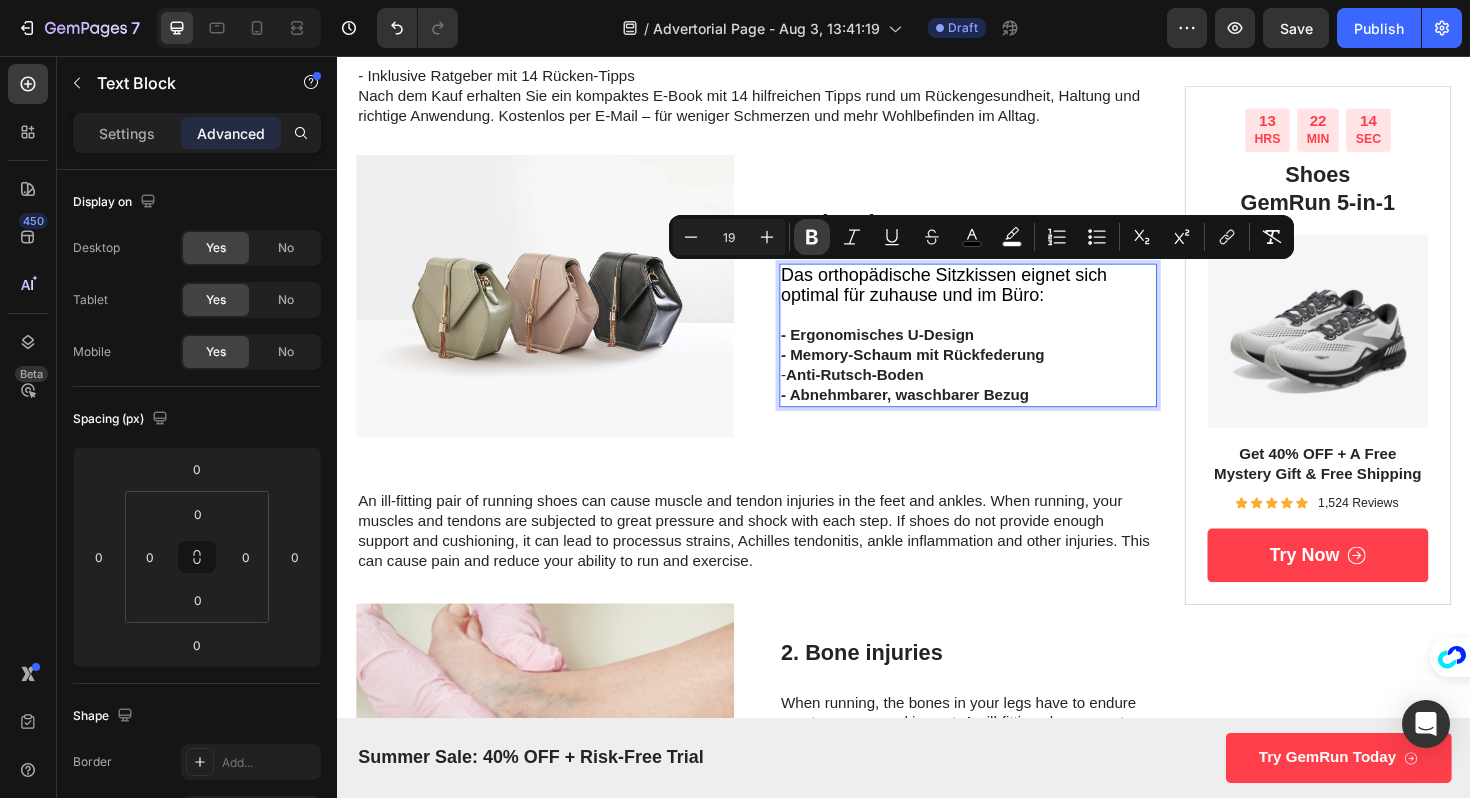 click 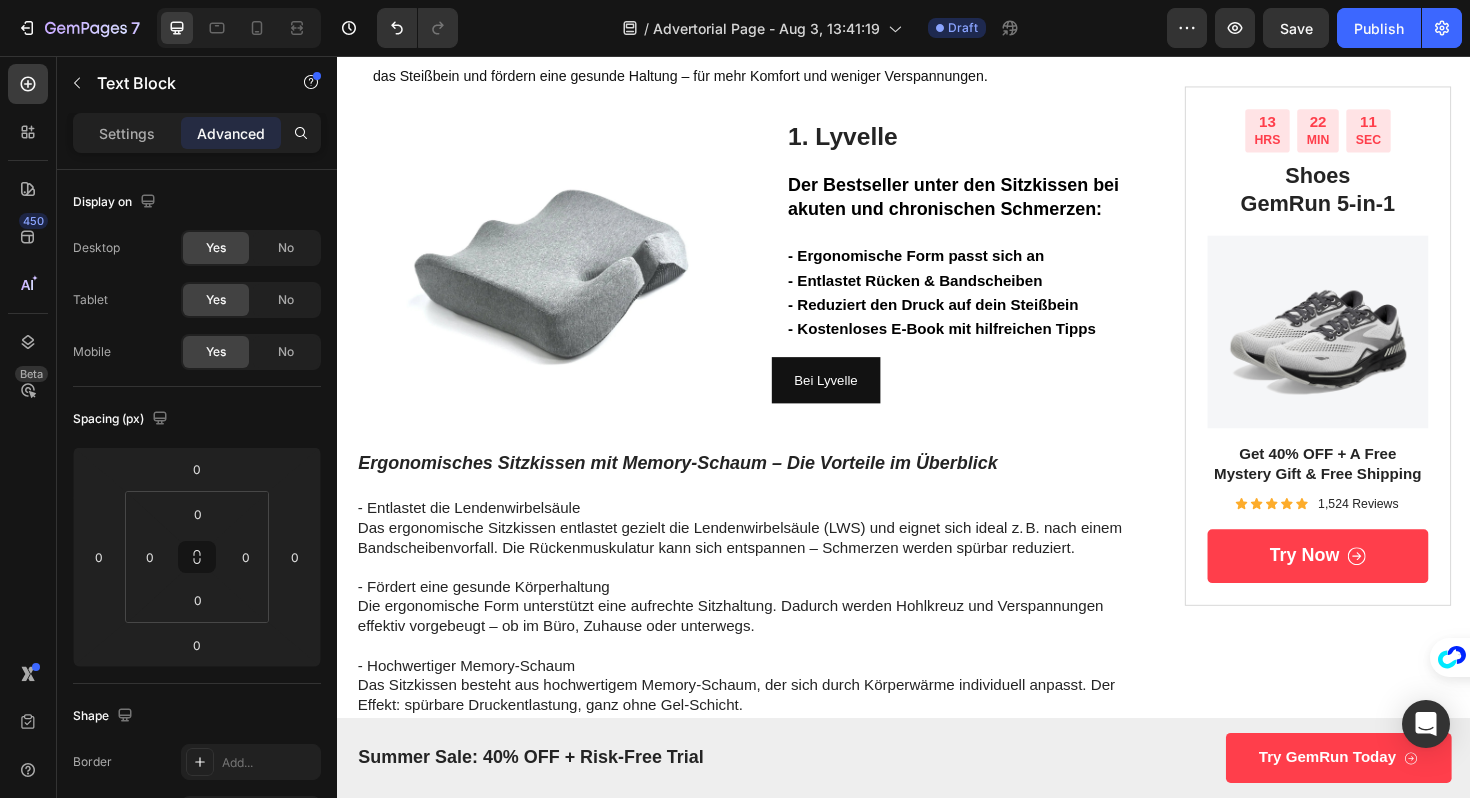 scroll, scrollTop: 397, scrollLeft: 0, axis: vertical 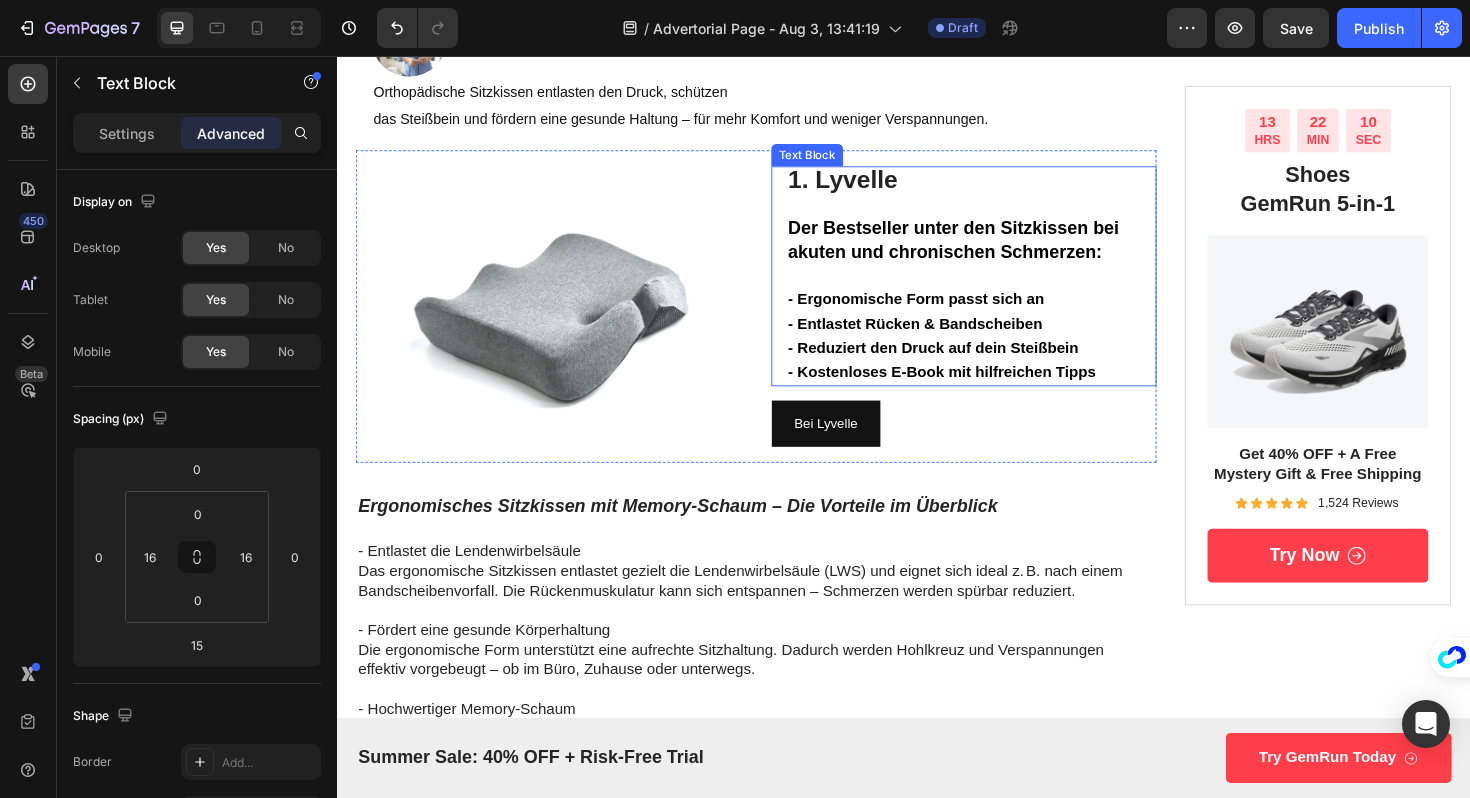 click on "1. Lyvelle Der Bestseller unter den Sitzkissen bei akuten und chronischen Schmerzen: - Ergonomische Form passt sich an" at bounding box center [1001, 251] 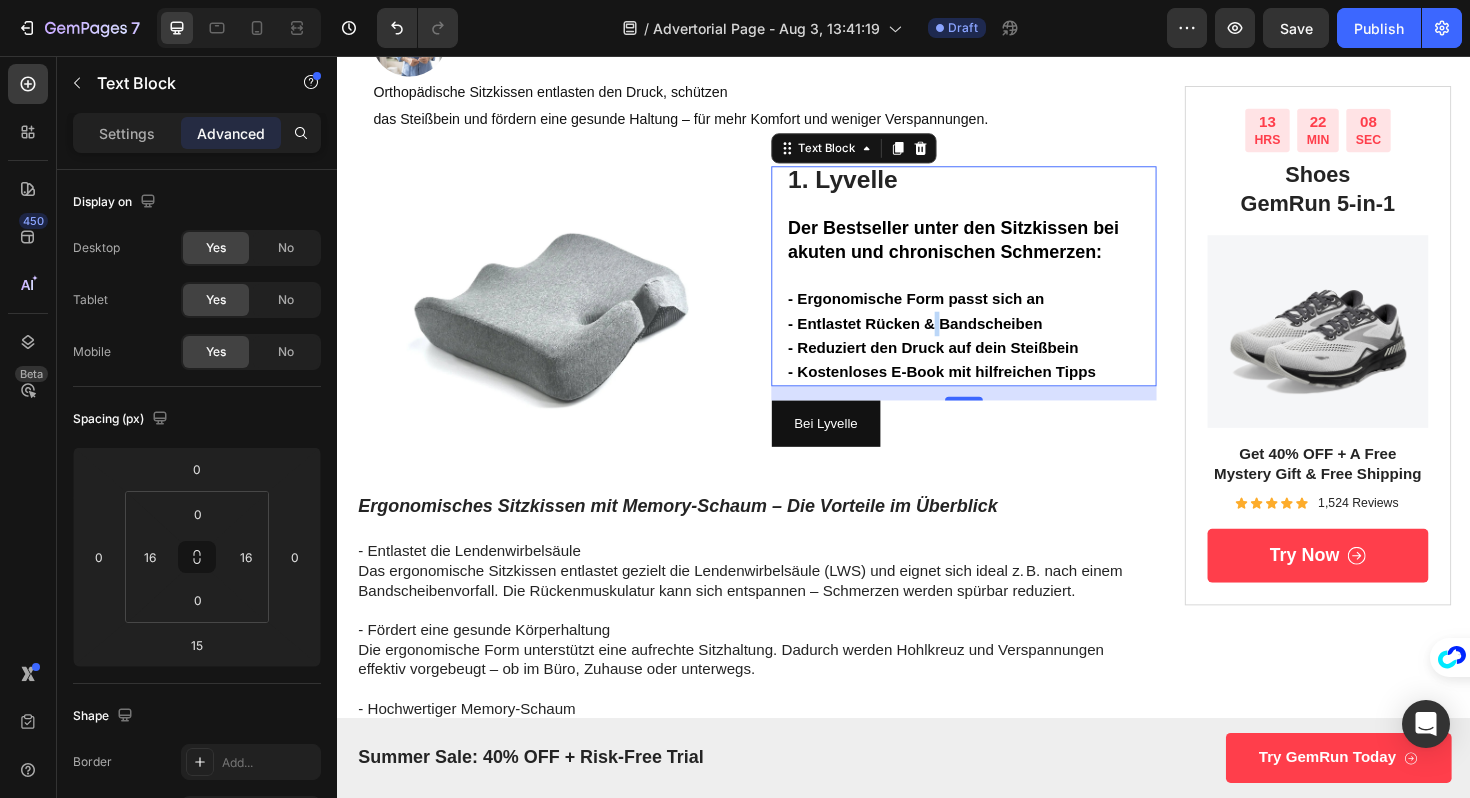 click on "- Entlastet Rücken & Bandscheiben" at bounding box center (949, 339) 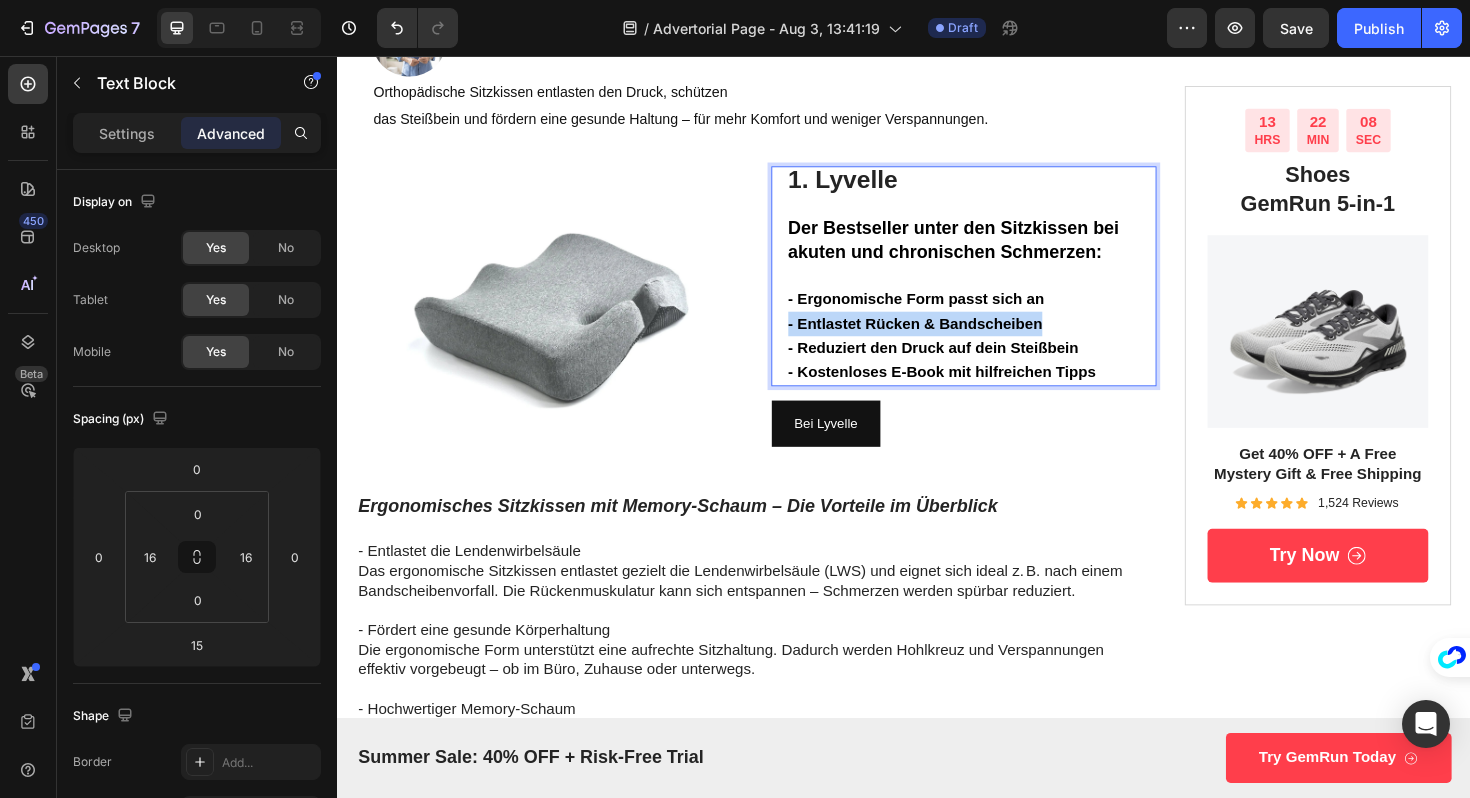click on "- Entlastet Rücken & Bandscheiben" at bounding box center [949, 339] 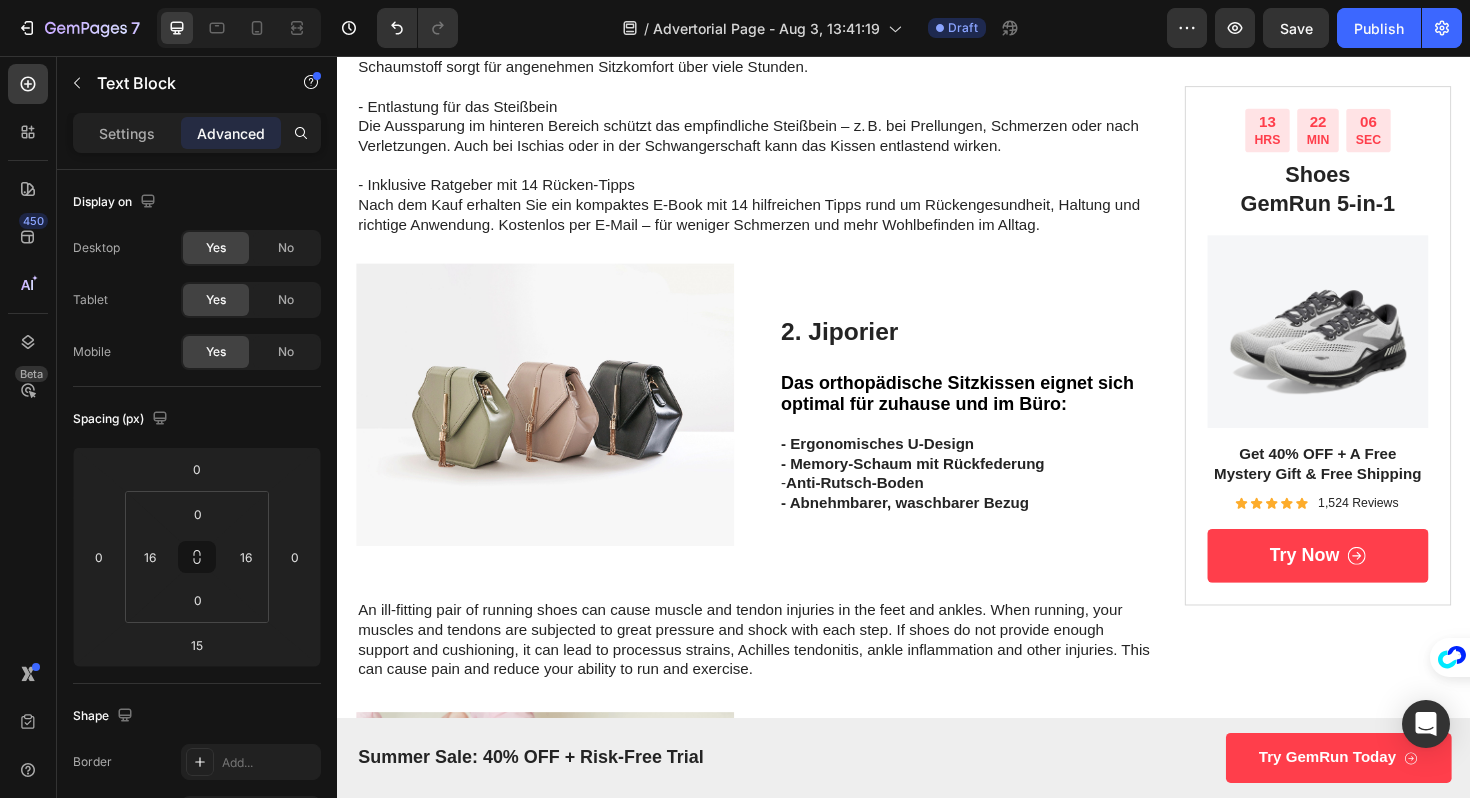 scroll, scrollTop: 1203, scrollLeft: 0, axis: vertical 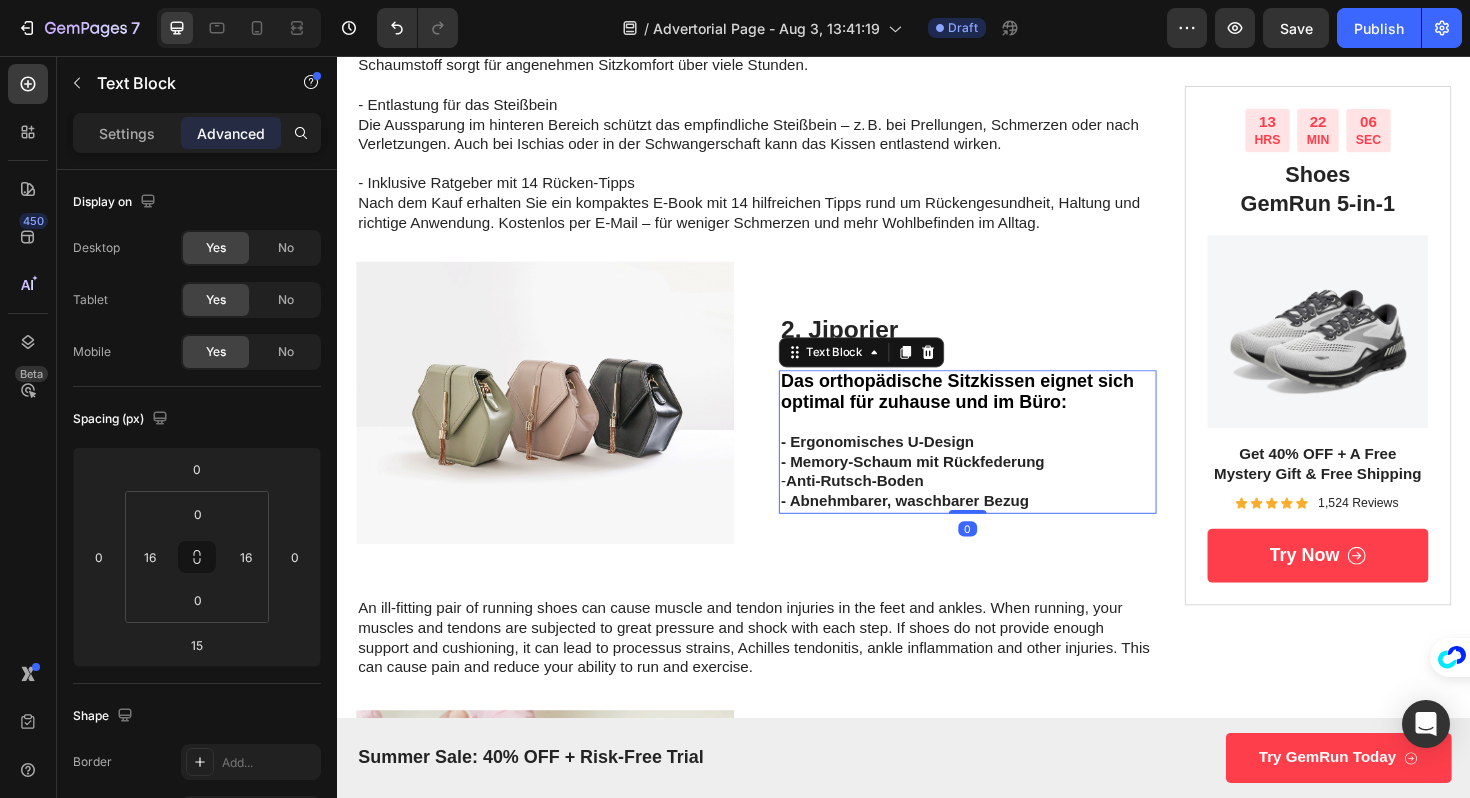click on "Das orthopädische Sitzkissen eignet sich optimal für zuhause und im Büro: - Ergonomisches U-Design" at bounding box center [1005, 433] 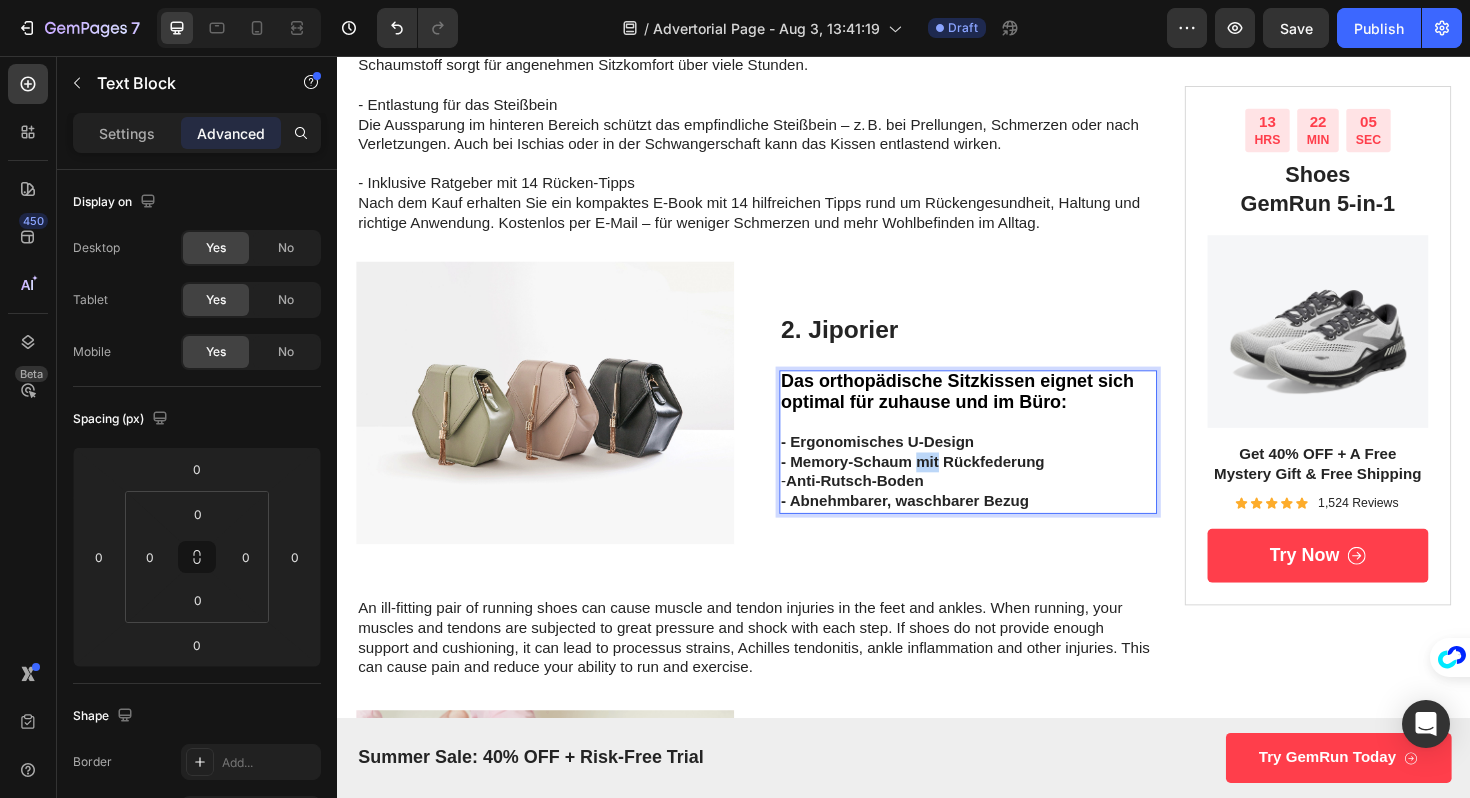 click on "- Memory-Schaum mit Rückfederung" at bounding box center (946, 485) 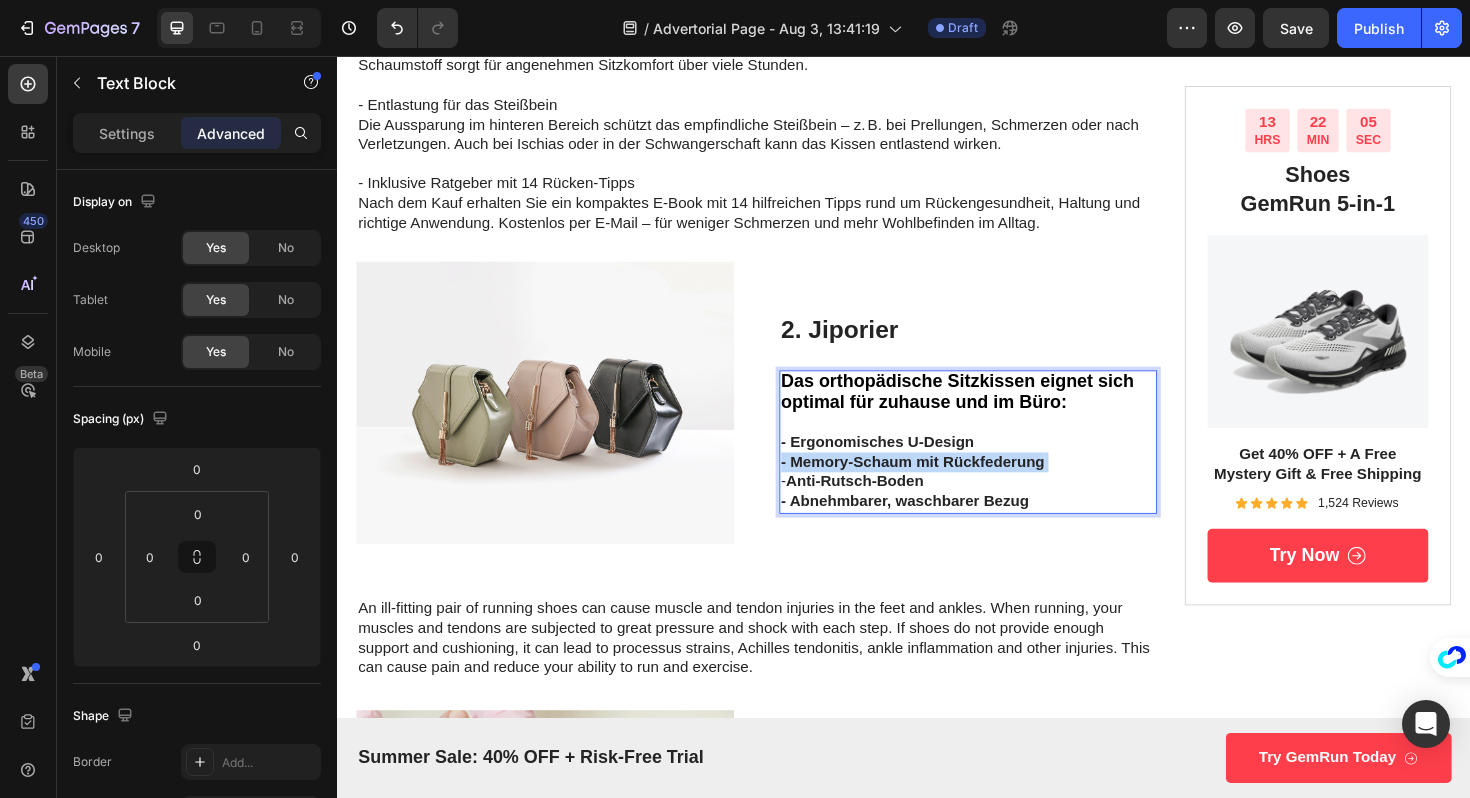 click on "- Memory-Schaum mit Rückfederung" at bounding box center (946, 485) 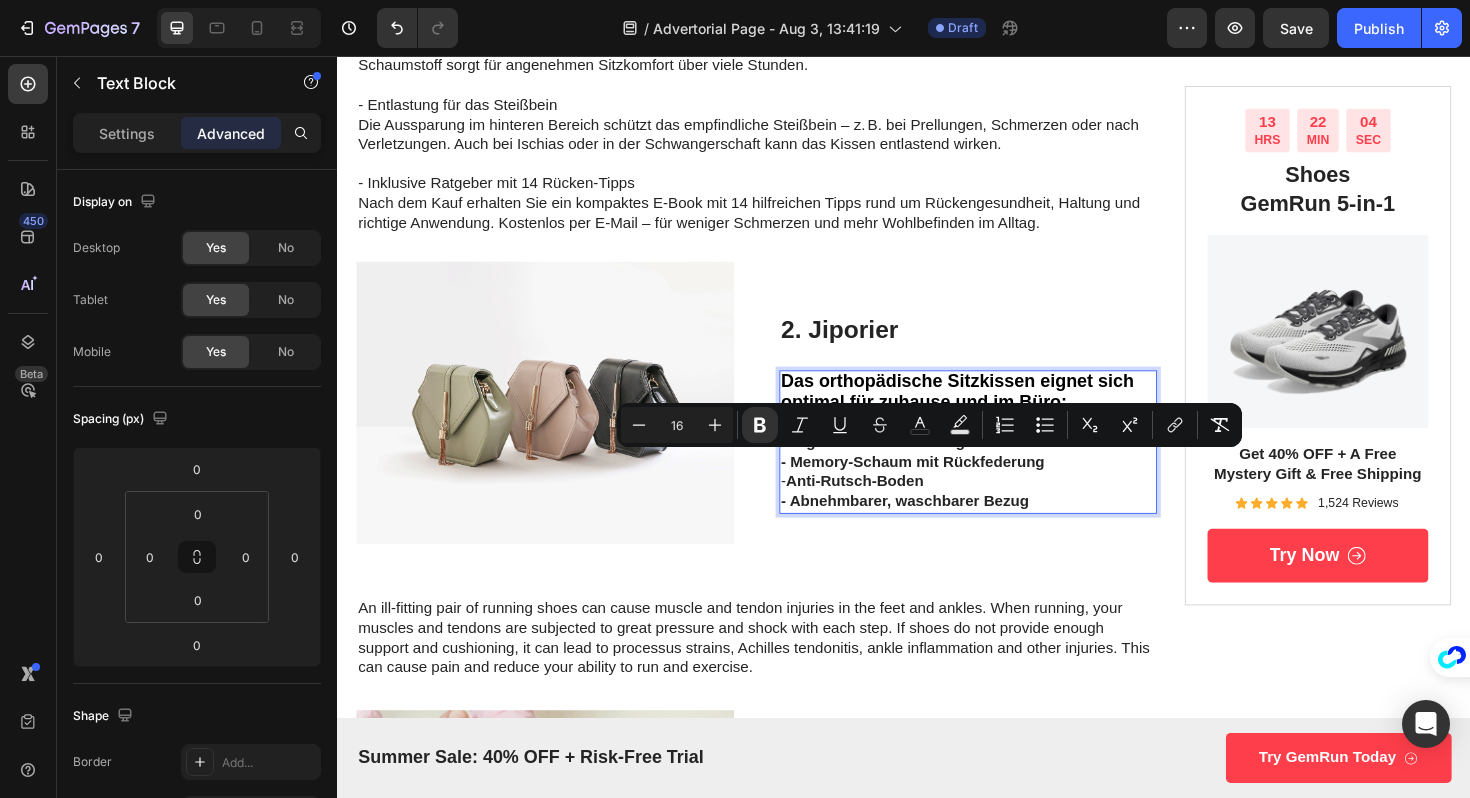 click on "- Abnehmbarer, waschbarer Bezug" at bounding box center [1005, 528] 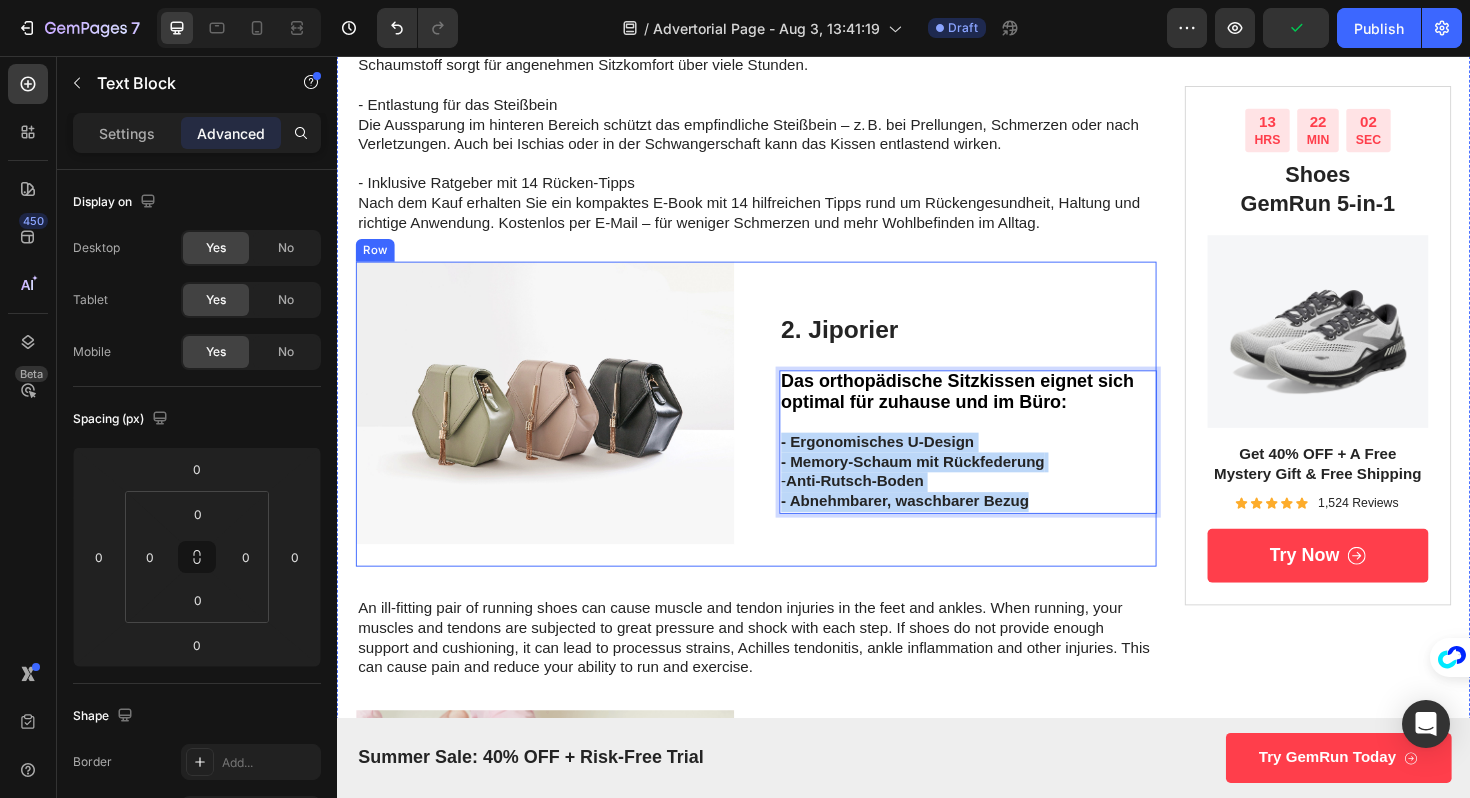 drag, startPoint x: 1080, startPoint y: 530, endPoint x: 799, endPoint y: 469, distance: 287.54477 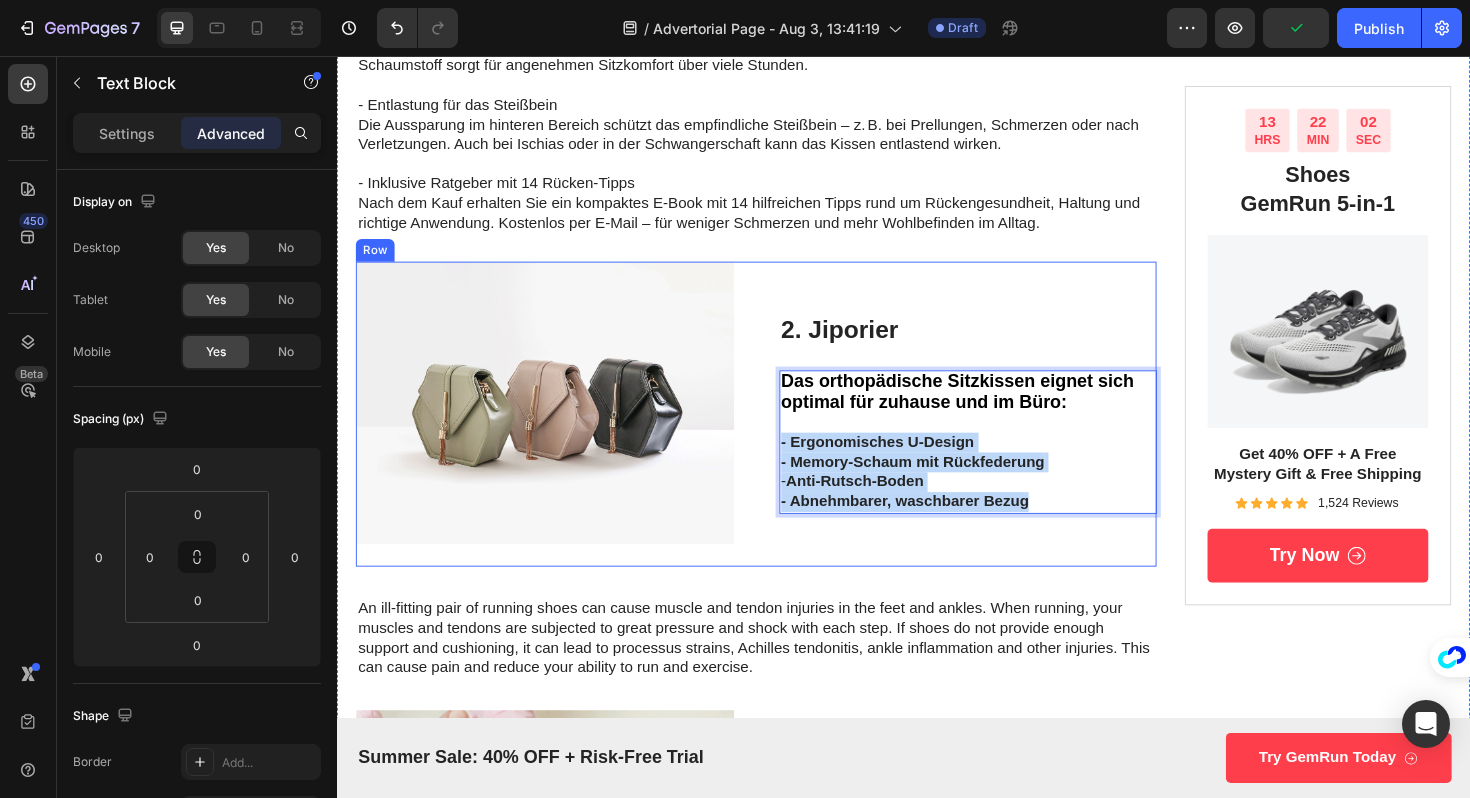 click on "Image ⁠⁠⁠⁠⁠⁠⁠ 2. Jiporier  Heading Das orthopädische Sitzkissen eignet sich optimal für zuhause und im Büro: - Ergonomisches U-Design - Memory-Schaum mit Rückfederung -  Anti-Rutsch-Boden - Abnehmbarer, waschbarer Bezug Text Block   0 Row" at bounding box center [781, 436] 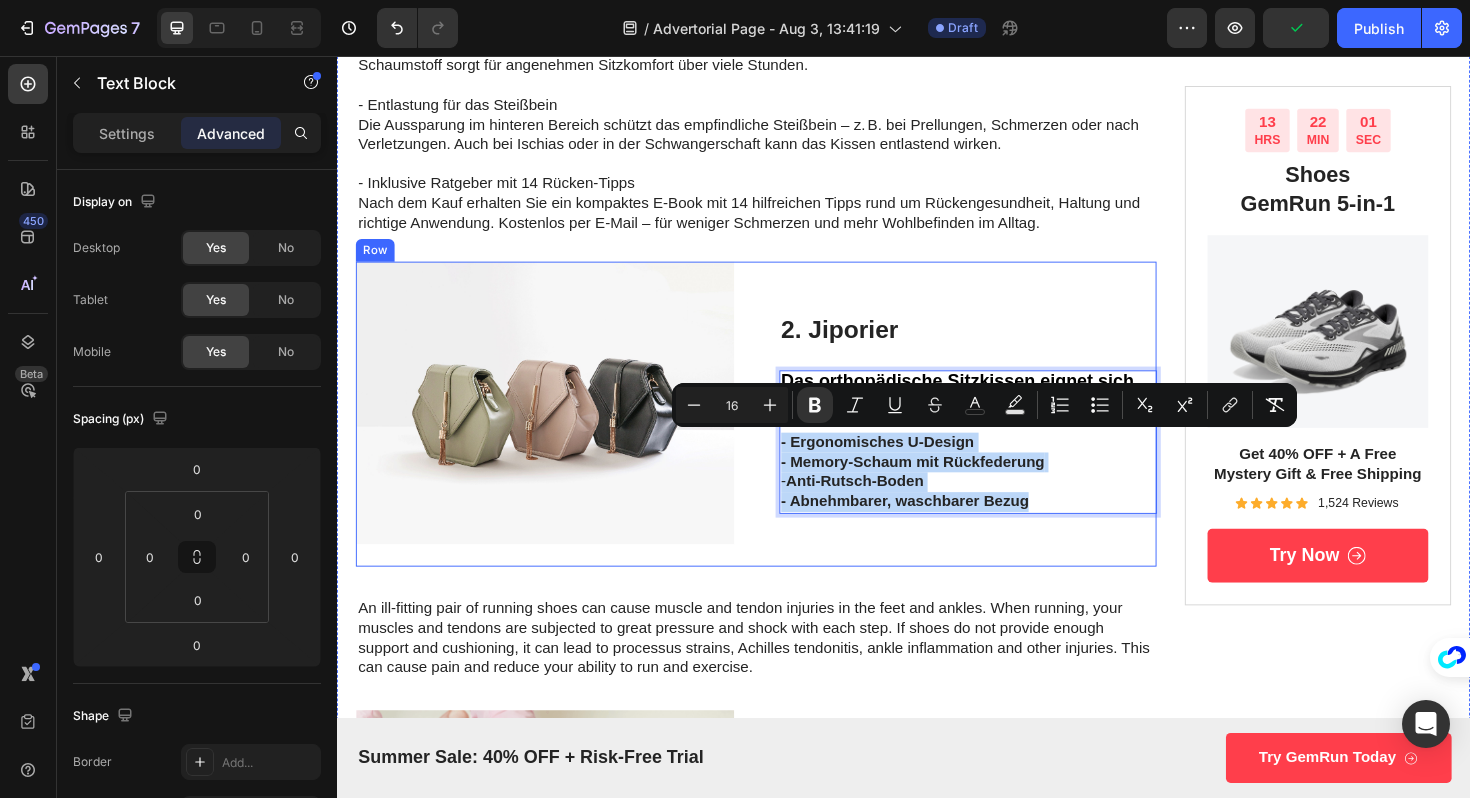 click on "- Abnehmbarer, waschbarer Bezug" at bounding box center (1005, 528) 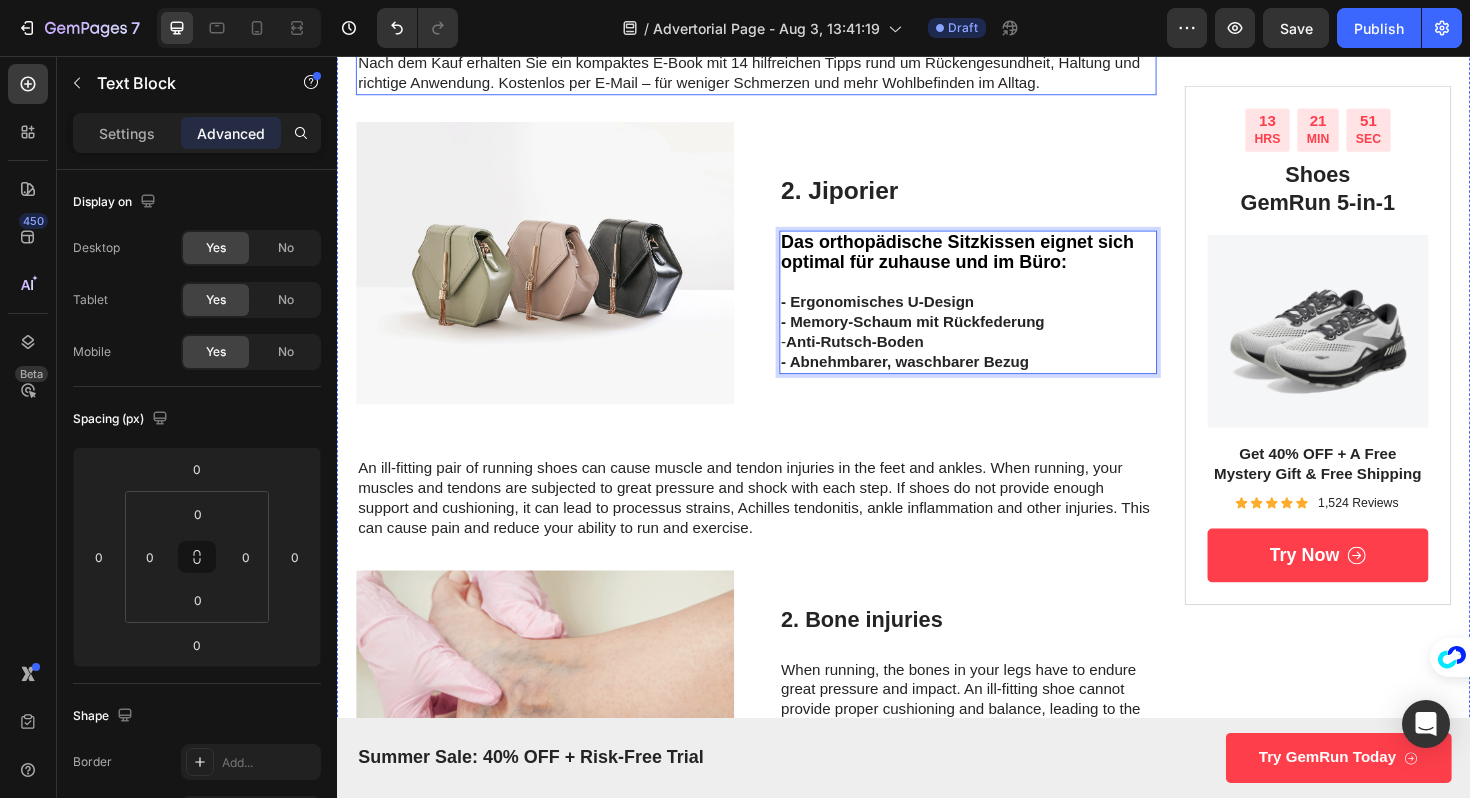 scroll, scrollTop: 1364, scrollLeft: 0, axis: vertical 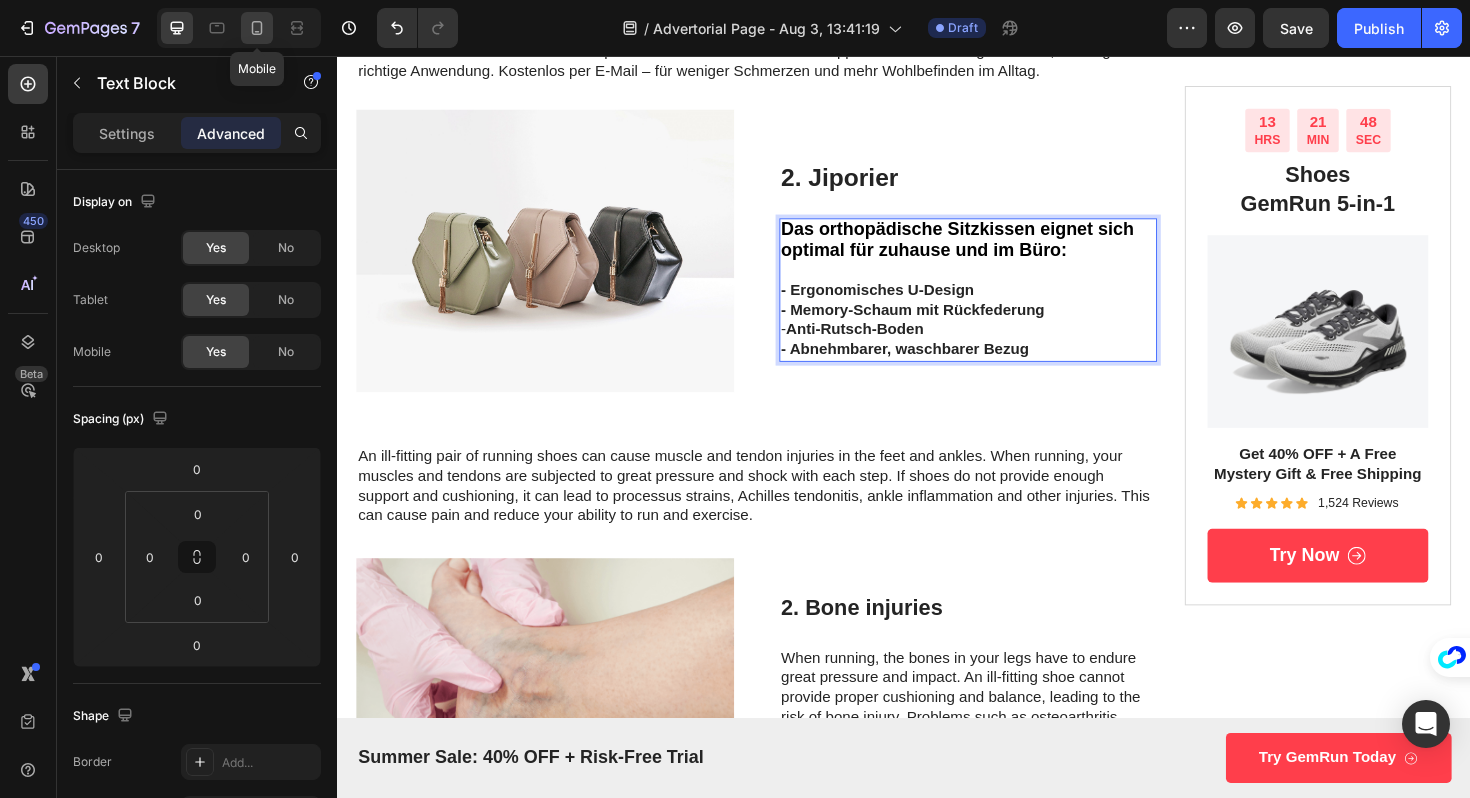 click 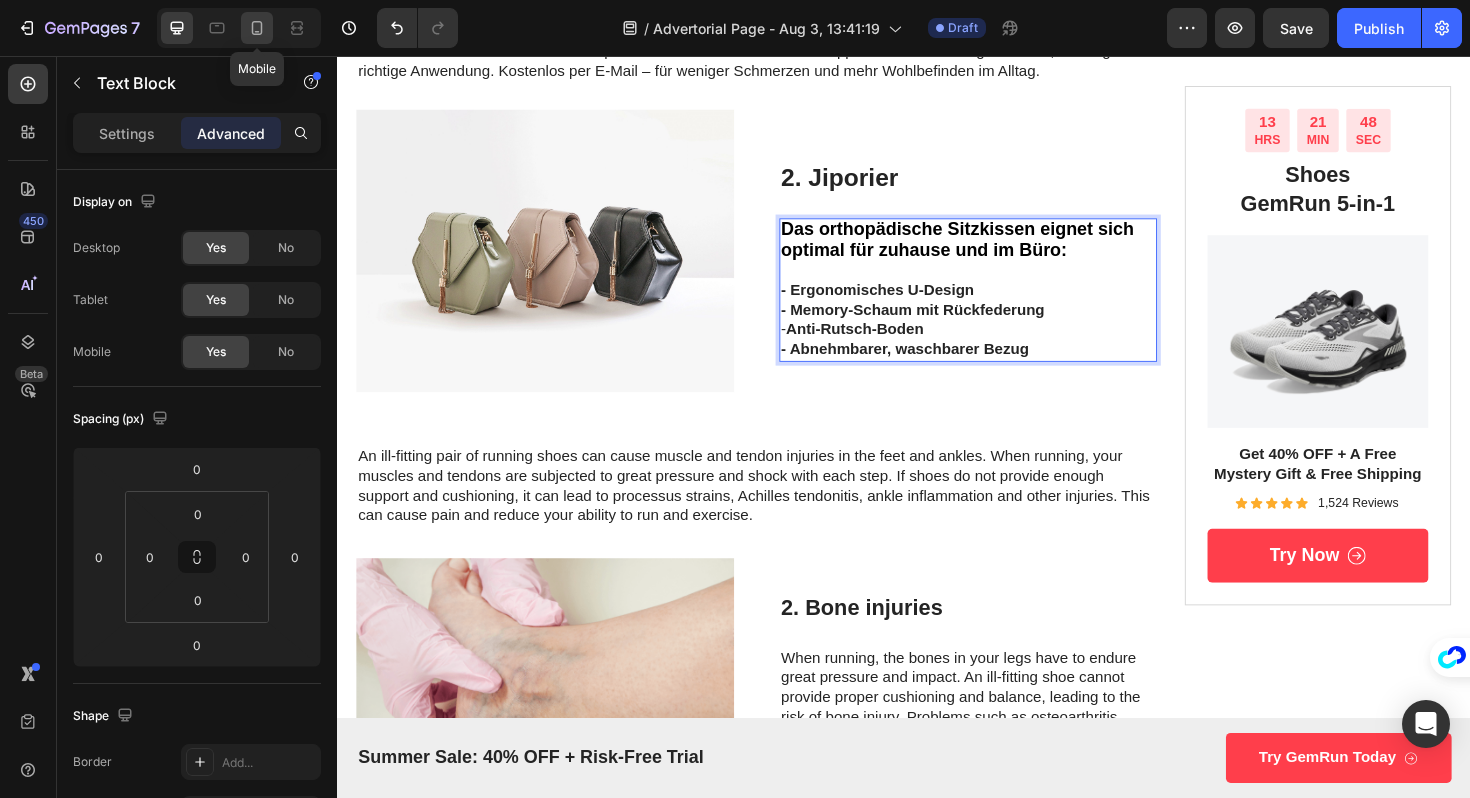 type on "21" 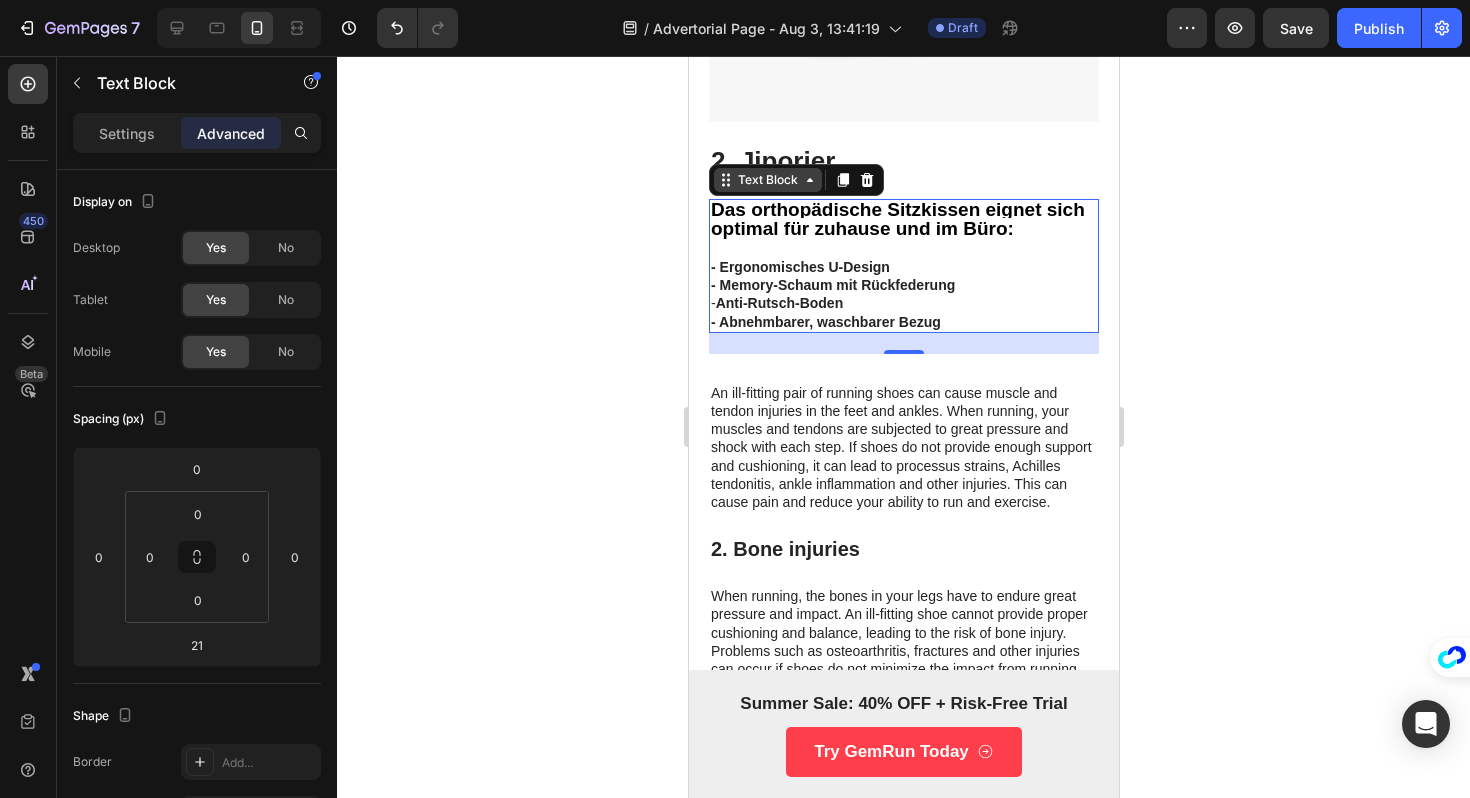 scroll, scrollTop: 1945, scrollLeft: 0, axis: vertical 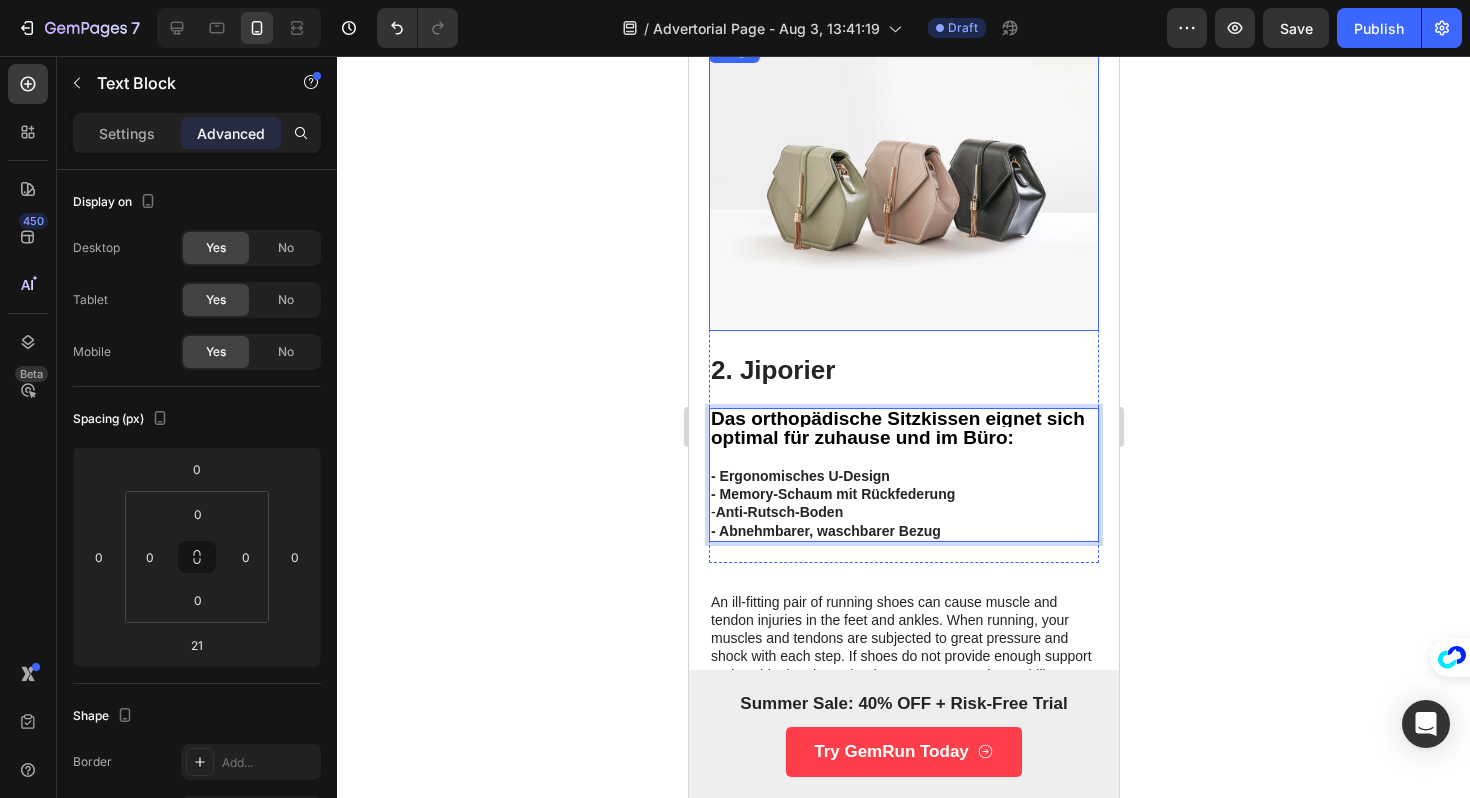 click at bounding box center [903, 185] 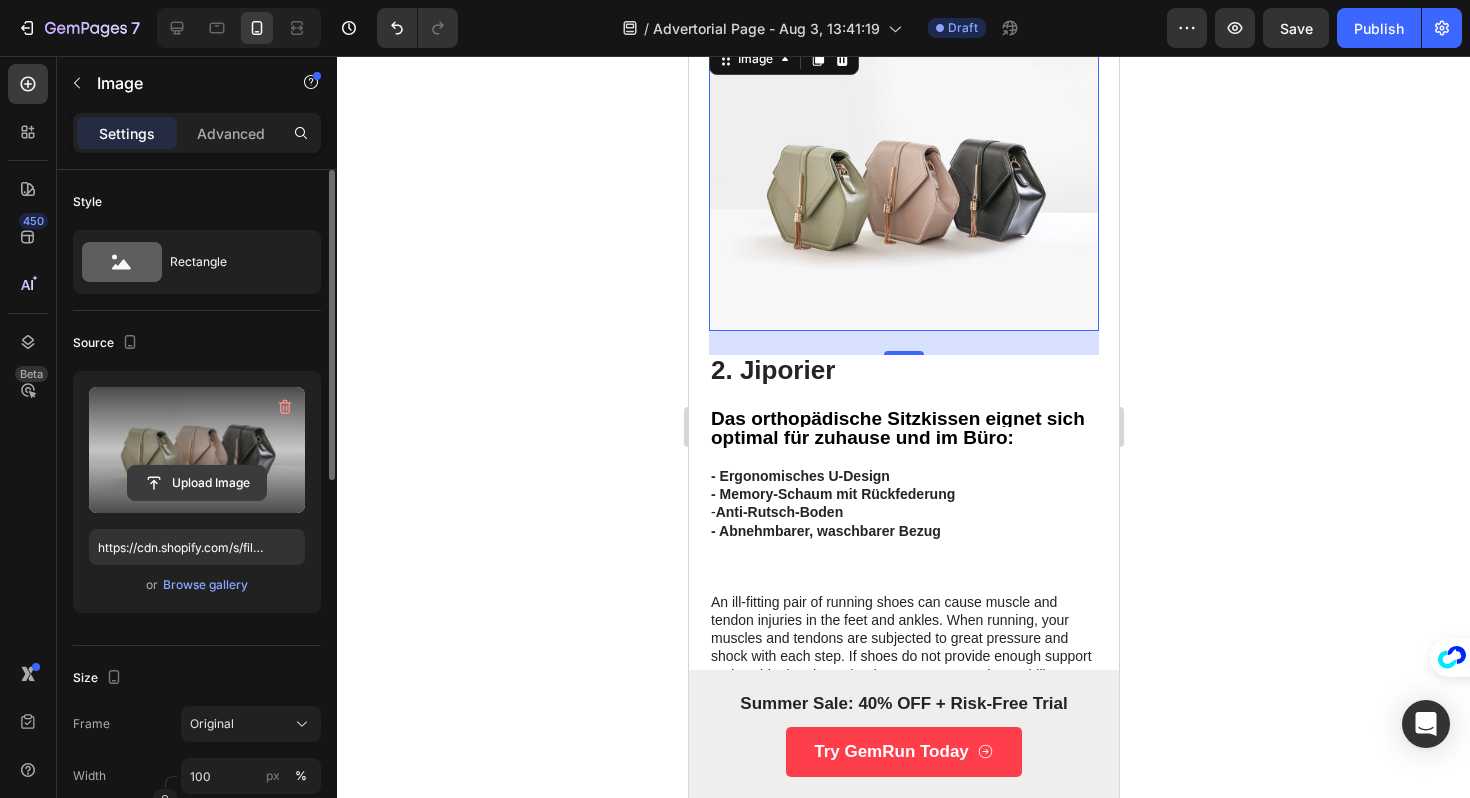 click 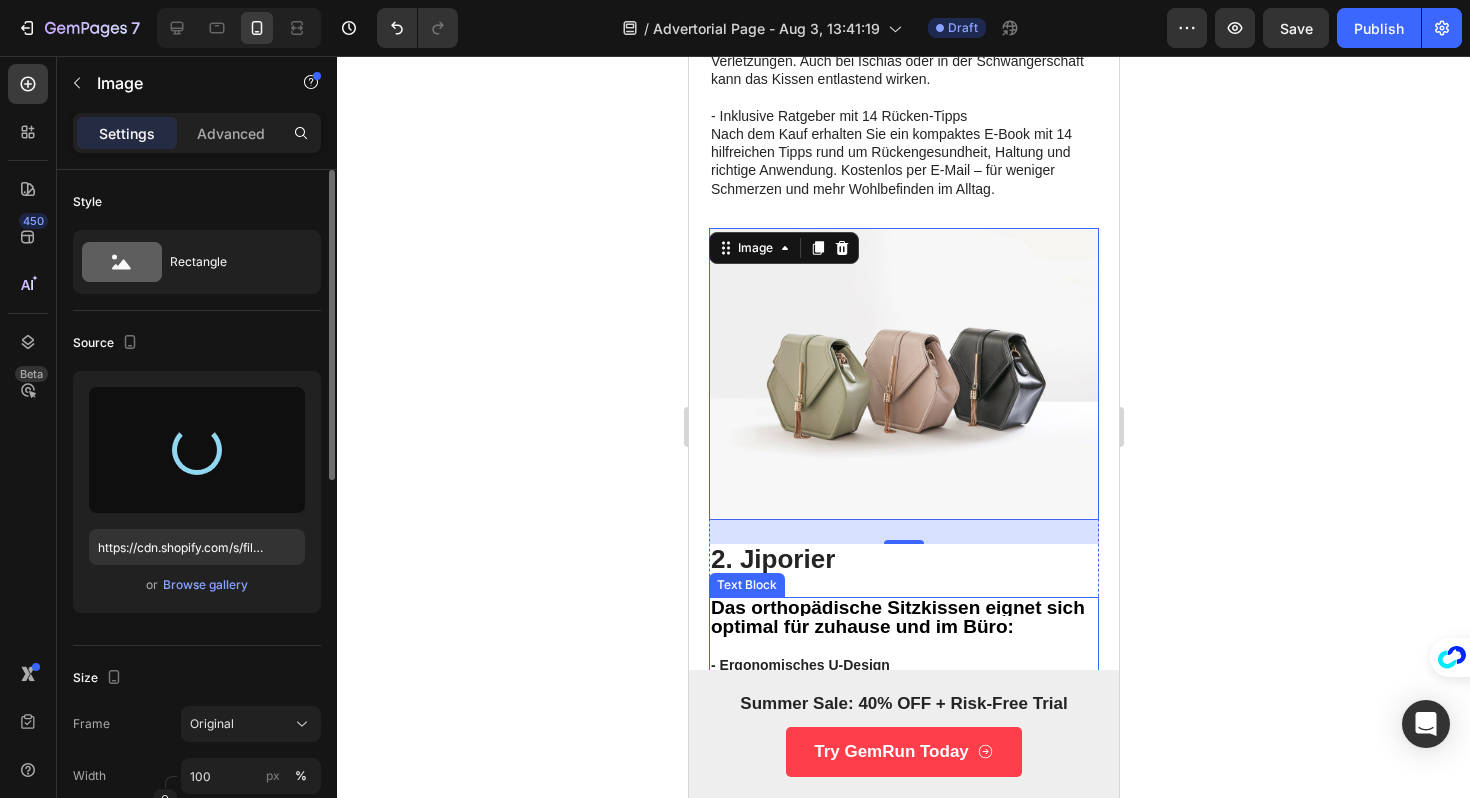 scroll, scrollTop: 1660, scrollLeft: 0, axis: vertical 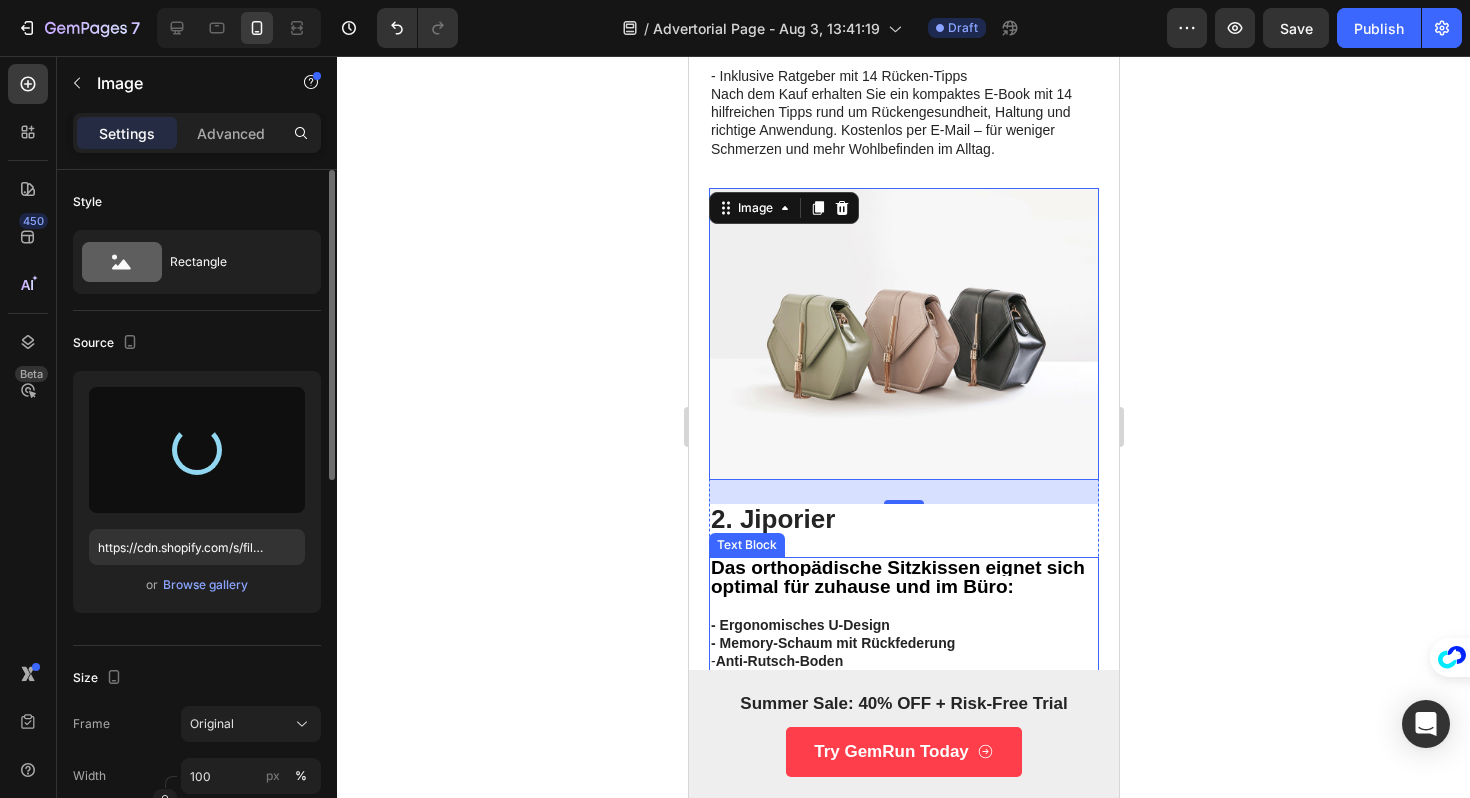 type on "https://cdn.shopify.com/s/files/1/0852/7010/2346/files/gempages_574566059441390704-a9c173a3-91a2-4d36-b909-168e10736966.jpg" 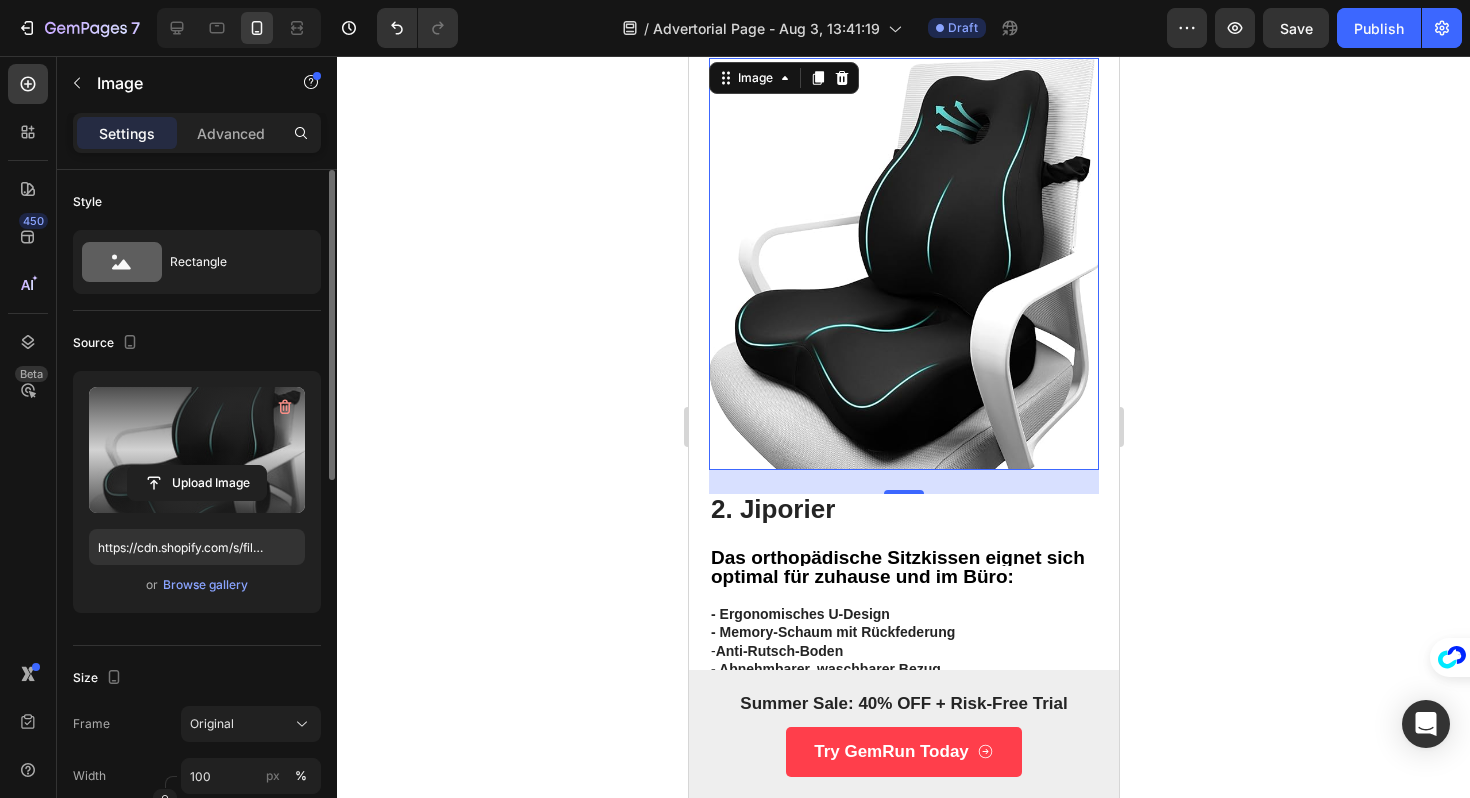 scroll, scrollTop: 1818, scrollLeft: 0, axis: vertical 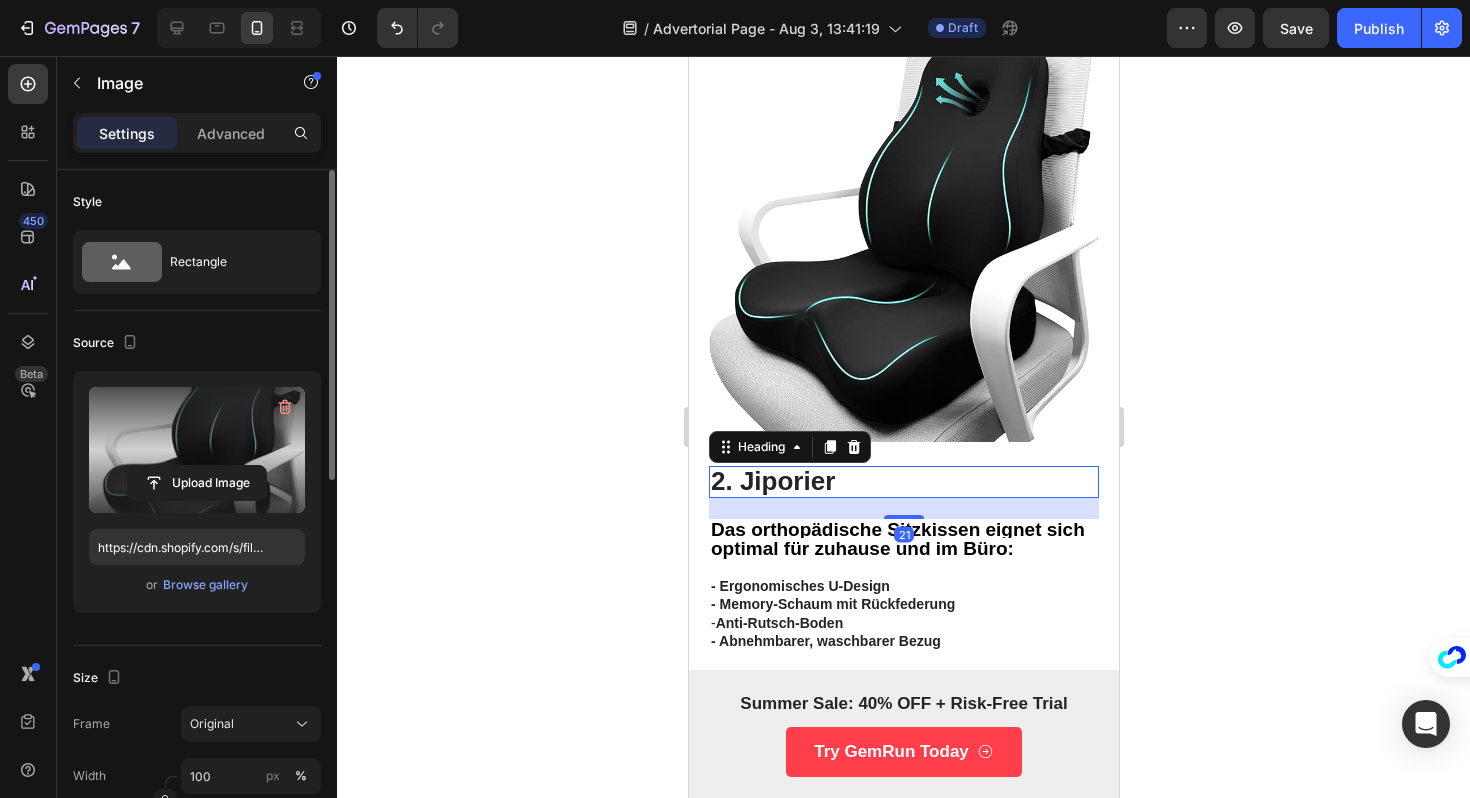click on "⁠⁠⁠⁠⁠⁠⁠ 2. Jiporier" at bounding box center (903, 482) 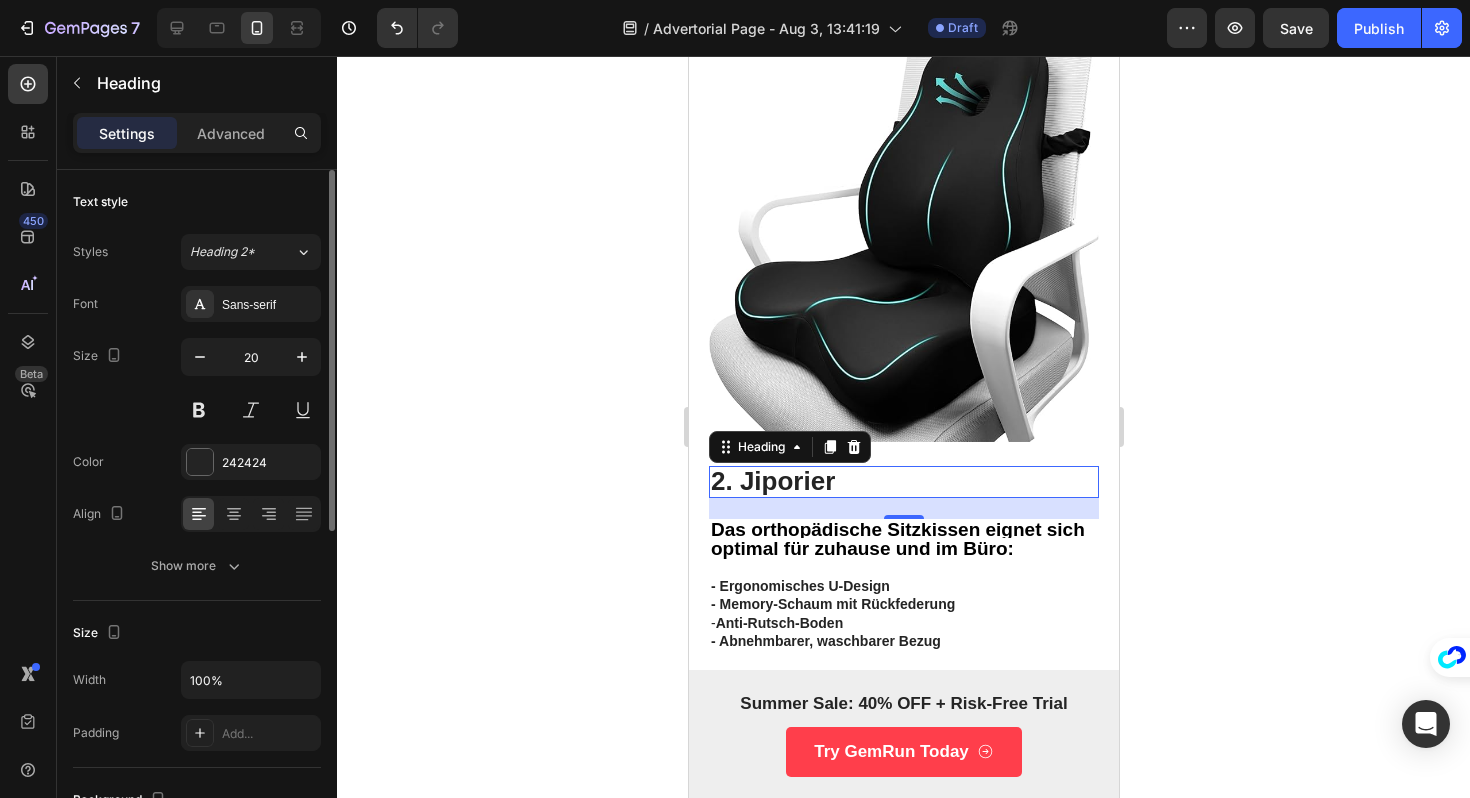 click 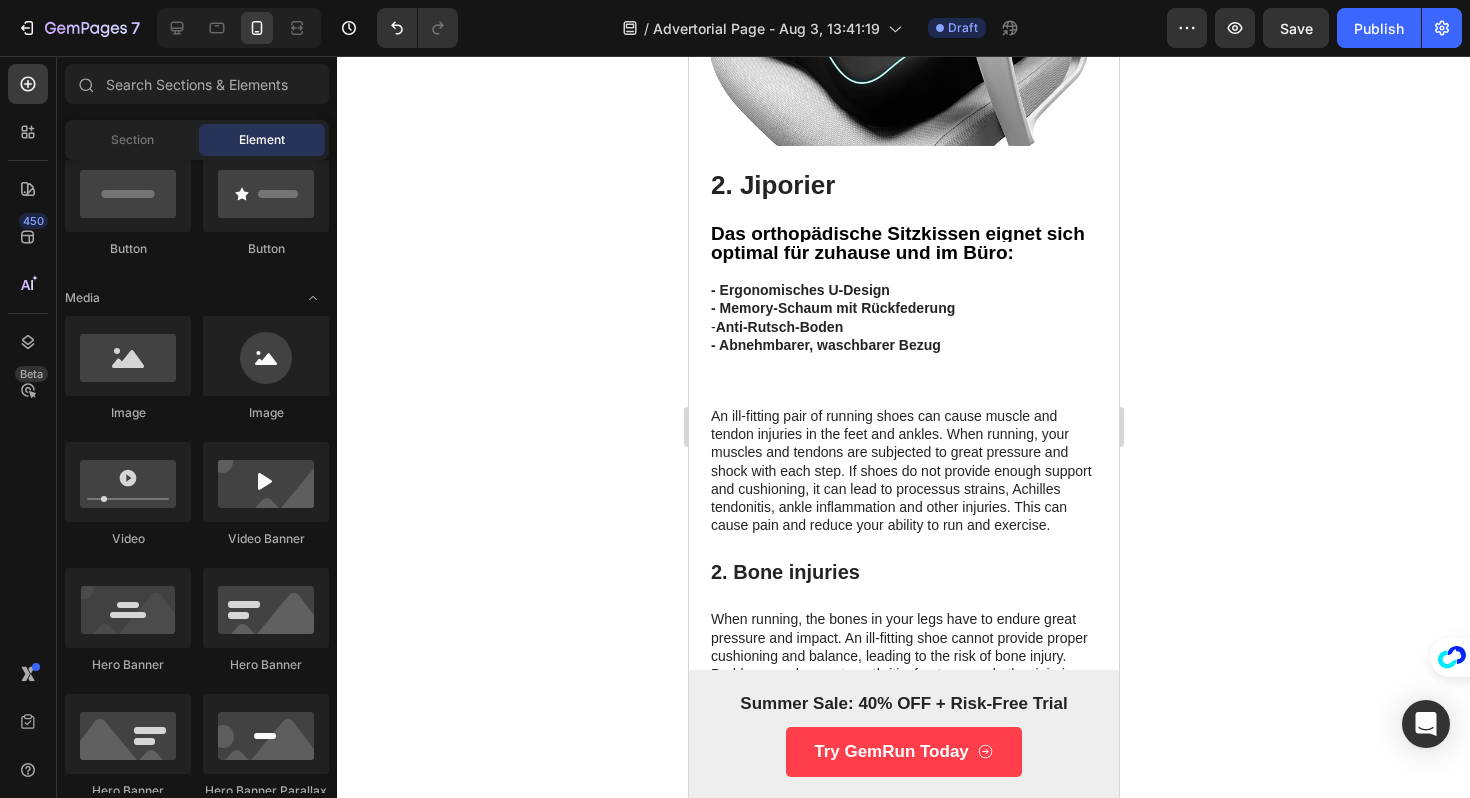scroll, scrollTop: 2111, scrollLeft: 0, axis: vertical 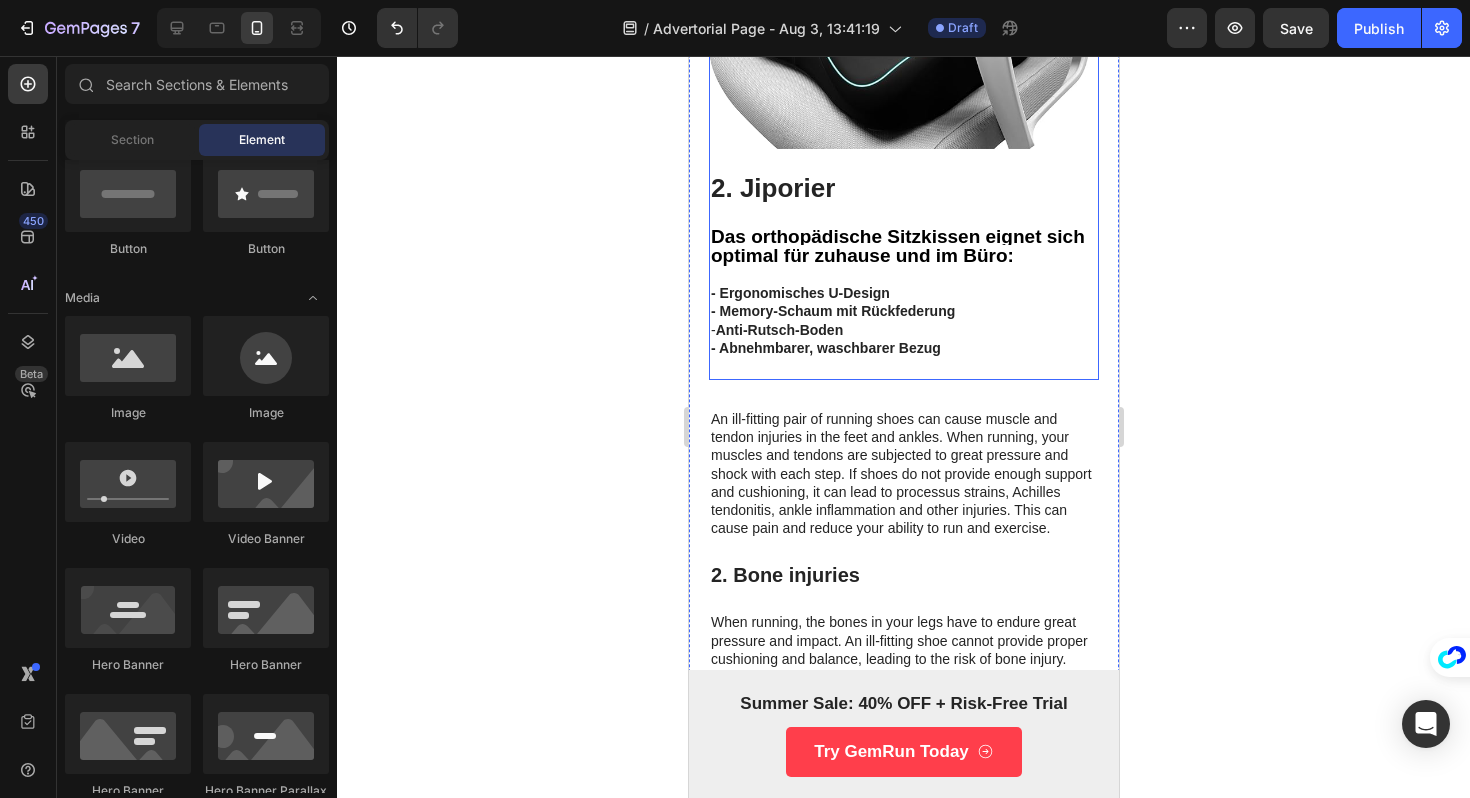click on "⁠⁠⁠⁠⁠⁠⁠ 2. Jiporier  Heading Das orthopädische Sitzkissen eignet sich optimal für zuhause und im Büro: - Ergonomisches U-Design - Memory-Schaum mit Rückfederung -  Anti-Rutsch-Boden - Abnehmbarer, waschbarer Bezug Text Block" at bounding box center (903, 276) 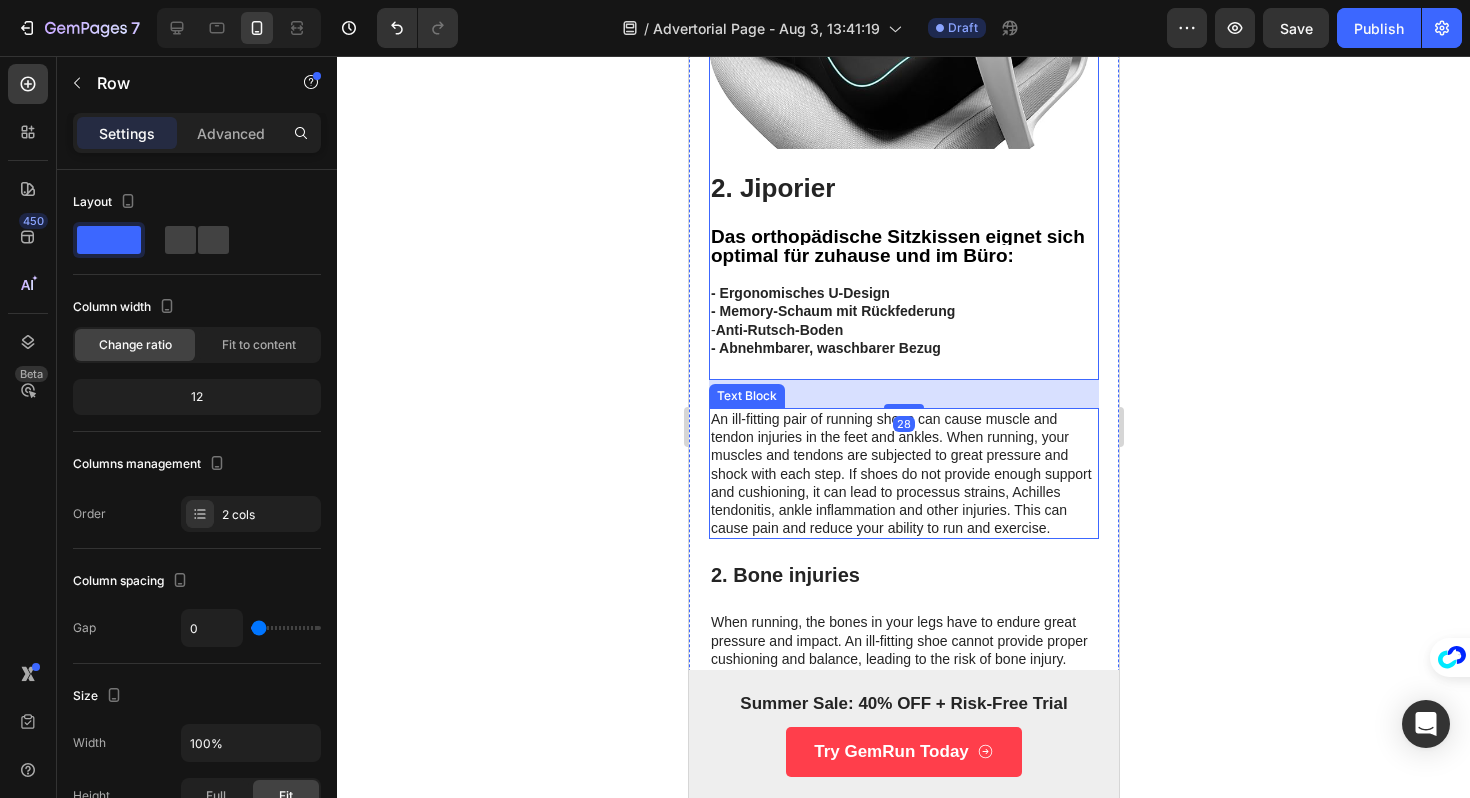 click on "An ill-fitting pair of running shoes can cause muscle and tendon injuries in the feet and ankles. When running, your muscles and tendons are subjected to great pressure and shock with each step. If shoes do not provide enough support and cushioning, it can lead to processus strains, Achilles tendonitis, ankle inflammation and other injuries. This can cause pain and reduce your ability to run and exercise." at bounding box center (903, 473) 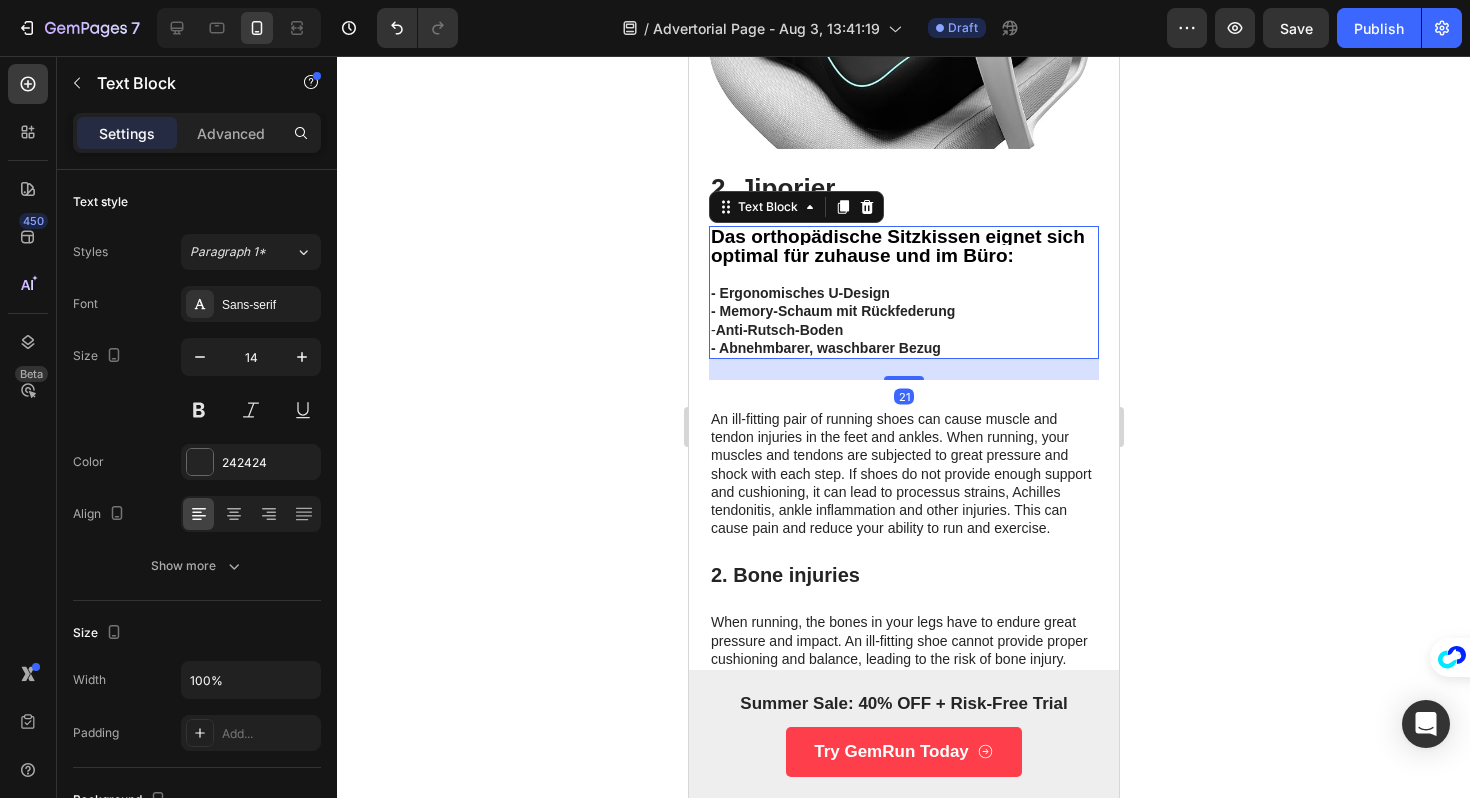 click on "- Memory-Schaum mit Rückfederung" at bounding box center [832, 311] 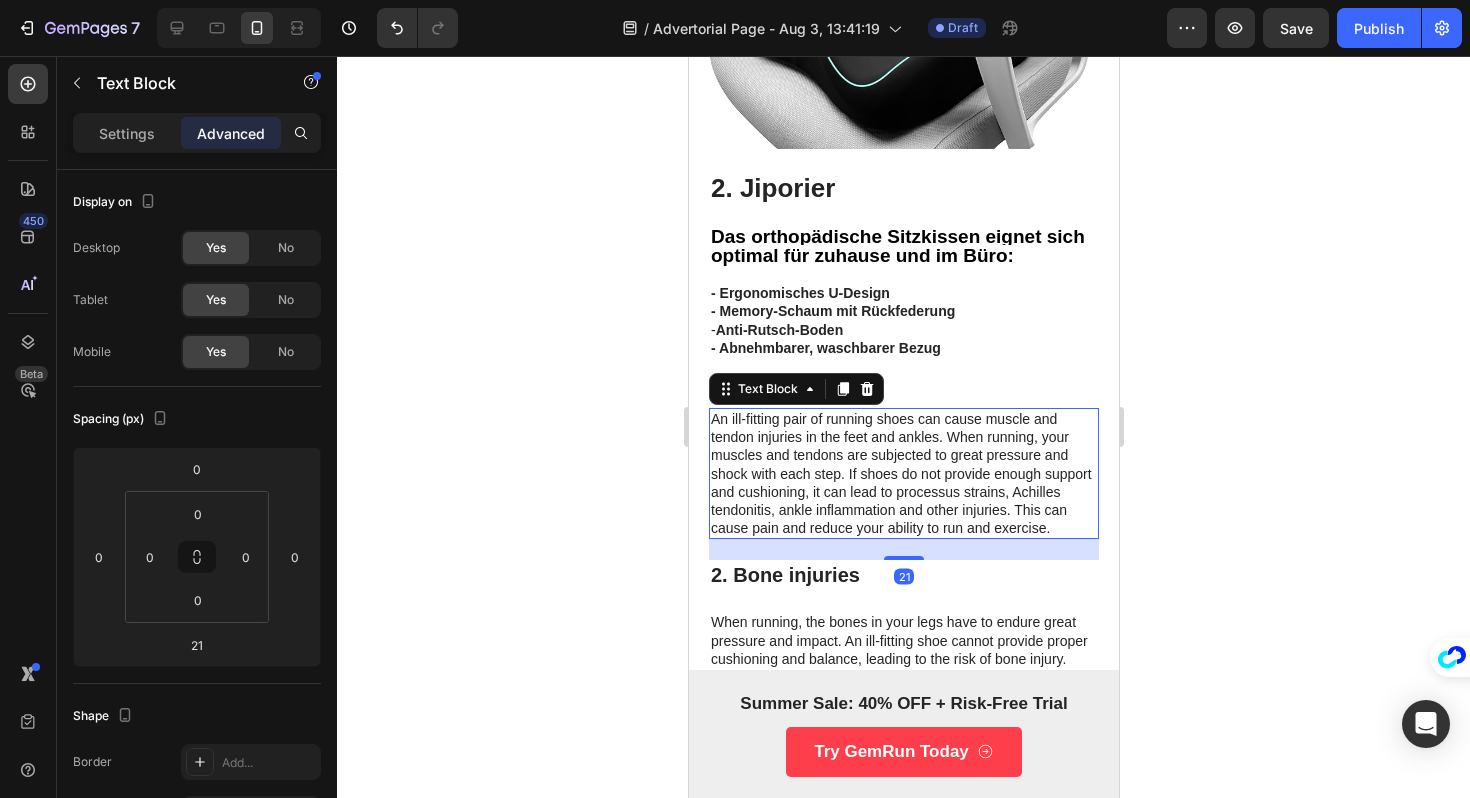 click on "An ill-fitting pair of running shoes can cause muscle and tendon injuries in the feet and ankles. When running, your muscles and tendons are subjected to great pressure and shock with each step. If shoes do not provide enough support and cushioning, it can lead to processus strains, Achilles tendonitis, ankle inflammation and other injuries. This can cause pain and reduce your ability to run and exercise." at bounding box center (903, 473) 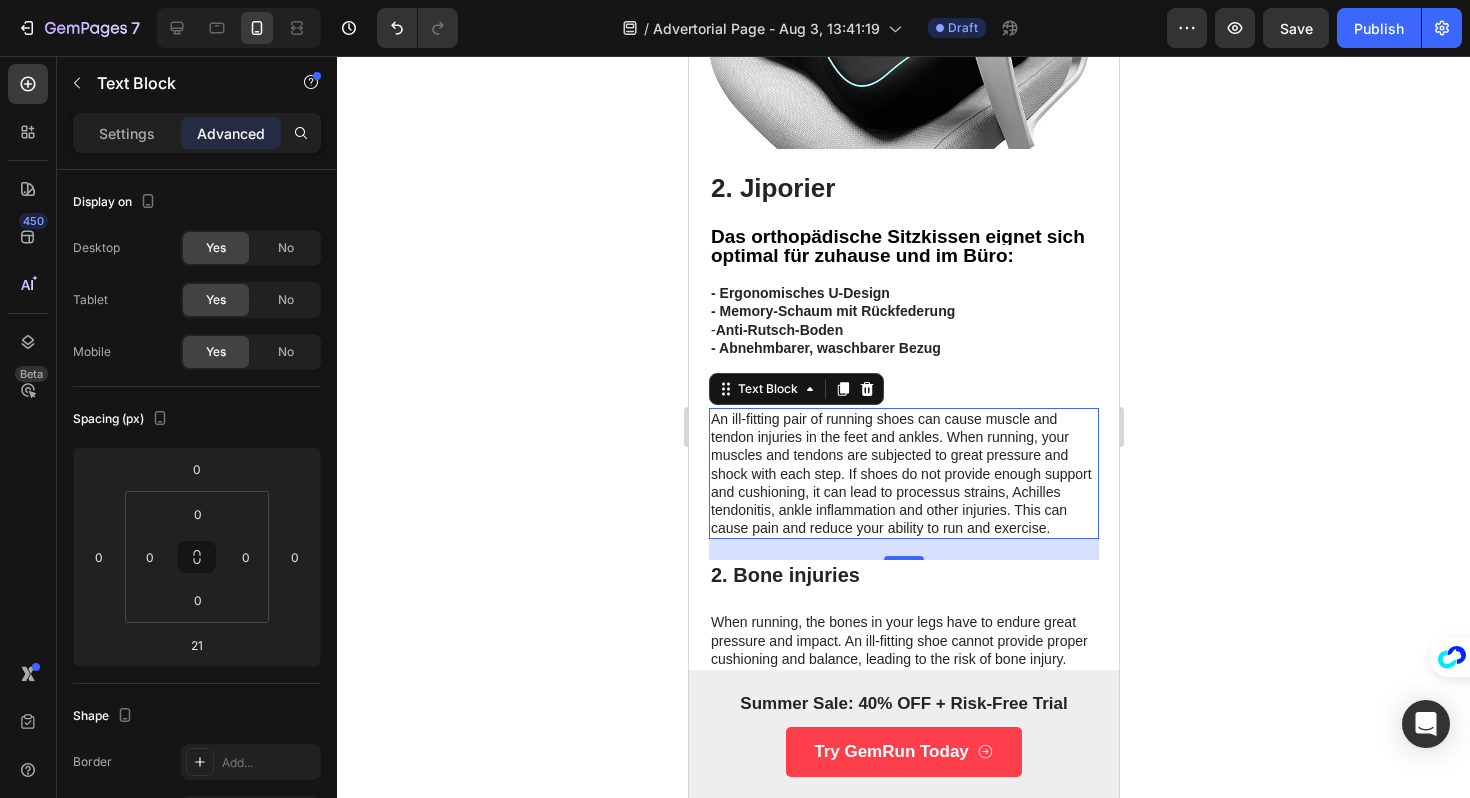 click on "An ill-fitting pair of running shoes can cause muscle and tendon injuries in the feet and ankles. When running, your muscles and tendons are subjected to great pressure and shock with each step. If shoes do not provide enough support and cushioning, it can lead to processus strains, Achilles tendonitis, ankle inflammation and other injuries. This can cause pain and reduce your ability to run and exercise." at bounding box center (903, 473) 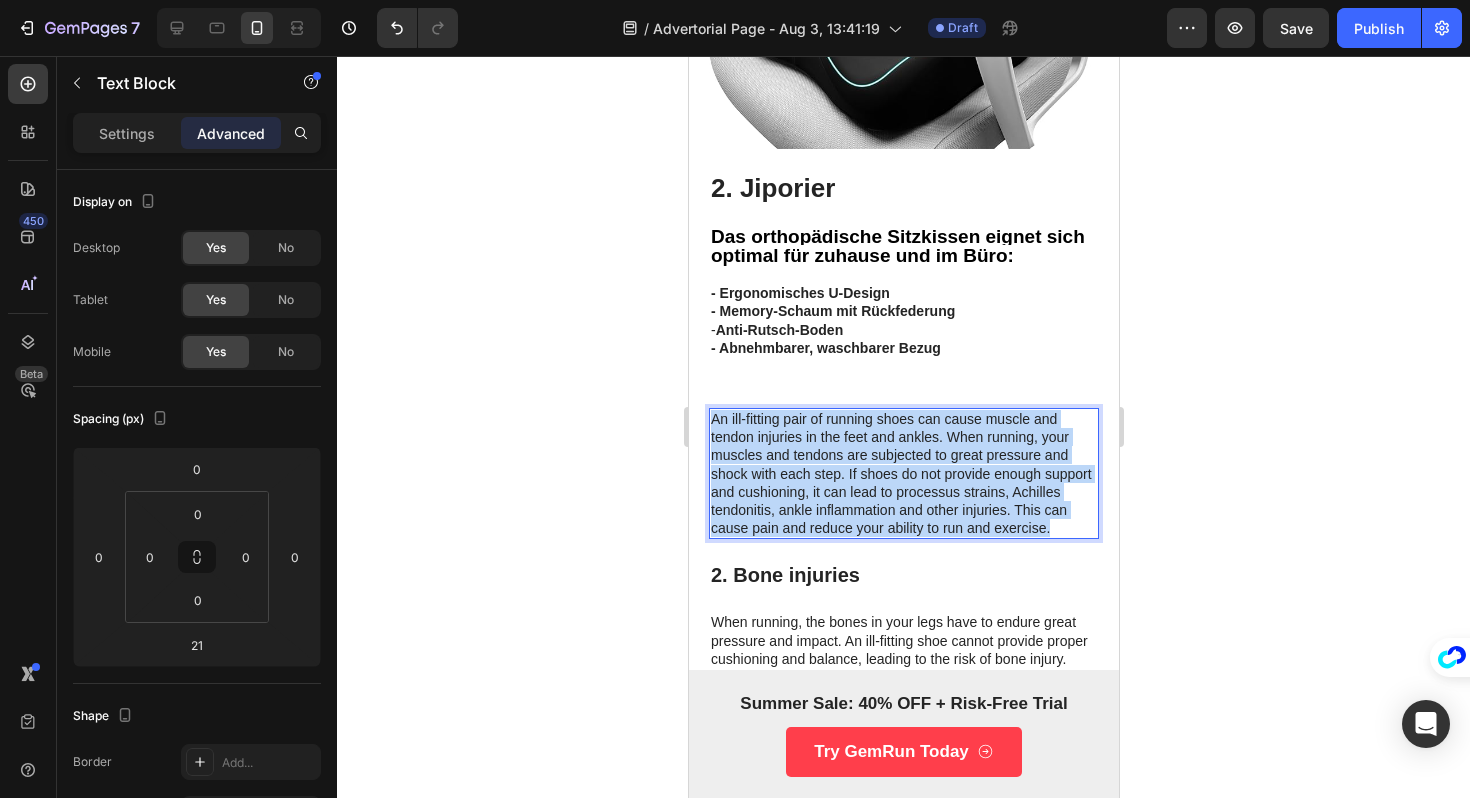 click on "An ill-fitting pair of running shoes can cause muscle and tendon injuries in the feet and ankles. When running, your muscles and tendons are subjected to great pressure and shock with each step. If shoes do not provide enough support and cushioning, it can lead to processus strains, Achilles tendonitis, ankle inflammation and other injuries. This can cause pain and reduce your ability to run and exercise." at bounding box center [903, 473] 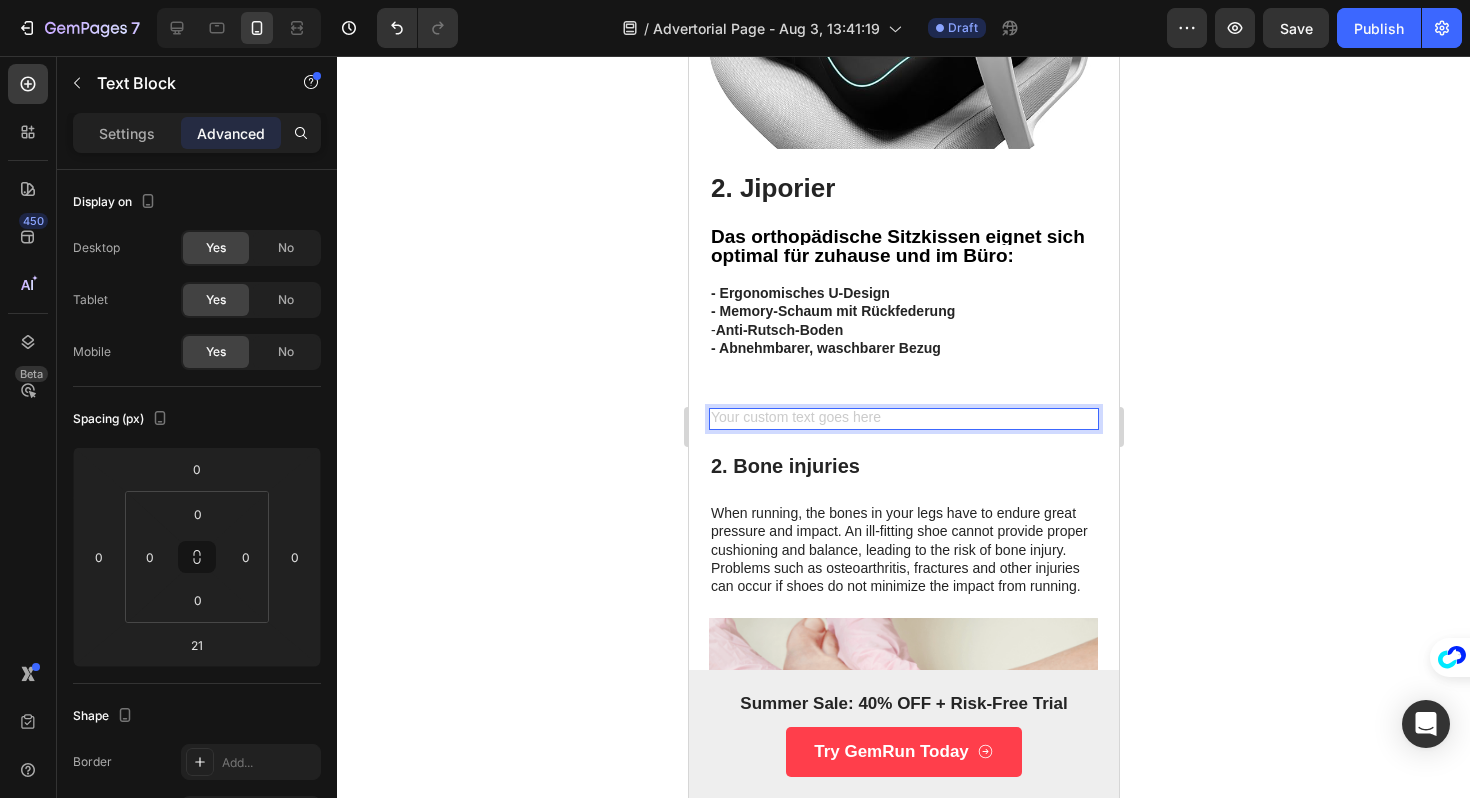 scroll, scrollTop: 2124, scrollLeft: 0, axis: vertical 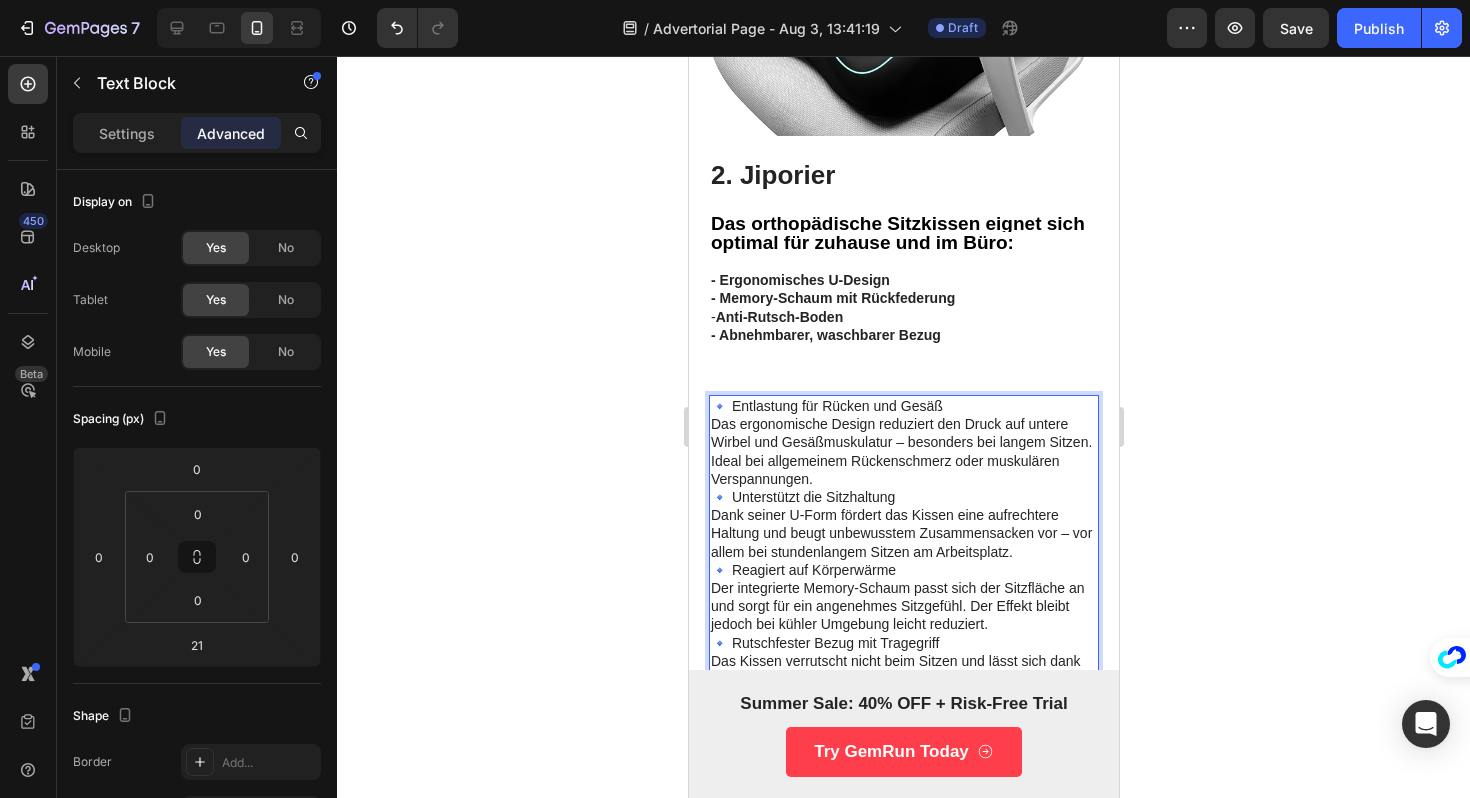 click on "🔹 Entlastung für Rücken und Gesäß" at bounding box center (903, 406) 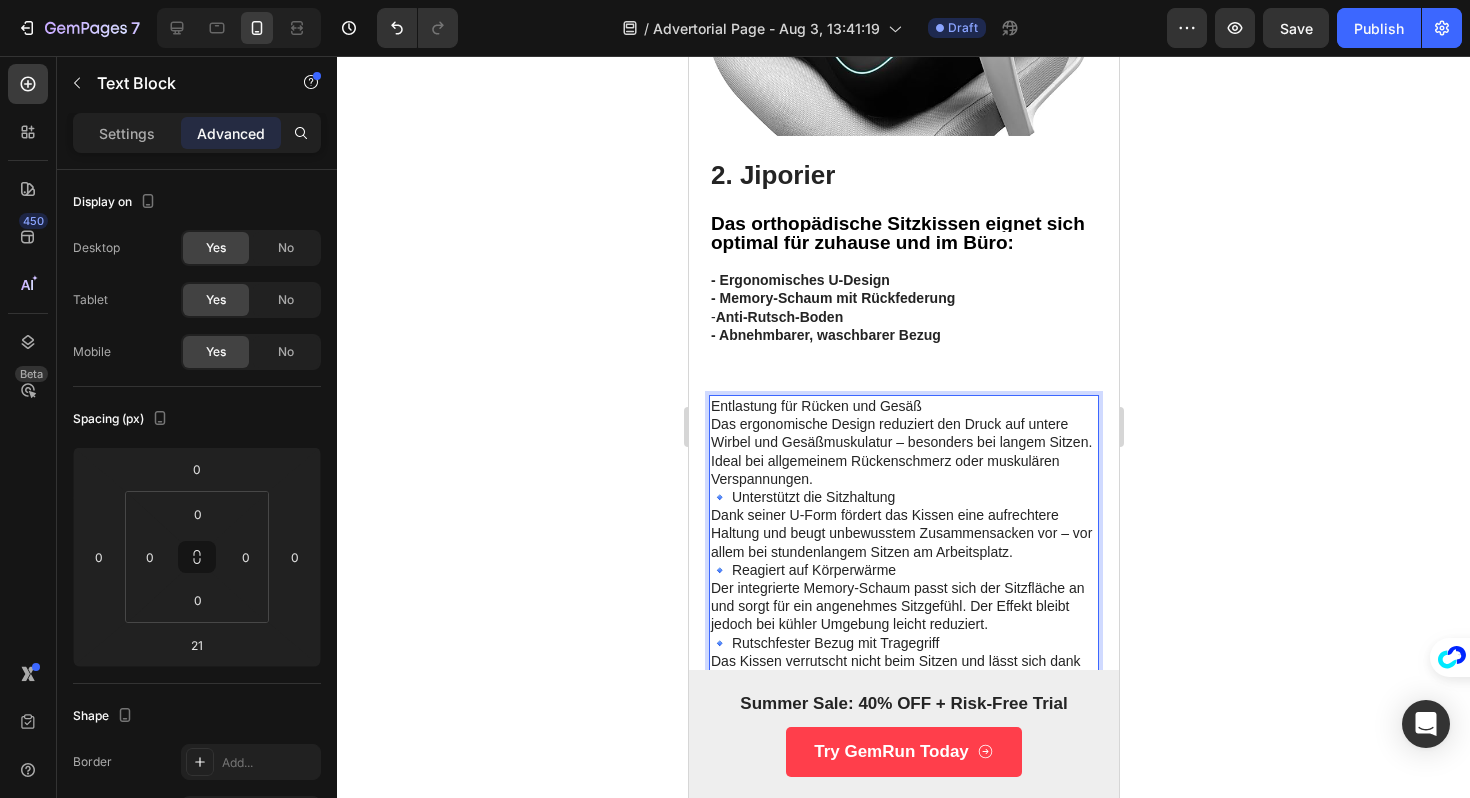 click on "Entlastung für Rücken und Gesäß" at bounding box center (903, 406) 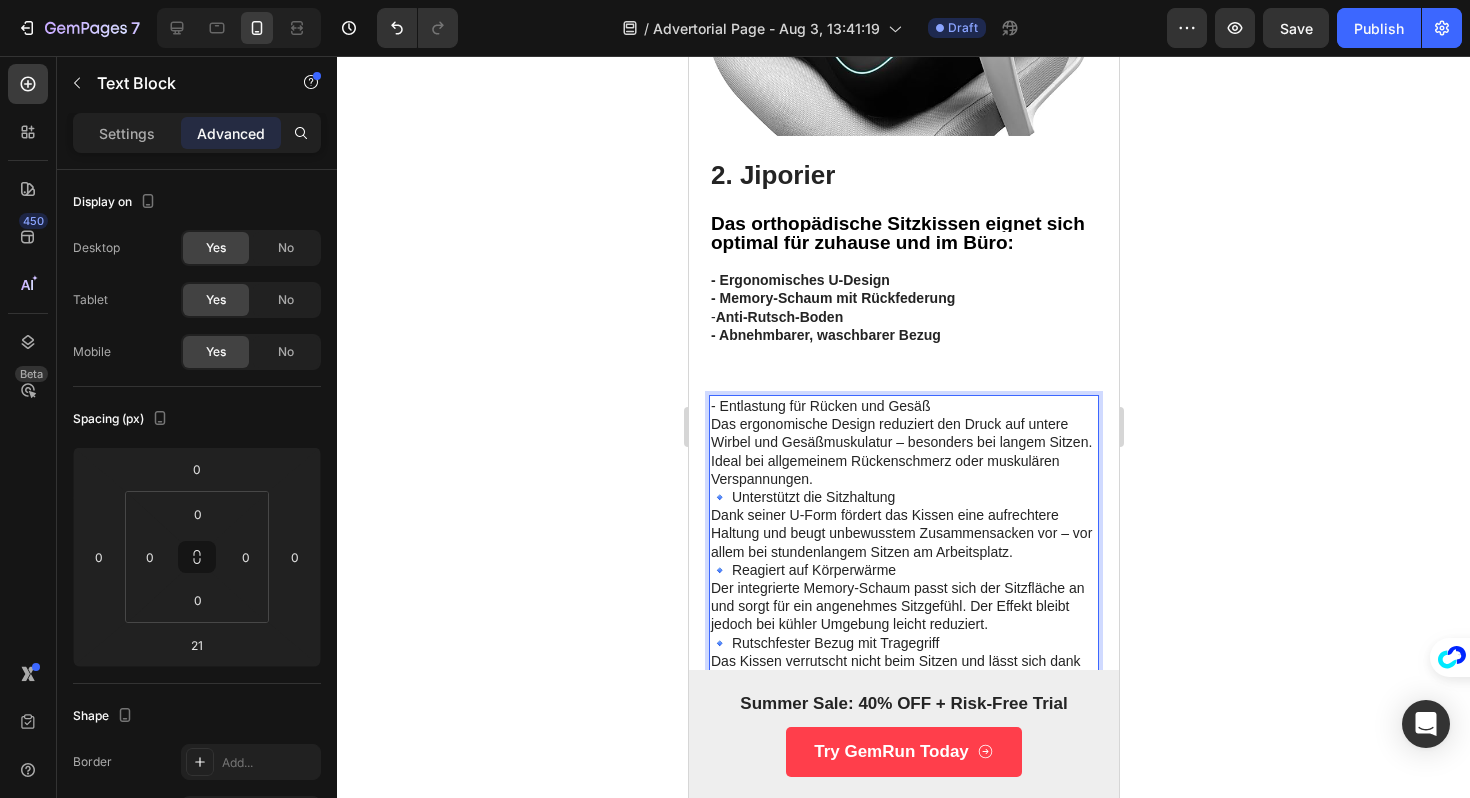 click on "🔹 Unterstützt die Sitzhaltung" at bounding box center (903, 497) 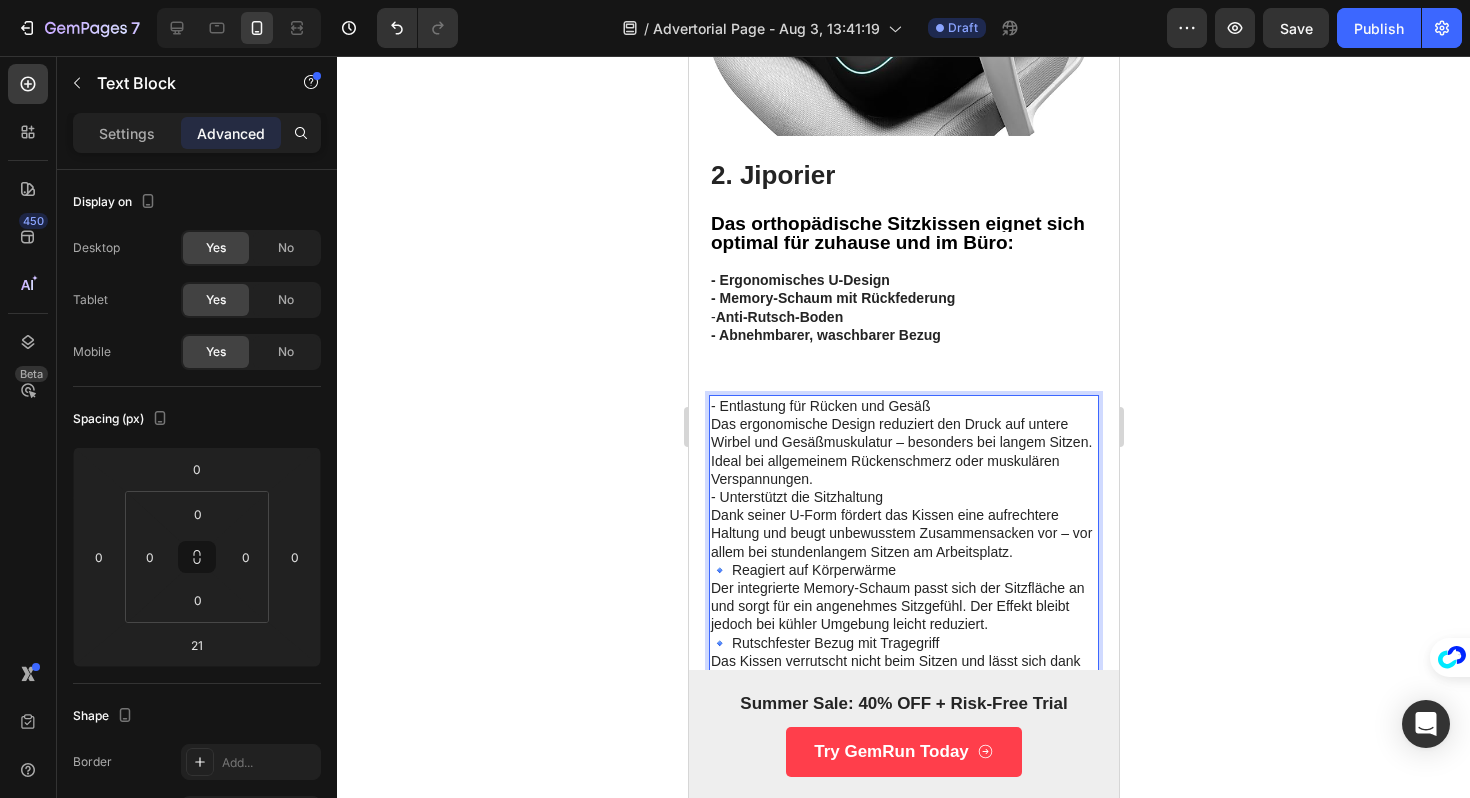 click on "🔹 Reagiert auf Körperwärme" at bounding box center [903, 570] 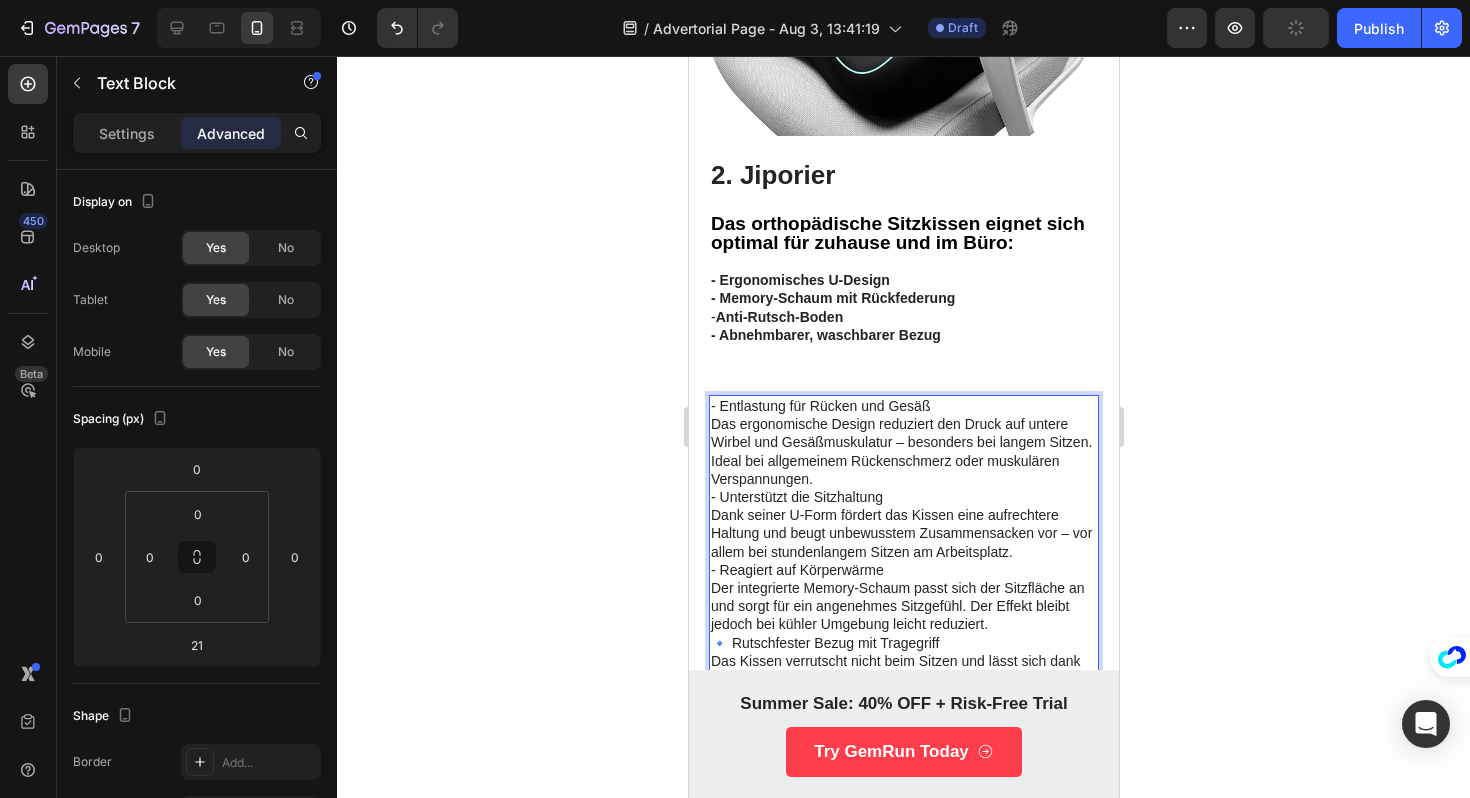 click on "🔹 Rutschfester Bezug mit Tragegriff" at bounding box center (903, 643) 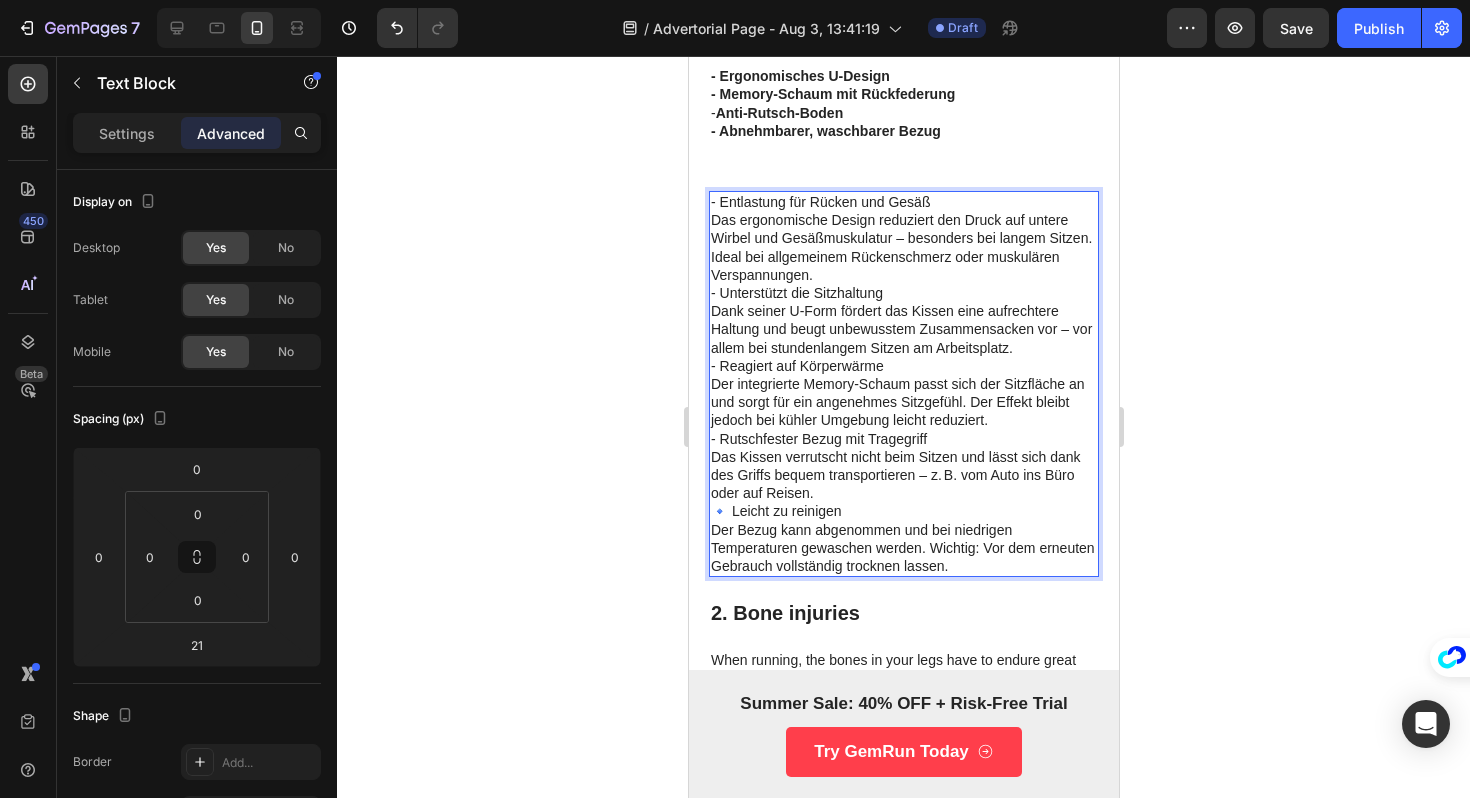 scroll, scrollTop: 2337, scrollLeft: 0, axis: vertical 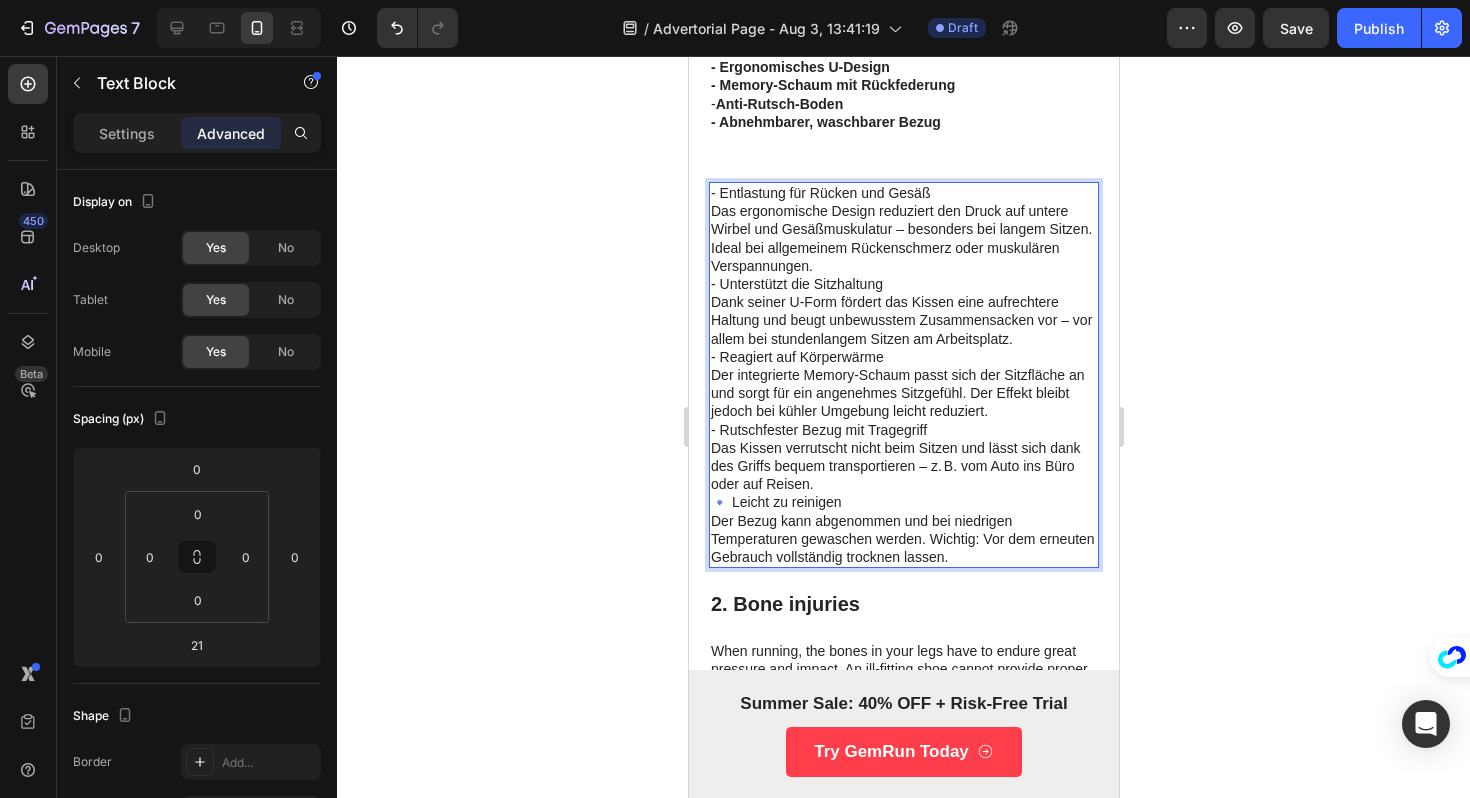 click on "🔹 Leicht zu reinigen" at bounding box center [903, 502] 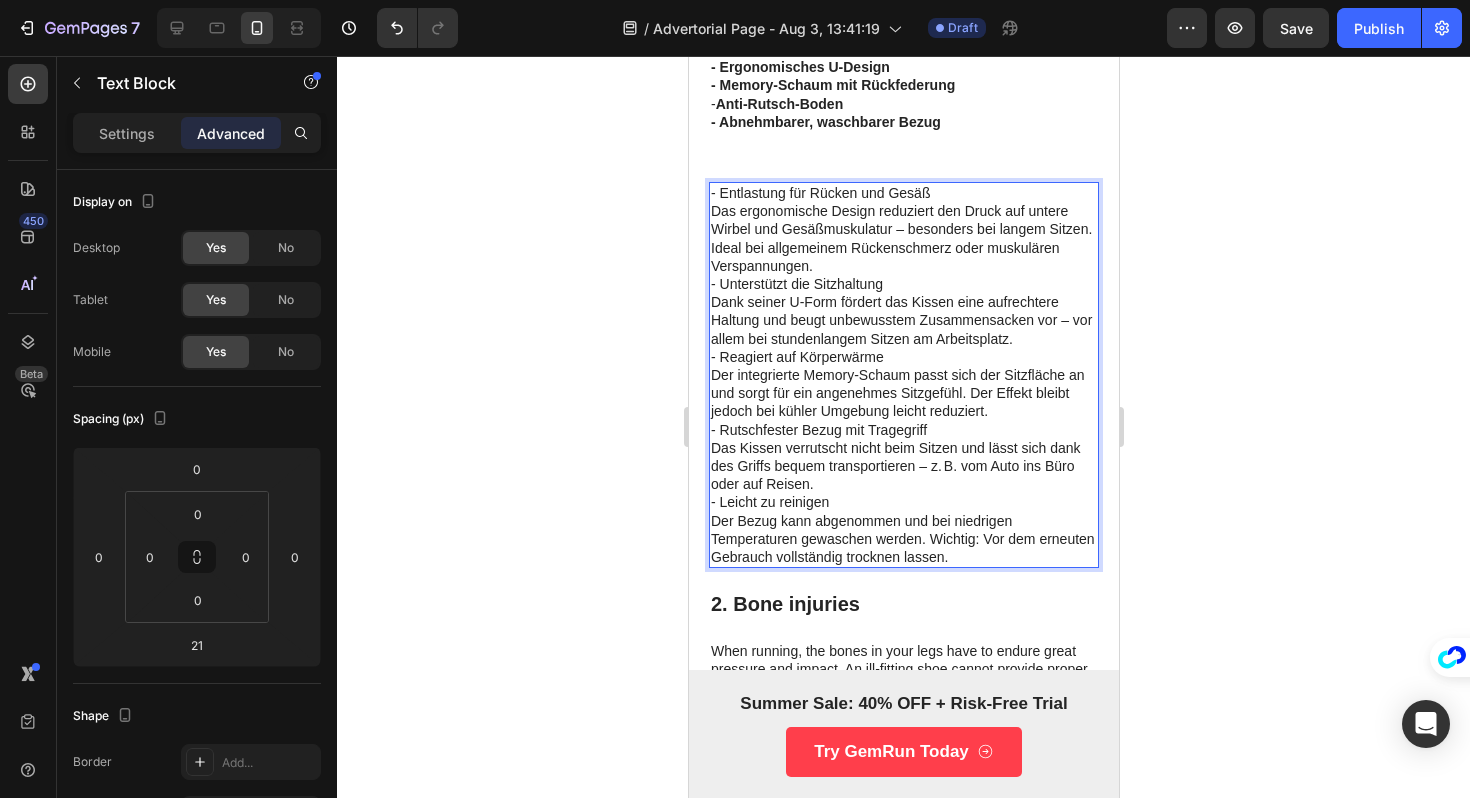 click on "Das Kissen verrutscht nicht beim Sitzen und lässt sich dank des Griffs bequem transportieren – z. B. vom Auto ins Büro oder auf Reisen." at bounding box center [903, 466] 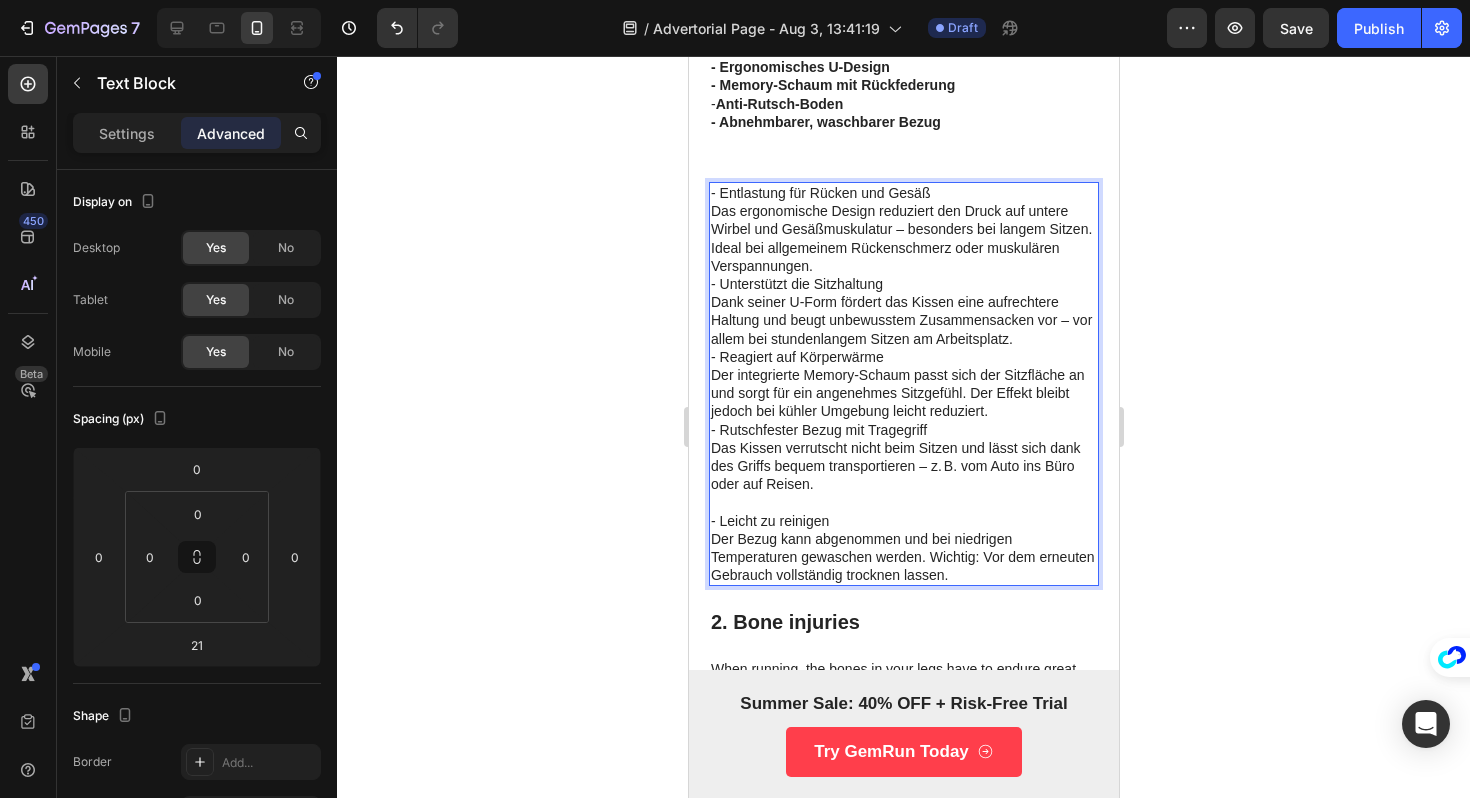 click on "Der integrierte Memory-Schaum passt sich der Sitzfläche an und sorgt für ein angenehmes Sitzgefühl. Der Effekt bleibt jedoch bei kühler Umgebung leicht reduziert." at bounding box center [903, 393] 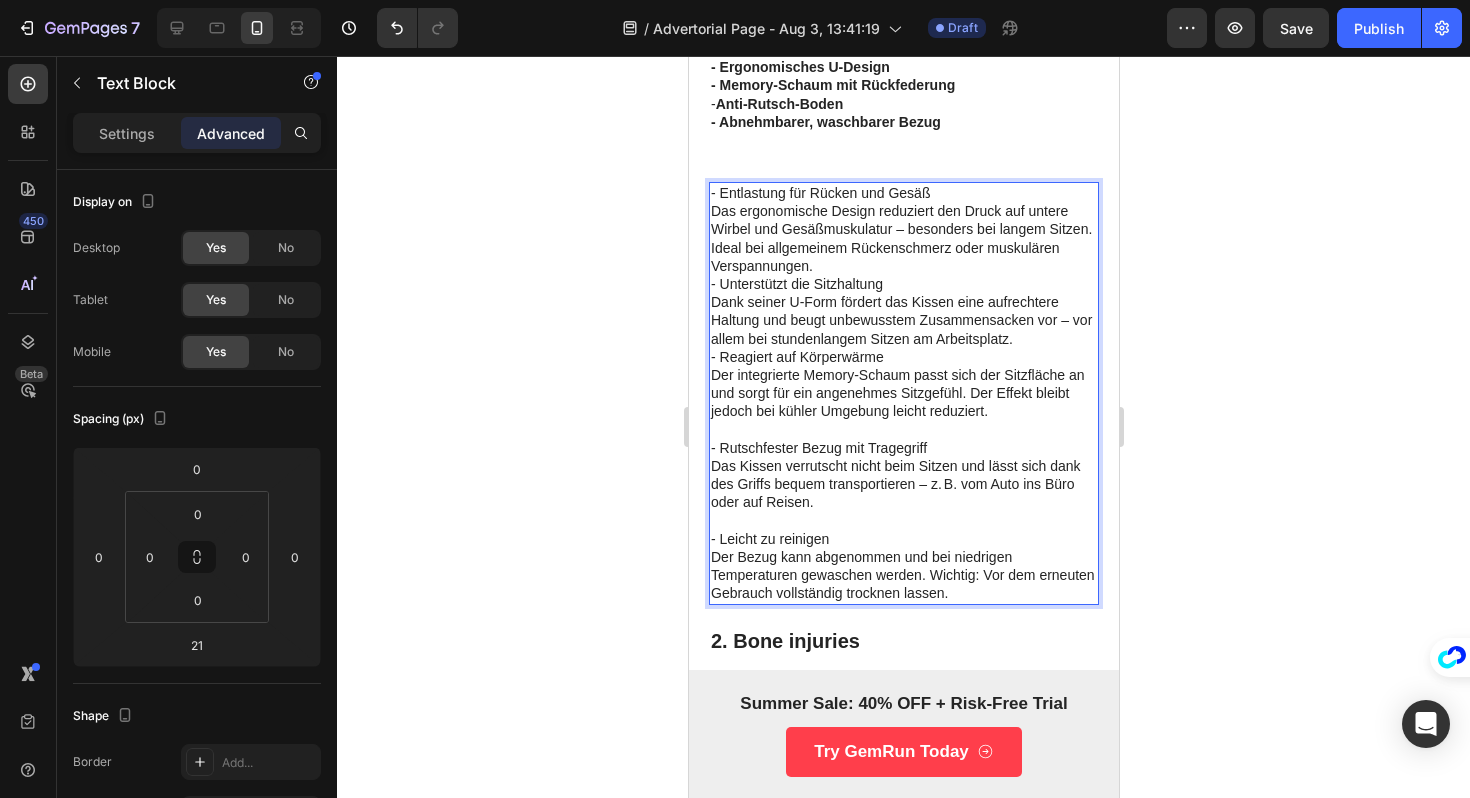 click on "Dank seiner U-Form fördert das Kissen eine aufrechtere Haltung und beugt unbewusstem Zusammensacken vor – vor allem bei stundenlangem Sitzen am Arbeitsplatz." at bounding box center [903, 320] 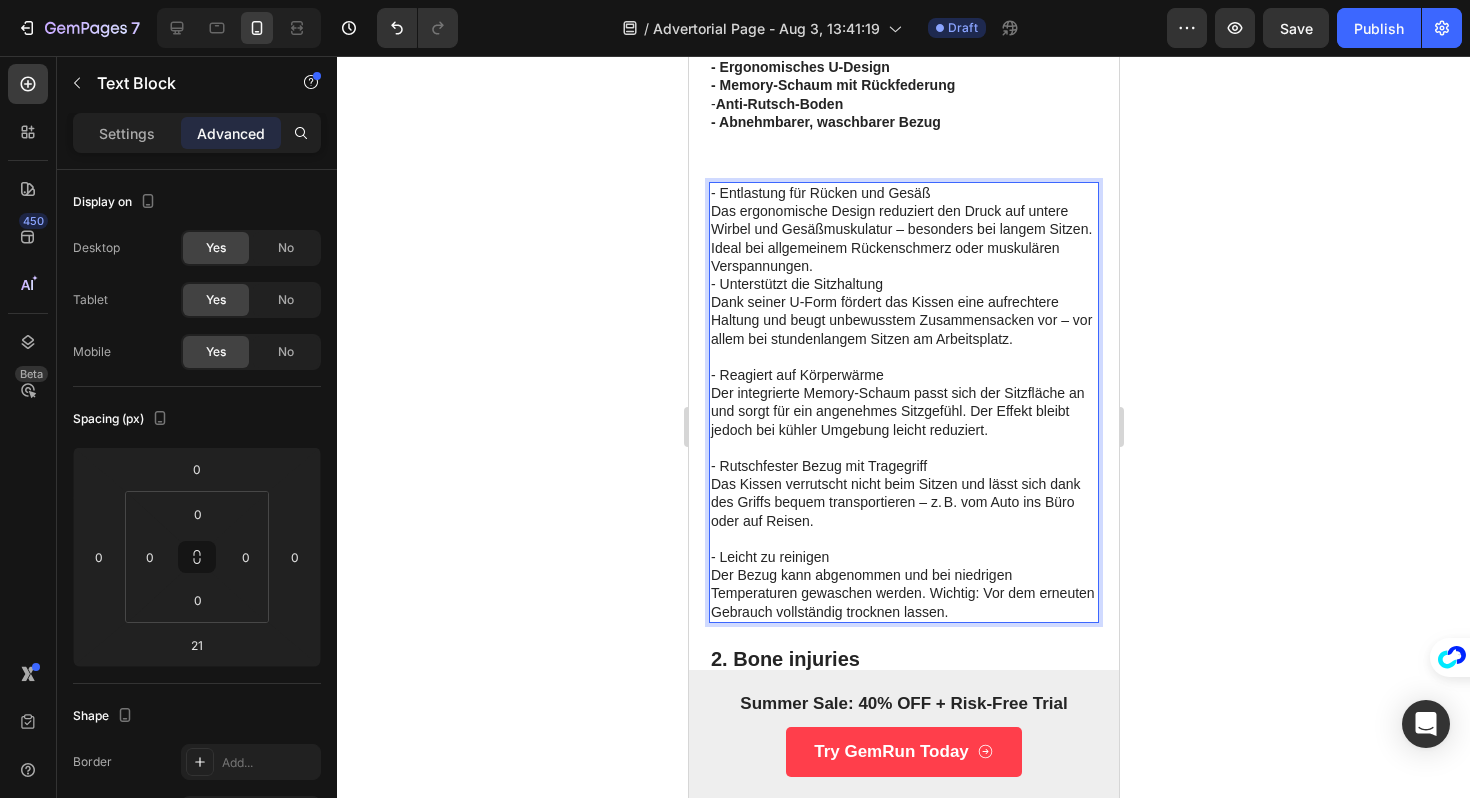 click on "Das ergonomische Design reduziert den Druck auf untere Wirbel und Gesäßmuskulatur – besonders bei langem Sitzen. Ideal bei allgemeinem Rückenschmerz oder muskulären Verspannungen." at bounding box center [903, 238] 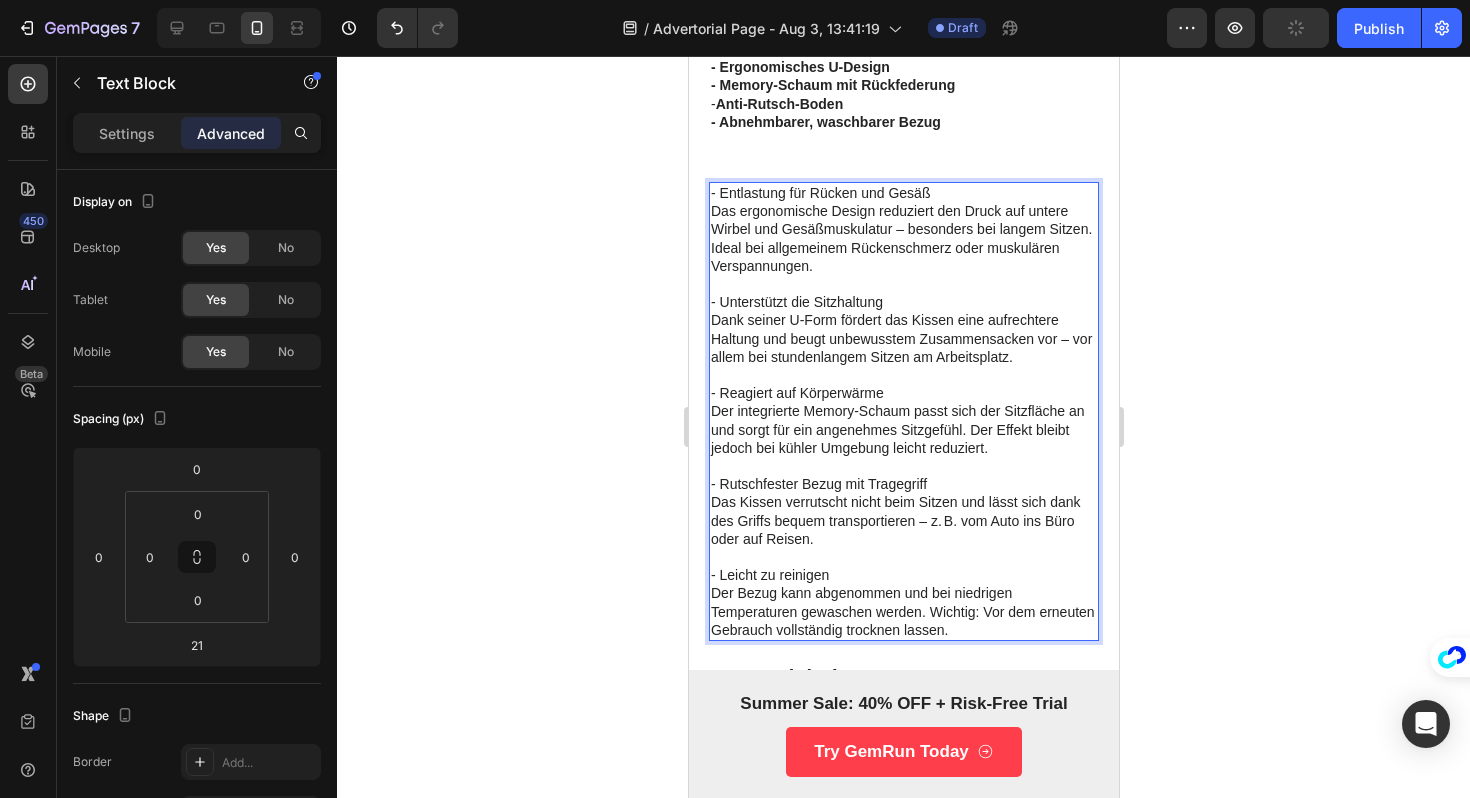 click on "Der integrierte Memory-Schaum passt sich der Sitzfläche an und sorgt für ein angenehmes Sitzgefühl. Der Effekt bleibt jedoch bei kühler Umgebung leicht reduziert." at bounding box center [903, 438] 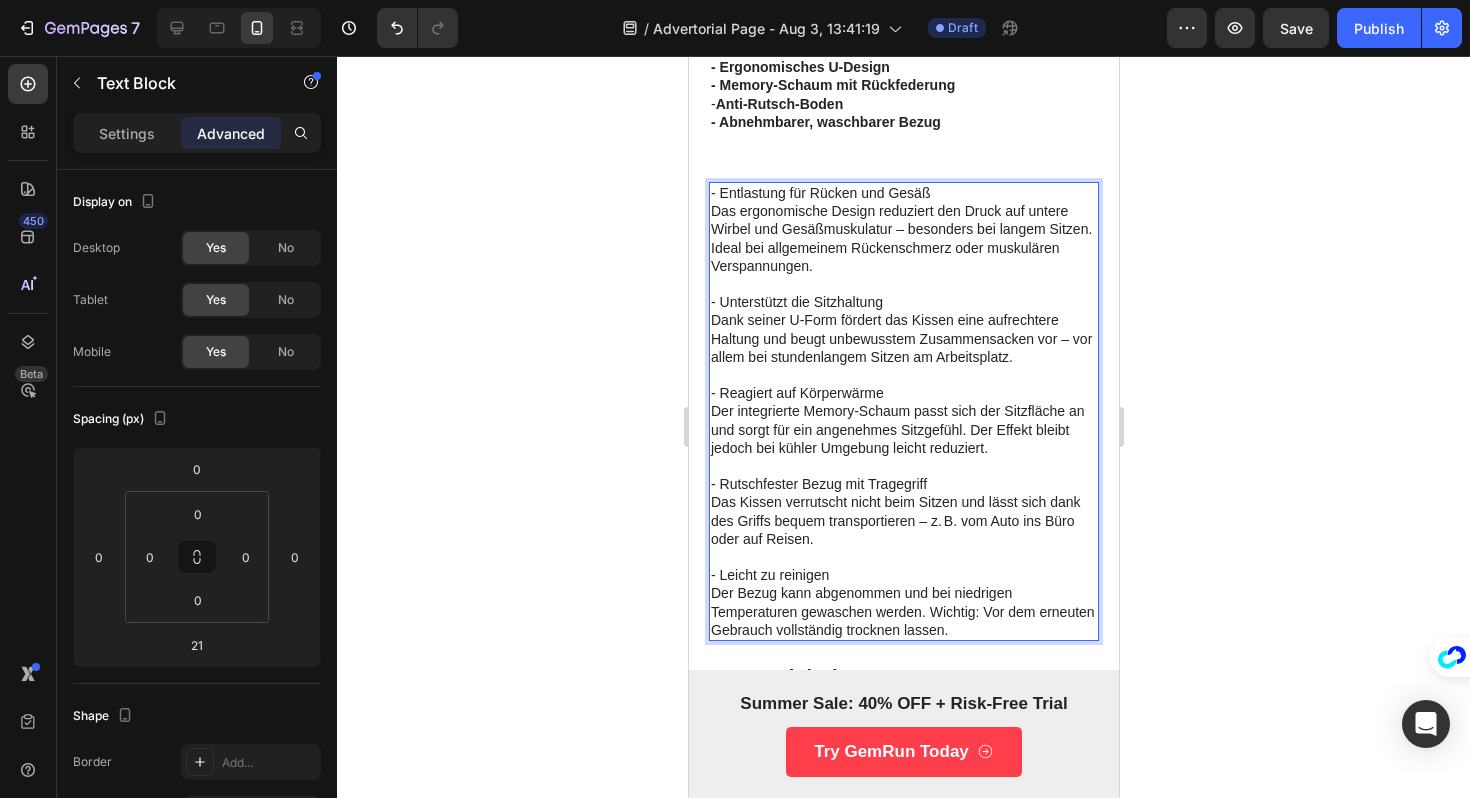 click on "- Rutschfester Bezug mit Tragegriff" at bounding box center (903, 484) 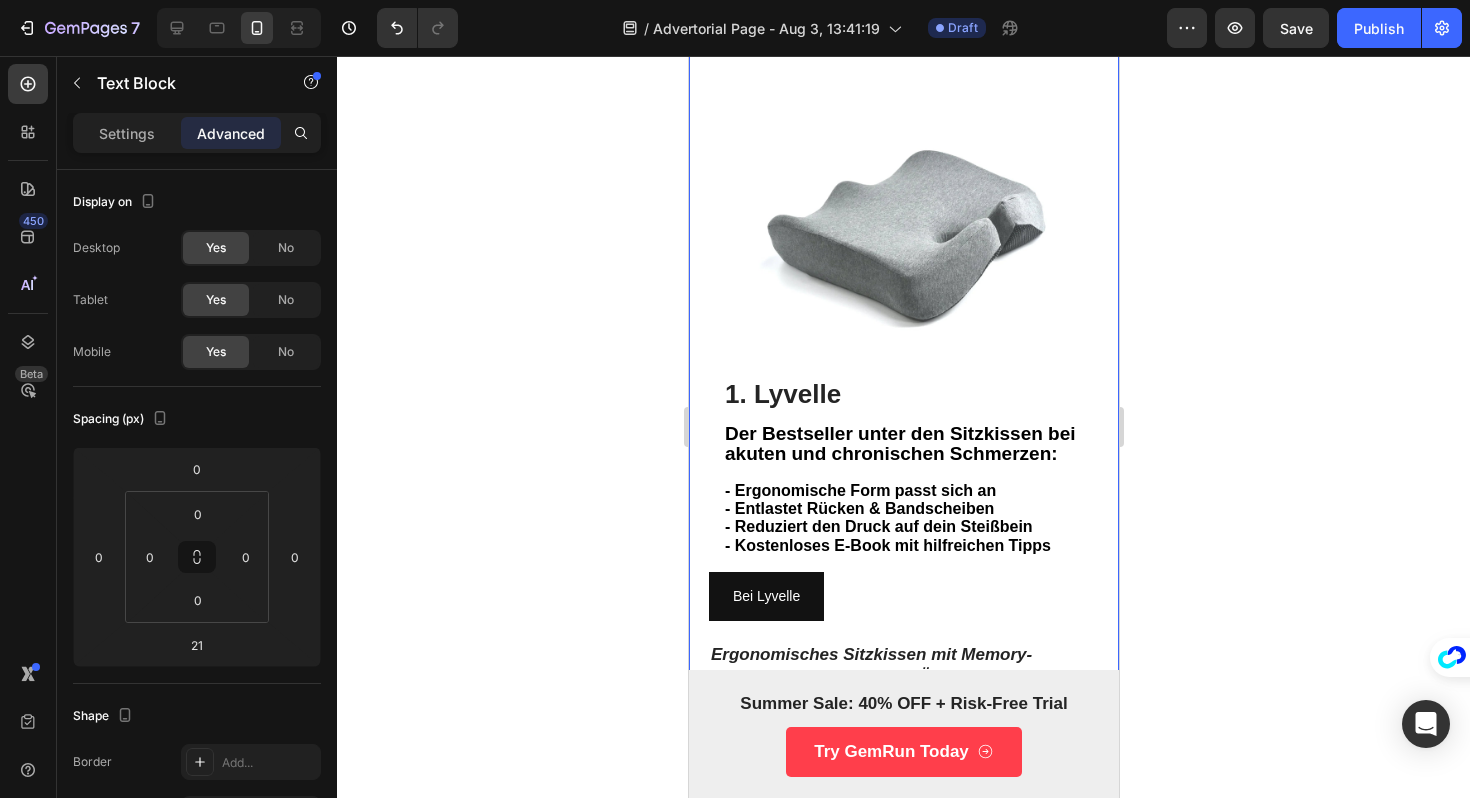 scroll, scrollTop: 521, scrollLeft: 0, axis: vertical 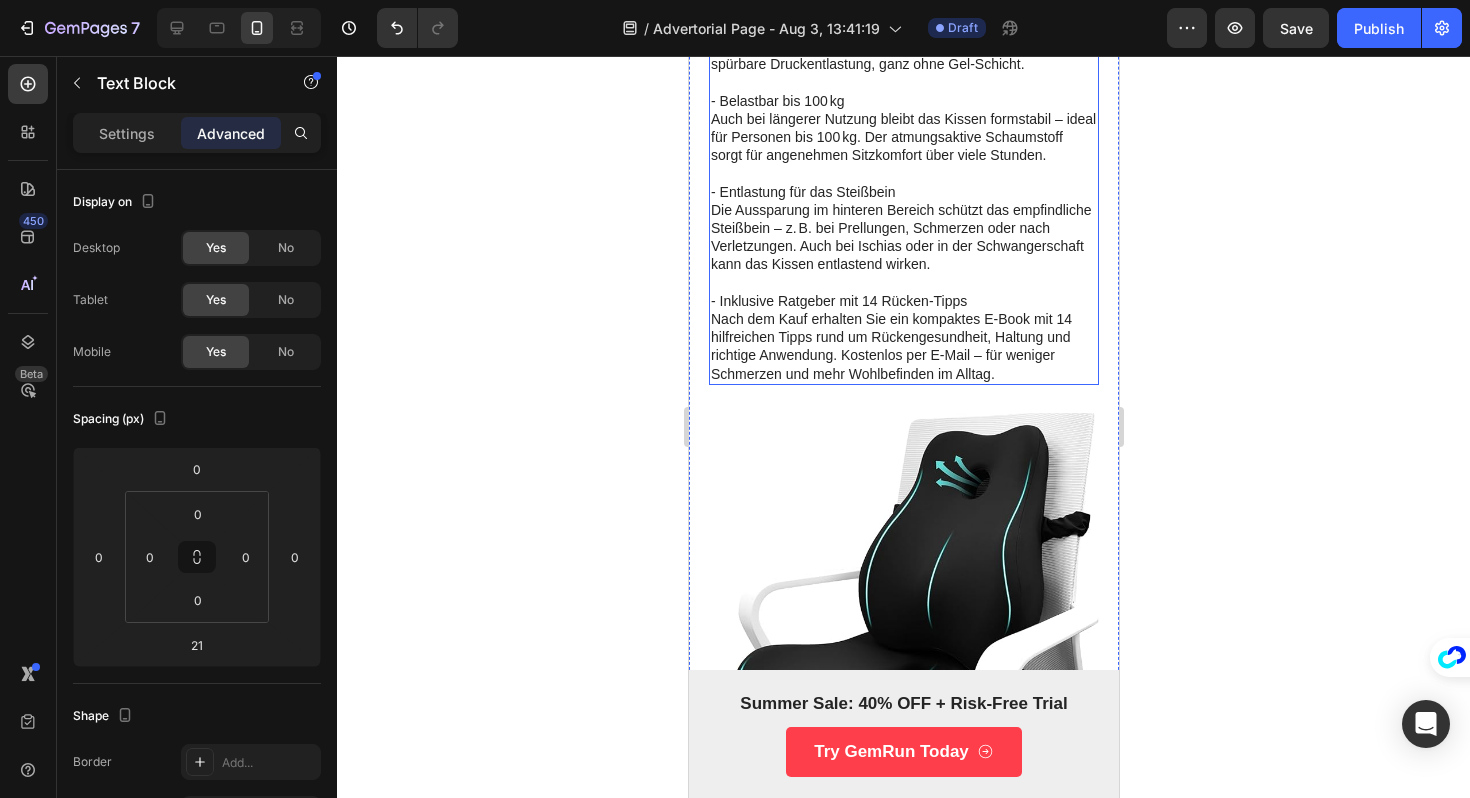 click on "- Inklusive Ratgeber mit 14 Rücken-Tipps" at bounding box center [903, 301] 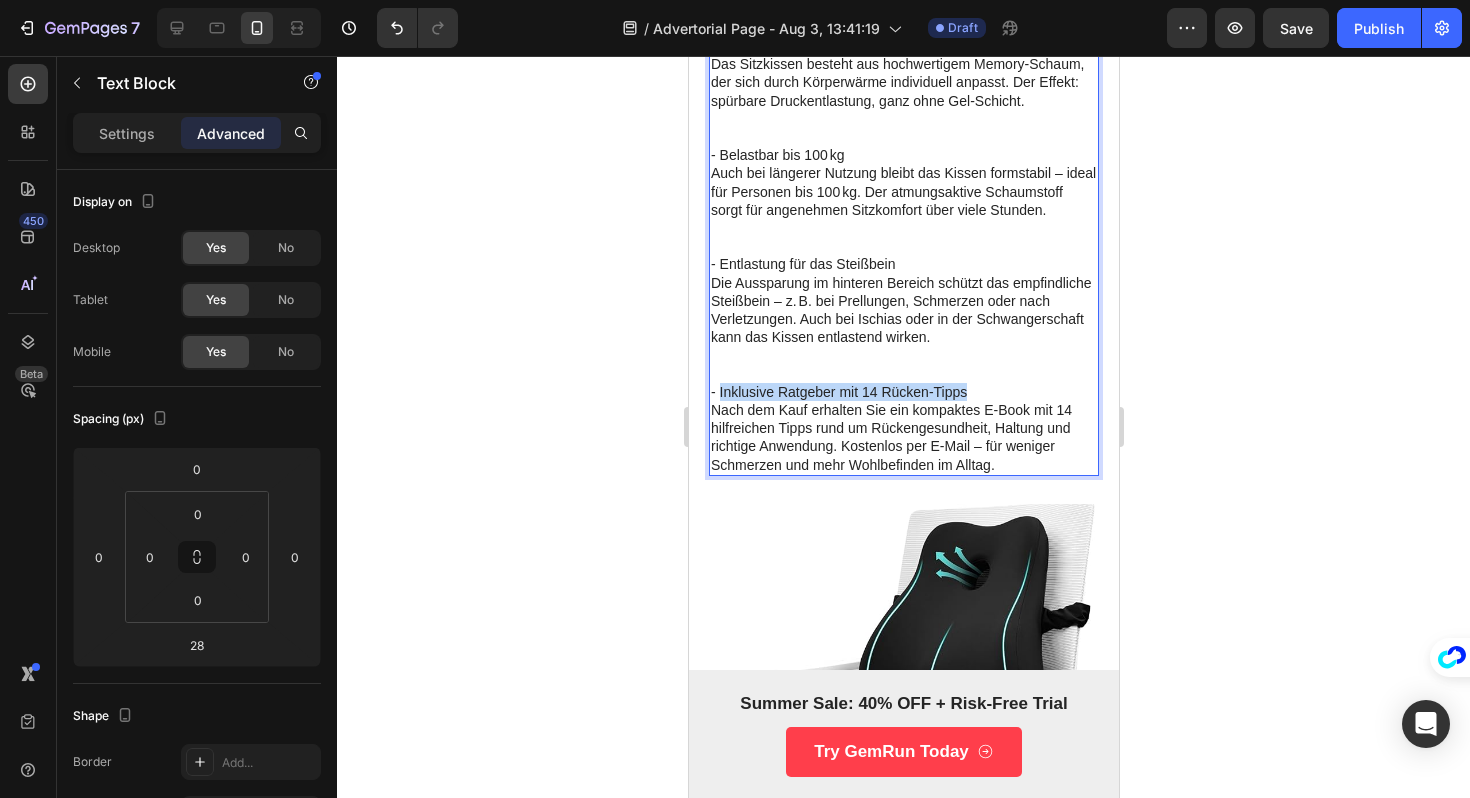 drag, startPoint x: 973, startPoint y: 393, endPoint x: 719, endPoint y: 390, distance: 254.01772 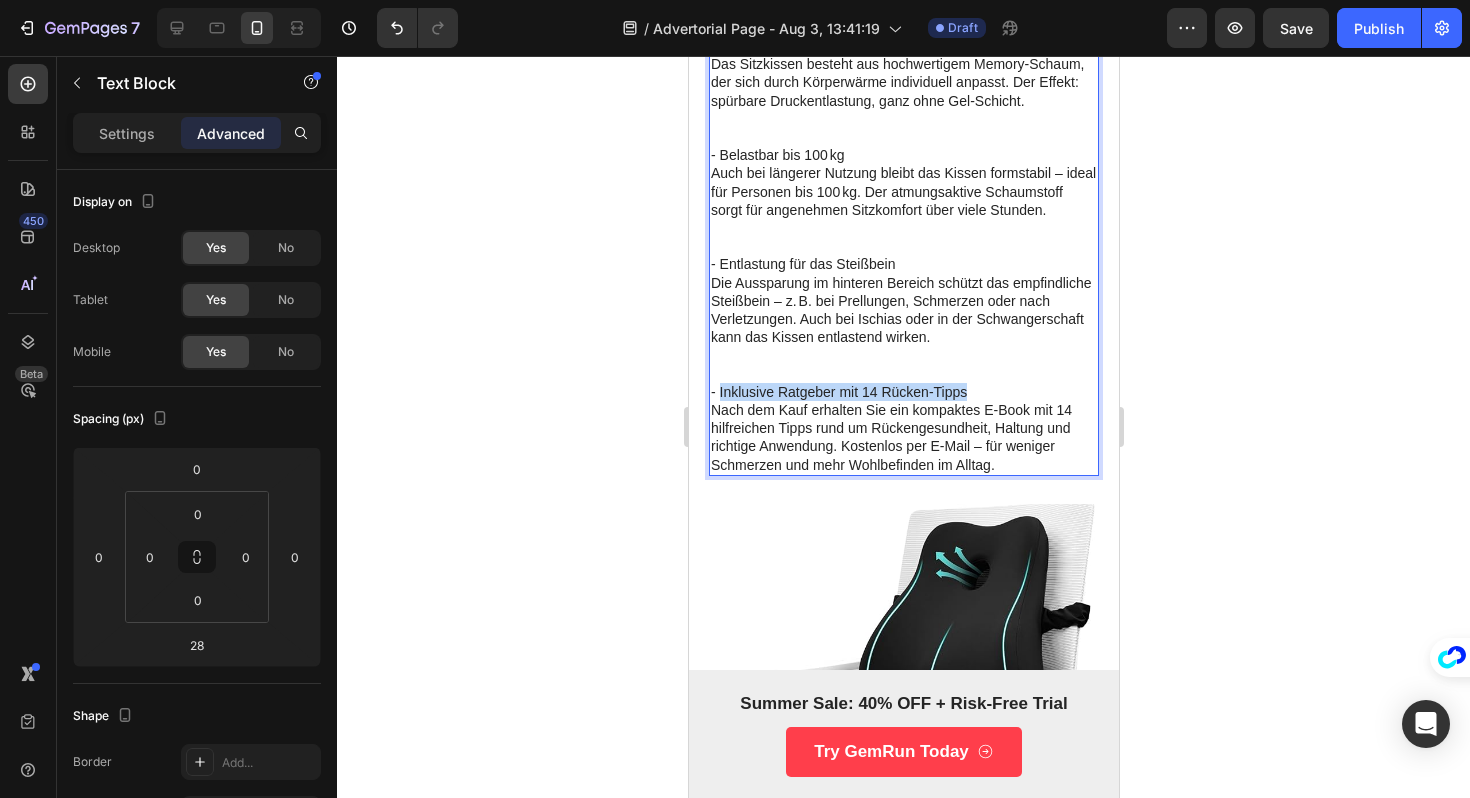 click on "- Inklusive Ratgeber mit 14 Rücken-Tipps" at bounding box center (903, 392) 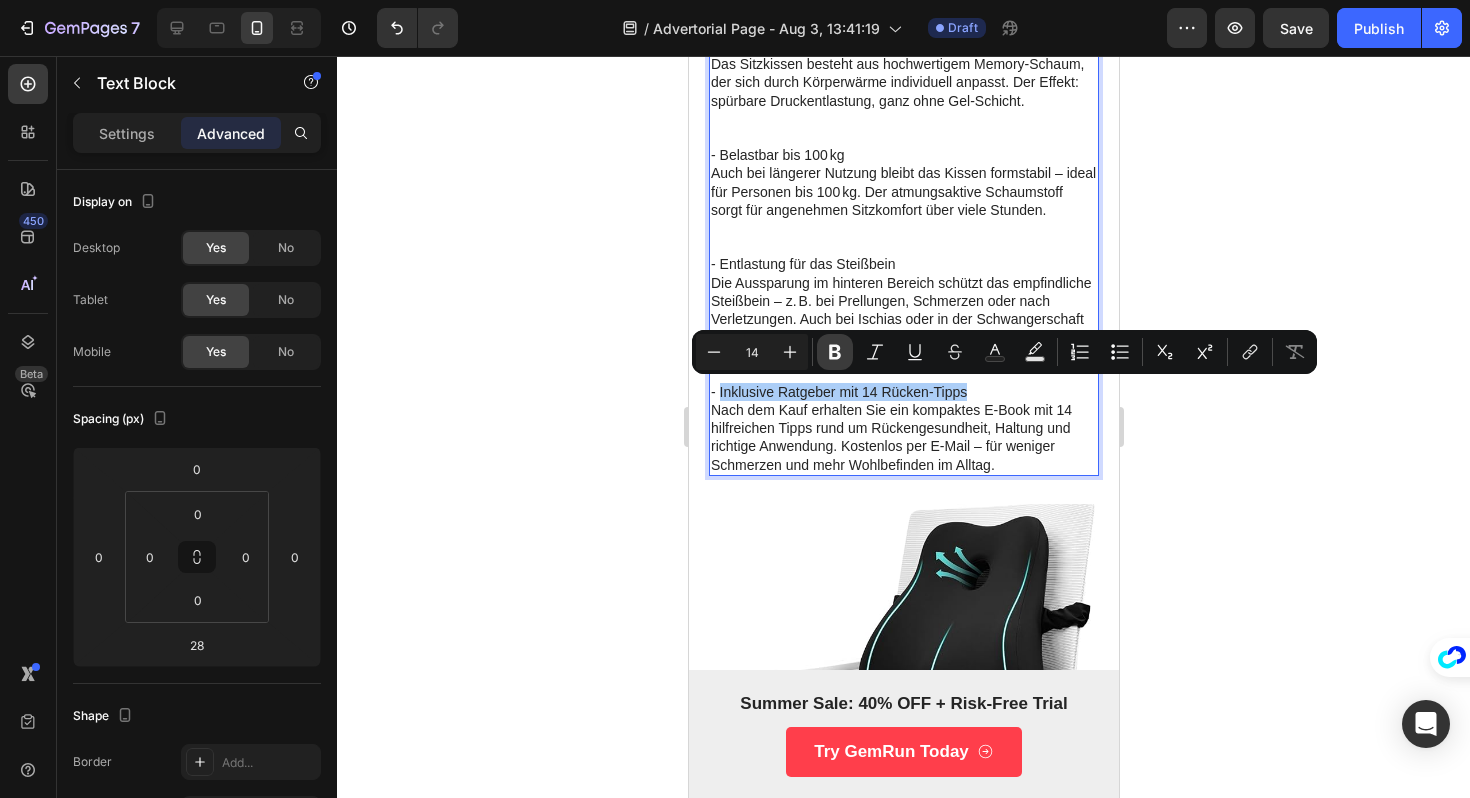 click 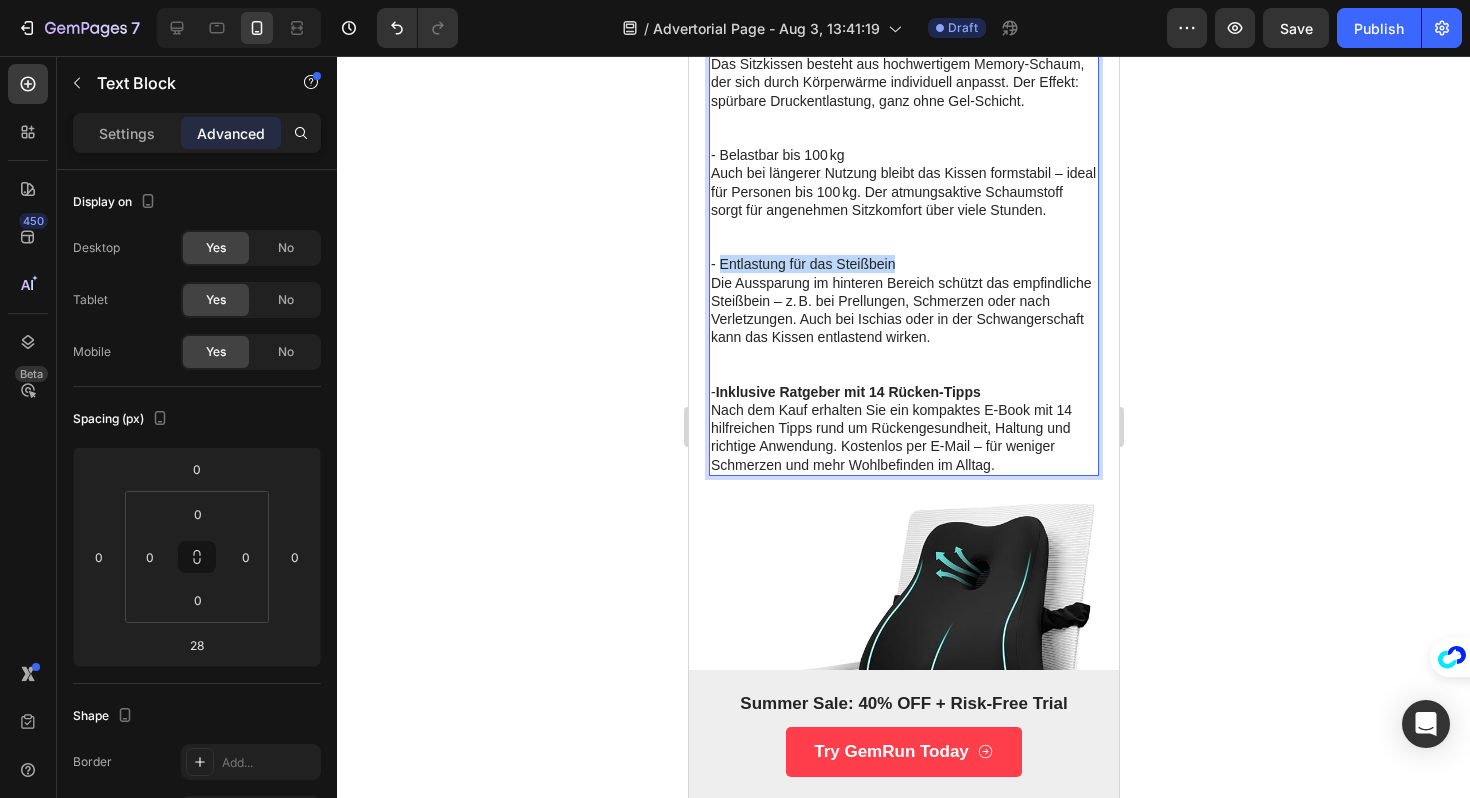drag, startPoint x: 894, startPoint y: 266, endPoint x: 720, endPoint y: 266, distance: 174 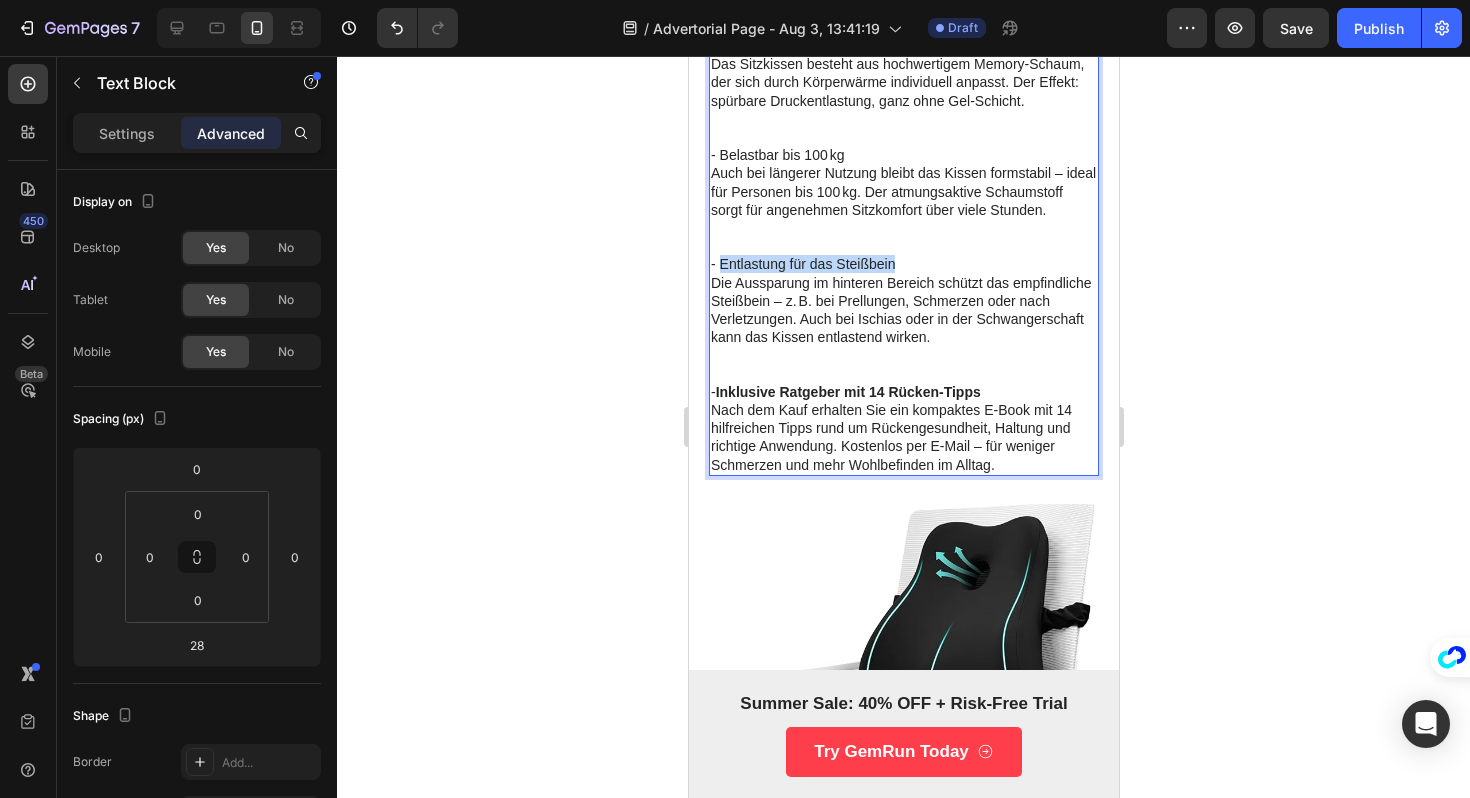 click on "- Entlastung für das Steißbein" at bounding box center [903, 264] 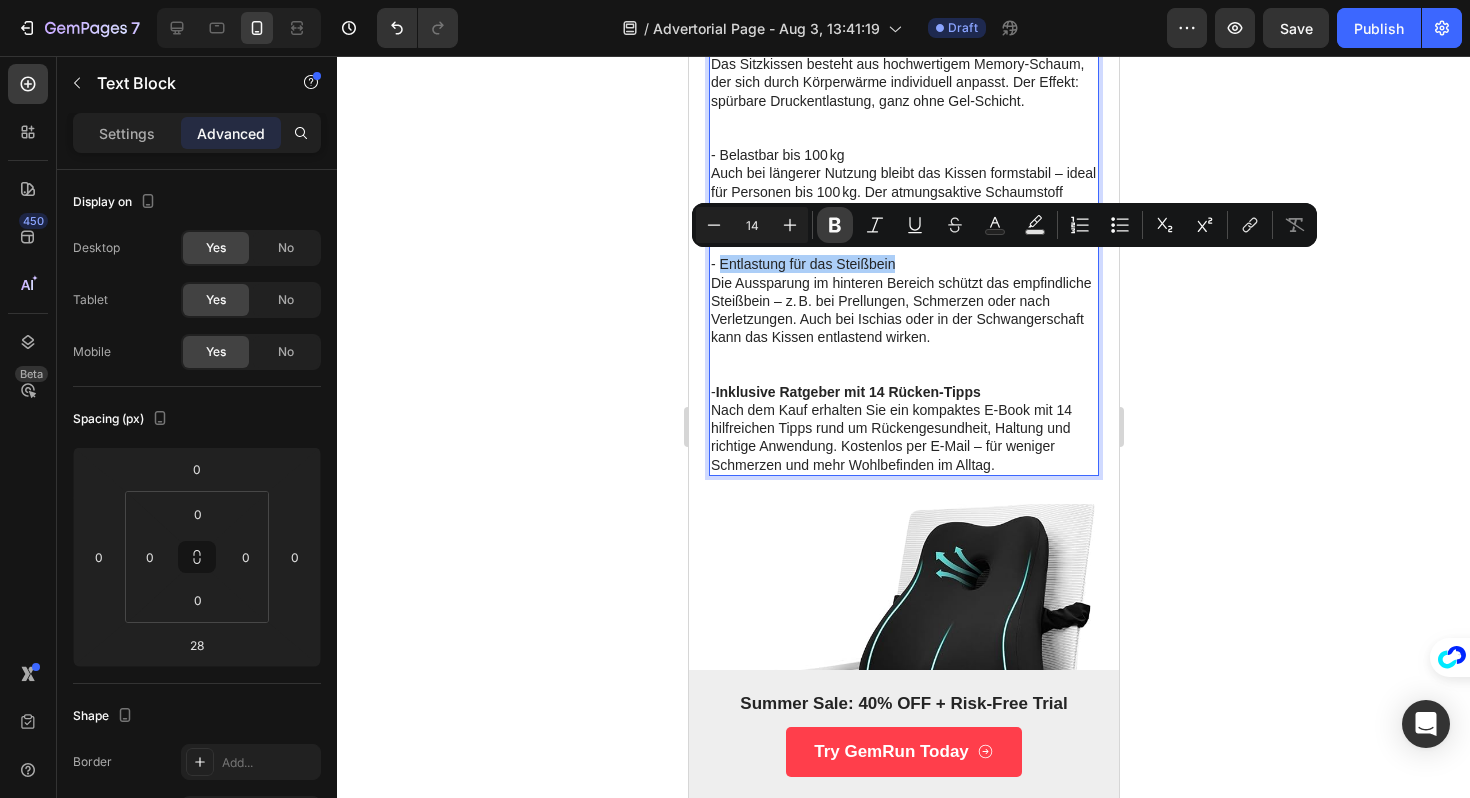 click 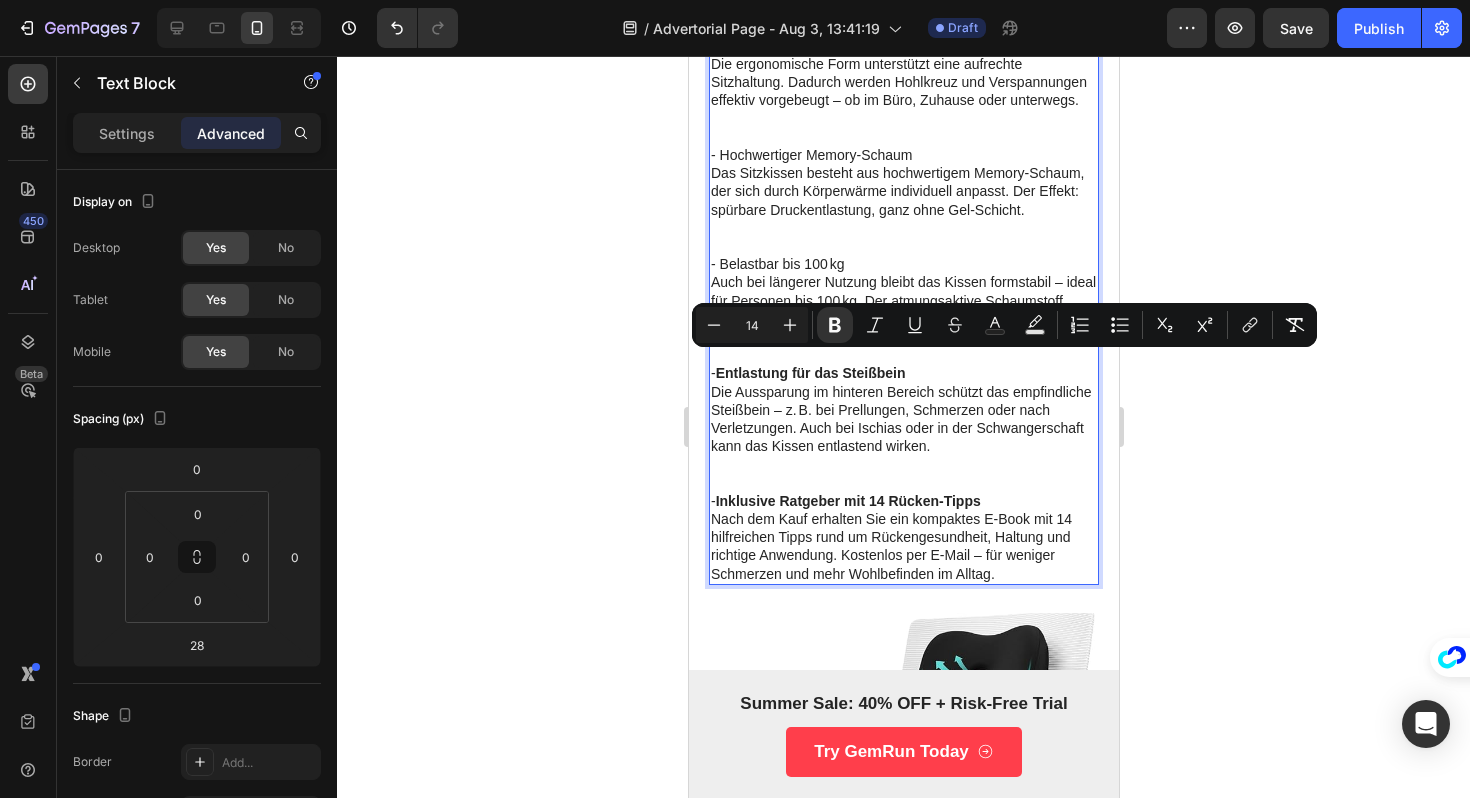 scroll, scrollTop: 1322, scrollLeft: 0, axis: vertical 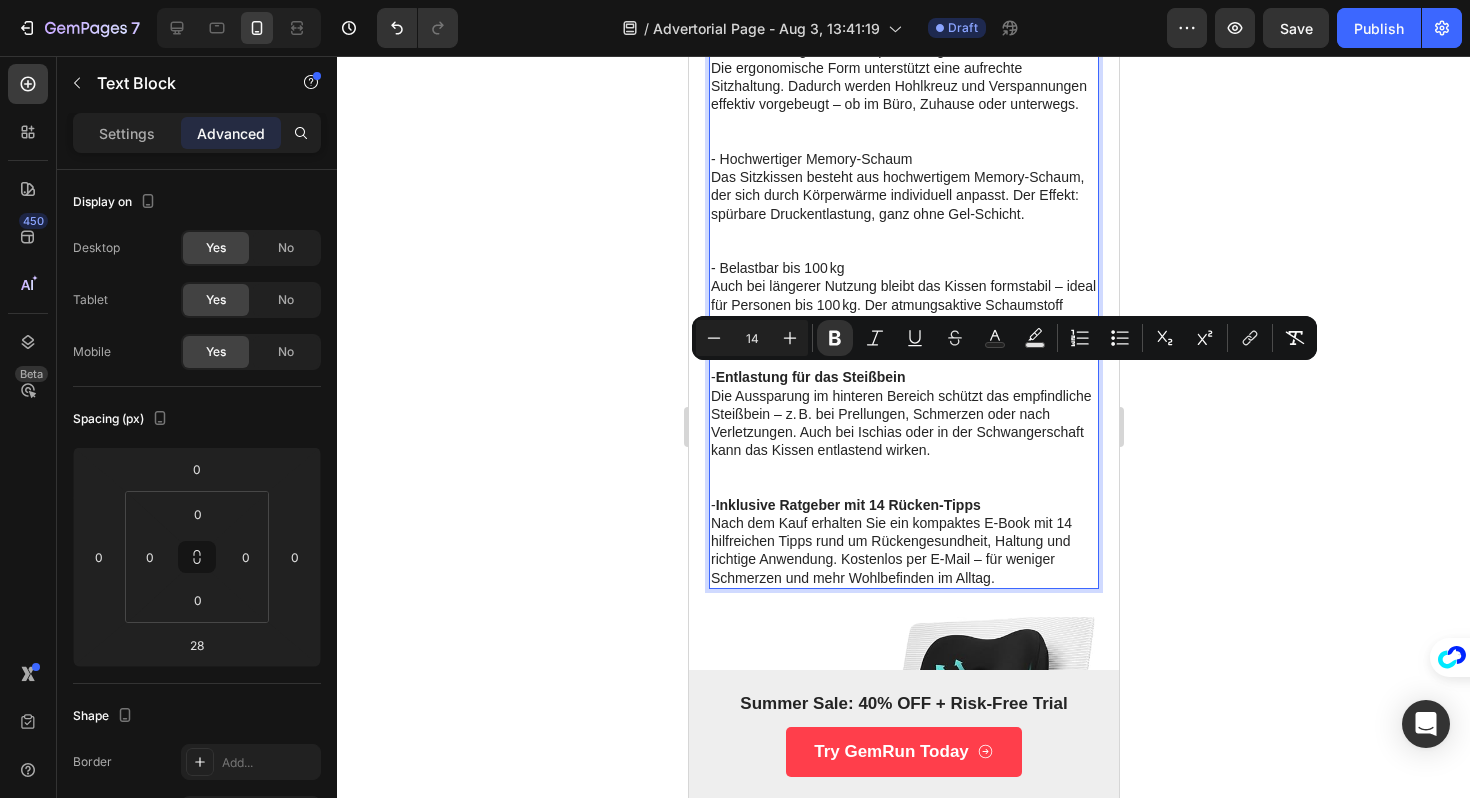 click on "Auch bei längerer Nutzung bleibt das Kissen formstabil – ideal für Personen bis 100 kg. Der atmungsaktive Schaumstoff sorgt für angenehmen Sitzkomfort über viele Stunden." at bounding box center [903, 322] 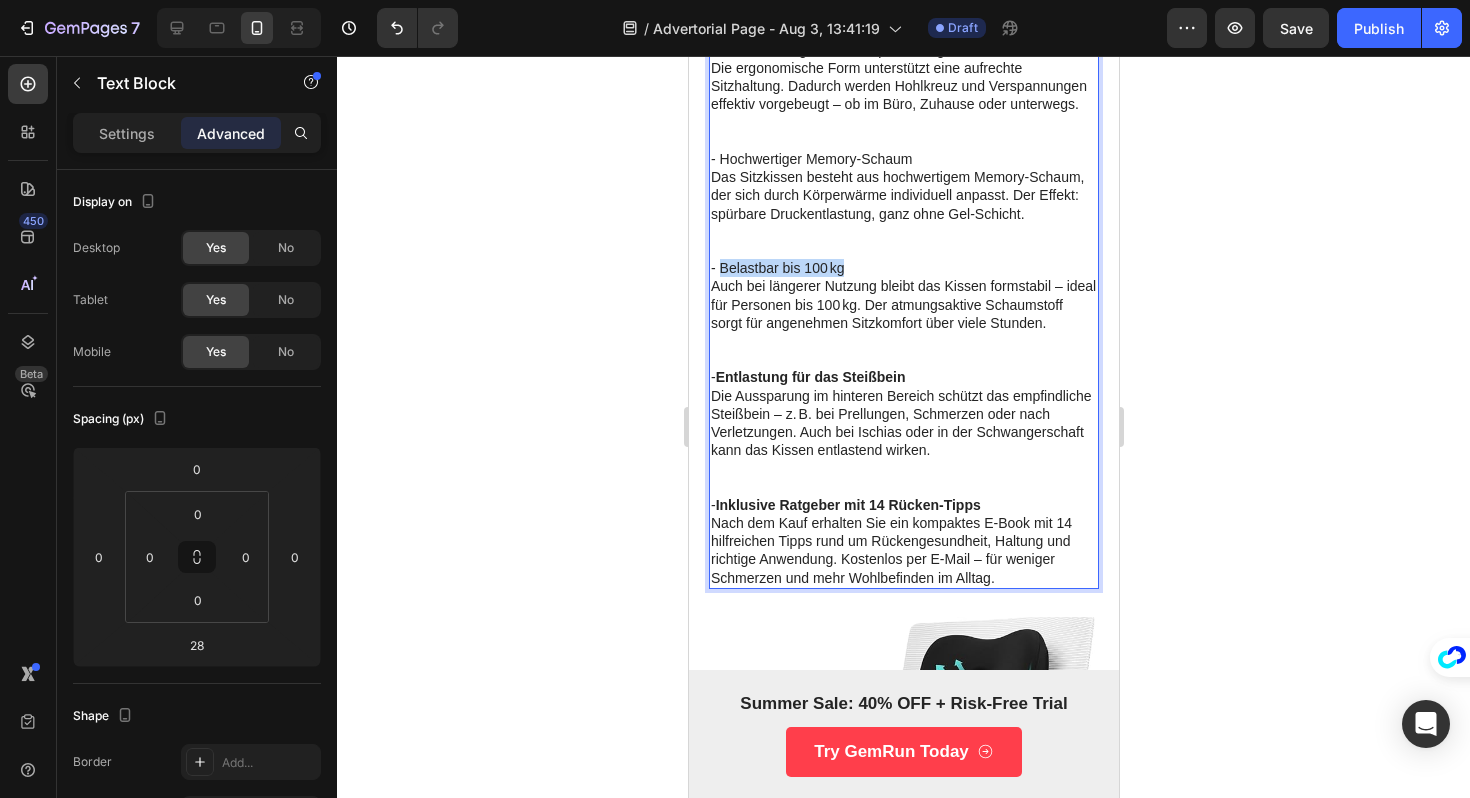 drag, startPoint x: 848, startPoint y: 265, endPoint x: 720, endPoint y: 265, distance: 128 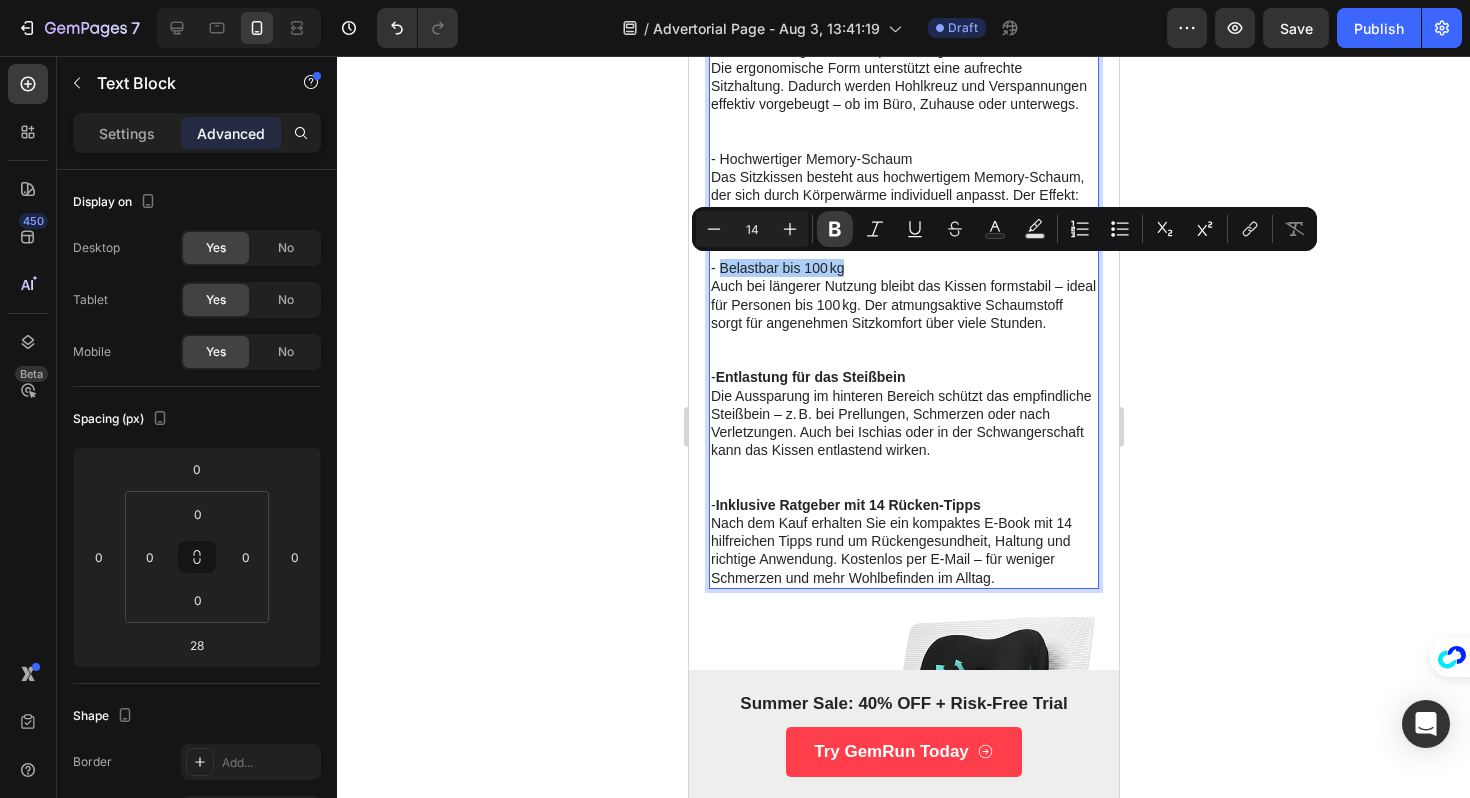 click on "Bold" at bounding box center [835, 229] 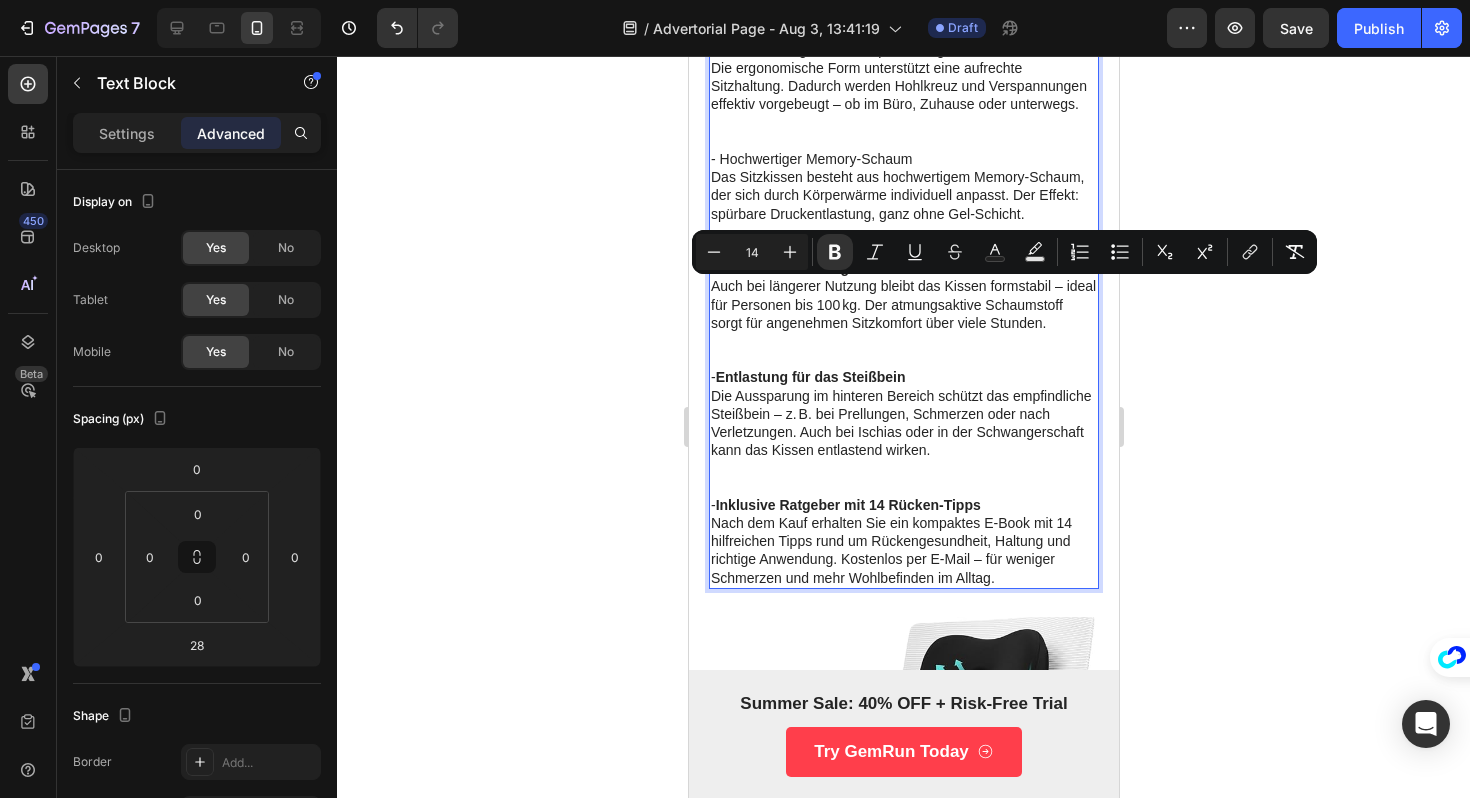 scroll, scrollTop: 1217, scrollLeft: 0, axis: vertical 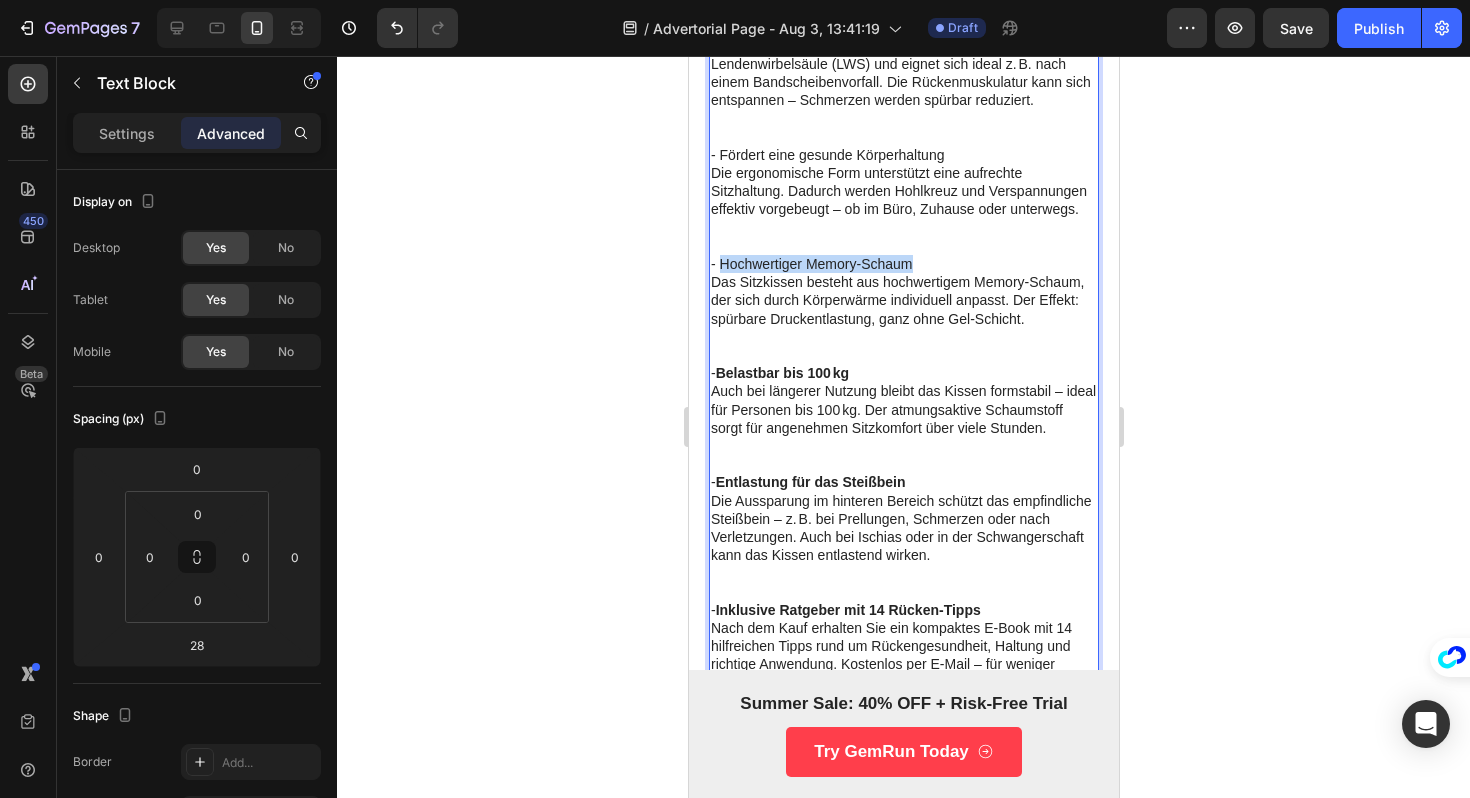 drag, startPoint x: 920, startPoint y: 258, endPoint x: 720, endPoint y: 262, distance: 200.04 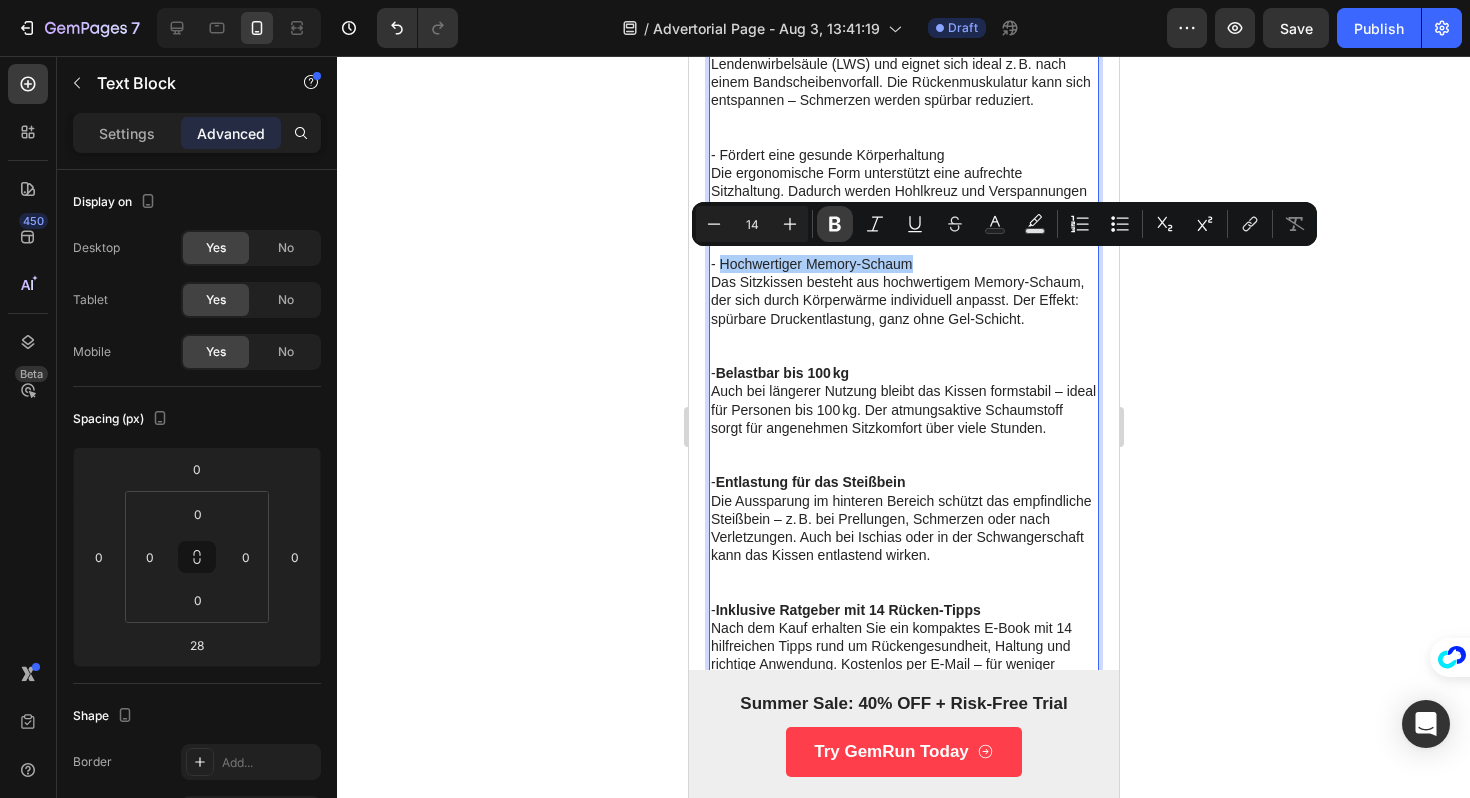 click 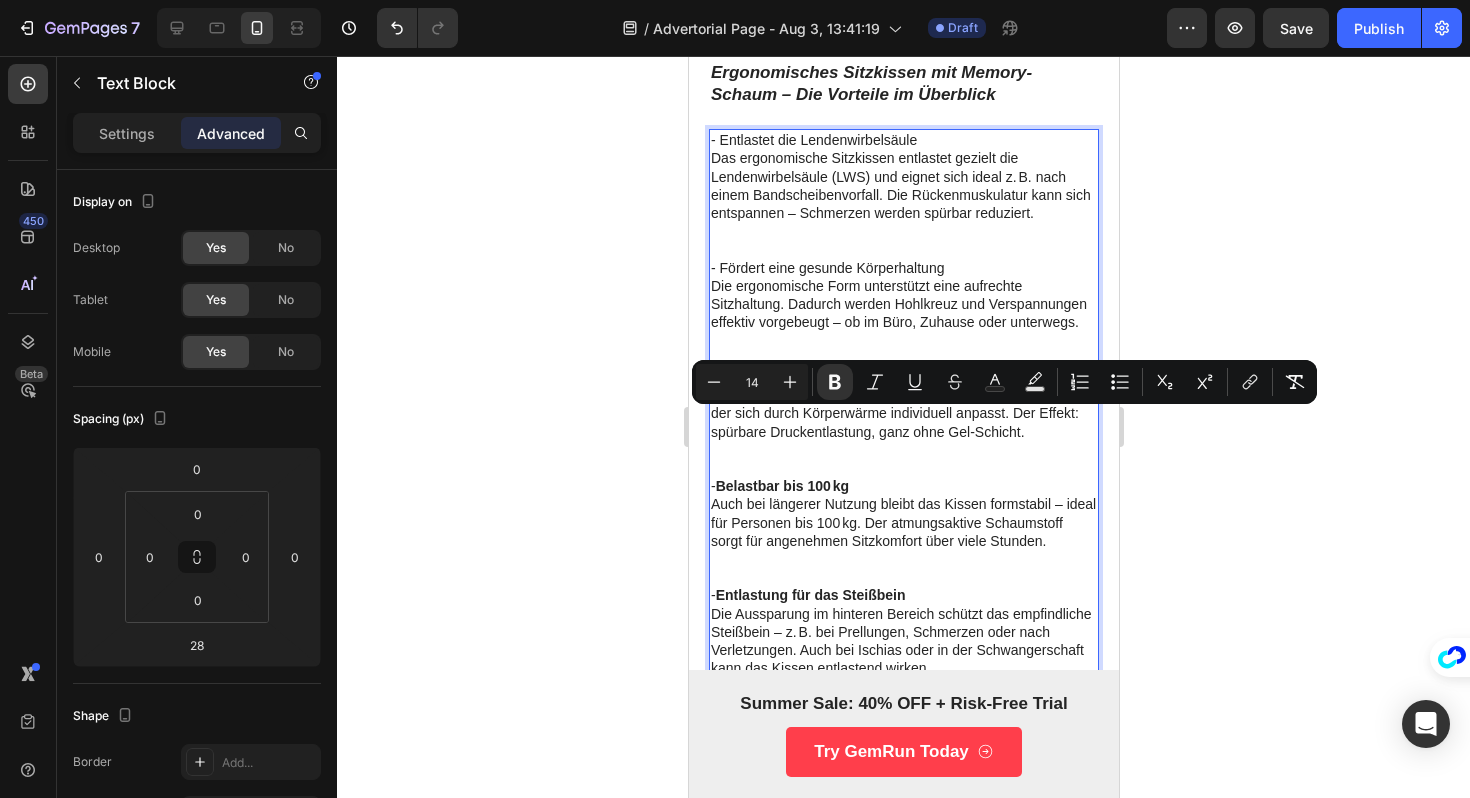 scroll, scrollTop: 1059, scrollLeft: 0, axis: vertical 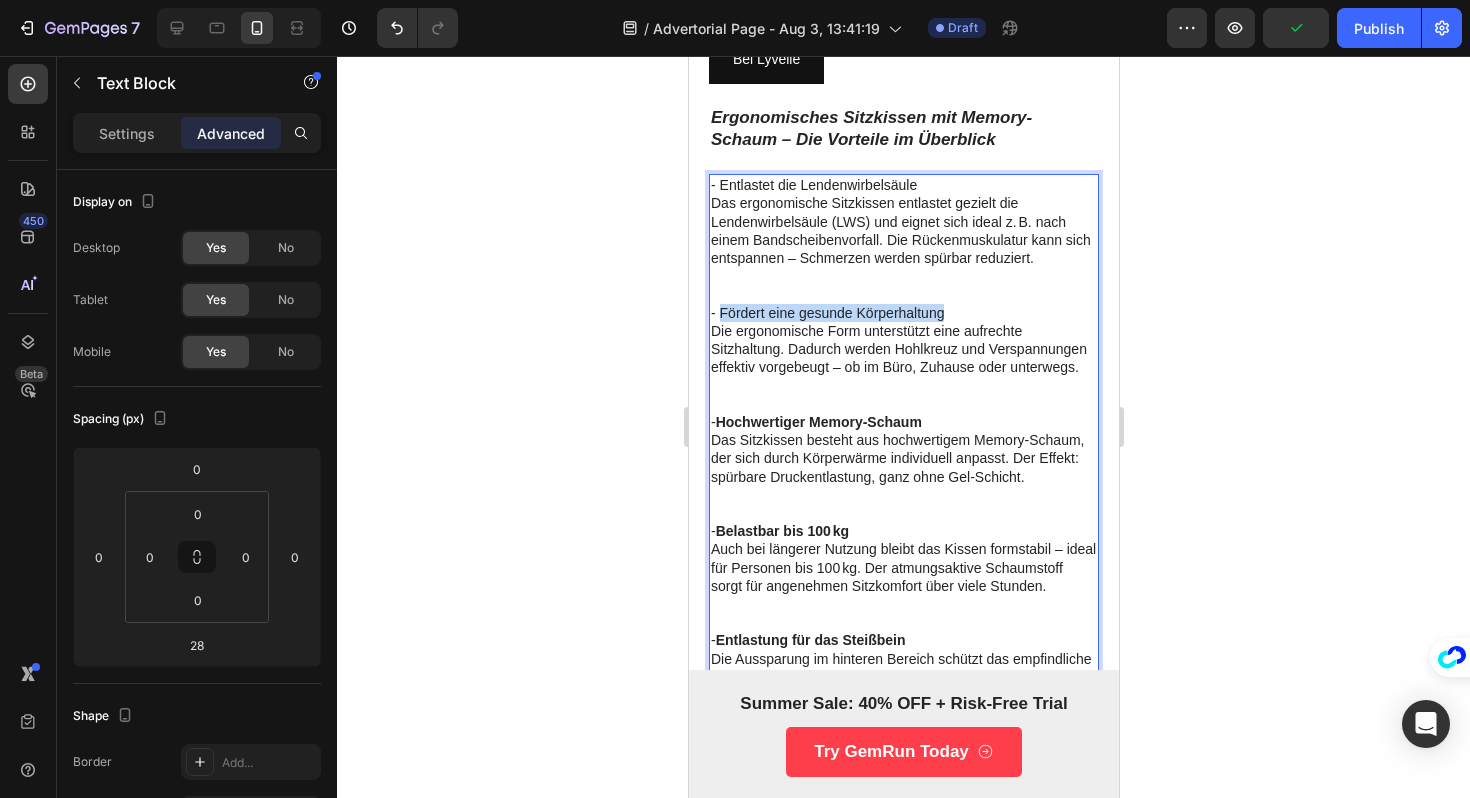 drag, startPoint x: 948, startPoint y: 310, endPoint x: 720, endPoint y: 309, distance: 228.0022 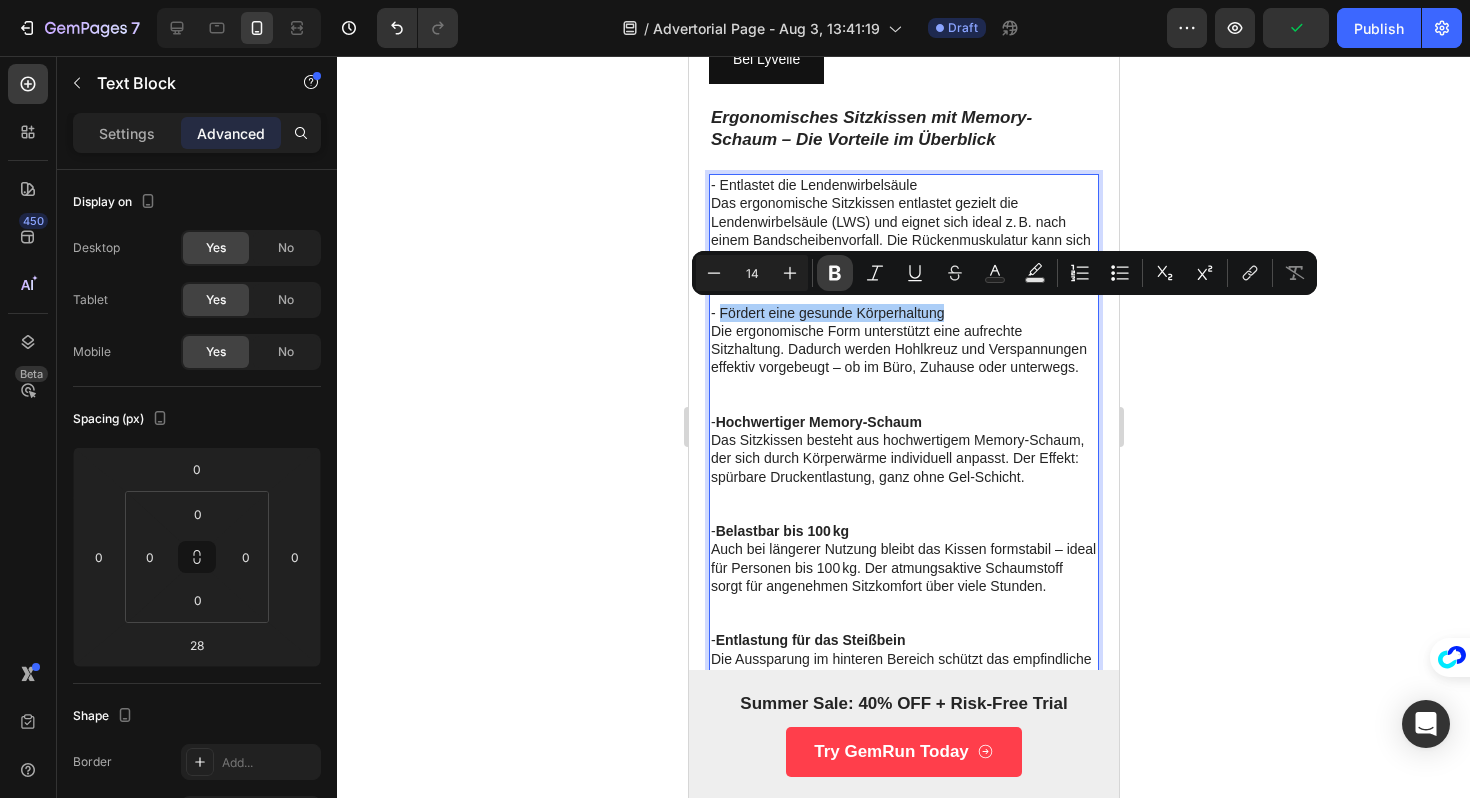 click on "Bold" at bounding box center (835, 273) 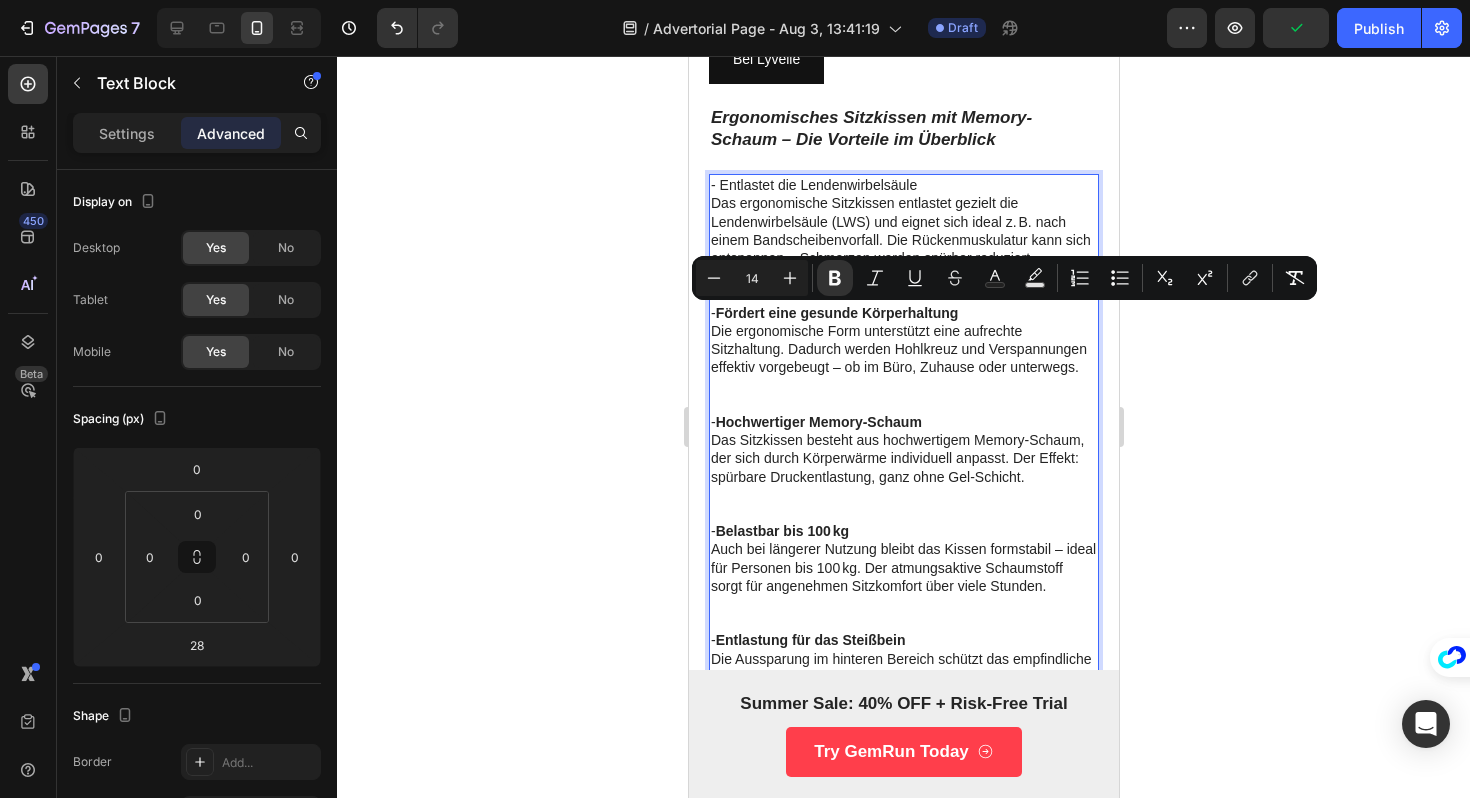 scroll, scrollTop: 1051, scrollLeft: 0, axis: vertical 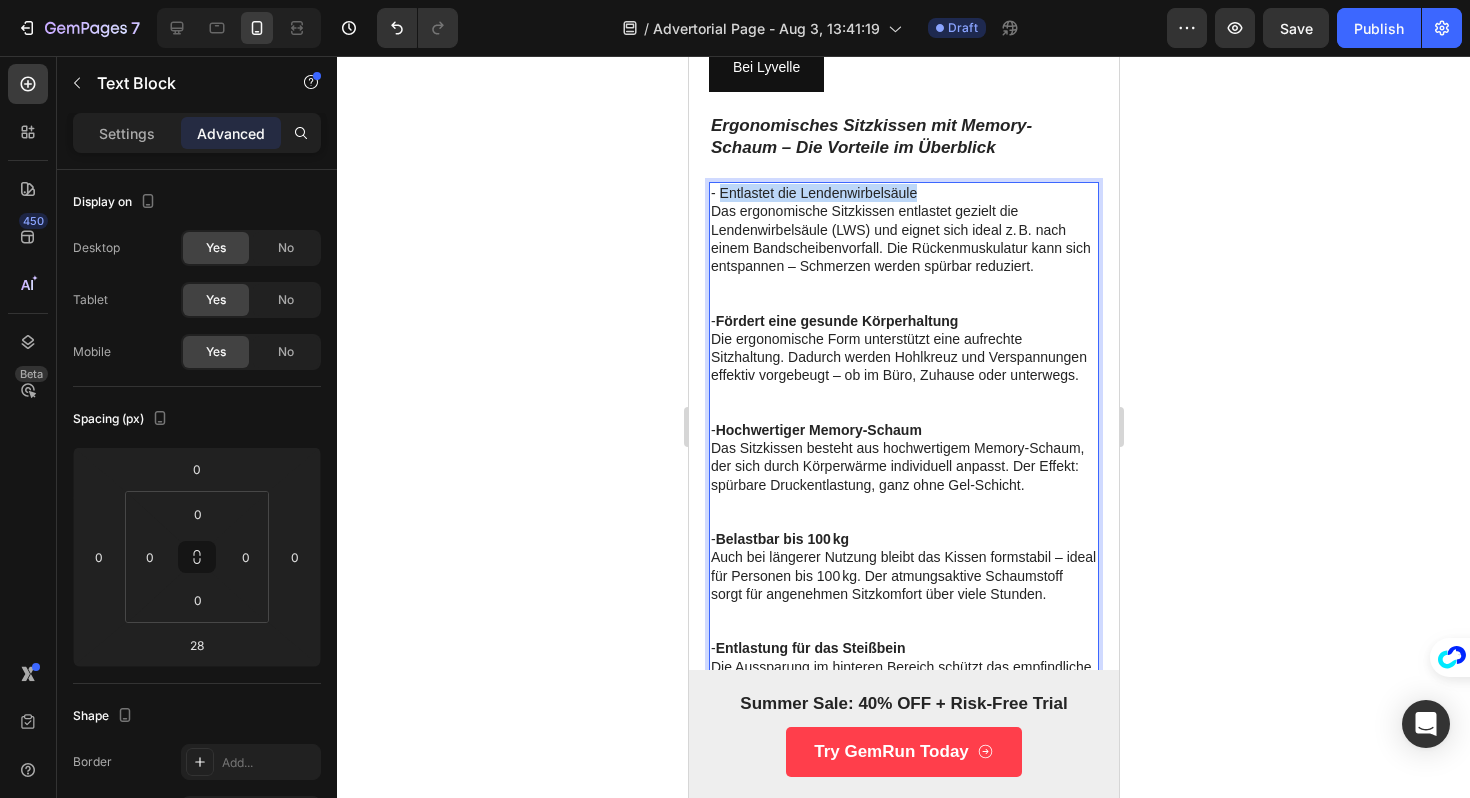 drag, startPoint x: 927, startPoint y: 191, endPoint x: 720, endPoint y: 199, distance: 207.15453 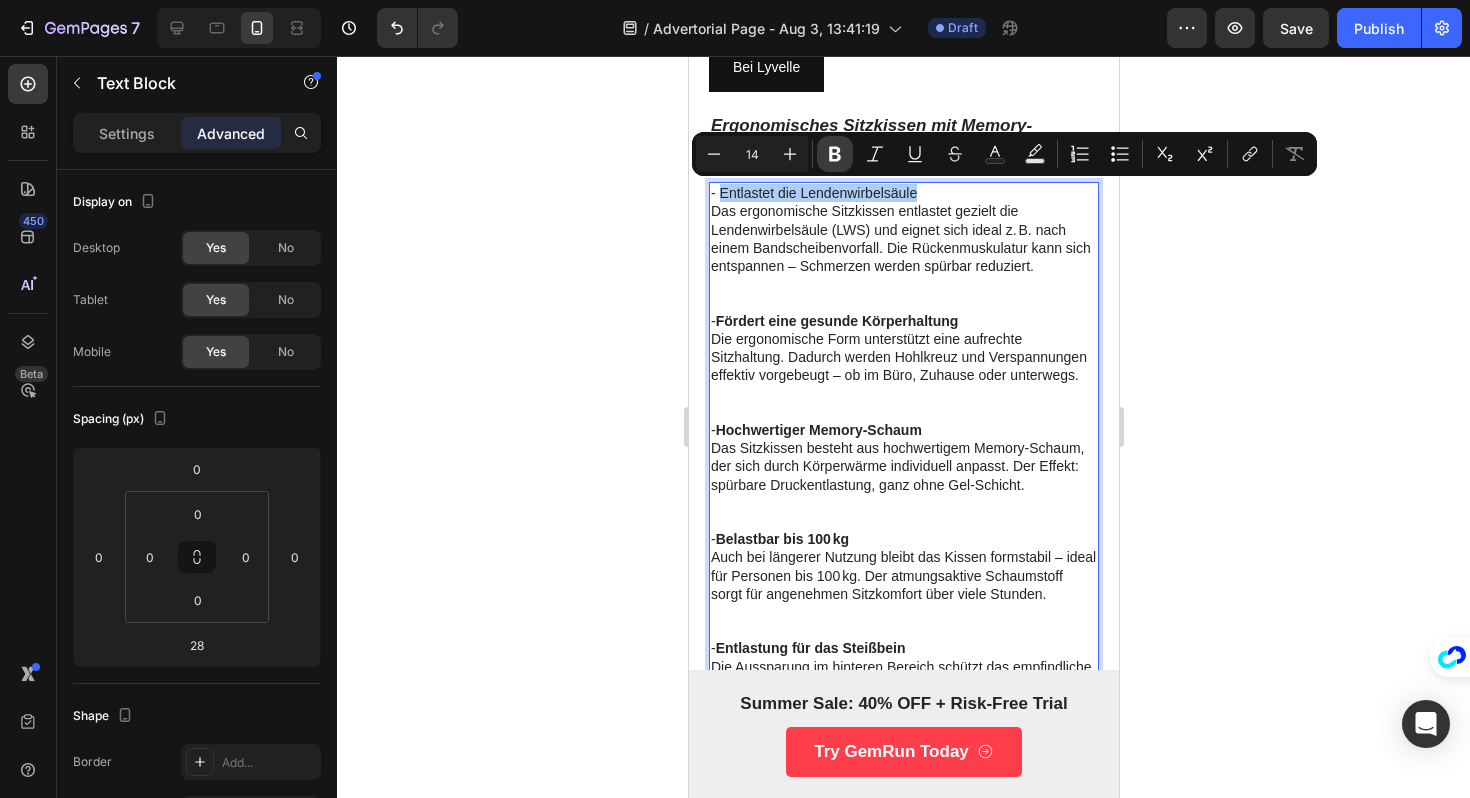 click 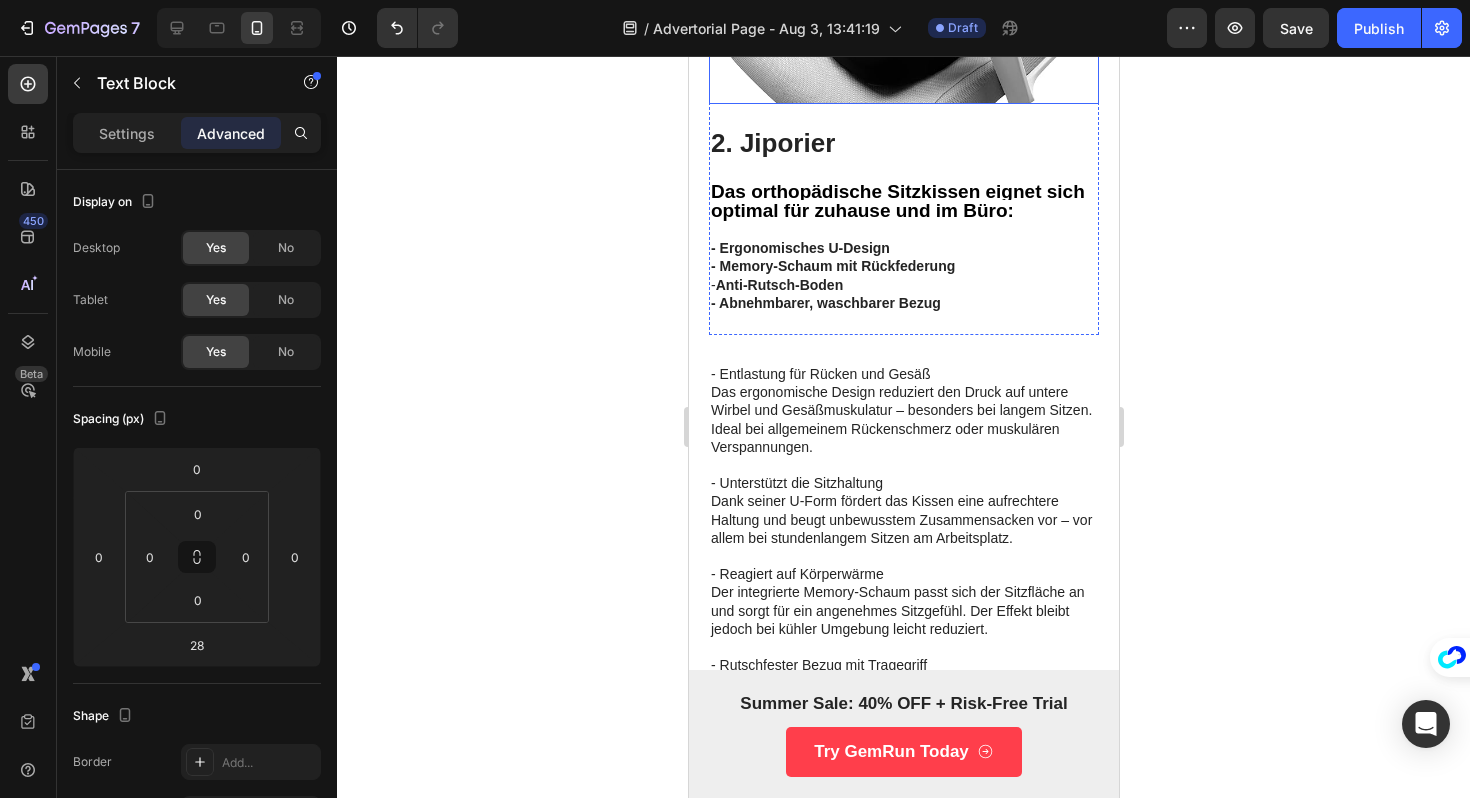 scroll, scrollTop: 2341, scrollLeft: 0, axis: vertical 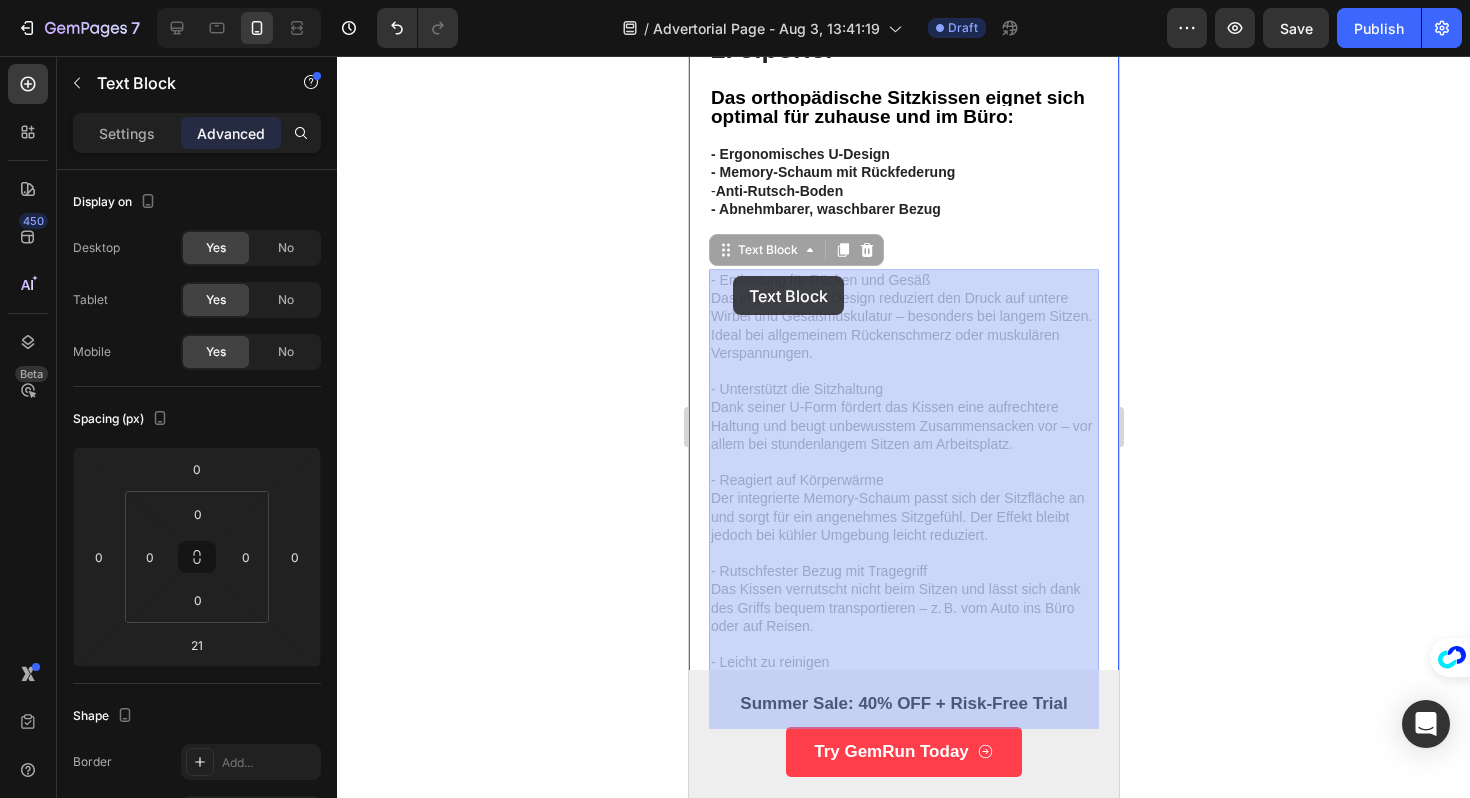 drag, startPoint x: 932, startPoint y: 282, endPoint x: 732, endPoint y: 276, distance: 200.08998 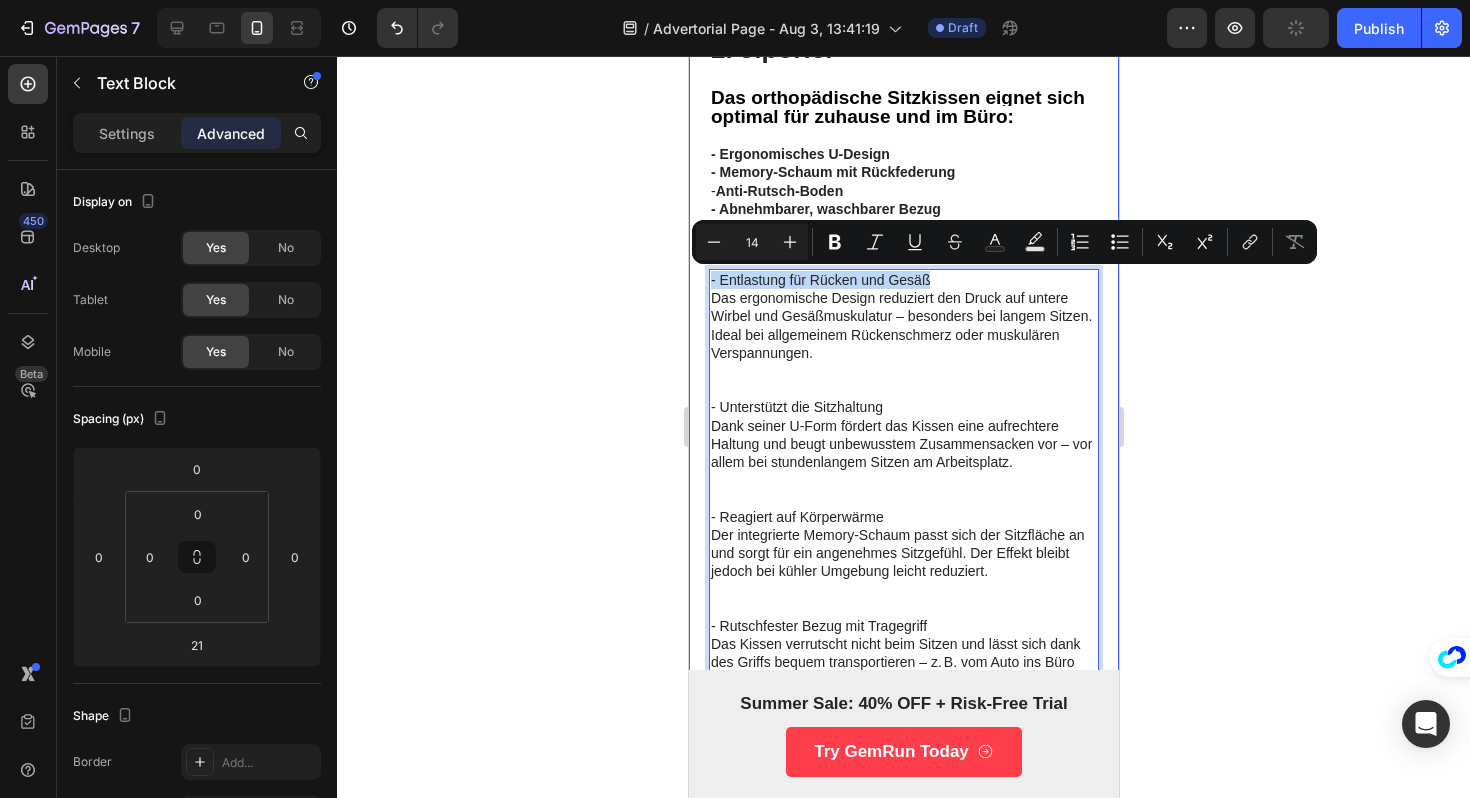 drag, startPoint x: 940, startPoint y: 281, endPoint x: 733, endPoint y: 268, distance: 207.4078 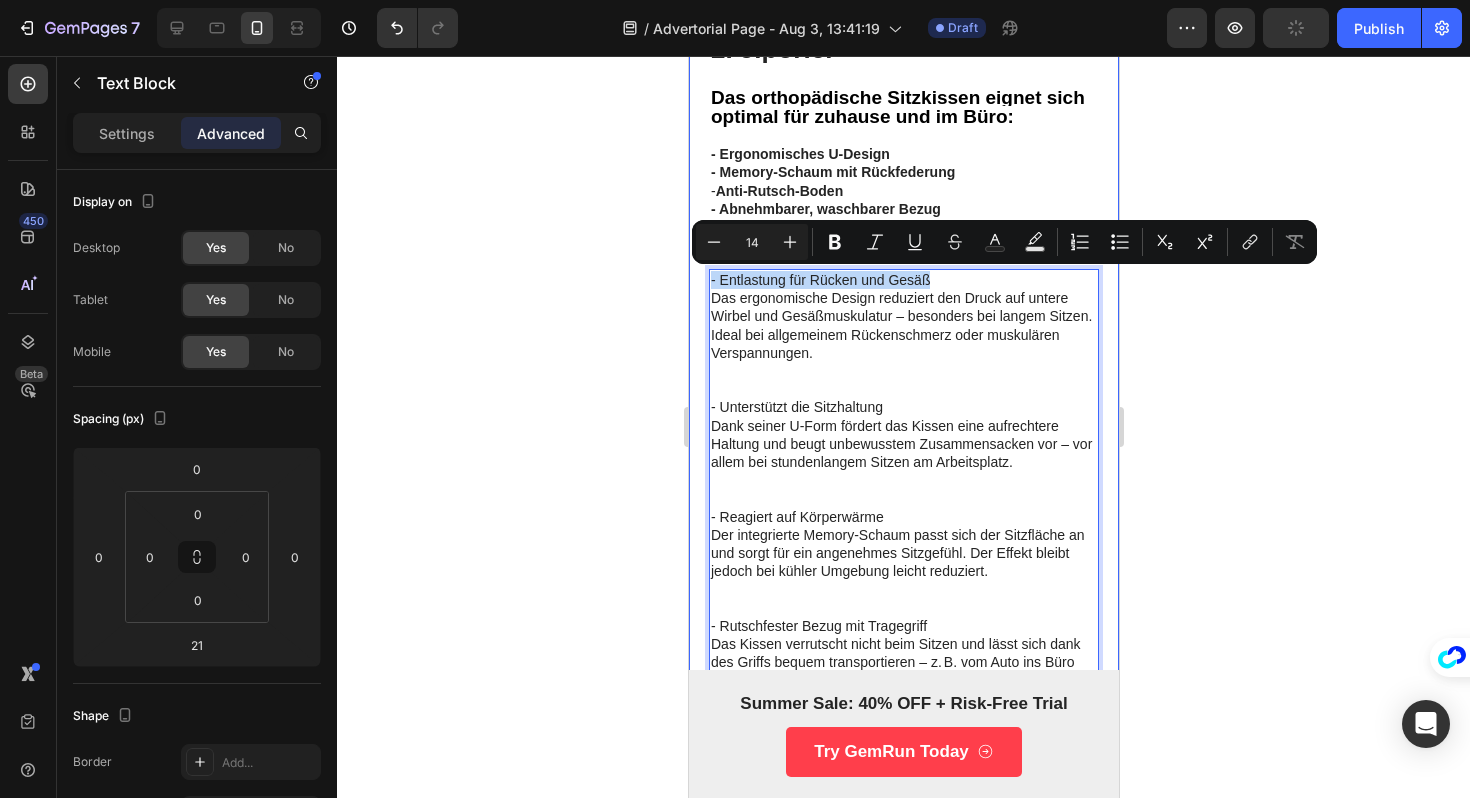 click on "Die 5 besten orthopädischen Sitzkissen im Test – Unser Favorit auf Platz 1 Heading Image Orthopädische Sitzkissen entlasten den Druck, schützen das Steißbein und fördern eine gesunde Haltung – für mehr Komfort und weniger Verspannungen . Heading Row Image 1. Lyvelle Der Bestseller unter den Sitzkissen bei akuten und chronischen Schmerzen: - Ergonomische Form passt sich an - Entlastet Rücken & Bandscheiben - Reduziert den Druck auf dein Steißbein - Kostenloses E-Book mit hilfreichen Tipps Text Block Bei Lyvelle Button Row Ergonomisches Sitzkissen mit Memory-Schaum – Die Vorteile im Überblick Text Block -  Entlastet die Lendenwirbelsäule Das ergonomische Sitzkissen entlastet gezielt die Lendenwirbelsäule (LWS) und eignet sich ideal z. B. nach einem Bandscheibenvorfall. Die Rückenmuskulatur kann sich entspannen – Schmerzen werden spürbar reduziert. -  Fördert eine gesunde Körperhaltung -  Hochwertiger Memory-Schaum -  Belastbar bis 100 kg -  Entlastung für das Steißbein -  Text Block" at bounding box center [903, 2] 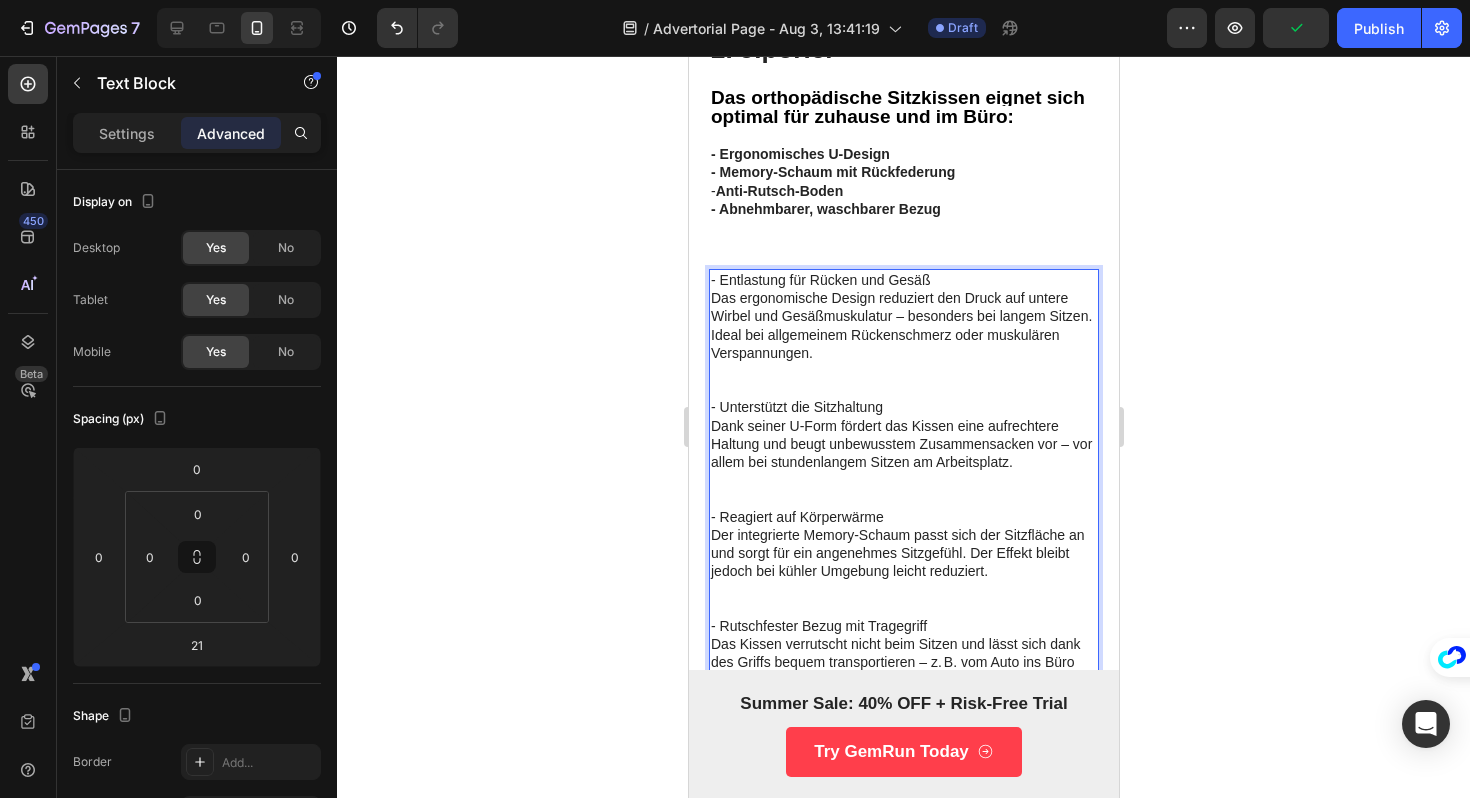 click on "Das ergonomische Design reduziert den Druck auf untere Wirbel und Gesäßmuskulatur – besonders bei langem Sitzen. Ideal bei allgemeinem Rückenschmerz oder muskulären Verspannungen." at bounding box center (903, 343) 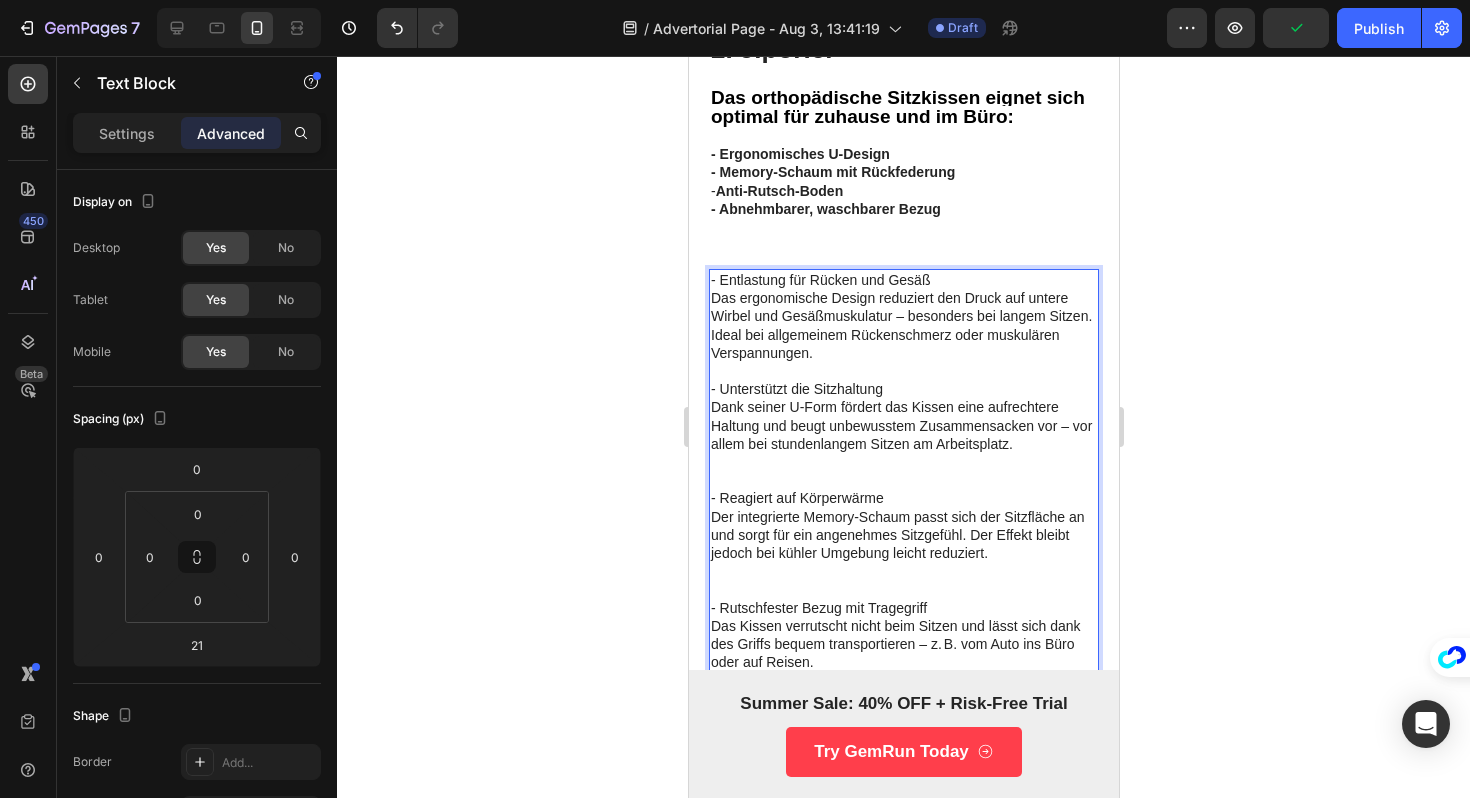 click on "Dank seiner U-Form fördert das Kissen eine aufrechtere Haltung und beugt unbewusstem Zusammensacken vor – vor allem bei stundenlangem Sitzen am Arbeitsplatz." at bounding box center (903, 443) 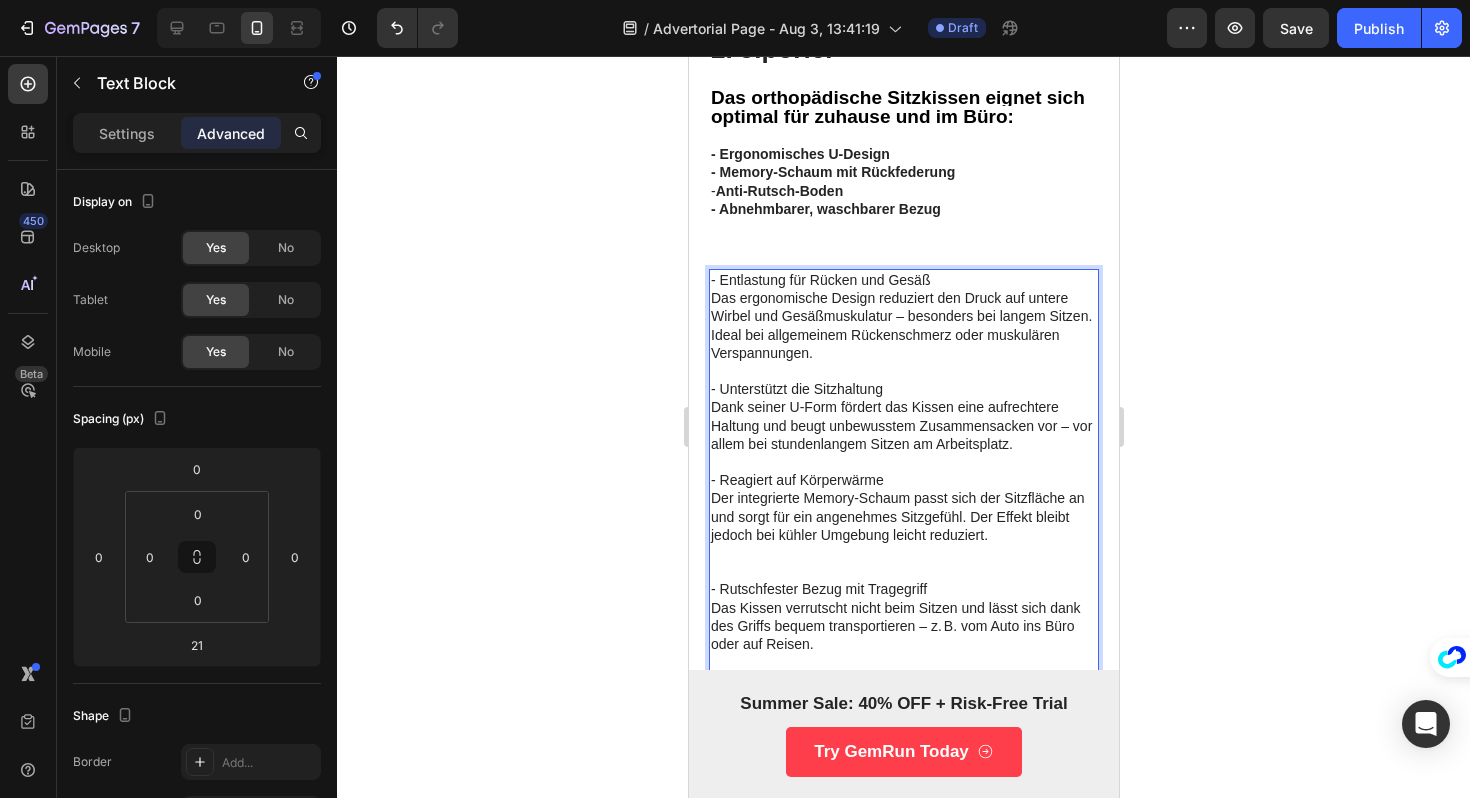 click on "Der integrierte Memory-Schaum passt sich der Sitzfläche an und sorgt für ein angenehmes Sitzgefühl. Der Effekt bleibt jedoch bei kühler Umgebung leicht reduziert." at bounding box center [903, 534] 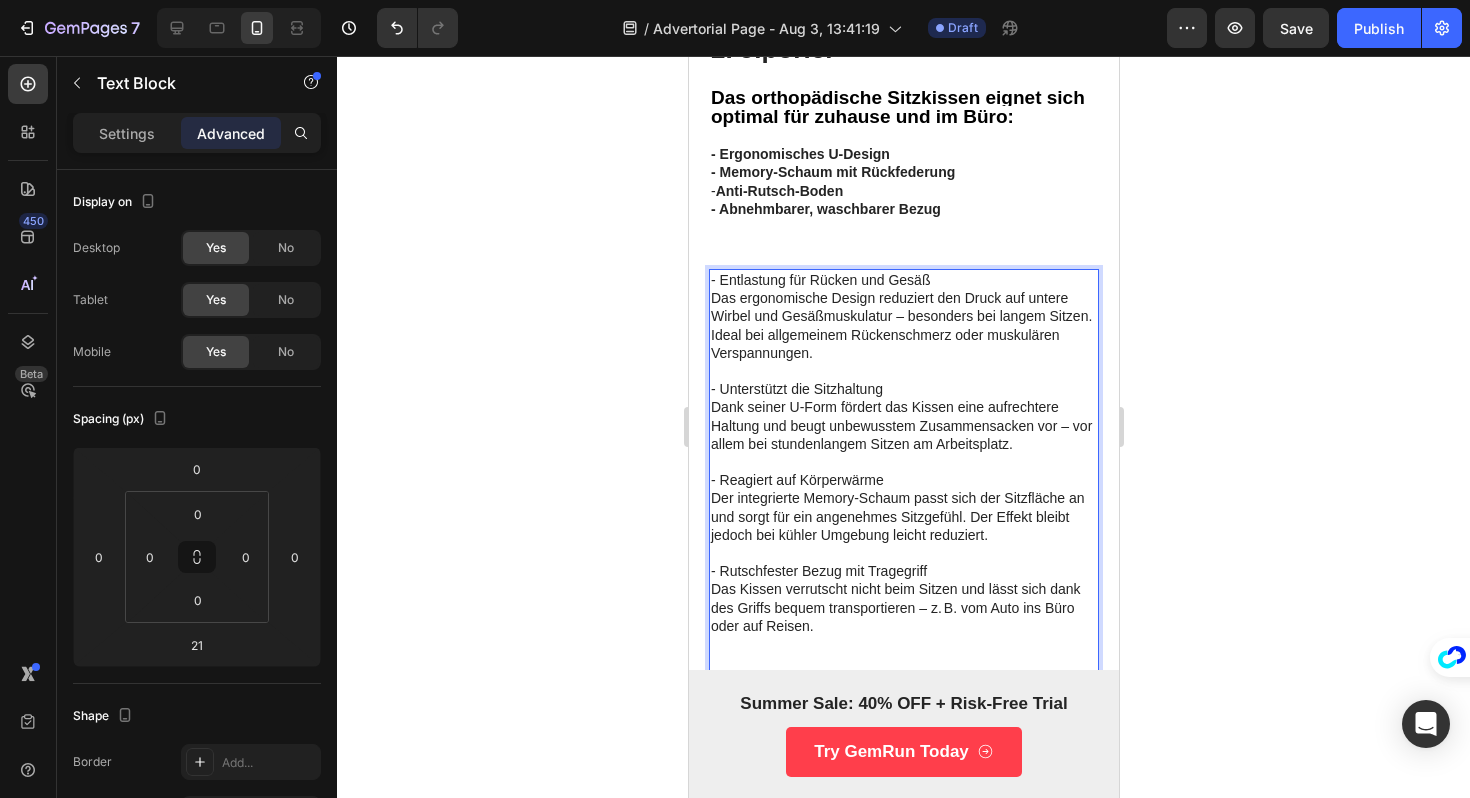 scroll, scrollTop: 2458, scrollLeft: 0, axis: vertical 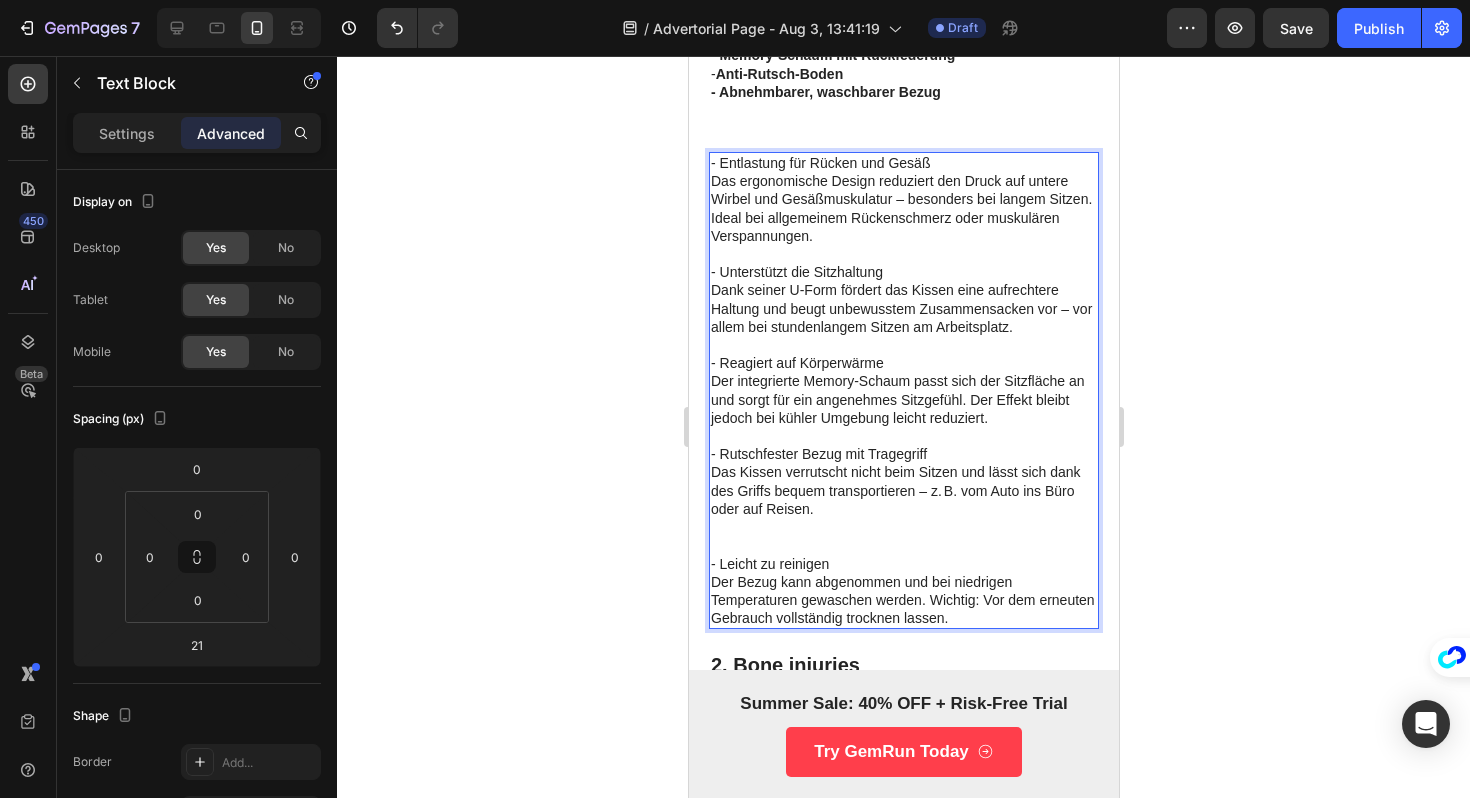 click on "Das Kissen verrutscht nicht beim Sitzen und lässt sich dank des Griffs bequem transportieren – z. B. vom Auto ins Büro oder auf Reisen." at bounding box center (903, 508) 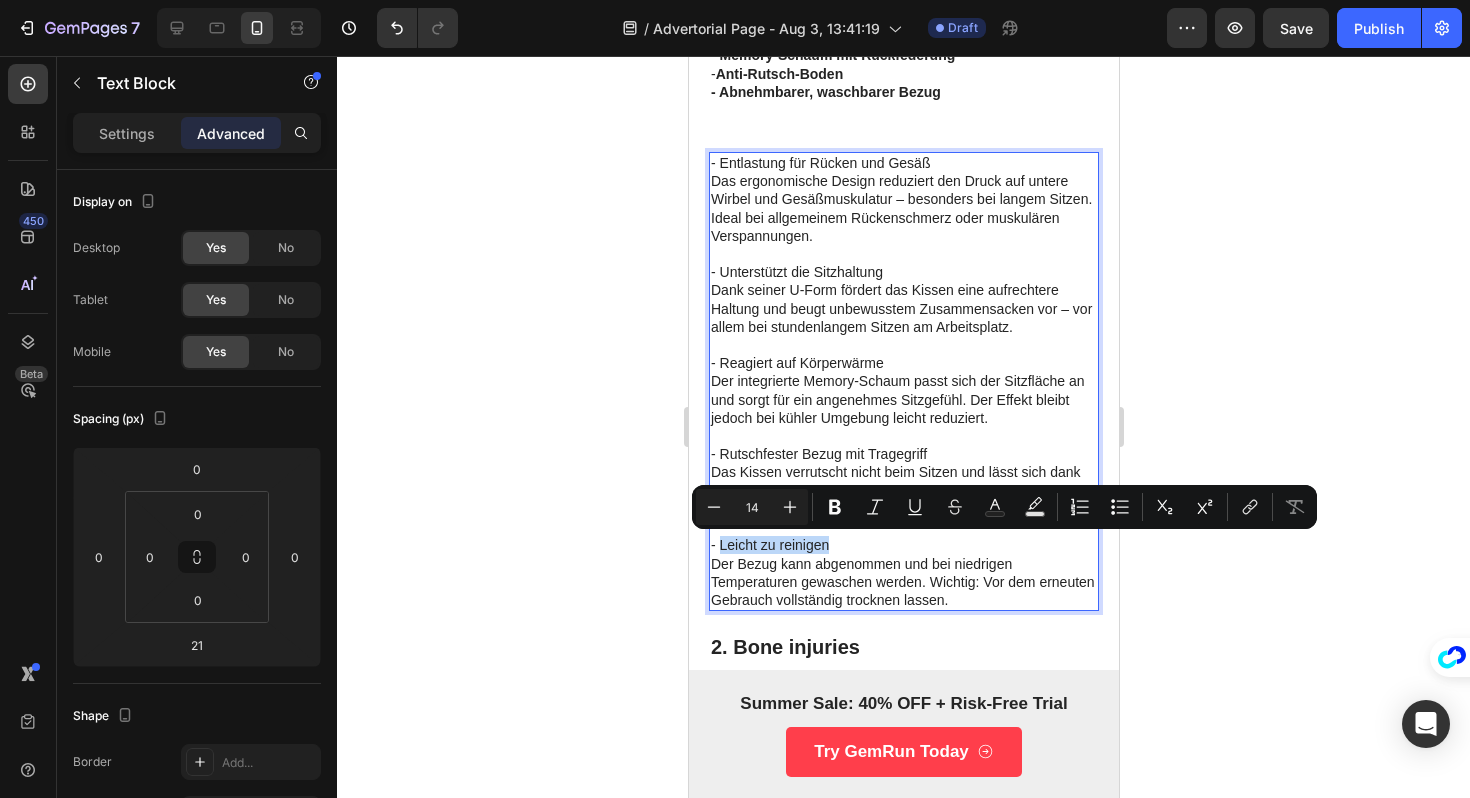 drag, startPoint x: 836, startPoint y: 546, endPoint x: 720, endPoint y: 547, distance: 116.00431 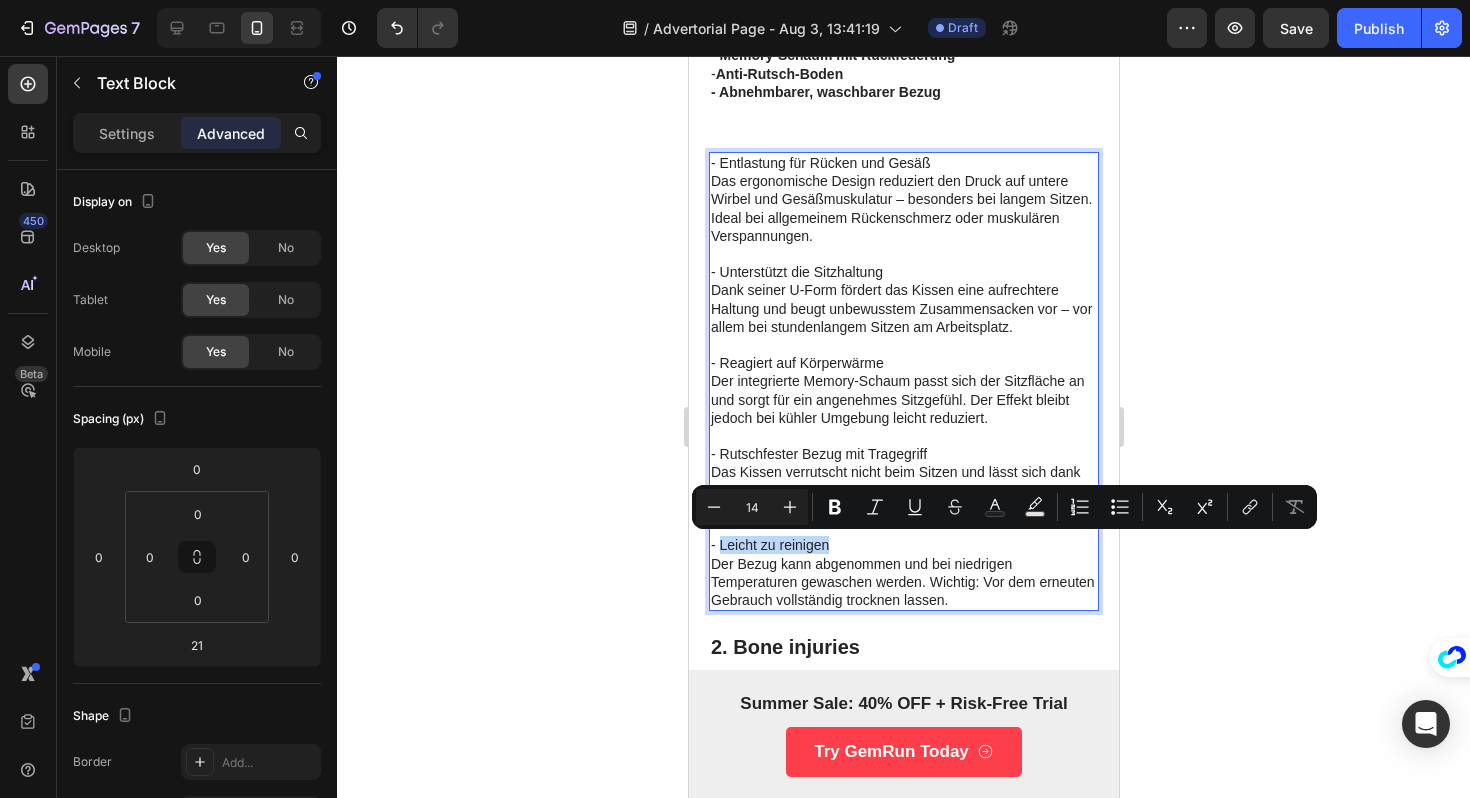 click on "- Leicht zu reinigen" at bounding box center [903, 545] 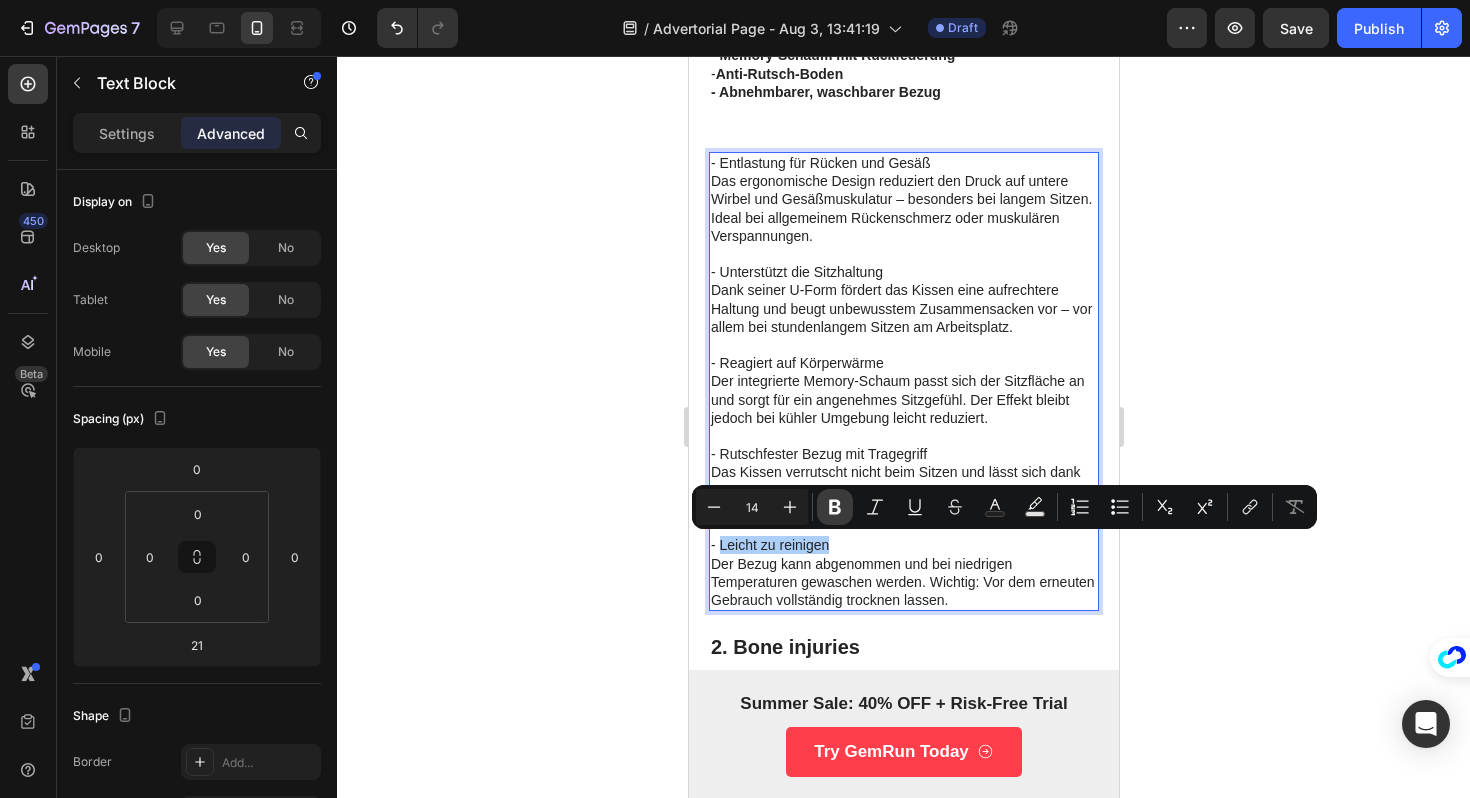 click 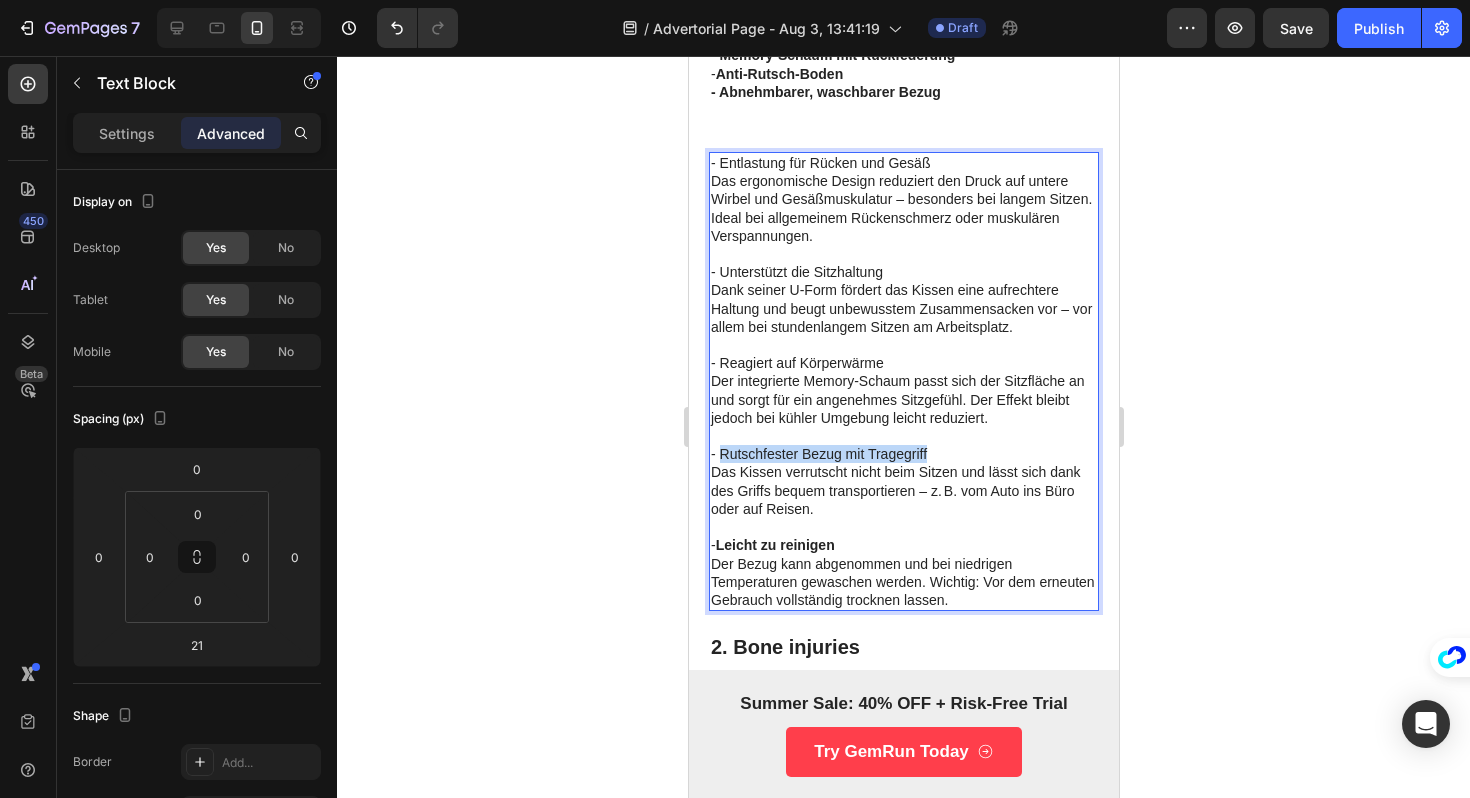 drag, startPoint x: 926, startPoint y: 450, endPoint x: 721, endPoint y: 454, distance: 205.03902 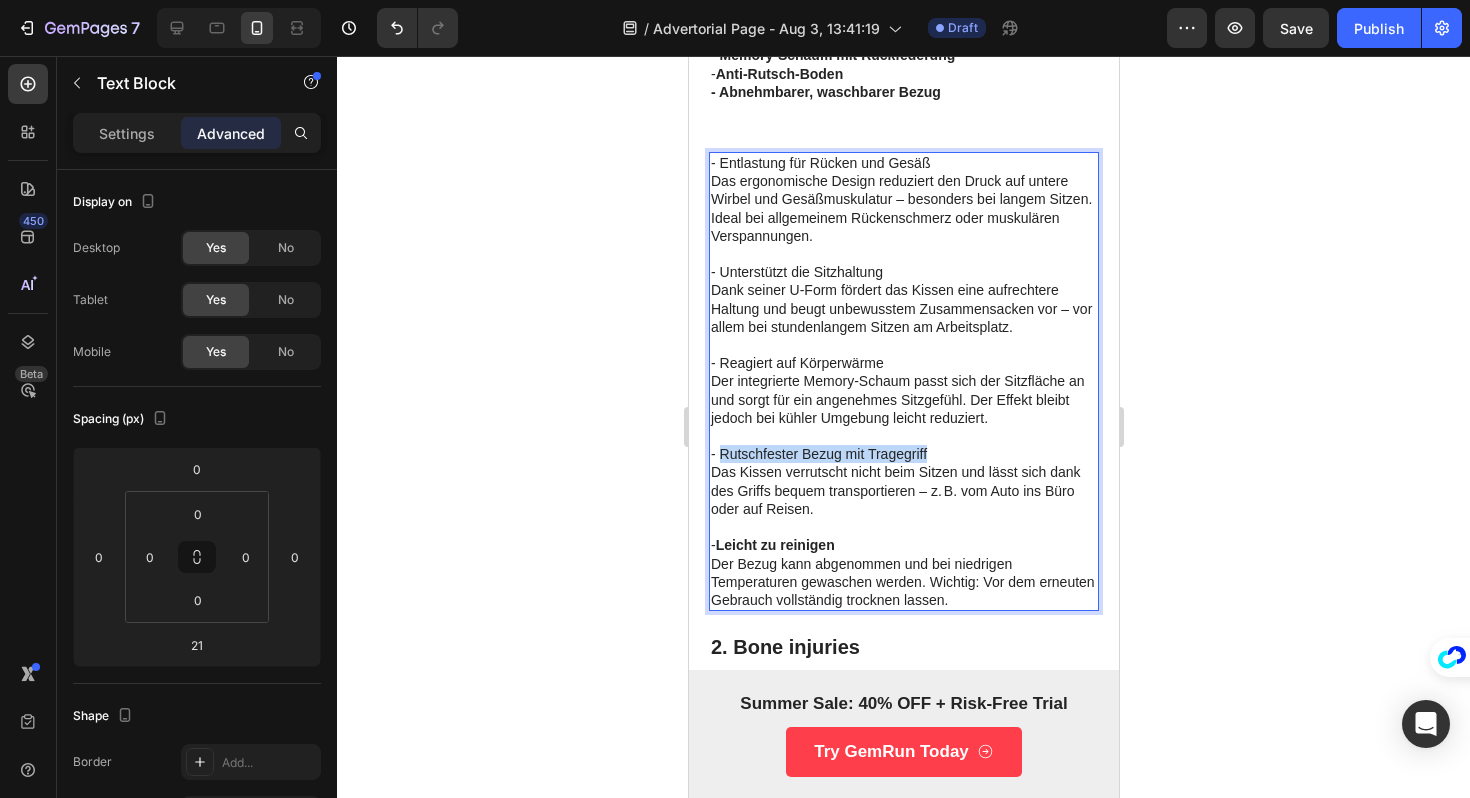 click on "- Rutschfester Bezug mit Tragegriff" at bounding box center (903, 454) 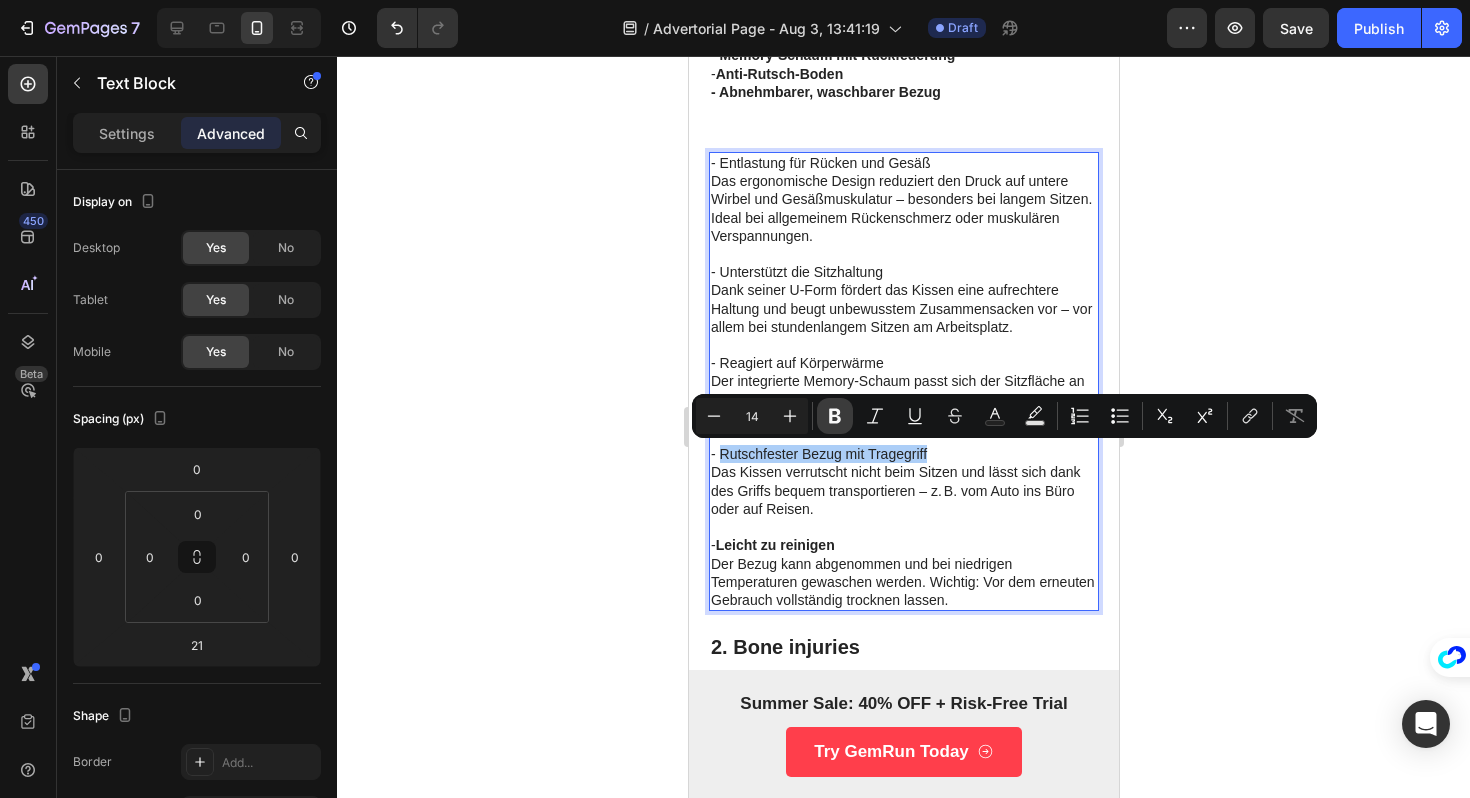 click 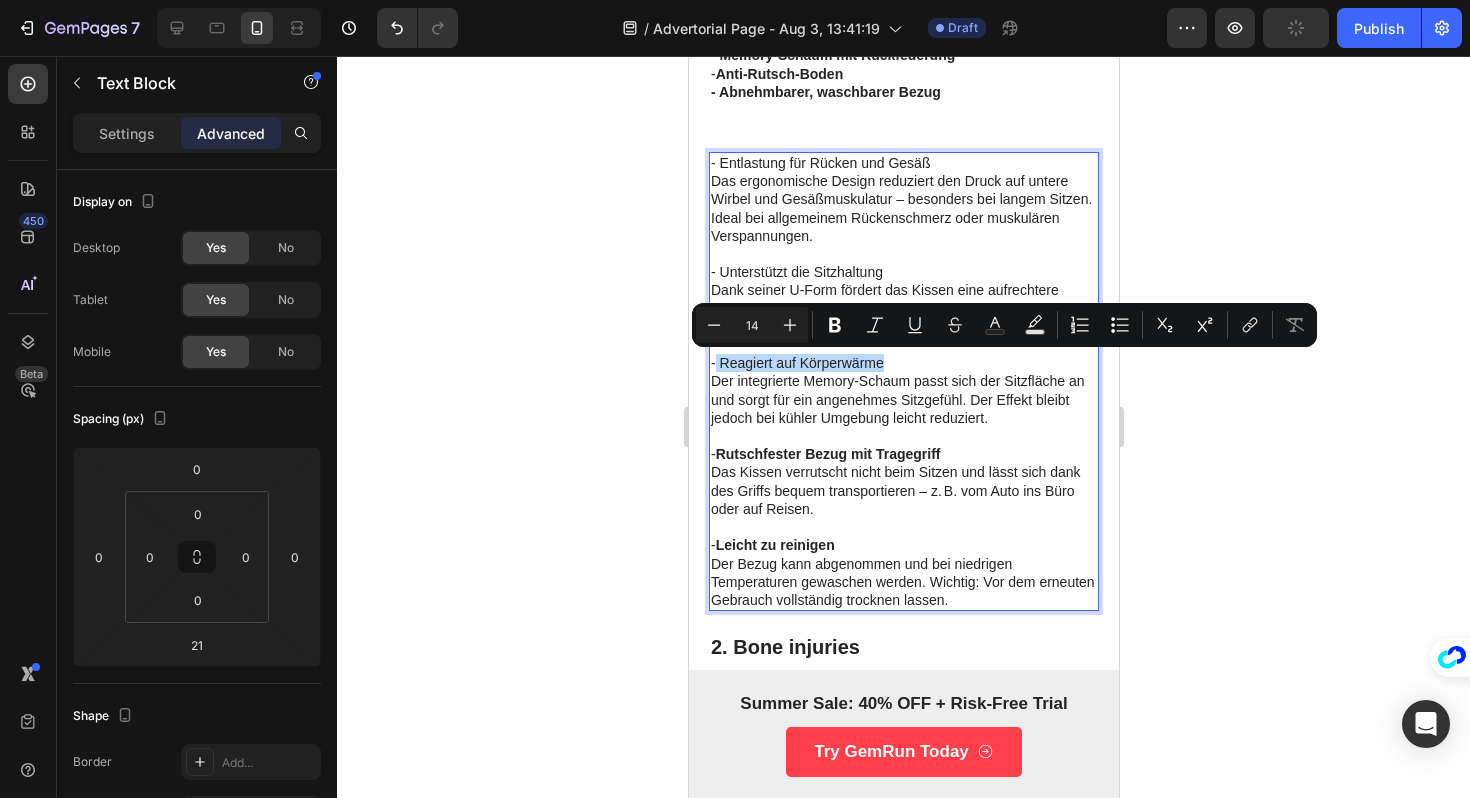 drag, startPoint x: 883, startPoint y: 363, endPoint x: 717, endPoint y: 366, distance: 166.0271 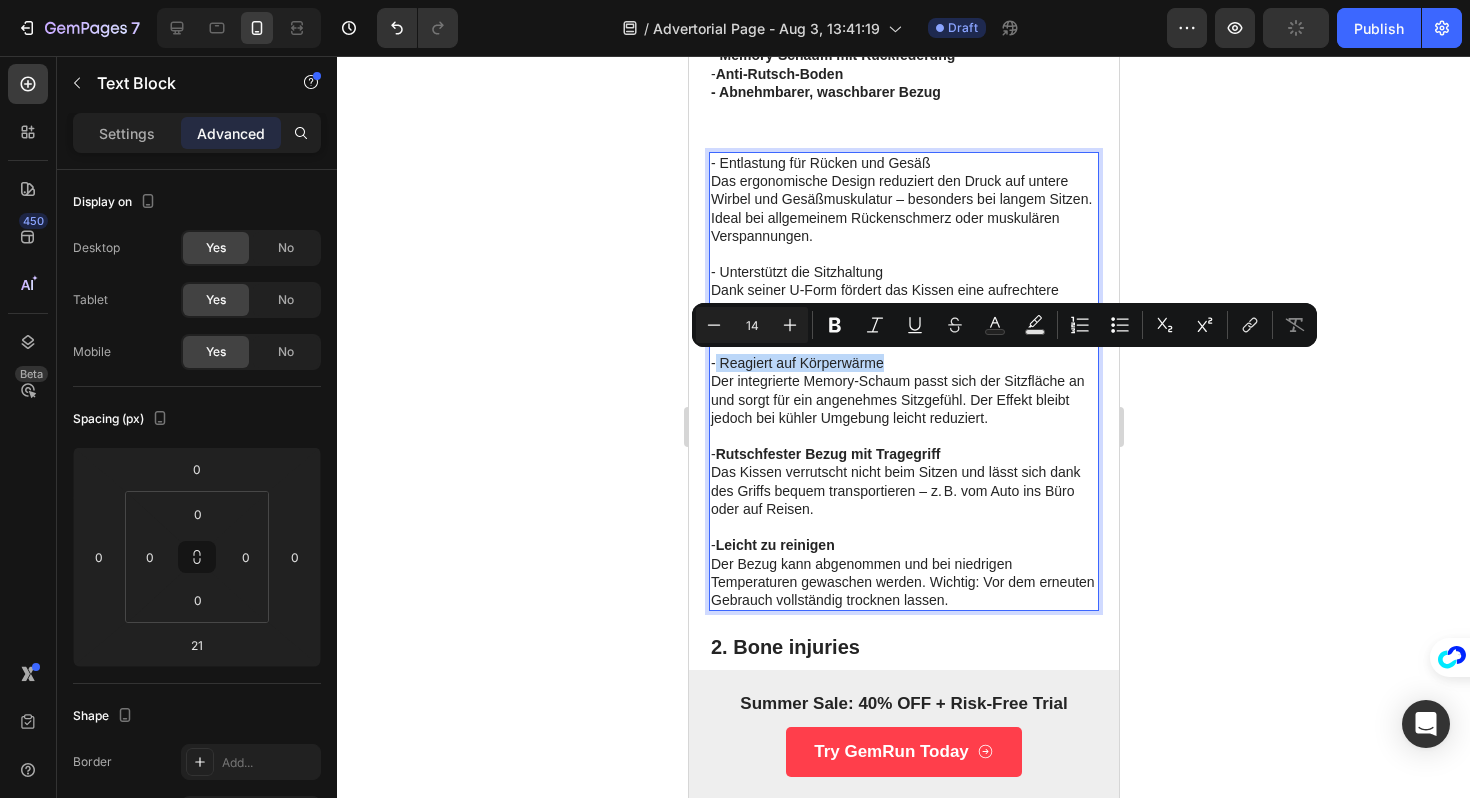 click on "- Reagiert auf Körperwärme" at bounding box center [903, 363] 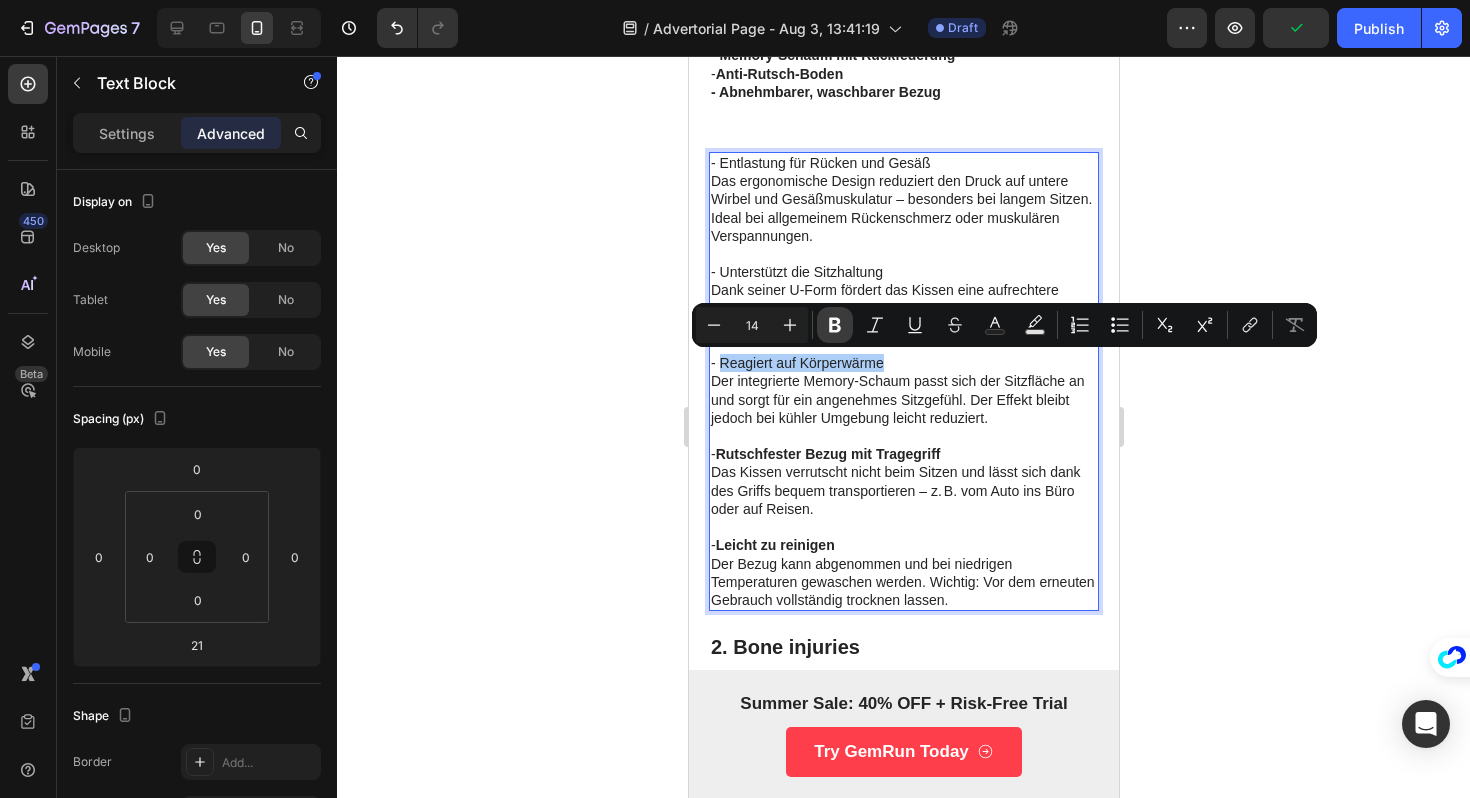 click 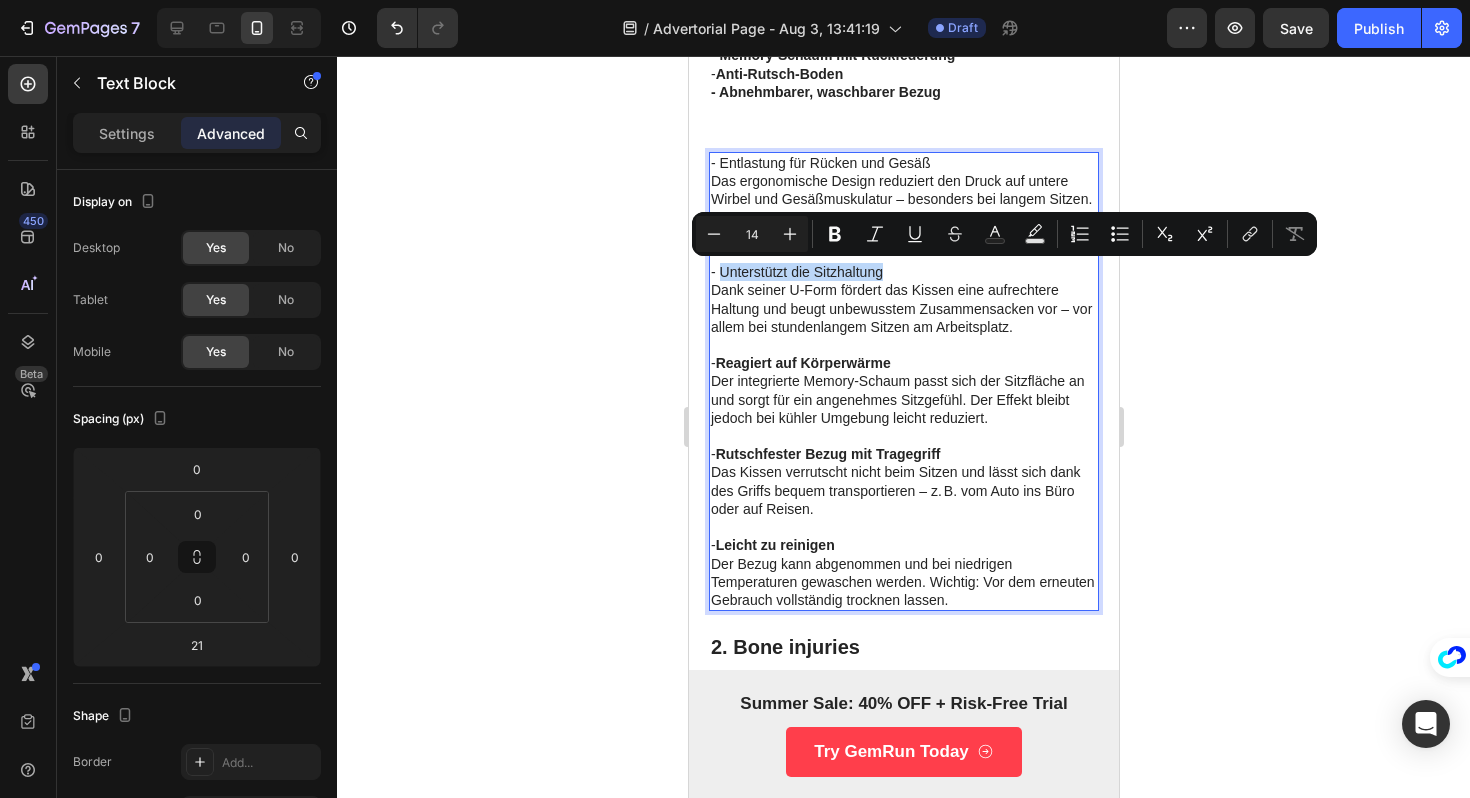 drag, startPoint x: 879, startPoint y: 267, endPoint x: 722, endPoint y: 276, distance: 157.25775 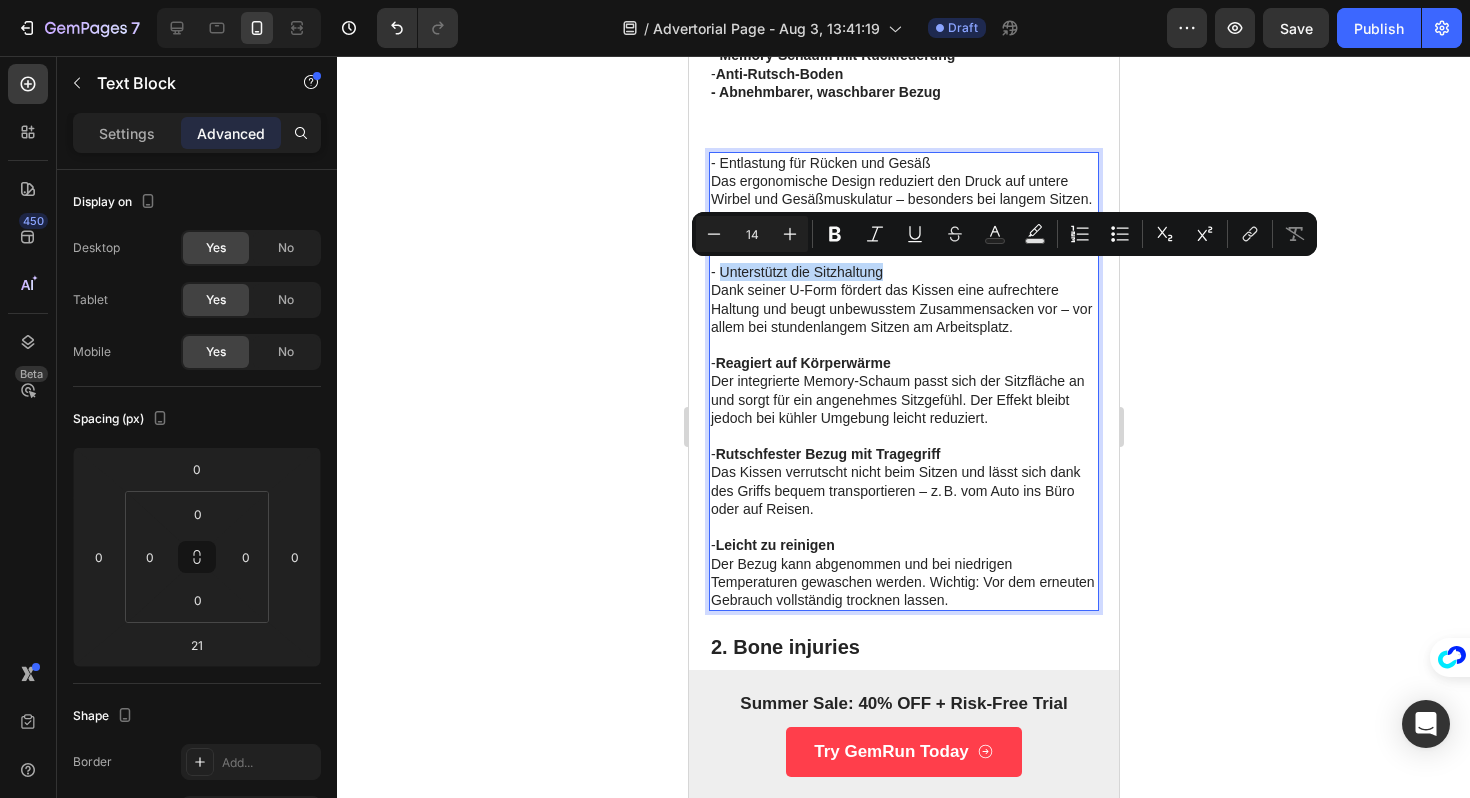 click on "- Unterstützt die Sitzhaltung" at bounding box center [903, 272] 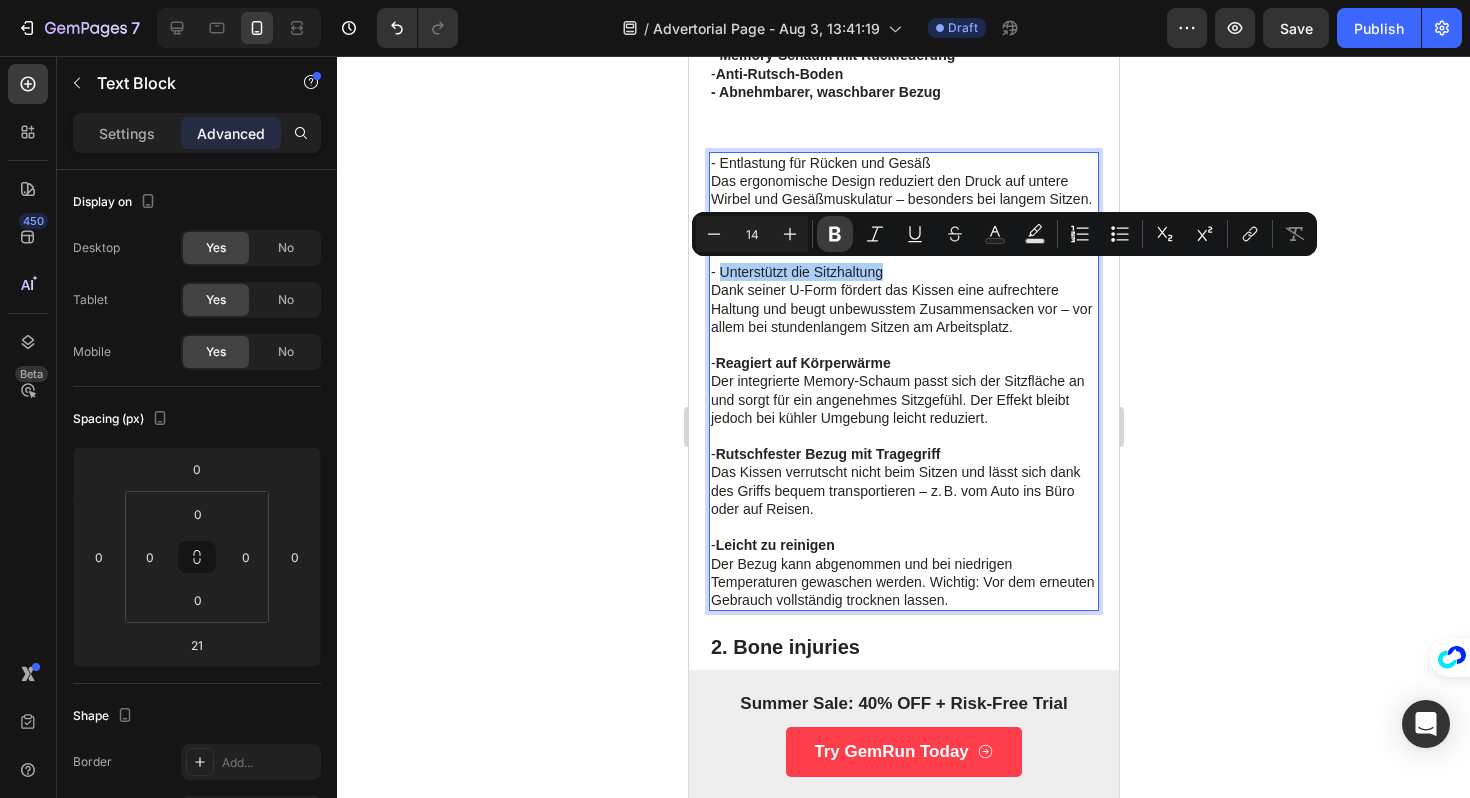 click on "Bold" at bounding box center (835, 234) 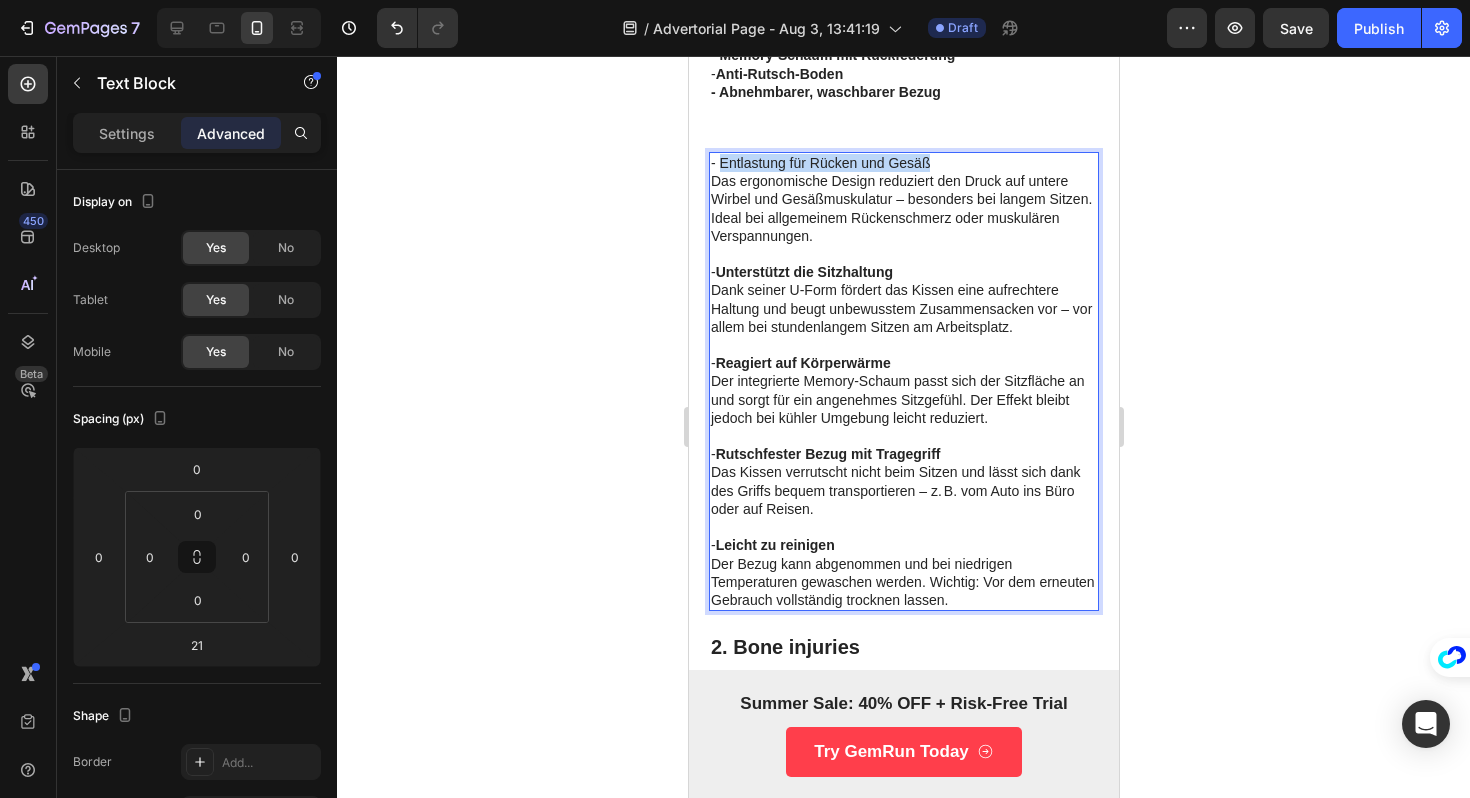 drag, startPoint x: 932, startPoint y: 156, endPoint x: 723, endPoint y: 158, distance: 209.00957 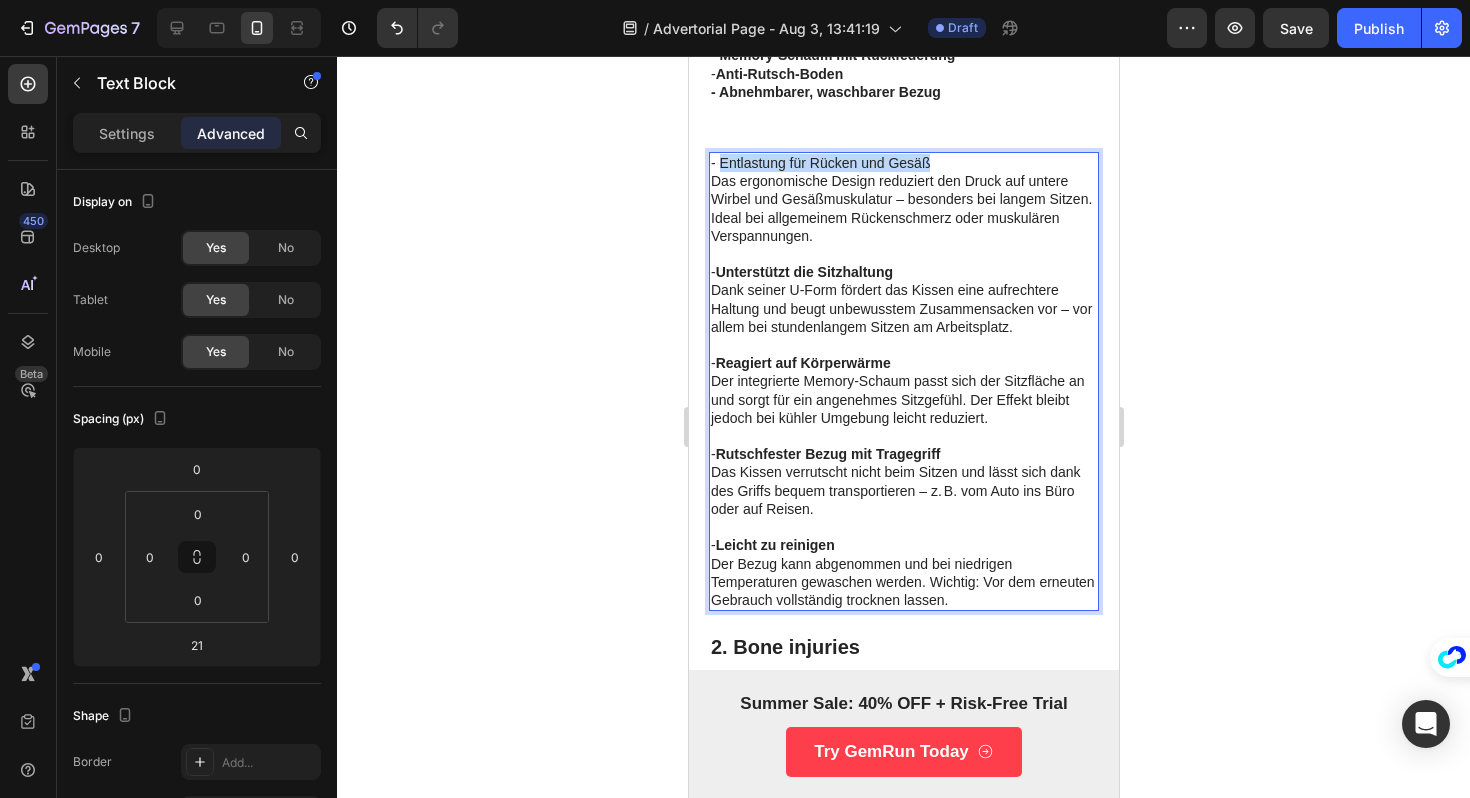 click on "- Entlastung für Rücken und Gesäß" at bounding box center [903, 163] 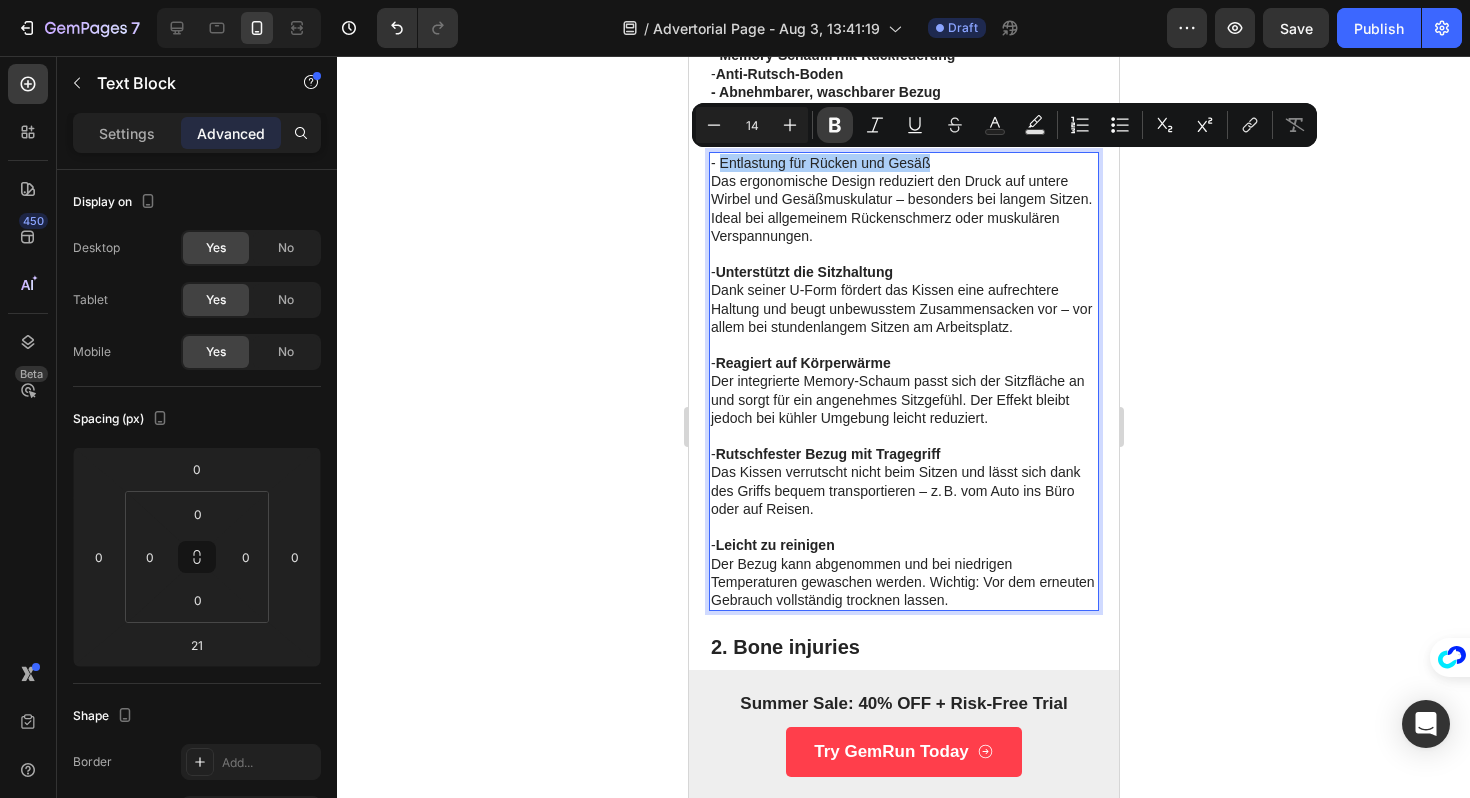 click 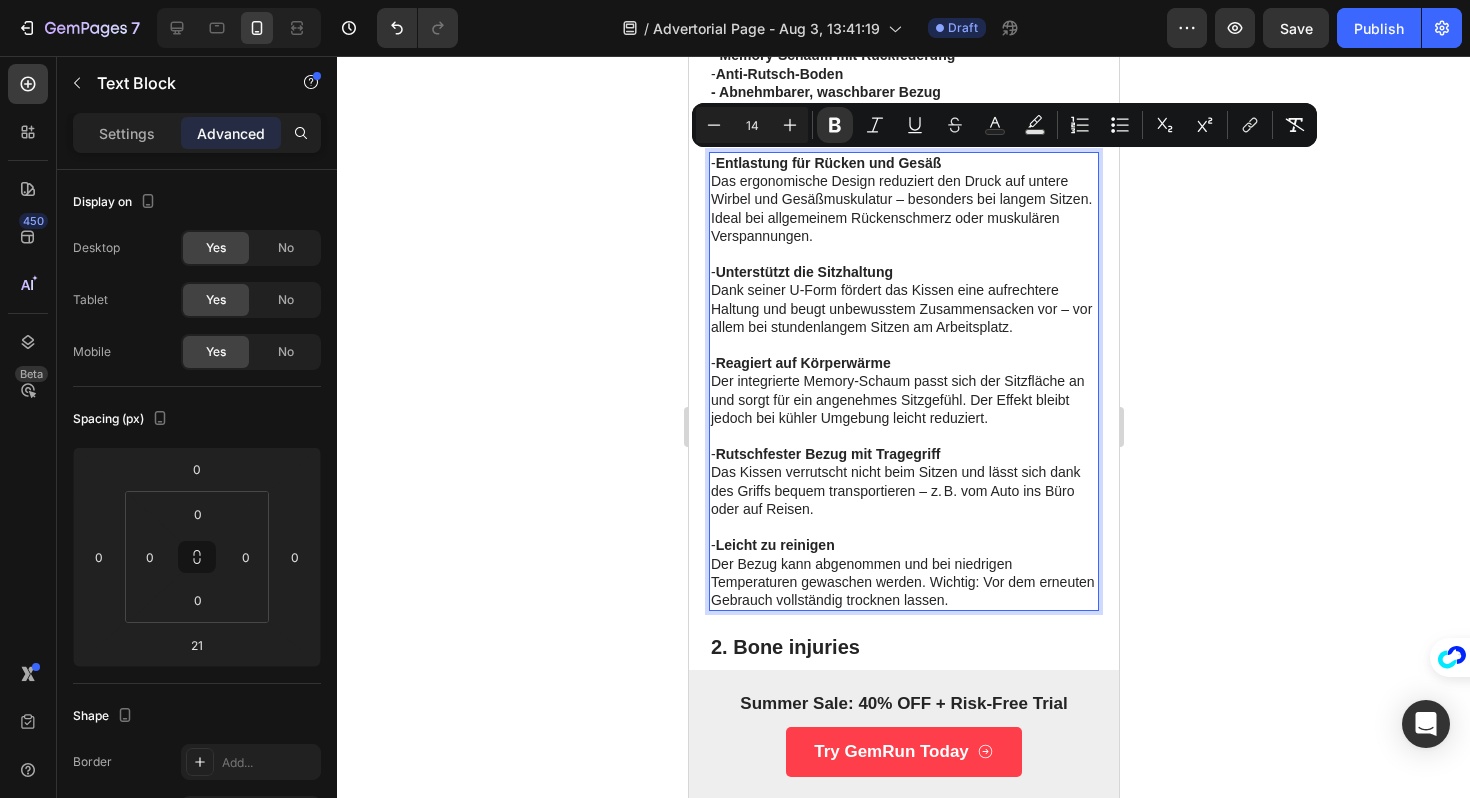 click on "Dank seiner U-Form fördert das Kissen eine aufrechtere Haltung und beugt unbewusstem Zusammensacken vor – vor allem bei stundenlangem Sitzen am Arbeitsplatz." at bounding box center (903, 317) 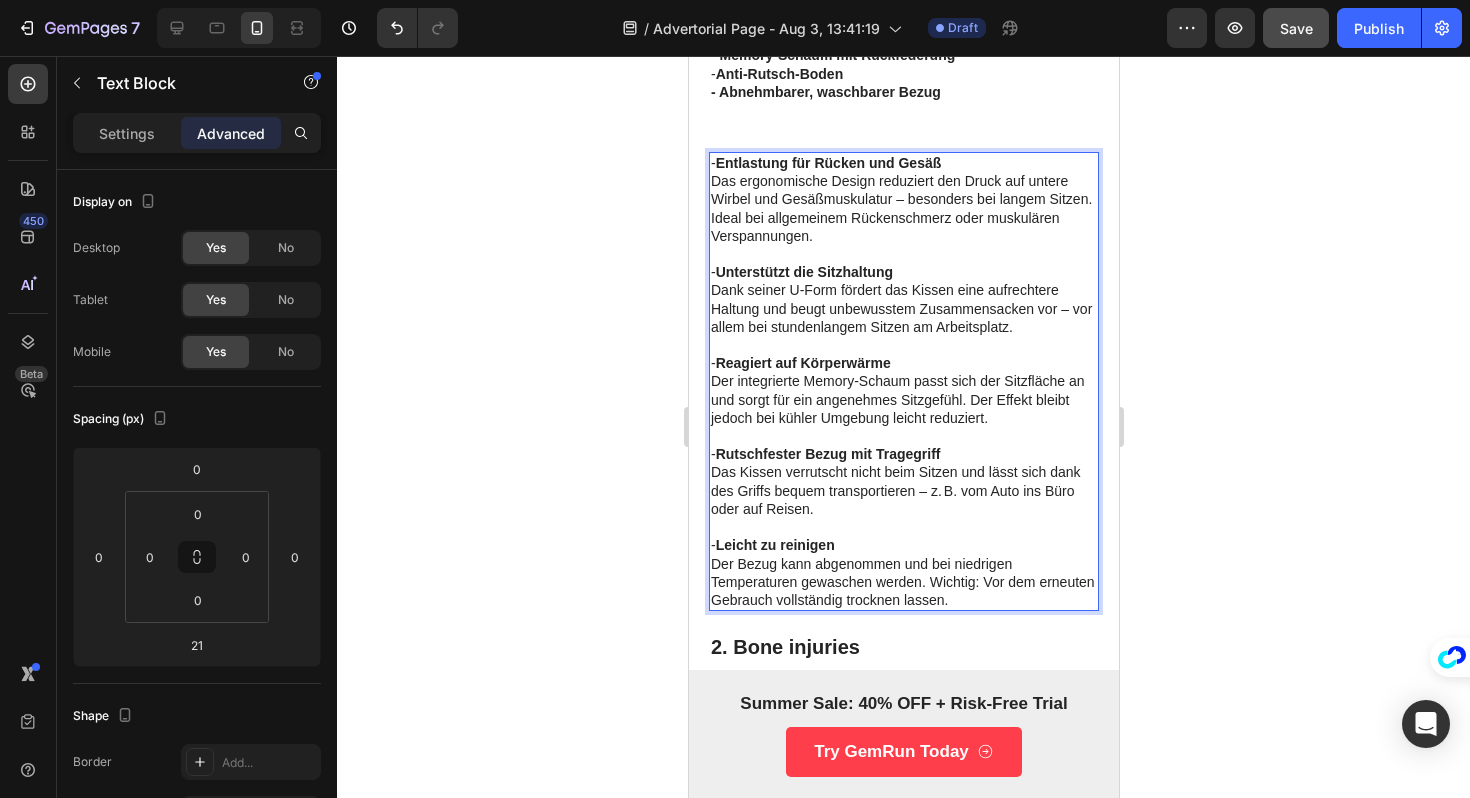 click on "Save" at bounding box center [1296, 28] 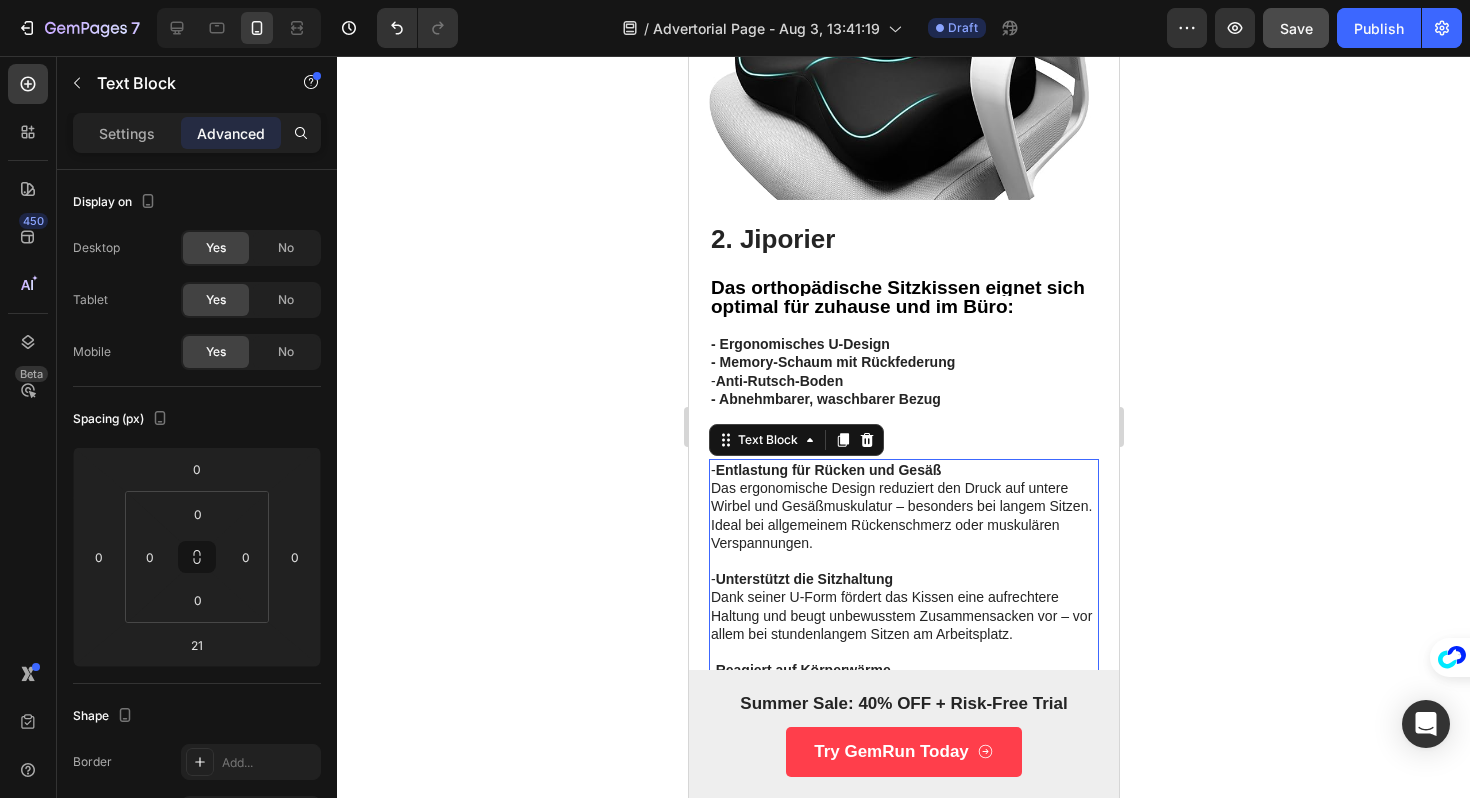 scroll, scrollTop: 2152, scrollLeft: 0, axis: vertical 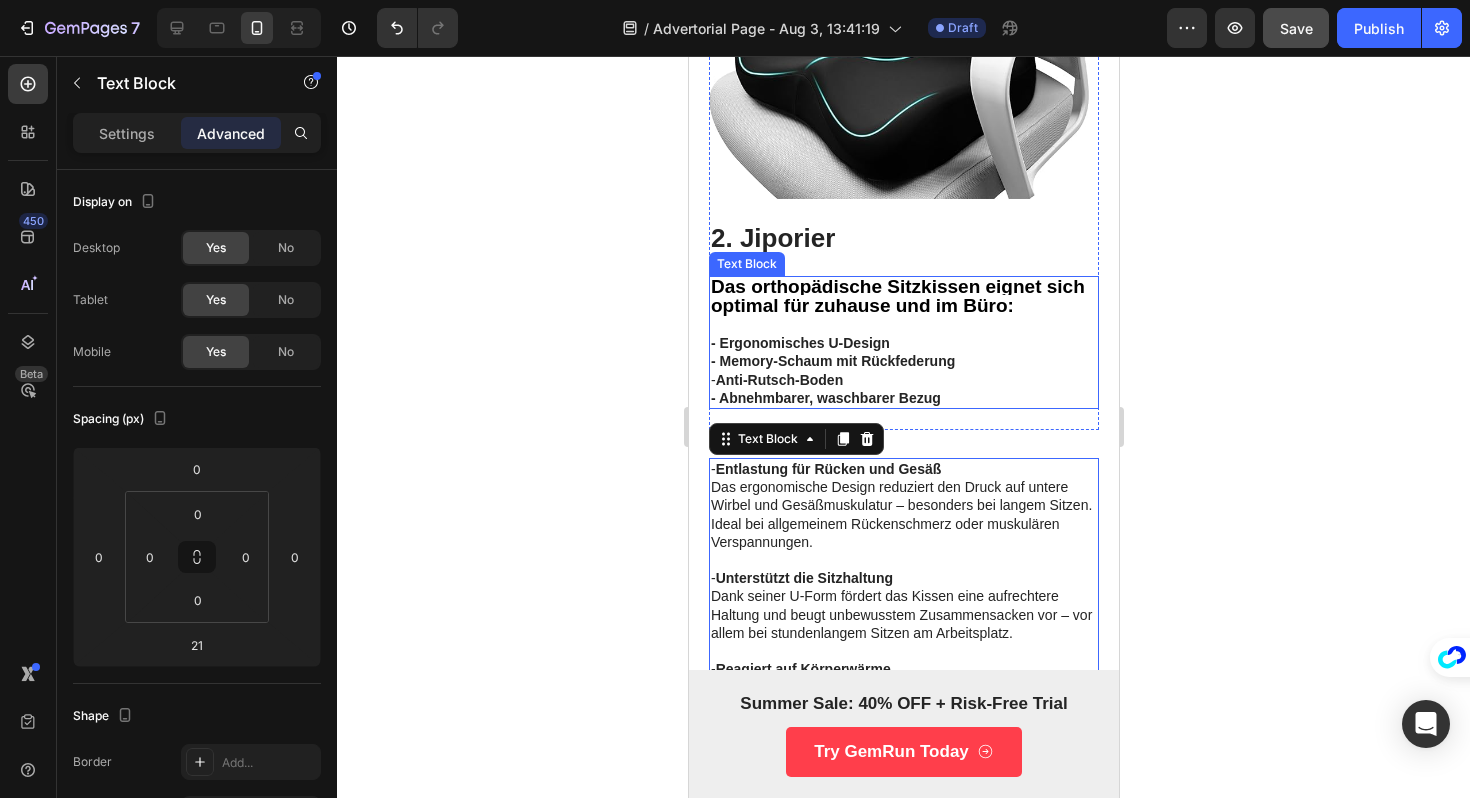 click on "- Abnehmbarer, waschbarer Bezug" at bounding box center [825, 398] 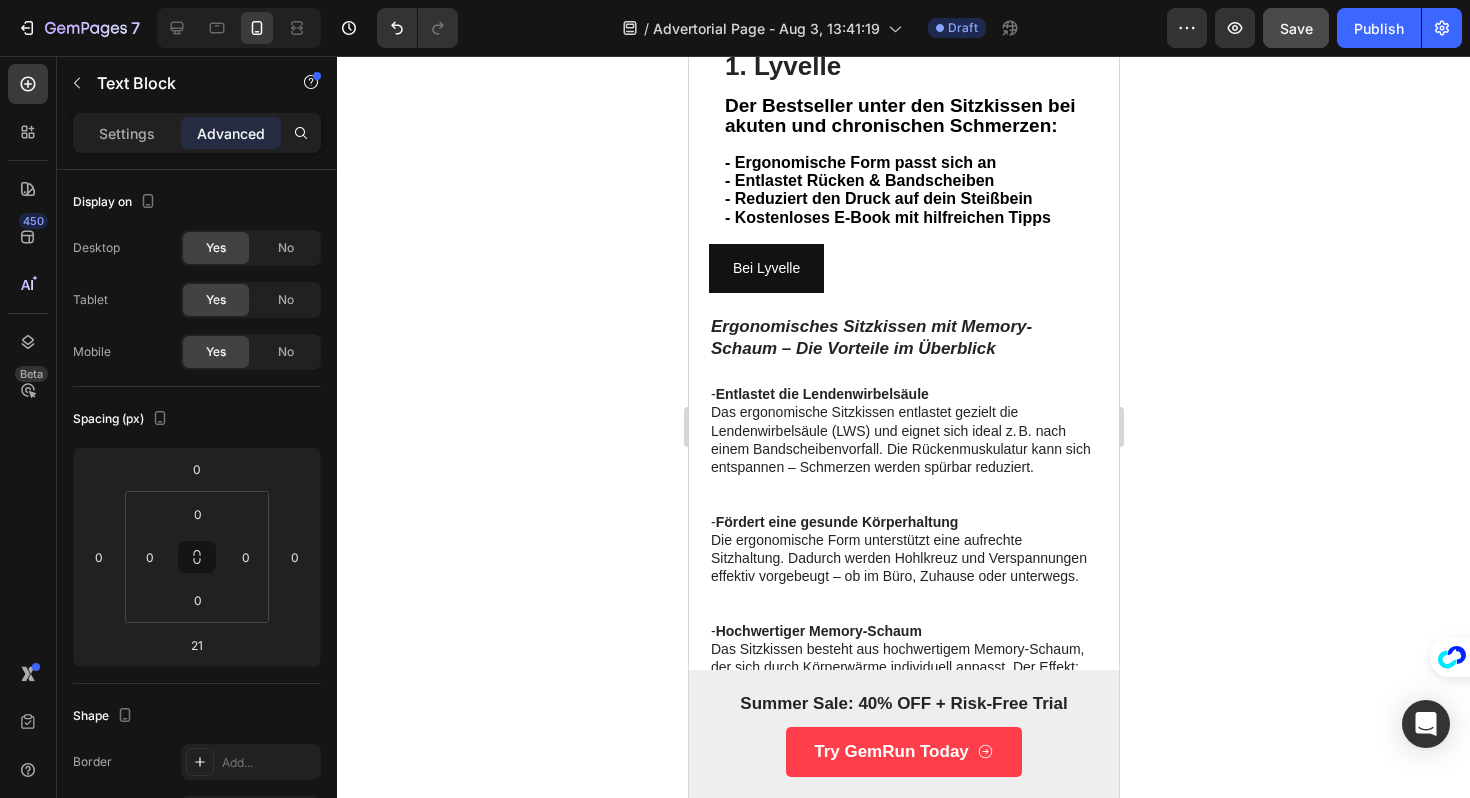 scroll, scrollTop: 887, scrollLeft: 0, axis: vertical 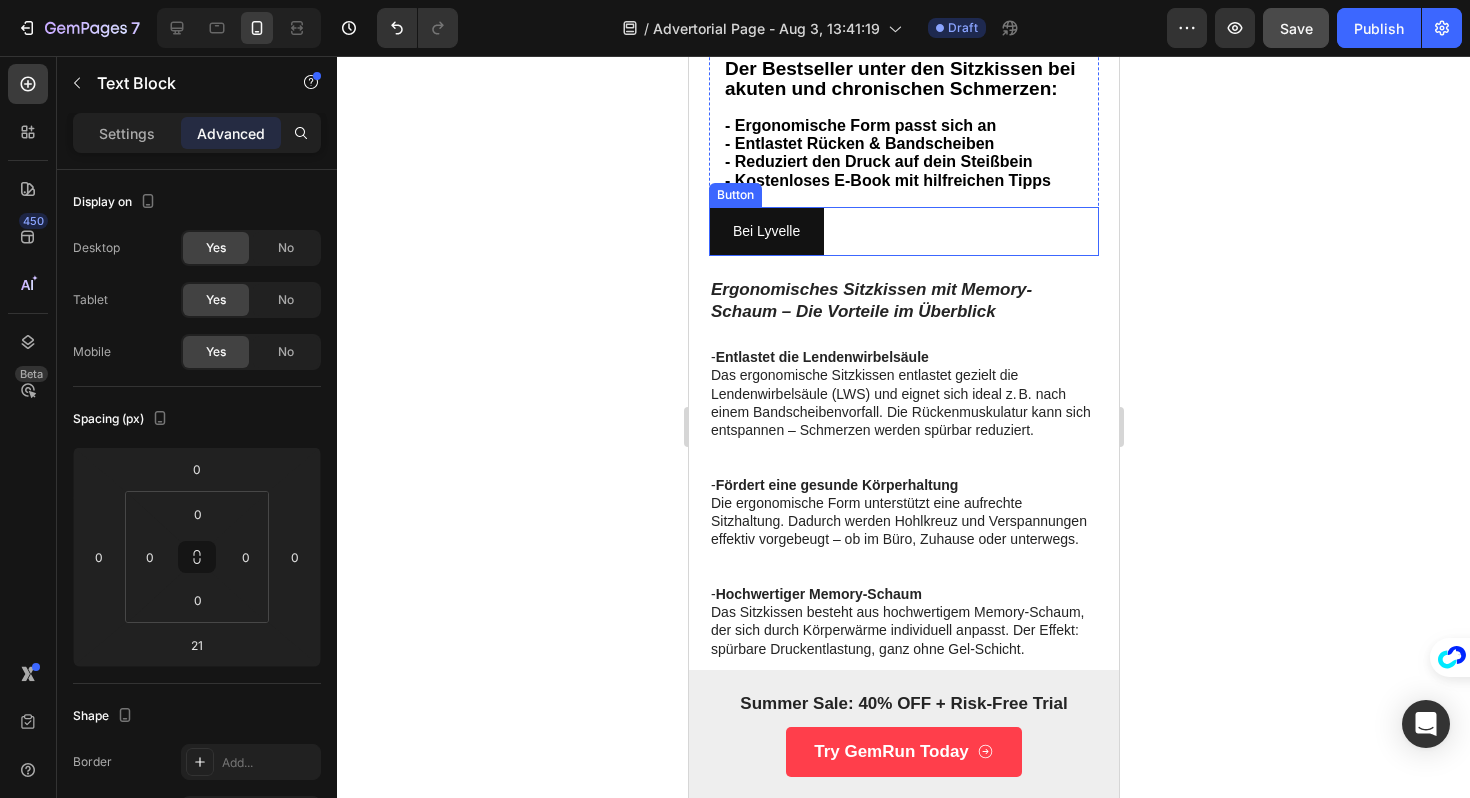 click on "Bei Lyvelle Button" at bounding box center [903, 231] 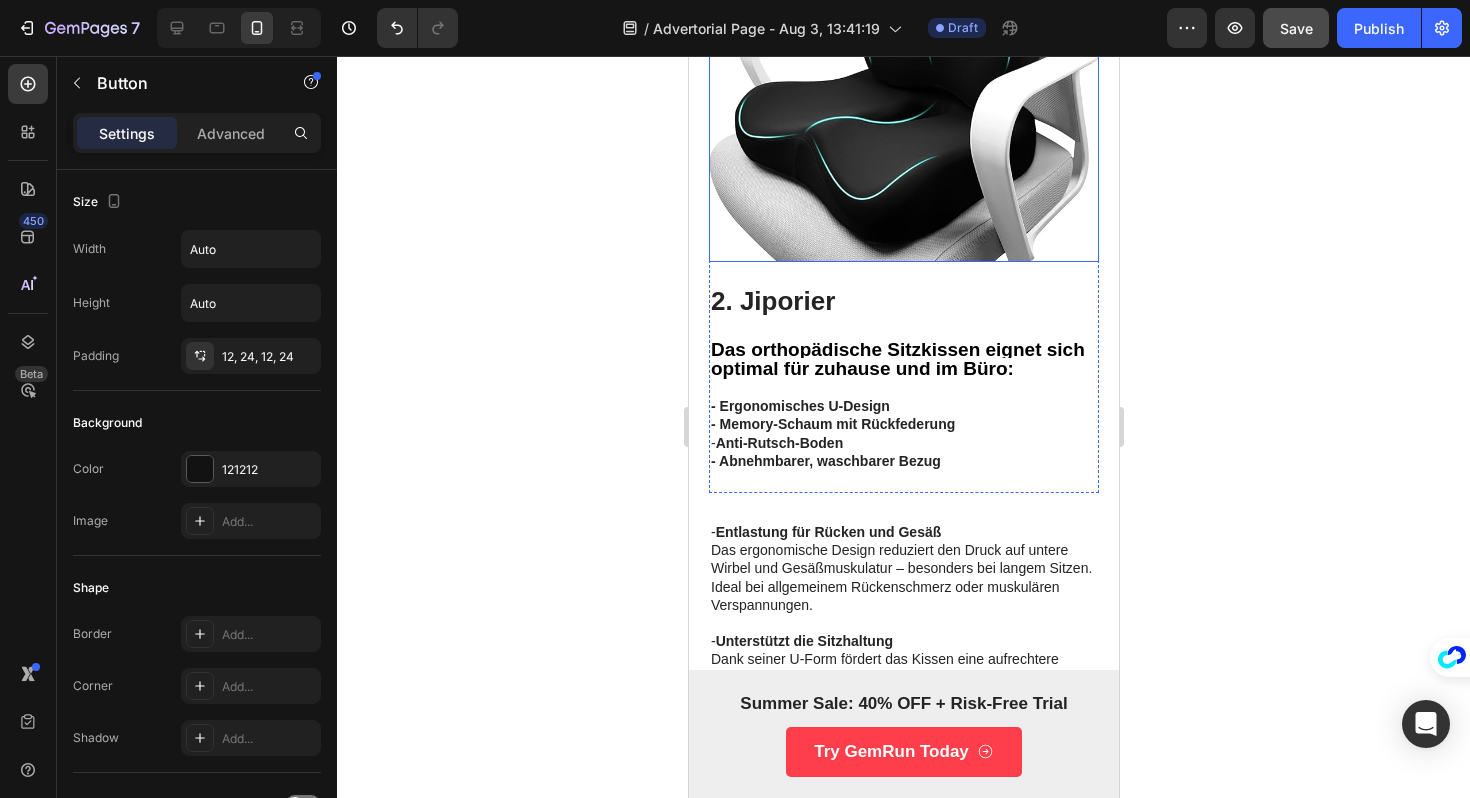 scroll, scrollTop: 2247, scrollLeft: 0, axis: vertical 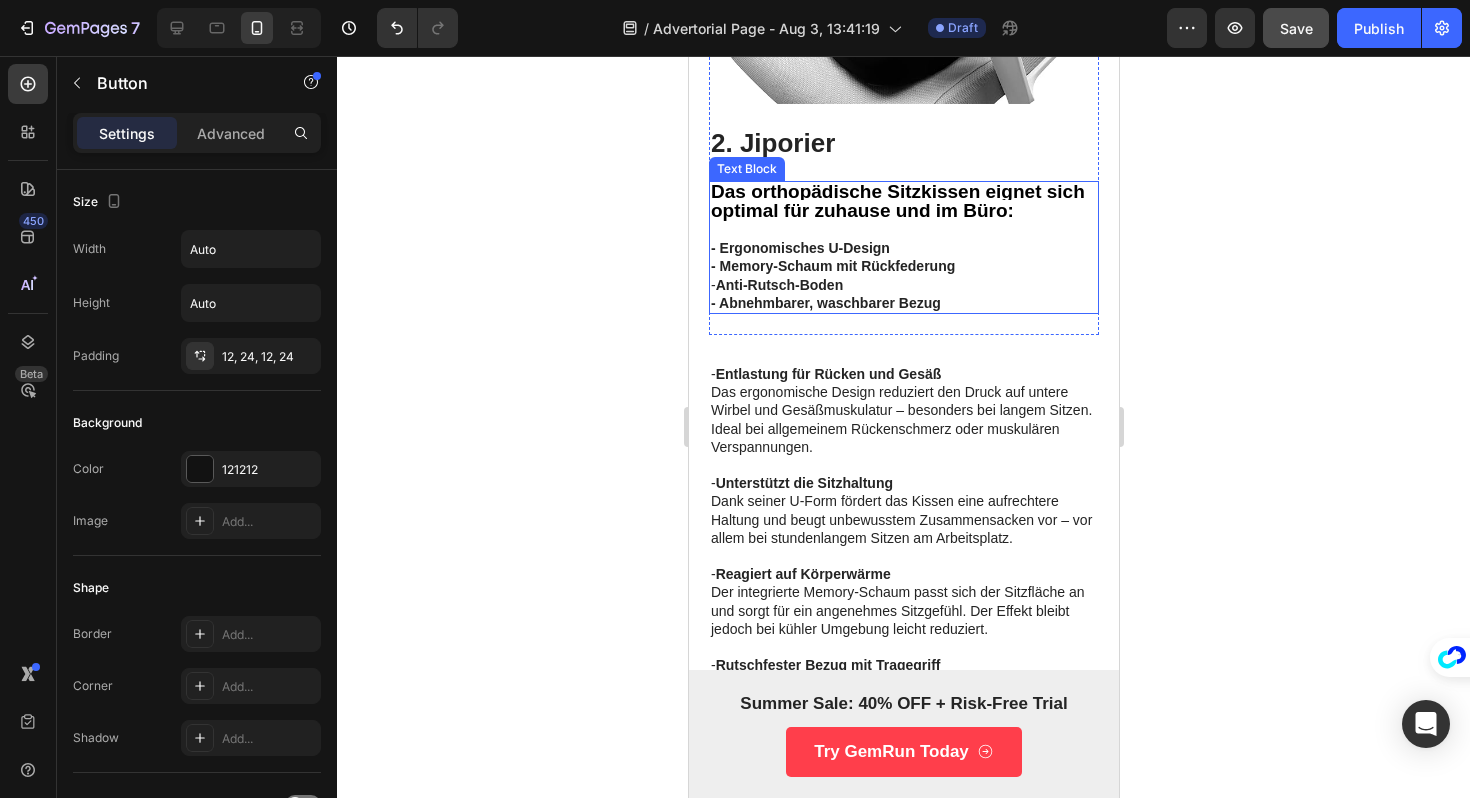 click on "- Abnehmbarer, waschbarer Bezug" at bounding box center [903, 303] 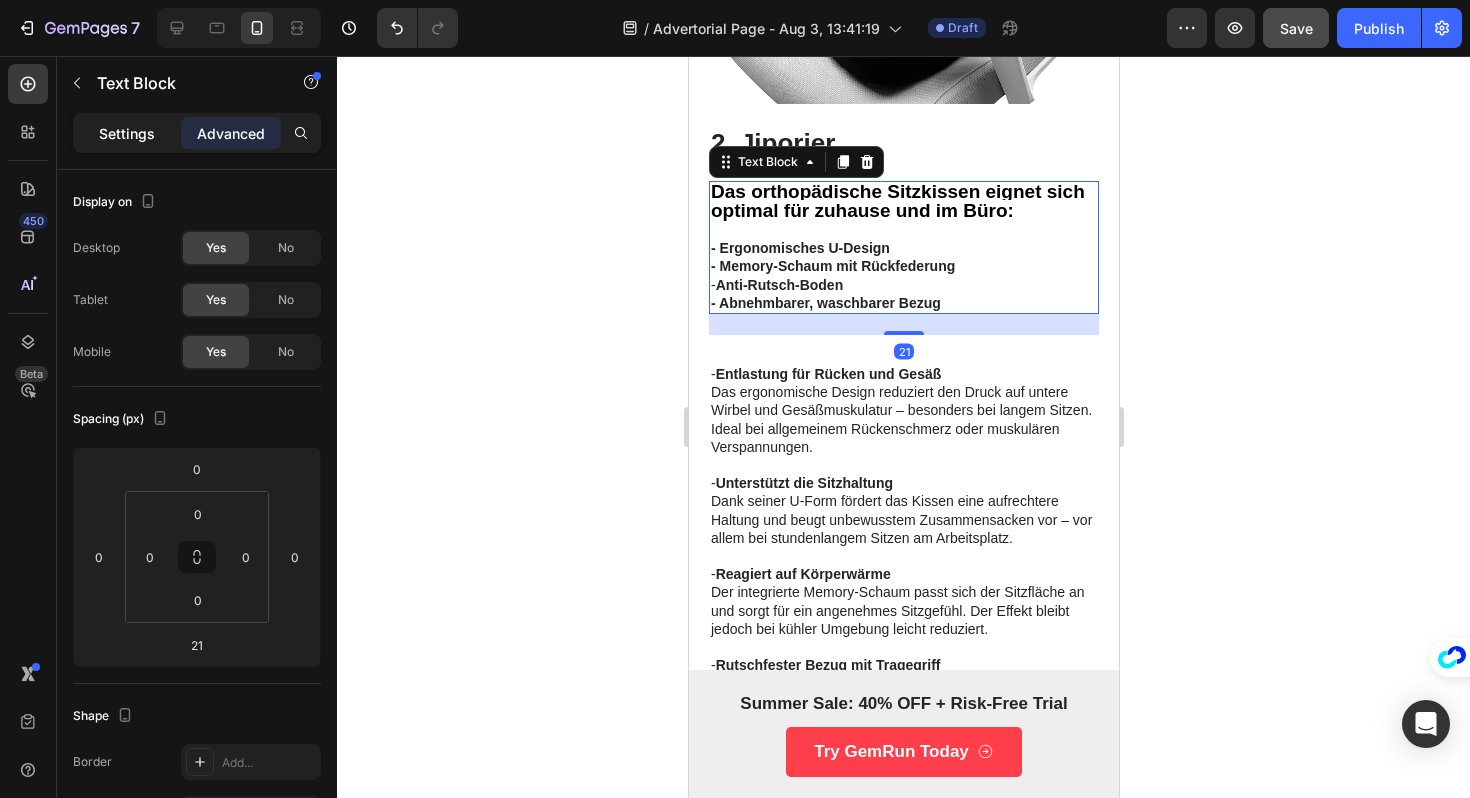 click on "Settings" at bounding box center (127, 133) 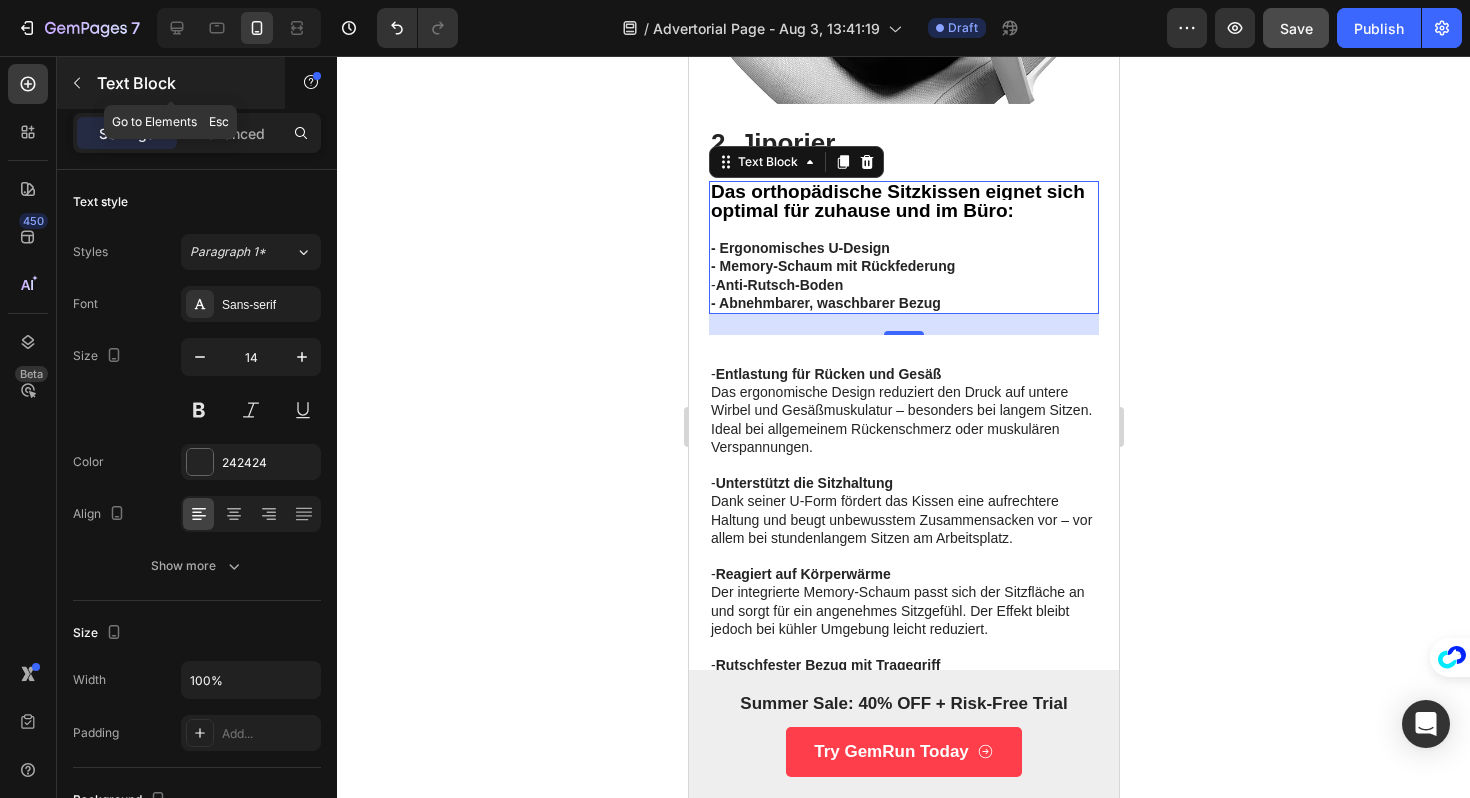 click 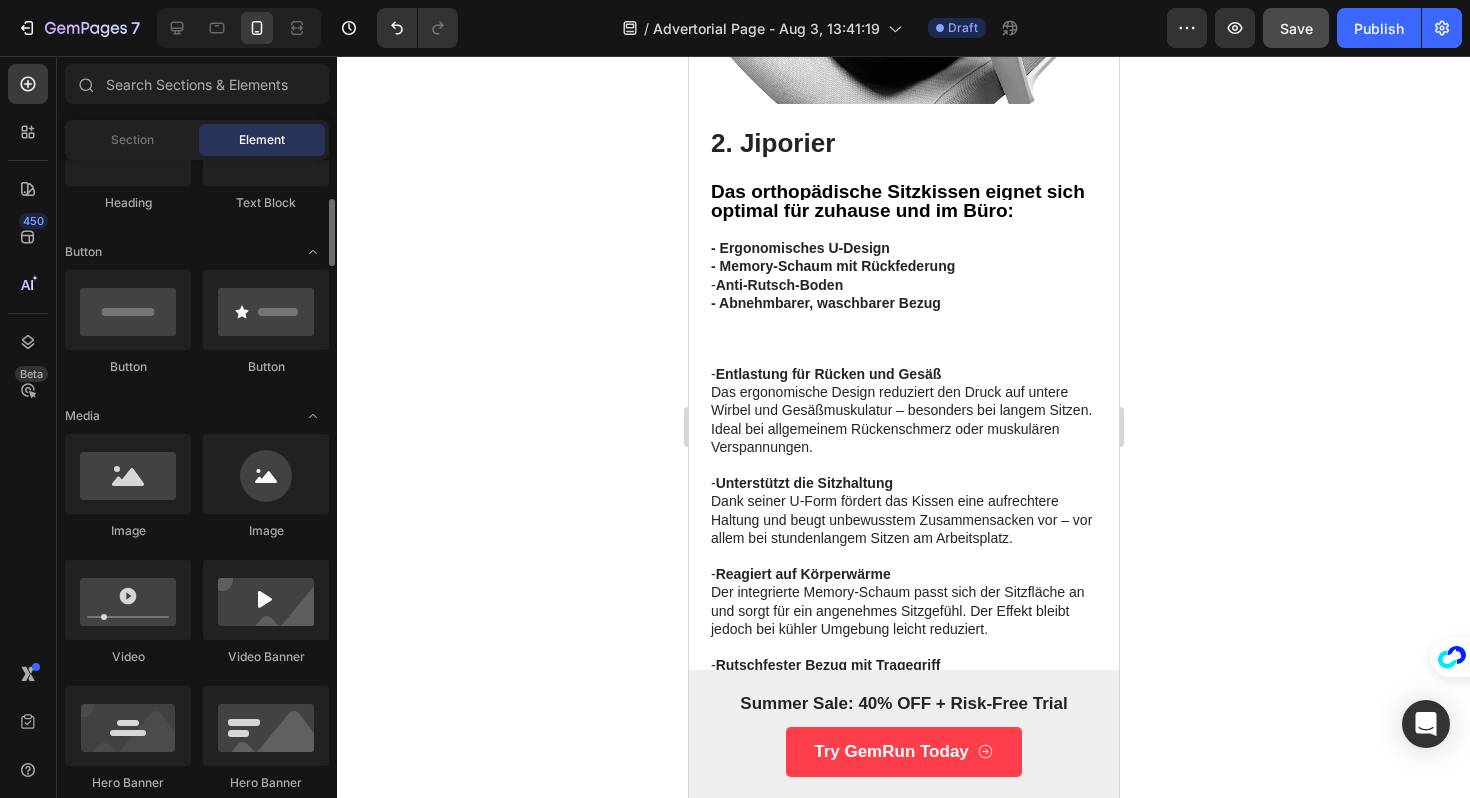 scroll, scrollTop: 386, scrollLeft: 0, axis: vertical 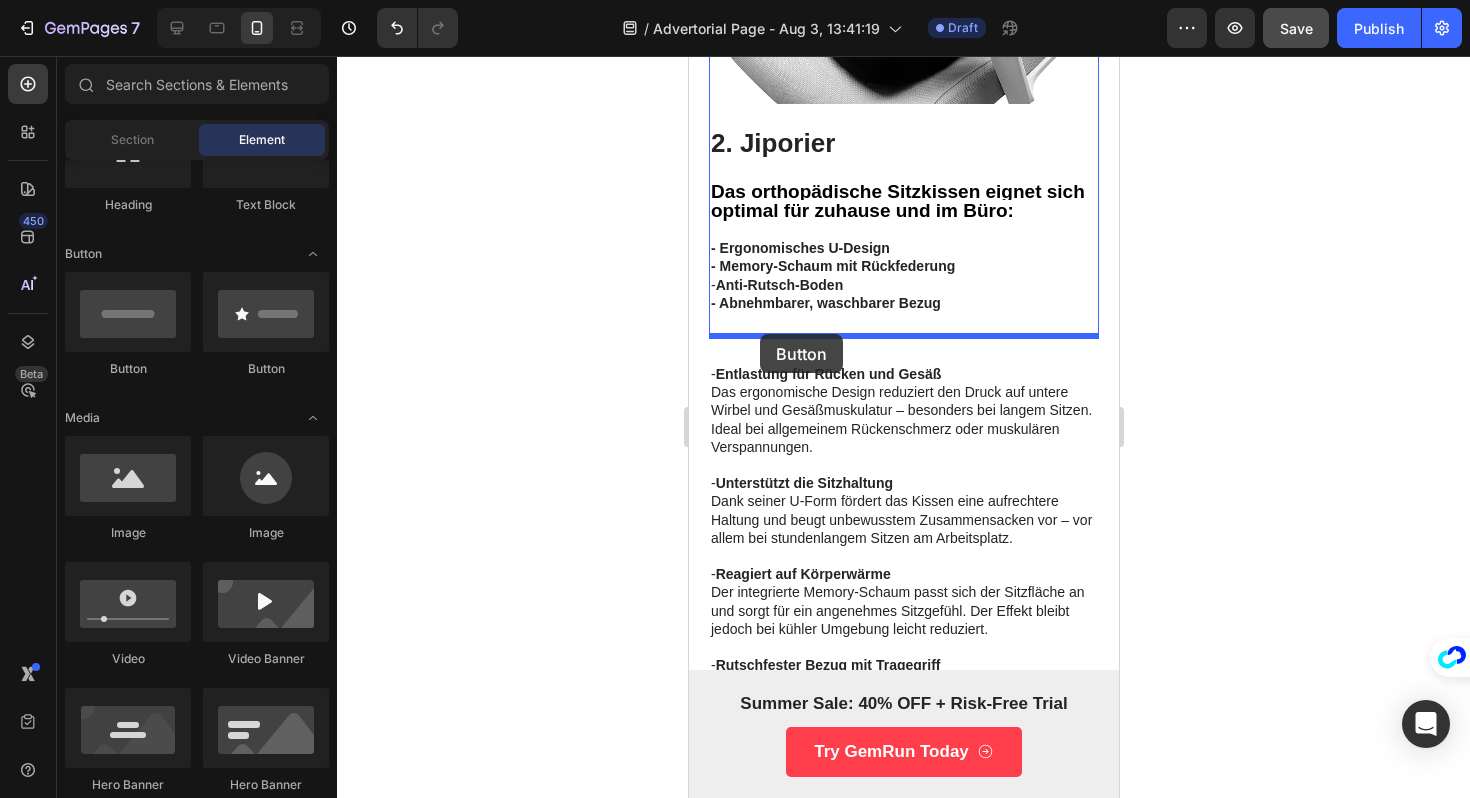 drag, startPoint x: 928, startPoint y: 369, endPoint x: 759, endPoint y: 334, distance: 172.58621 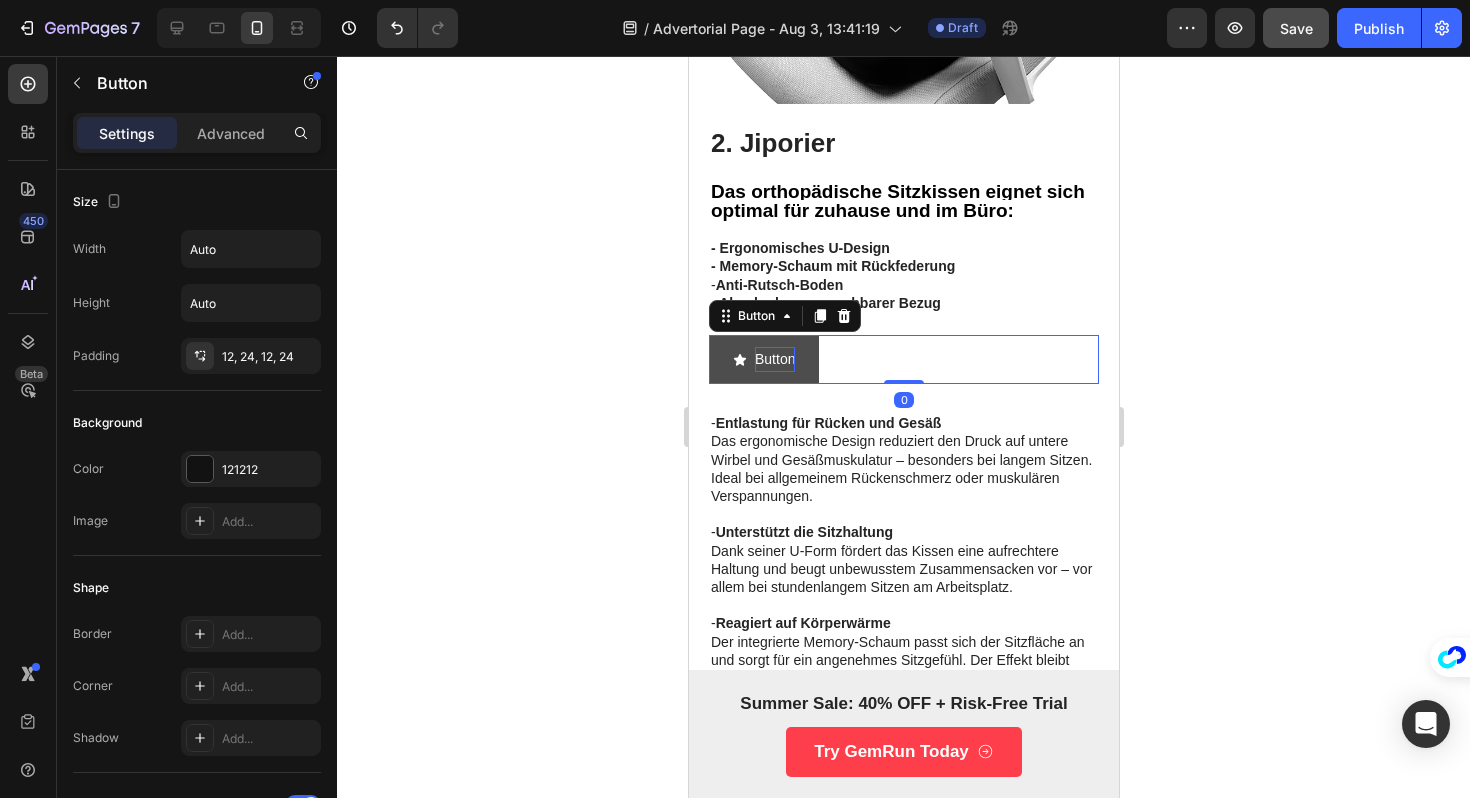 click on "Button" at bounding box center (774, 359) 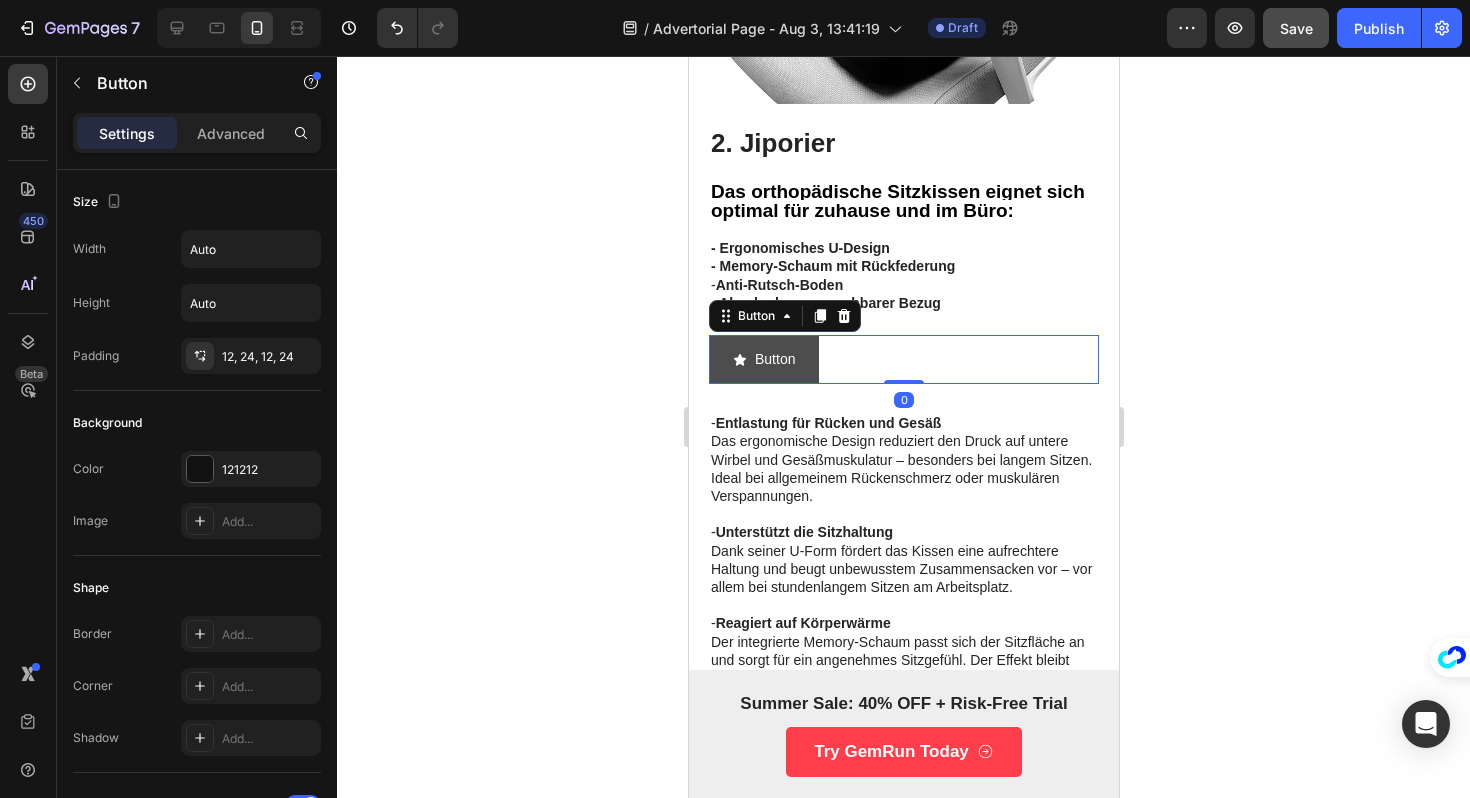 click on "Button" at bounding box center (763, 359) 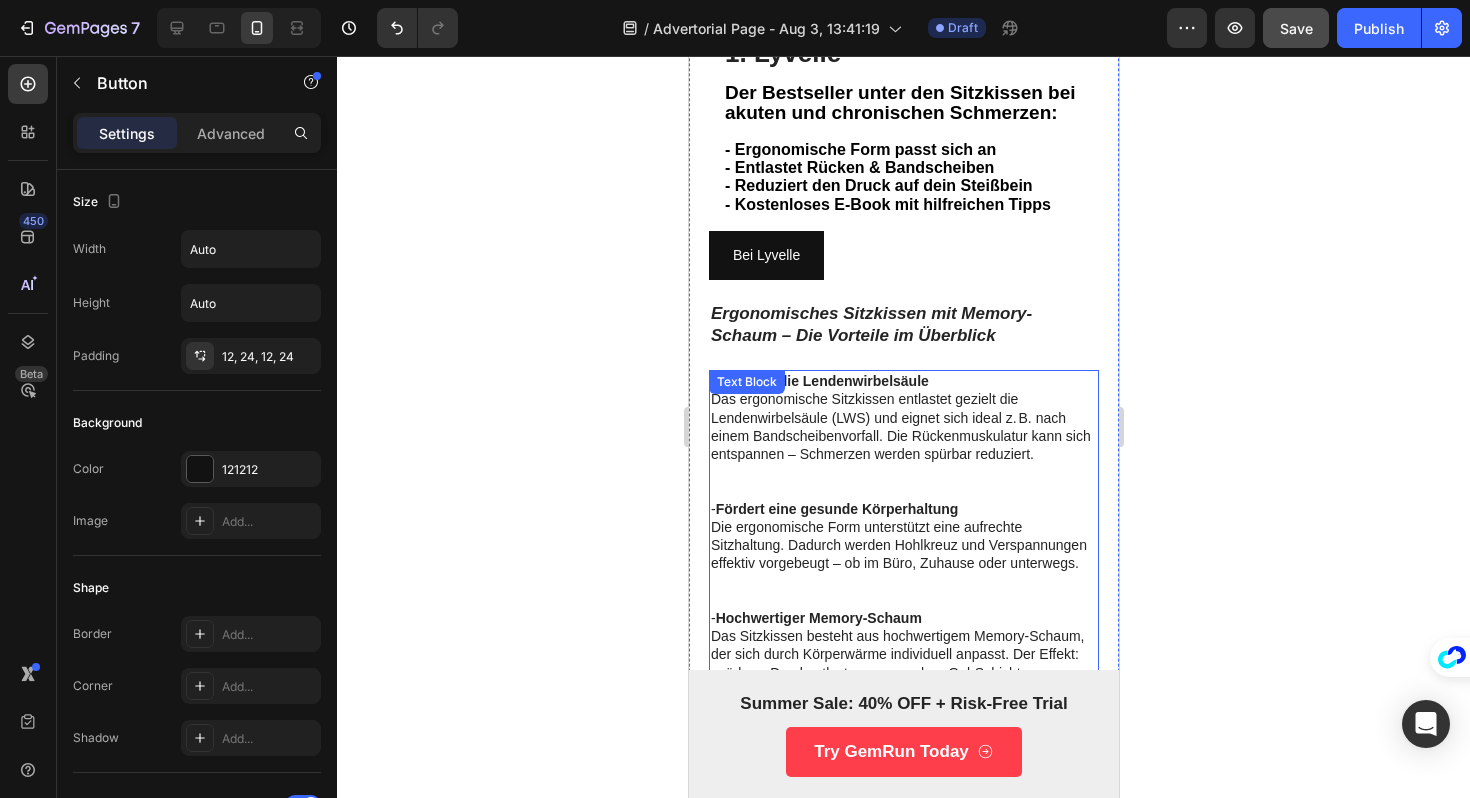 scroll, scrollTop: 783, scrollLeft: 0, axis: vertical 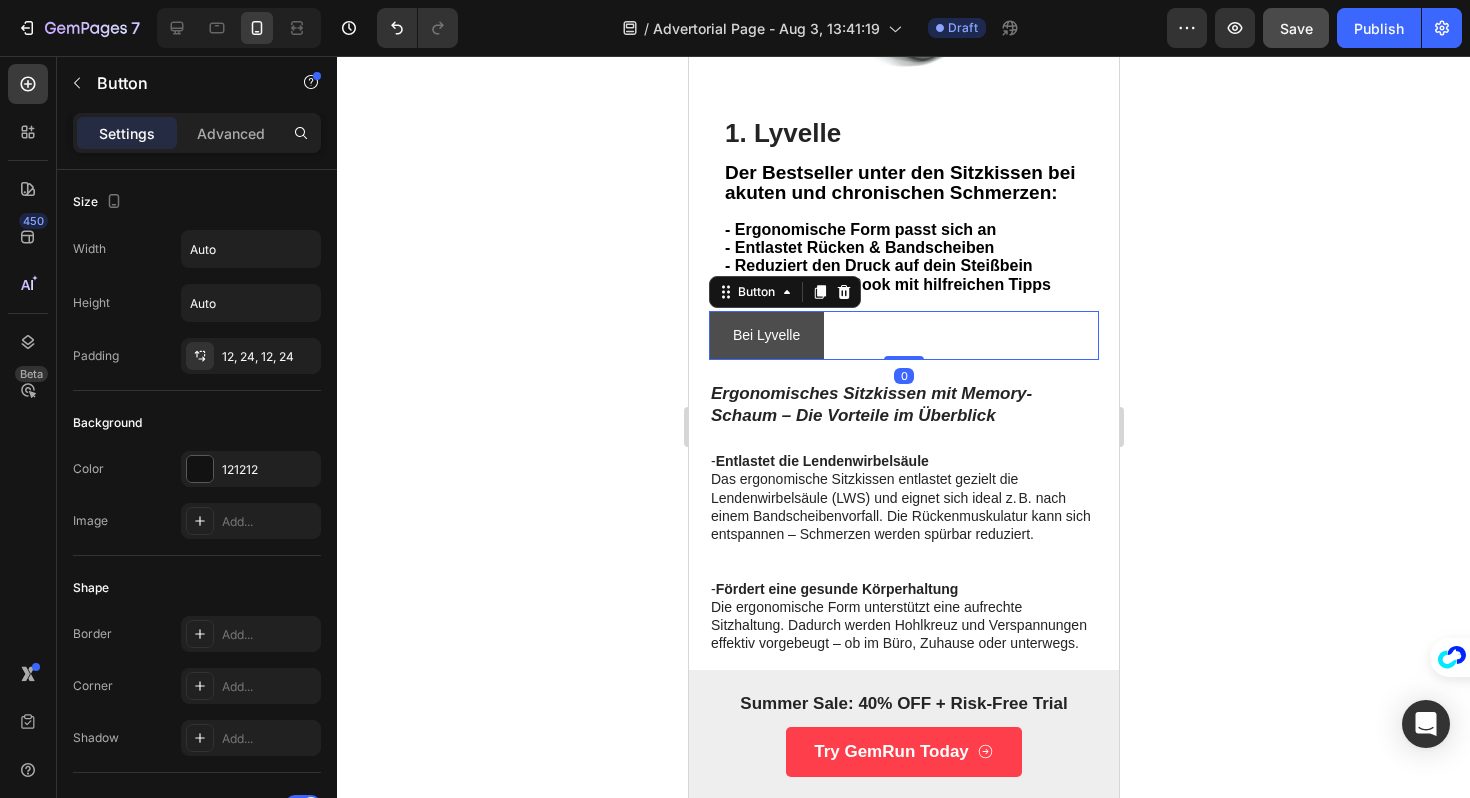 click on "Bei [NAME]" at bounding box center (765, 335) 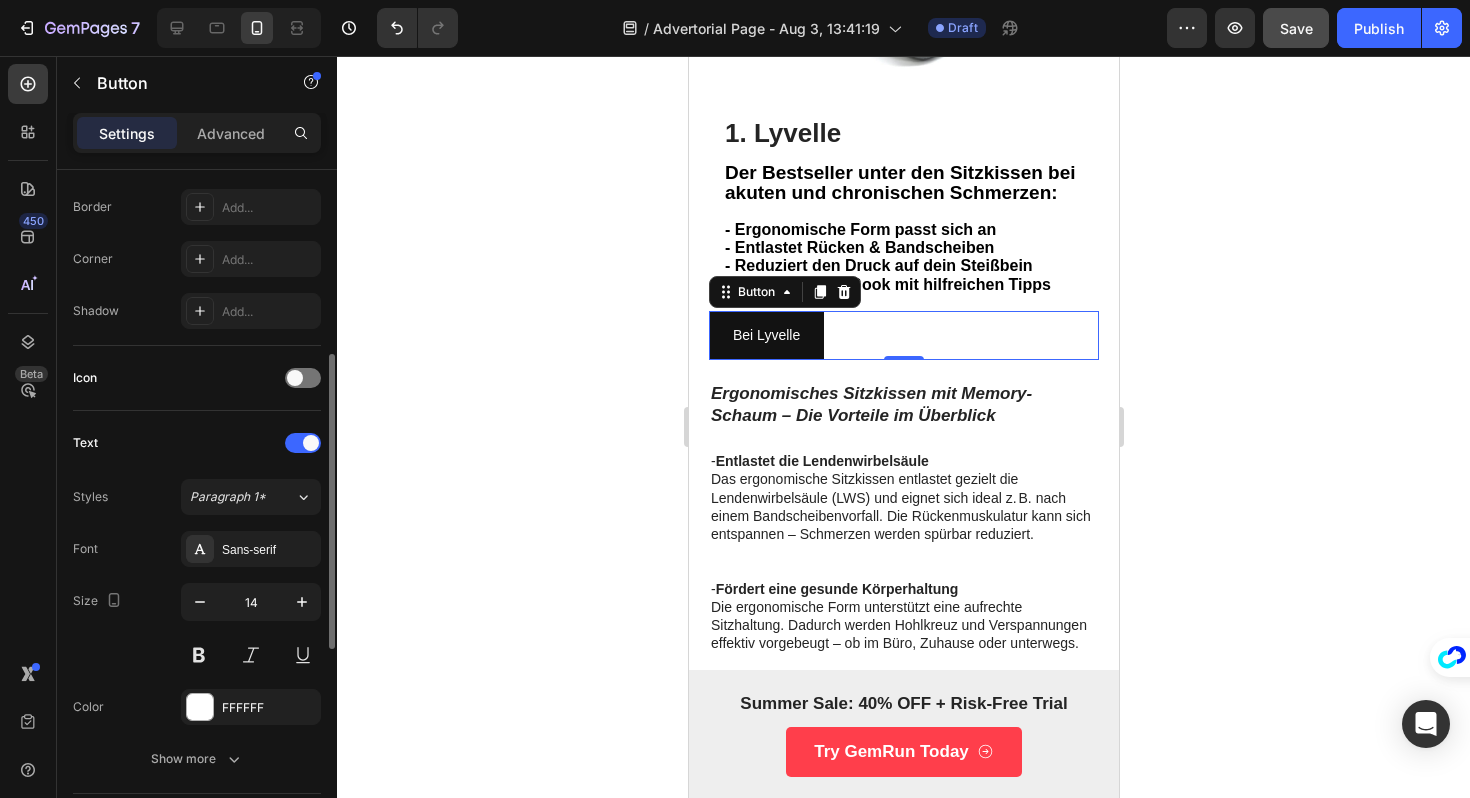 scroll, scrollTop: 433, scrollLeft: 0, axis: vertical 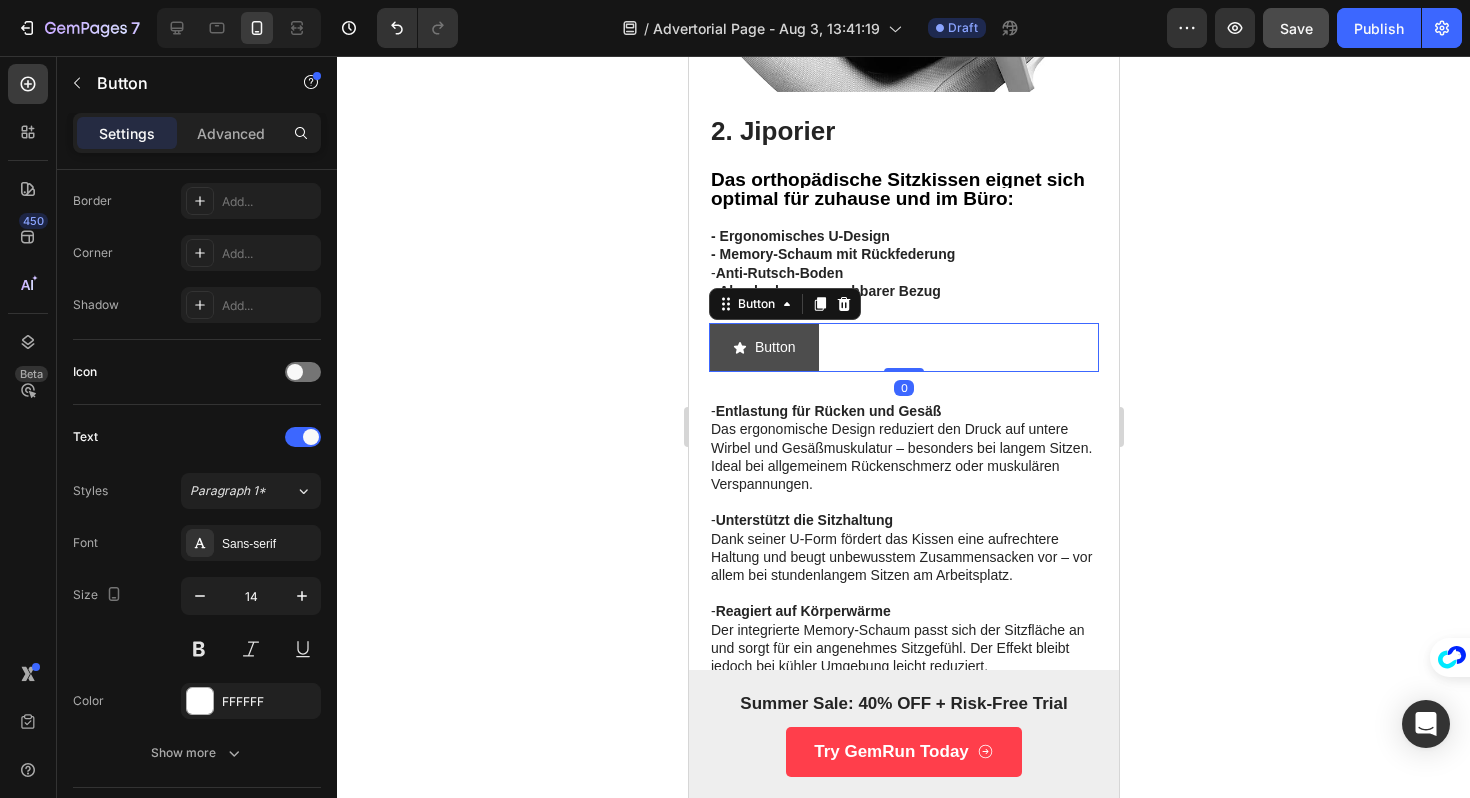 click on "Button" at bounding box center [763, 347] 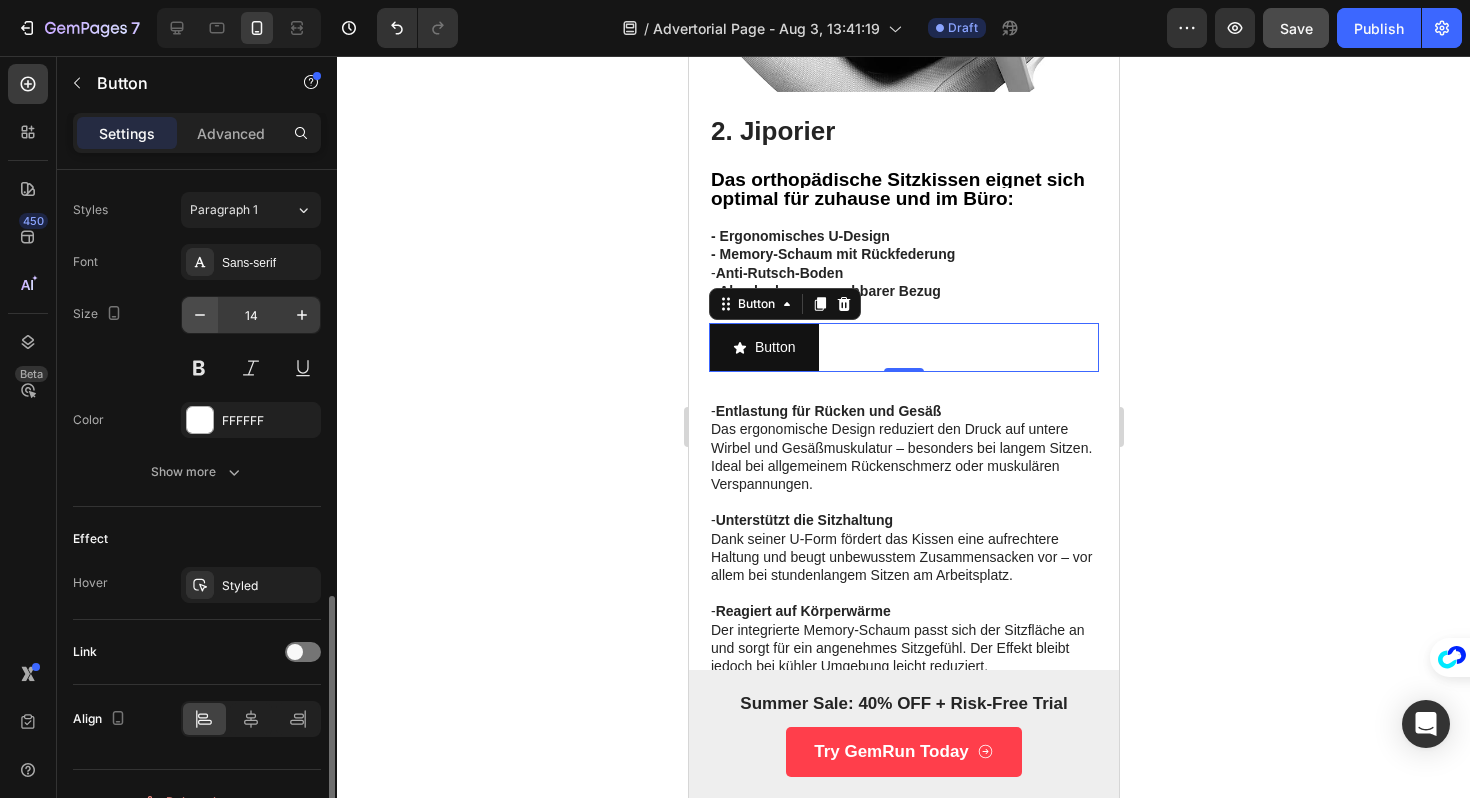 scroll, scrollTop: 907, scrollLeft: 0, axis: vertical 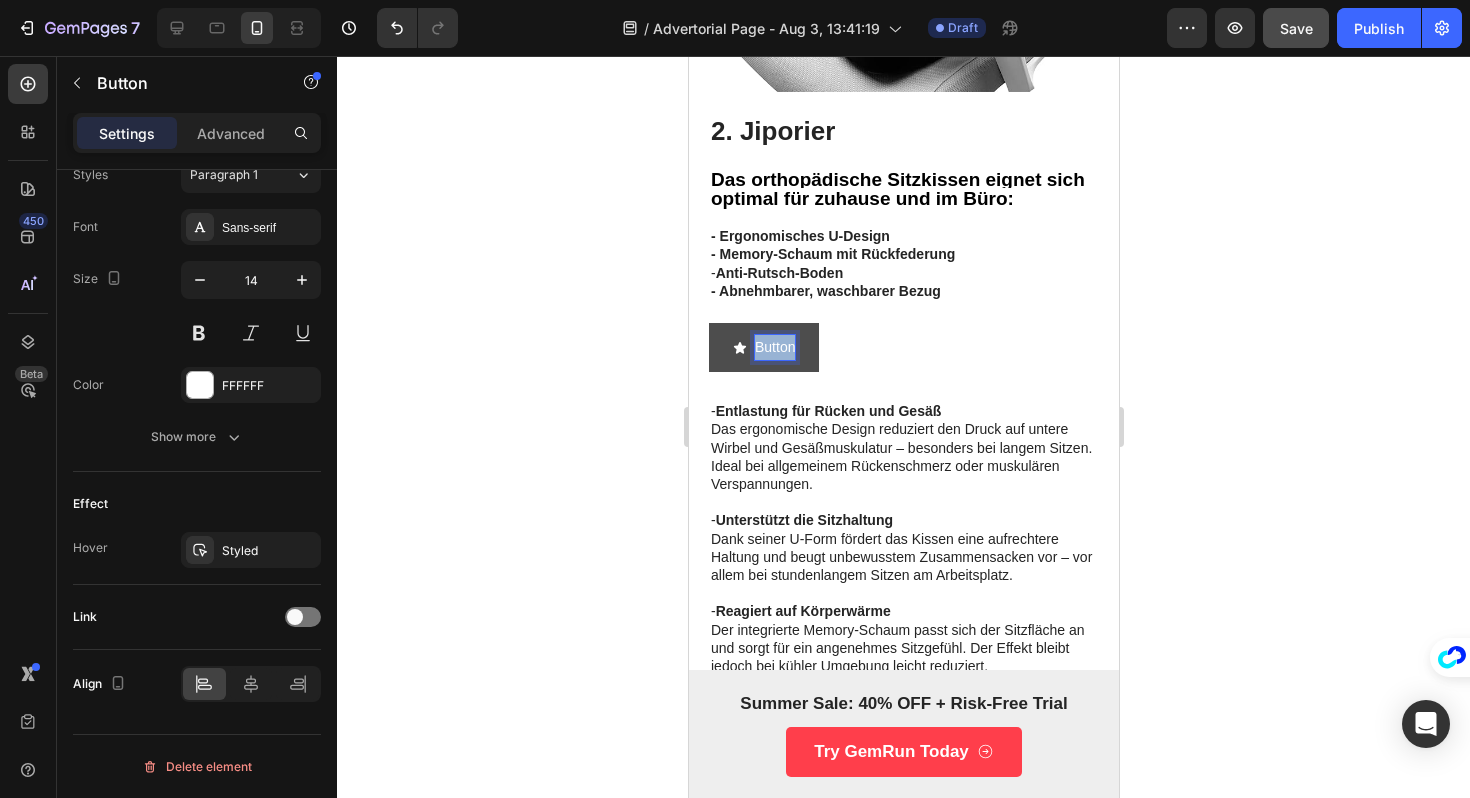 click on "Button" at bounding box center (774, 347) 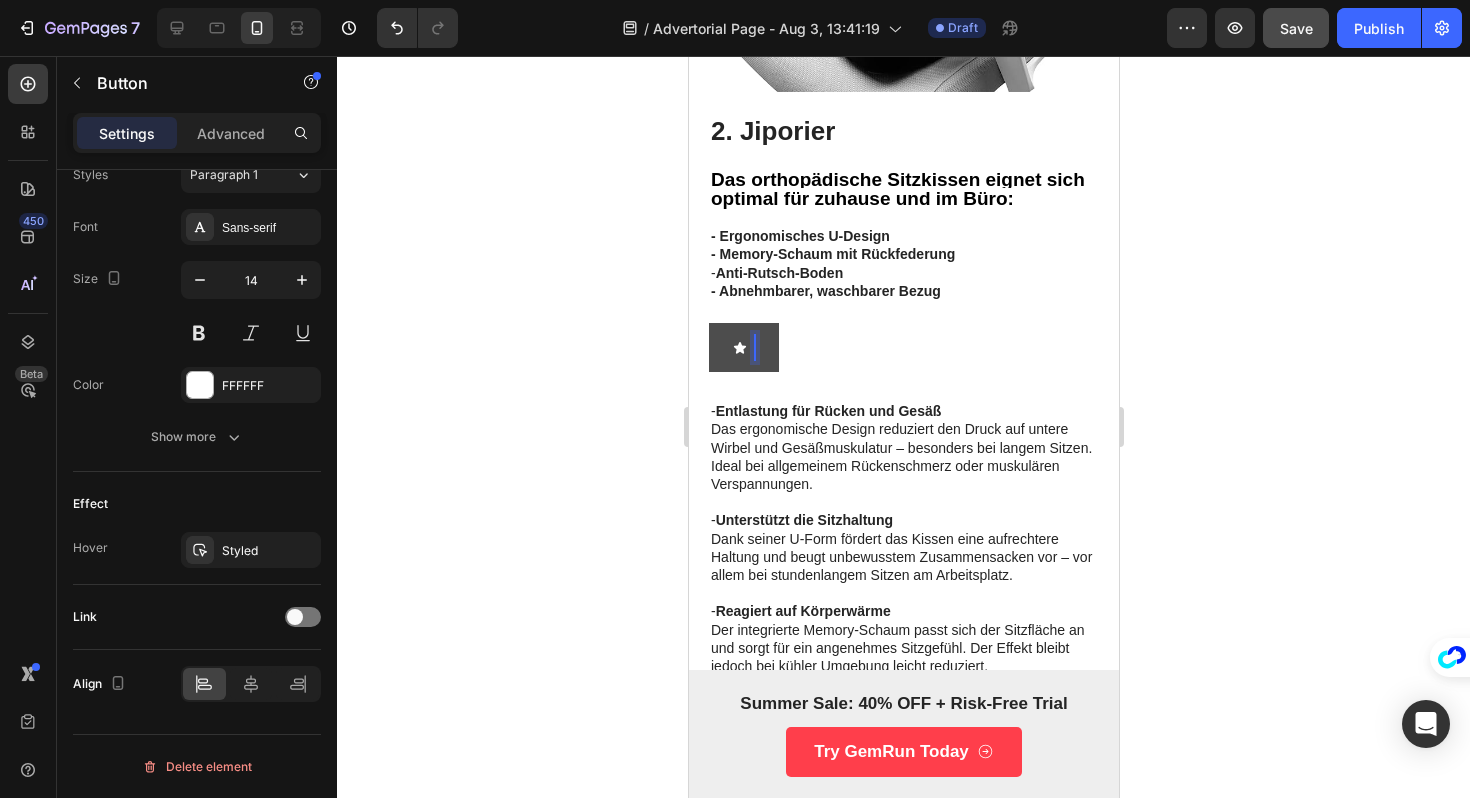 click 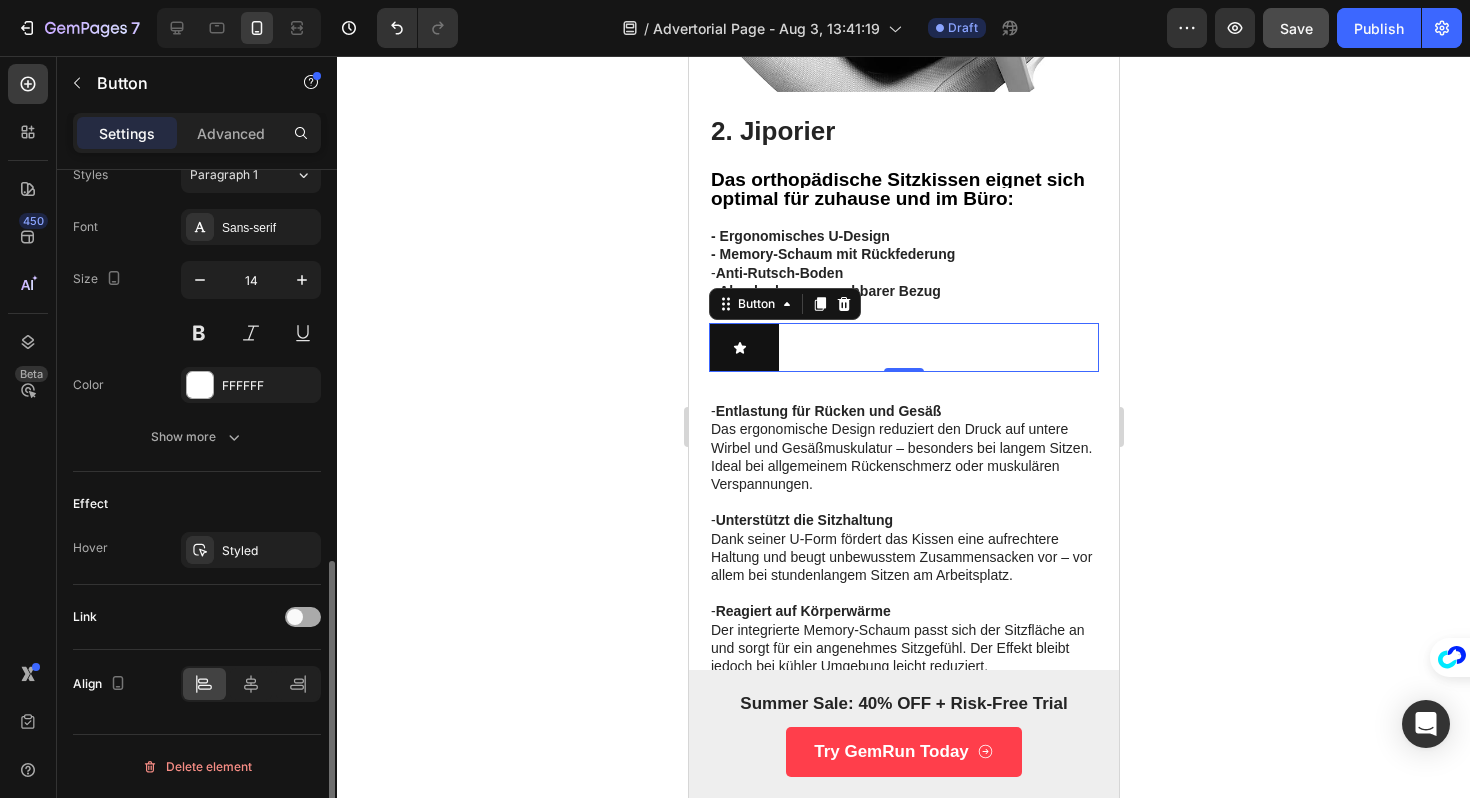 click at bounding box center [303, 617] 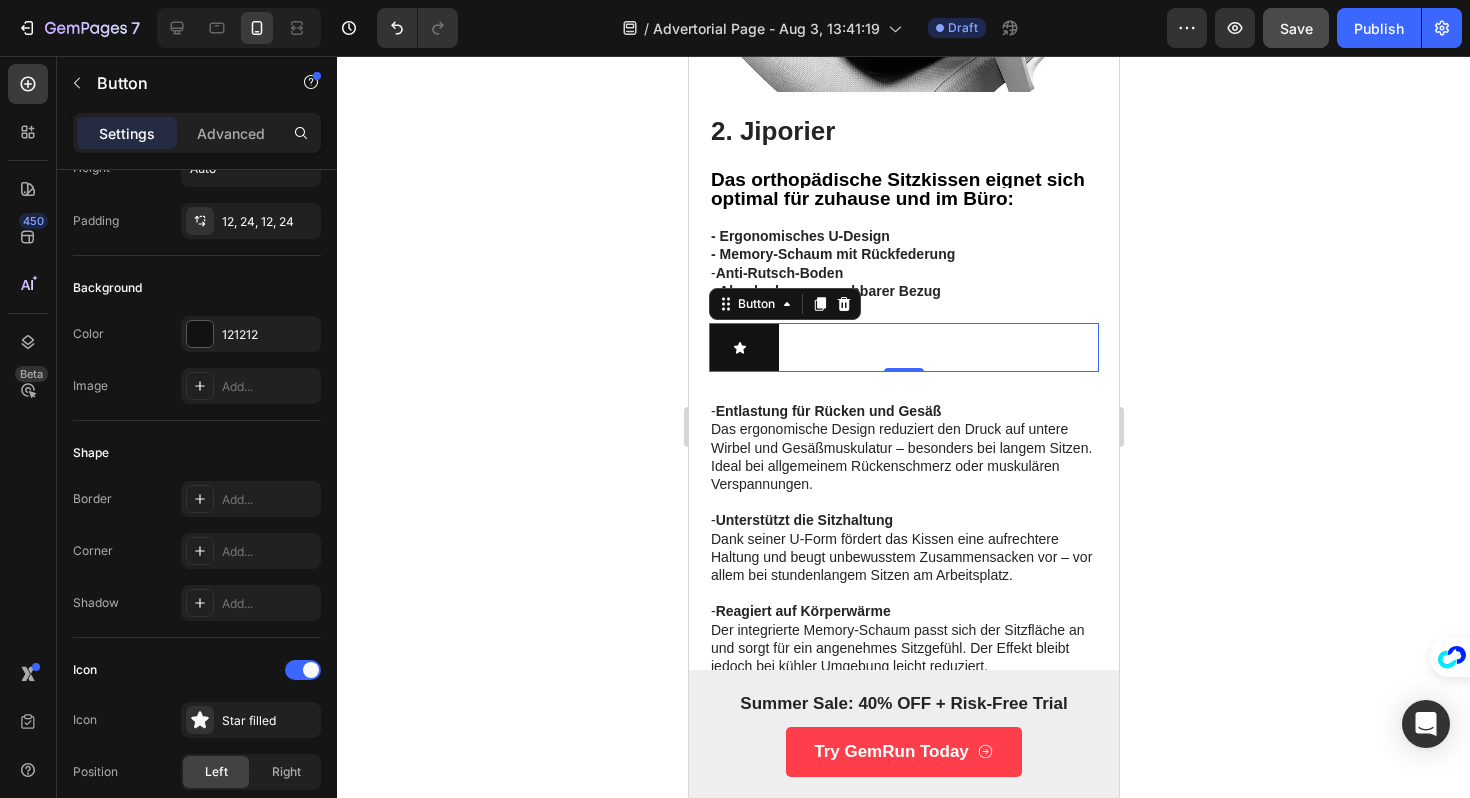 scroll, scrollTop: 0, scrollLeft: 0, axis: both 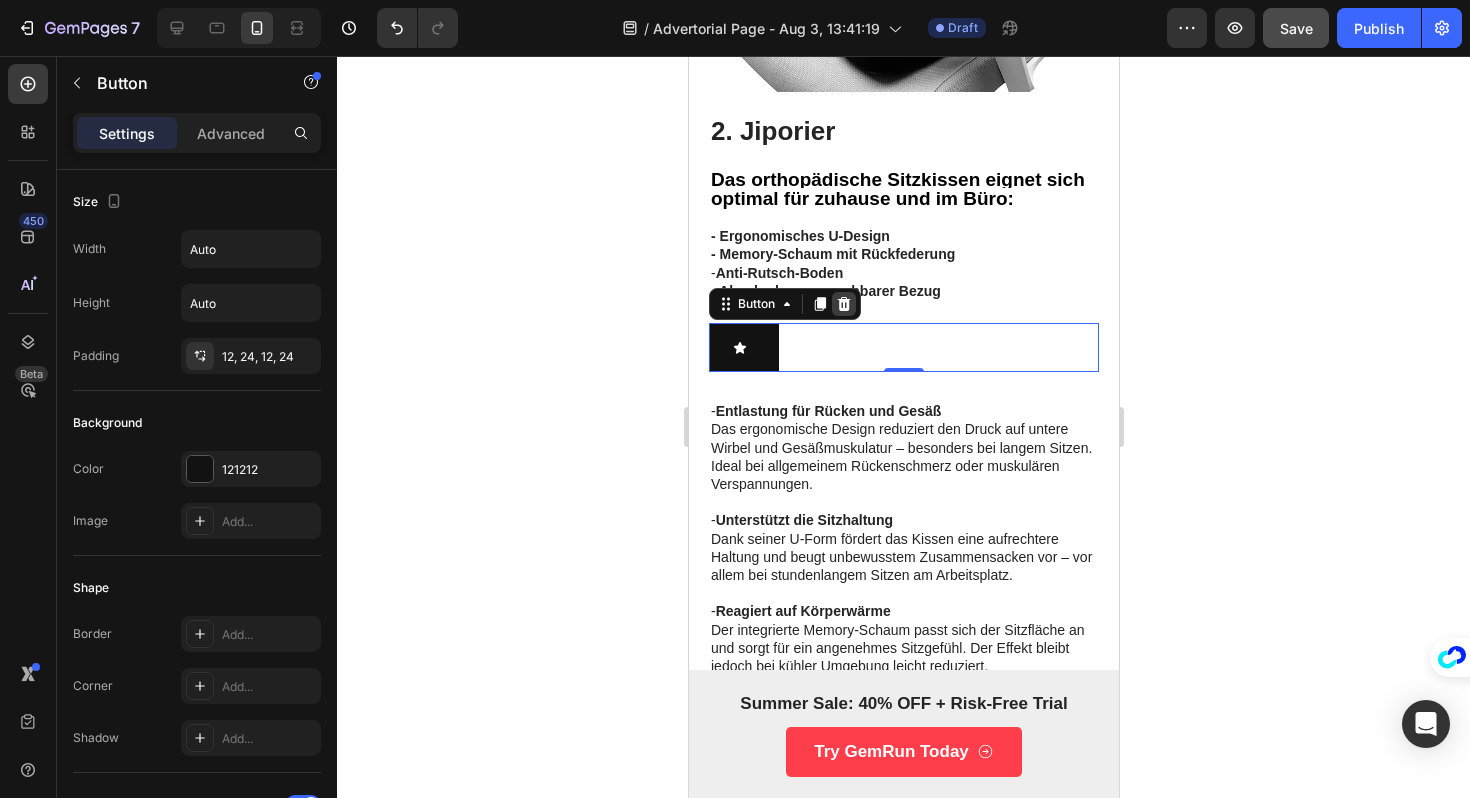 click 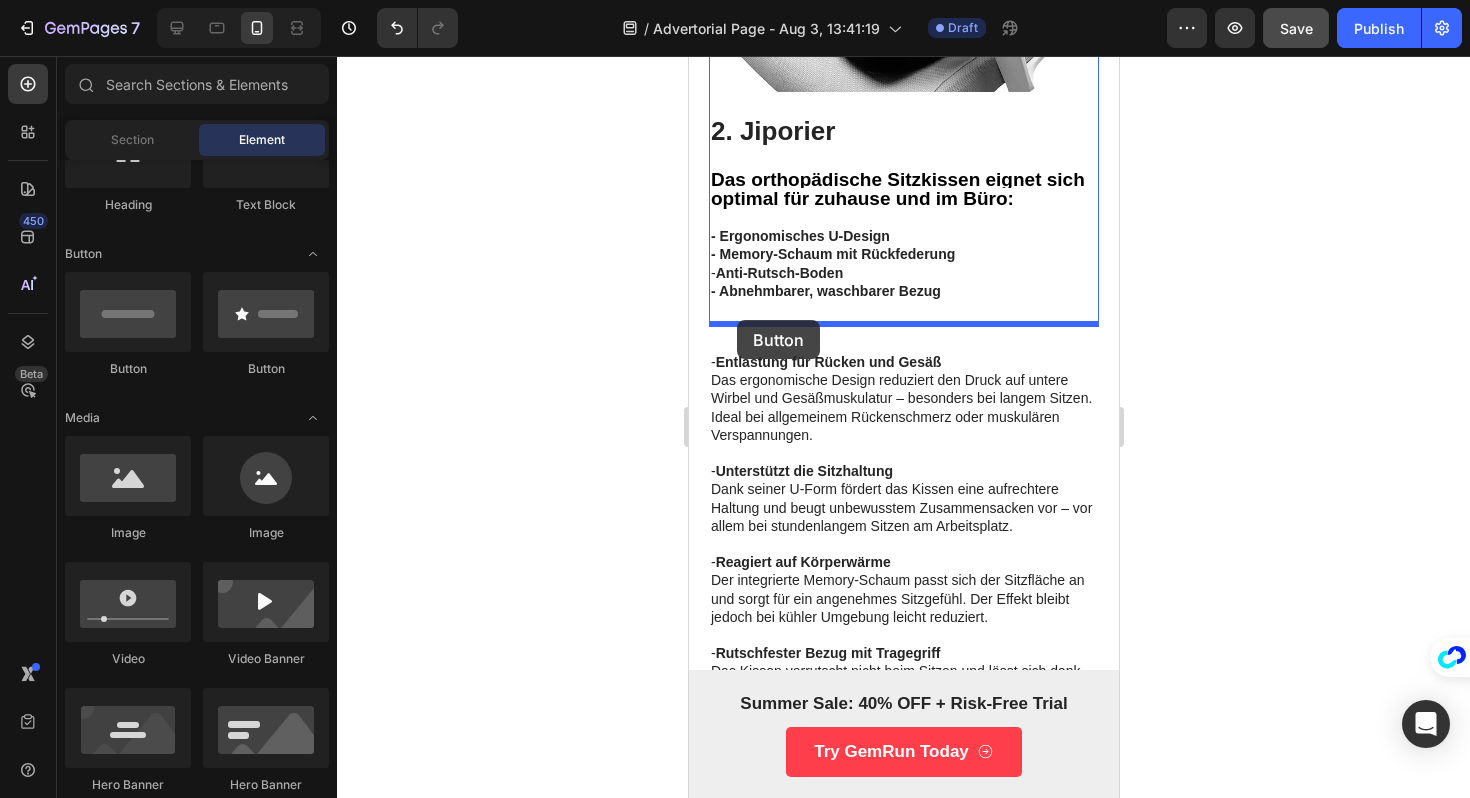 drag, startPoint x: 821, startPoint y: 384, endPoint x: 735, endPoint y: 320, distance: 107.200745 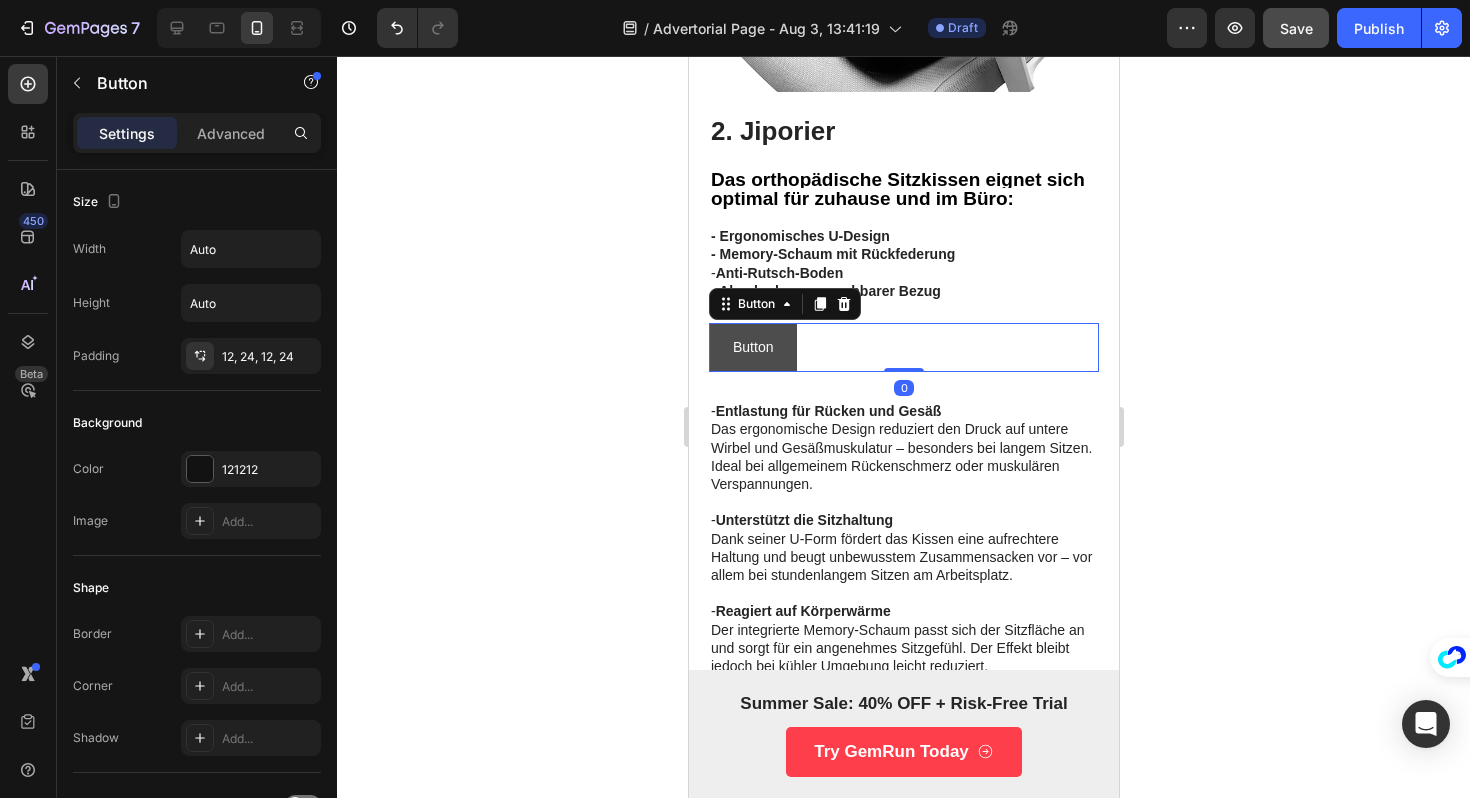 click on "Button" at bounding box center (752, 347) 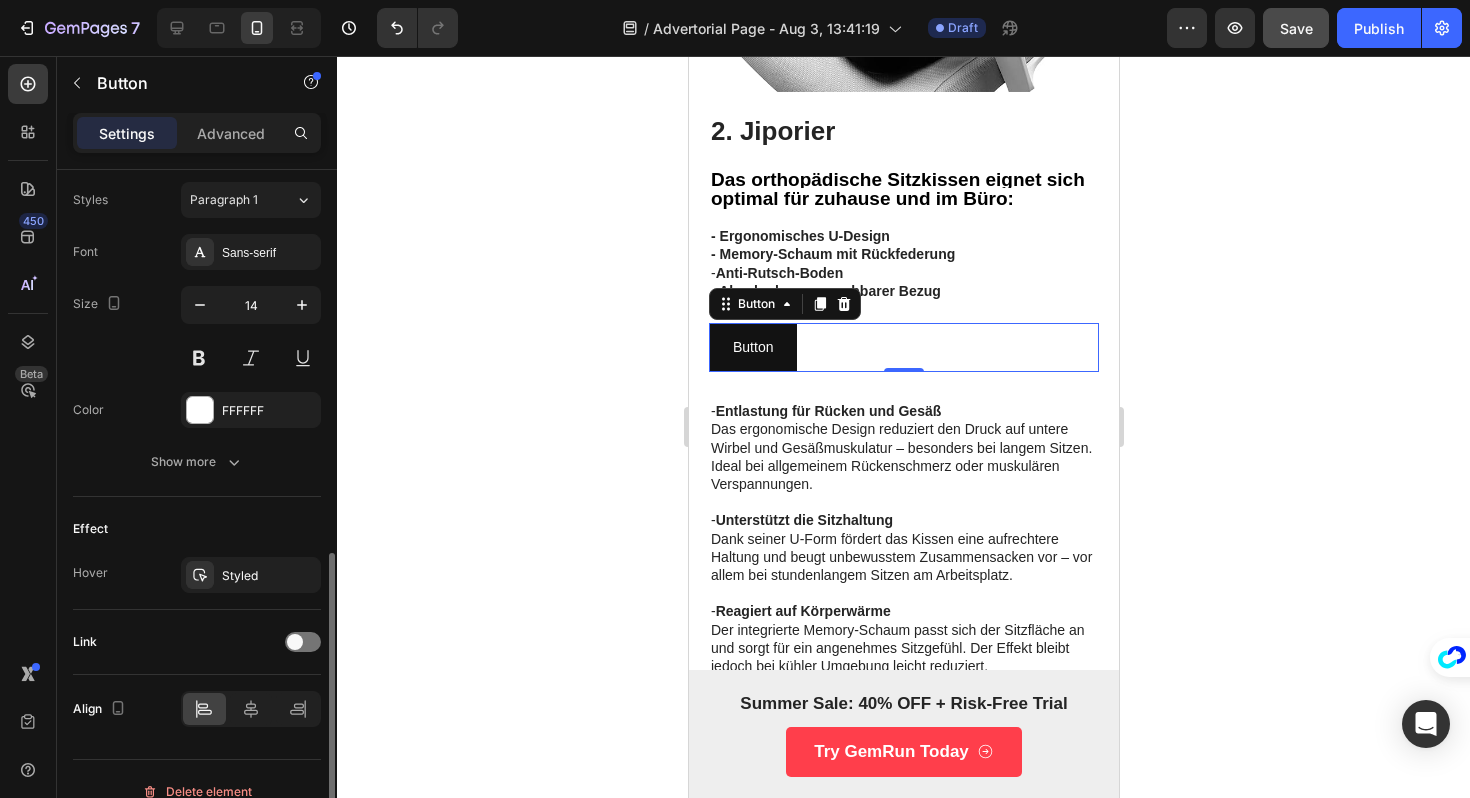 scroll, scrollTop: 749, scrollLeft: 0, axis: vertical 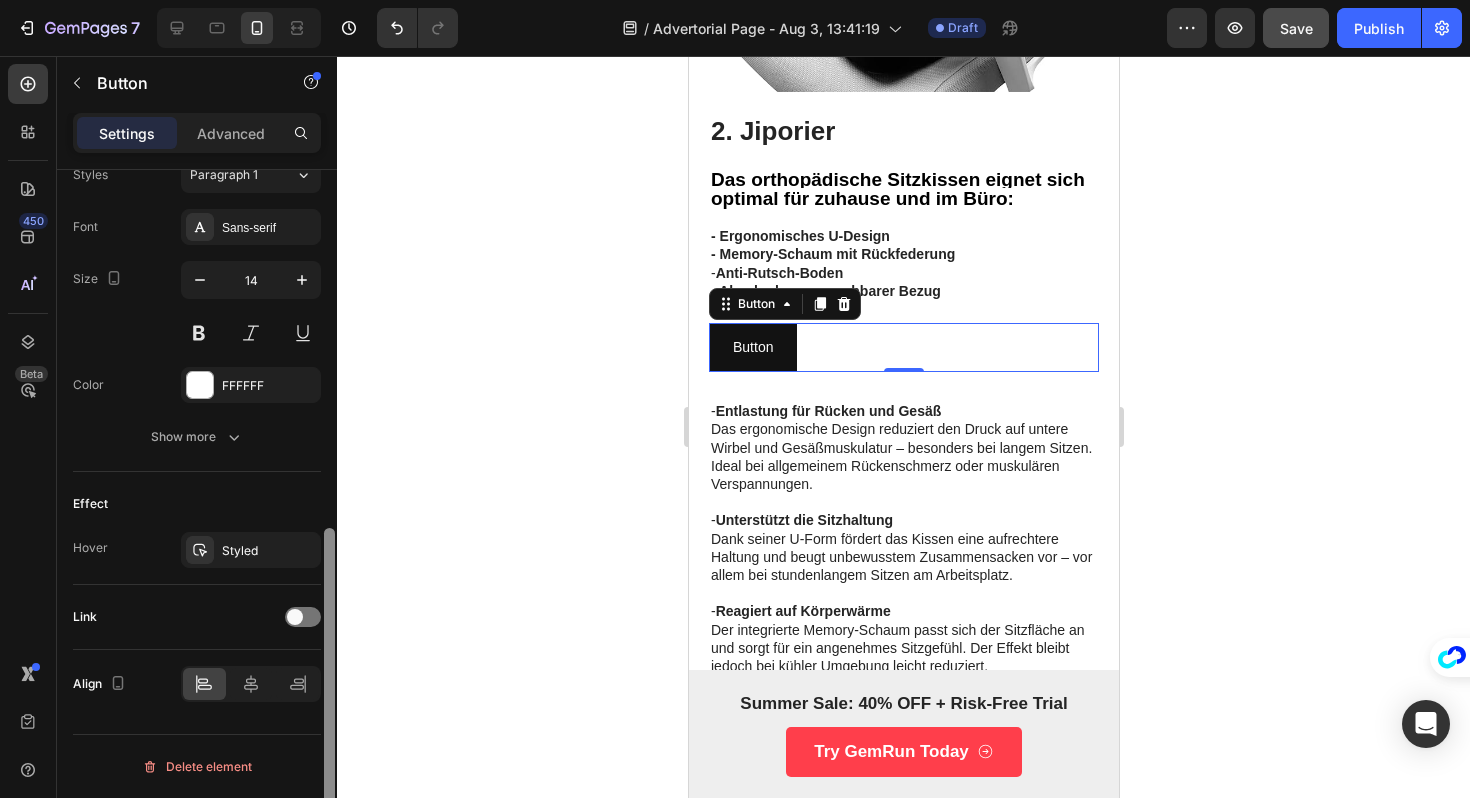 click at bounding box center (329, 512) 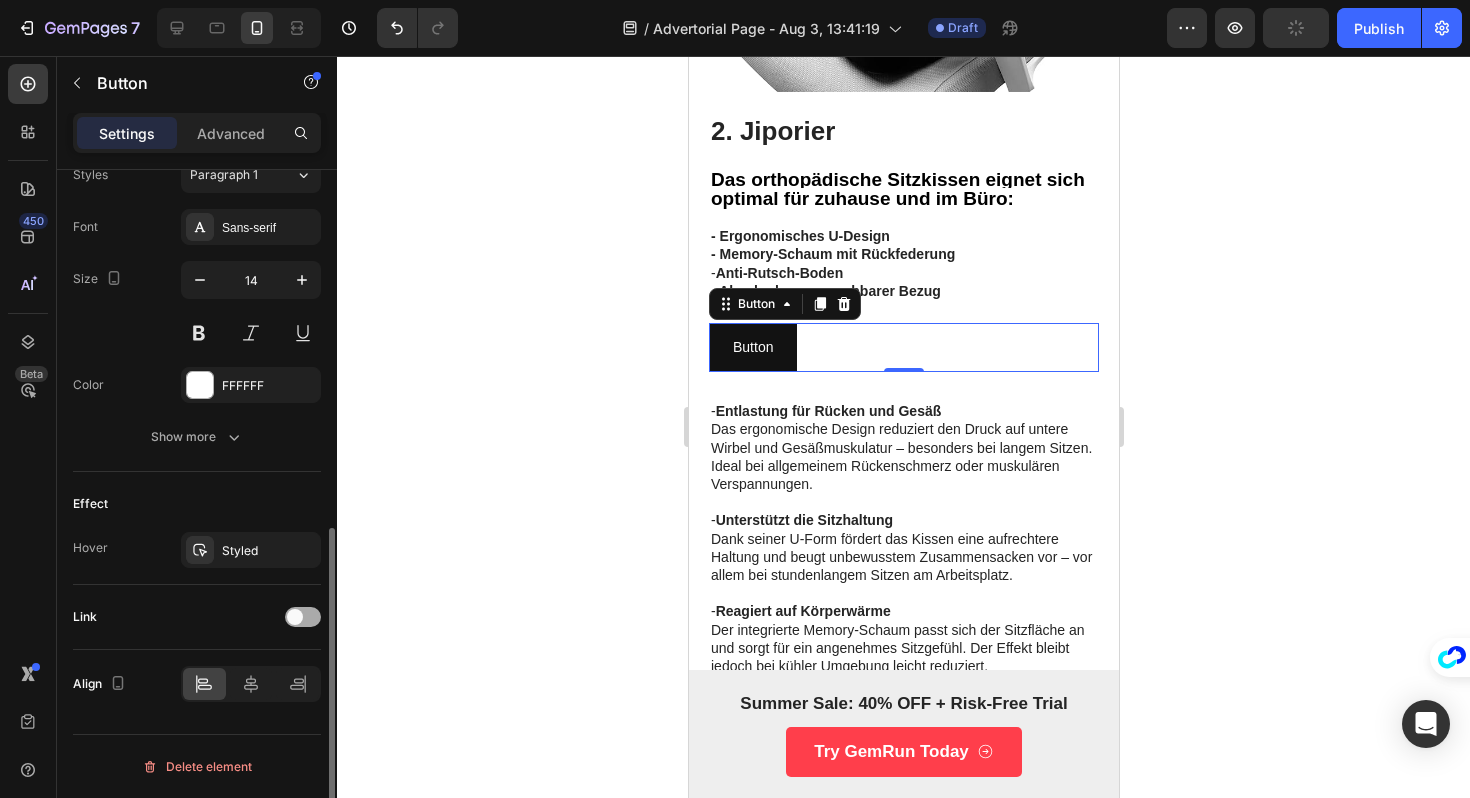 click at bounding box center [303, 617] 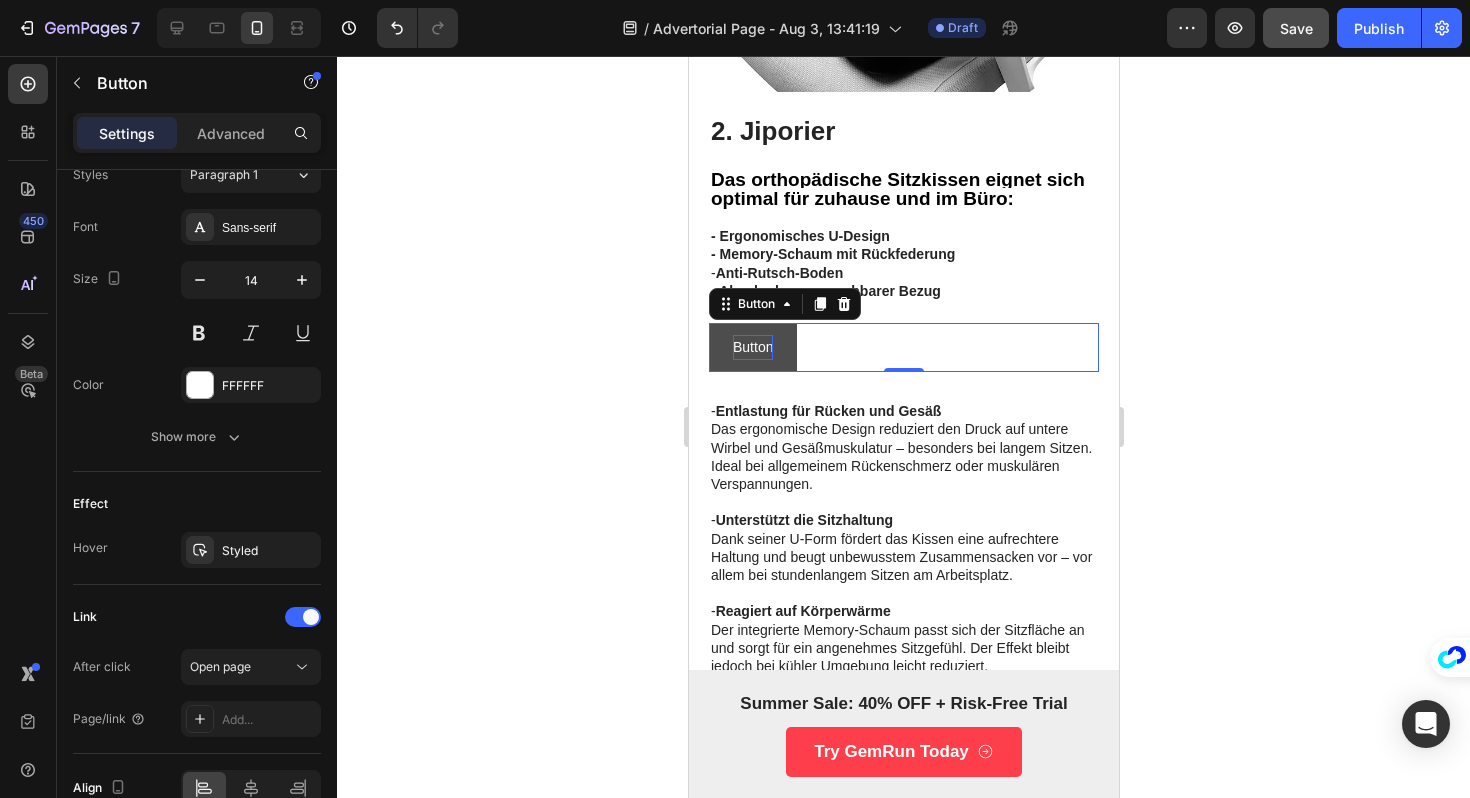 click on "Button" at bounding box center [752, 347] 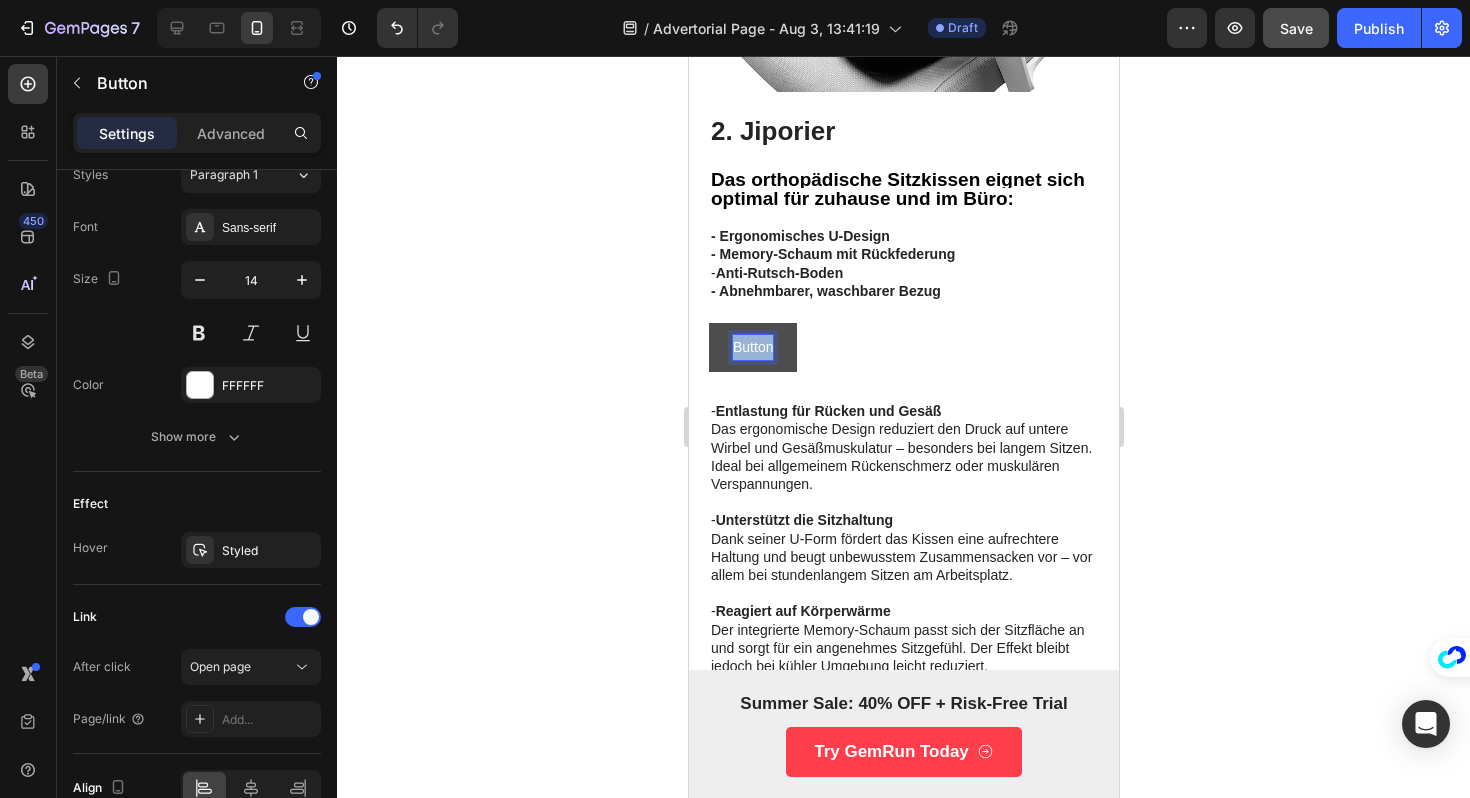 click on "Button" at bounding box center [752, 347] 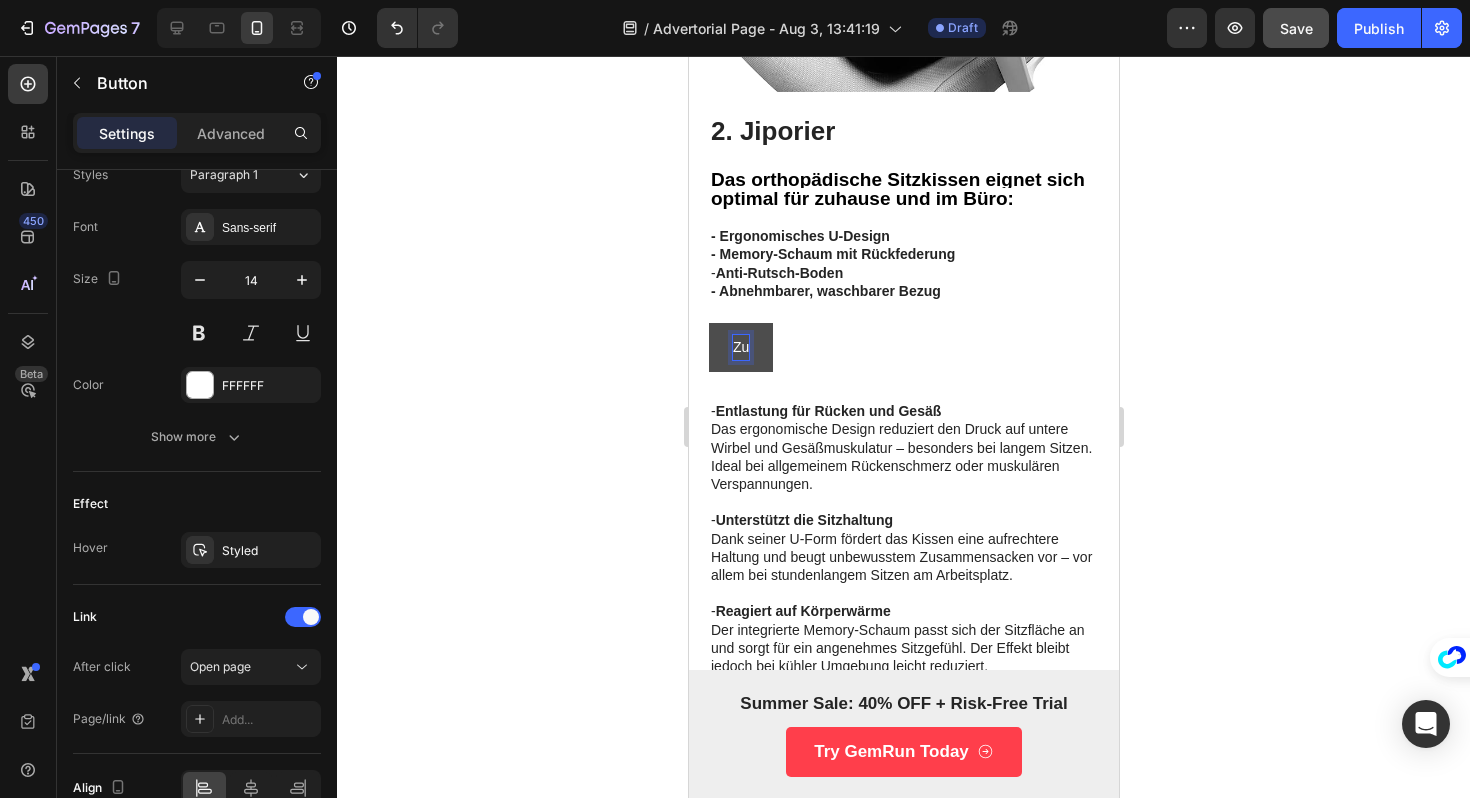 click on "Zu" at bounding box center [740, 347] 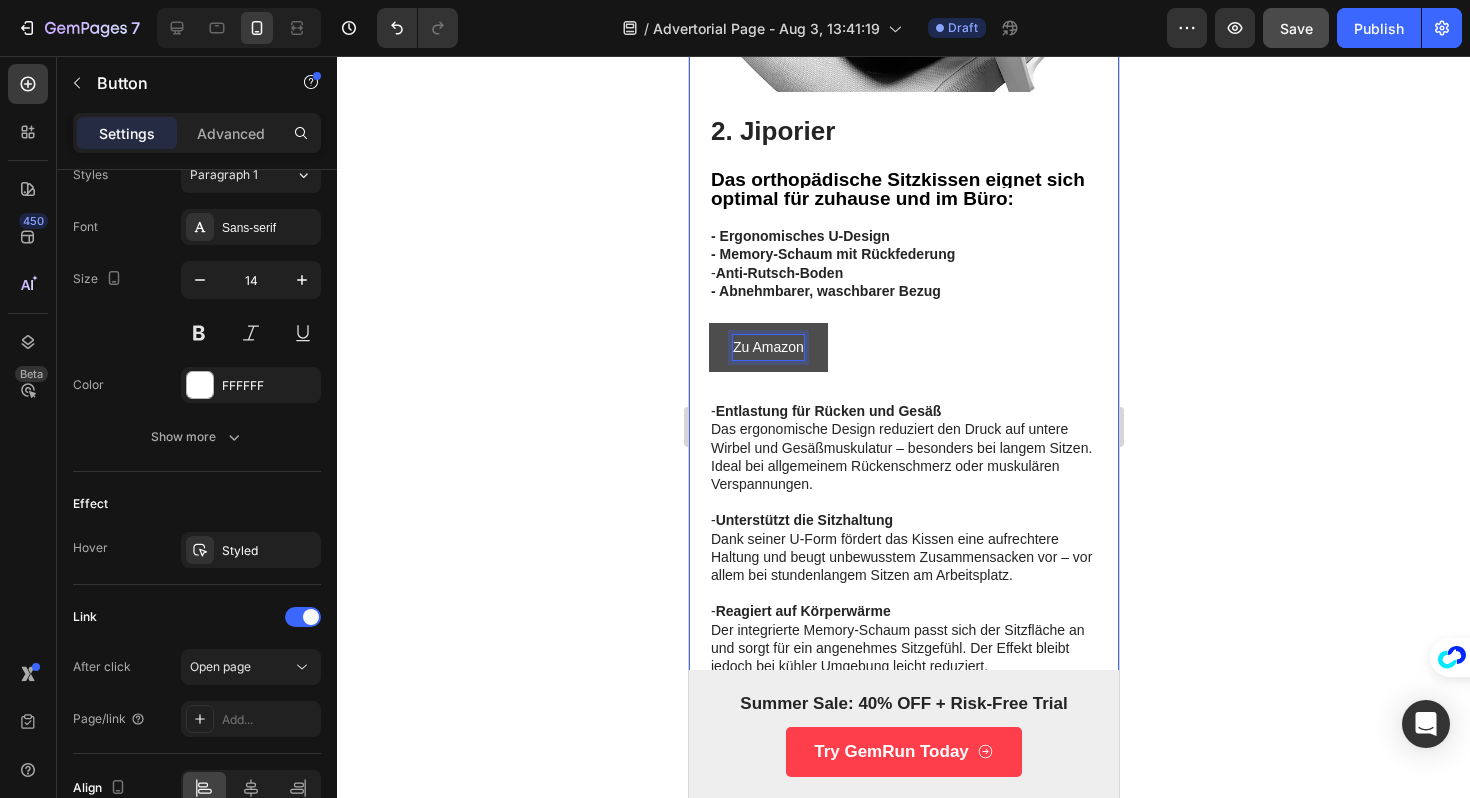 click 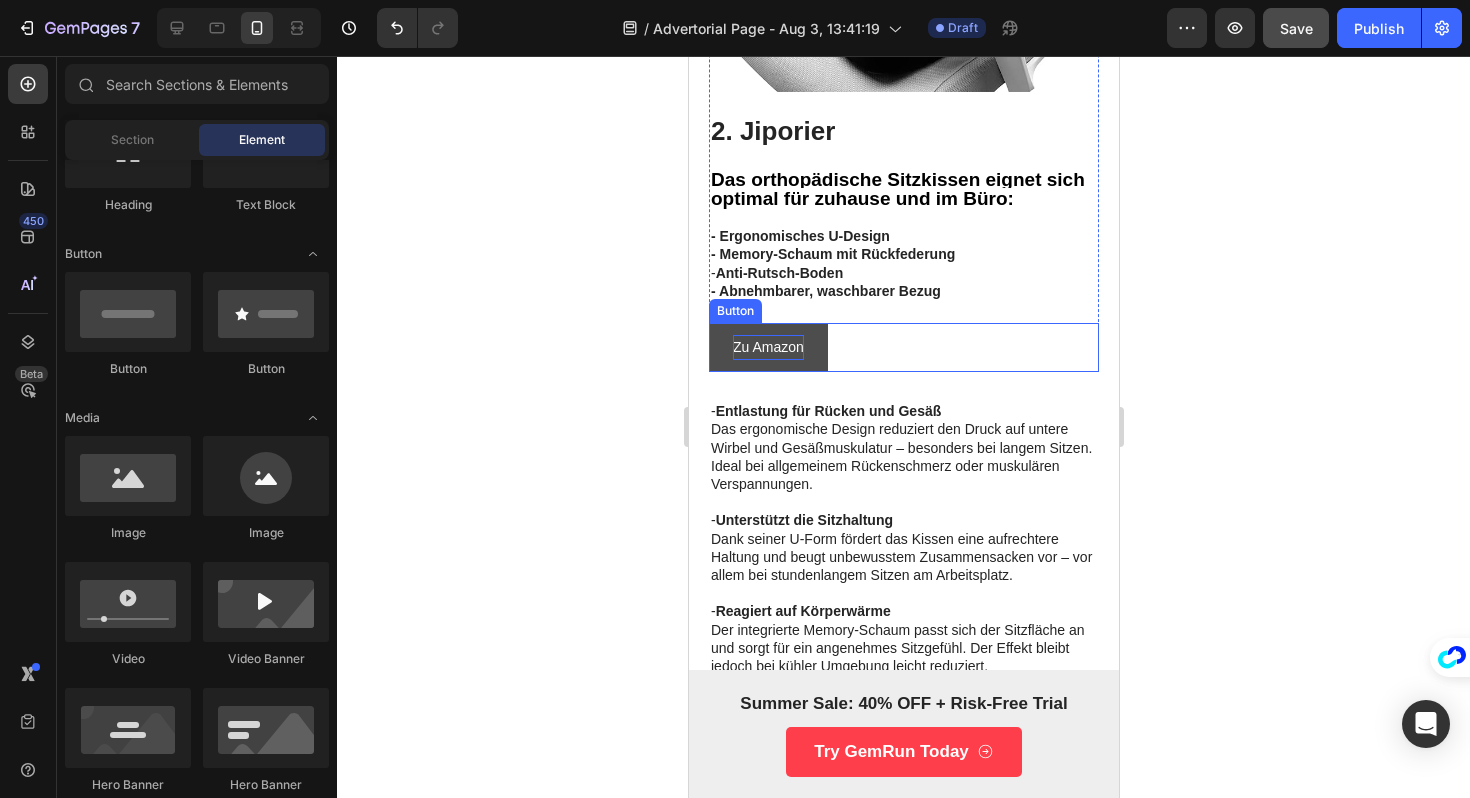 click on "Zu Amazon Button" at bounding box center (903, 347) 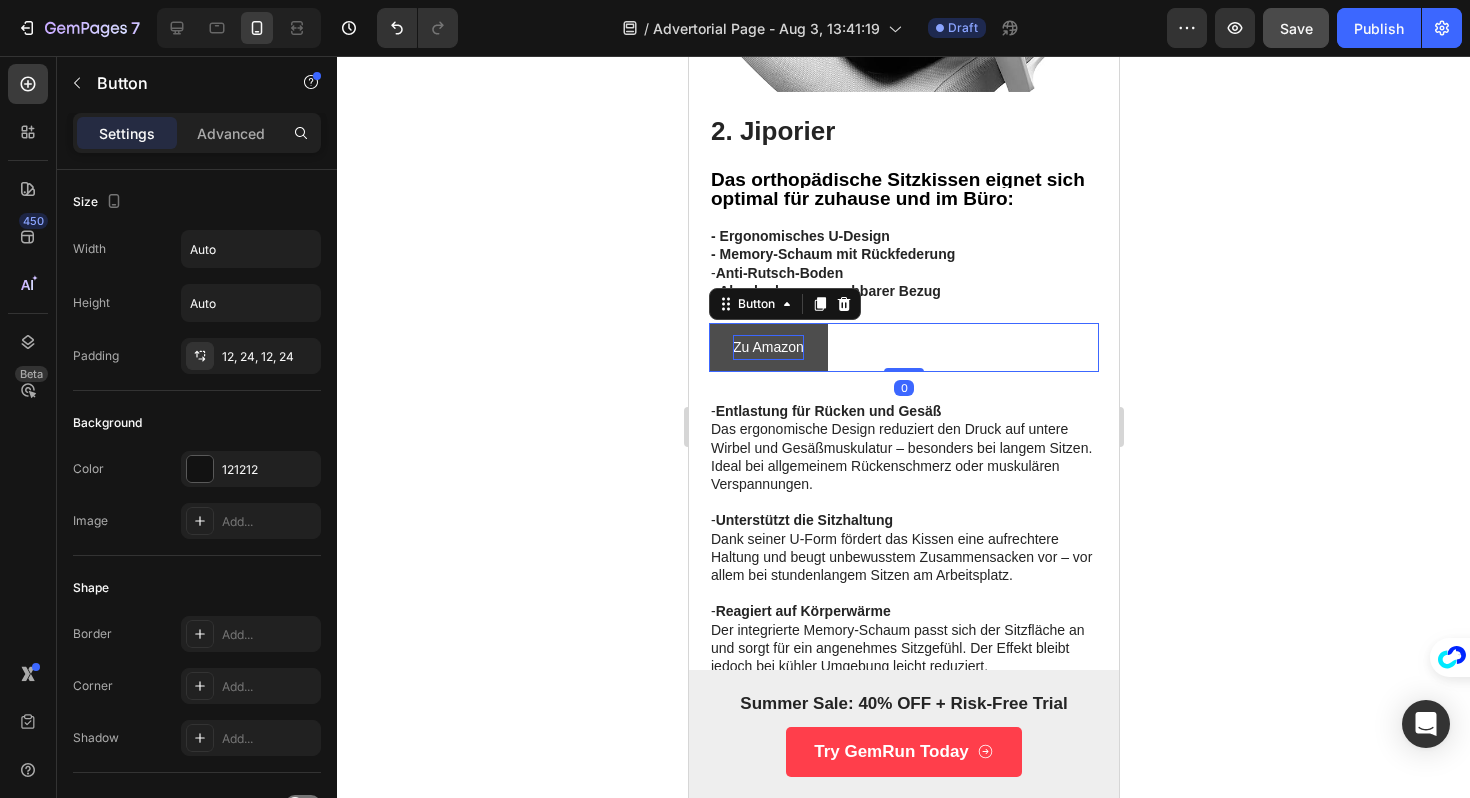 click on "Zu Amazon" at bounding box center [767, 347] 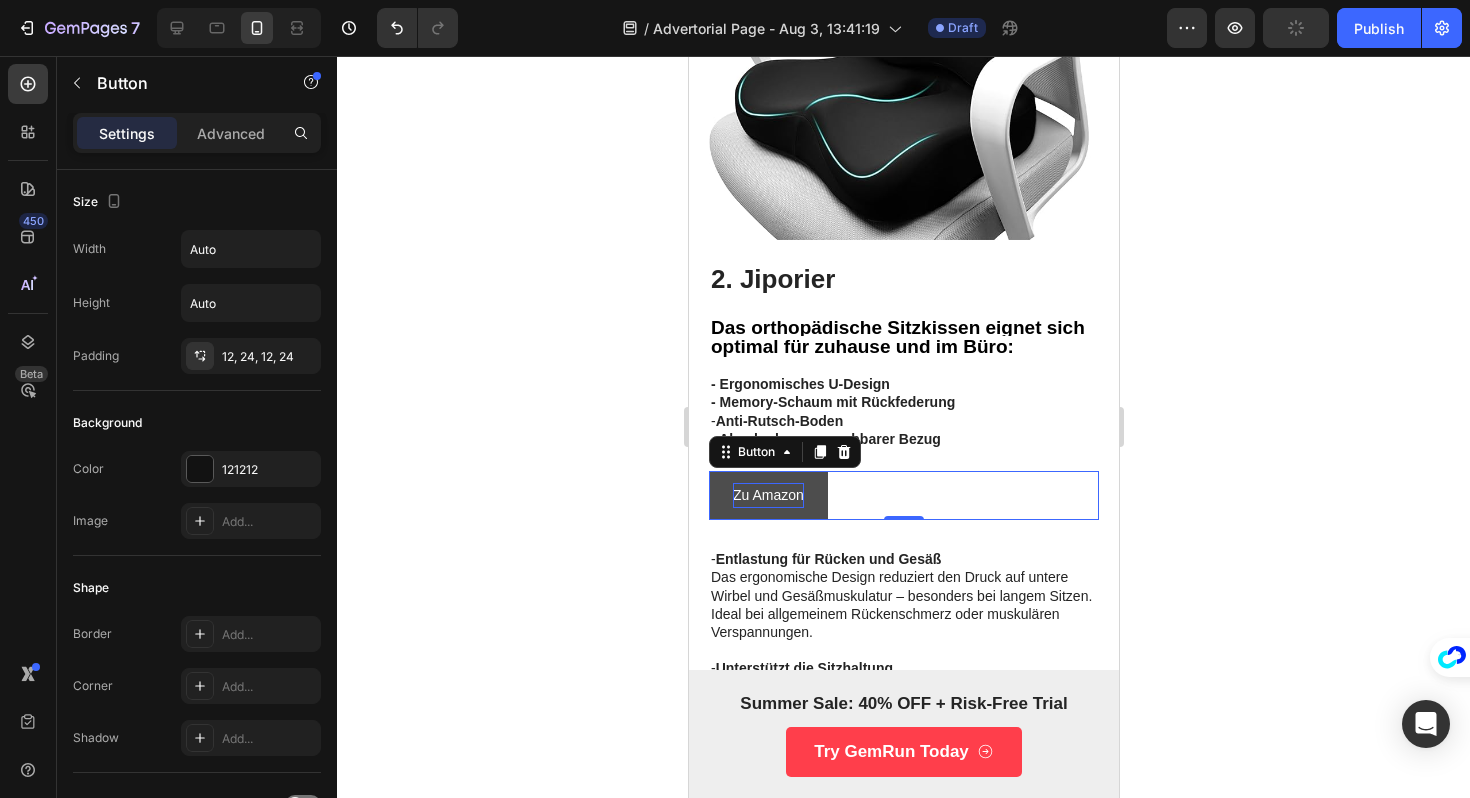 scroll, scrollTop: 2119, scrollLeft: 0, axis: vertical 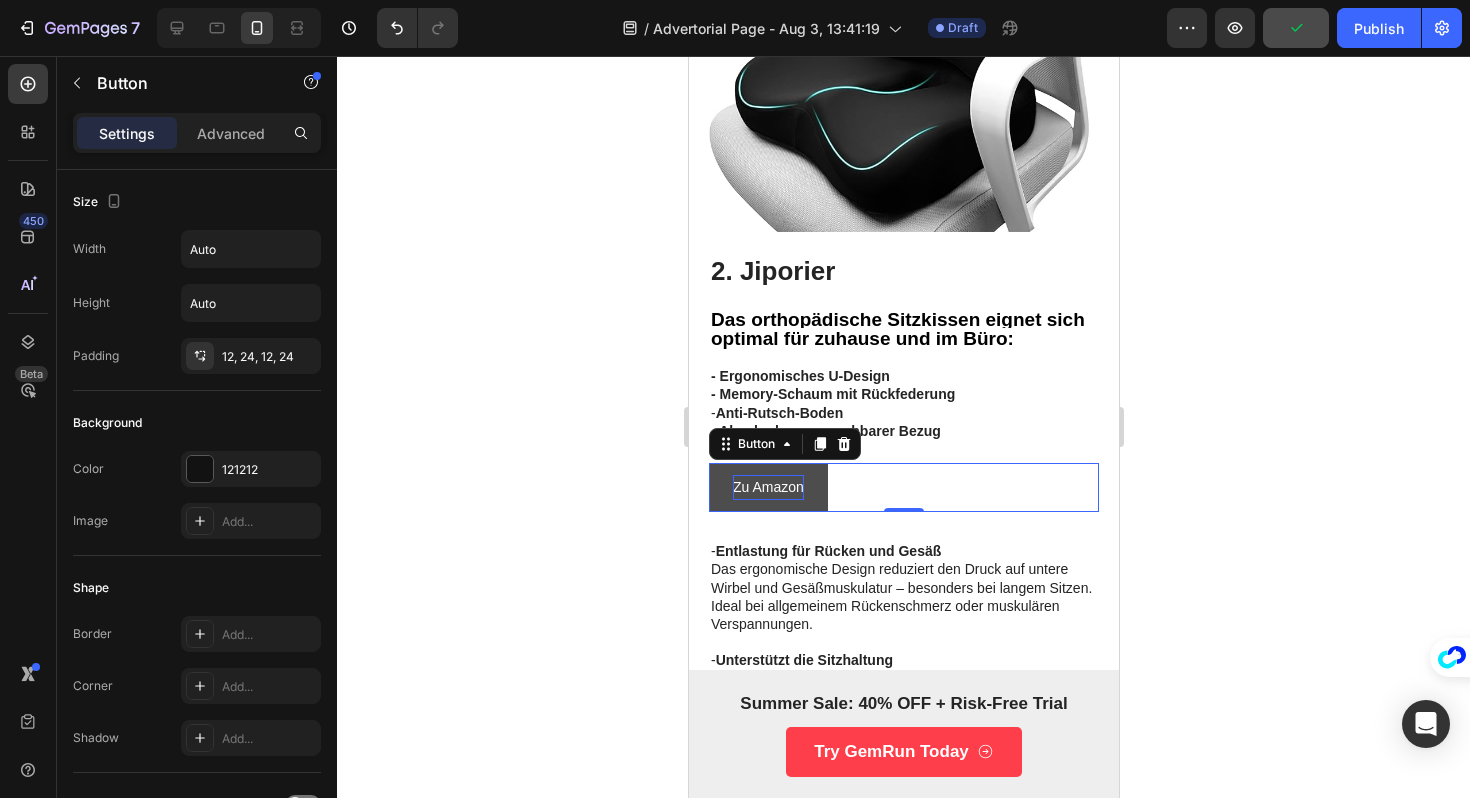 click on "Zu Amazon" at bounding box center (767, 487) 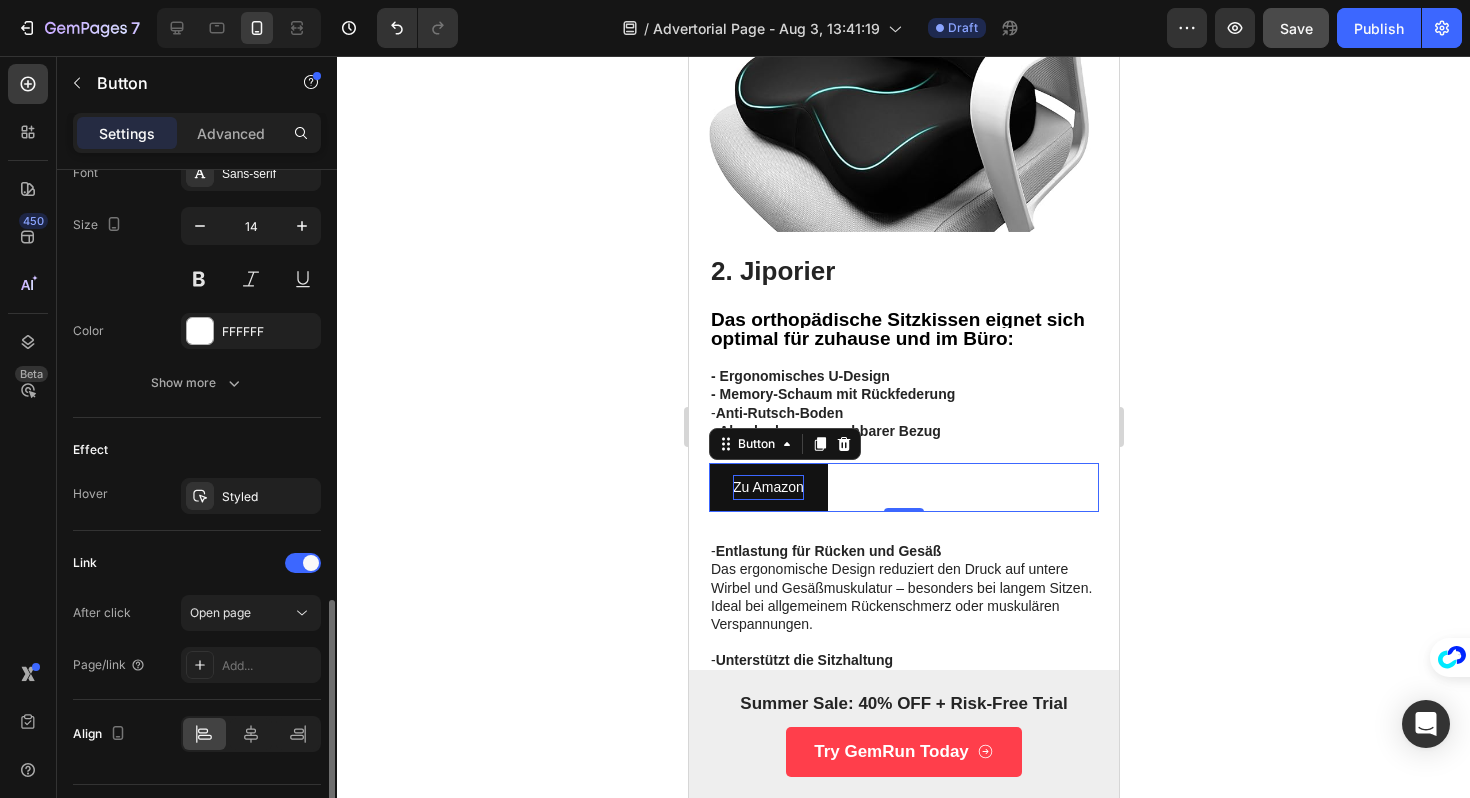 scroll, scrollTop: 853, scrollLeft: 0, axis: vertical 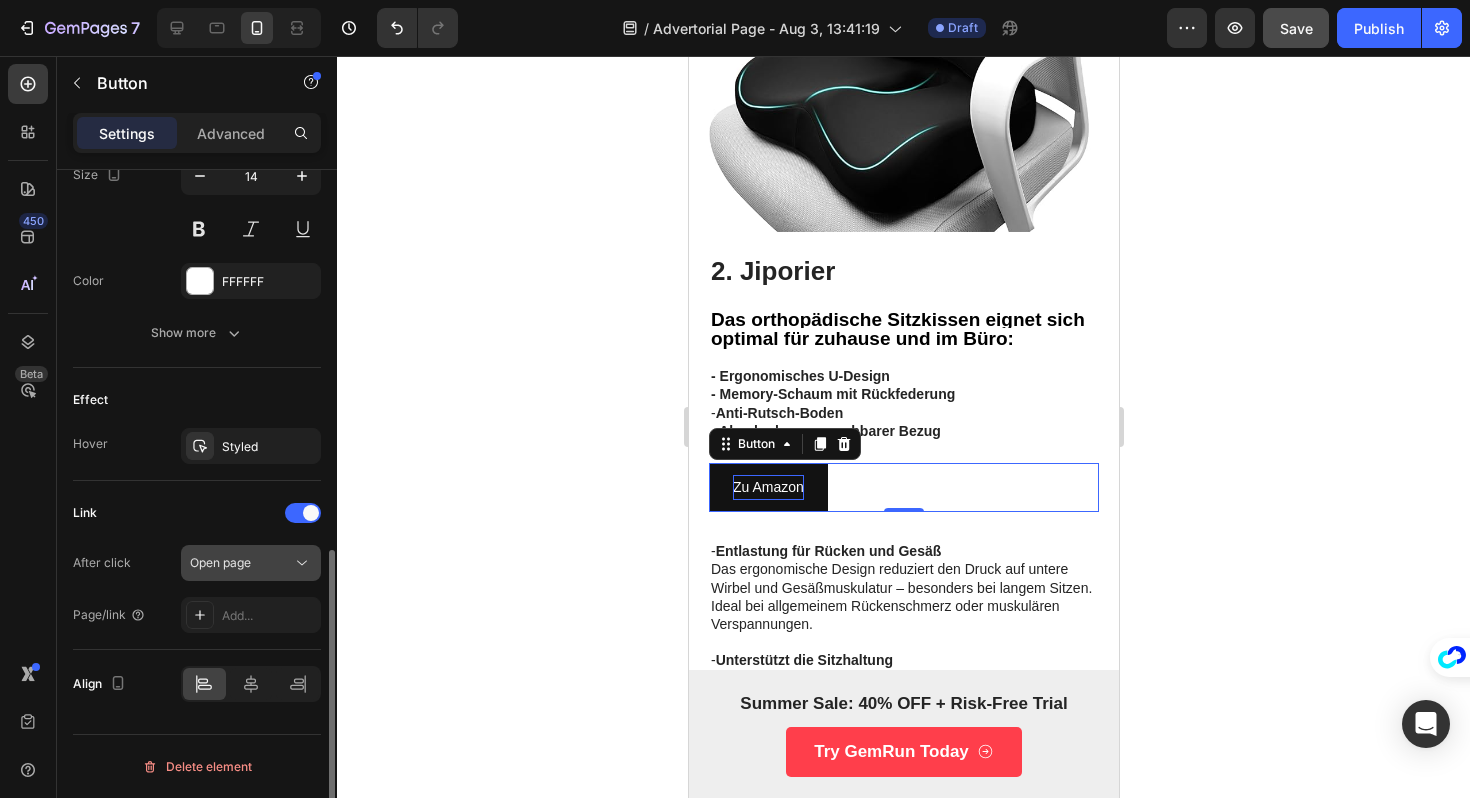 click on "Open page" at bounding box center (220, 562) 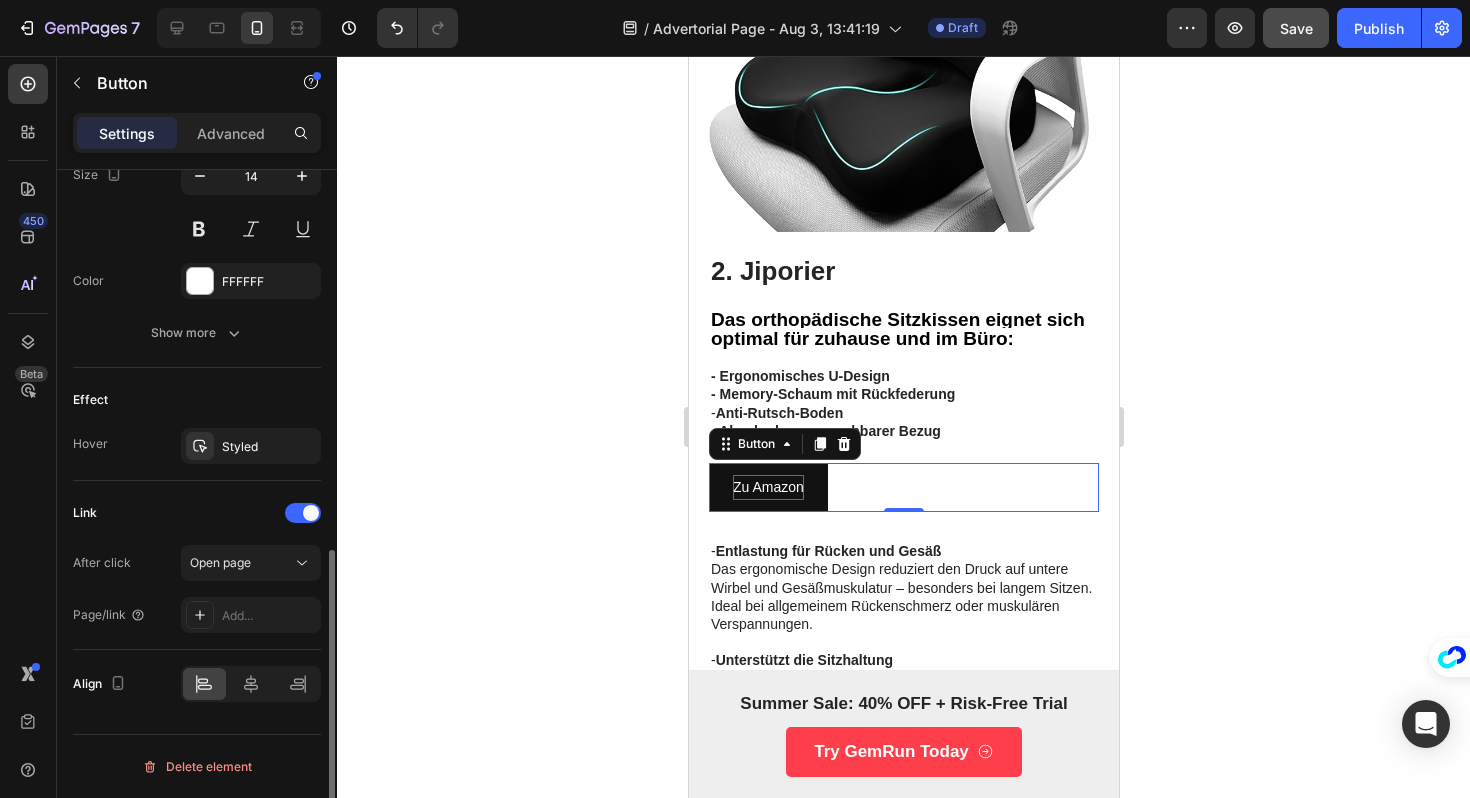 click on "Link After click Open page Page/link Add..." at bounding box center [197, 565] 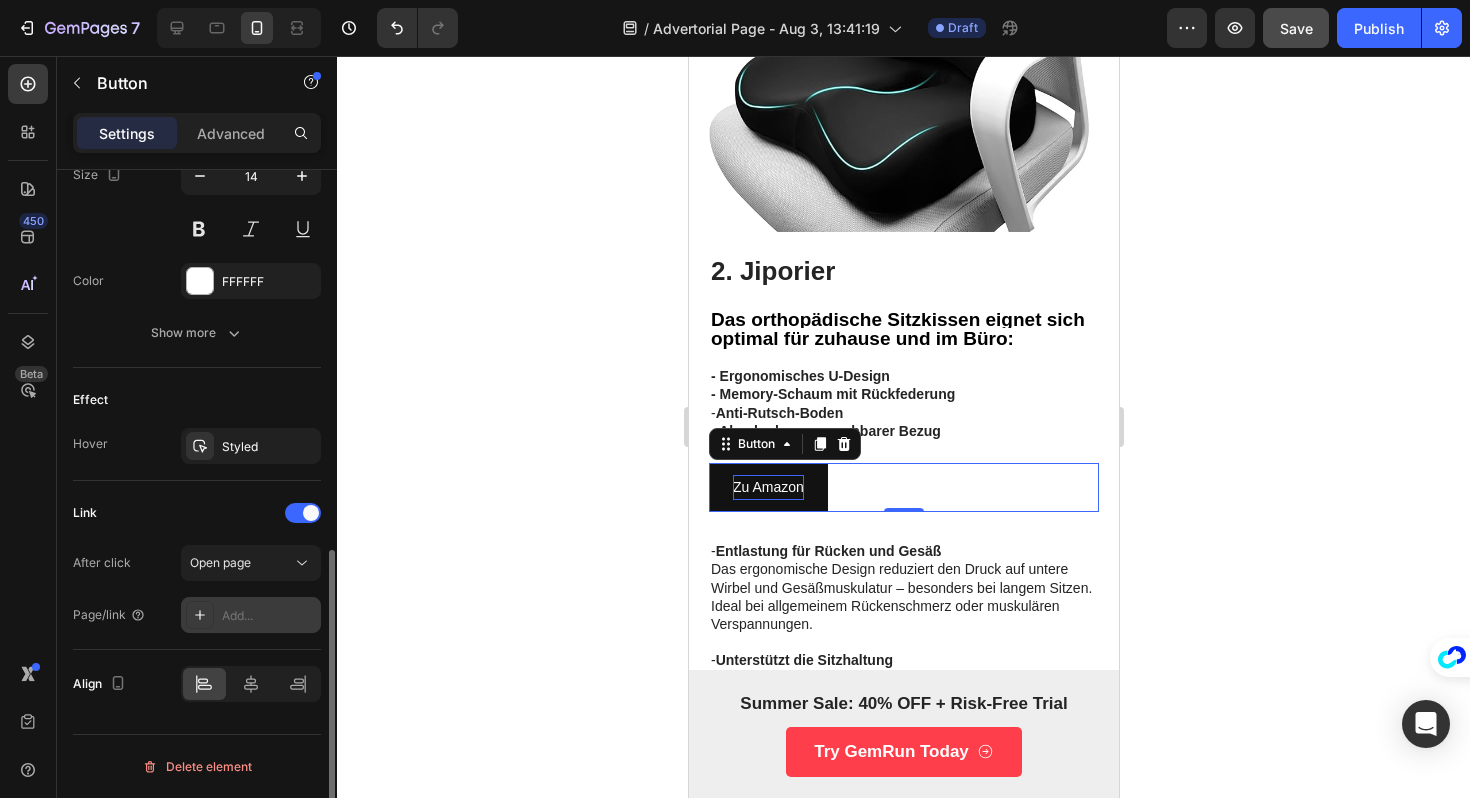 click on "Add..." at bounding box center [269, 616] 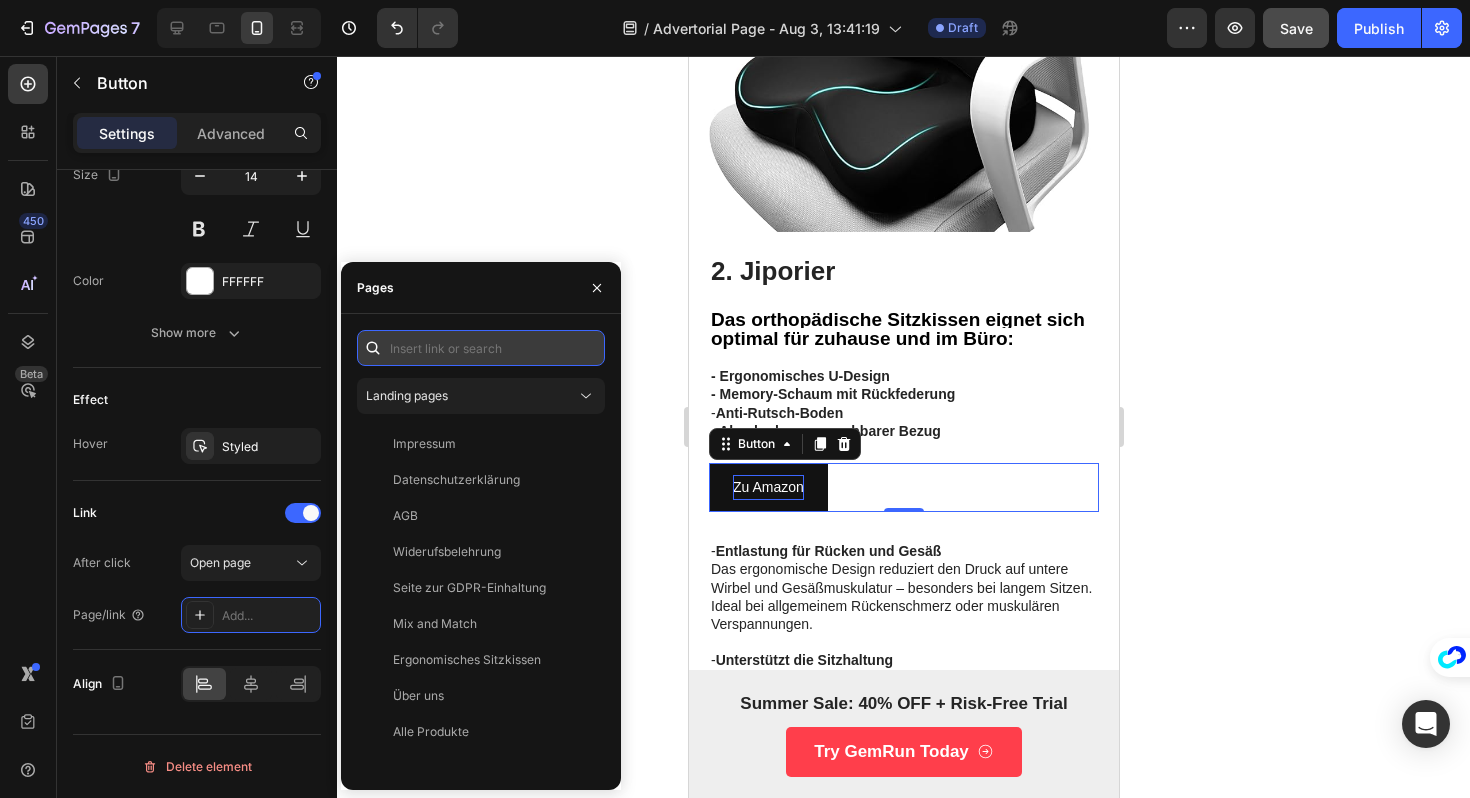 click at bounding box center (481, 348) 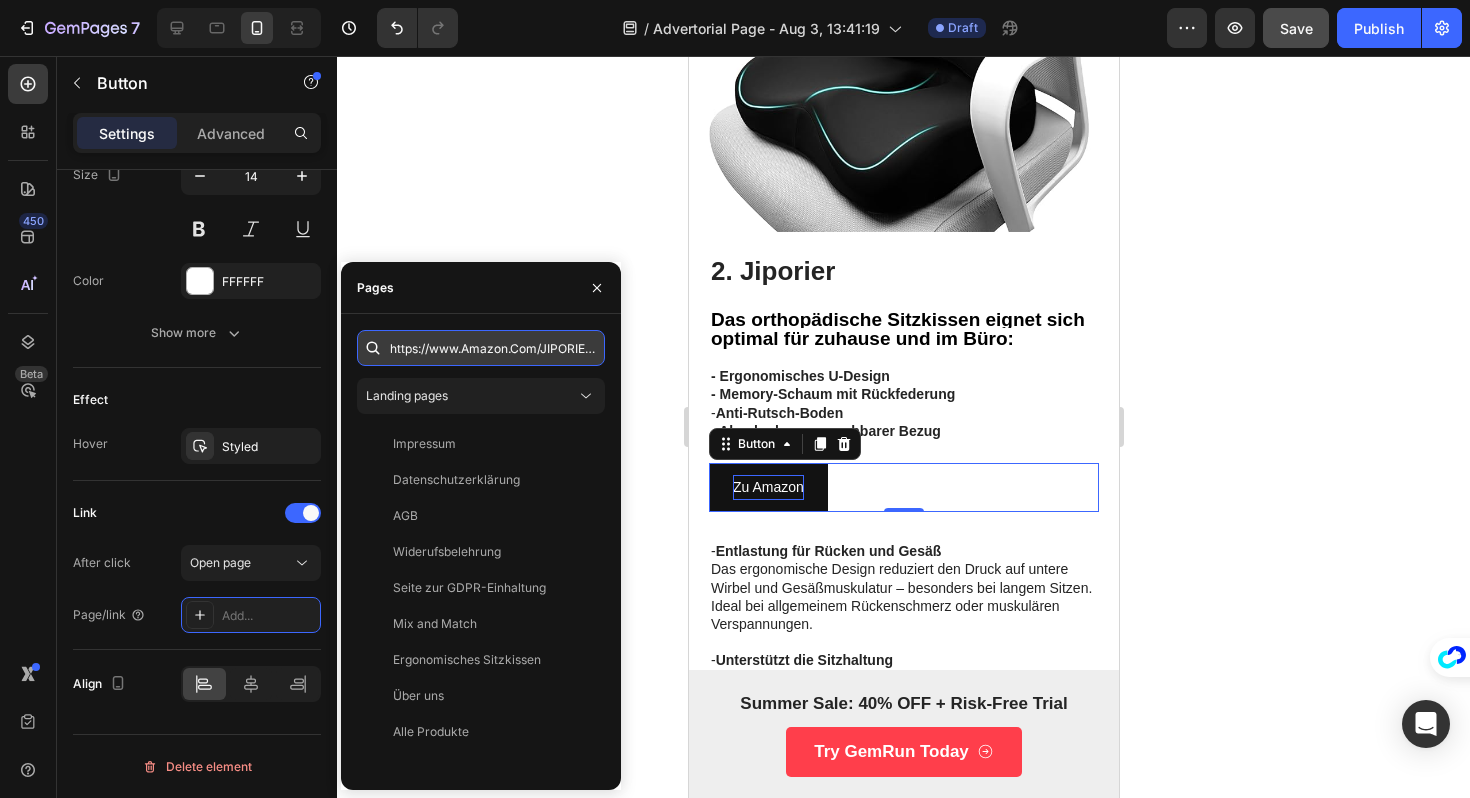 scroll, scrollTop: 0, scrollLeft: 3980, axis: horizontal 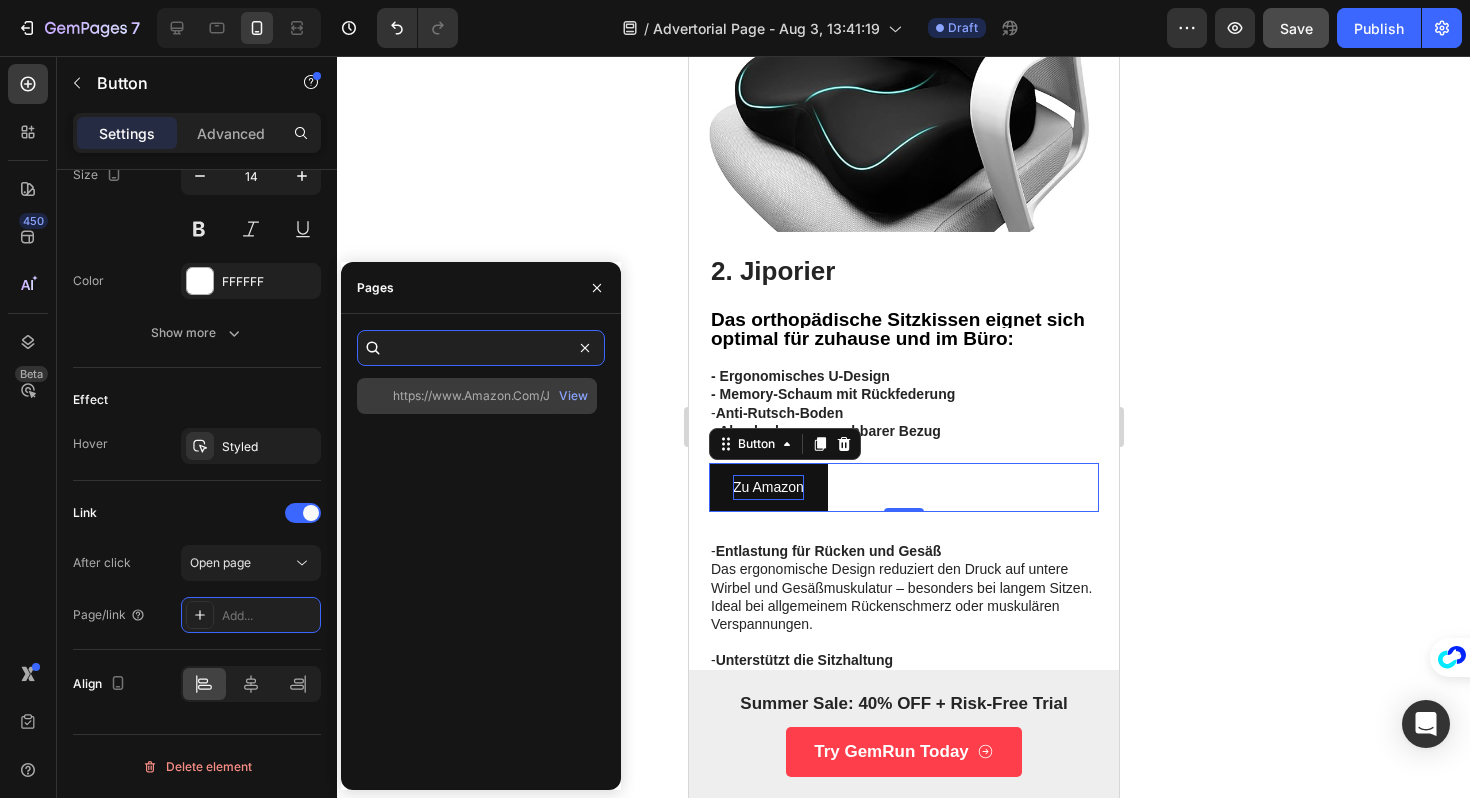 type on "https://www.amazon.com/JIPORIER-Cushion-Support-Ergonomic-Sciatica/dp/B0D7VBLT8N/ref=sr_1_27?crid=3S9BHP7W1F8T9&dib=eyJ2IjoiMSJ9.Tr9QMrzoKcQIHc2DqEGdeaKyxFp-SGB9PpkKBrd_kbJs5l4zTRaYQGbvDU9Vnjr04ik2y0KtGc--vBtk-3aA9PVEJr3HqMhhOamuIsfNNL89YFOQFJeolnsaCWw02wmtyUKEsfsHg8cpG8MW2Ucl2Hd0-Zwd0KFHlqQvgdlW43Z7uBPN1jveWSdQQ93IM3hmu-BhtPzj7mE2EYYNfN91vlcO_X5SbQC1Gxa8B7nzzMl_AwMJM7PRdlD12wMVsK57TgM44pzYtp4n4QY2pH7zQv87AtG-Sb8fpUh0OwSJzu8.wW2AyapiZI2T0-zxiGVe0sLKOVZ5__V1EyWD3O_ZiR4&dib_tag=se&keywords=ergonomic%2Bseat%2Bcushion&qid=1754224077&sprefix=ergonomic%2Bseat%2Bcushio%2Caps%2C201&sr=8-27&th=1" 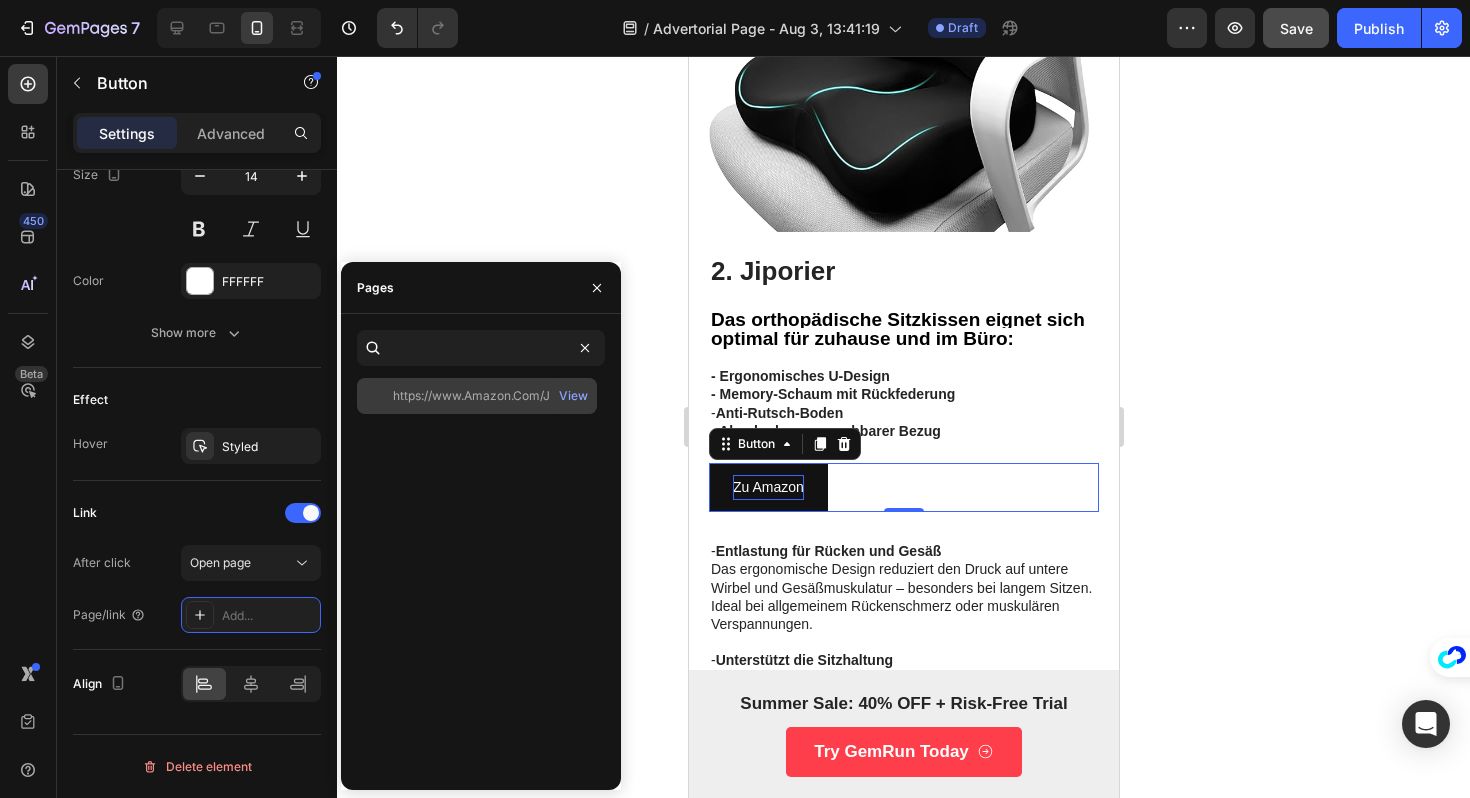 scroll, scrollTop: 0, scrollLeft: 0, axis: both 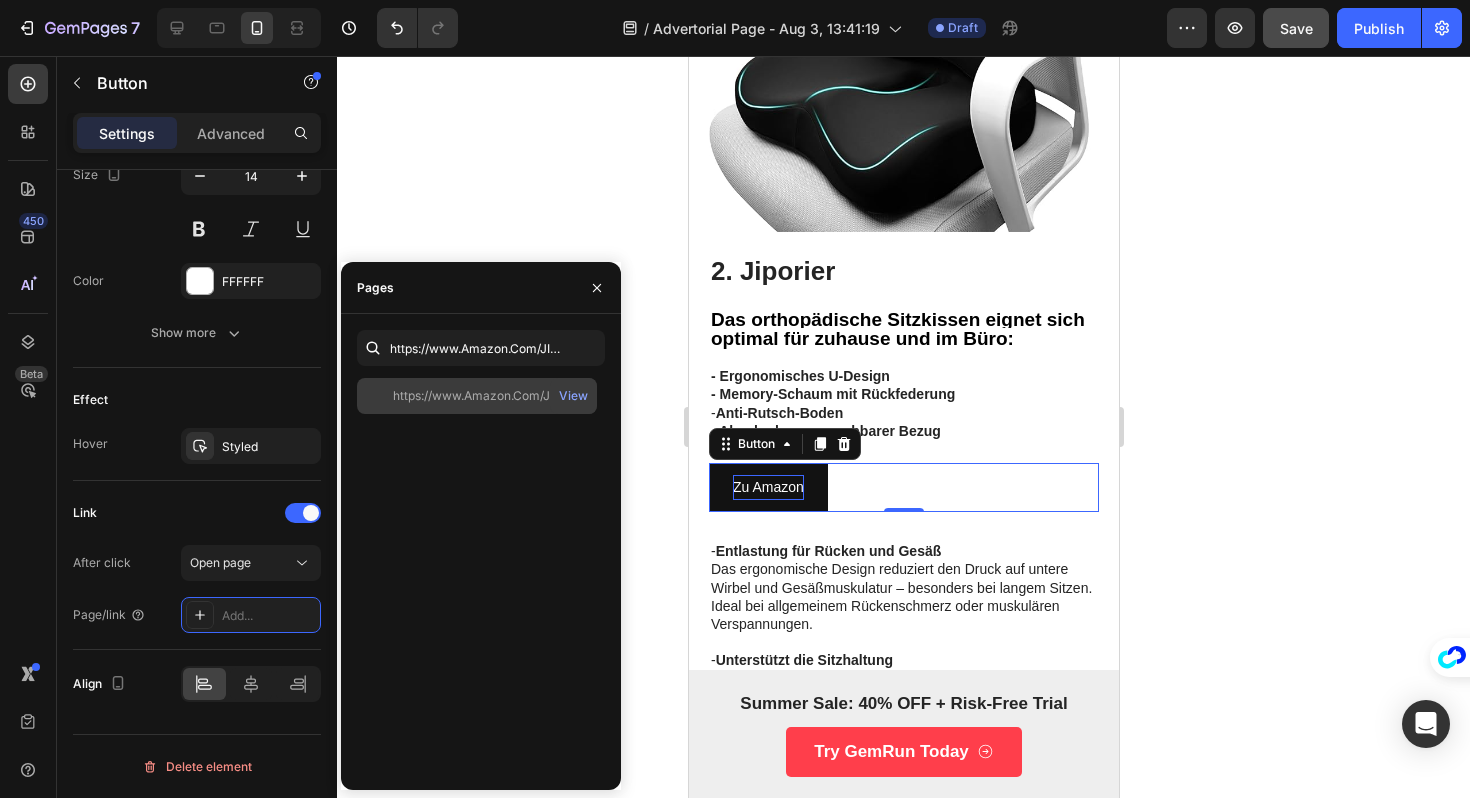click on "https://www.amazon.com/JIPORIER-Cushion-Support-Ergonomic-Sciatica/dp/B0D7VBLT8N/ref=sr_1_27?crid=3S9BHP7W1F8T9&dib=eyJ2IjoiMSJ9.Tr9QMrzoKcQIHc2DqEGdeaKyxFp-SGB9PpkKBrd_kbJs5l4zTRaYQGbvDU9Vnjr04ik2y0KtGc--vBtk-3aA9PVEJr3HqMhhOamuIsfNNL89YFOQFJeolnsaCWw02wmtyUKEsfsHg8cpG8MW2Ucl2Hd0-Zwd0KFHlqQvgdlW43Z7uBPN1jveWSdQQ93IM3hmu-BhtPzj7mE2EYYNfN91vlcO_X5SbQC1Gxa8B7nzzMl_AwMJM7PRdlD12wMVsK57TgM44pzYtp4n4QY2pH7zQv87AtG-Sb8fpUh0OwSJzu8.wW2AyapiZI2T0-zxiGVe0sLKOVZ5__V1EyWD3O_ZiR4&dib_tag=se&keywords=ergonomic%2Bseat%2Bcushion&qid=1754224077&sprefix=ergonomic%2Bseat%2Bcushio%2Caps%2C201&sr=8-27&th=1" 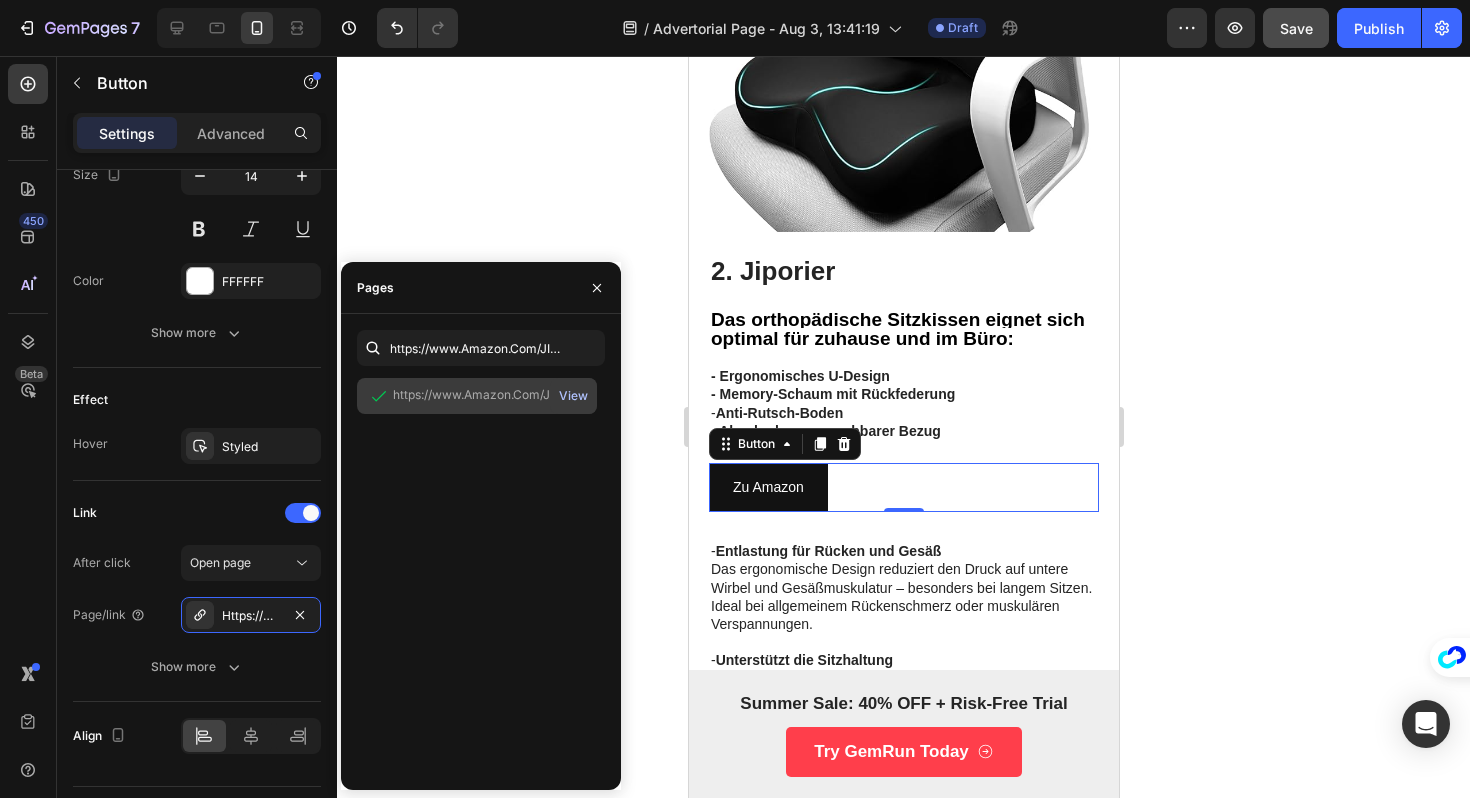 click on "View" at bounding box center [573, 396] 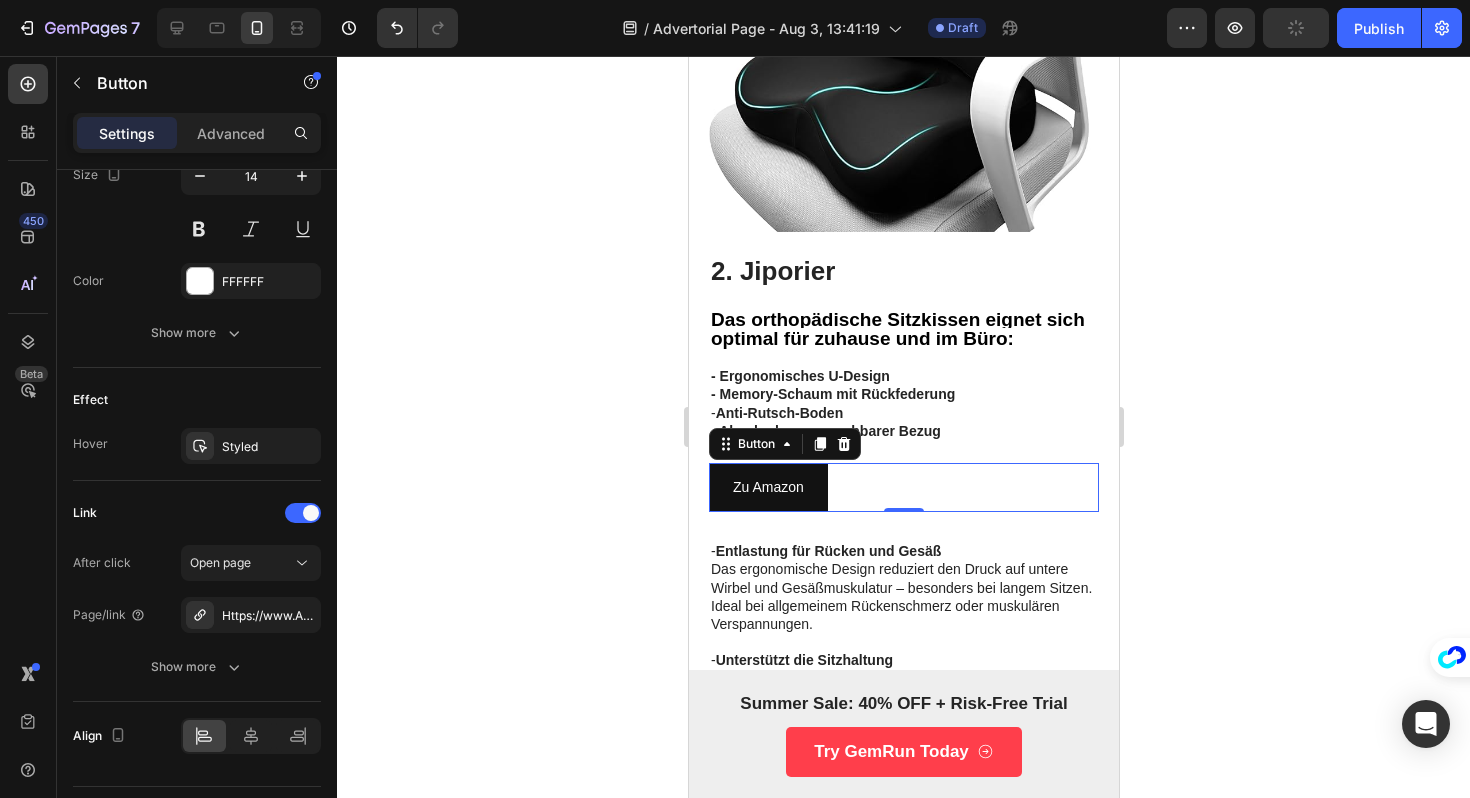 click 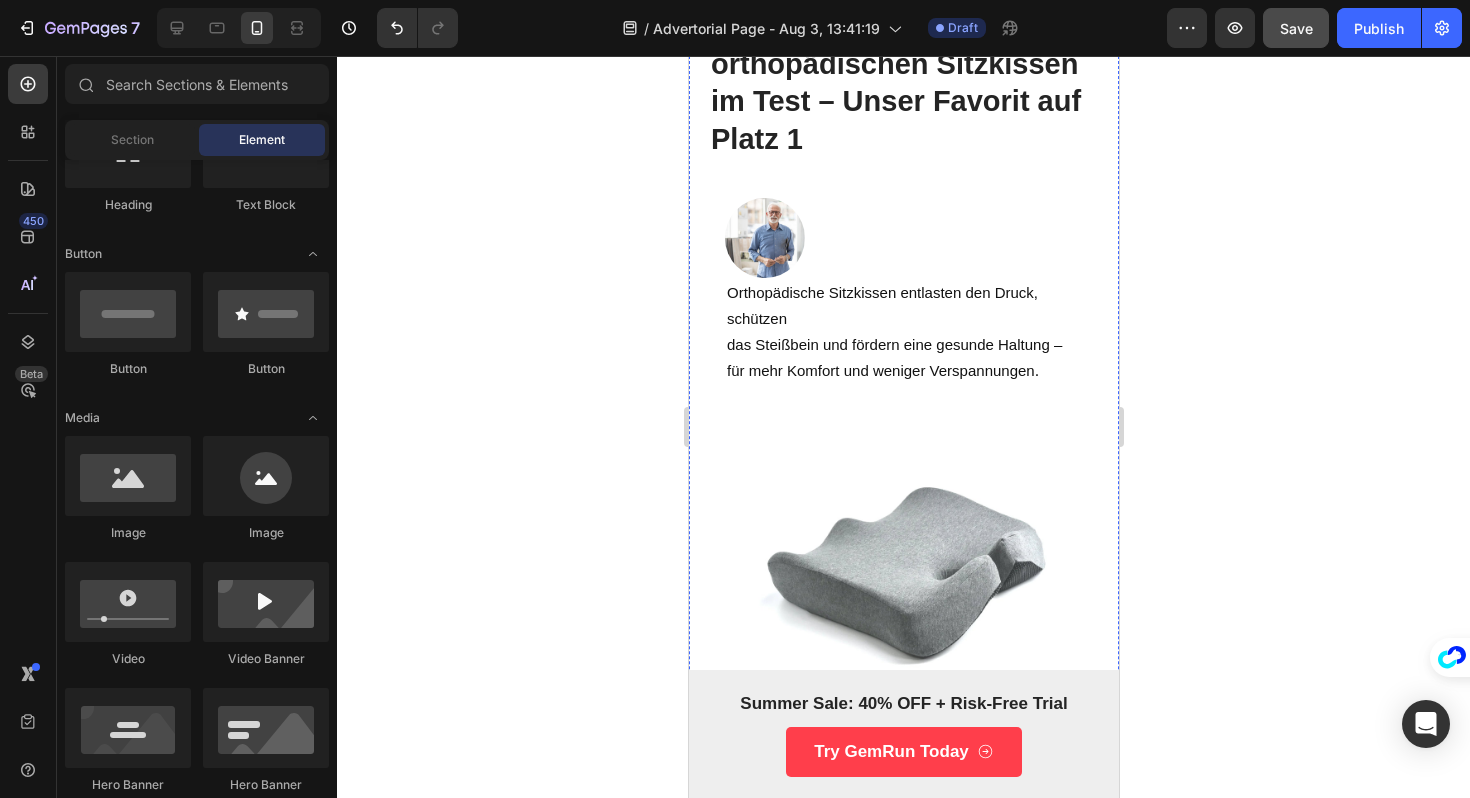 scroll, scrollTop: 189, scrollLeft: 0, axis: vertical 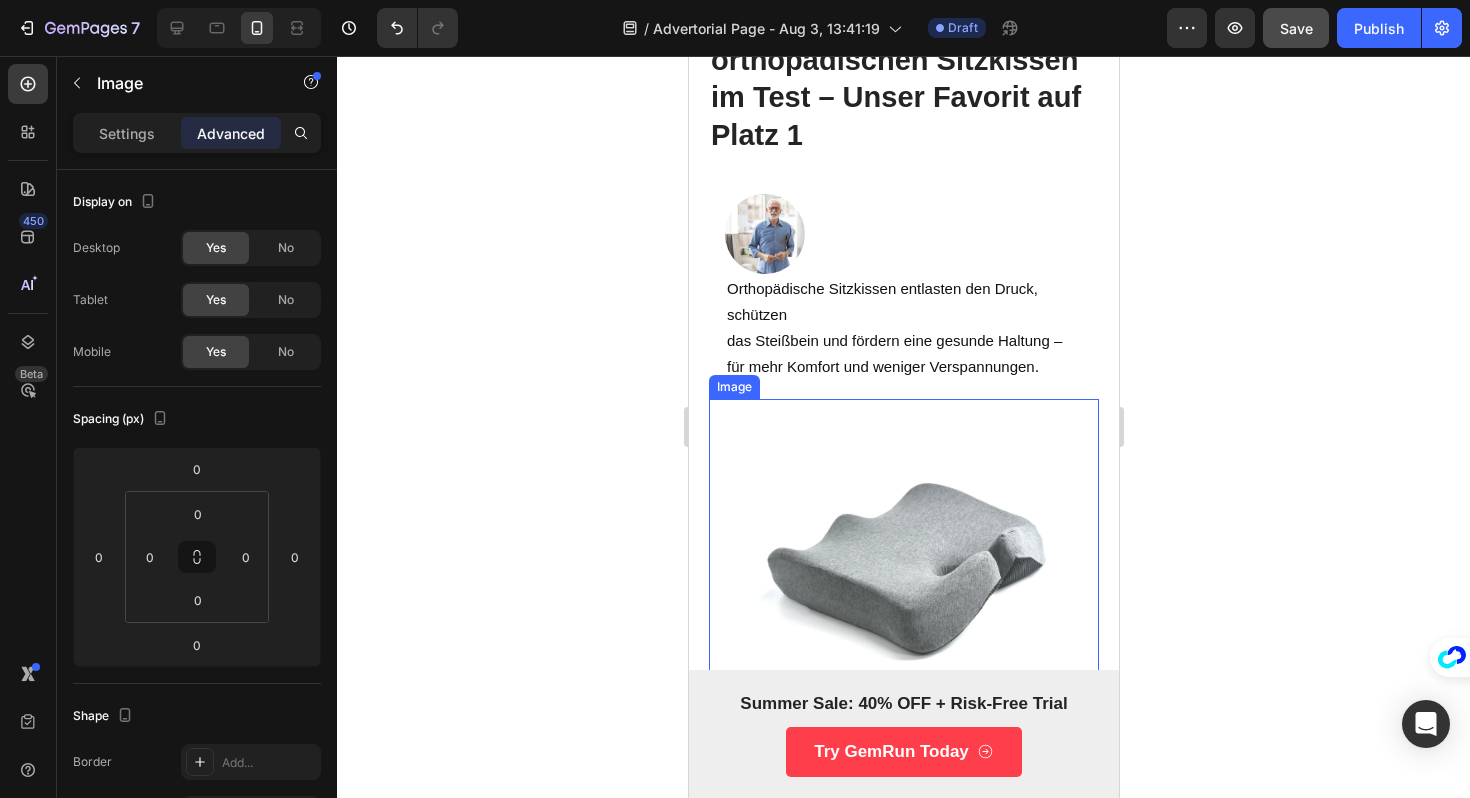 click at bounding box center [903, 557] 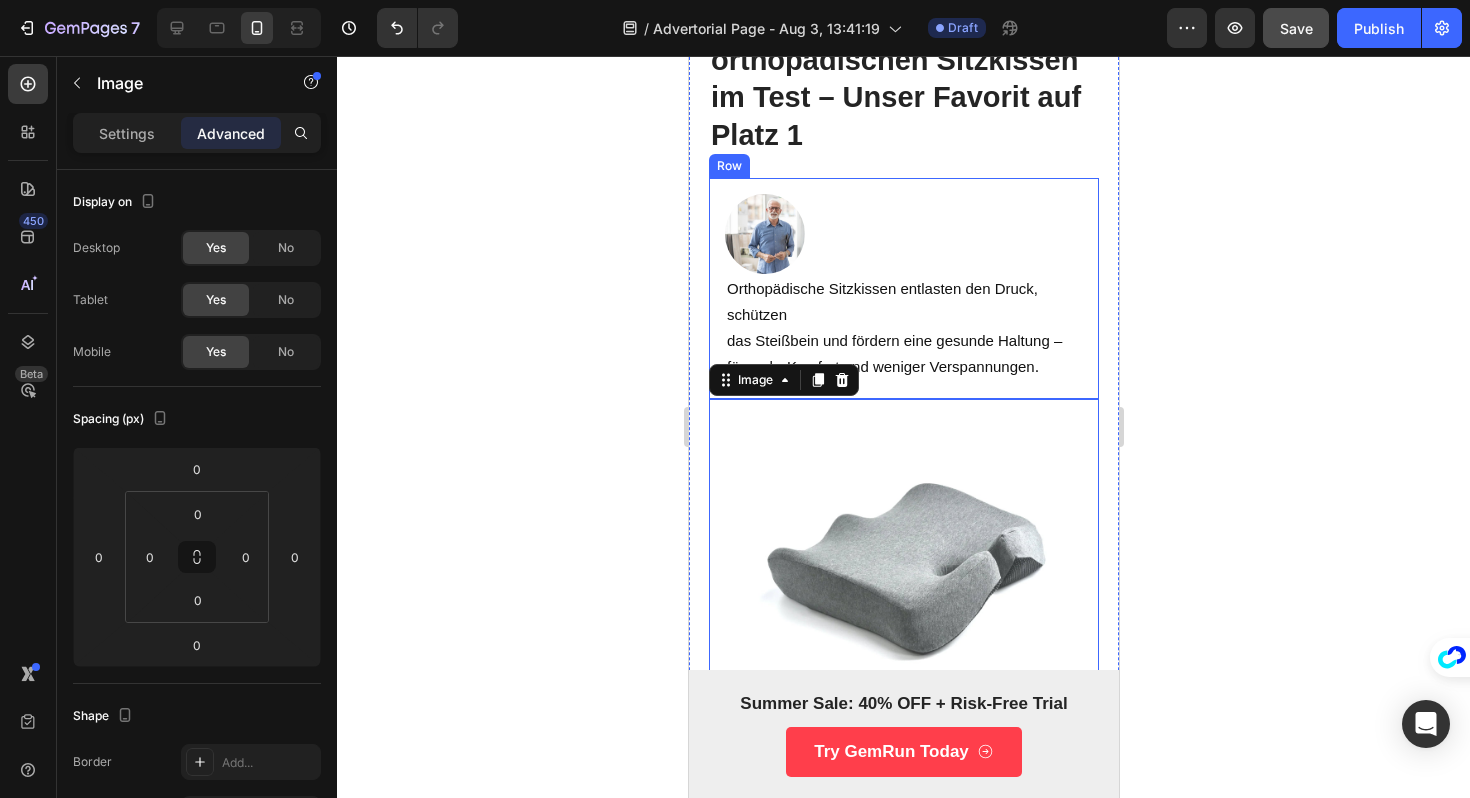 click on "Image Orthopädische Sitzkissen entlasten den Druck, schützen das Steißbein und fördern eine gesunde Haltung – für mehr Komfort und weniger Verspannungen . Heading Row" at bounding box center [903, 288] 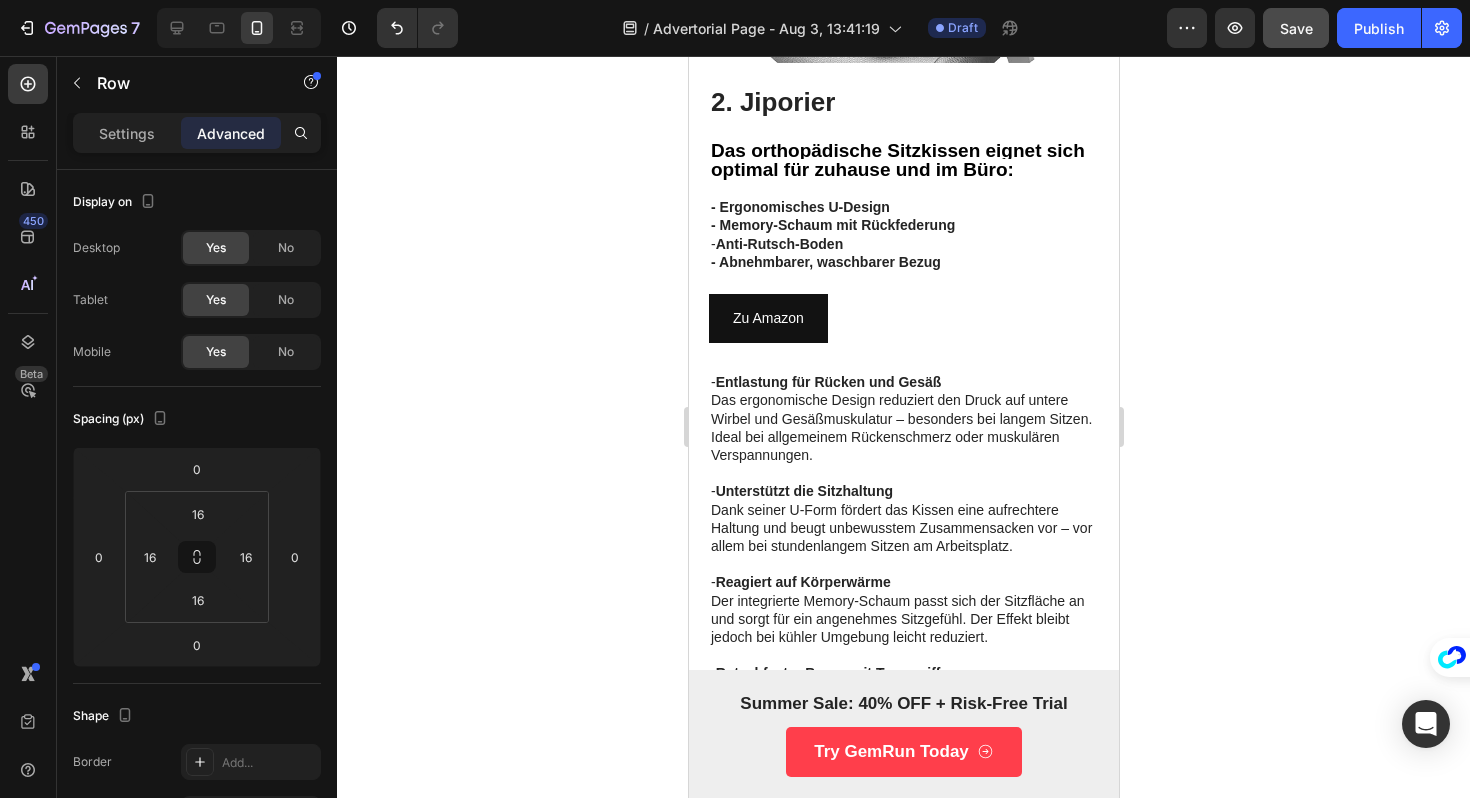 scroll, scrollTop: 2390, scrollLeft: 0, axis: vertical 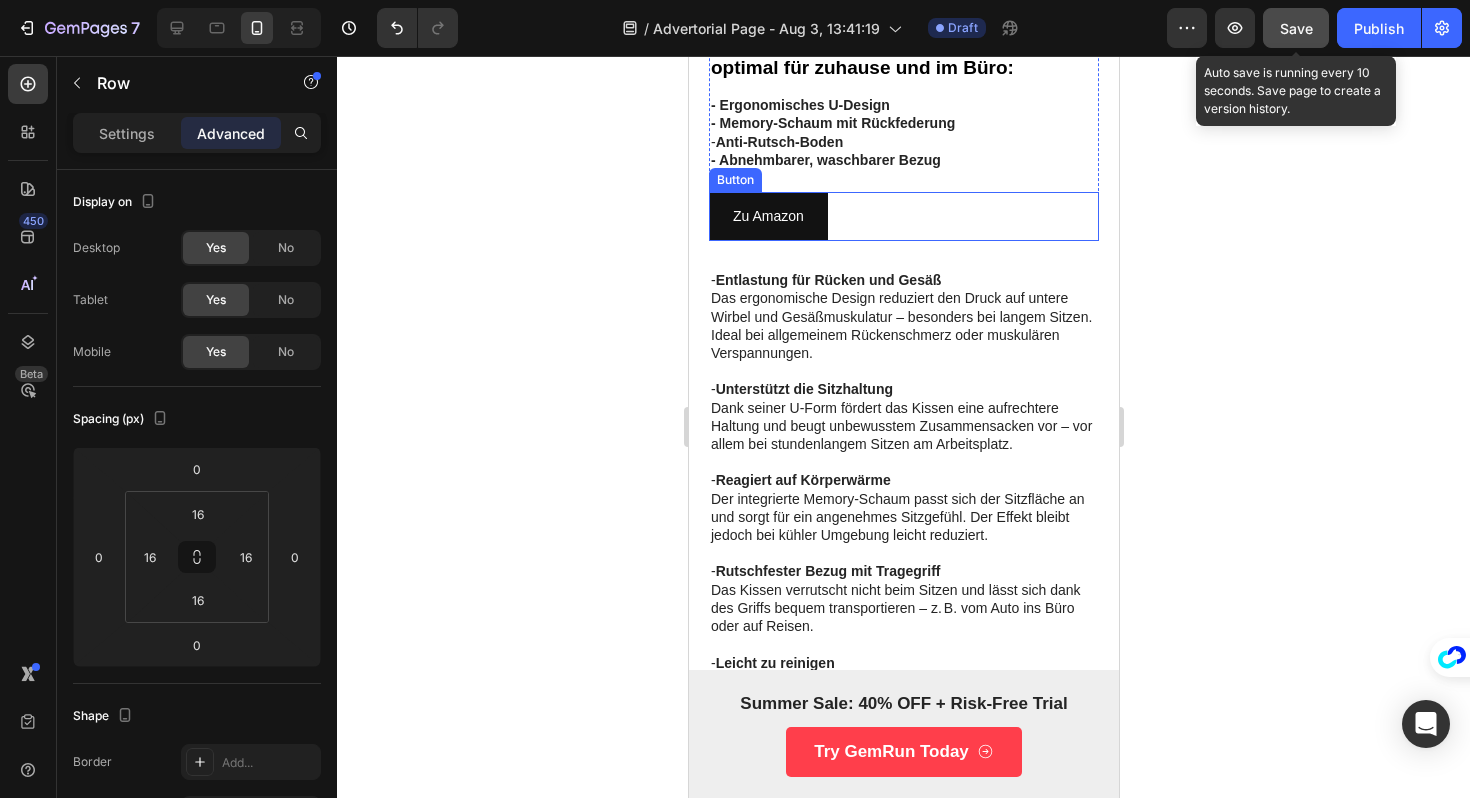 click on "Save" at bounding box center (1296, 28) 